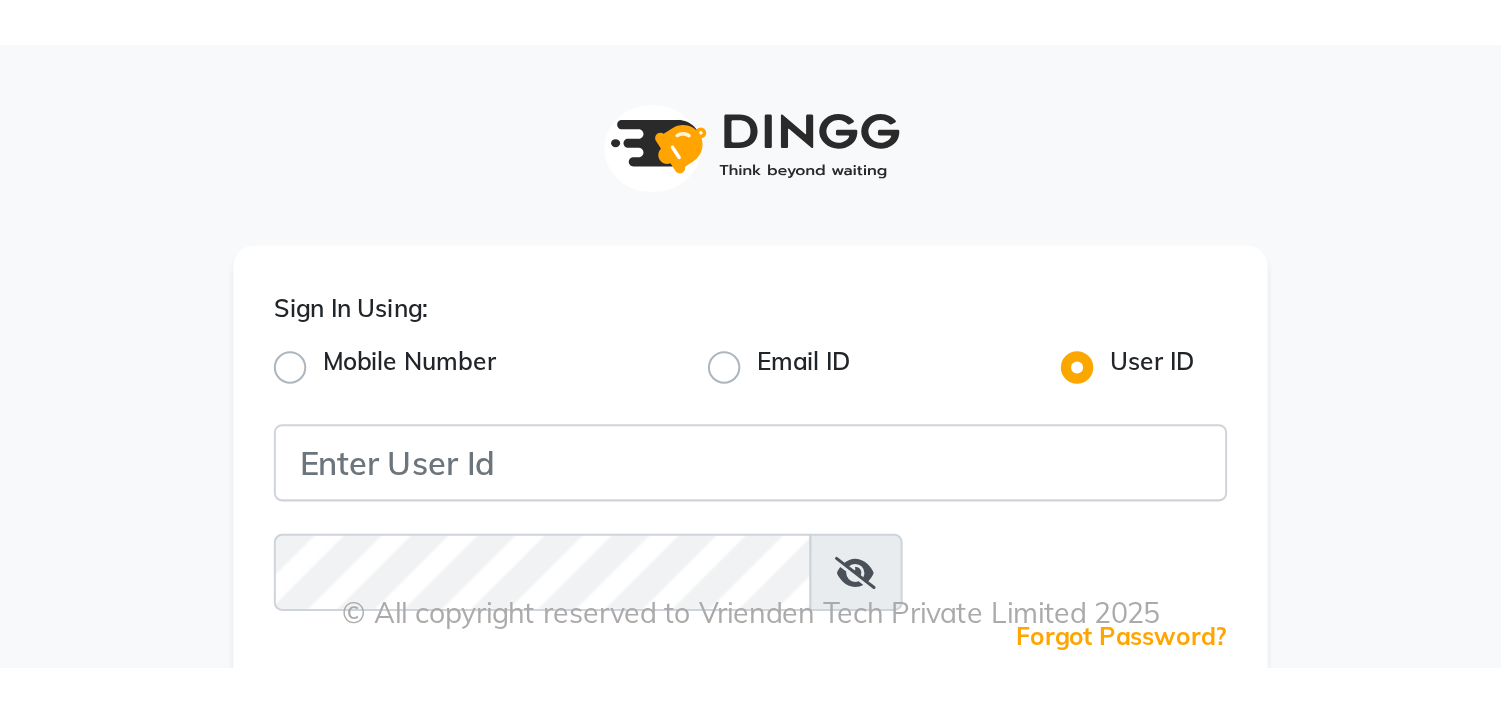 scroll, scrollTop: 0, scrollLeft: 0, axis: both 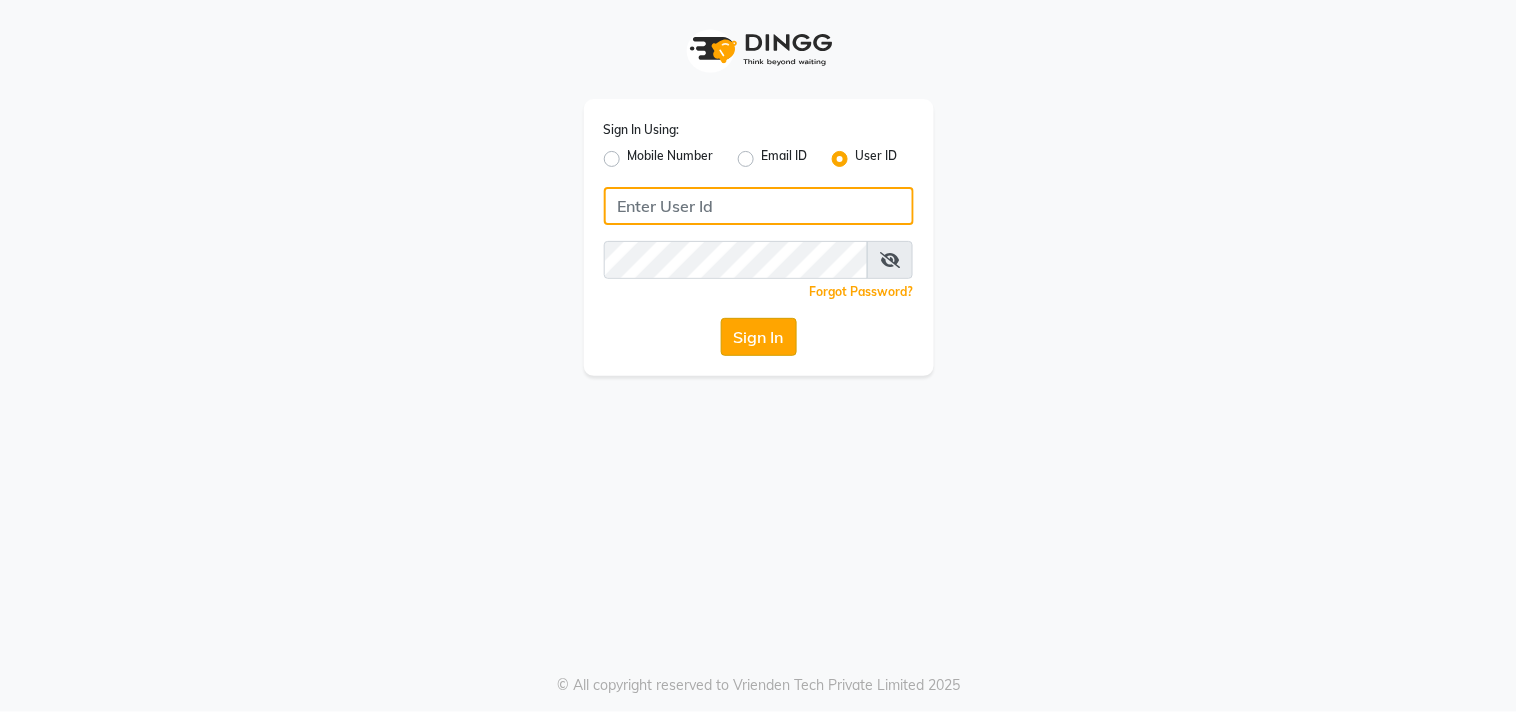 type on "ecoluxe" 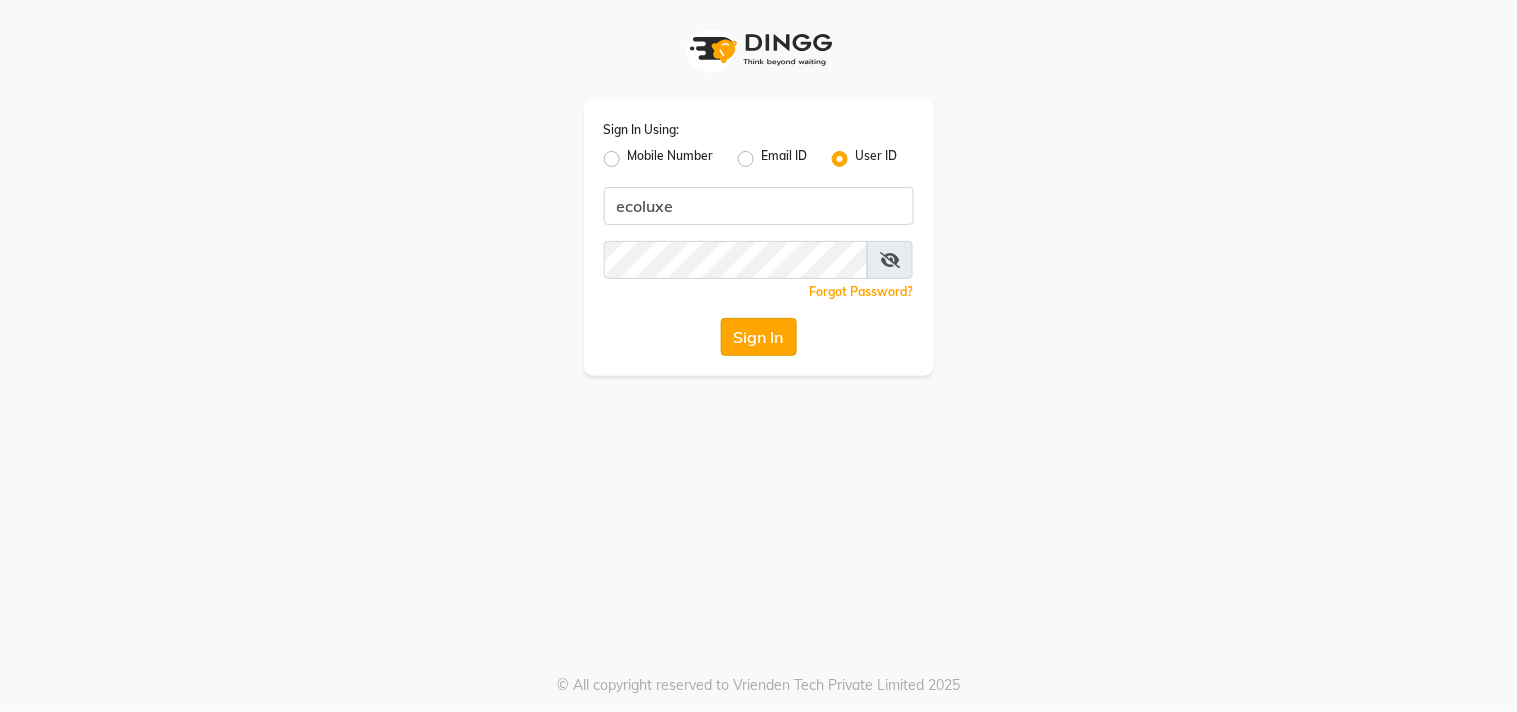 click on "Sign In" 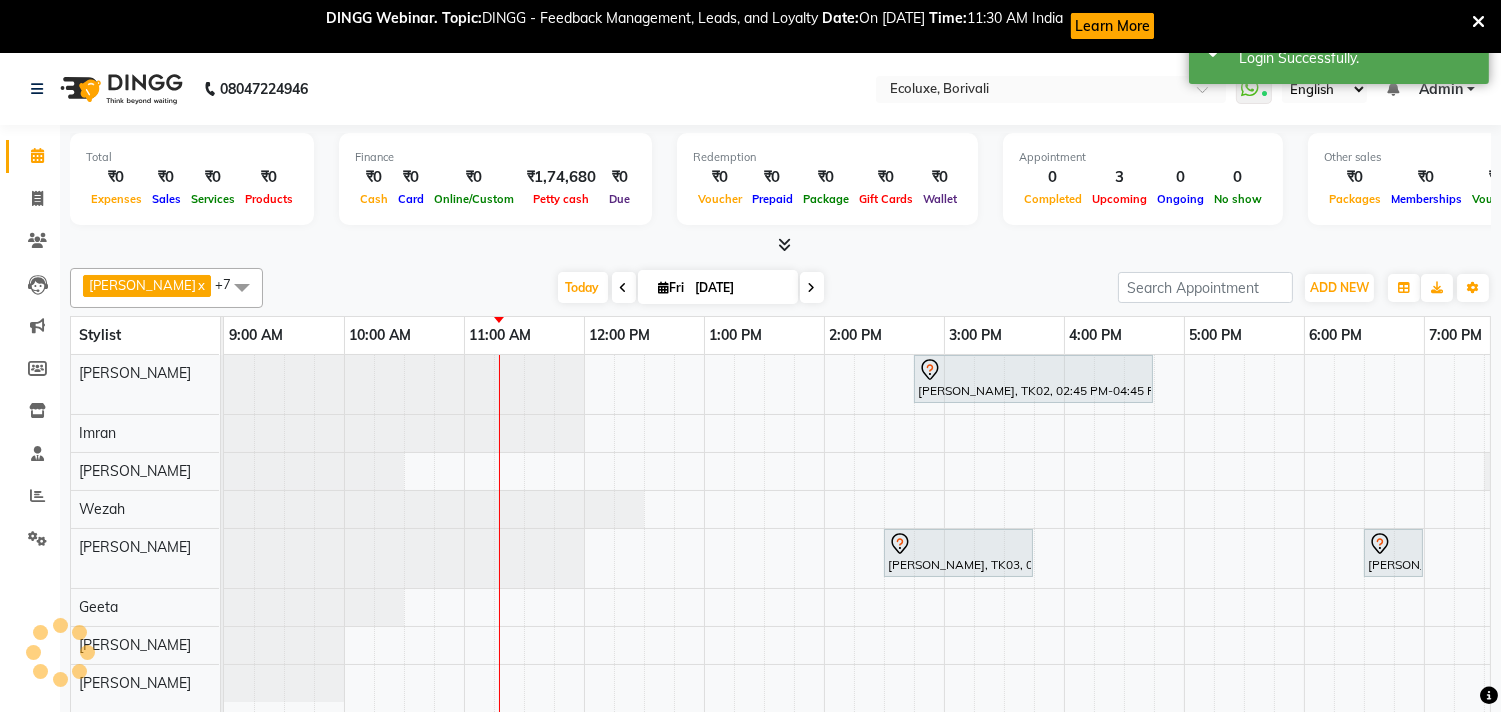 scroll, scrollTop: 0, scrollLeft: 0, axis: both 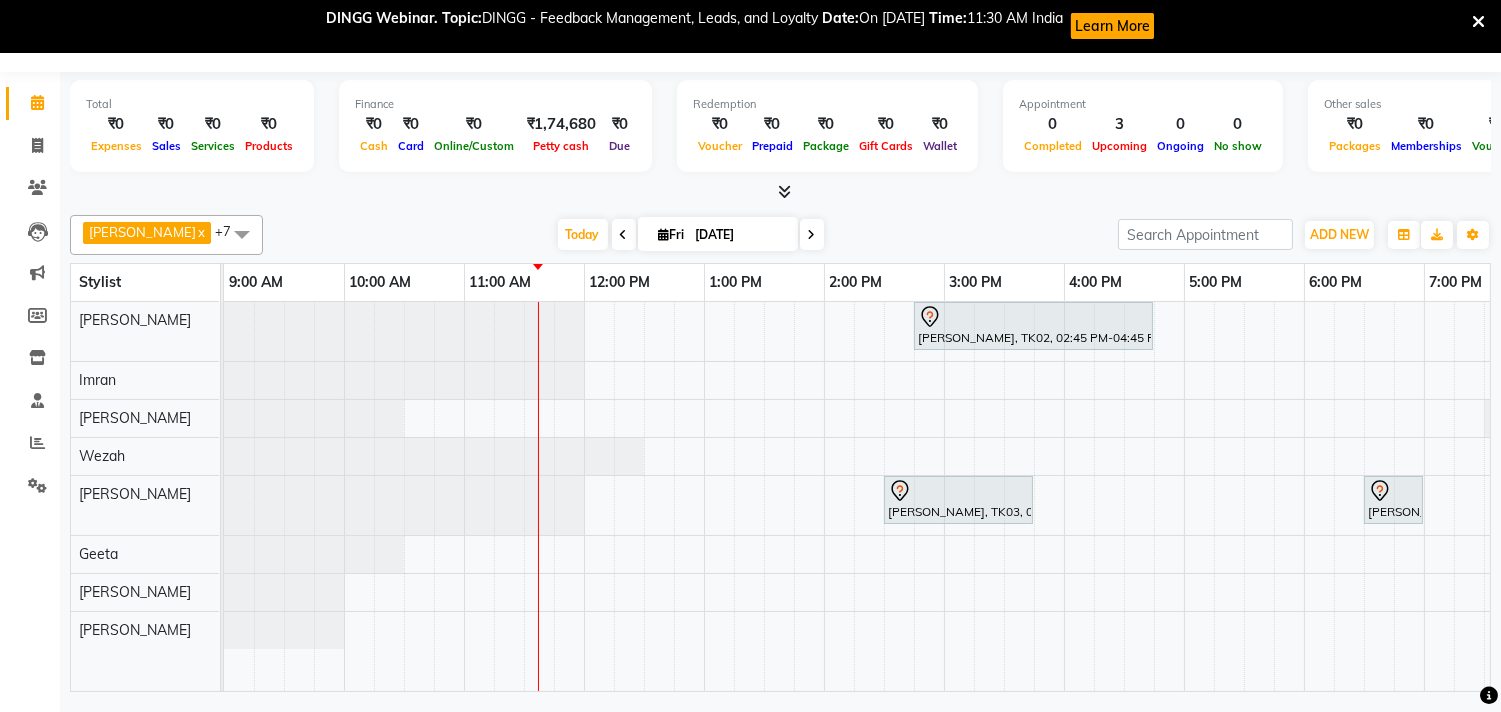 drag, startPoint x: 1054, startPoint y: 0, endPoint x: 850, endPoint y: 218, distance: 298.56323 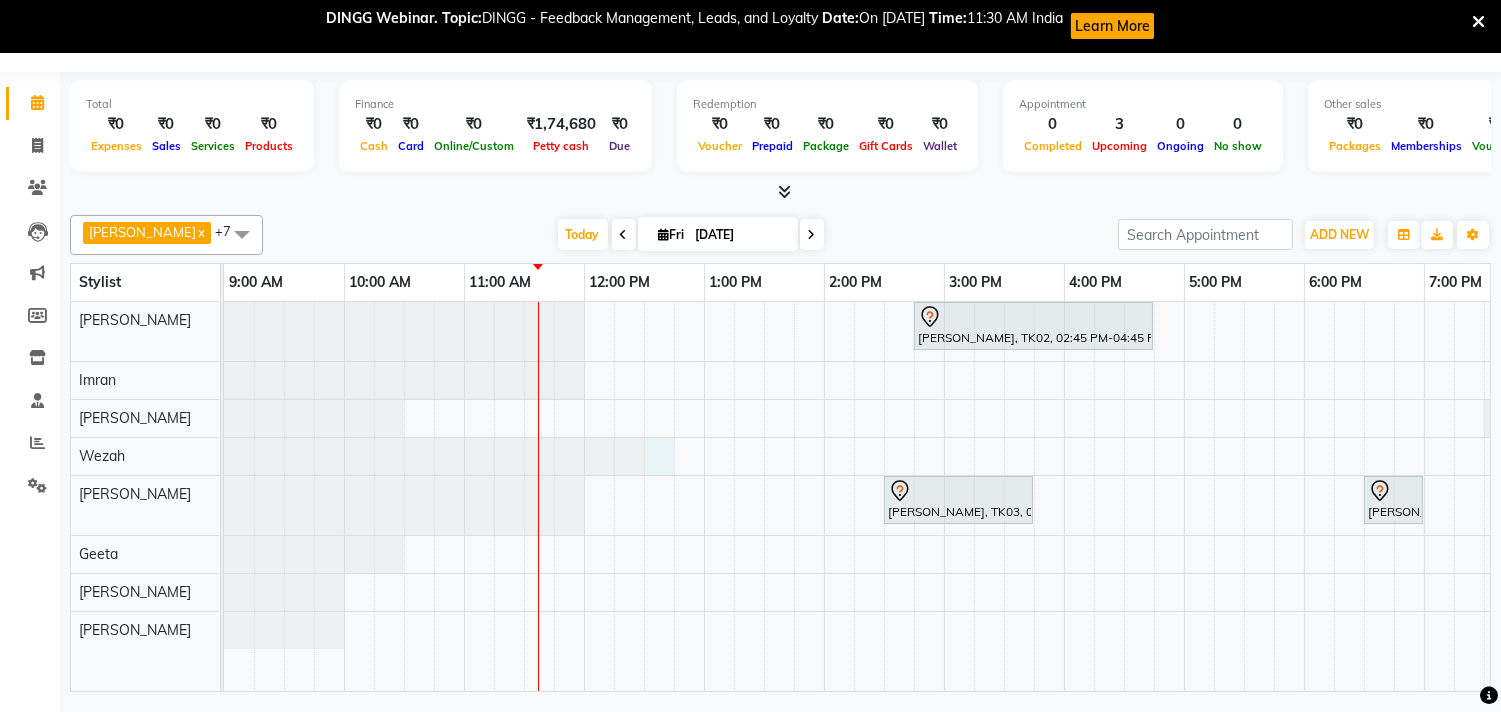 click on "Purvi Bhansali, TK02, 02:45 PM-04:45 PM, Touchup - Root Touch (Up To 2 Inch) Inoa             dipta, TK03, 02:30 PM-03:45 PM, Nails - Stick on + Gel Polish Combo             Ananya, TK01, 06:30 PM-07:00 PM, Nails - Plain Gel Polish" at bounding box center (1064, 496) 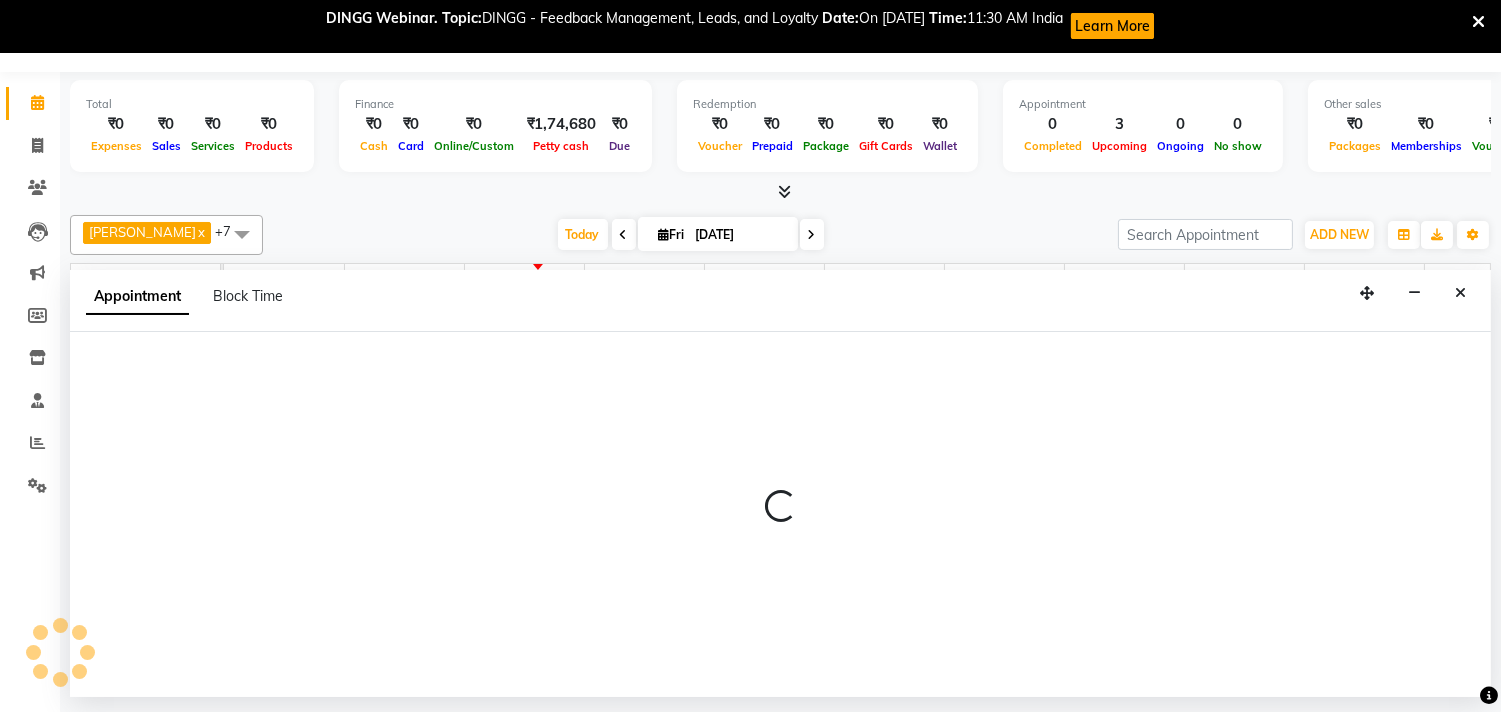 select on "37822" 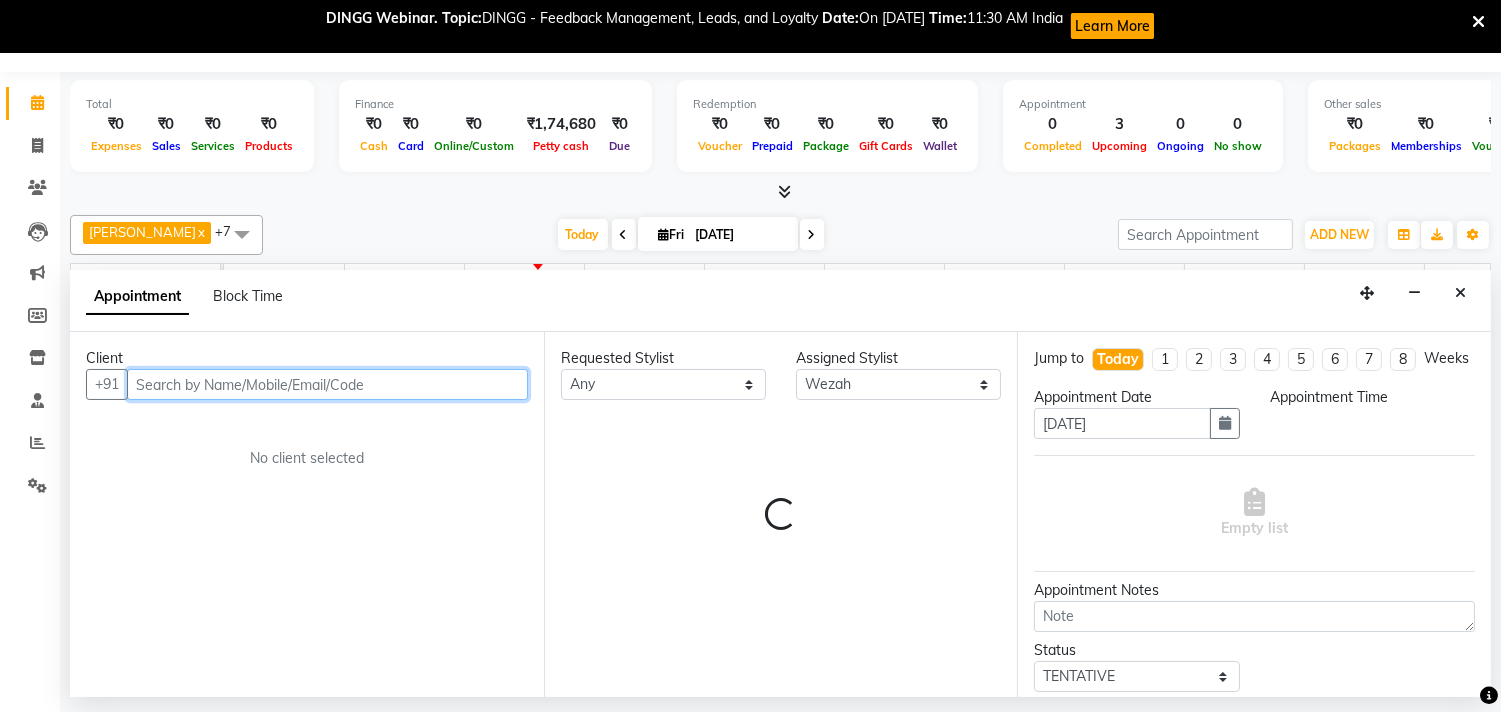 select on "750" 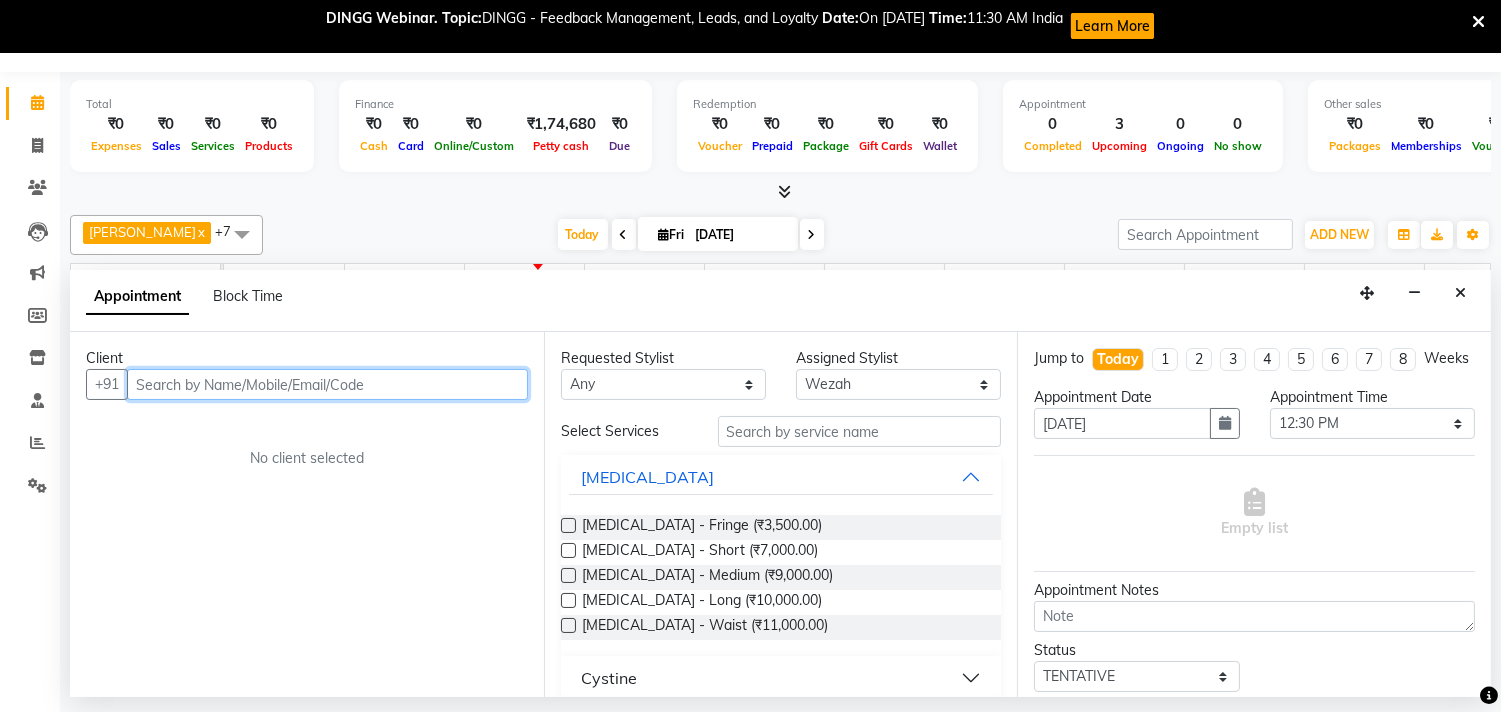 click at bounding box center (327, 384) 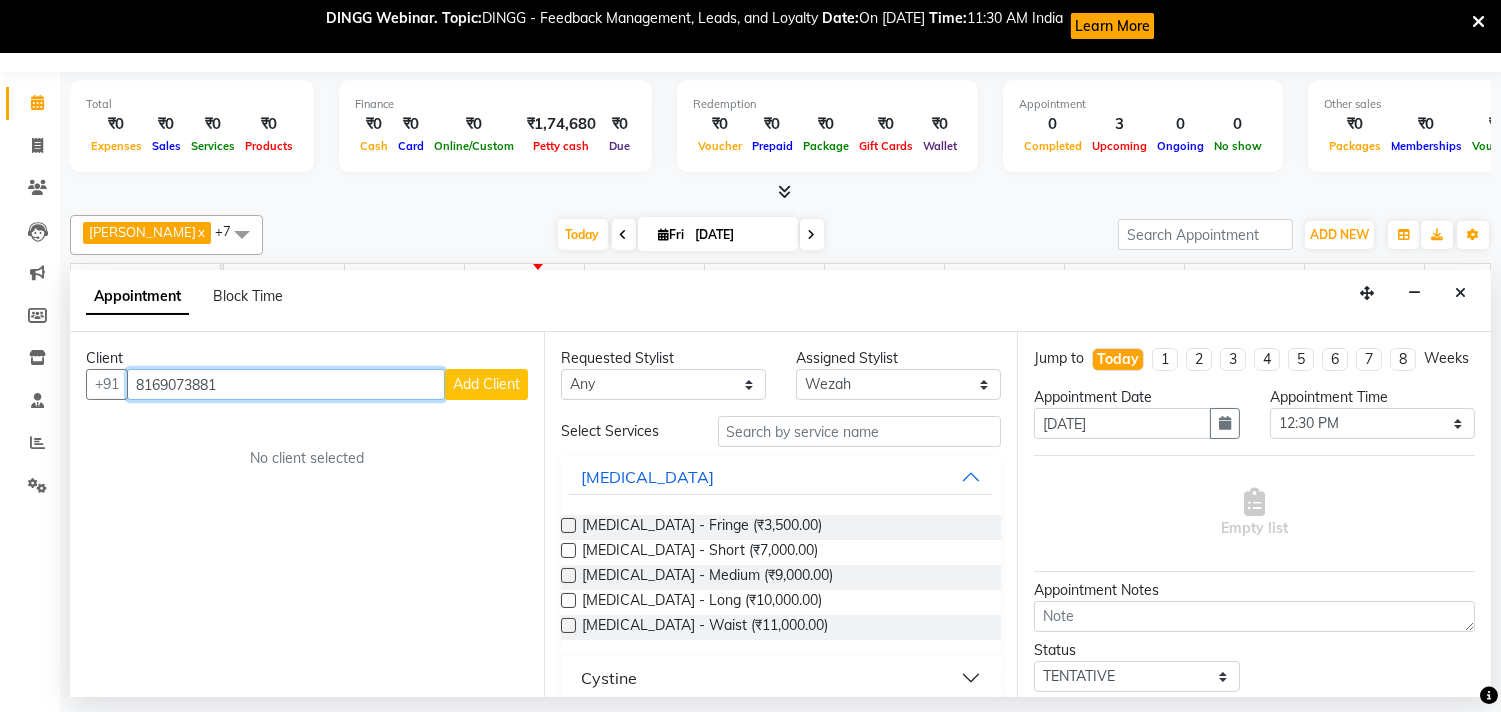 type on "8169073881" 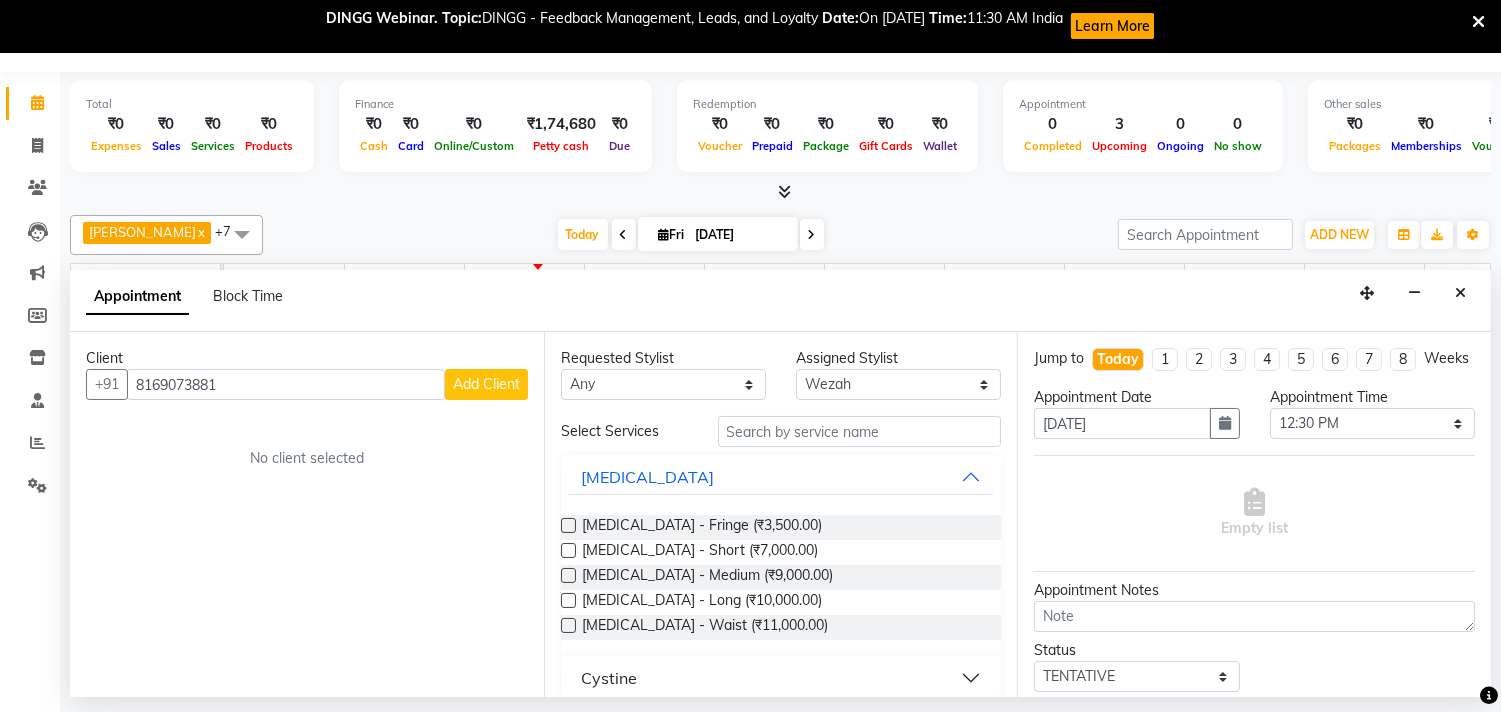 click on "Add Client" at bounding box center [486, 384] 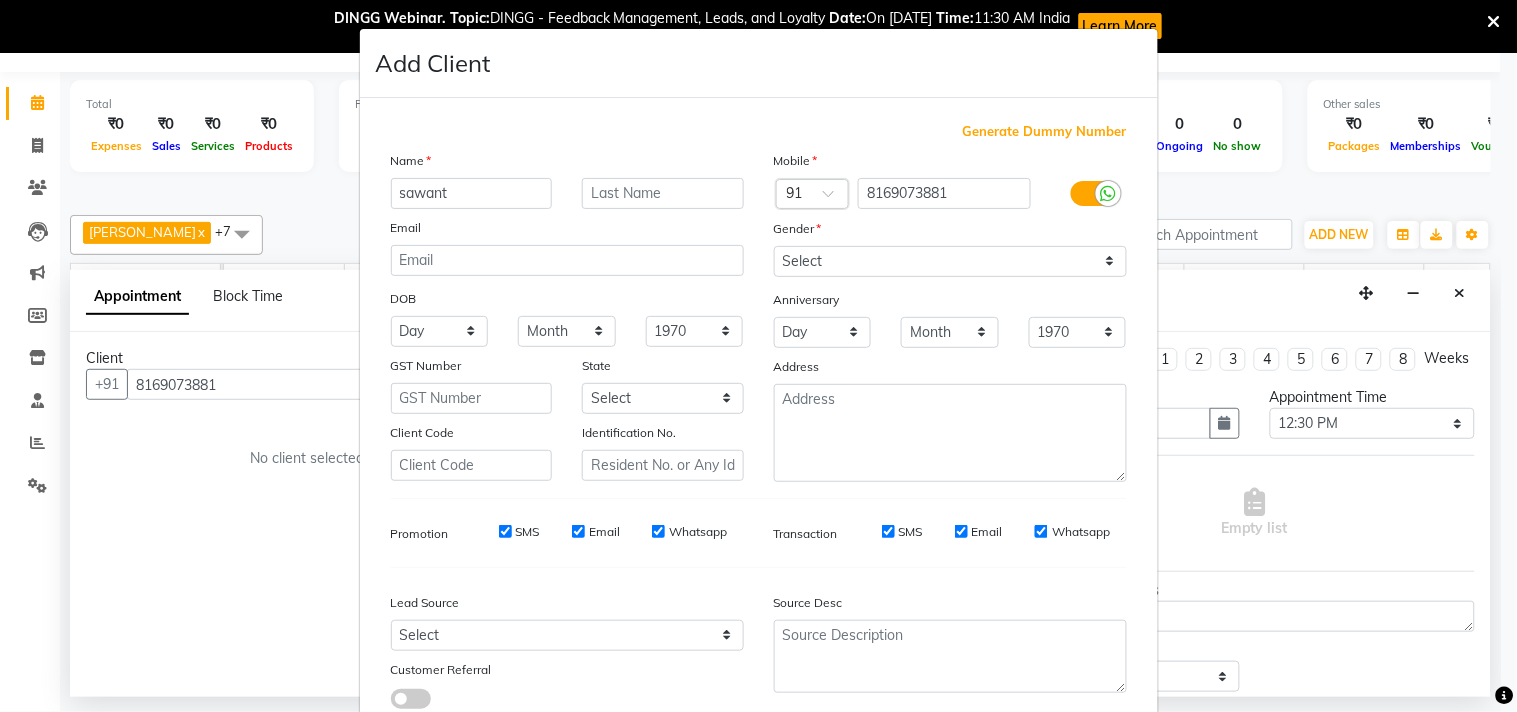 type on "sawant" 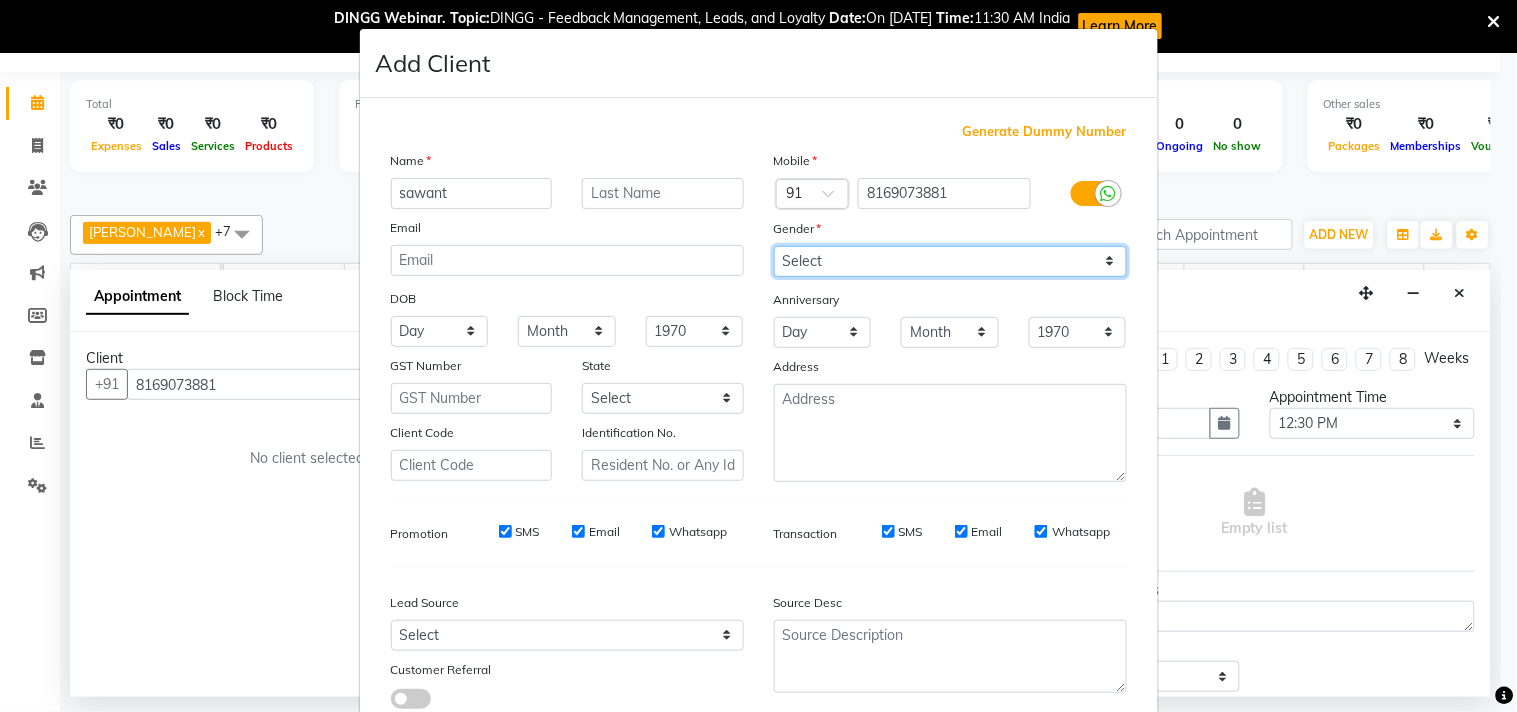 click on "Select [DEMOGRAPHIC_DATA] [DEMOGRAPHIC_DATA] Other Prefer Not To Say" at bounding box center (950, 261) 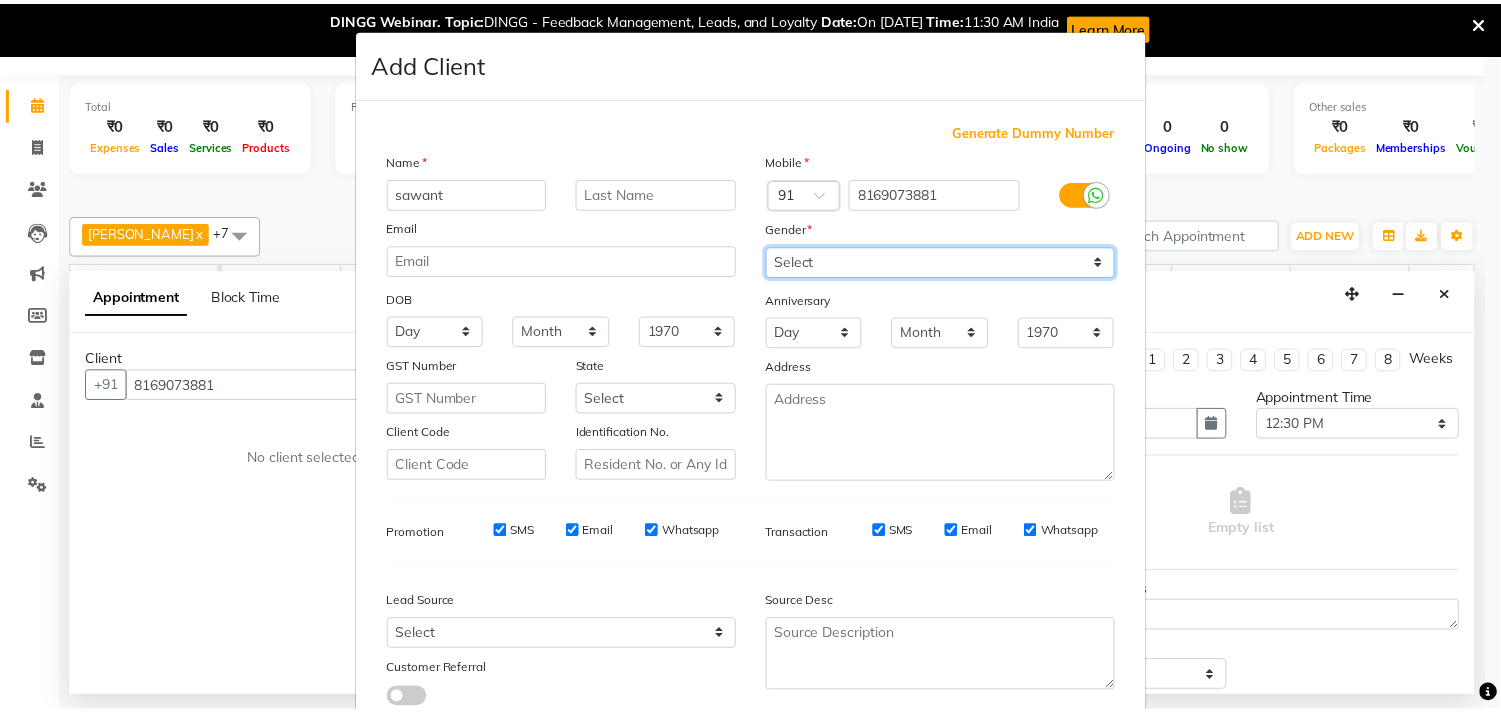 scroll, scrollTop: 138, scrollLeft: 0, axis: vertical 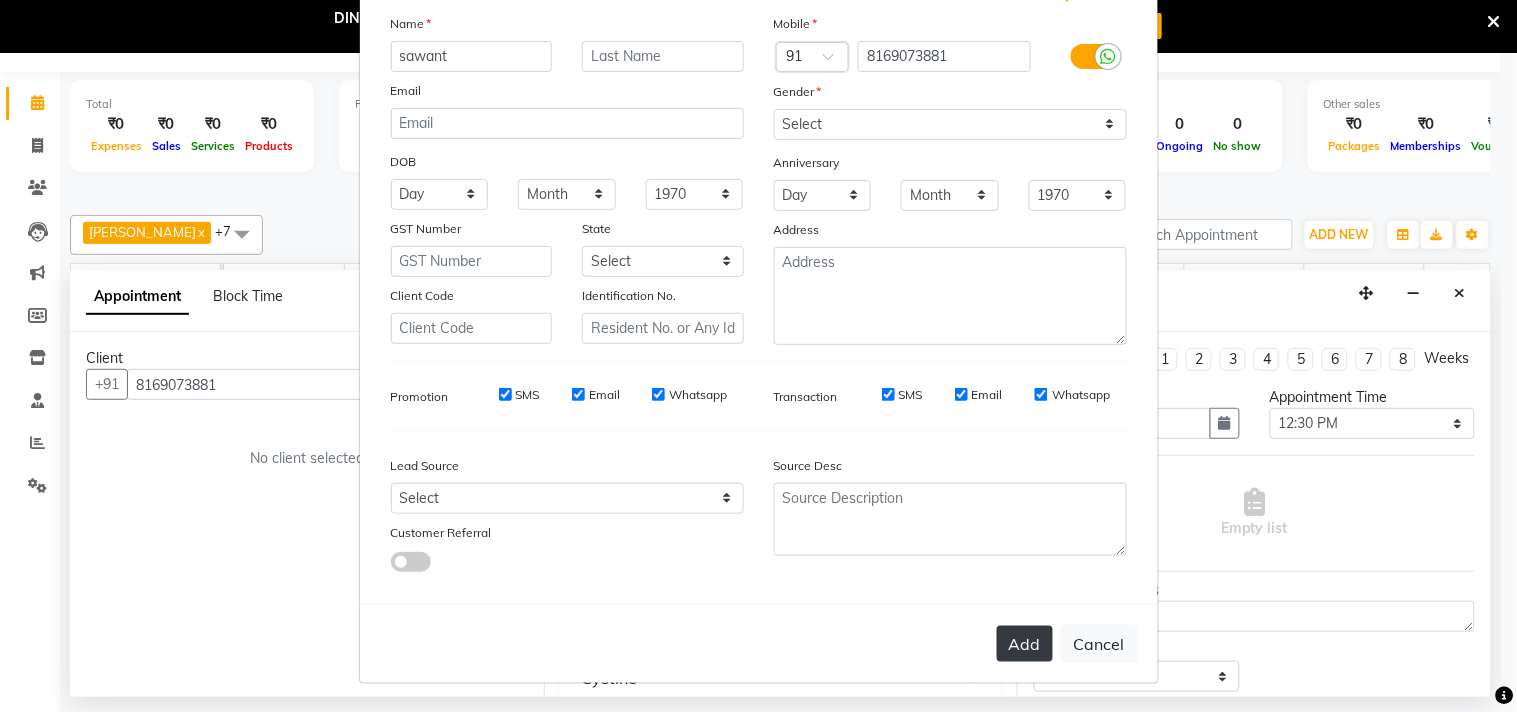 click on "Add" at bounding box center (1025, 644) 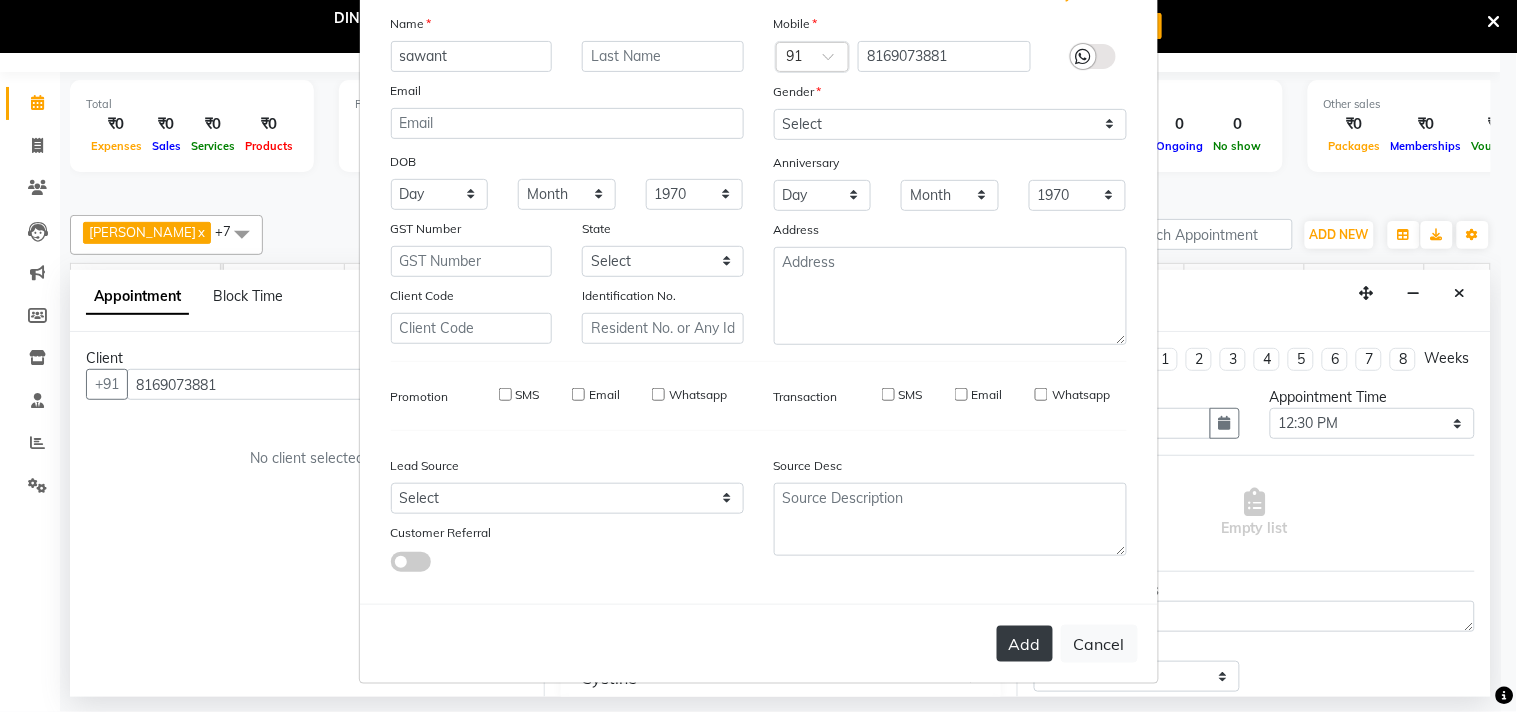 type 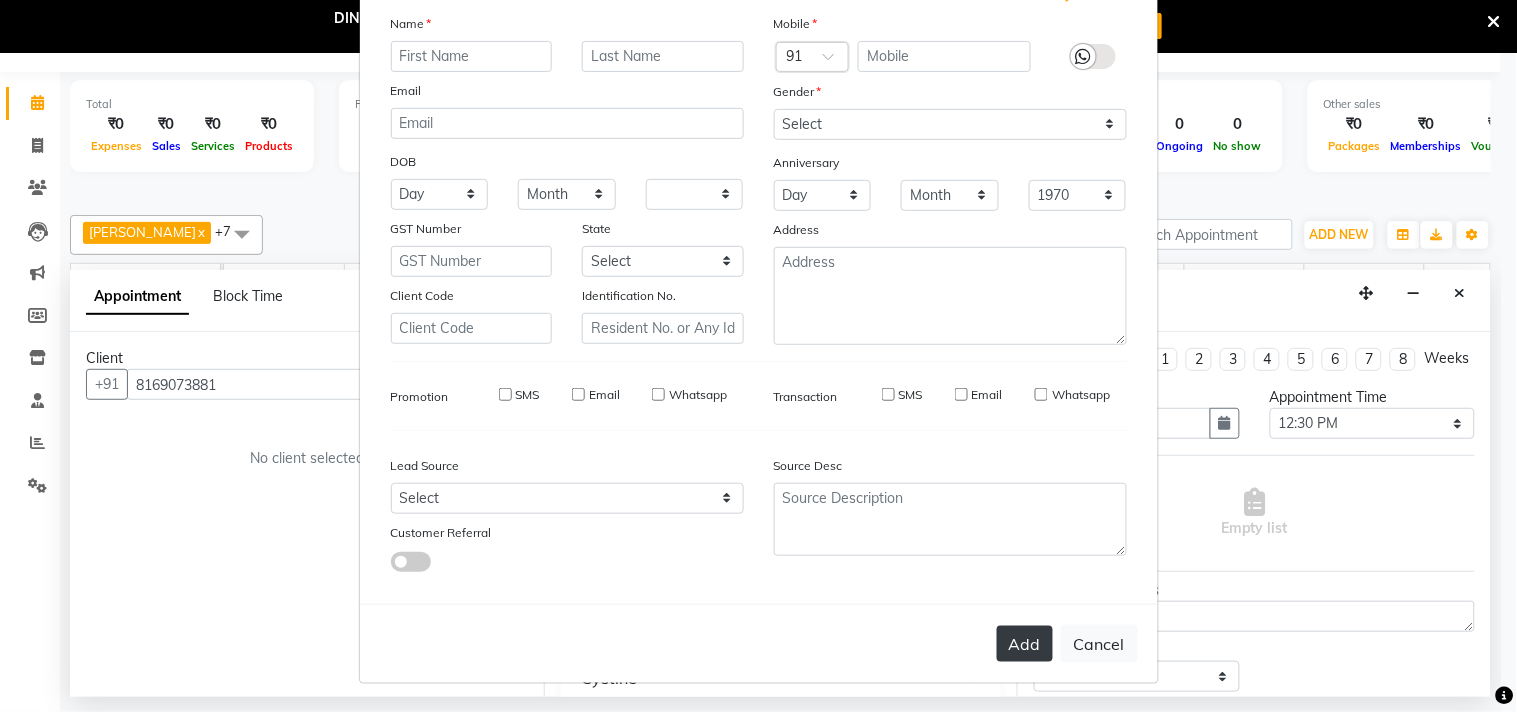 select 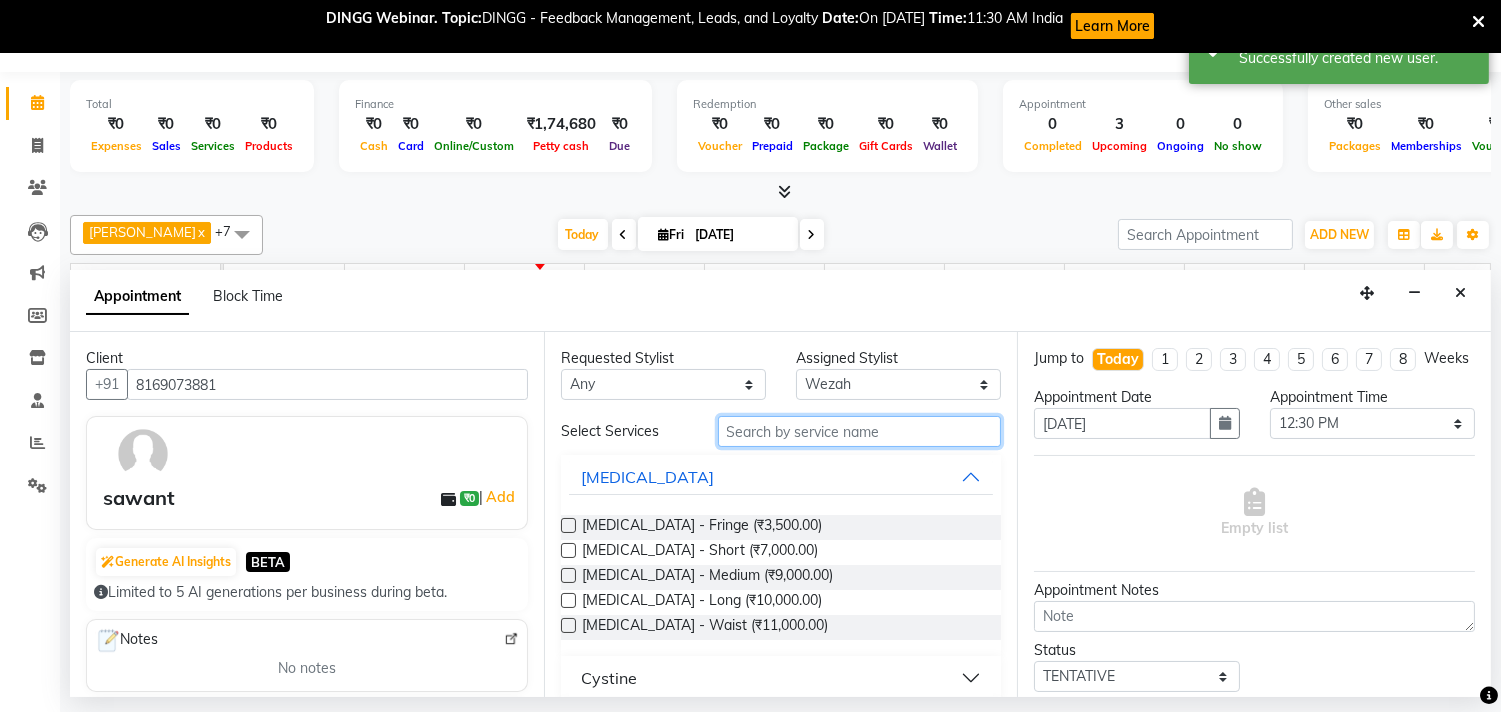 click at bounding box center [860, 431] 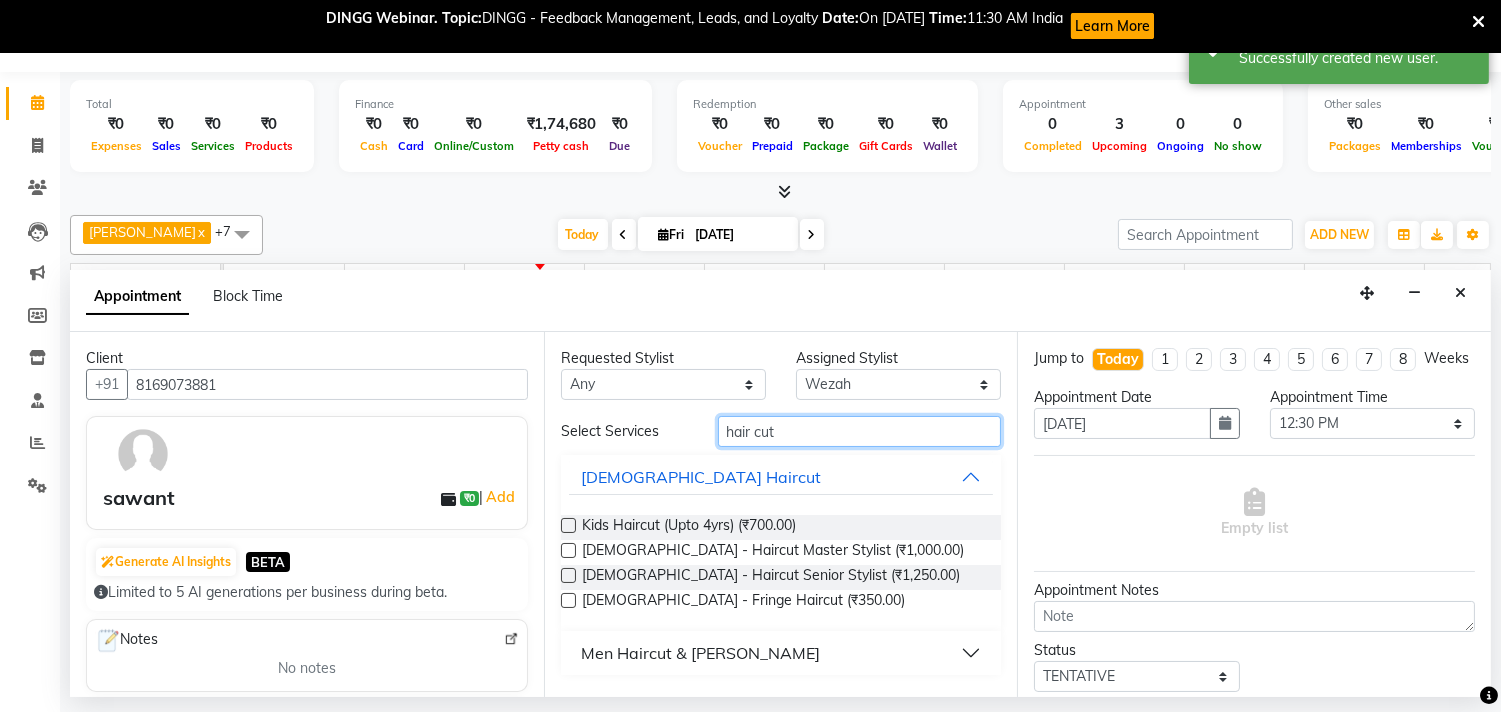 type on "hair cut" 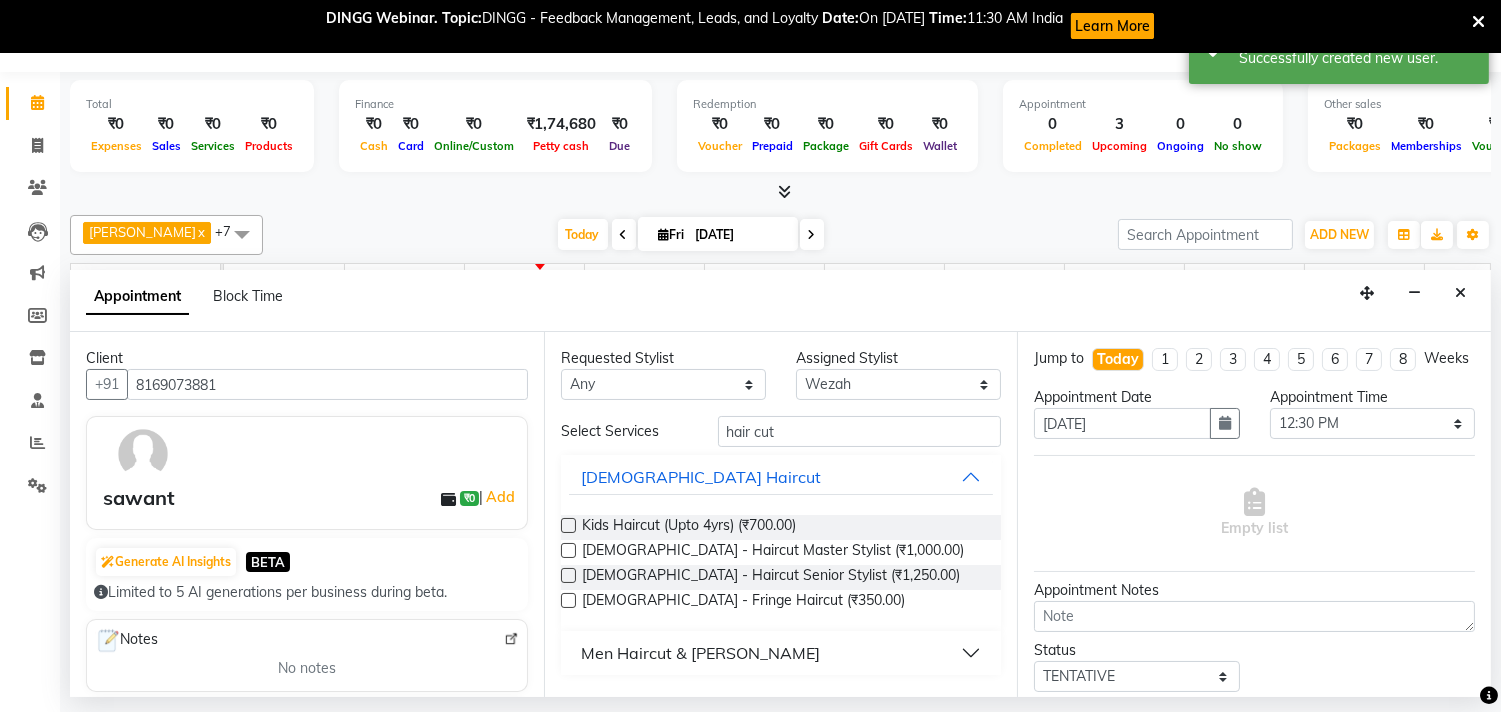 click at bounding box center [568, 525] 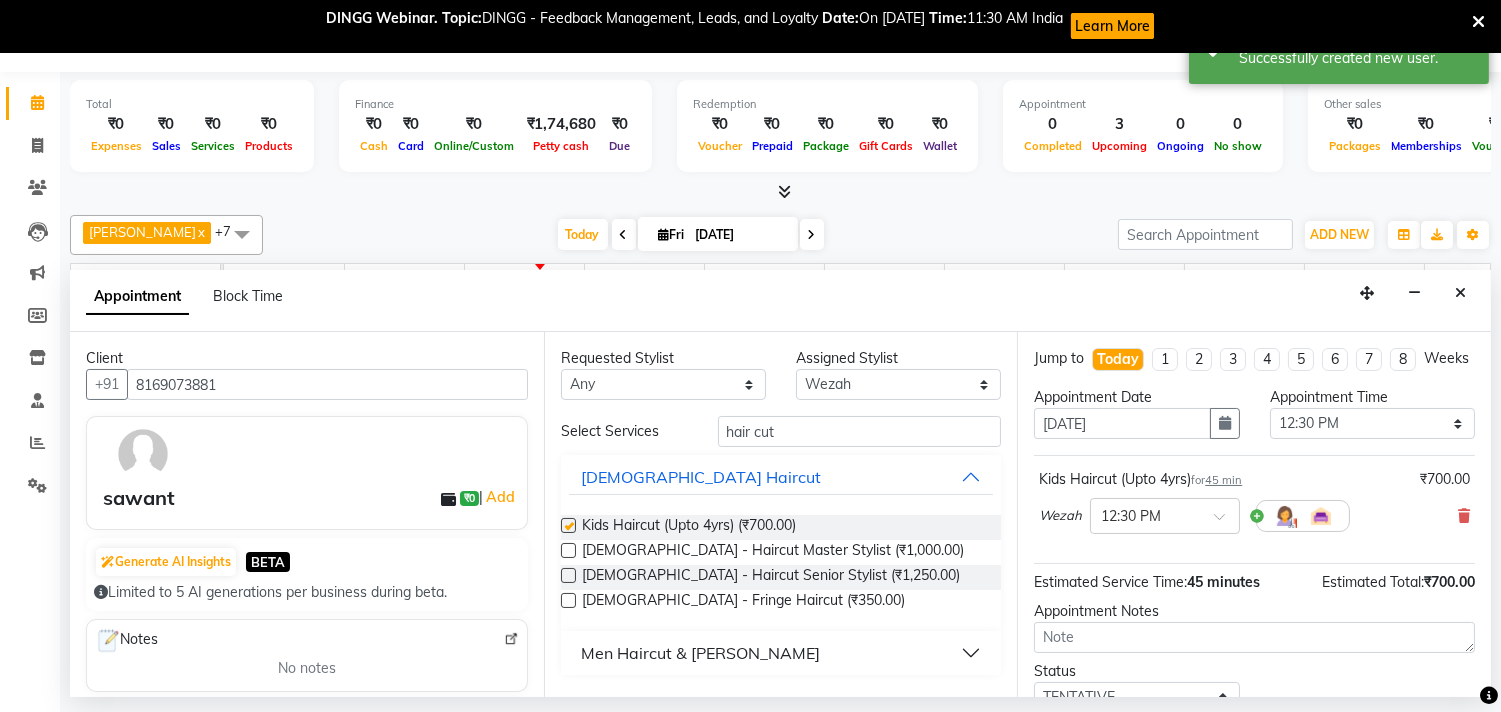checkbox on "false" 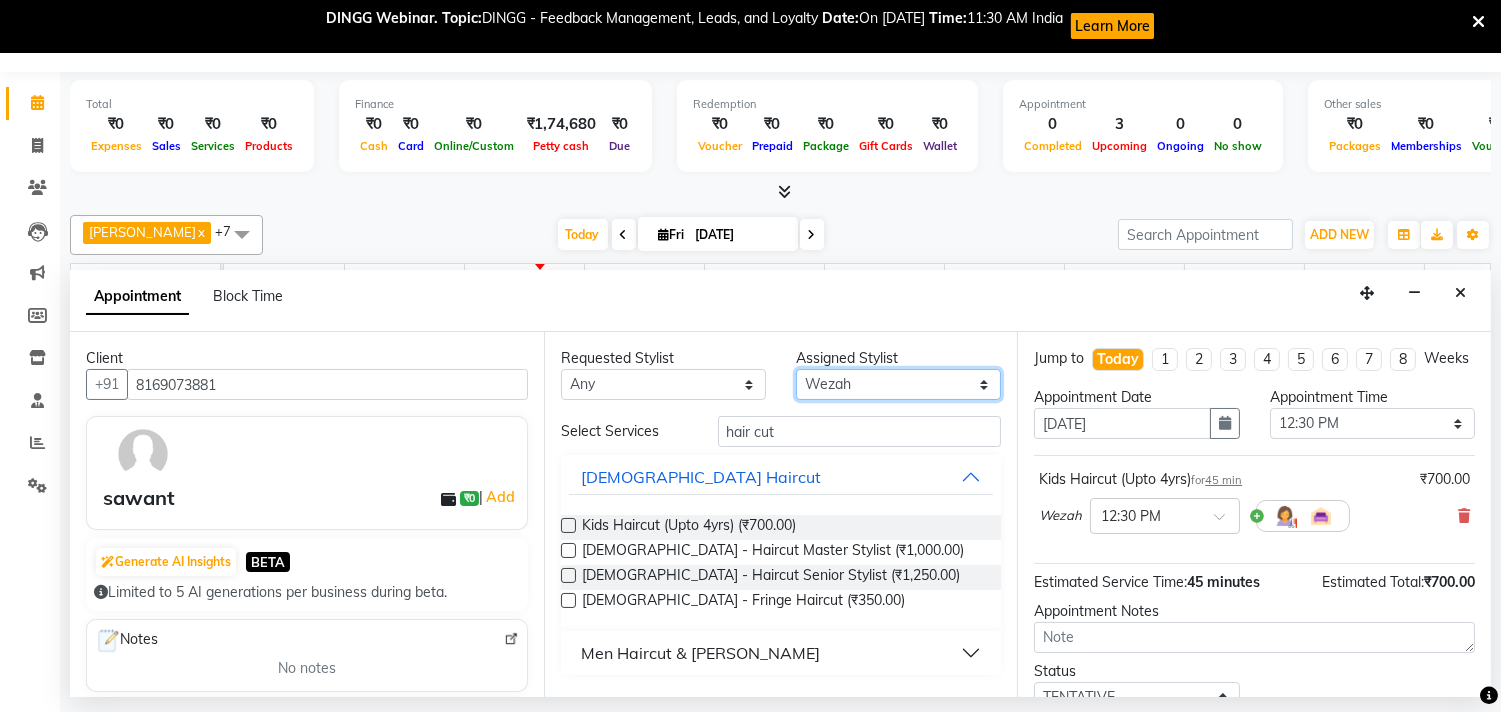 click on "Select [PERSON_NAME] Faiz Geeta [PERSON_NAME]   [PERSON_NAME] Khende [PERSON_NAME]  [PERSON_NAME] [MEDICAL_DATA][PERSON_NAME] [PERSON_NAME] [PERSON_NAME]  [PERSON_NAME] Wezah" at bounding box center [898, 384] 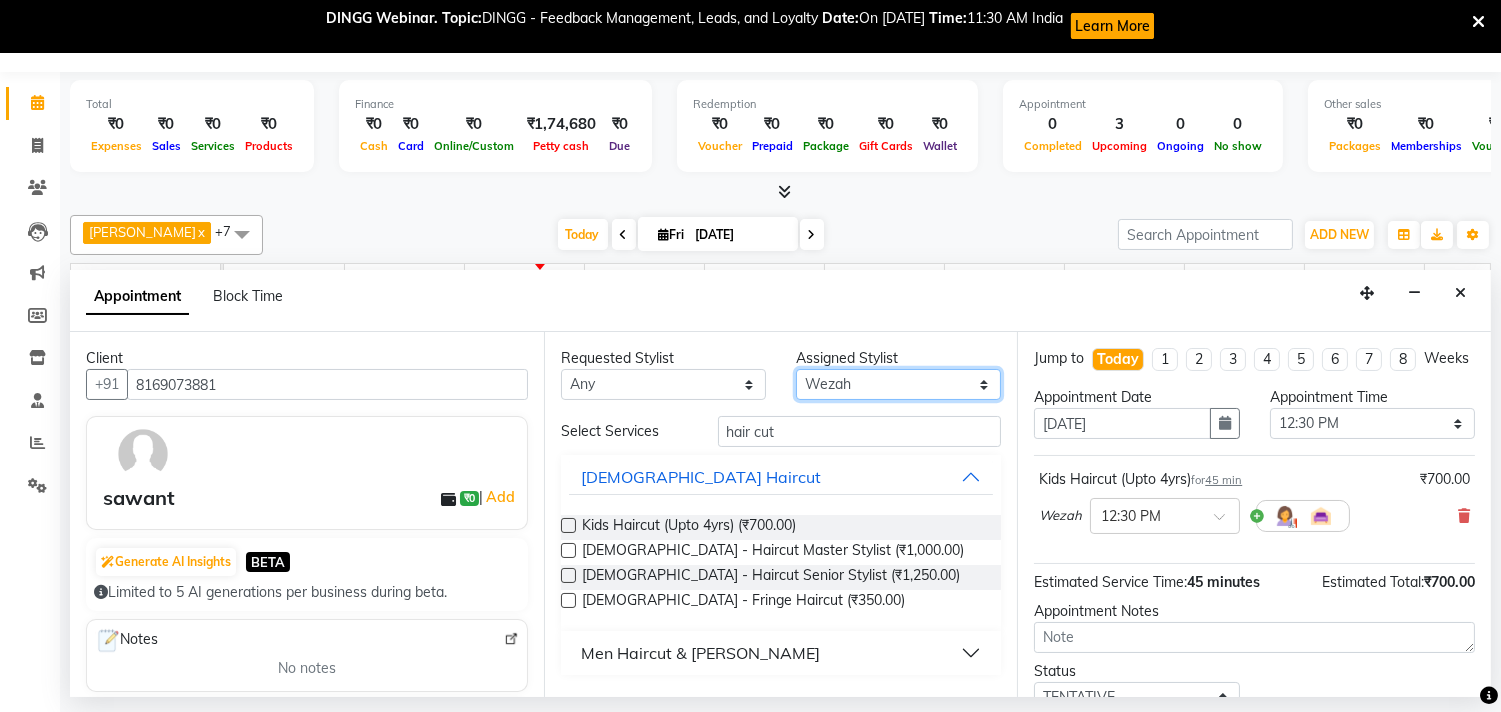 select on "67913" 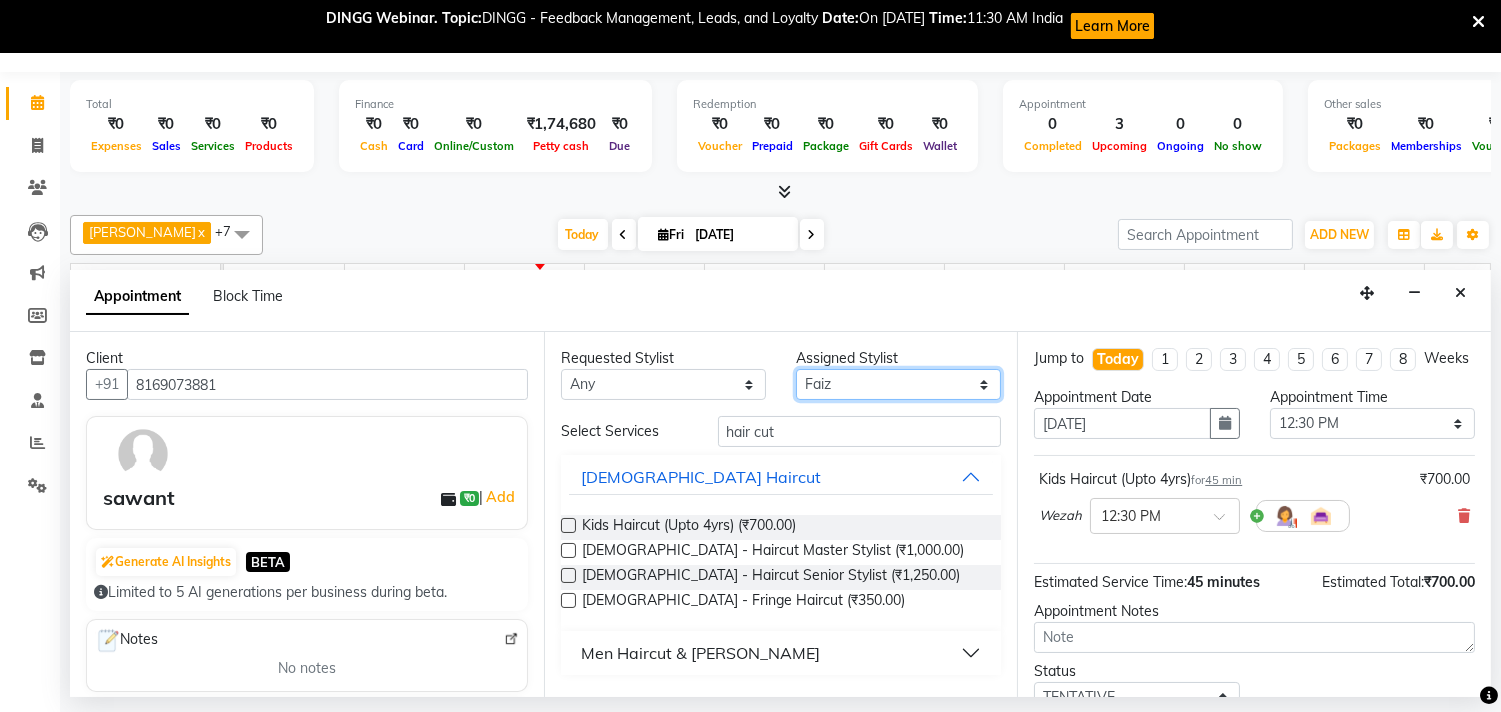 click on "Select [PERSON_NAME] Faiz Geeta [PERSON_NAME]   [PERSON_NAME] Khende [PERSON_NAME]  [PERSON_NAME] [MEDICAL_DATA][PERSON_NAME] [PERSON_NAME] [PERSON_NAME]  [PERSON_NAME] Wezah" at bounding box center [898, 384] 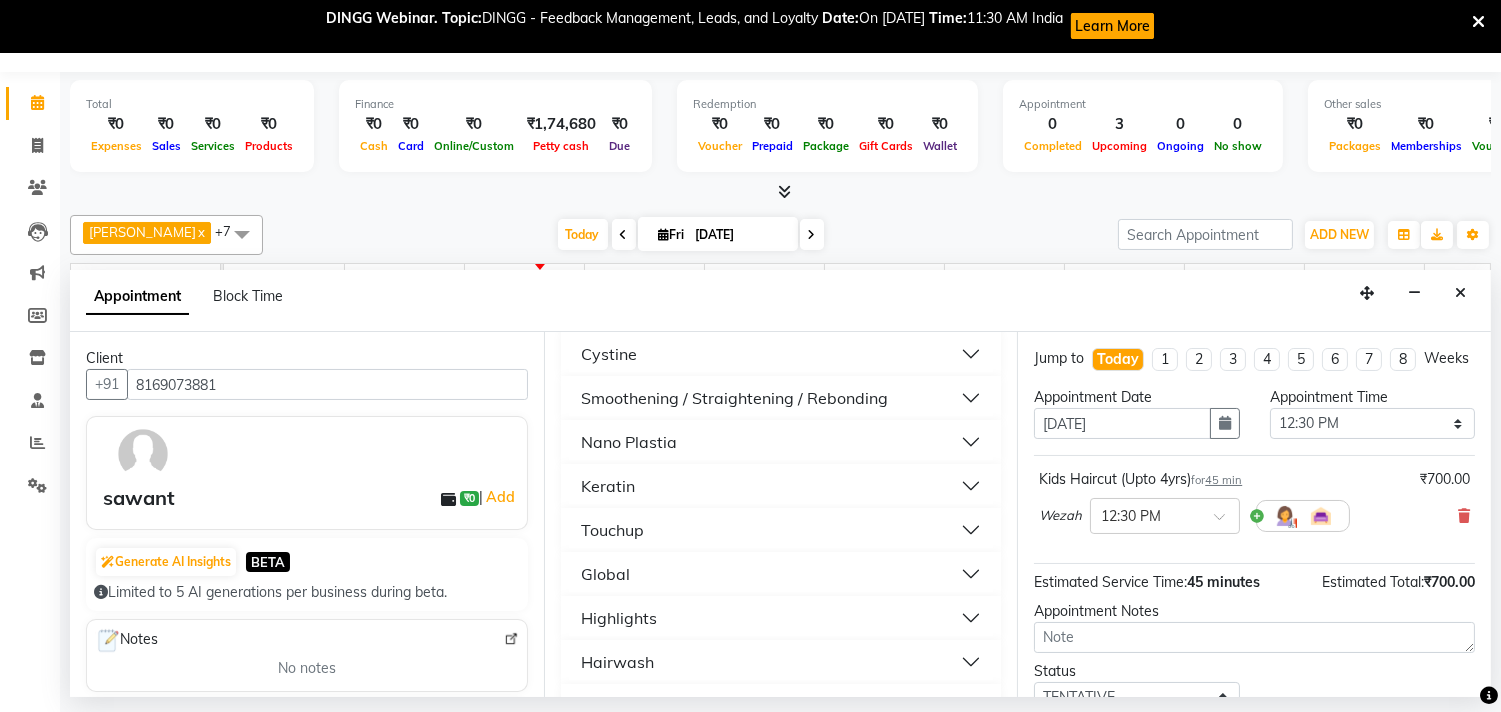 scroll, scrollTop: 0, scrollLeft: 0, axis: both 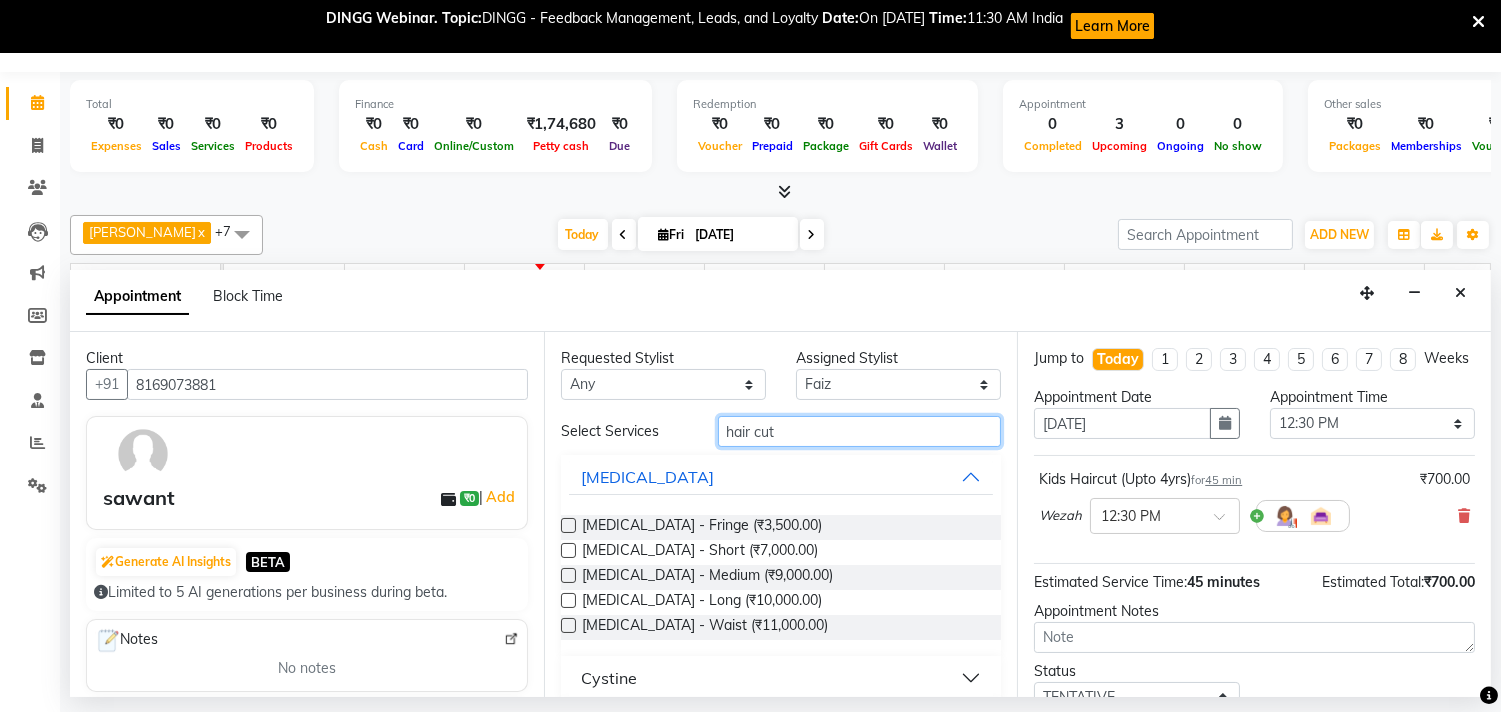 click on "hair cut" at bounding box center [860, 431] 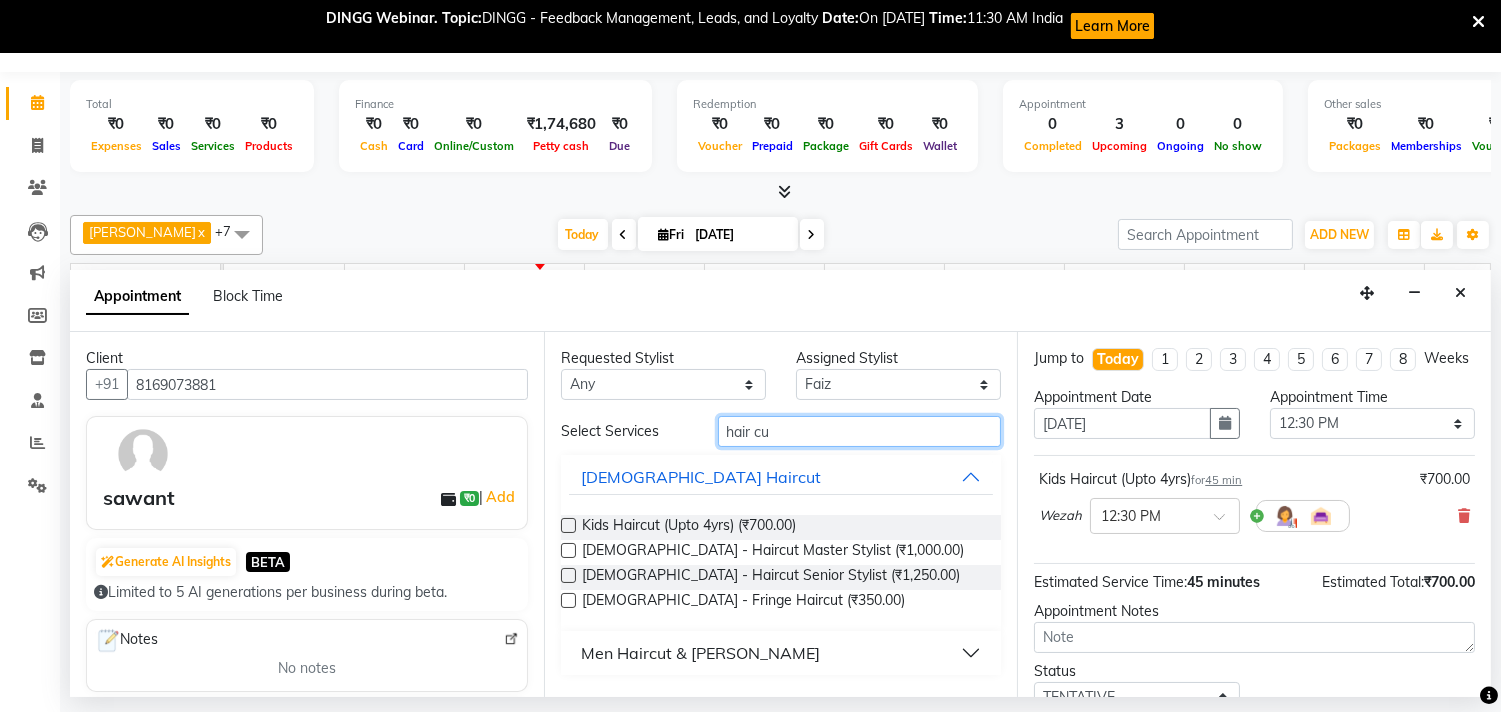type on "hair cut" 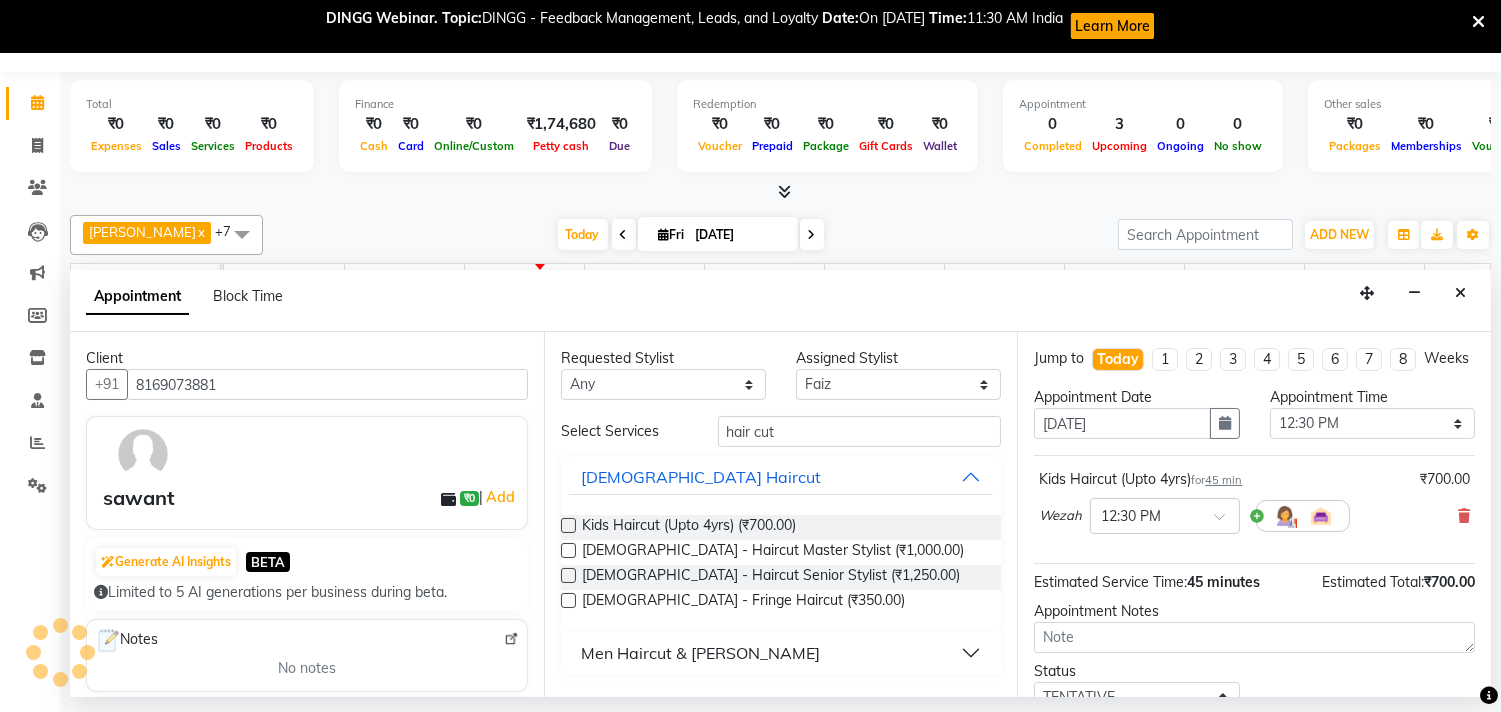 click at bounding box center [568, 525] 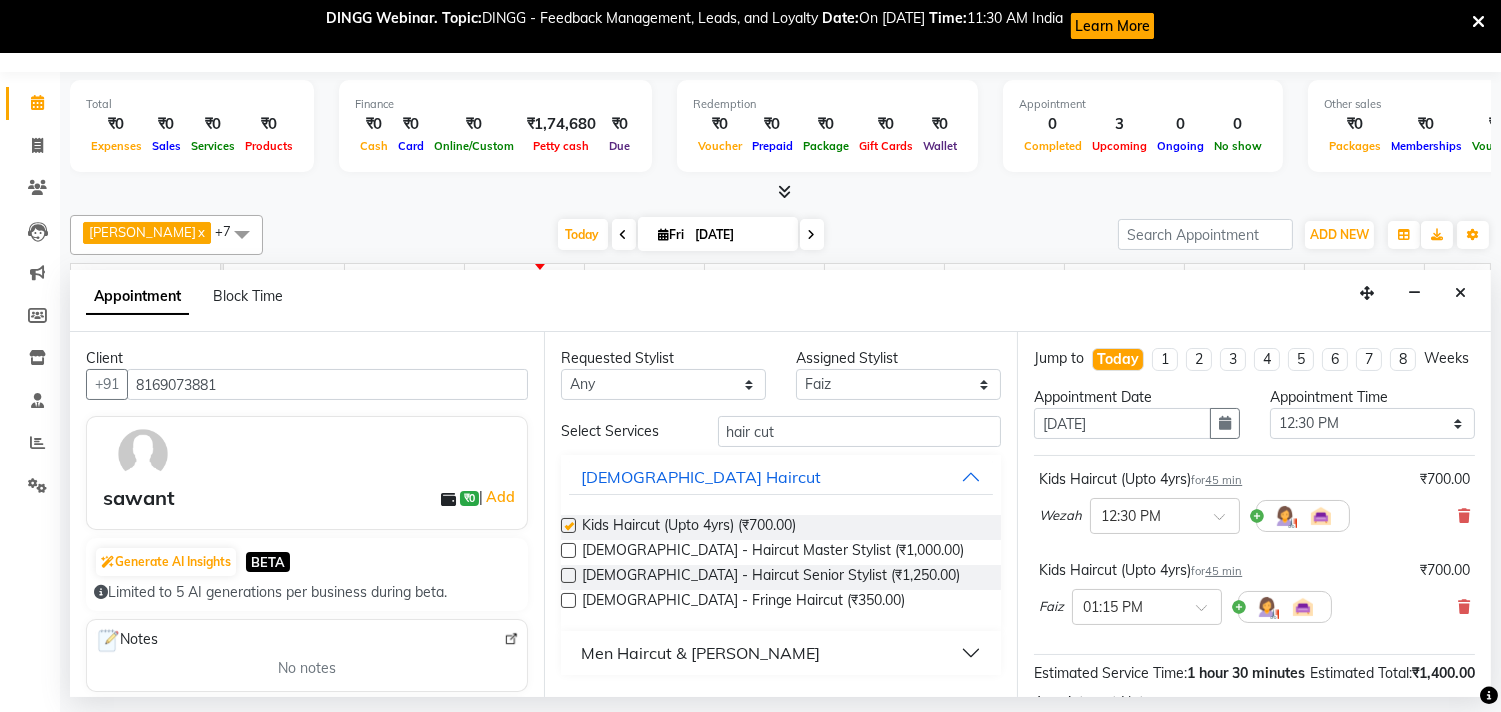 checkbox on "false" 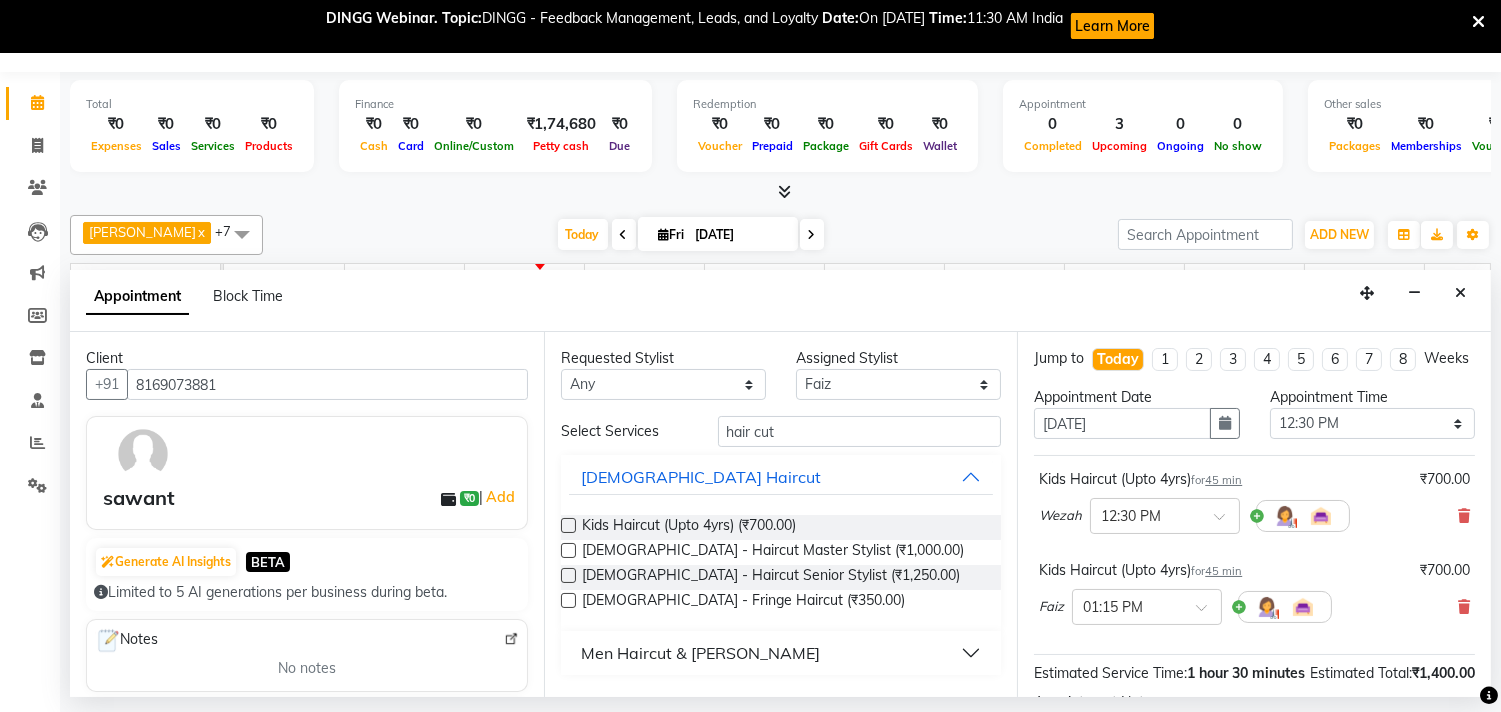 scroll, scrollTop: 272, scrollLeft: 0, axis: vertical 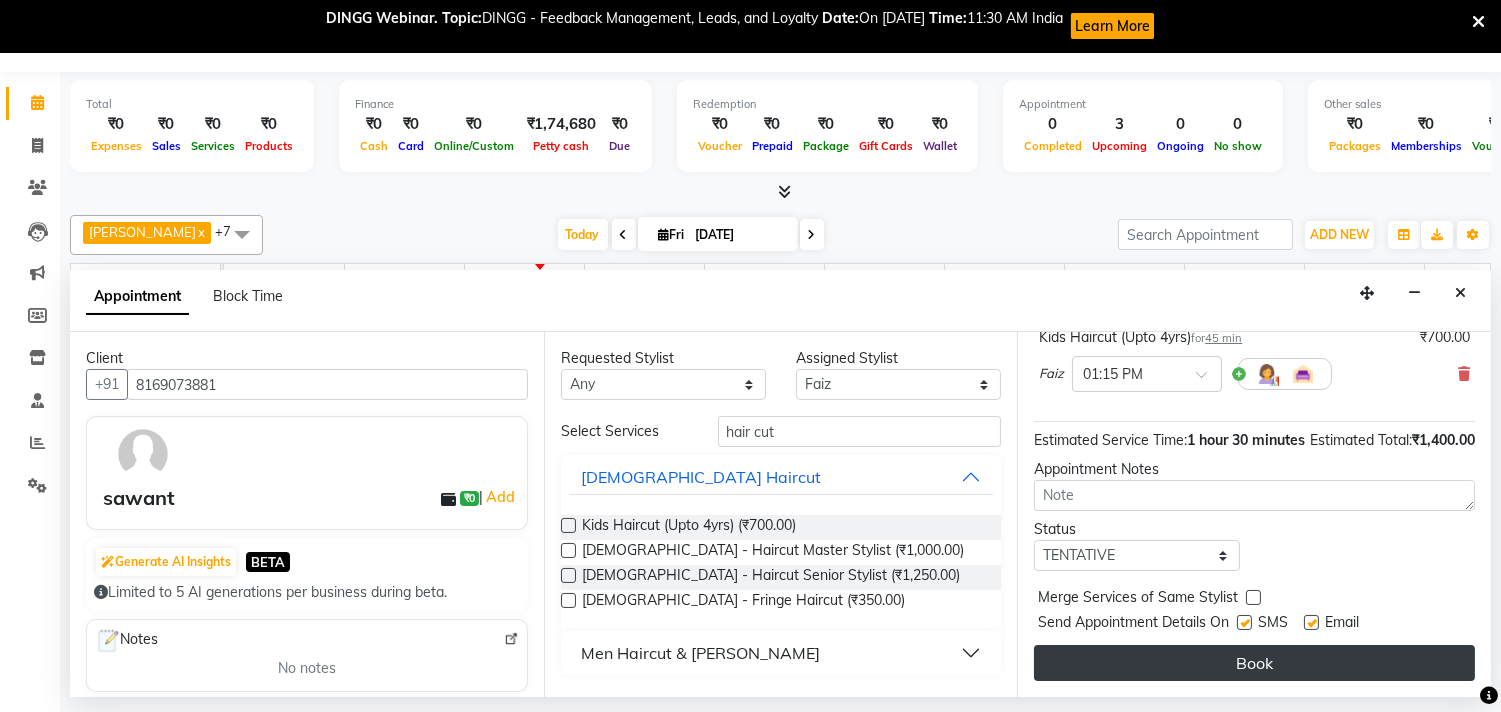 click on "Book" at bounding box center [1254, 663] 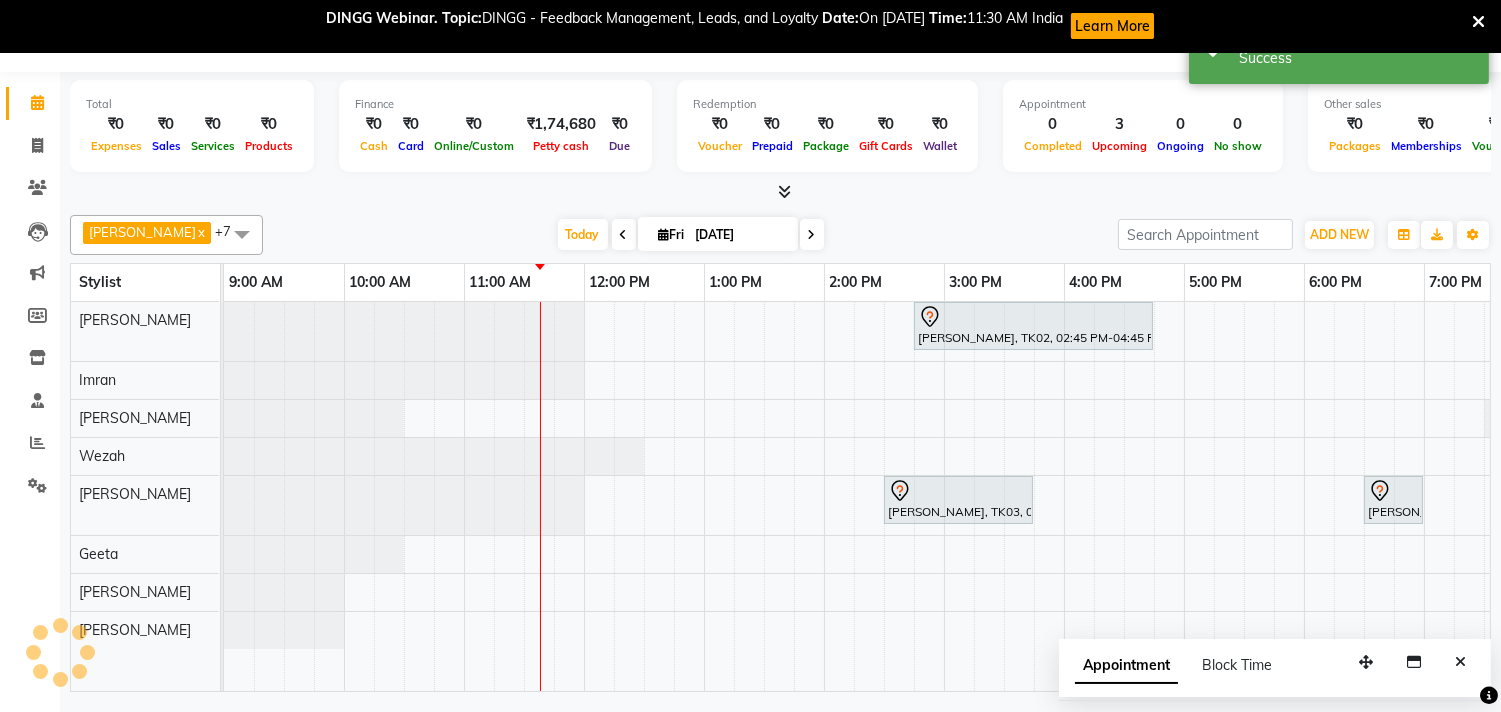 scroll, scrollTop: 0, scrollLeft: 0, axis: both 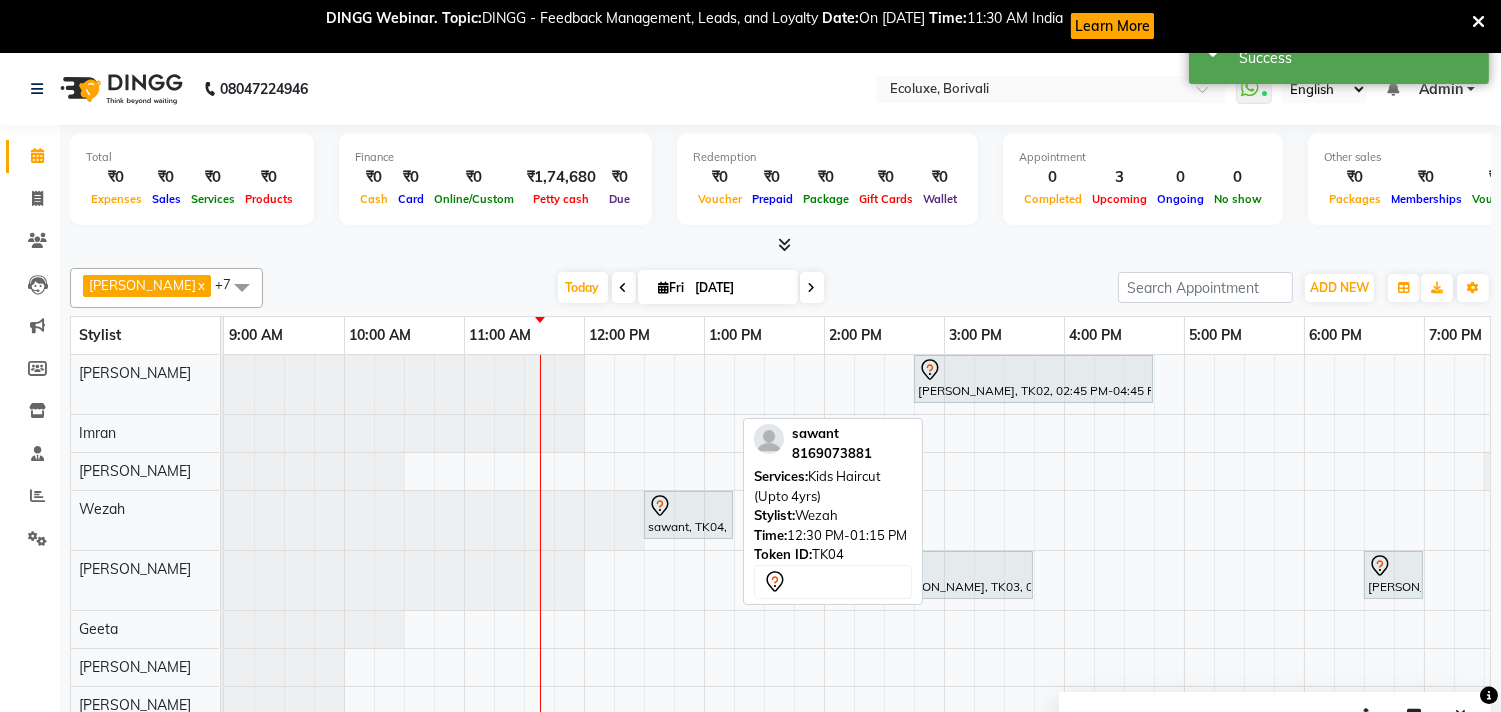 click at bounding box center [688, 506] 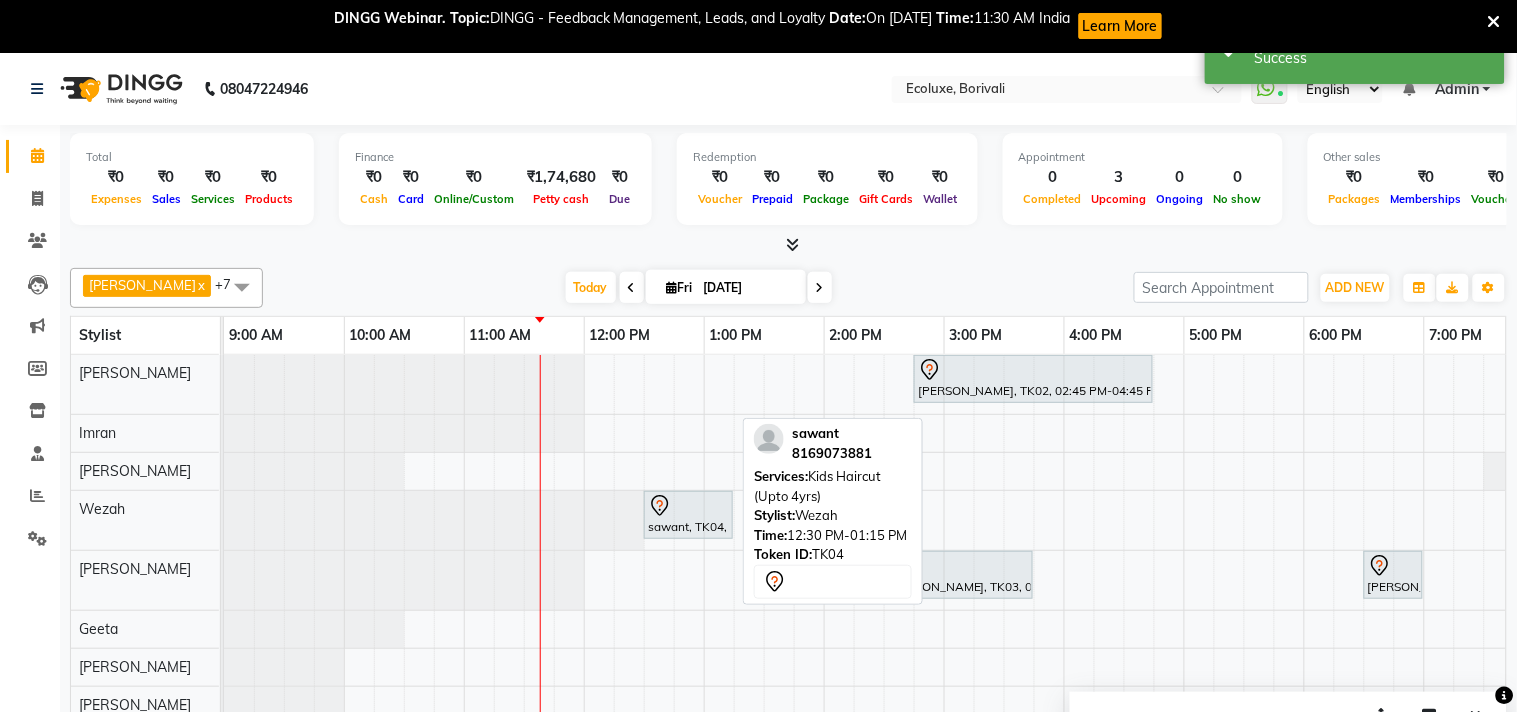 select on "7" 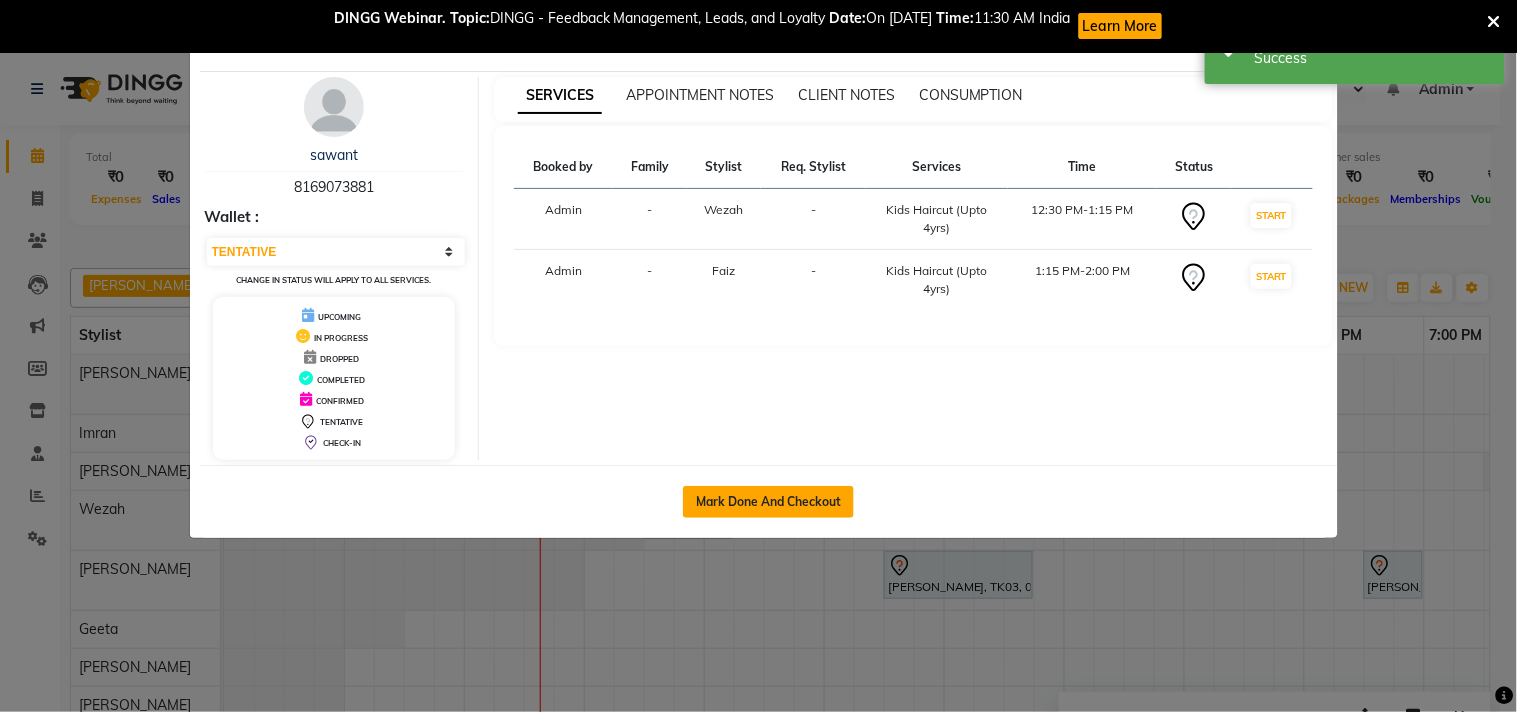click on "Mark Done And Checkout" 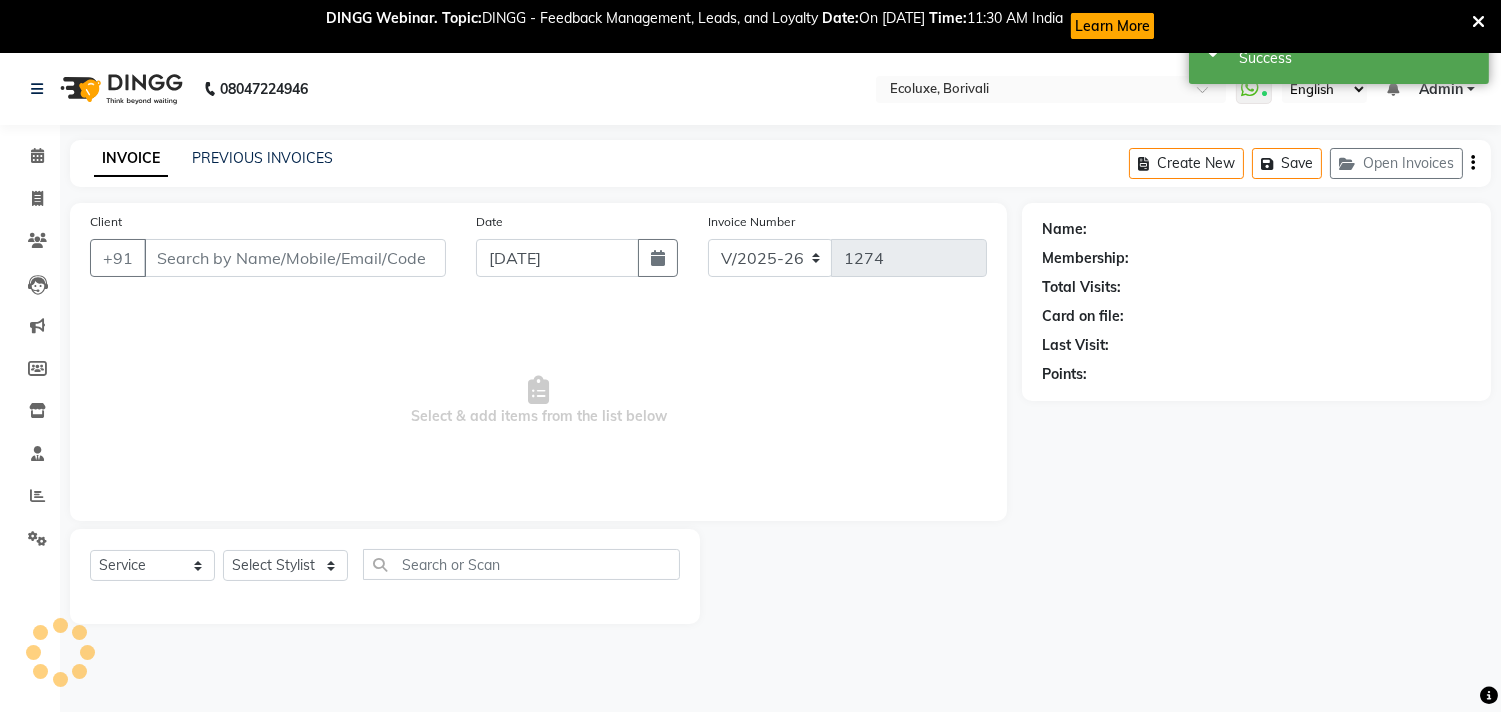 type on "8169073881" 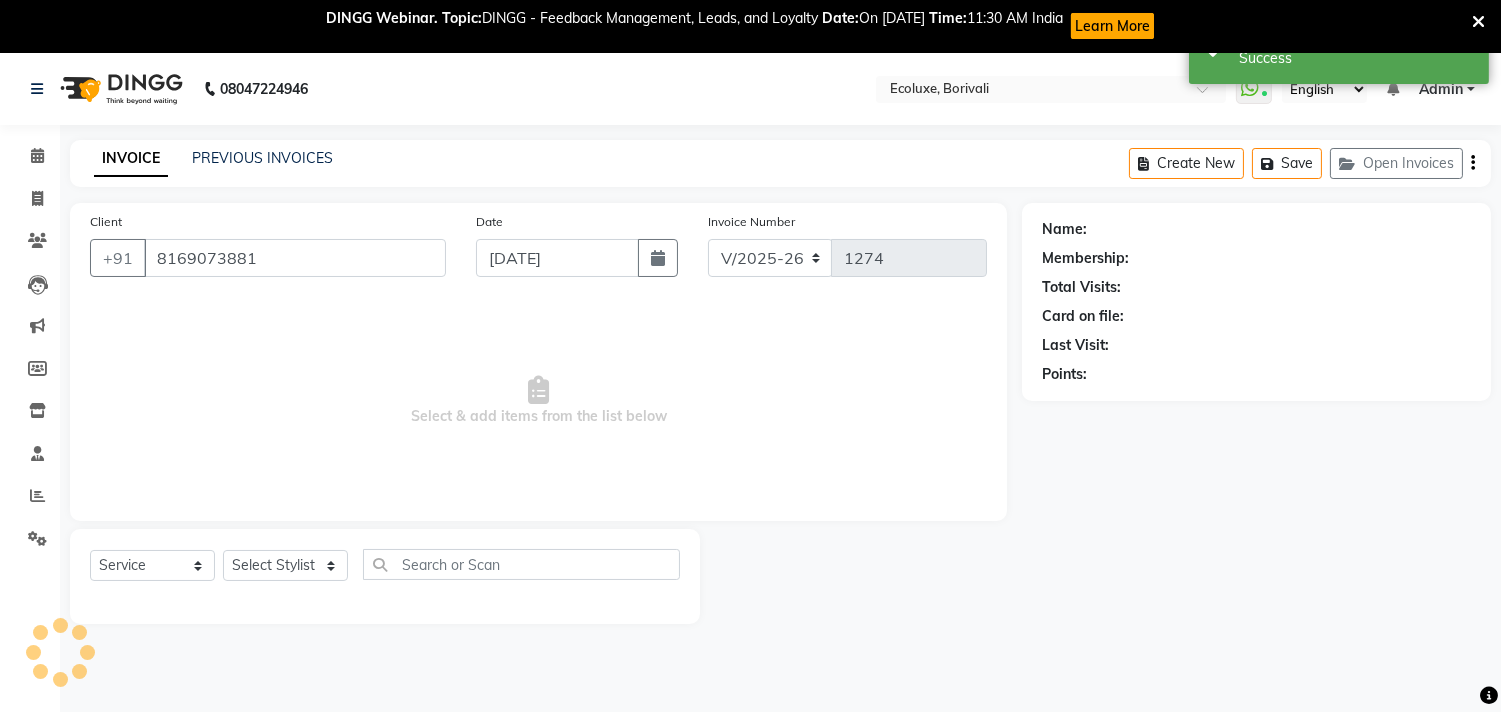 select on "67913" 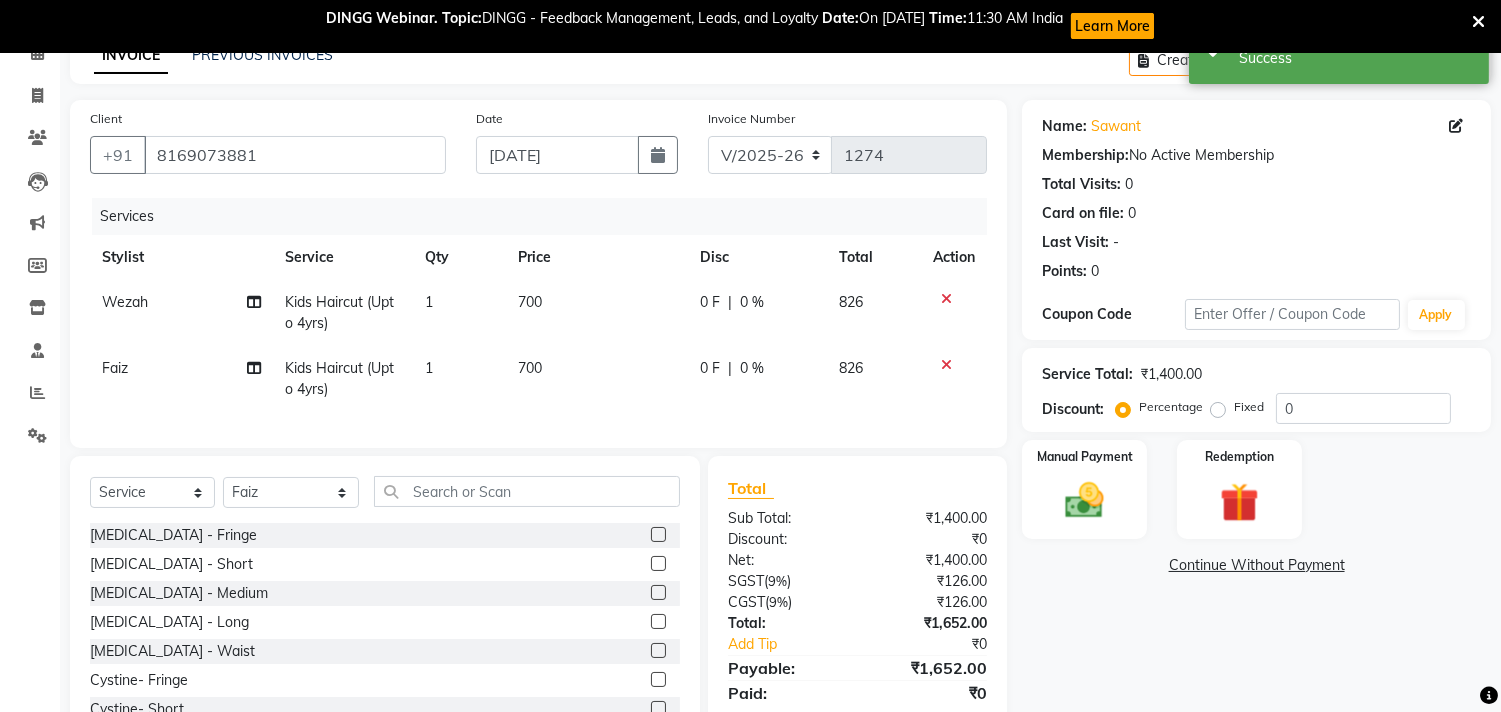scroll, scrollTop: 0, scrollLeft: 0, axis: both 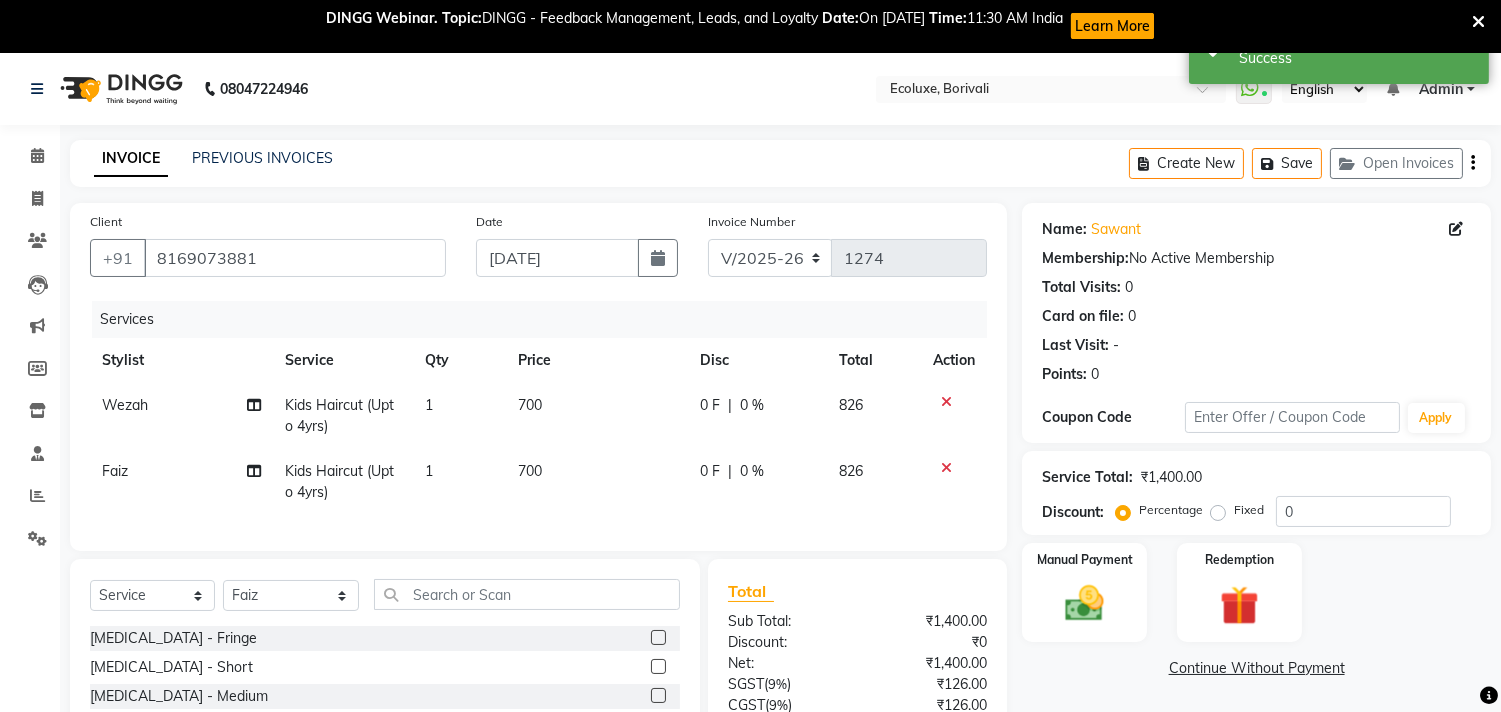 click 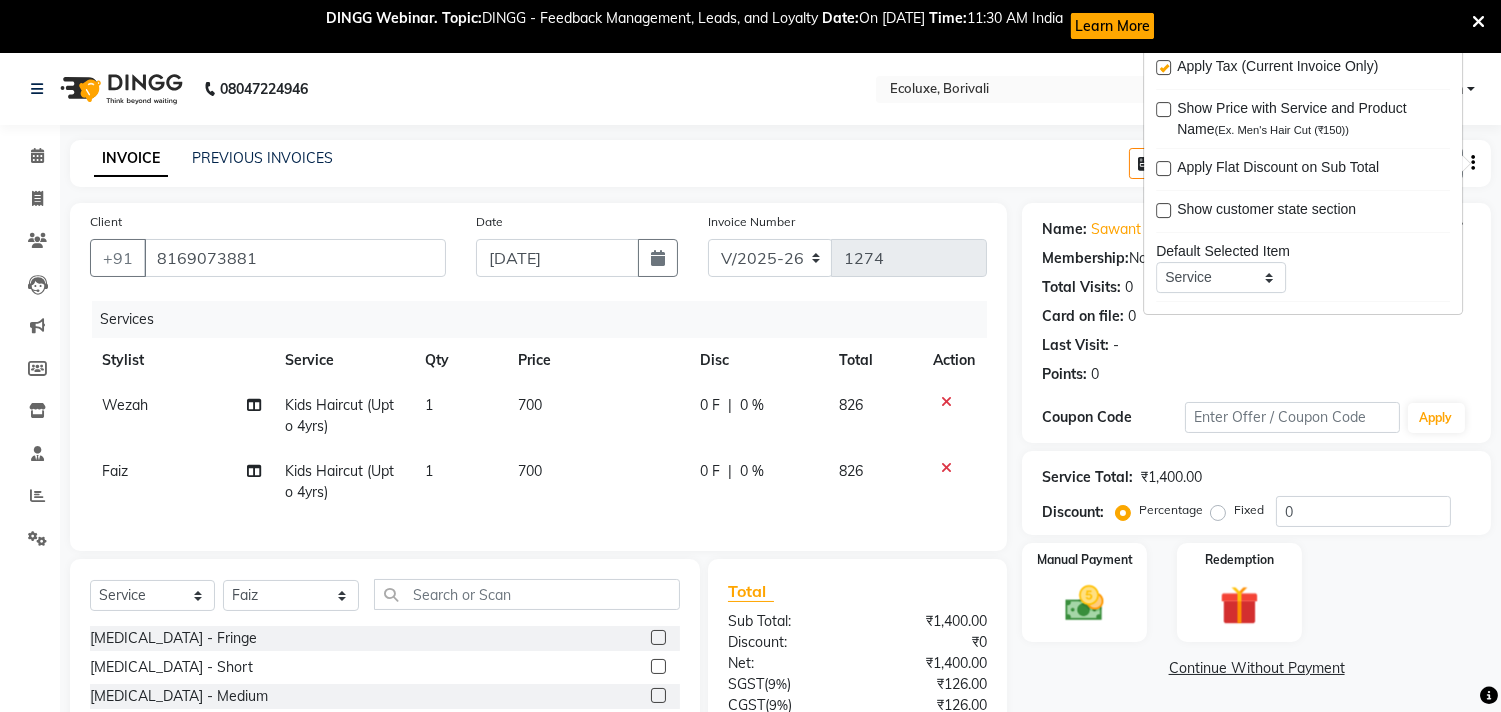 click at bounding box center (1163, 67) 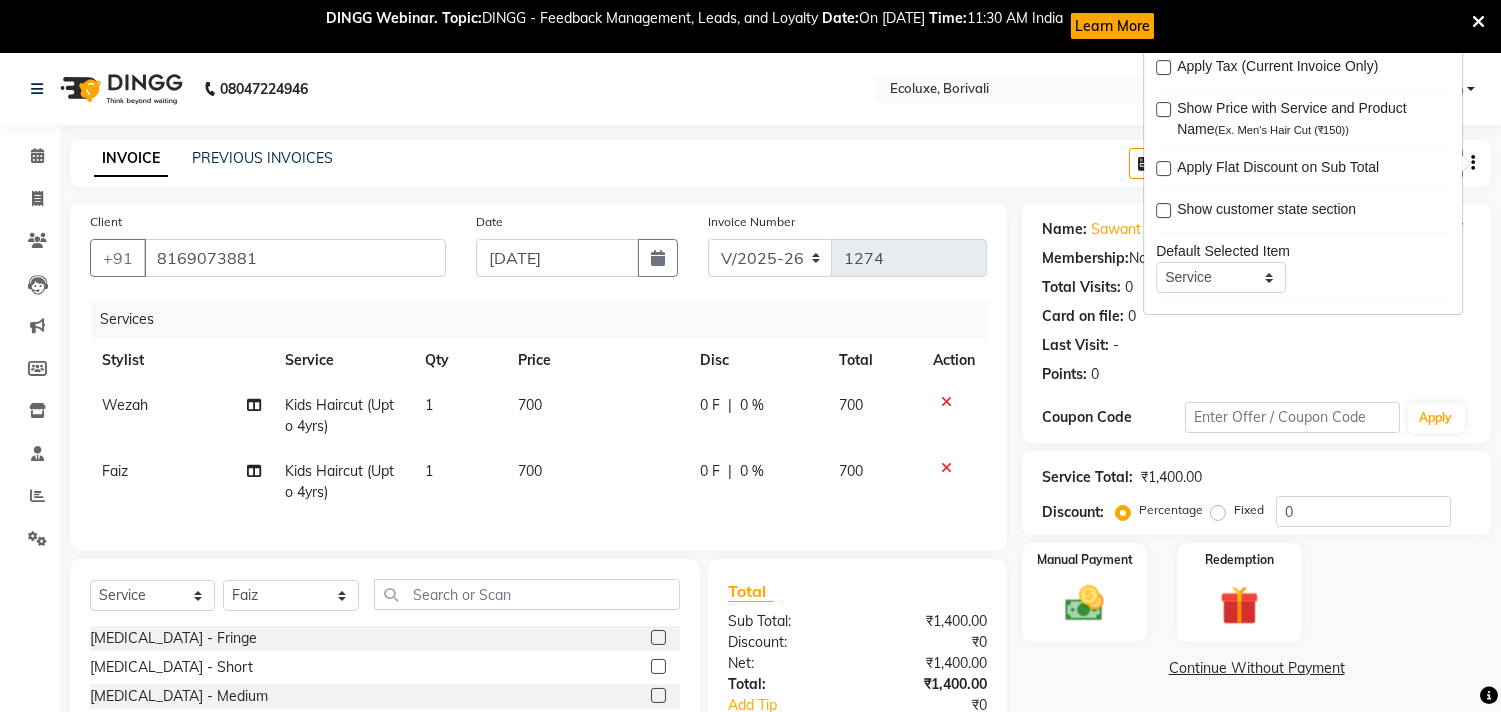 click on "08047224946 Select Location × Ecoluxe, Borivali  WhatsApp Status  ✕ Status:  Connected Most Recent Message: 11-07-2025     11:10 AM Recent Service Activity: 11-07-2025     11:18 AM English ENGLISH Español العربية मराठी हिंदी ગુજરાતી தமிழ் 中文 Notifications nothing to show Admin Manage Profile Change Password Sign out  Version:3.15.4" 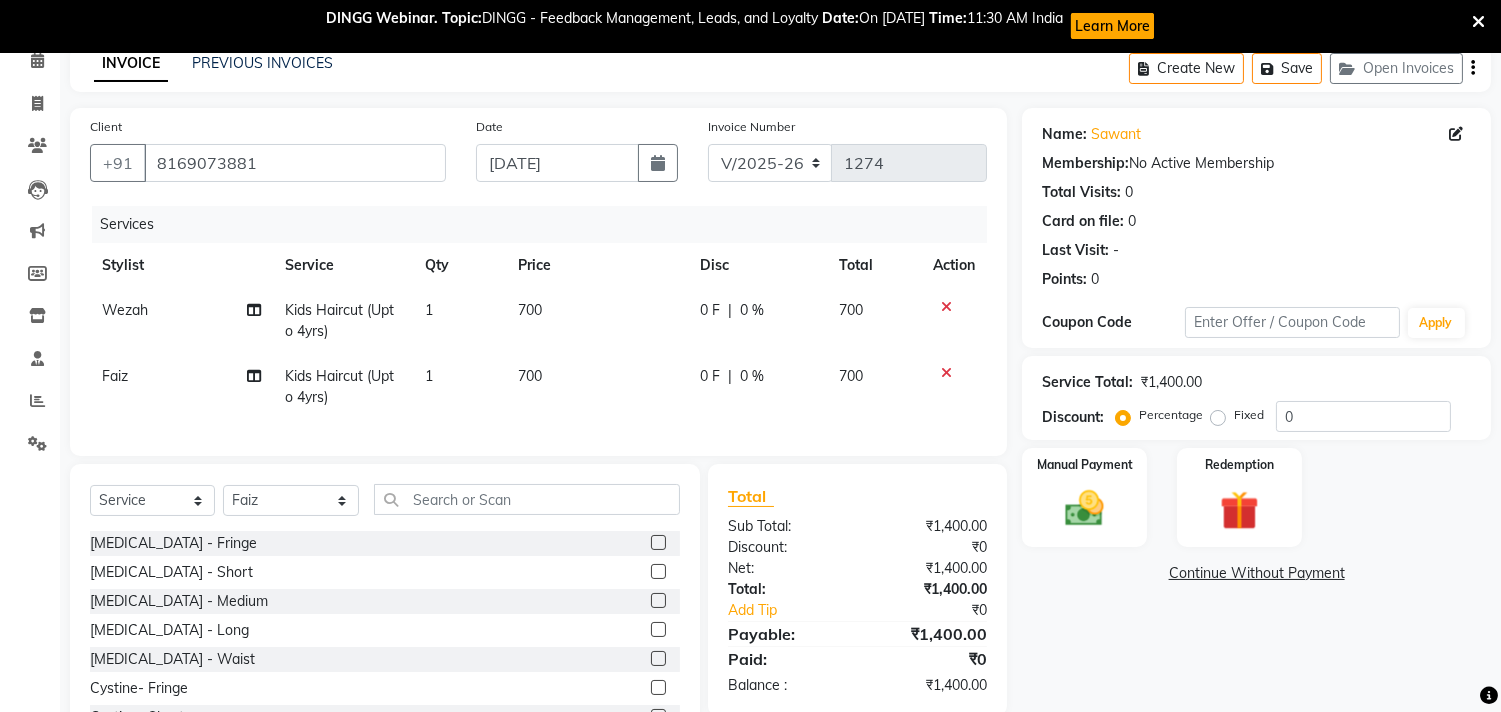 scroll, scrollTop: 188, scrollLeft: 0, axis: vertical 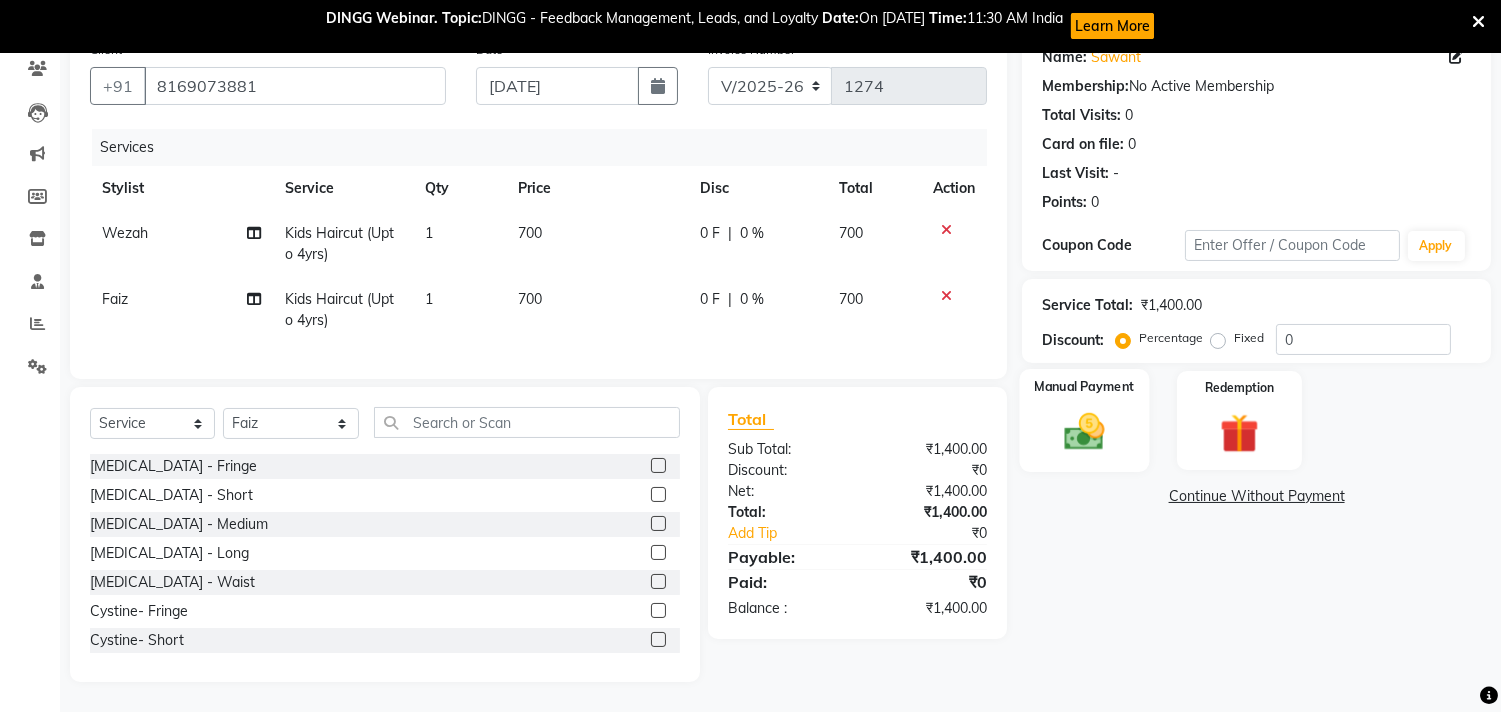 click 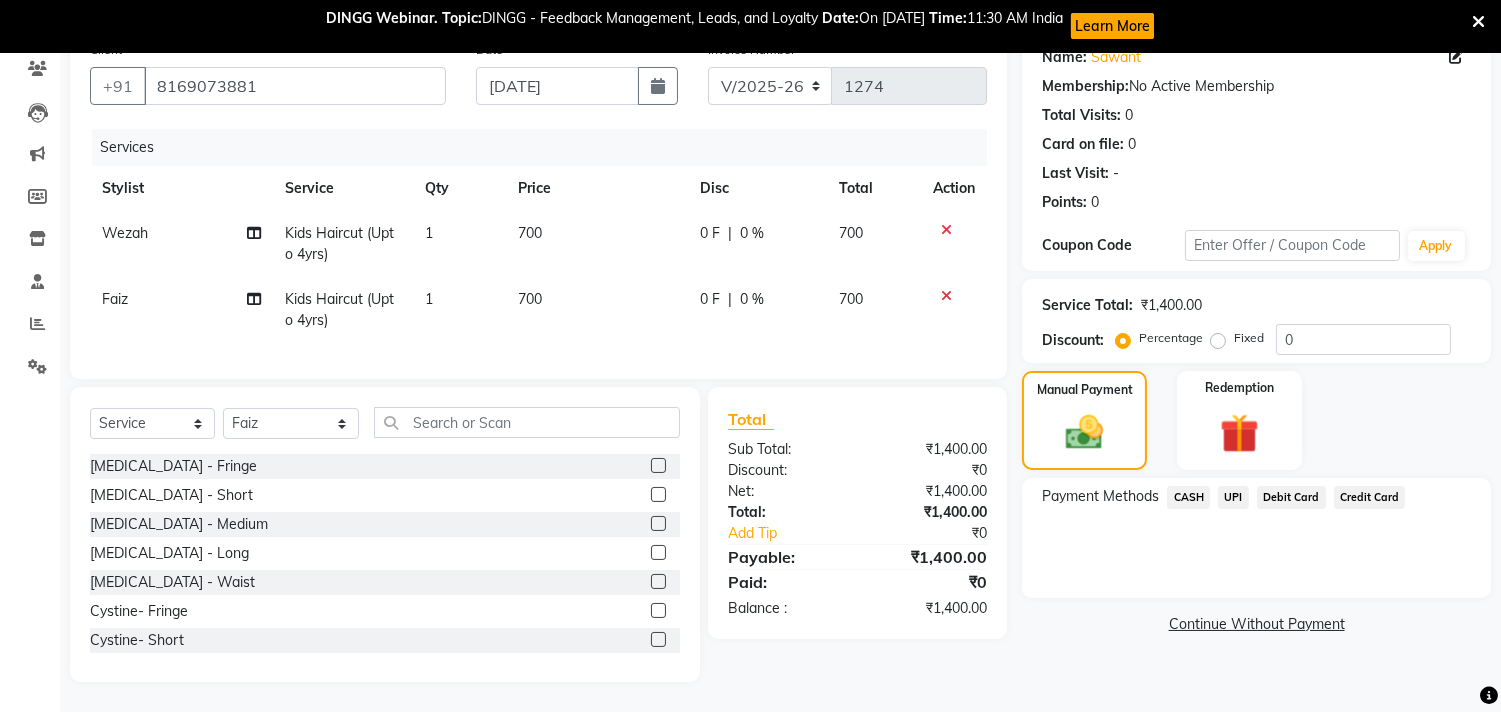 click on "UPI" 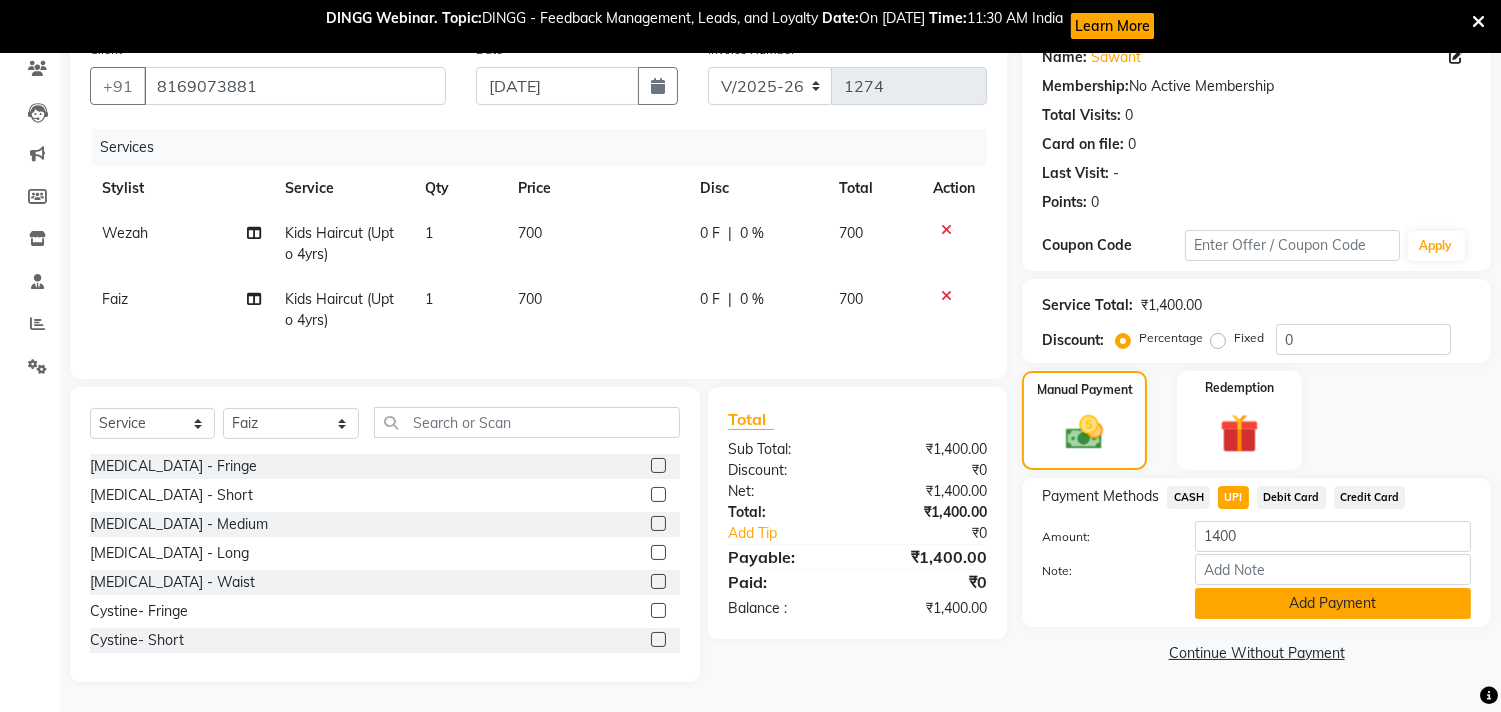 click on "Add Payment" 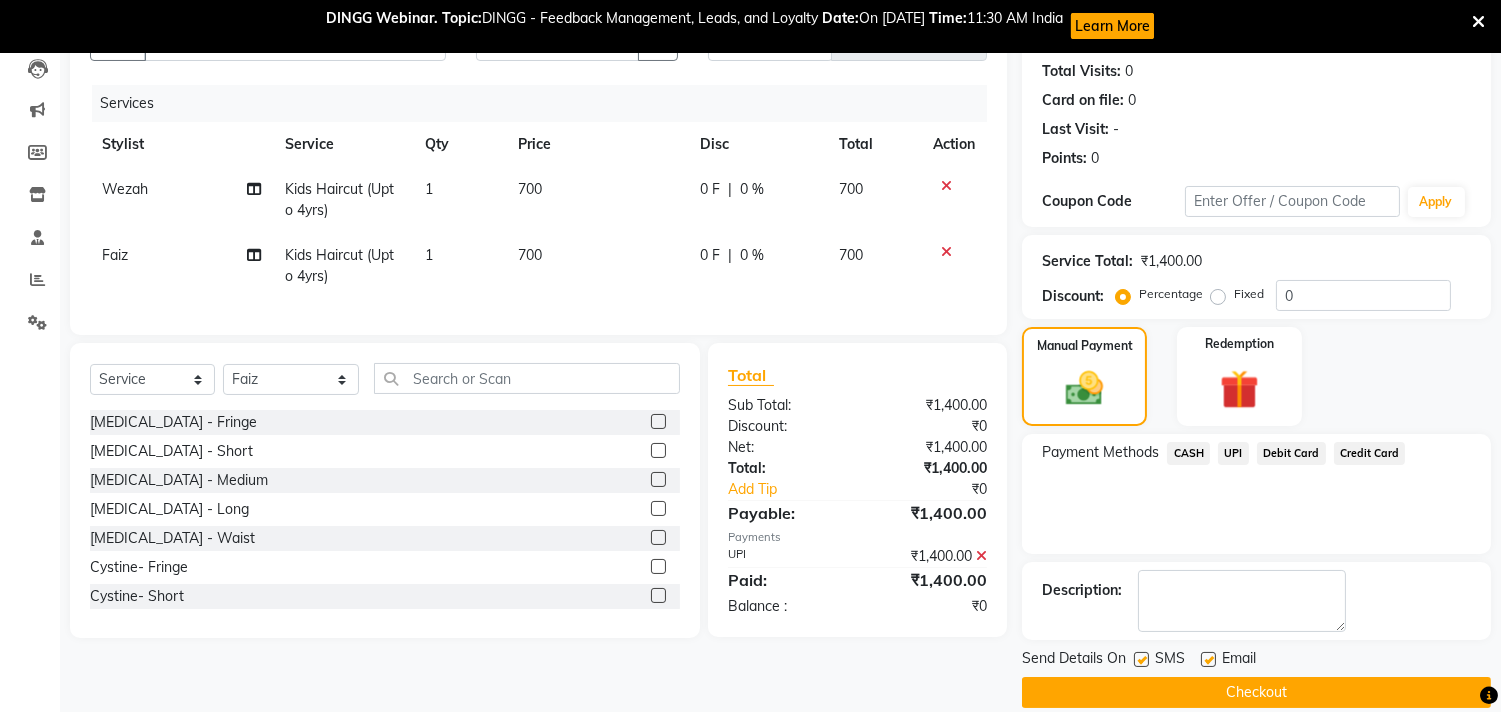 scroll, scrollTop: 241, scrollLeft: 0, axis: vertical 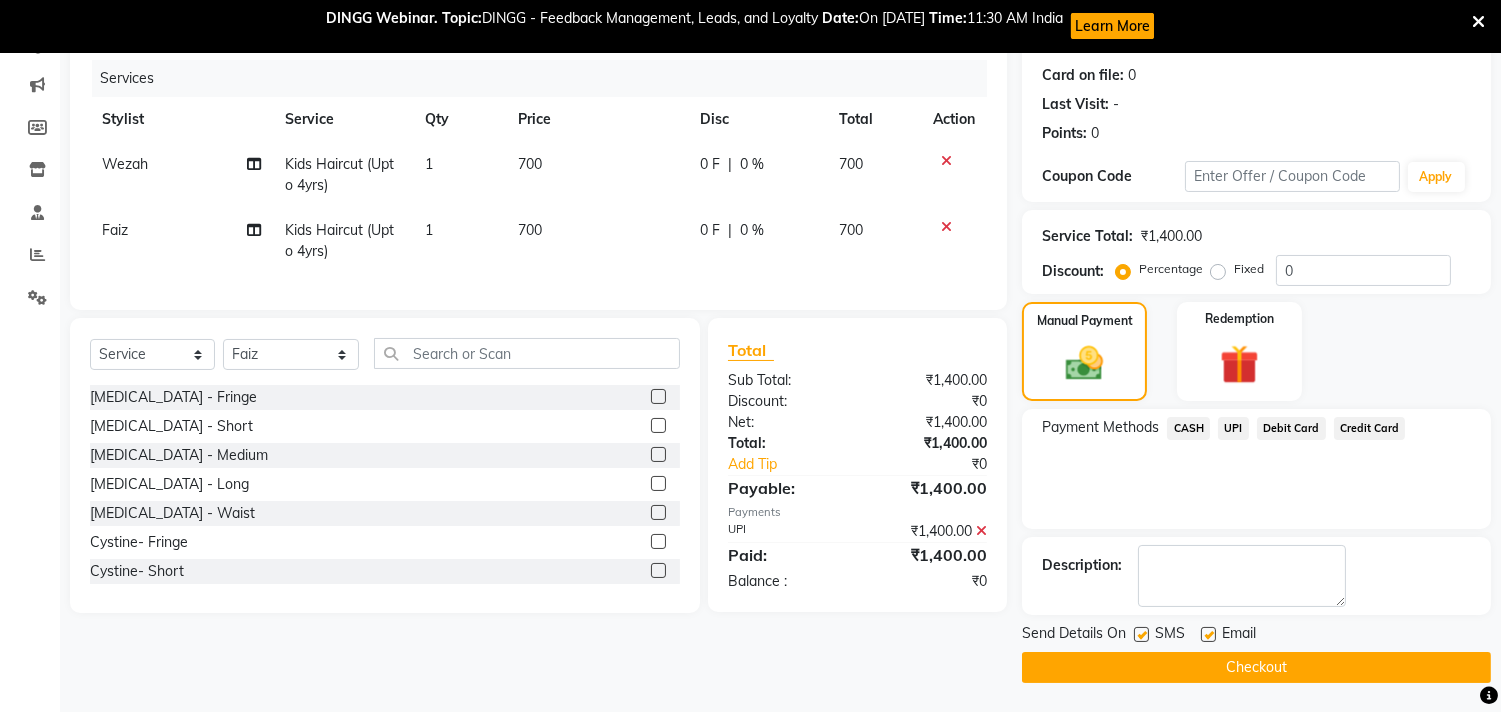click on "Checkout" 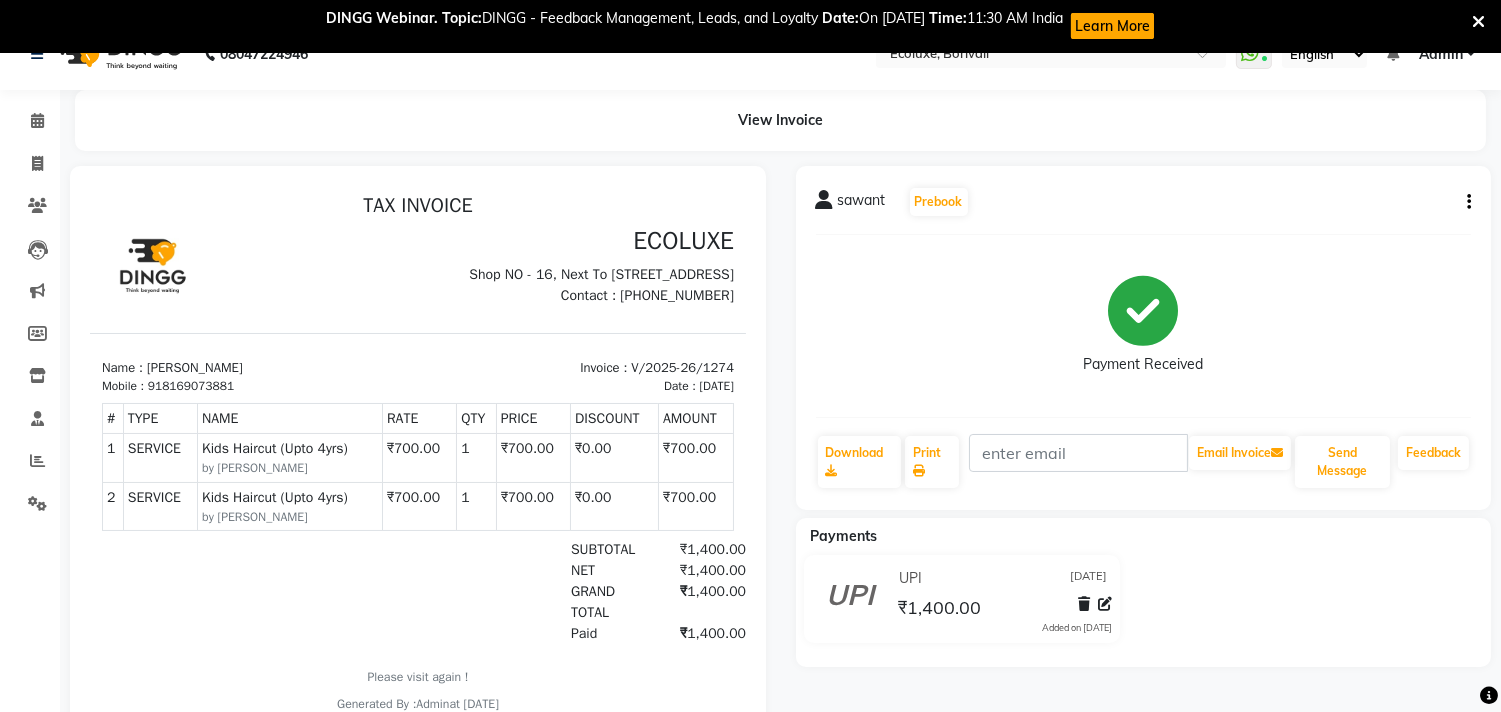 scroll, scrollTop: 0, scrollLeft: 0, axis: both 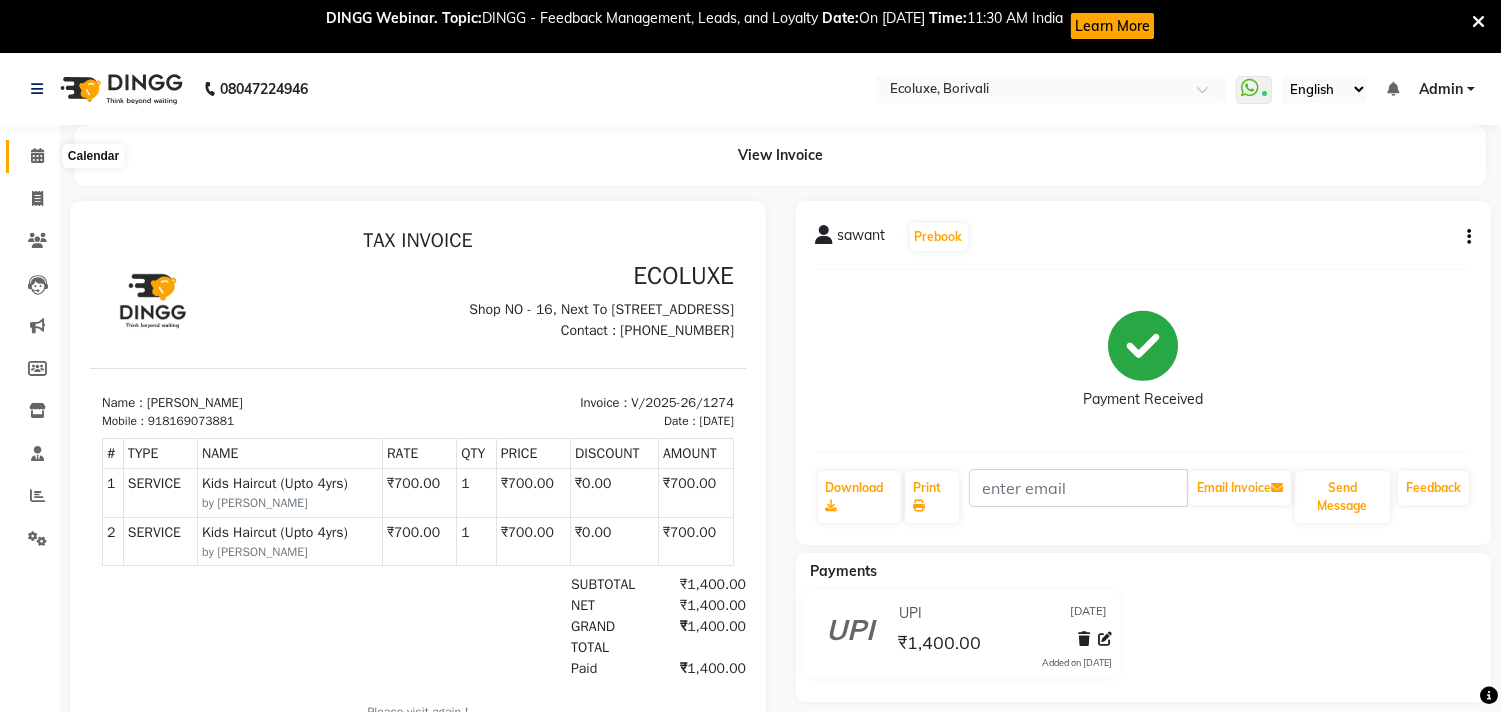 click 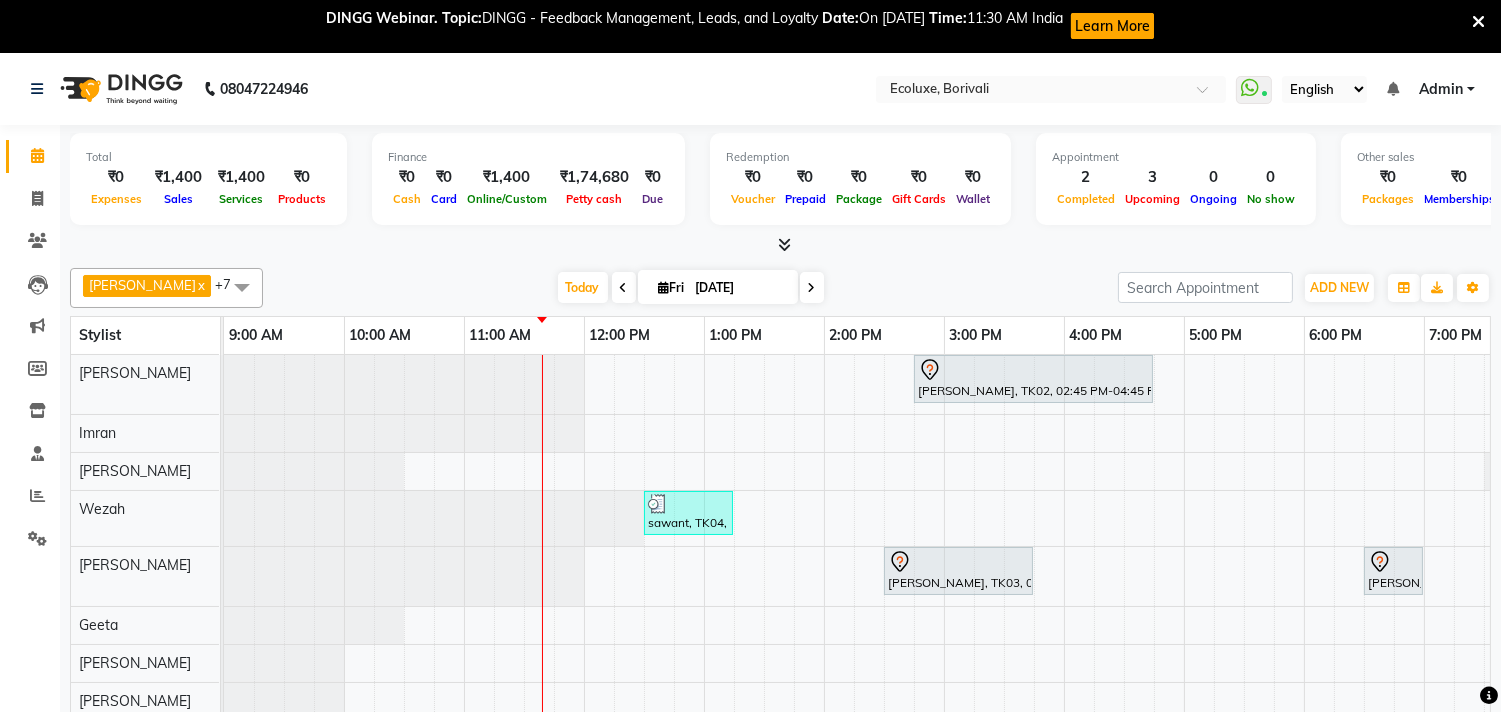 scroll, scrollTop: 0, scrollLeft: 0, axis: both 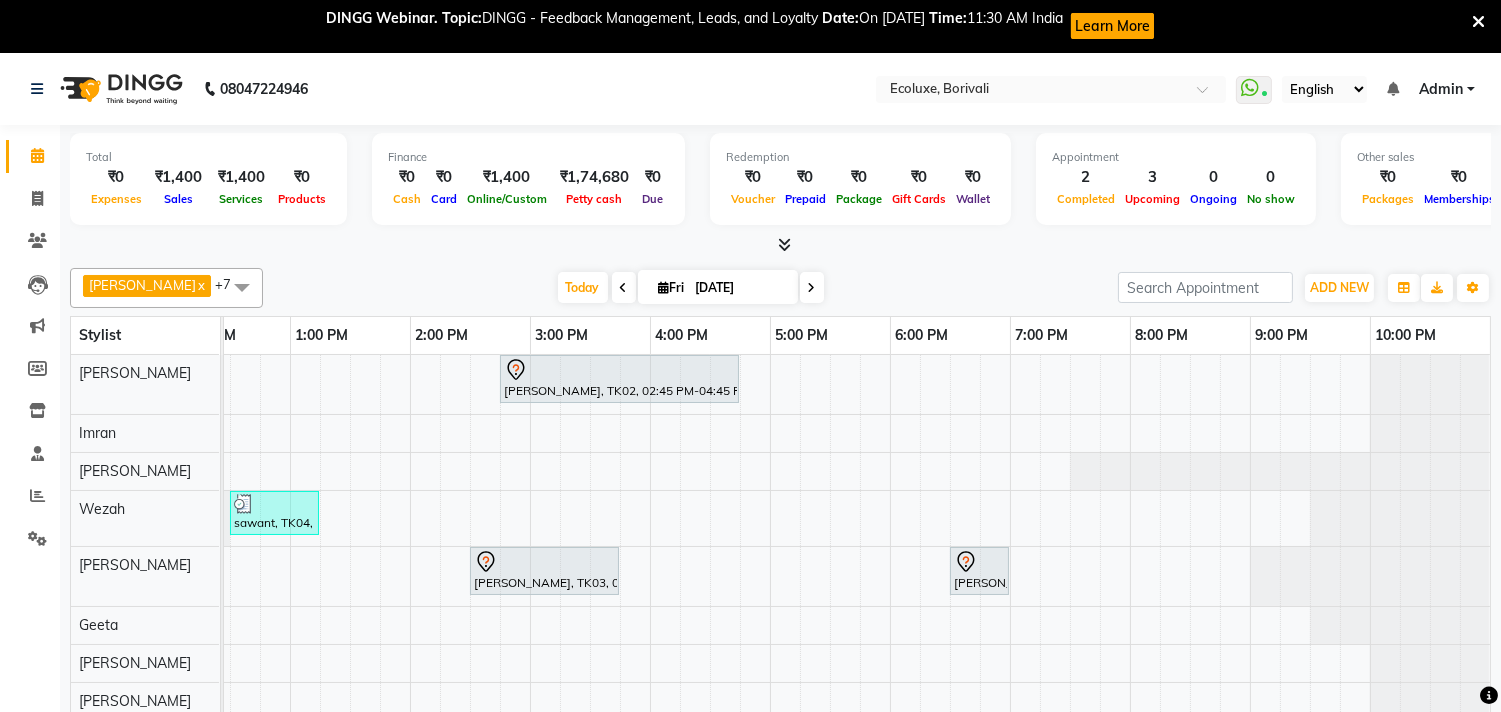 click at bounding box center (812, 288) 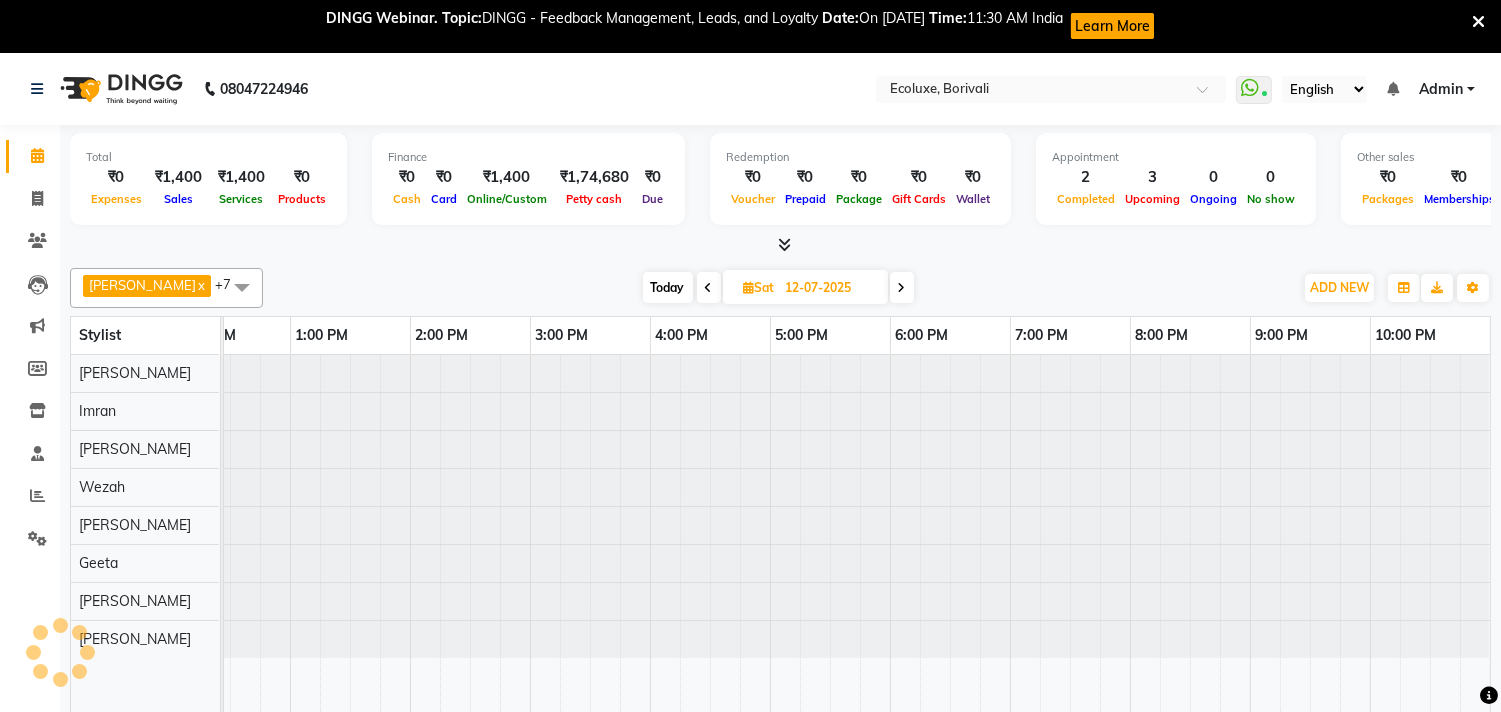 scroll, scrollTop: 0, scrollLeft: 0, axis: both 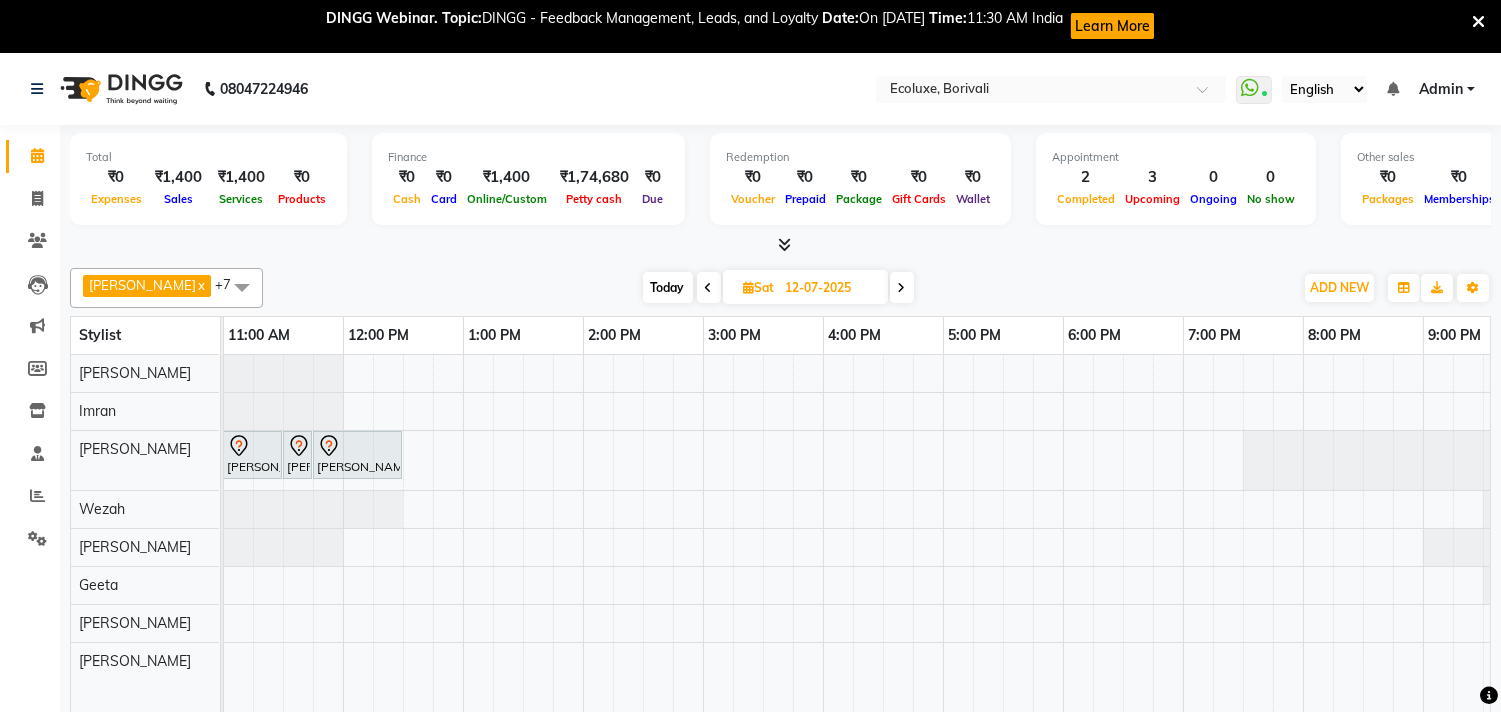 click at bounding box center [902, 288] 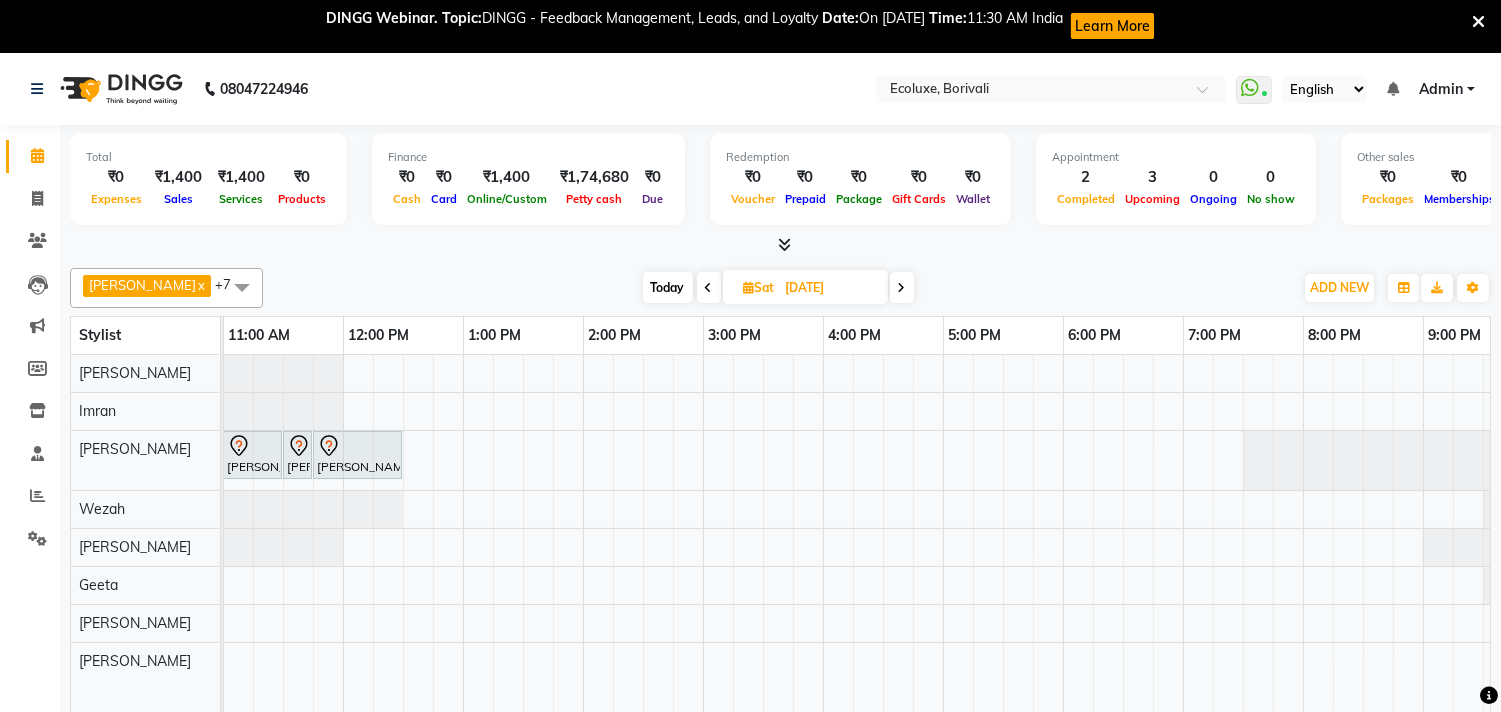 scroll, scrollTop: 0, scrollLeft: 0, axis: both 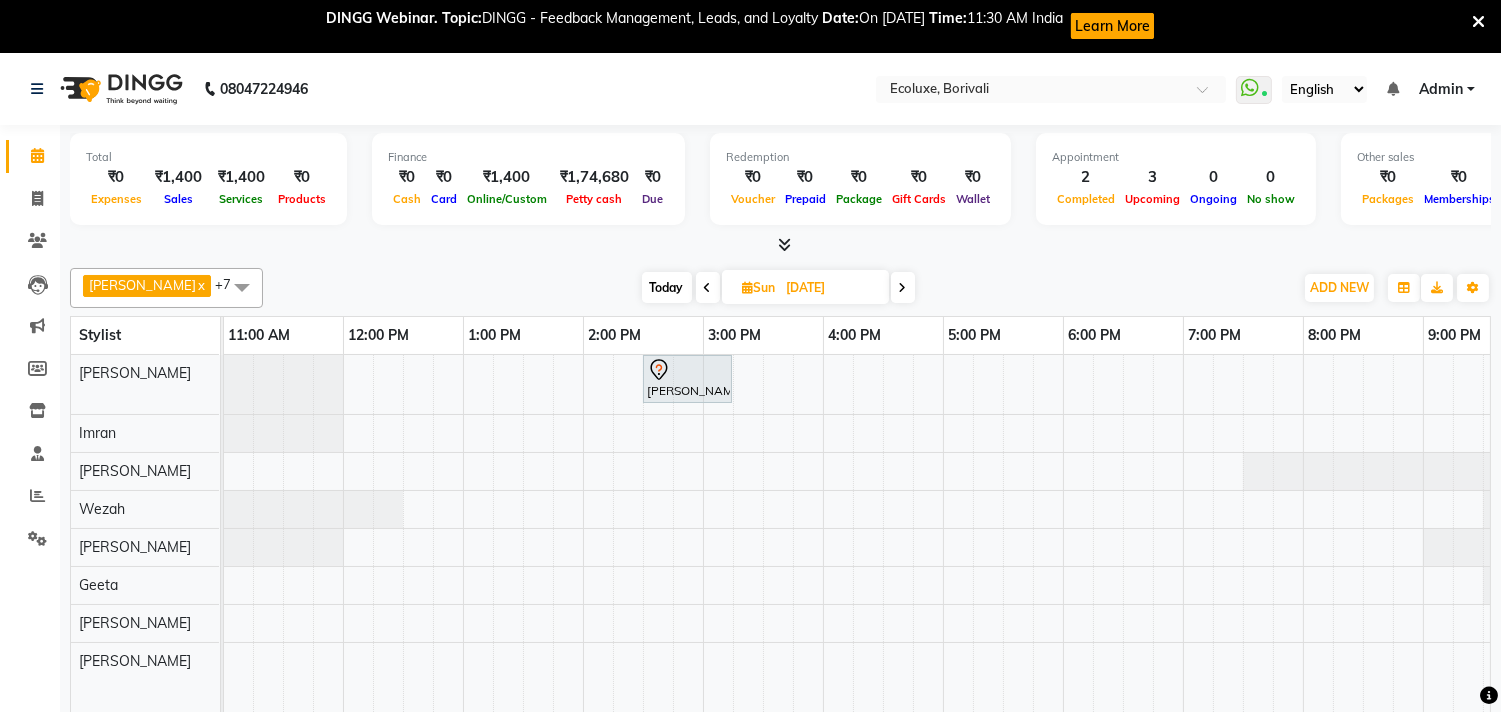 click on "Today" at bounding box center [667, 287] 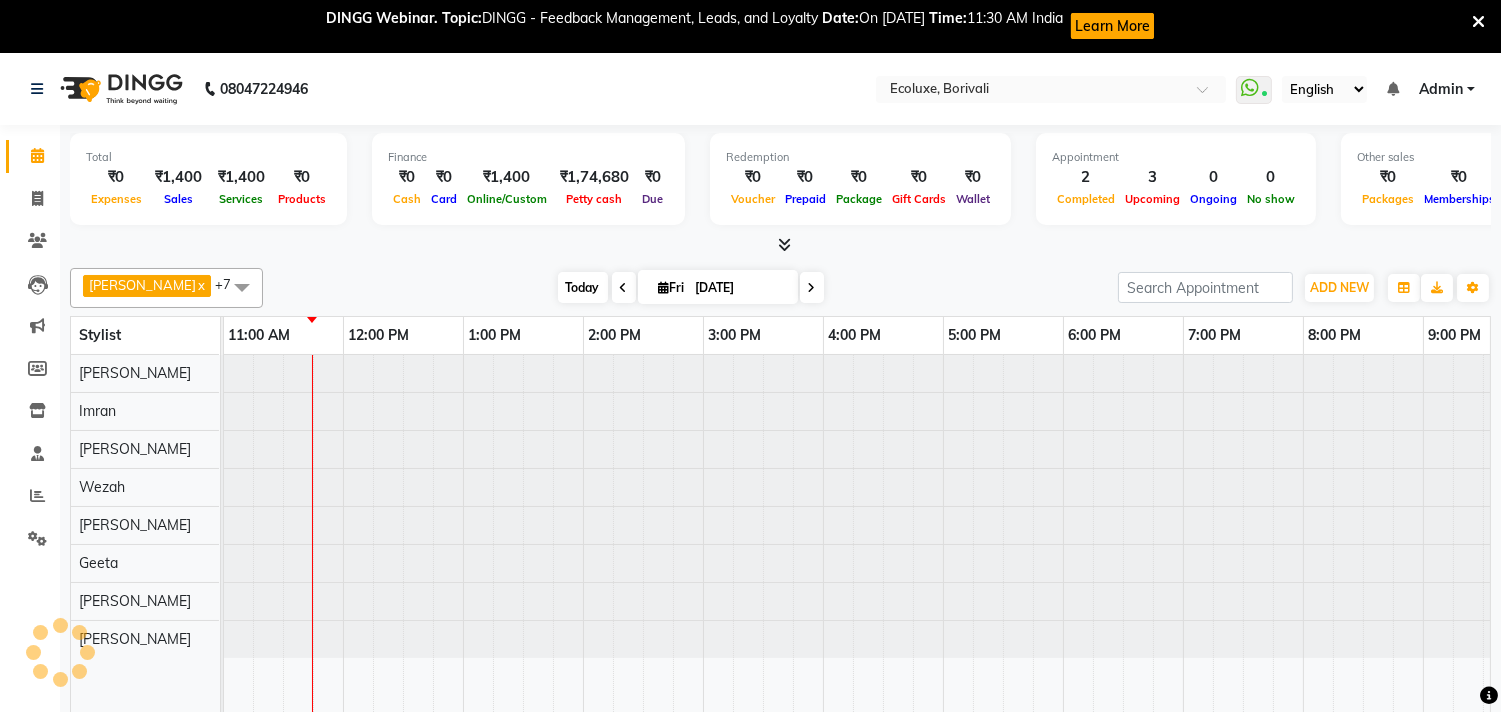scroll, scrollTop: 0, scrollLeft: 241, axis: horizontal 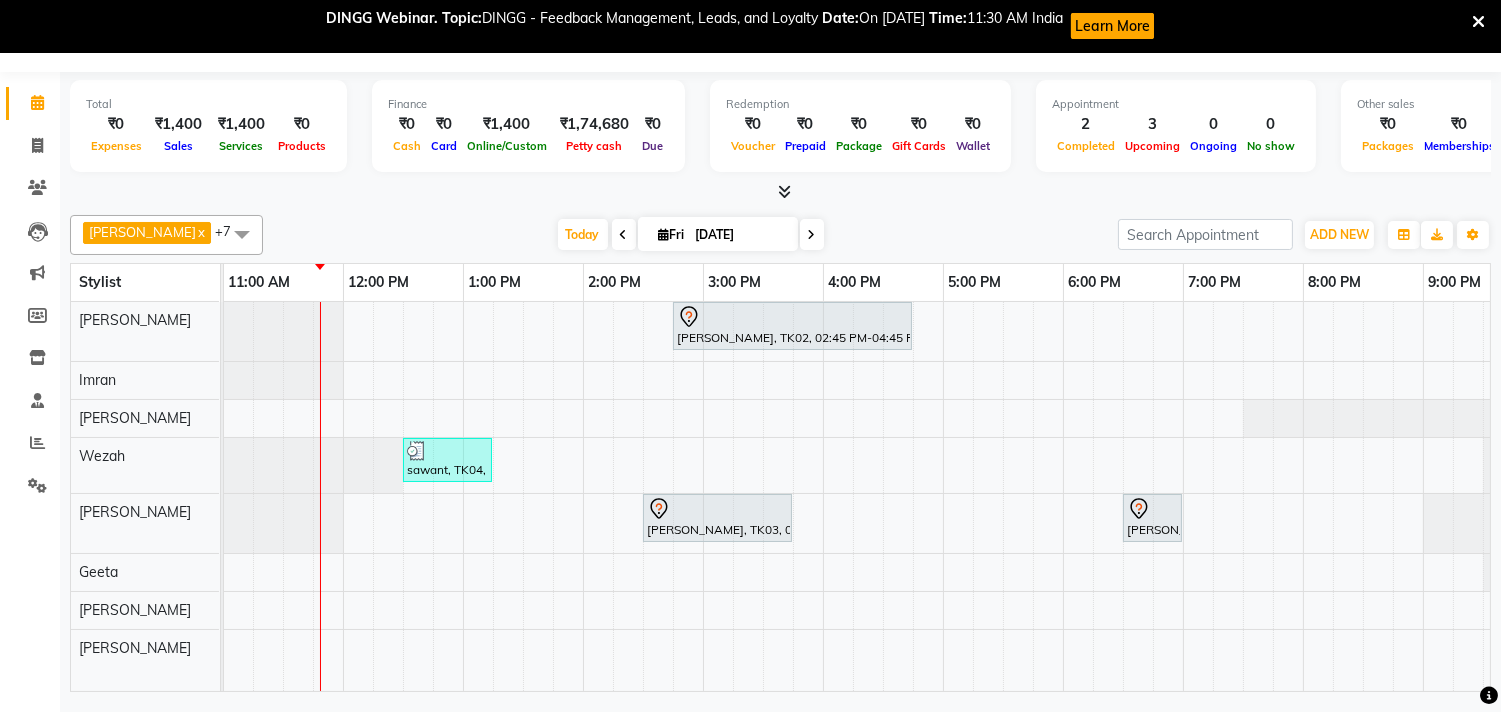 click at bounding box center [242, 234] 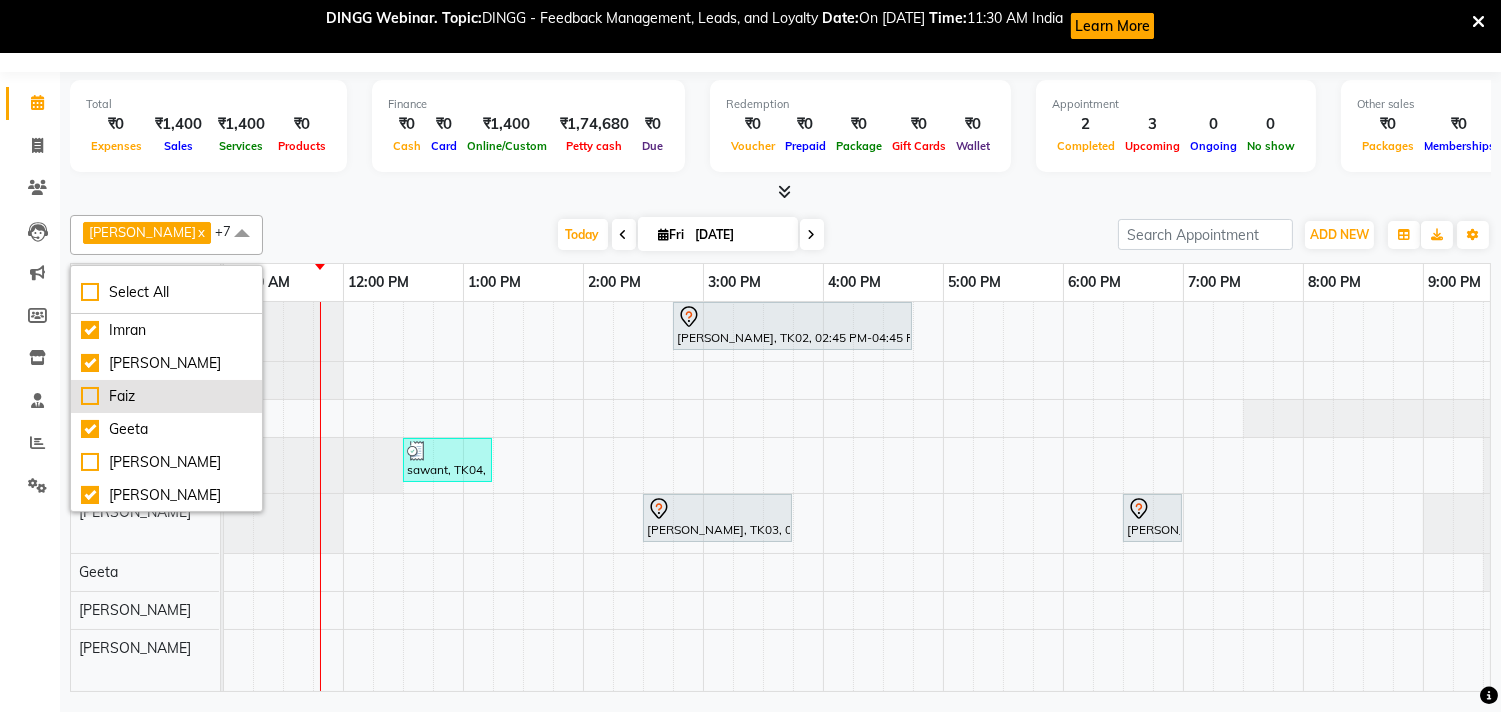click on "Faiz" at bounding box center [166, 396] 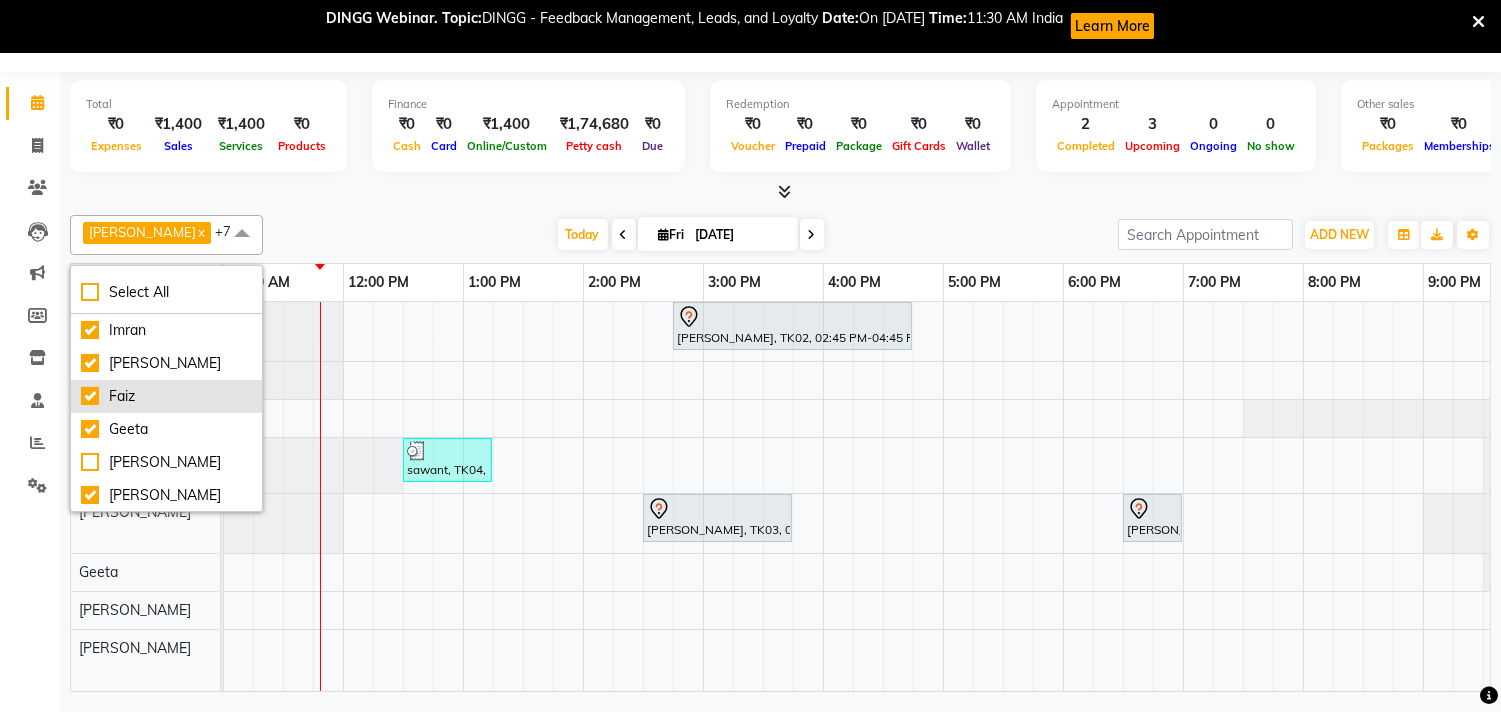 checkbox on "true" 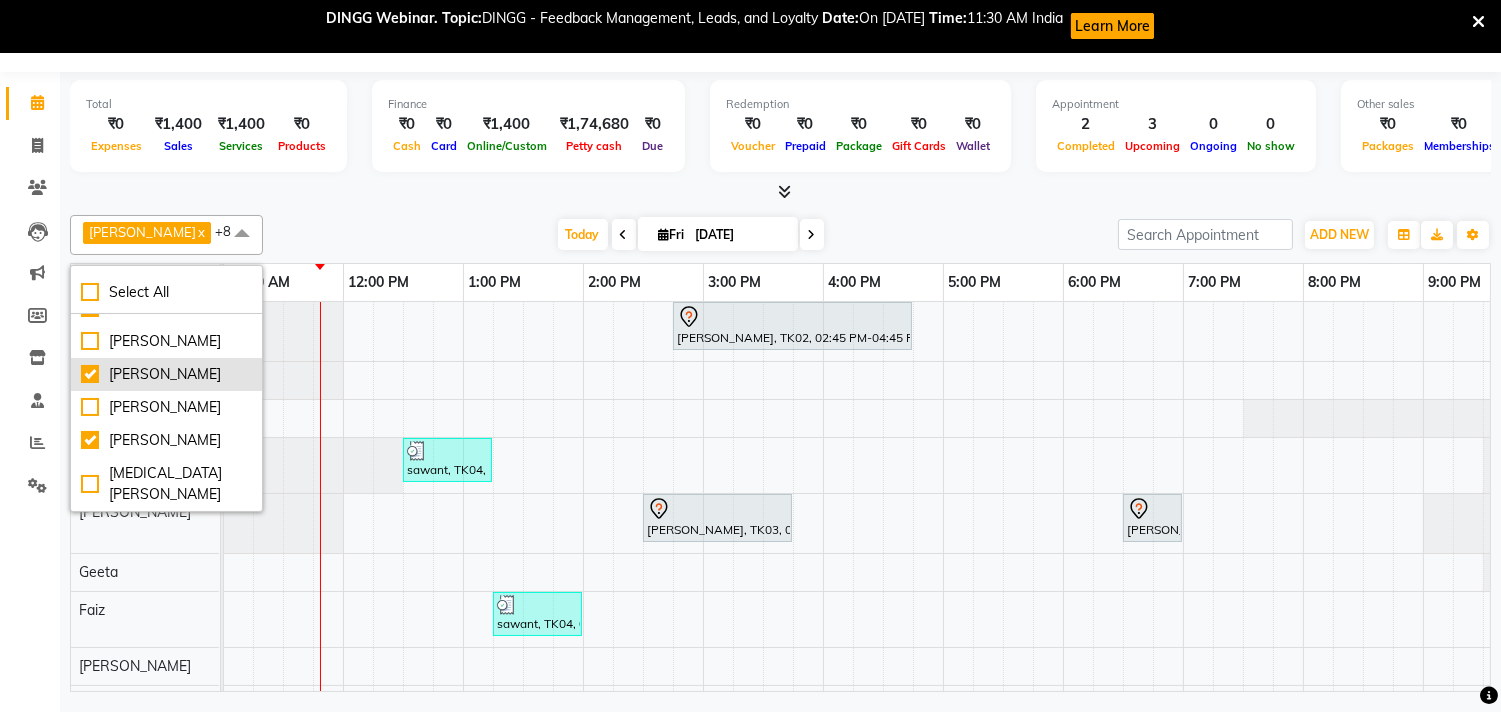 scroll, scrollTop: 264, scrollLeft: 0, axis: vertical 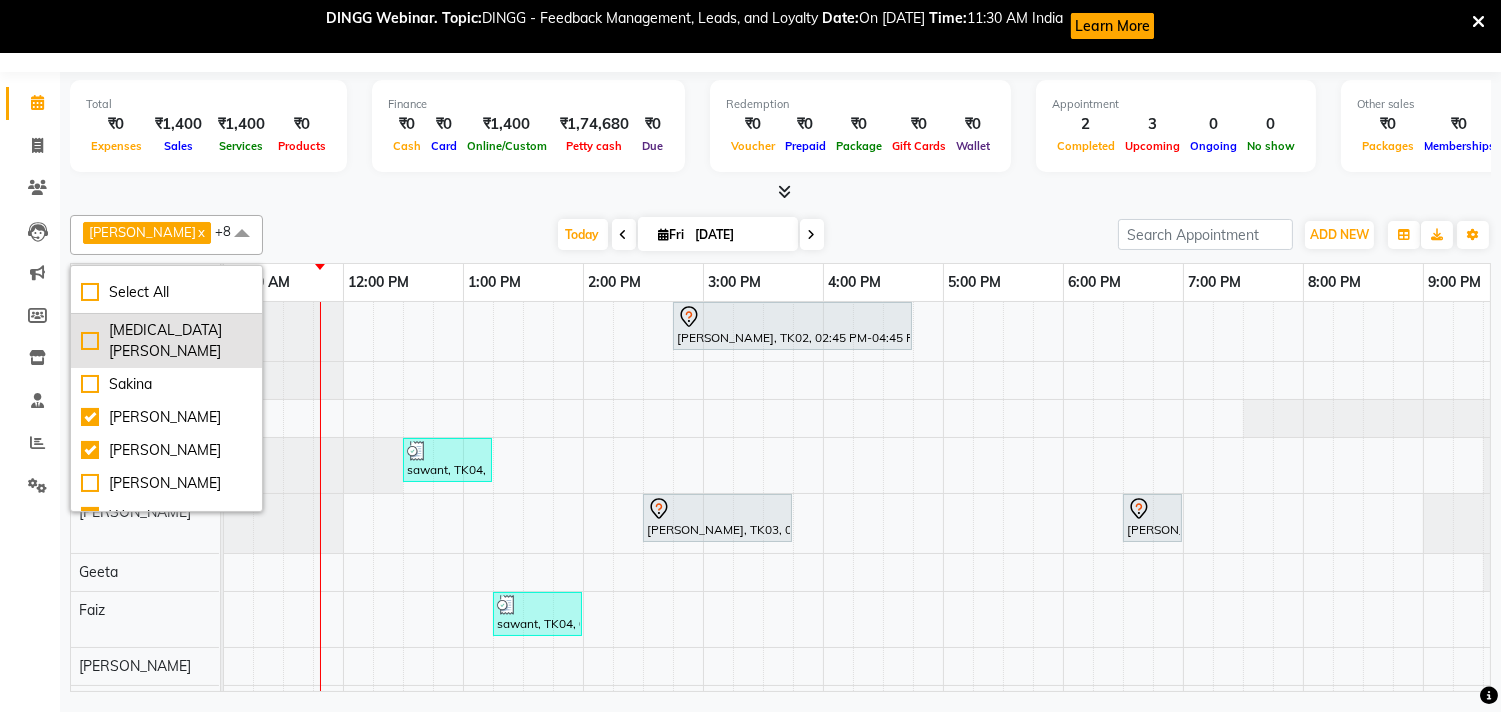 click on "[MEDICAL_DATA][PERSON_NAME]" at bounding box center (166, 341) 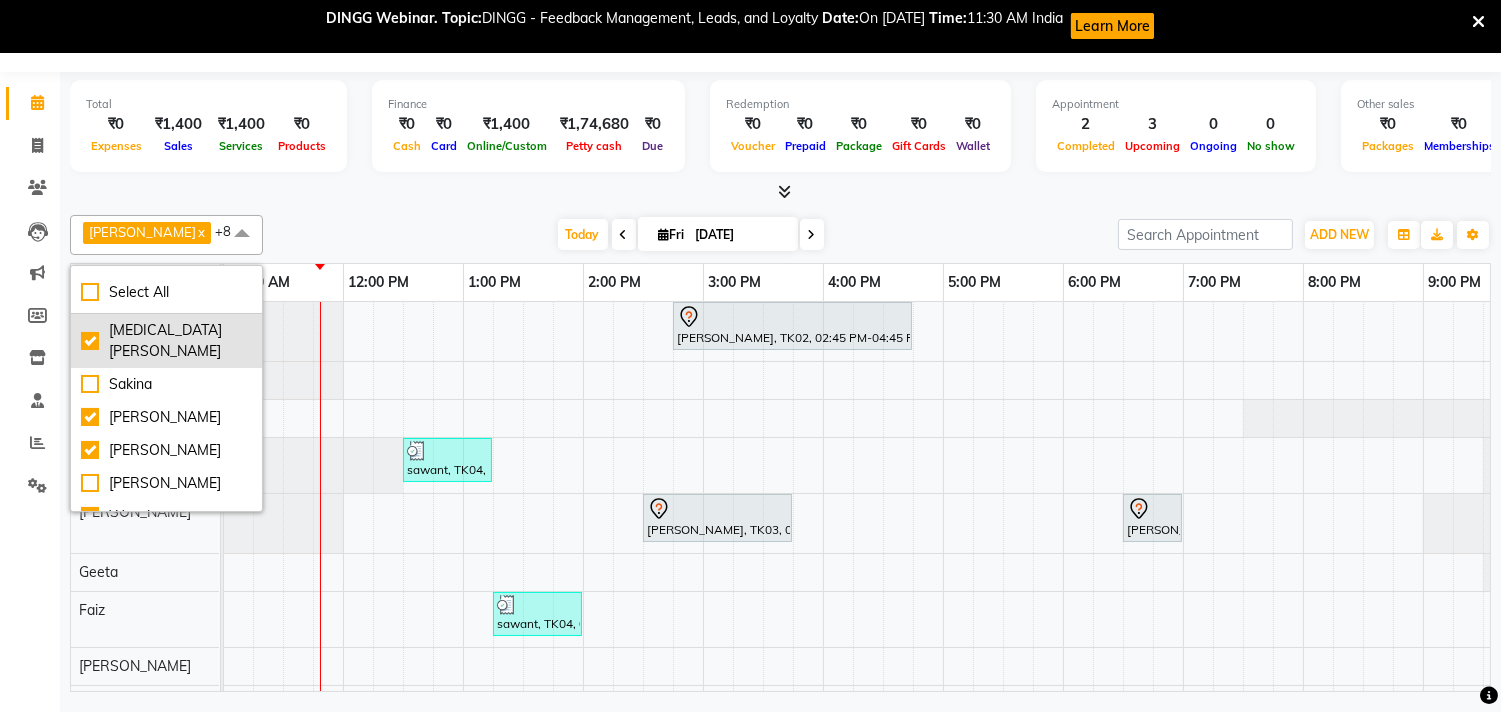 checkbox on "true" 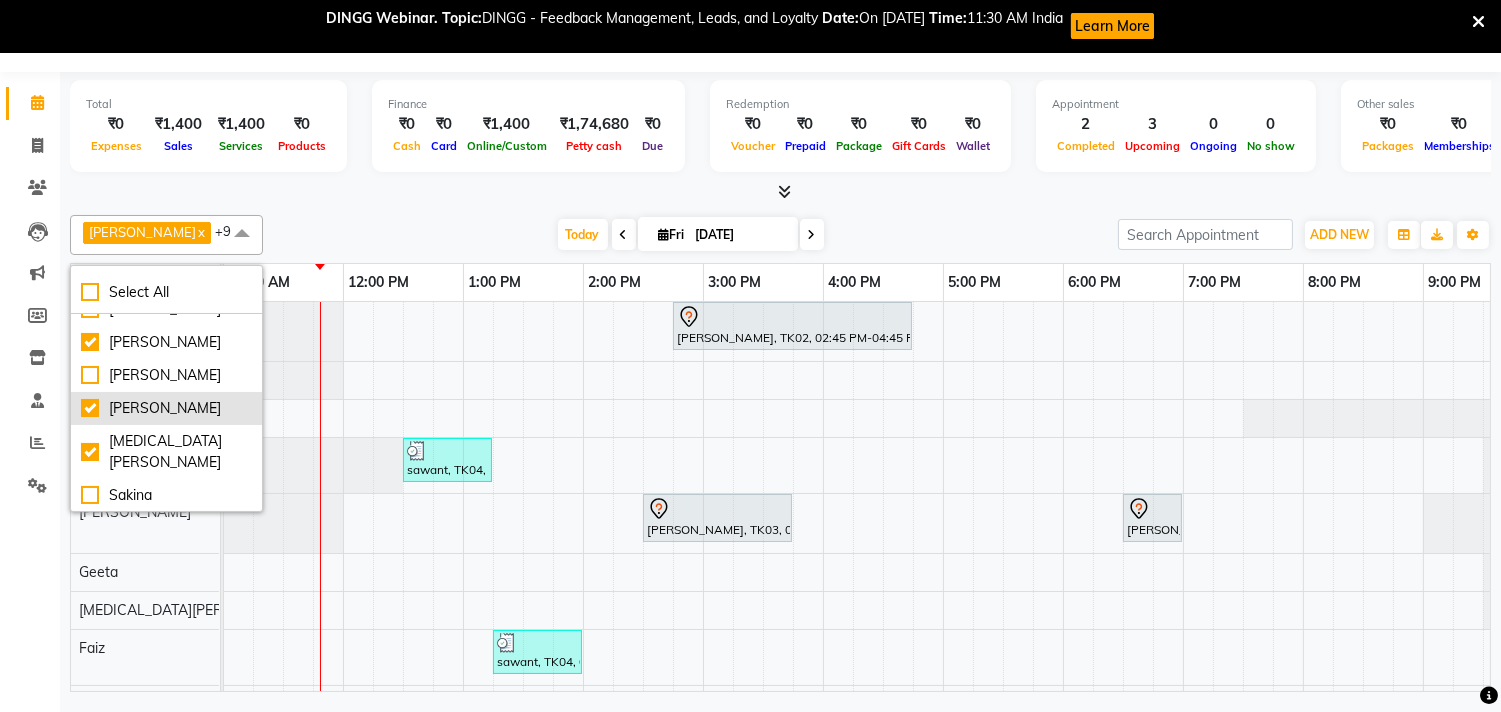 scroll, scrollTop: 264, scrollLeft: 0, axis: vertical 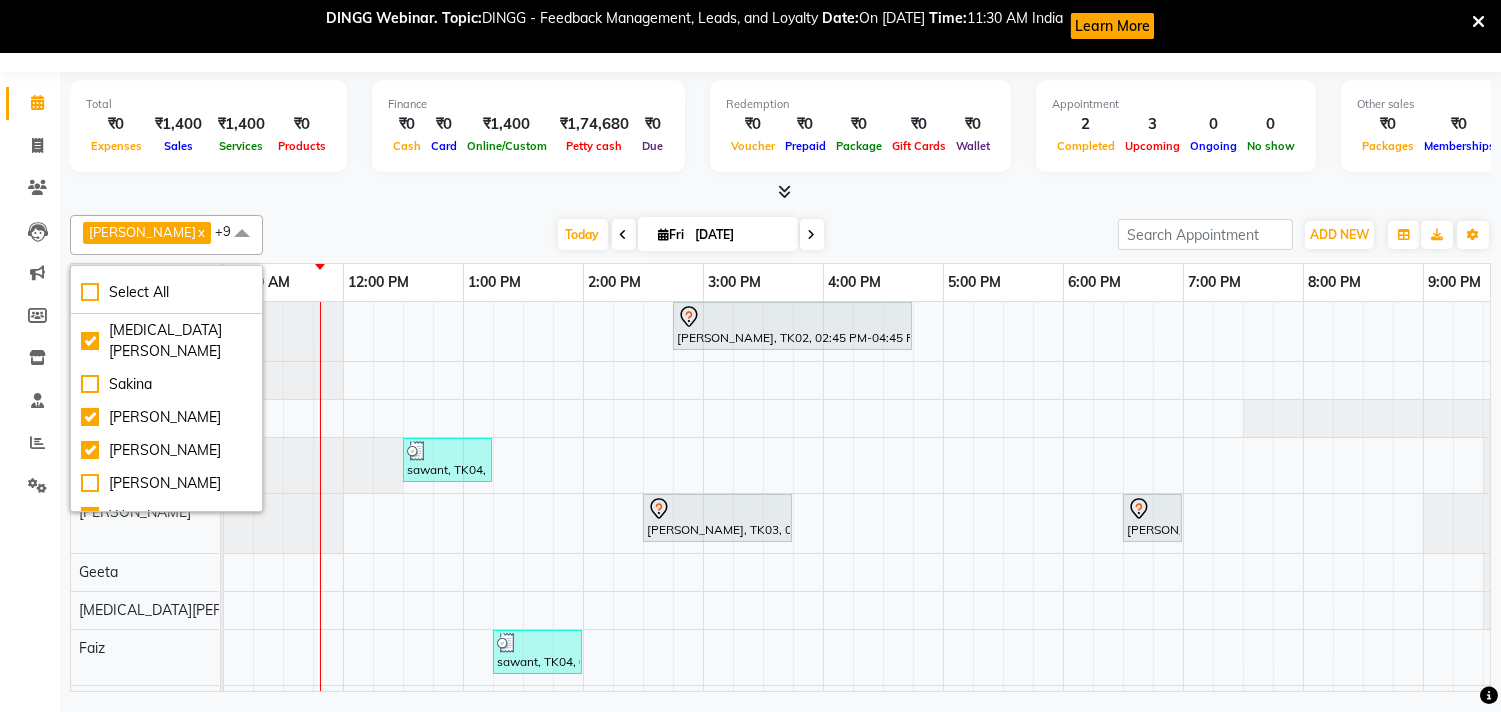 click on "[DATE]  [DATE]" at bounding box center (690, 235) 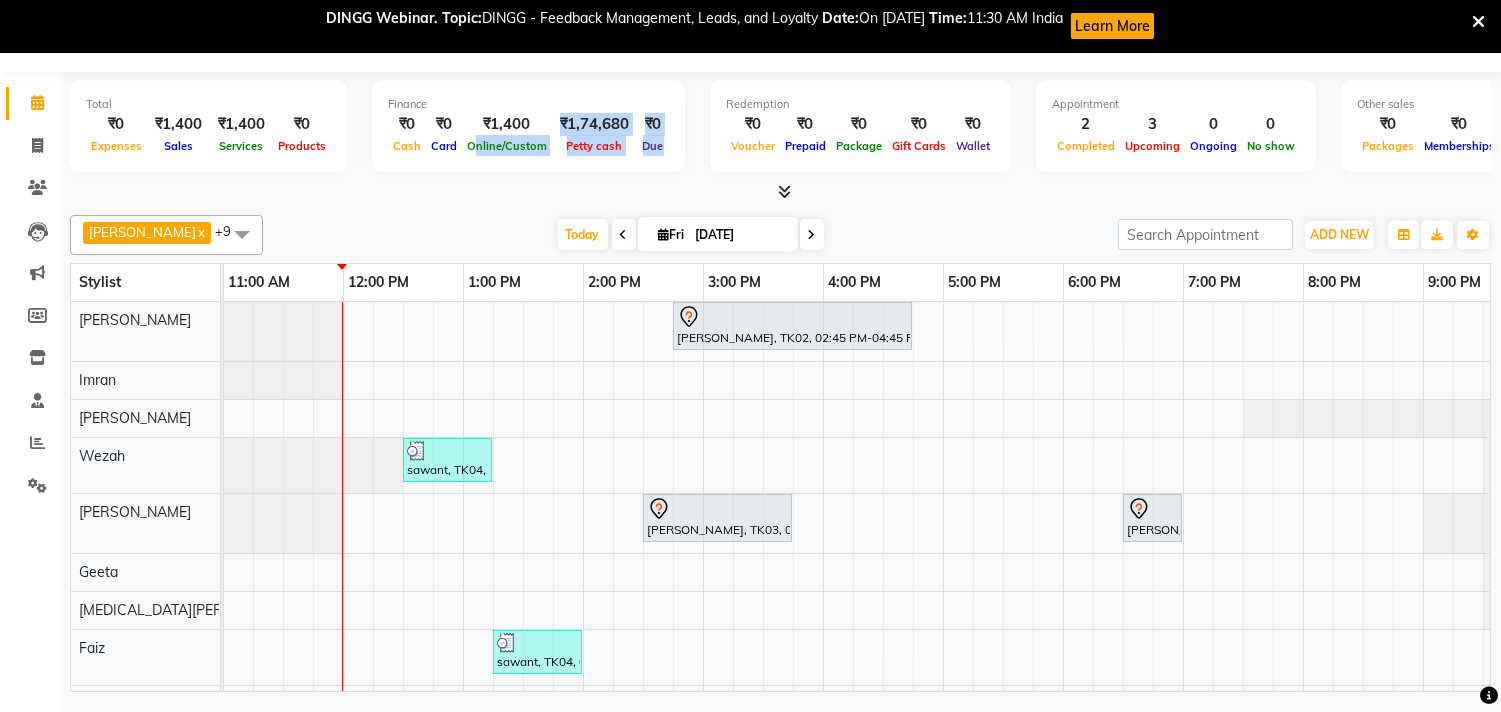 drag, startPoint x: 770, startPoint y: 107, endPoint x: 473, endPoint y: 175, distance: 304.6851 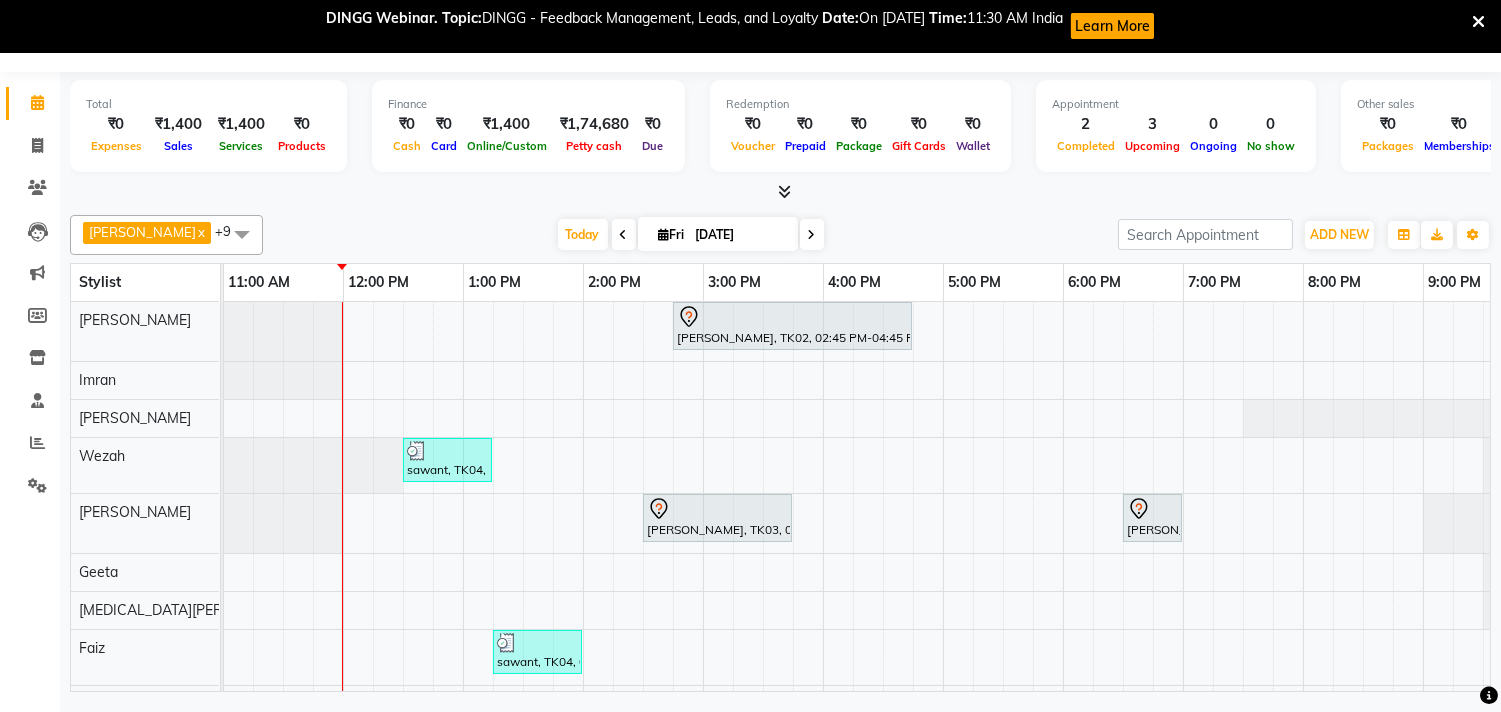 click at bounding box center (780, 192) 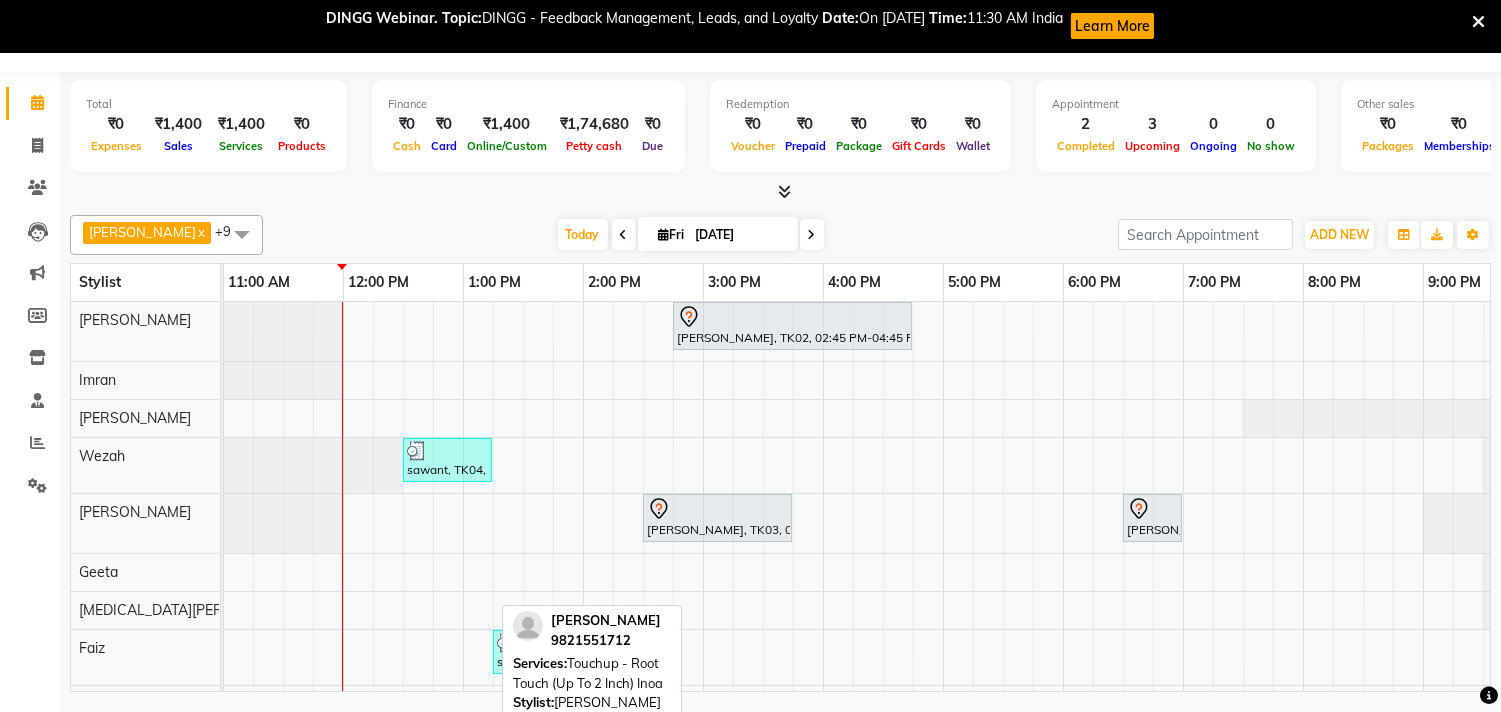 scroll, scrollTop: 63, scrollLeft: 241, axis: both 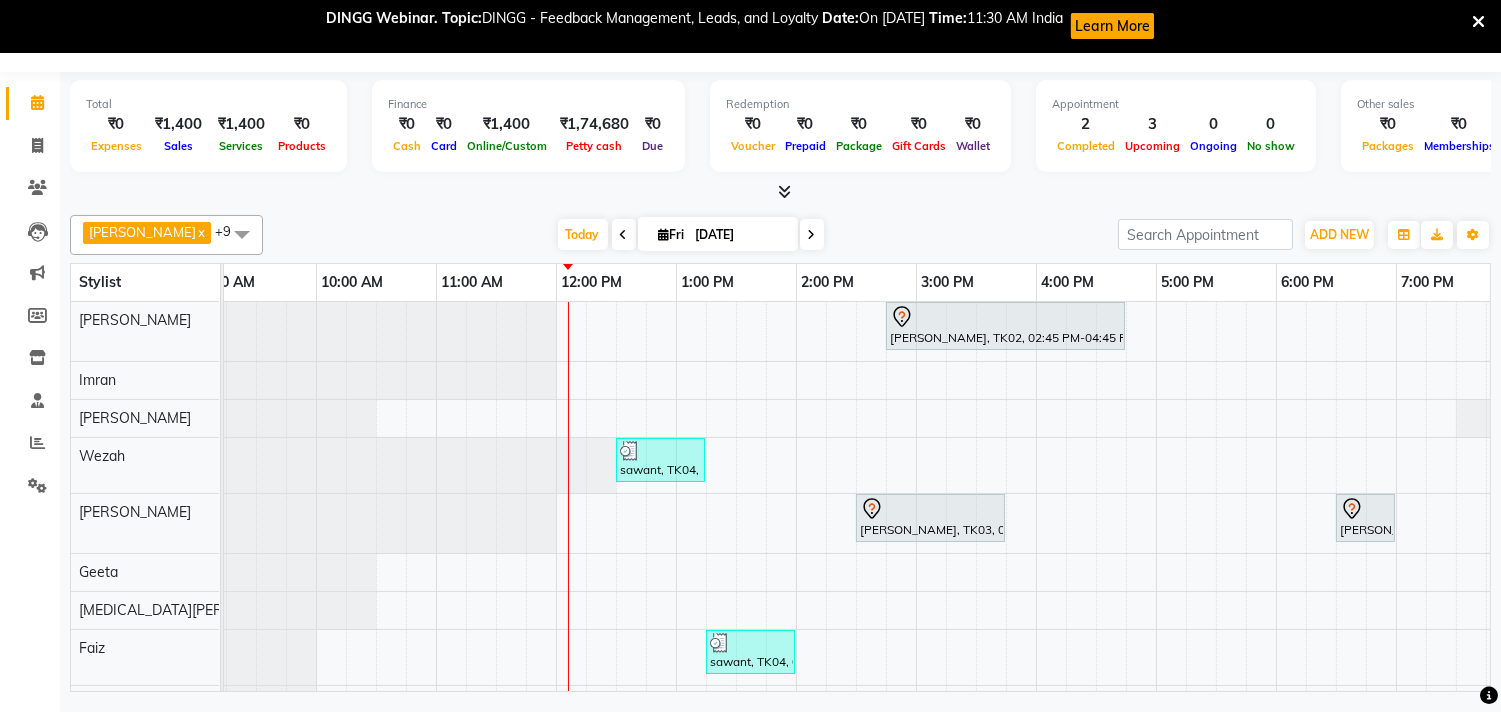 click on "Purvi Bhansali, TK02, 02:45 PM-04:45 PM, Touchup - Root Touch (Up To 2 Inch) Inoa     sawant, TK04, 12:30 PM-01:15 PM, Kids Haircut (Upto 4yrs)             dipta, TK03, 02:30 PM-03:45 PM, Nails - Stick on + Gel Polish Combo             Ananya, TK01, 06:30 PM-07:00 PM, Nails - Plain Gel Polish     sawant, TK04, 01:15 PM-02:00 PM, Kids Haircut (Upto 4yrs)" at bounding box center (1036, 531) 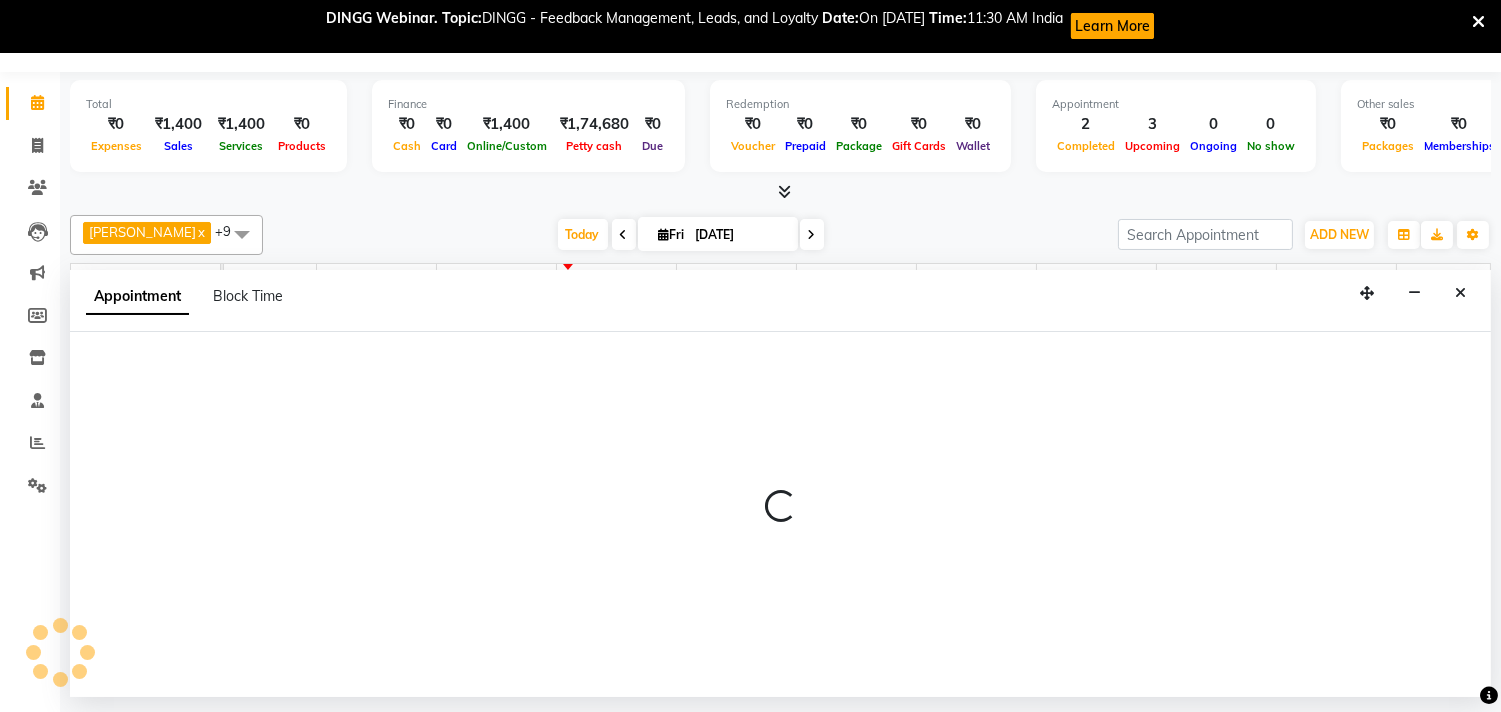select on "35739" 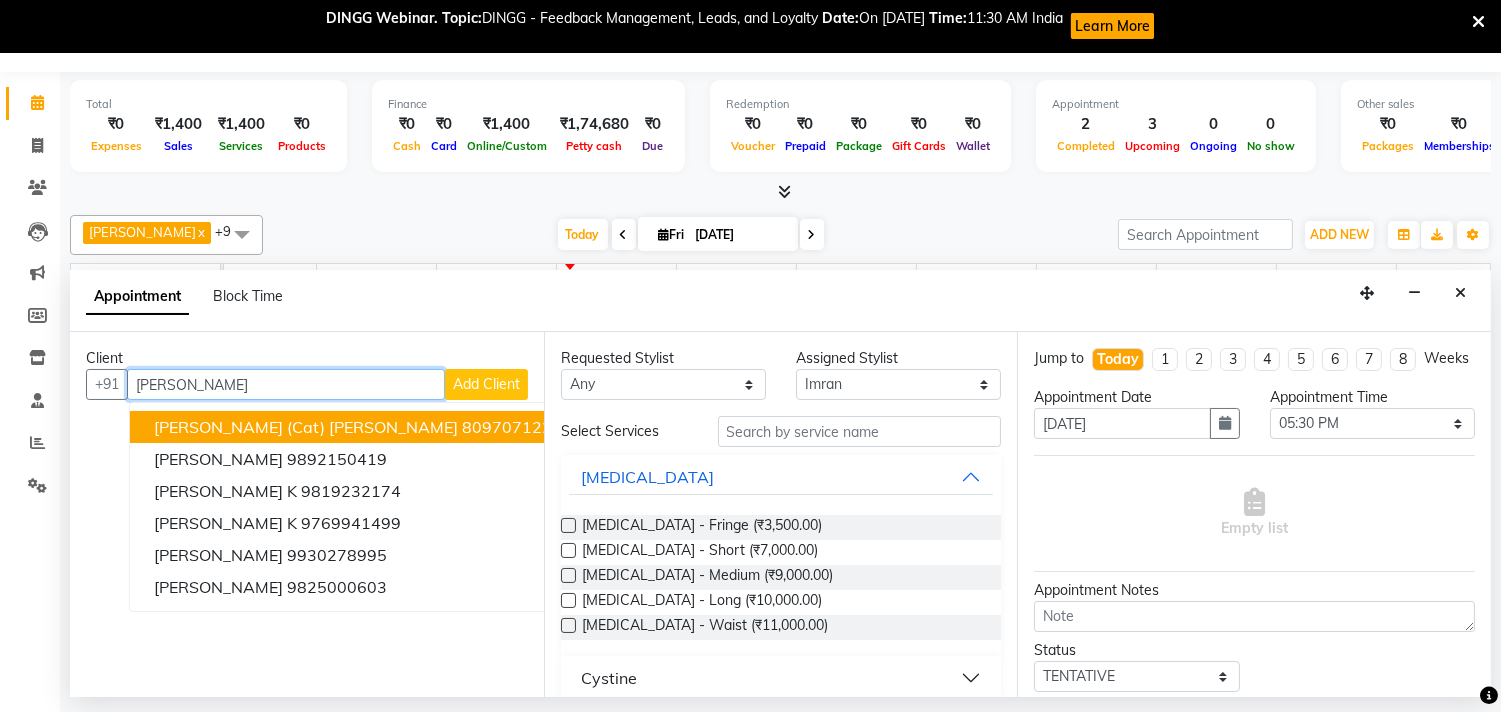 click on "8097071222" at bounding box center (512, 427) 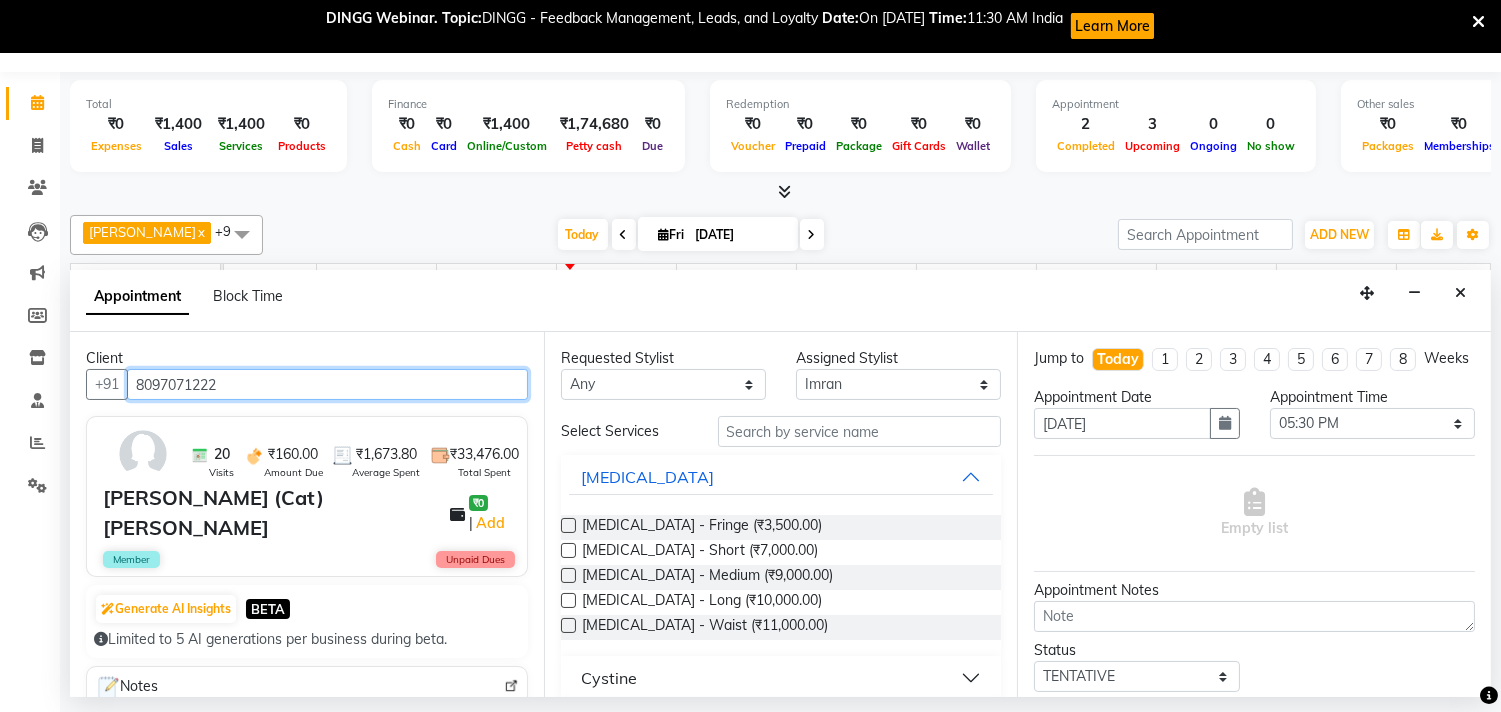 type on "8097071222" 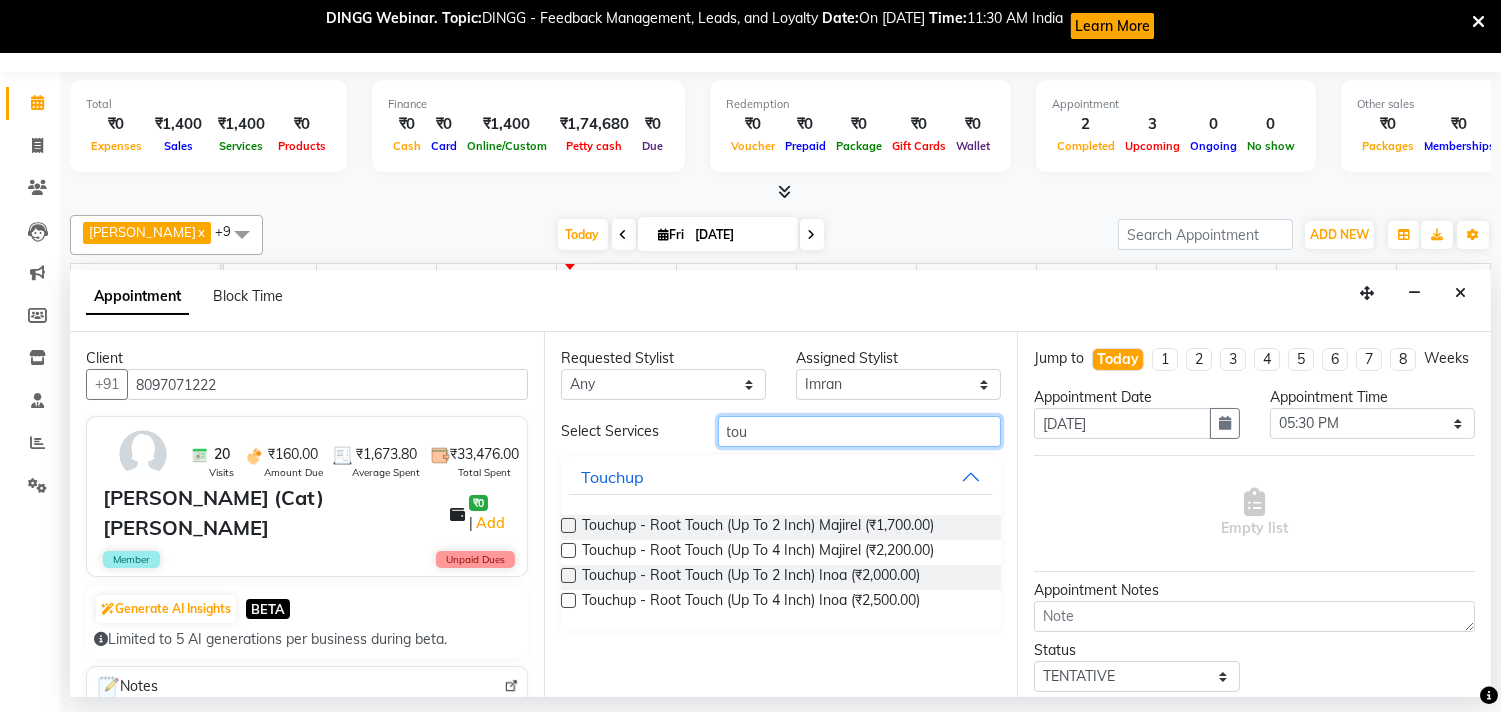 type on "tou" 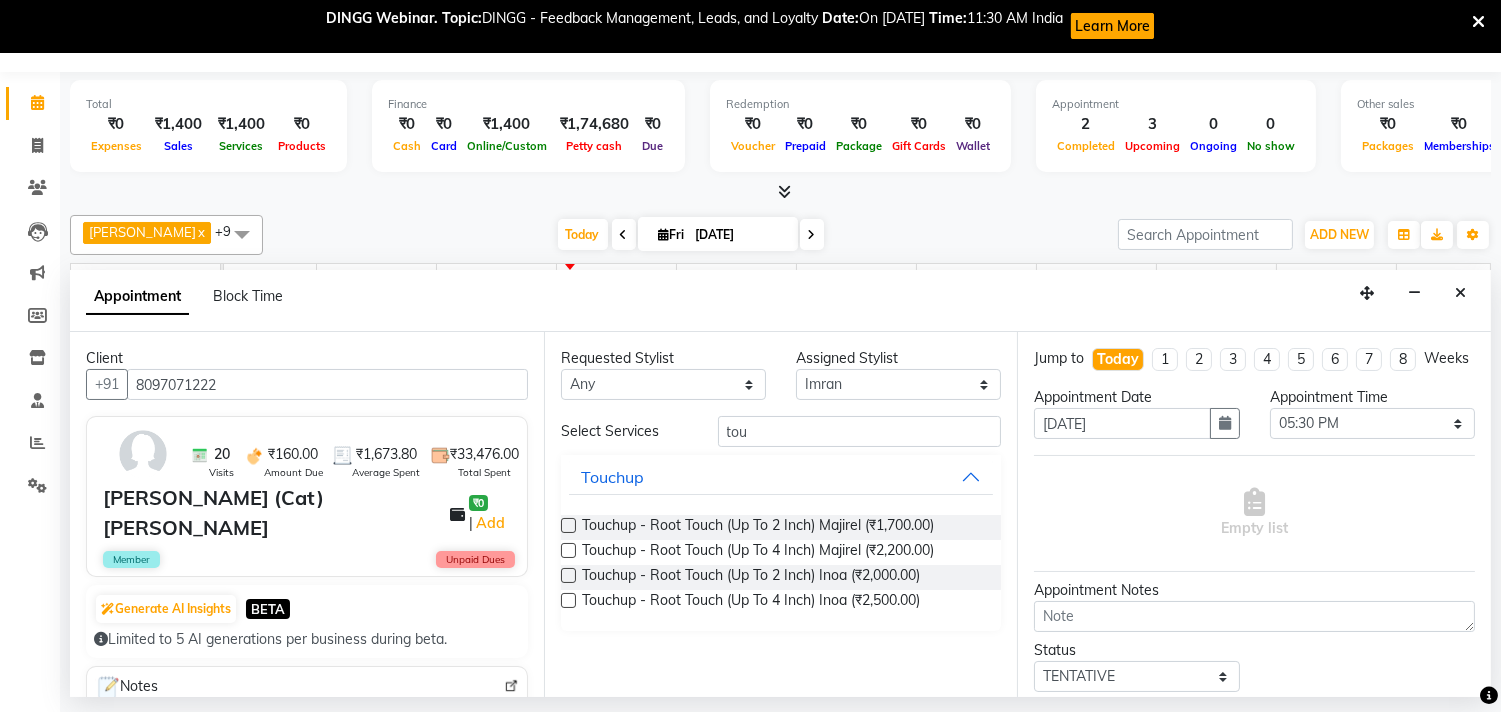 click at bounding box center [568, 575] 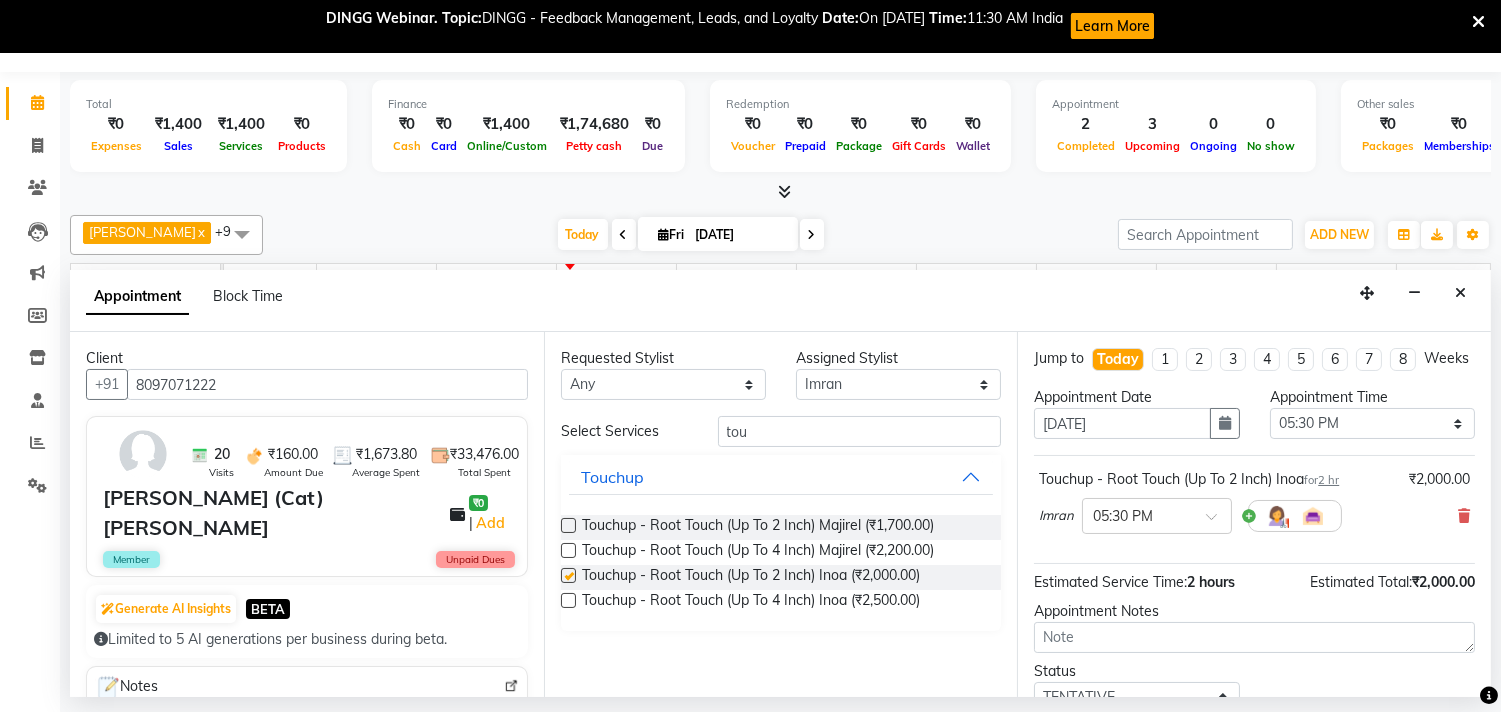 checkbox on "false" 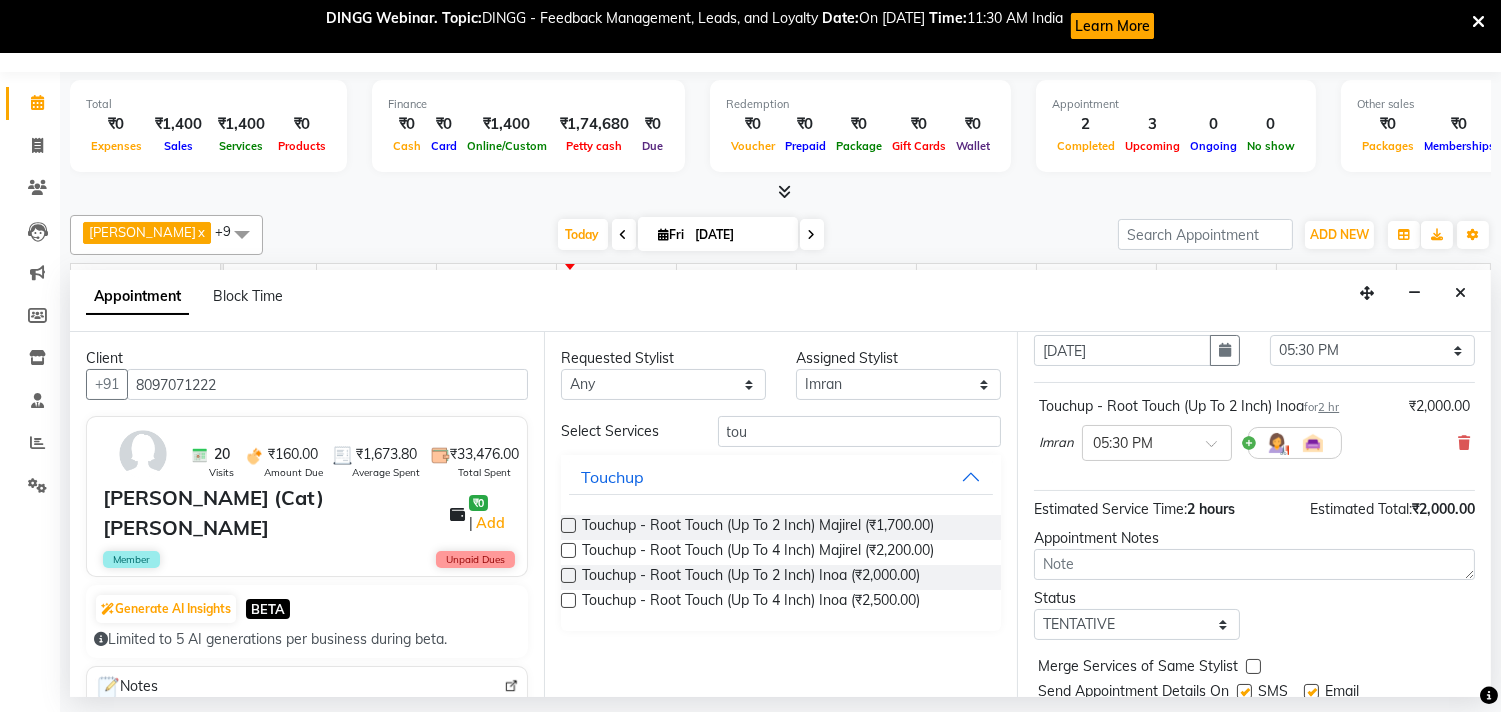 scroll, scrollTop: 161, scrollLeft: 0, axis: vertical 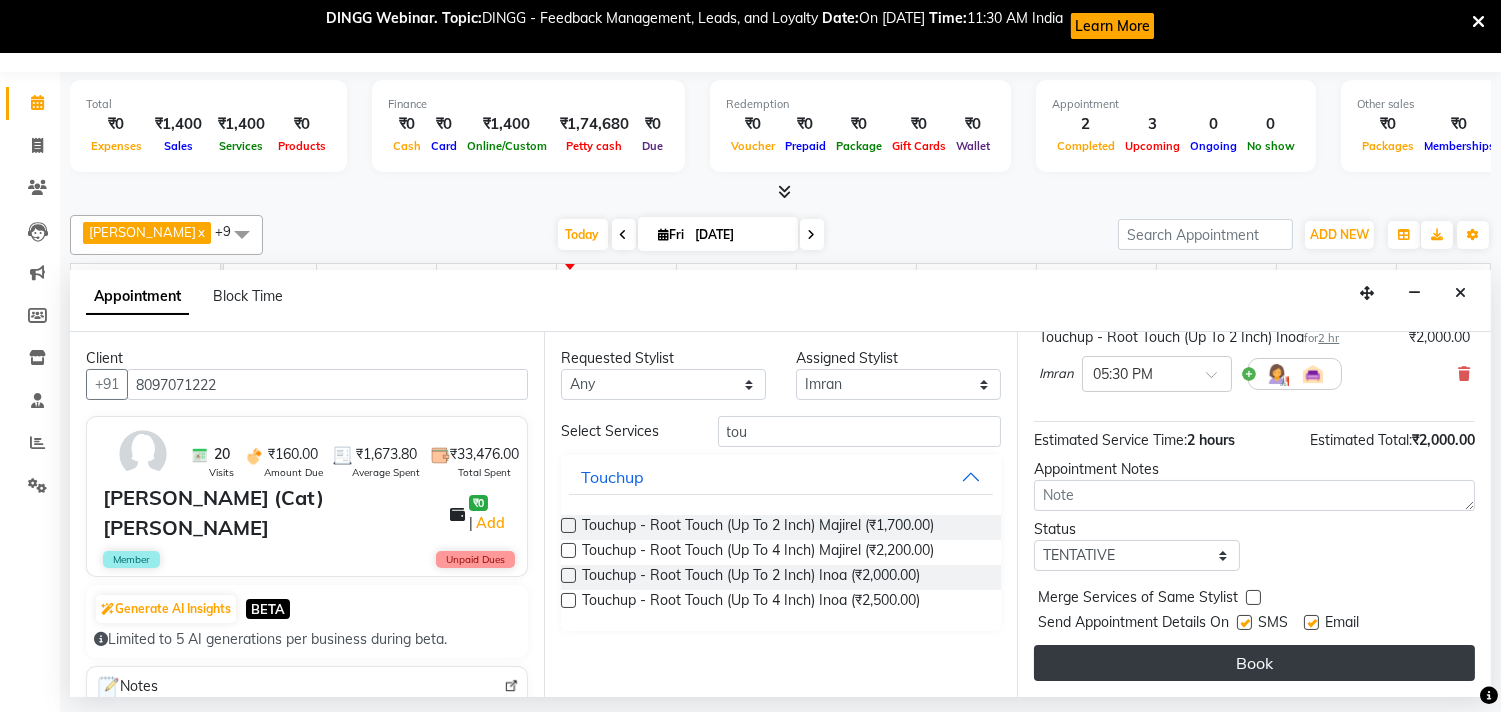 click on "Book" at bounding box center [1254, 663] 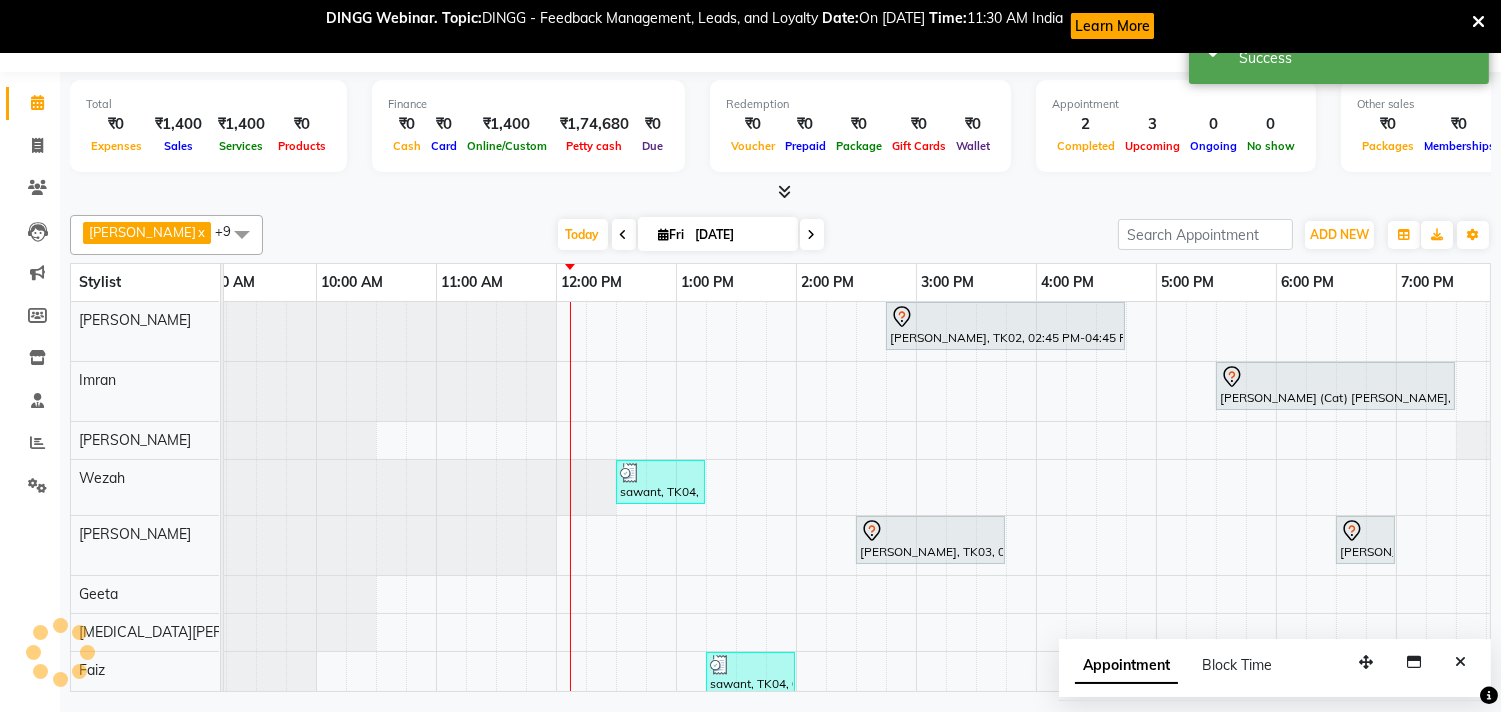 scroll, scrollTop: 0, scrollLeft: 0, axis: both 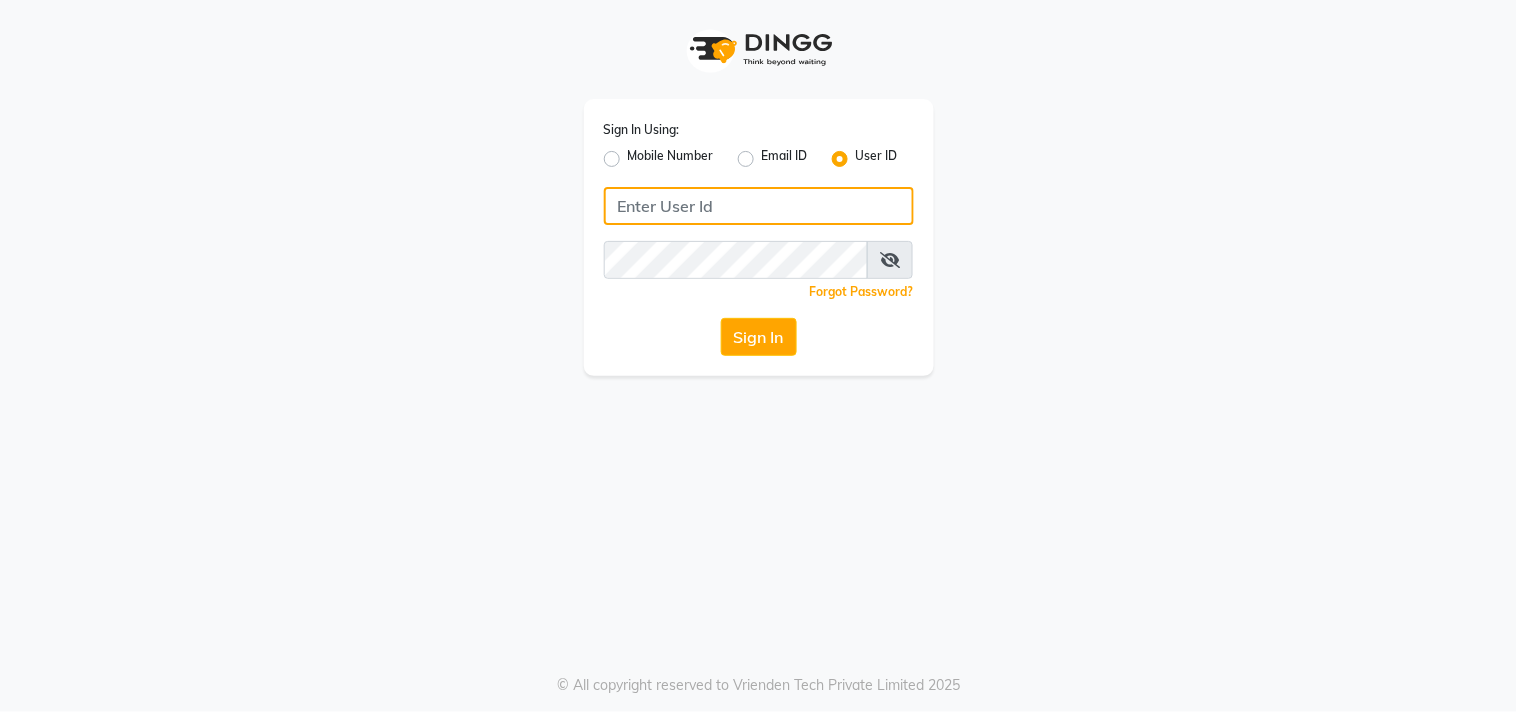 type on "ecoluxe" 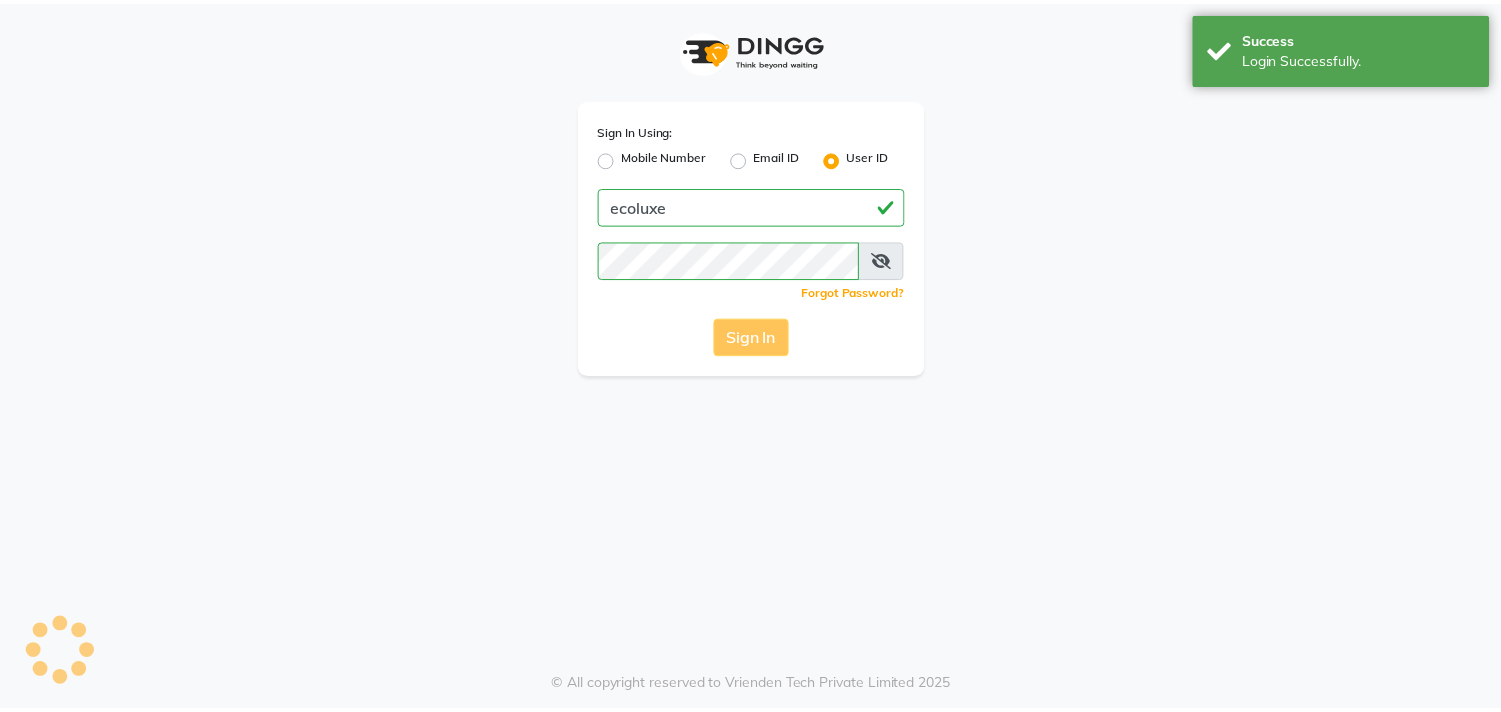 scroll, scrollTop: 0, scrollLeft: 0, axis: both 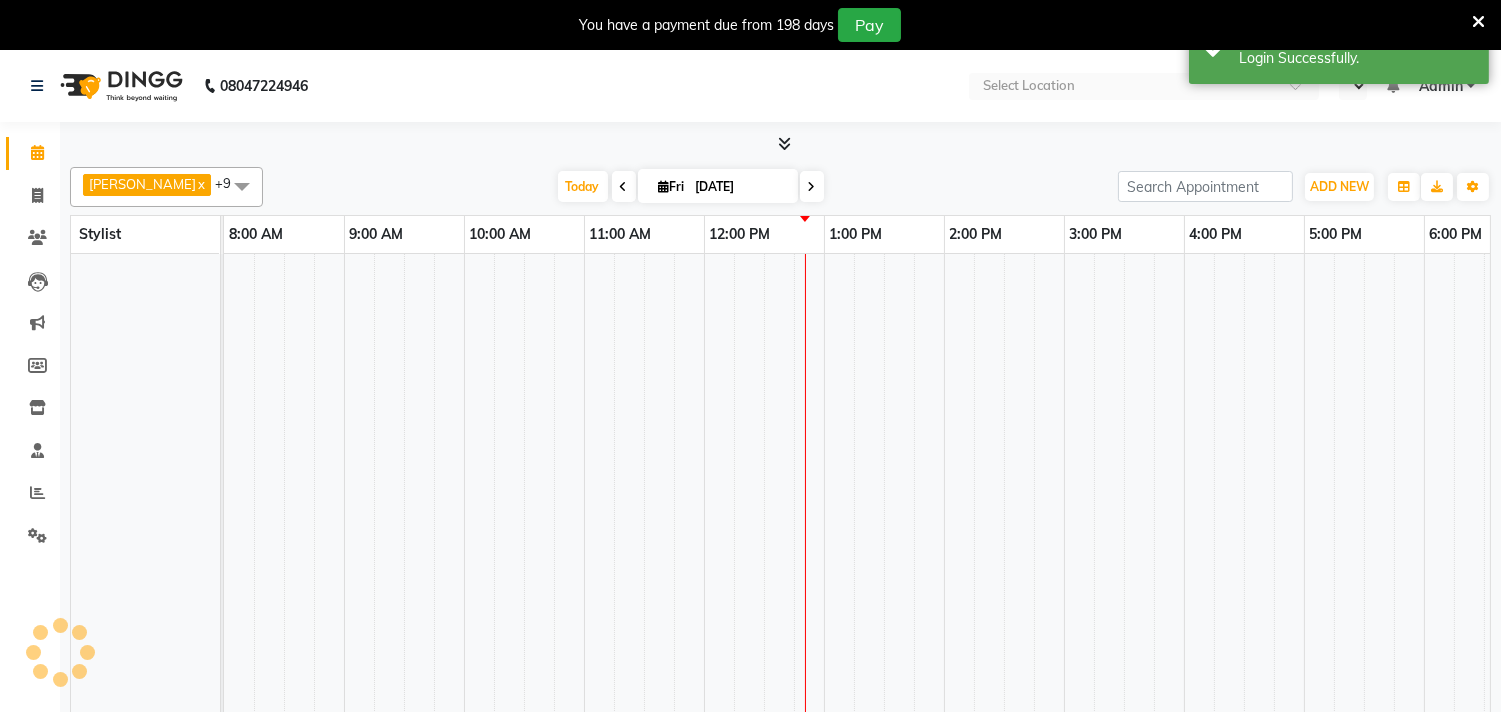 select on "en" 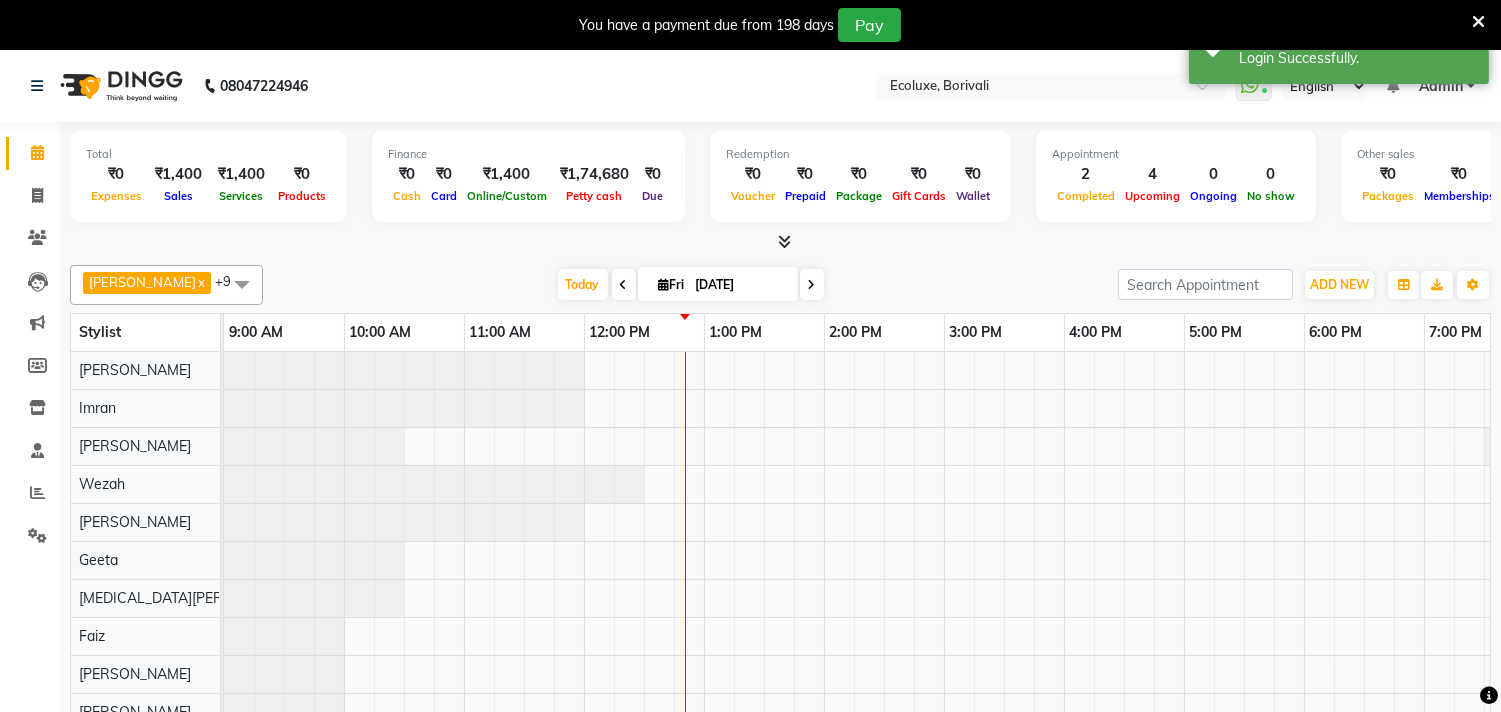 scroll, scrollTop: 33, scrollLeft: 0, axis: vertical 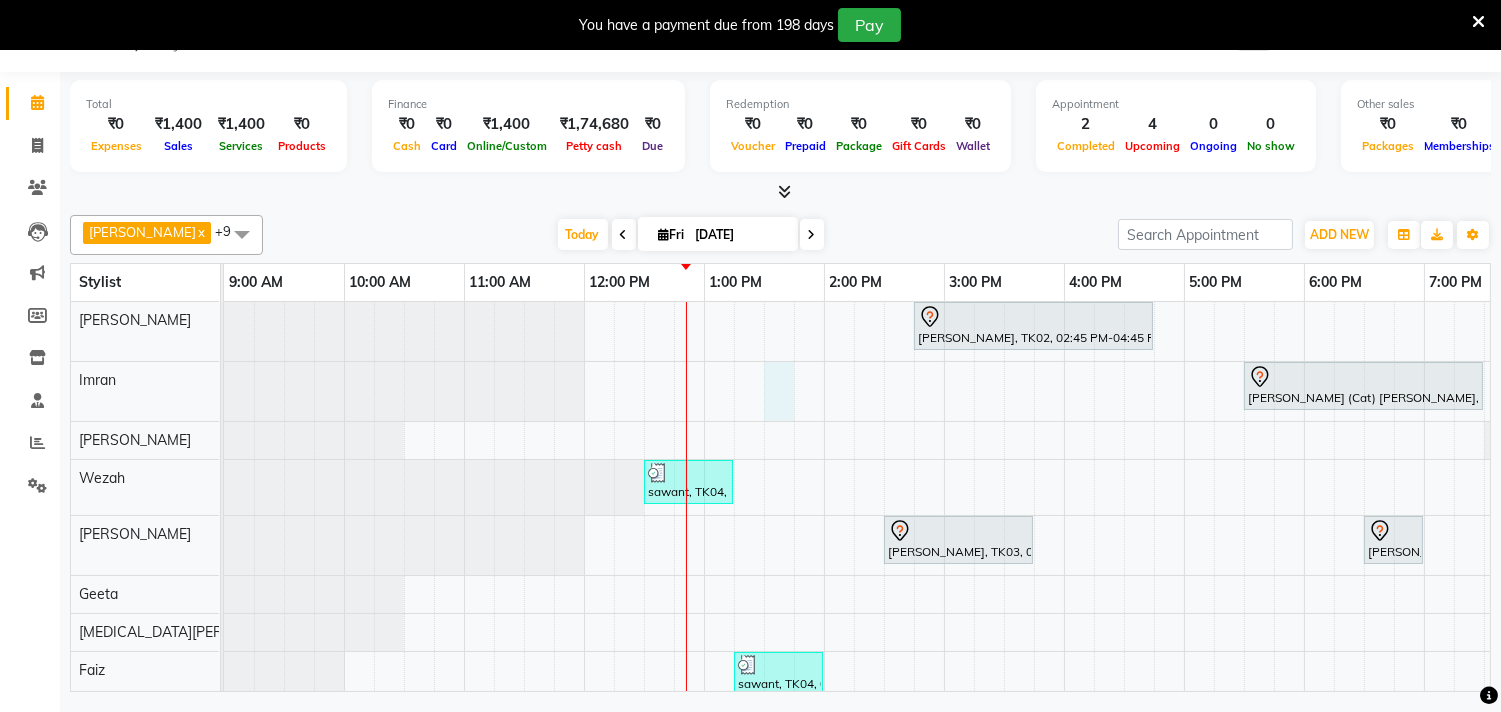 click on "Purvi Bhansali, TK02, 02:45 PM-04:45 PM, Touchup - Root Touch (Up To 2 Inch) Inoa             Khyati (Cat) Mistry, TK05, 05:30 PM-07:30 PM, Touchup - Root Touch (Up To 2 Inch) Inoa     sawant, TK04, 12:30 PM-01:15 PM, Kids Haircut (Upto 4yrs)             dipta, TK03, 02:30 PM-03:45 PM, Nails - Stick on + Gel Polish Combo             Ananya, TK01, 06:30 PM-07:00 PM, Nails - Plain Gel Polish     sawant, TK04, 01:15 PM-02:00 PM, Kids Haircut (Upto 4yrs)" at bounding box center (1064, 542) 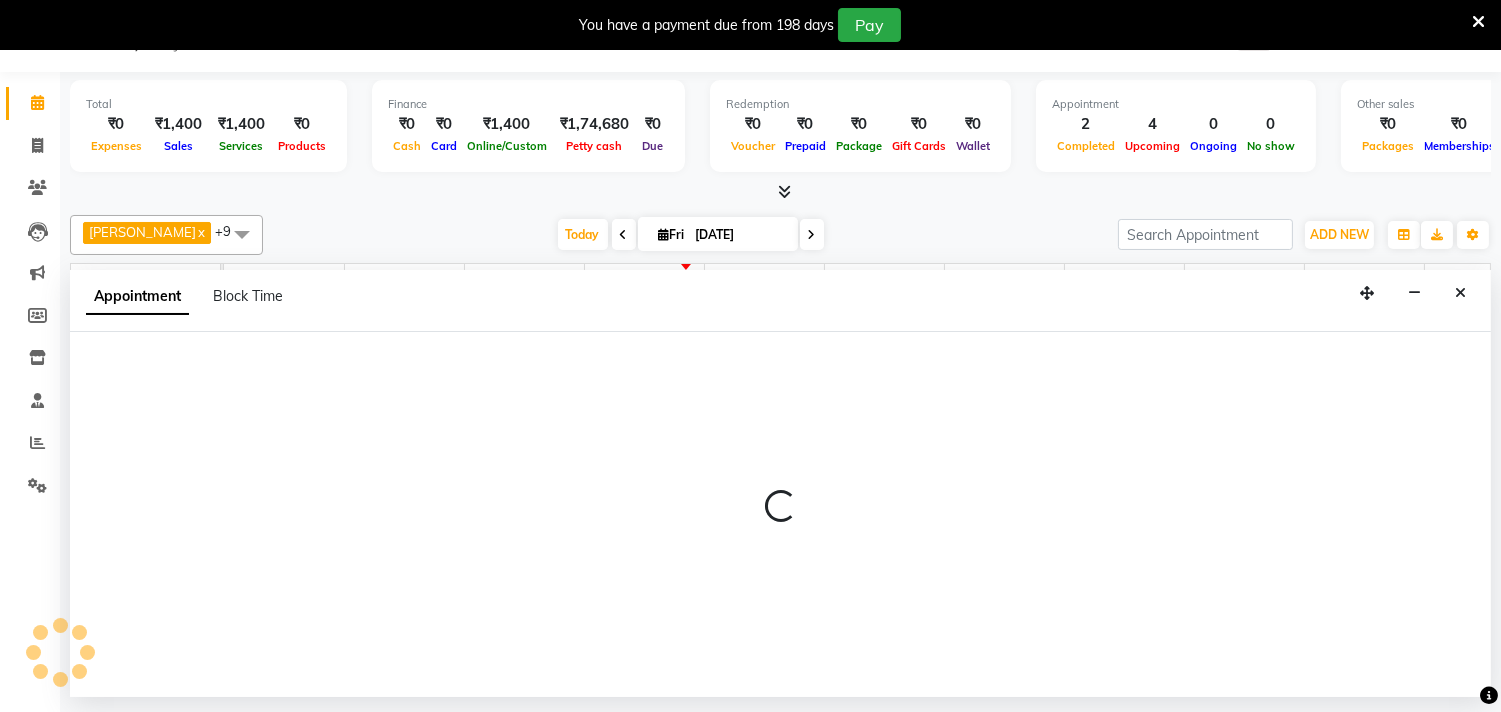 select on "35739" 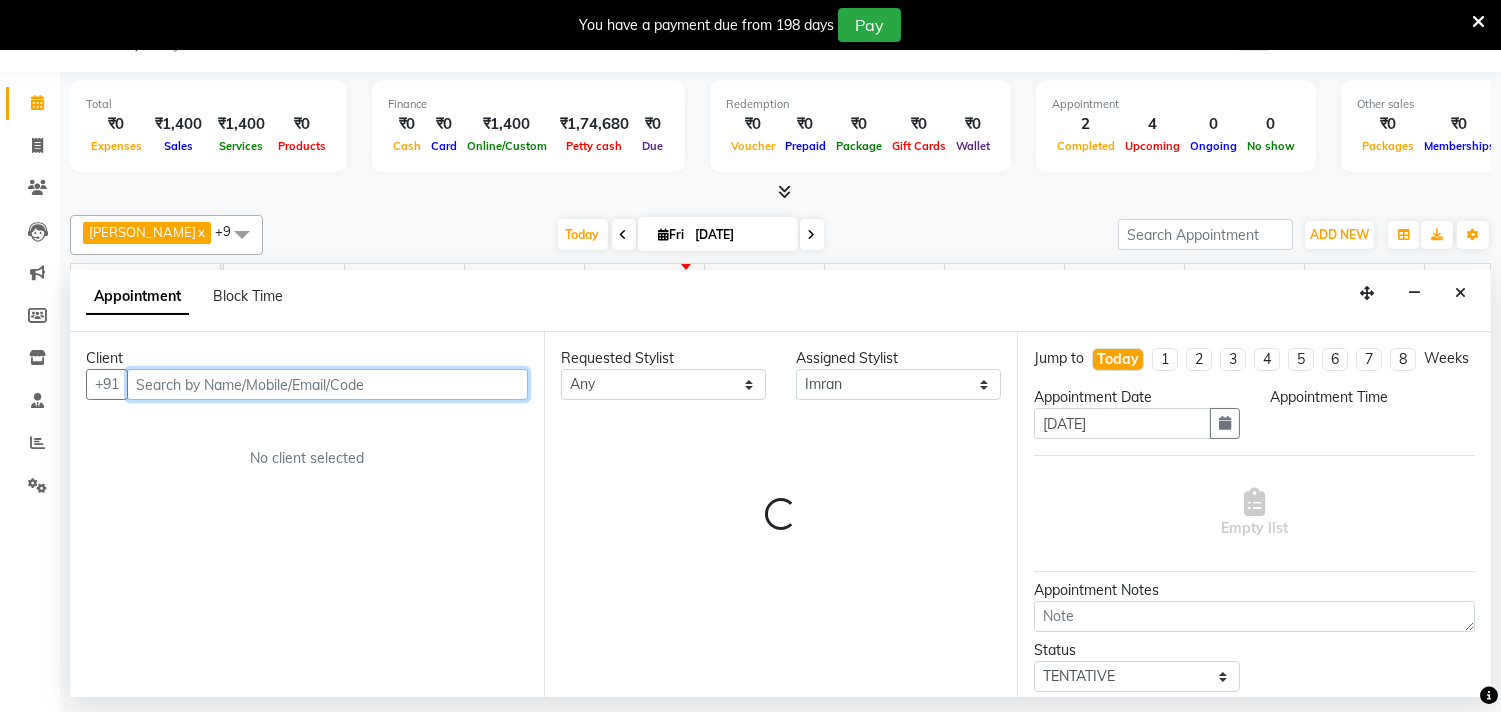 select on "810" 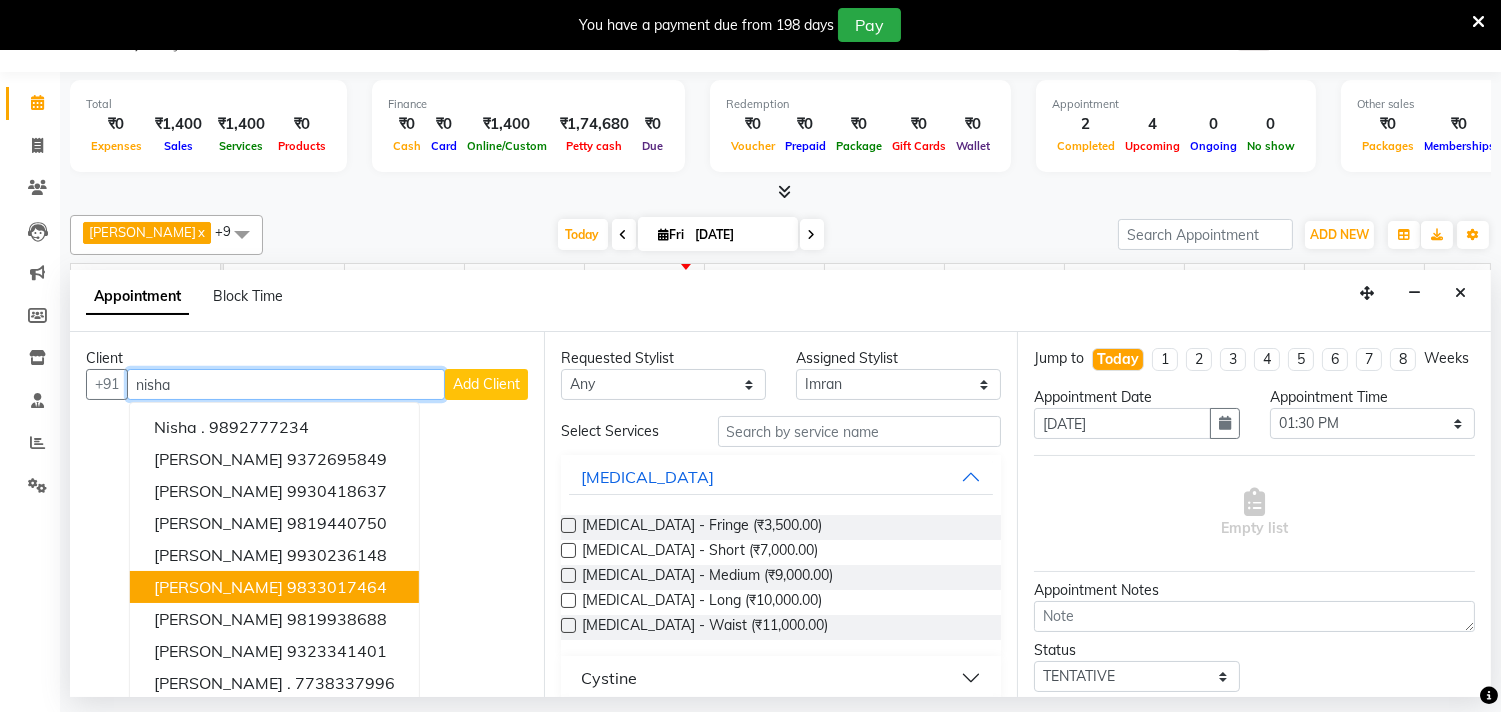 click on "Nisha Patel  9833017464" at bounding box center (274, 587) 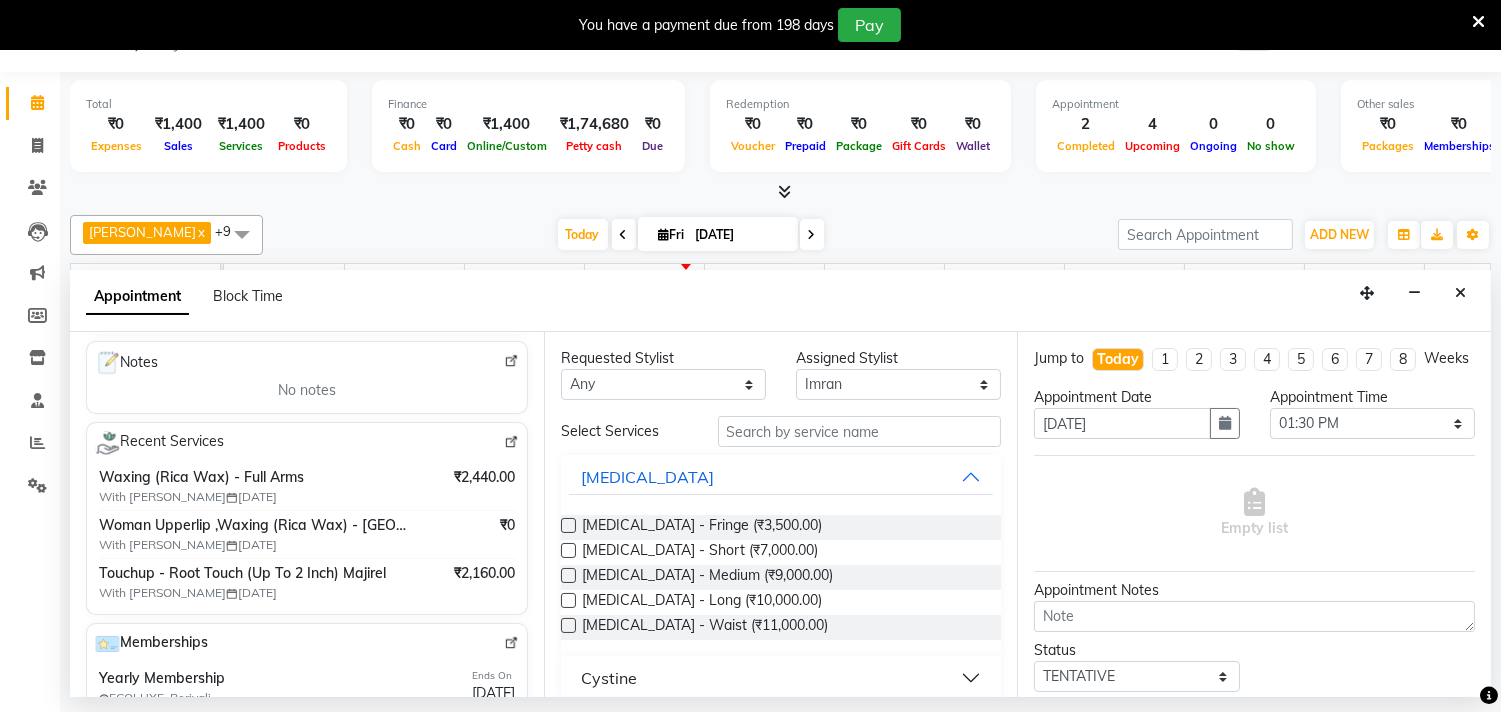 scroll, scrollTop: 333, scrollLeft: 0, axis: vertical 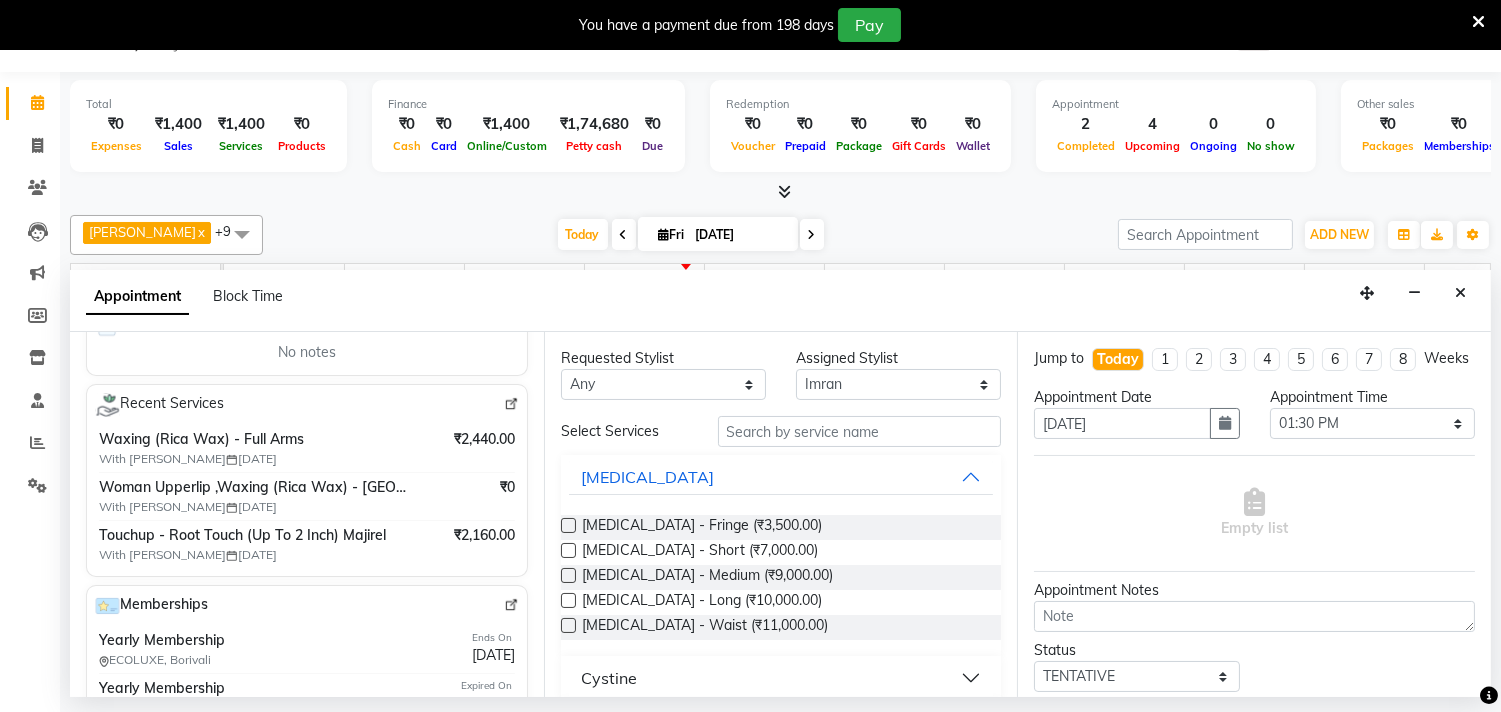 type on "9833017464" 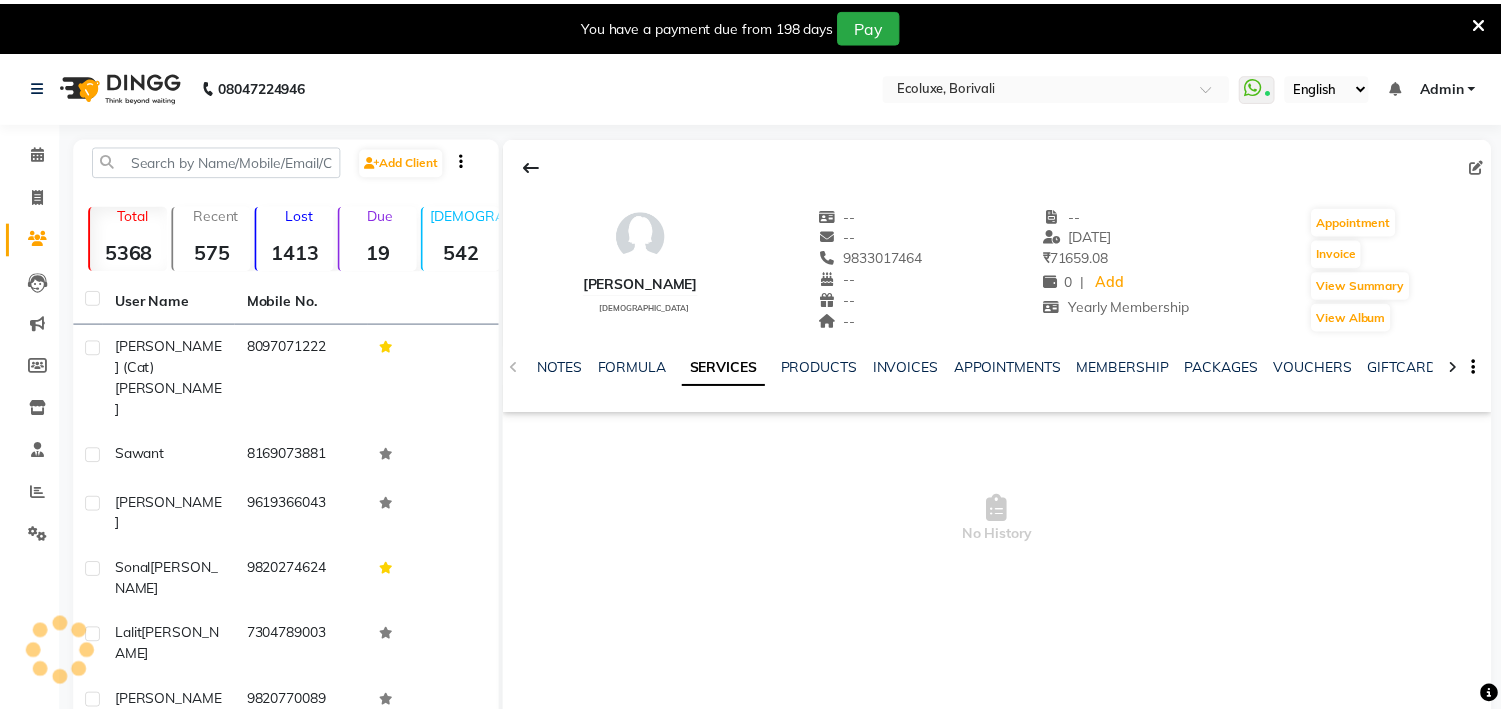 scroll, scrollTop: 0, scrollLeft: 0, axis: both 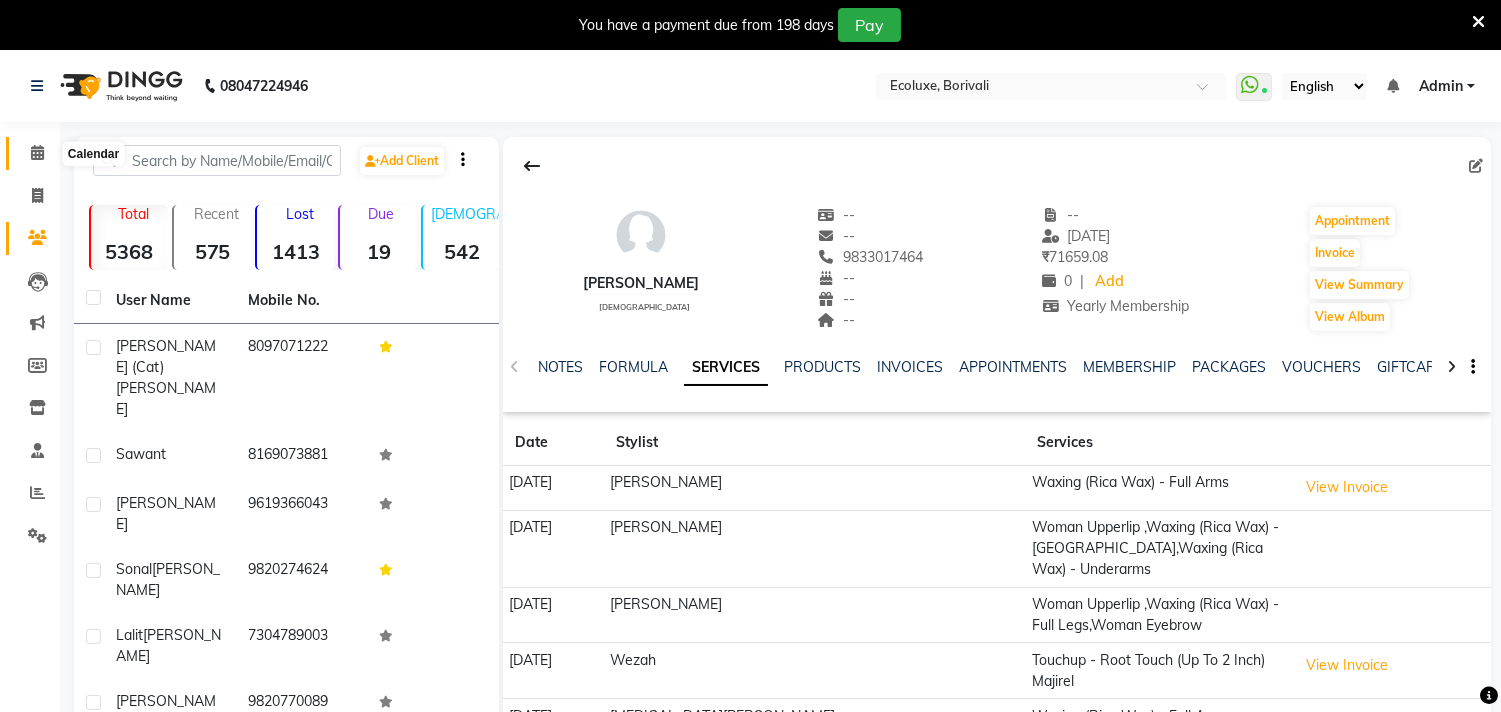 click 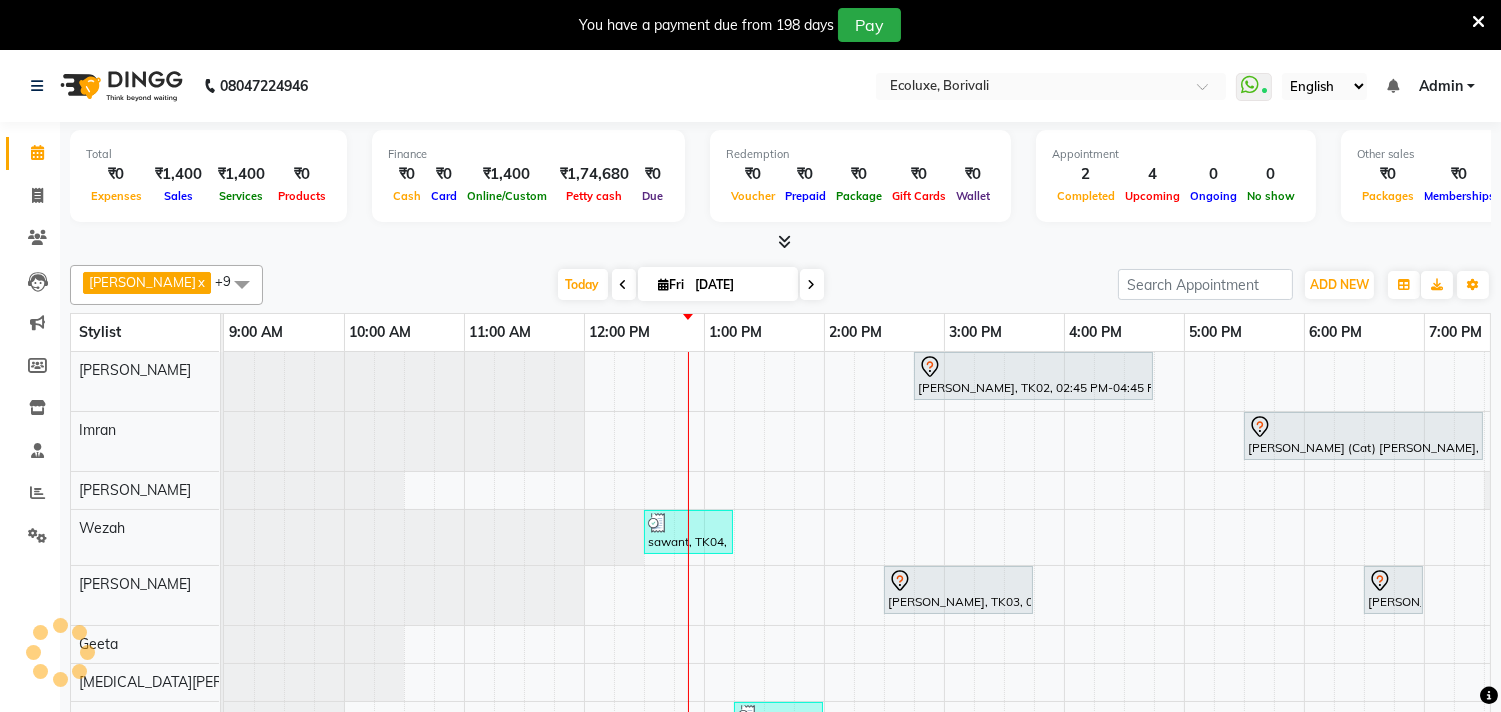 scroll, scrollTop: 7, scrollLeft: 0, axis: vertical 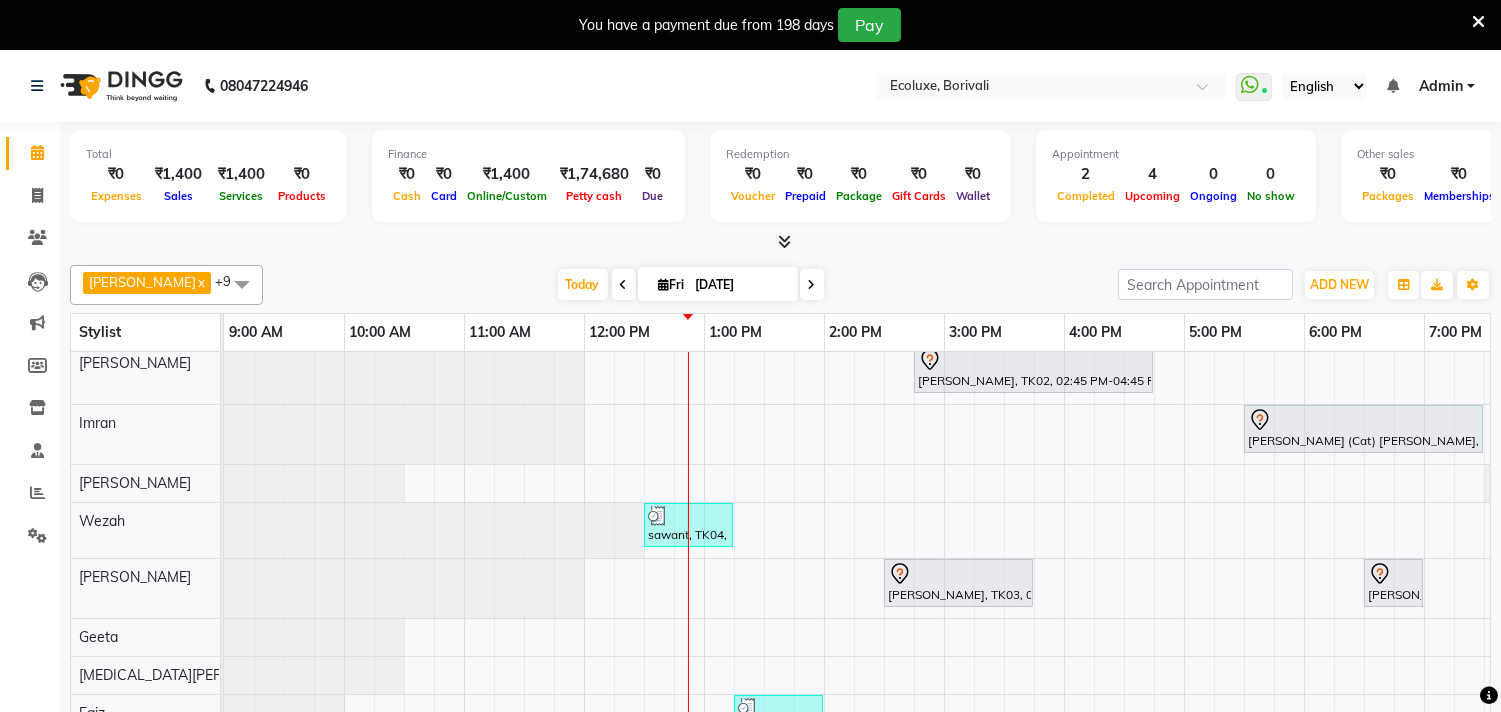 click on "[PERSON_NAME], TK02, 02:45 PM-04:45 PM, Touchup - Root Touch (Up To 2 Inch) [PERSON_NAME] (Cat) [PERSON_NAME], TK05, 05:30 PM-07:30 PM, Touchup - Root Touch (Up To 2 Inch) Inoa     sawant, TK04, 12:30 PM-01:15 PM, Kids Haircut (Upto 4yrs)             [PERSON_NAME], TK03, 02:30 PM-03:45 PM, Nails - Stick on + Gel Polish Combo             [PERSON_NAME], TK01, 06:30 PM-07:00 PM, Nails - Plain Gel Polish     sawant, TK04, 01:15 PM-02:00 PM, Kids Haircut (Upto 4yrs)" at bounding box center (1064, 585) 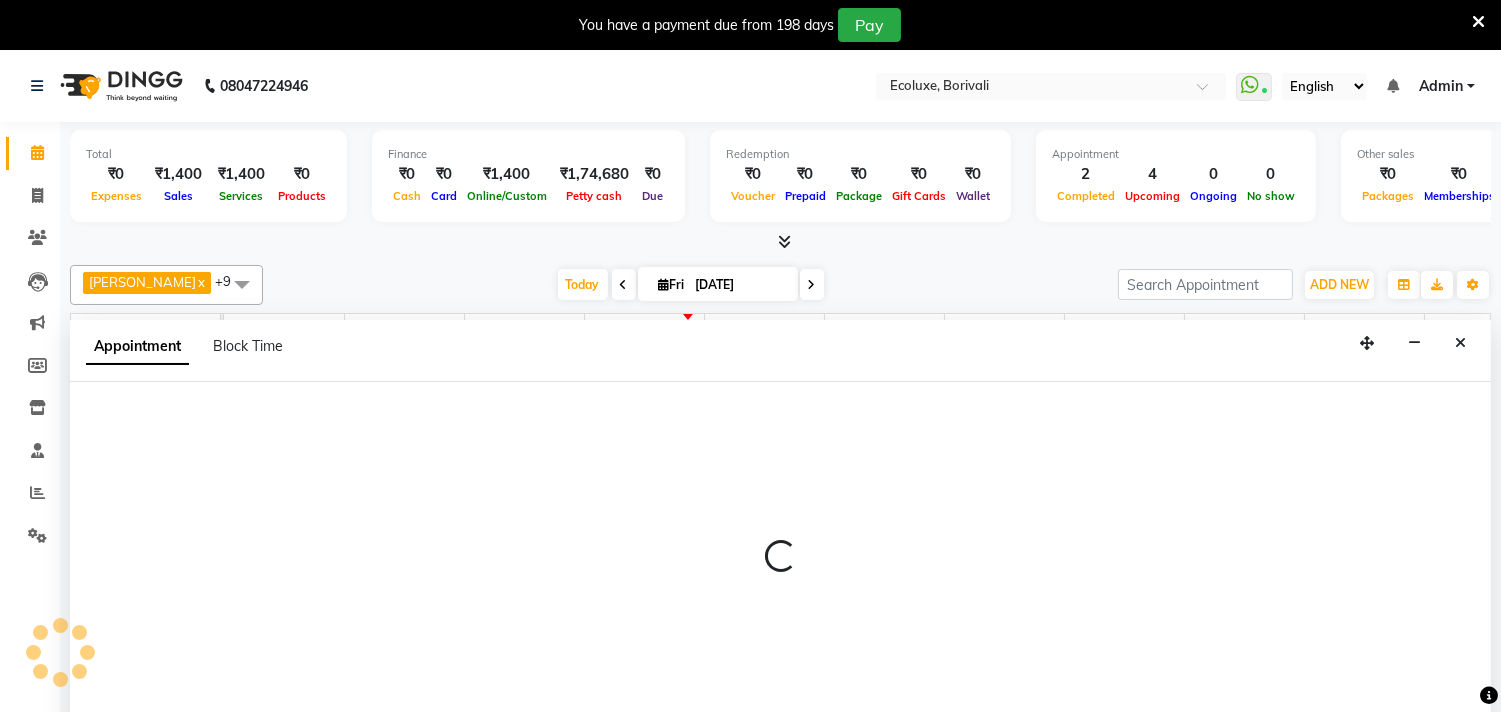 select on "37822" 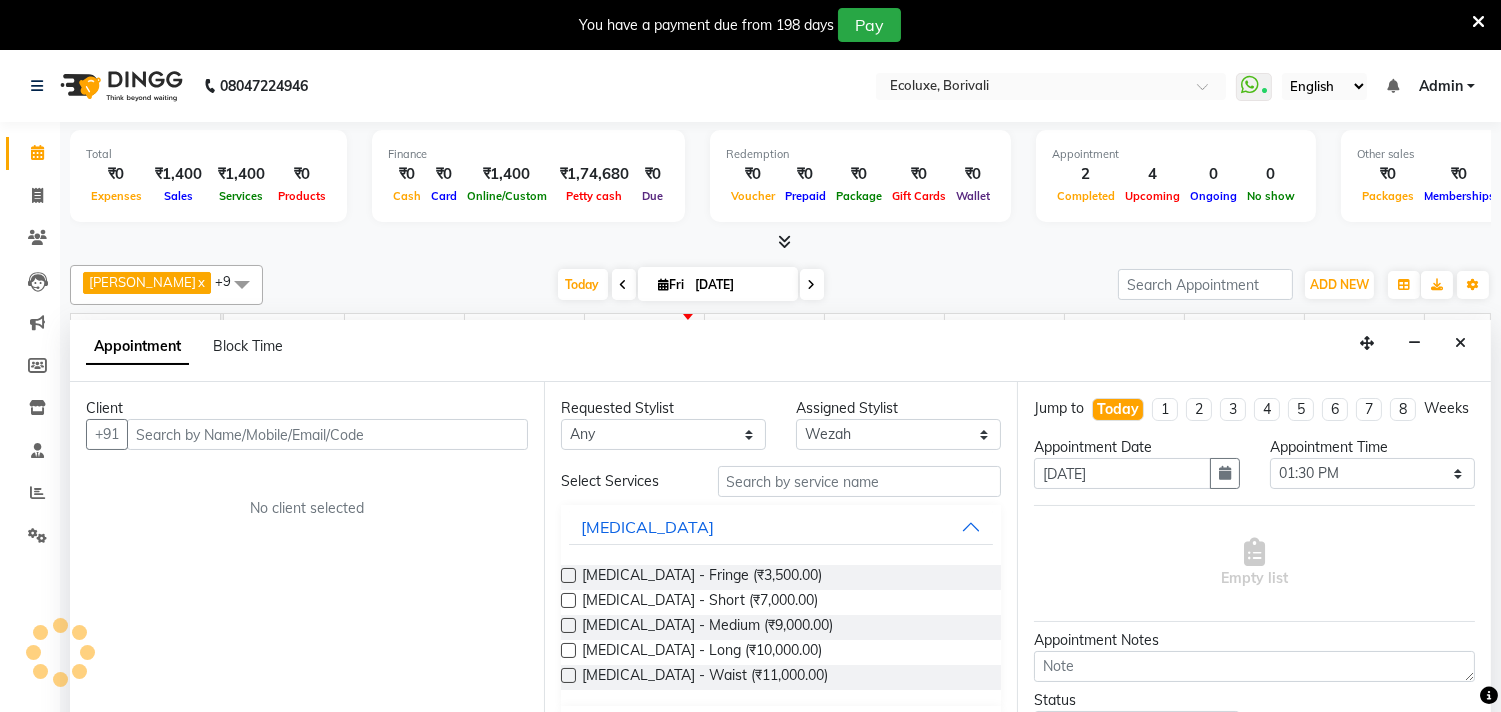 scroll, scrollTop: 50, scrollLeft: 0, axis: vertical 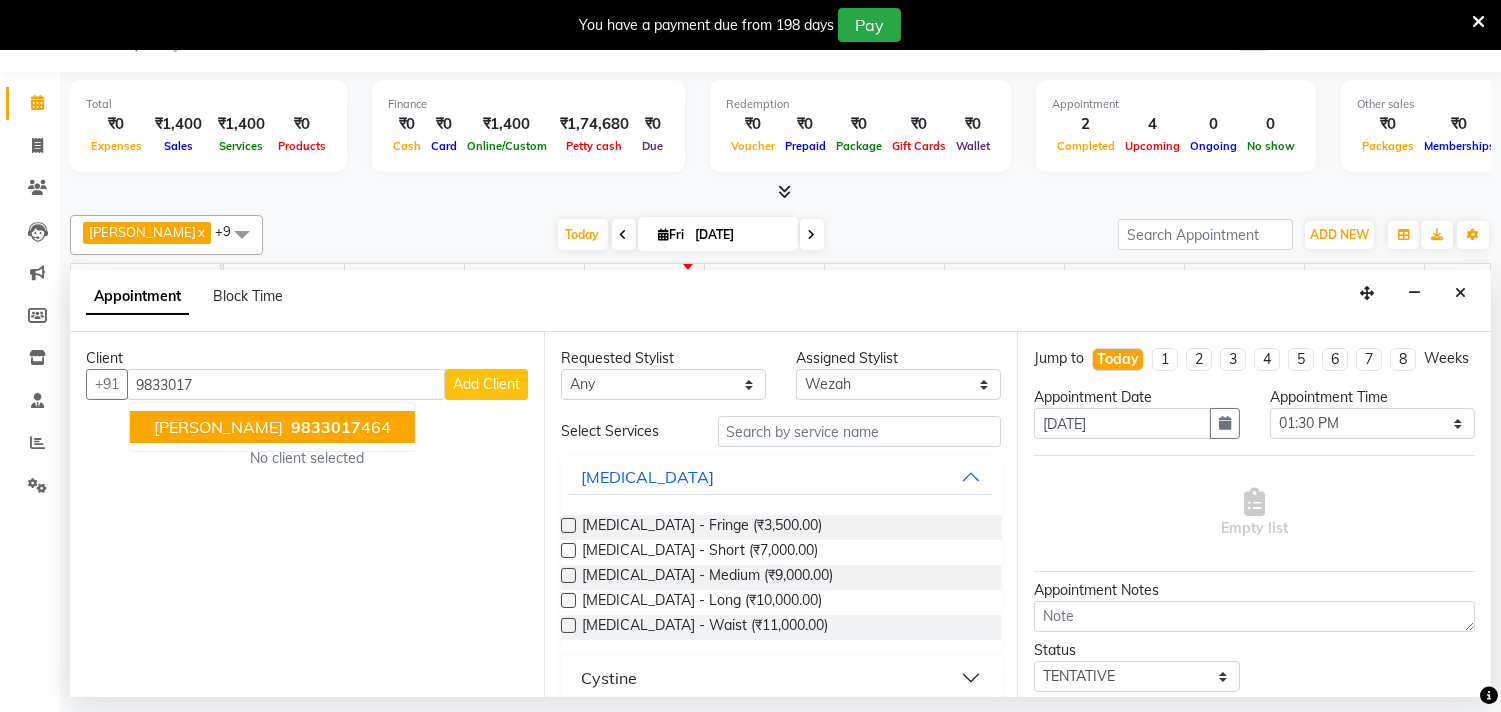 click on "9833017" at bounding box center [326, 427] 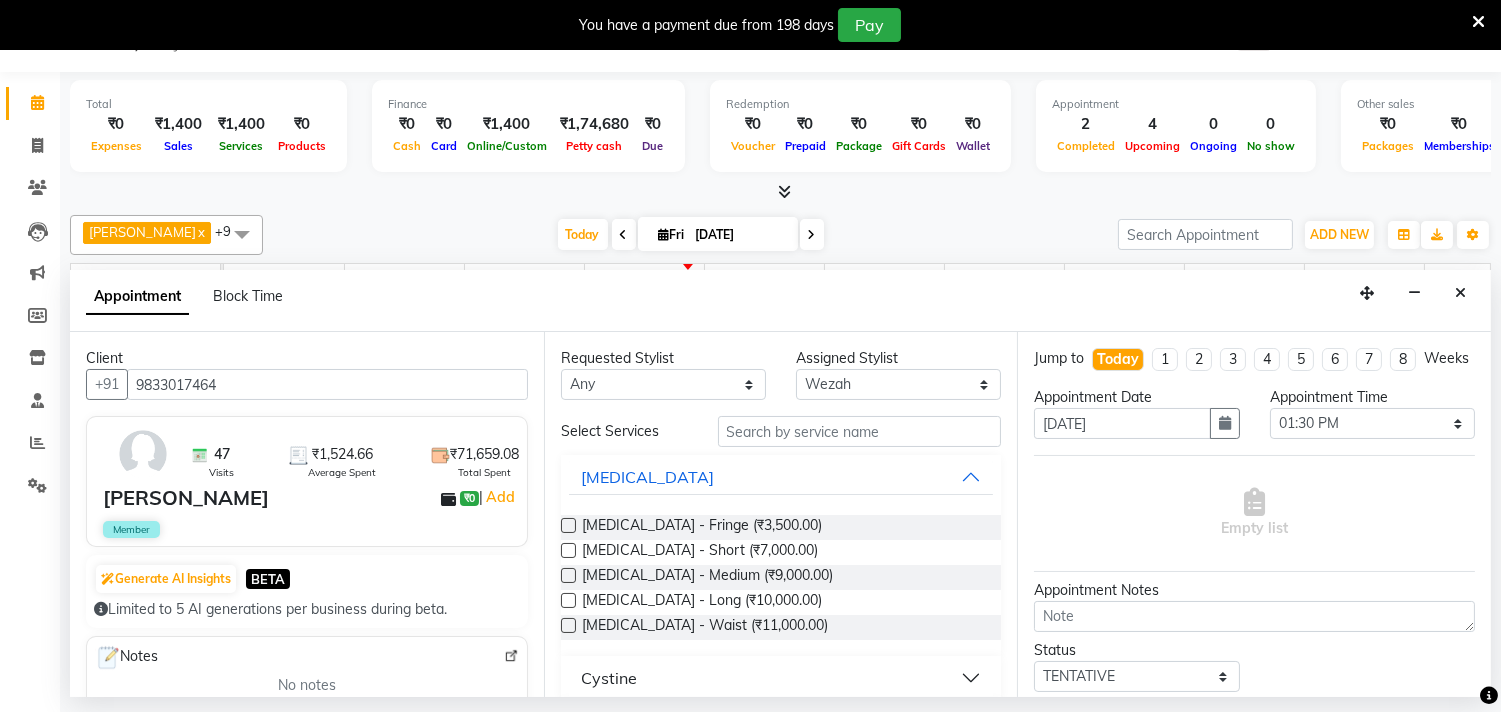 type on "9833017464" 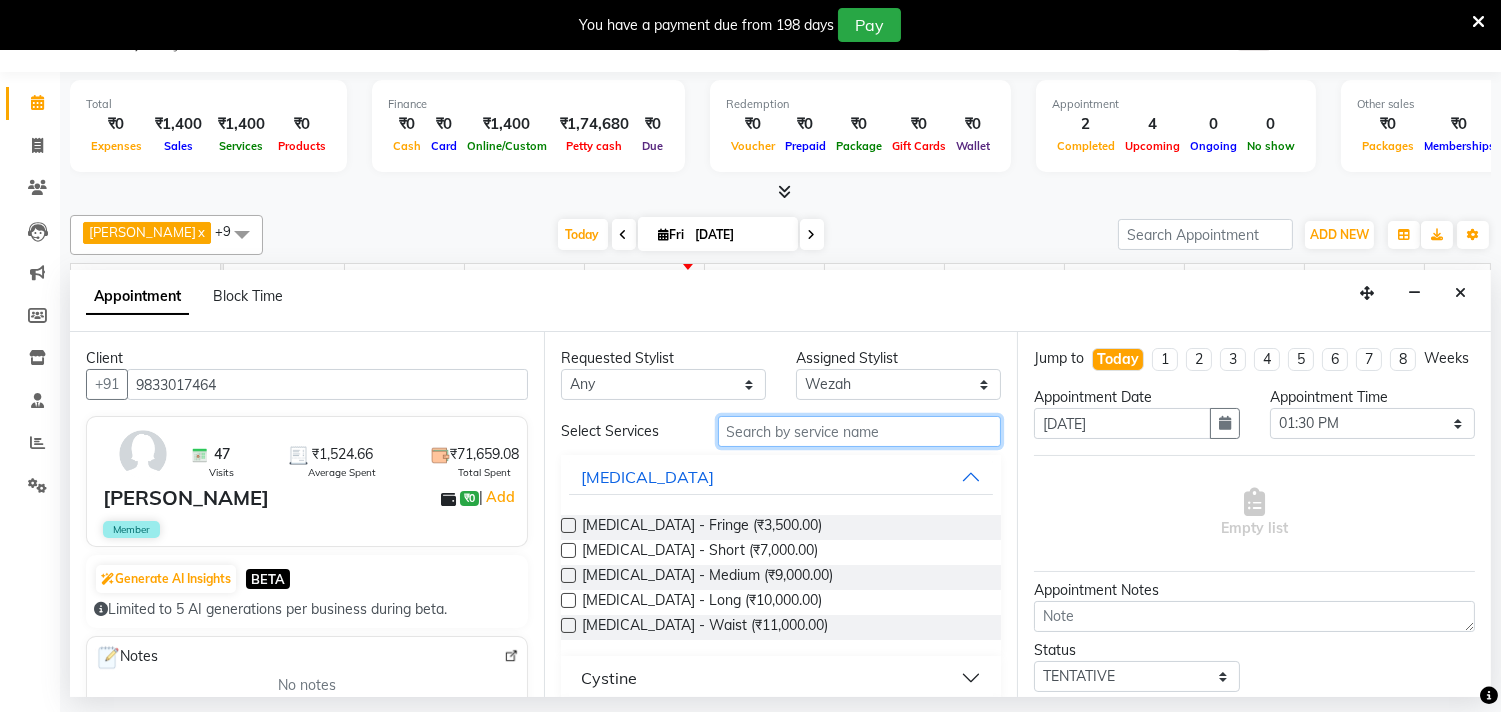 click at bounding box center (860, 431) 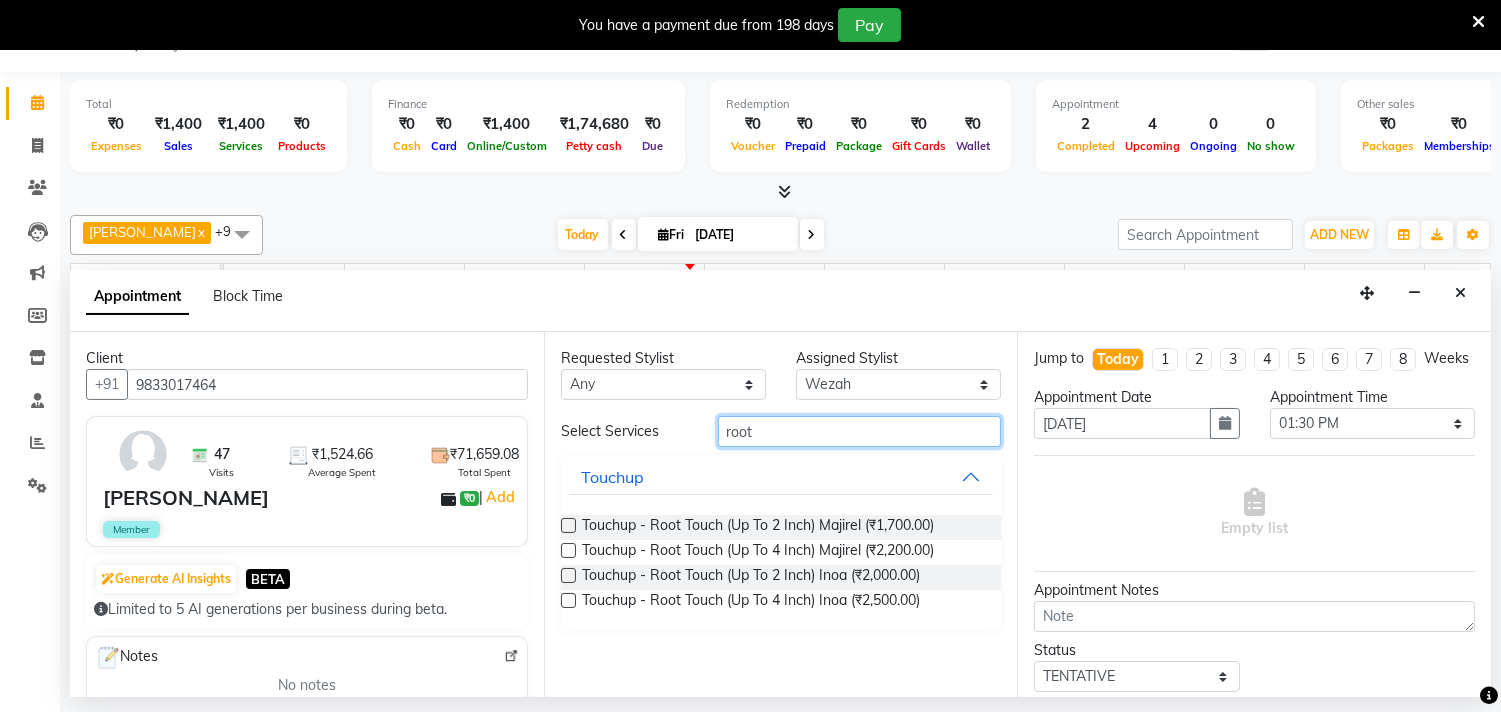 type on "root" 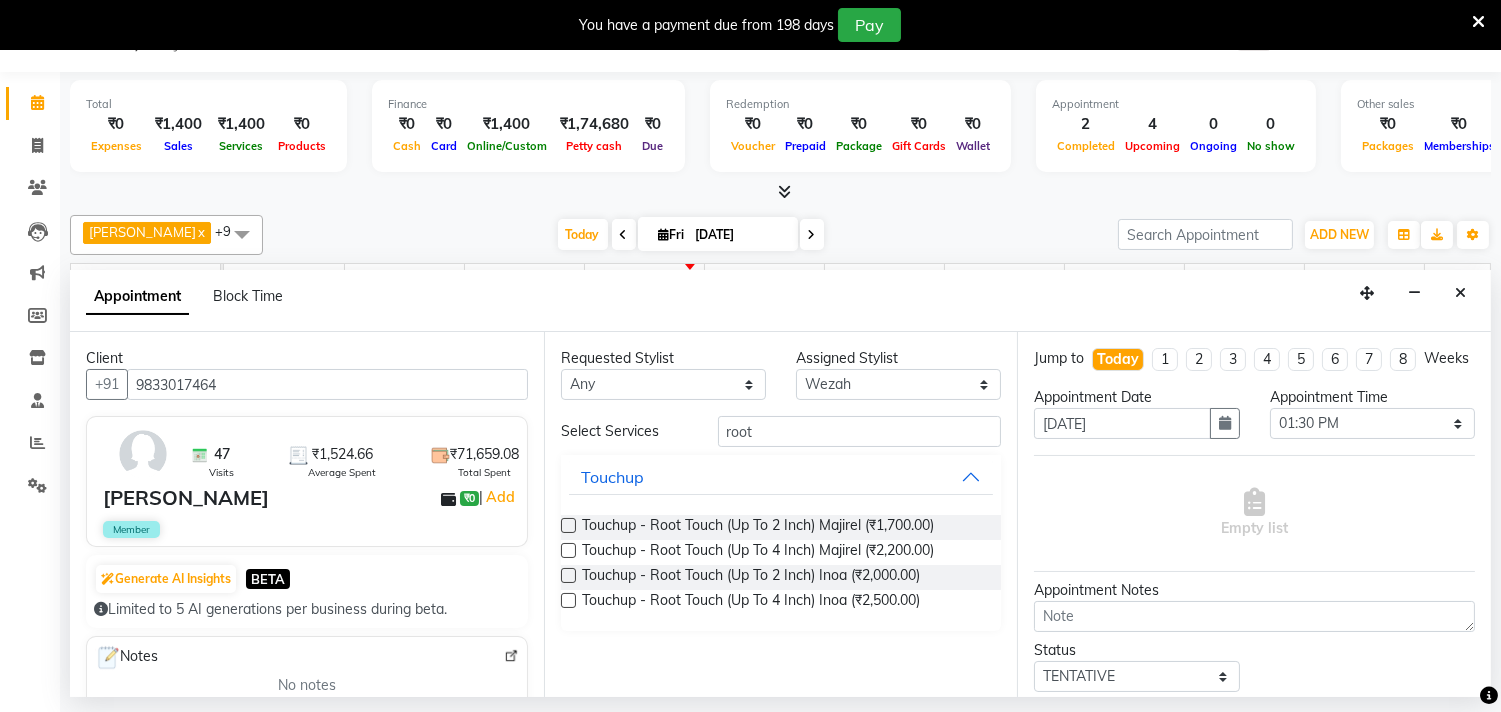 click at bounding box center (568, 575) 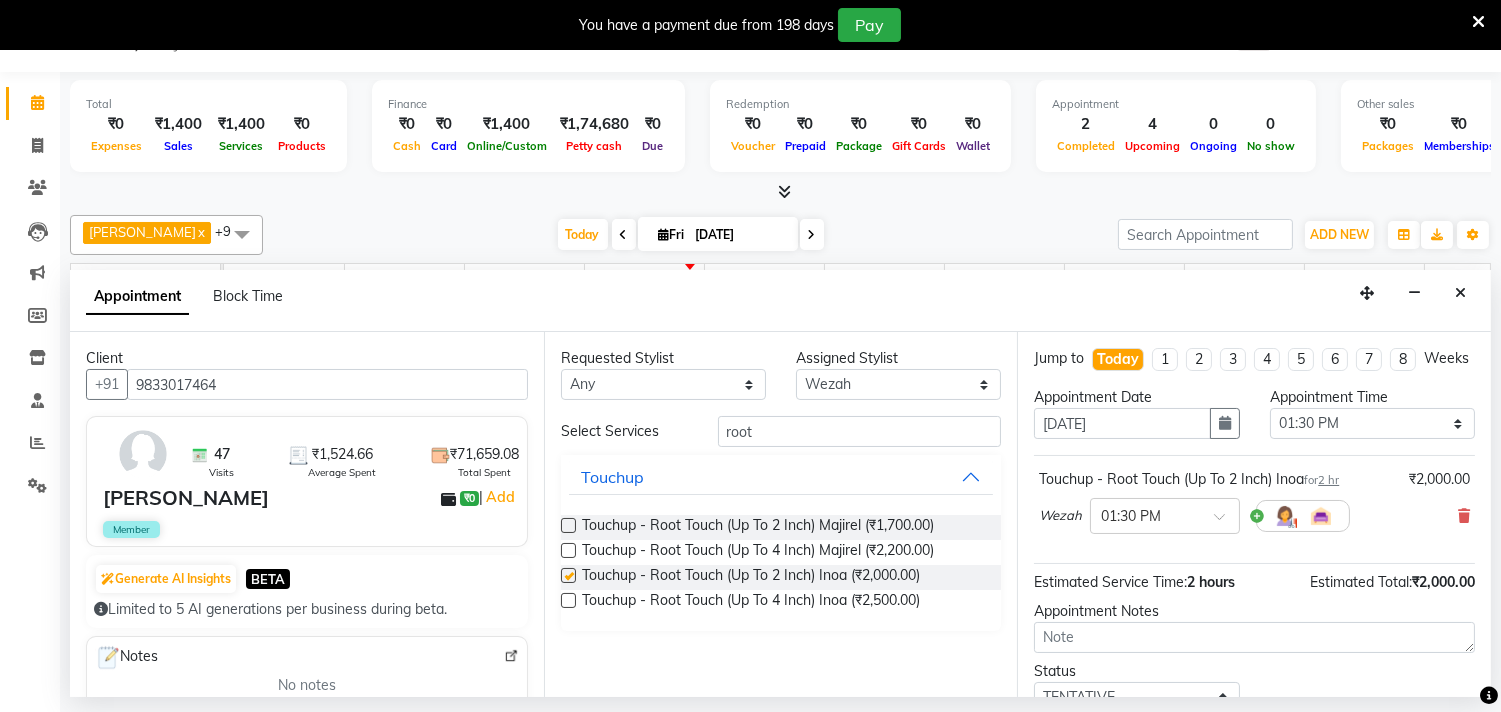 checkbox on "false" 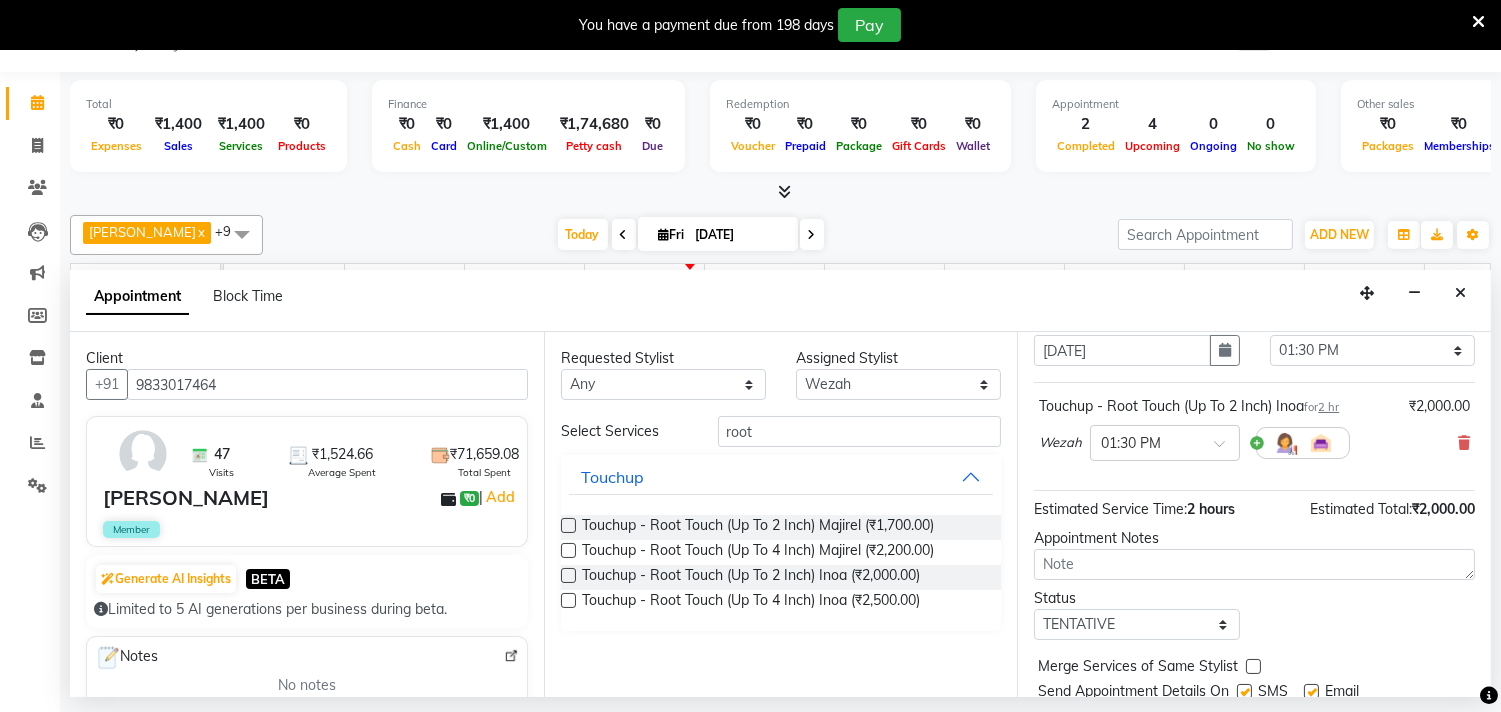 scroll, scrollTop: 161, scrollLeft: 0, axis: vertical 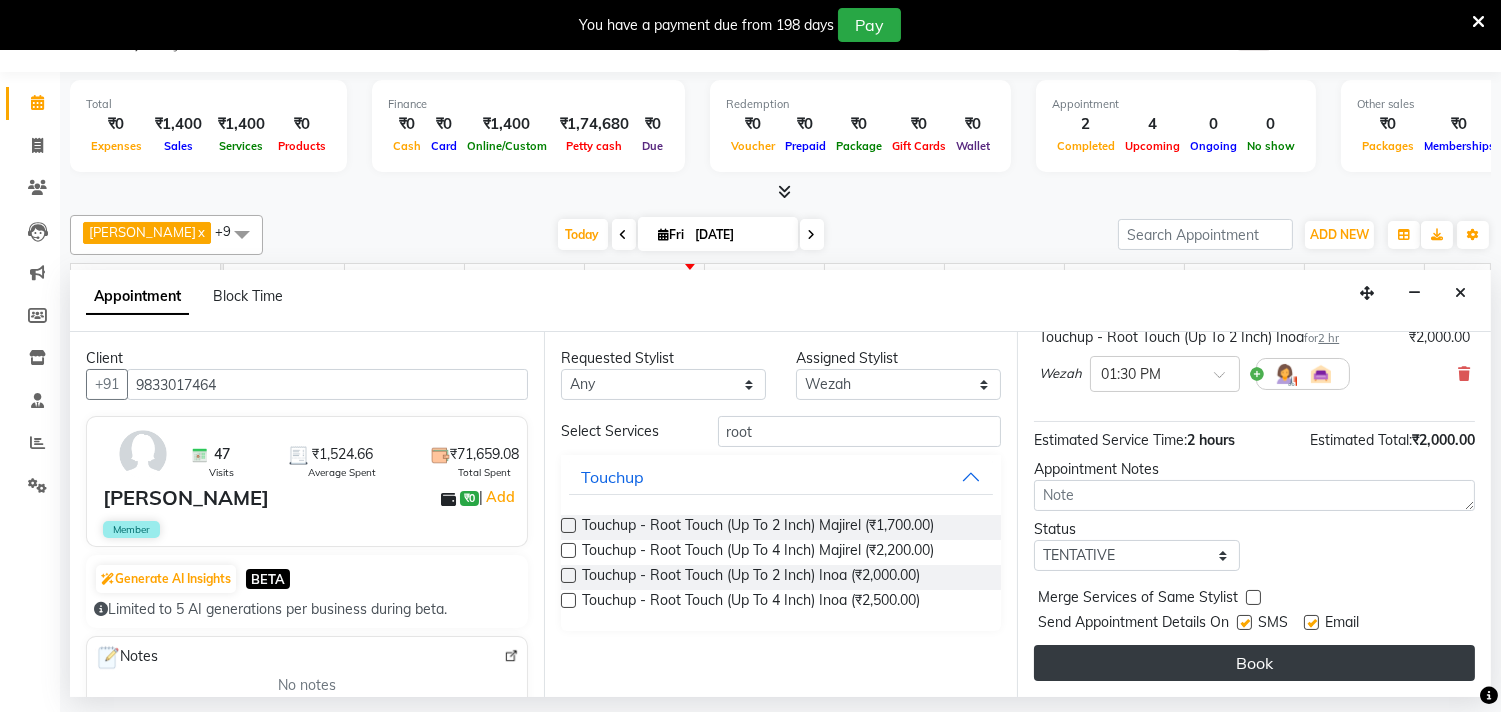 click on "Book" at bounding box center (1254, 663) 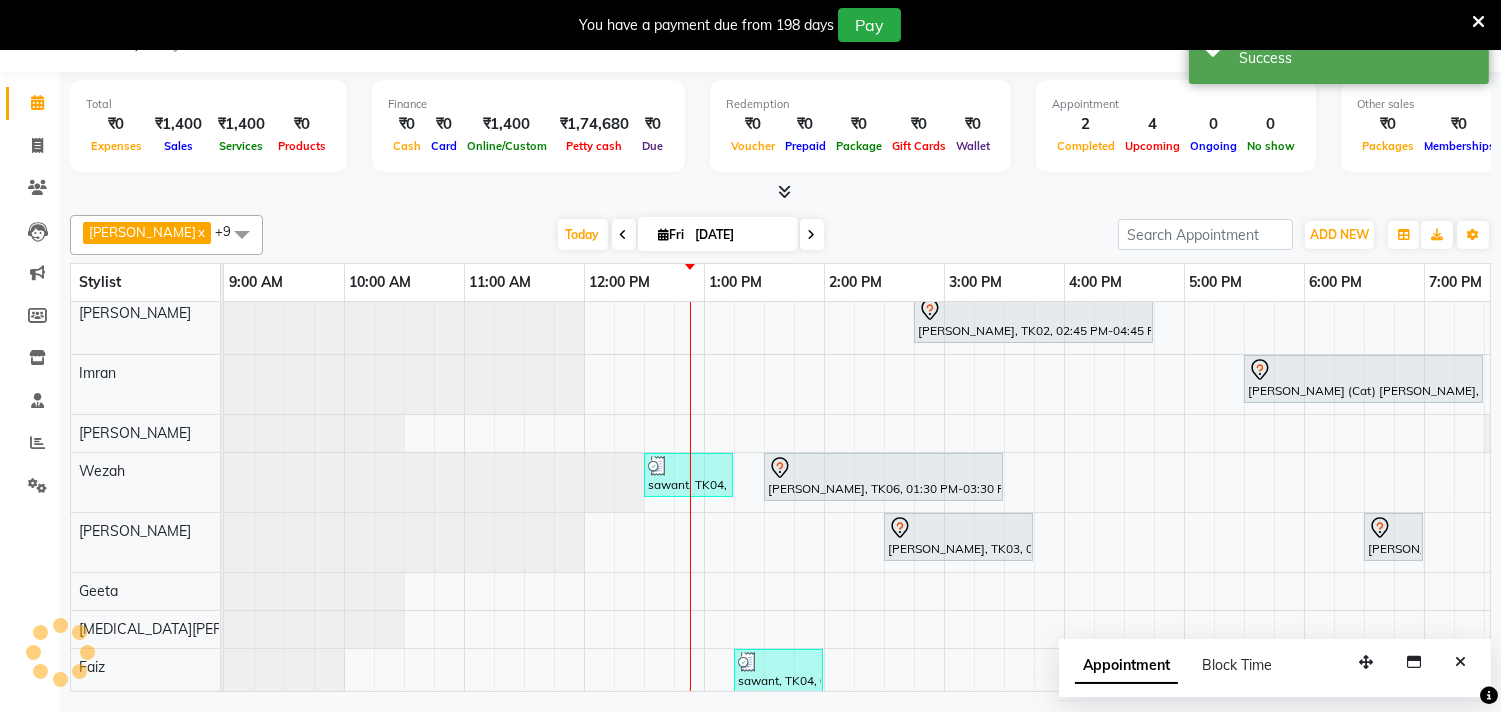 scroll, scrollTop: 0, scrollLeft: 0, axis: both 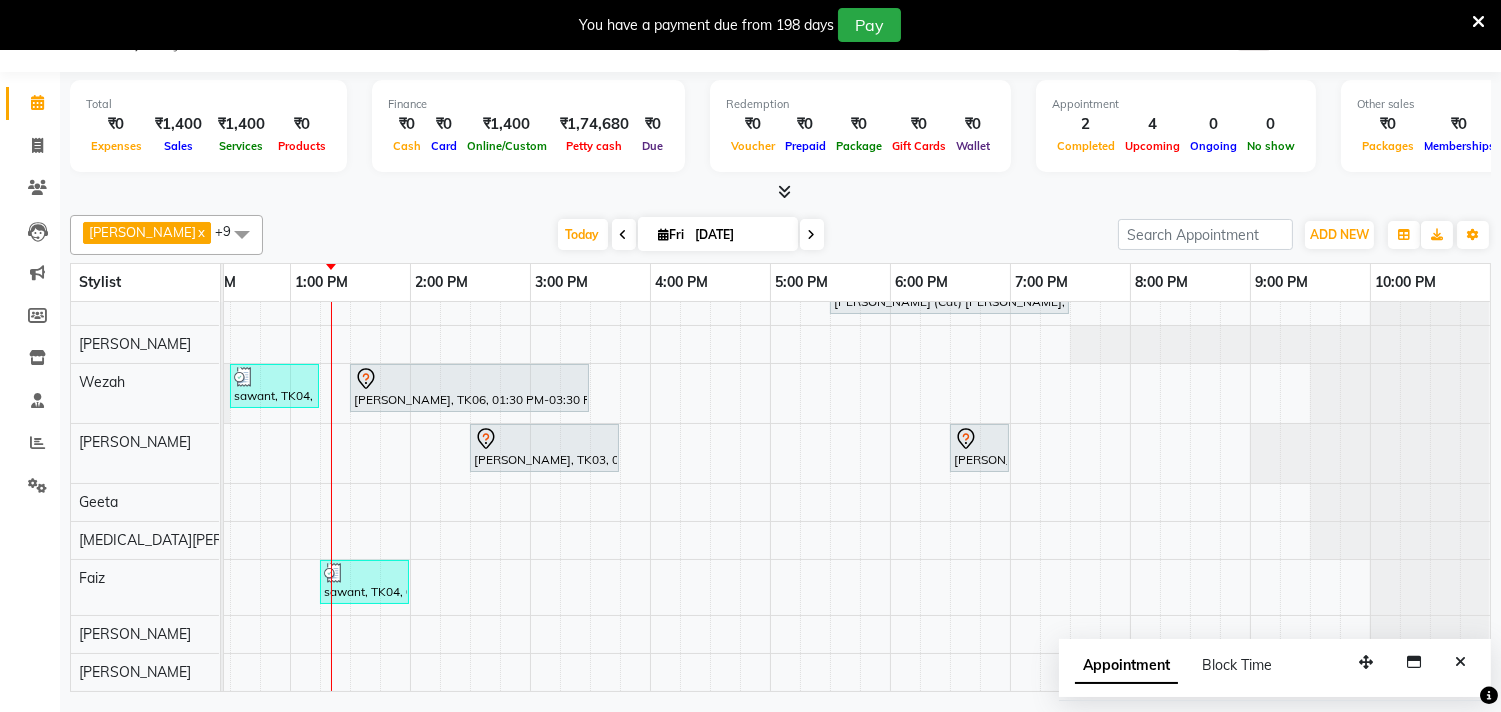 click on "[PERSON_NAME], TK02, 02:45 PM-04:45 PM, Touchup - Root Touch (Up To 2 Inch) [PERSON_NAME] (Cat) [PERSON_NAME], TK05, 05:30 PM-07:30 PM, Touchup - Root Touch (Up To 2 Inch) Inoa     sawant, TK04, 12:30 PM-01:15 PM, Kids Haircut (Upto 4yrs)             [PERSON_NAME], TK06, 01:30 PM-03:30 PM, Touchup - Root Touch (Up To 2 Inch) [PERSON_NAME], TK03, 02:30 PM-03:45 PM, Nails - Stick on + Gel Polish Combo             [PERSON_NAME], TK01, 06:30 PM-07:00 PM, Nails - Plain Gel Polish     sawant, TK04, 01:15 PM-02:00 PM, Kids Haircut (Upto 4yrs)" at bounding box center (650, 448) 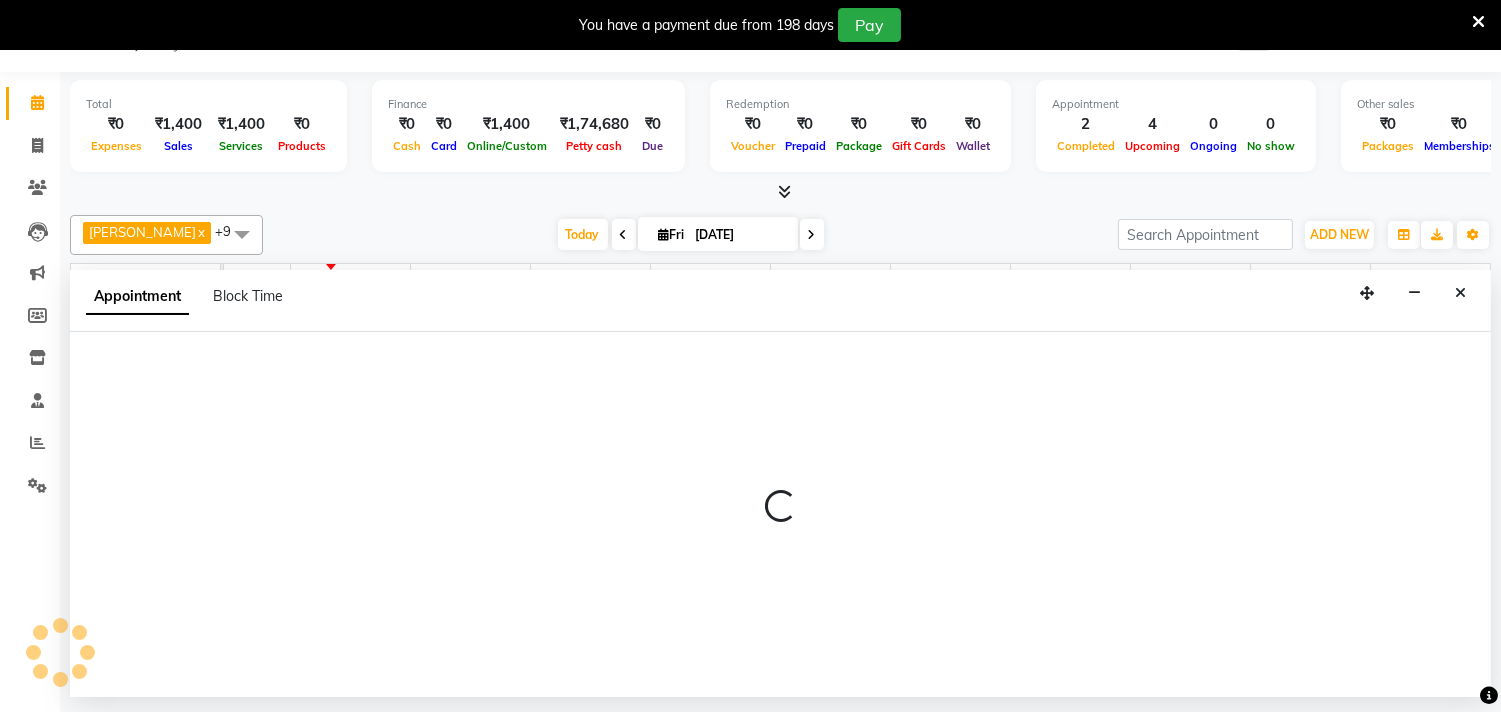 select on "61798" 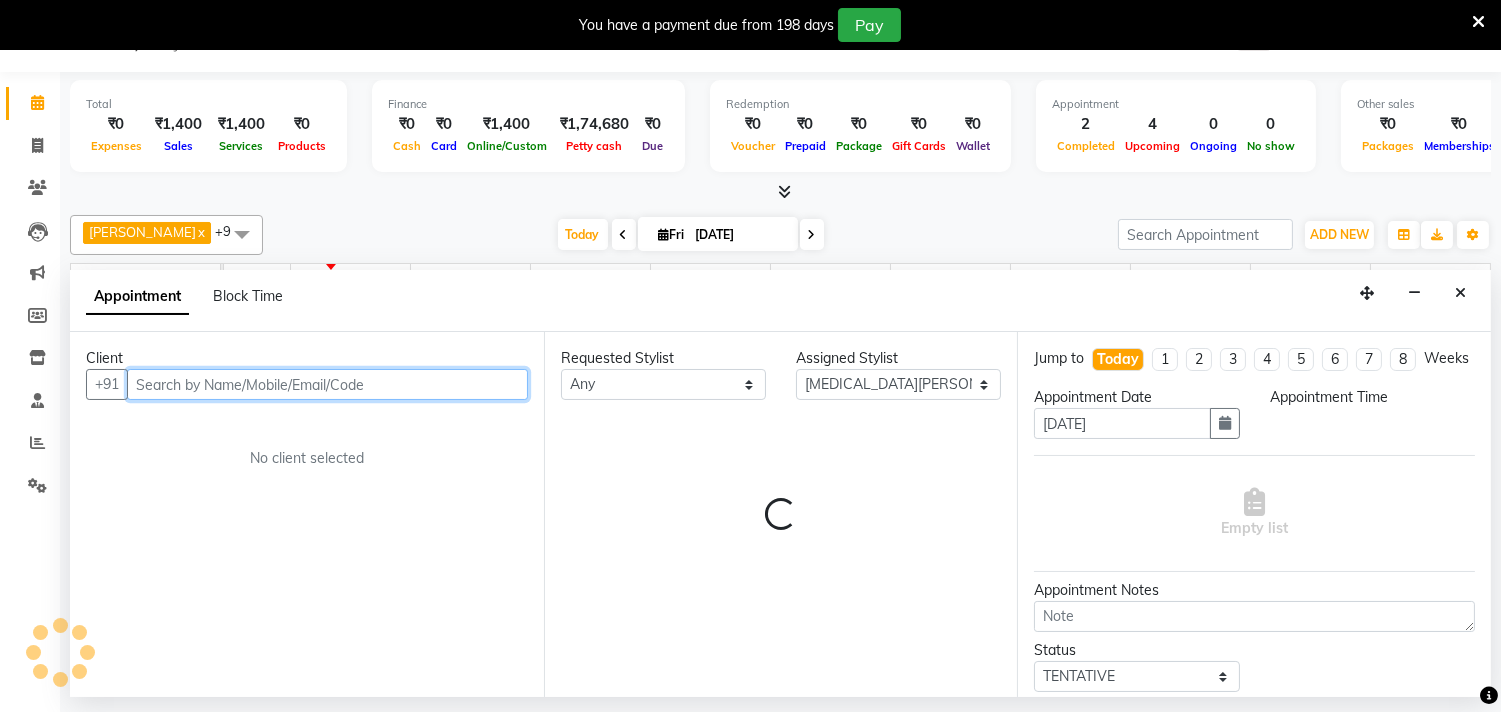 select on "1050" 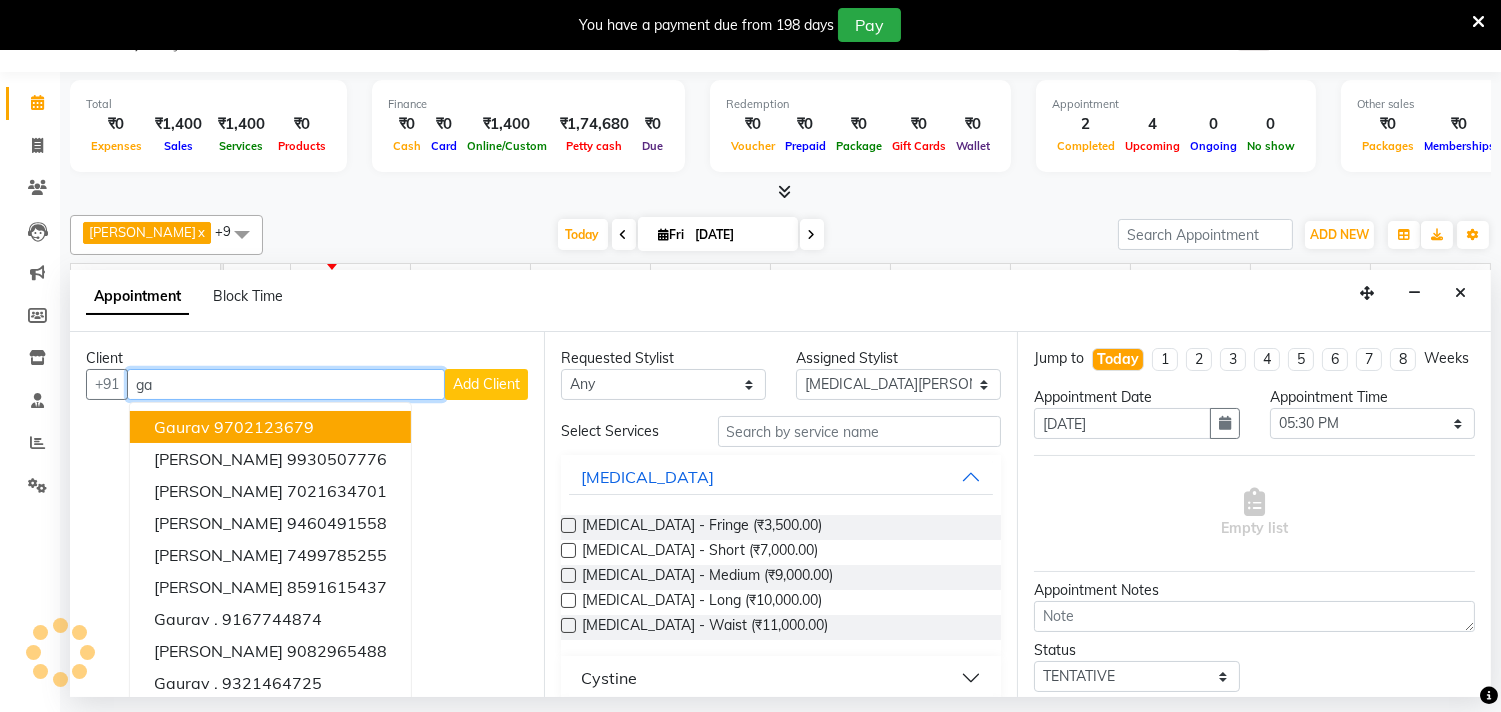 type on "g" 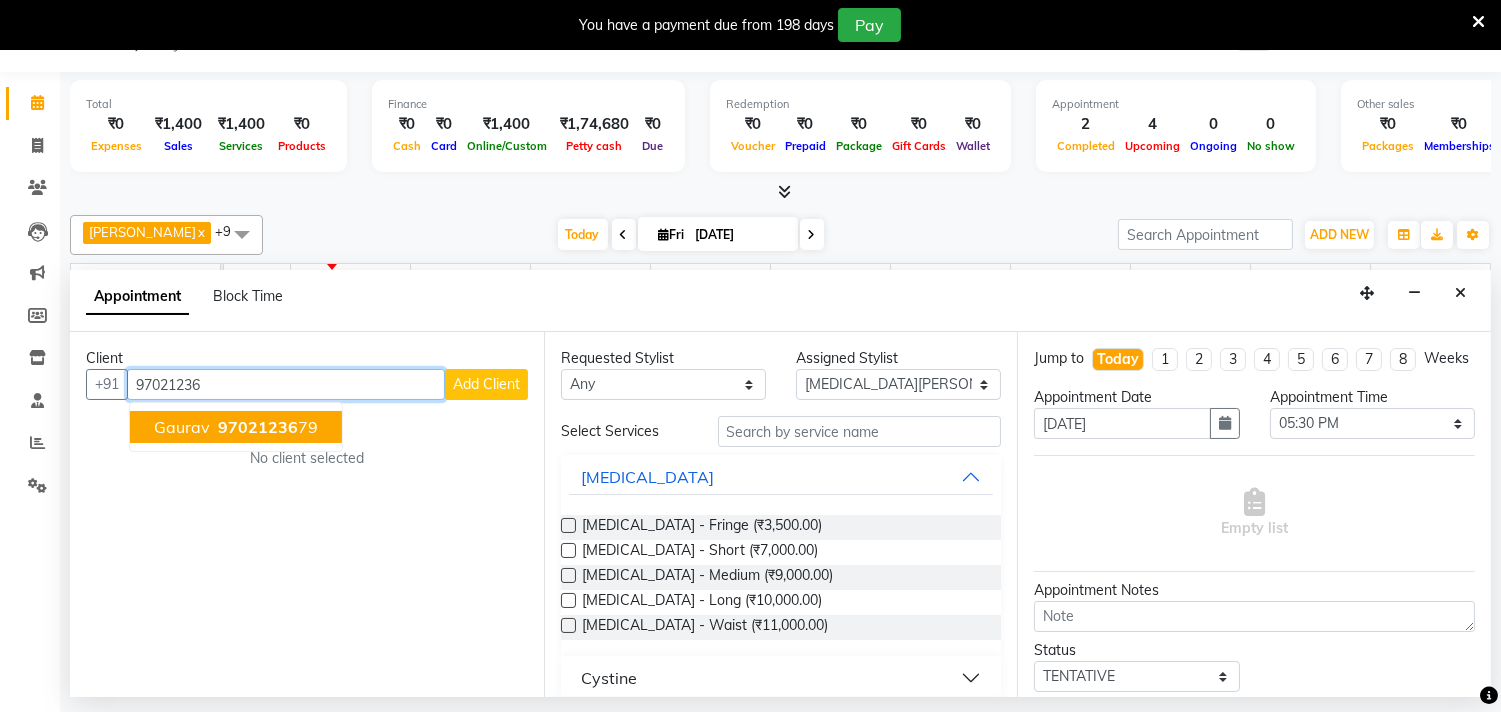 click on "97021236" at bounding box center (258, 427) 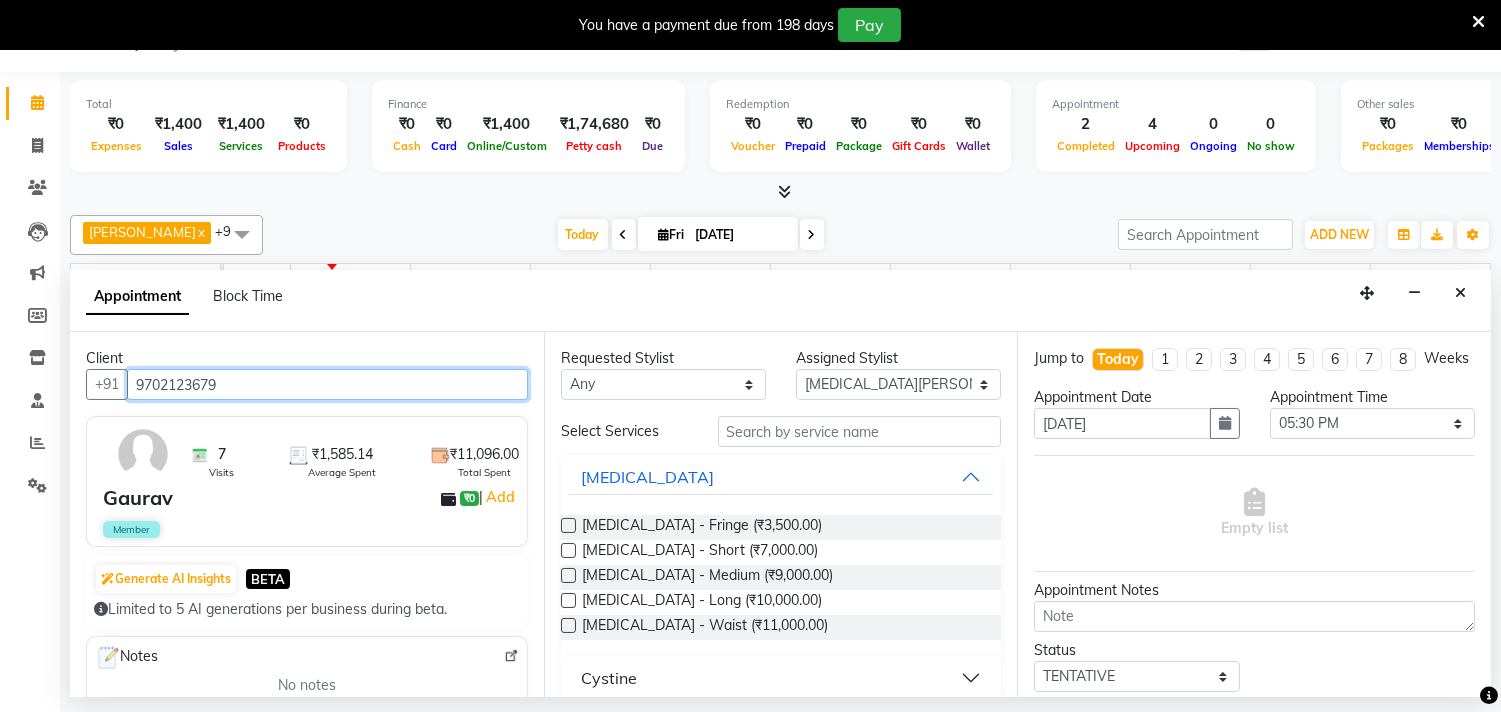 type on "9702123679" 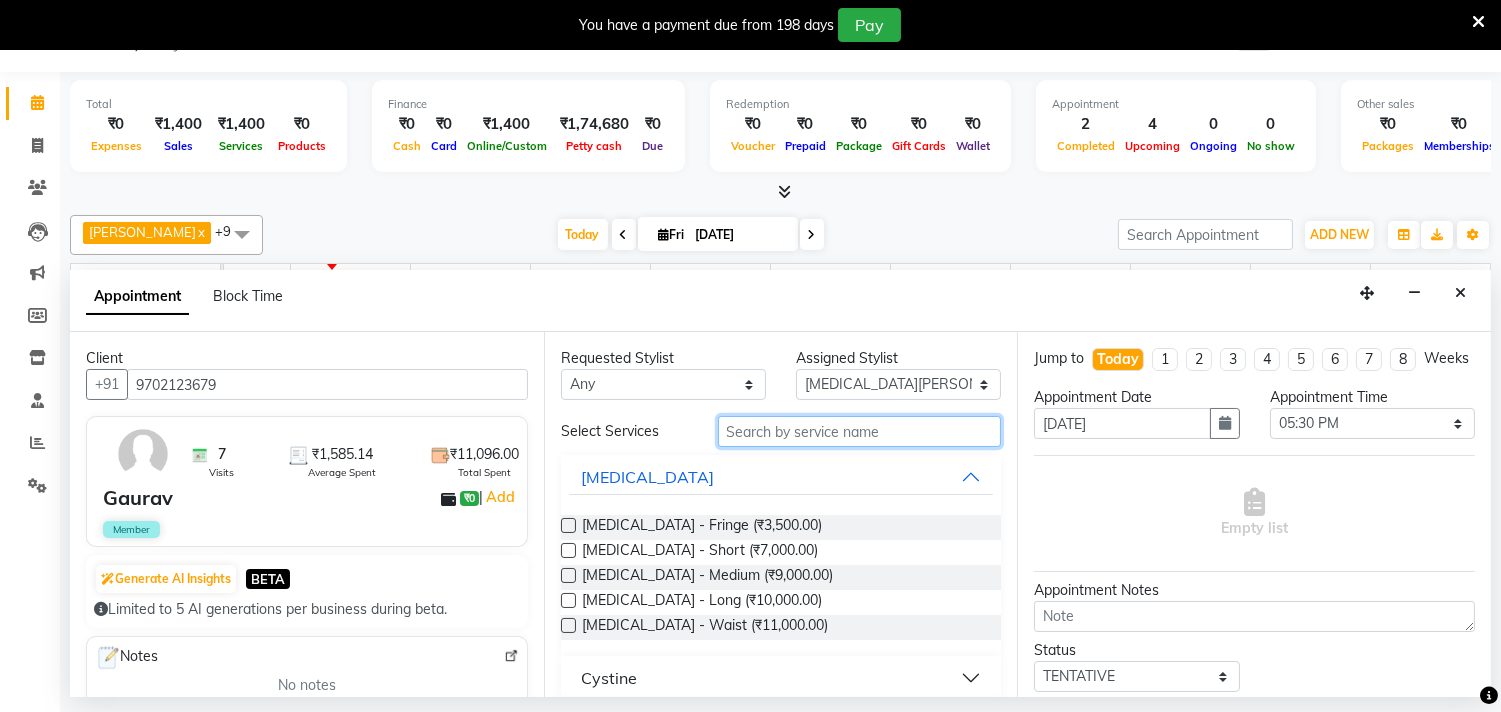 click at bounding box center [860, 431] 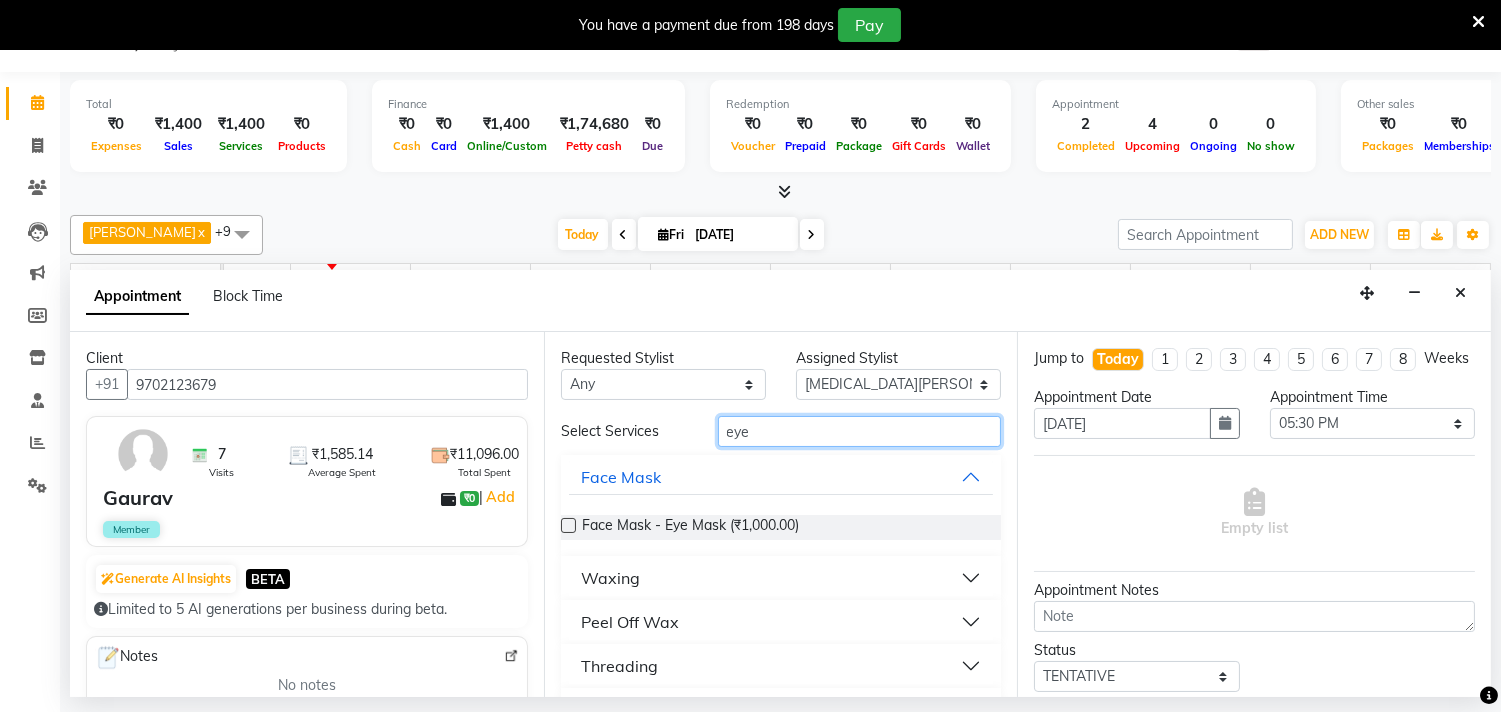 type on "eye" 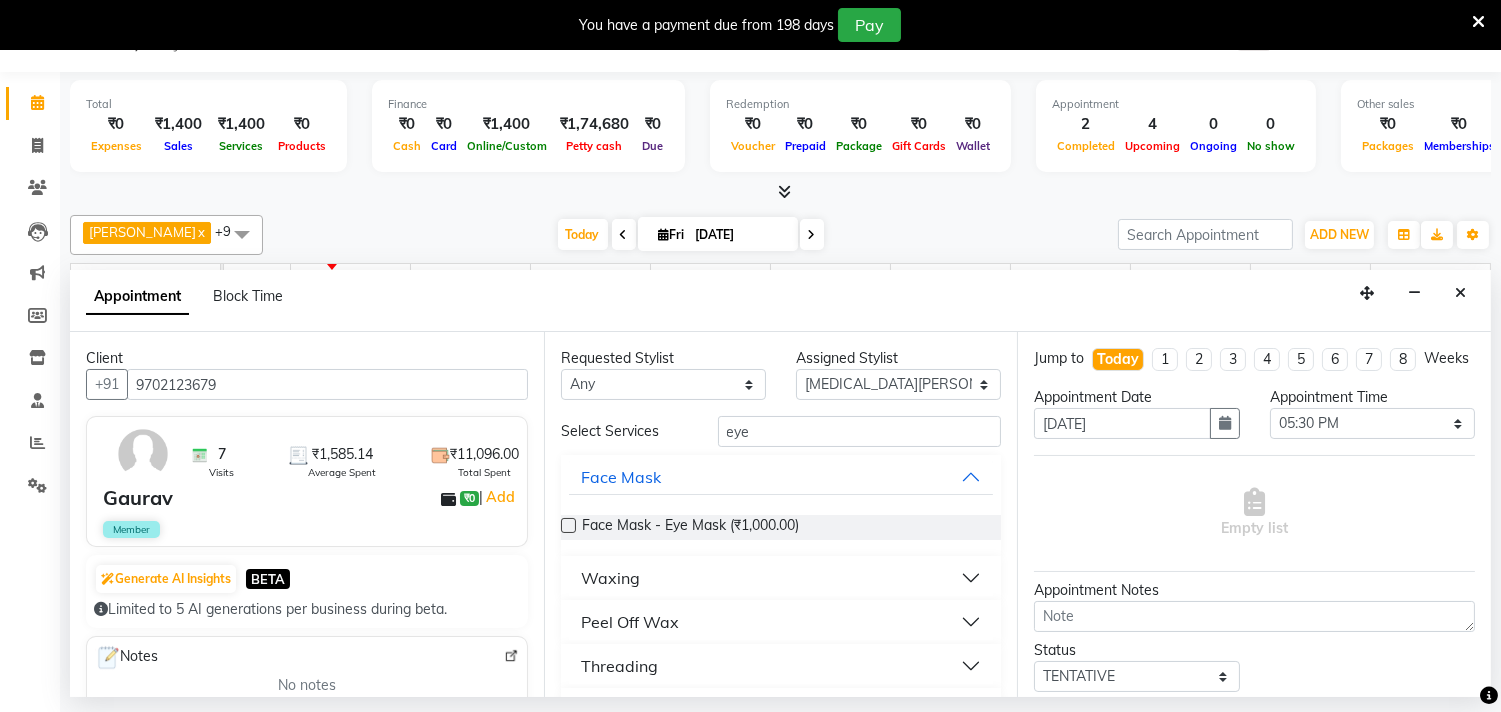click on "Threading" at bounding box center (781, 666) 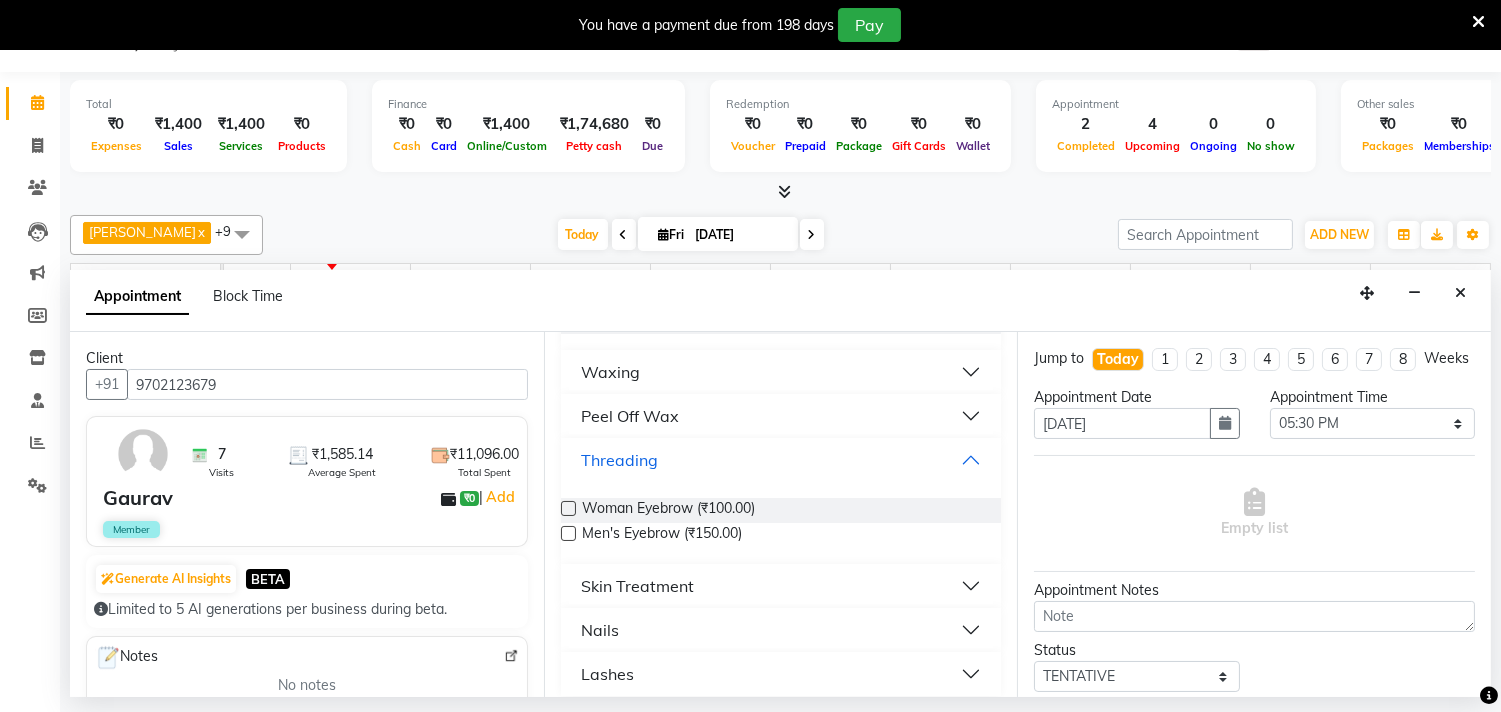scroll, scrollTop: 218, scrollLeft: 0, axis: vertical 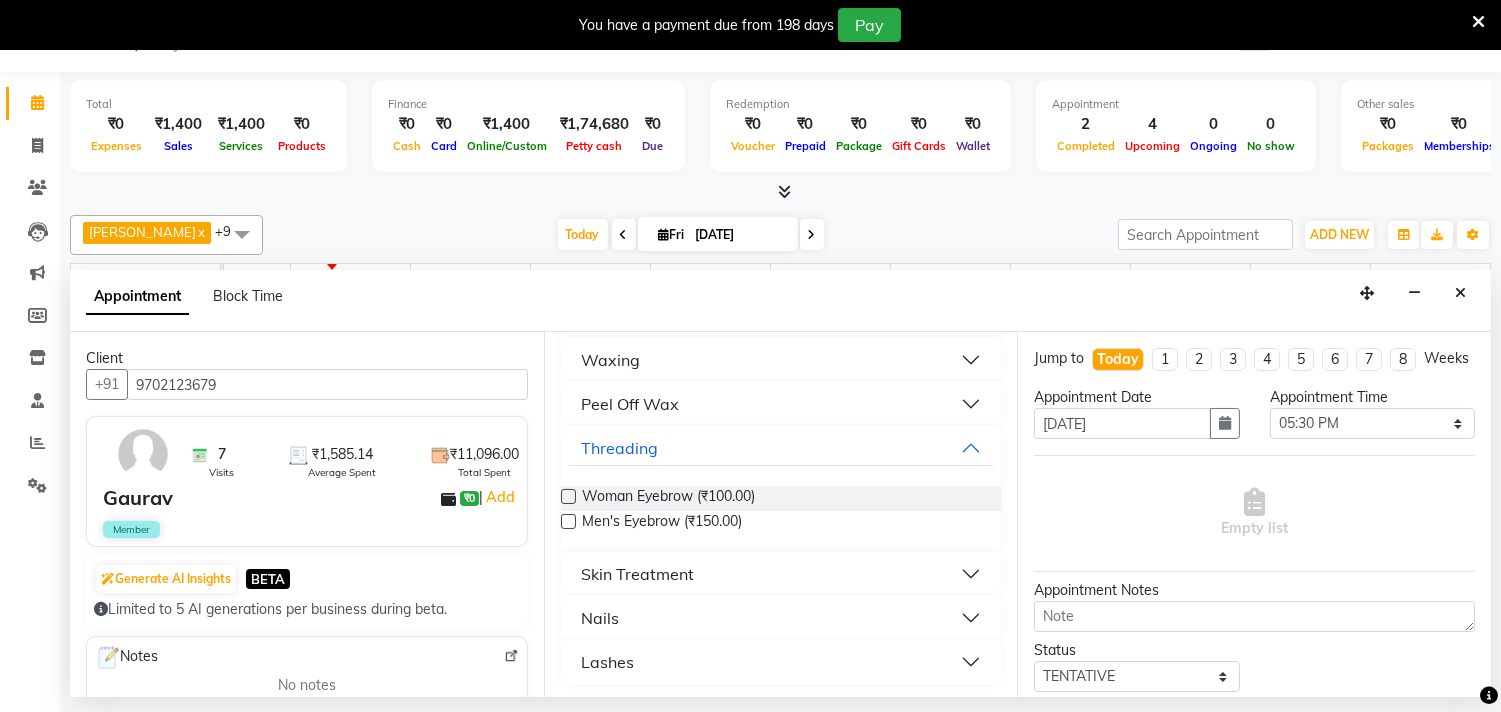 click at bounding box center [568, 521] 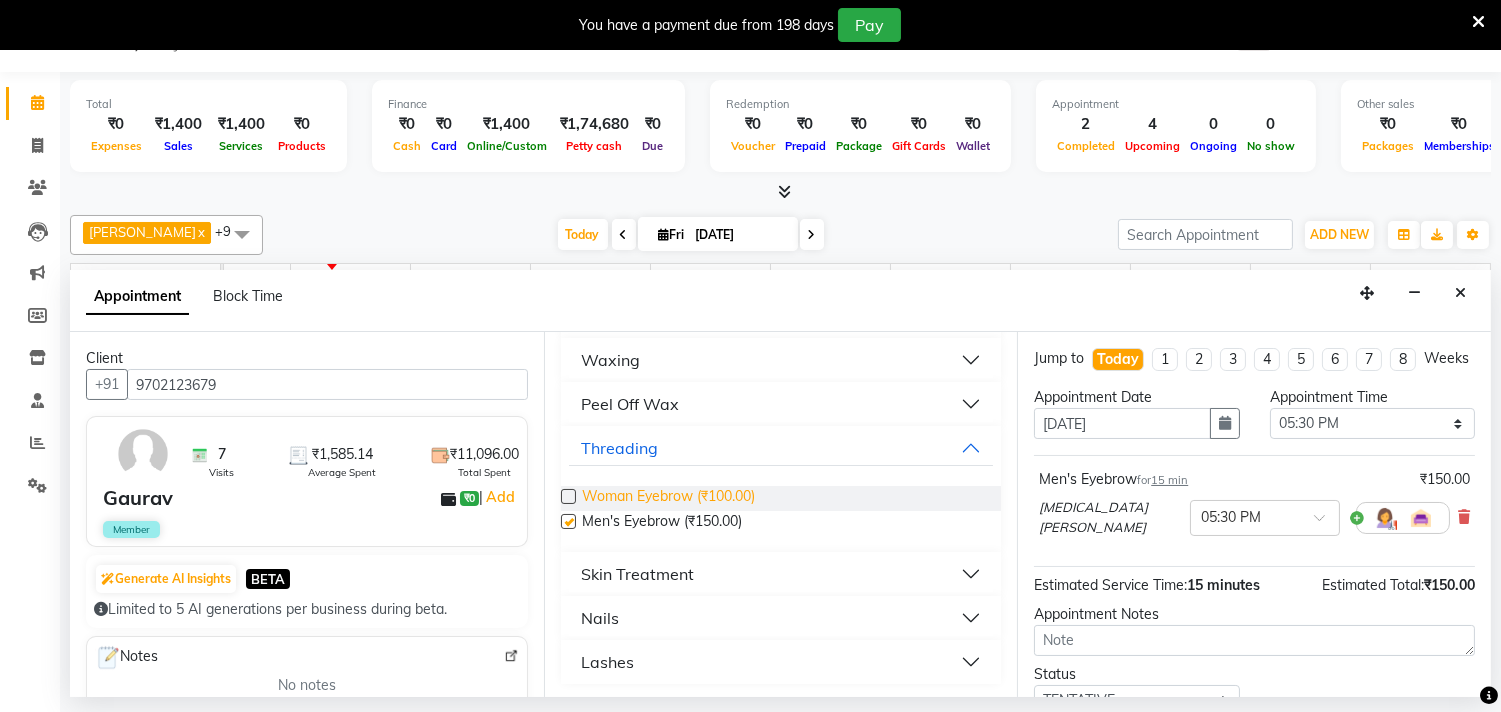 checkbox on "false" 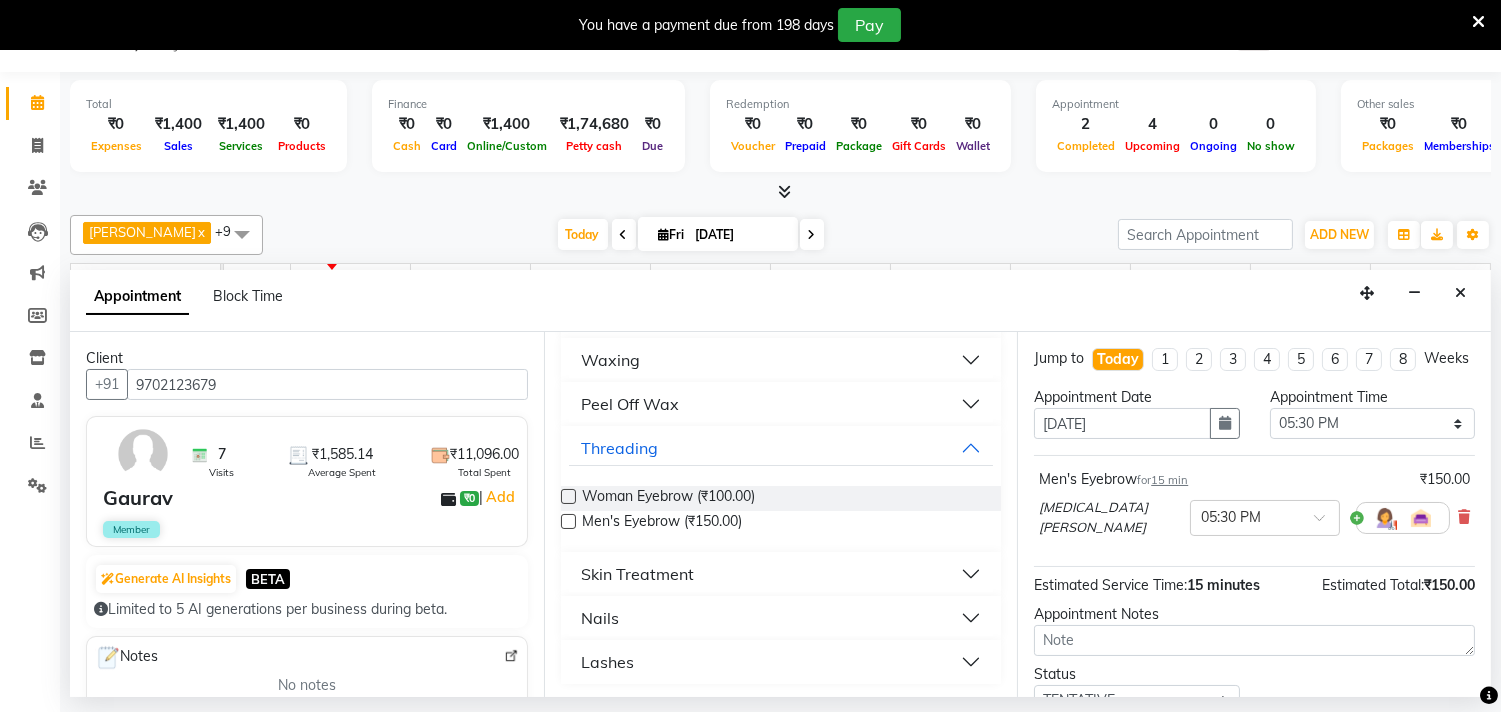 scroll, scrollTop: 220, scrollLeft: 0, axis: vertical 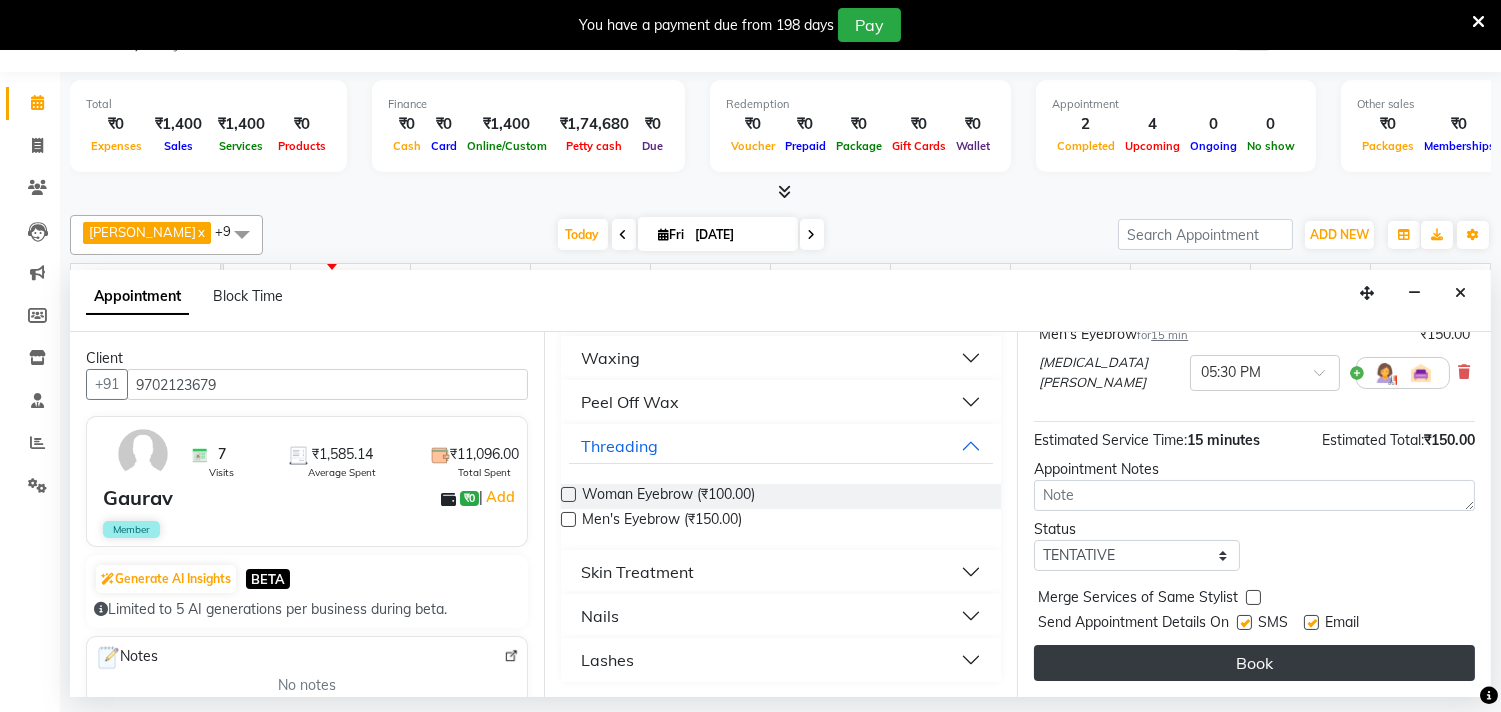 click on "Book" at bounding box center [1254, 663] 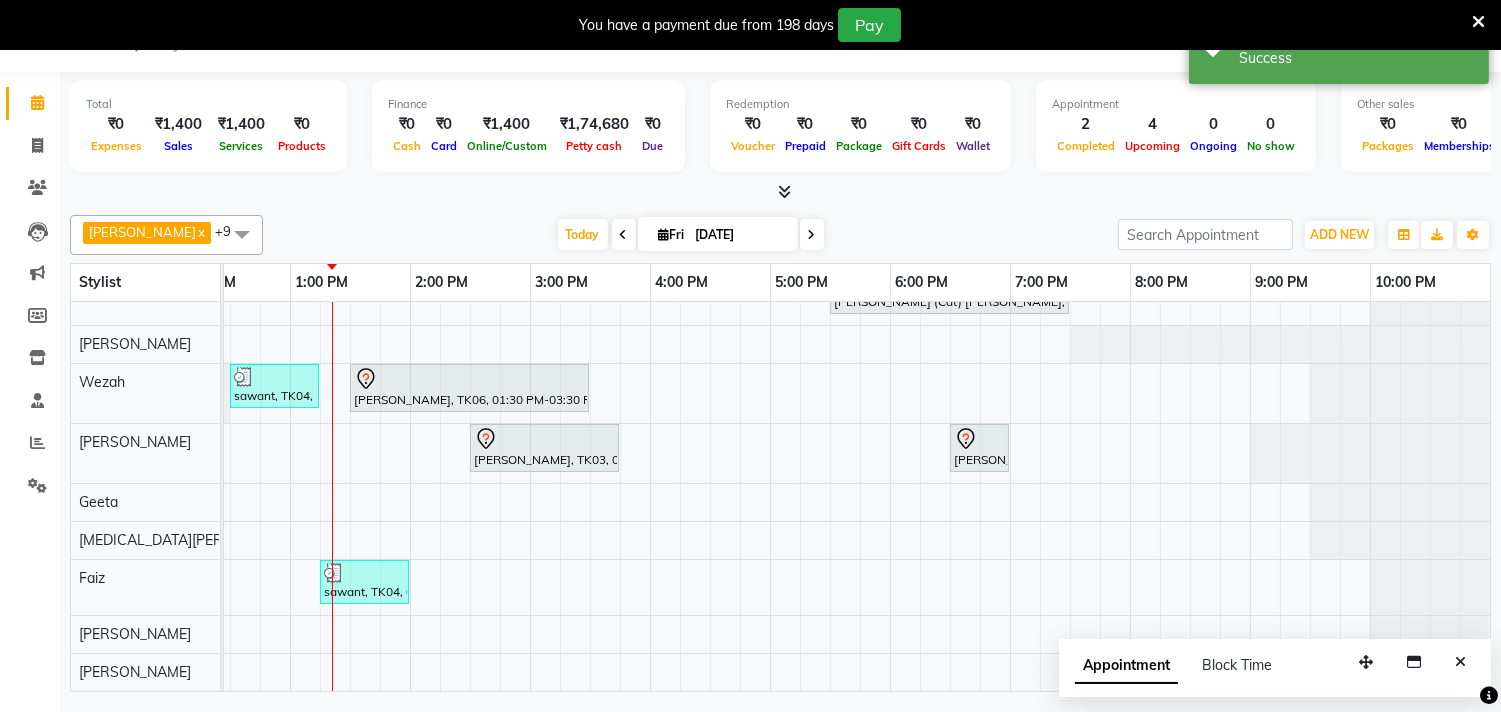 scroll, scrollTop: 0, scrollLeft: 0, axis: both 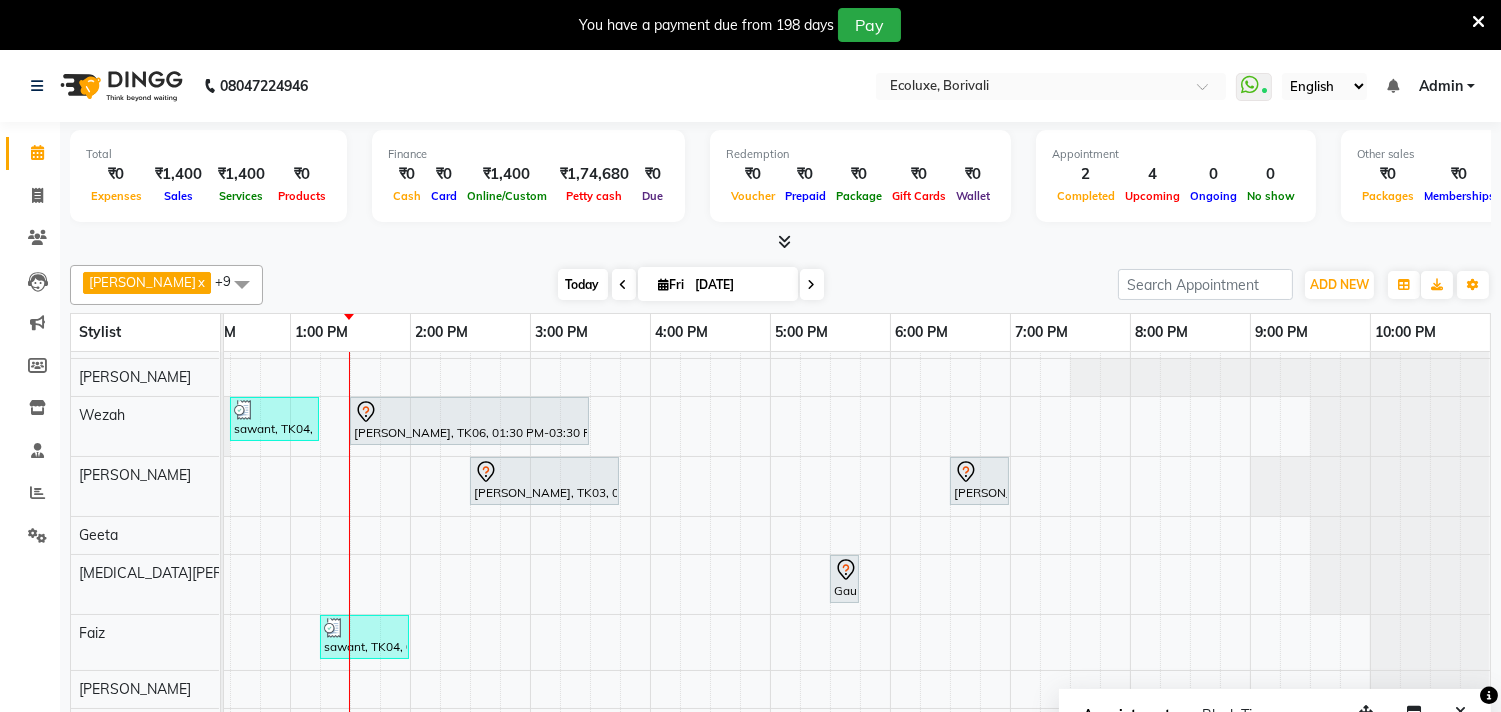 click on "Today" at bounding box center (583, 284) 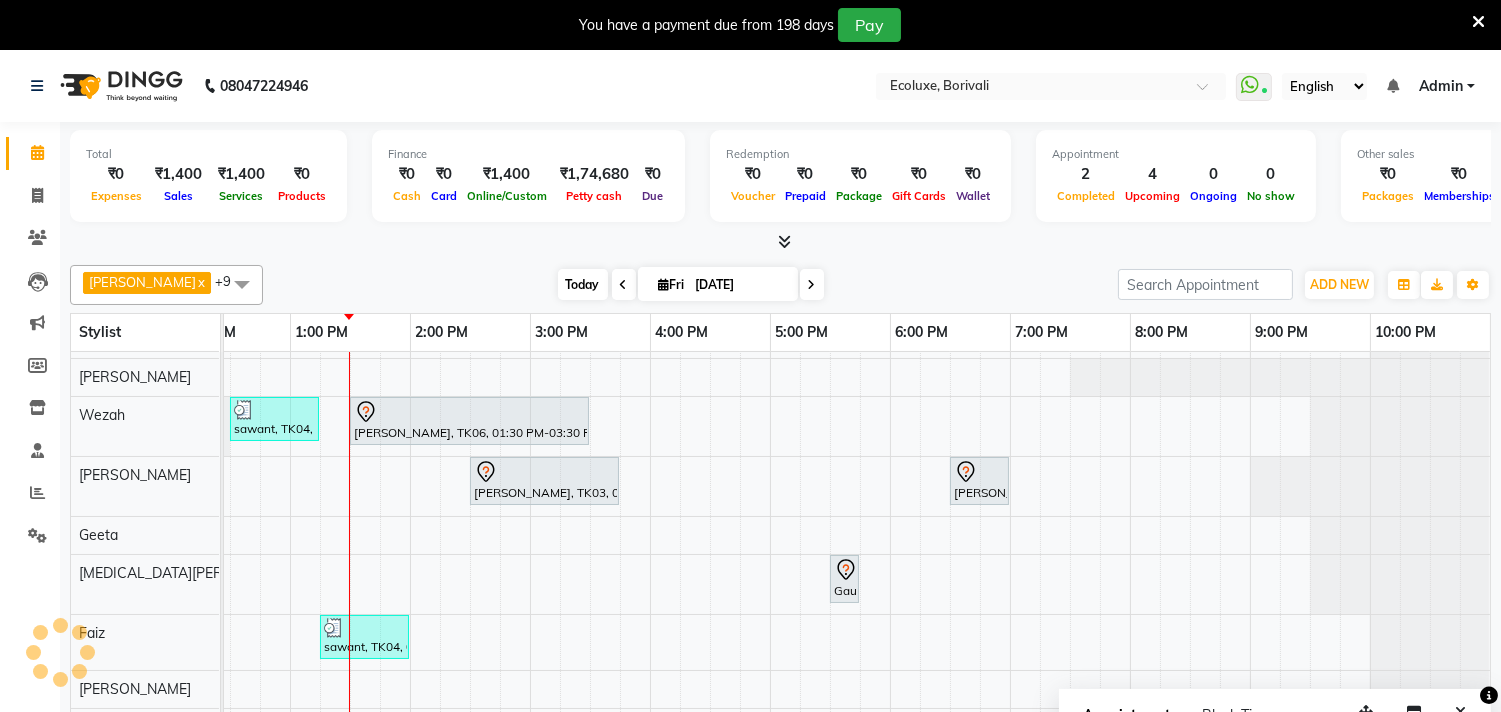 scroll, scrollTop: 0, scrollLeft: 414, axis: horizontal 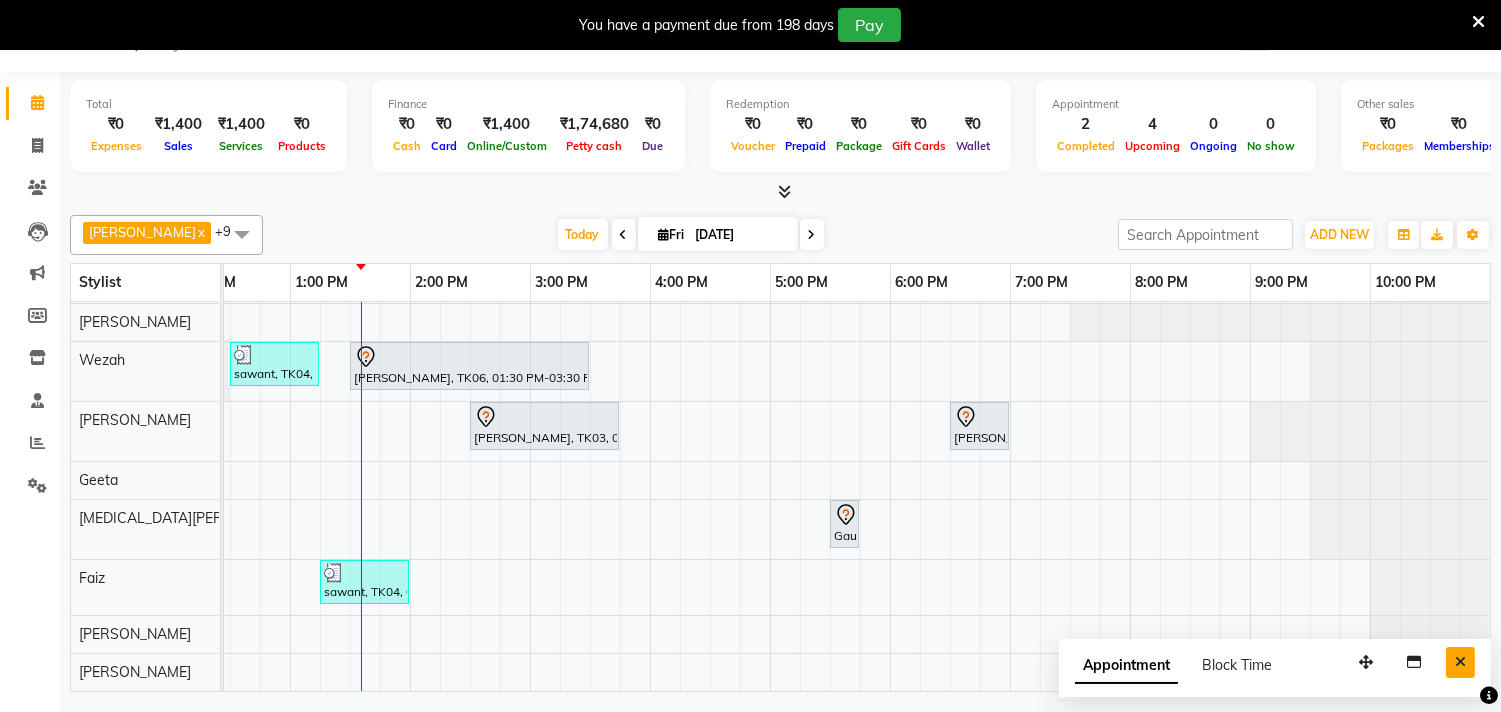click at bounding box center (1460, 662) 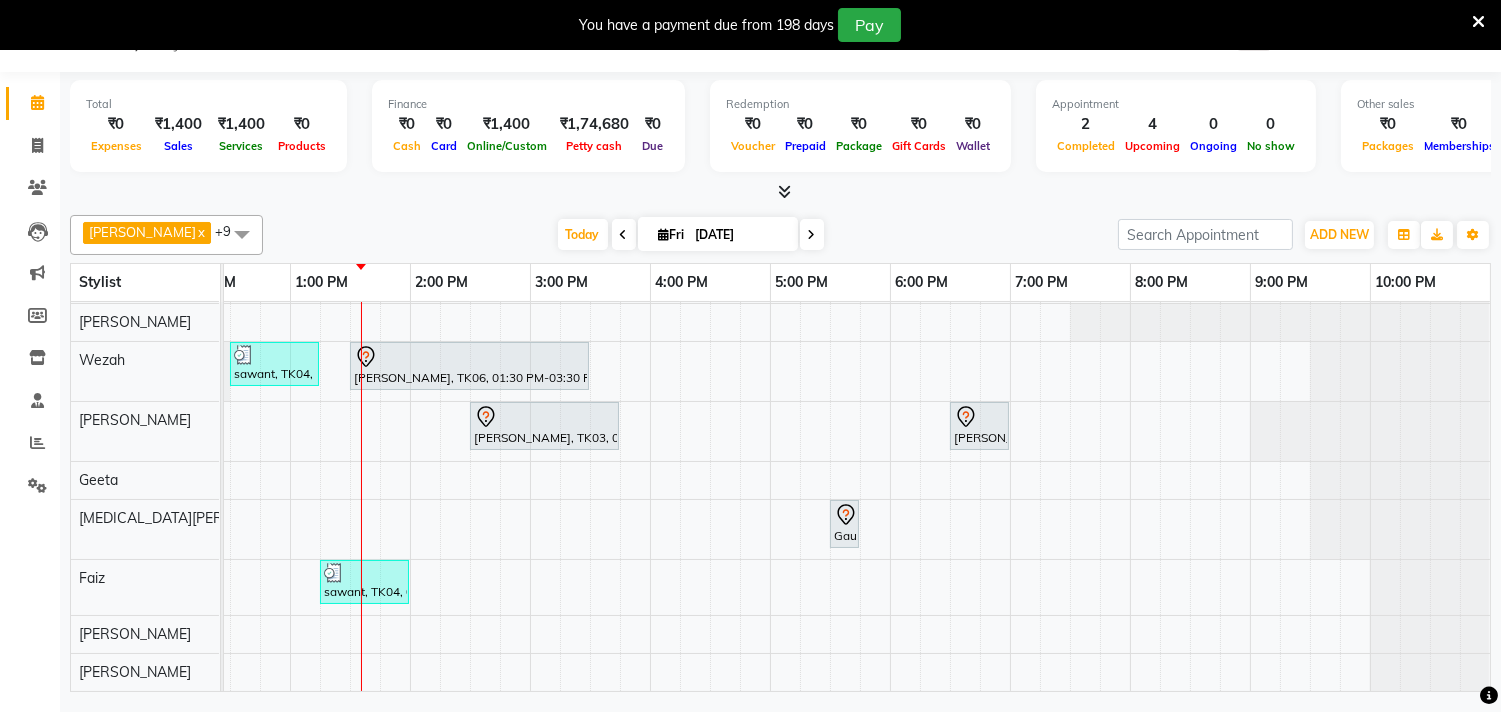 scroll, scrollTop: 7, scrollLeft: 414, axis: both 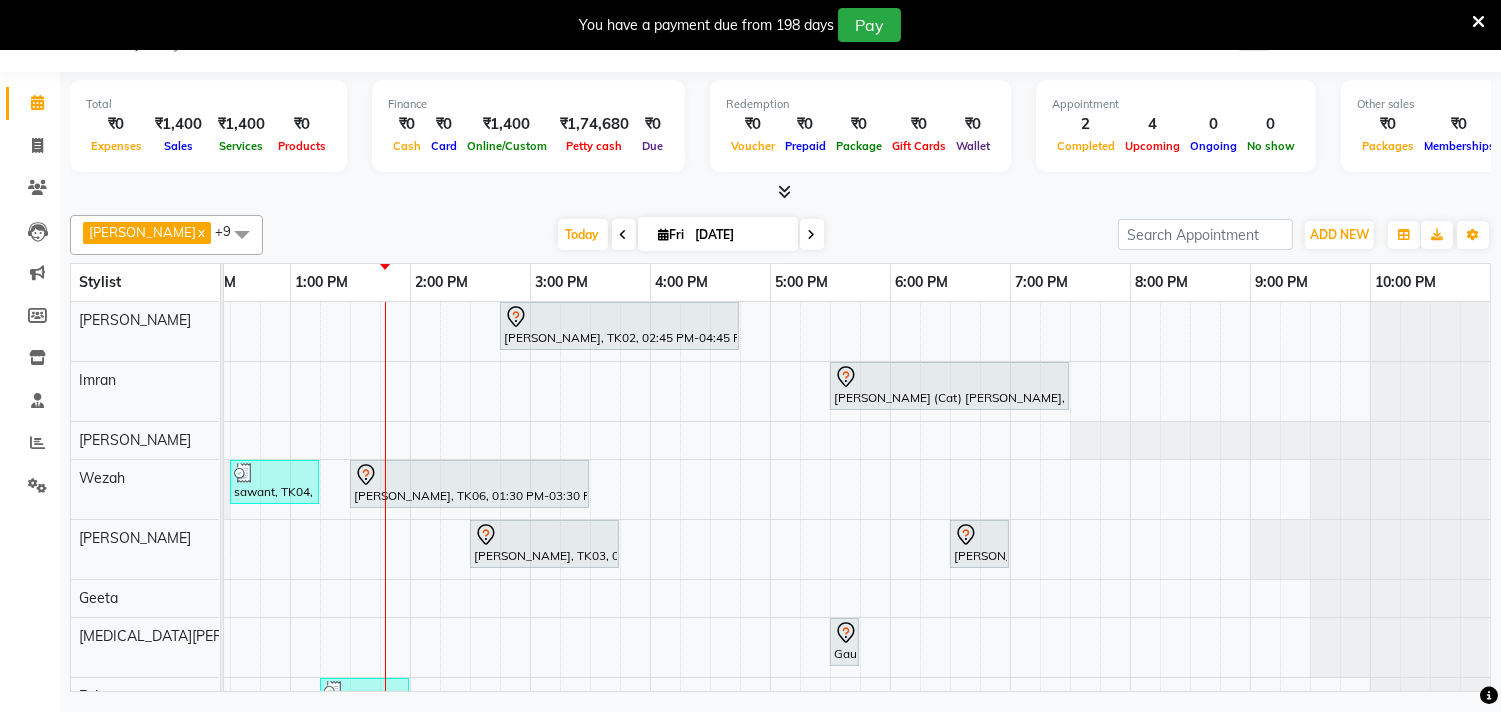 click at bounding box center [624, 235] 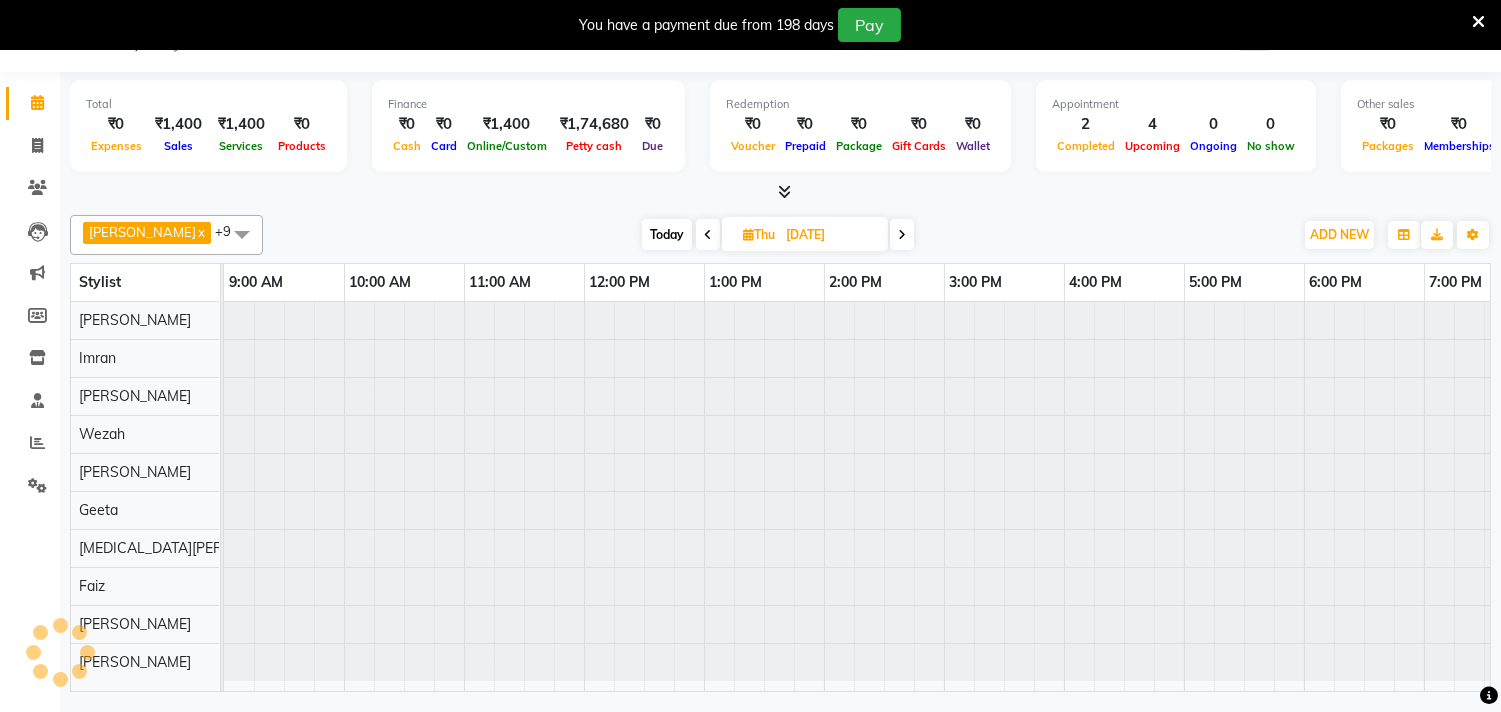 scroll, scrollTop: 0, scrollLeft: 414, axis: horizontal 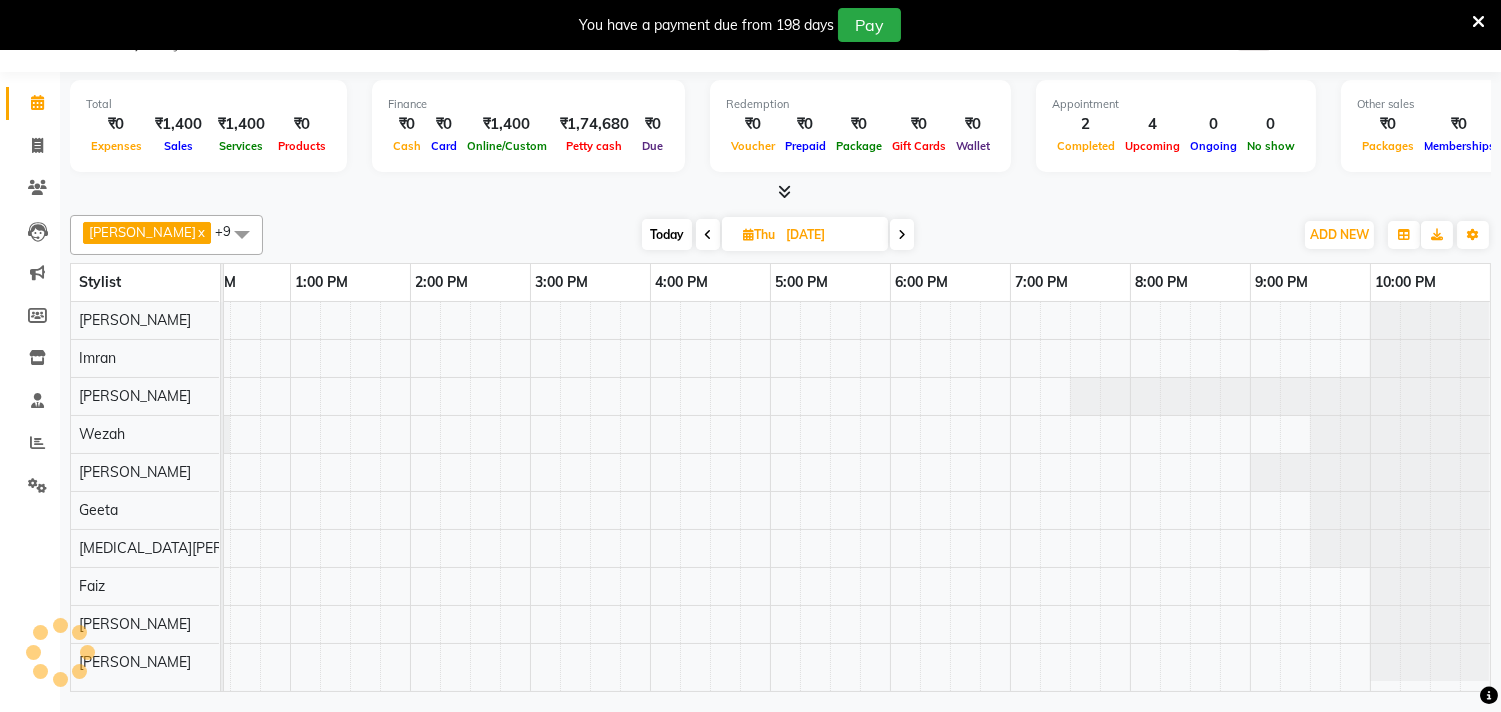 click at bounding box center [902, 234] 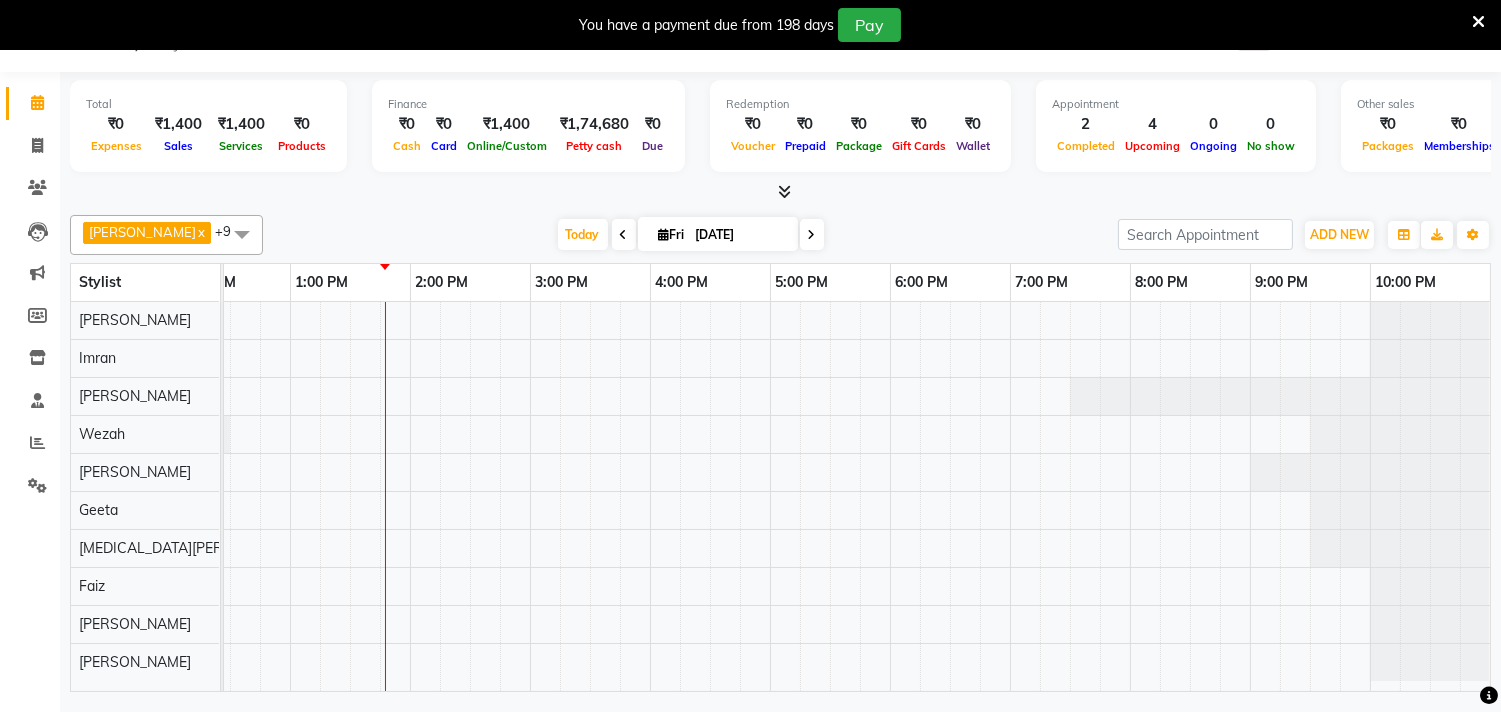 click on "[DATE]" at bounding box center (740, 235) 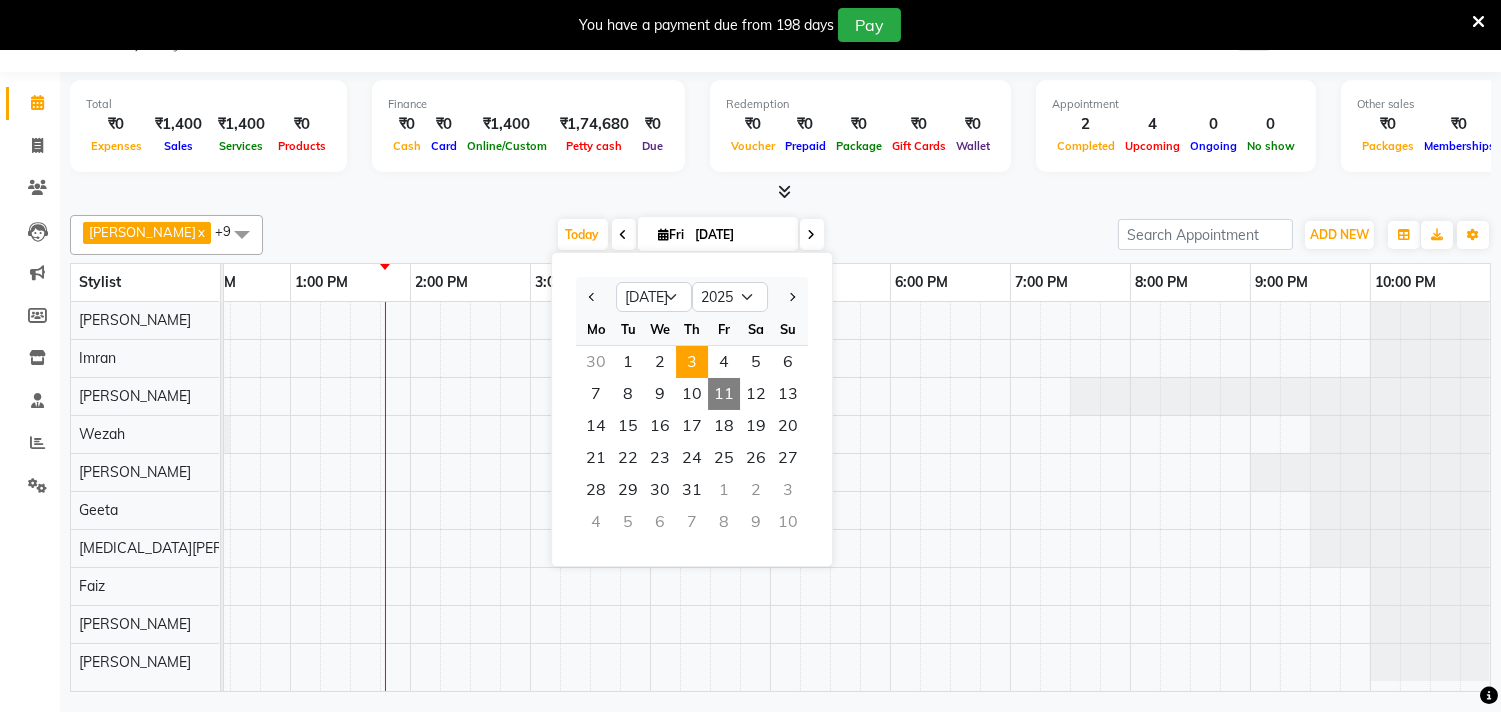 click on "3" at bounding box center [692, 362] 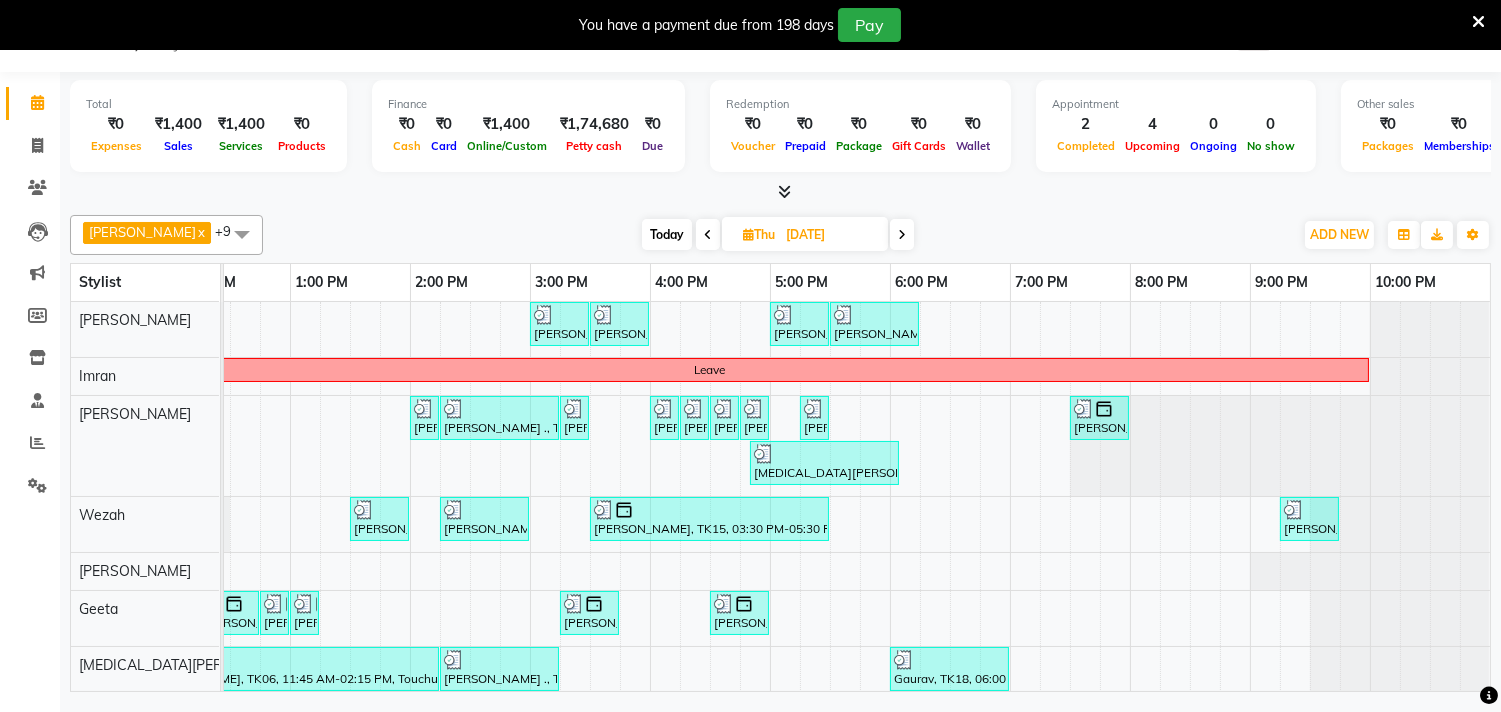 scroll, scrollTop: 0, scrollLeft: 338, axis: horizontal 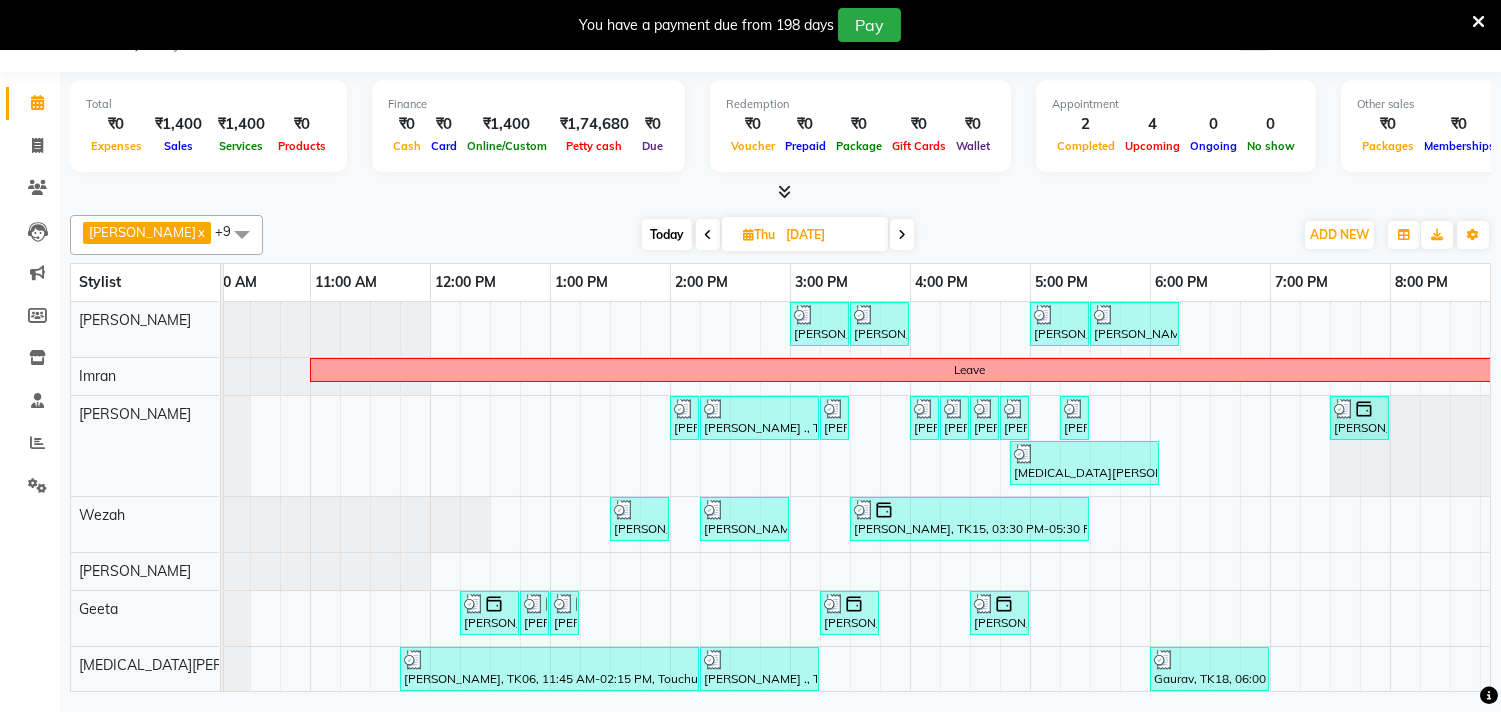 click on "Today" at bounding box center (667, 234) 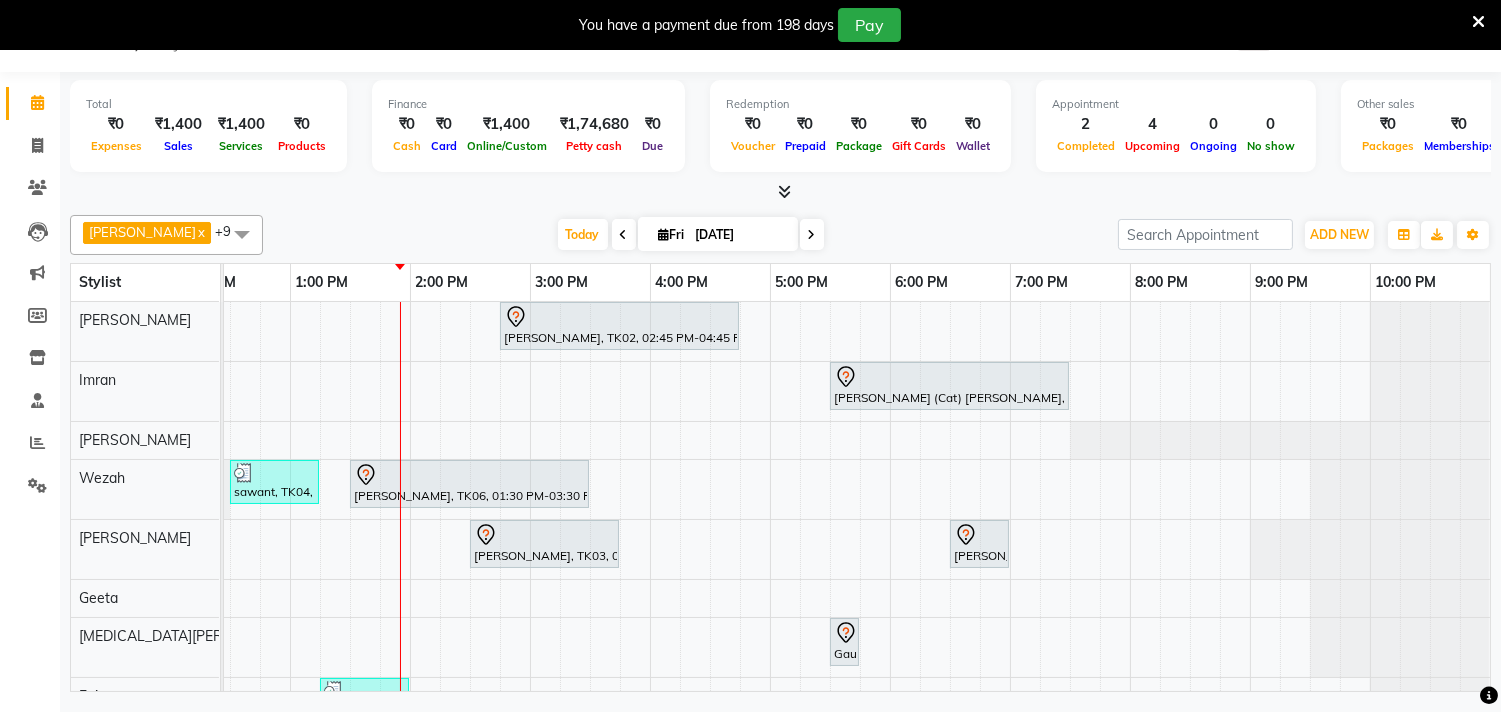 click at bounding box center (624, 234) 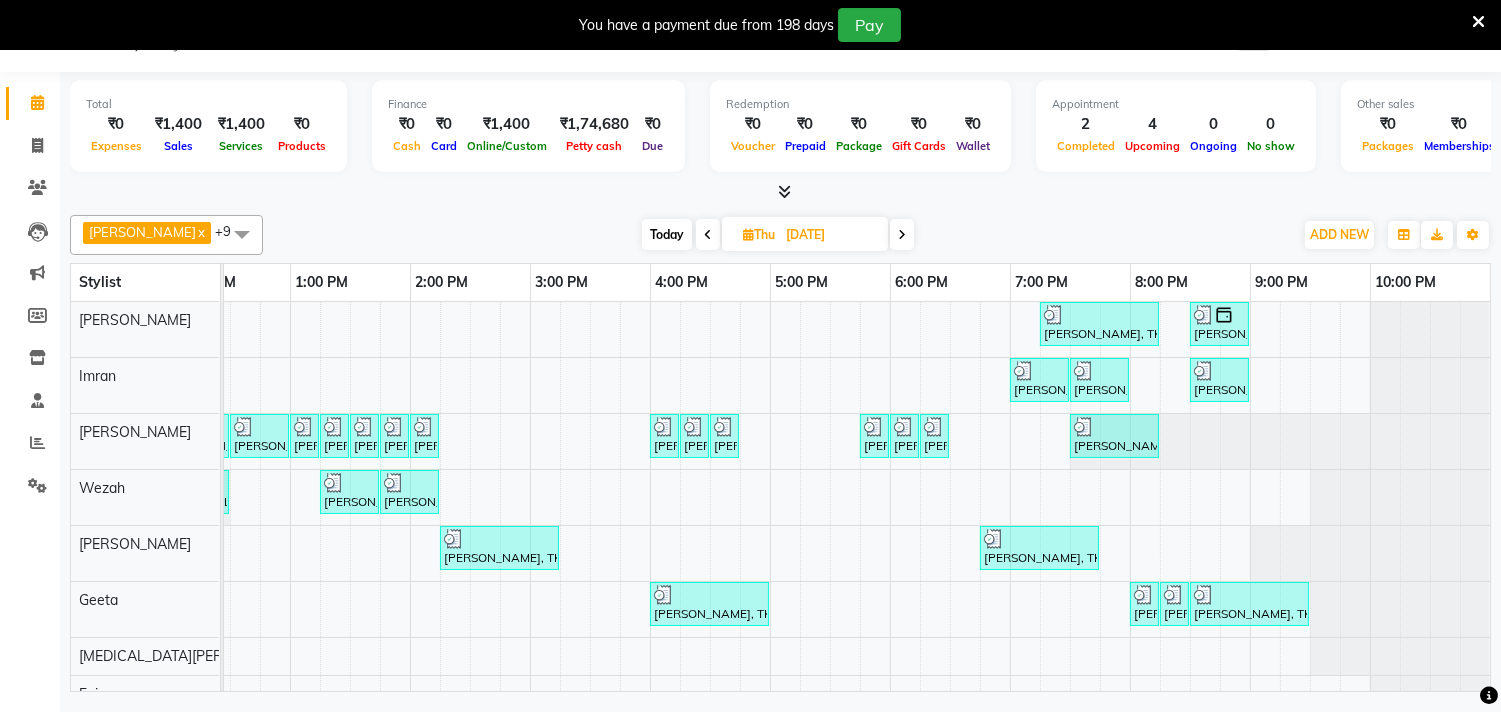 click on "Today" at bounding box center [667, 234] 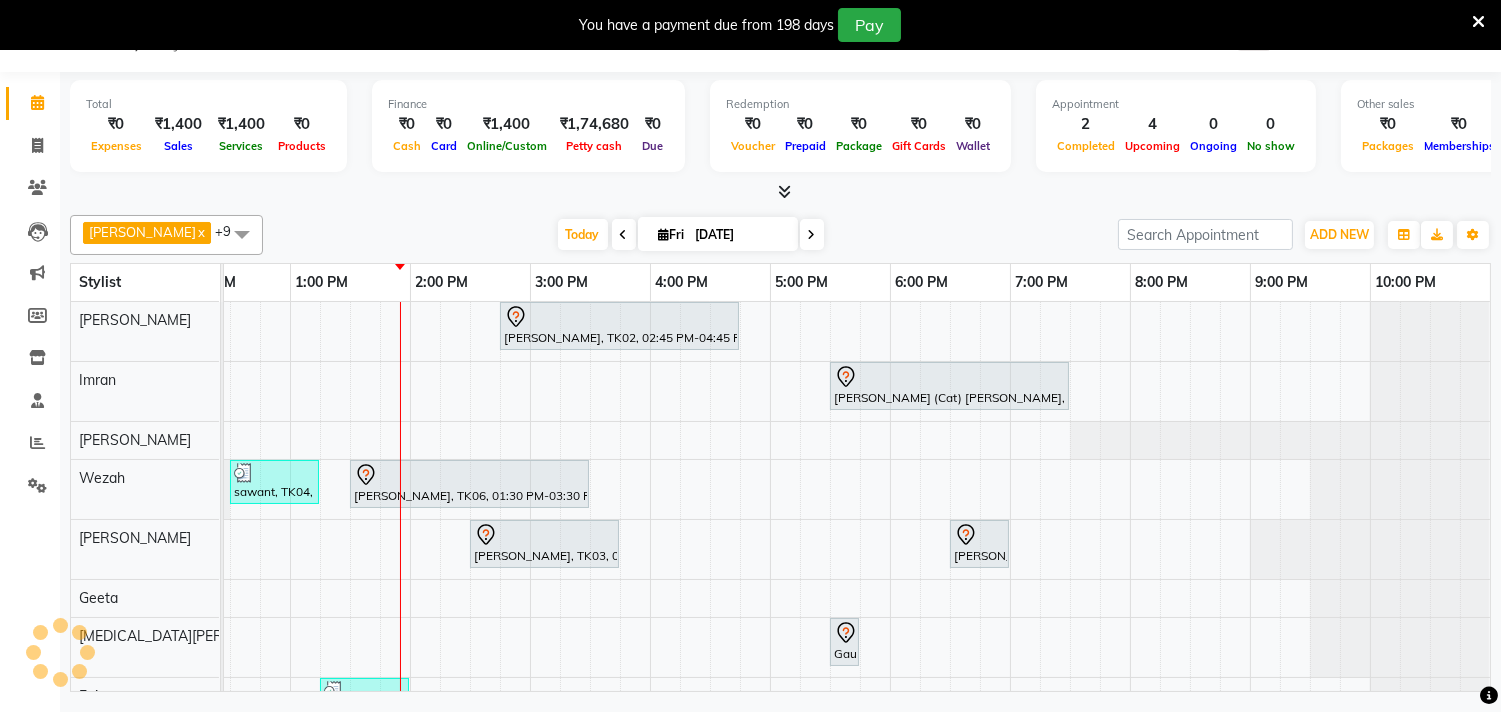 click on "[DATE]" at bounding box center [740, 235] 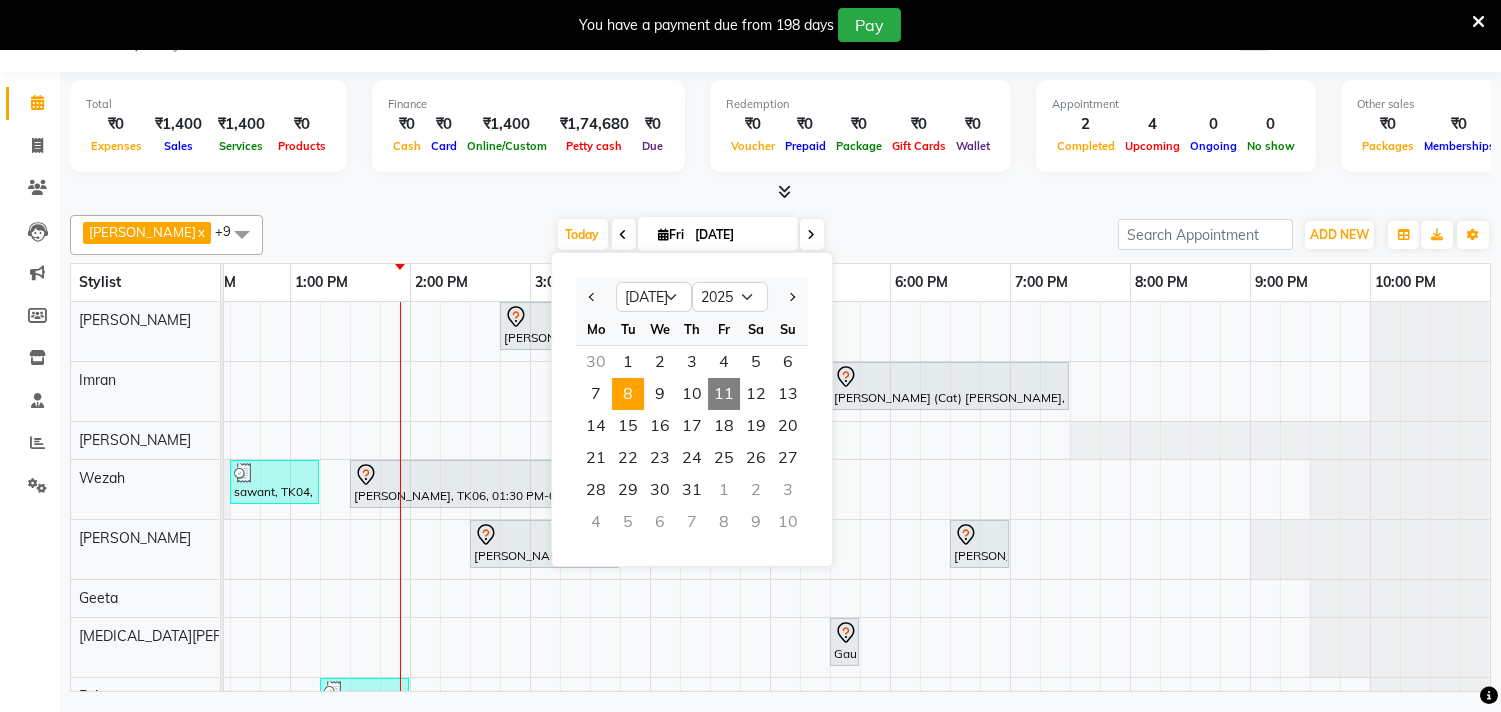click on "8" at bounding box center [628, 394] 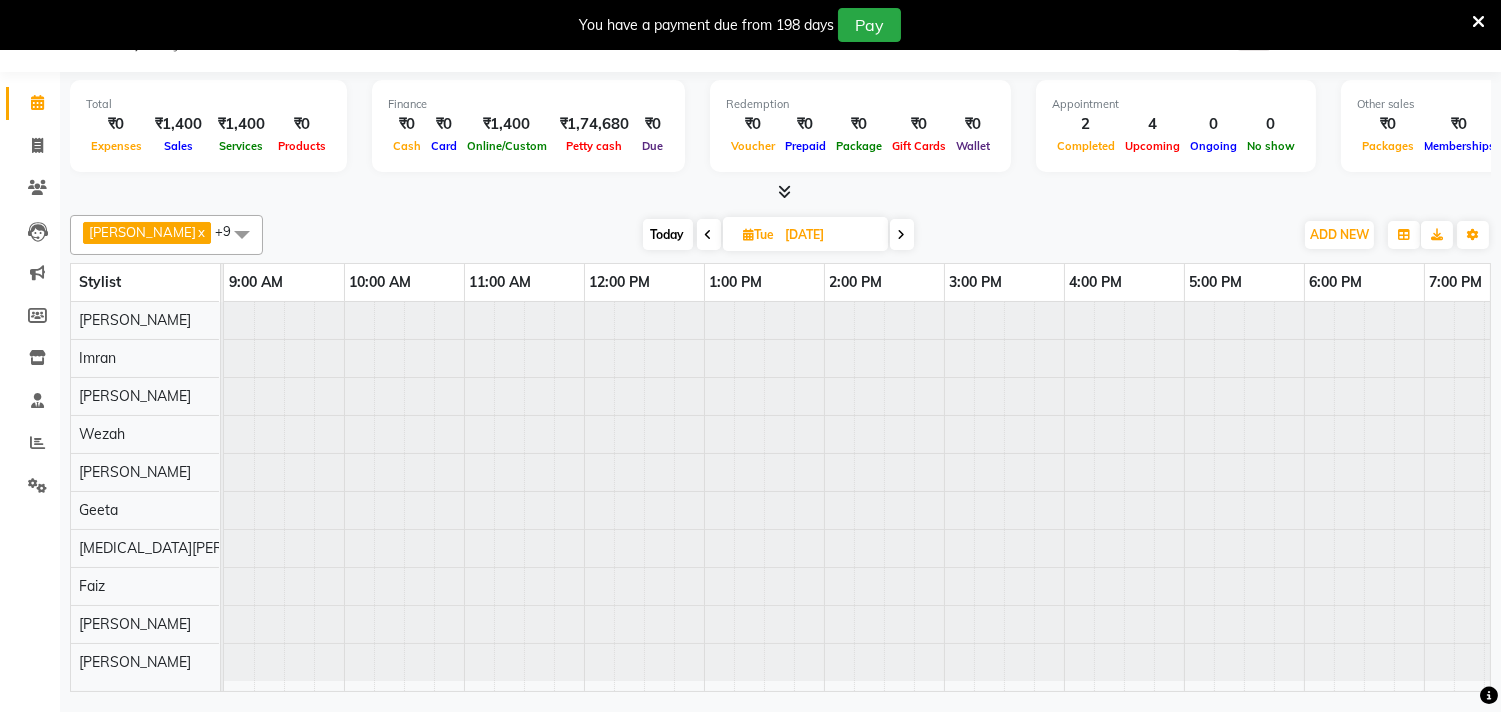 scroll, scrollTop: 0, scrollLeft: 414, axis: horizontal 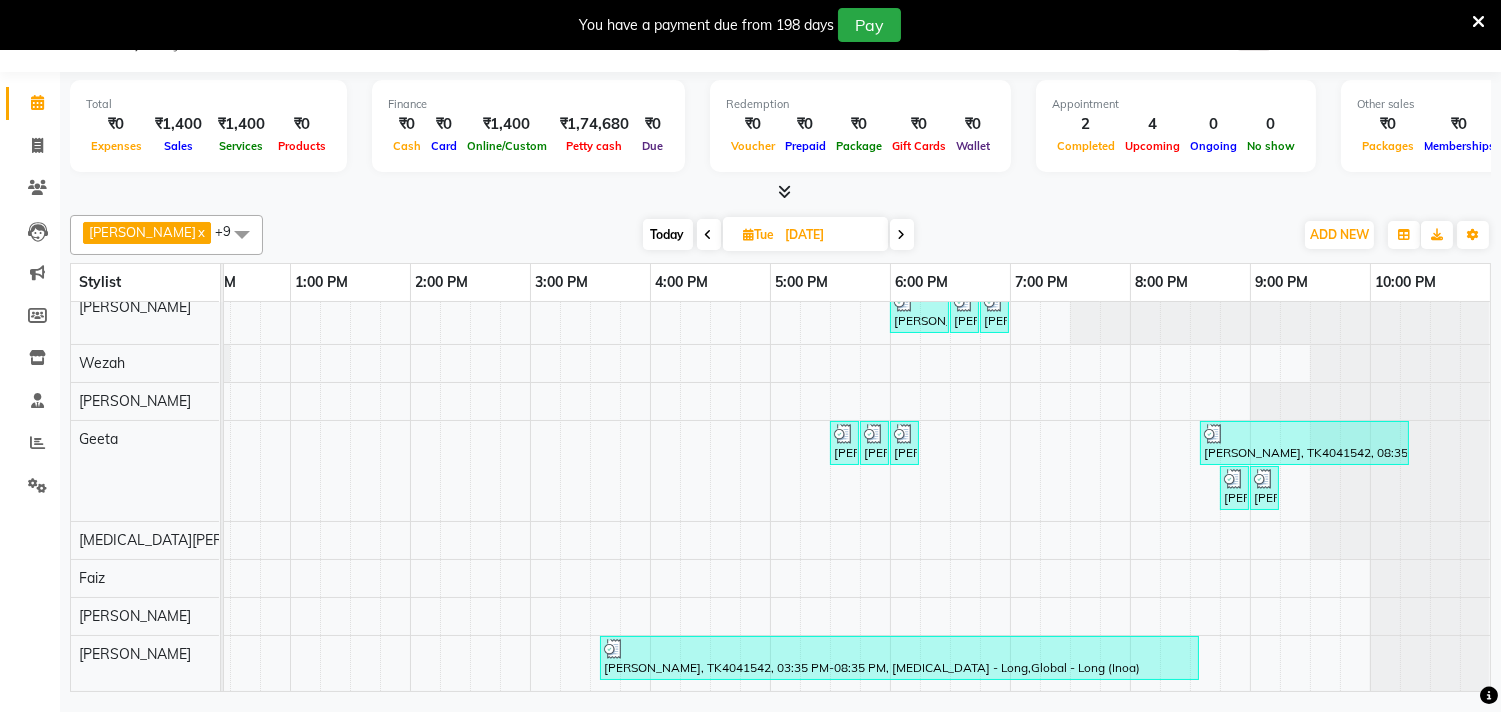 click at bounding box center [902, 235] 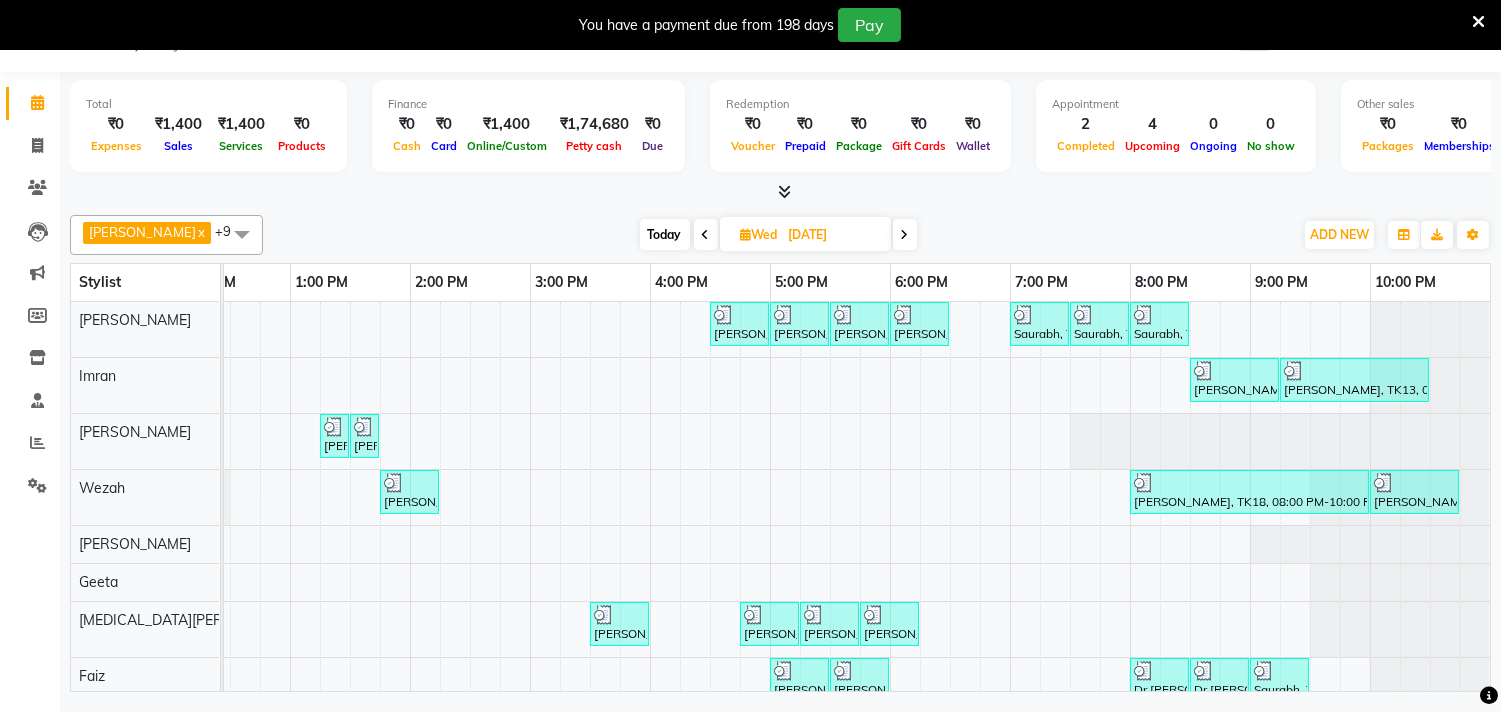 scroll, scrollTop: 160, scrollLeft: 414, axis: both 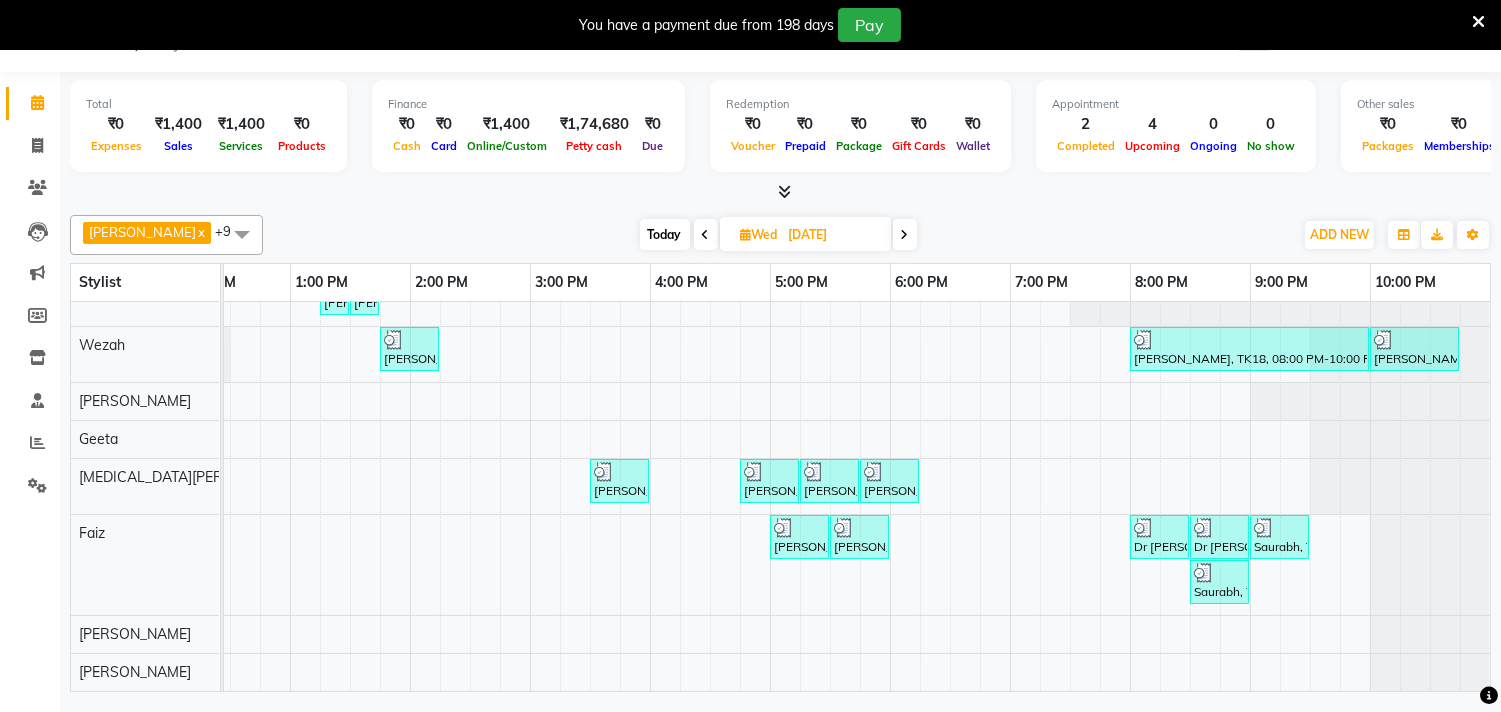 click on "Today" at bounding box center (665, 234) 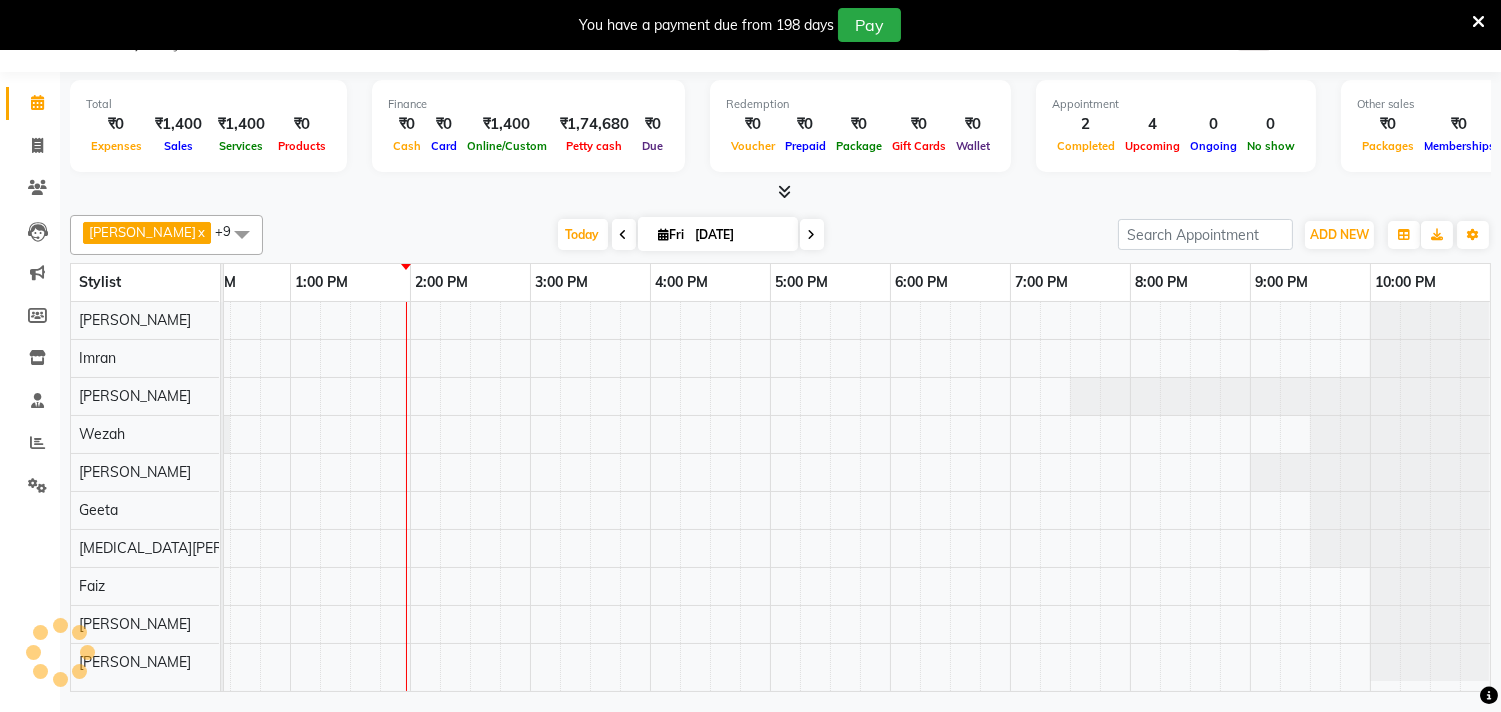 scroll, scrollTop: 0, scrollLeft: 414, axis: horizontal 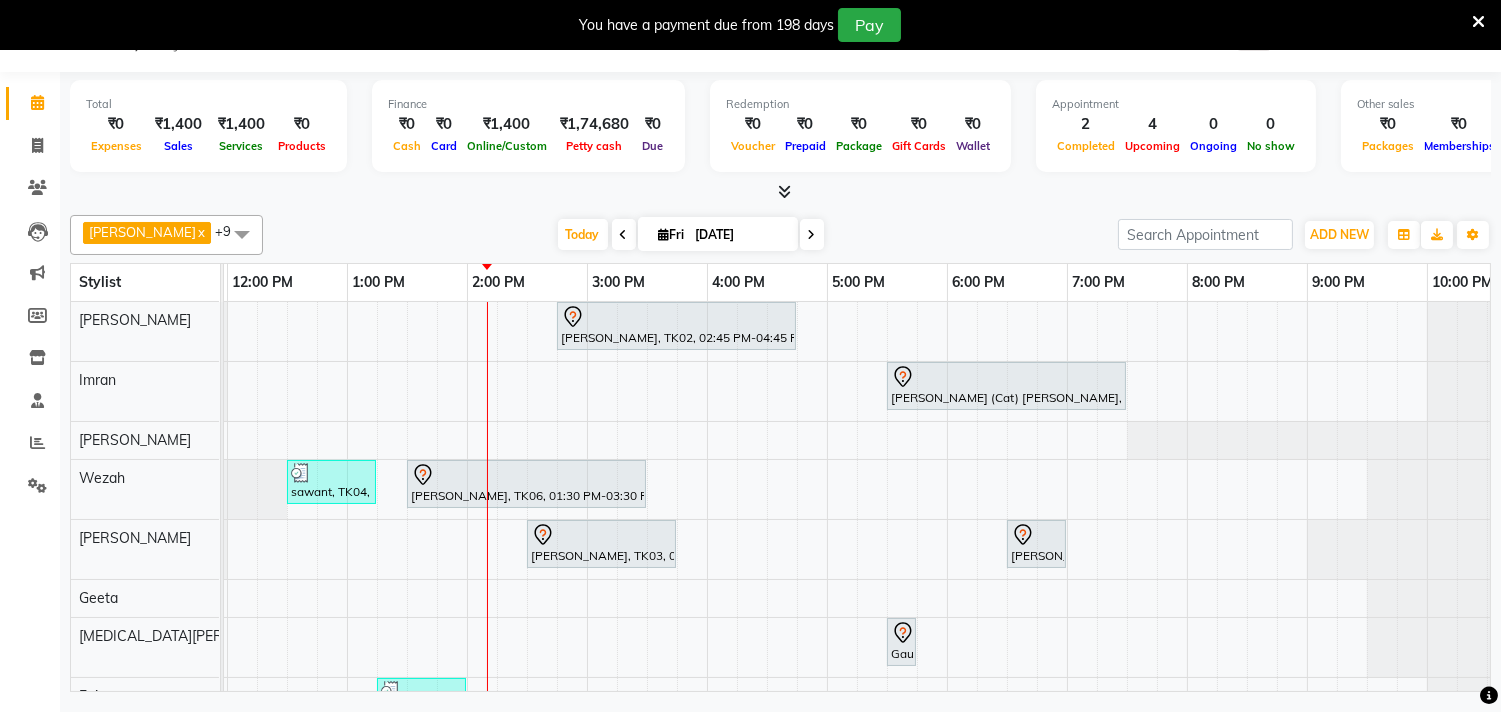 click on "[PERSON_NAME], TK02, 02:45 PM-04:45 PM, Touchup - Root Touch (Up To 2 Inch) [PERSON_NAME] (Cat) [PERSON_NAME], TK05, 05:30 PM-07:30 PM, Touchup - Root Touch (Up To 2 Inch) Inoa     sawant, TK04, 12:30 PM-01:15 PM, Kids Haircut (Upto 4yrs)             [PERSON_NAME], TK06, 01:30 PM-03:30 PM, Touchup - Root Touch (Up To 2 Inch) [PERSON_NAME], TK03, 02:30 PM-03:45 PM, Nails - Stick on + Gel Polish Combo             [PERSON_NAME], TK01, 06:30 PM-07:00 PM, Nails - Plain Gel Polish             Gaurav, TK07, 05:30 PM-05:45 PM, Men's Eyebrow     sawant, TK04, 01:15 PM-02:00 PM, Kids Haircut (Upto 4yrs)" at bounding box center [707, 555] 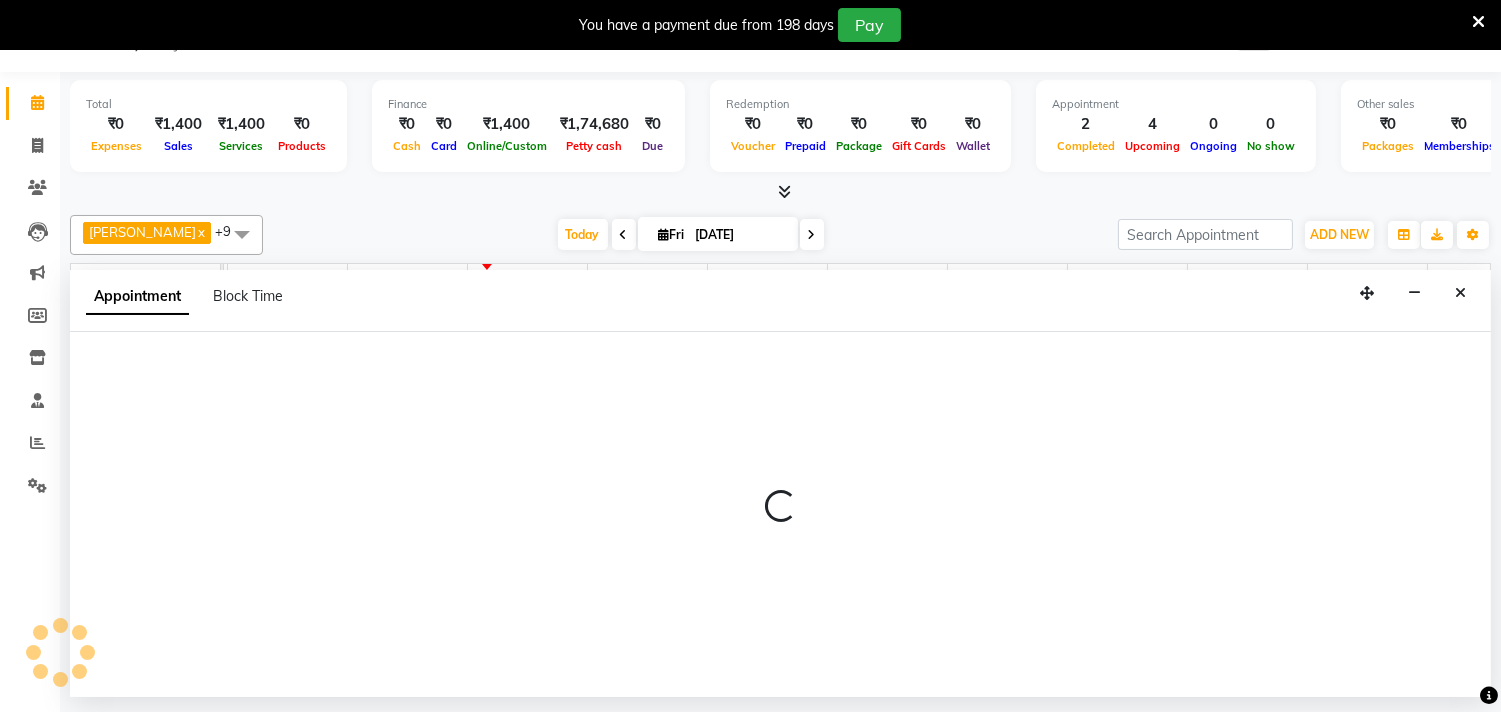 select on "61798" 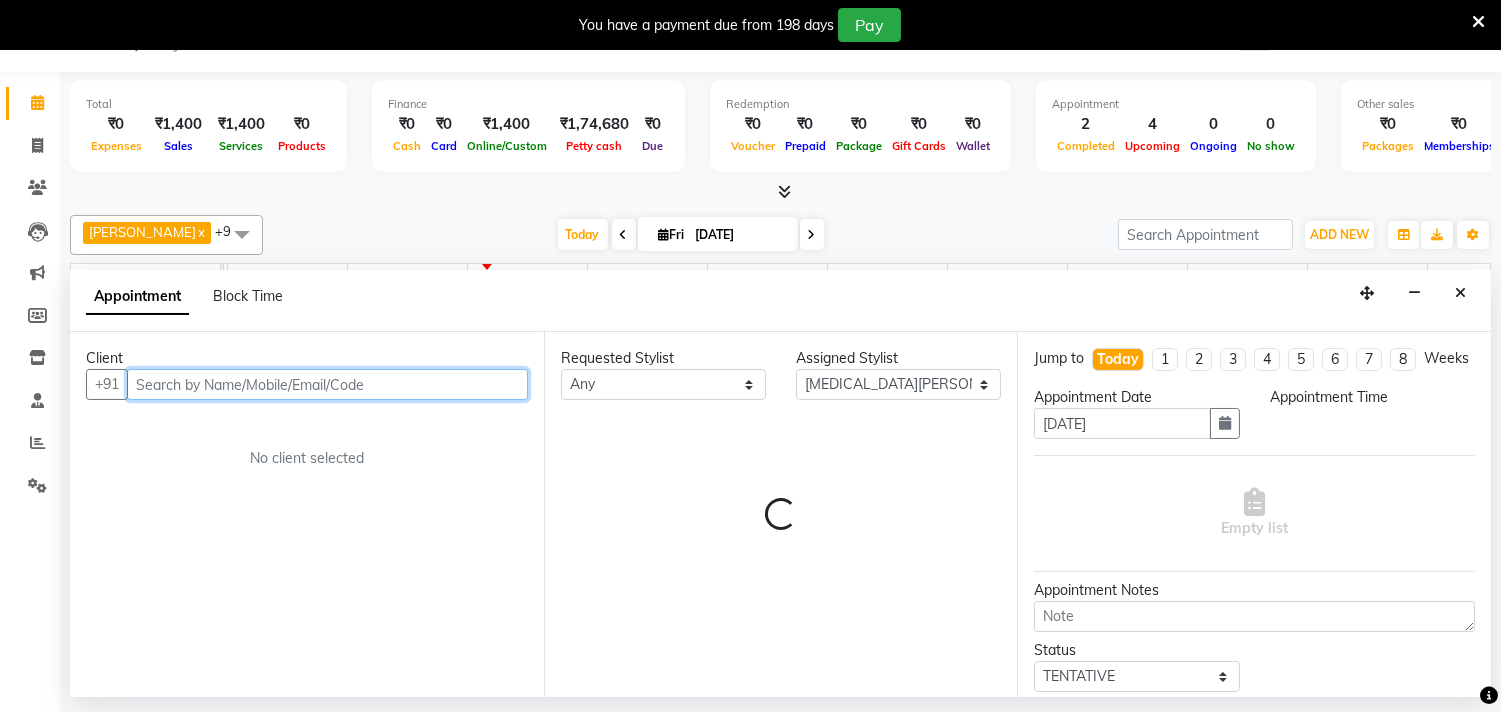 select on "1080" 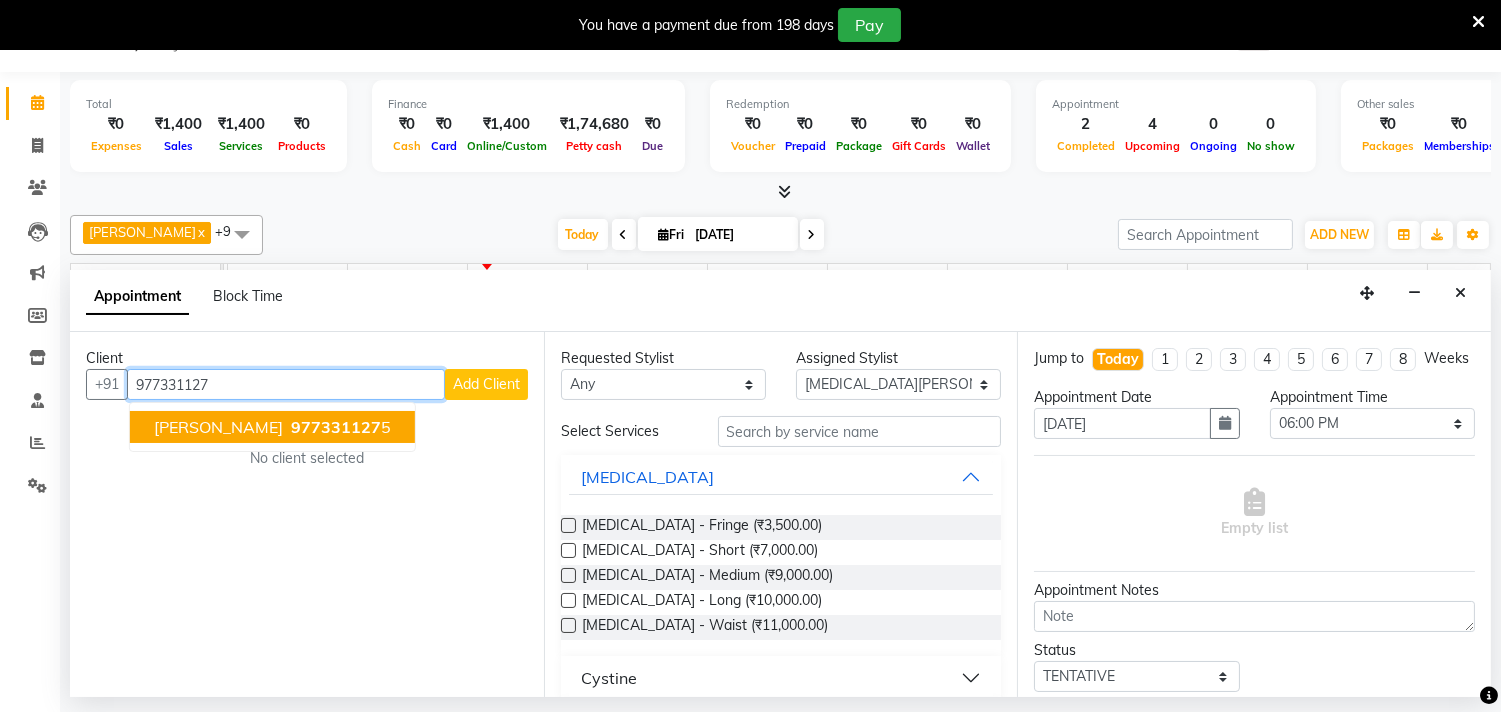 click on "977331127" at bounding box center [336, 427] 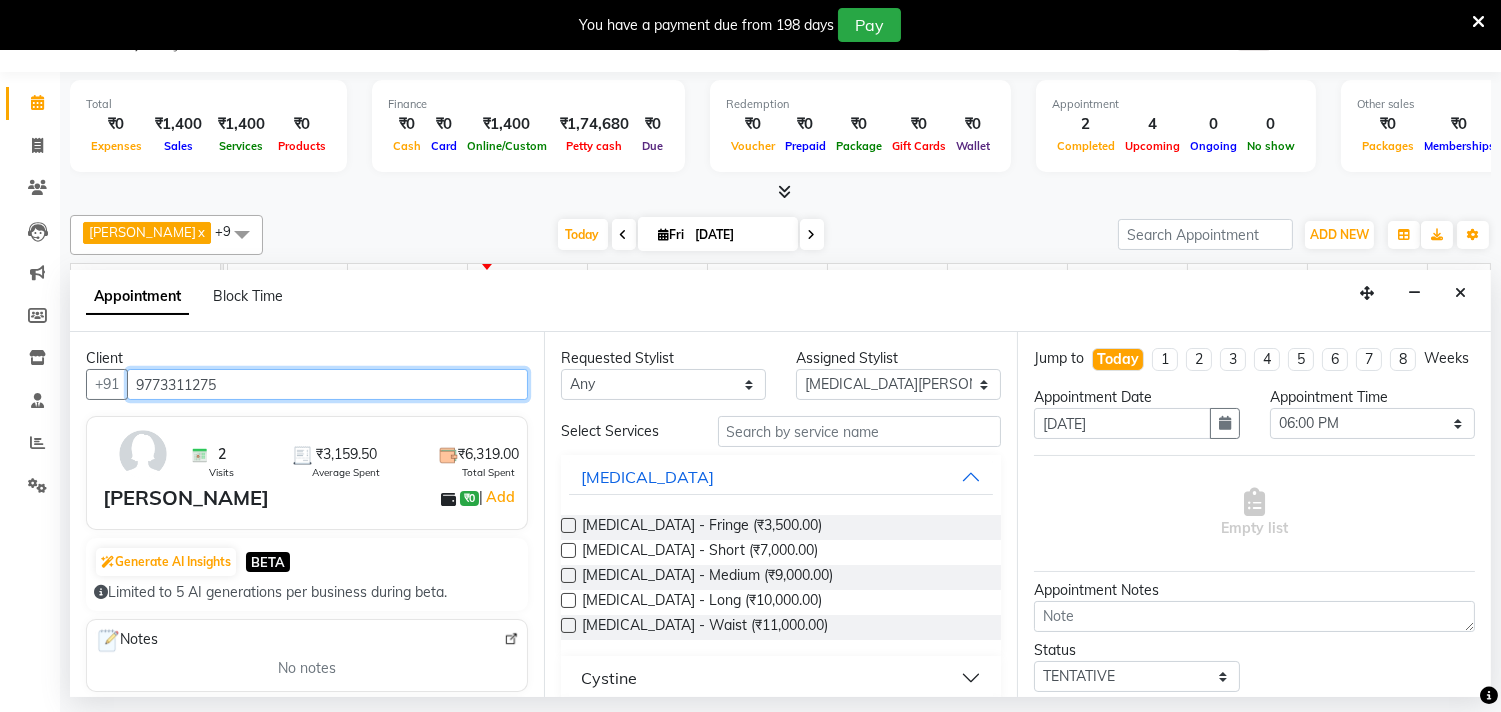 type on "9773311275" 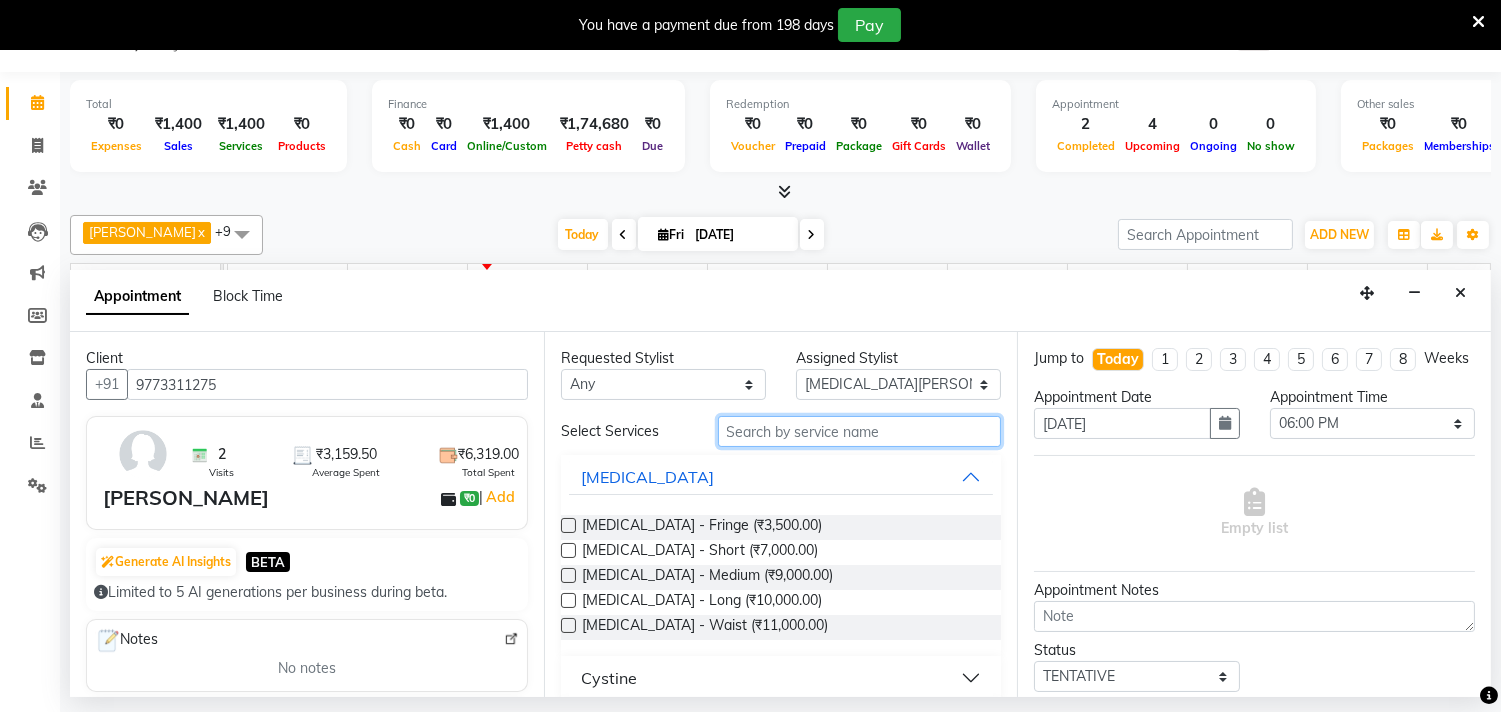 click at bounding box center [860, 431] 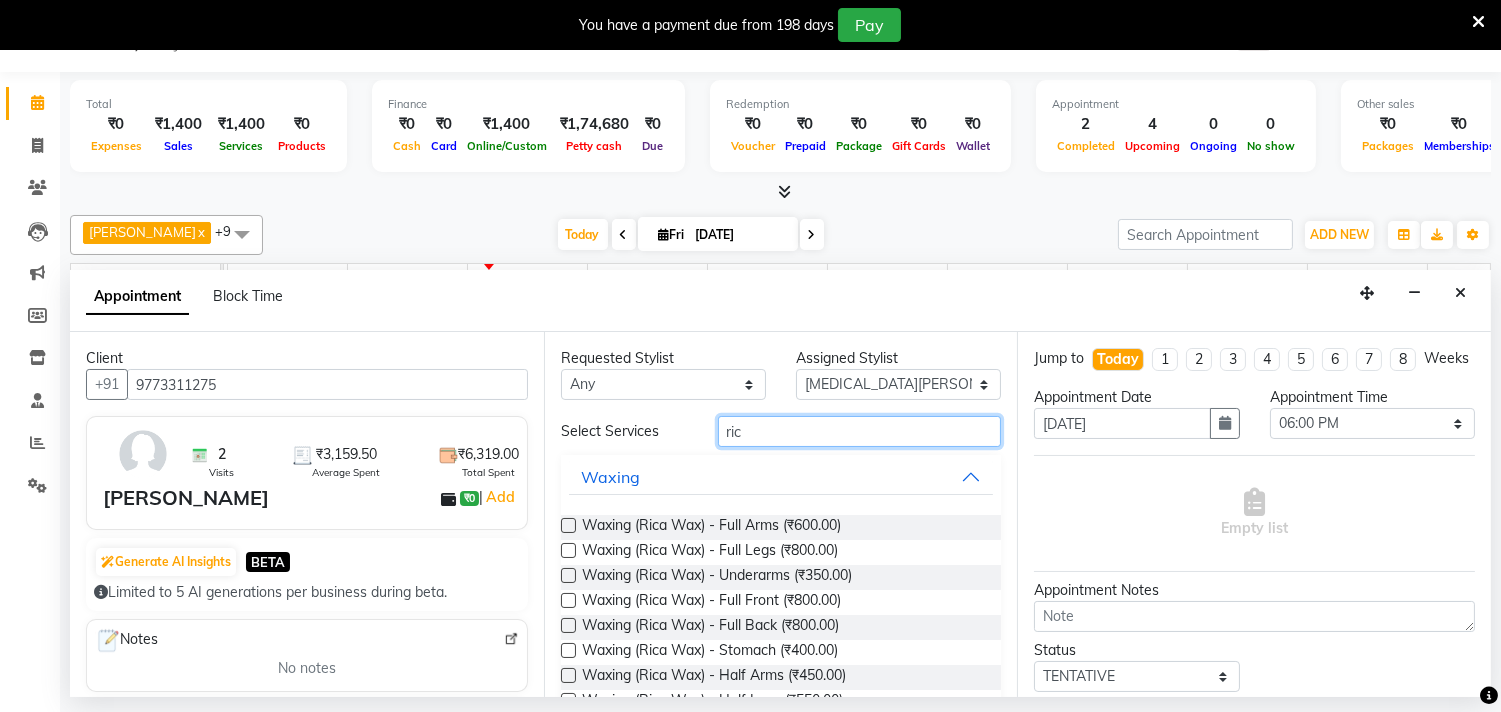 type on "ric" 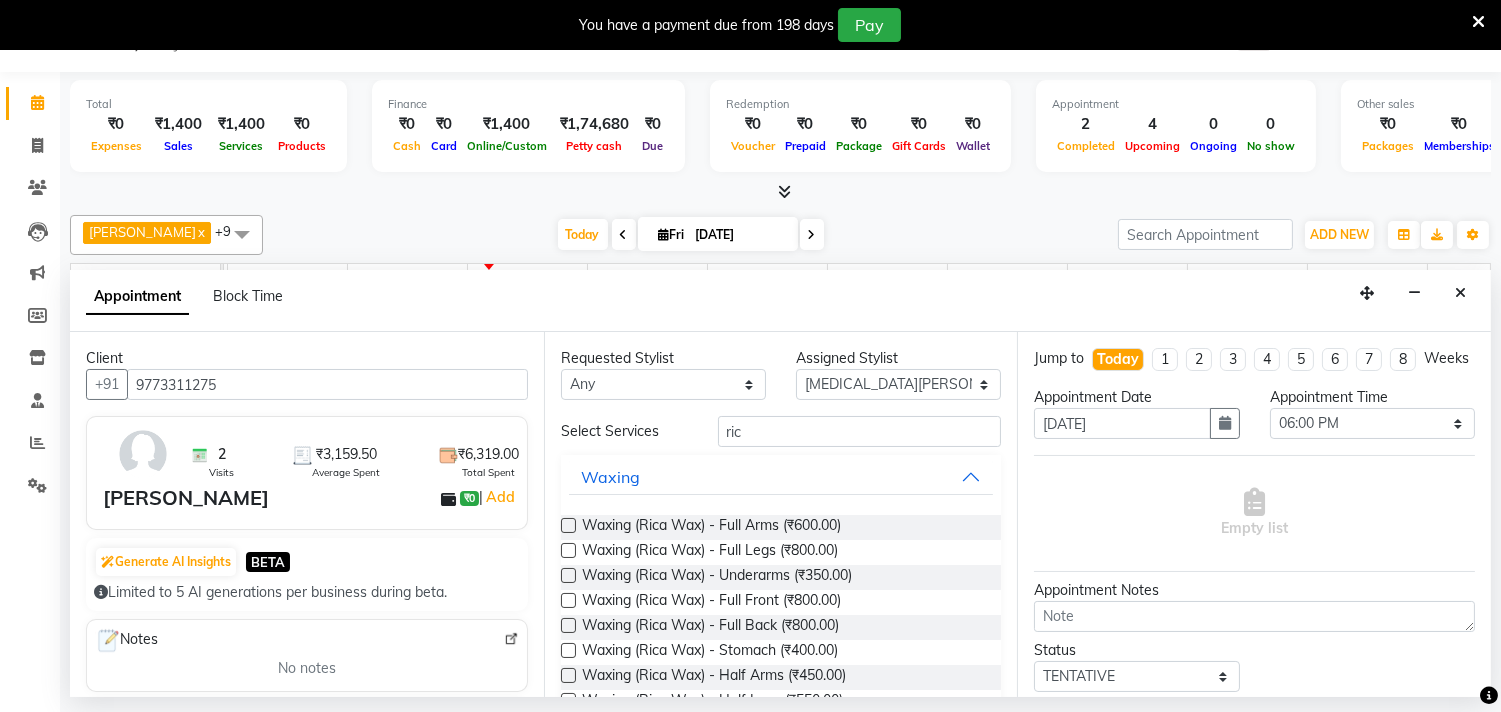 click at bounding box center [568, 525] 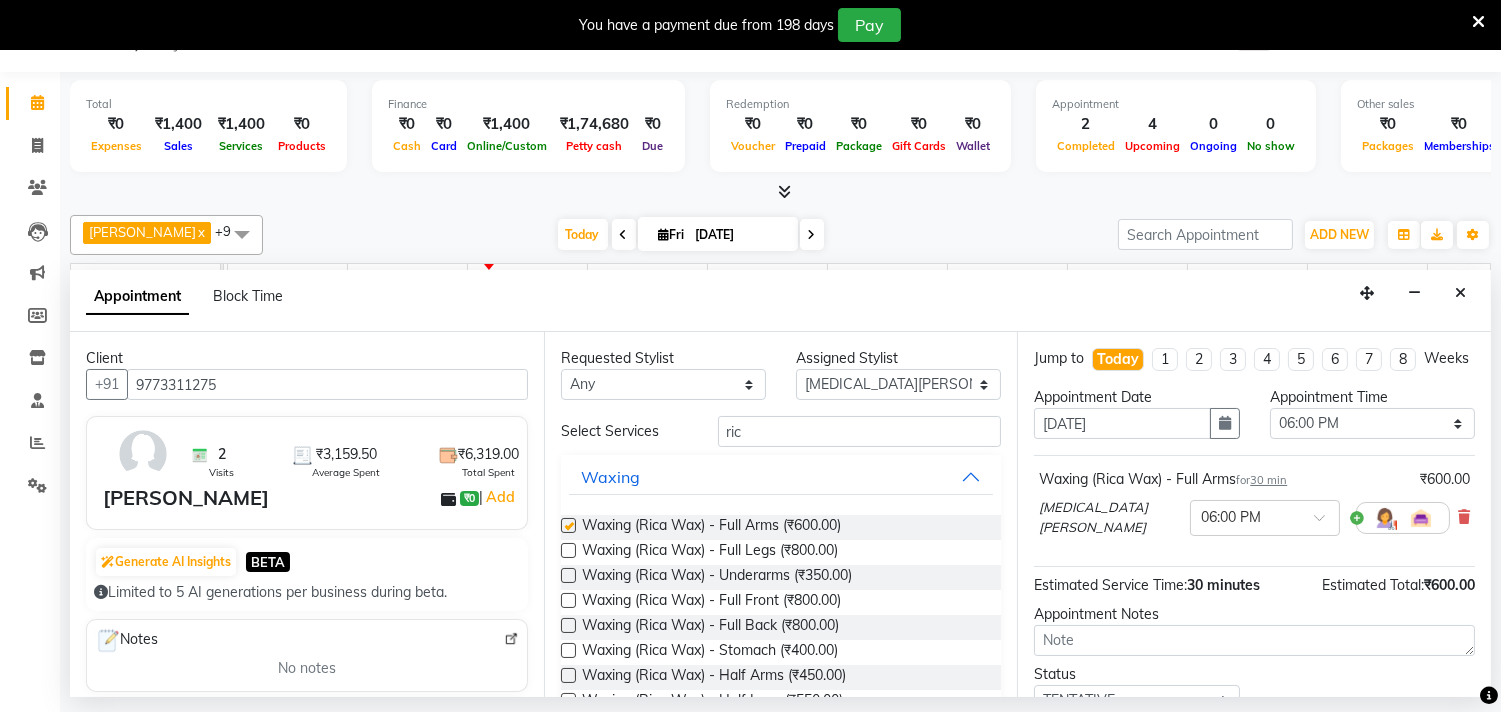 checkbox on "false" 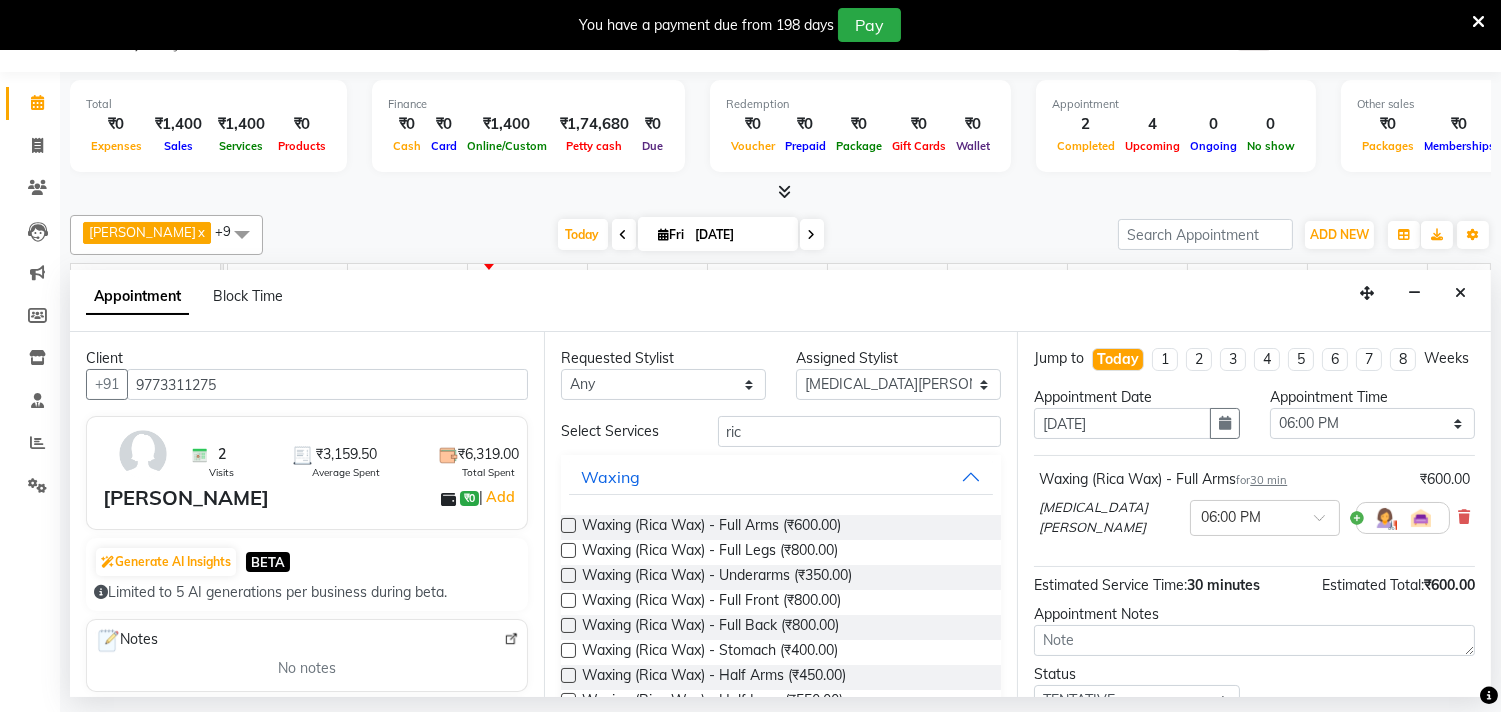 scroll, scrollTop: 222, scrollLeft: 0, axis: vertical 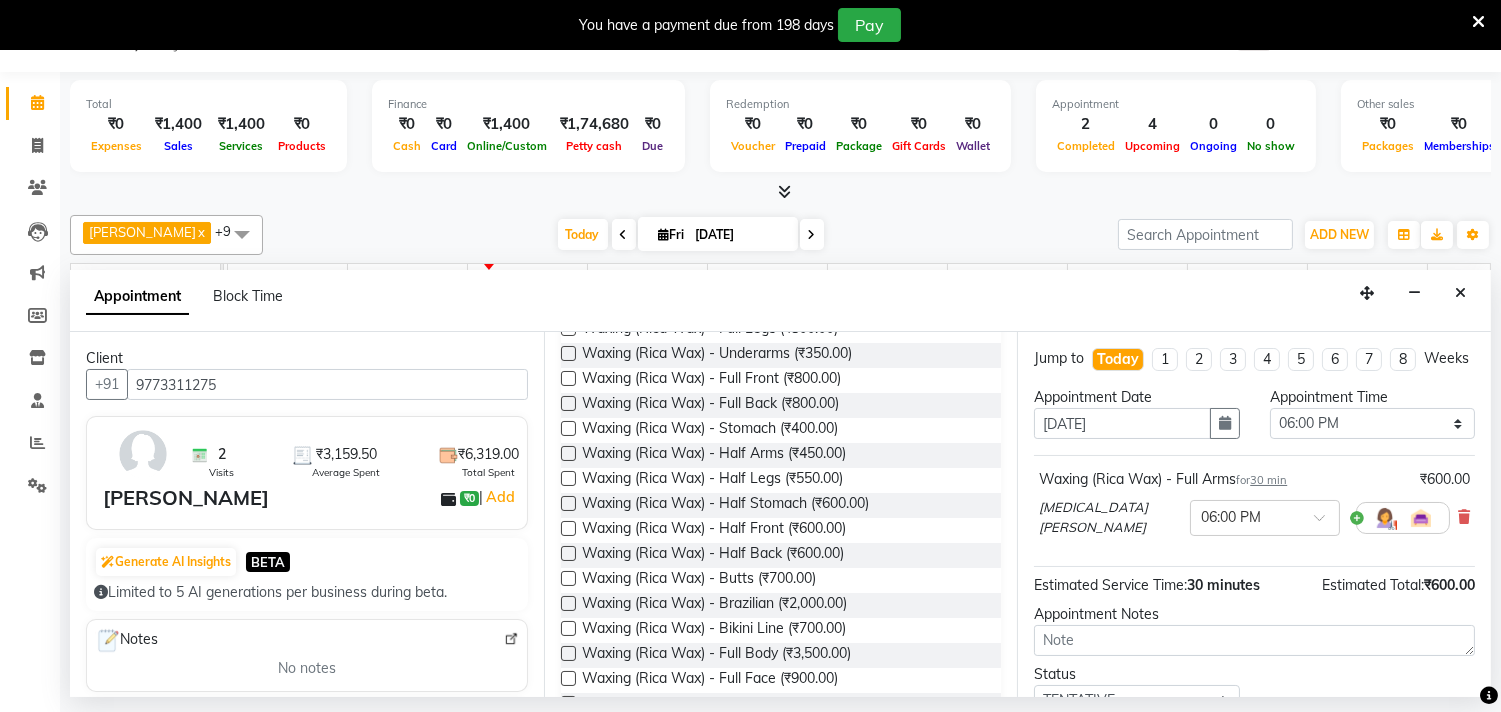 click at bounding box center [568, 478] 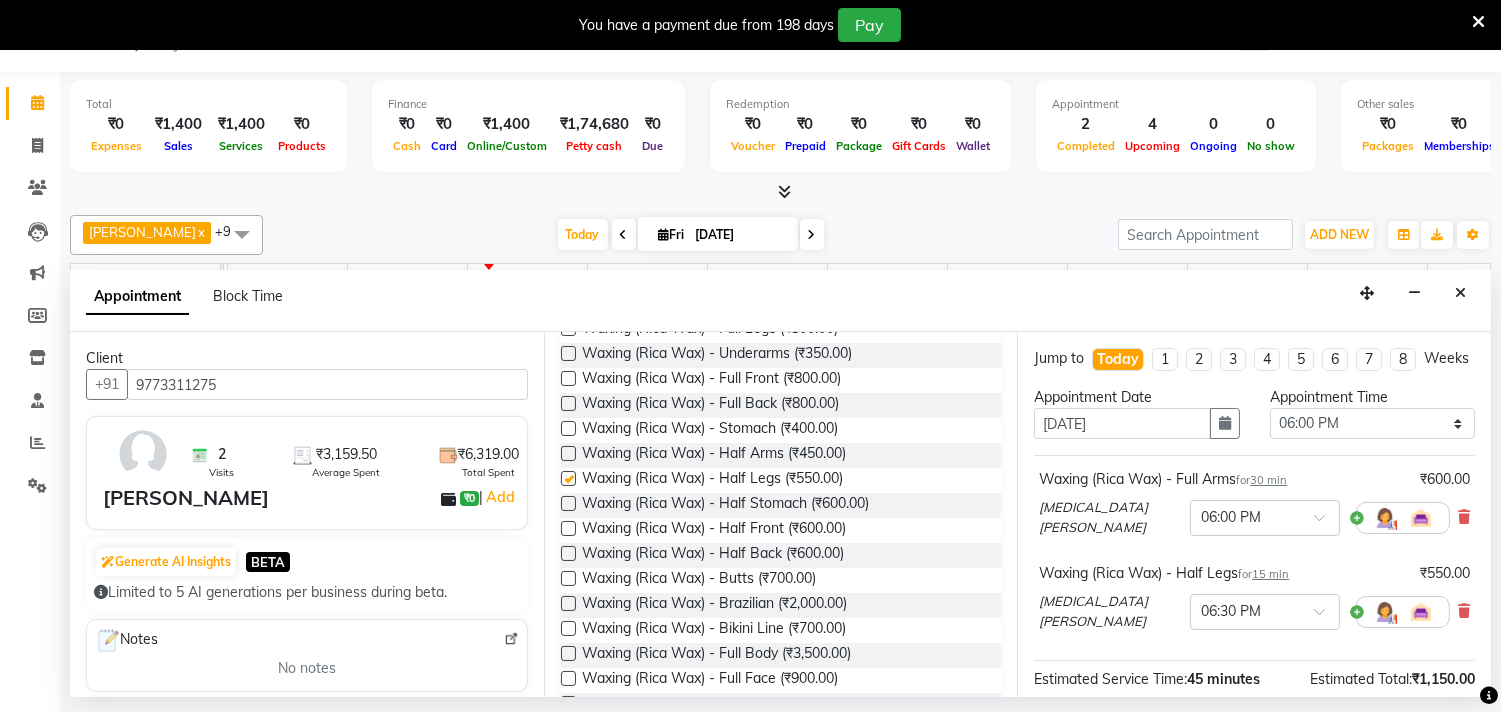 checkbox on "false" 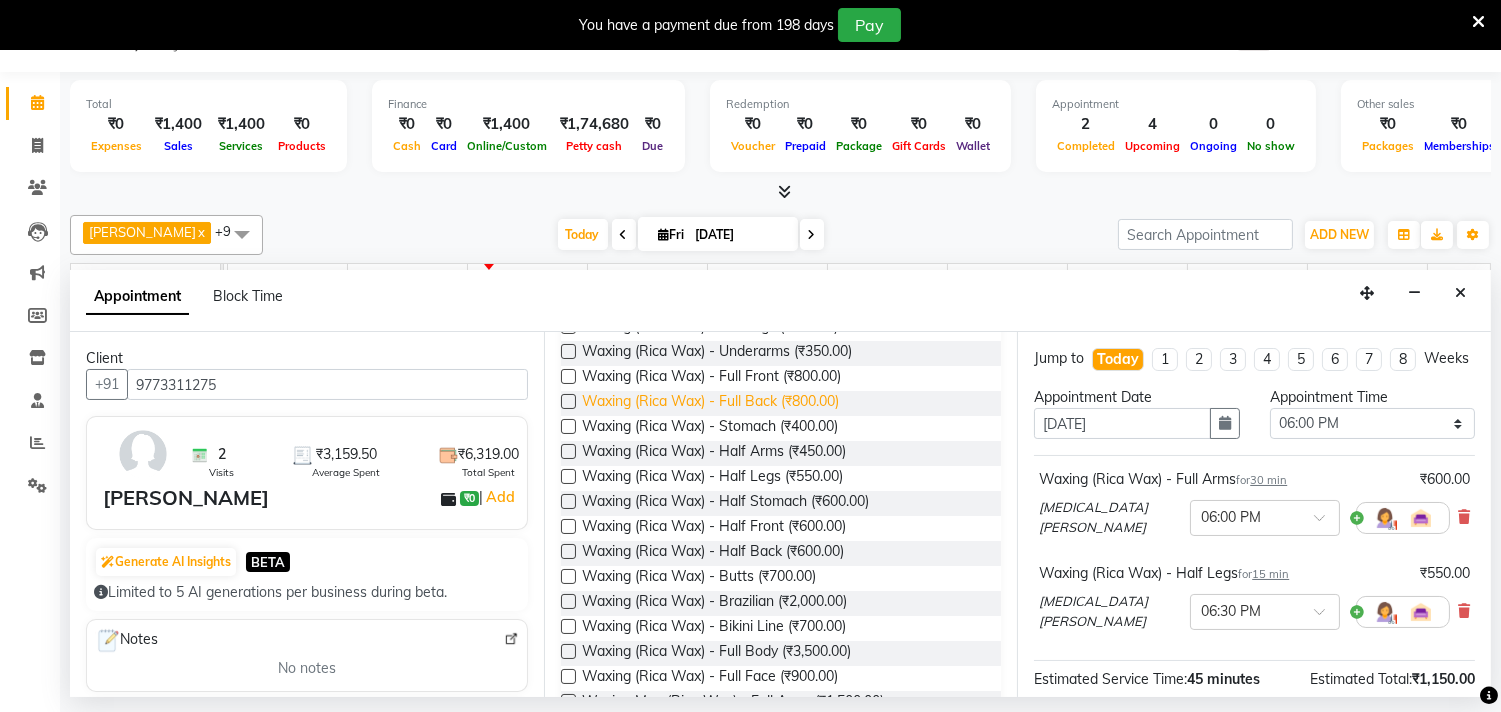 scroll, scrollTop: 0, scrollLeft: 0, axis: both 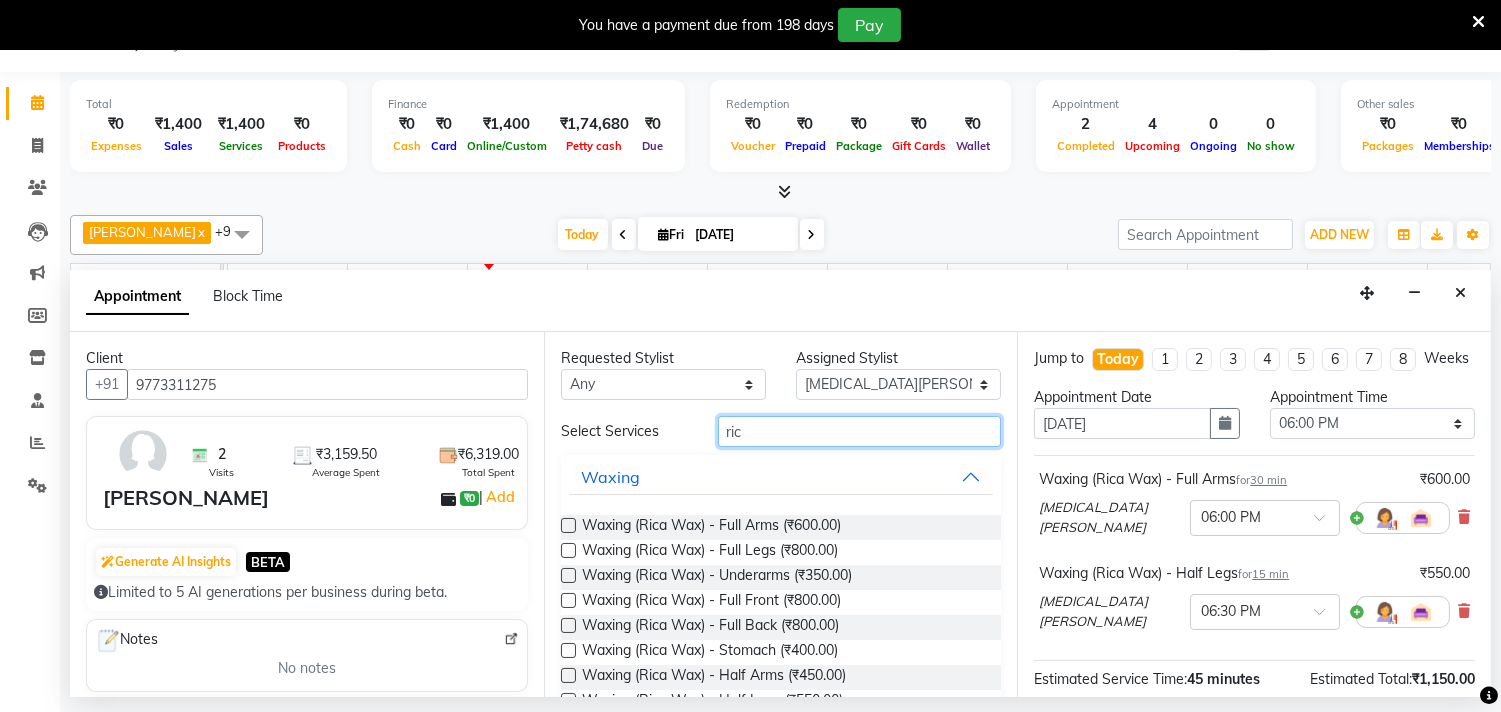 drag, startPoint x: 761, startPoint y: 436, endPoint x: 691, endPoint y: 442, distance: 70.256676 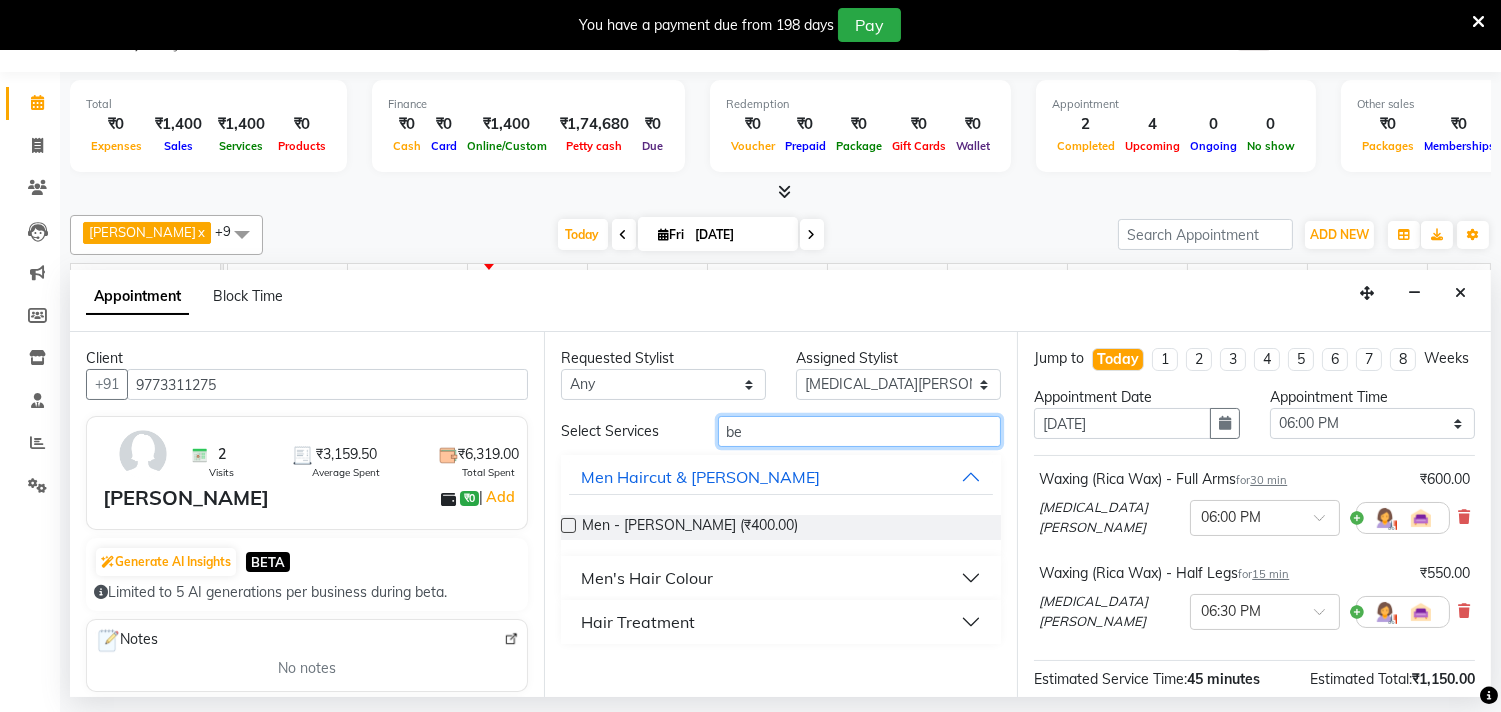 type on "b" 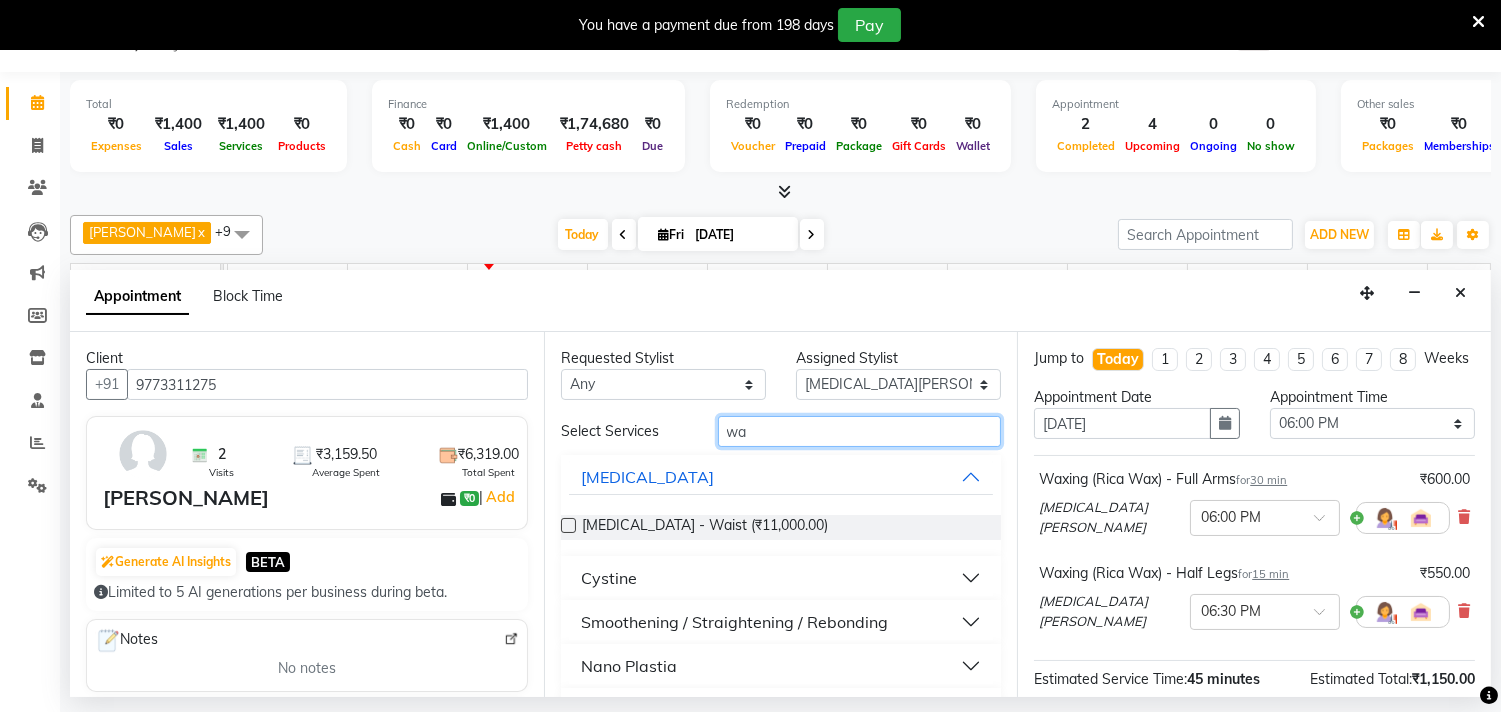 type on "w" 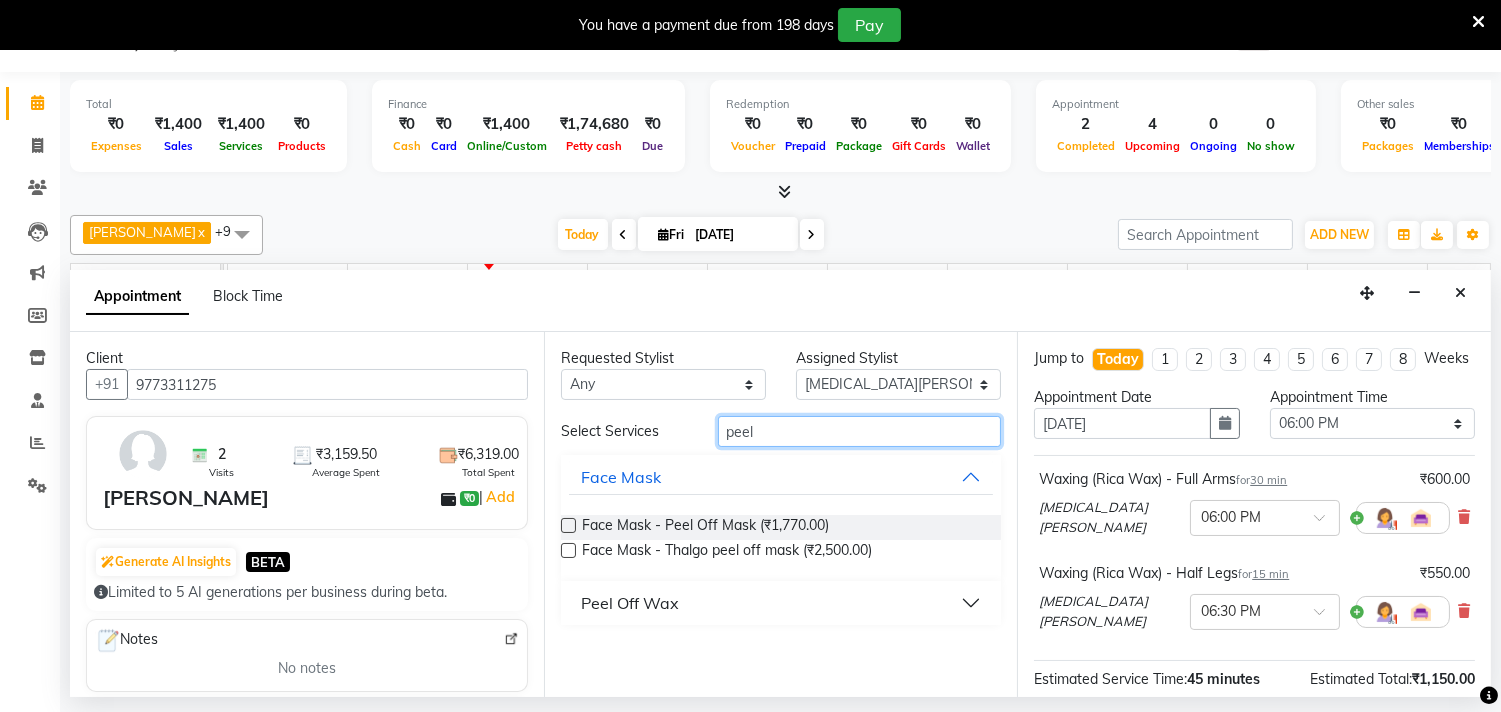 type on "peel" 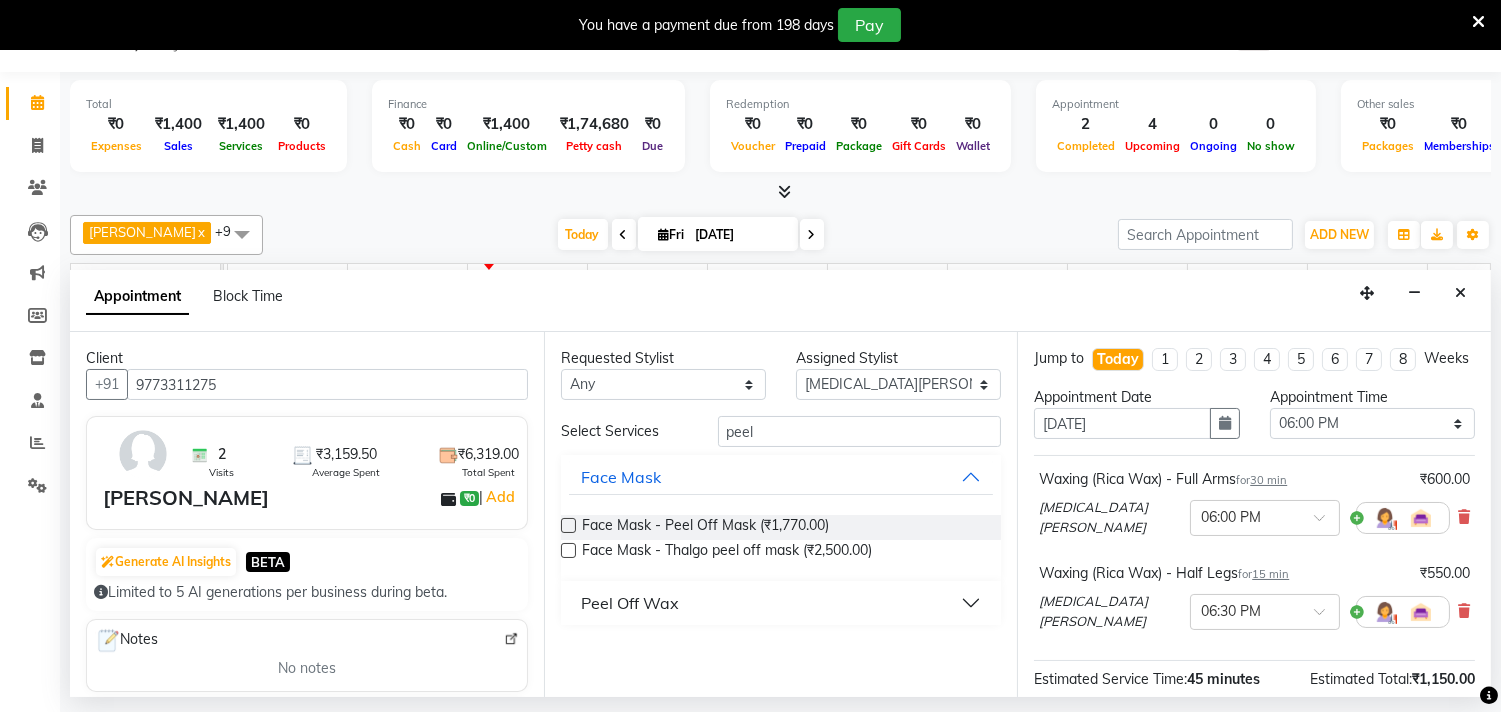 click on "Peel Off Wax" at bounding box center (630, 603) 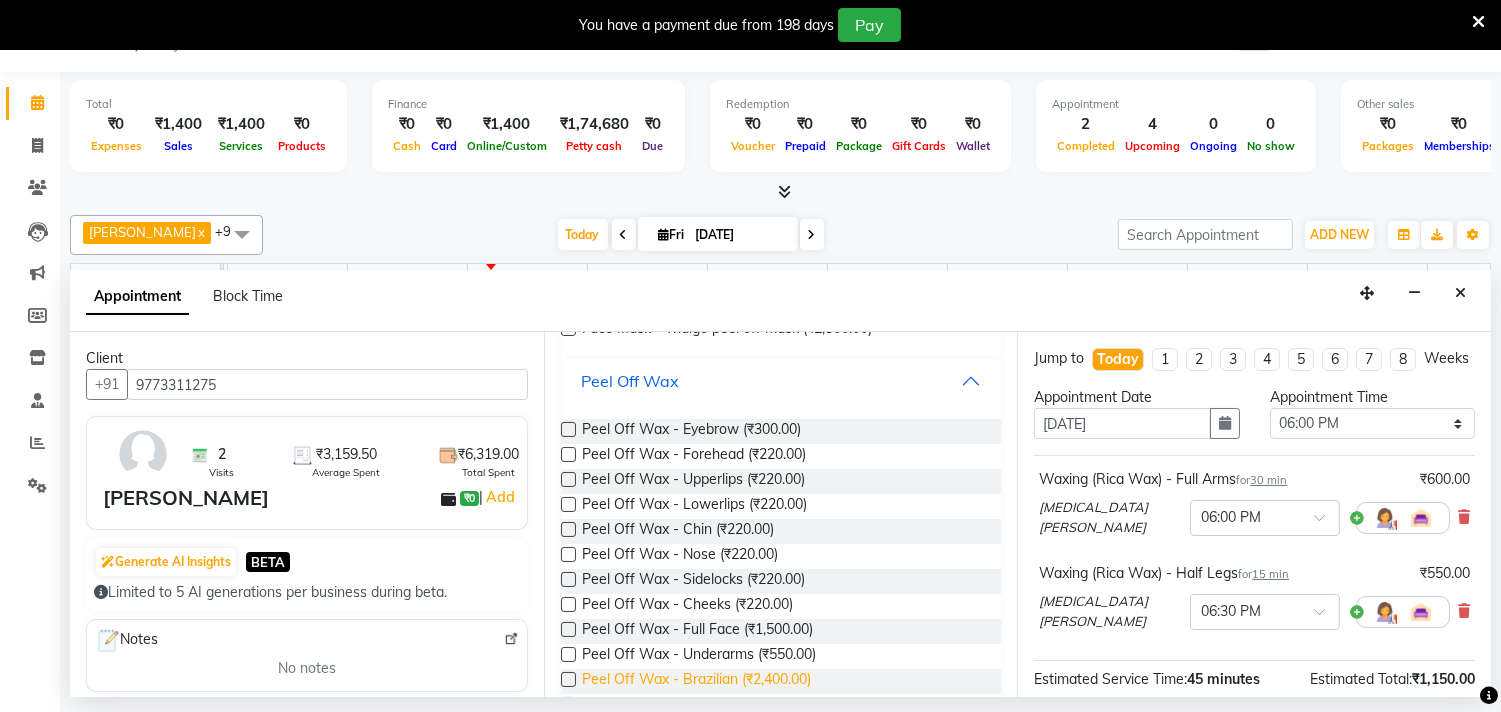 scroll, scrollTop: 333, scrollLeft: 0, axis: vertical 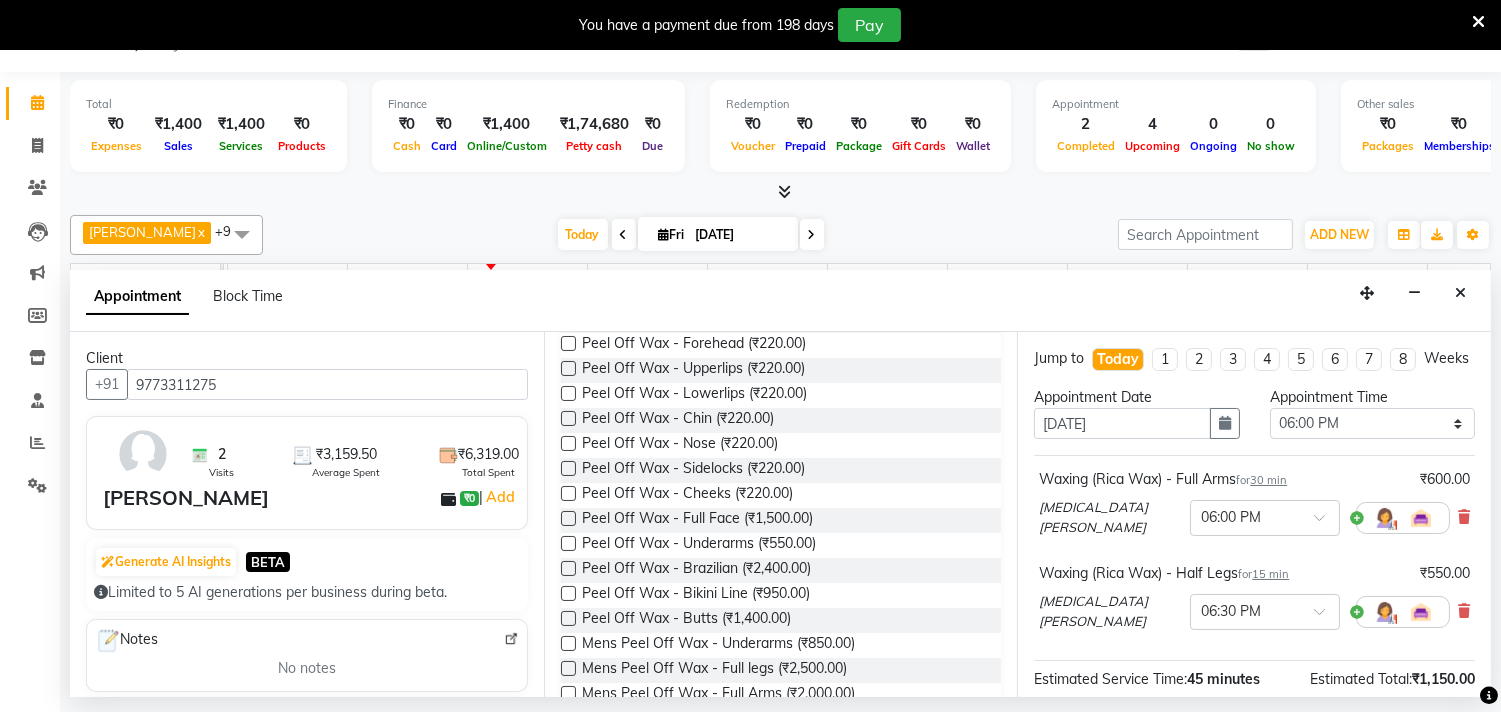 click at bounding box center [568, 568] 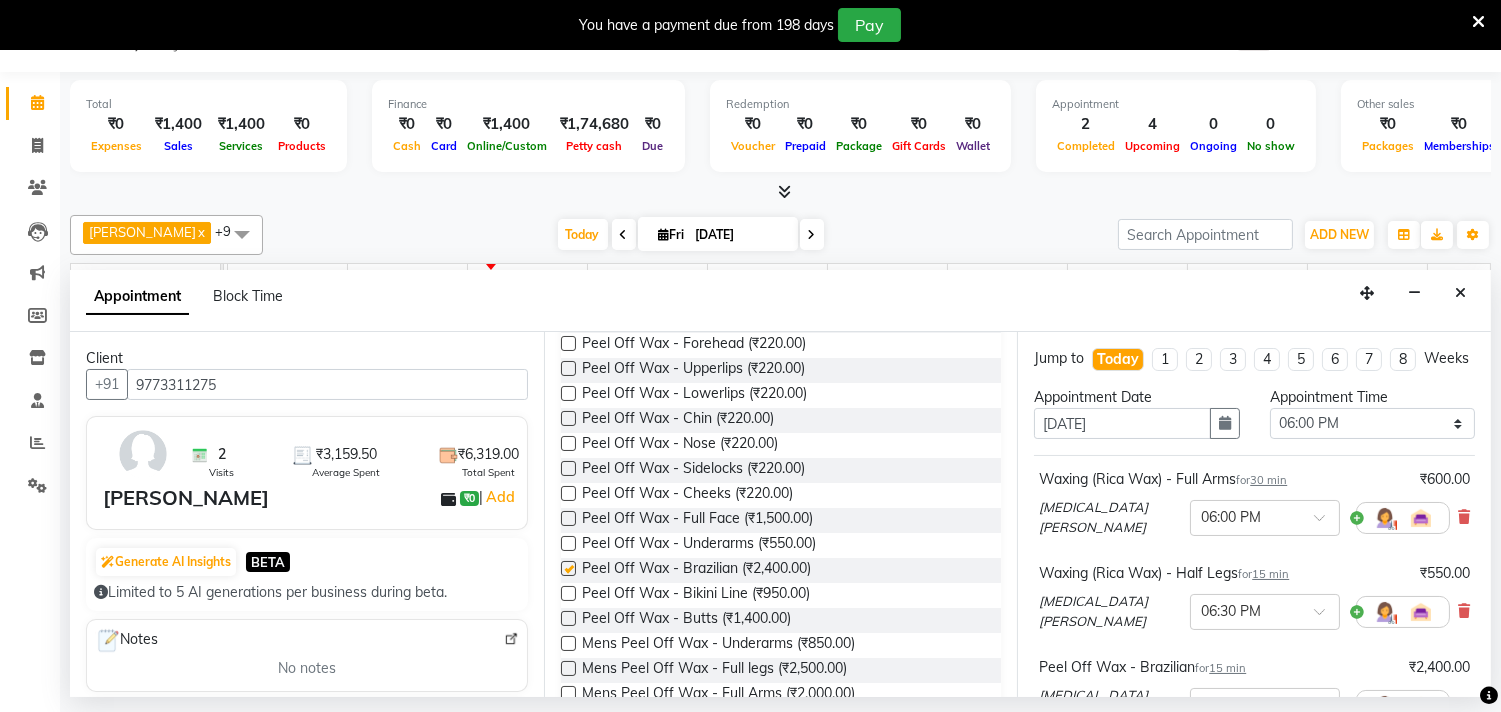 checkbox on "false" 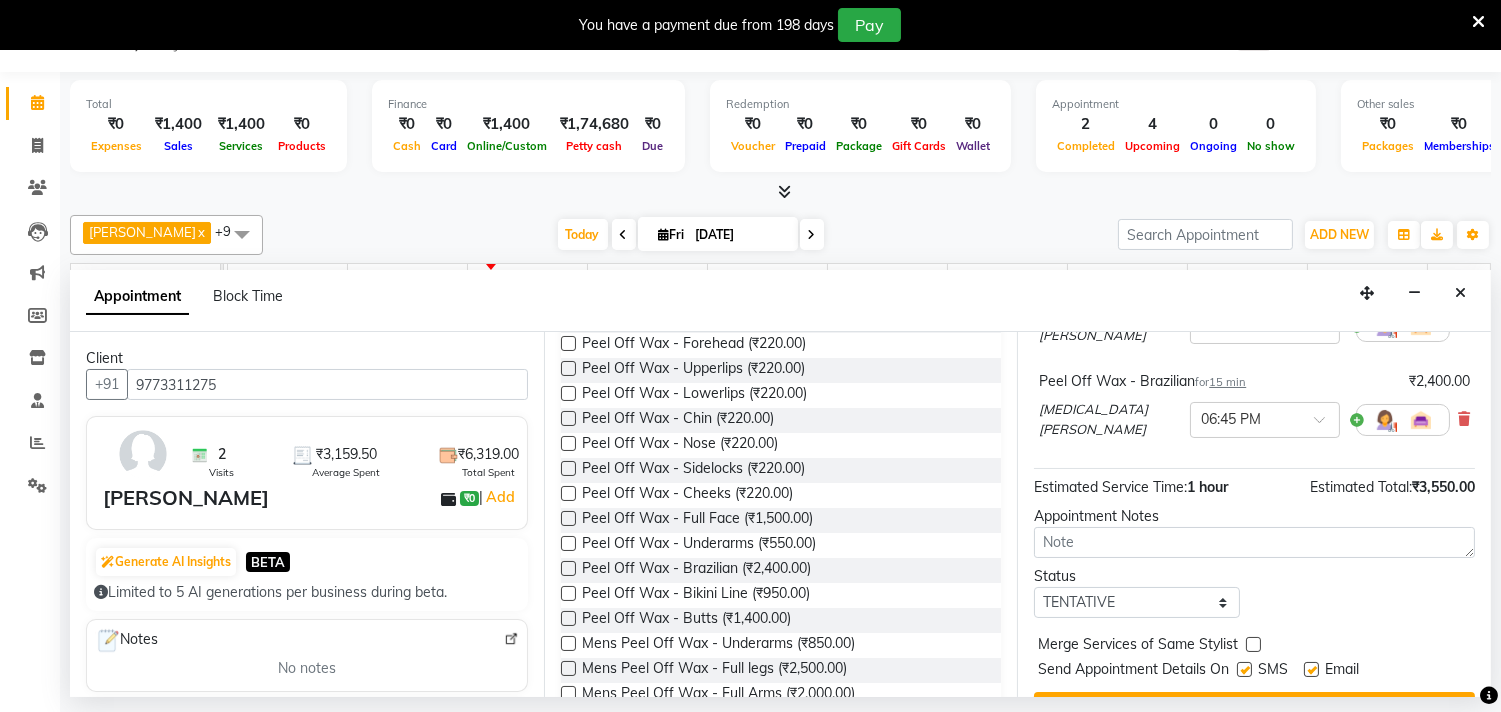 scroll, scrollTop: 333, scrollLeft: 0, axis: vertical 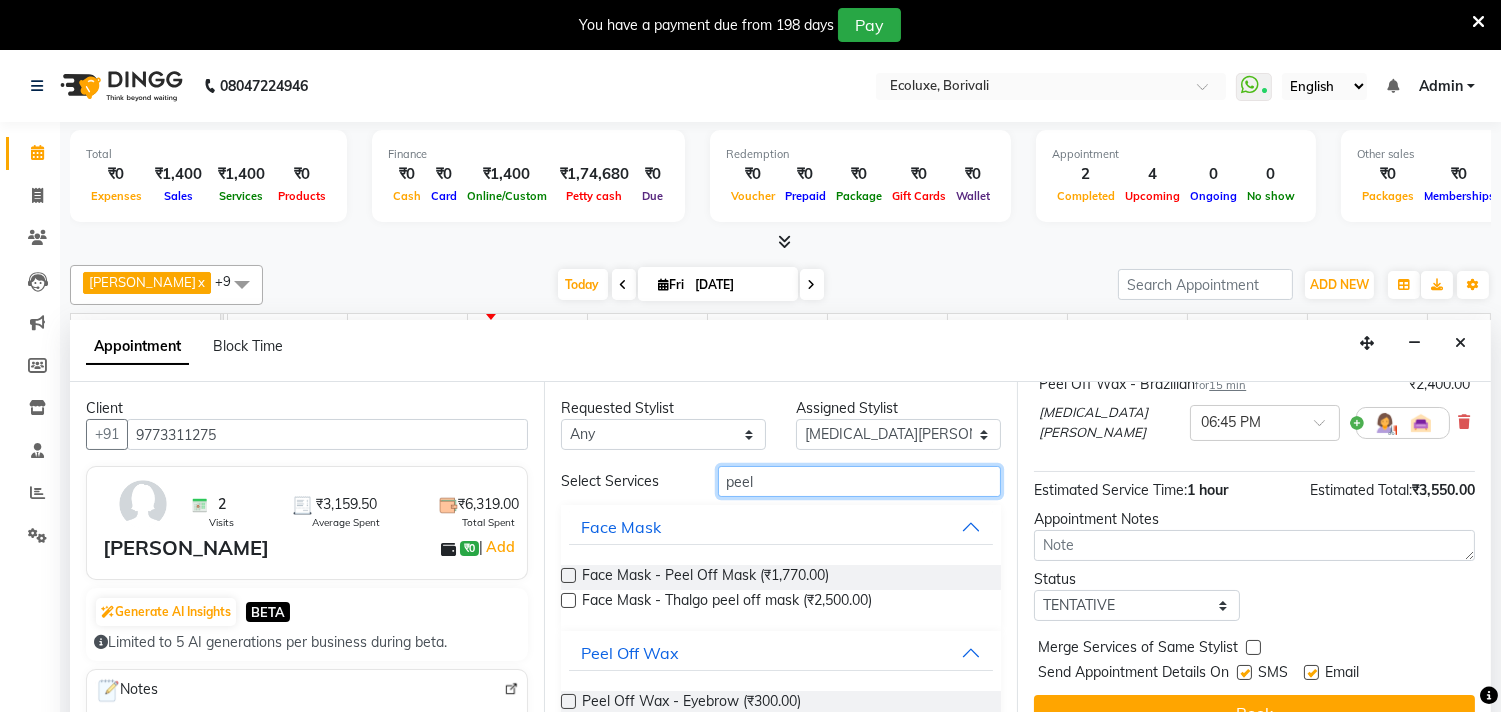 drag, startPoint x: 777, startPoint y: 474, endPoint x: 658, endPoint y: 471, distance: 119.03781 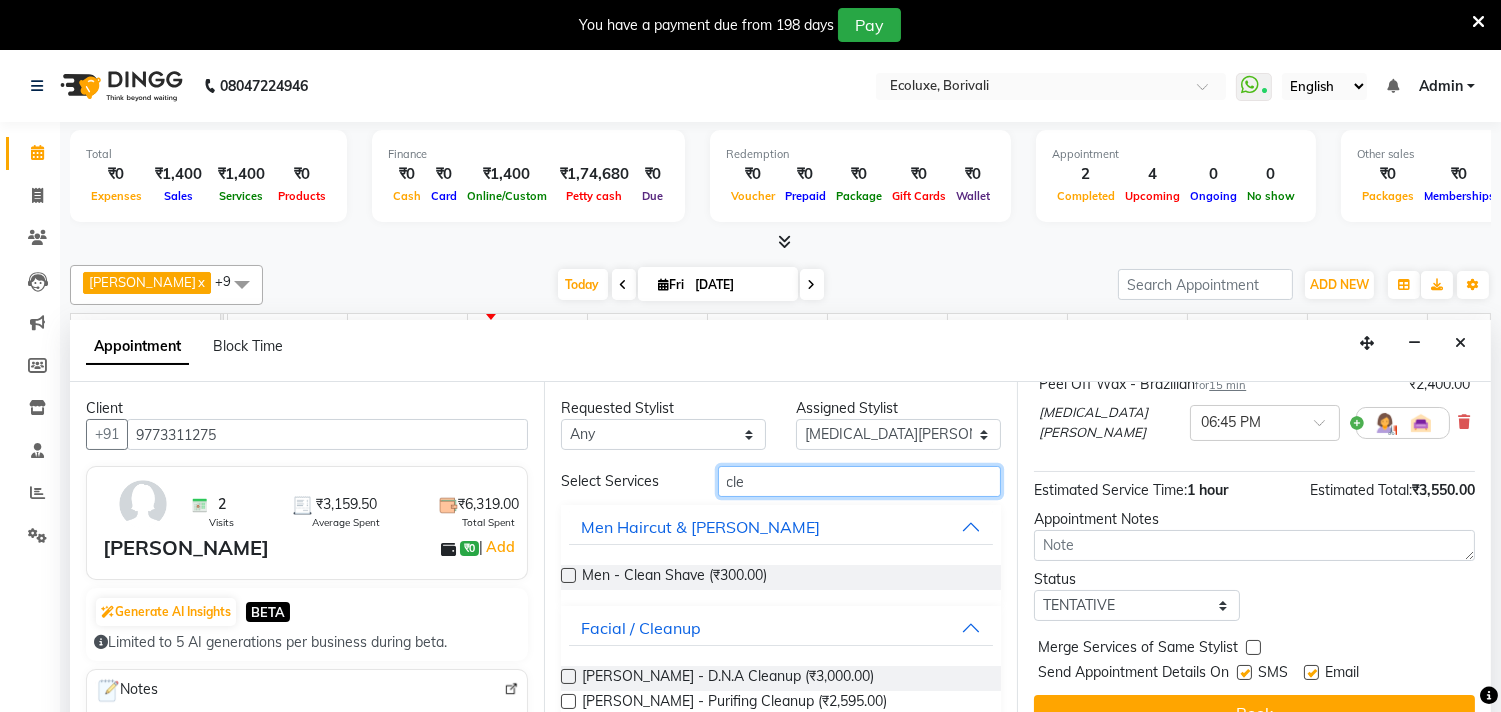 scroll, scrollTop: 150, scrollLeft: 0, axis: vertical 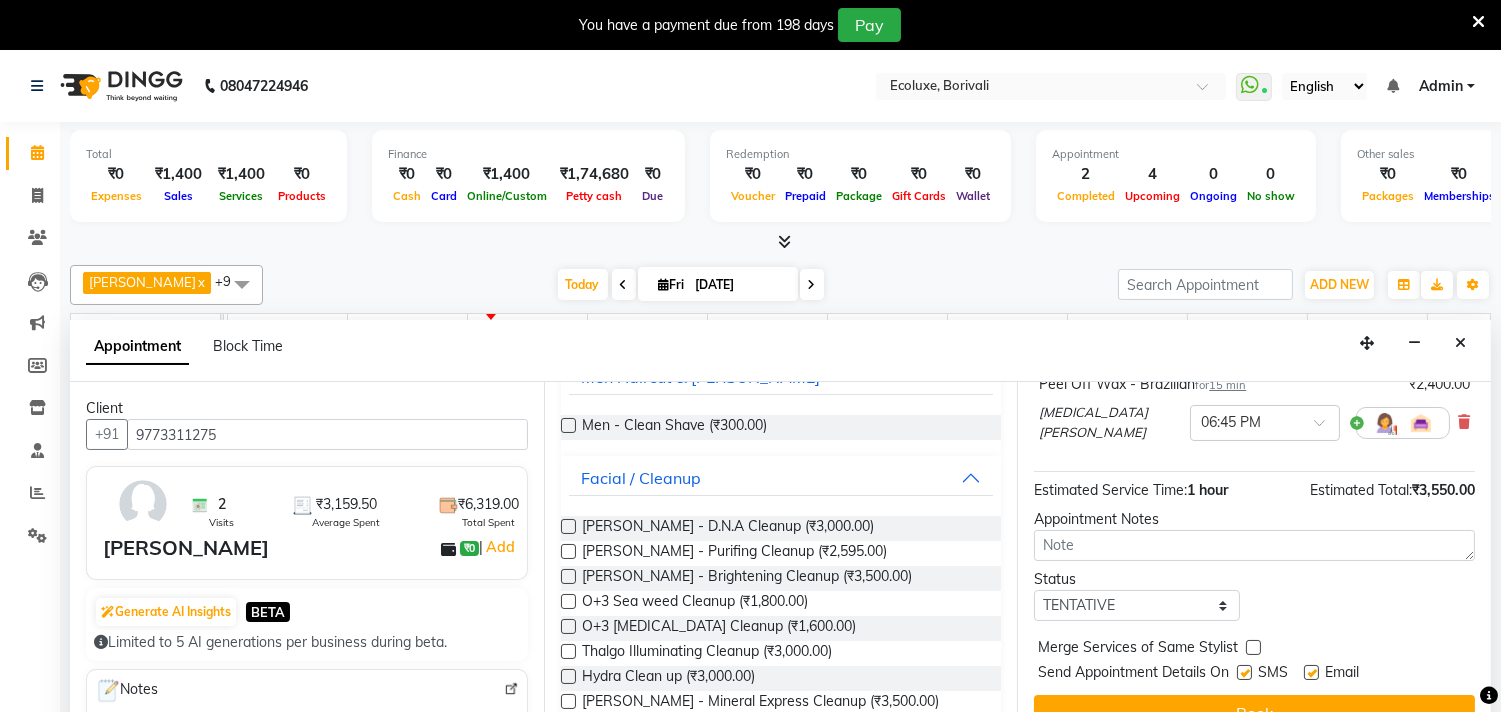 type on "cle" 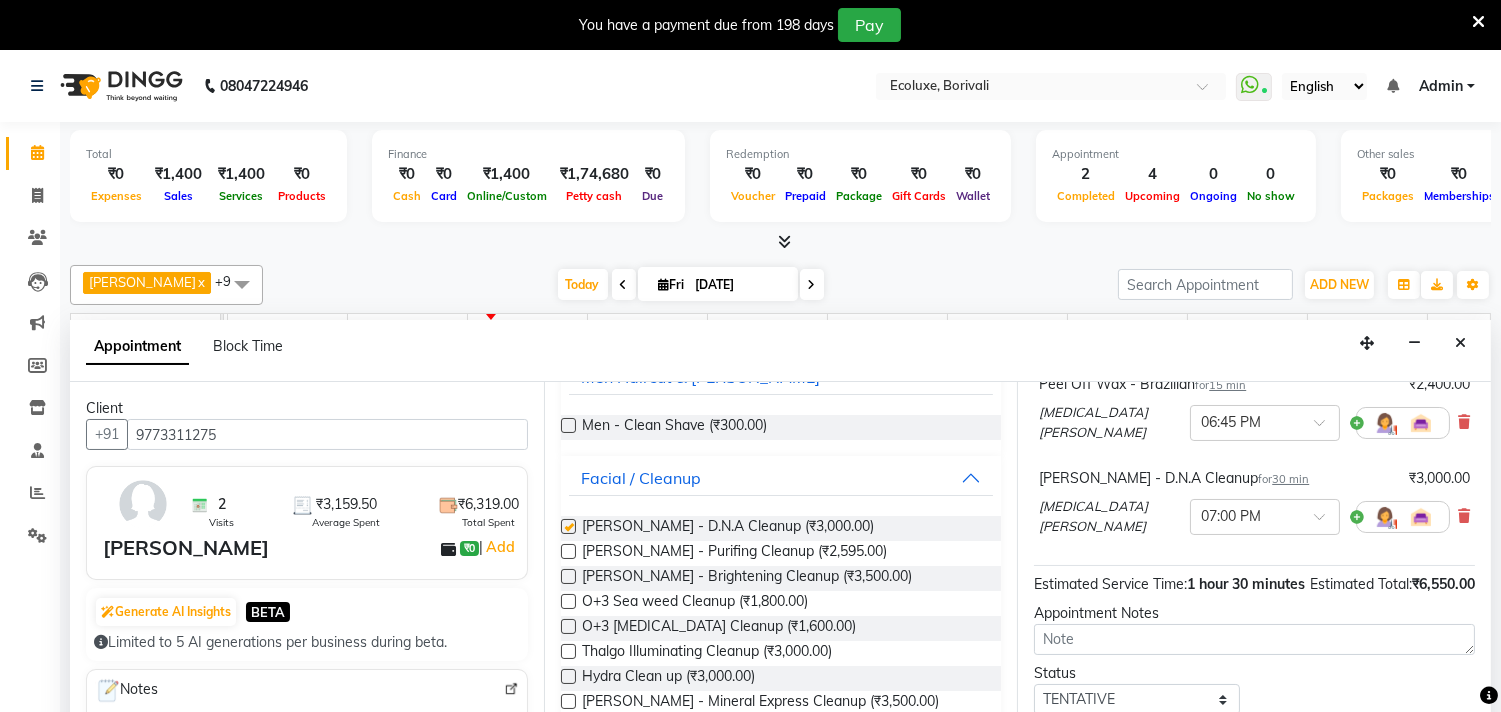 checkbox on "false" 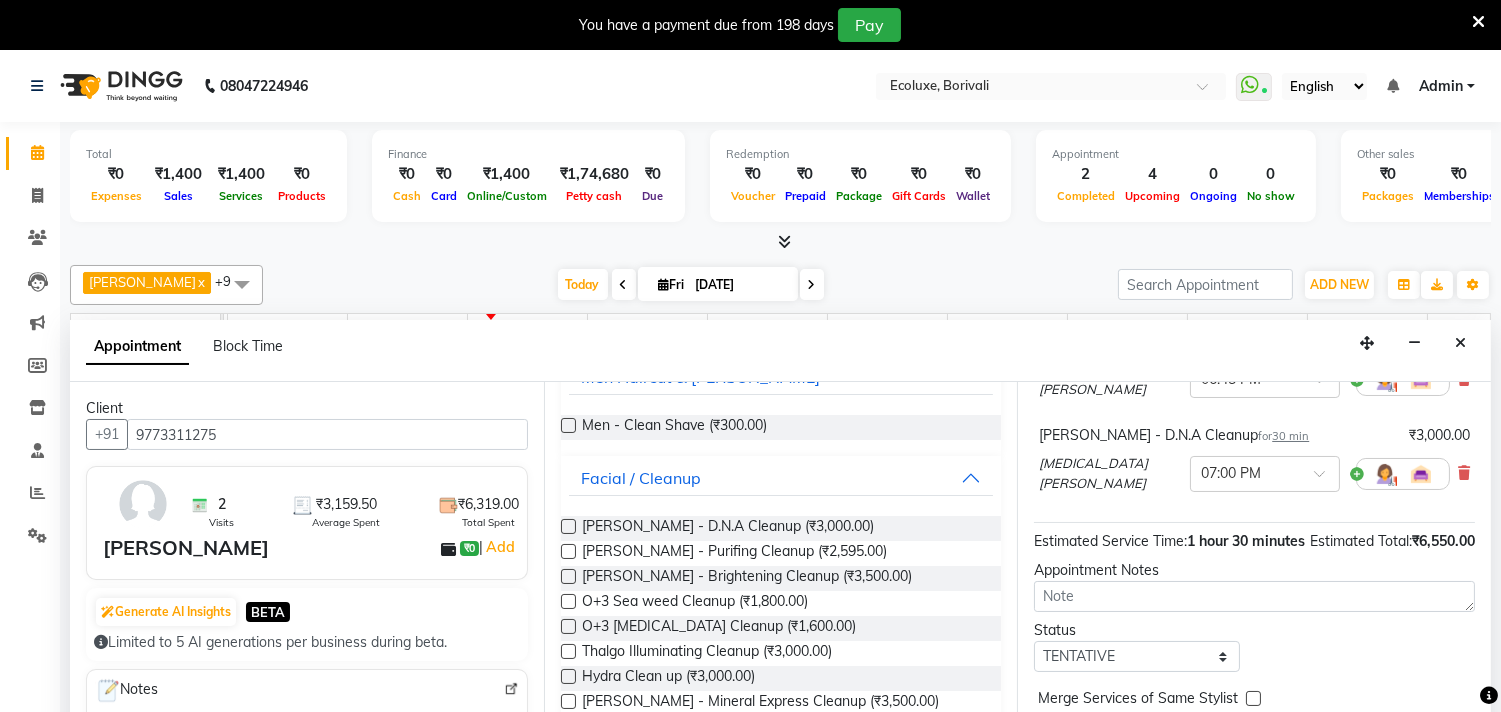 scroll, scrollTop: 454, scrollLeft: 0, axis: vertical 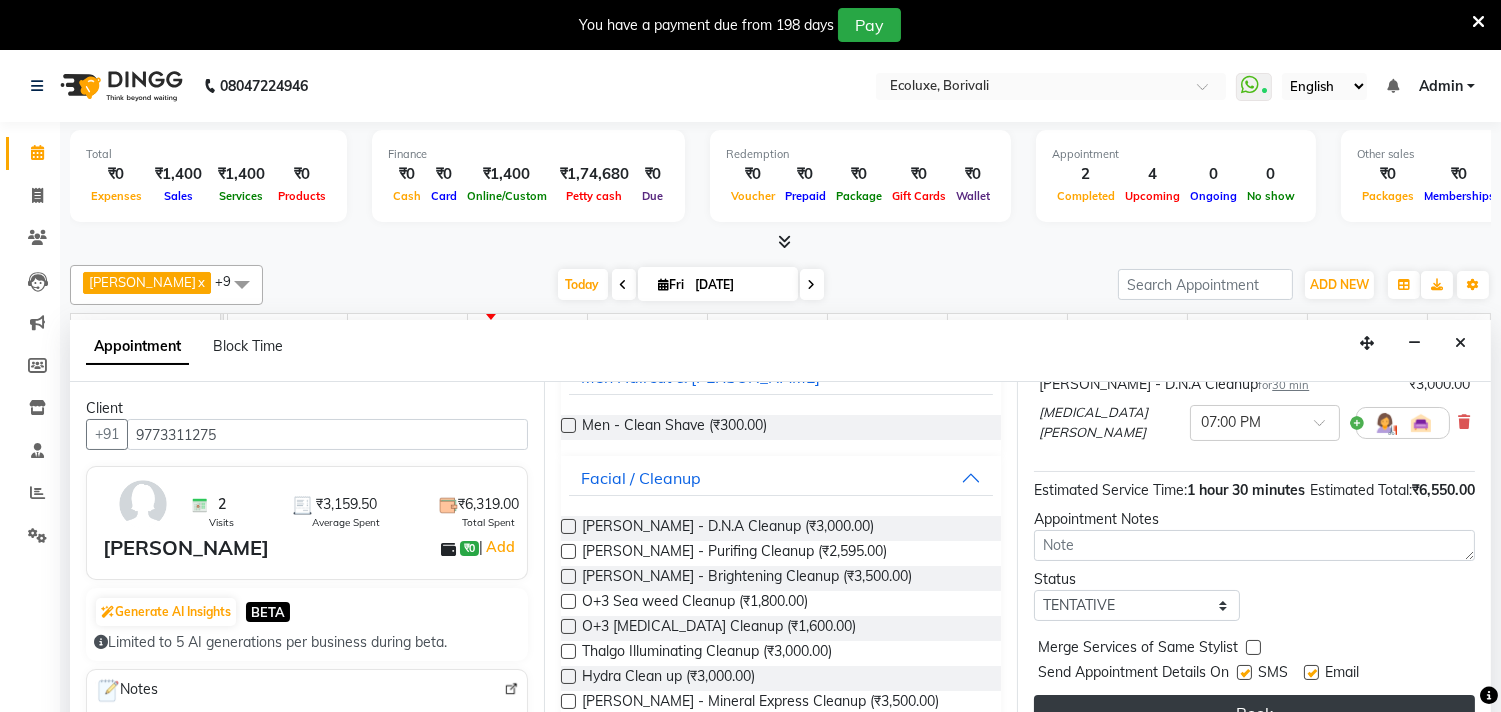 click on "Book" at bounding box center (1254, 713) 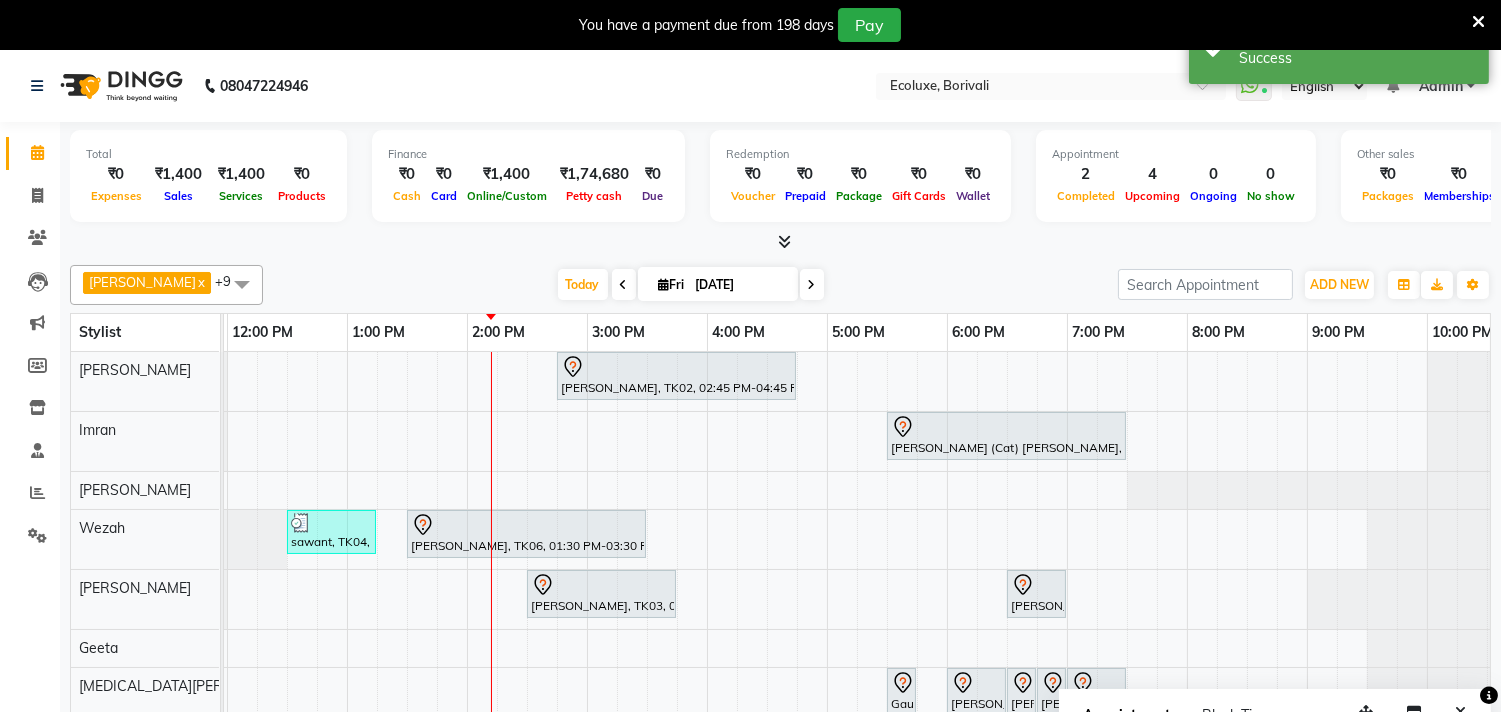 scroll, scrollTop: 90, scrollLeft: 357, axis: both 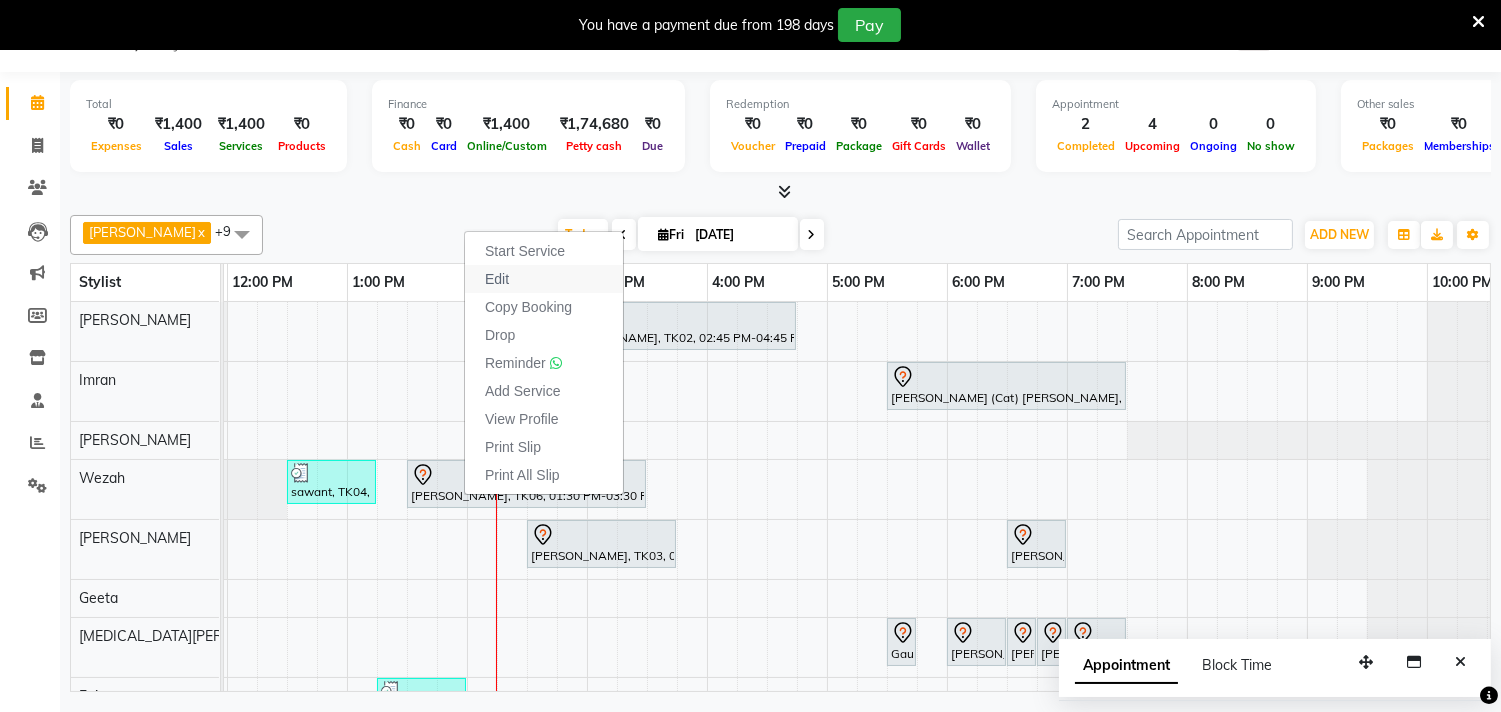 click on "Edit" at bounding box center (544, 279) 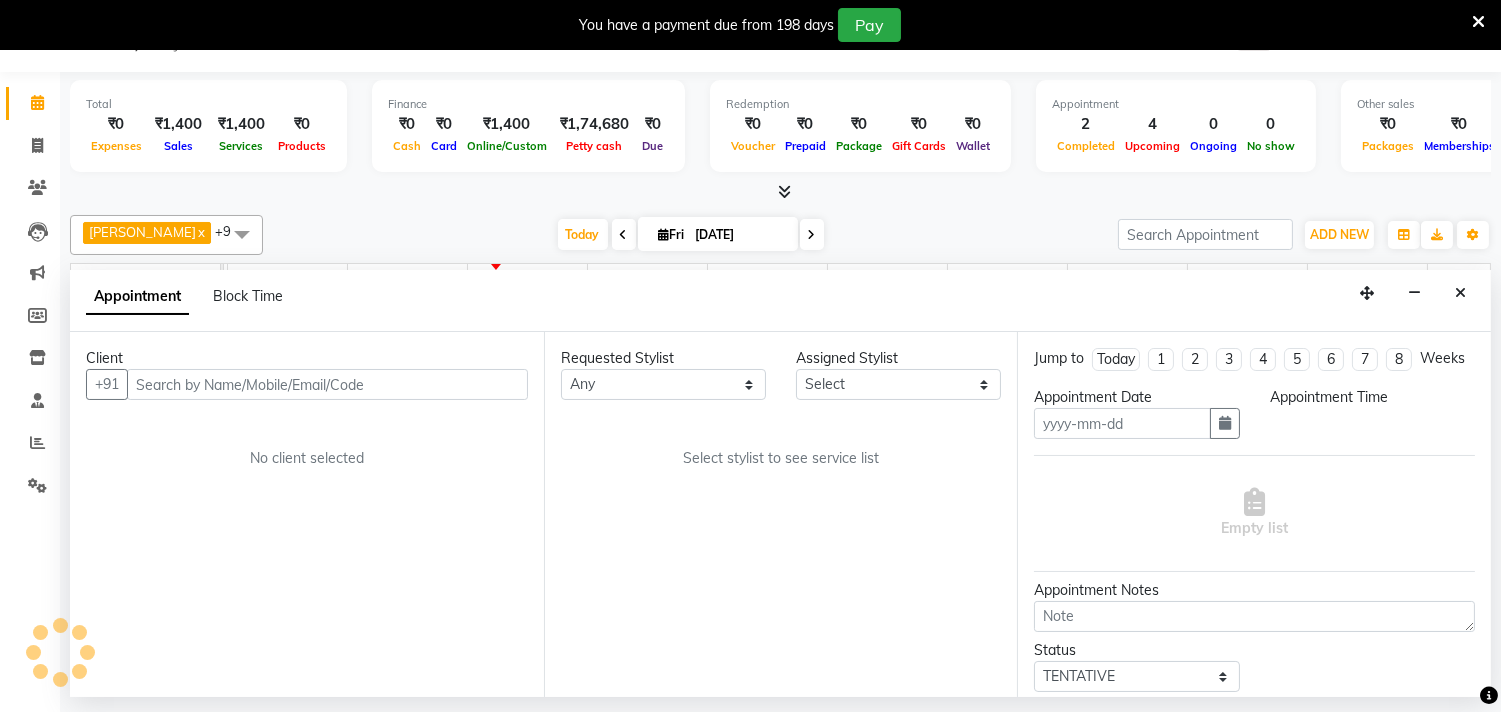 type on "[DATE]" 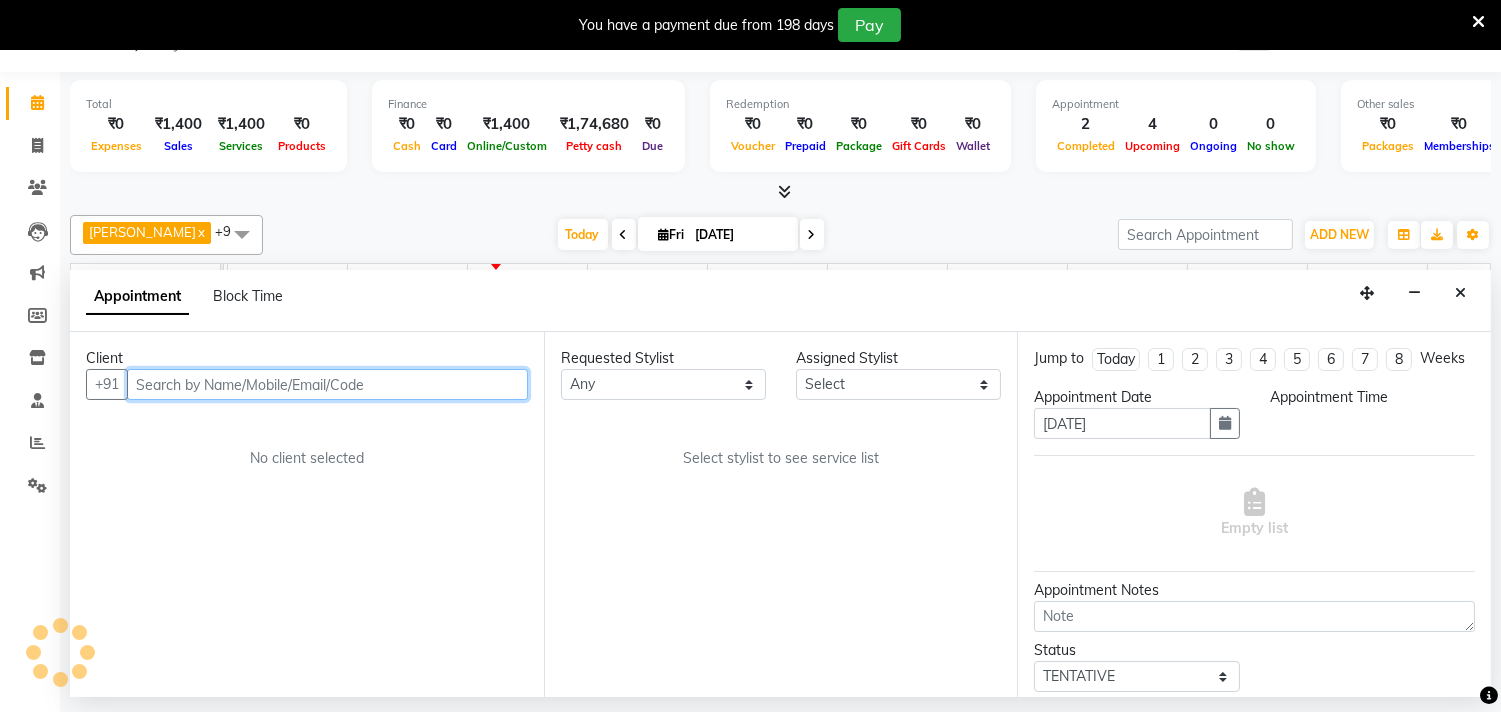 scroll, scrollTop: 0, scrollLeft: 0, axis: both 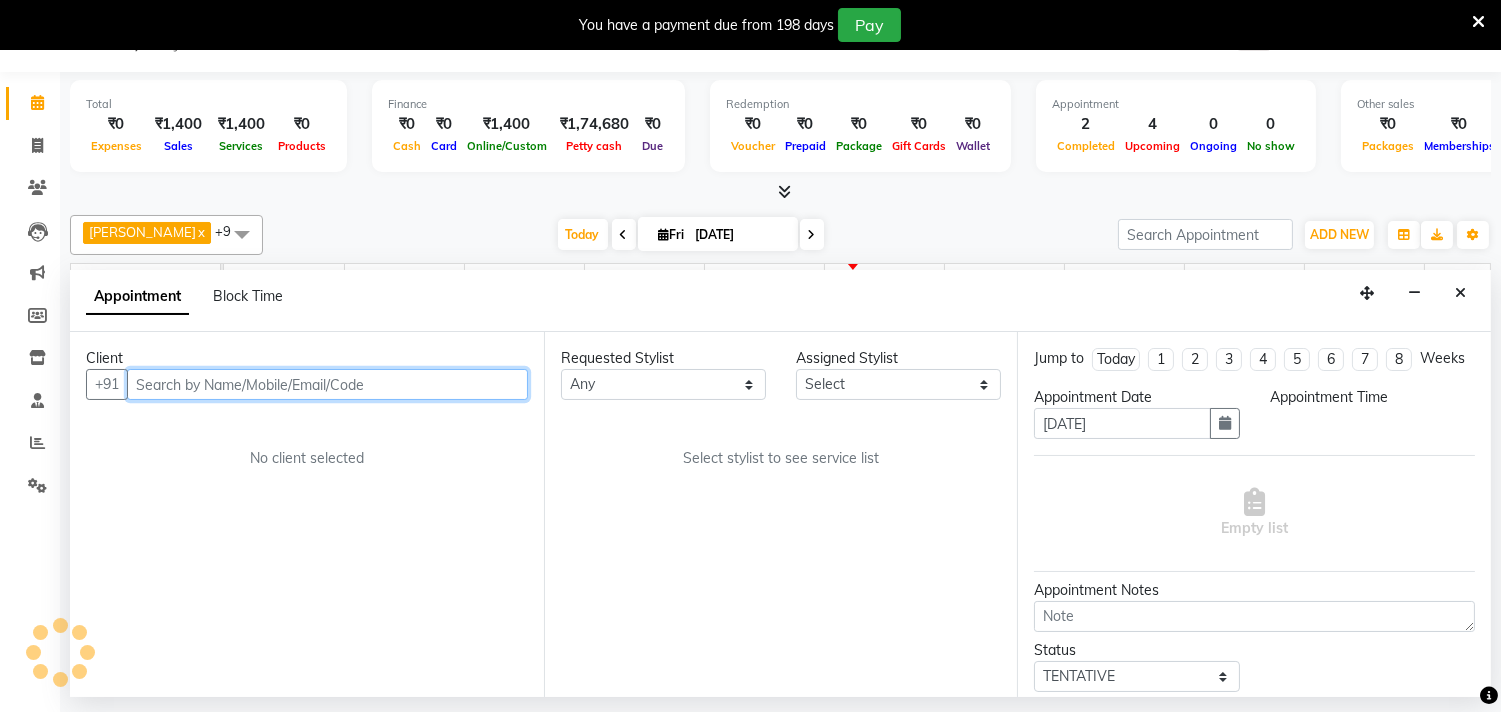 select on "810" 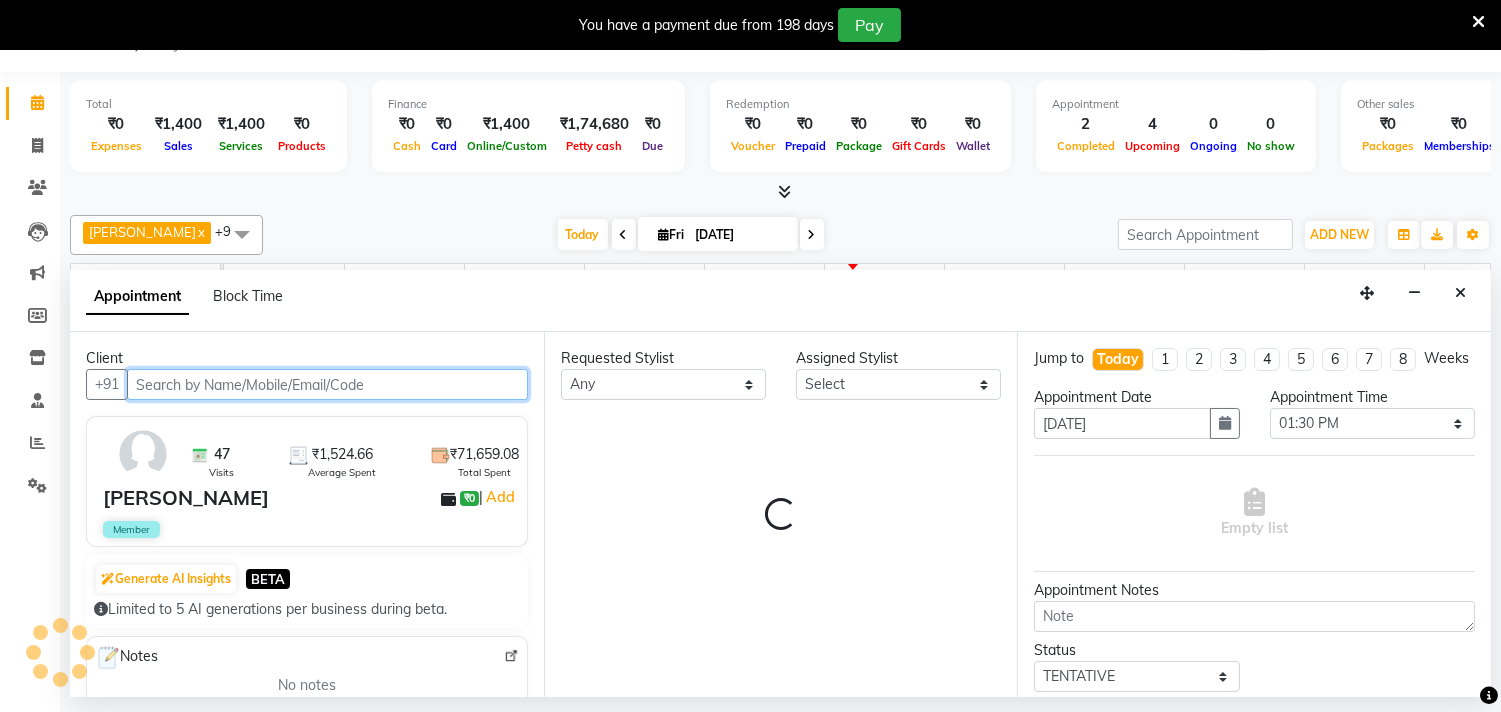 select on "37822" 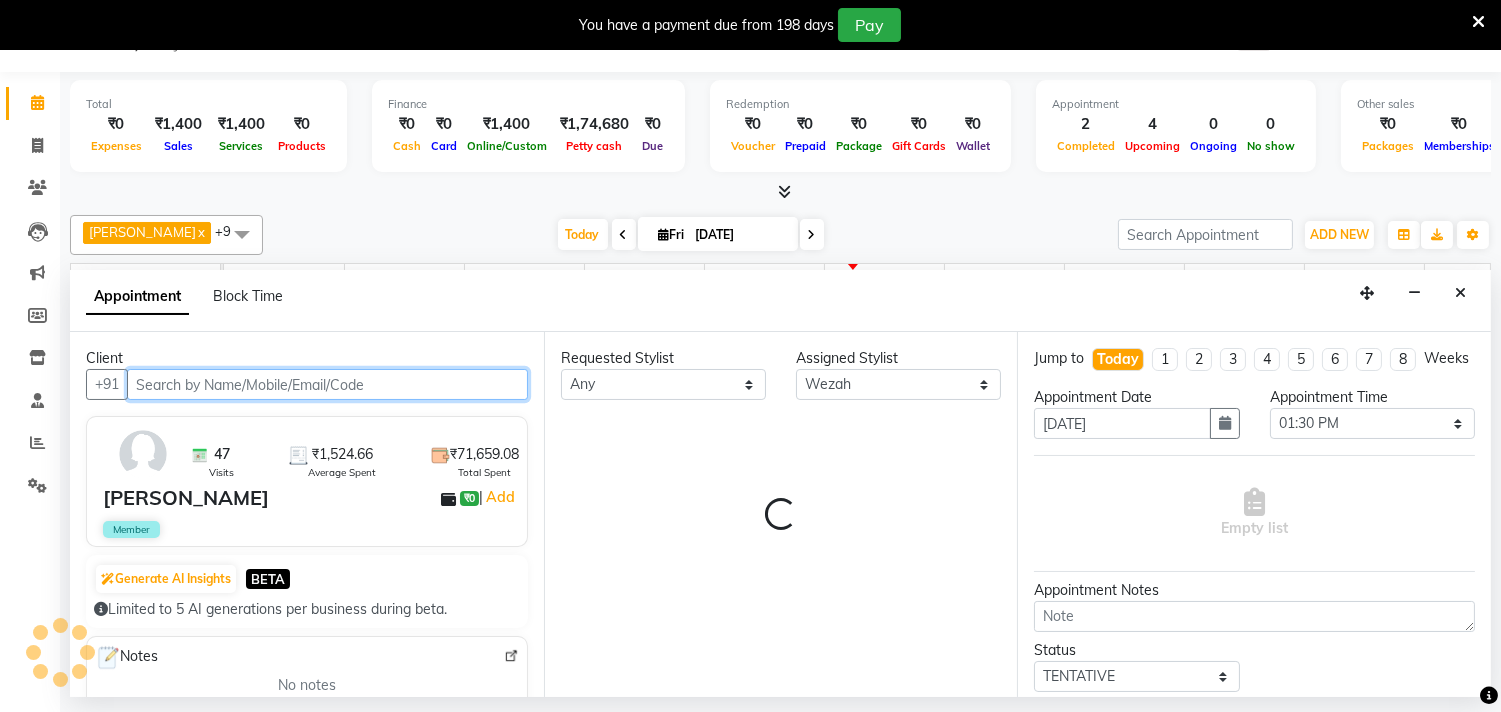 scroll, scrollTop: 0, scrollLeft: 414, axis: horizontal 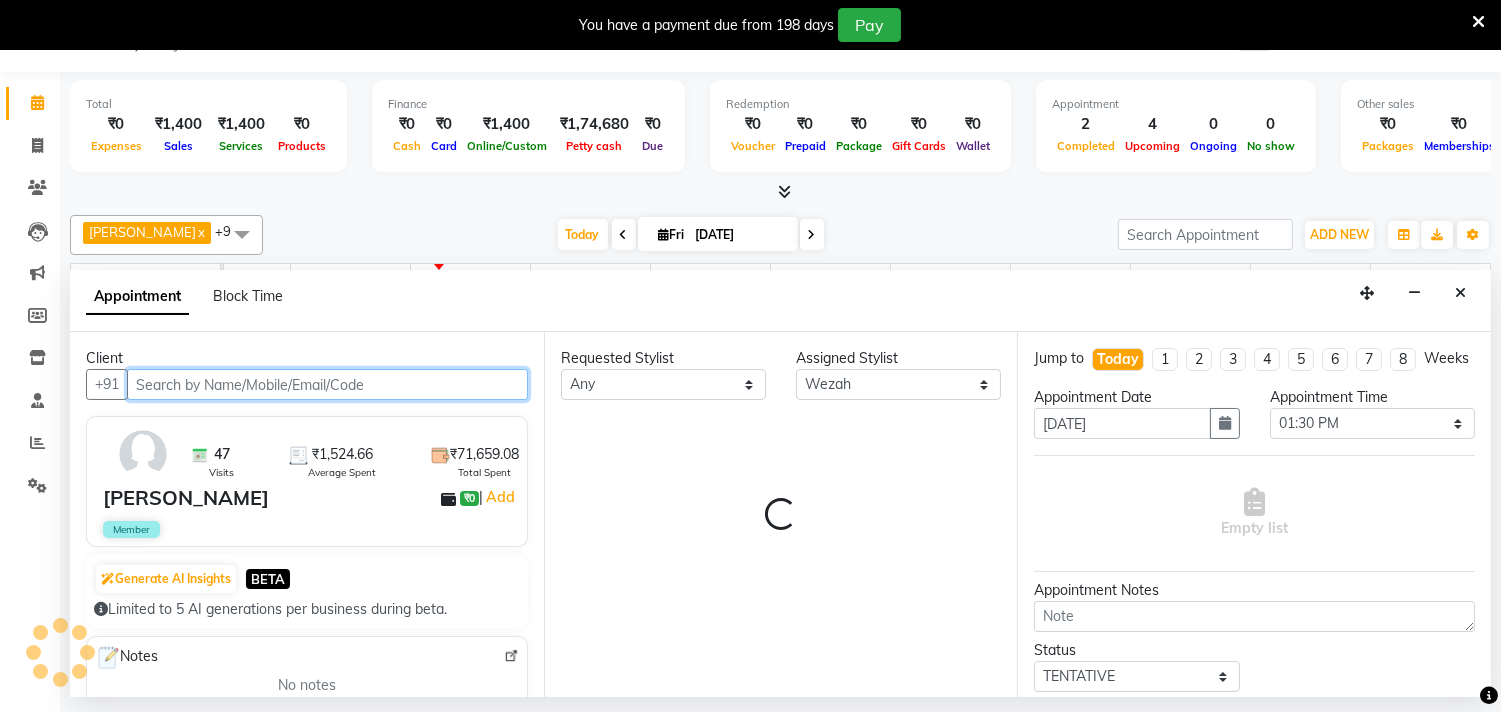 select on "2487" 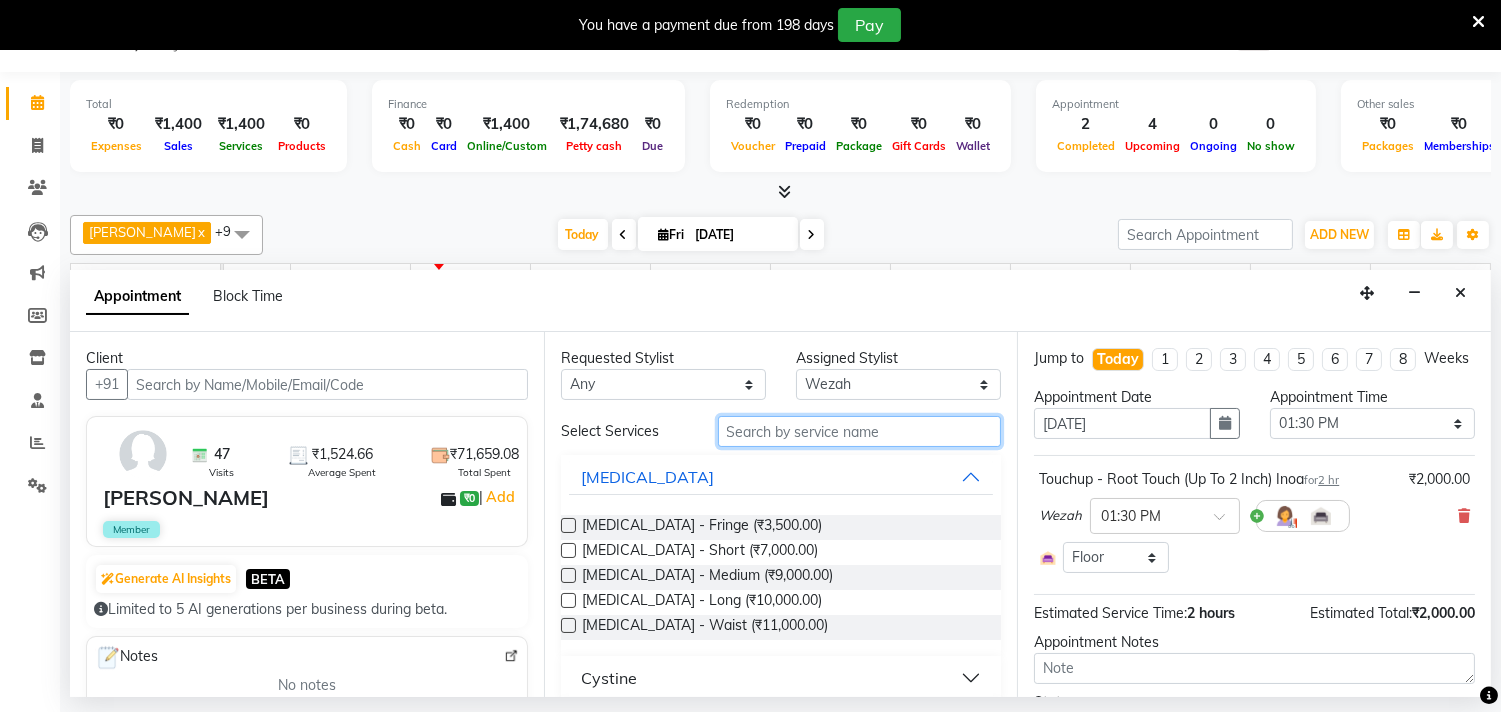 click at bounding box center (860, 431) 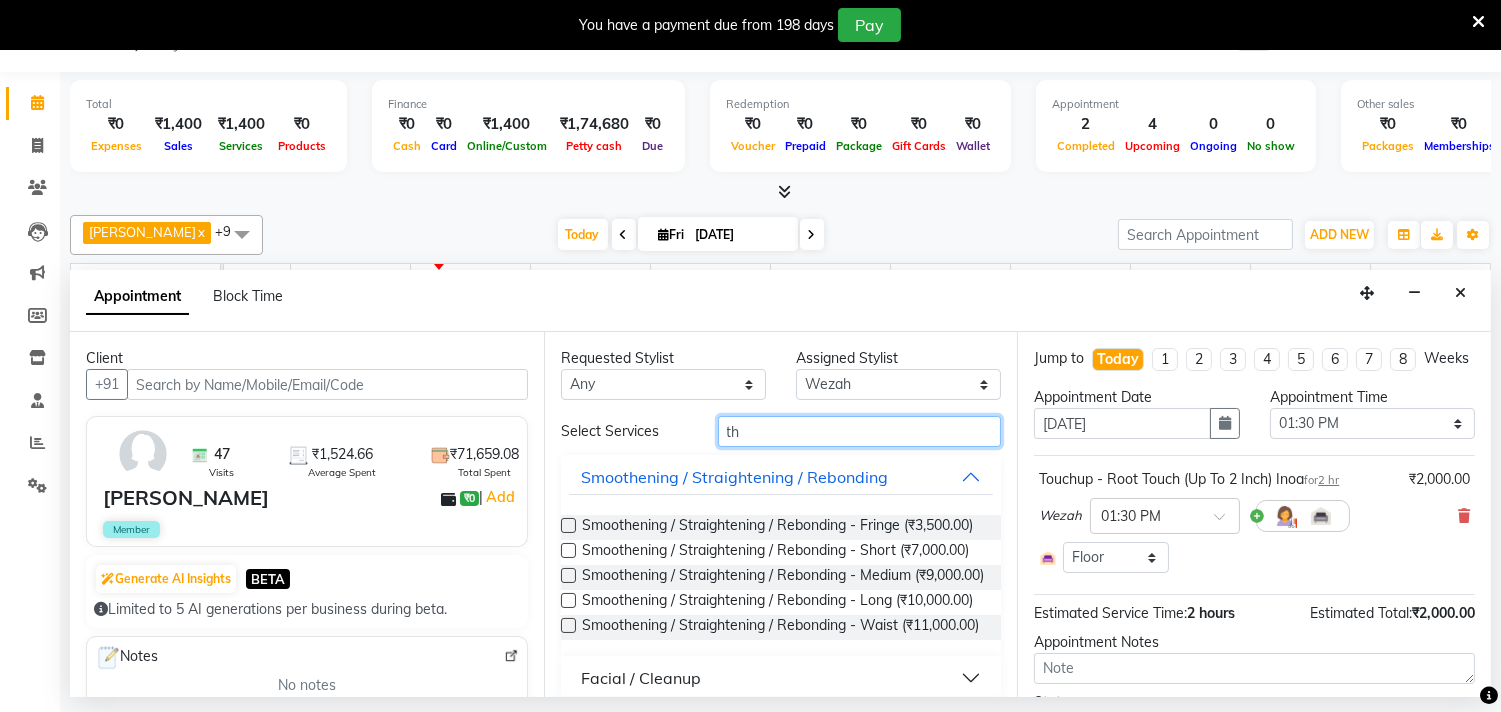 type on "t" 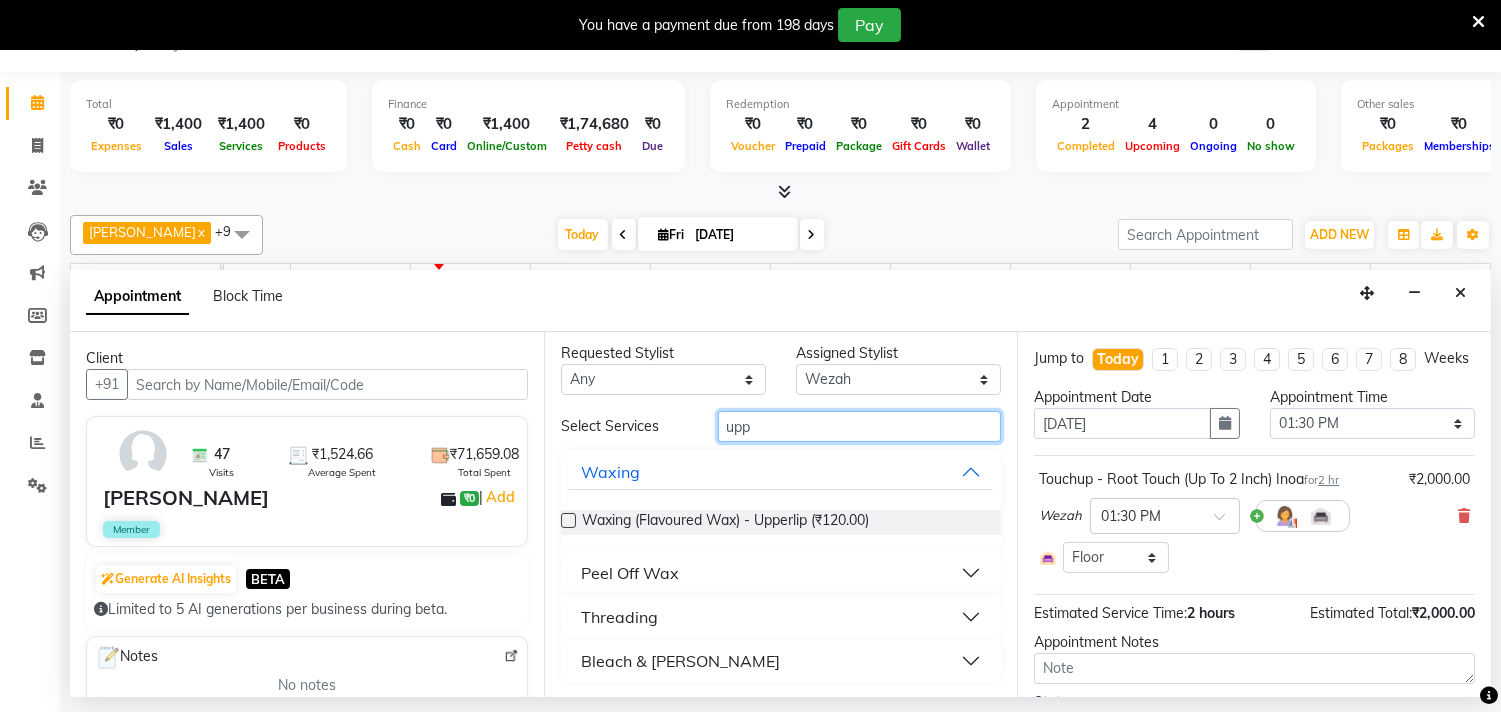scroll, scrollTop: 6, scrollLeft: 0, axis: vertical 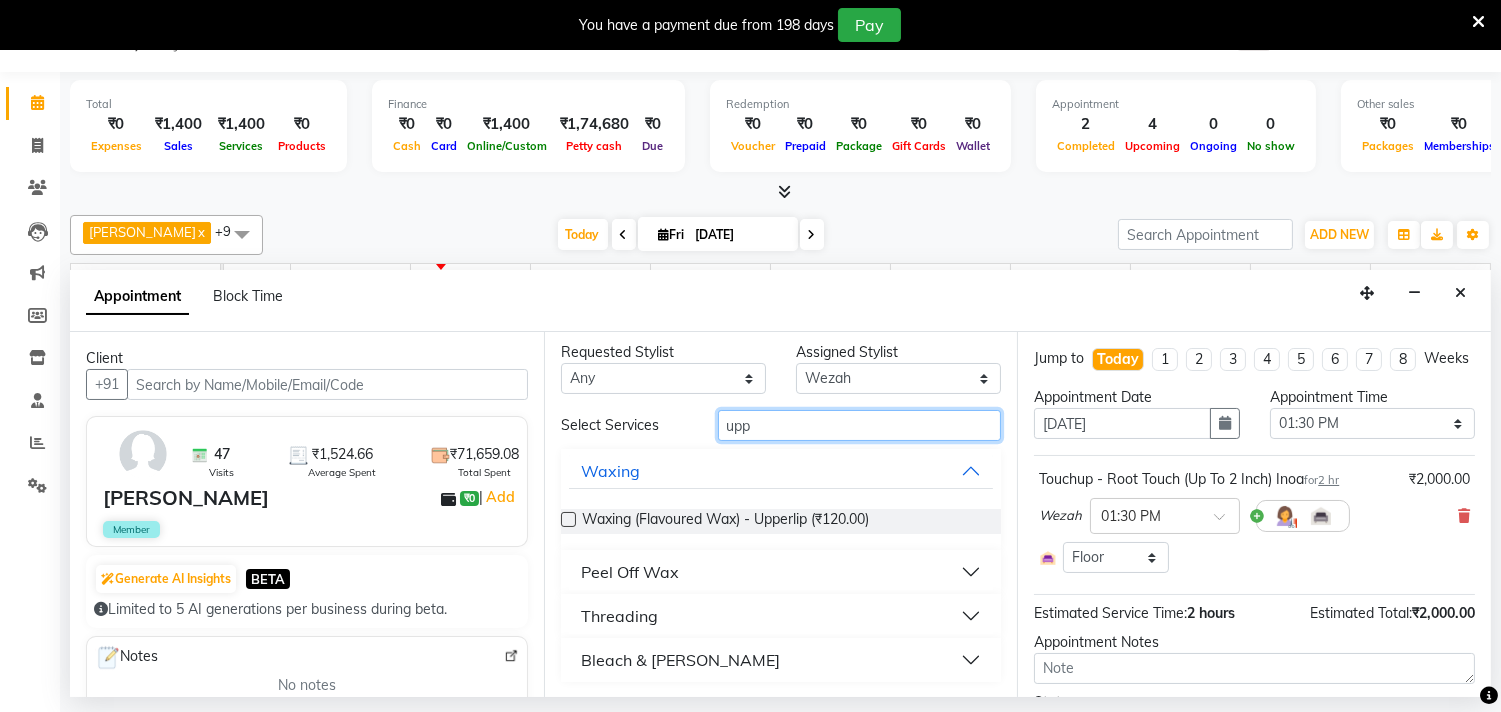 type on "upp" 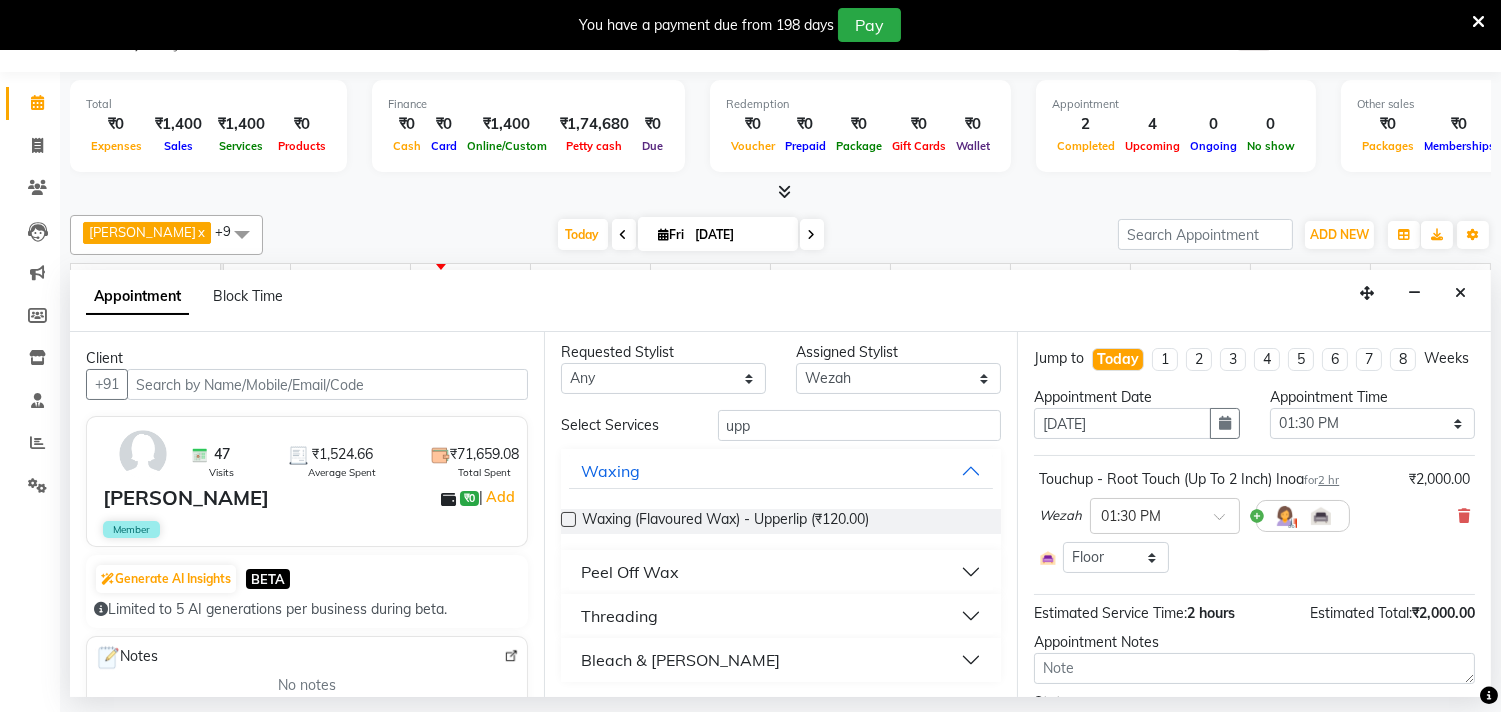 click on "Threading" at bounding box center [781, 616] 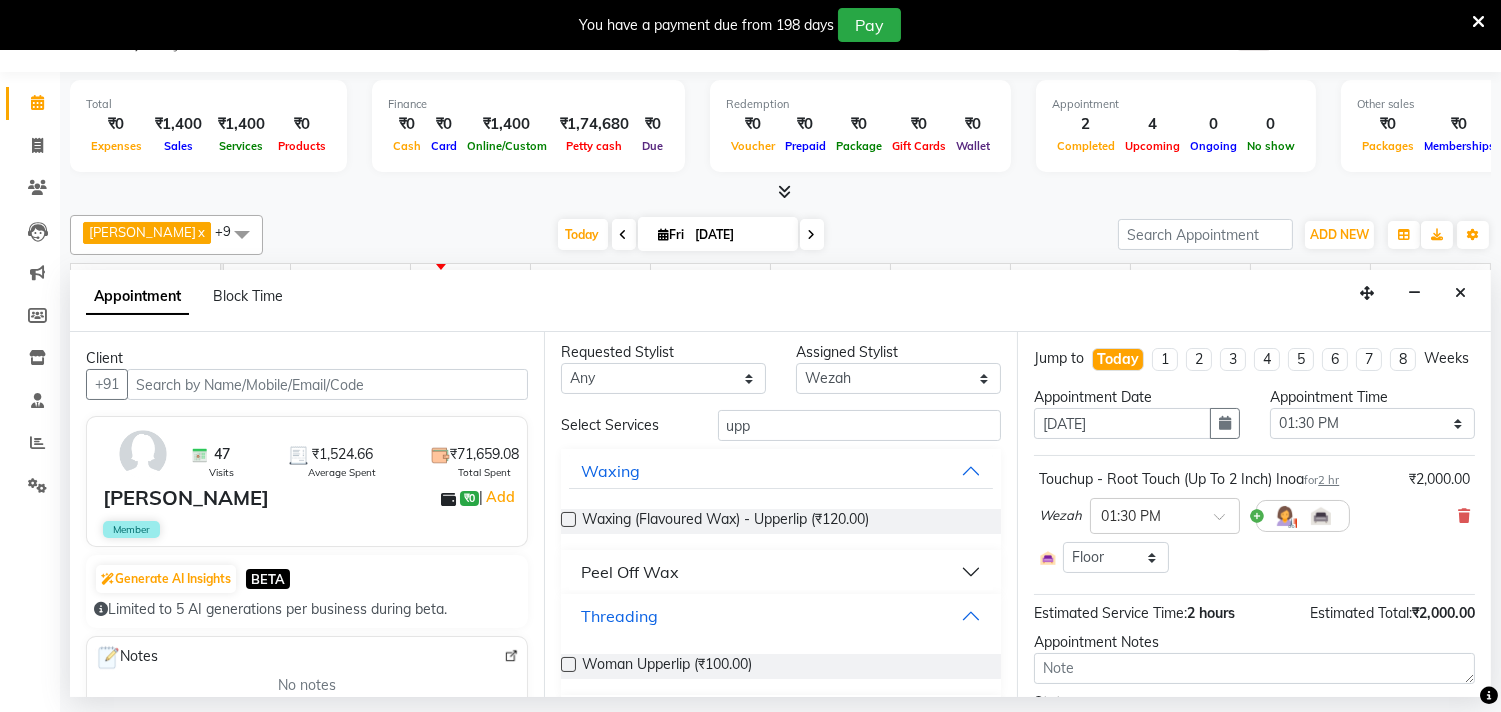 scroll, scrollTop: 62, scrollLeft: 0, axis: vertical 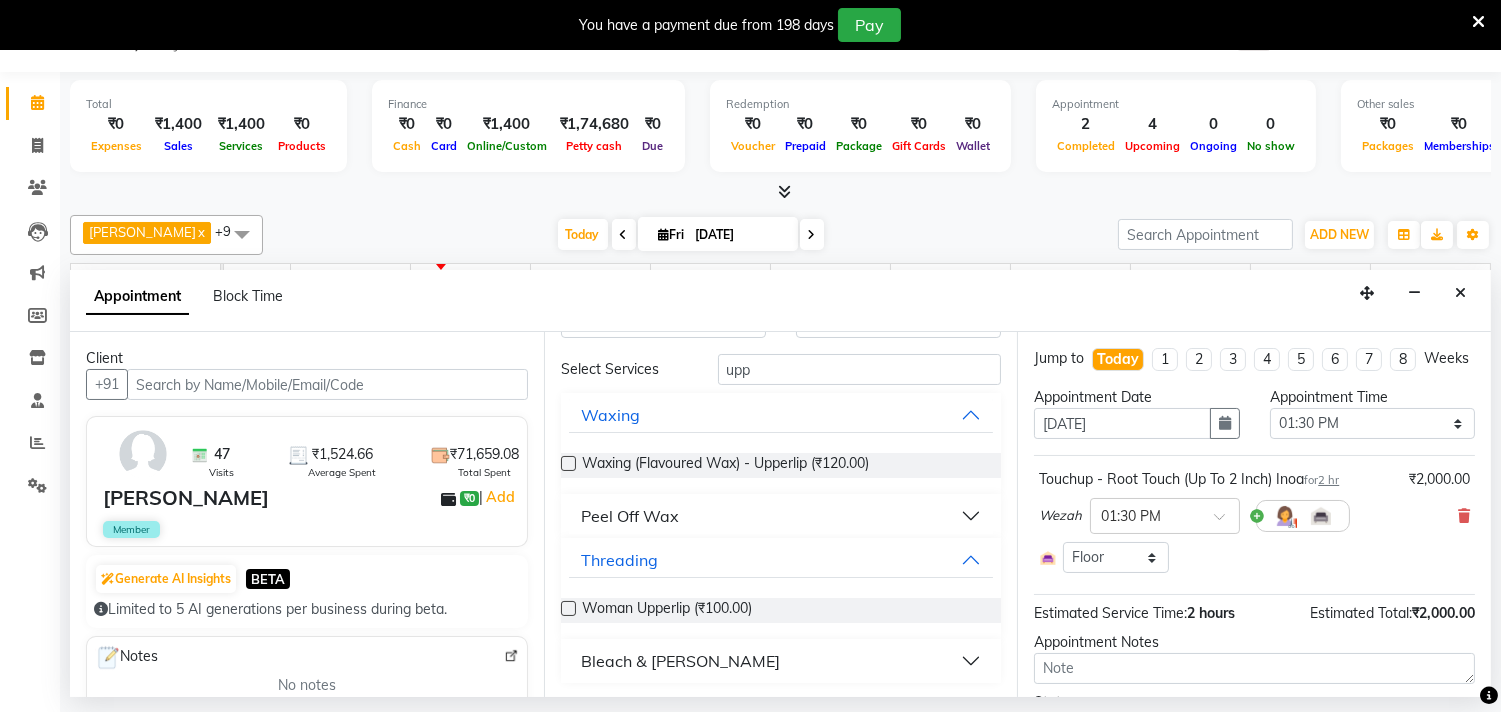 click at bounding box center (568, 608) 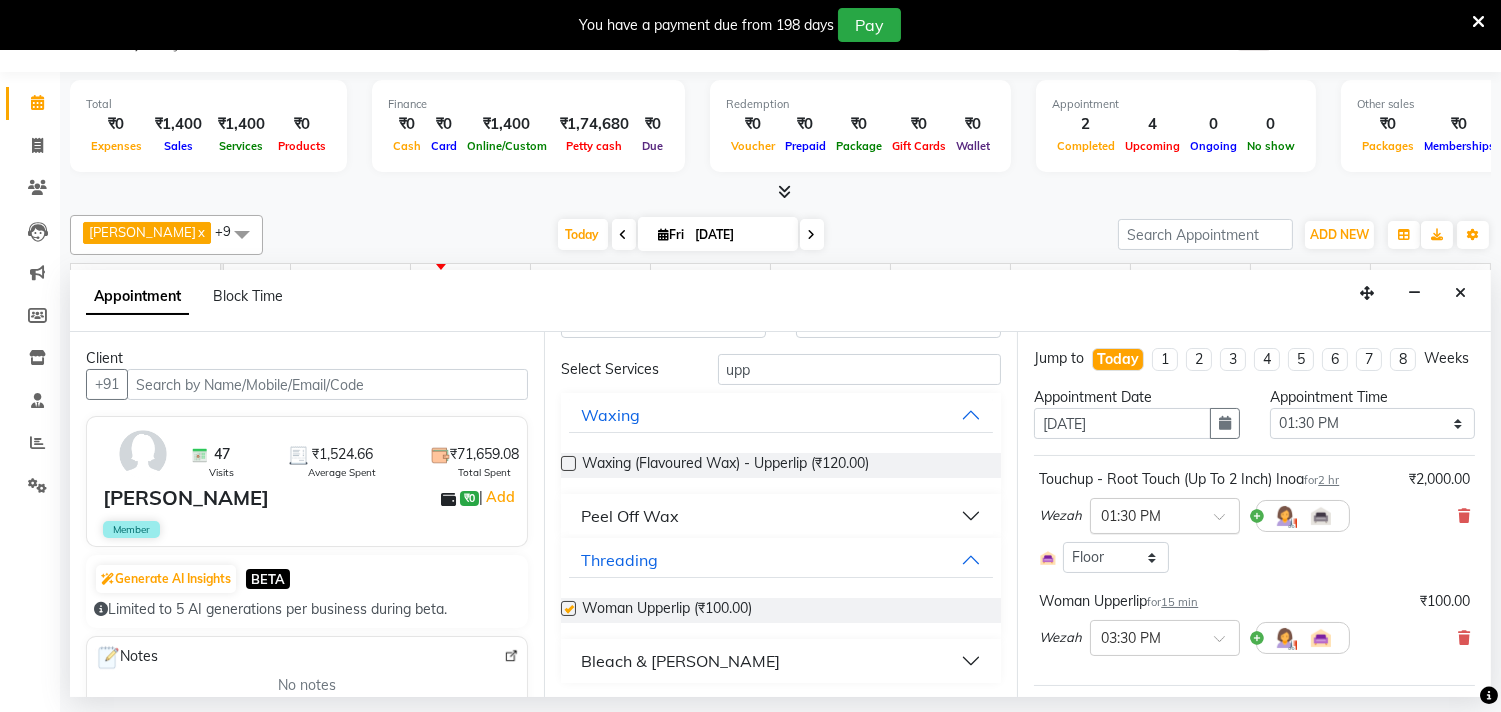 checkbox on "false" 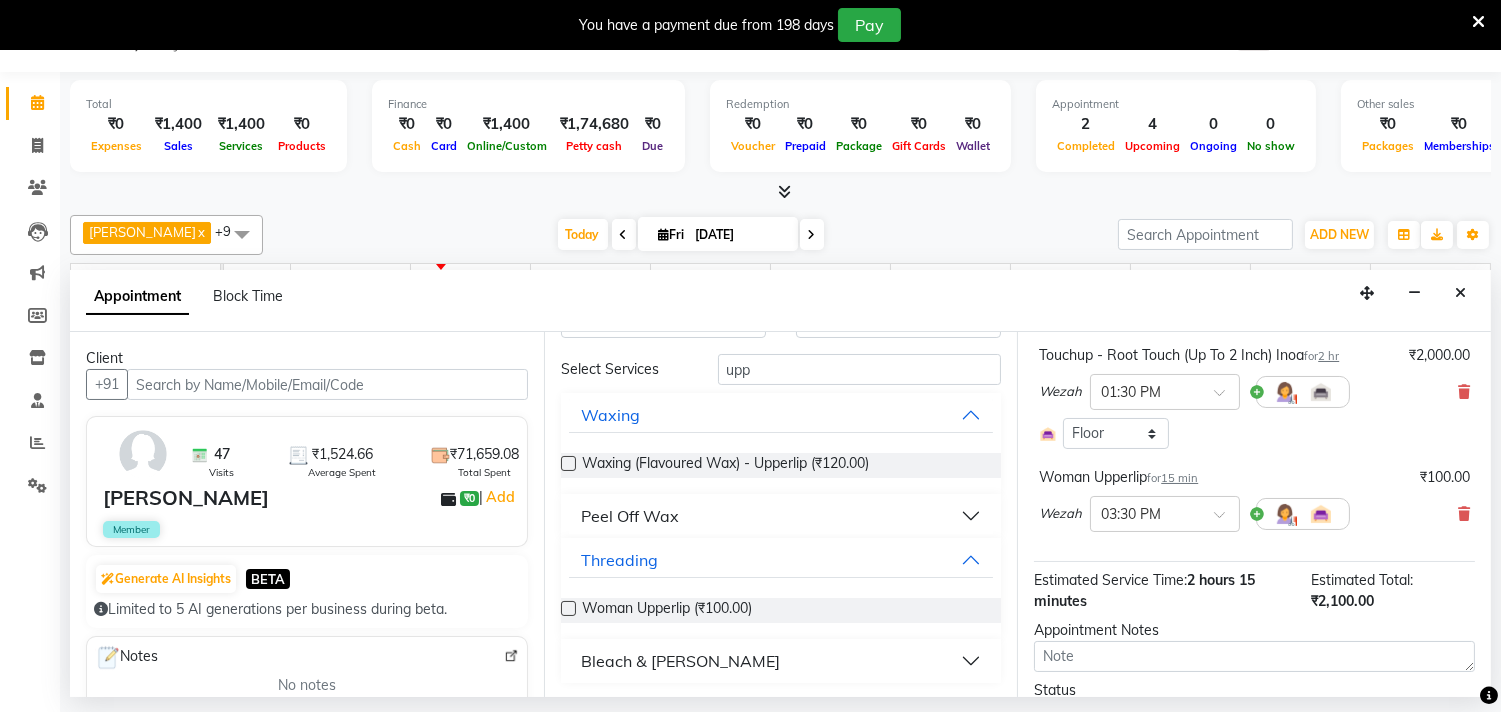 scroll, scrollTop: 245, scrollLeft: 0, axis: vertical 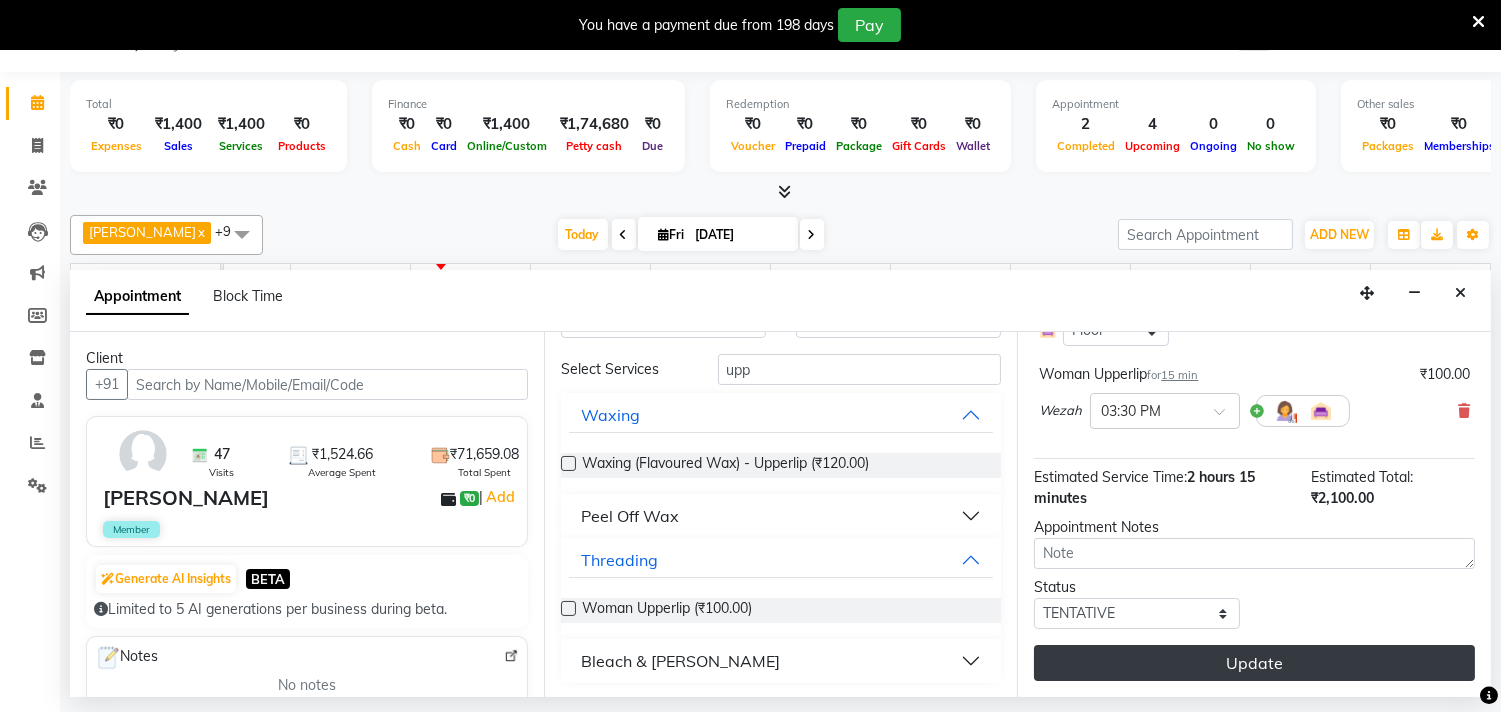 click on "Update" at bounding box center [1254, 663] 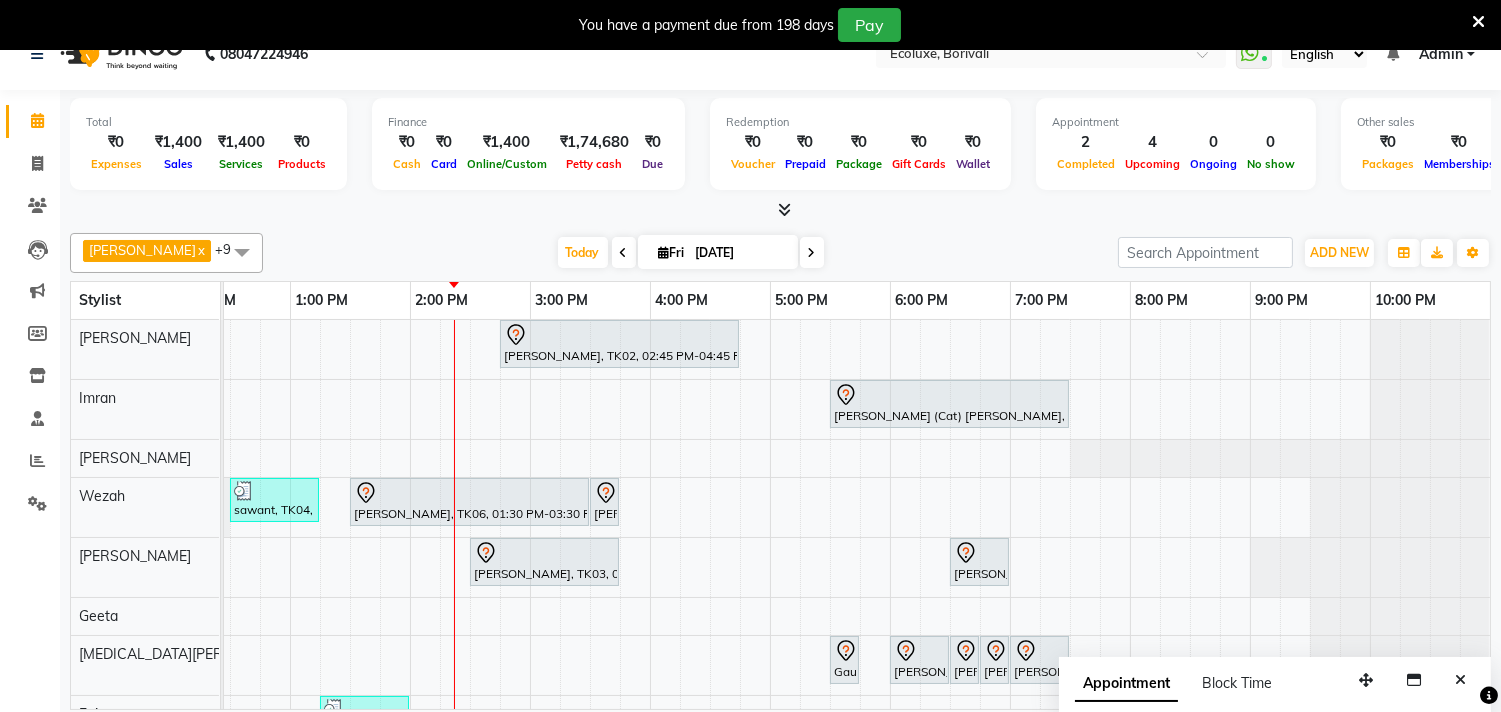scroll, scrollTop: 50, scrollLeft: 0, axis: vertical 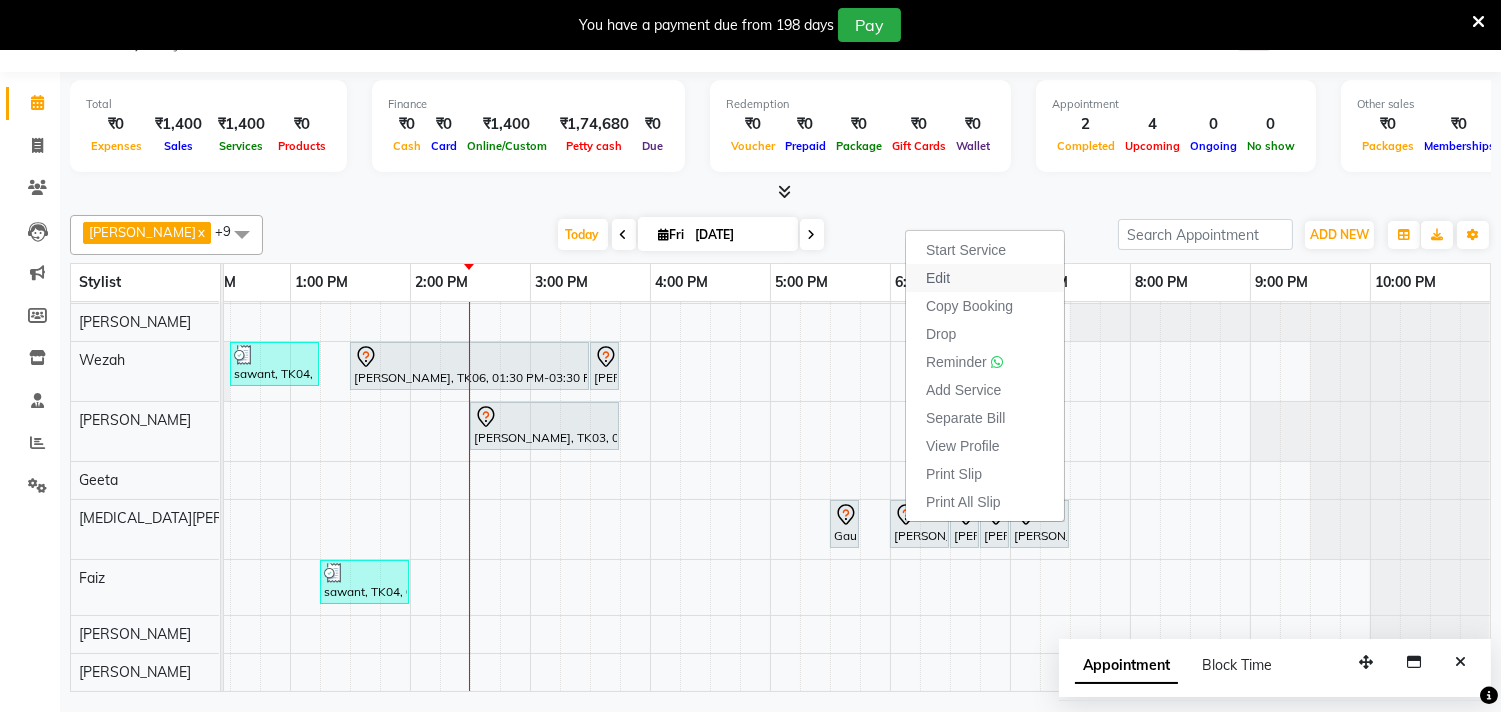 click on "Edit" at bounding box center (985, 278) 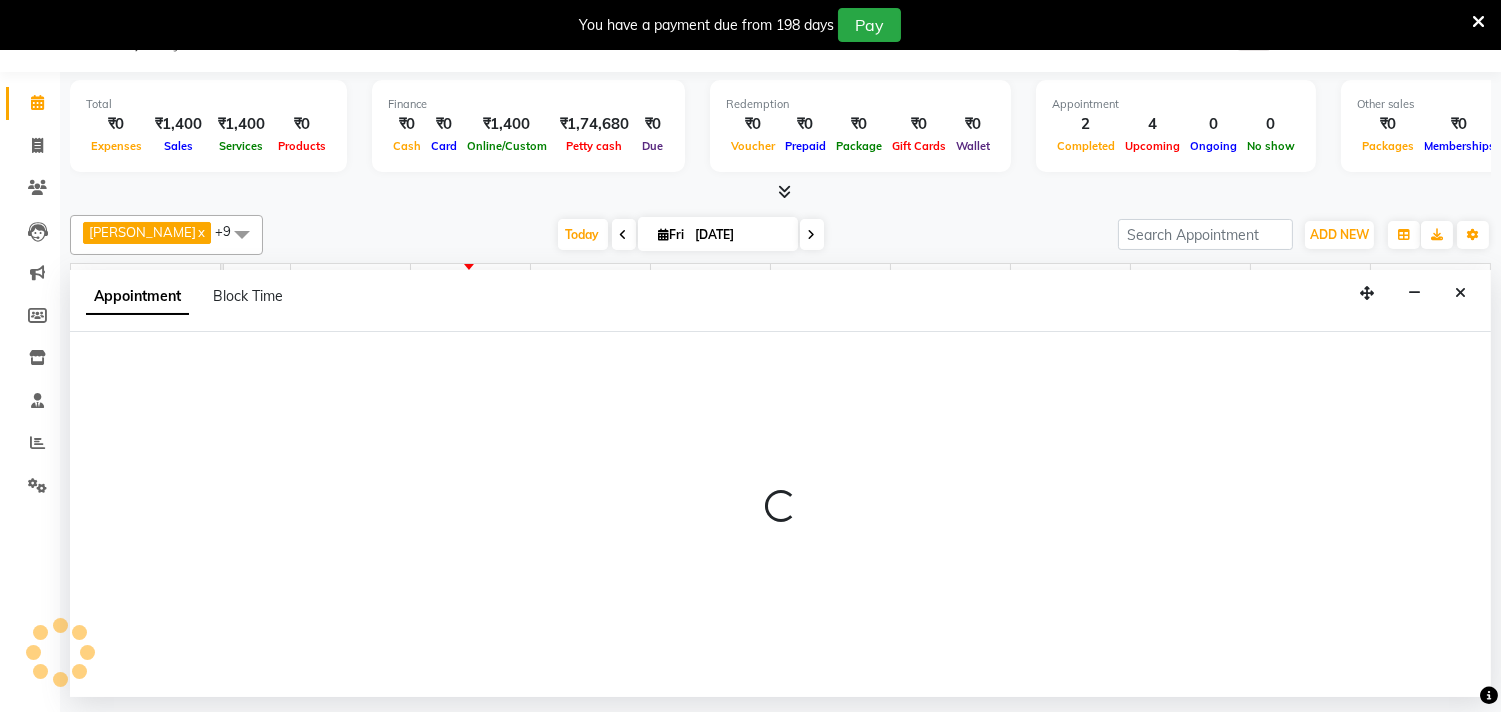 select on "tentative" 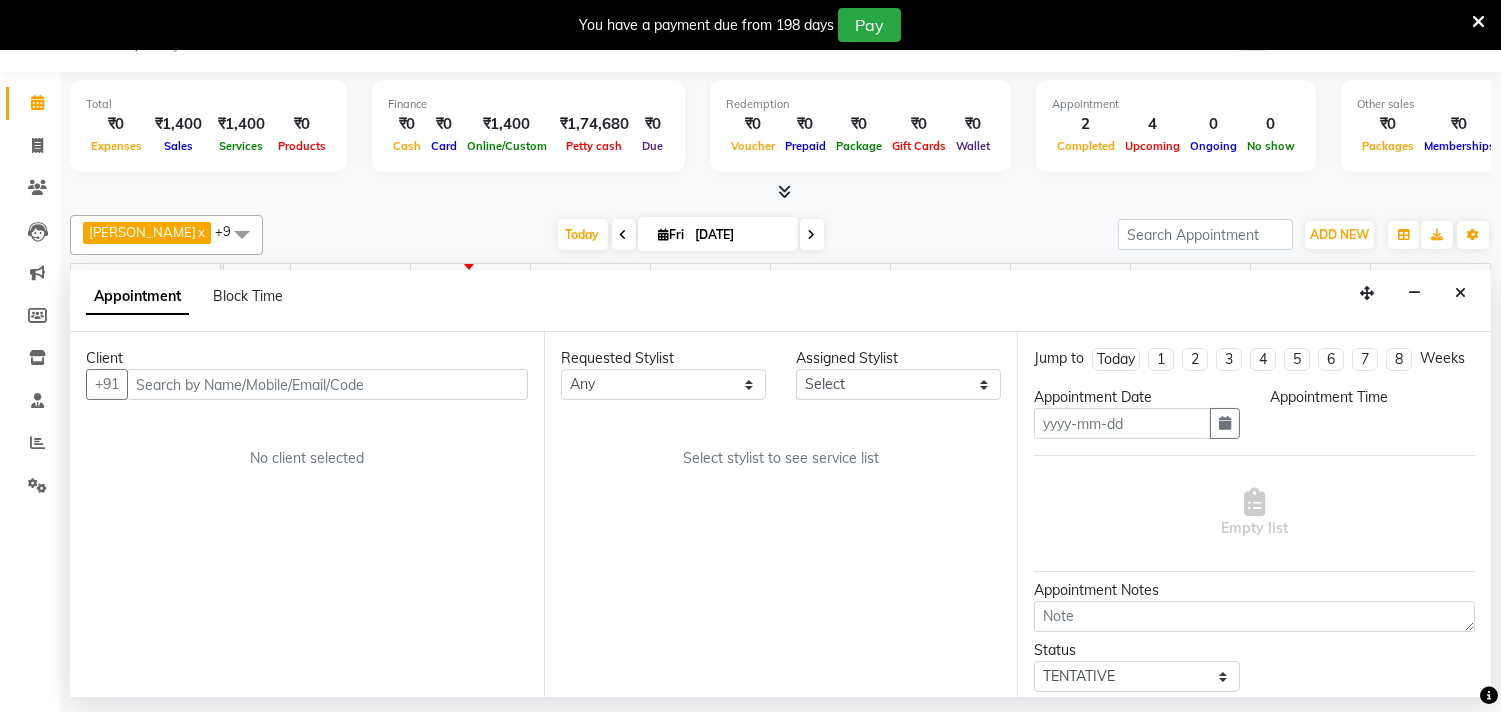 type on "[DATE]" 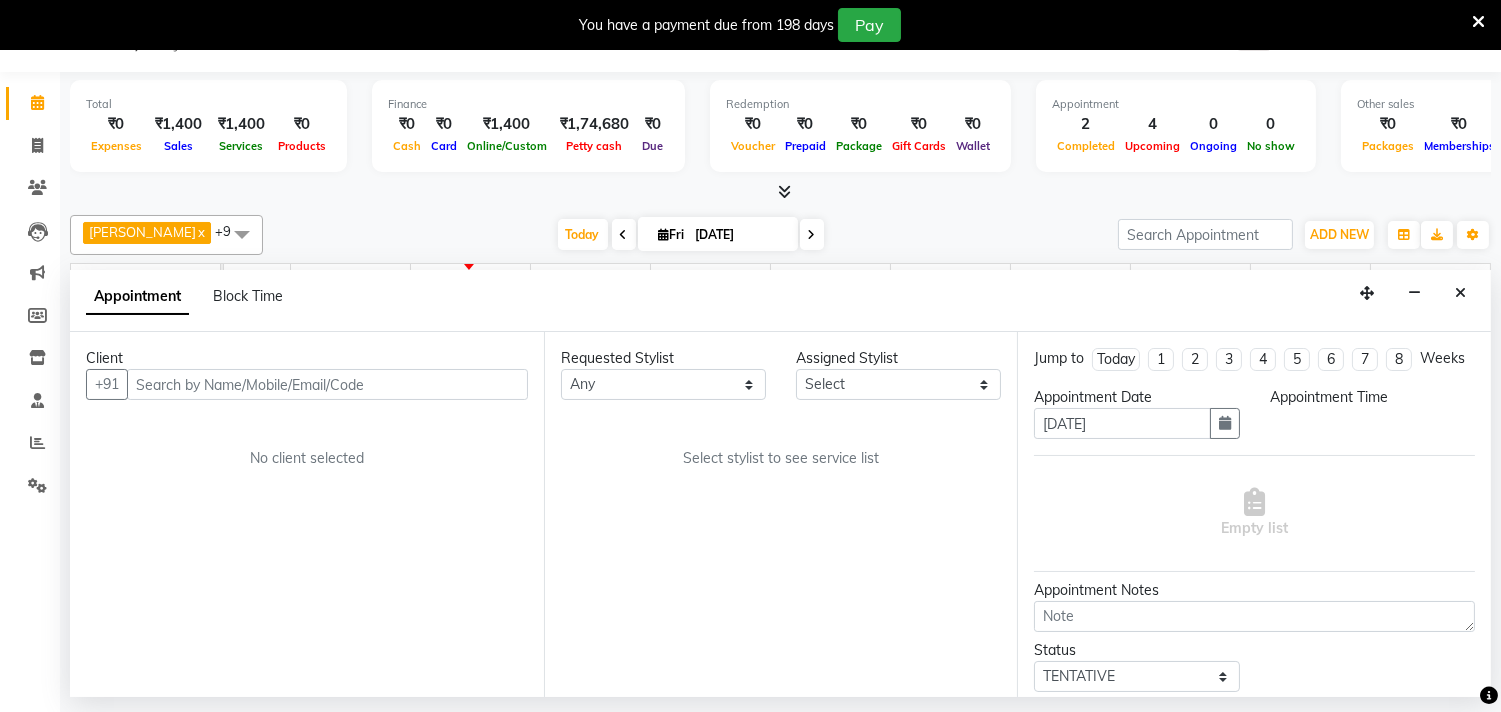 scroll, scrollTop: 0, scrollLeft: 414, axis: horizontal 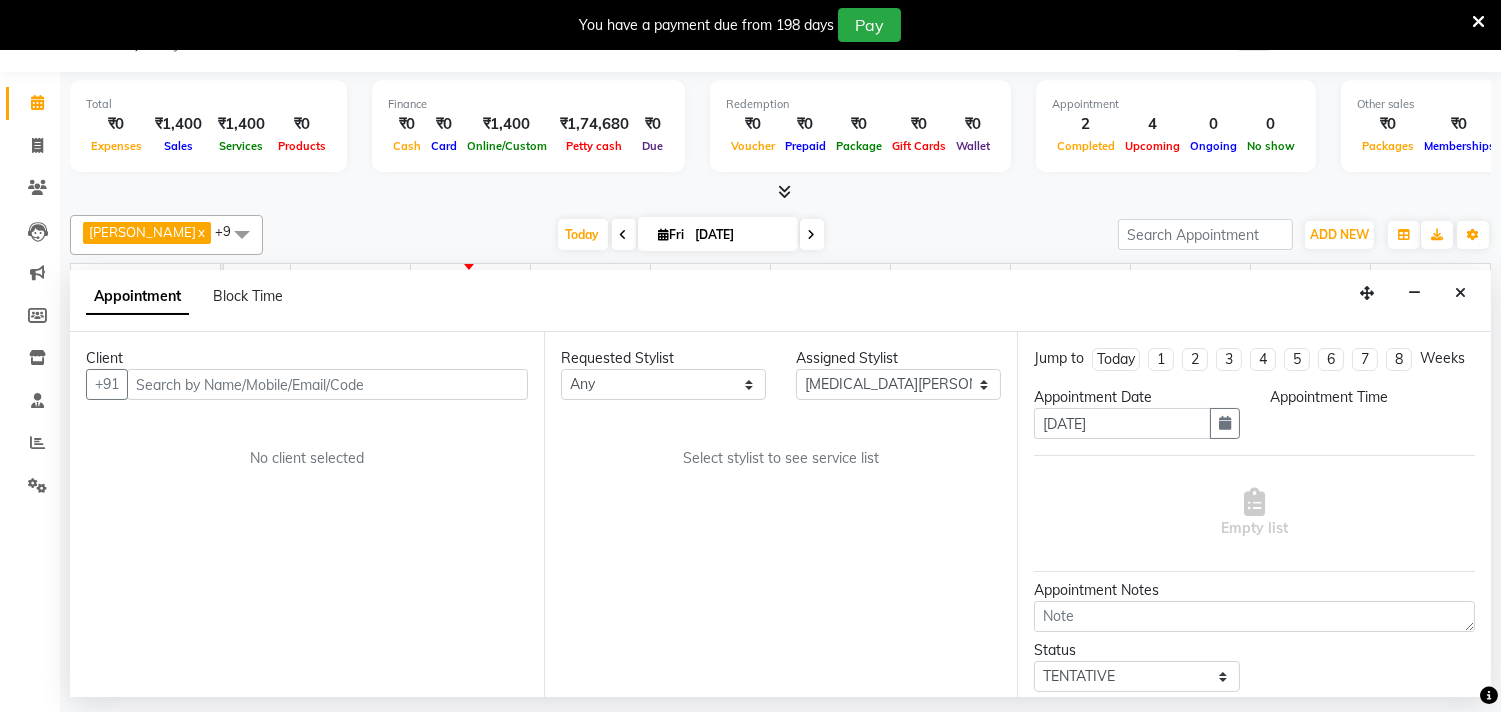 select on "1080" 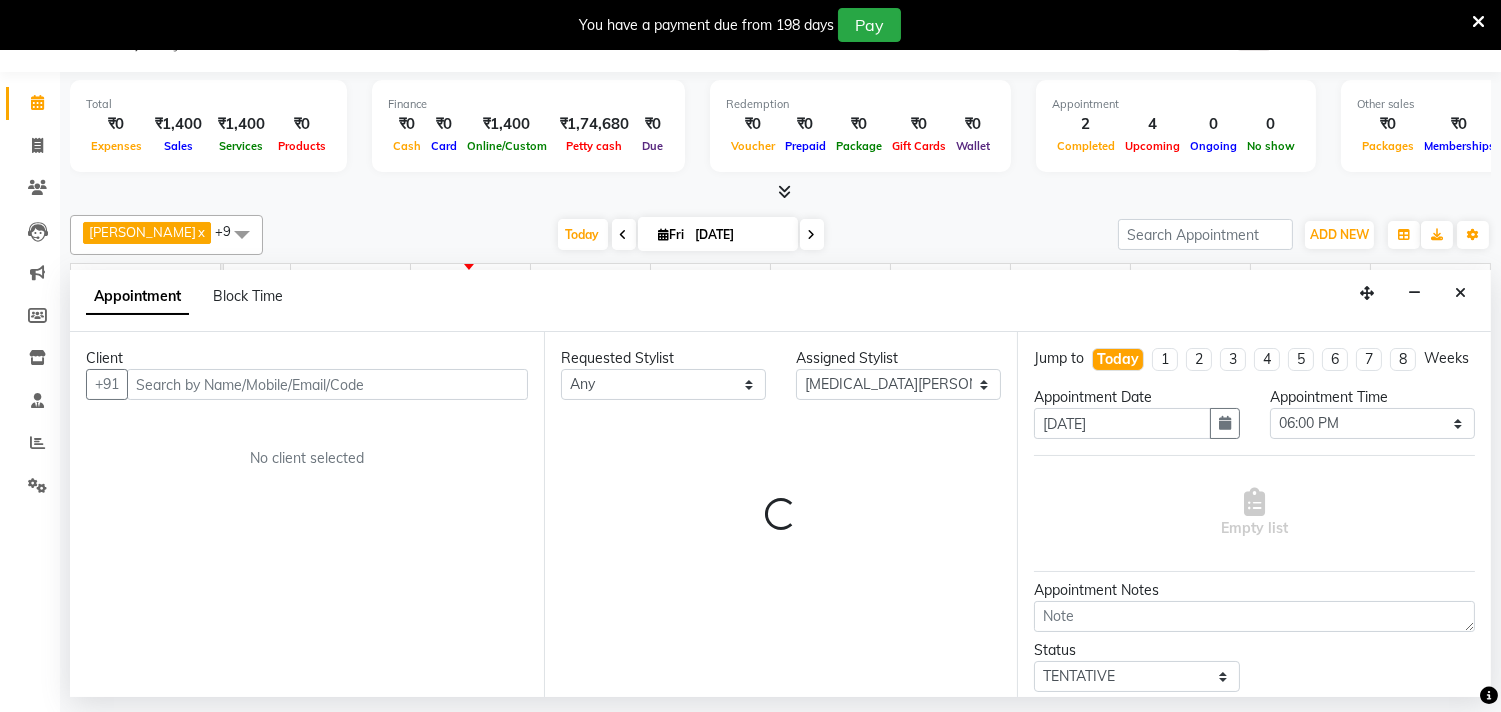 scroll, scrollTop: 135, scrollLeft: 414, axis: both 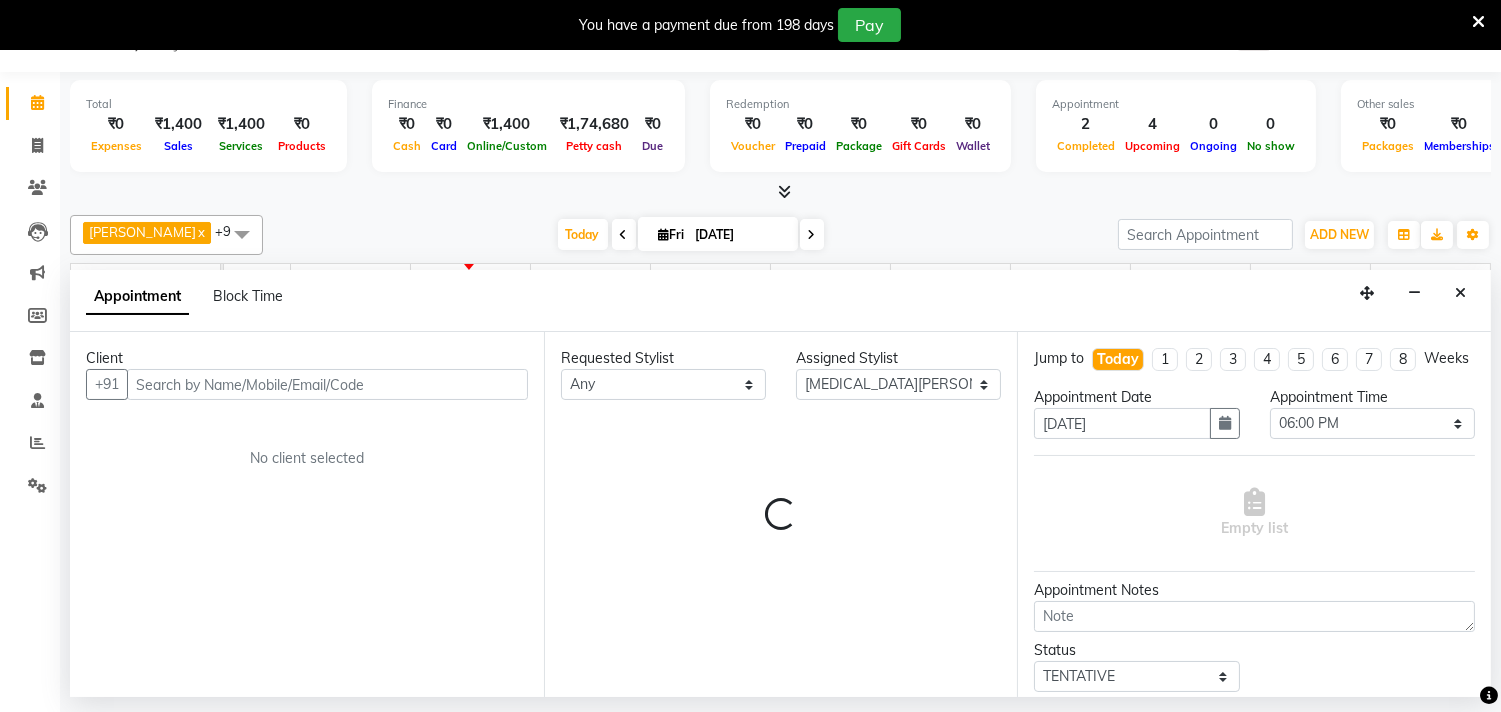 select on "2487" 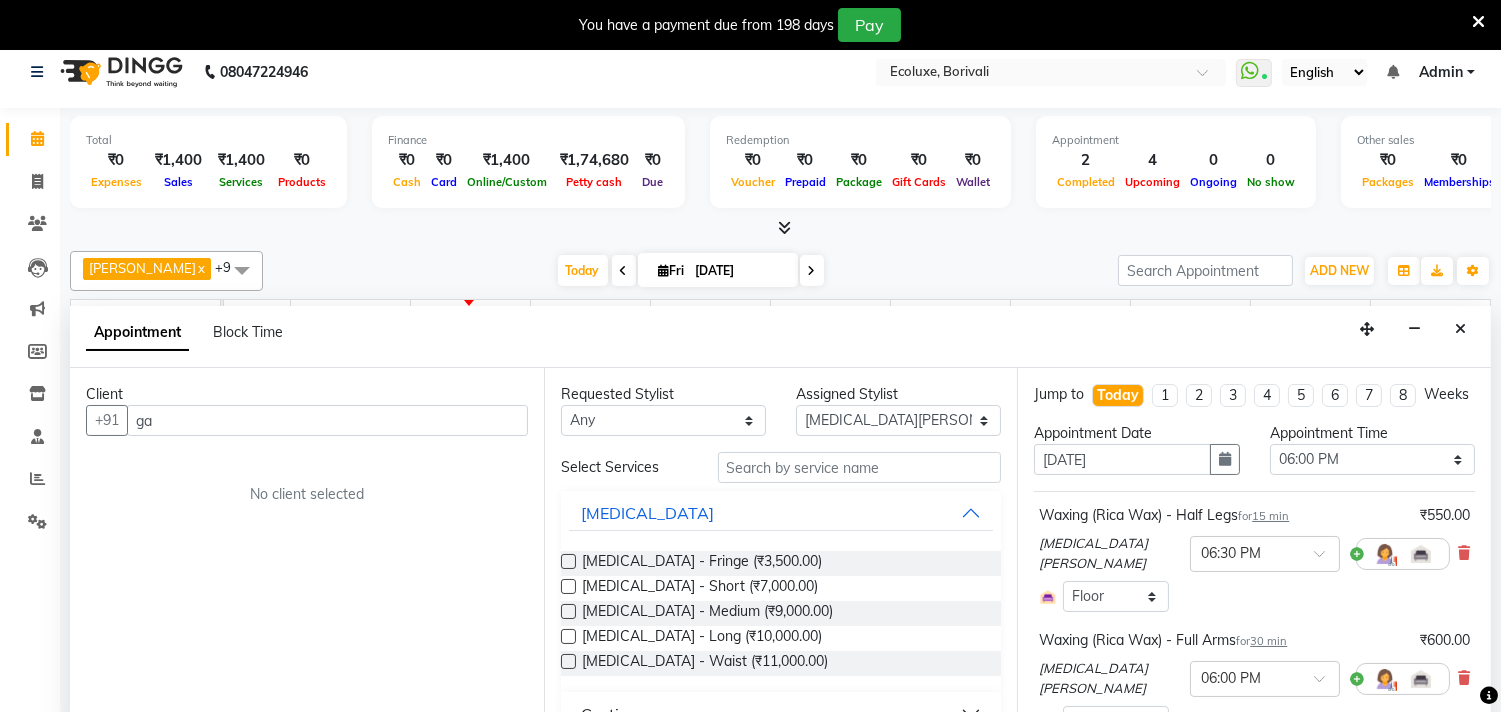 scroll, scrollTop: 0, scrollLeft: 0, axis: both 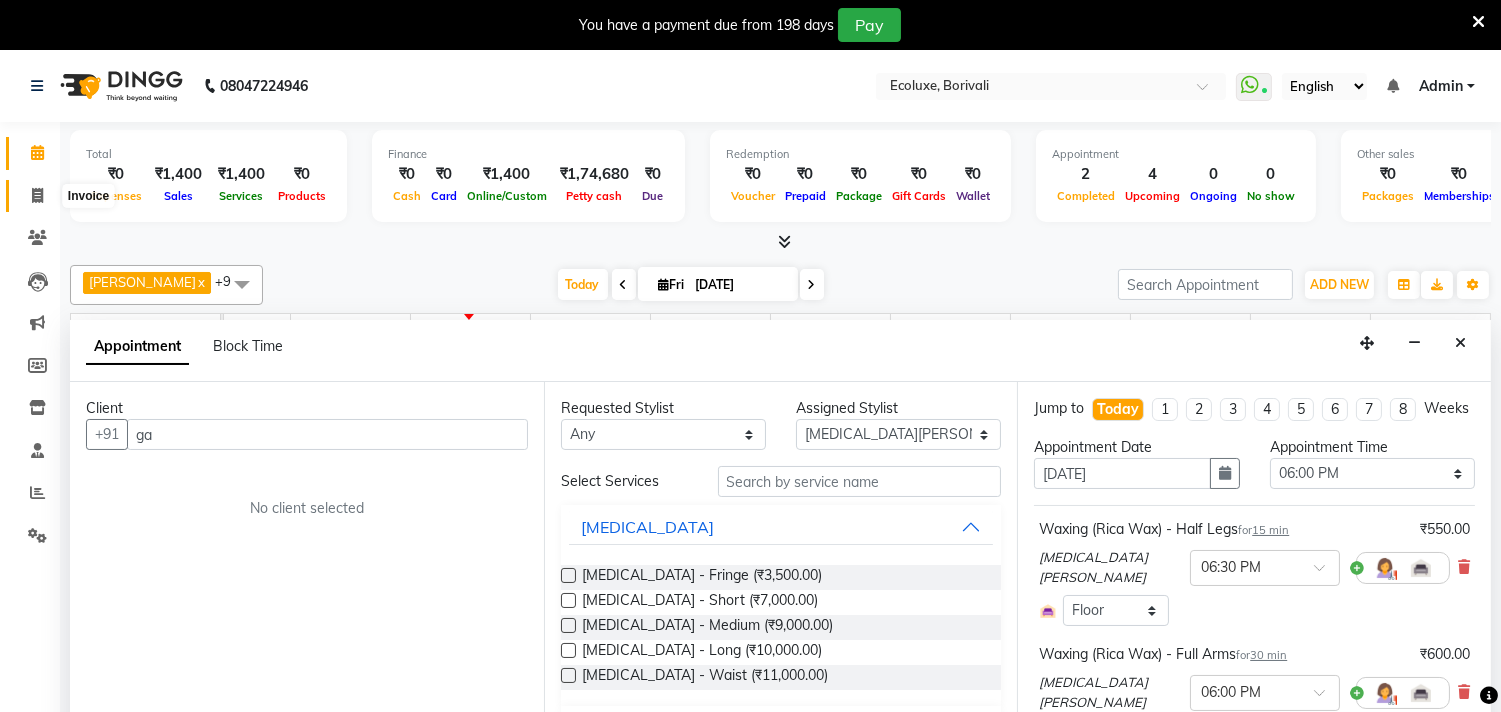 type on "ga" 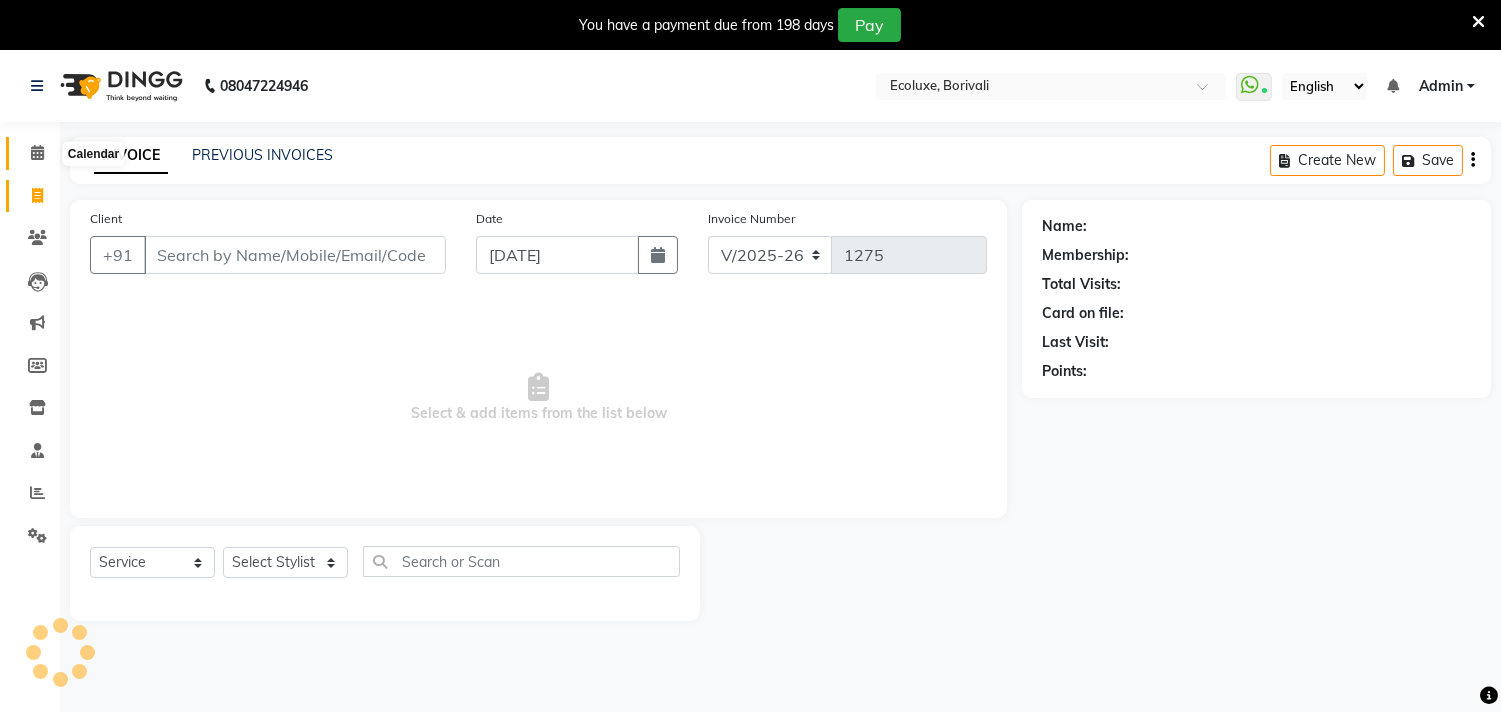 click 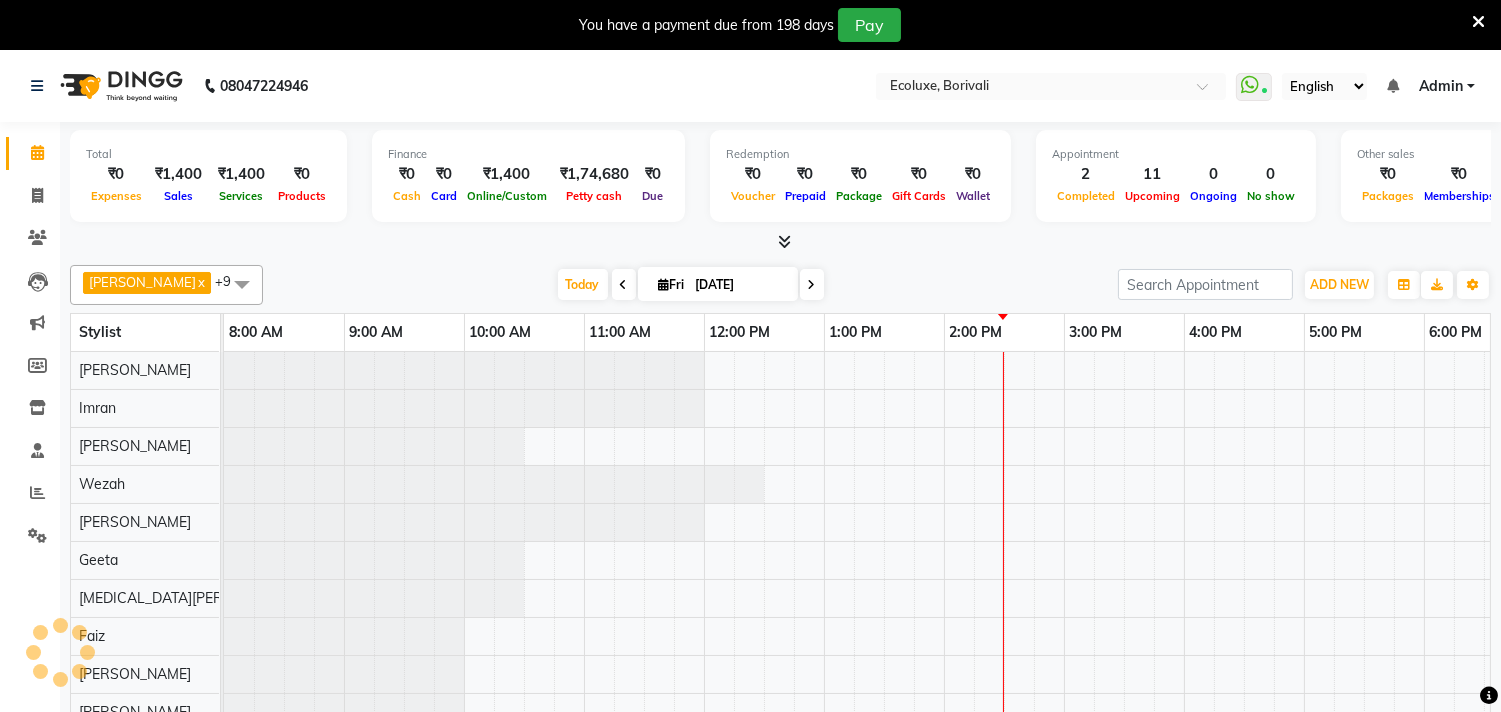 scroll, scrollTop: 0, scrollLeft: 0, axis: both 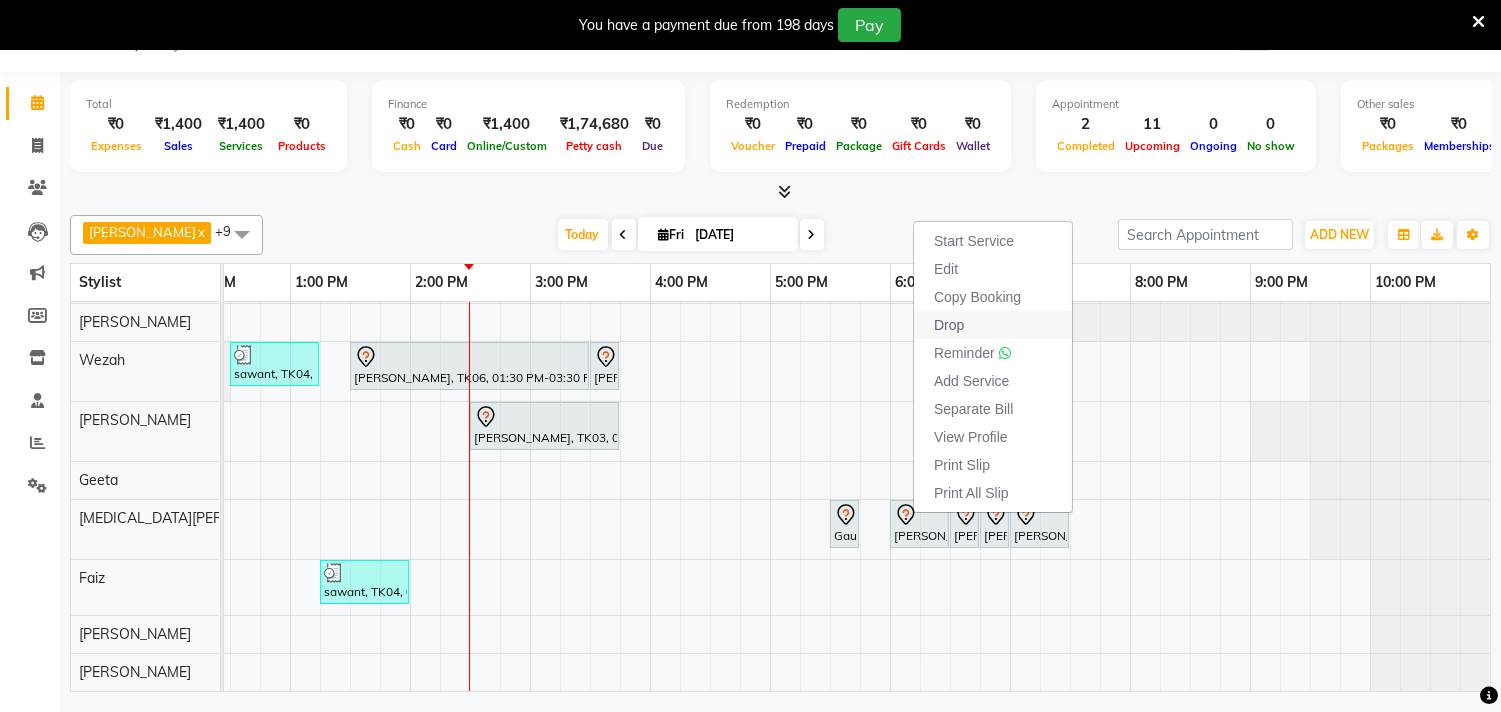 click on "Drop" at bounding box center (949, 325) 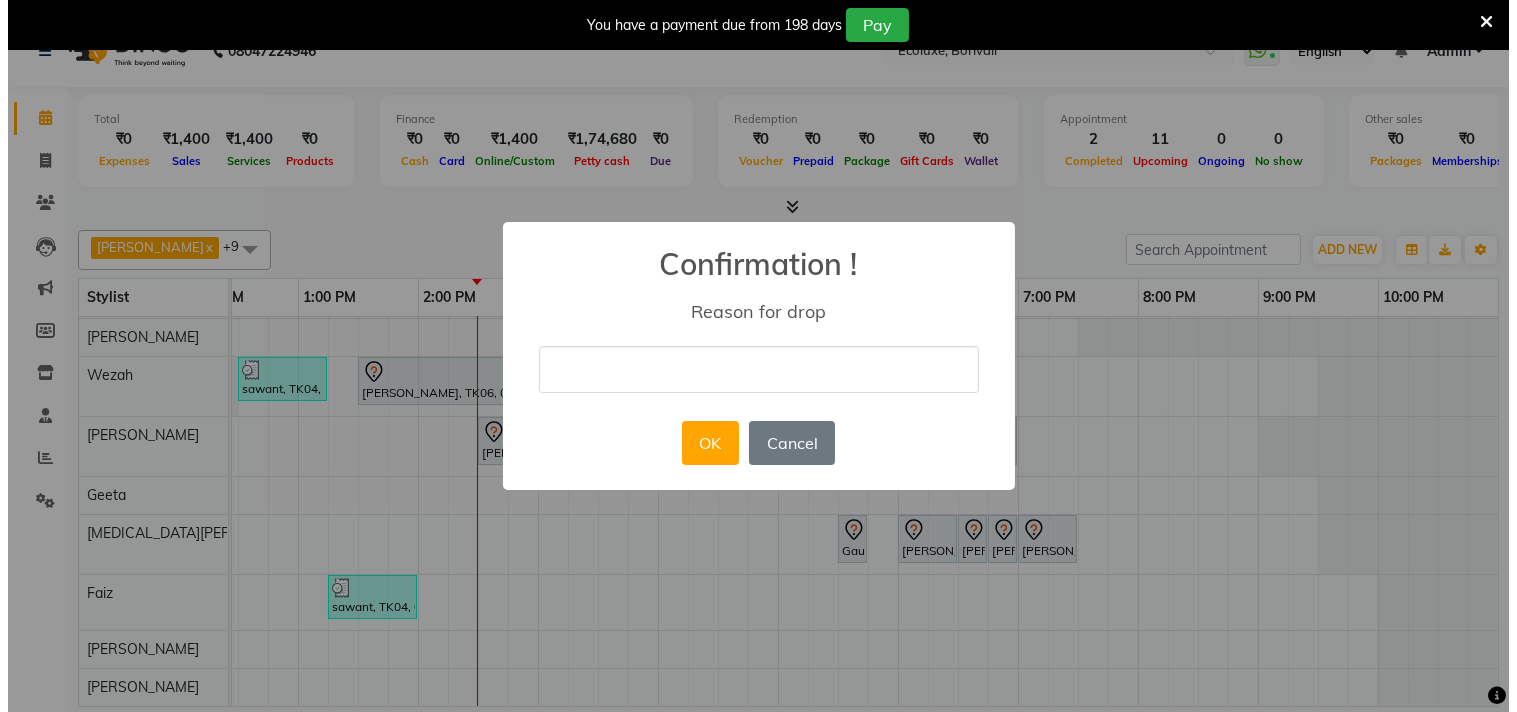 scroll, scrollTop: 34, scrollLeft: 0, axis: vertical 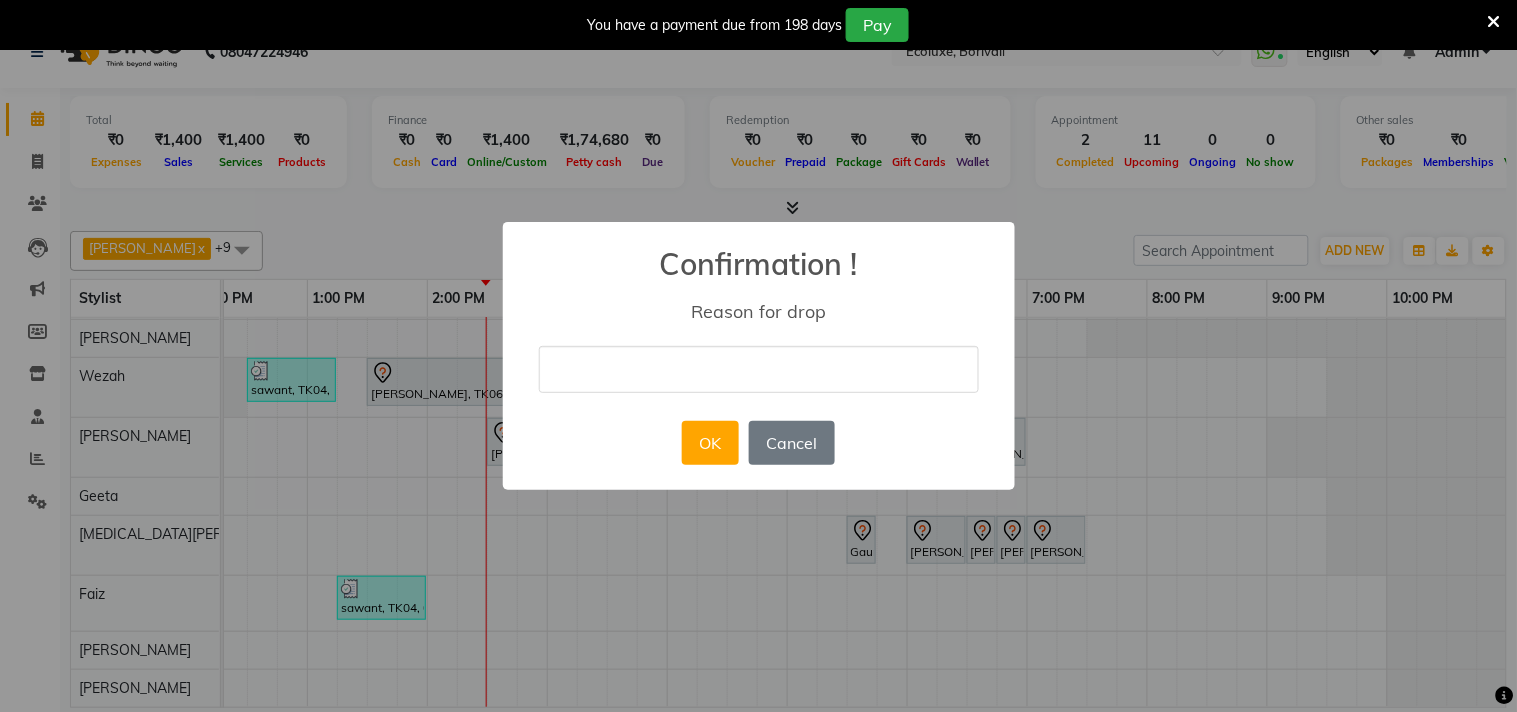 drag, startPoint x: 683, startPoint y: 403, endPoint x: 684, endPoint y: 378, distance: 25.019993 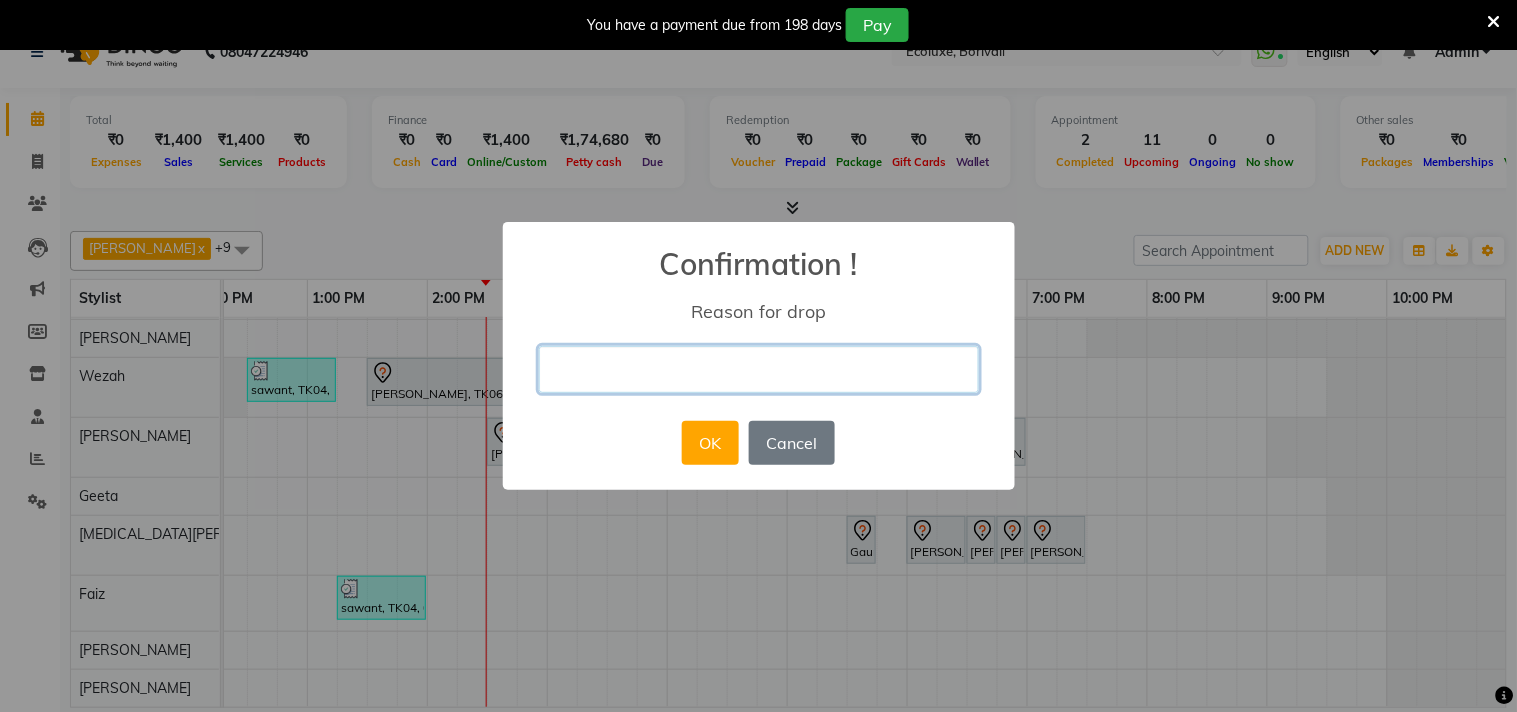 click at bounding box center [759, 369] 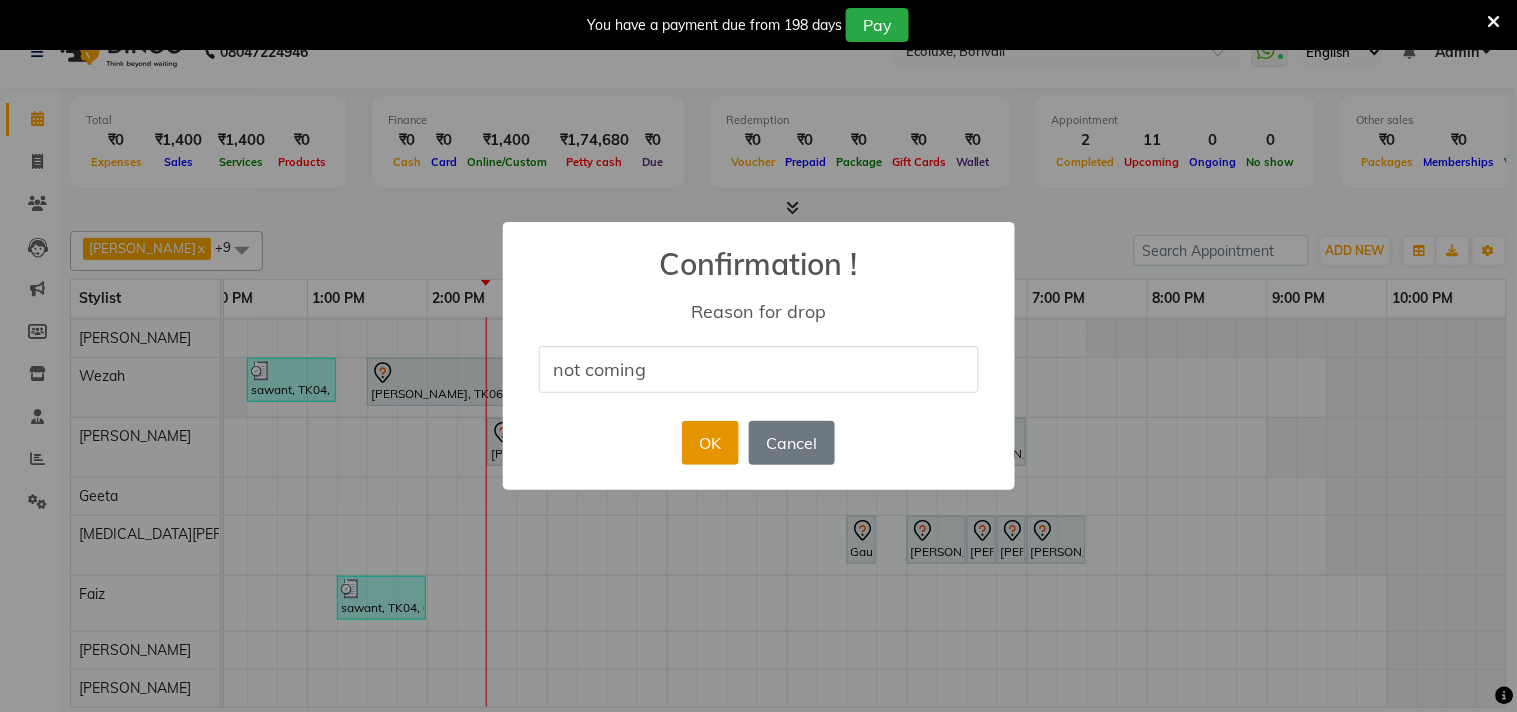 click on "OK" at bounding box center (710, 443) 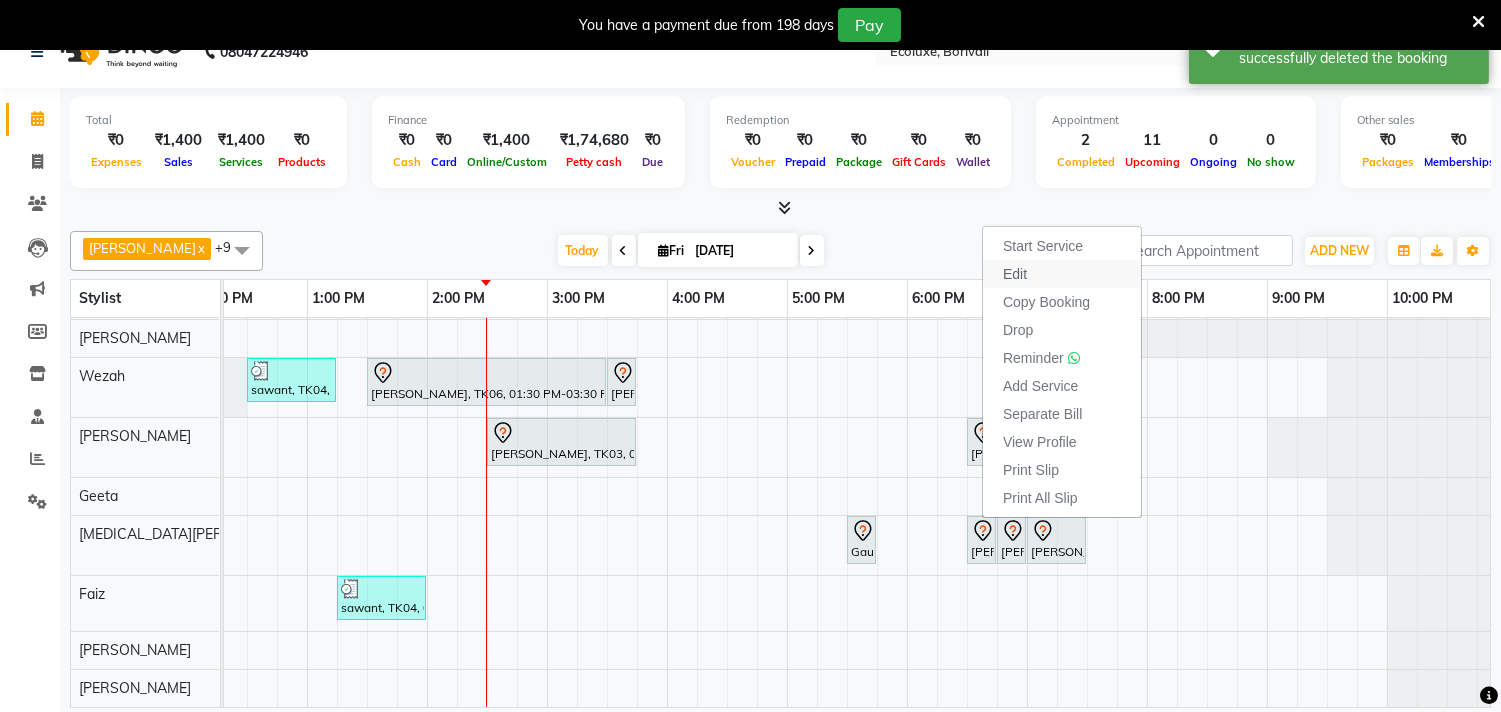 click on "Edit" at bounding box center (1062, 274) 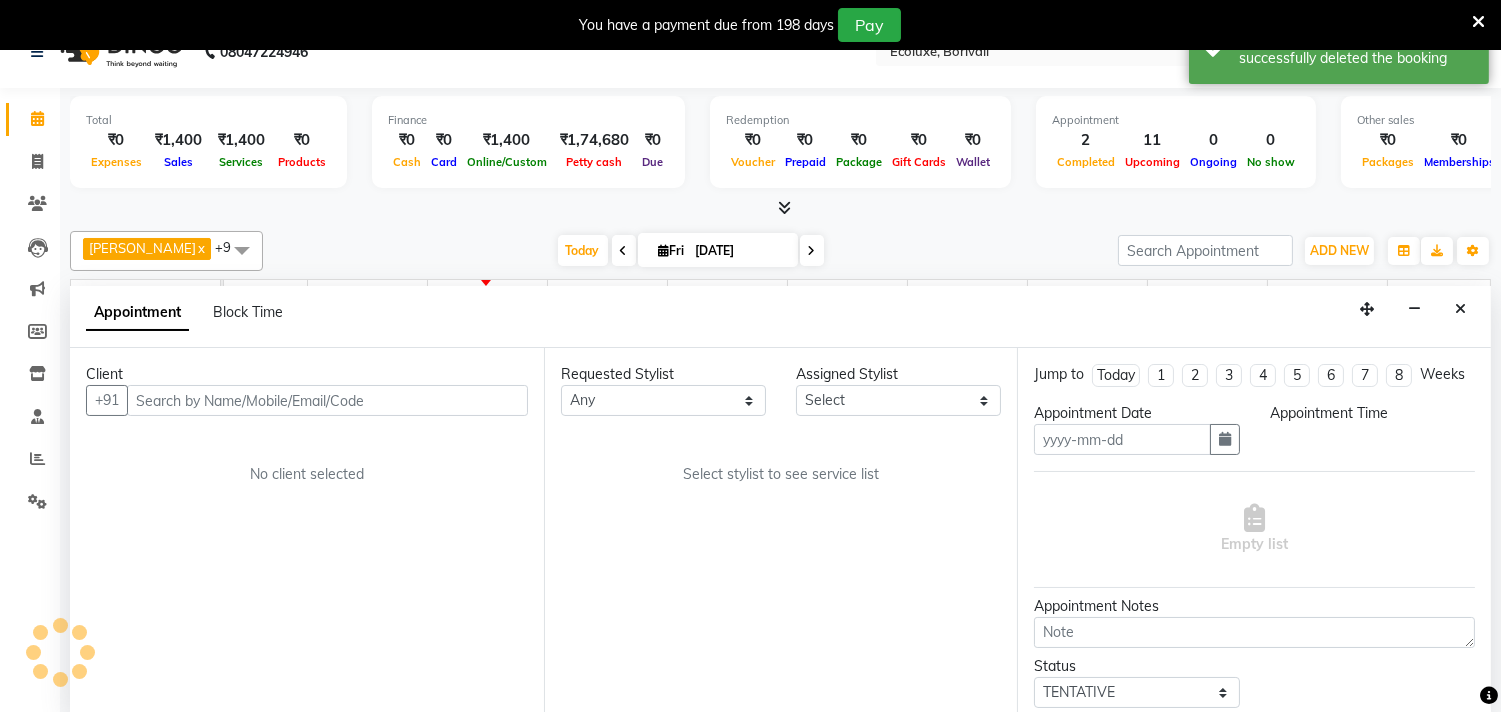 type on "[DATE]" 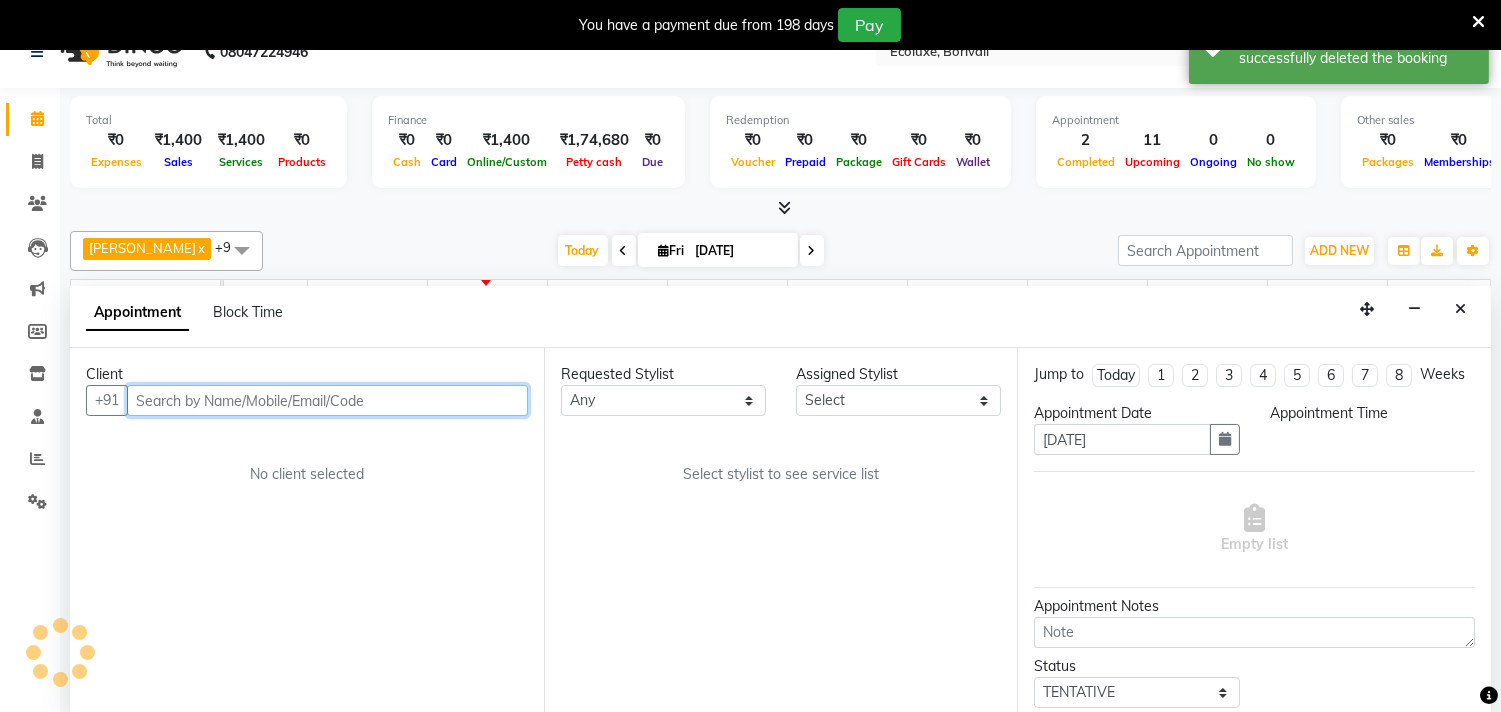 scroll, scrollTop: 0, scrollLeft: 414, axis: horizontal 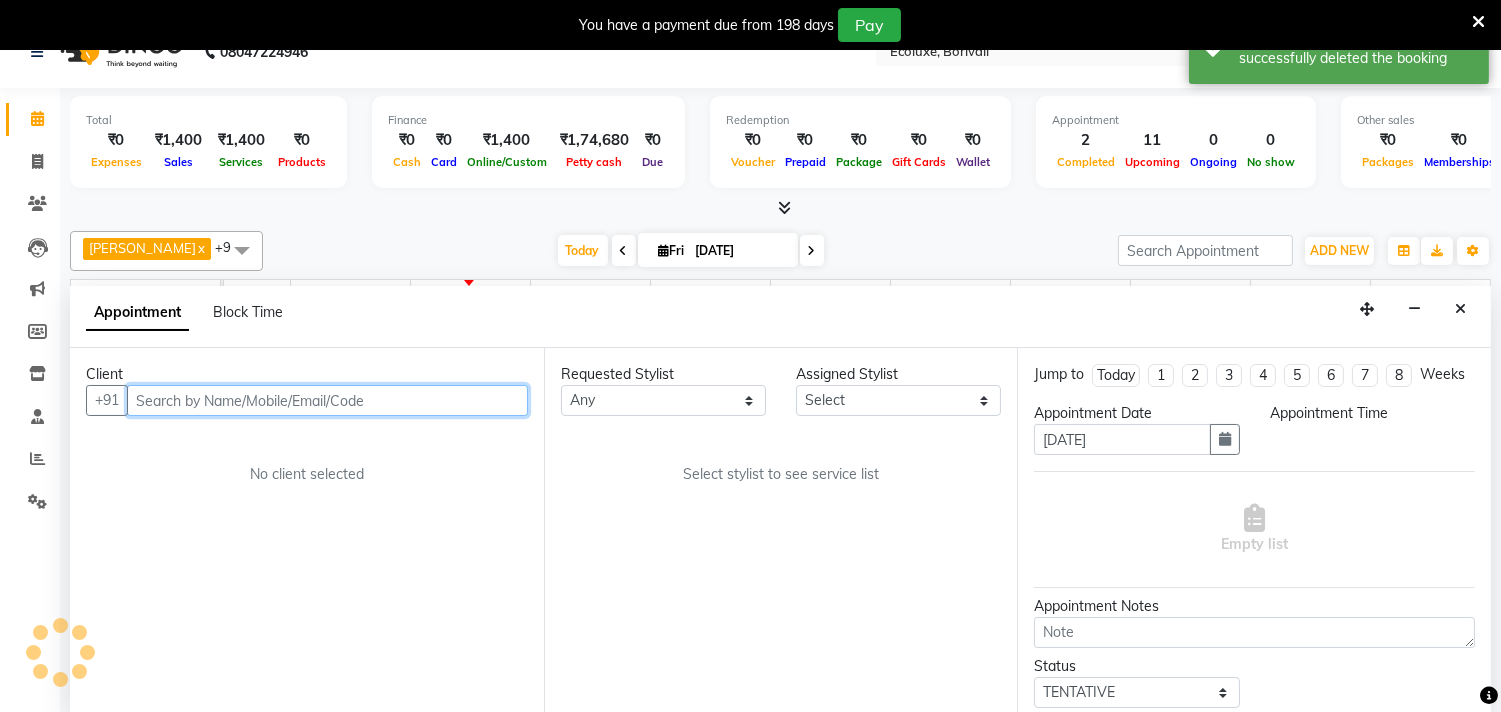 select on "1110" 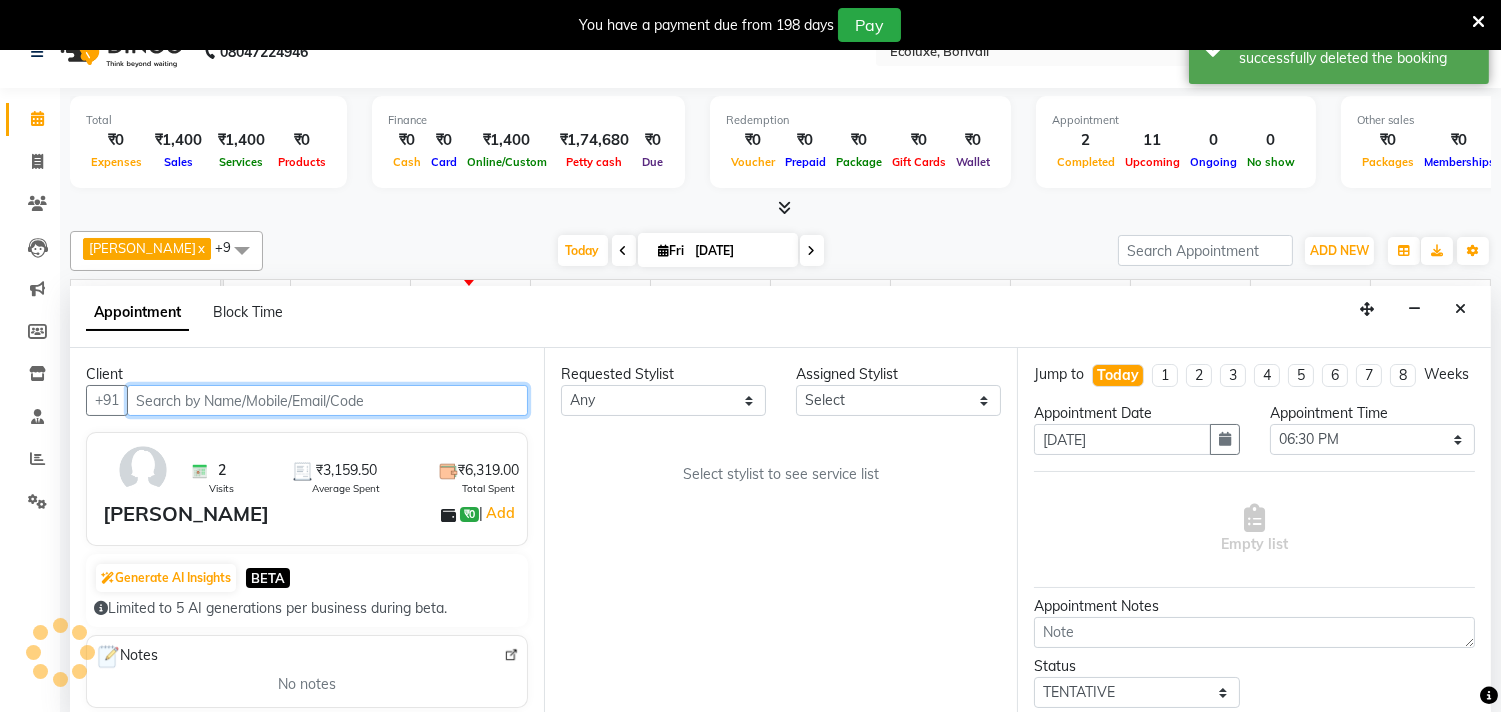 scroll, scrollTop: 50, scrollLeft: 0, axis: vertical 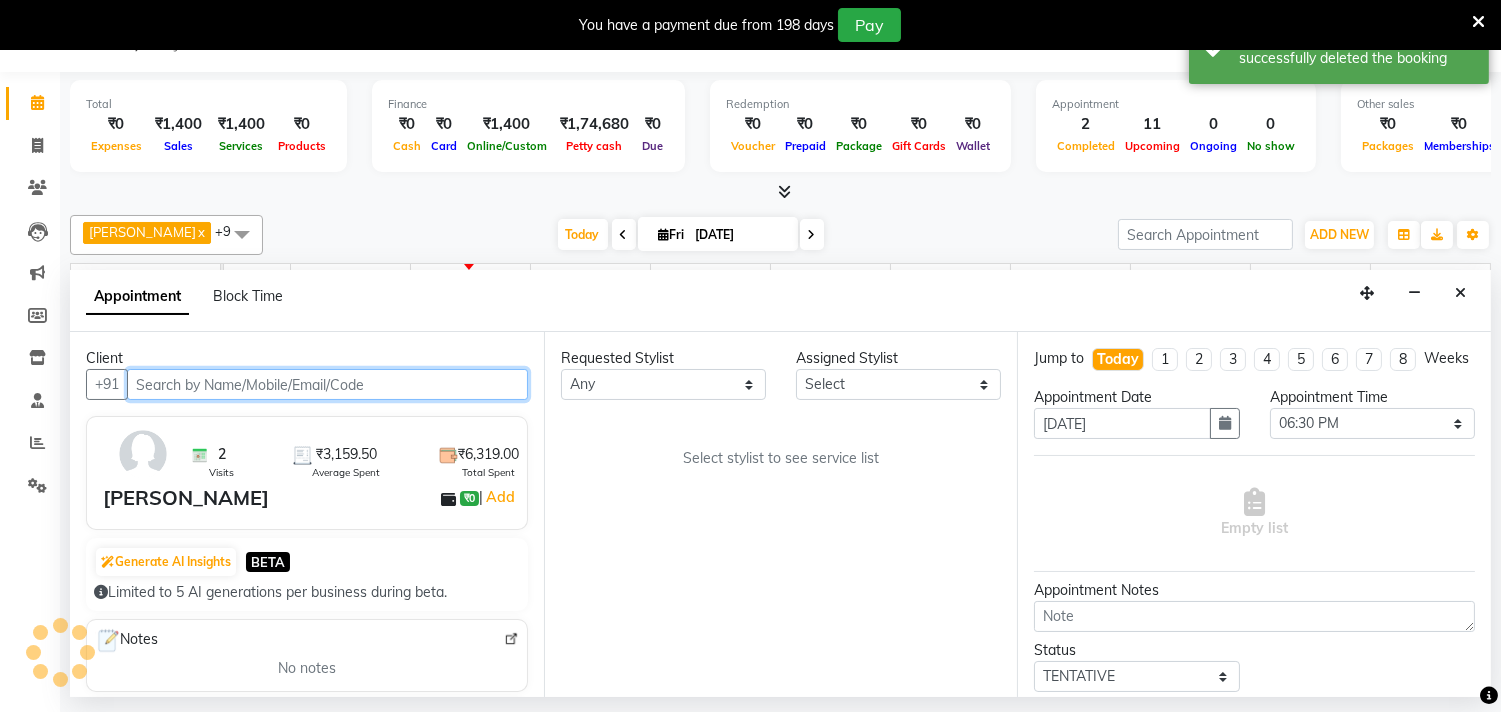 select on "61798" 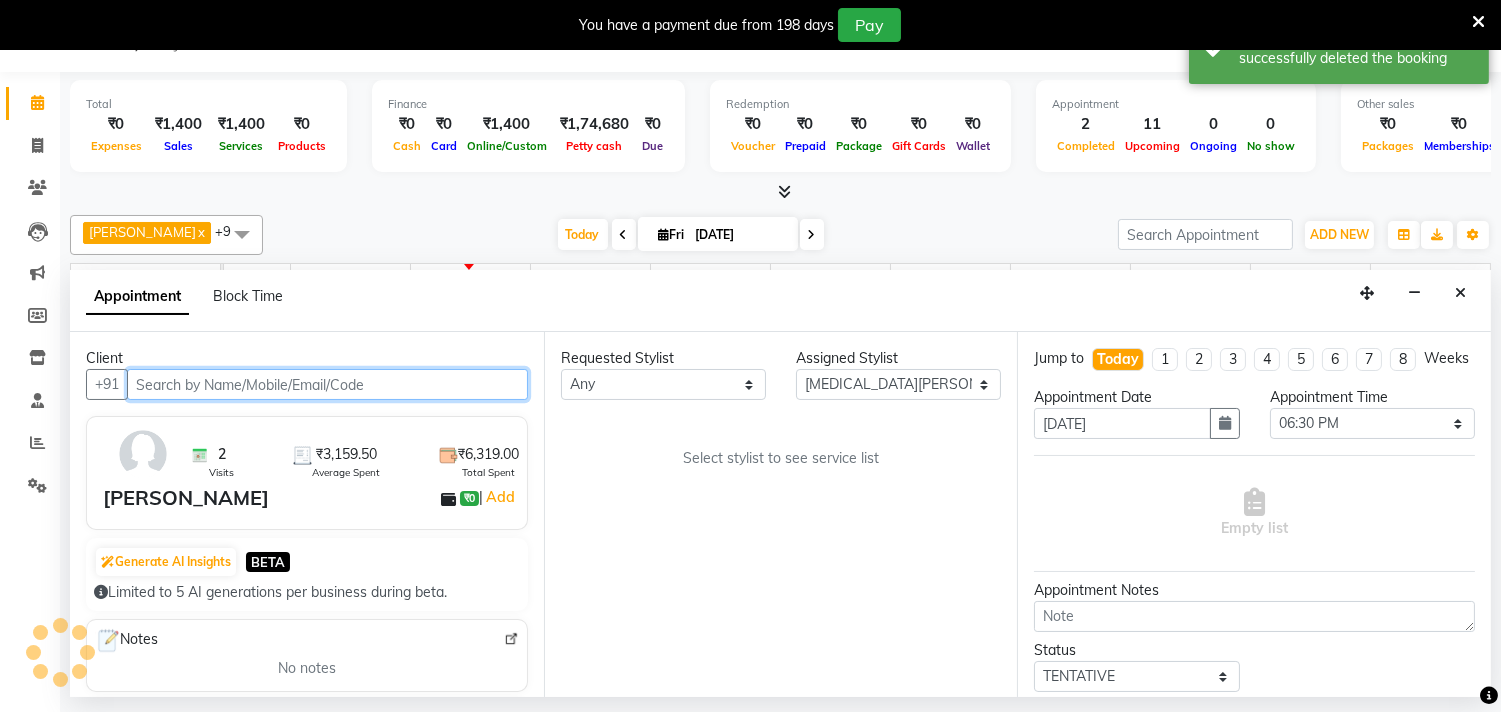 select on "2487" 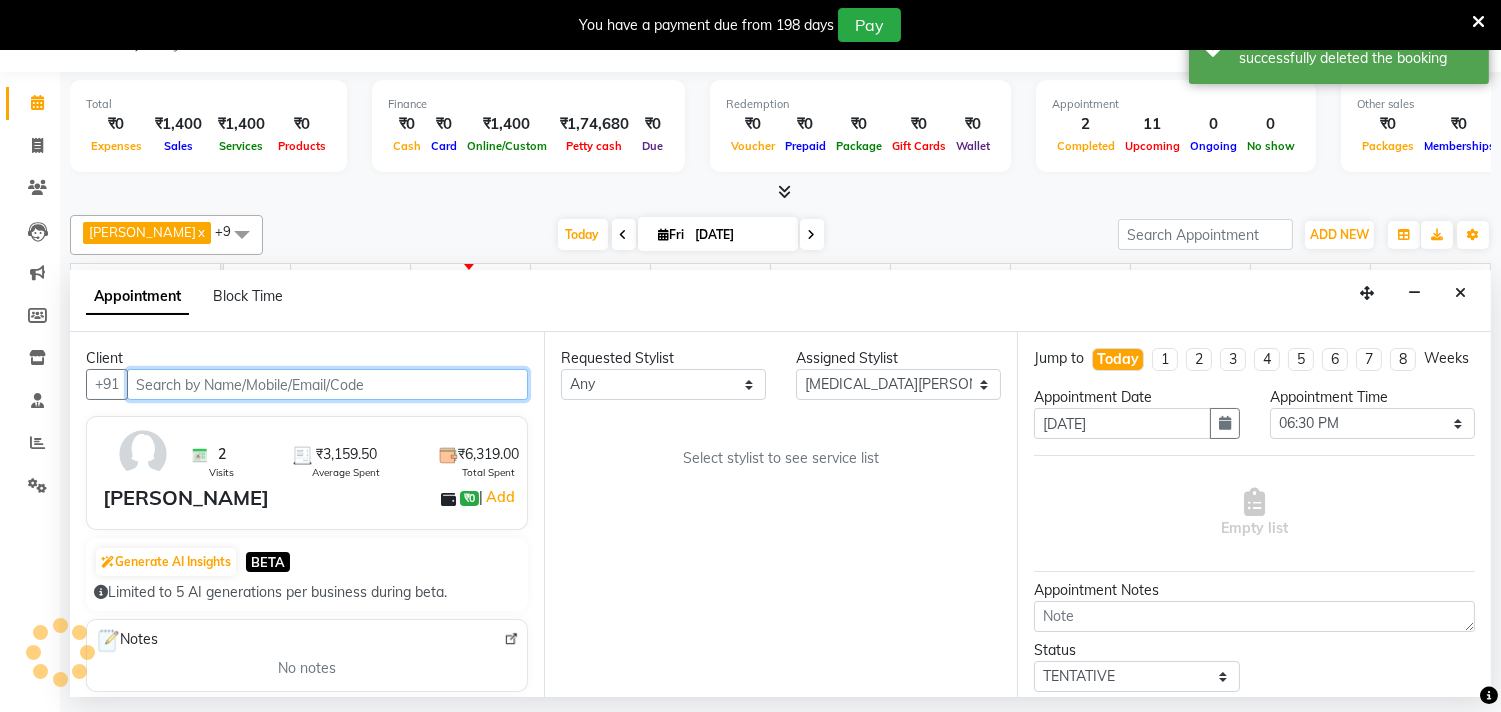 select on "2487" 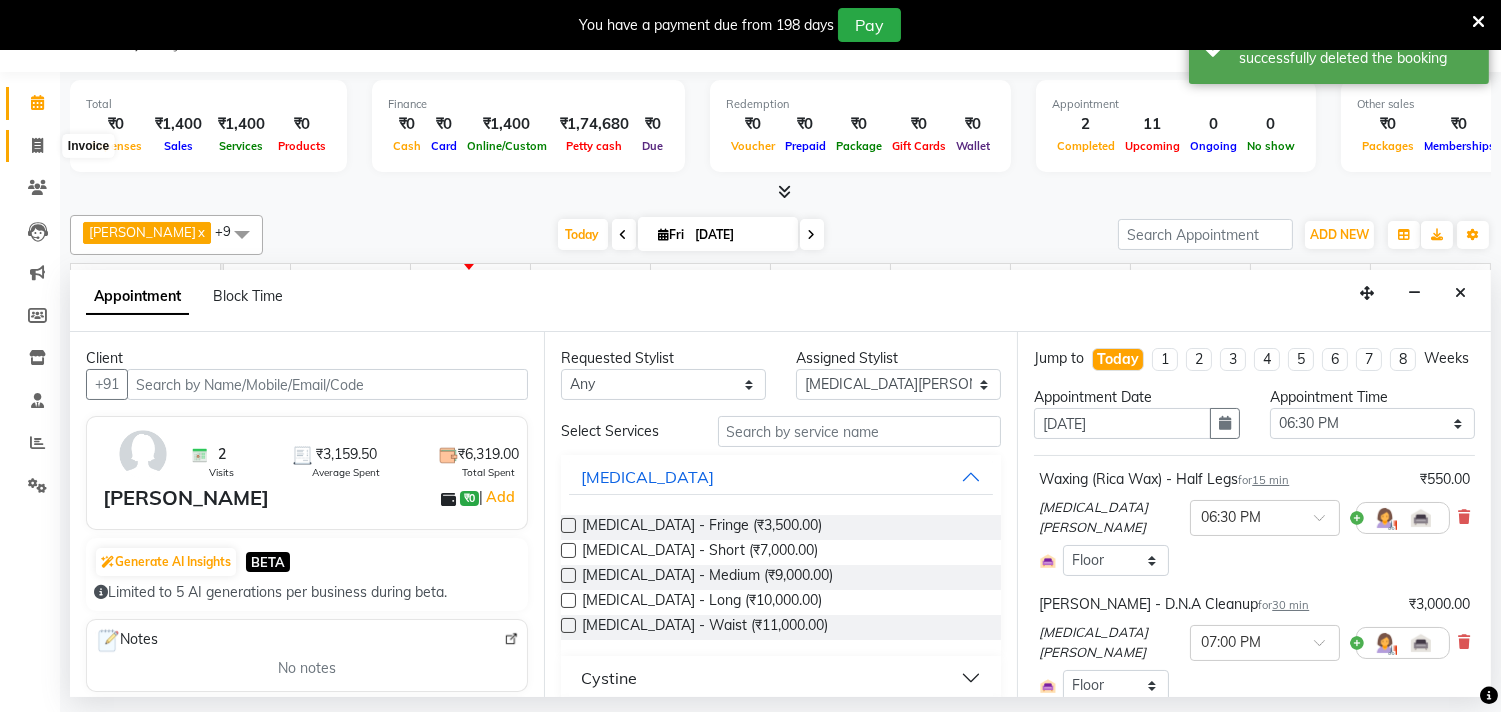 click 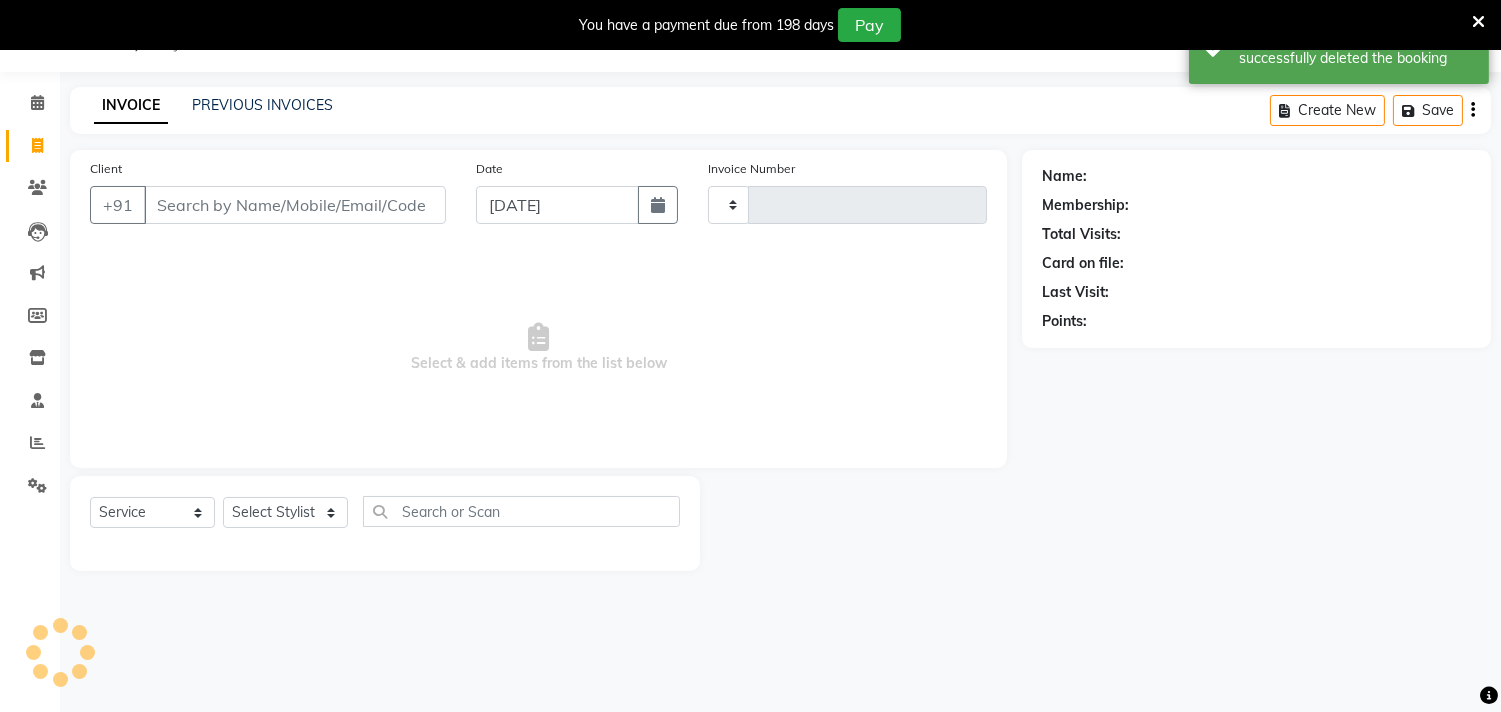 type on "1275" 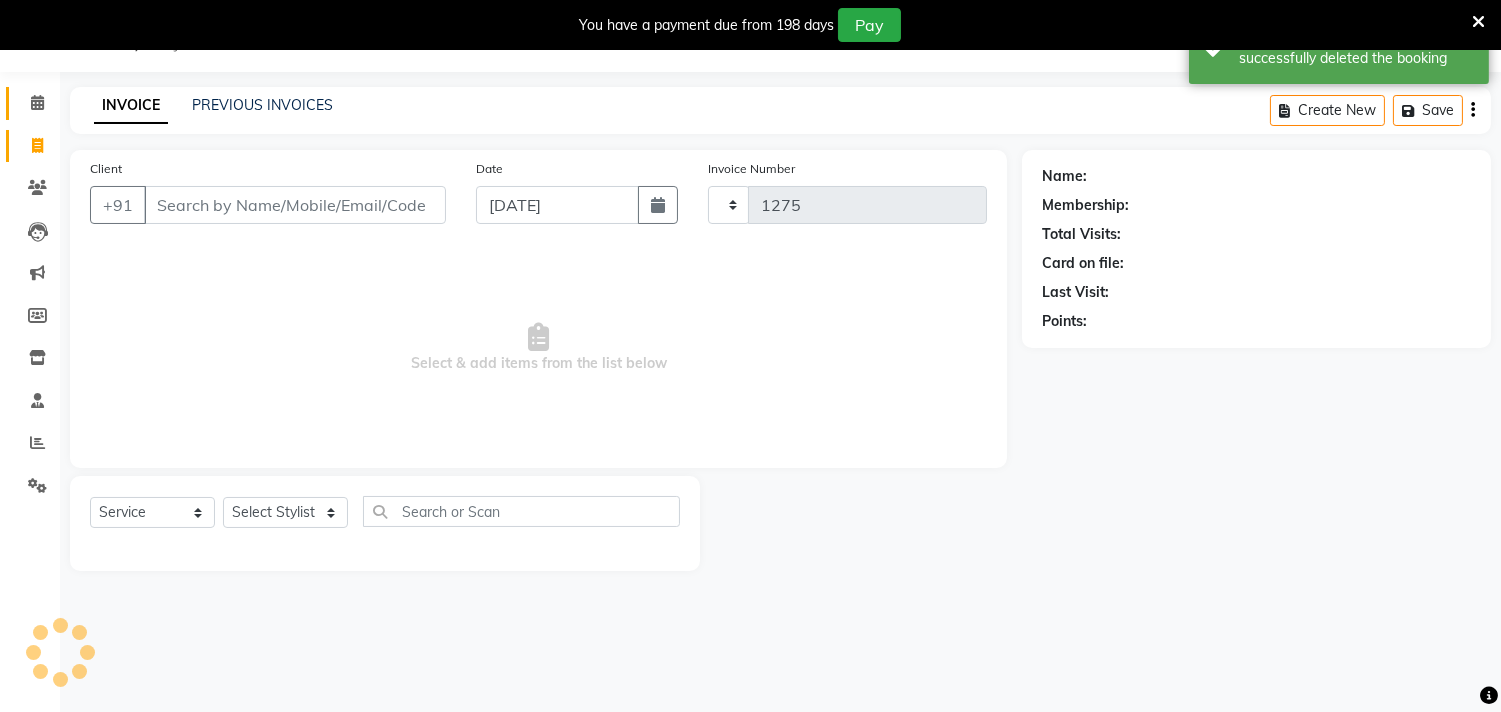 select on "5386" 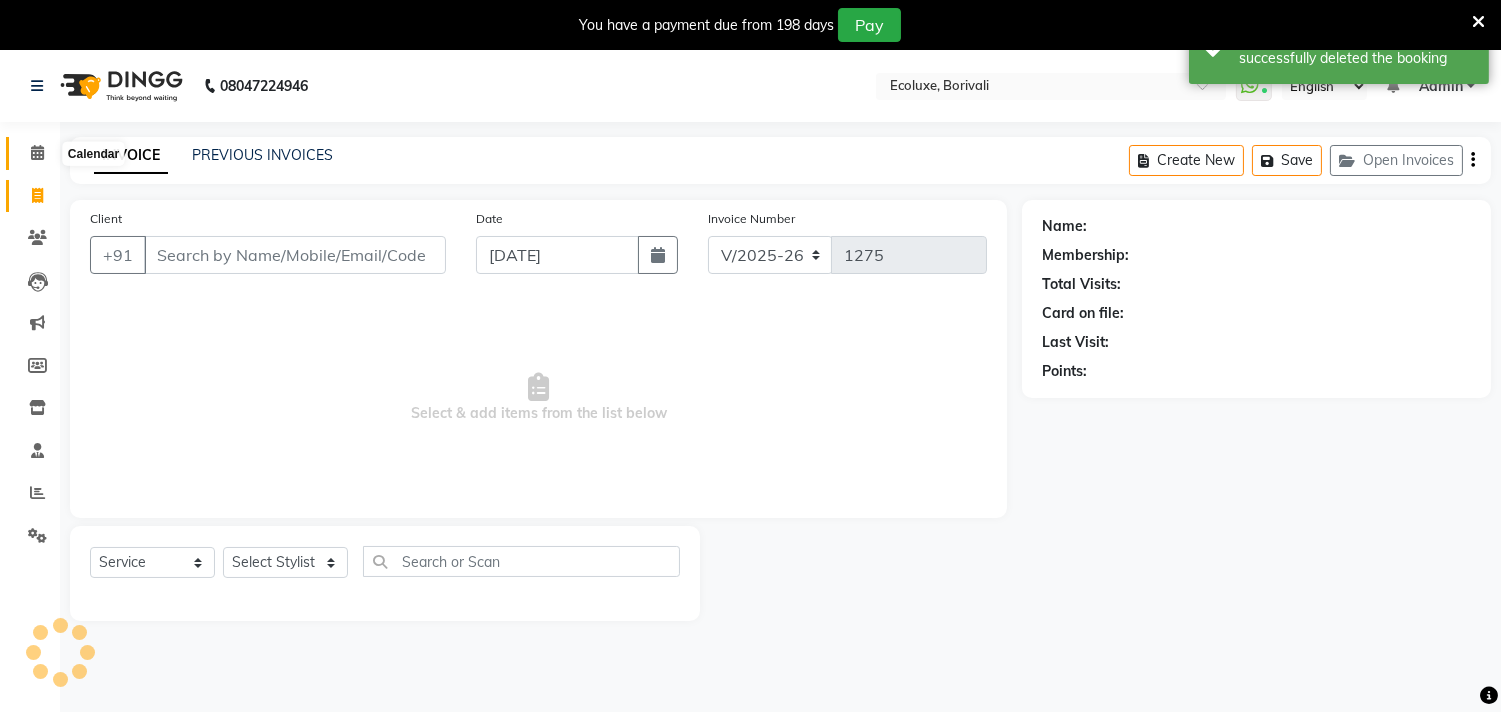 click 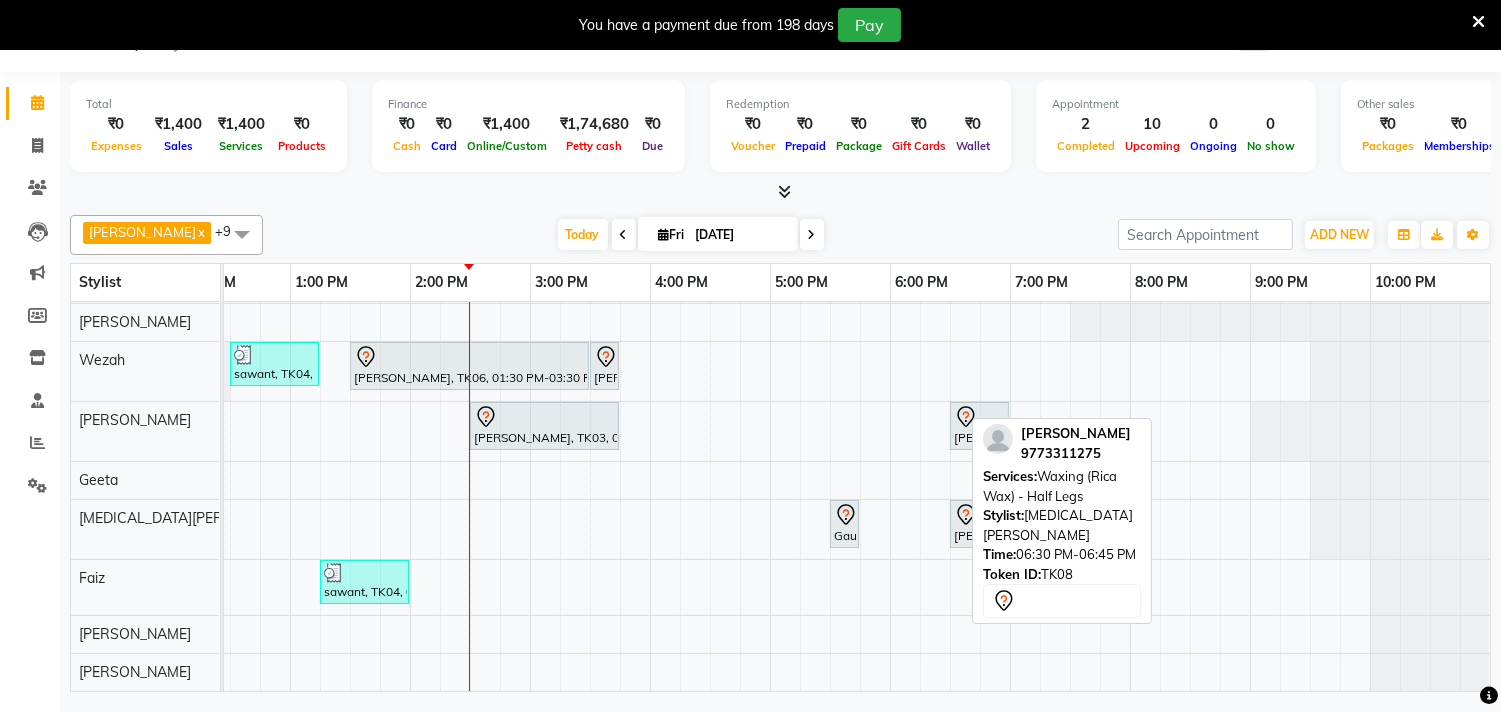 click 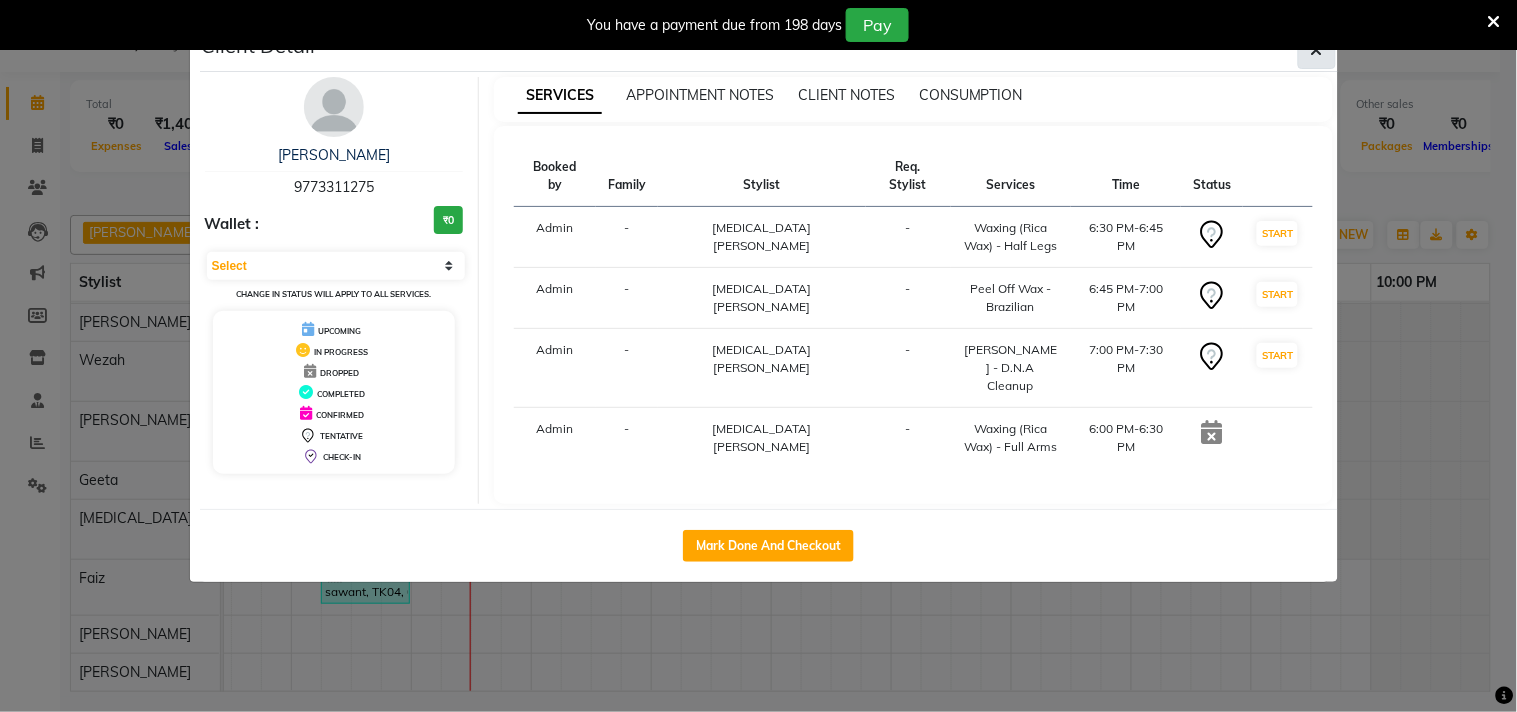 click 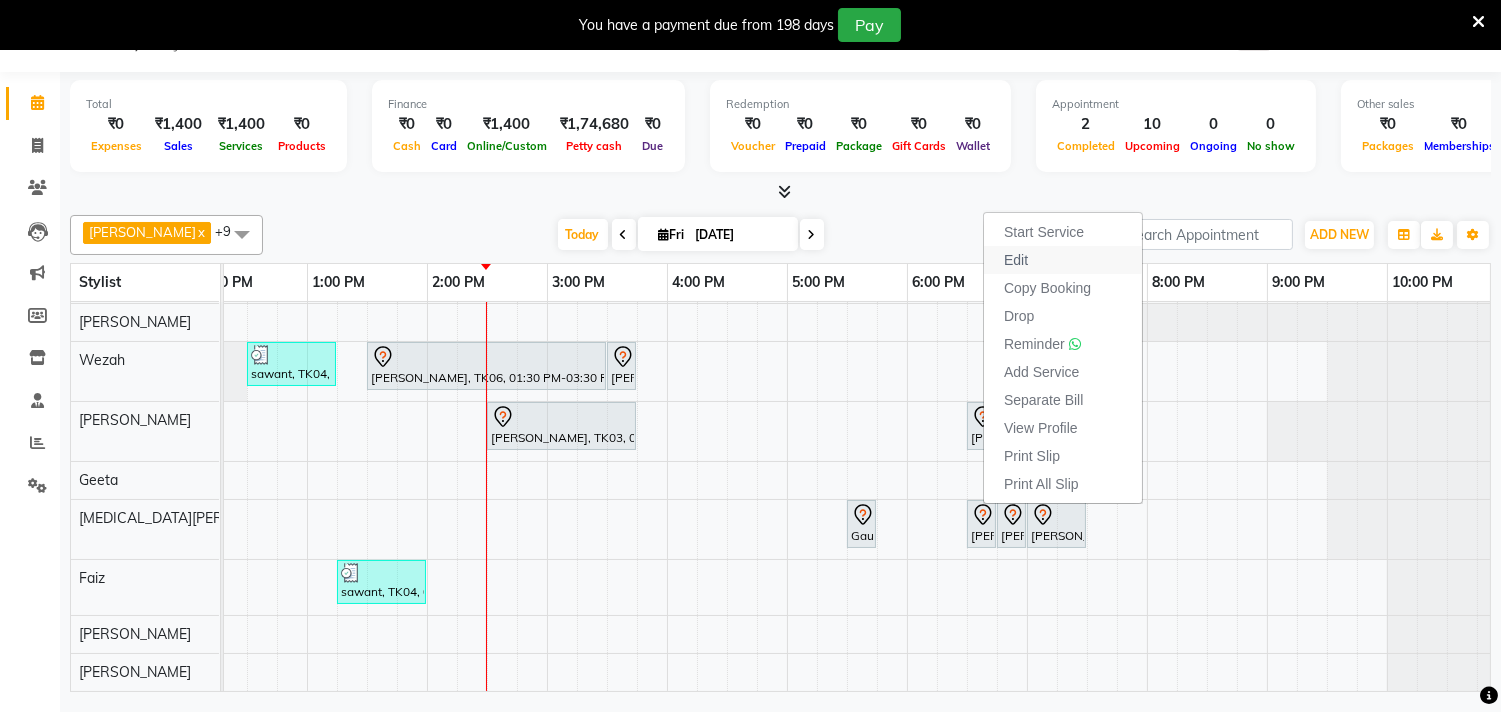 click on "Edit" at bounding box center [1016, 260] 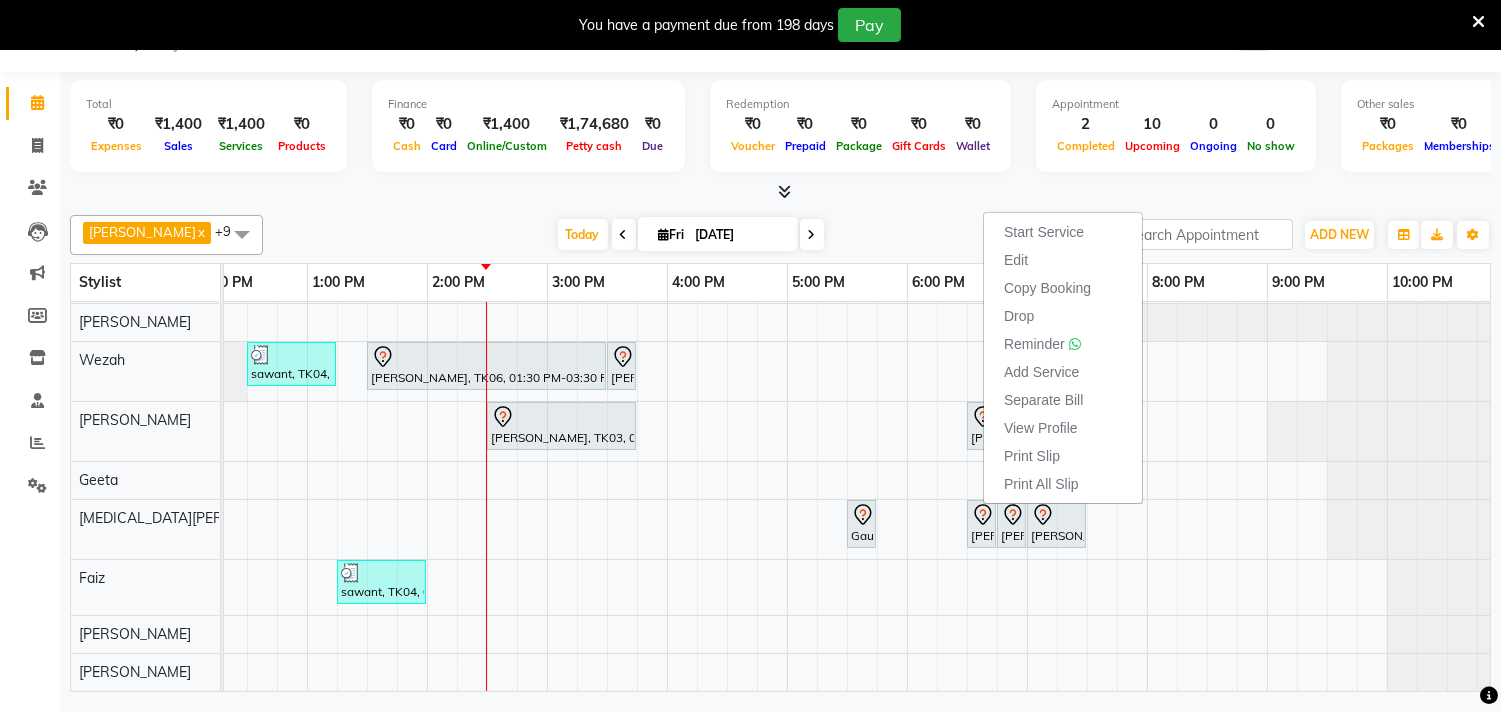 select on "tentative" 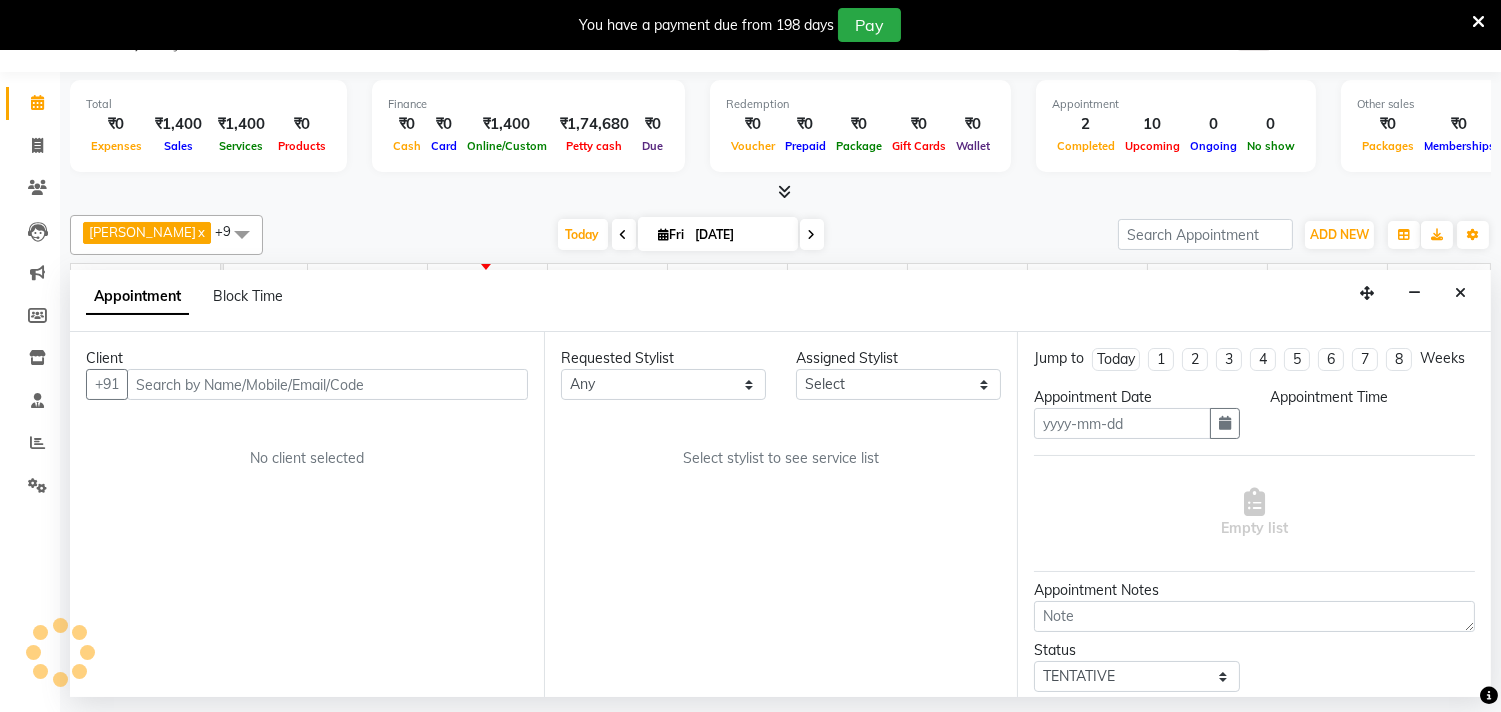 type on "[DATE]" 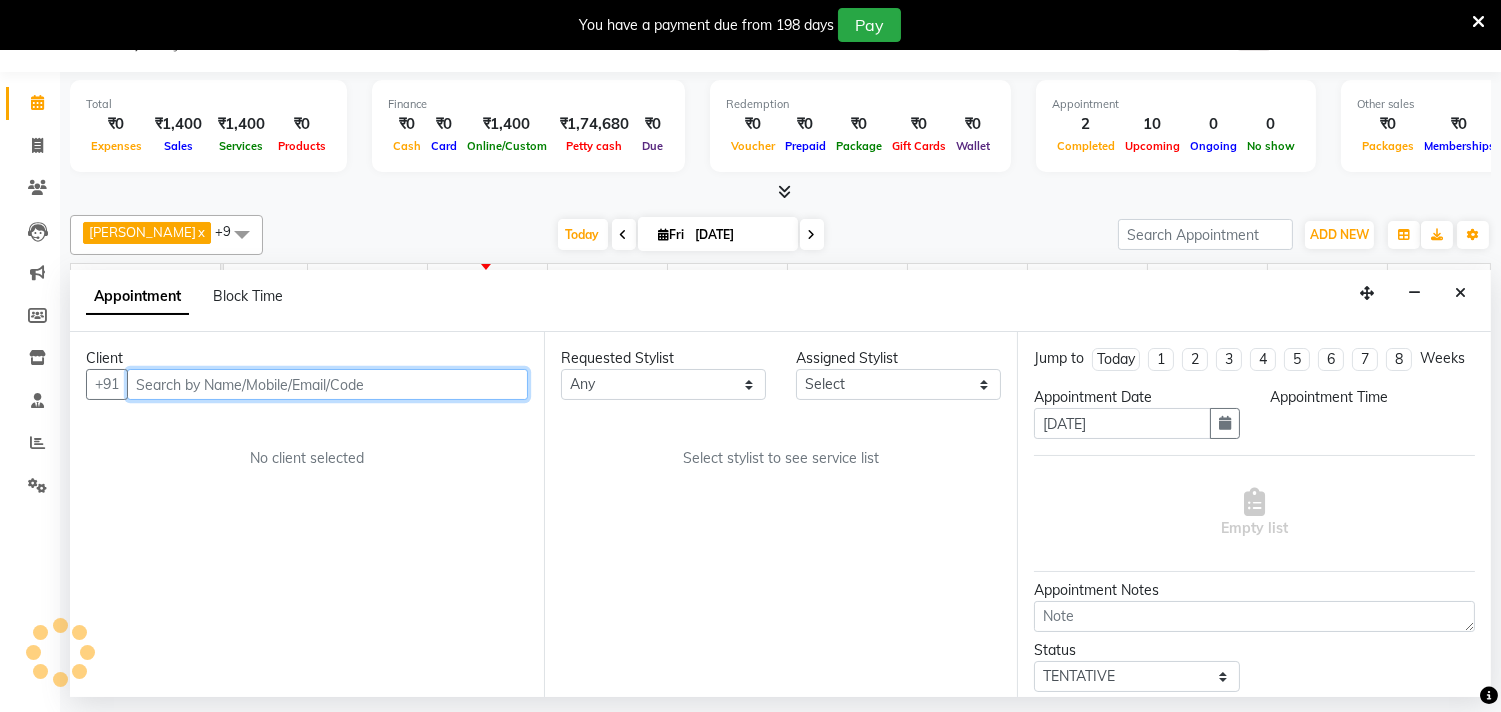 select on "61798" 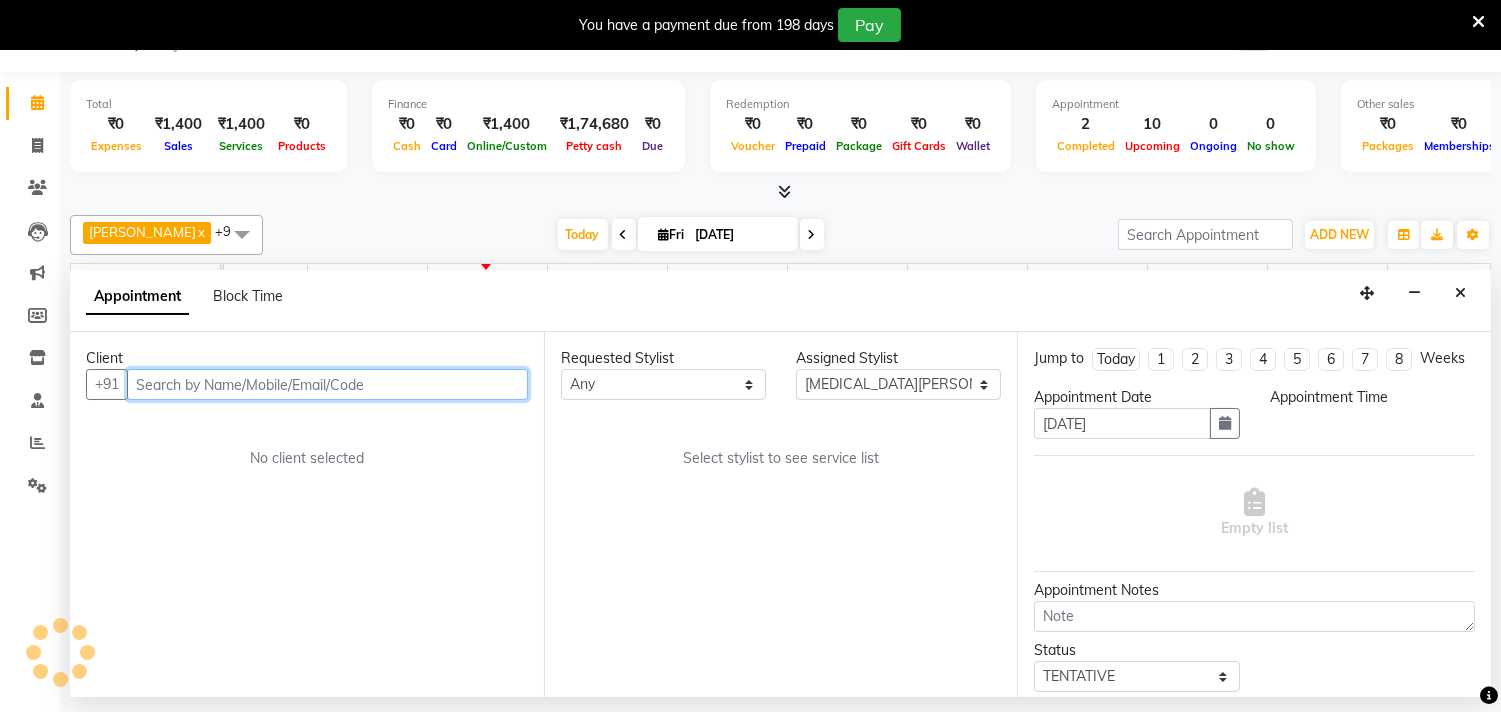 select on "1110" 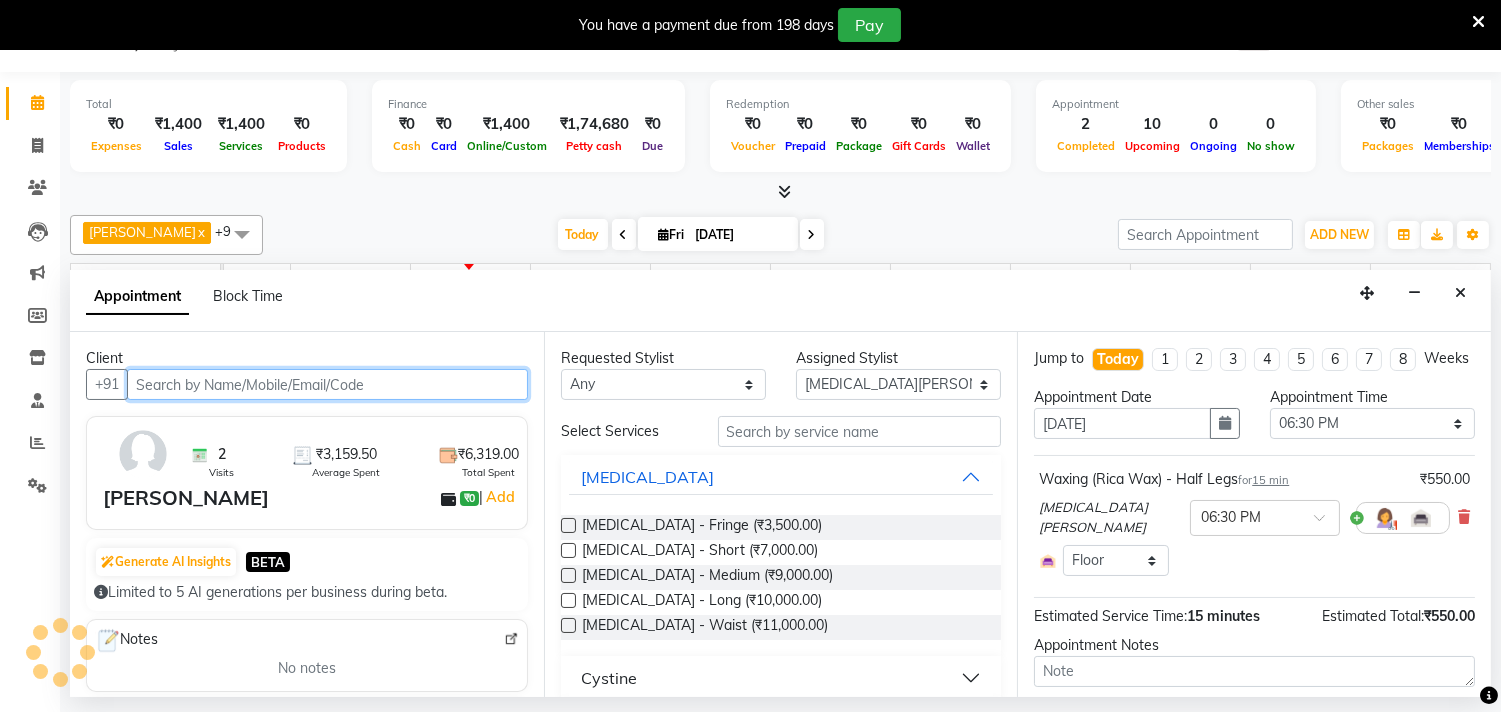 select on "2487" 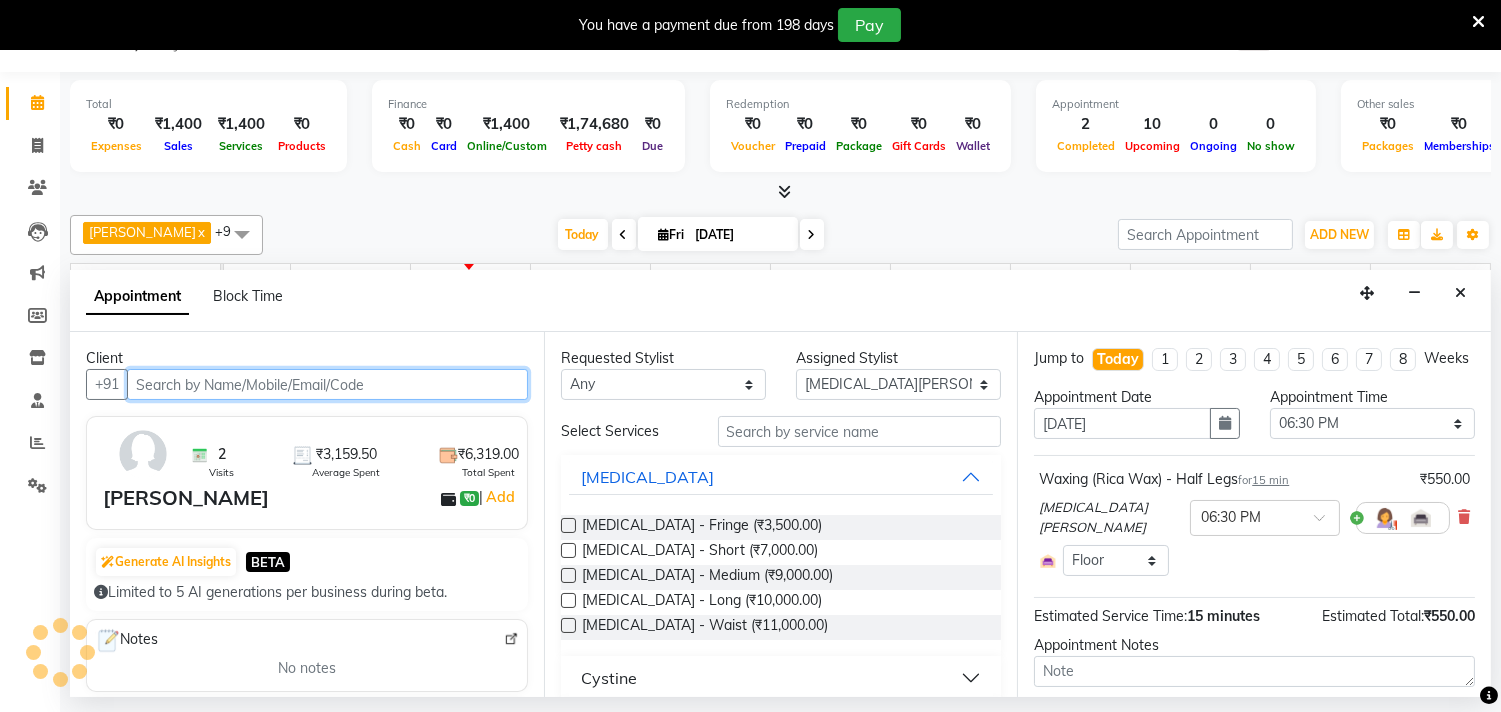 select on "2487" 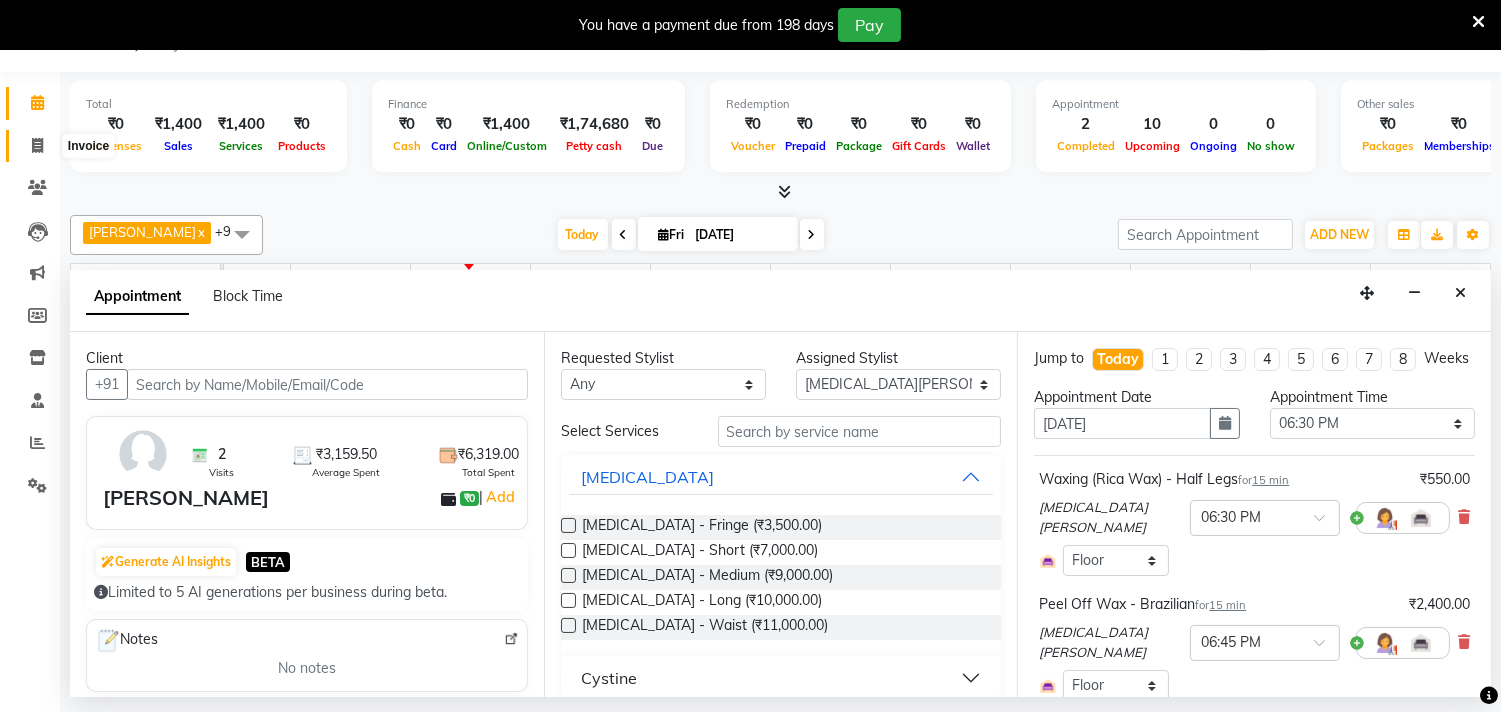 click 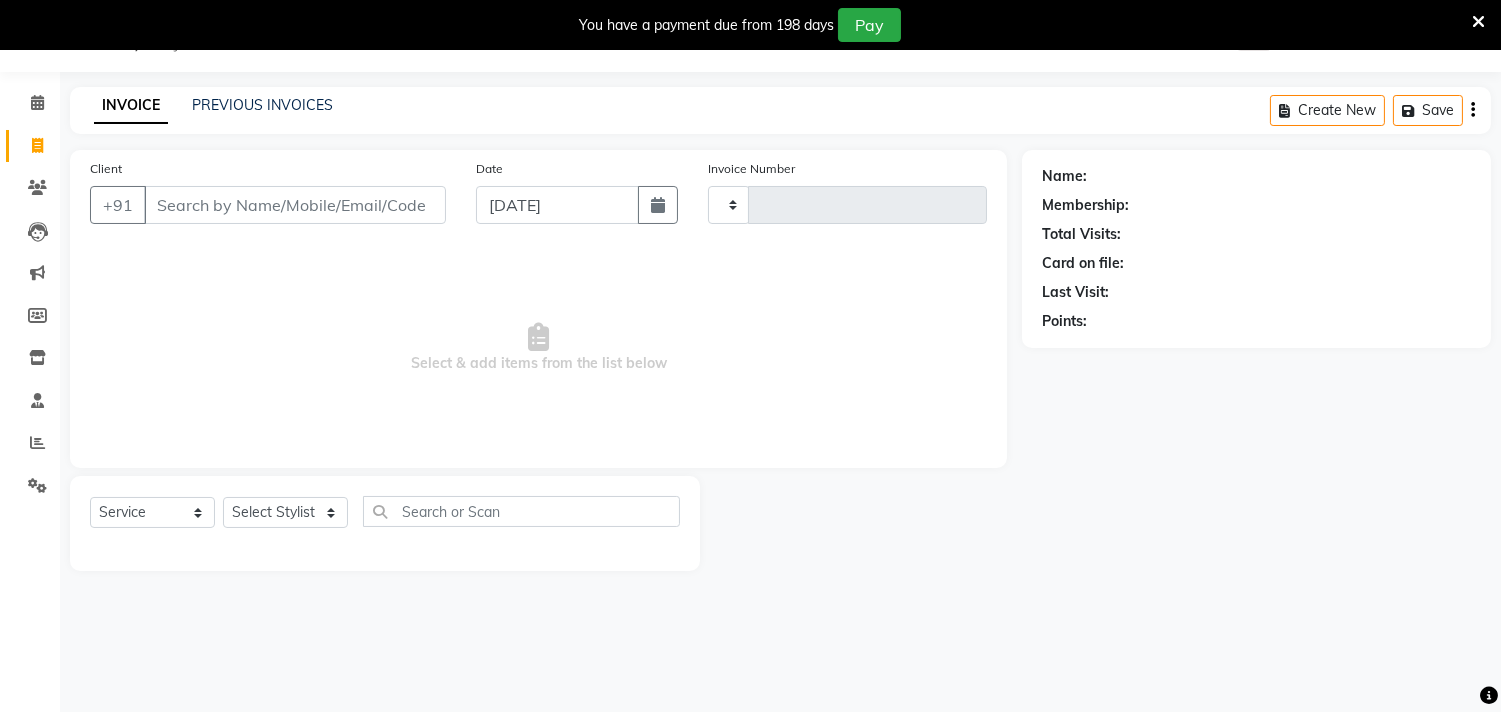 type on "1275" 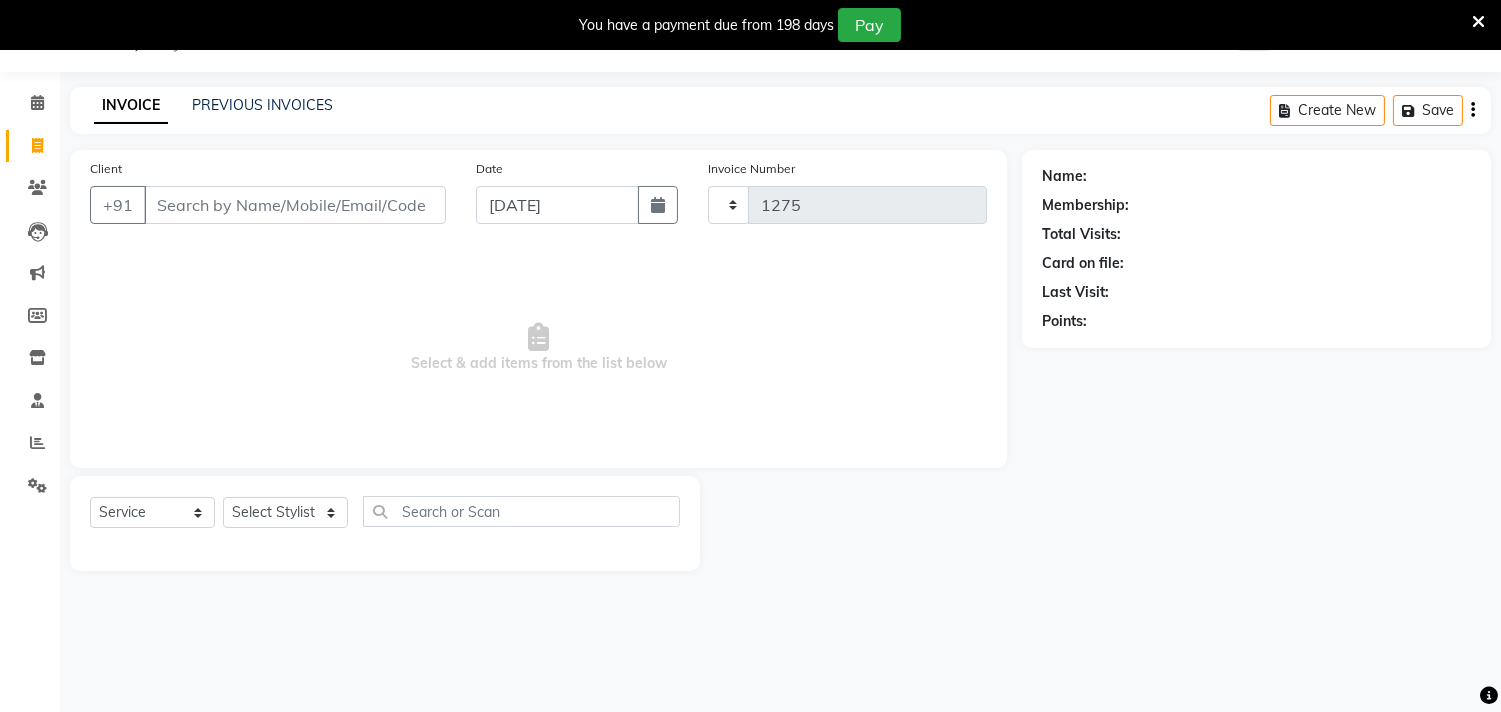 select on "5386" 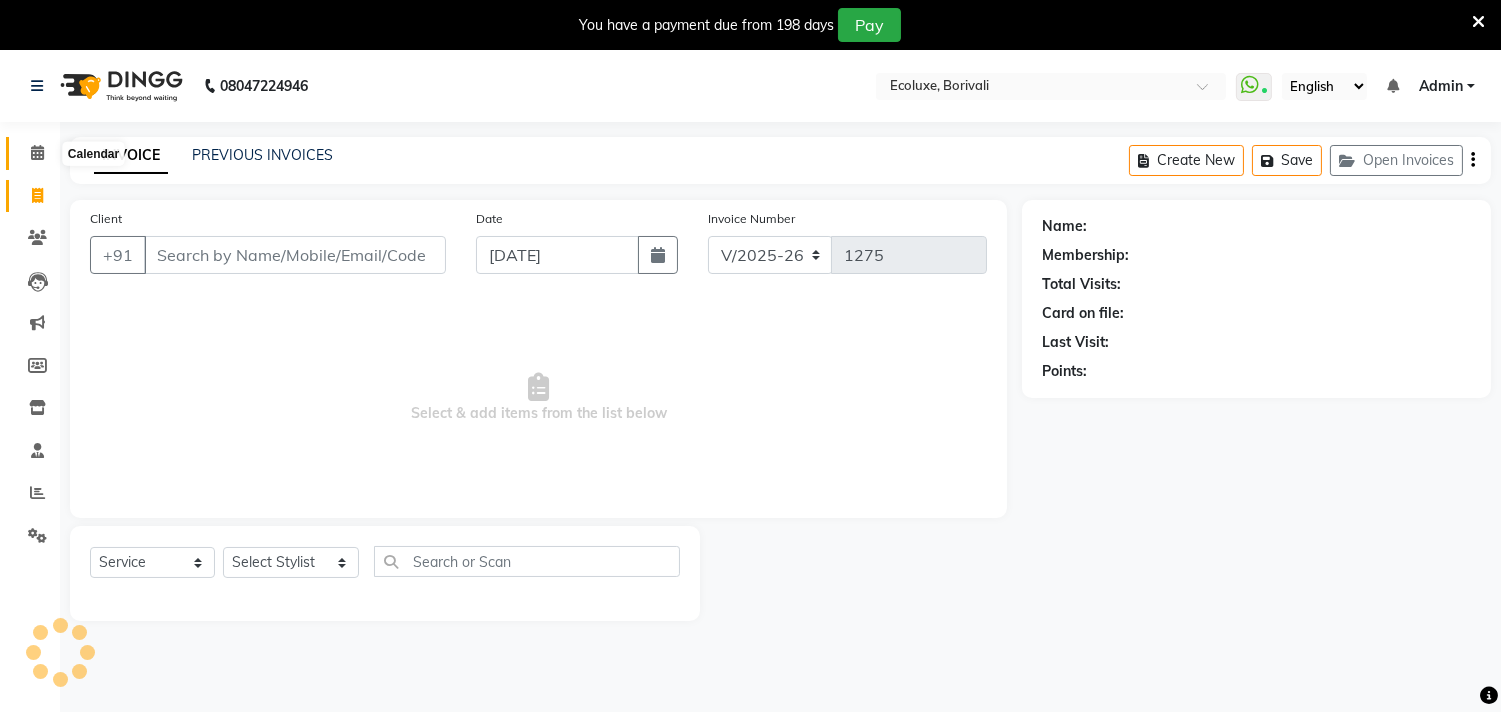 click 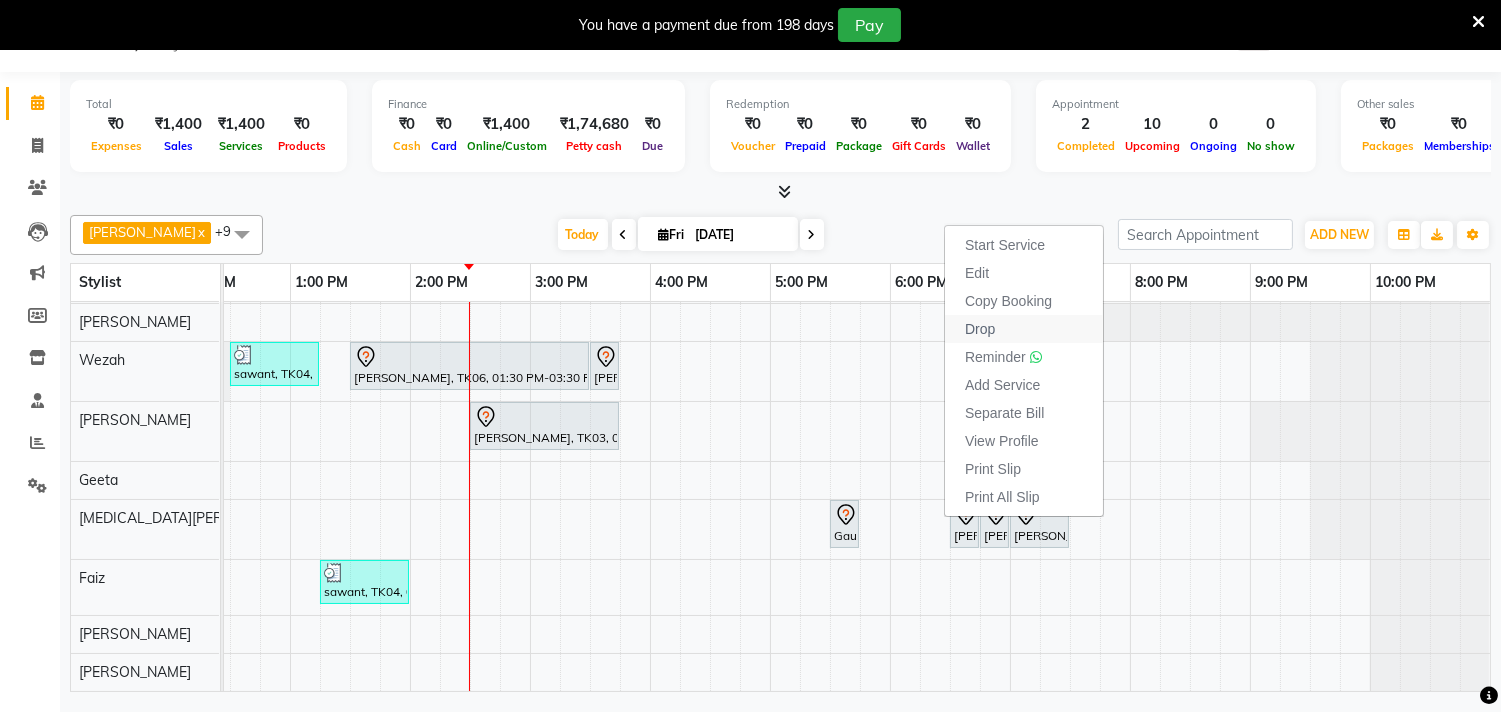 click on "Drop" at bounding box center (980, 329) 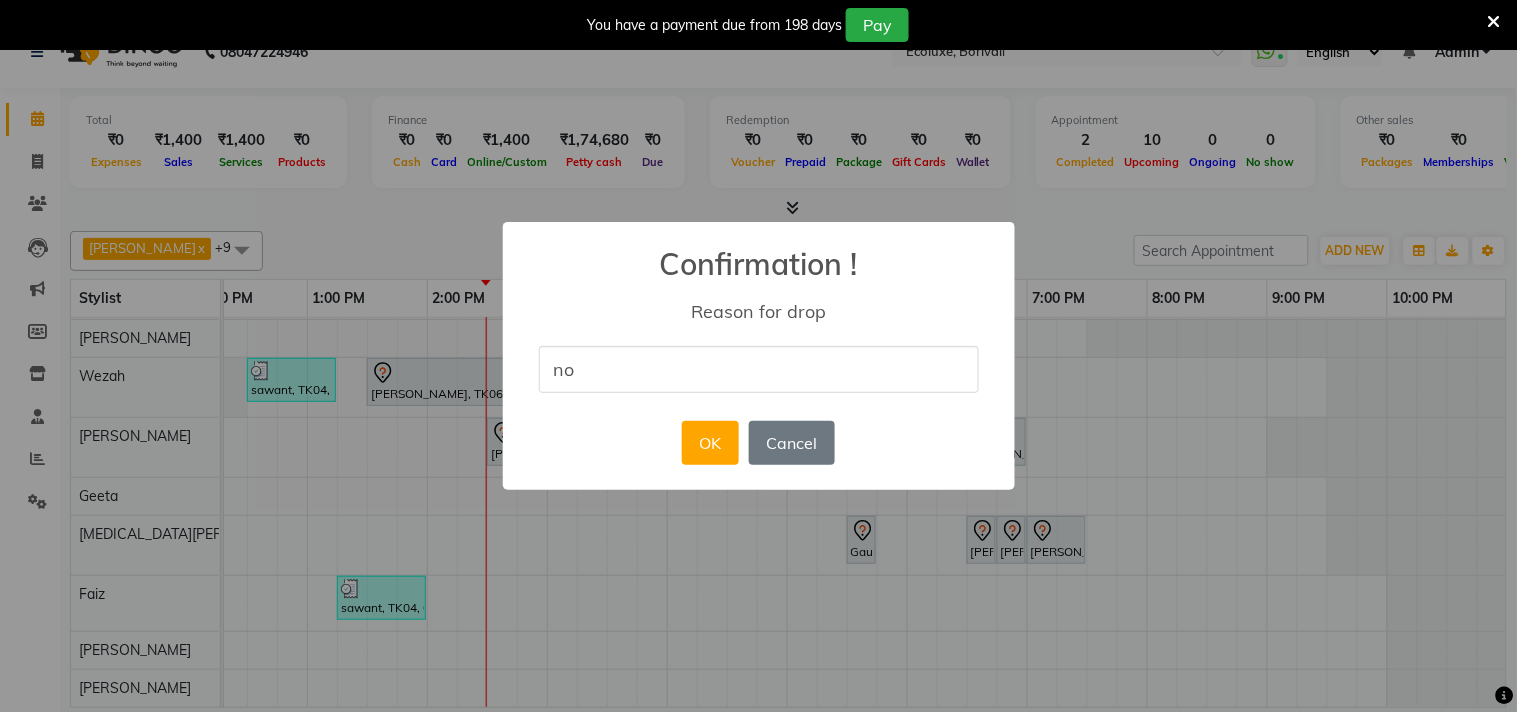 type on "not coming" 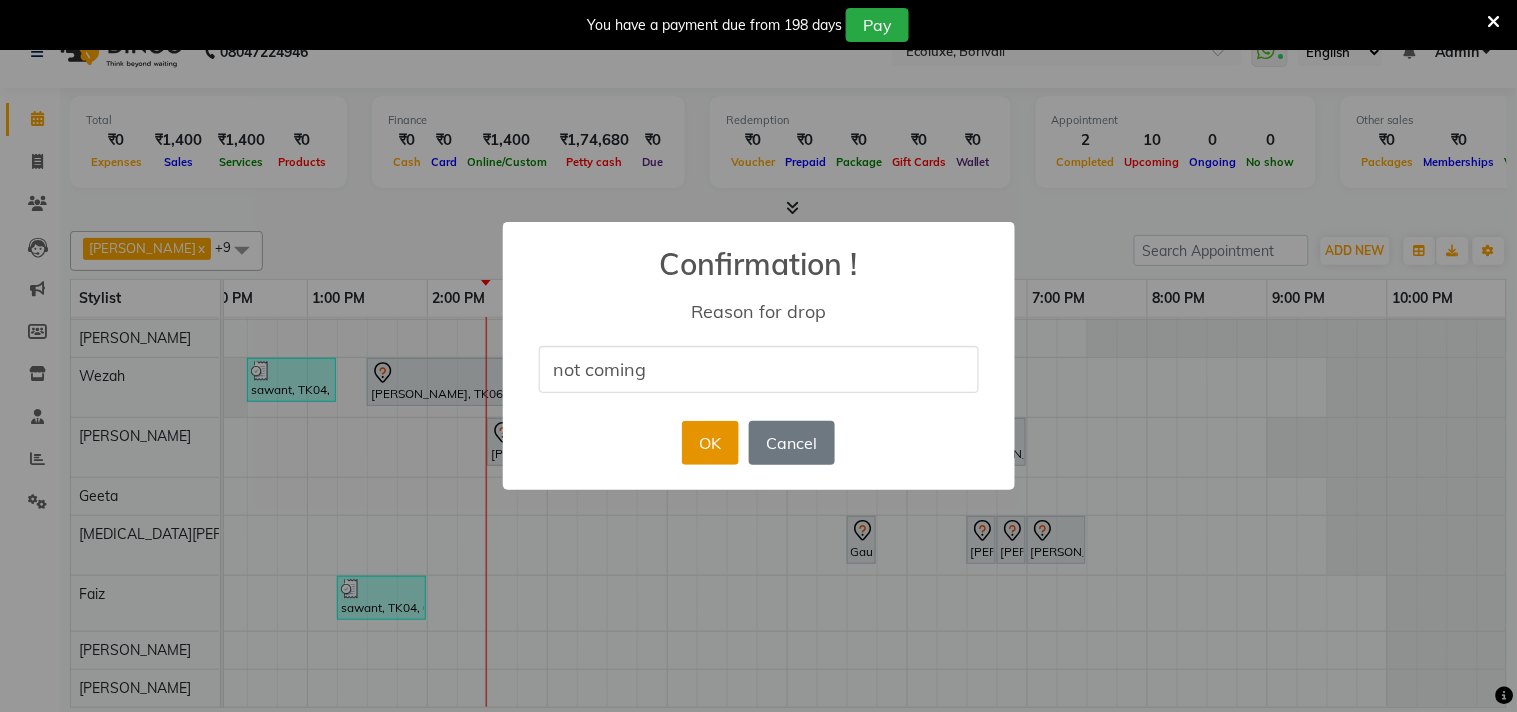 click on "OK" at bounding box center [710, 443] 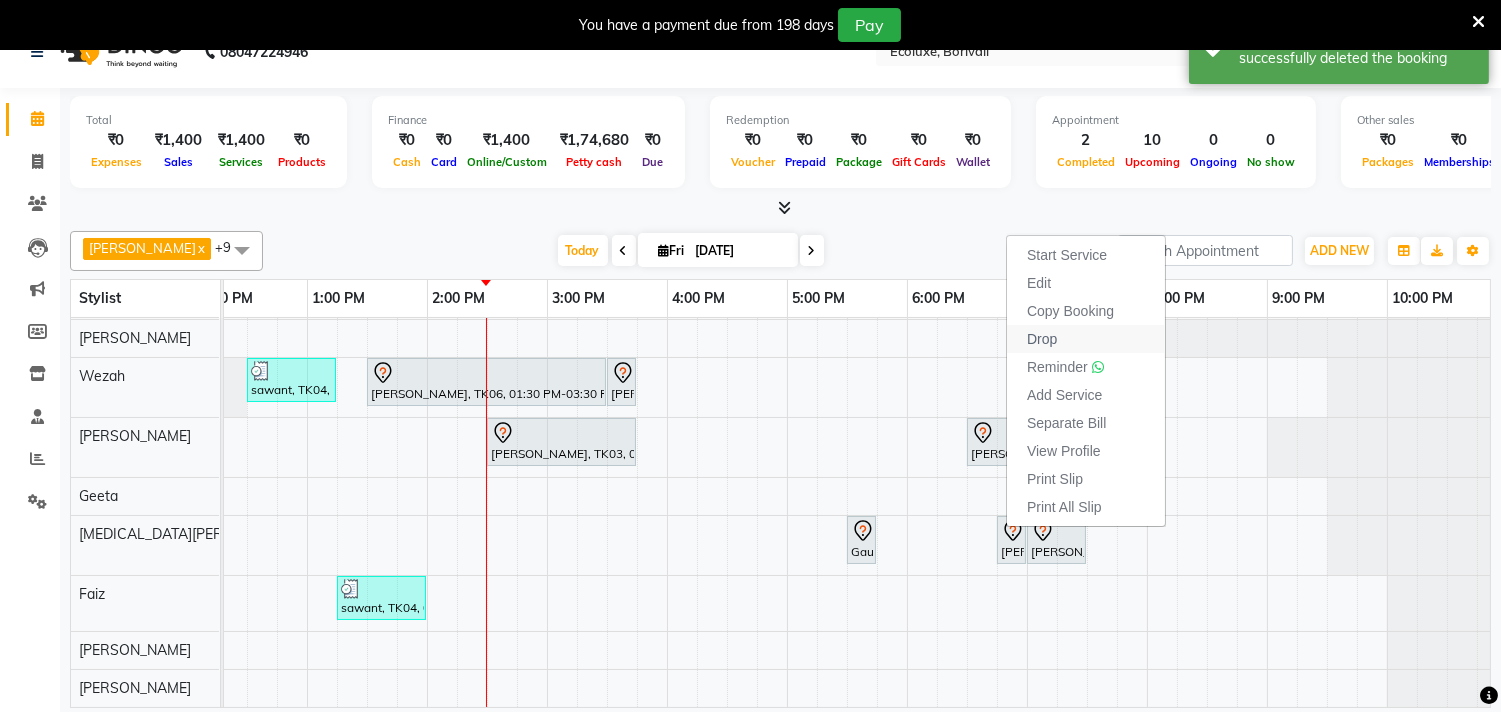 click on "Drop" at bounding box center (1086, 339) 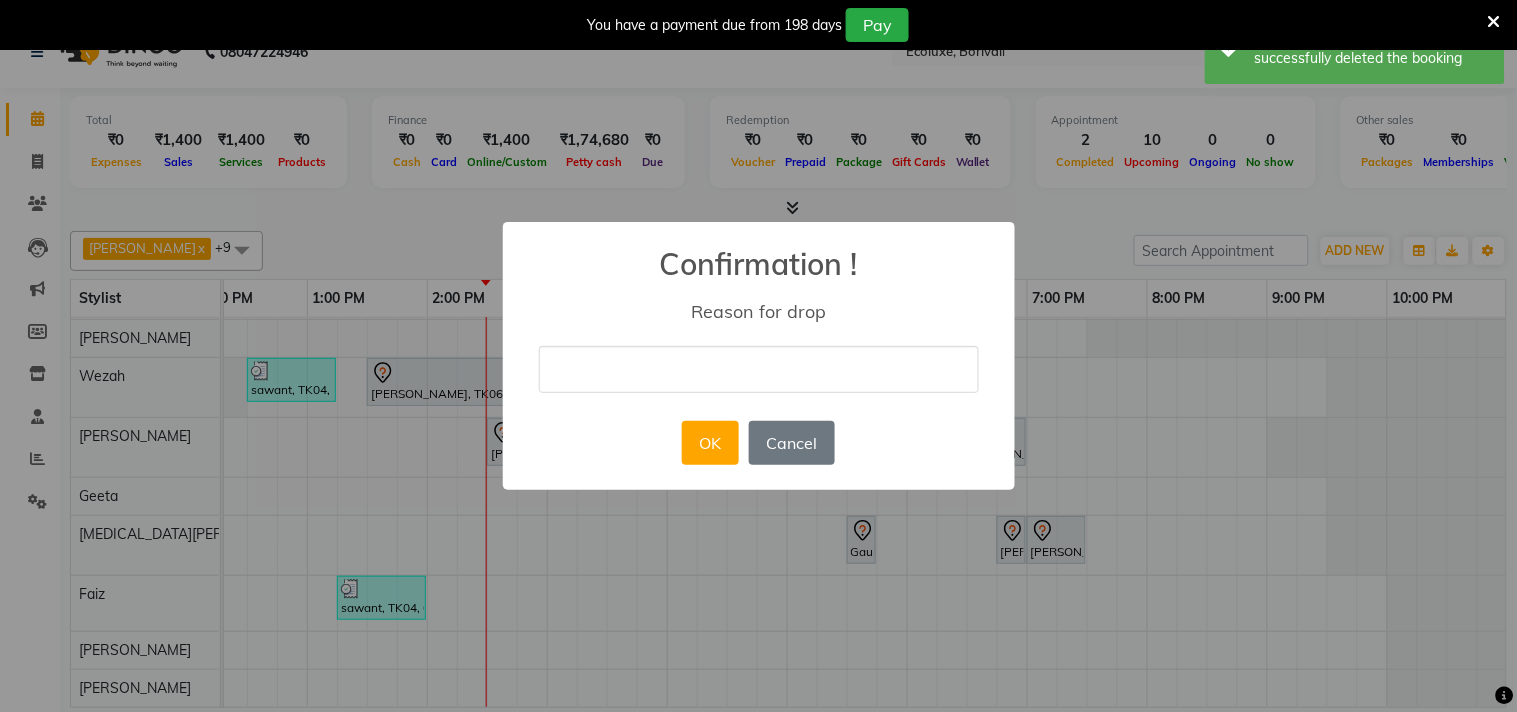 click at bounding box center (759, 369) 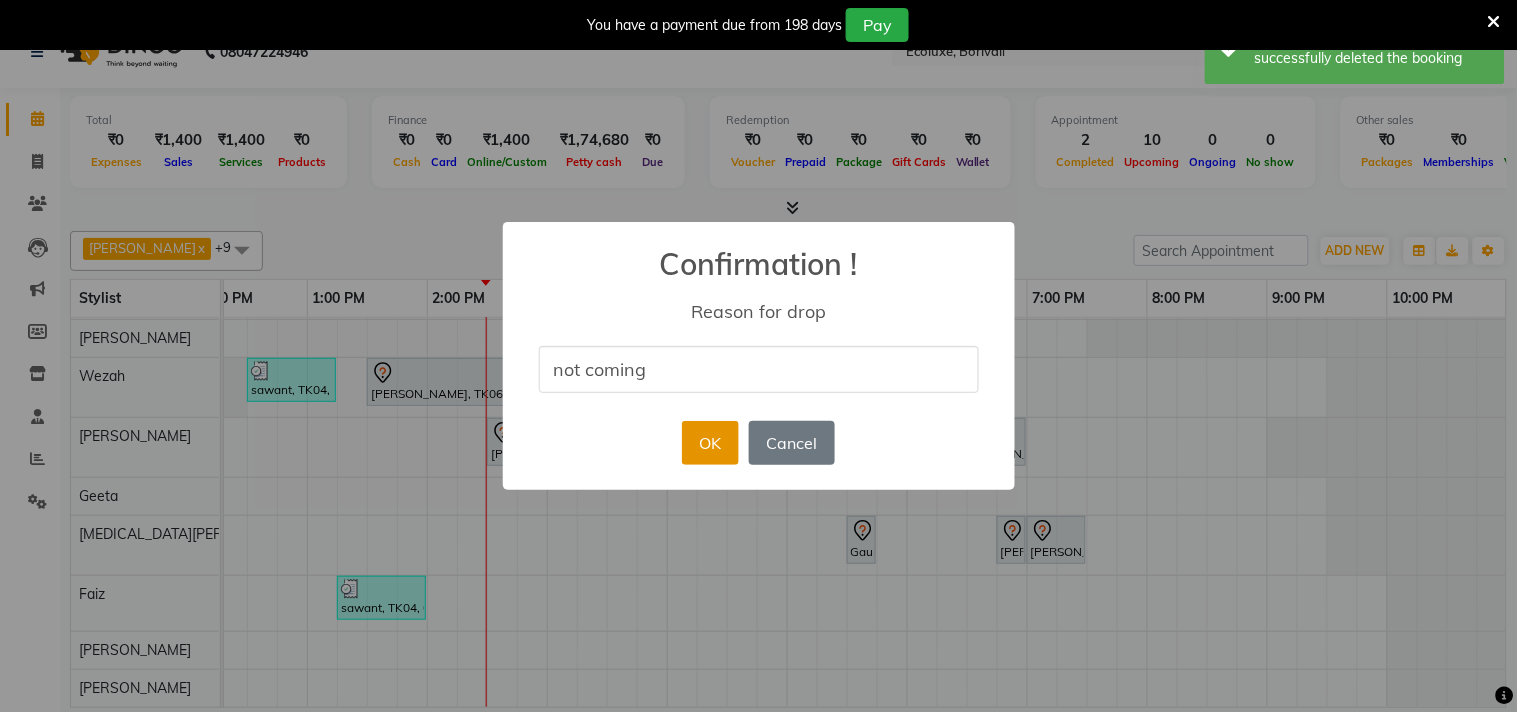click on "OK" at bounding box center (710, 443) 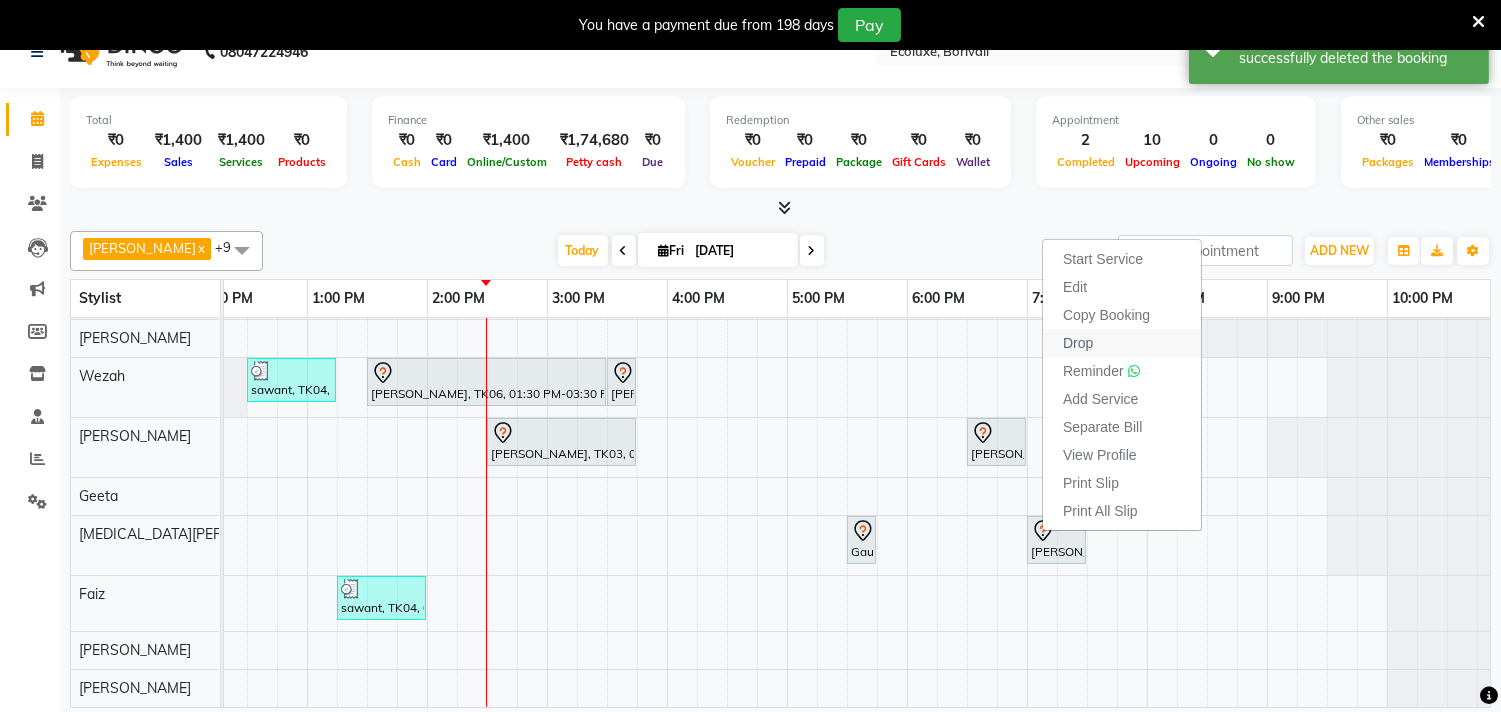 click on "Drop" at bounding box center [1078, 343] 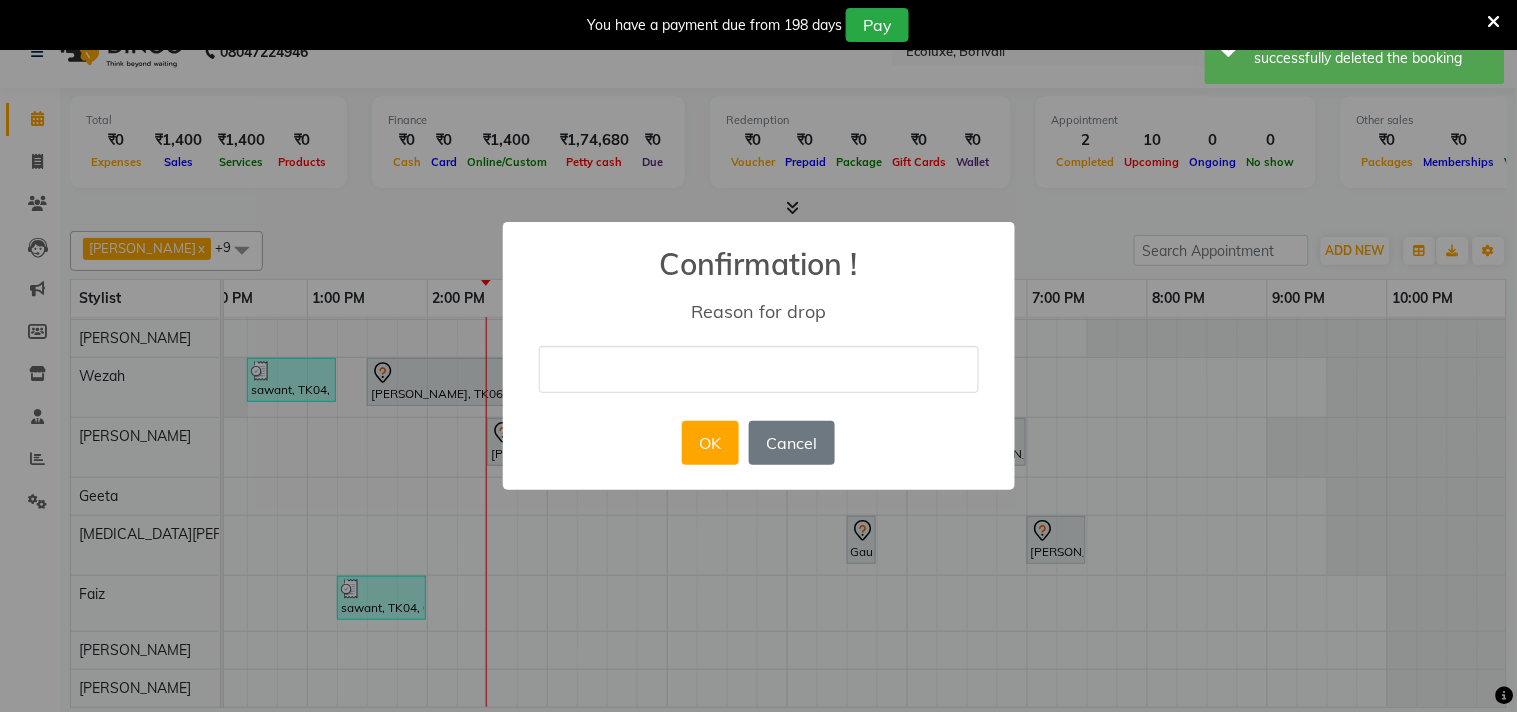 click at bounding box center [759, 369] 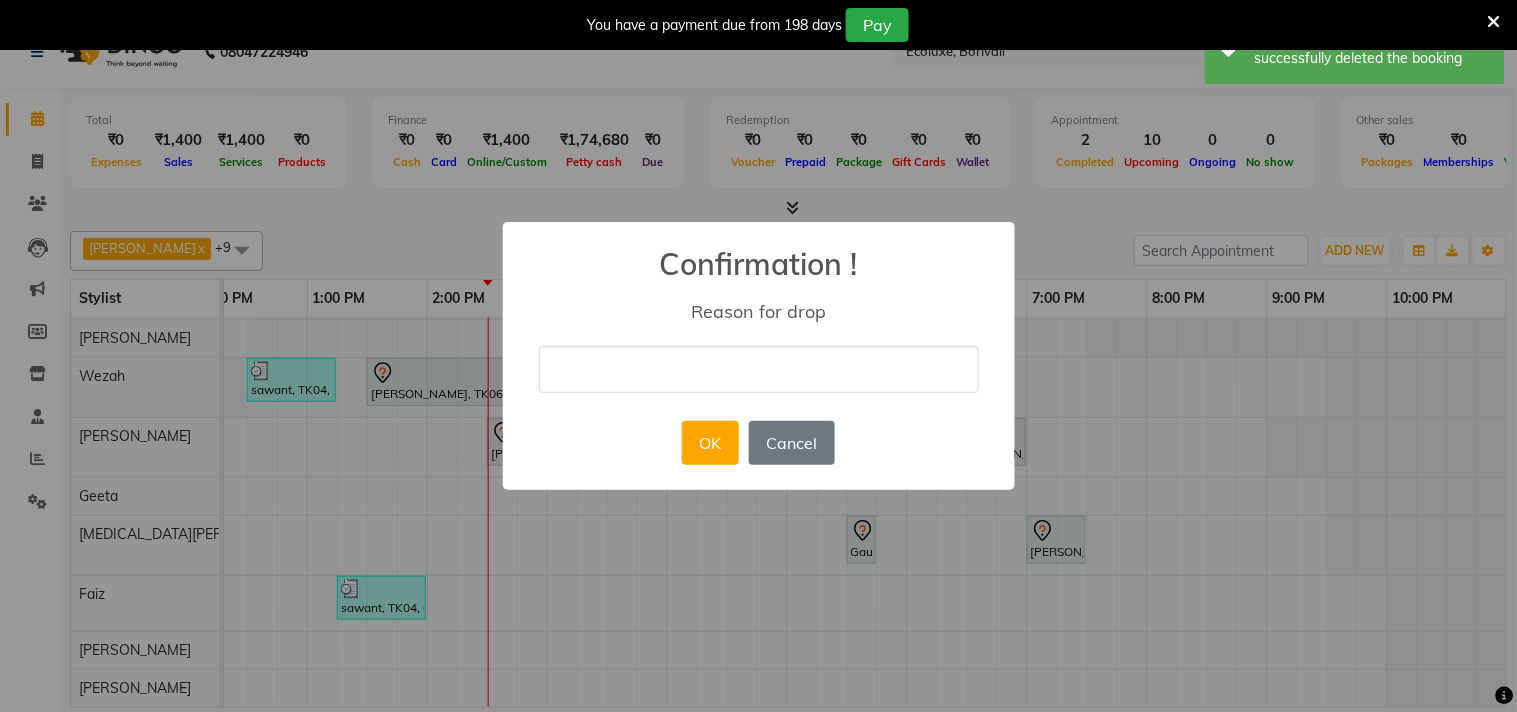 type on "not coming" 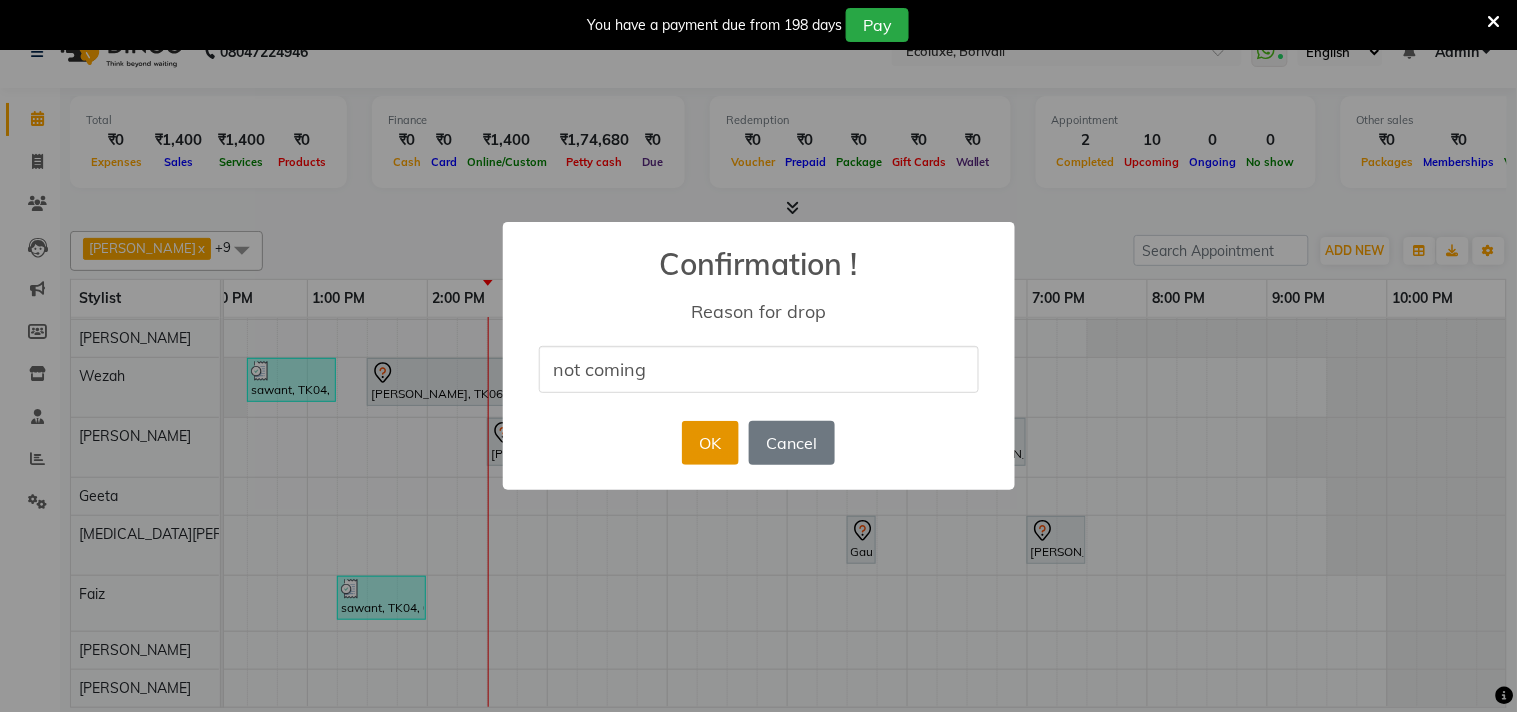 click on "OK" at bounding box center [710, 443] 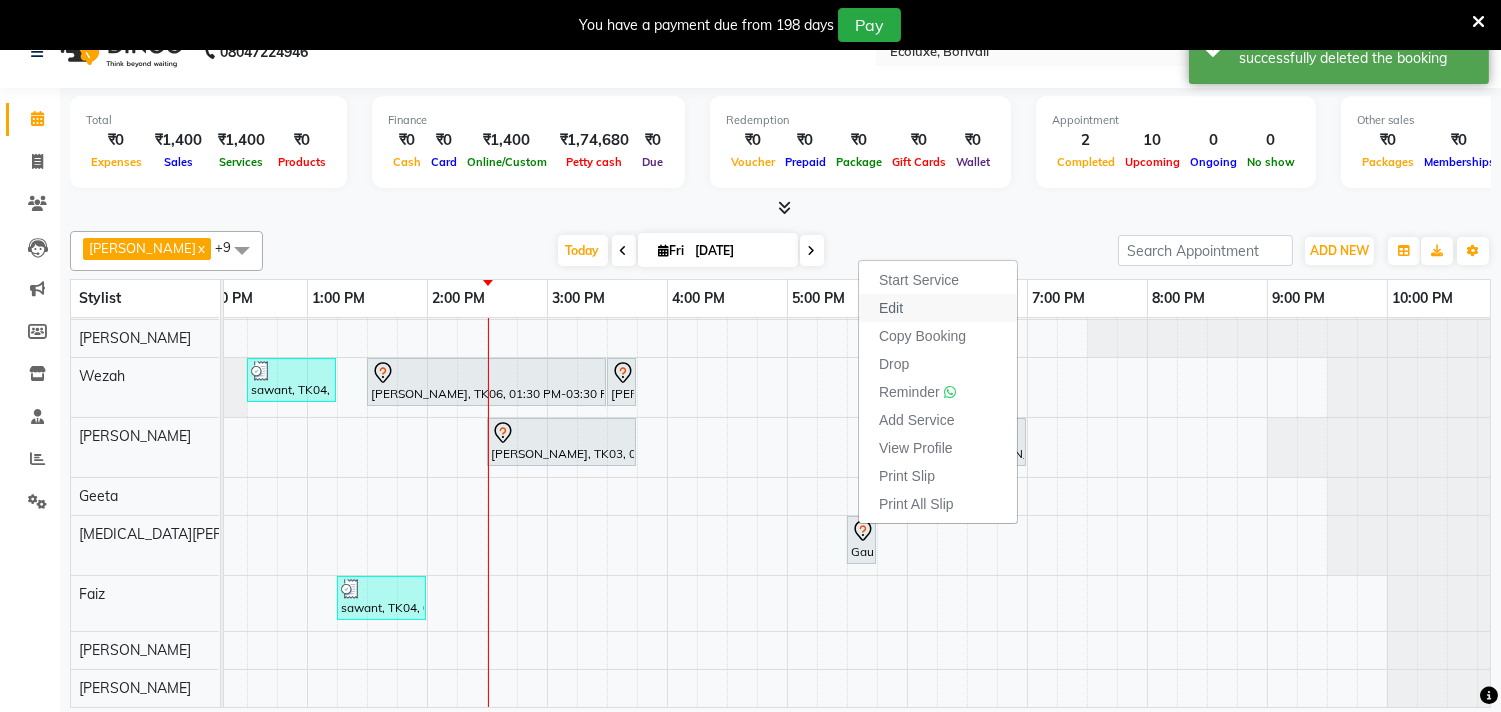 click on "Edit" at bounding box center (938, 308) 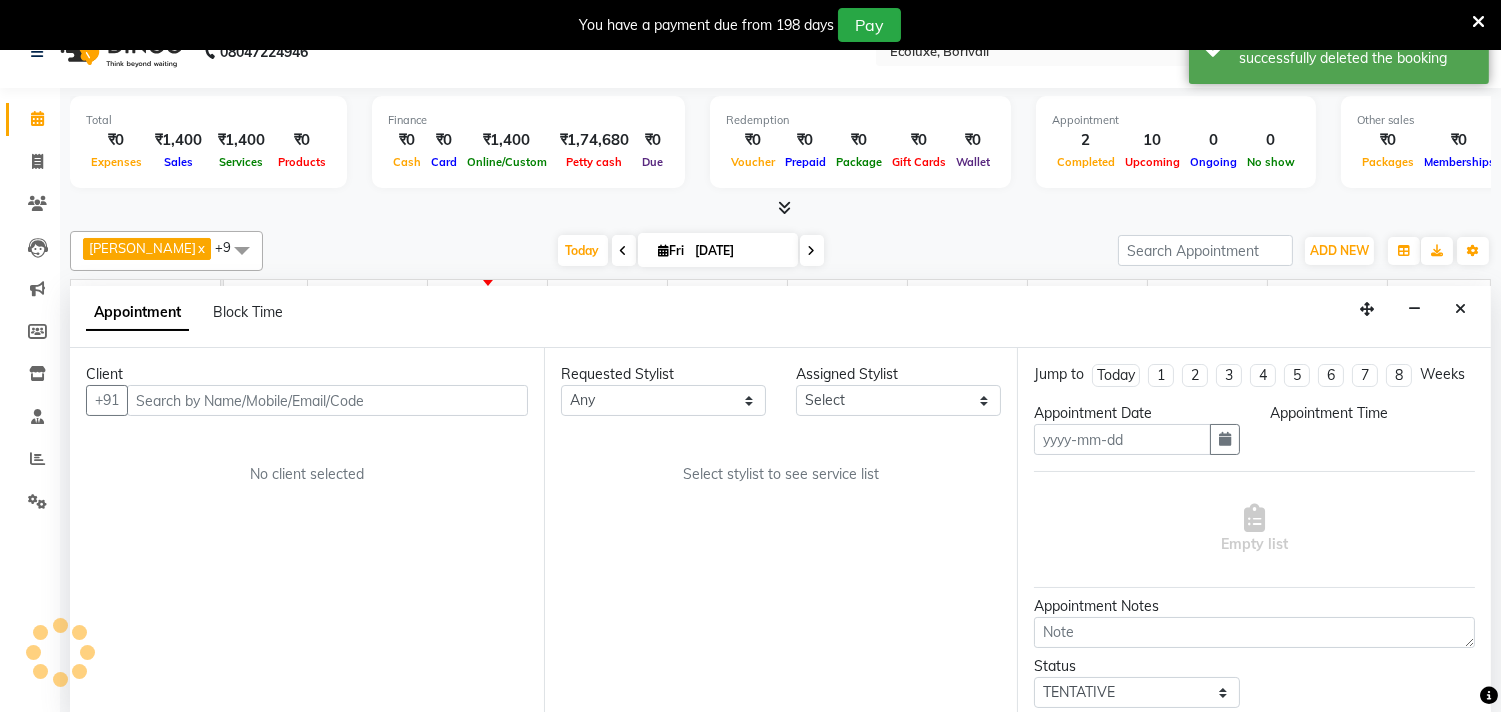 type on "[DATE]" 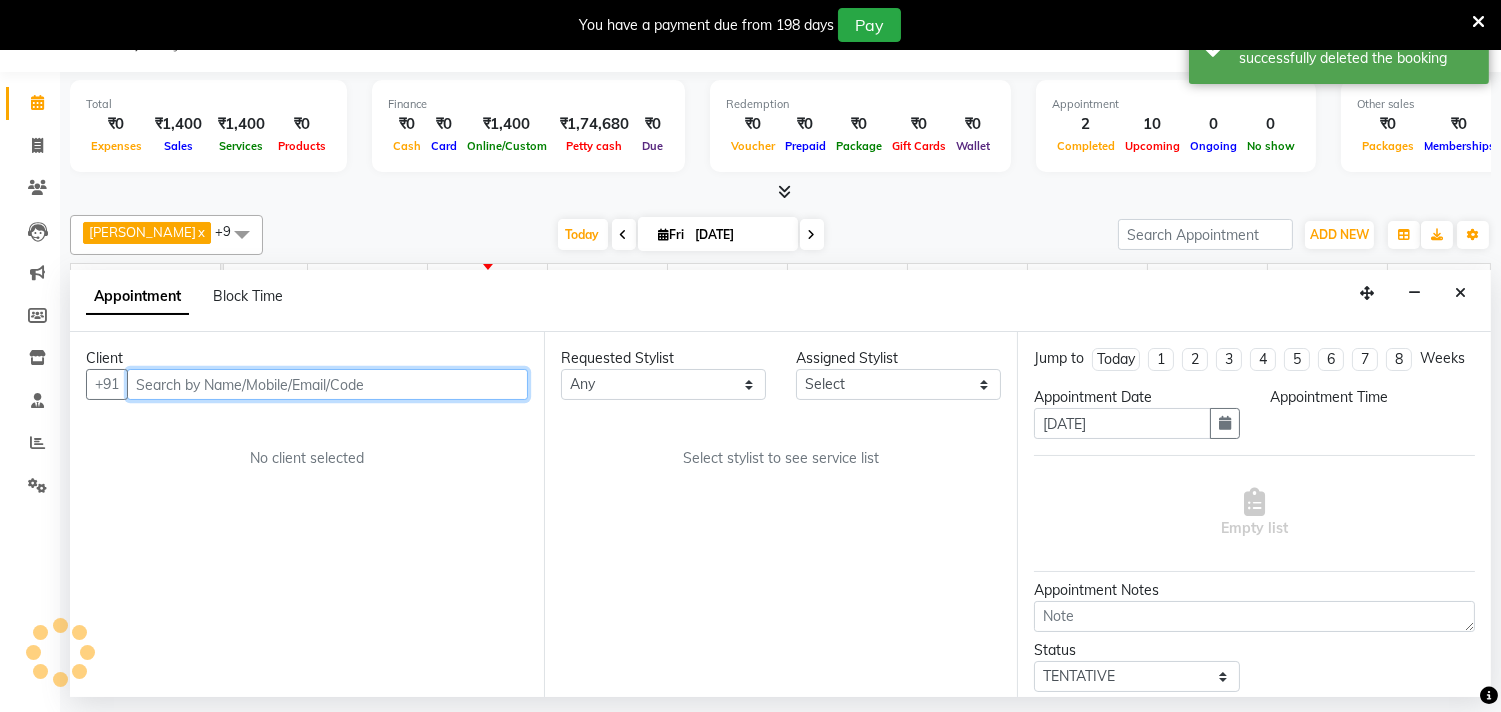 select on "61798" 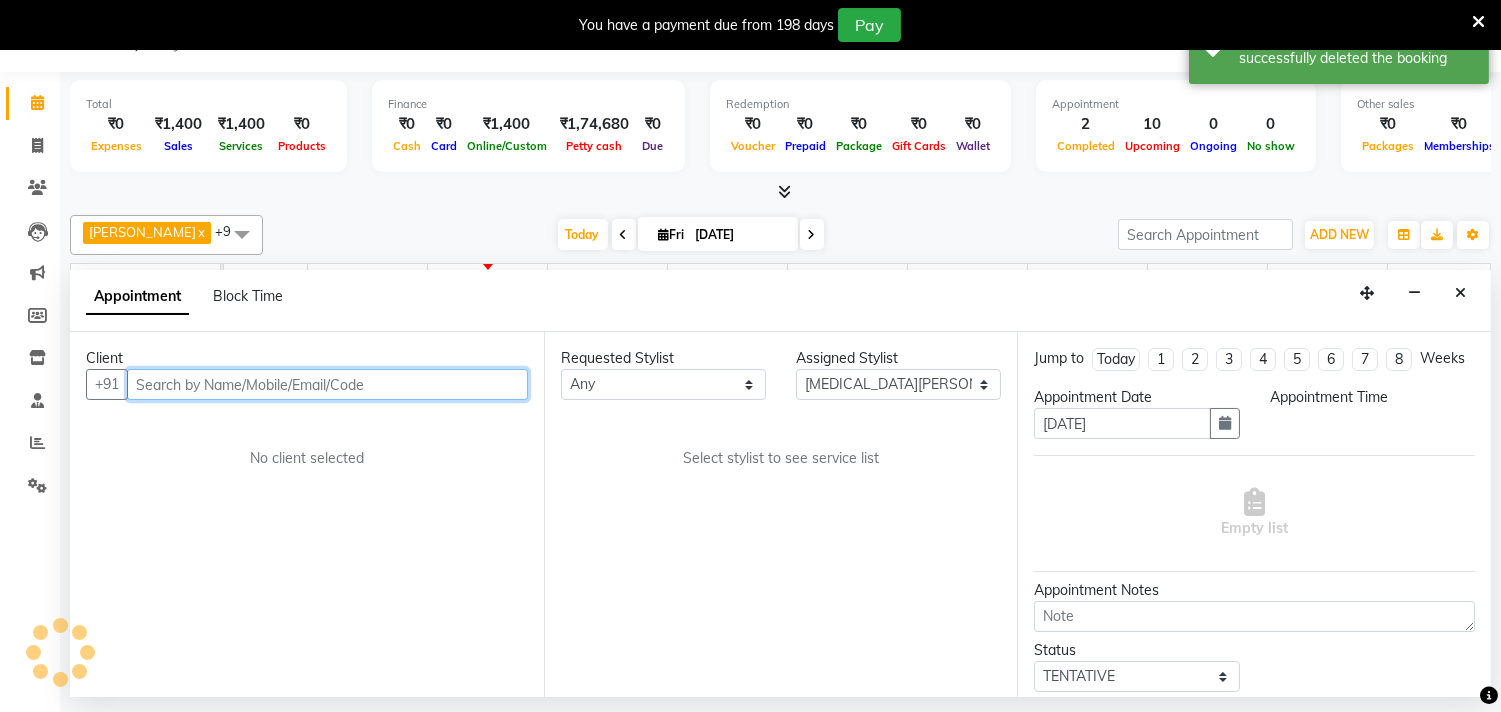 select on "1050" 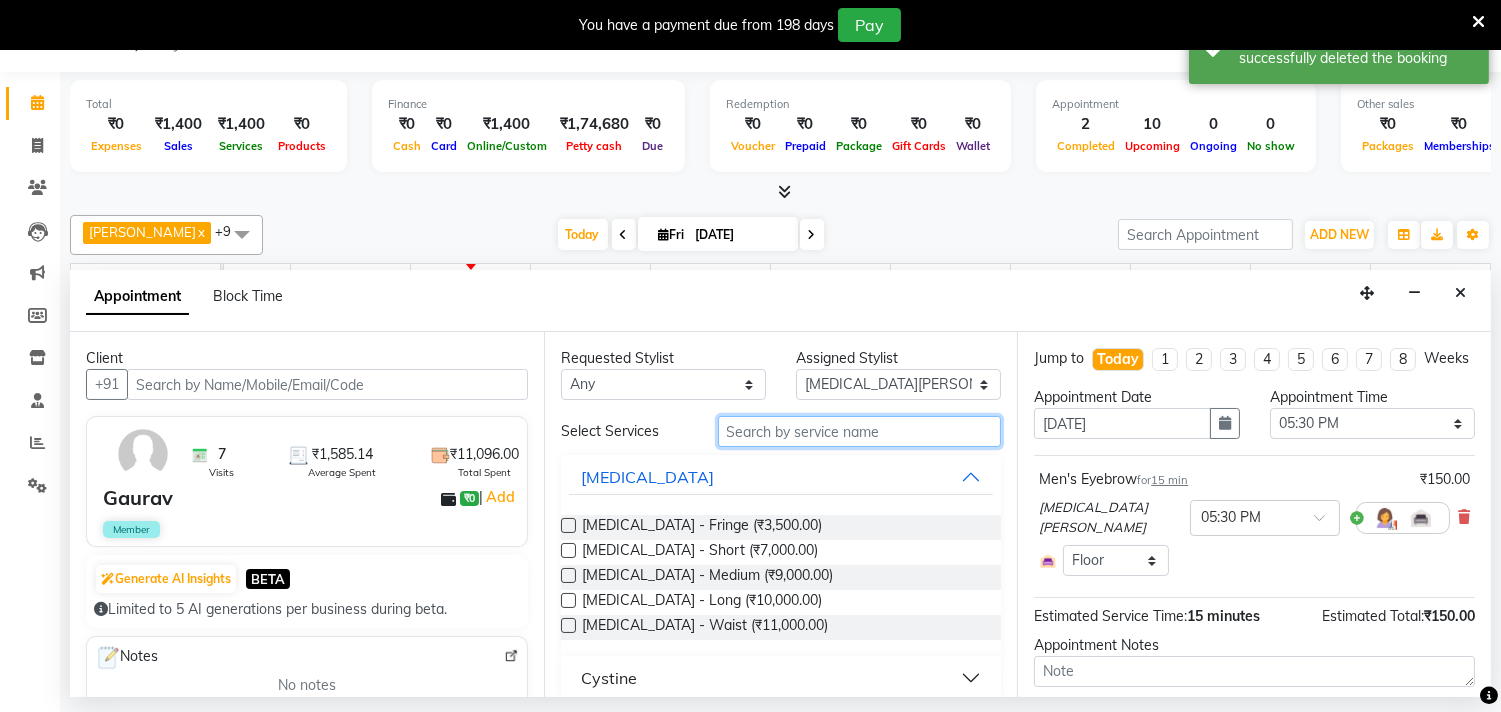 click at bounding box center (860, 431) 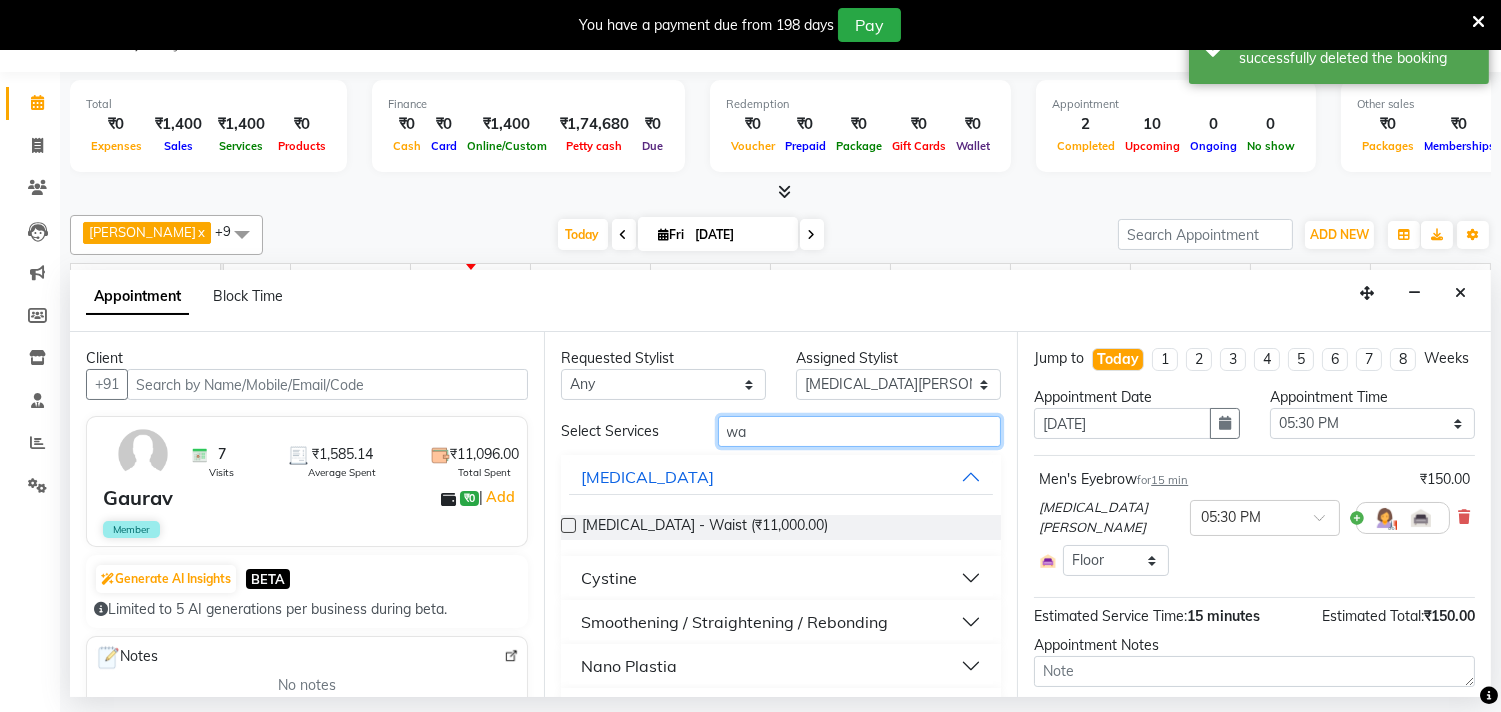 type on "w" 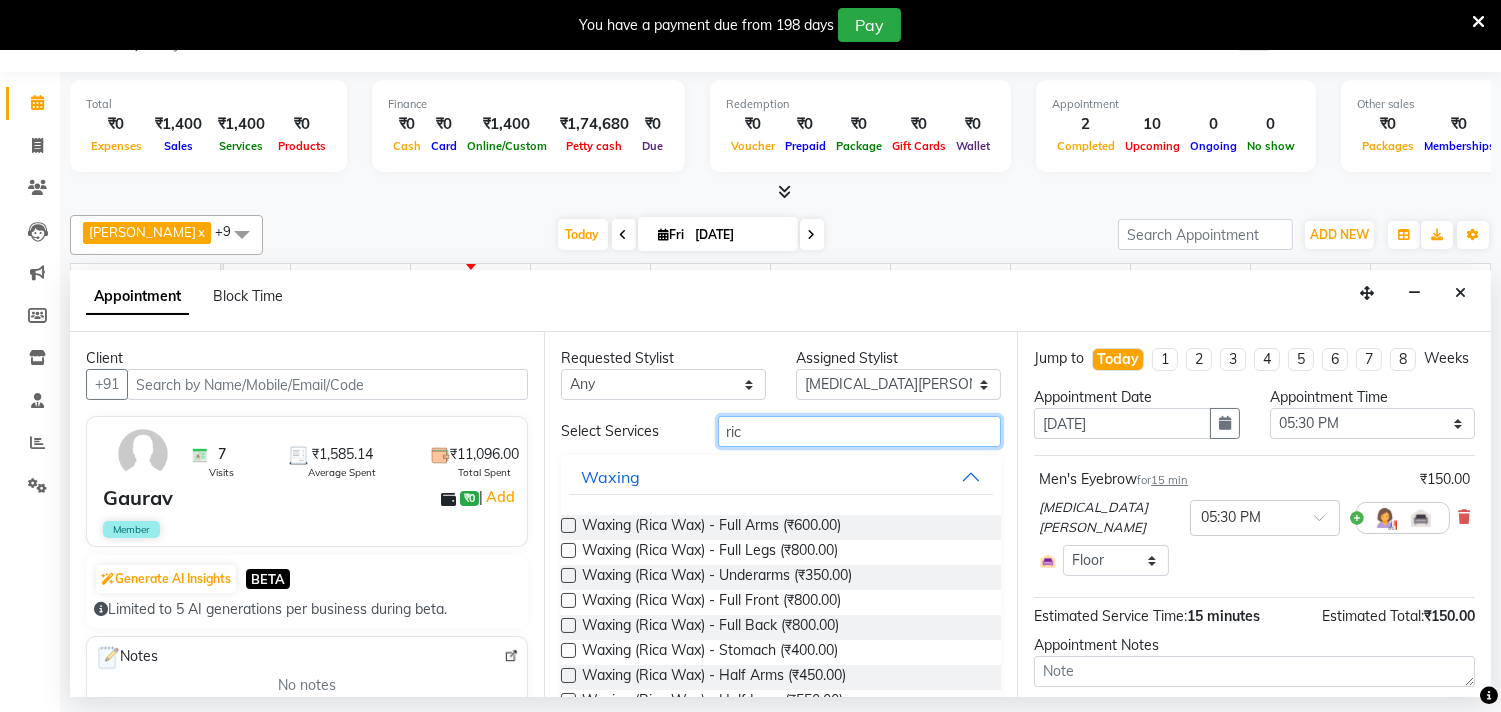 type on "ric" 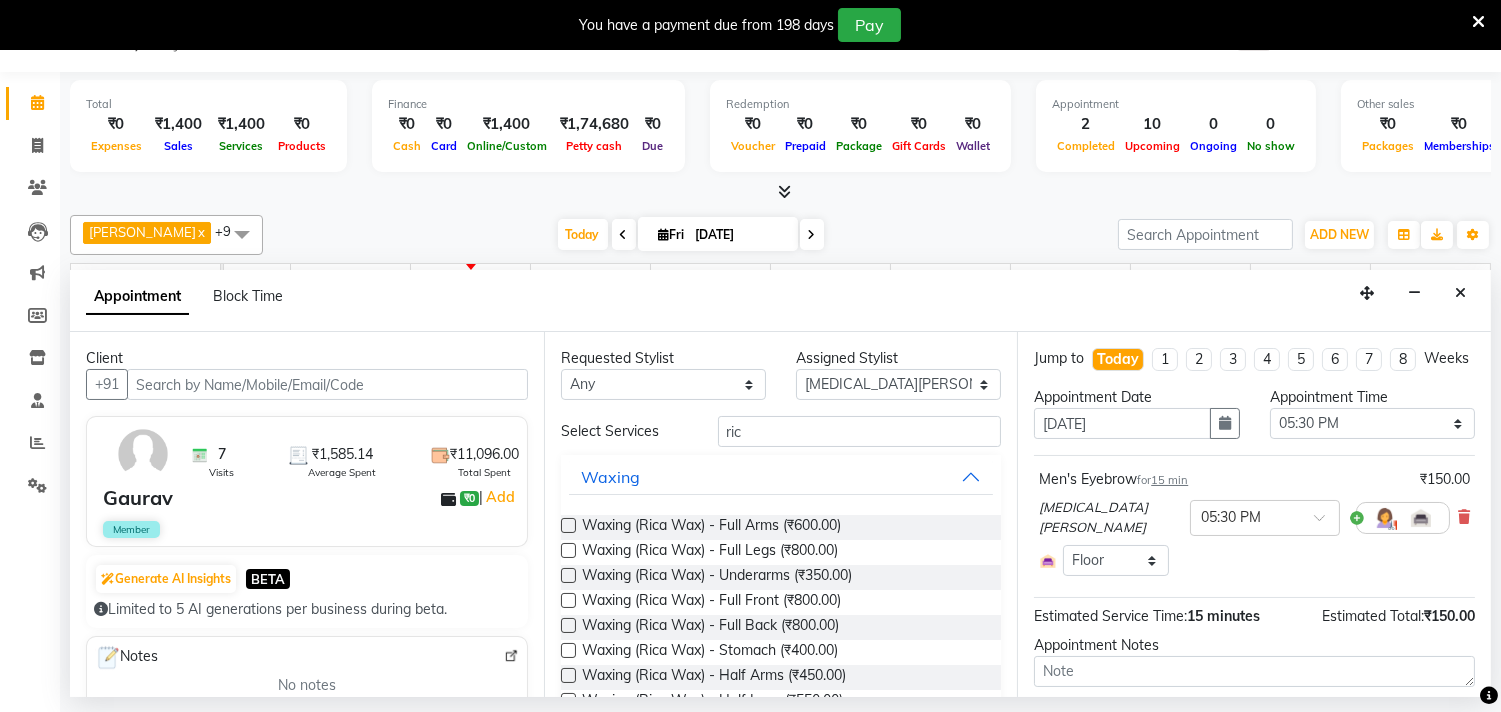 click at bounding box center (568, 525) 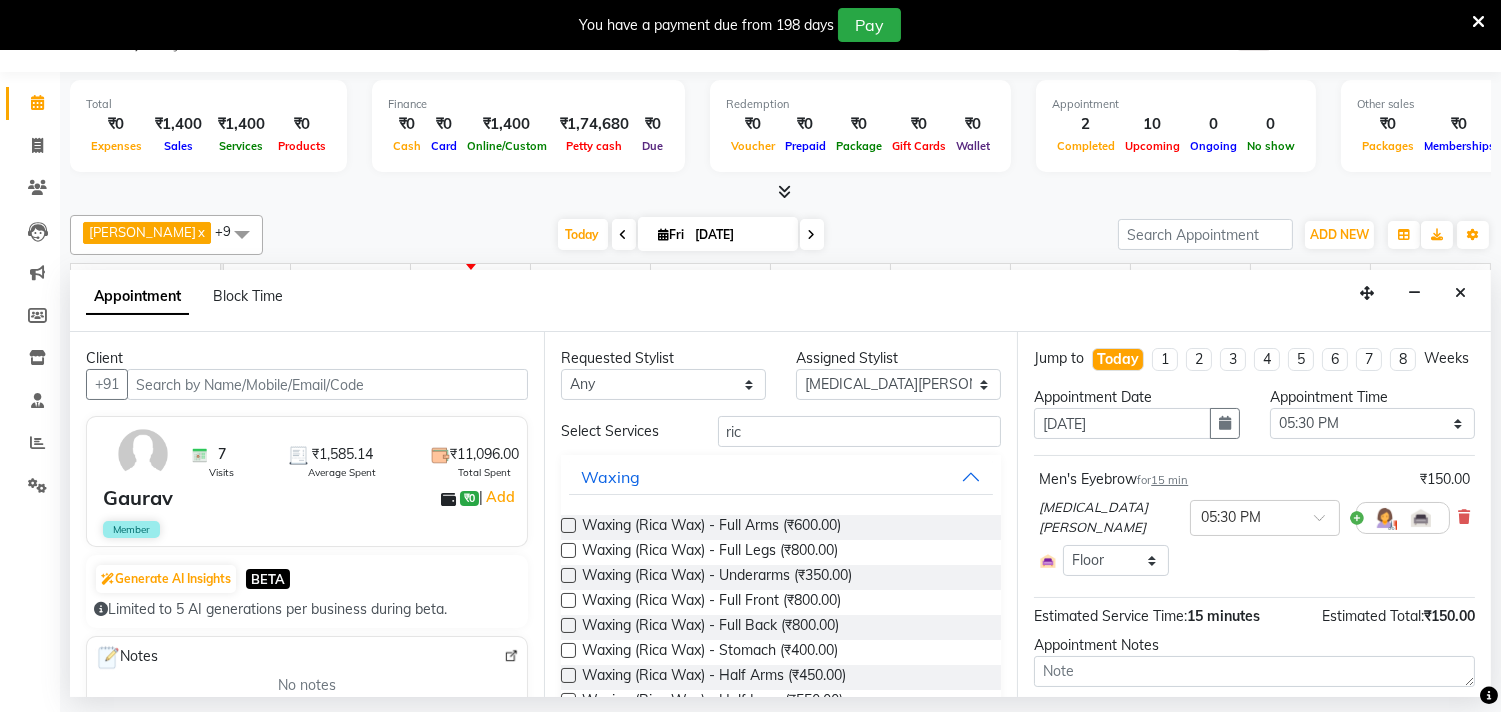 click at bounding box center [567, 527] 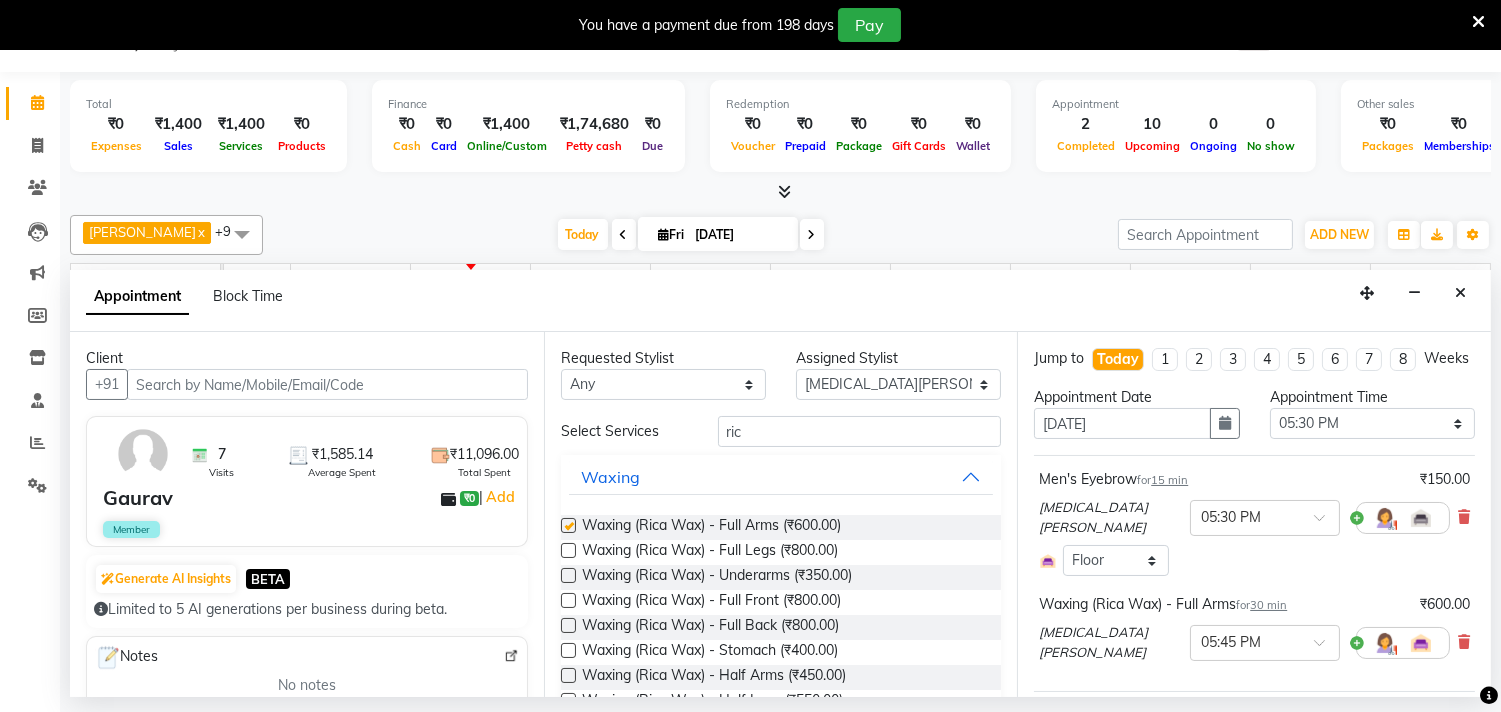 checkbox on "false" 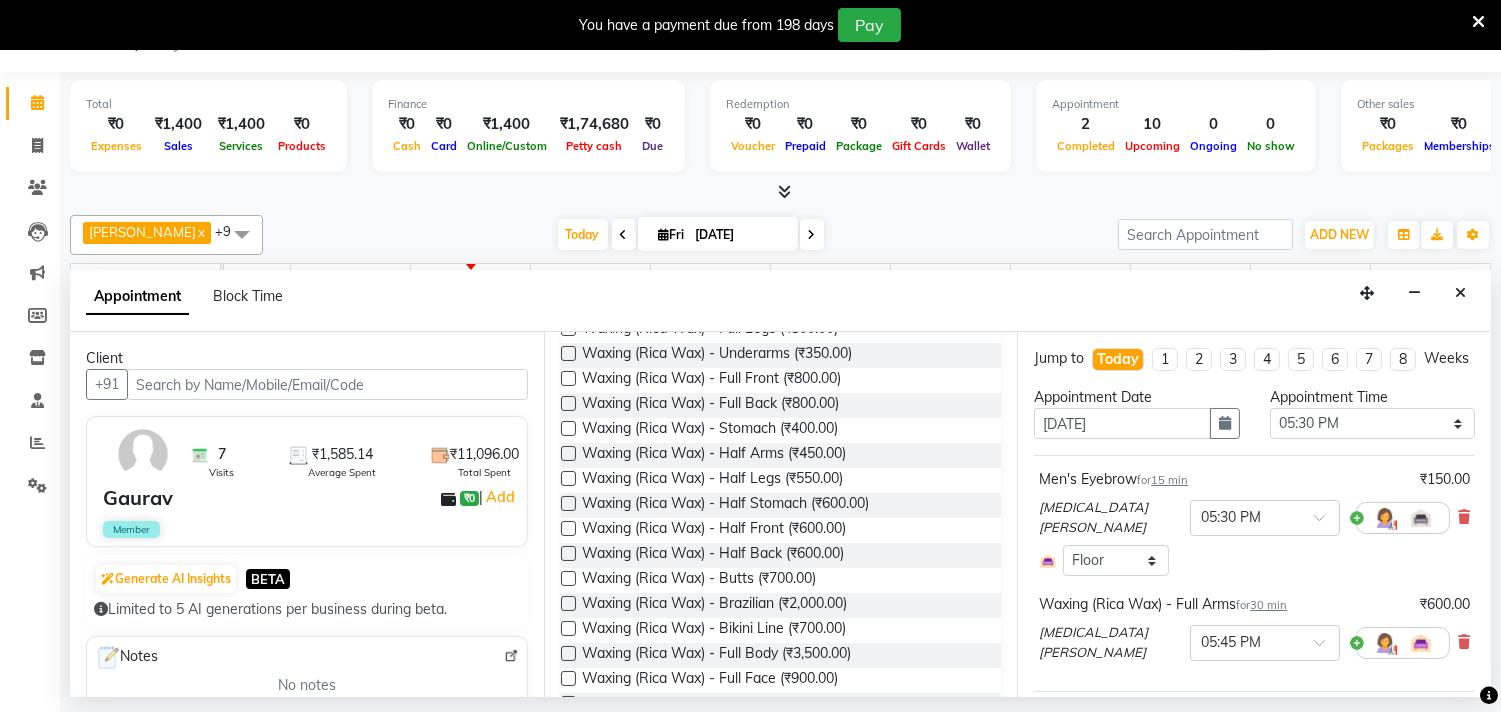 click at bounding box center [568, 453] 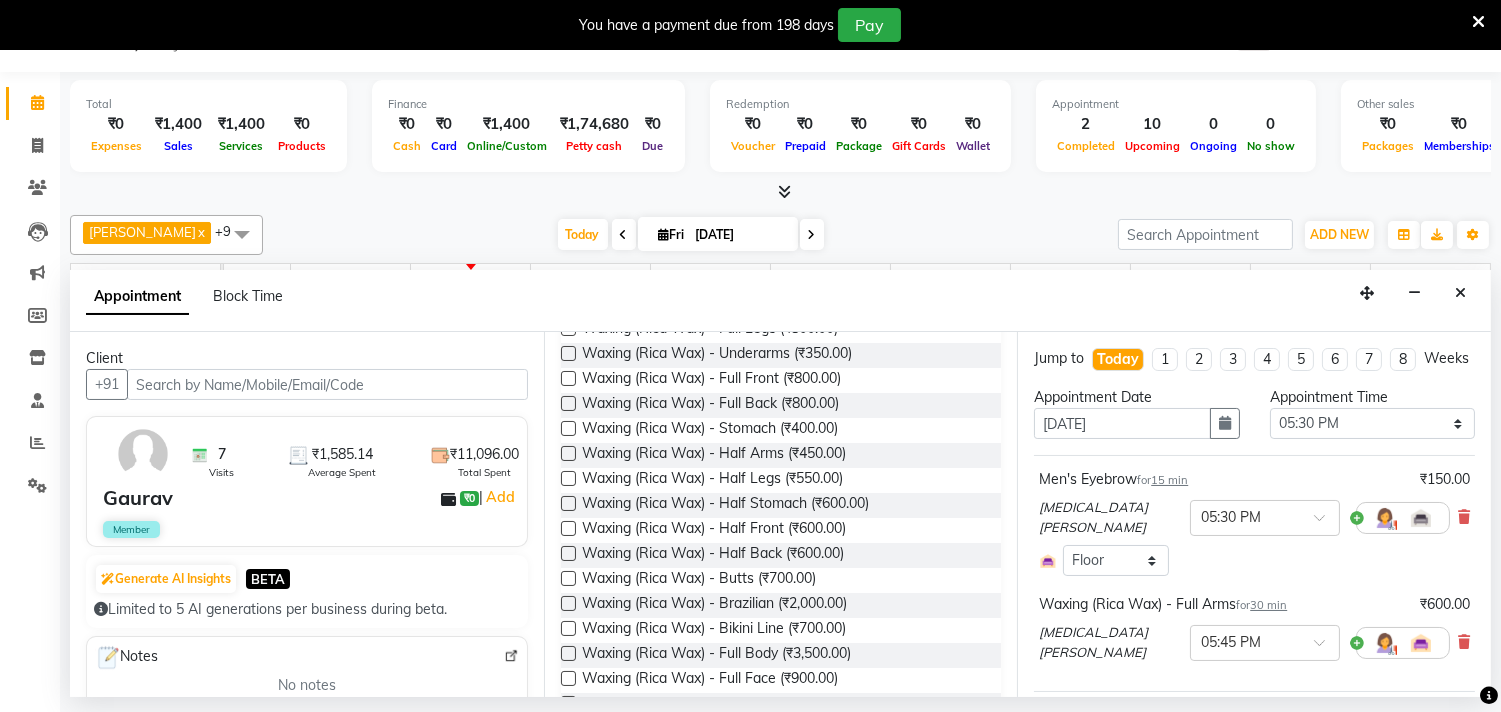 click at bounding box center (567, 455) 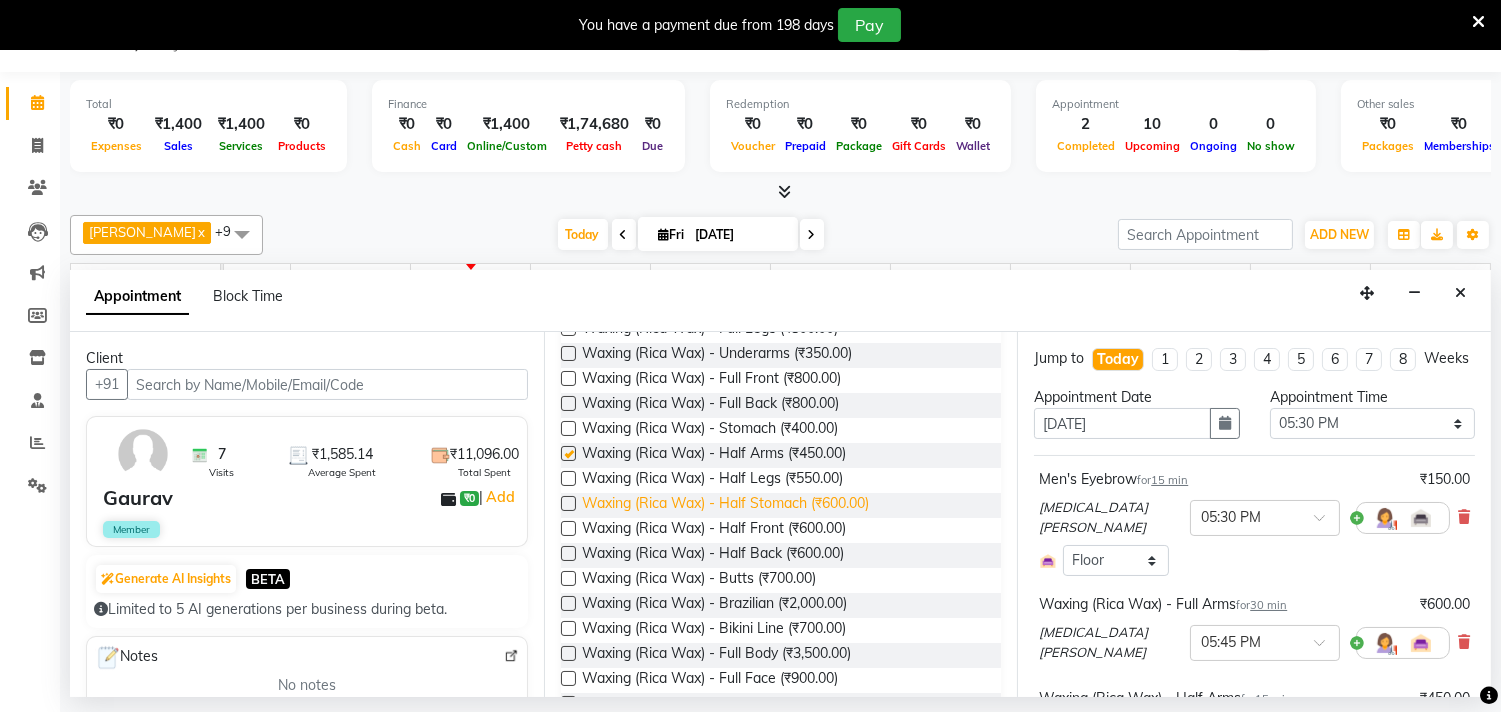 checkbox on "false" 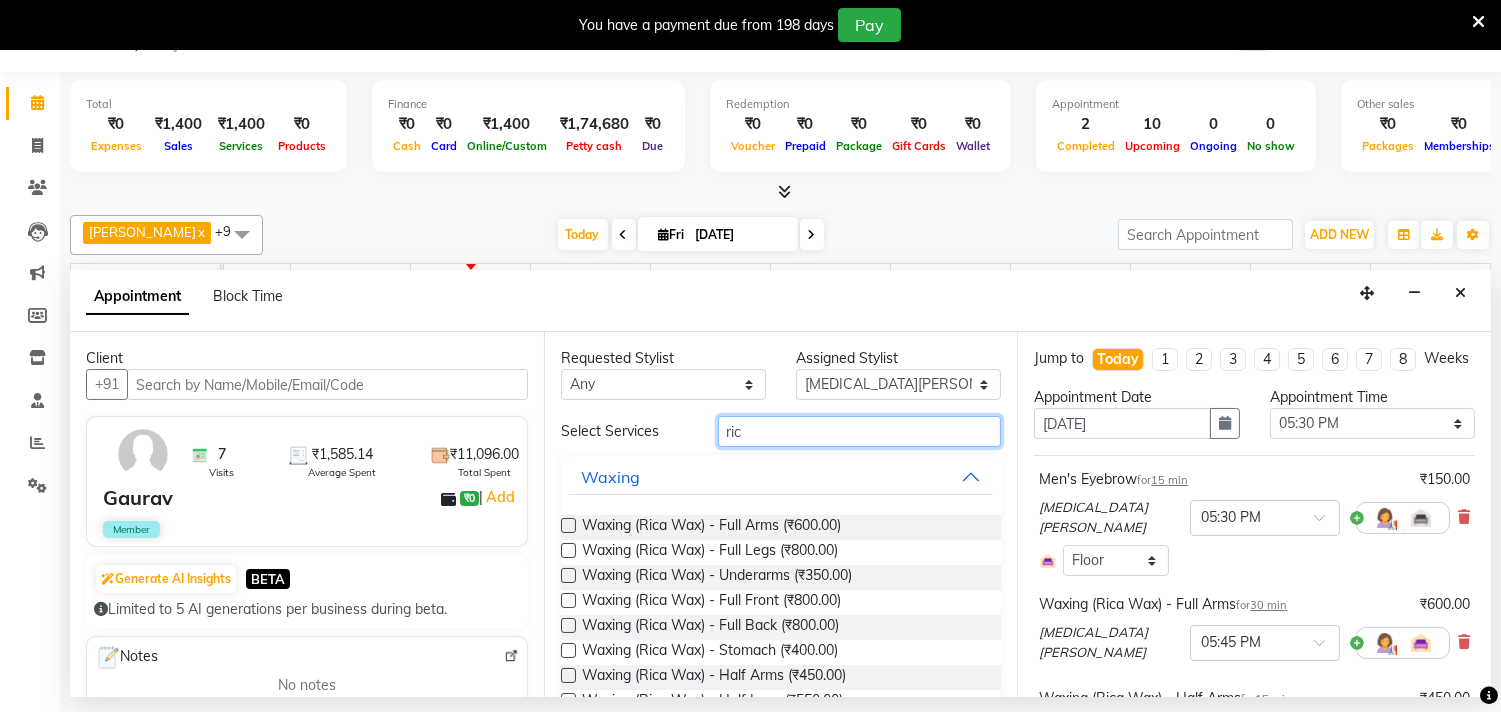 drag, startPoint x: 755, startPoint y: 431, endPoint x: 685, endPoint y: 417, distance: 71.38628 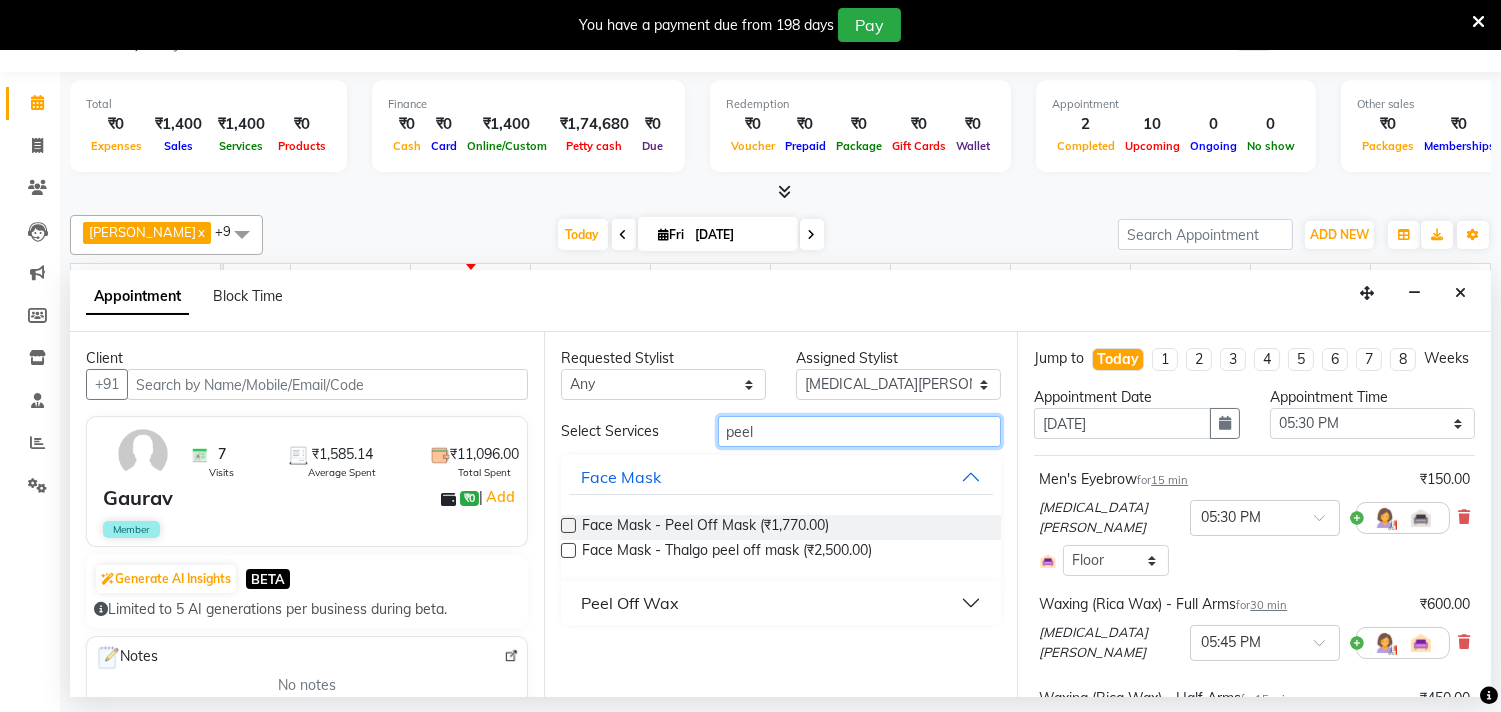 type on "peel" 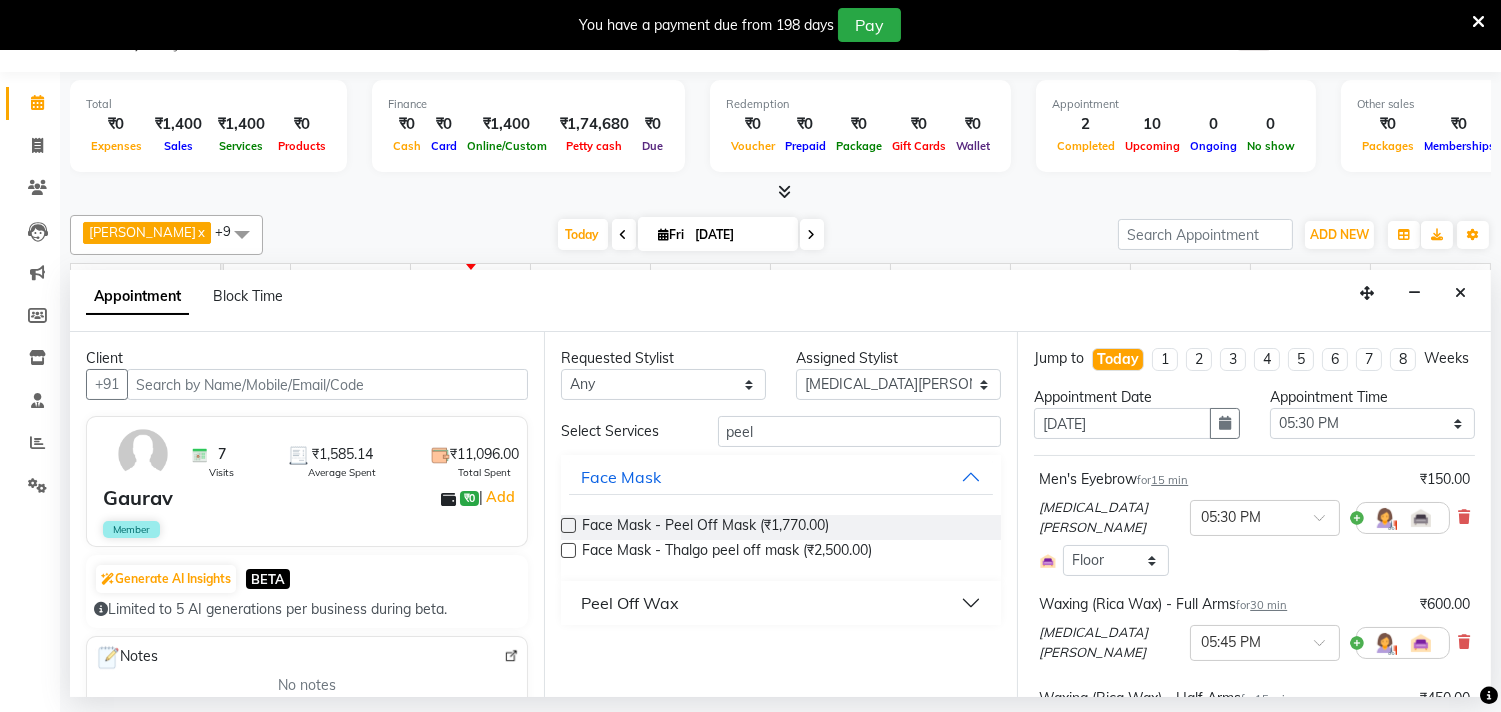 click on "Peel Off Wax" at bounding box center (630, 603) 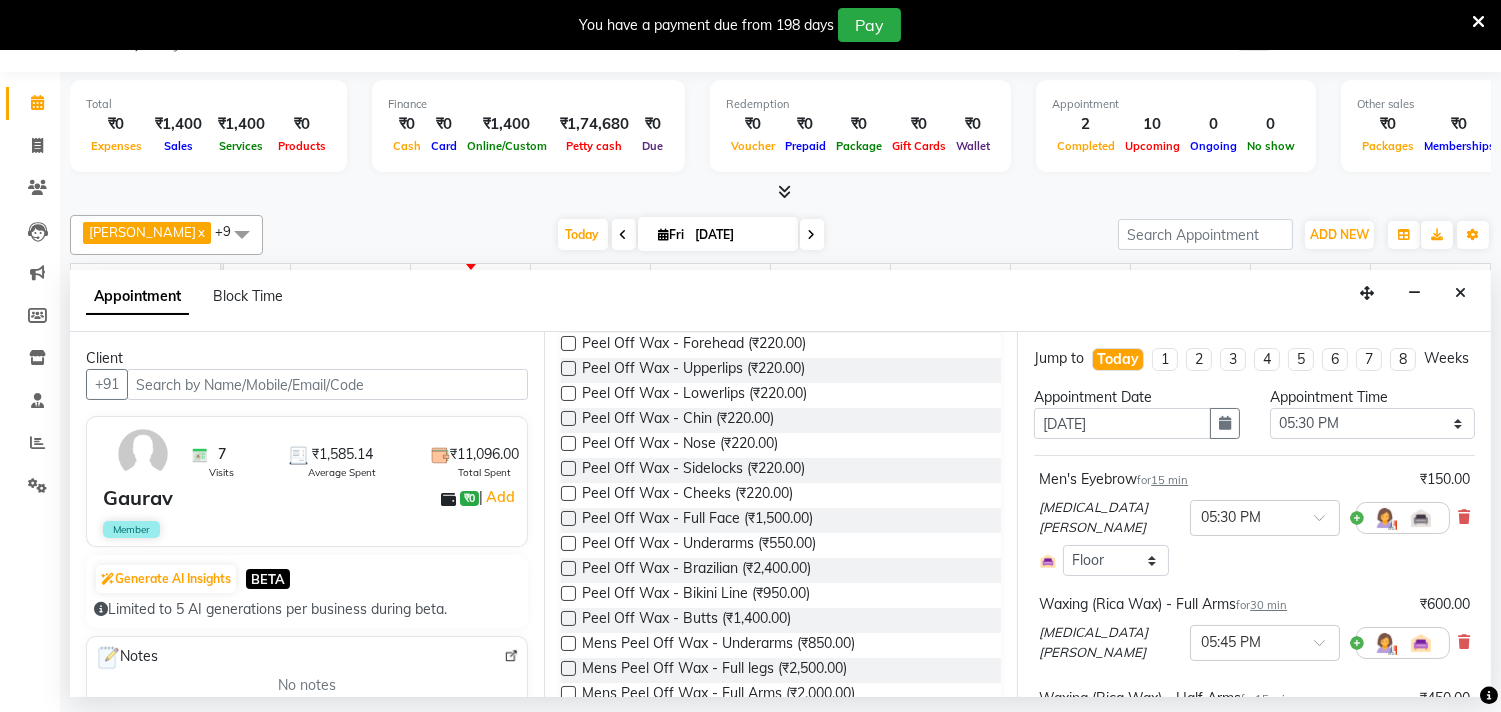 click at bounding box center (568, 568) 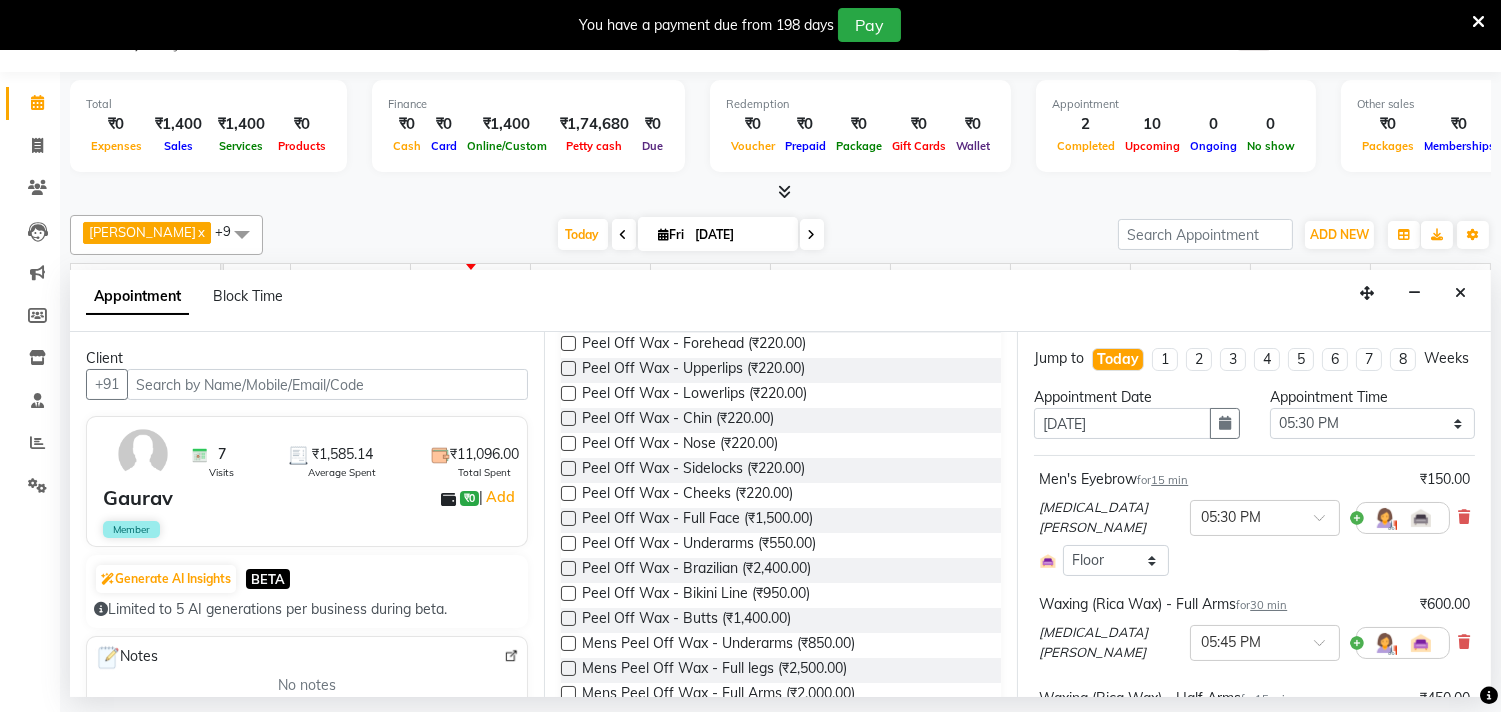 click at bounding box center (567, 570) 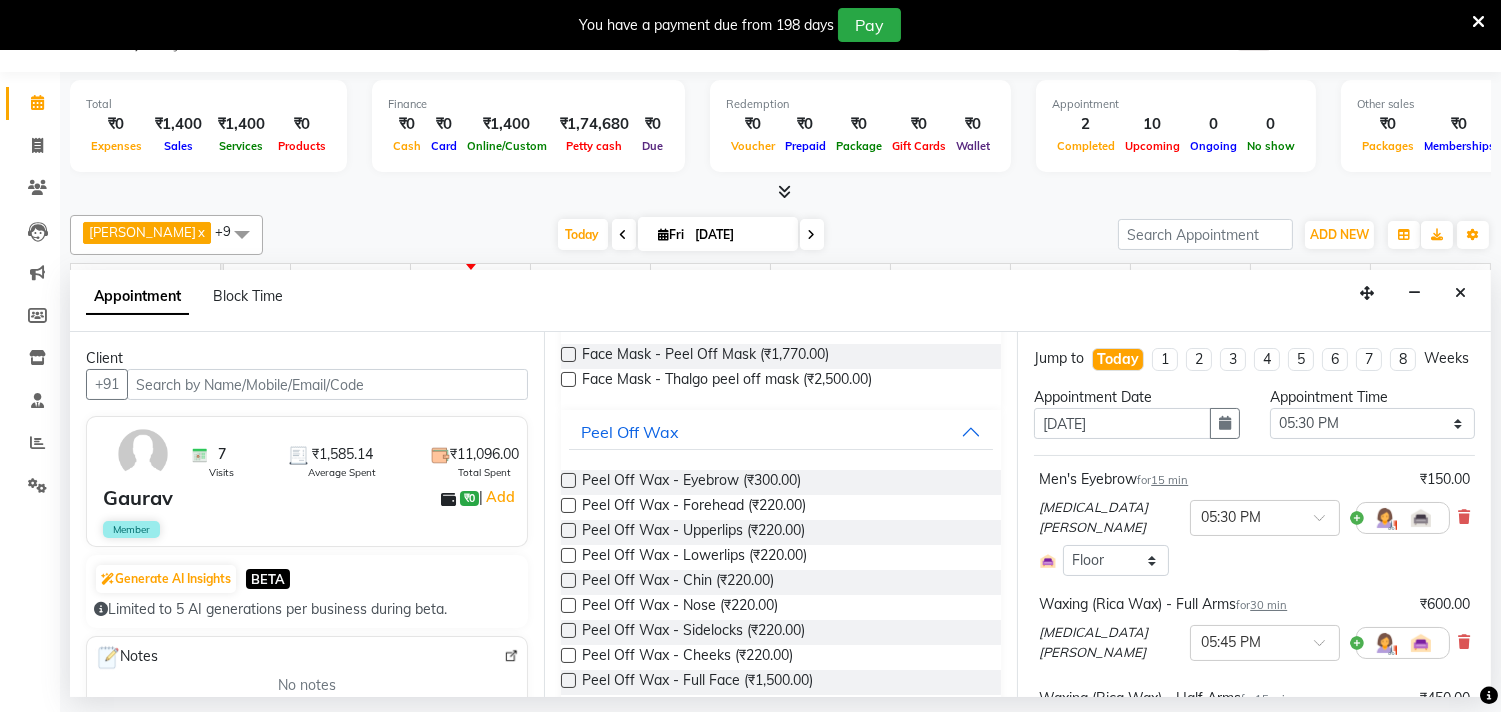 checkbox on "false" 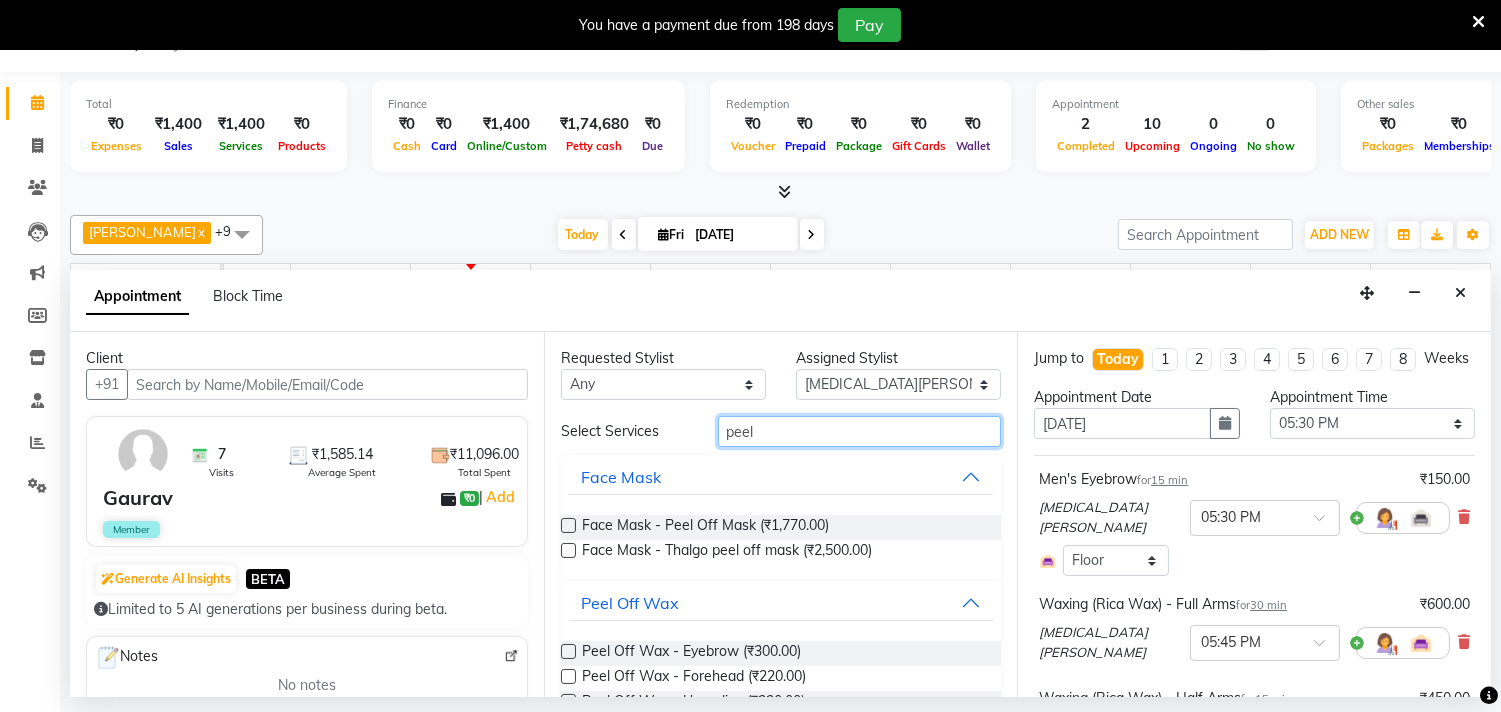 drag, startPoint x: 753, startPoint y: 434, endPoint x: 687, endPoint y: 436, distance: 66.0303 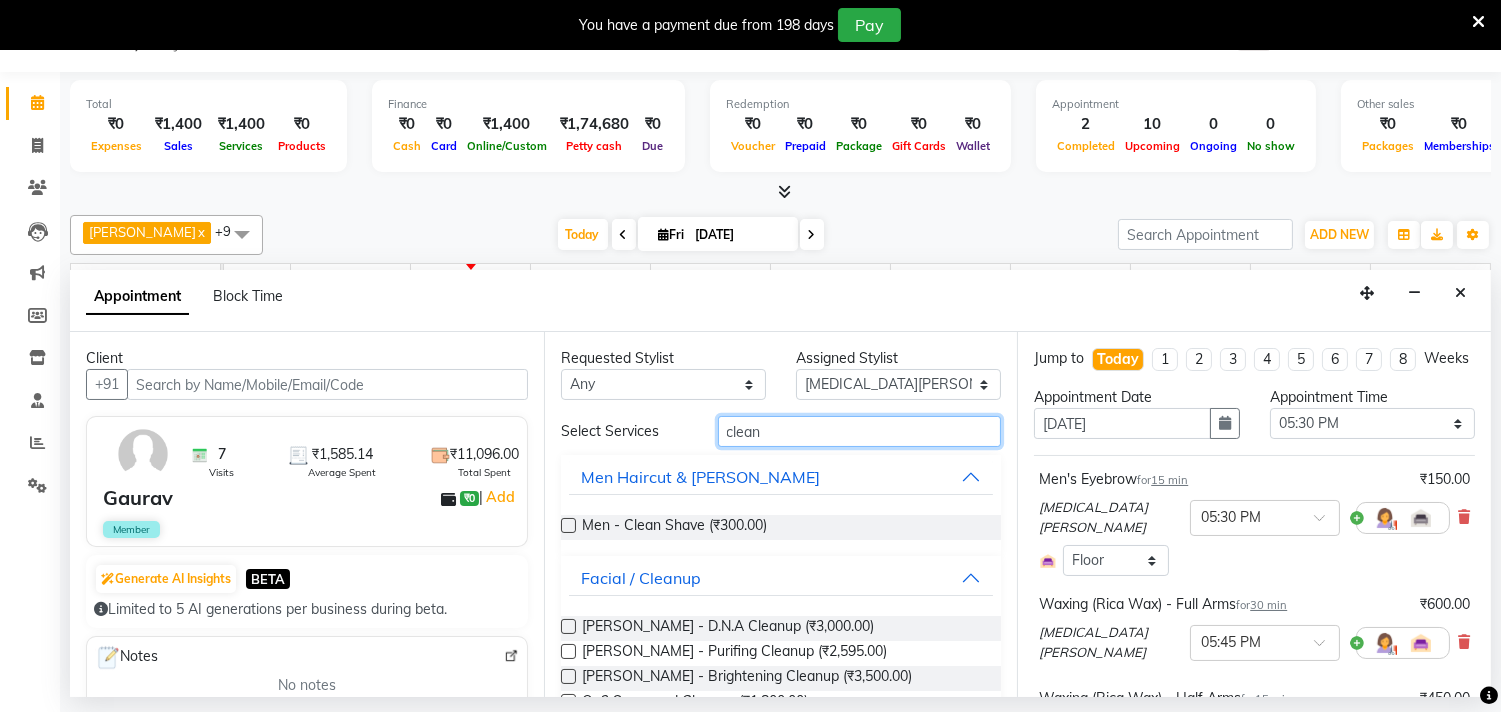 type on "clean" 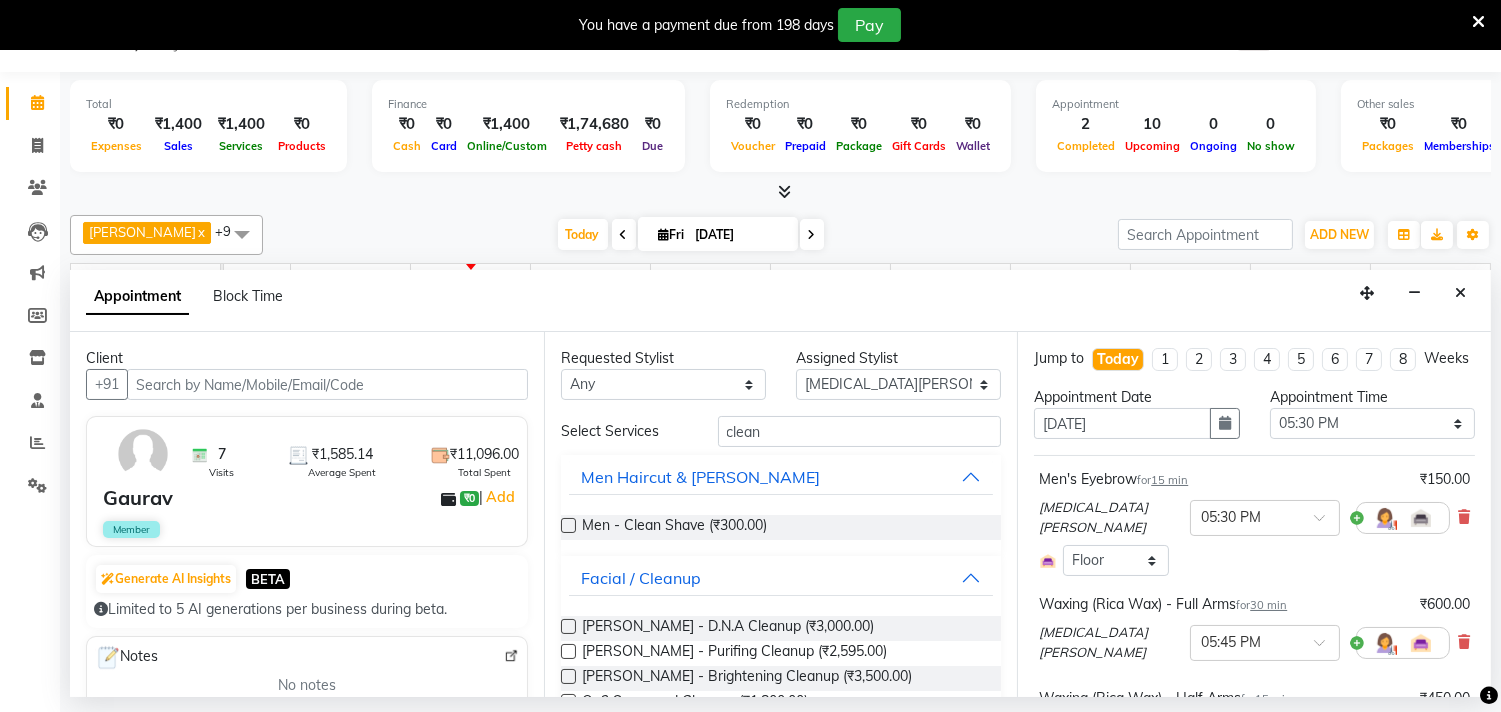 click at bounding box center (568, 626) 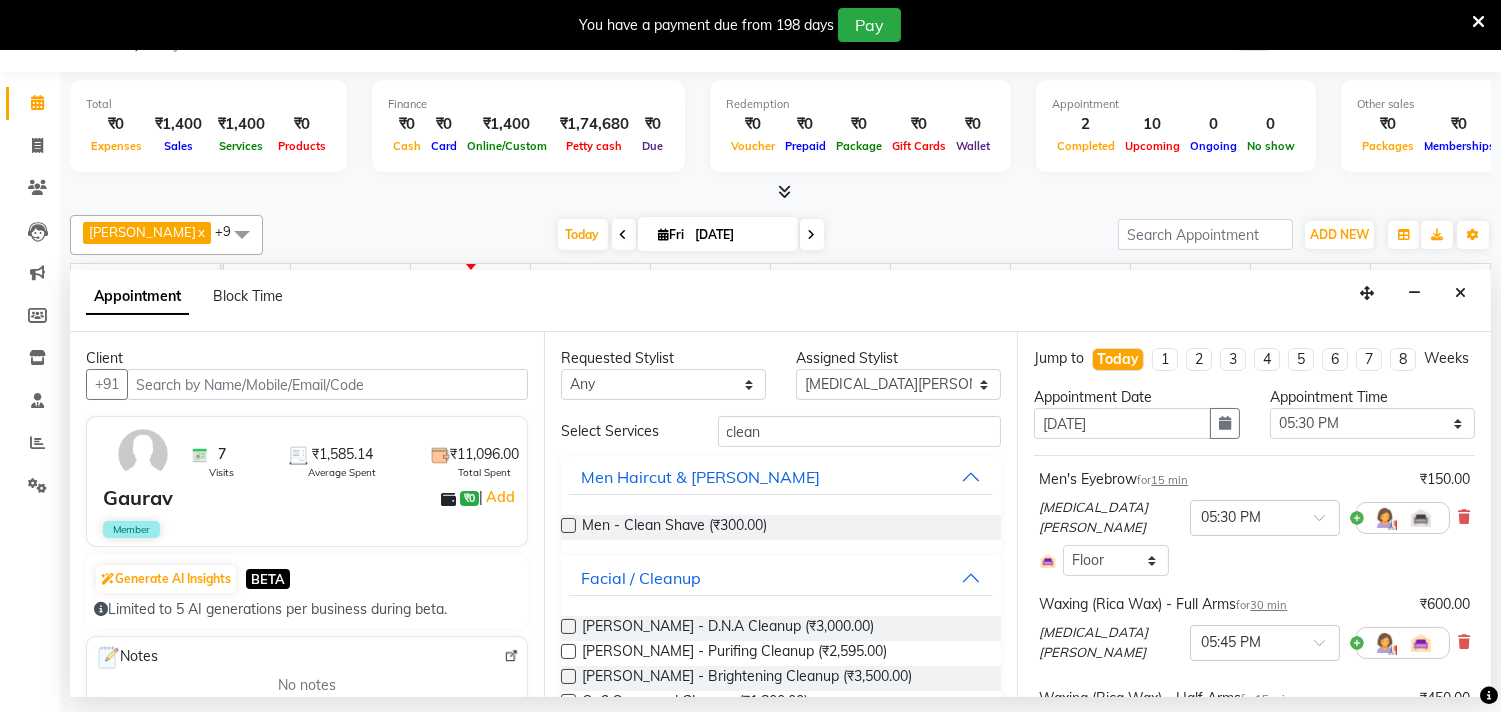 click at bounding box center (567, 628) 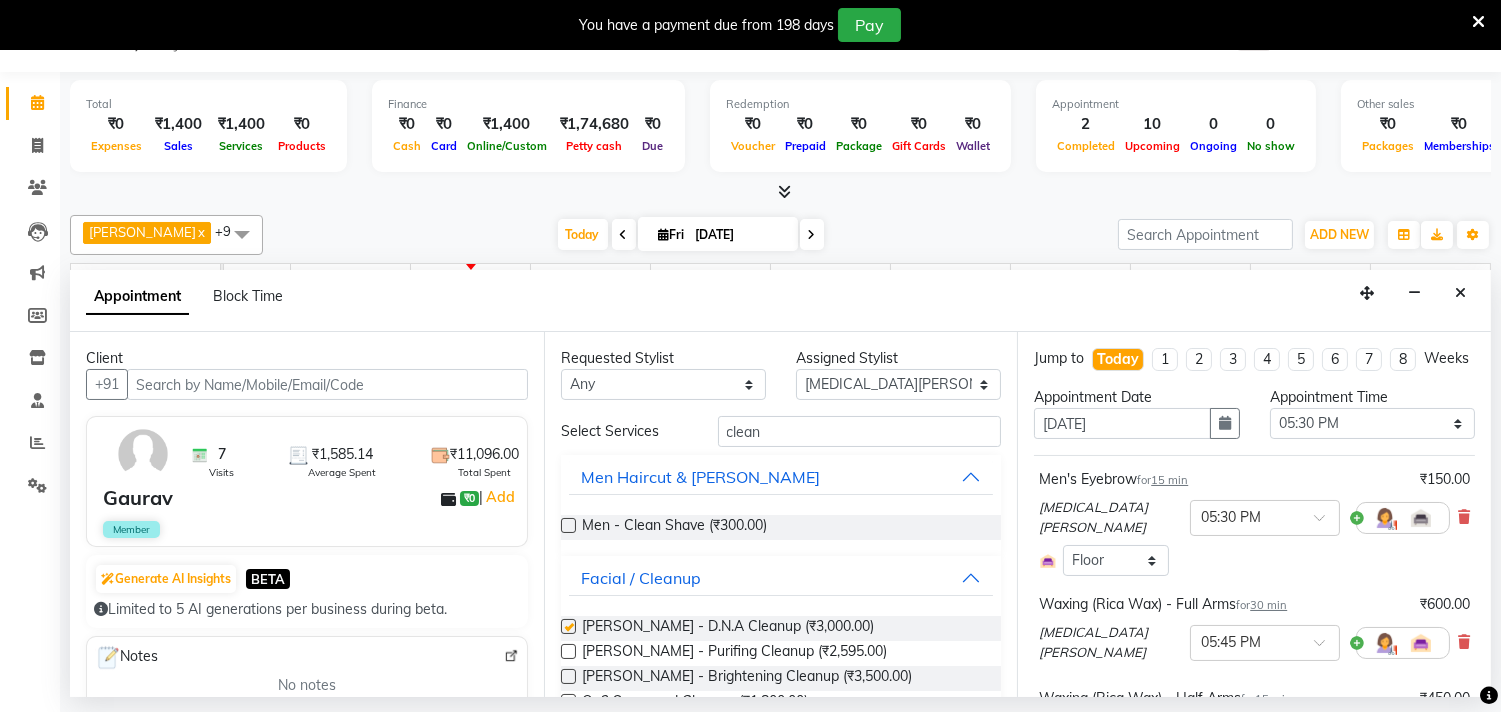 checkbox on "false" 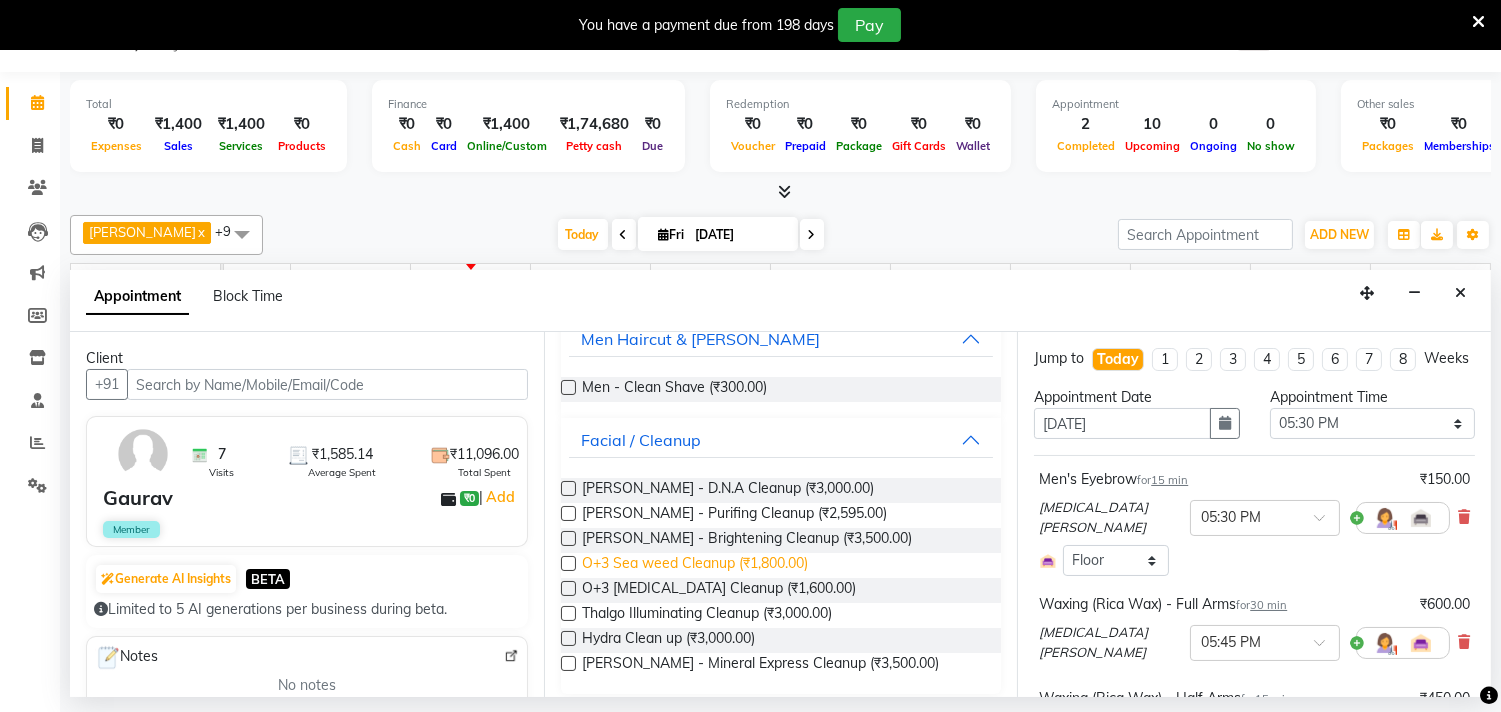 scroll, scrollTop: 150, scrollLeft: 0, axis: vertical 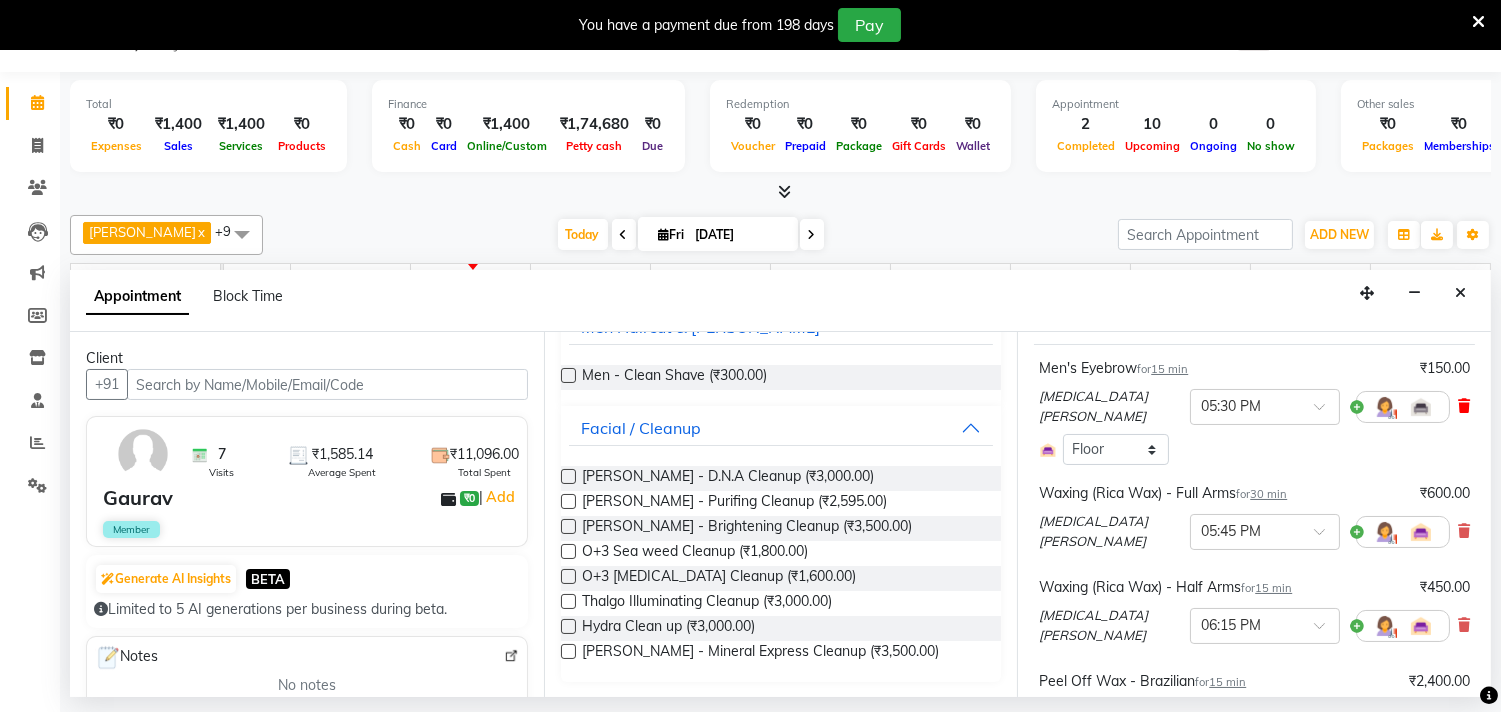 click at bounding box center (1464, 406) 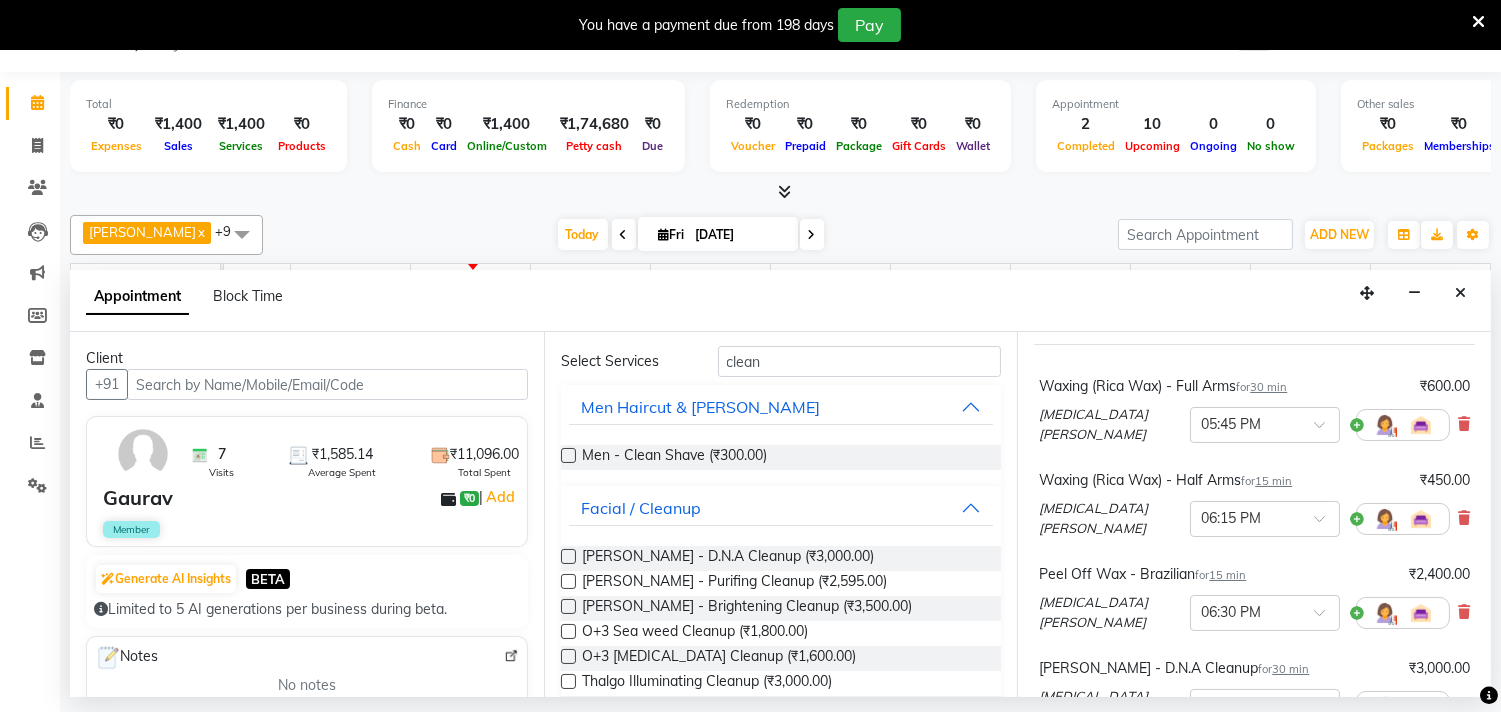 scroll, scrollTop: 0, scrollLeft: 0, axis: both 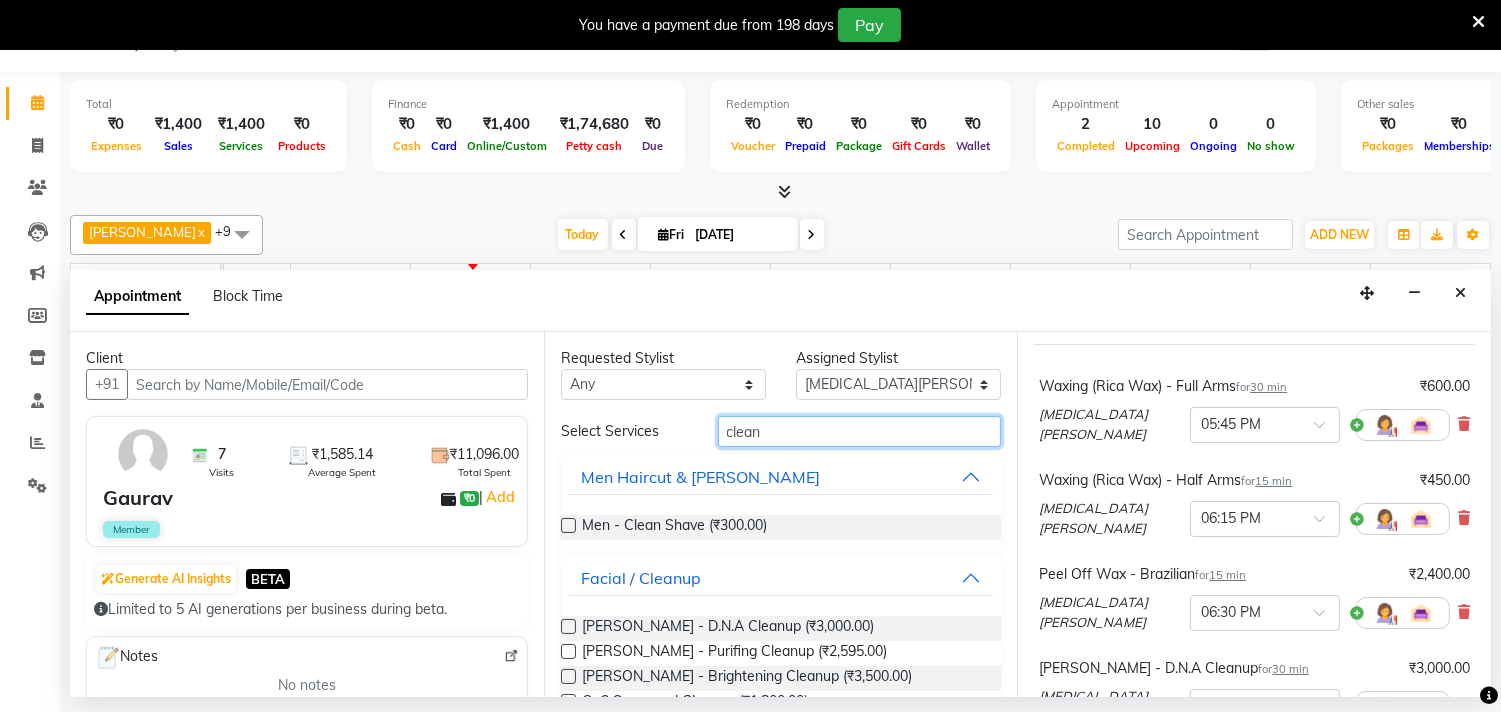 drag, startPoint x: 763, startPoint y: 422, endPoint x: 707, endPoint y: 422, distance: 56 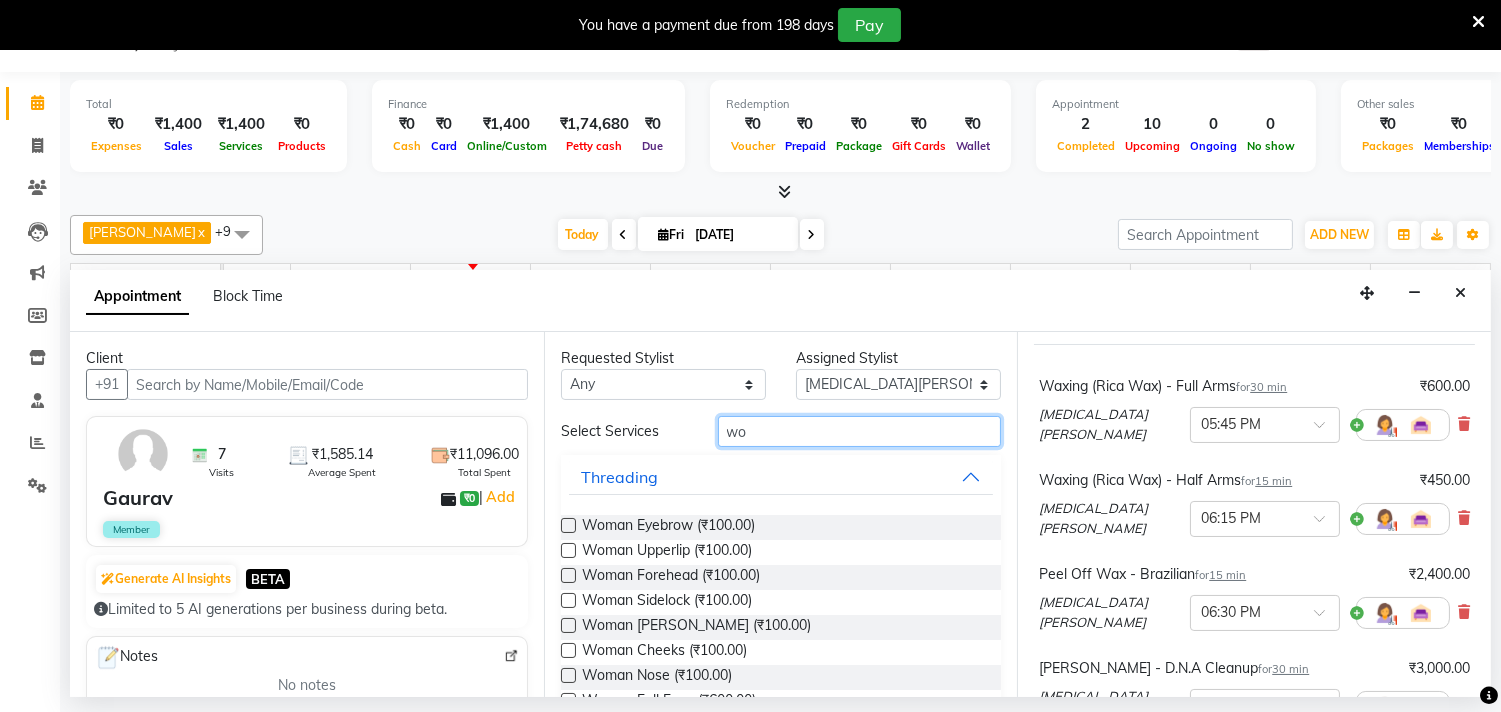 type on "wo" 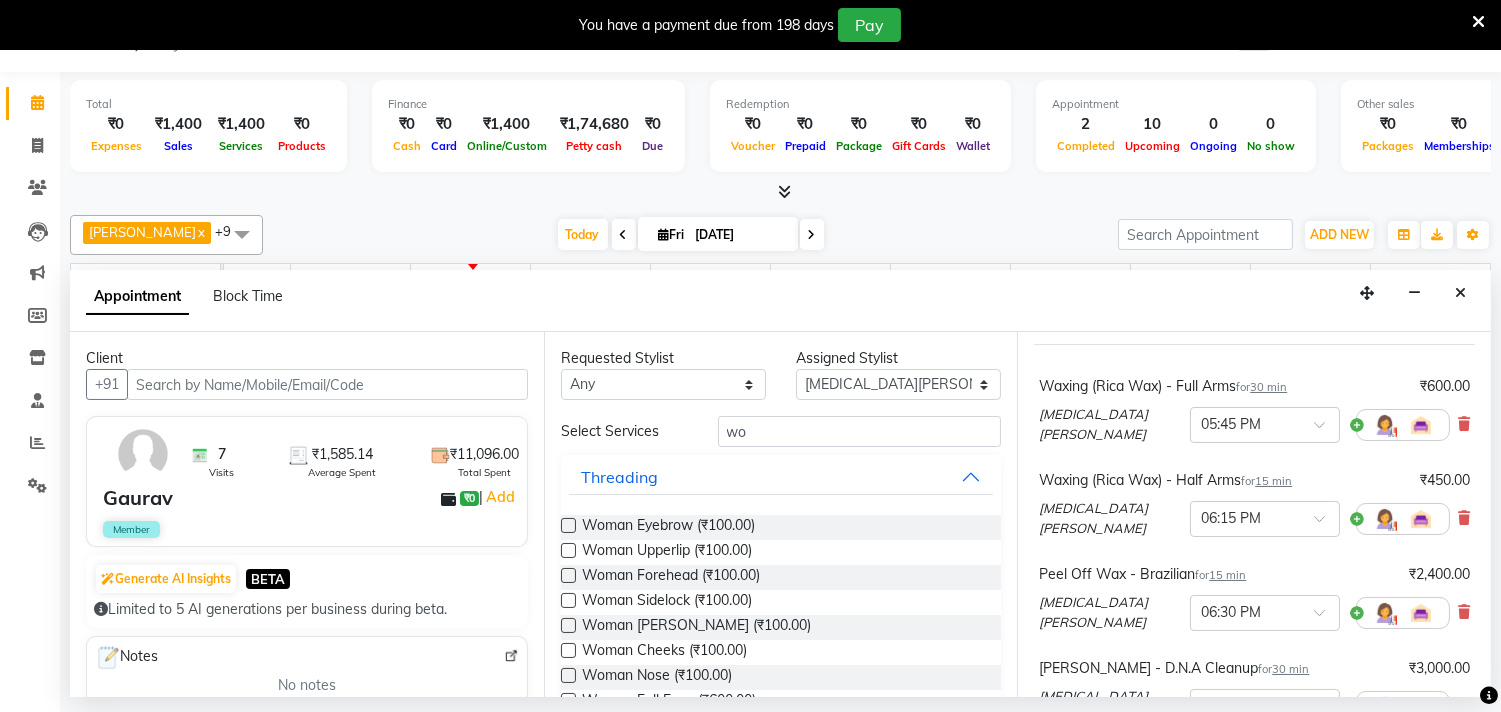click at bounding box center (568, 525) 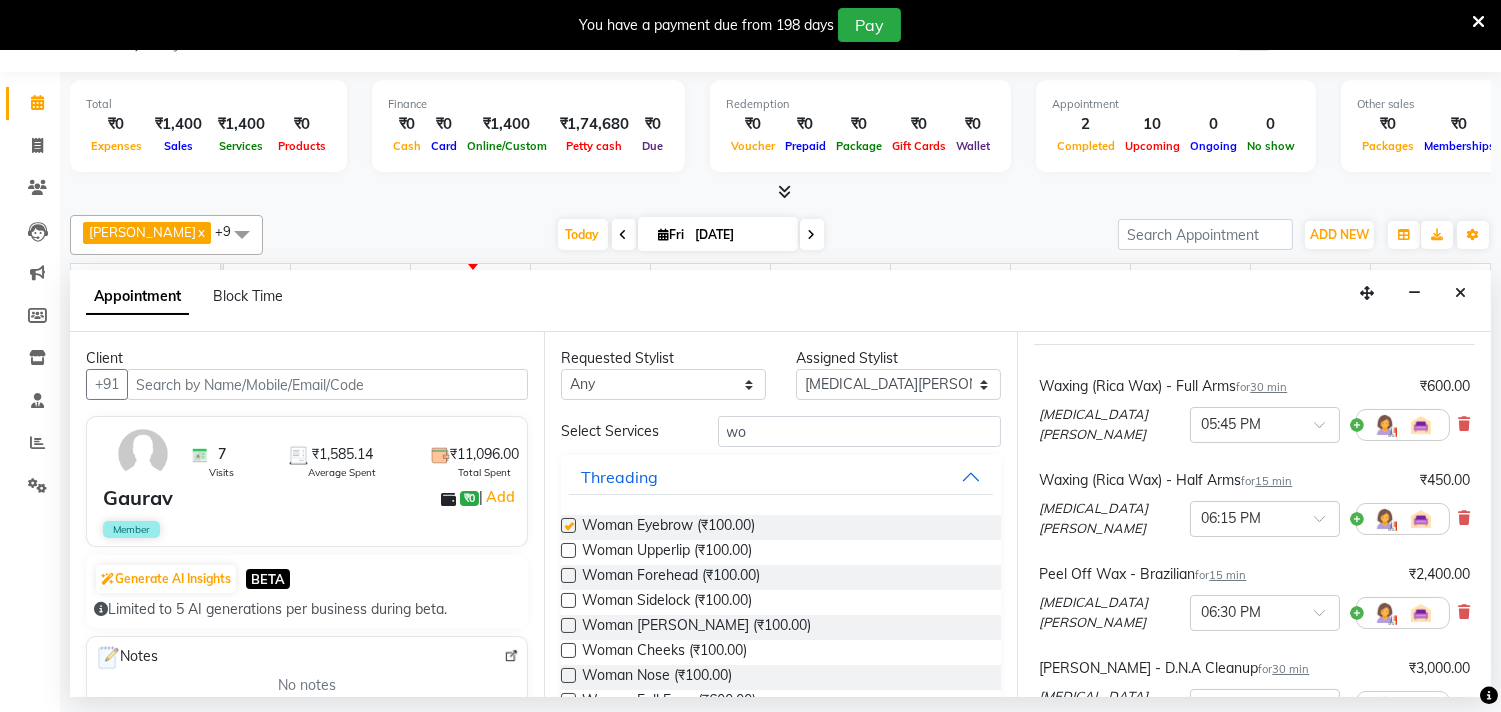 checkbox on "false" 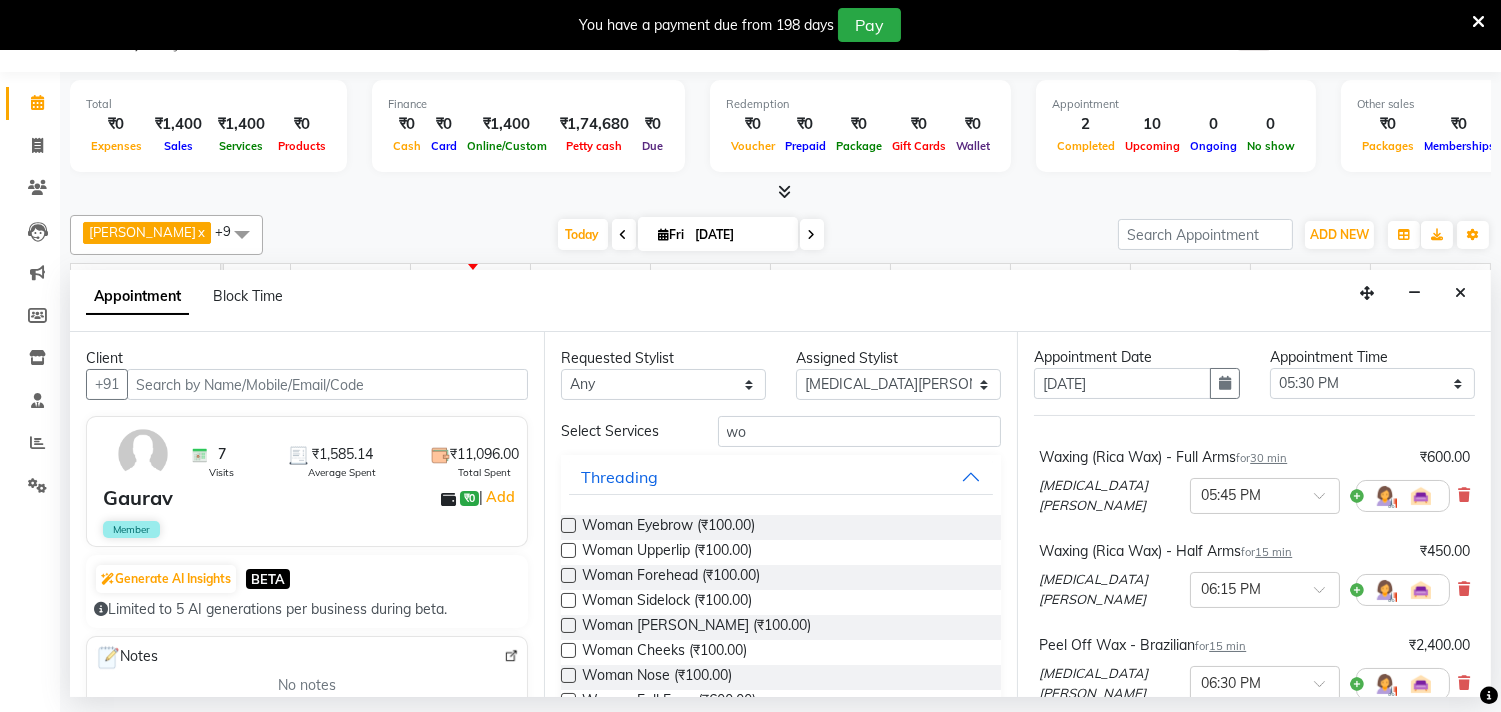 scroll, scrollTop: 484, scrollLeft: 0, axis: vertical 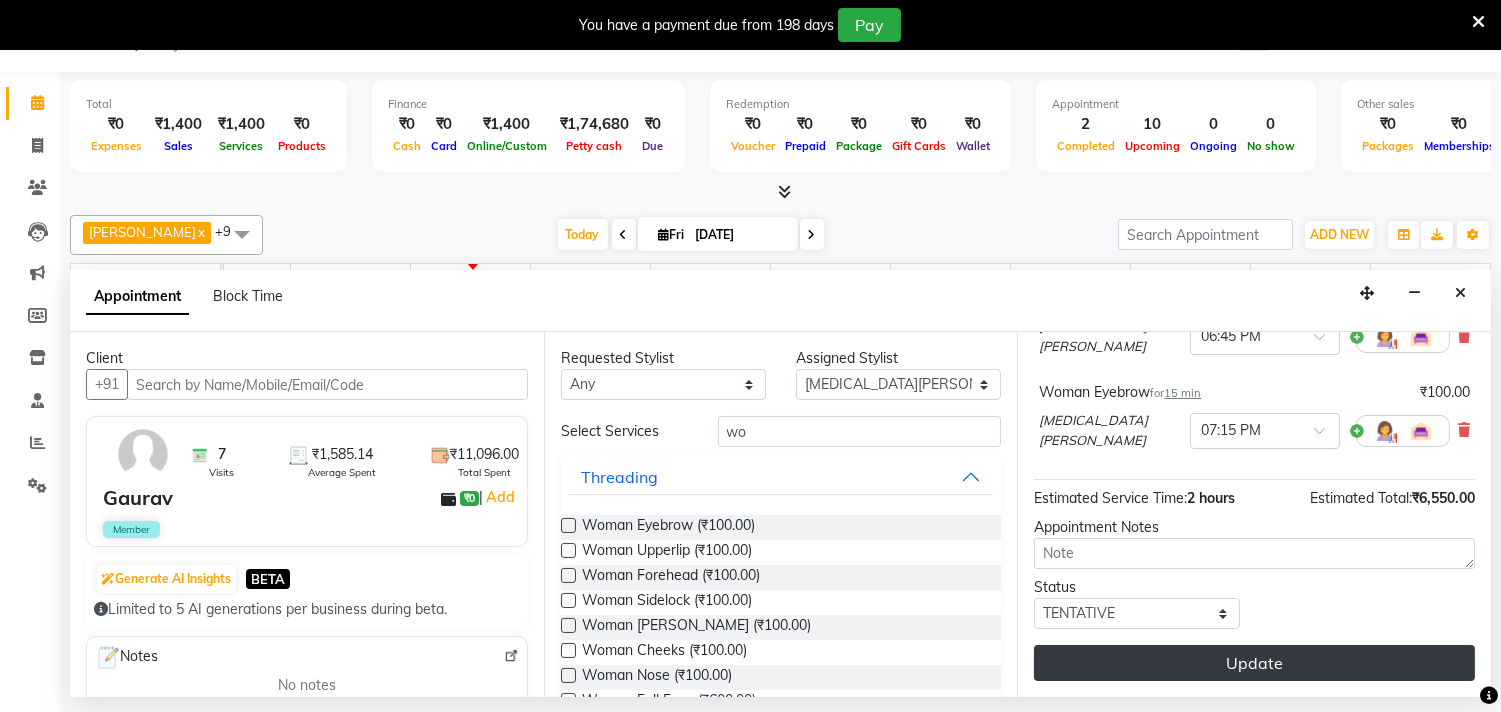 click on "Update" at bounding box center [1254, 663] 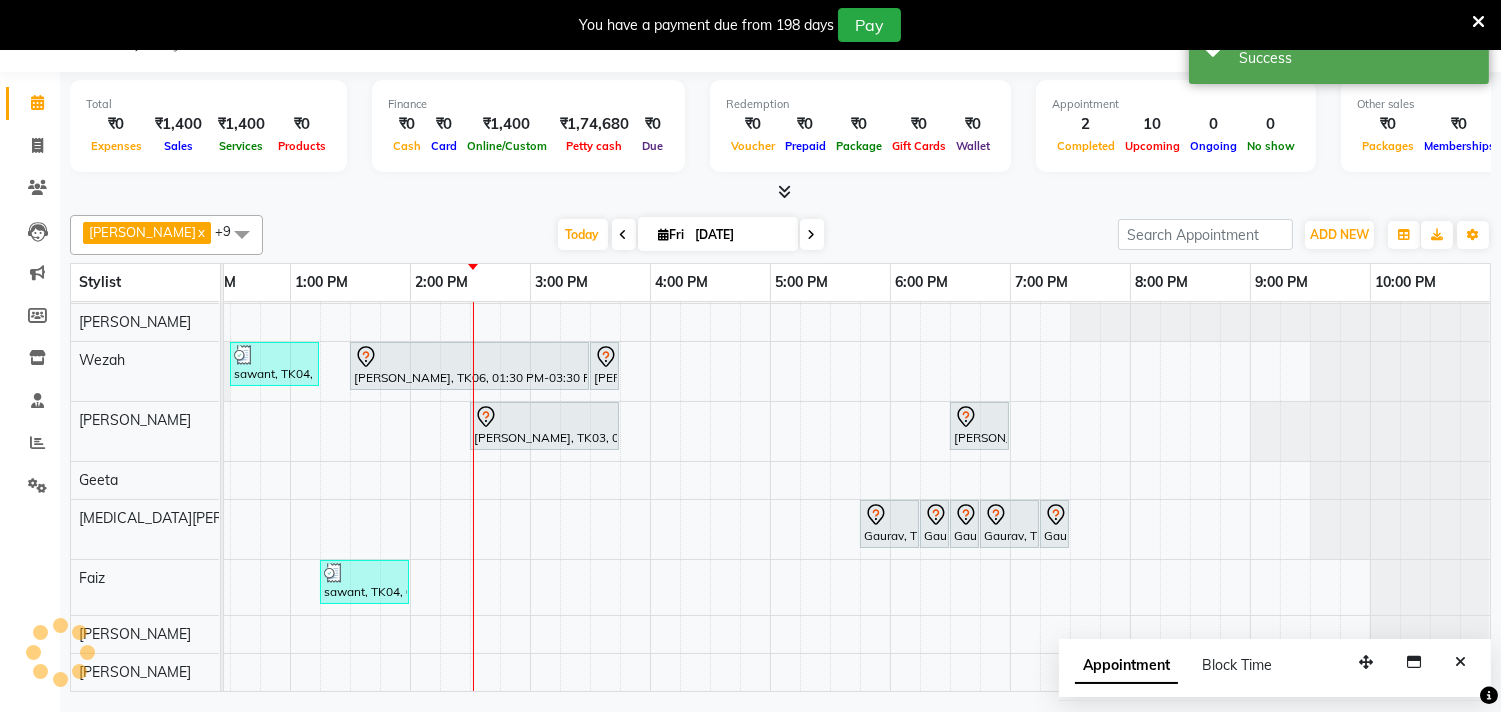 scroll, scrollTop: 0, scrollLeft: 0, axis: both 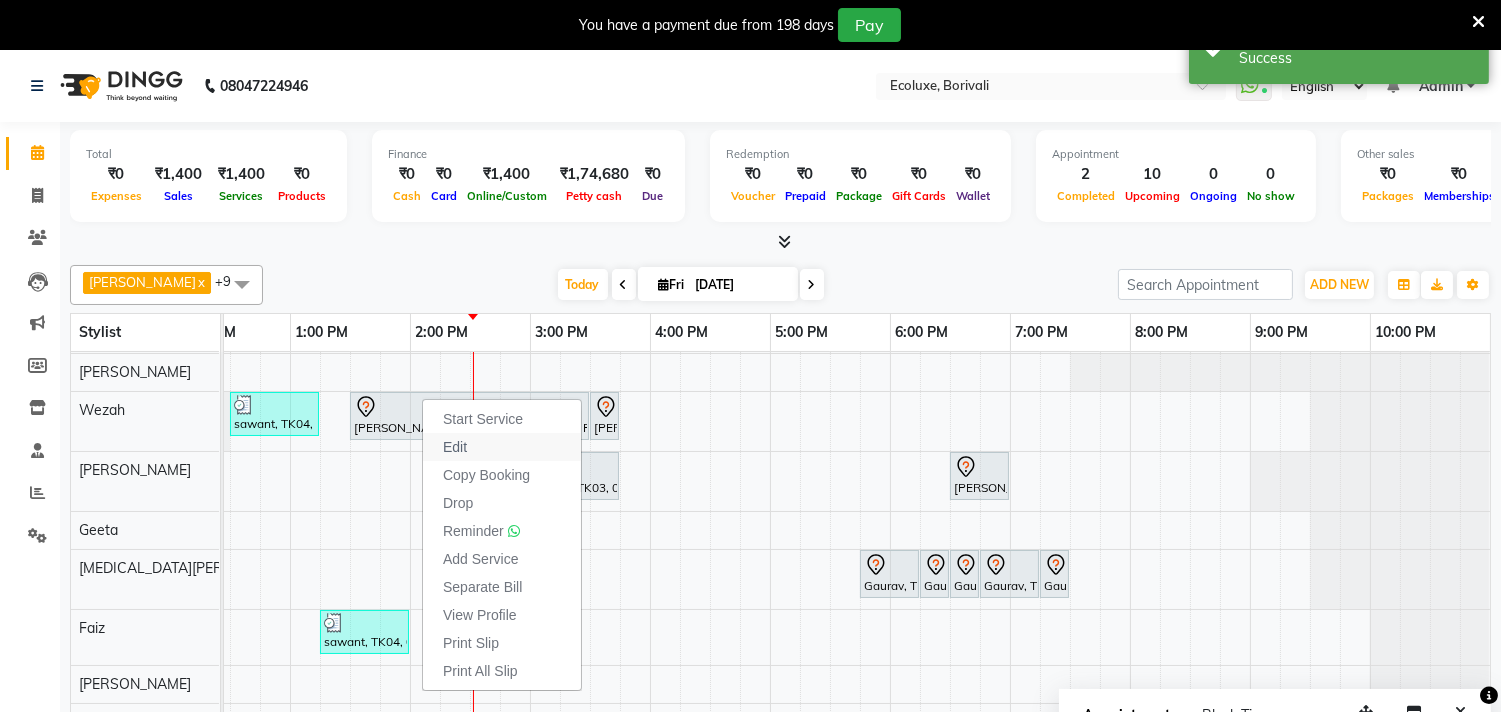 click on "Edit" at bounding box center [455, 447] 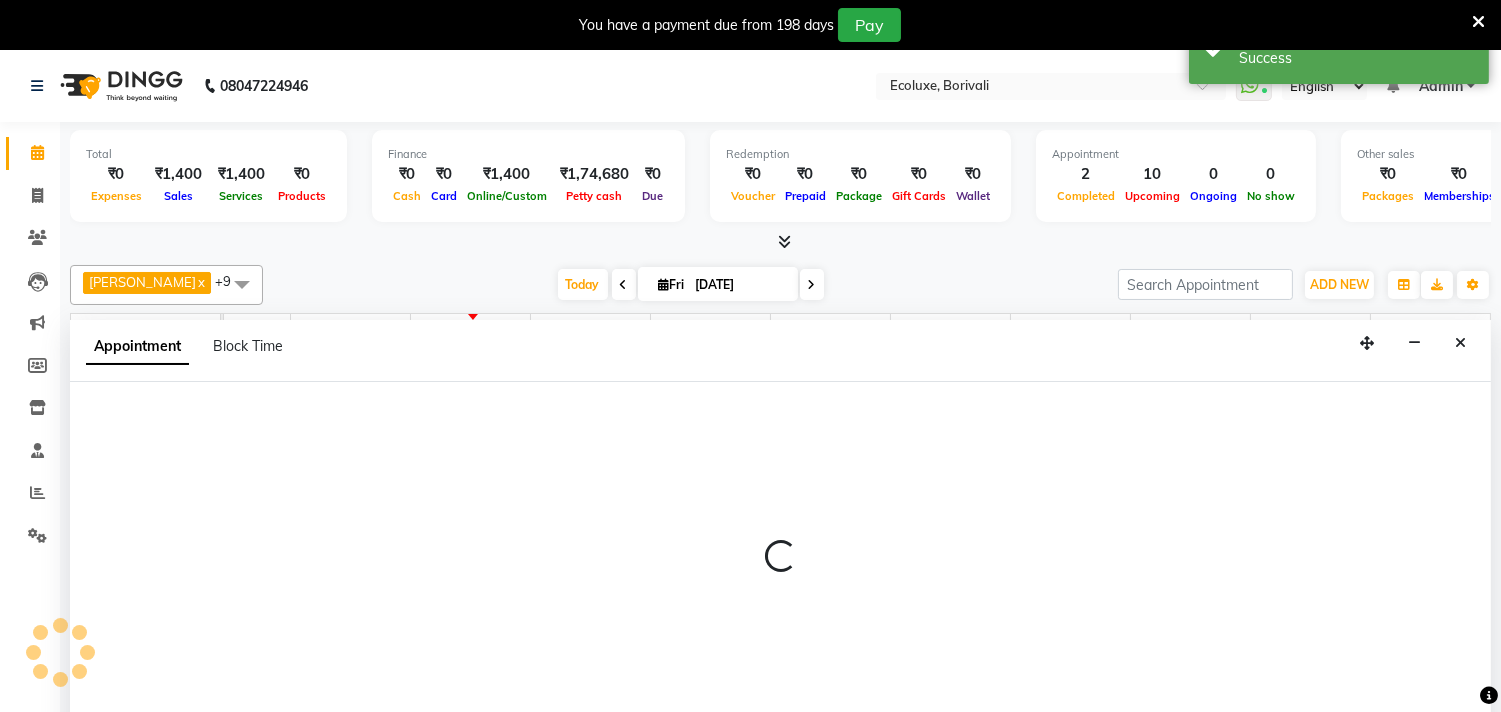 select on "810" 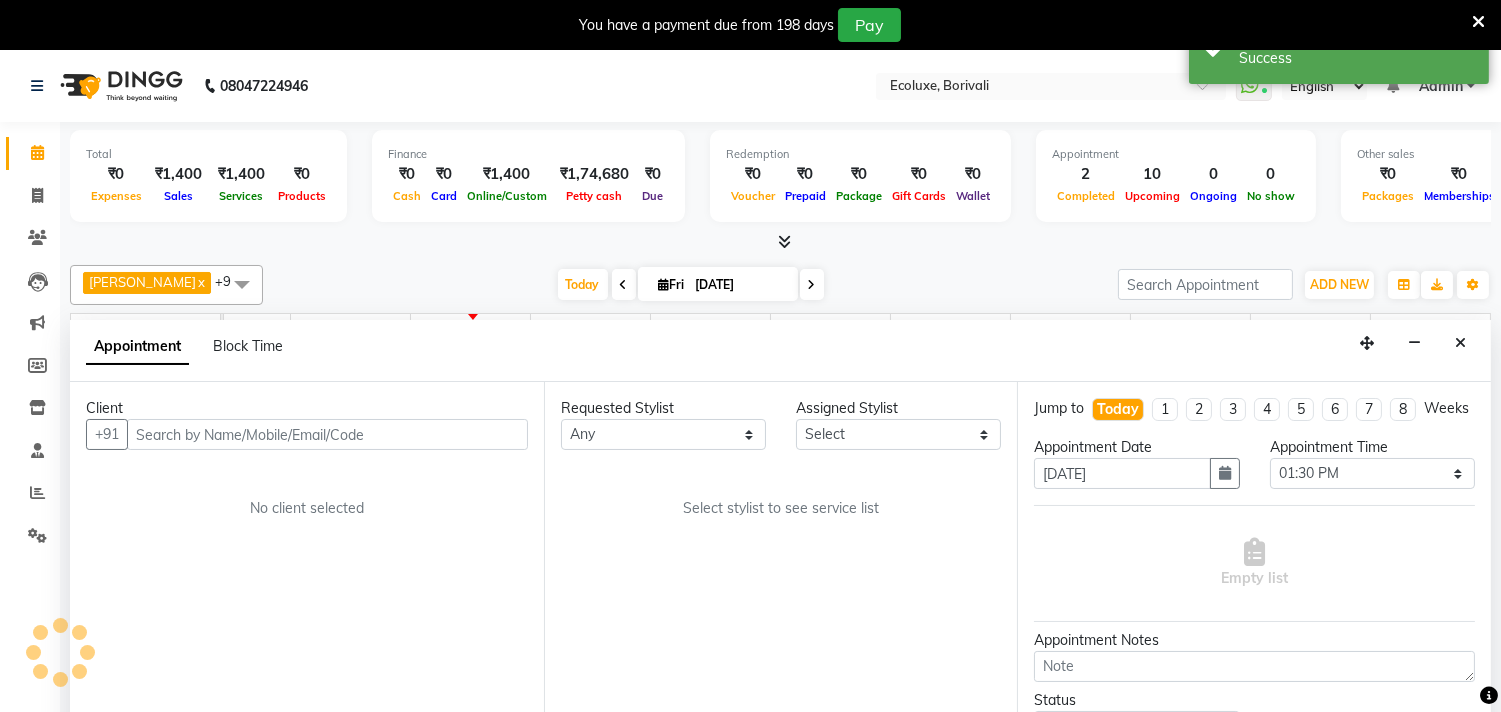 scroll, scrollTop: 50, scrollLeft: 0, axis: vertical 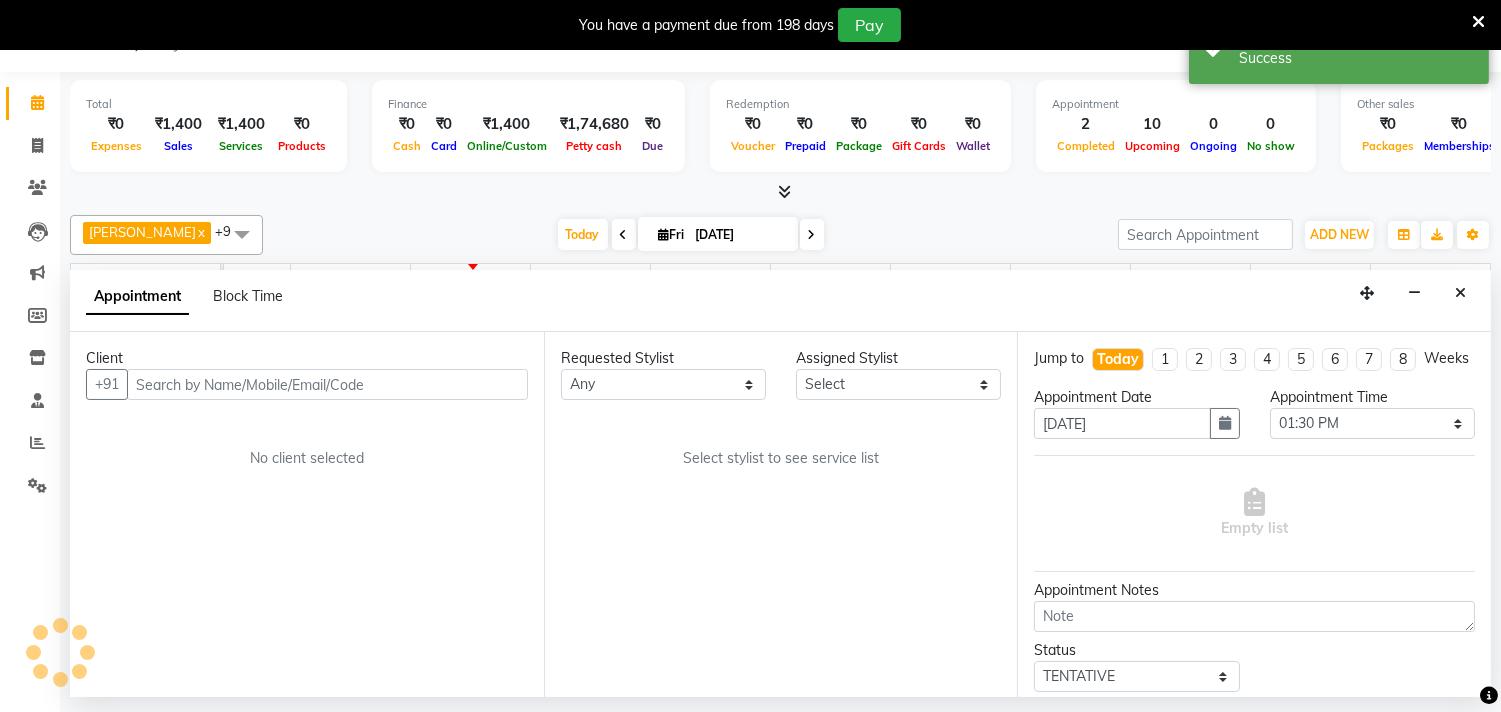 select on "37822" 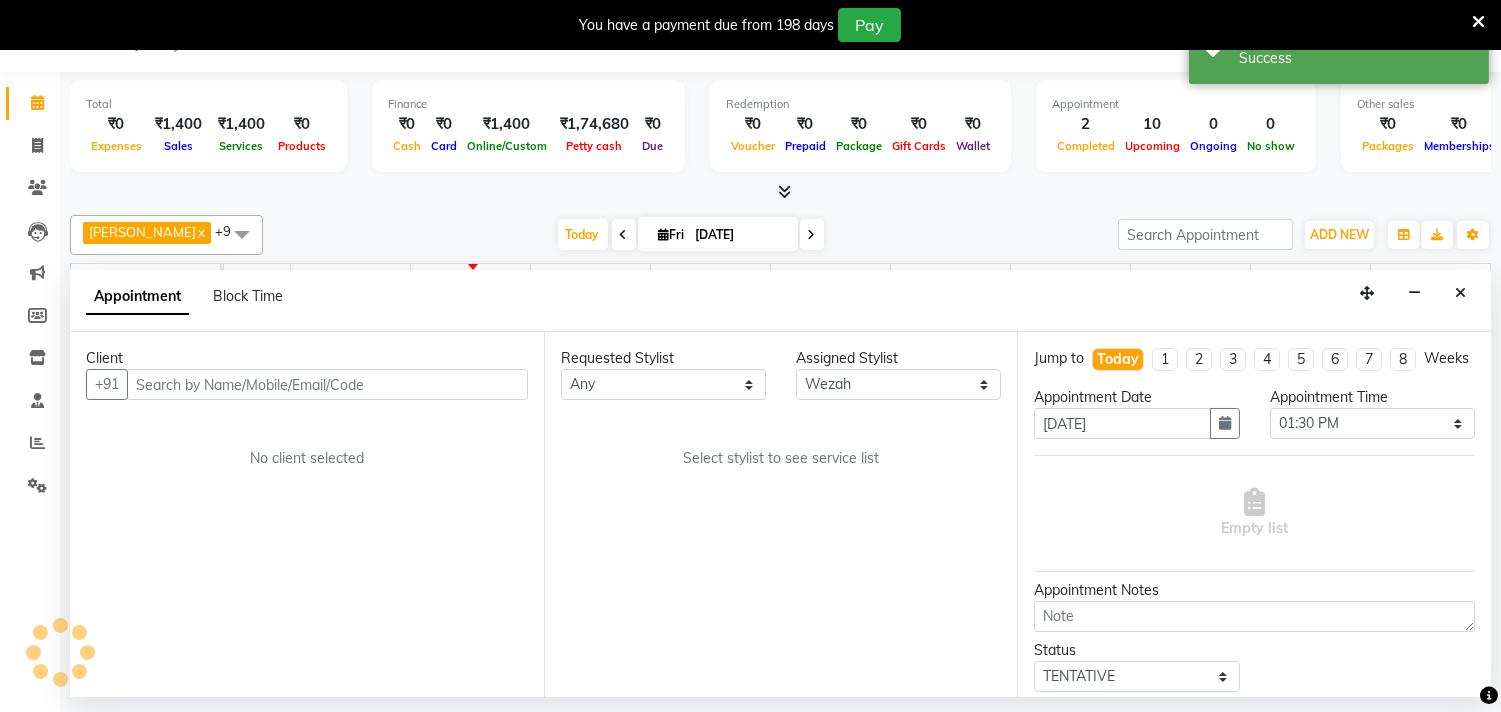 select 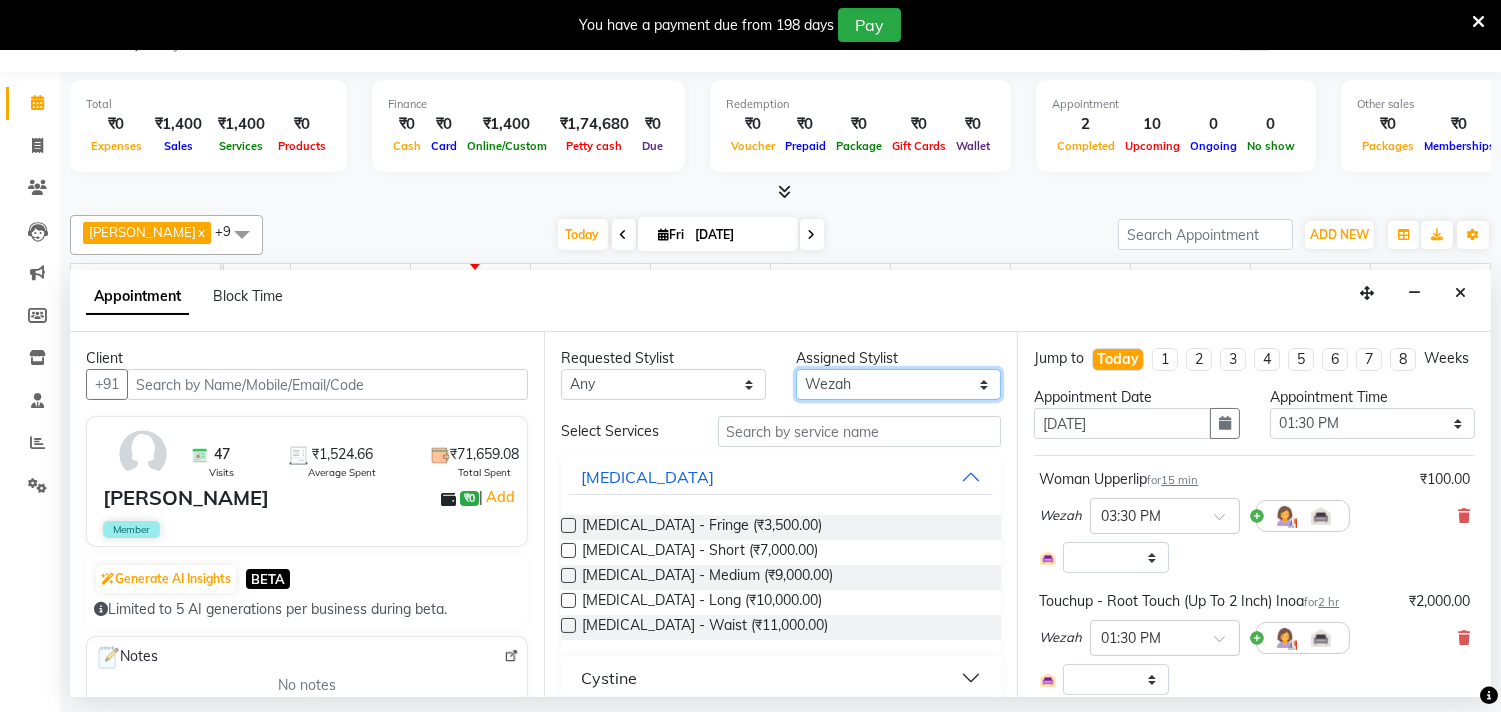click on "Select [PERSON_NAME] Faiz Geeta [PERSON_NAME]   [PERSON_NAME] Khende [PERSON_NAME]  [PERSON_NAME] [MEDICAL_DATA][PERSON_NAME] [PERSON_NAME] [PERSON_NAME]  [PERSON_NAME] Wezah" at bounding box center (898, 384) 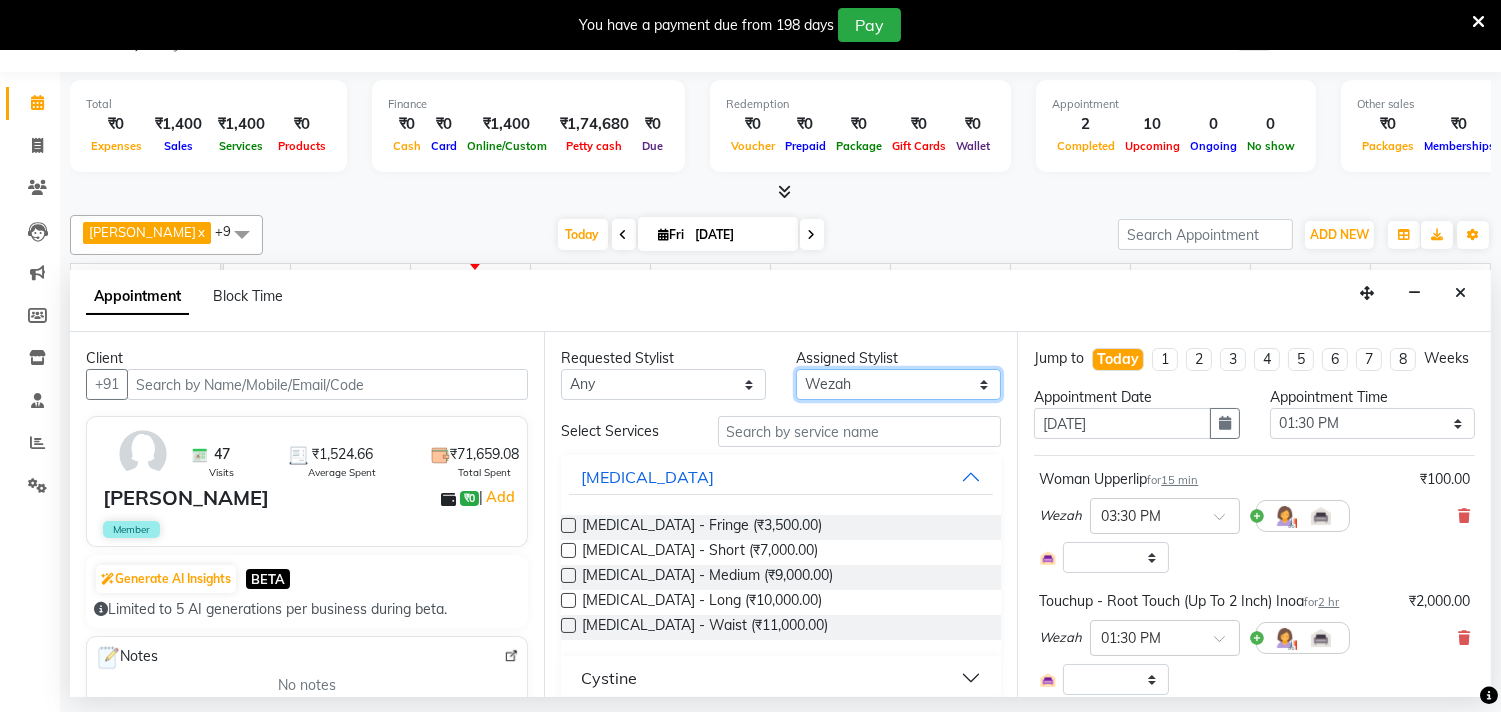 select on "61798" 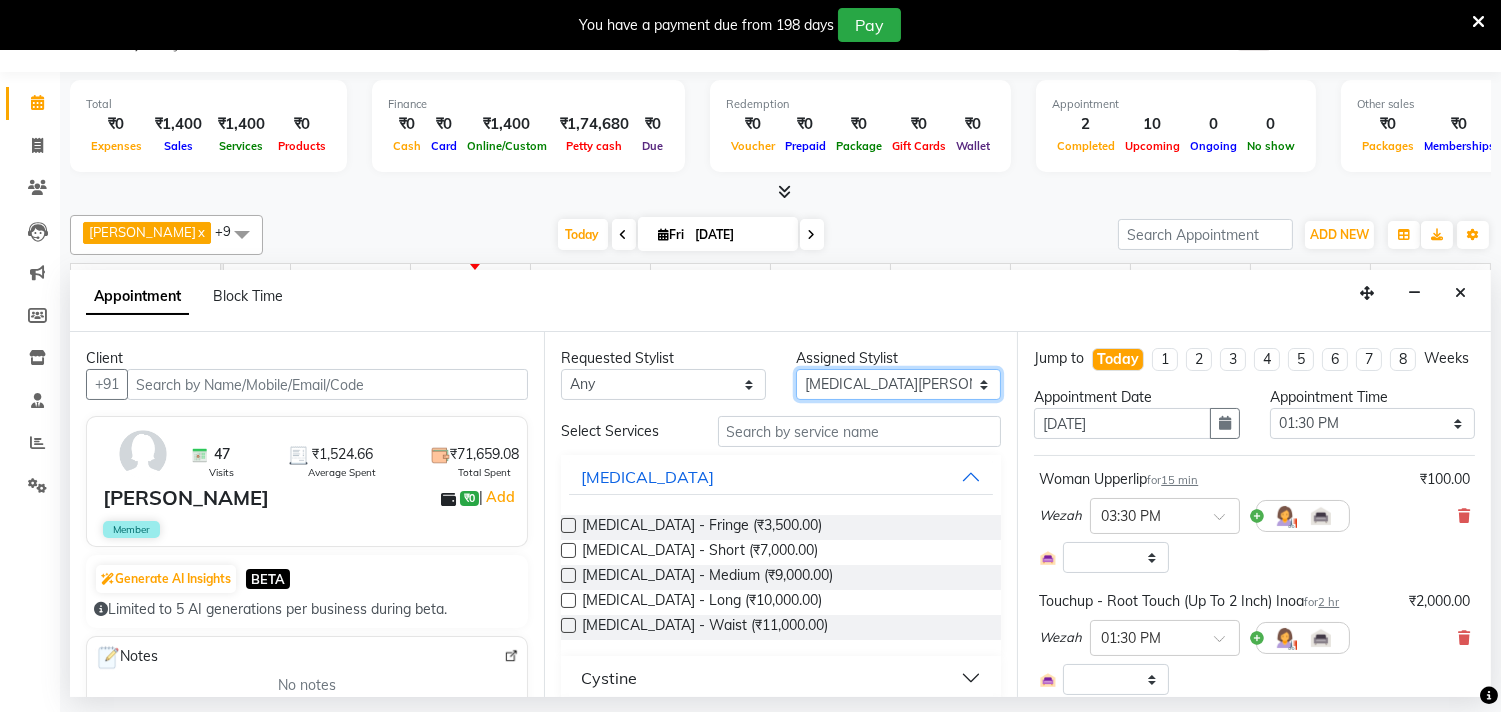 click on "Select [PERSON_NAME] Faiz Geeta [PERSON_NAME]   [PERSON_NAME] Khende [PERSON_NAME]  [PERSON_NAME] [MEDICAL_DATA][PERSON_NAME] [PERSON_NAME] [PERSON_NAME]  [PERSON_NAME] Wezah" at bounding box center [898, 384] 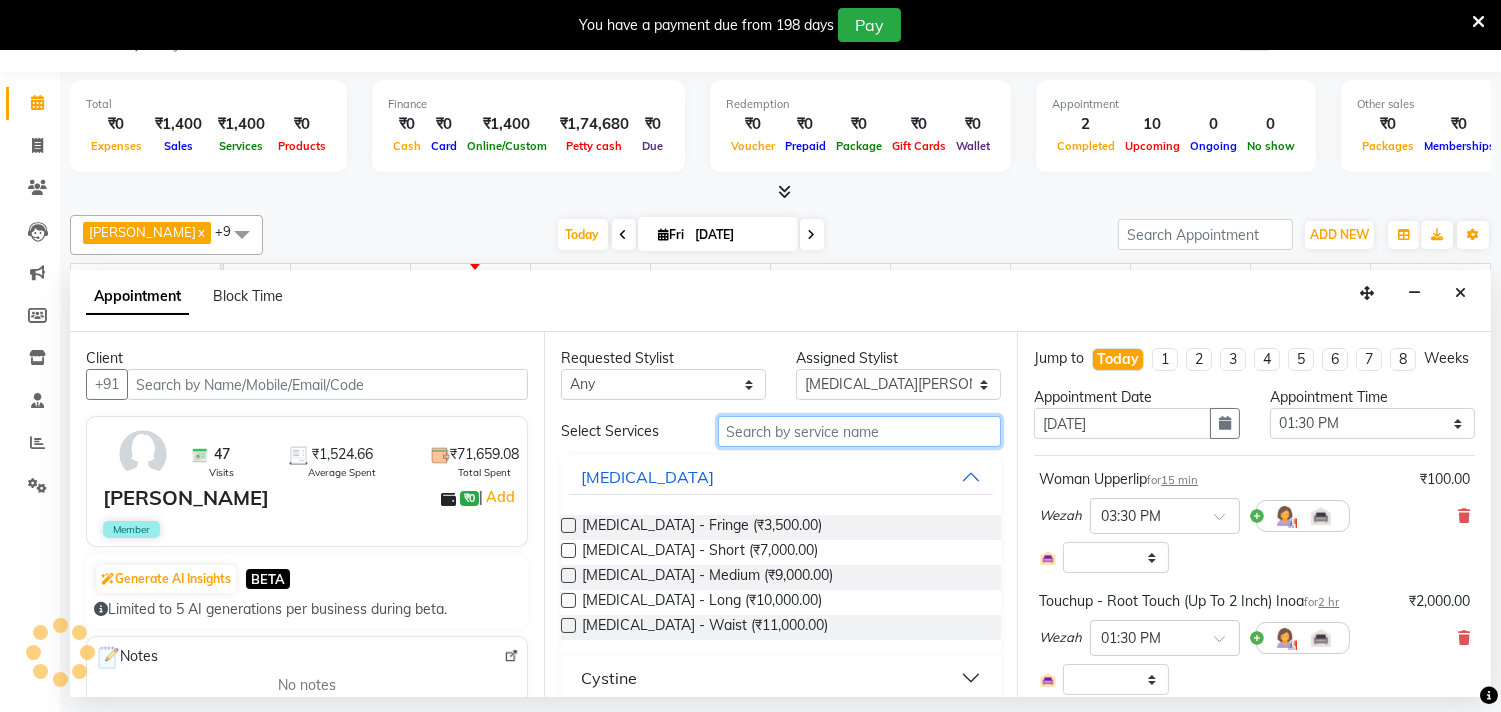 click at bounding box center [860, 431] 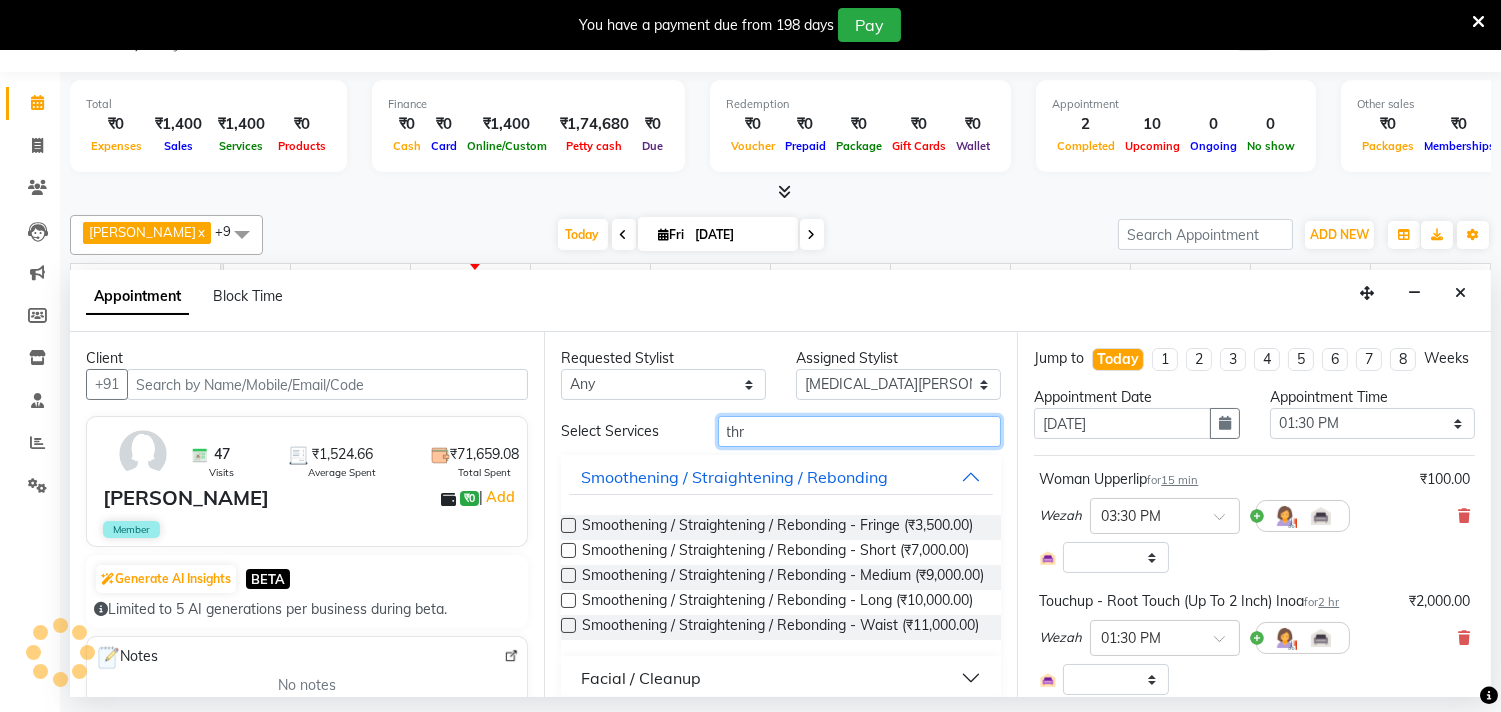 type on "thre" 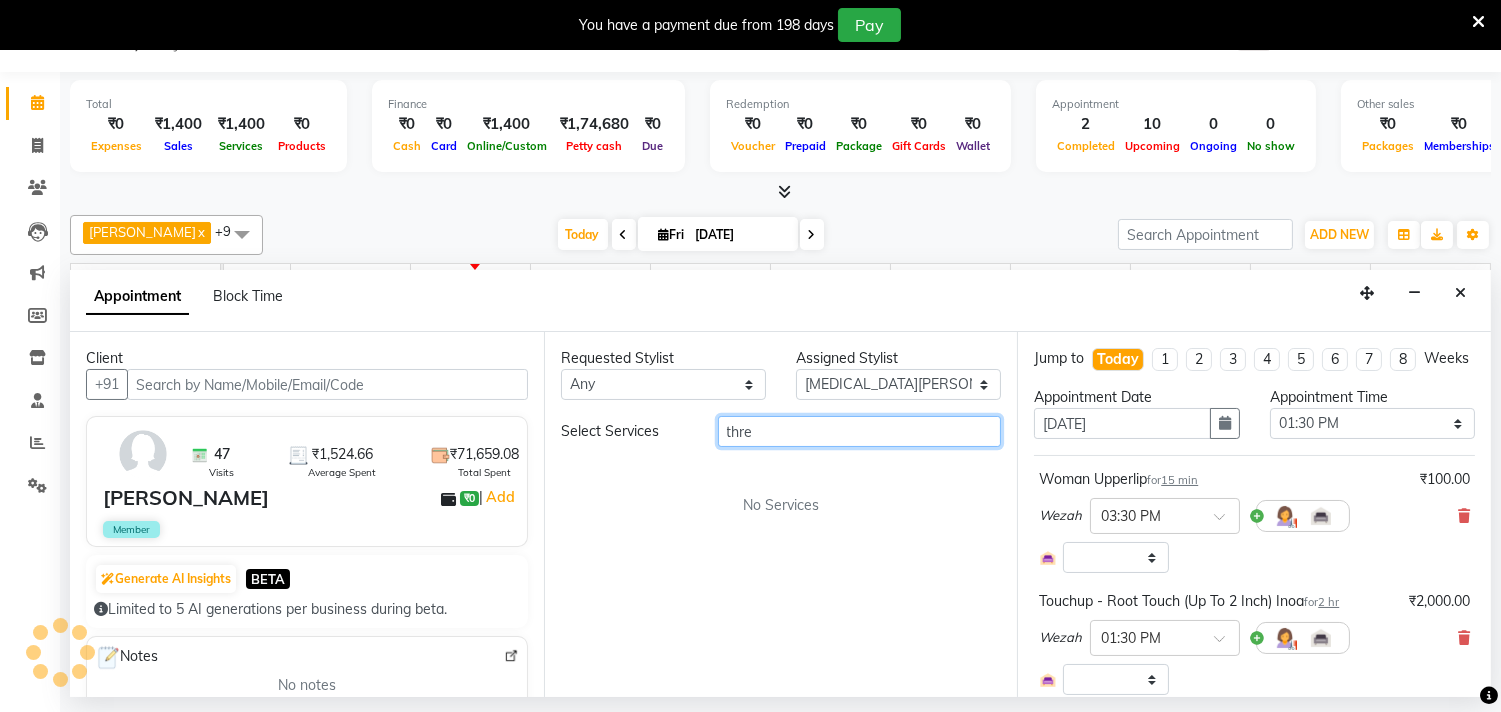 select on "2487" 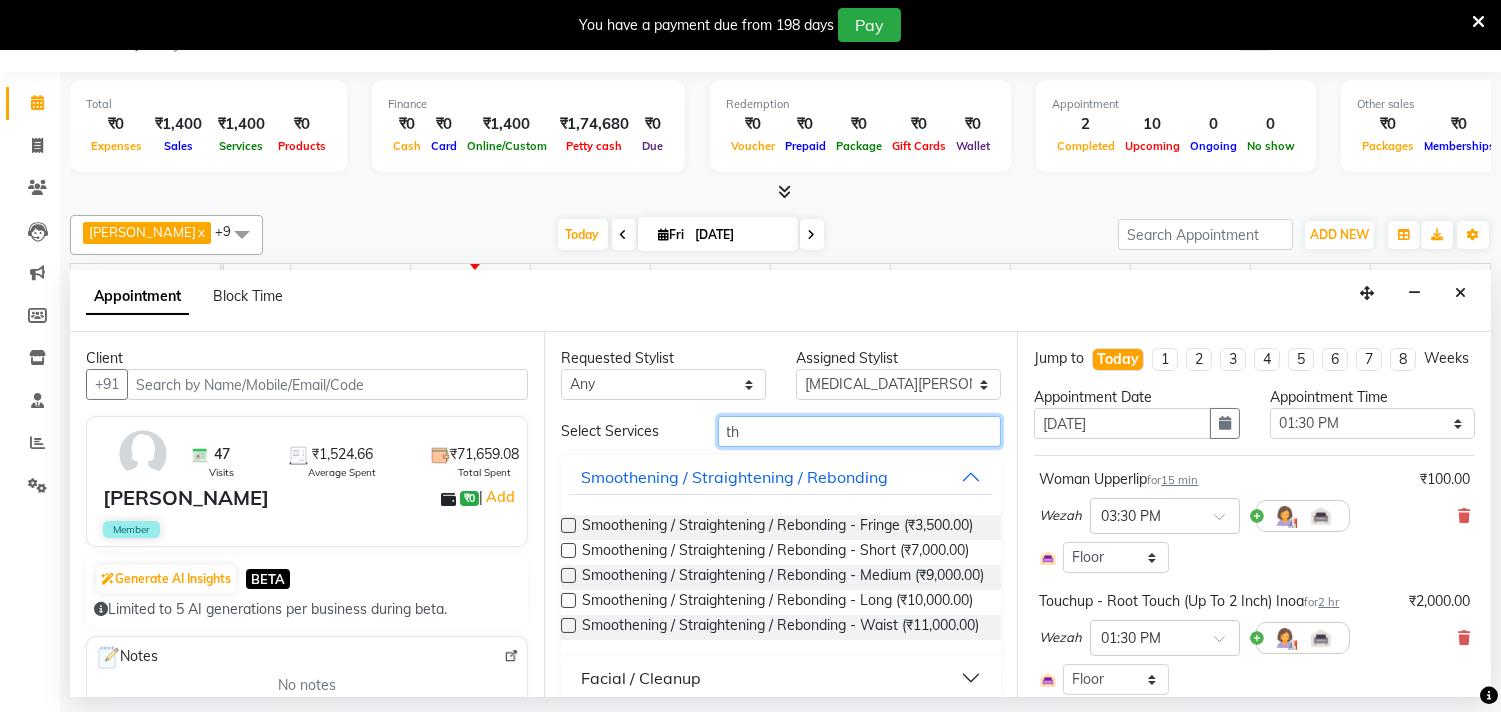 type on "t" 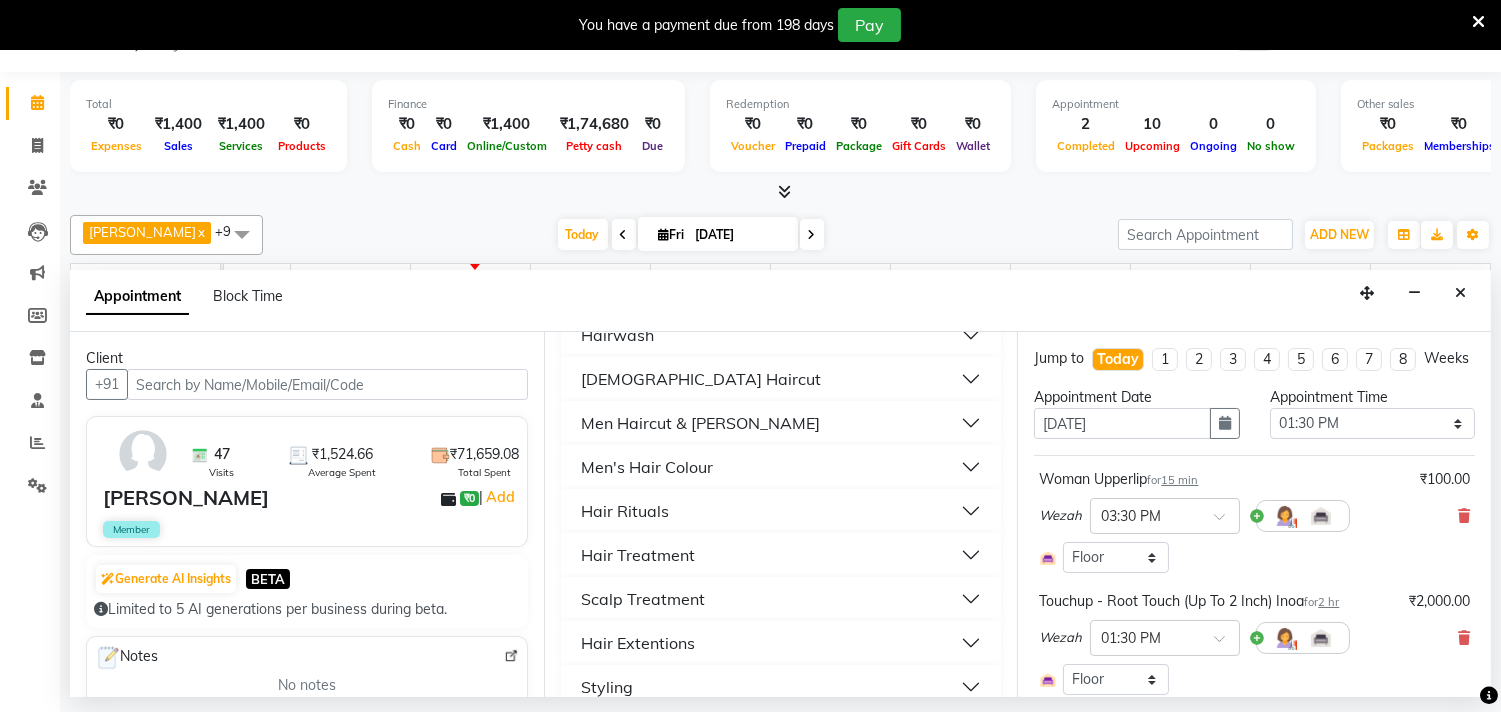 scroll, scrollTop: 0, scrollLeft: 0, axis: both 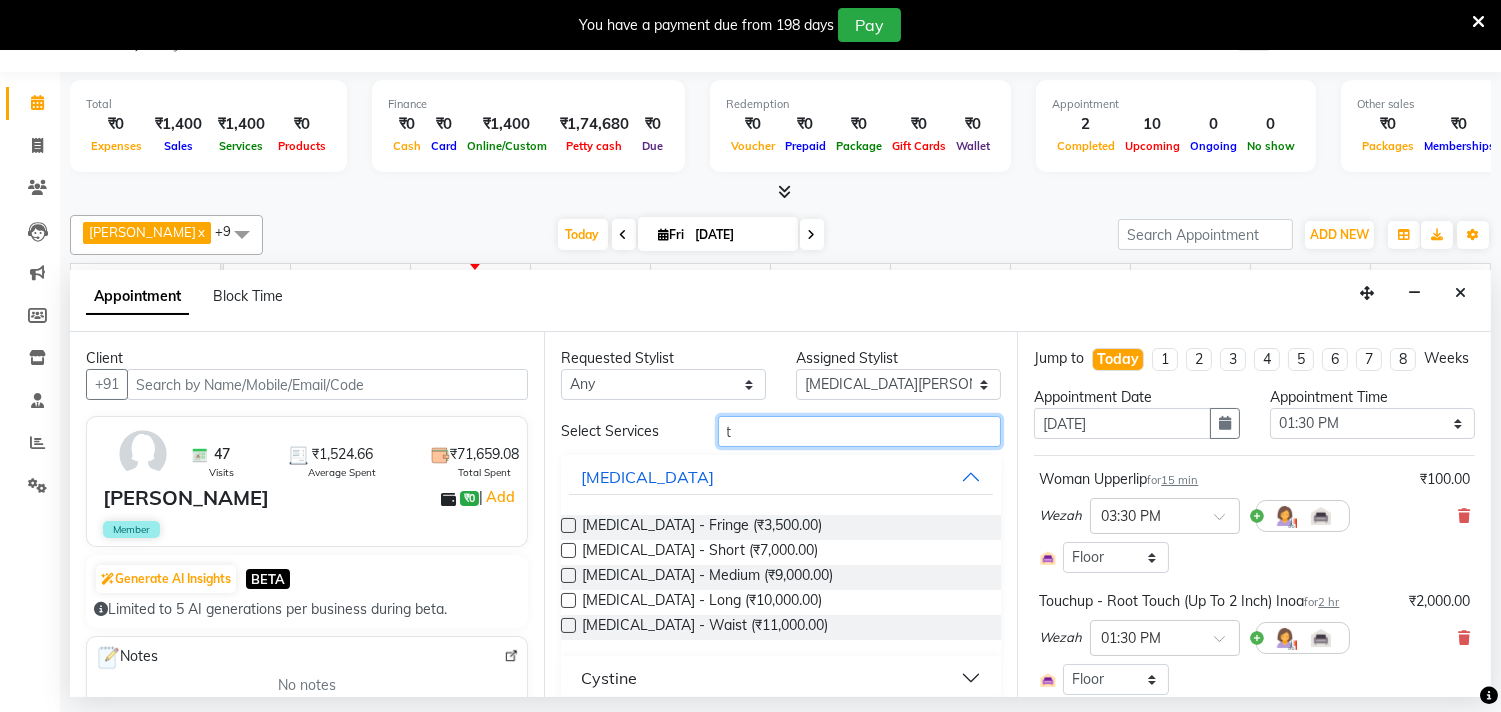 drag, startPoint x: 764, startPoint y: 434, endPoint x: 721, endPoint y: 433, distance: 43.011627 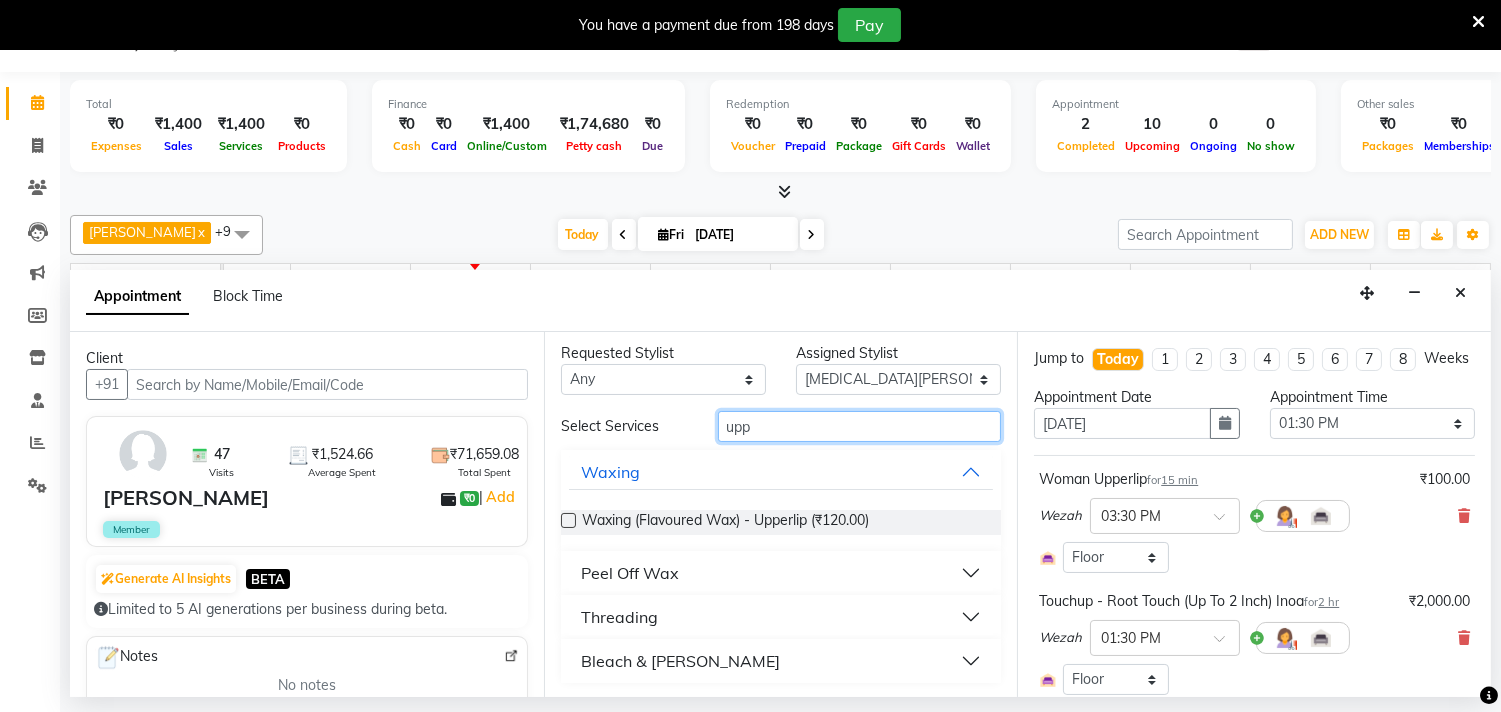 scroll, scrollTop: 6, scrollLeft: 0, axis: vertical 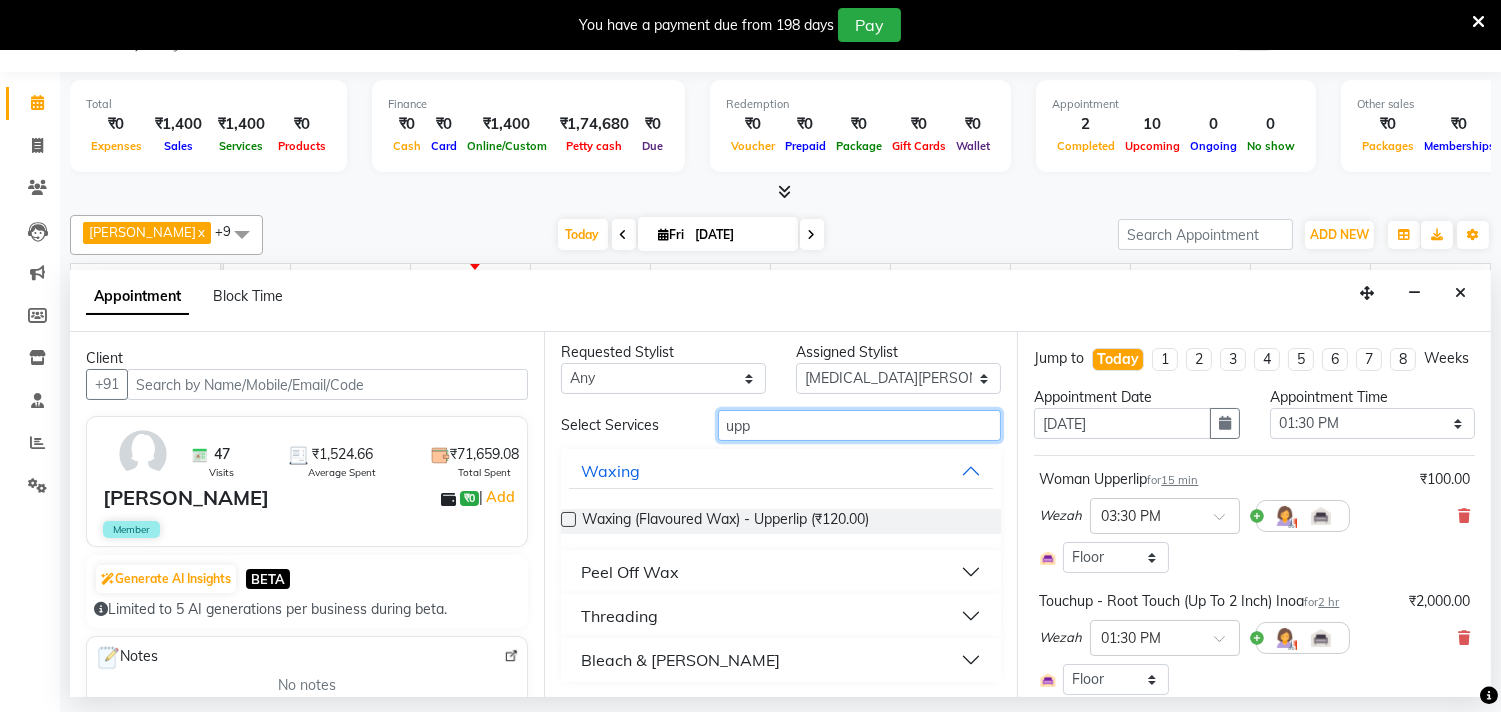 type on "upp" 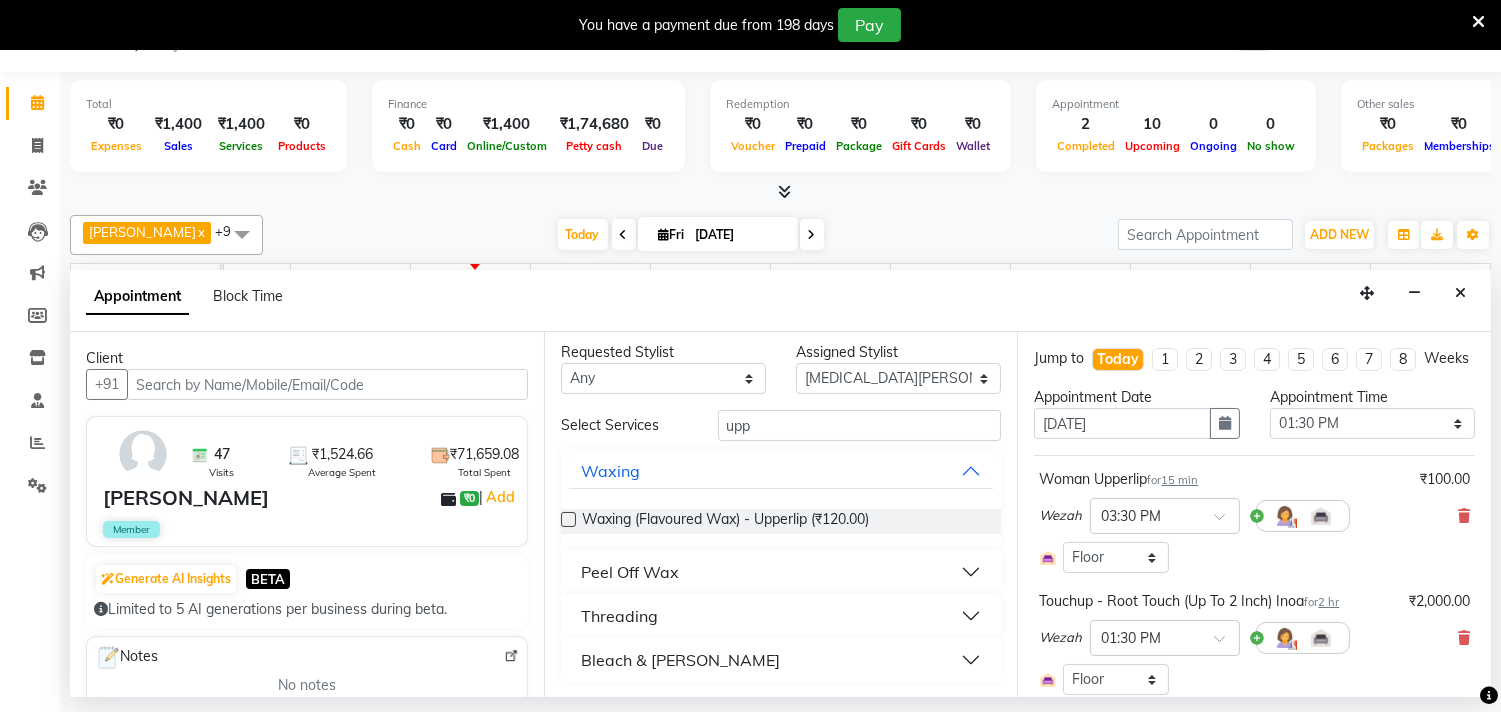 click on "Threading" at bounding box center [619, 616] 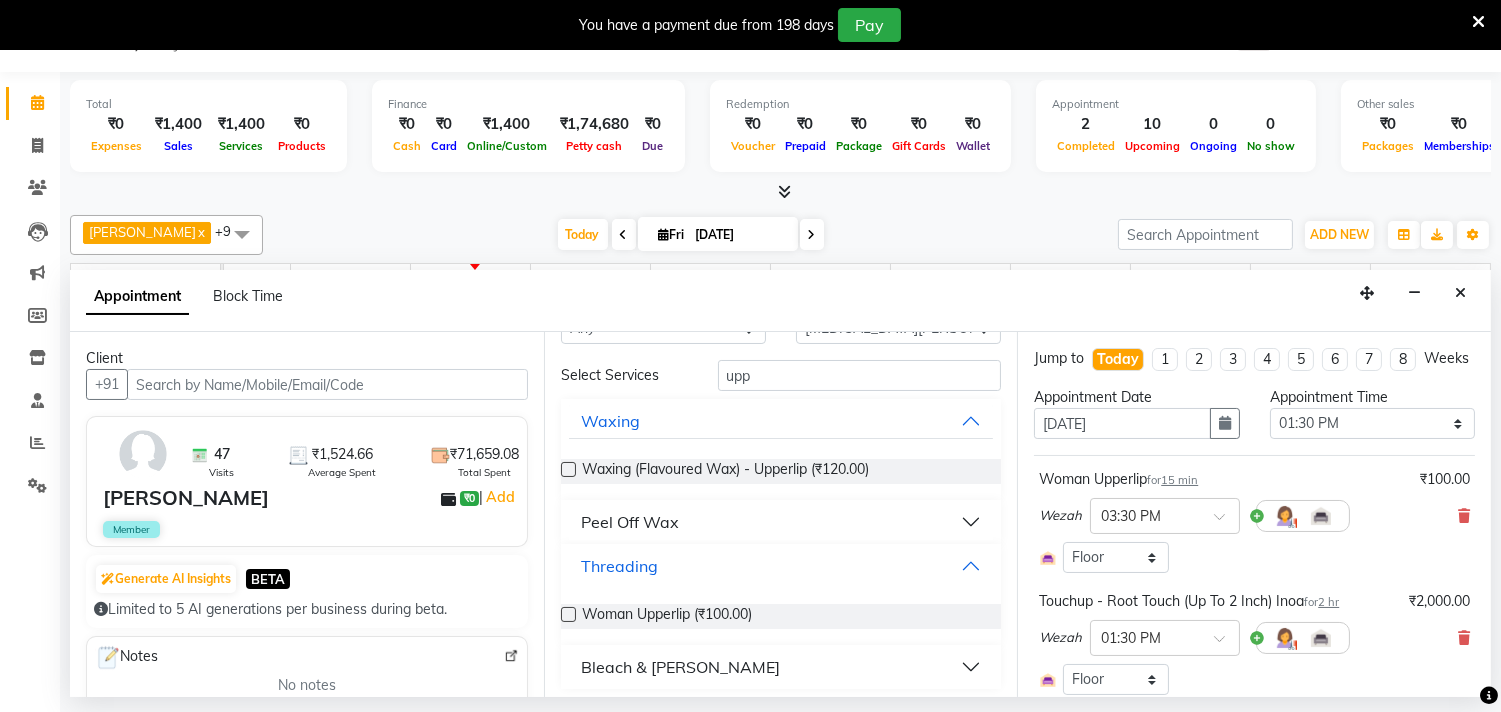 scroll, scrollTop: 57, scrollLeft: 0, axis: vertical 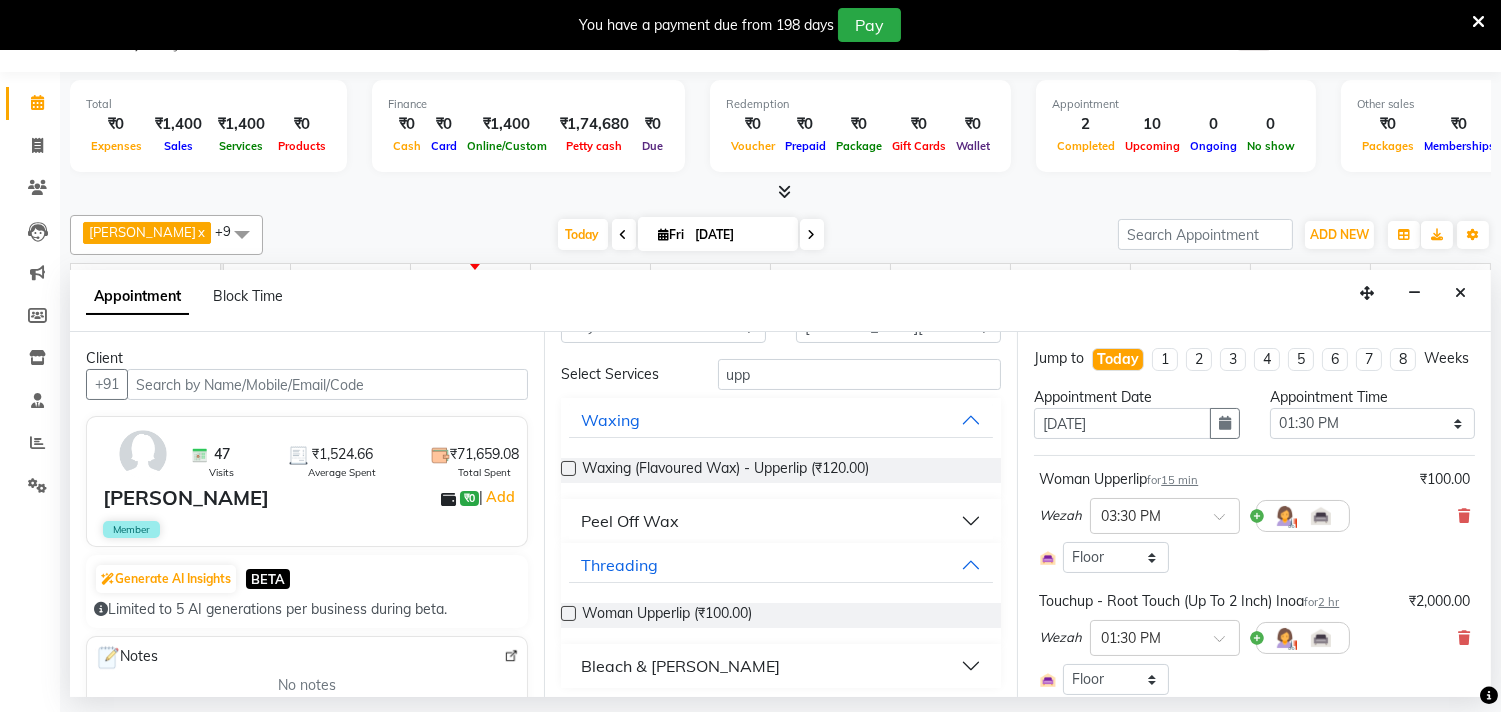 click at bounding box center [568, 613] 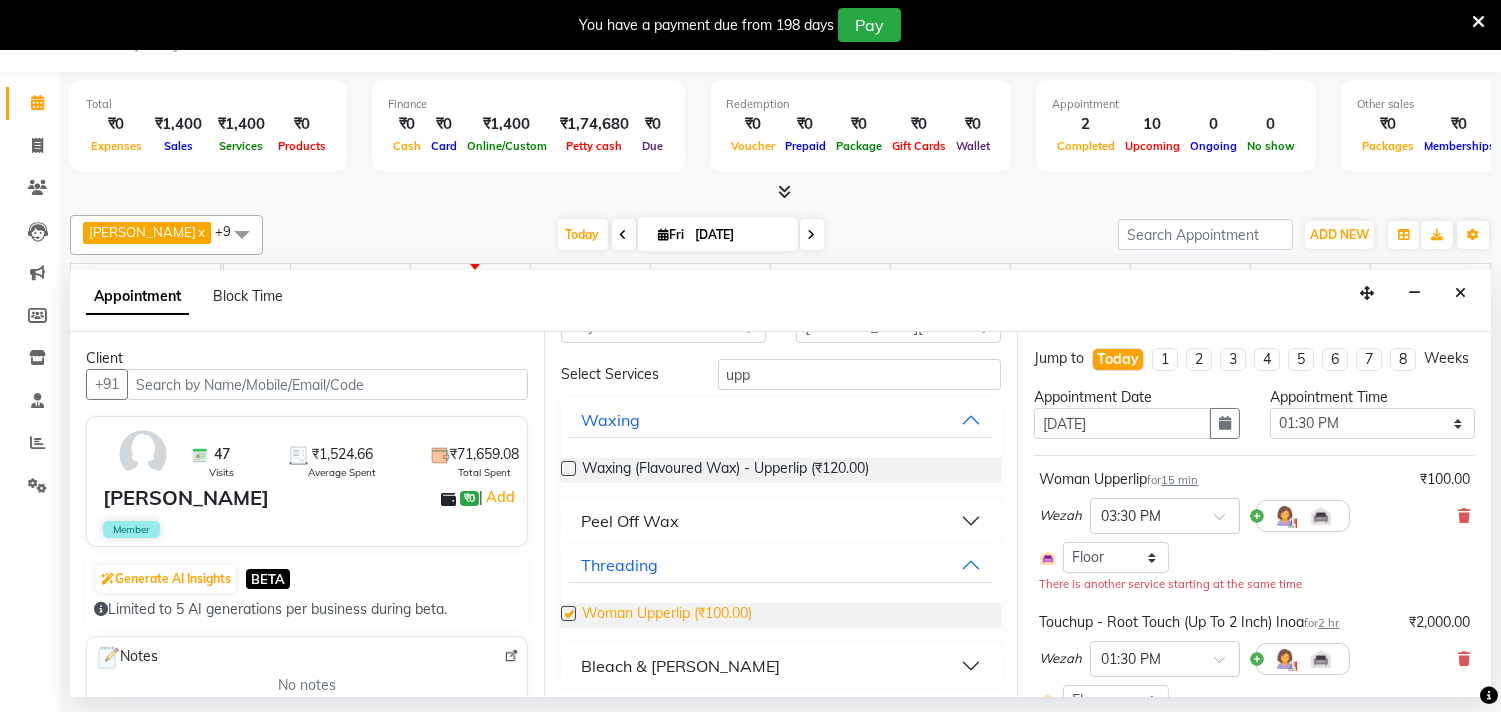 scroll, scrollTop: 18, scrollLeft: 0, axis: vertical 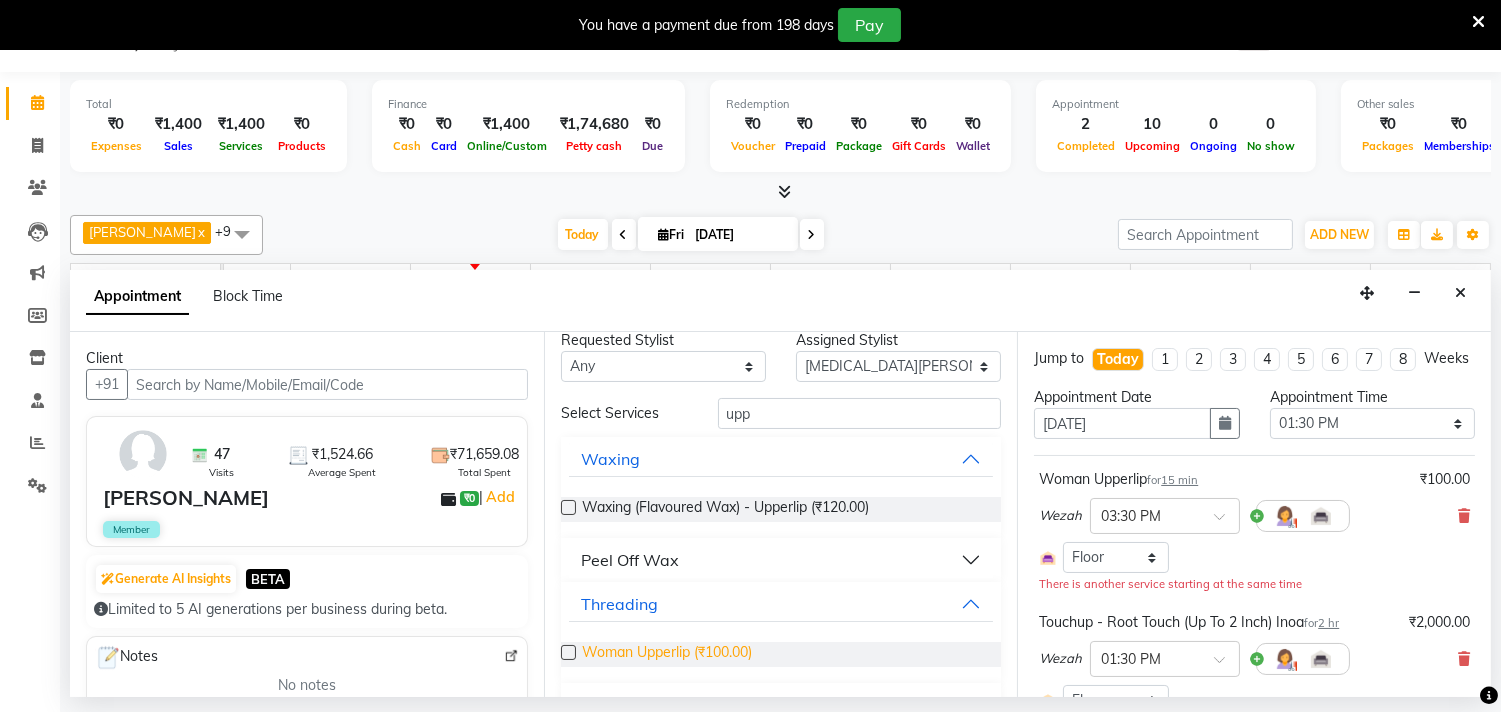 checkbox on "false" 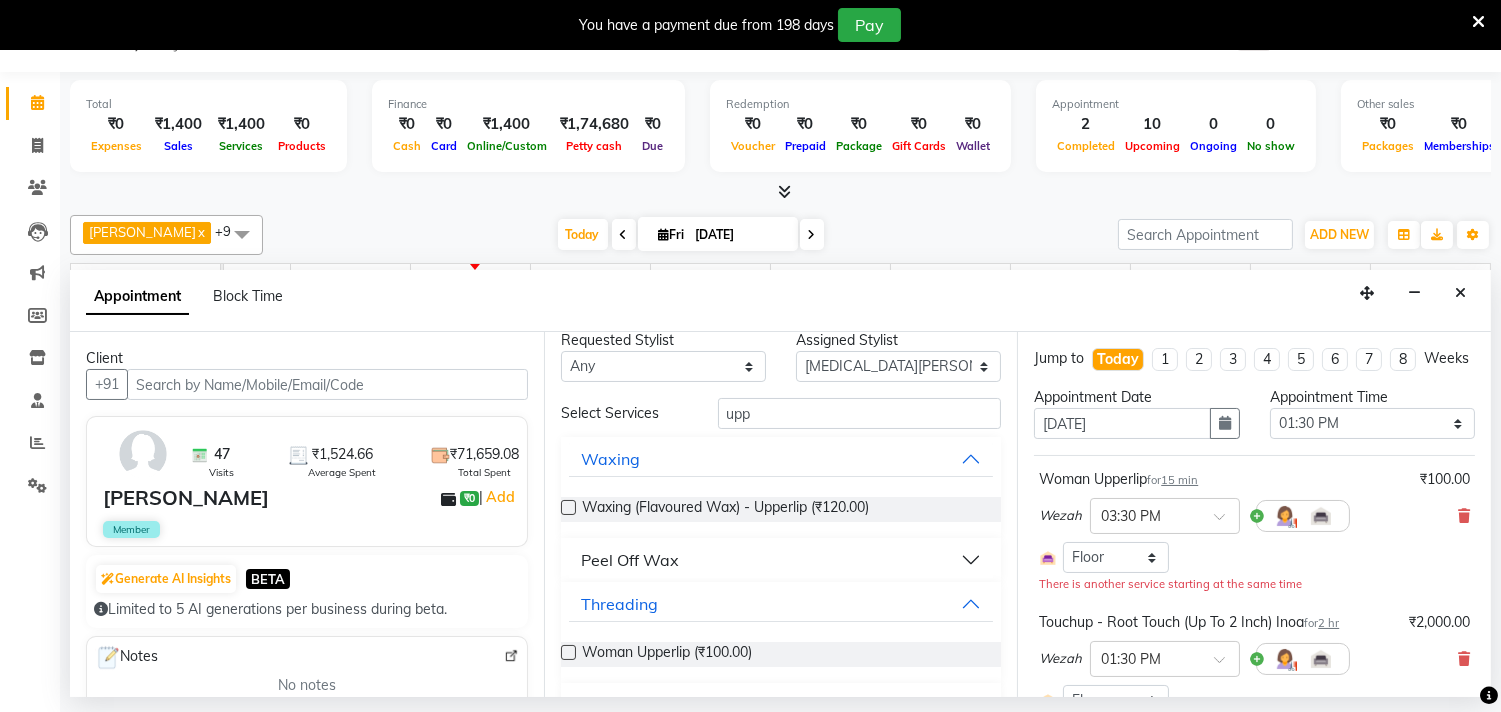 scroll, scrollTop: 0, scrollLeft: 0, axis: both 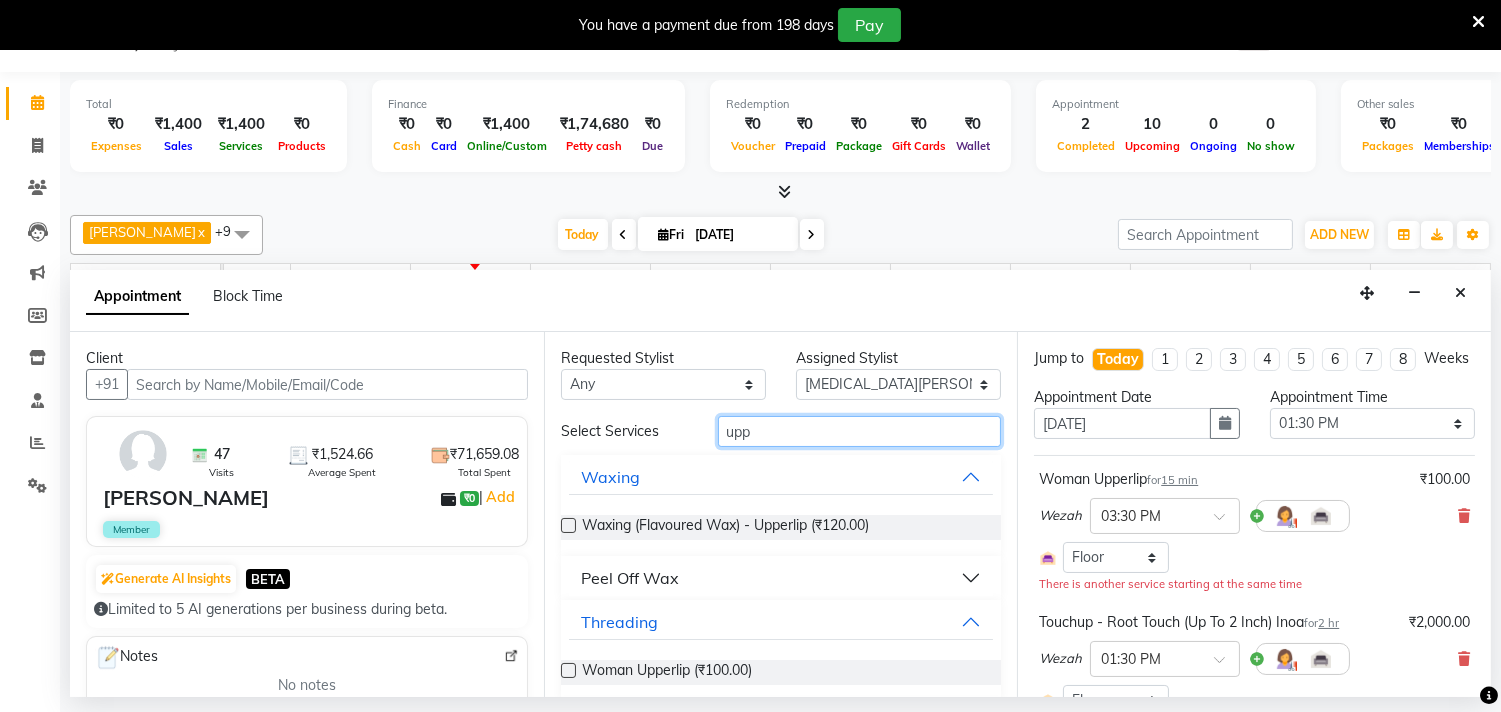 drag, startPoint x: 790, startPoint y: 433, endPoint x: 696, endPoint y: 432, distance: 94.00532 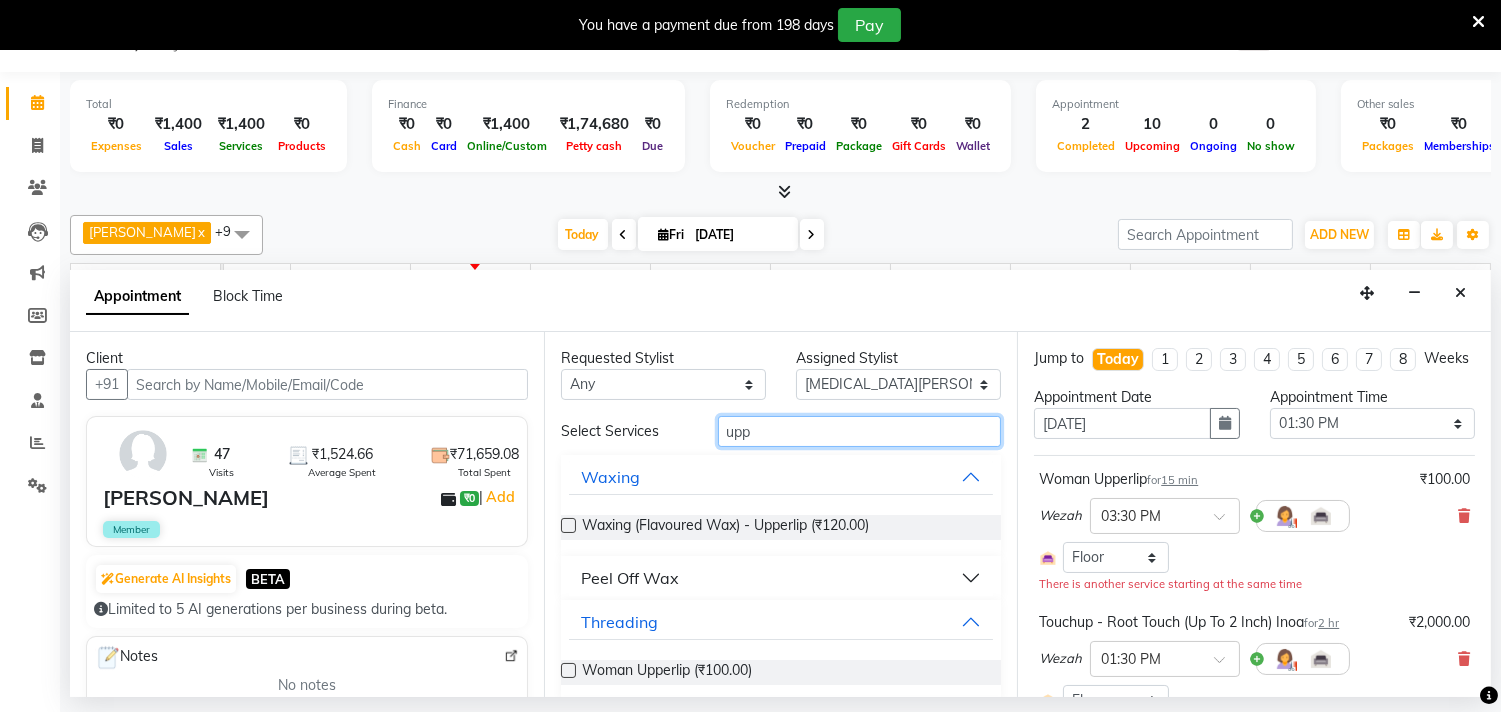 click on "upp" at bounding box center (860, 431) 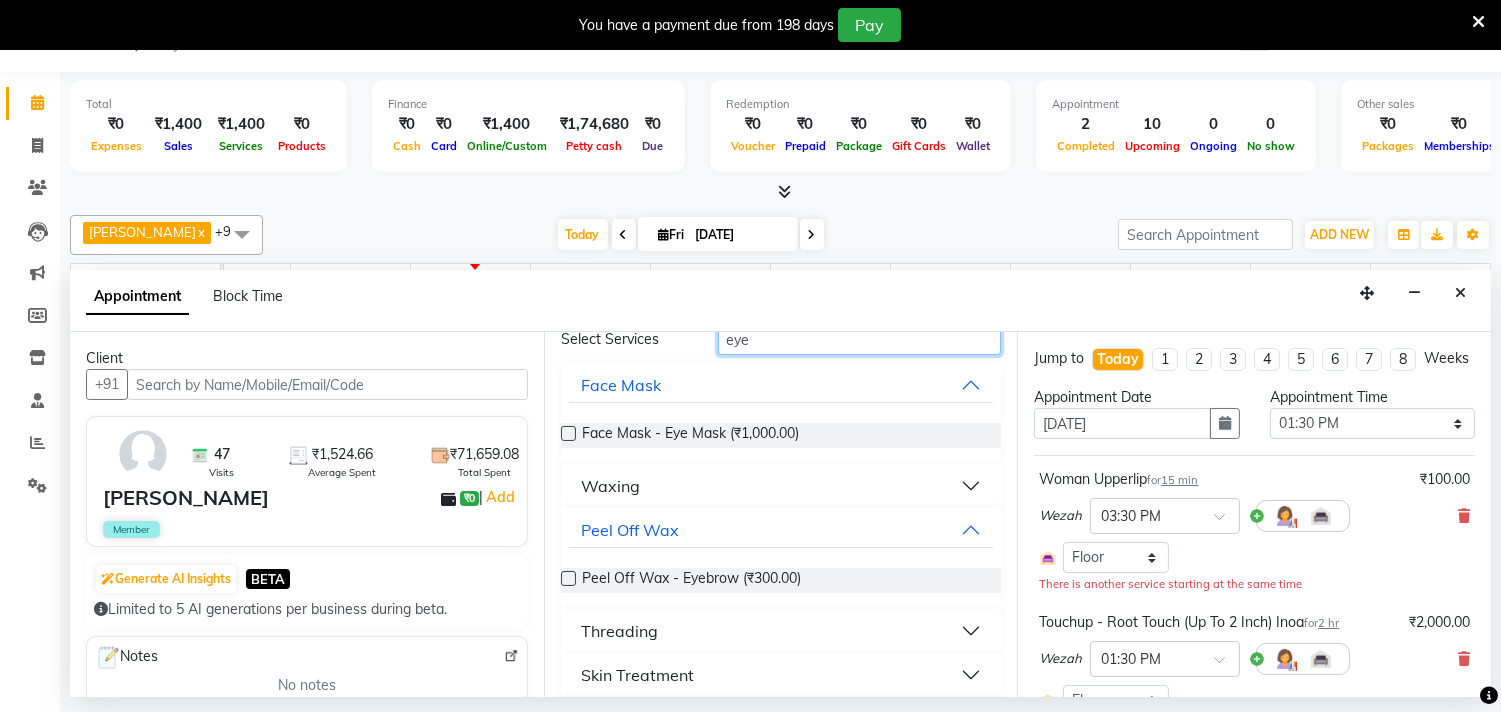 scroll, scrollTop: 195, scrollLeft: 0, axis: vertical 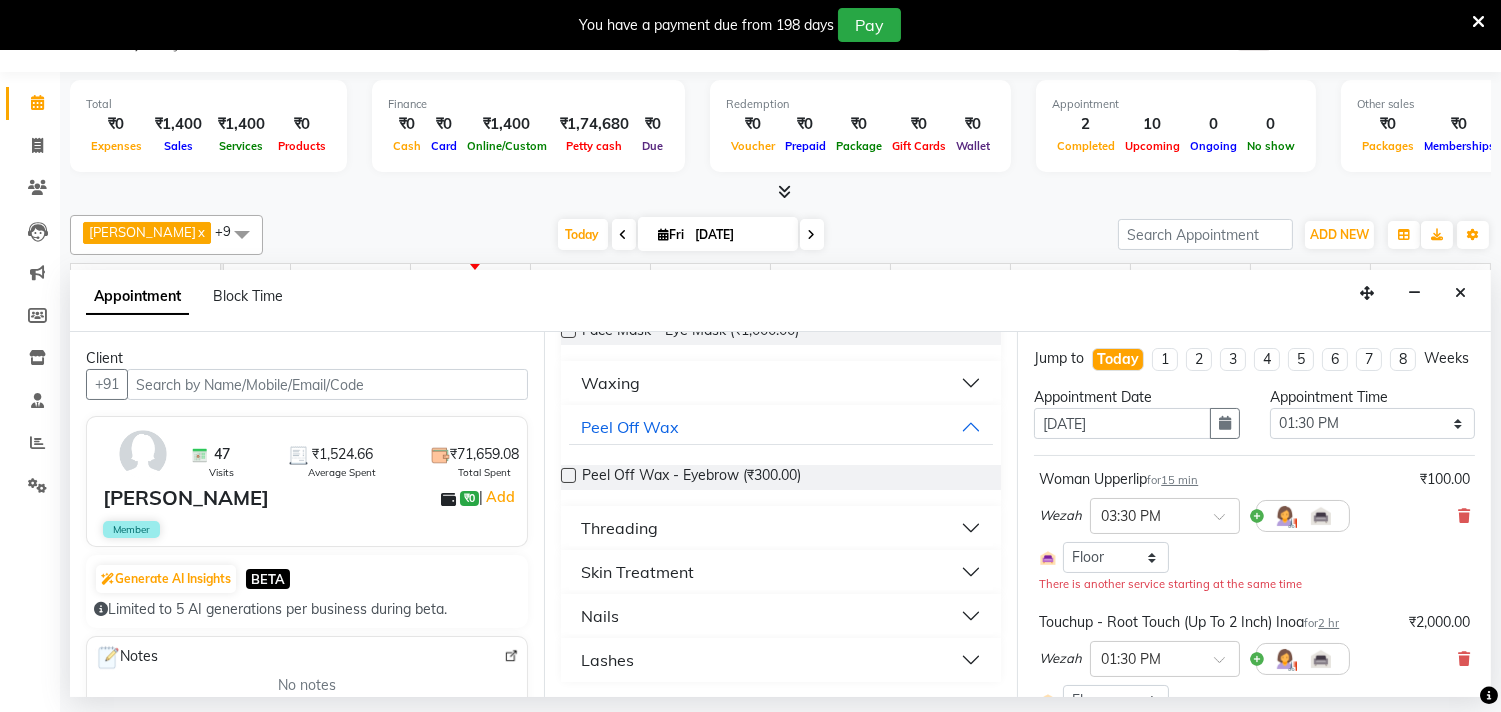 type on "eye" 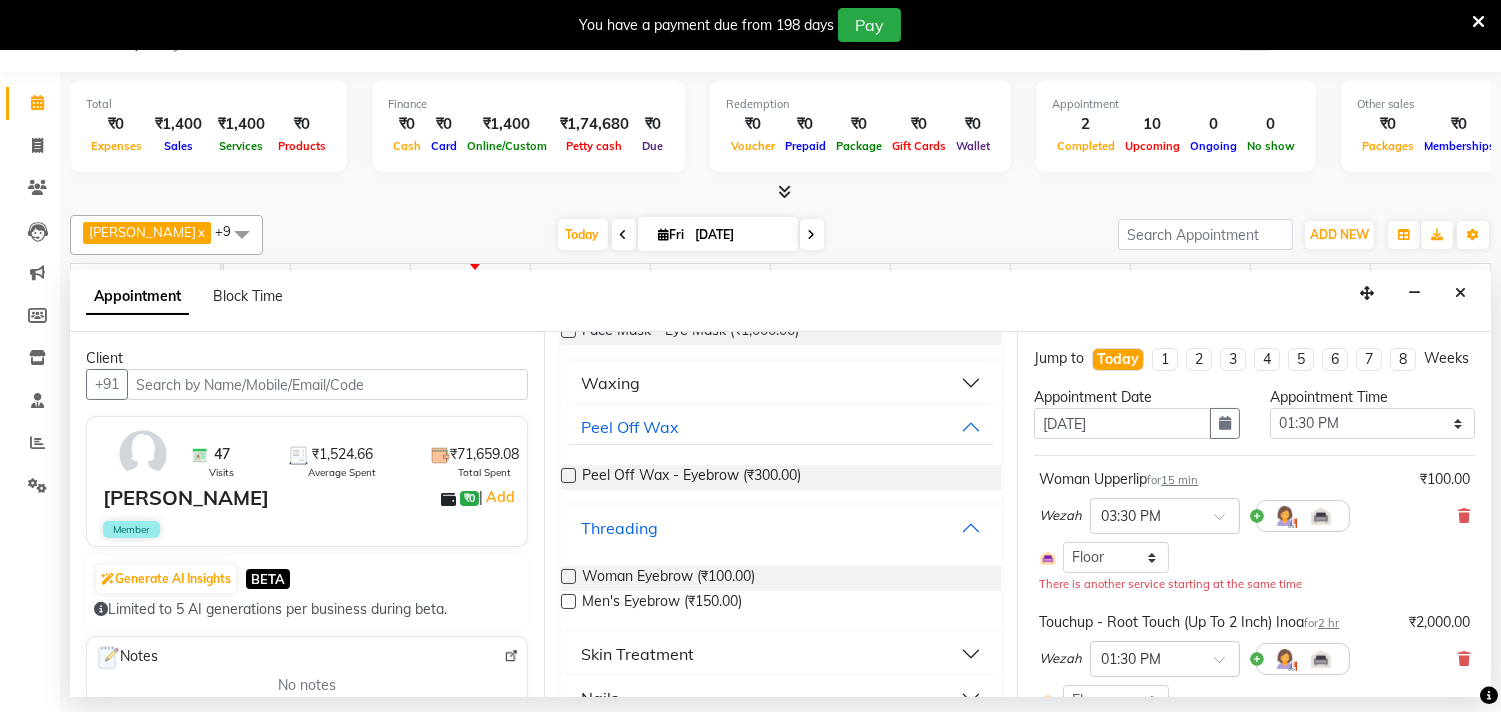 scroll, scrollTop: 274, scrollLeft: 0, axis: vertical 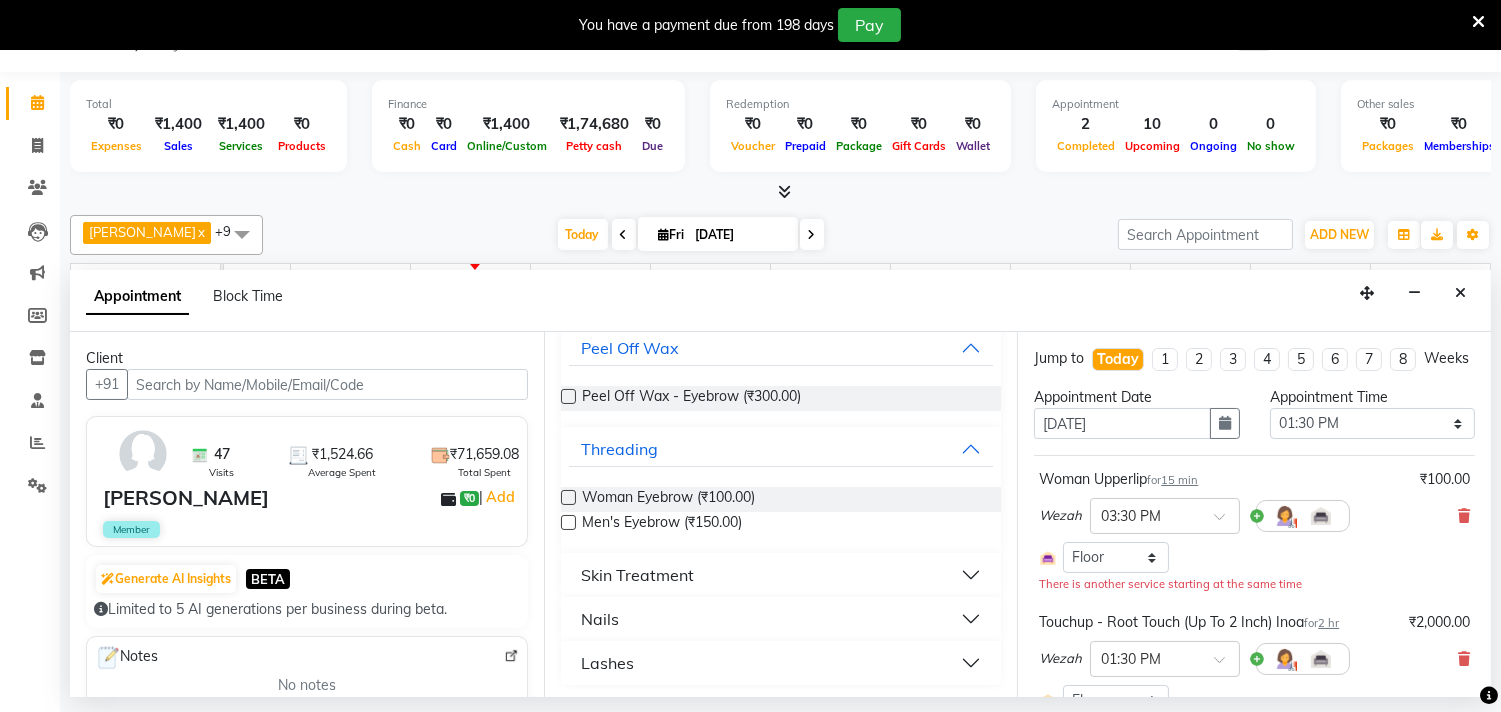 click on "Woman Eyebrow (₹100.00)" at bounding box center (781, 499) 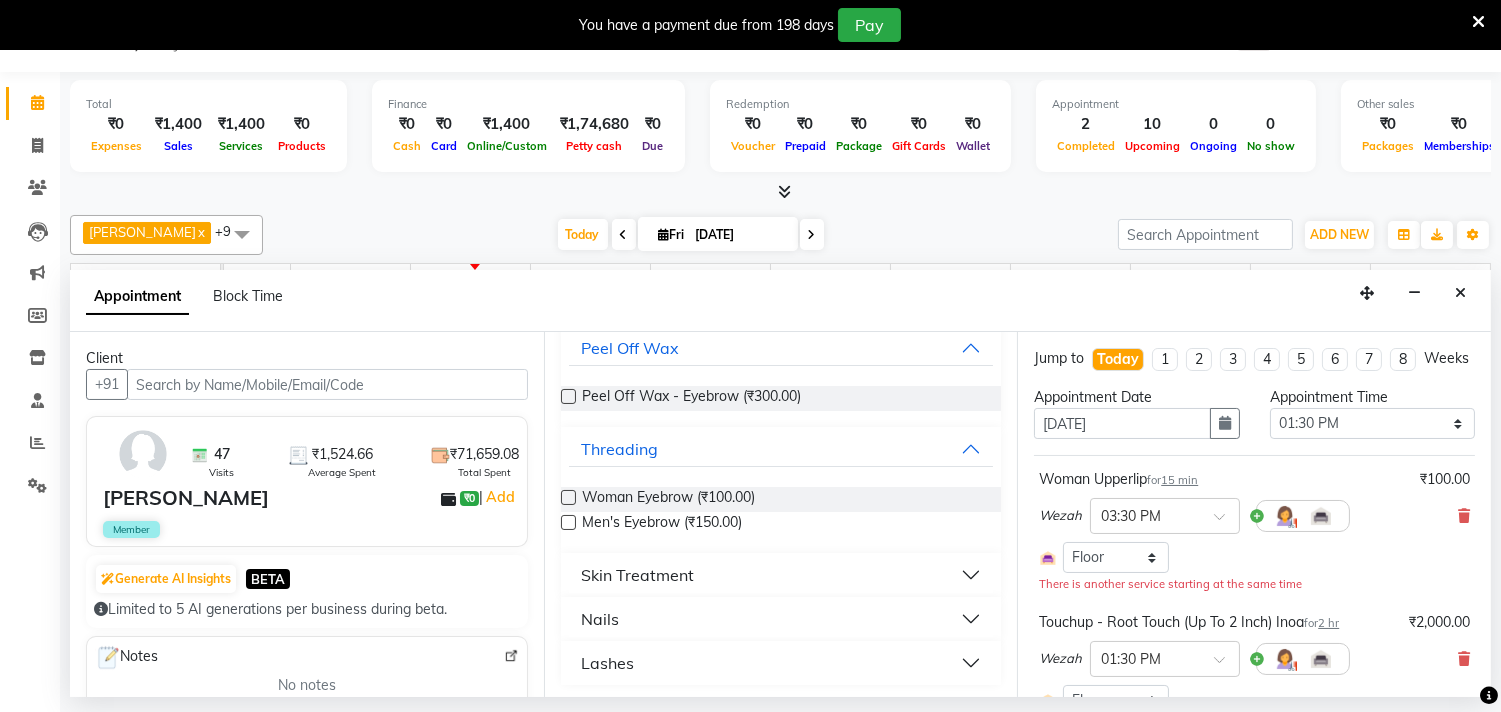 click at bounding box center [568, 497] 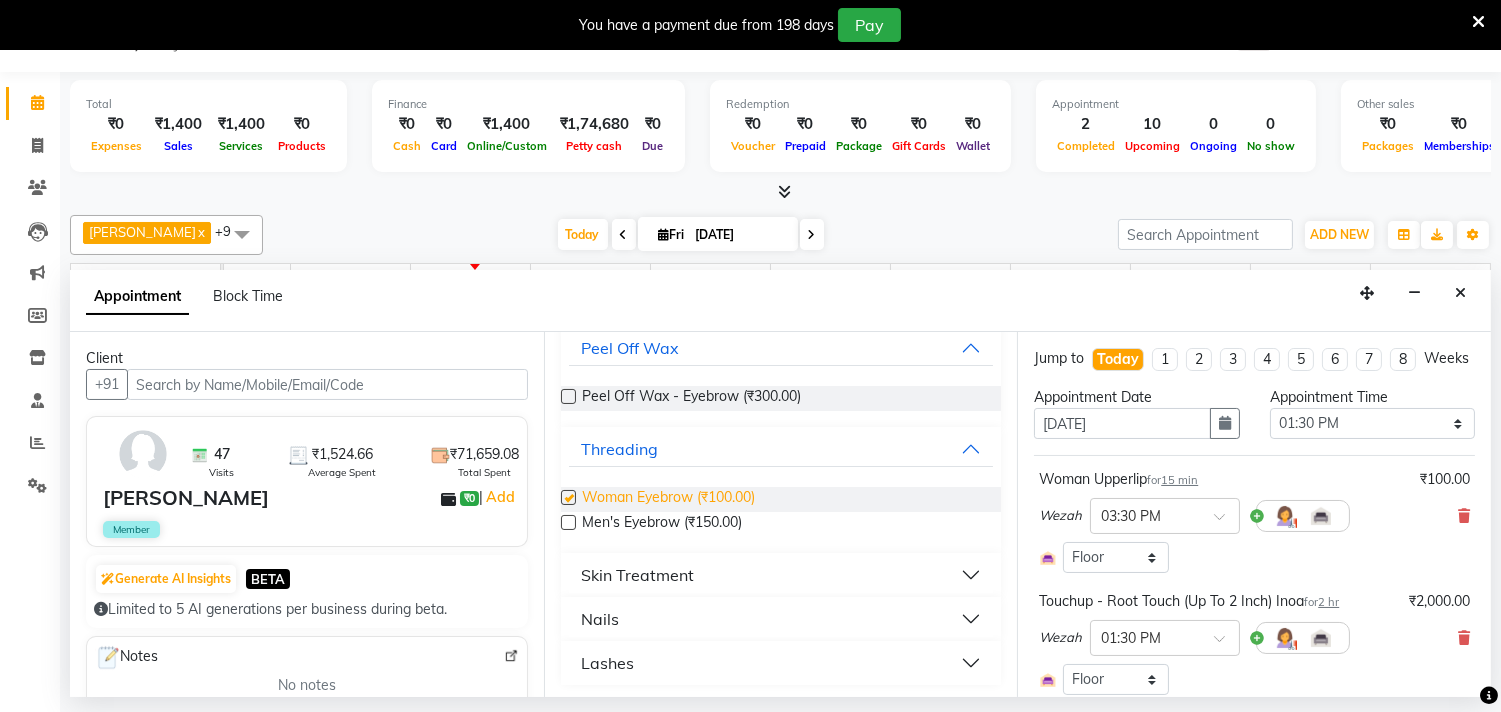 checkbox on "false" 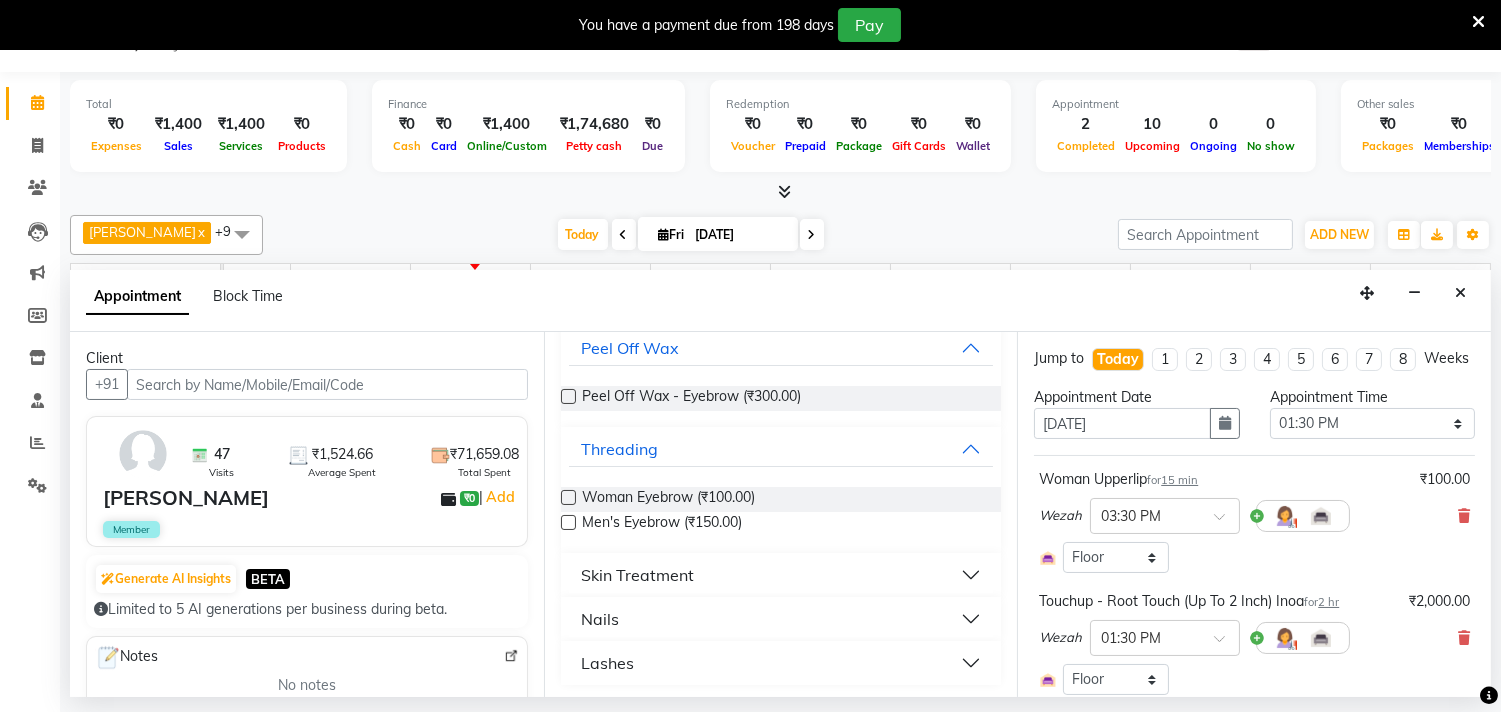 drag, startPoint x: 1453, startPoint y: 531, endPoint x: 1405, endPoint y: 525, distance: 48.373547 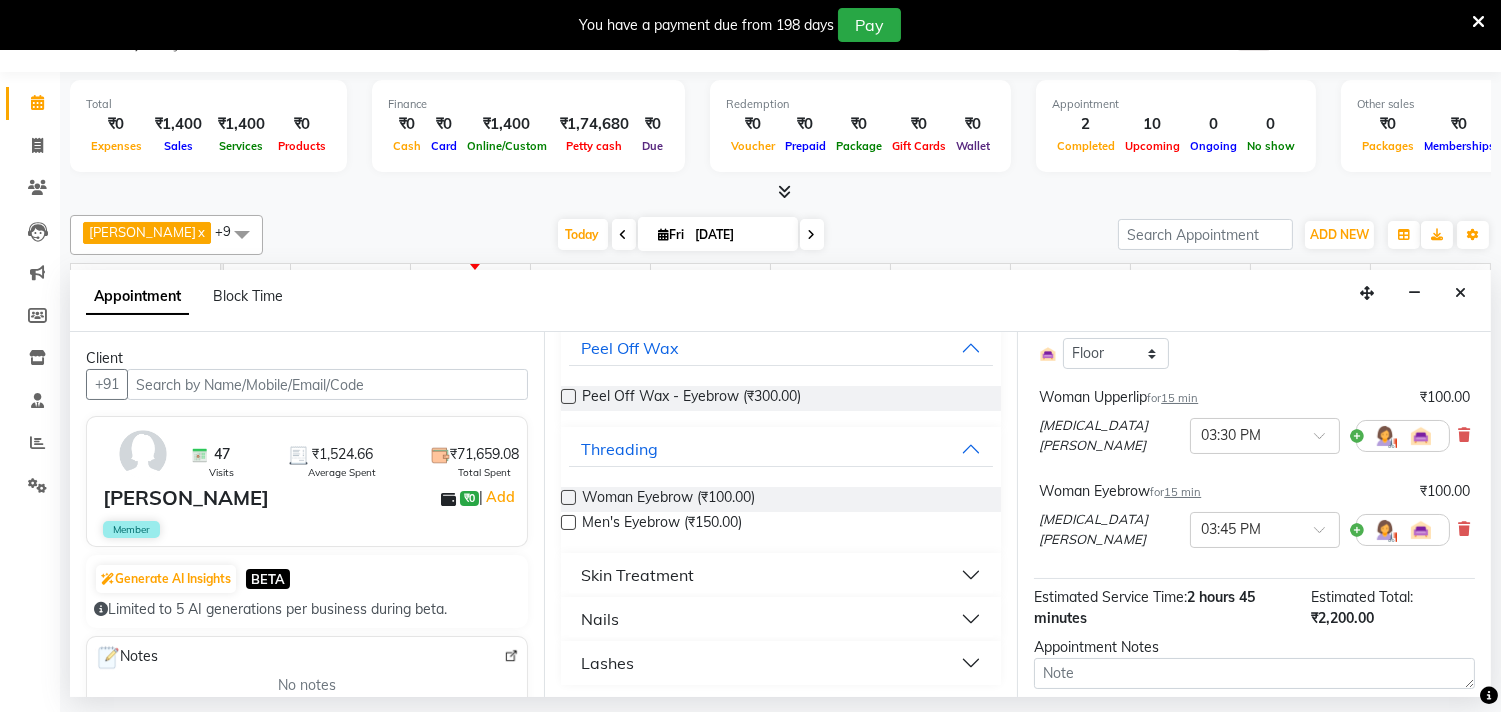 scroll, scrollTop: 354, scrollLeft: 0, axis: vertical 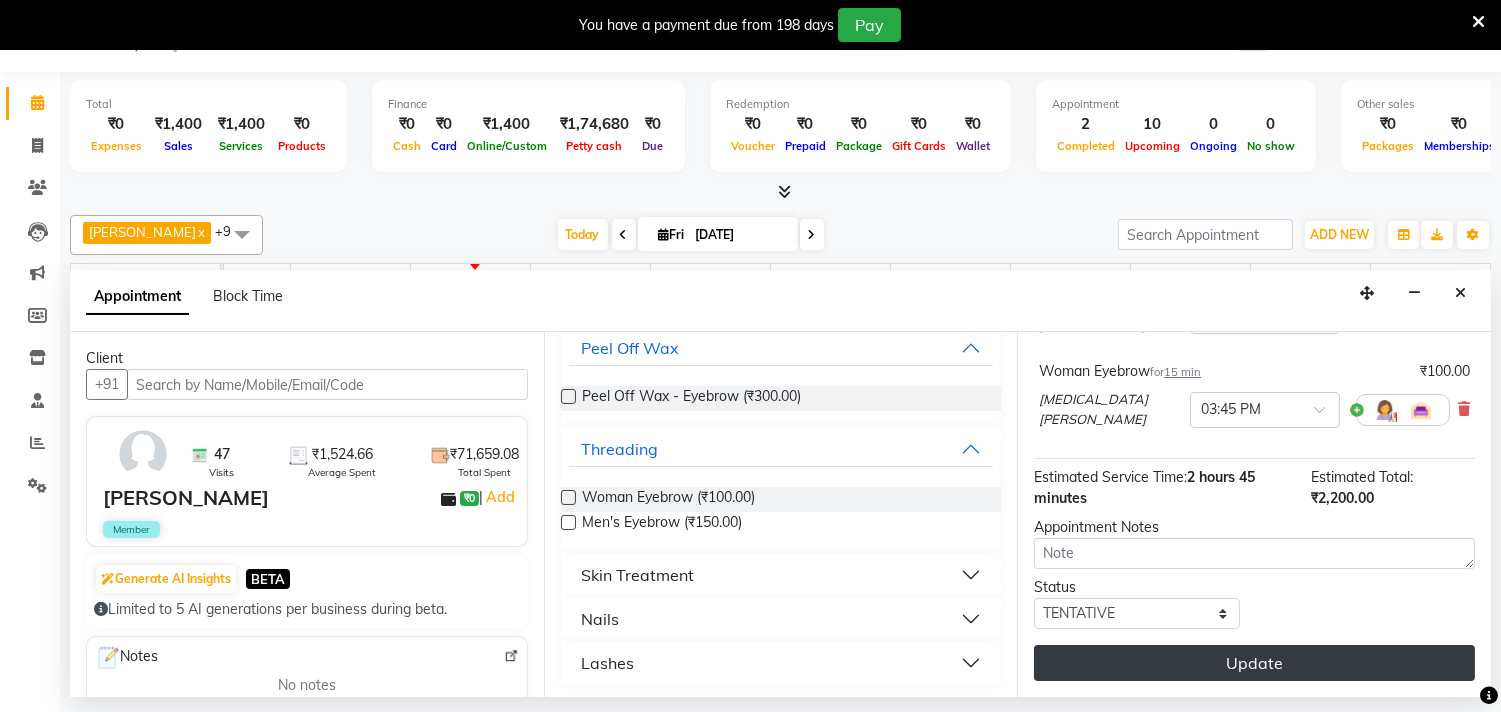click on "Update" at bounding box center [1254, 663] 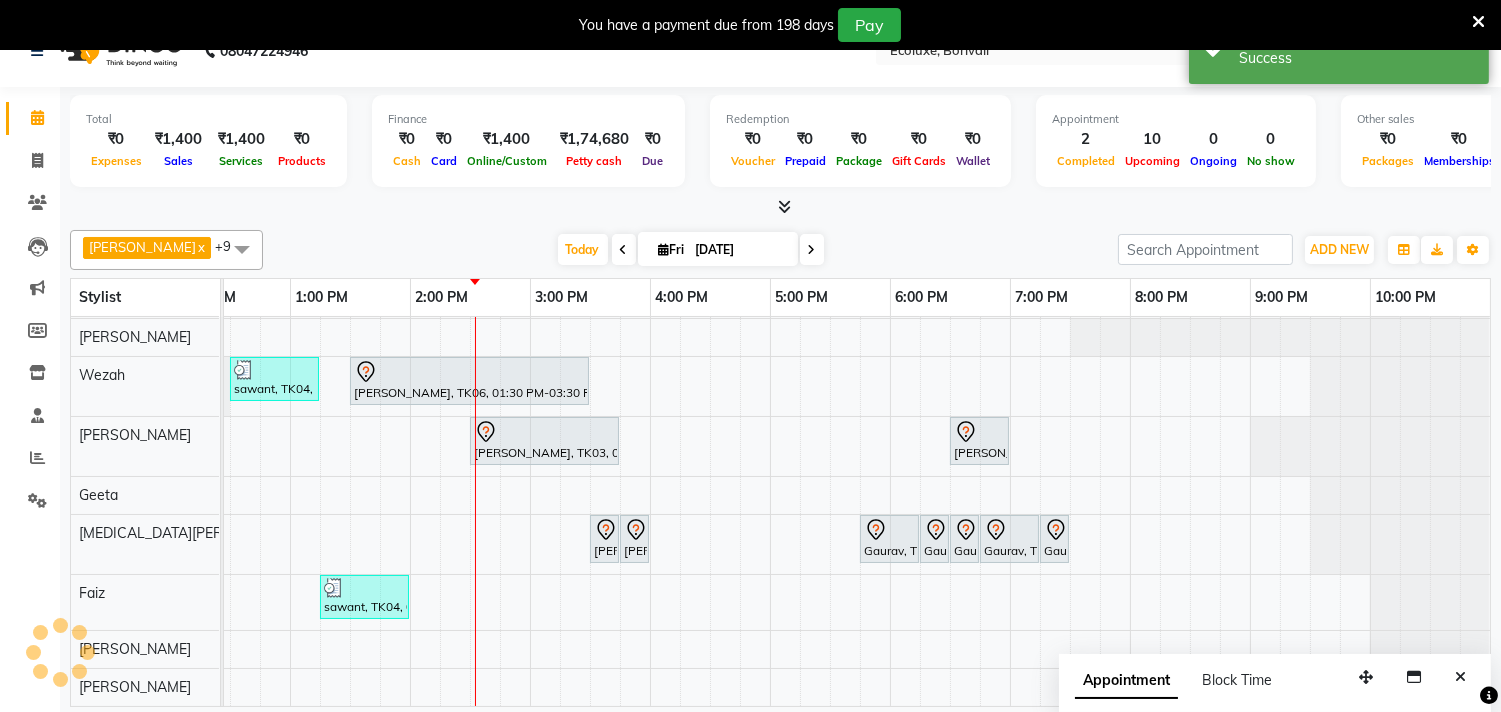 scroll, scrollTop: 50, scrollLeft: 0, axis: vertical 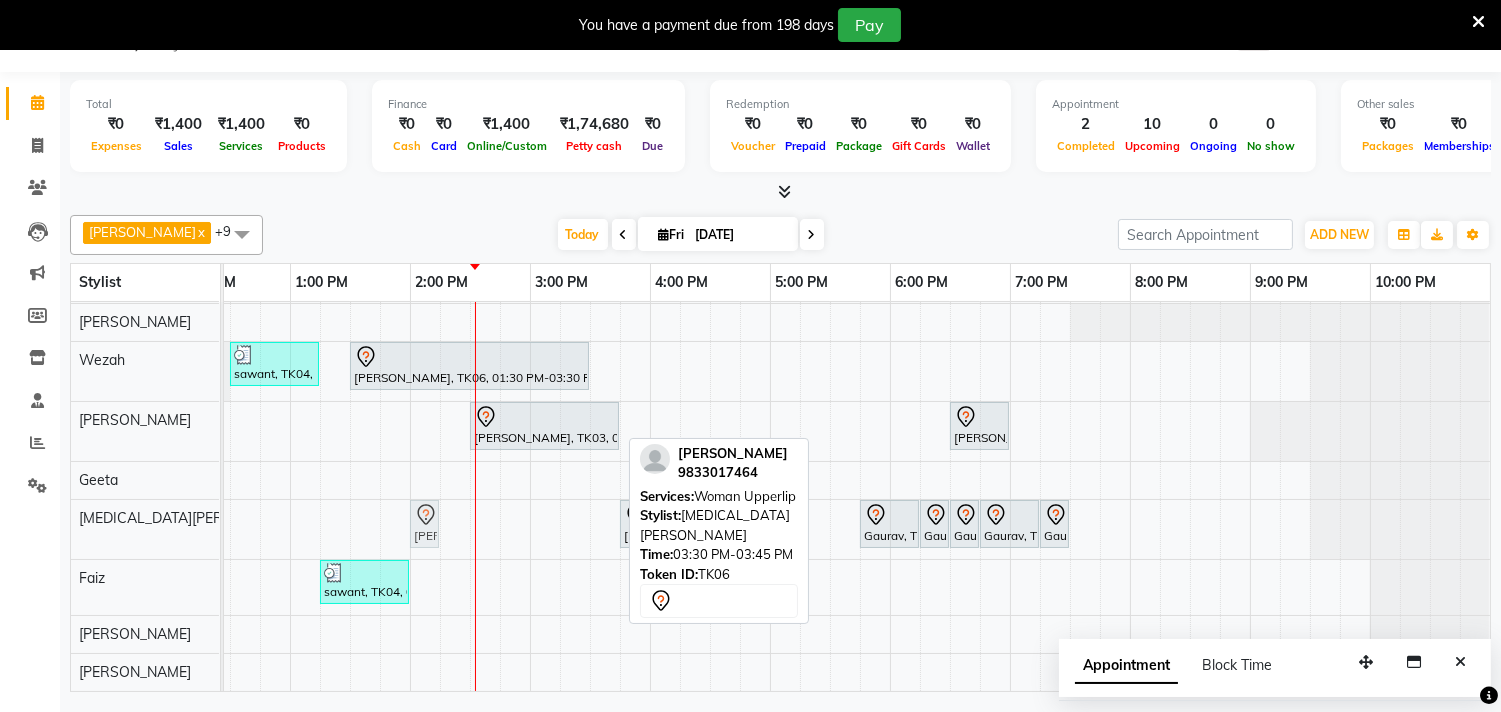 drag, startPoint x: 595, startPoint y: 504, endPoint x: 415, endPoint y: 505, distance: 180.00278 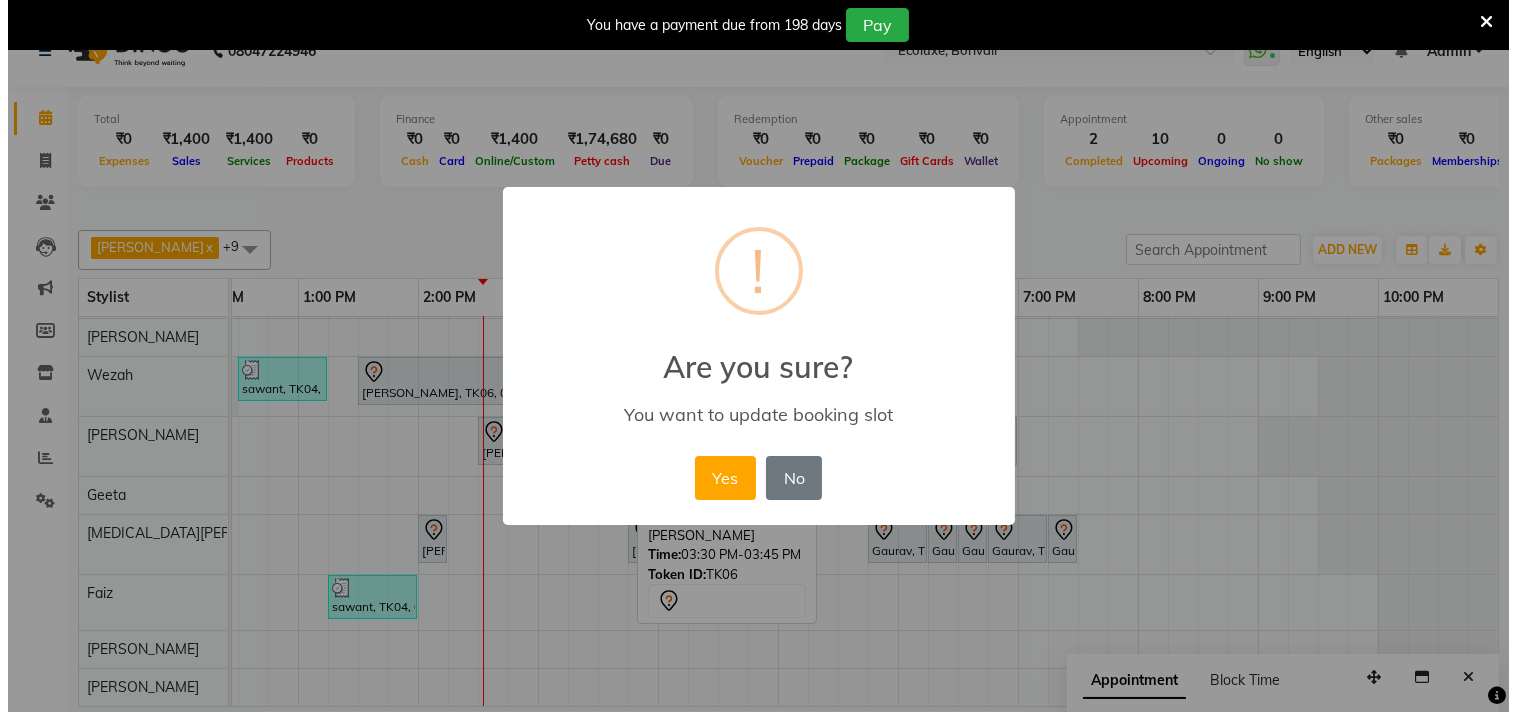 scroll, scrollTop: 34, scrollLeft: 0, axis: vertical 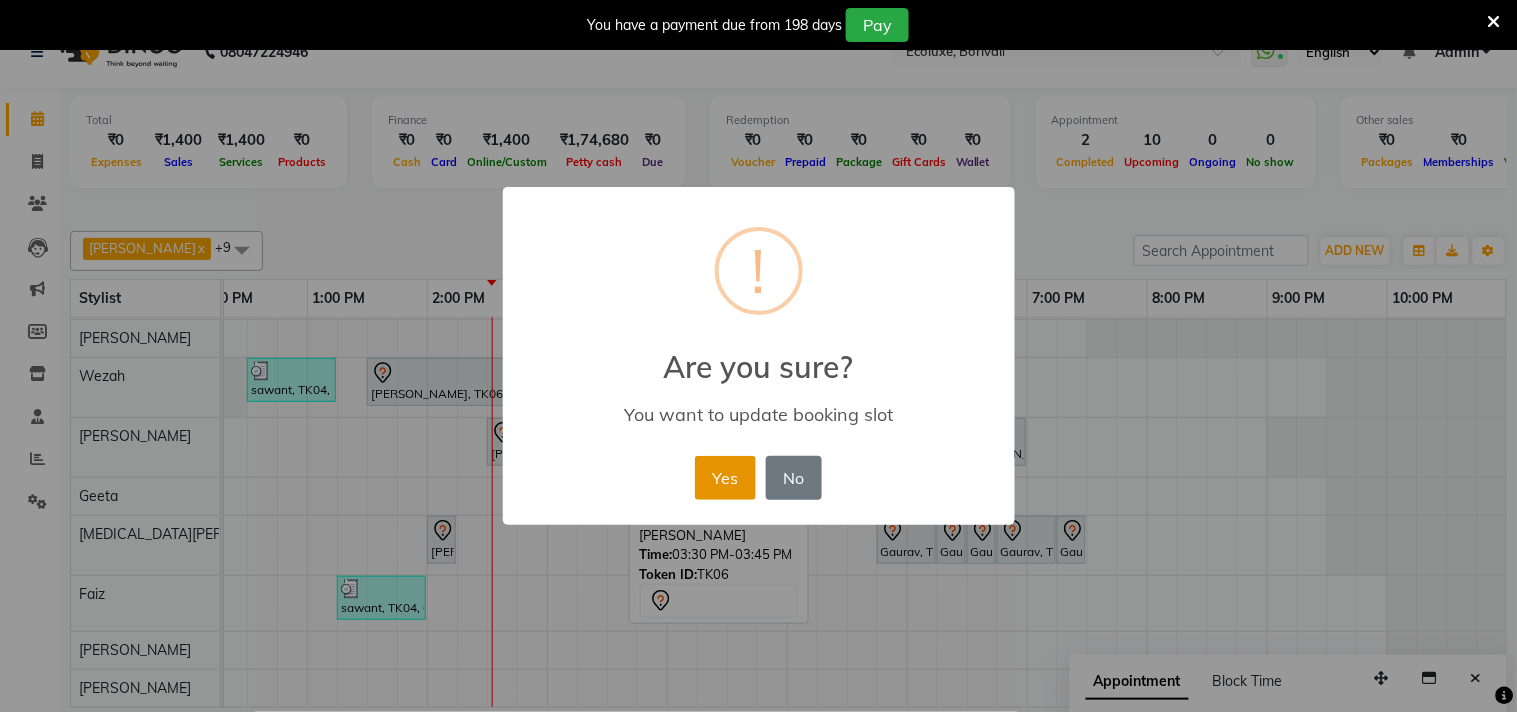 click on "Yes" at bounding box center [725, 478] 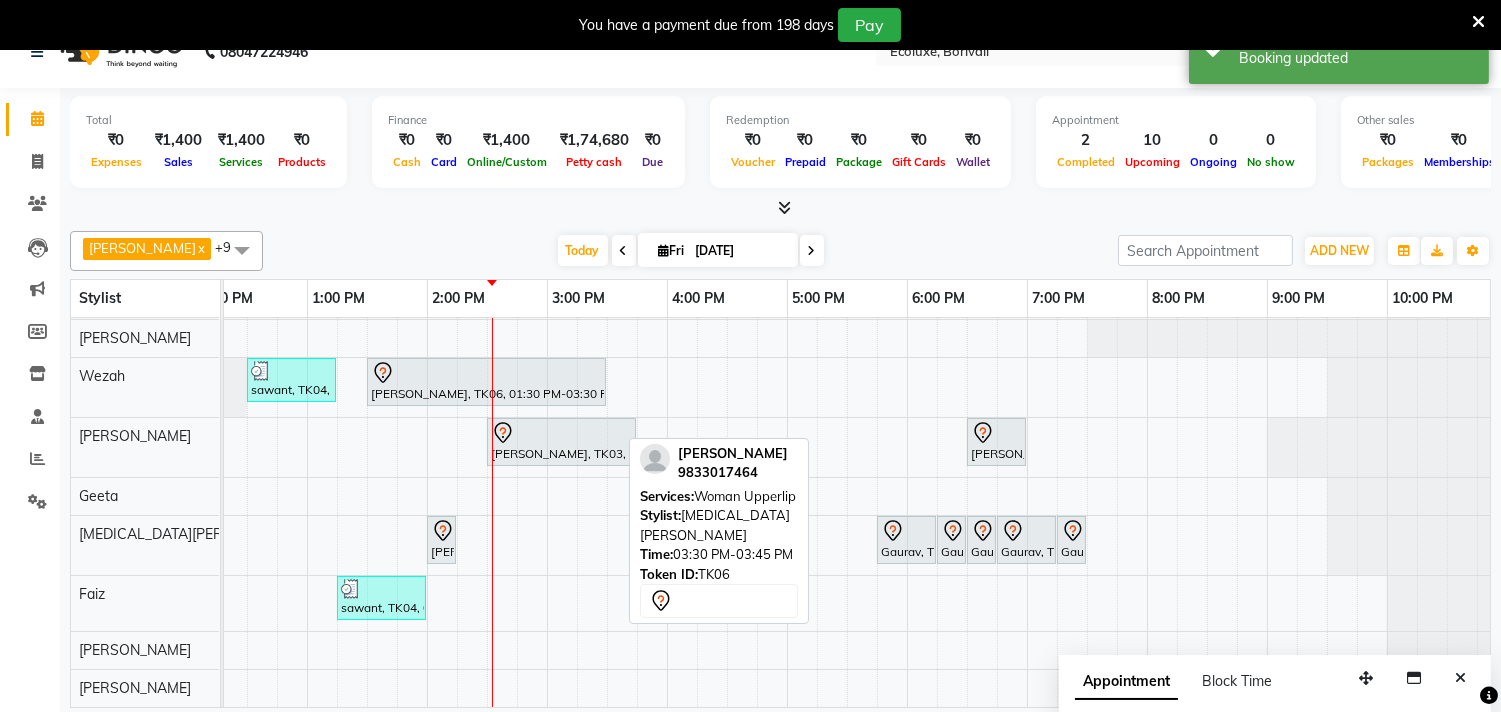 click on "[PERSON_NAME]  x [PERSON_NAME]  x [PERSON_NAME]   x  [PERSON_NAME]  x [PERSON_NAME]  x Wezah  x Faiz  x [MEDICAL_DATA][PERSON_NAME]  x +9 Select All  [PERSON_NAME]  [PERSON_NAME] [PERSON_NAME] [PERSON_NAME]  [PERSON_NAME] [MEDICAL_DATA][PERSON_NAME] [PERSON_NAME] [PERSON_NAME]  [PERSON_NAME] [DATE]  [DATE] Toggle Dropdown Add Appointment Add Invoice Add Expense Add Attendance Add Client Add Transaction Toggle Dropdown Add Appointment Add Invoice Add Expense Add Attendance Add Client ADD NEW Toggle Dropdown Add Appointment Add Invoice Add Expense Add Attendance Add Client Add Transaction [PERSON_NAME]  x [PERSON_NAME]  x [PERSON_NAME]   x  [PERSON_NAME] Khende  x [PERSON_NAME]  x Wezah  x Faiz  x [MEDICAL_DATA][PERSON_NAME]  x +9 Select All  [PERSON_NAME]  [PERSON_NAME] Faiz [PERSON_NAME] [PERSON_NAME]  [PERSON_NAME] [MEDICAL_DATA][PERSON_NAME] [PERSON_NAME] [PERSON_NAME]  [PERSON_NAME] Wezah Group By  Staff View   Room View  View as Vertical  Vertical - Week View  Horizontal  Horizontal - Week View  List  Zoom" at bounding box center [780, 251] 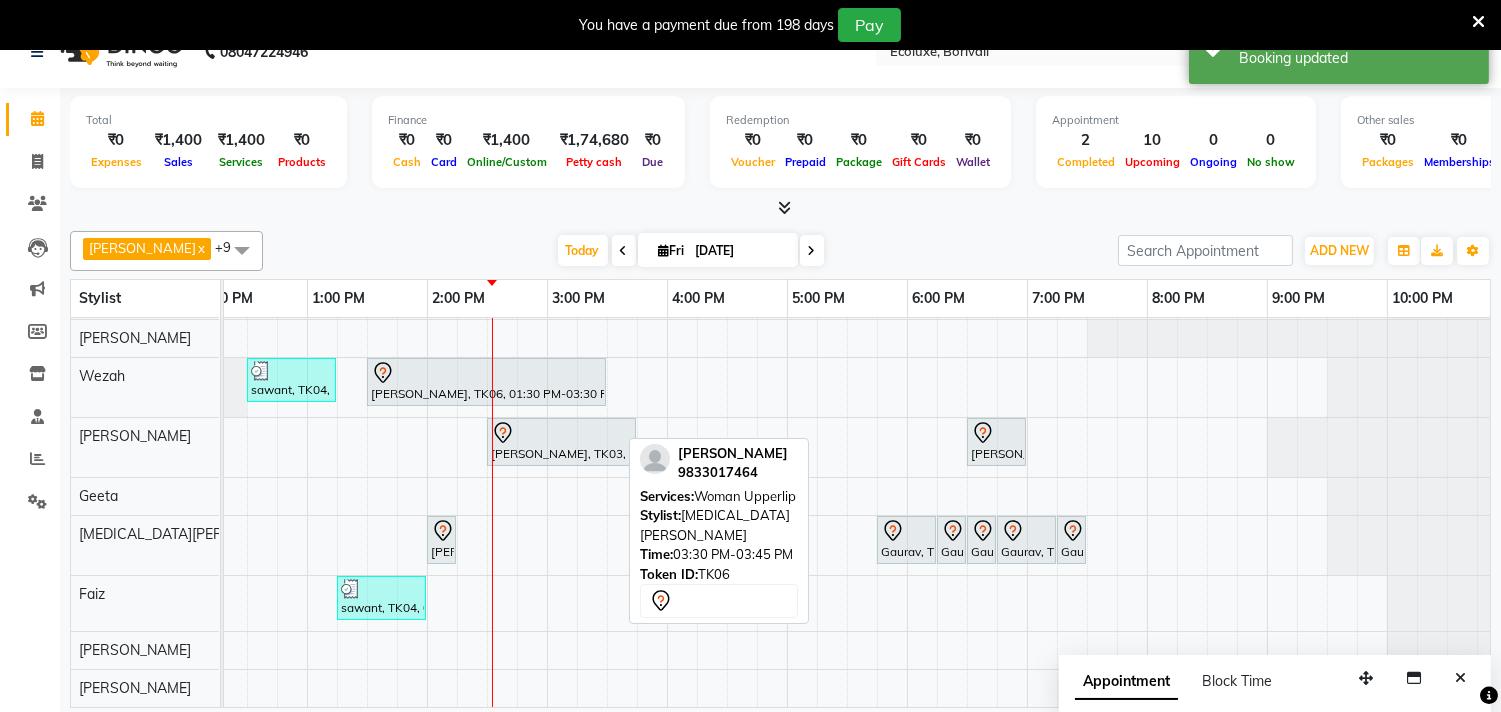 drag, startPoint x: 907, startPoint y: 250, endPoint x: 767, endPoint y: 710, distance: 480.8326 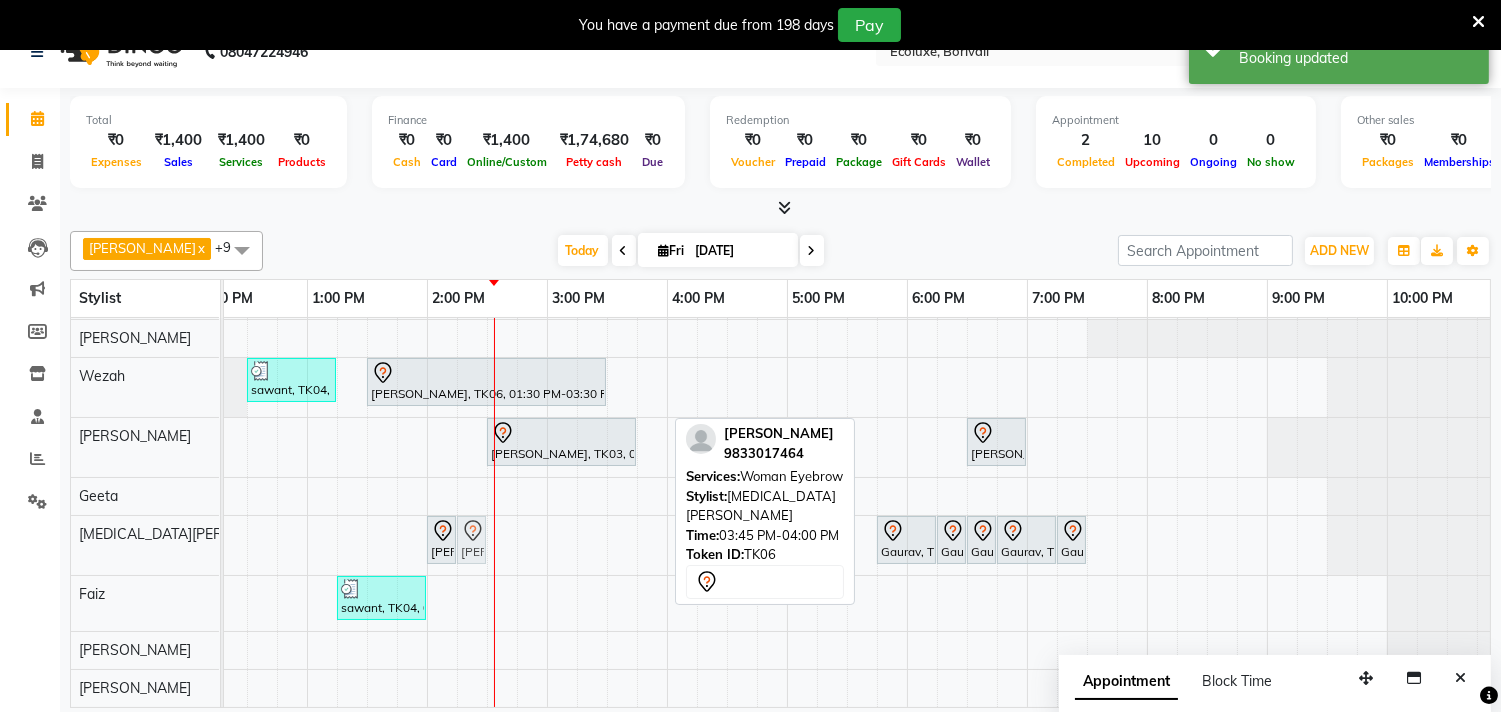 drag, startPoint x: 657, startPoint y: 530, endPoint x: 477, endPoint y: 521, distance: 180.22485 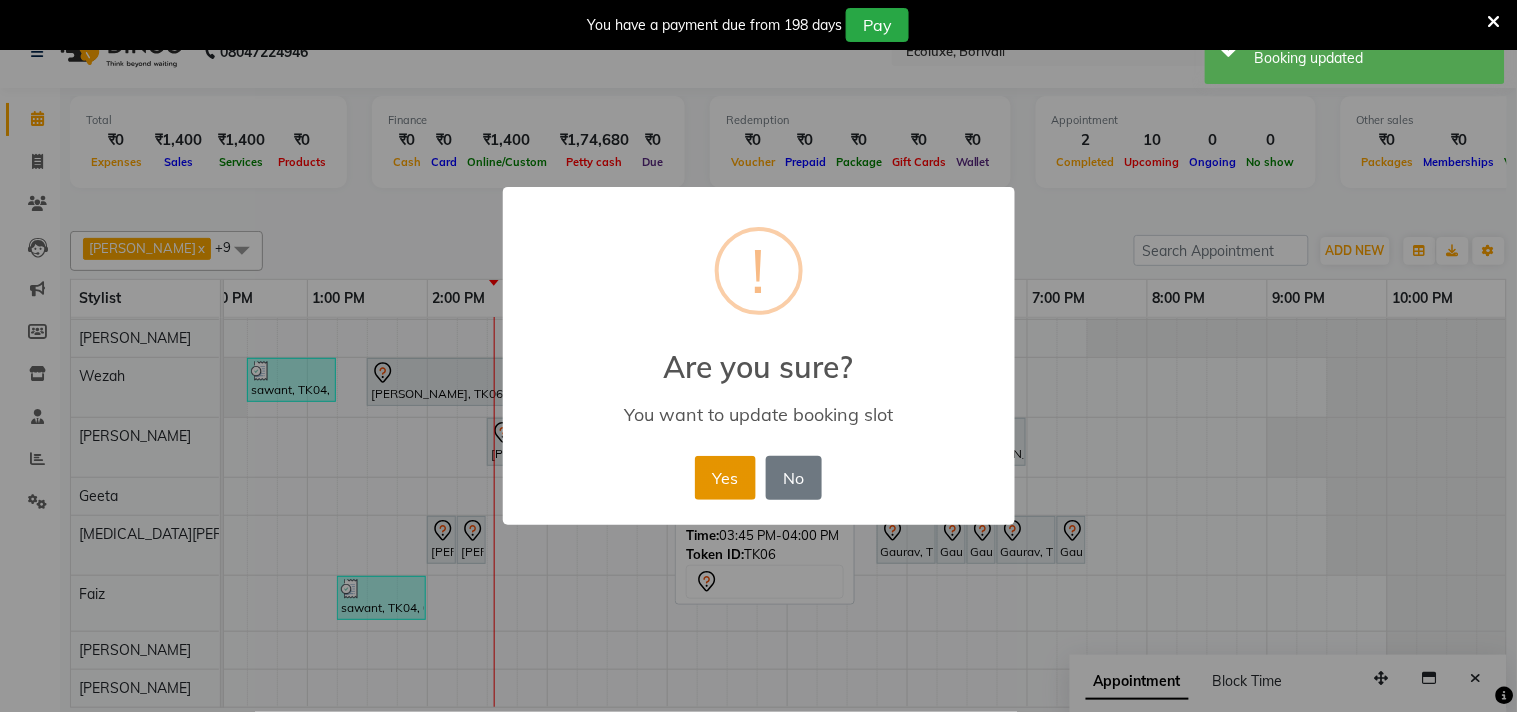 click on "Yes" at bounding box center [725, 478] 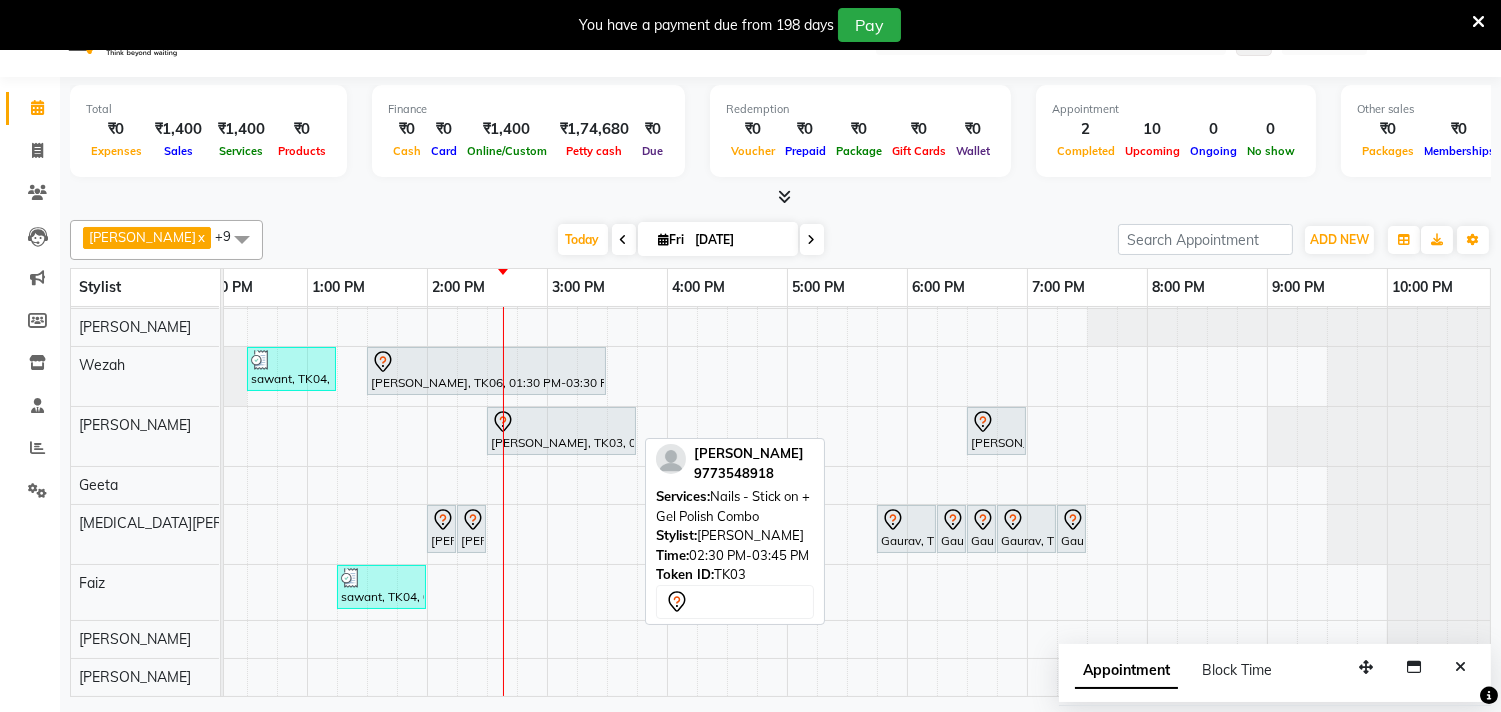 scroll, scrollTop: 50, scrollLeft: 0, axis: vertical 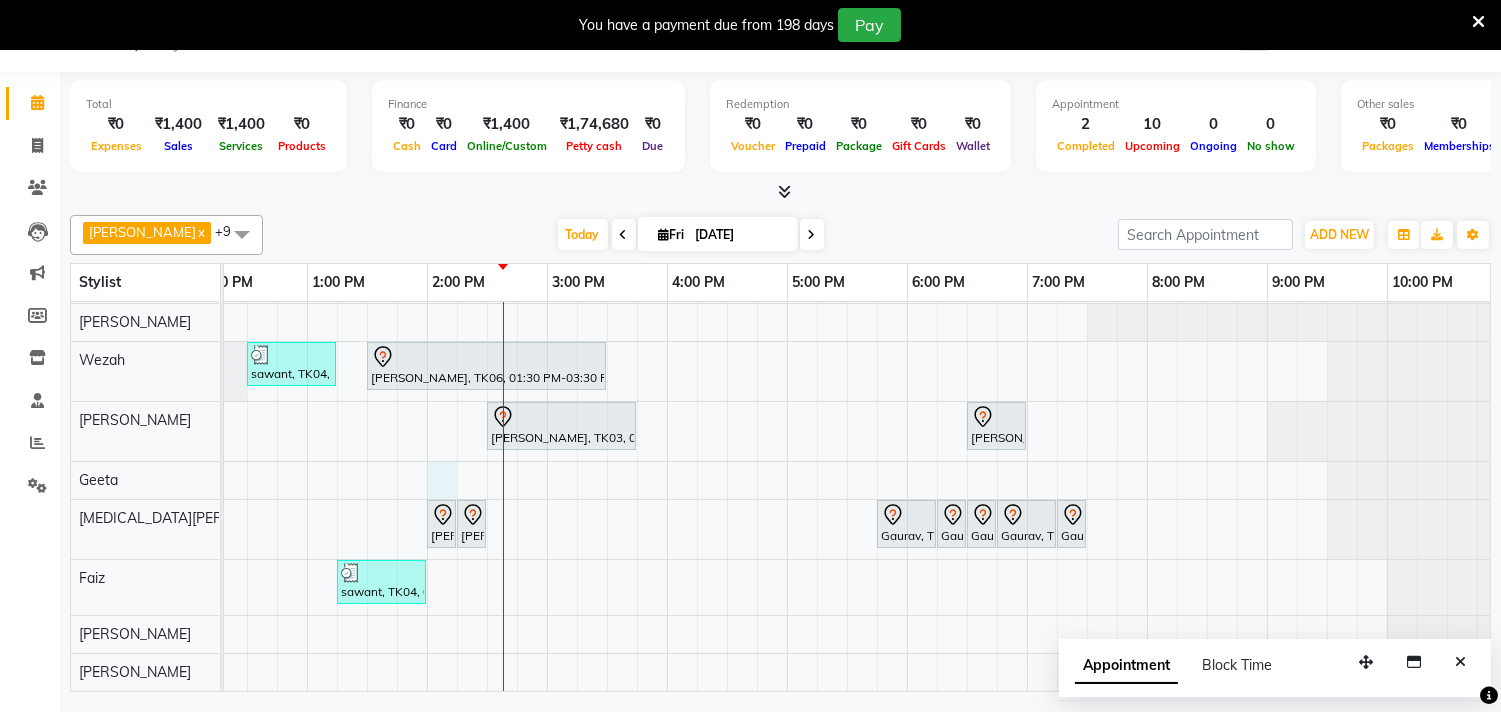 click on "[PERSON_NAME], TK02, 02:45 PM-04:45 PM, Touchup - Root Touch (Up To 2 Inch) [PERSON_NAME] (Cat) [PERSON_NAME], TK05, 05:30 PM-07:30 PM, Touchup - Root Touch (Up To 2 Inch) Inoa     sawant, TK04, 12:30 PM-01:15 PM, Kids Haircut (Upto 4yrs)             [PERSON_NAME], TK06, 01:30 PM-03:30 PM, Touchup - Root Touch (Up To 2 Inch) [PERSON_NAME], TK03, 02:30 PM-03:45 PM, Nails - Stick on + Gel Polish Combo             [PERSON_NAME], TK01, 06:30 PM-07:00 PM, Nails - Plain Gel Polish             [PERSON_NAME], TK06, 02:00 PM-02:15 PM, Woman Upperlip              [PERSON_NAME], TK06, 02:15 PM-02:30 PM, Woman Eyebrow             Gaurav, TK09, 05:45 PM-06:15 PM, Waxing (Rica Wax) - Full Arms              Gaurav, TK09, 06:15 PM-06:30 PM, Waxing (Rica Wax) - Half Arms             Gaurav, TK09, 06:30 PM-06:45 PM, Peel Off Wax - Brazilian             Gaurav, TK09, 06:45 PM-07:15 PM, [PERSON_NAME] - D.N.A Cleanup             Gaurav, TK09, 07:15 PM-07:30 PM, Woman Eyebrow" at bounding box center [667, 437] 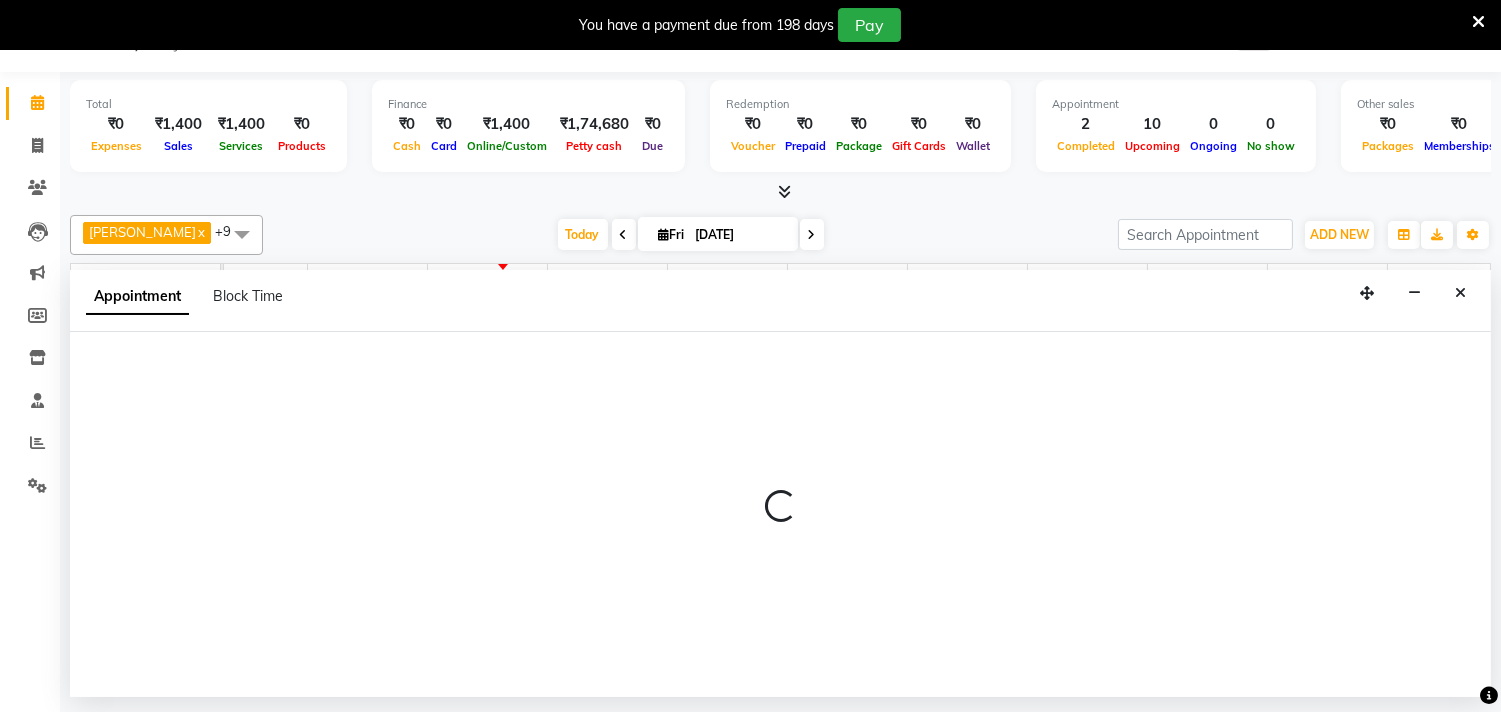 select on "61637" 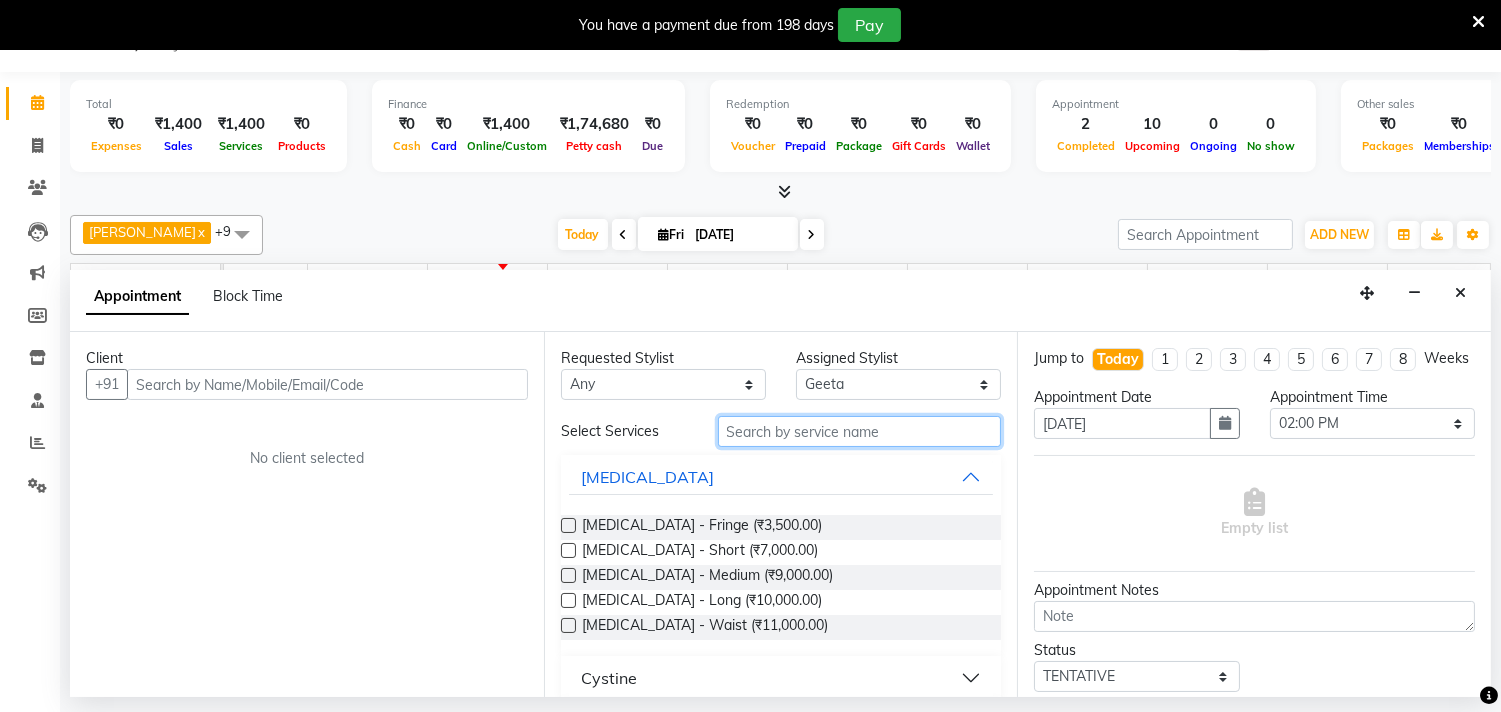 click at bounding box center (860, 431) 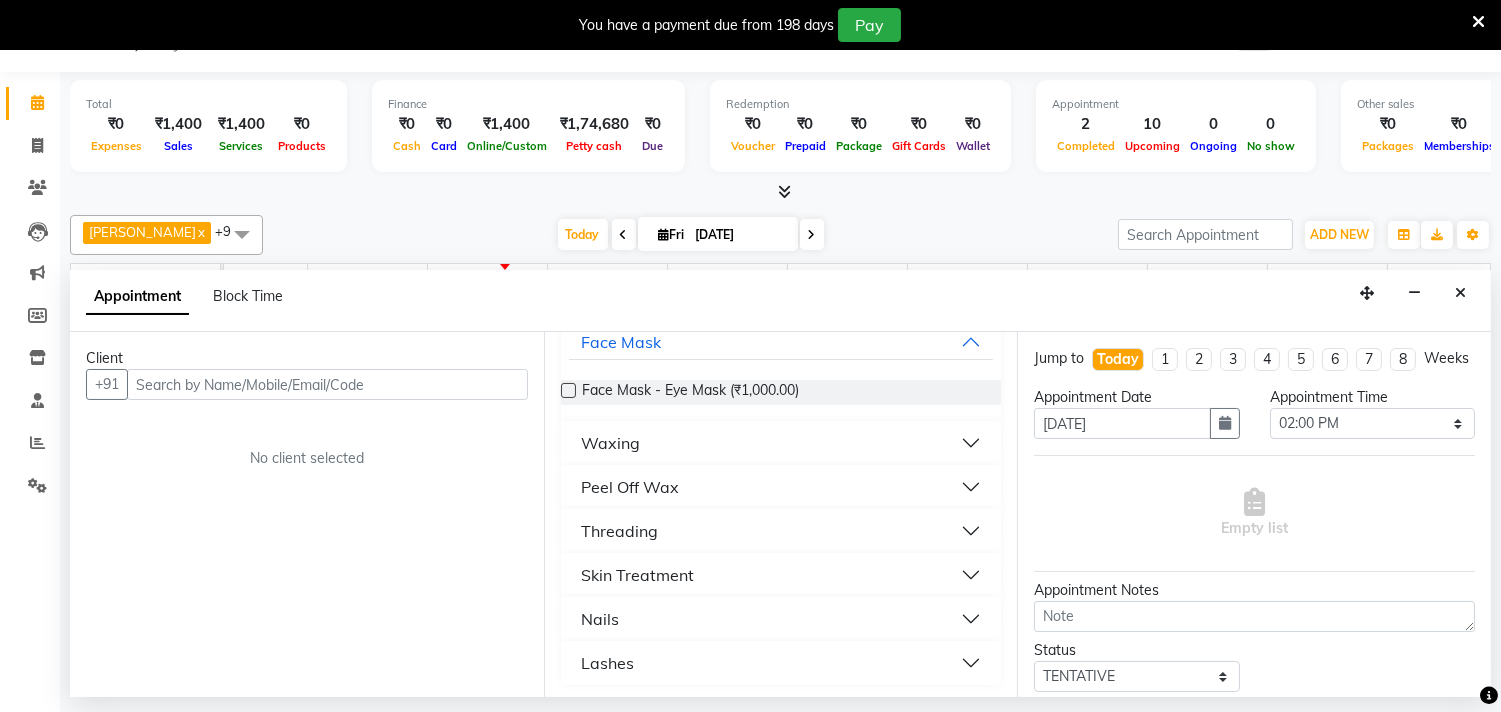 scroll, scrollTop: 137, scrollLeft: 0, axis: vertical 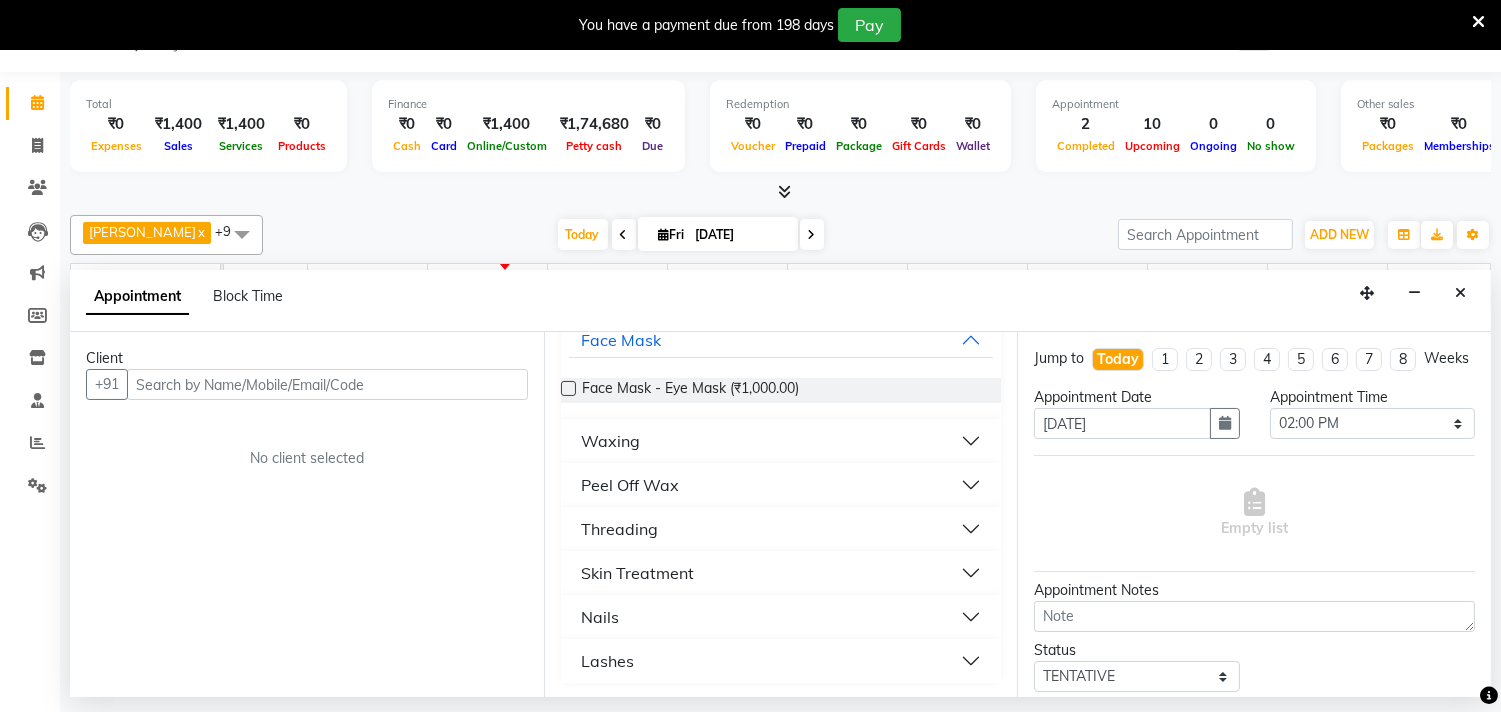 type on "eye" 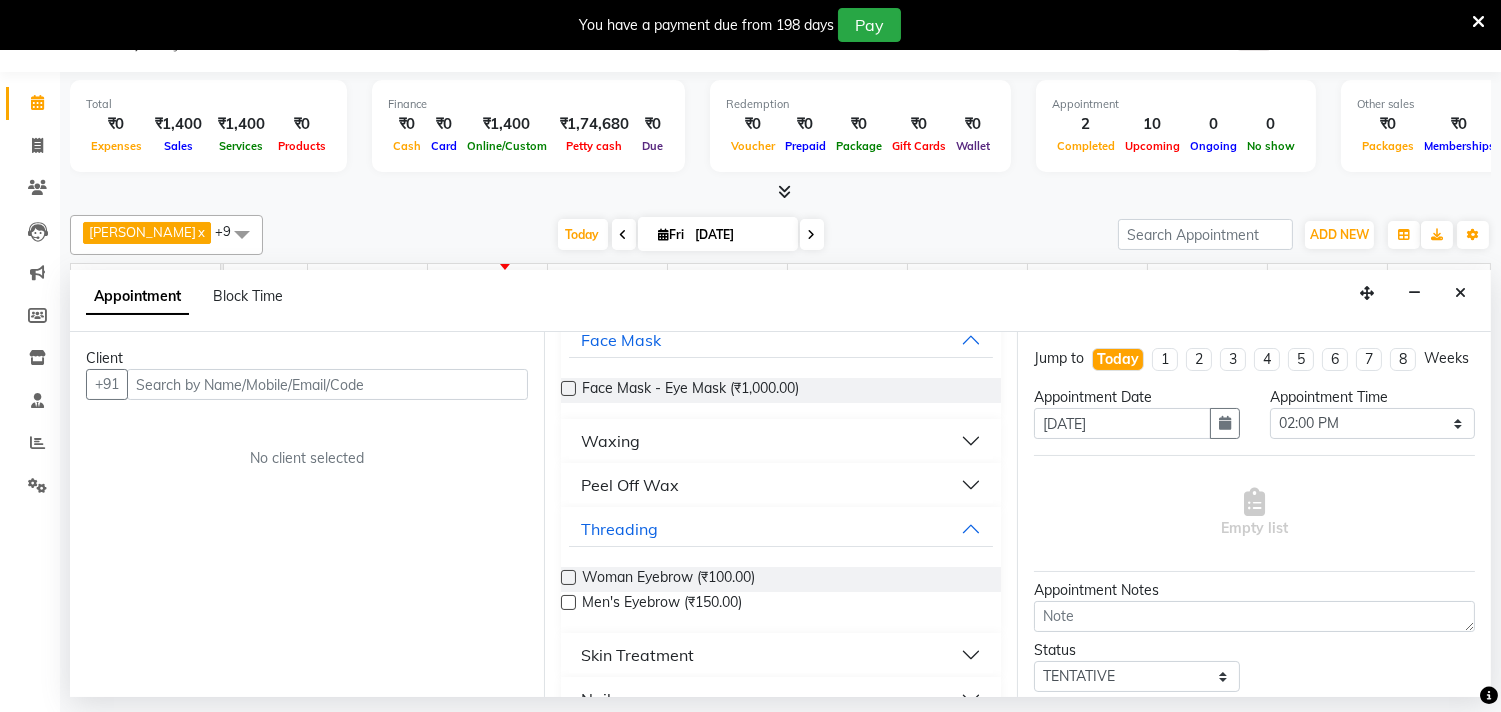 click at bounding box center [568, 577] 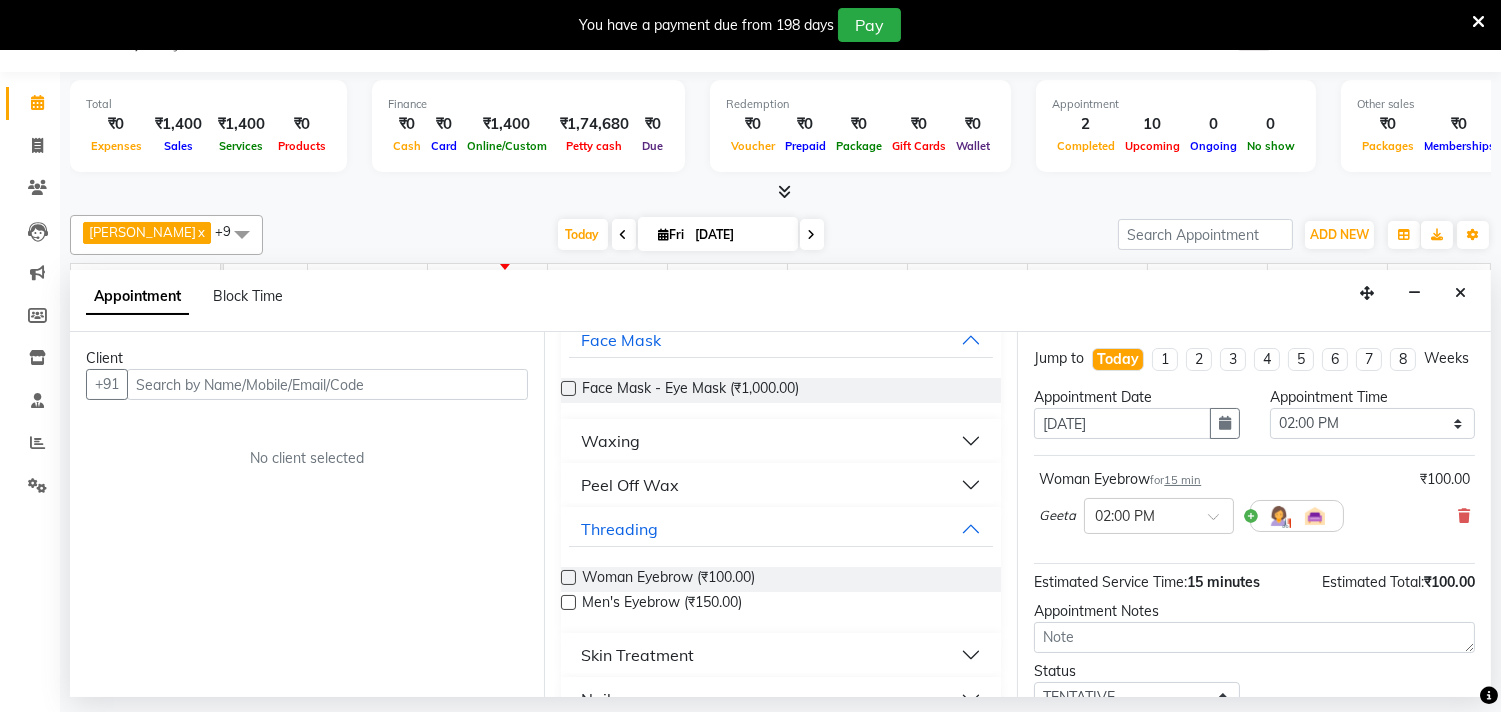 click at bounding box center [568, 577] 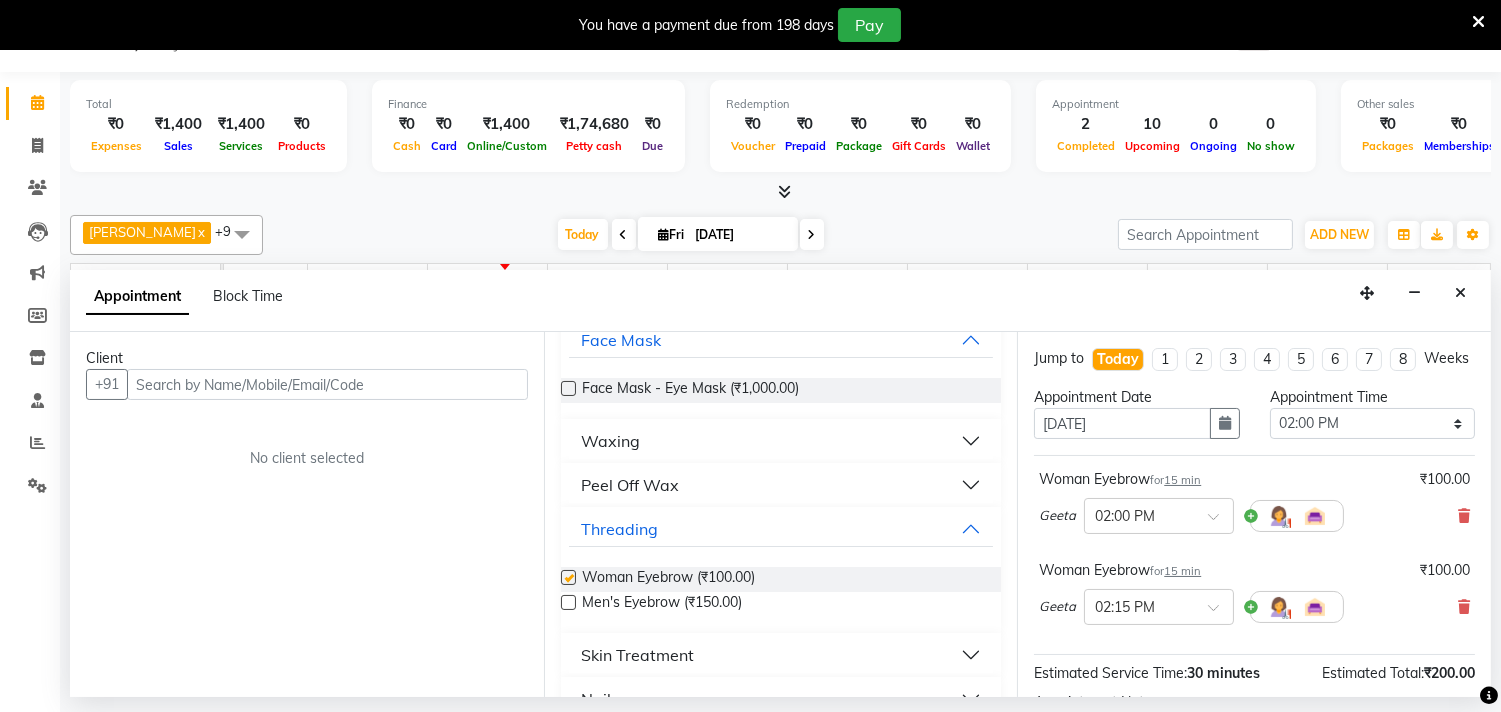 checkbox on "false" 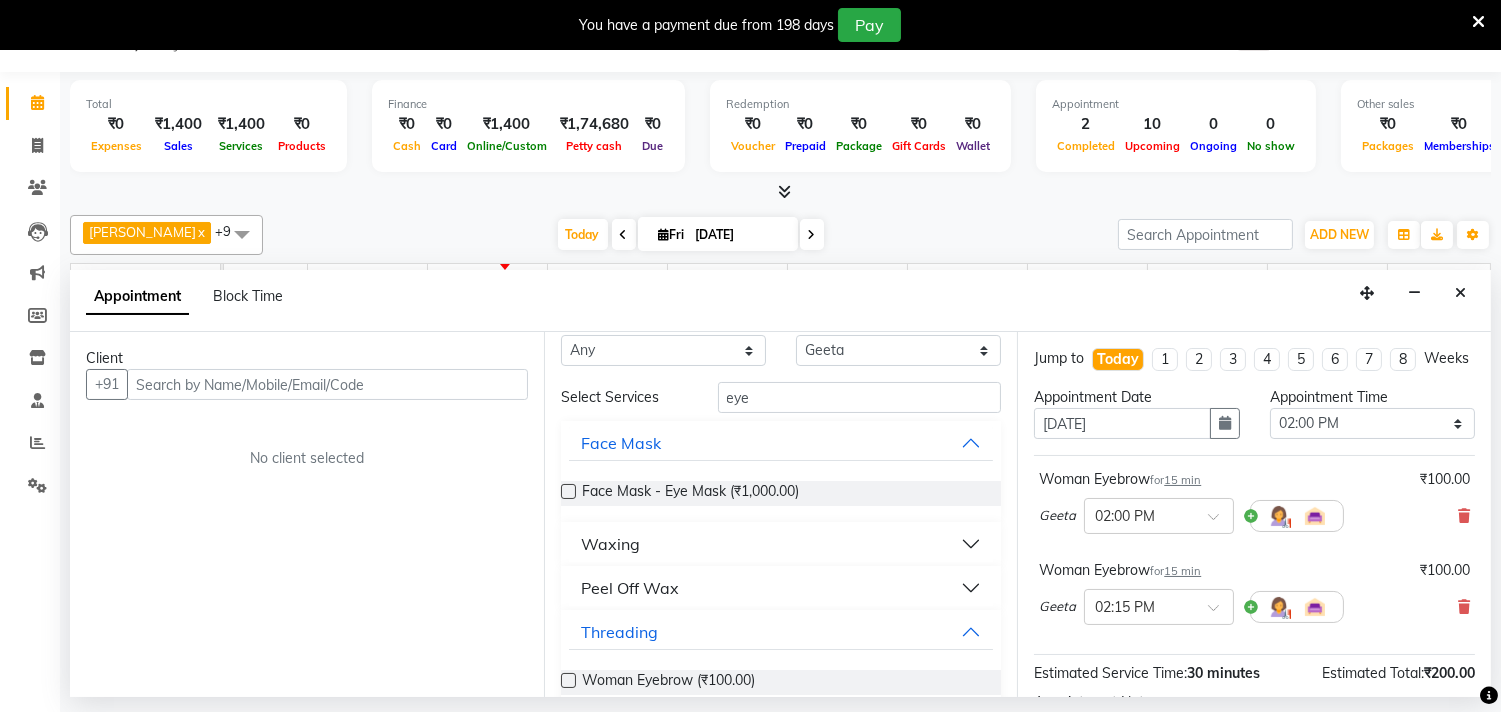 scroll, scrollTop: 0, scrollLeft: 0, axis: both 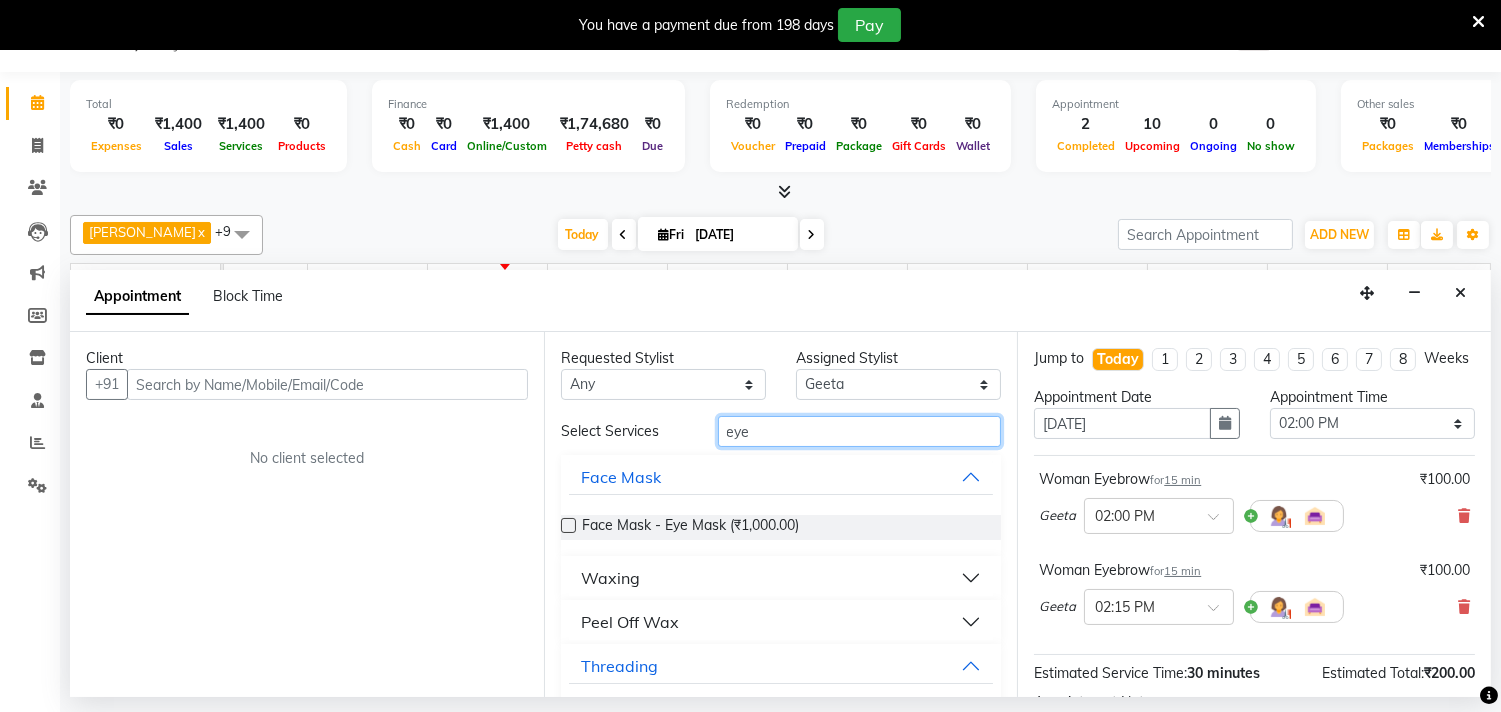 drag, startPoint x: 731, startPoint y: 430, endPoint x: 708, endPoint y: 430, distance: 23 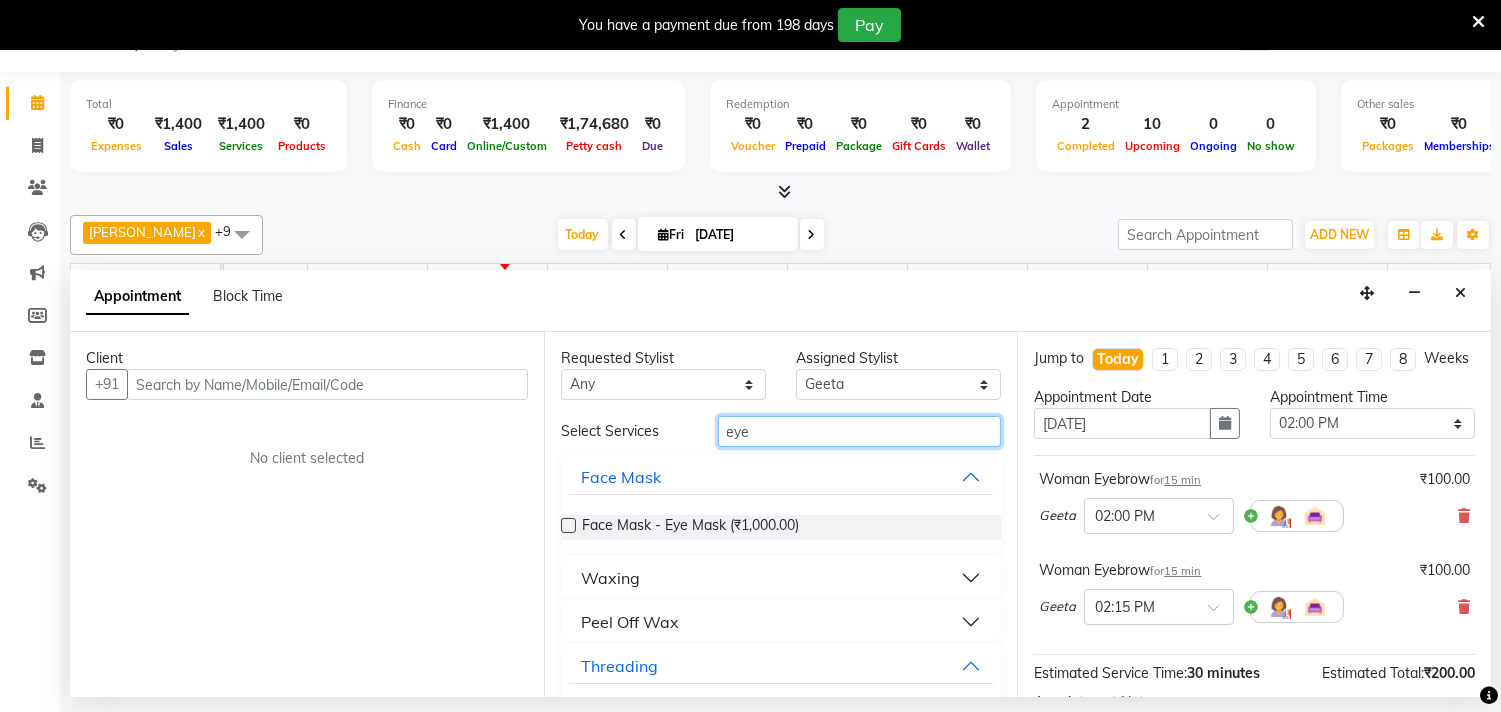 click on "eye" at bounding box center [860, 431] 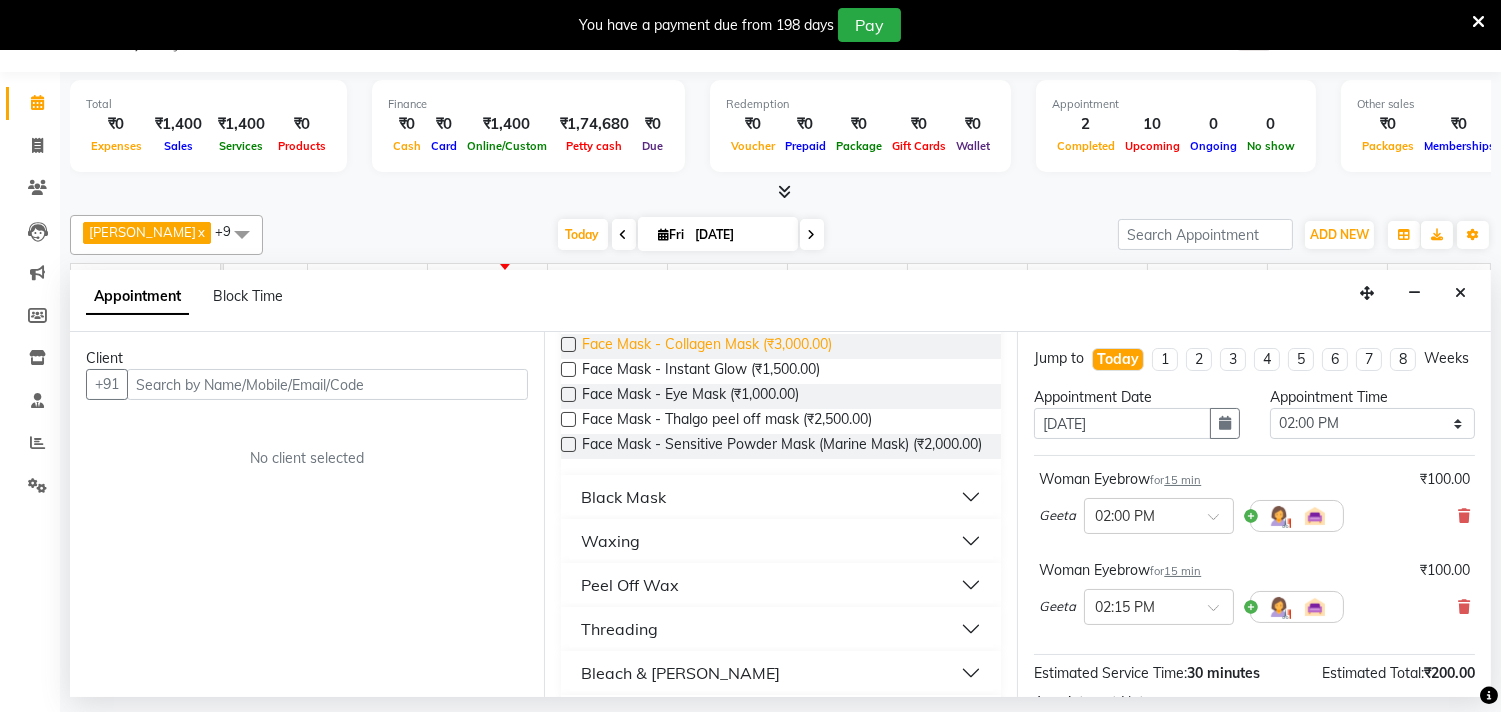 scroll, scrollTop: 305, scrollLeft: 0, axis: vertical 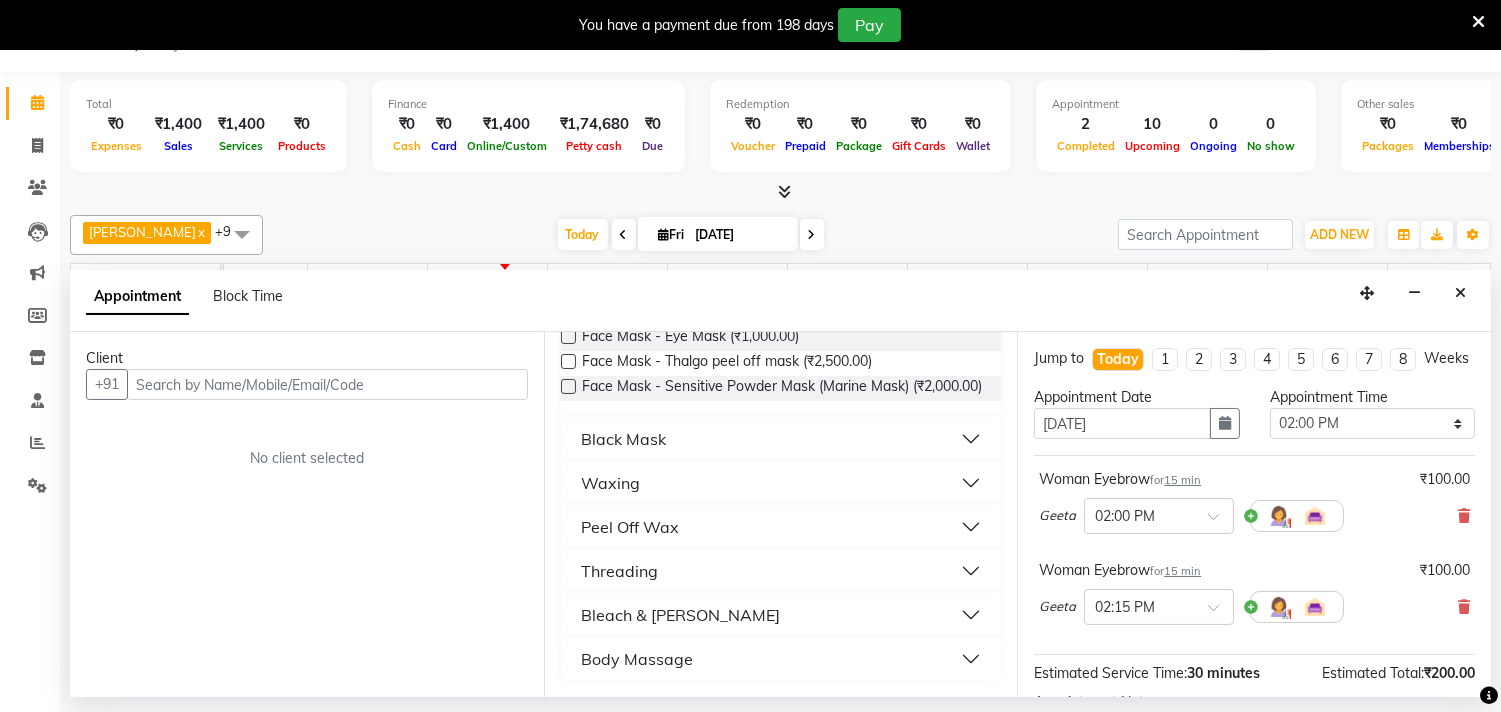 type on "face" 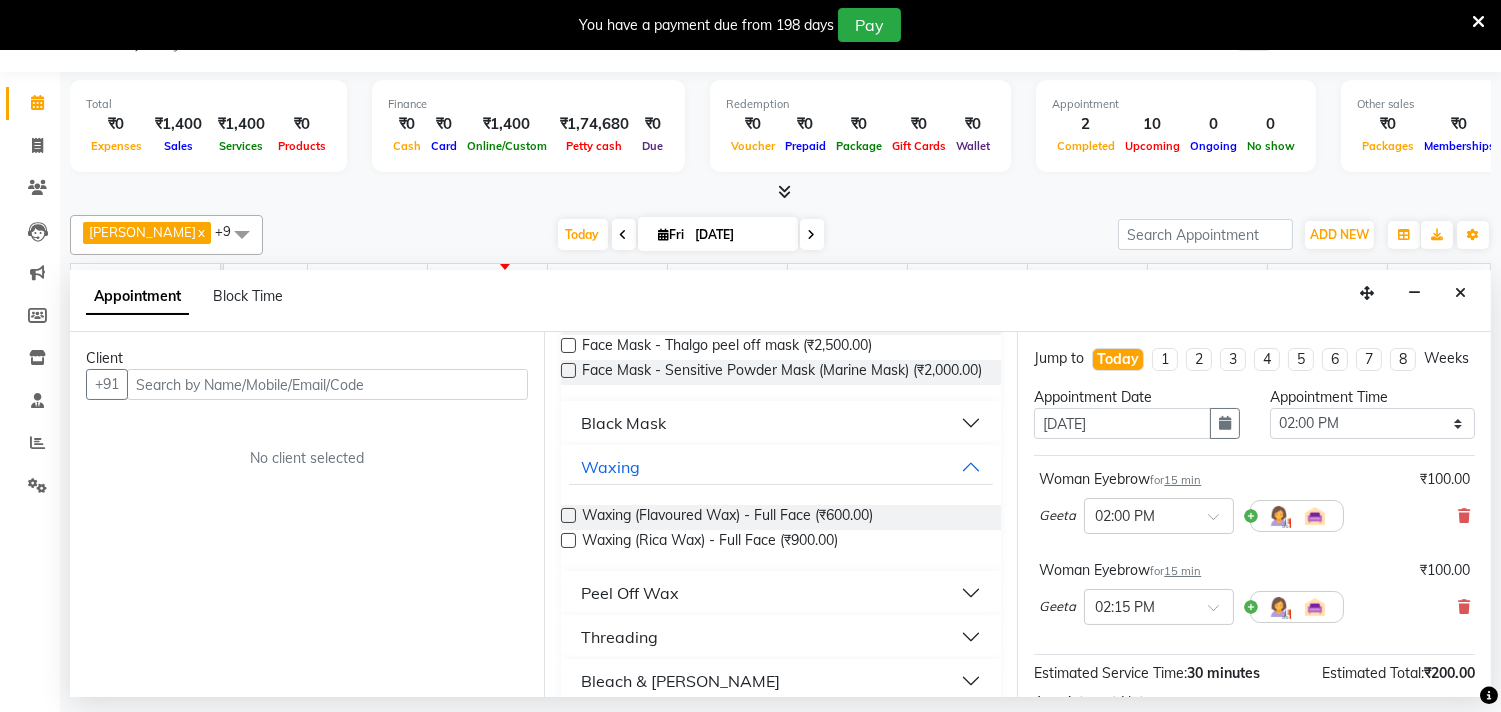 click on "Peel Off Wax" at bounding box center [630, 593] 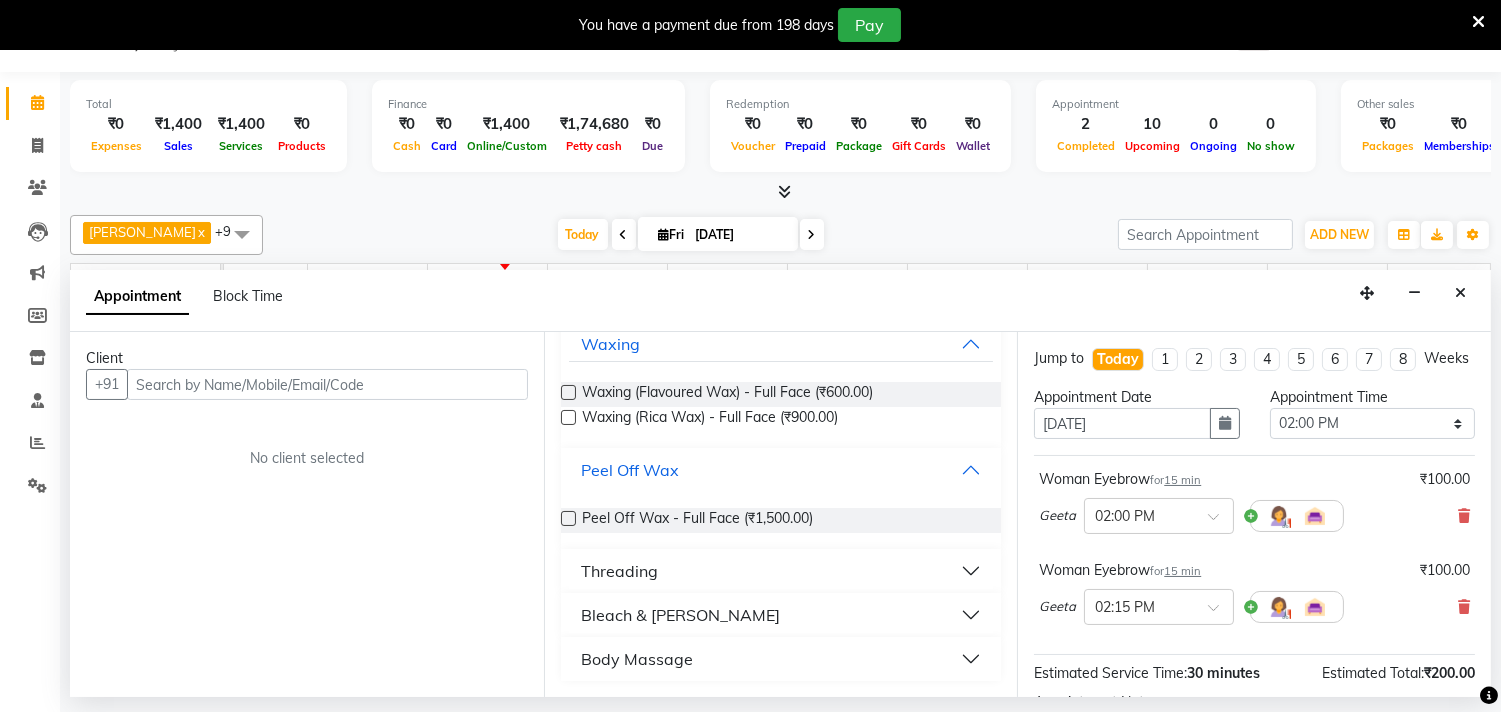 scroll, scrollTop: 444, scrollLeft: 0, axis: vertical 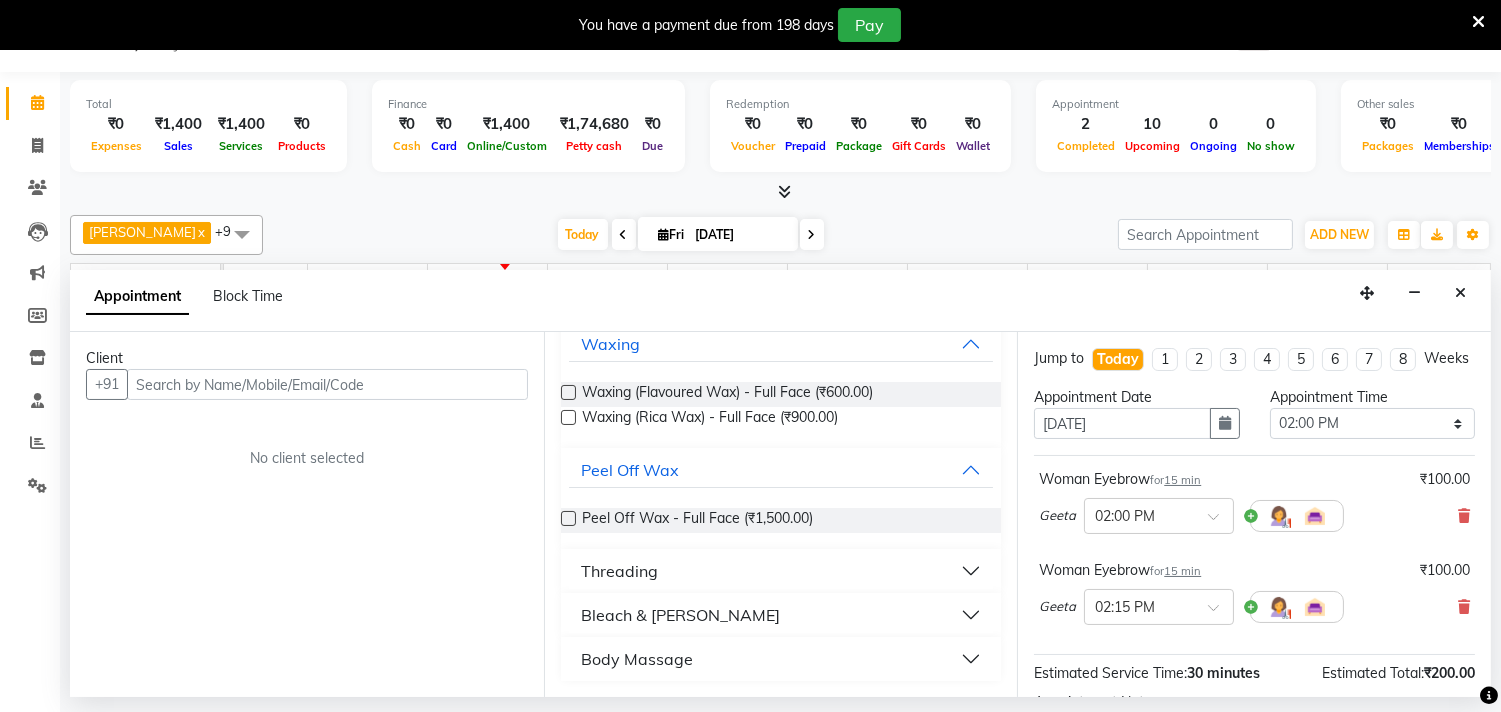 click at bounding box center (568, 518) 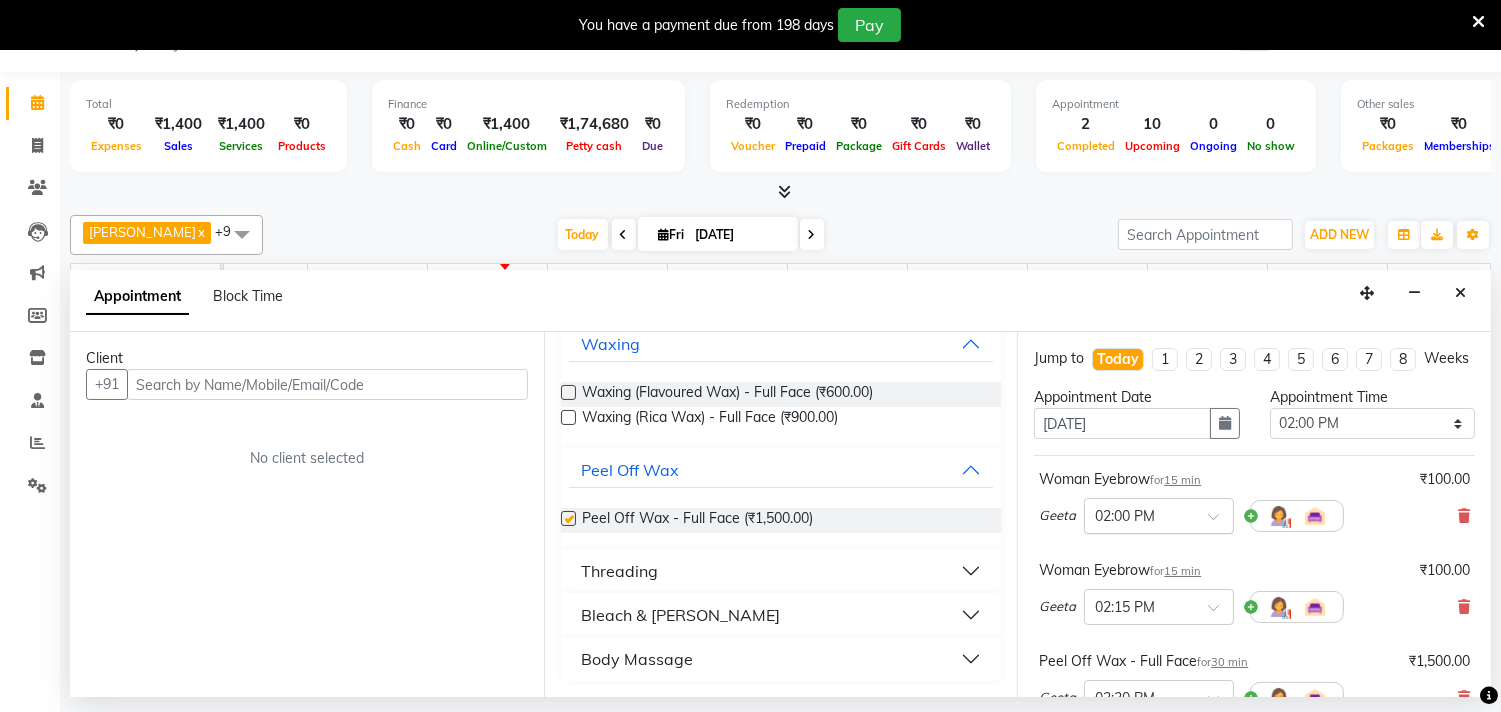 checkbox on "false" 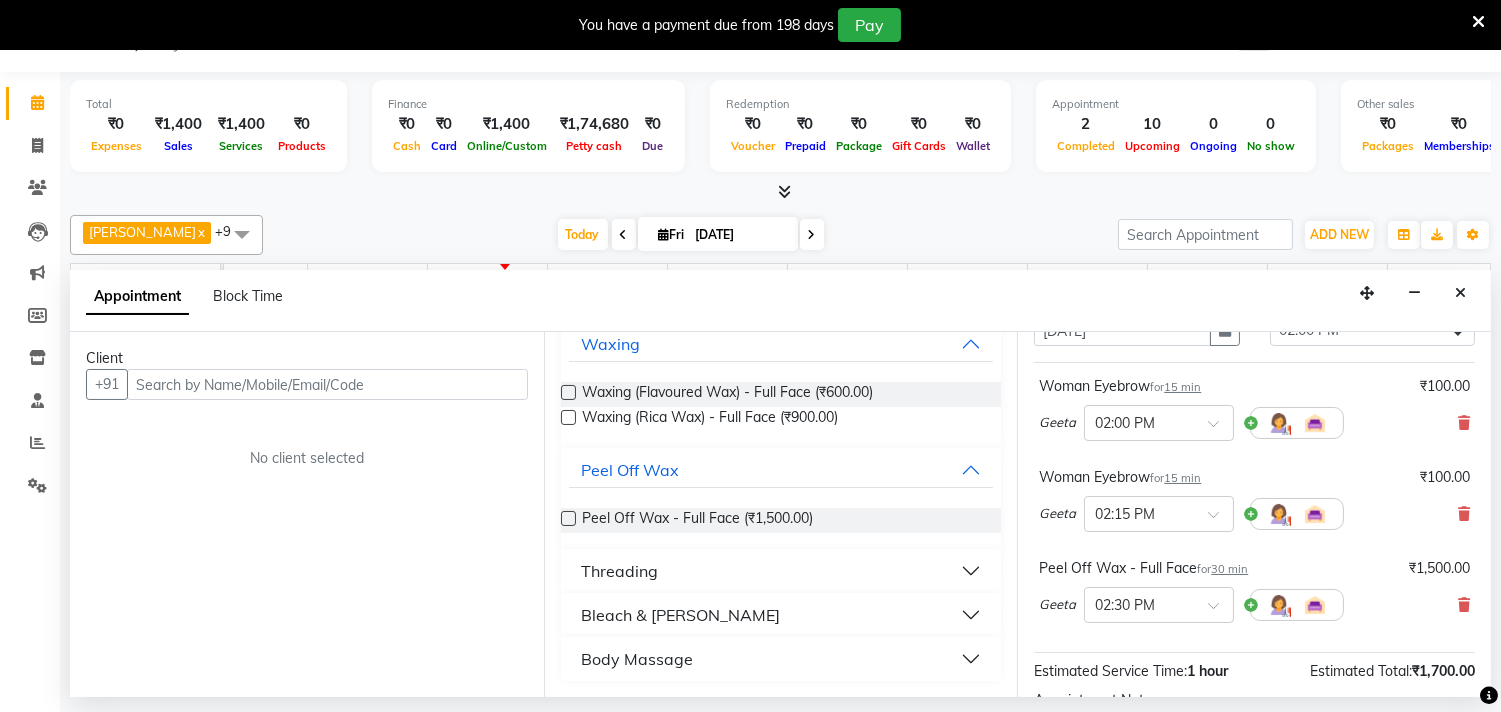scroll, scrollTop: 344, scrollLeft: 0, axis: vertical 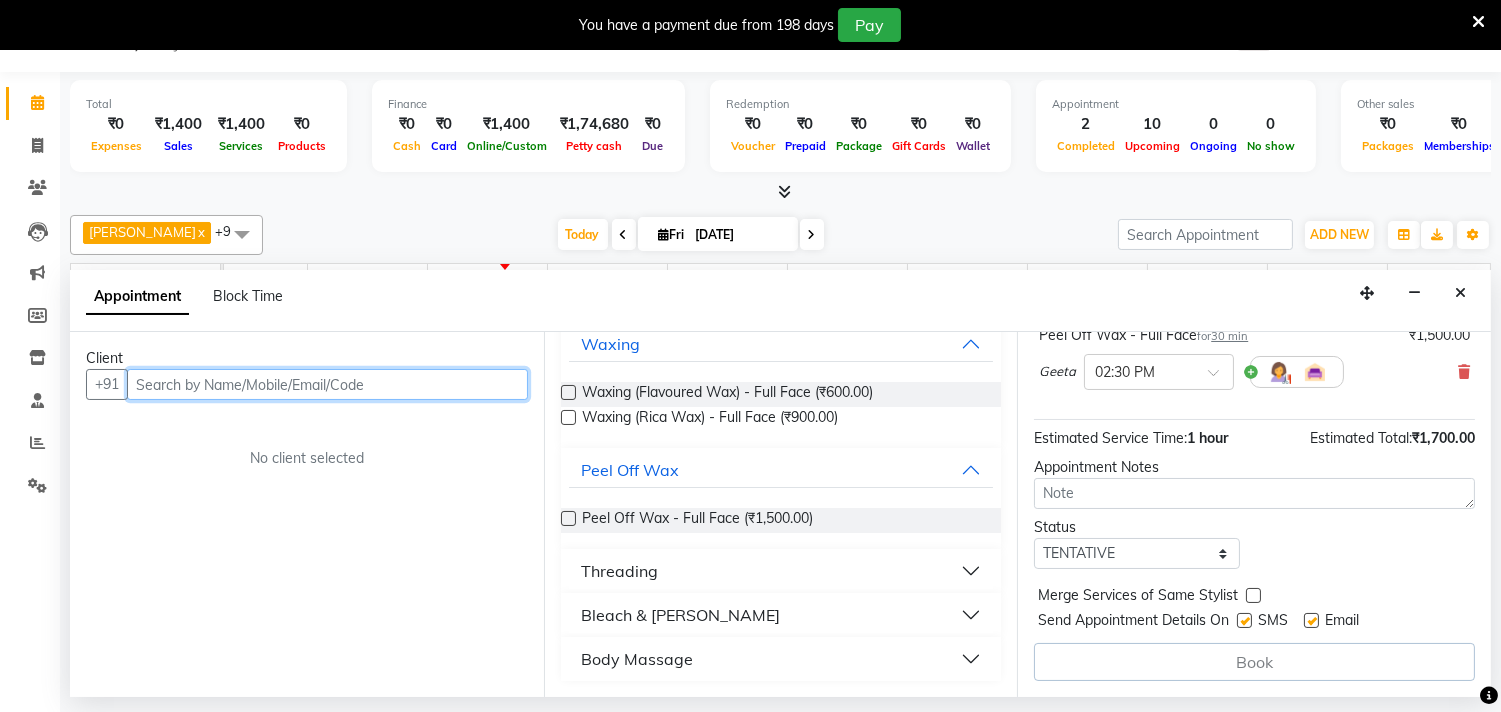 click at bounding box center [327, 384] 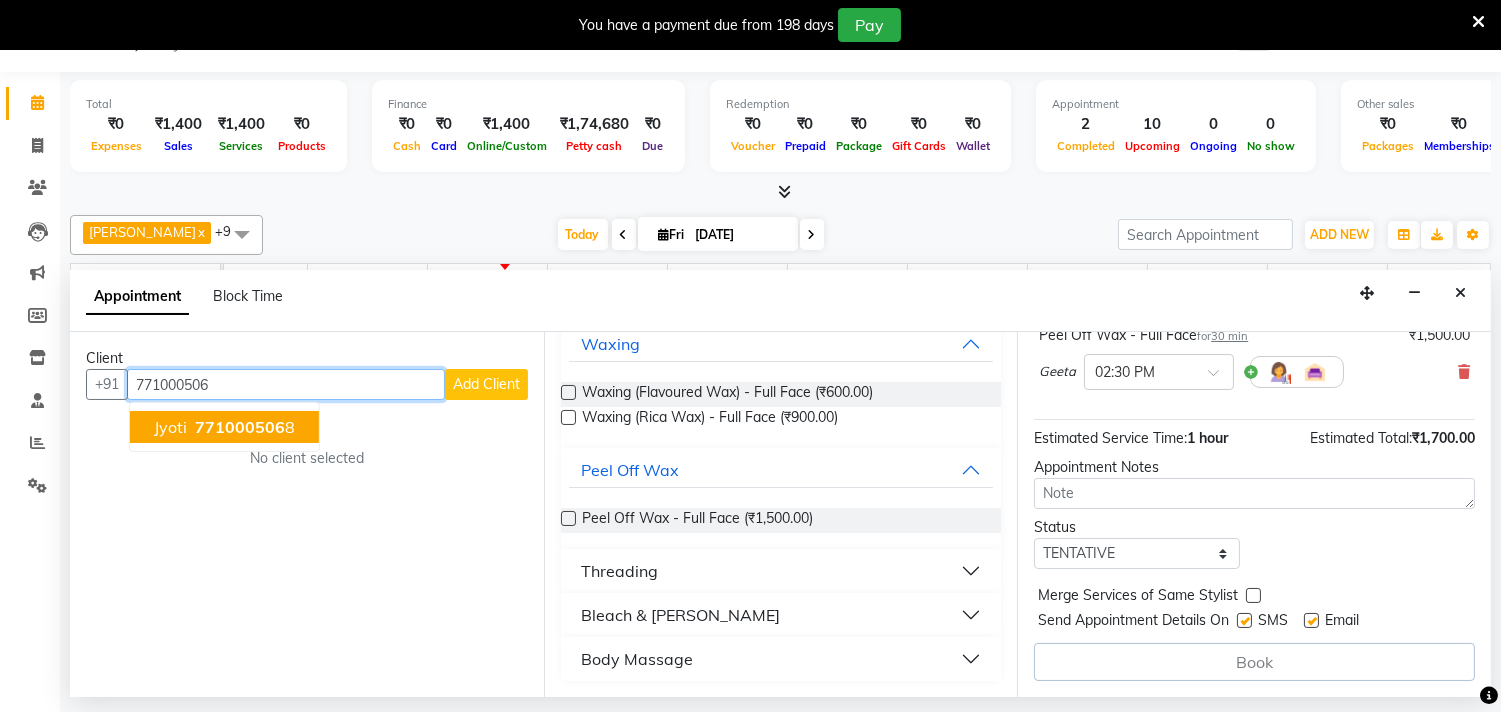 click on "jyoti   771000506 8" at bounding box center (224, 427) 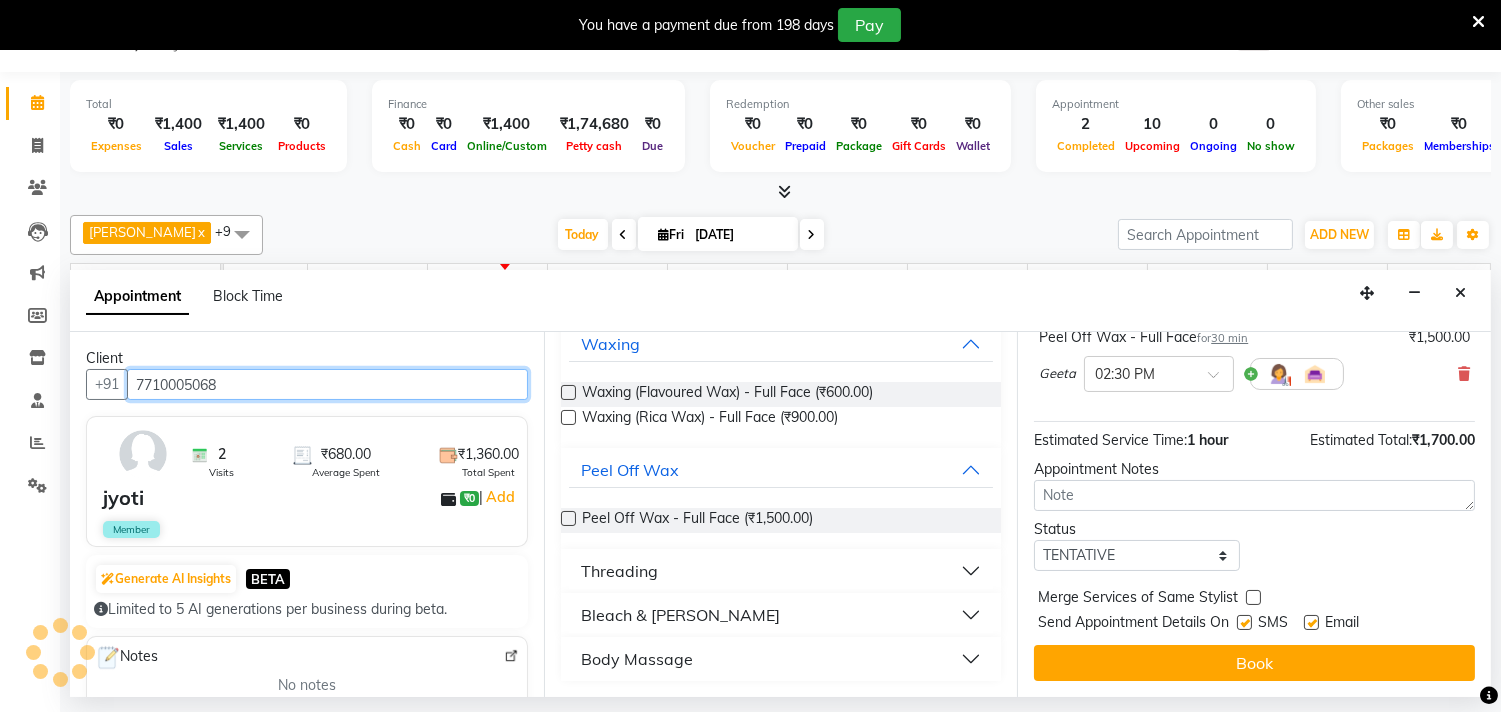 scroll, scrollTop: 342, scrollLeft: 0, axis: vertical 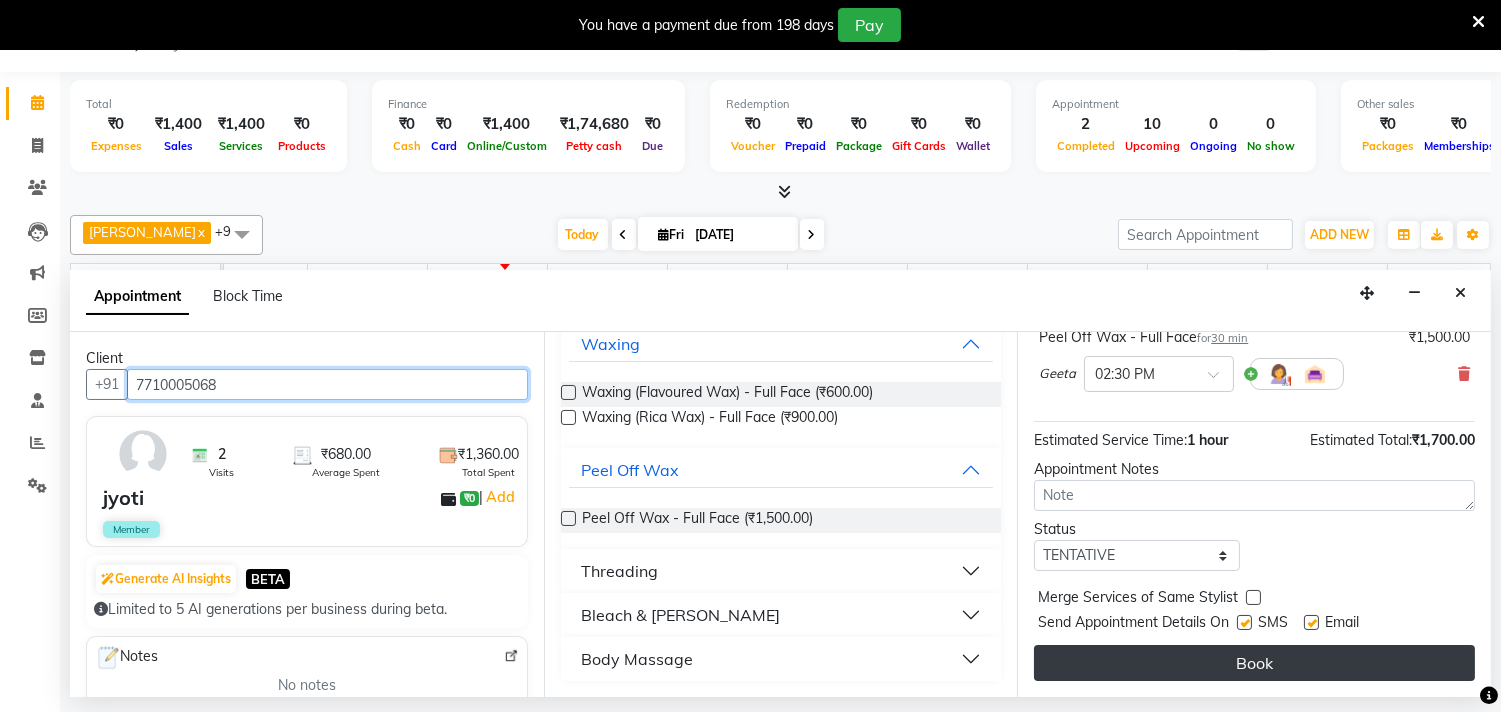 type on "7710005068" 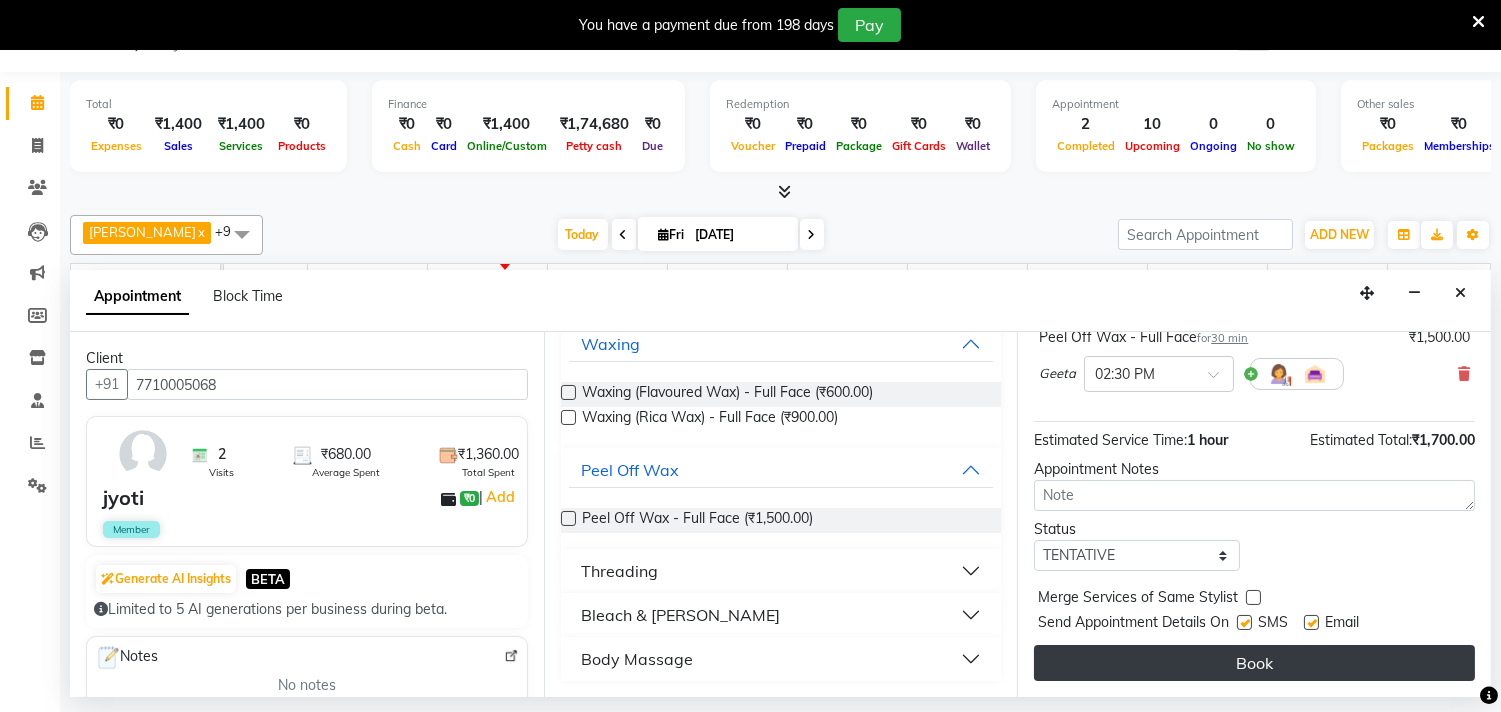 click on "Book" at bounding box center [1254, 663] 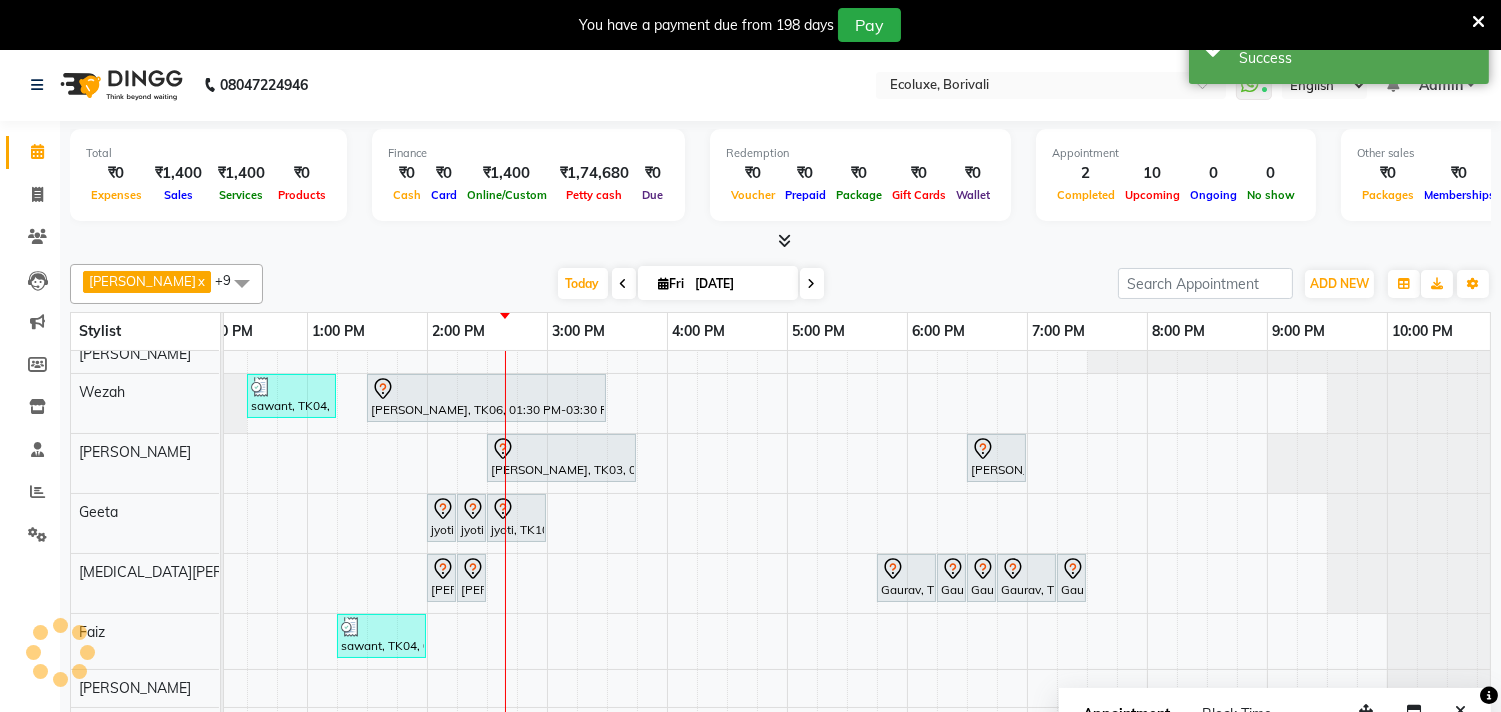 scroll, scrollTop: 0, scrollLeft: 0, axis: both 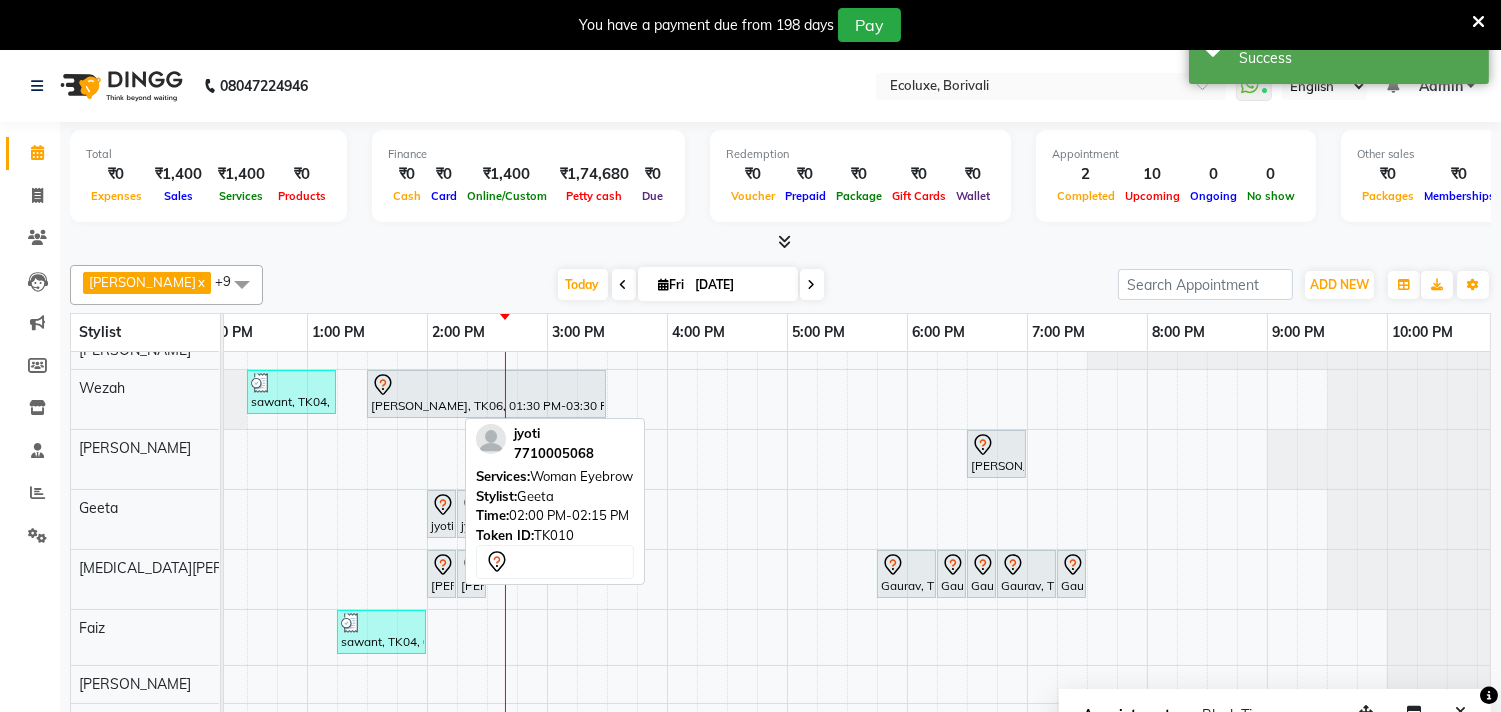 click 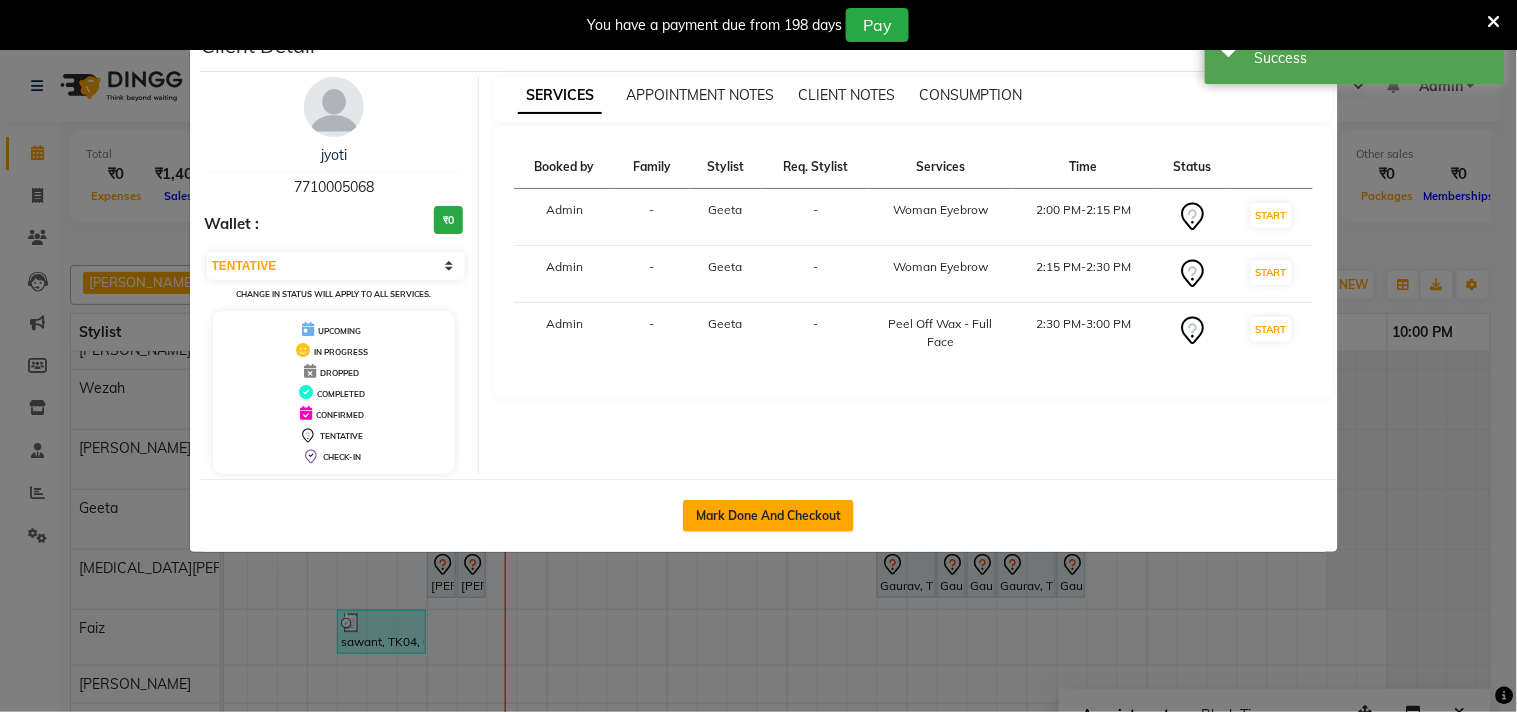 click on "Mark Done And Checkout" 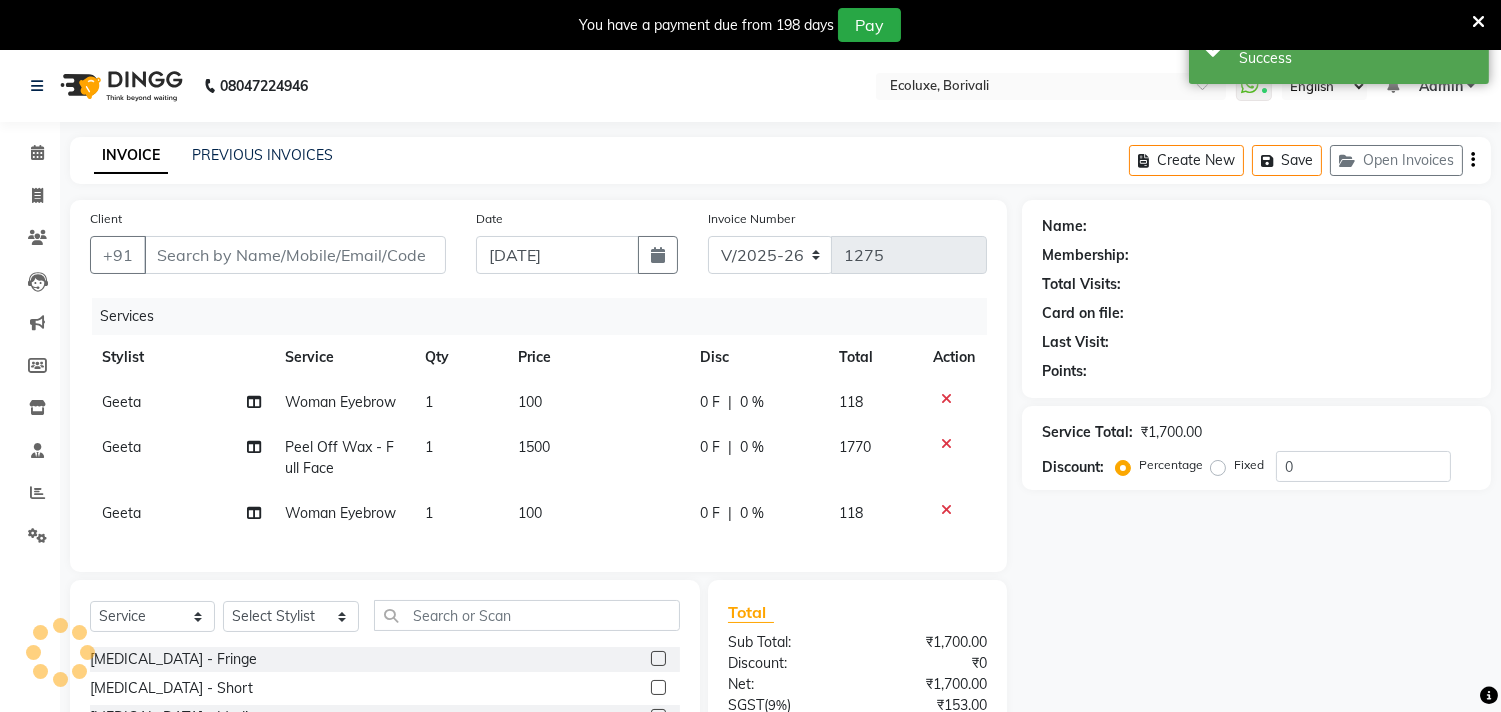type on "7710005068" 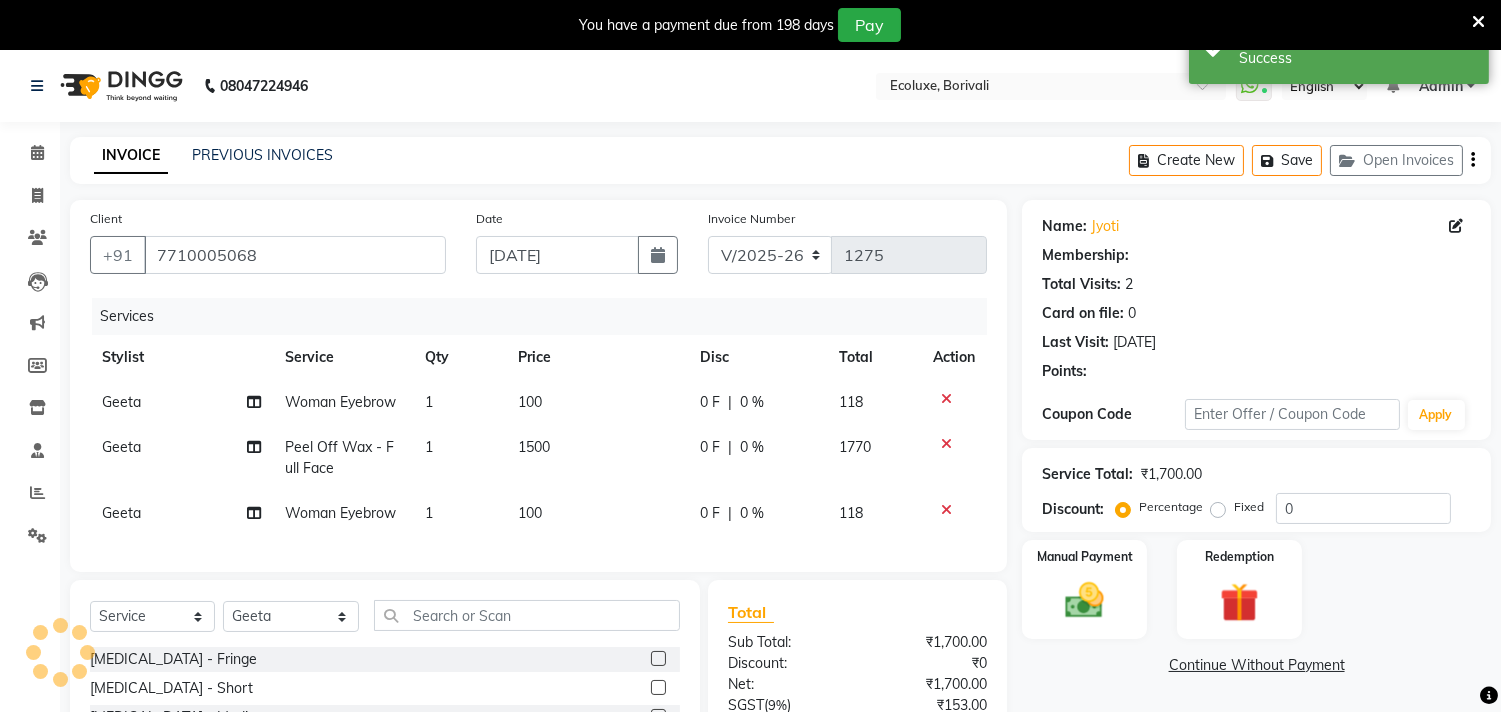 type on "20" 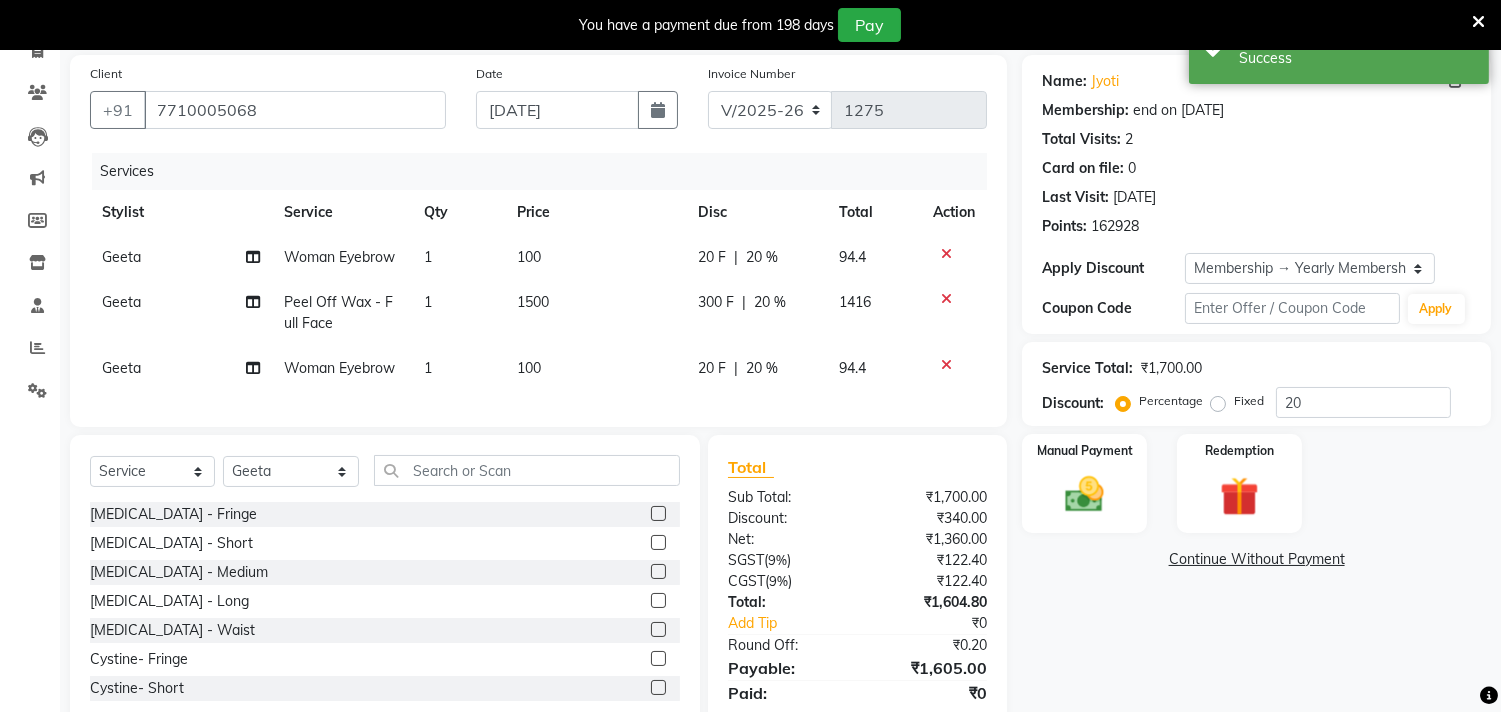 scroll, scrollTop: 0, scrollLeft: 0, axis: both 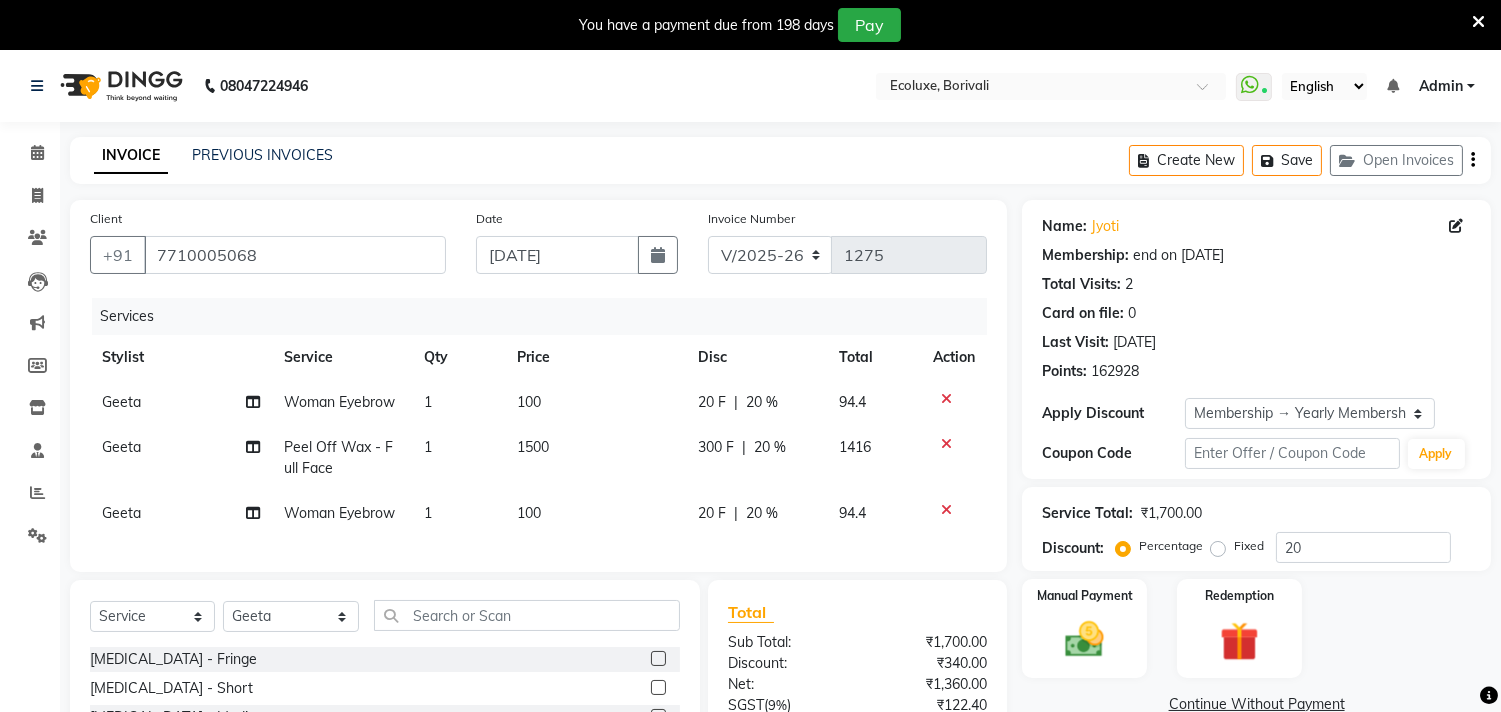 click on "Create New   Save   Open Invoices" 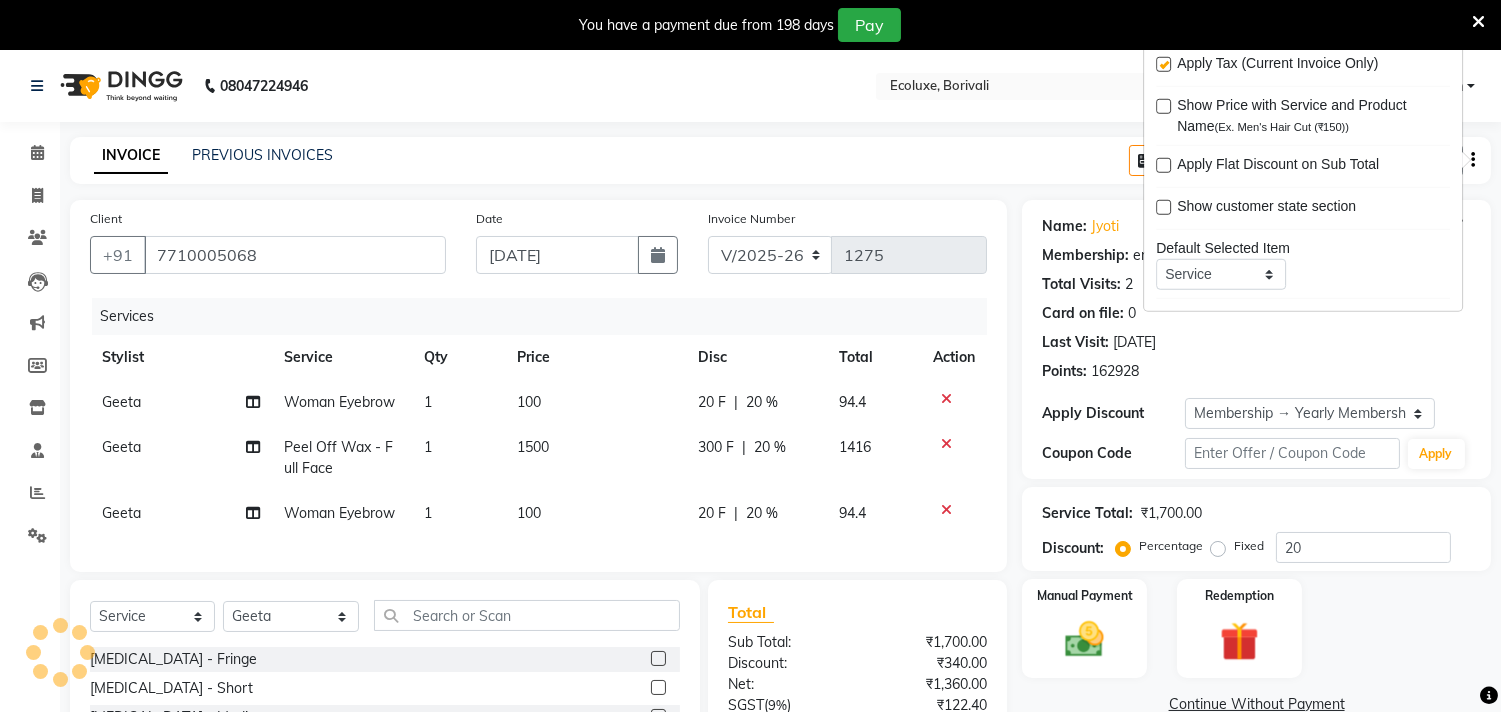 click at bounding box center [1163, 64] 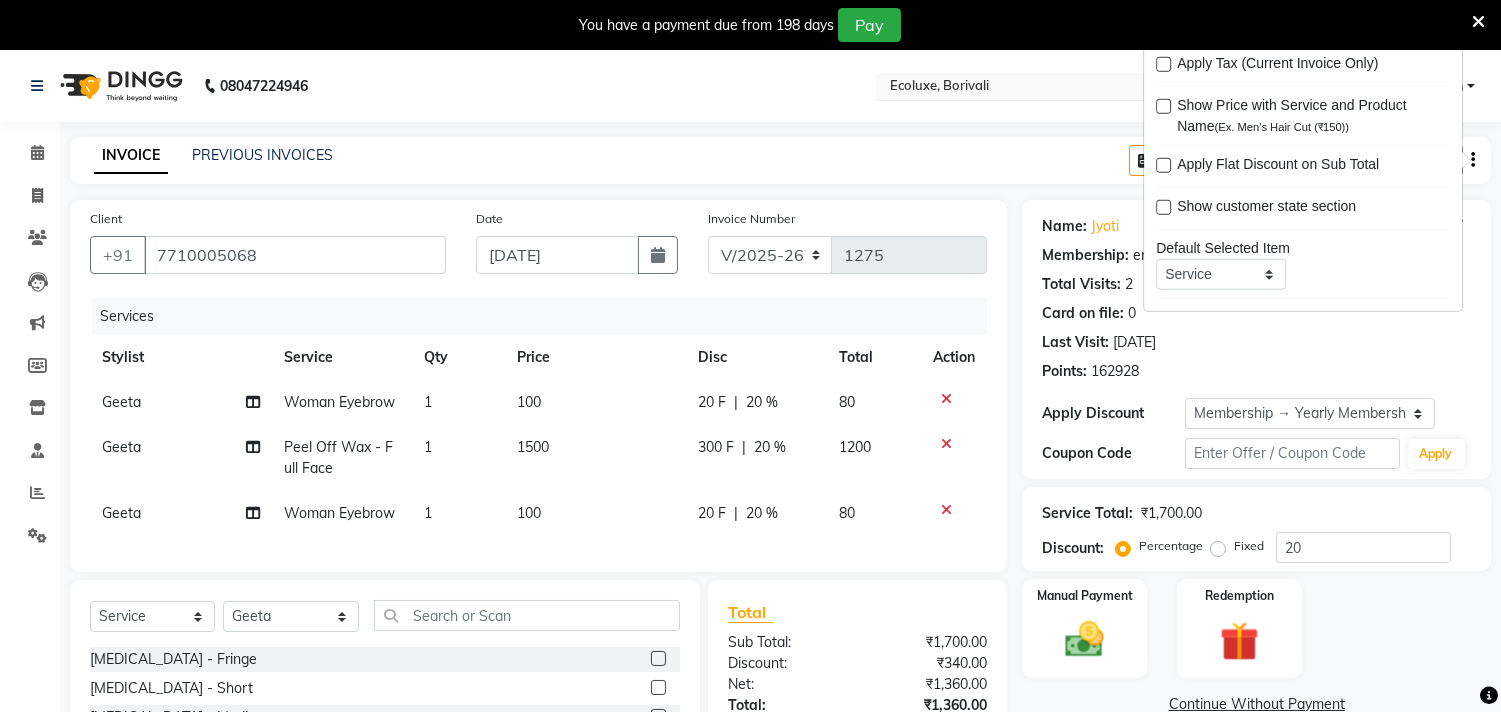click on "Select Location × Ecoluxe, [GEOGRAPHIC_DATA]" at bounding box center [1051, 86] 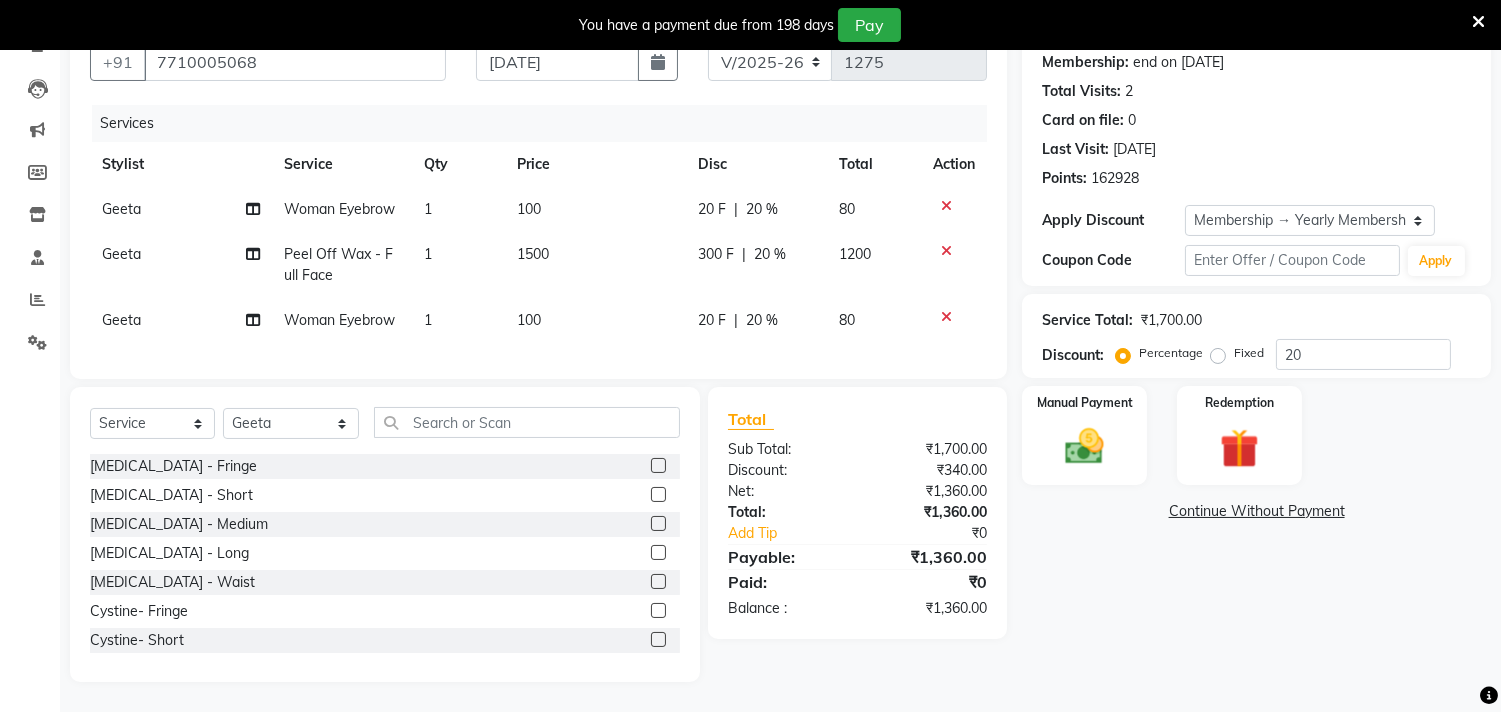 scroll, scrollTop: 210, scrollLeft: 0, axis: vertical 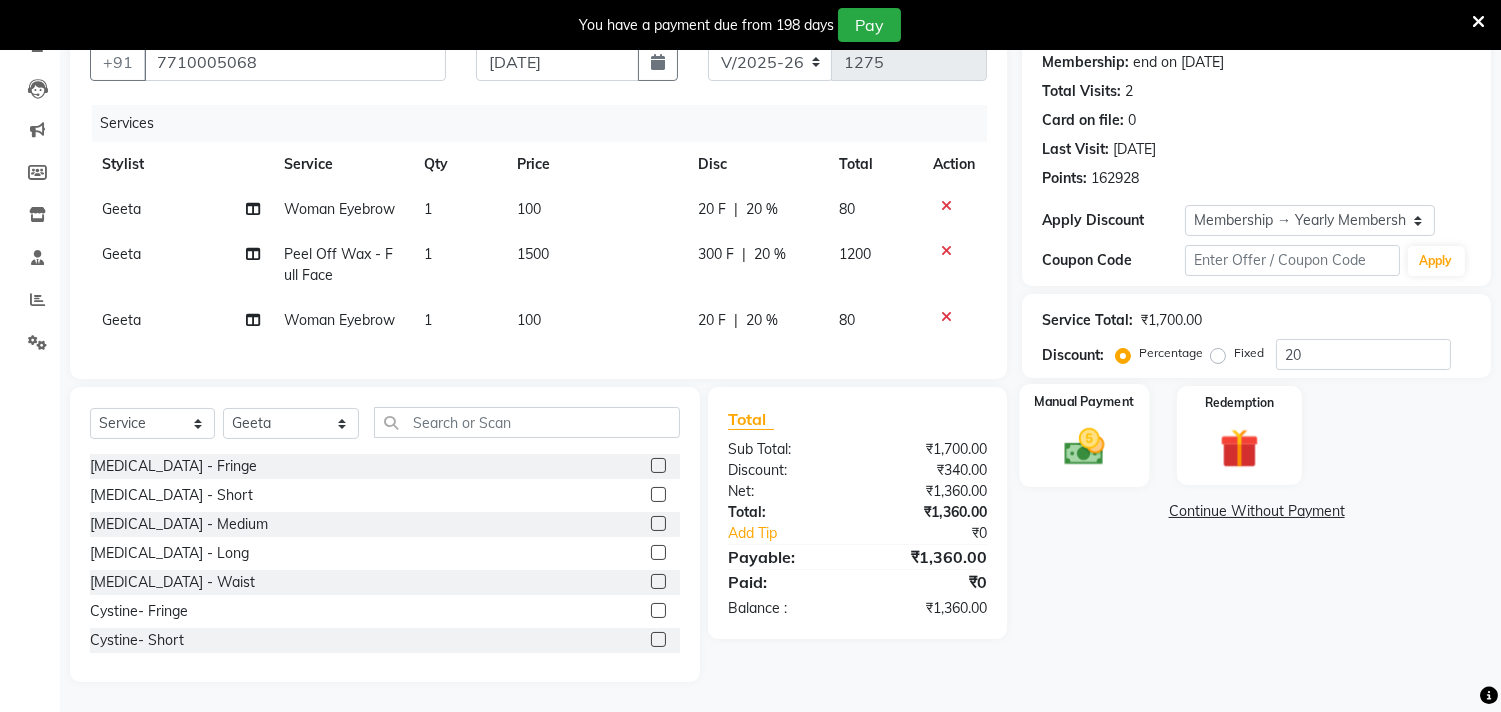 click 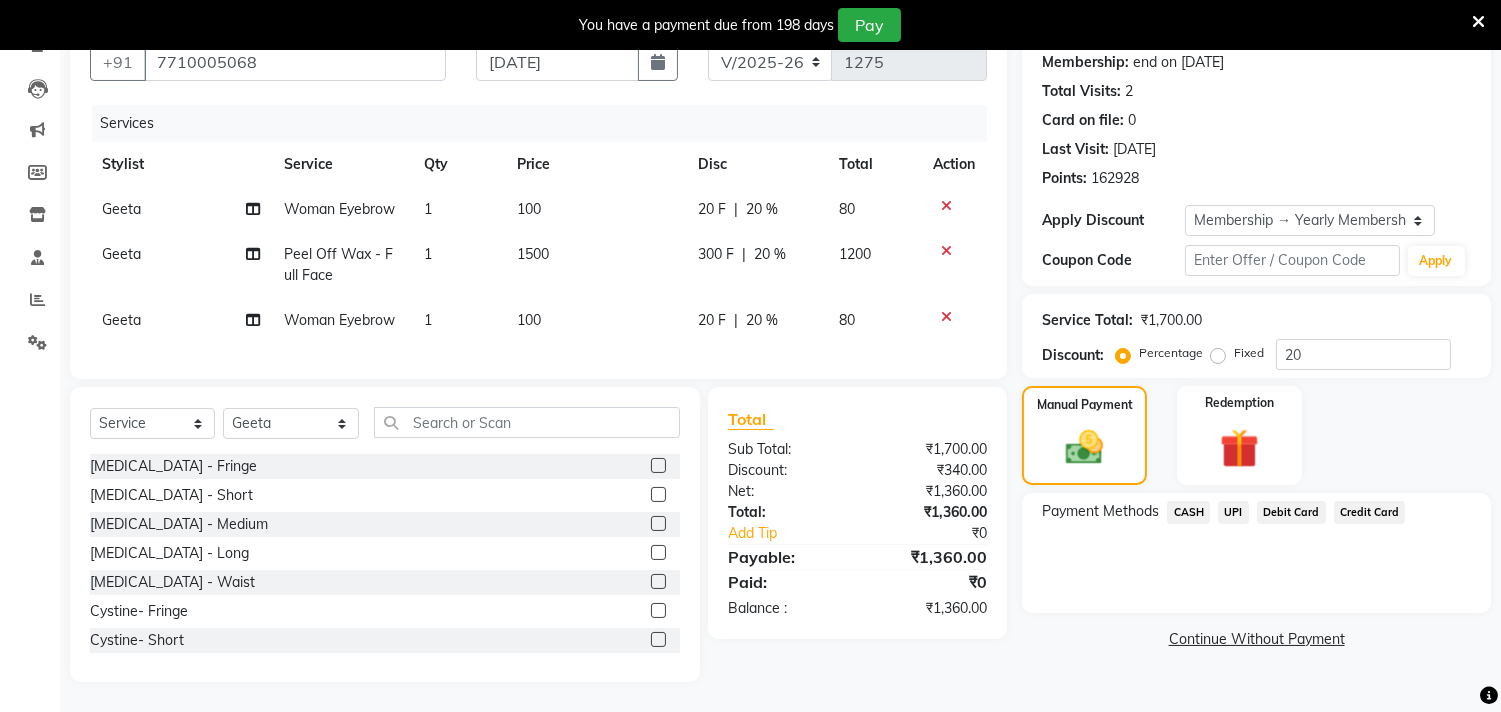 click on "CASH" 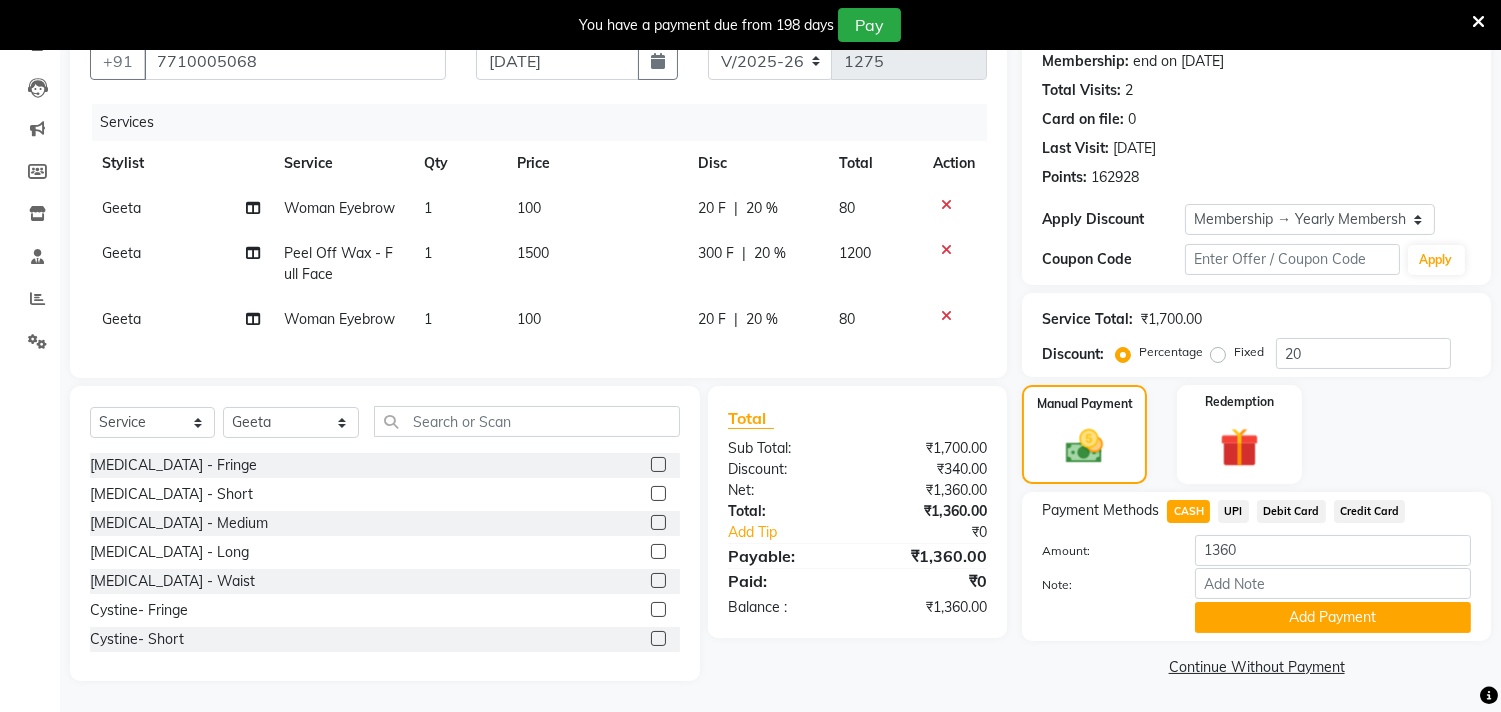 click on "UPI" 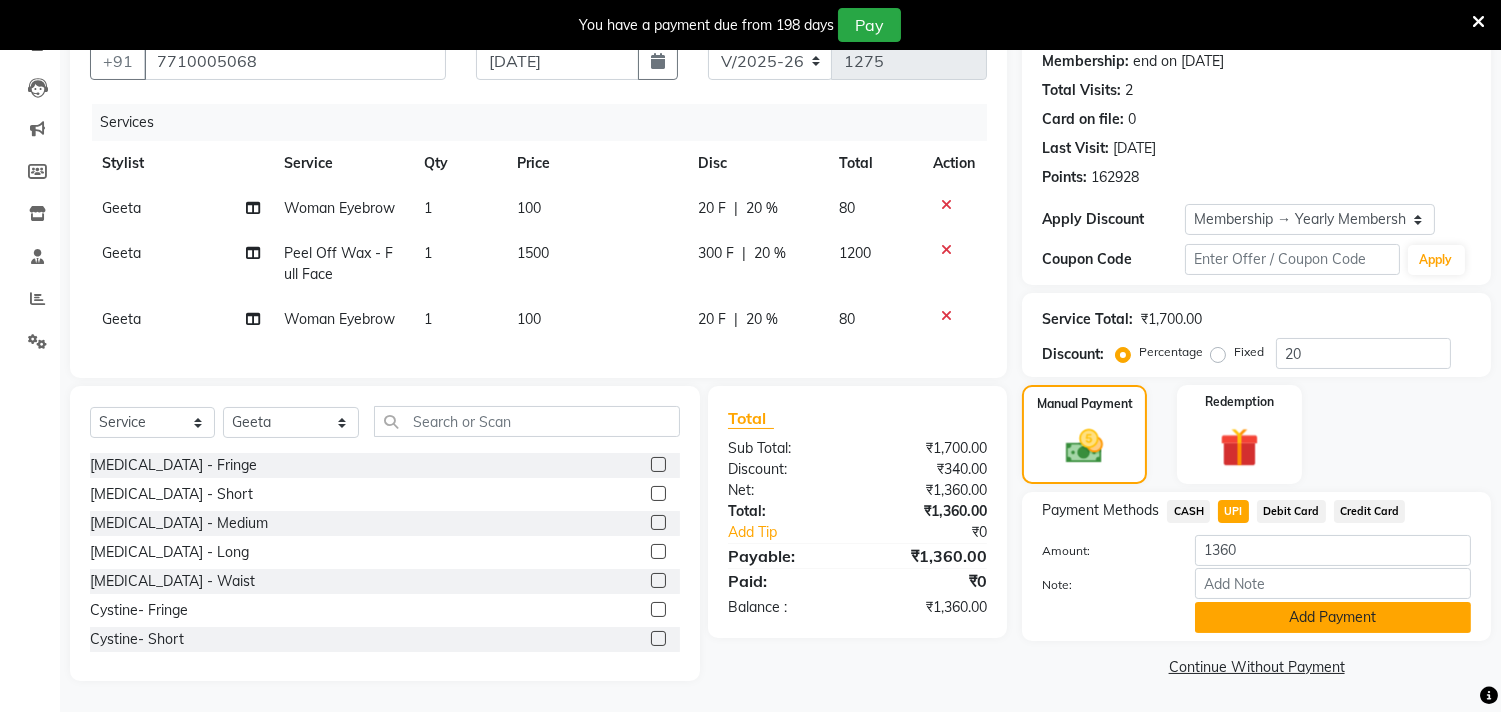 click on "Add Payment" 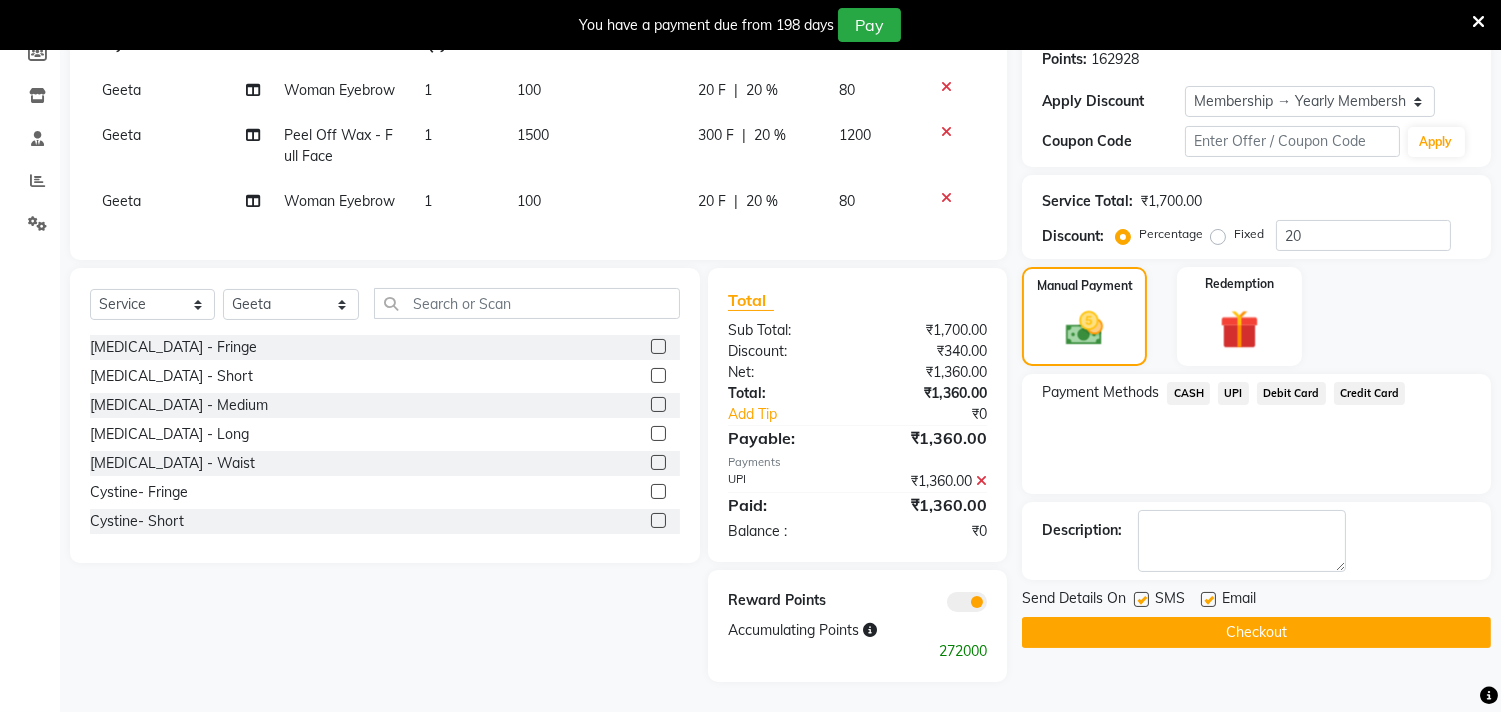 scroll, scrollTop: 328, scrollLeft: 0, axis: vertical 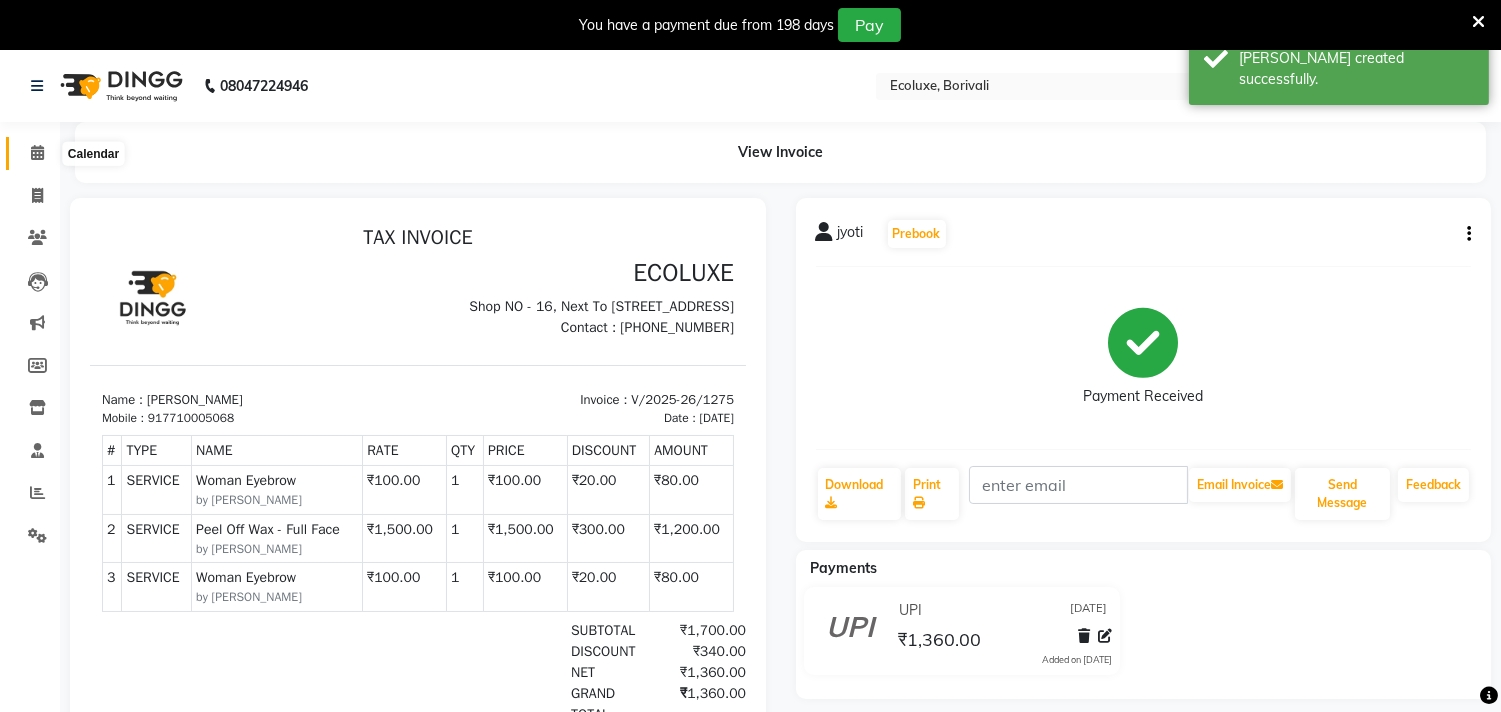 drag, startPoint x: 32, startPoint y: 153, endPoint x: 44, endPoint y: 160, distance: 13.892444 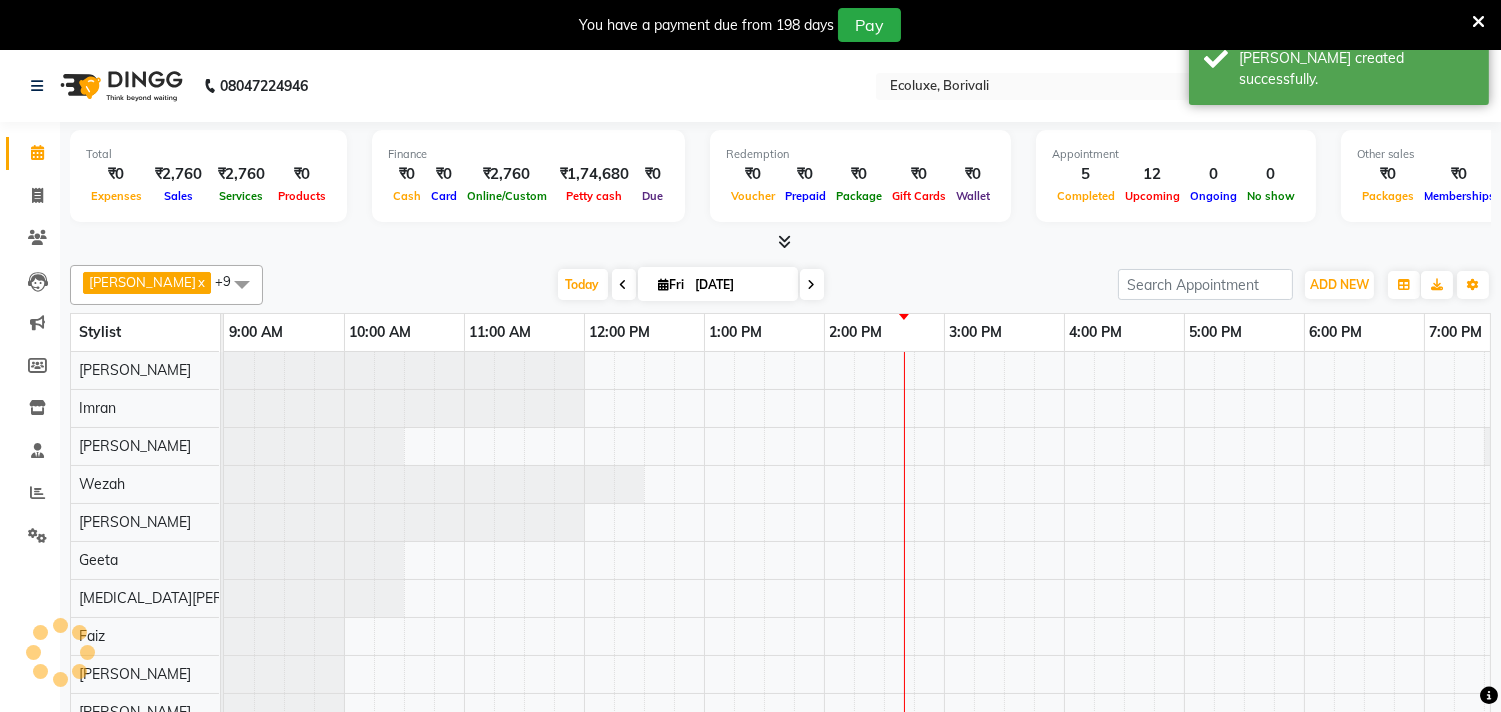 scroll, scrollTop: 0, scrollLeft: 414, axis: horizontal 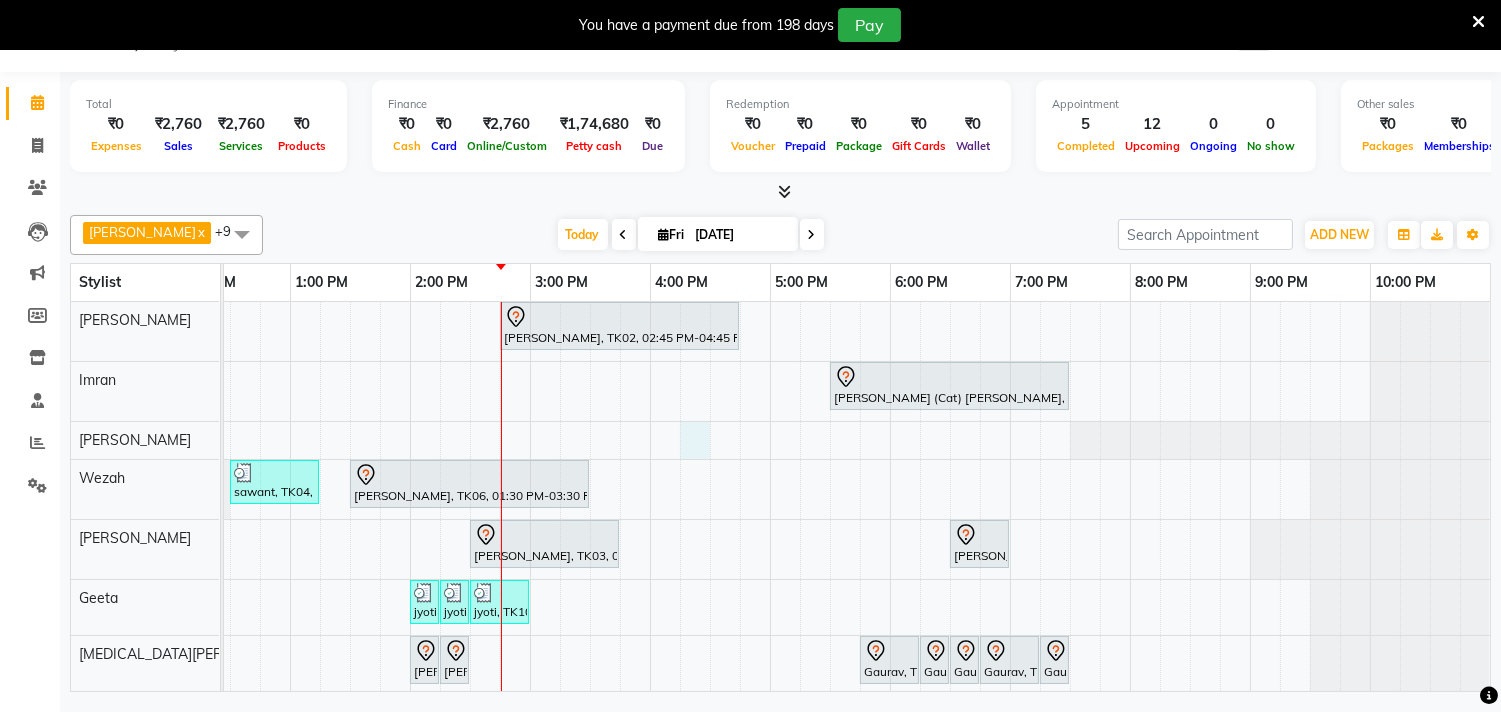 click on "[PERSON_NAME], TK02, 02:45 PM-04:45 PM, Touchup - Root Touch (Up To 2 Inch) [PERSON_NAME] (Cat) [PERSON_NAME], TK05, 05:30 PM-07:30 PM, Touchup - Root Touch (Up To 2 Inch) Inoa     sawant, TK04, 12:30 PM-01:15 PM, Kids Haircut (Upto 4yrs)             [PERSON_NAME], TK06, 01:30 PM-03:30 PM, Touchup - Root Touch (Up To 2 Inch) [PERSON_NAME], TK03, 02:30 PM-03:45 PM, Nails - Stick on + Gel Polish Combo             [PERSON_NAME], TK01, 06:30 PM-07:00 PM, Nails - Plain Gel Polish     jyoti, TK10, 02:00 PM-02:15 PM, Woman Eyebrow     jyoti, TK10, 02:15 PM-02:30 PM, Woman Eyebrow     jyoti, TK10, 02:30 PM-03:00 PM, Peel Off Wax - Full Face             [PERSON_NAME], TK06, 02:00 PM-02:15 PM, Woman Upperlip              [PERSON_NAME], TK06, 02:15 PM-02:30 PM, Woman Eyebrow             Gaurav, TK09, 05:45 PM-06:15 PM, Waxing (Rica Wax) - Full Arms              Gaurav, TK09, 06:15 PM-06:30 PM, Waxing (Rica Wax) - Half Arms             Gaurav, TK09, 06:30 PM-06:45 PM, Peel Off Wax - Brazilian" at bounding box center [650, 564] 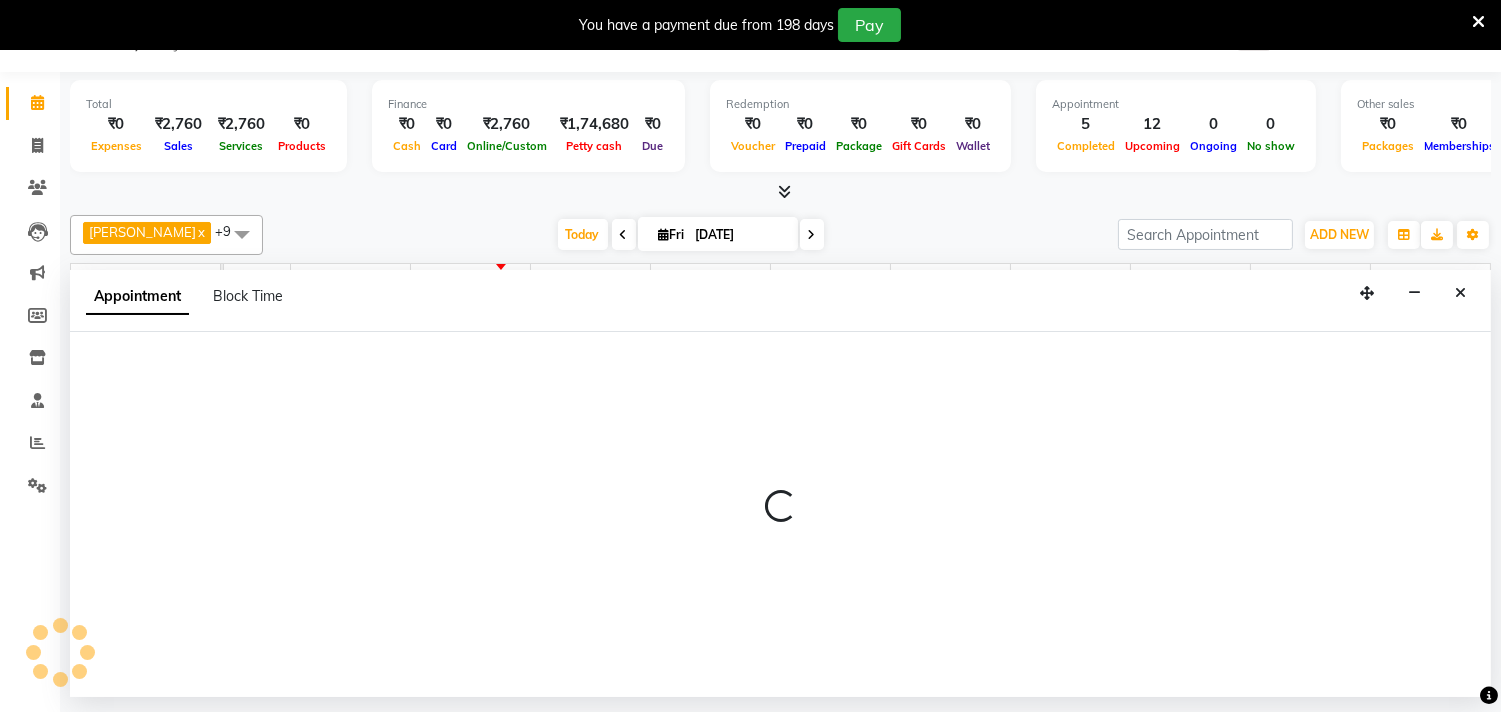 select on "36344" 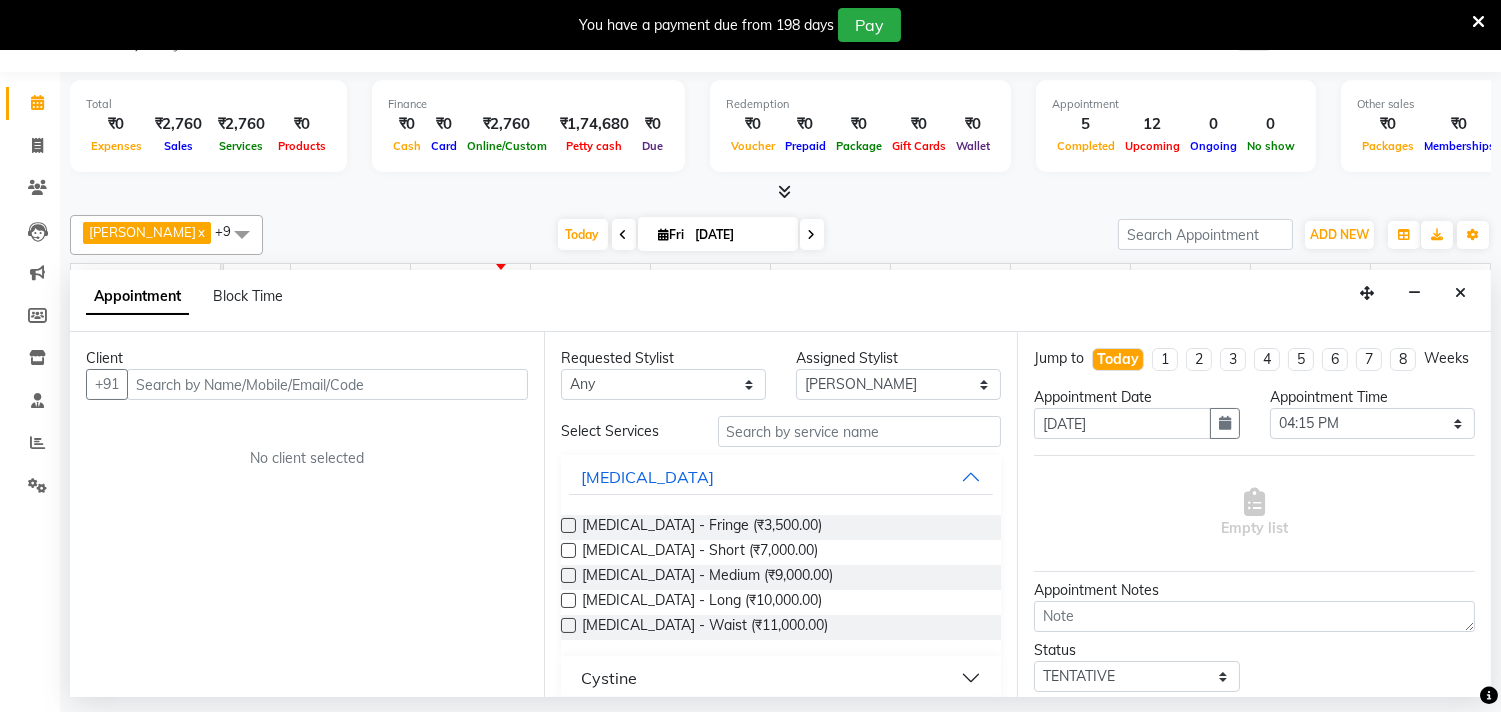 click at bounding box center (327, 384) 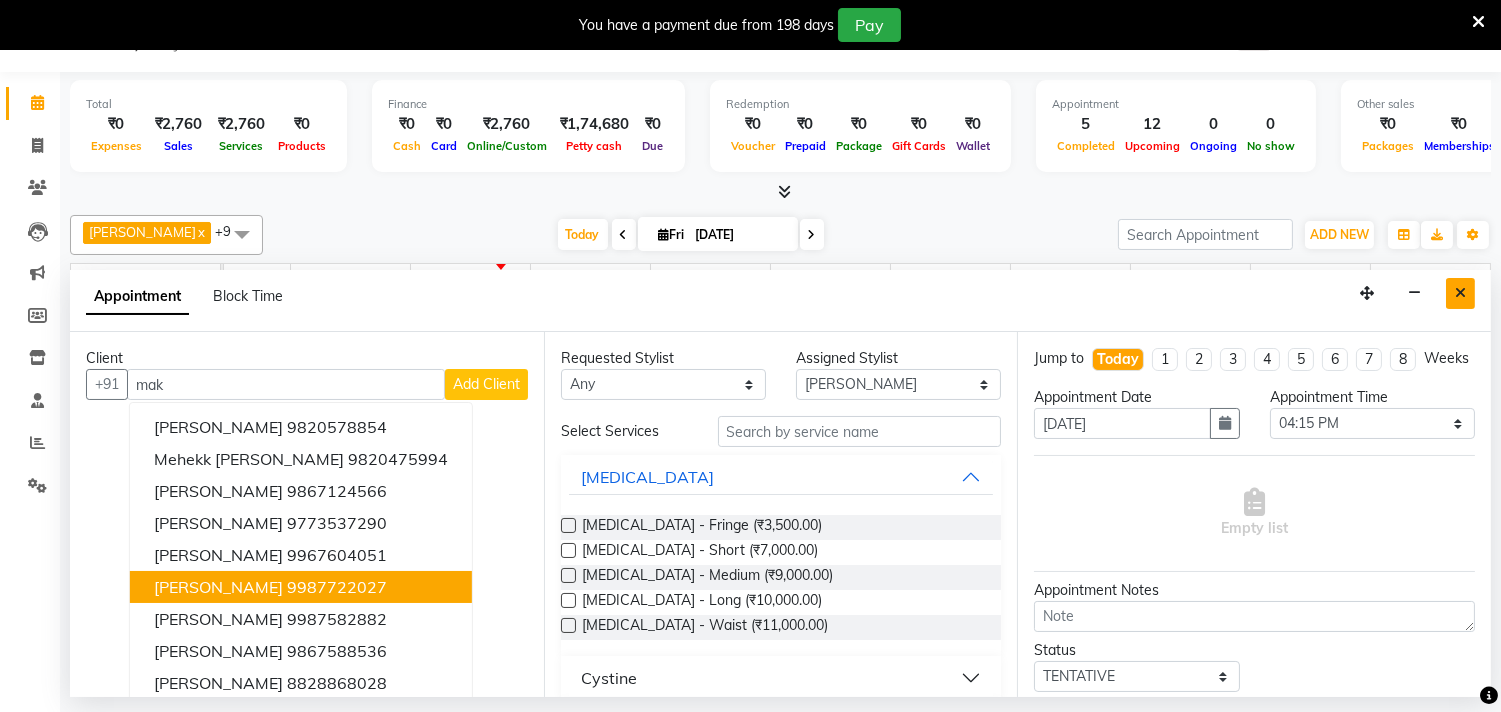 type on "mak" 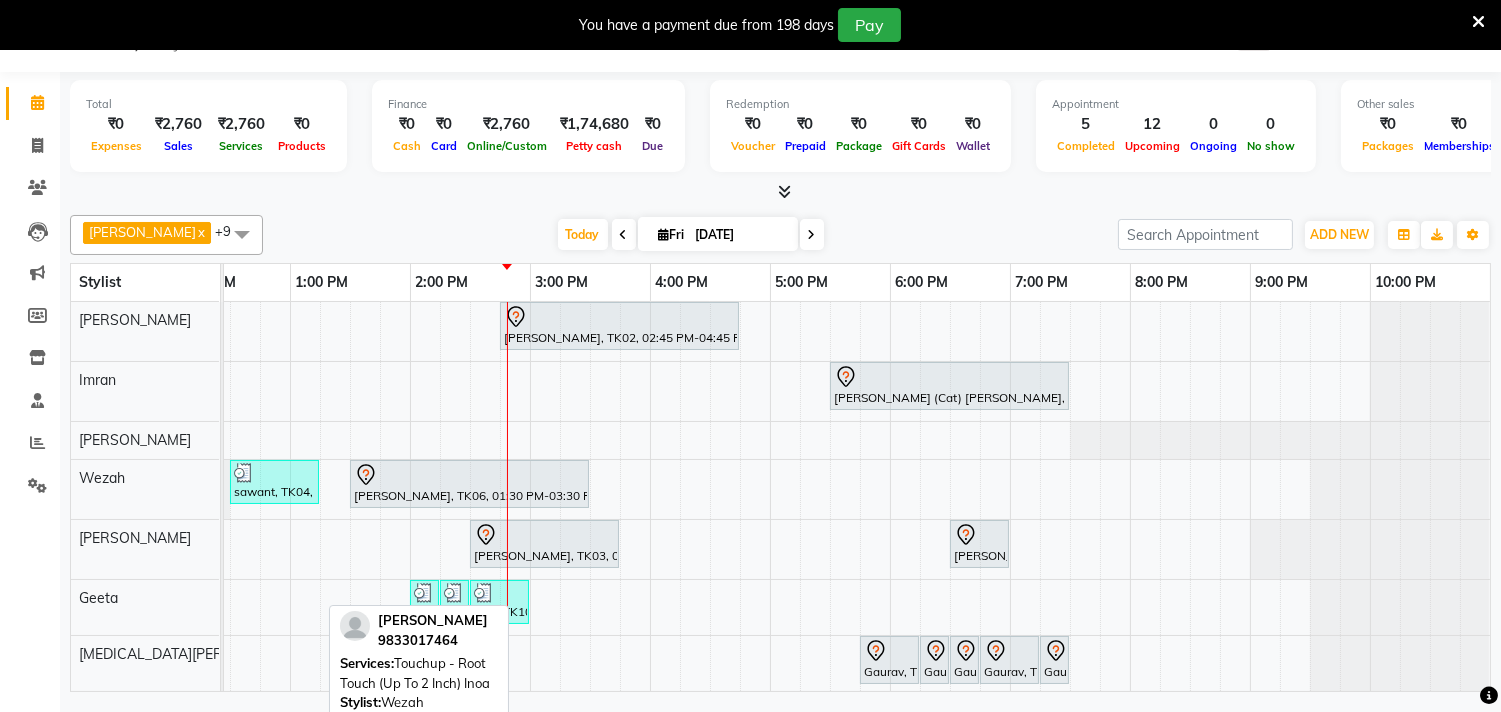 scroll, scrollTop: 126, scrollLeft: 414, axis: both 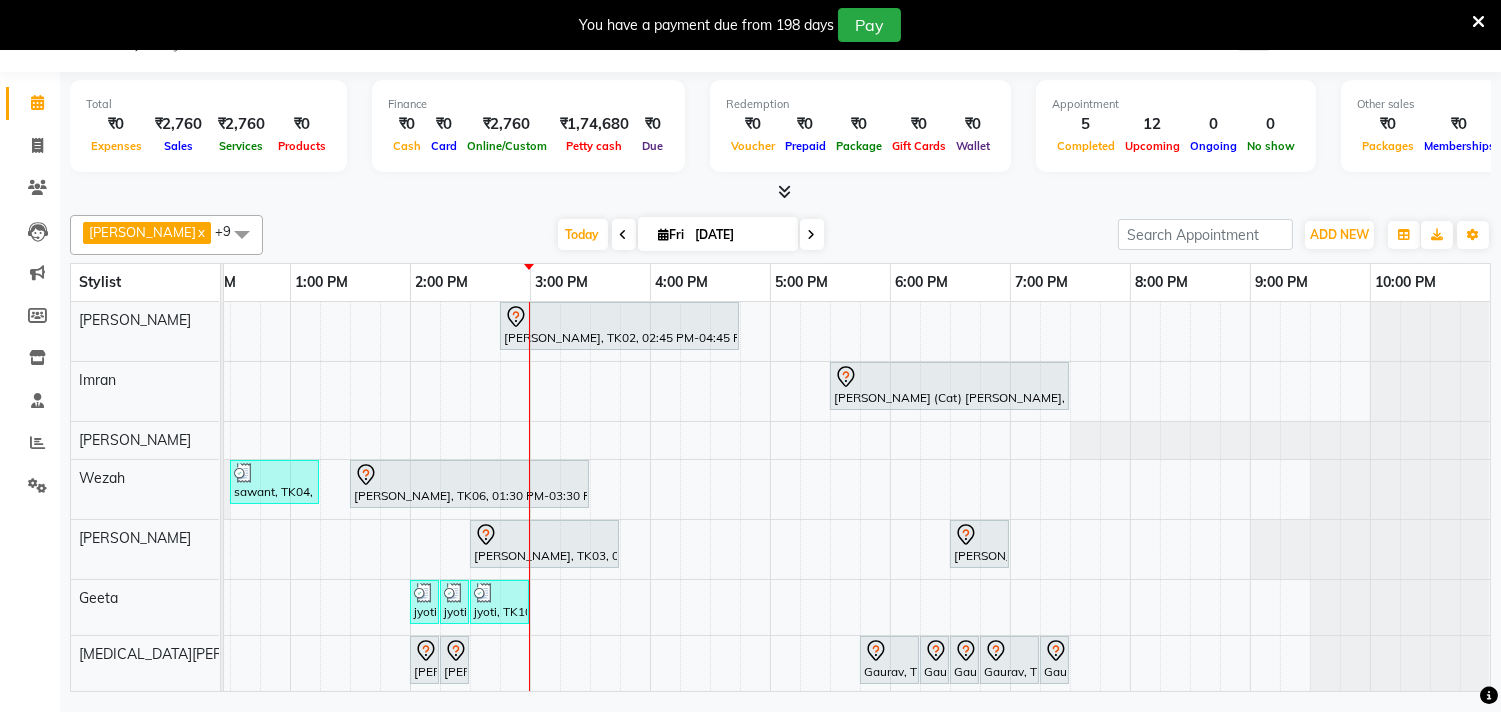 drag, startPoint x: 672, startPoint y: 266, endPoint x: 480, endPoint y: 226, distance: 196.1224 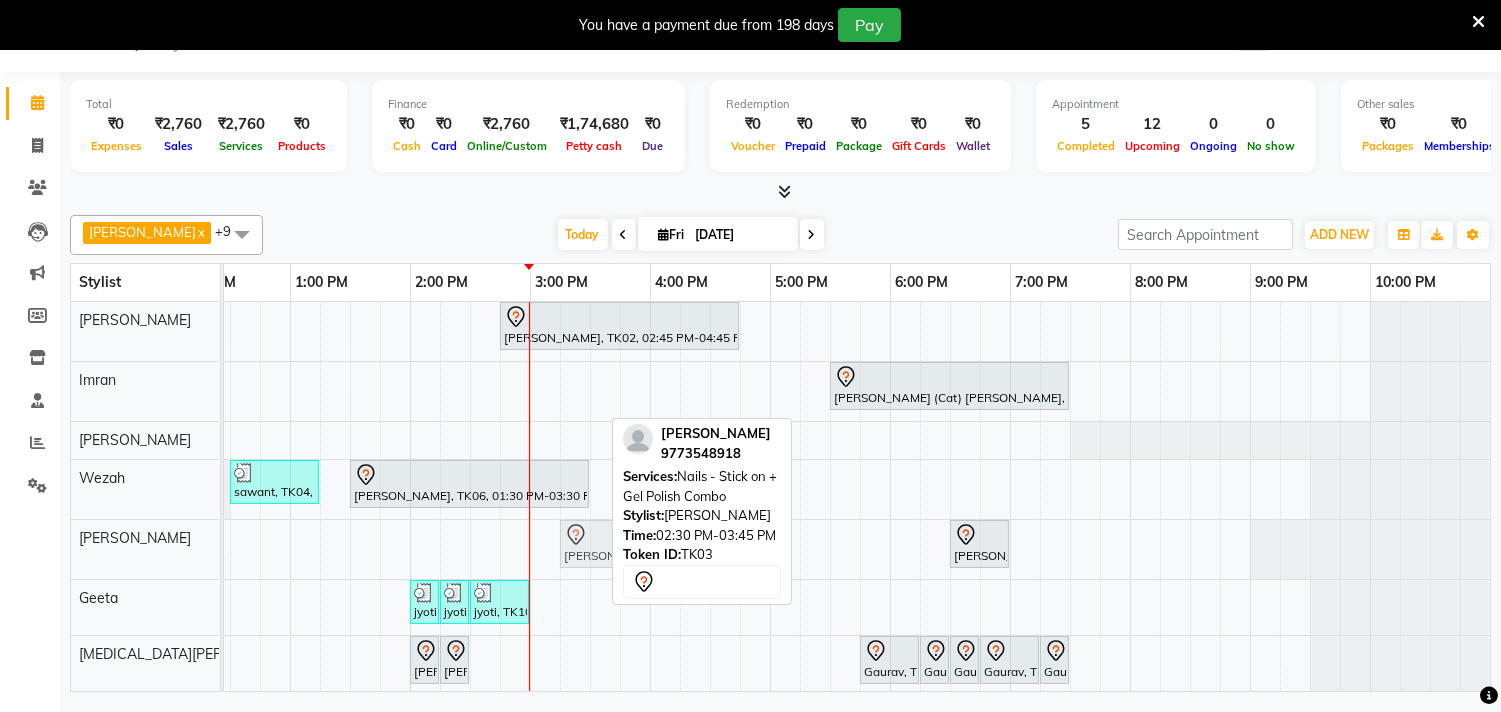 drag, startPoint x: 537, startPoint y: 535, endPoint x: 618, endPoint y: 537, distance: 81.02469 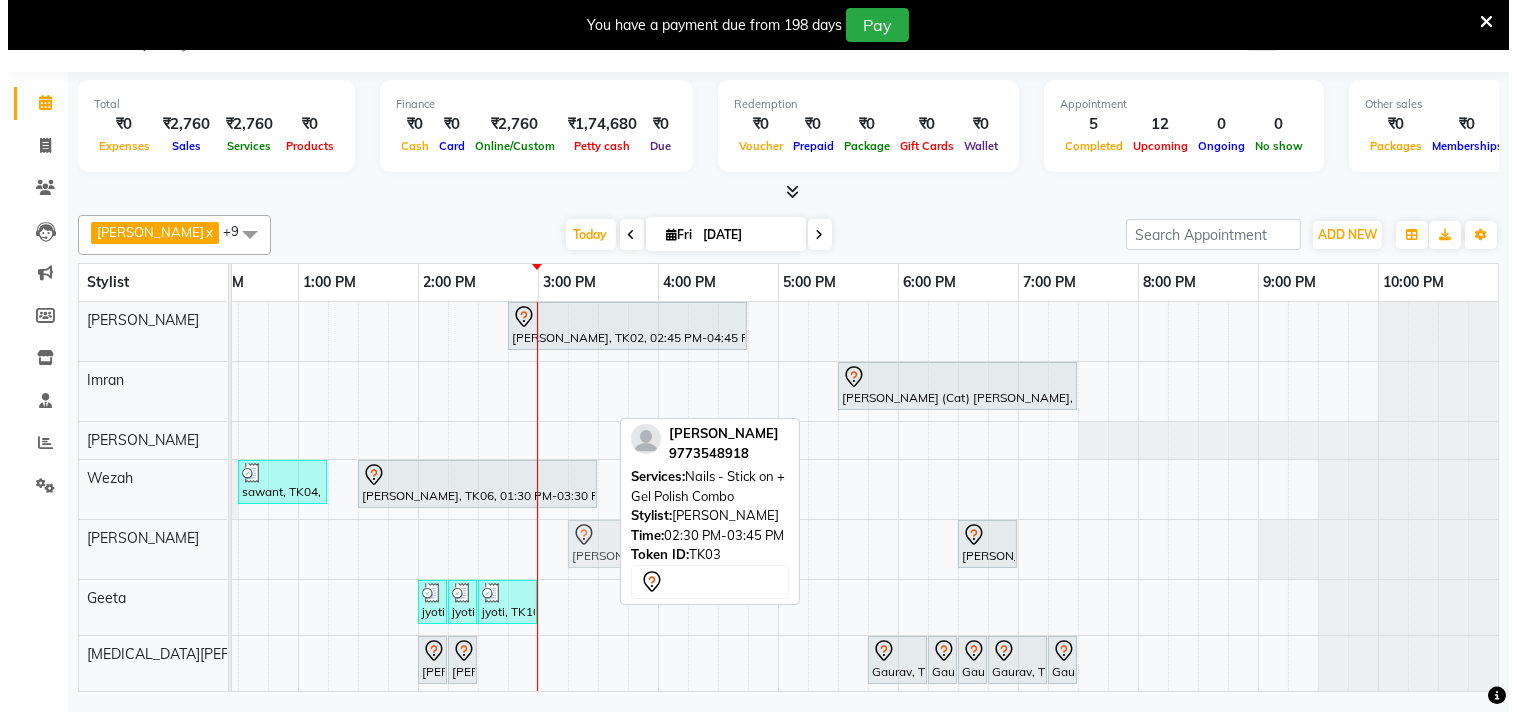 scroll, scrollTop: 34, scrollLeft: 0, axis: vertical 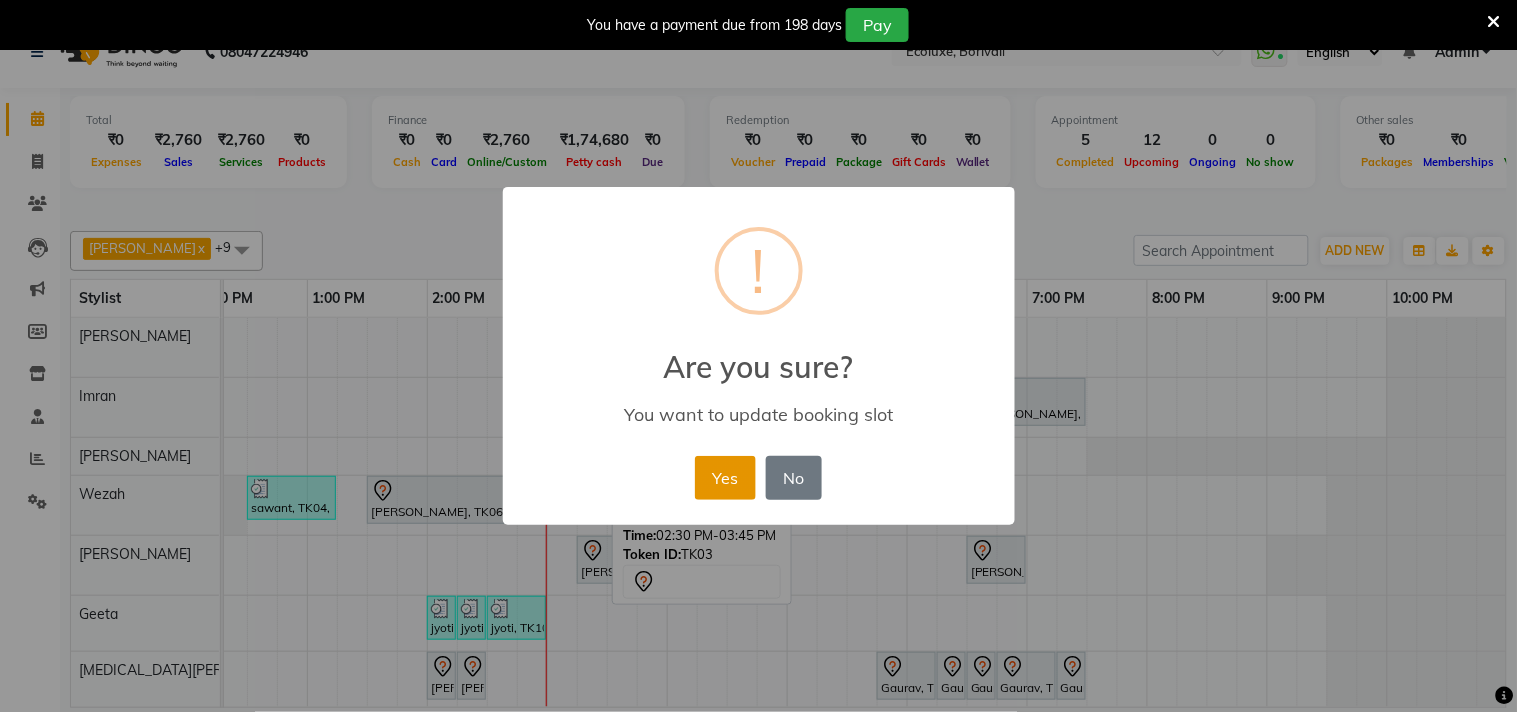 click on "Yes" at bounding box center (725, 478) 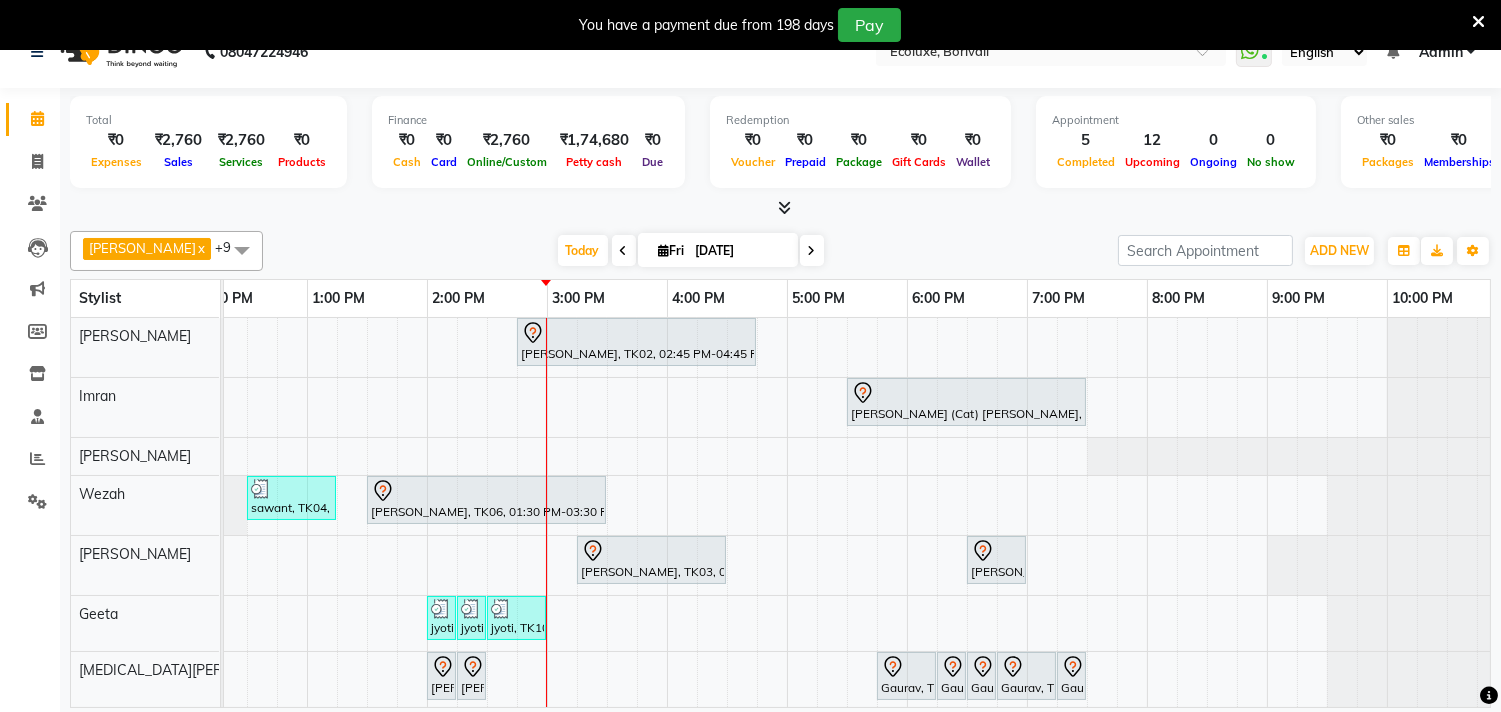 click at bounding box center [1478, 22] 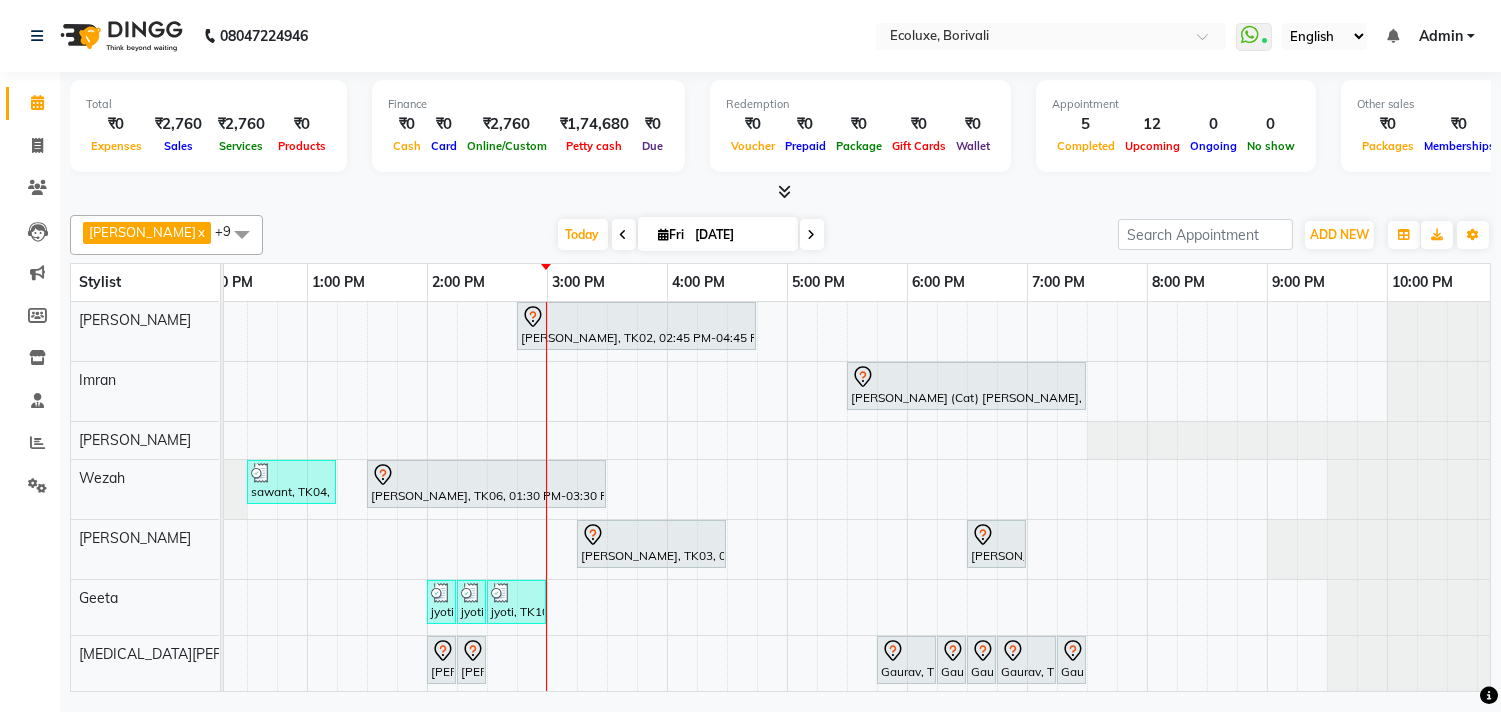 scroll, scrollTop: 0, scrollLeft: 0, axis: both 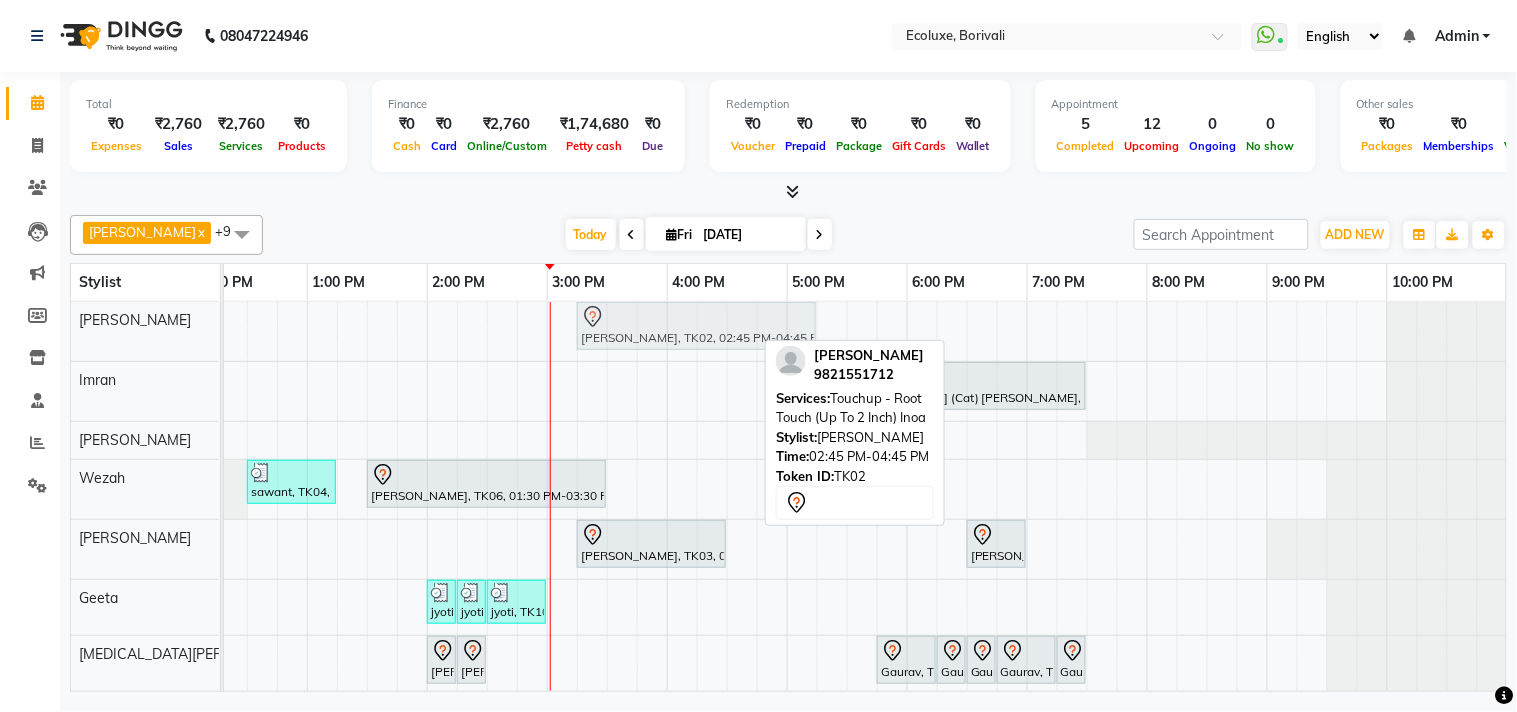 drag, startPoint x: 587, startPoint y: 311, endPoint x: 641, endPoint y: 318, distance: 54.451813 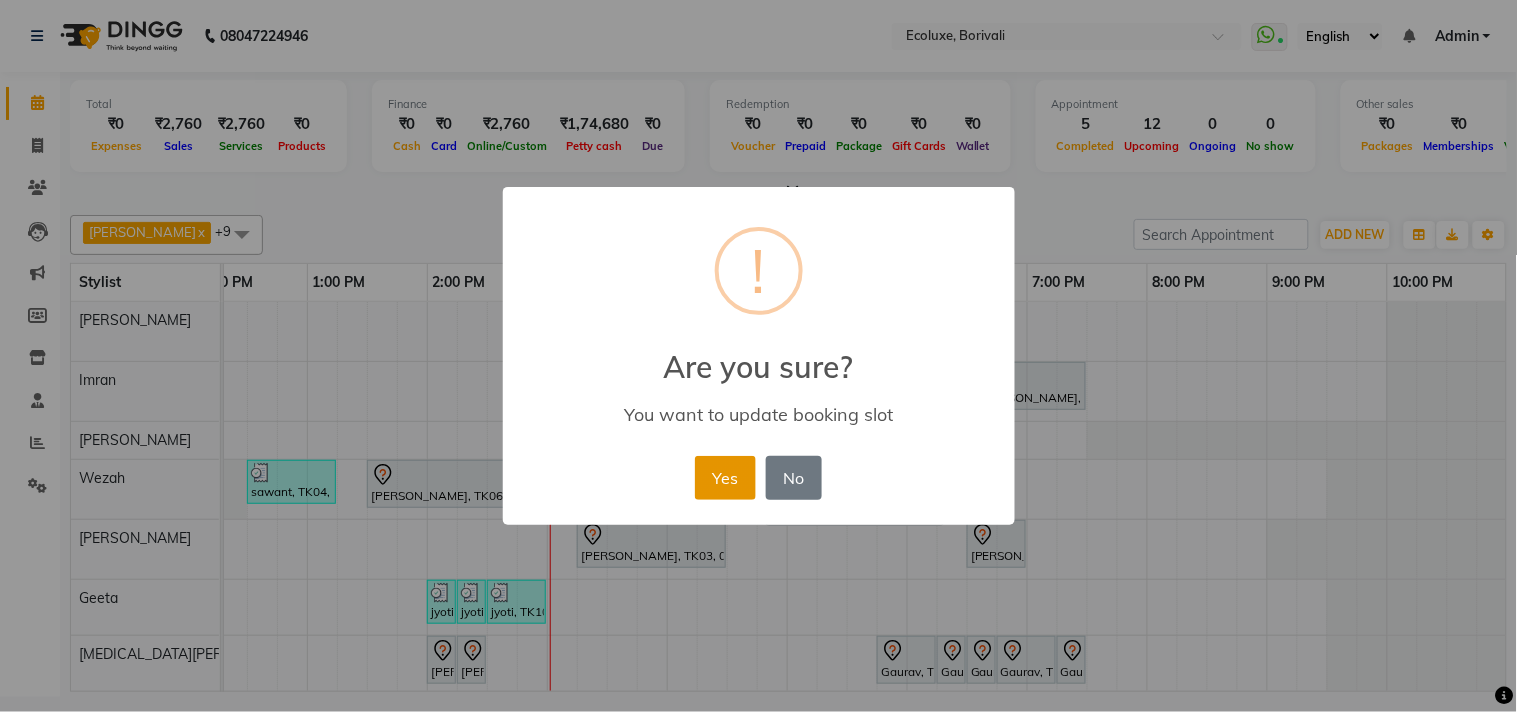 click on "Yes" at bounding box center (725, 478) 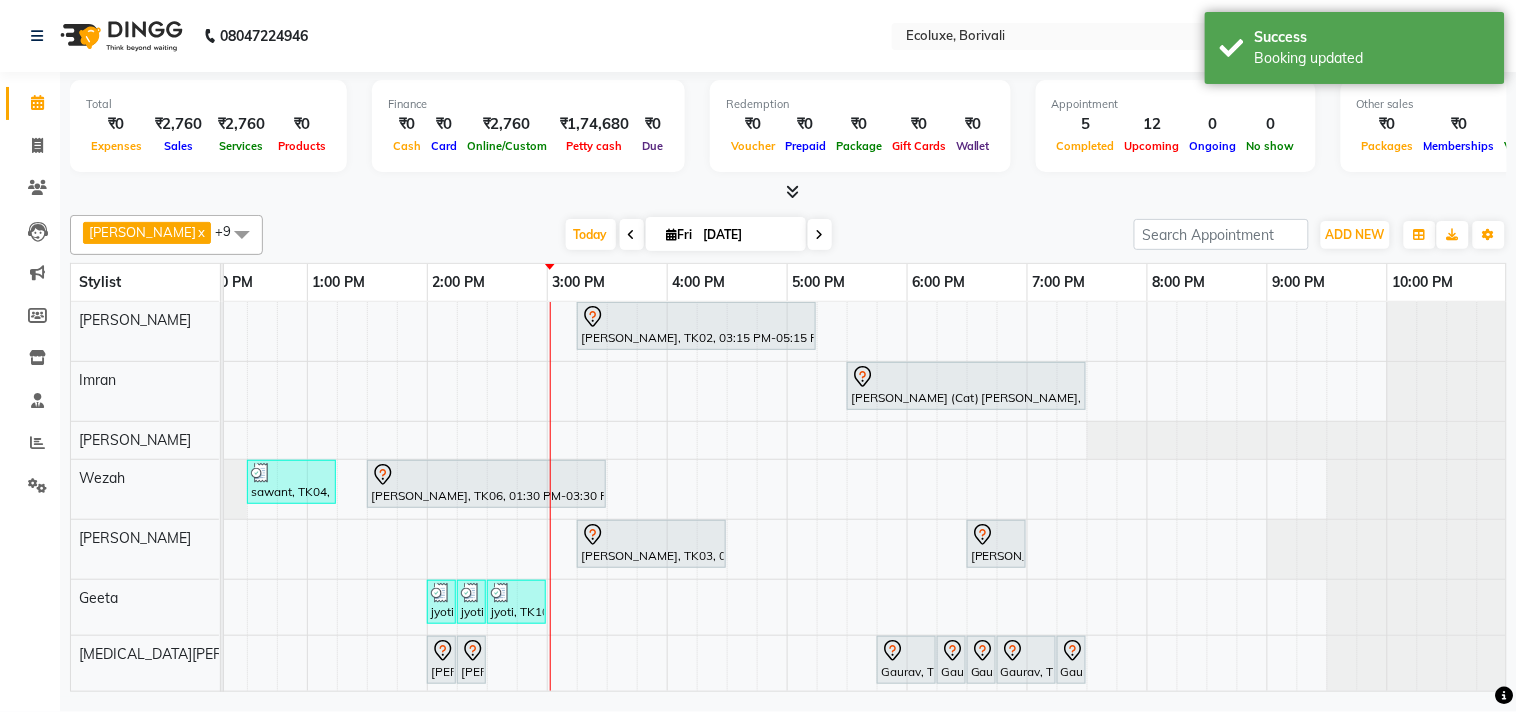 click on "[DATE]  [DATE]" at bounding box center [698, 235] 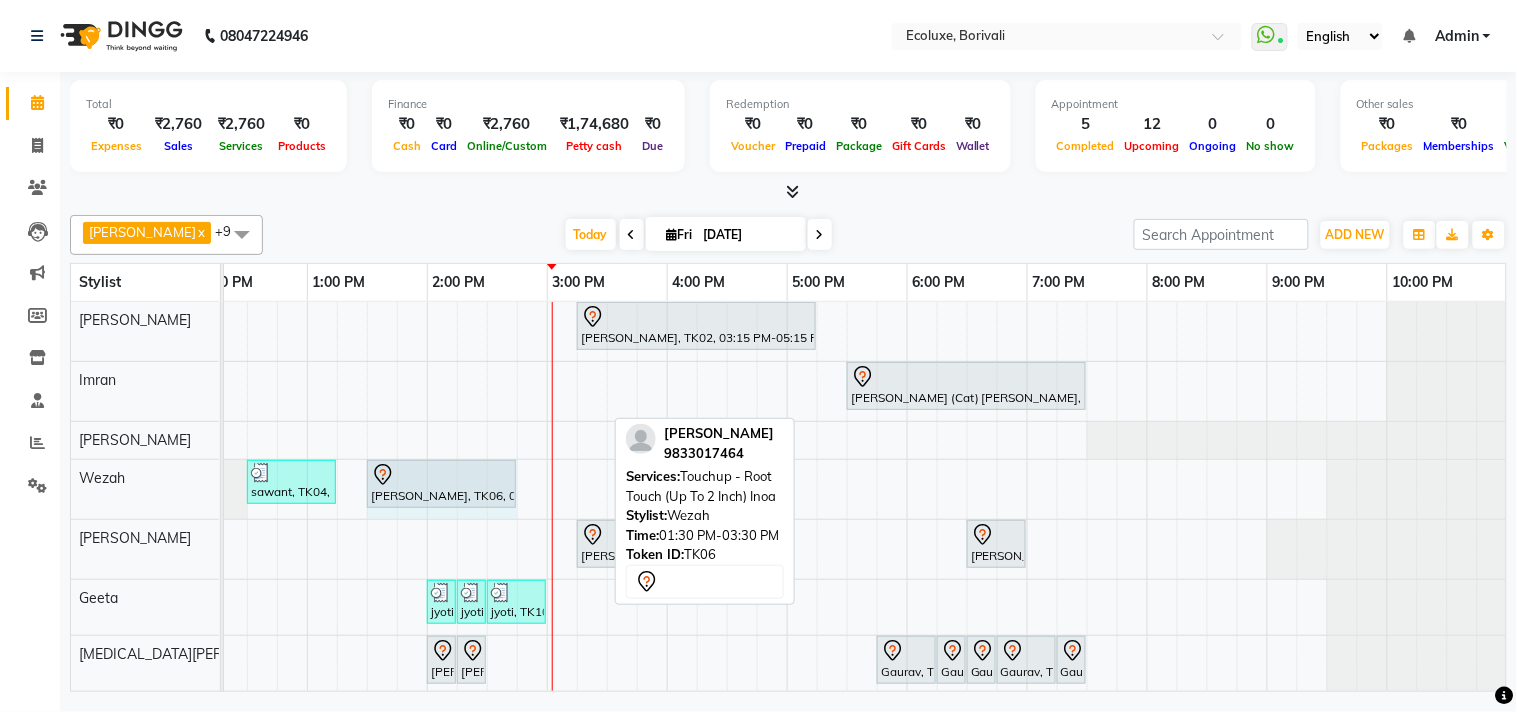 drag, startPoint x: 602, startPoint y: 491, endPoint x: 513, endPoint y: 490, distance: 89.005615 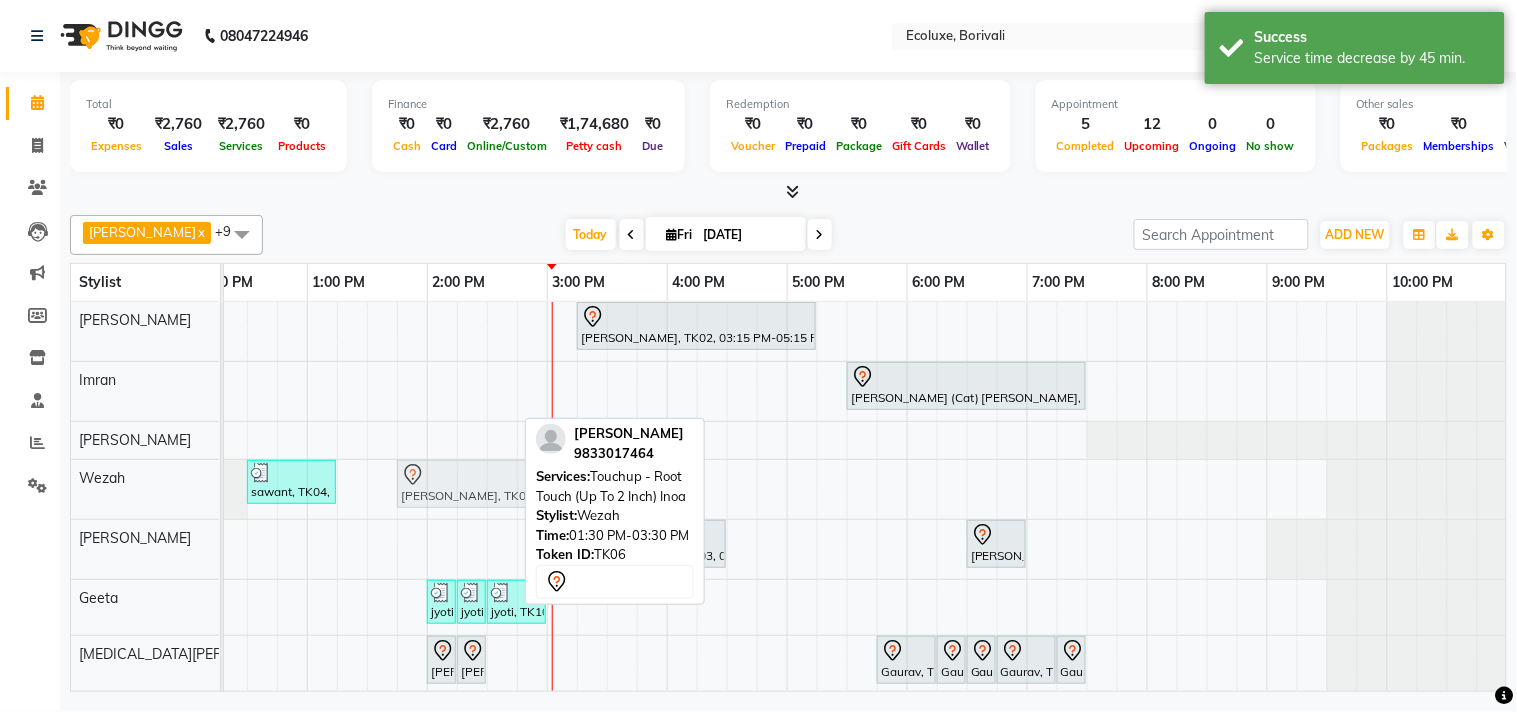 drag, startPoint x: 418, startPoint y: 487, endPoint x: 462, endPoint y: 490, distance: 44.102154 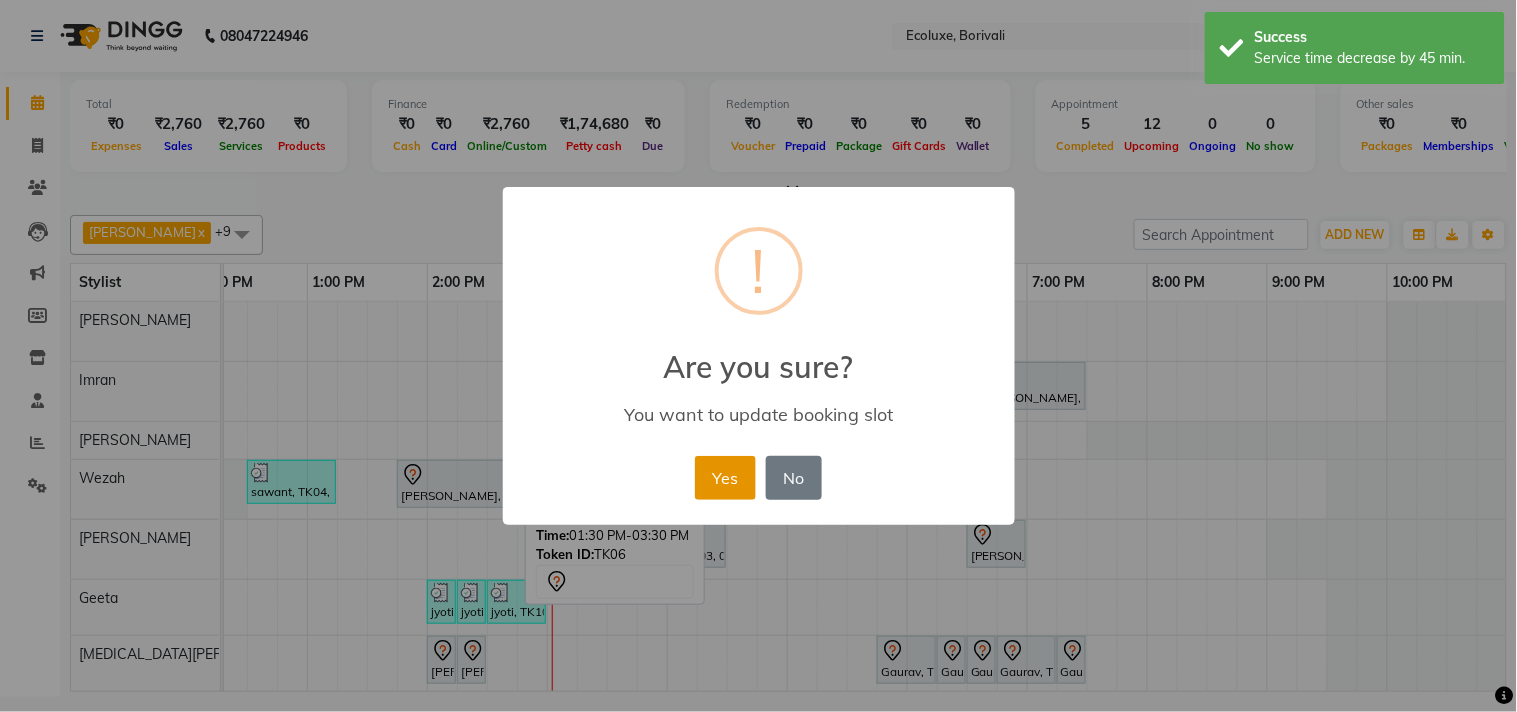 click on "Yes" at bounding box center [725, 478] 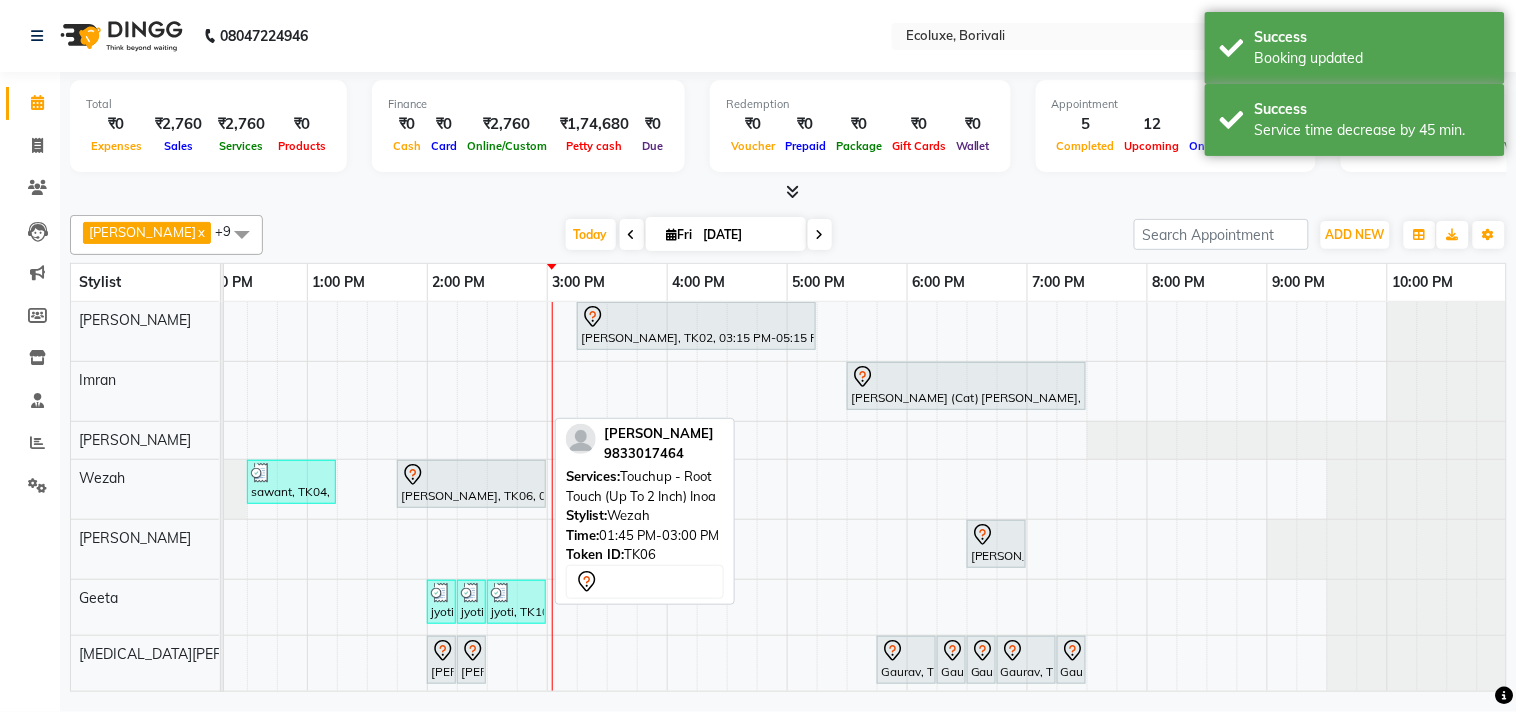 click at bounding box center [471, 475] 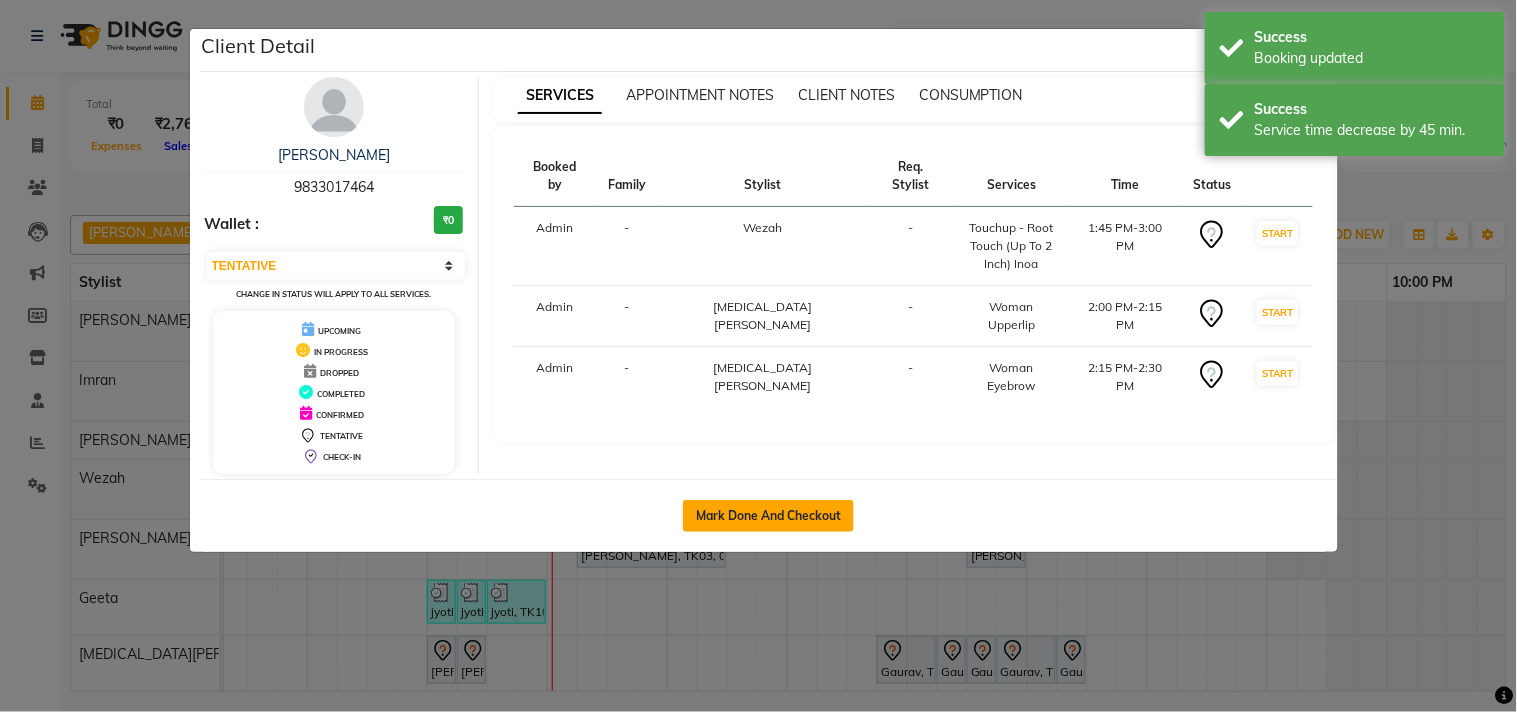 click on "Mark Done And Checkout" 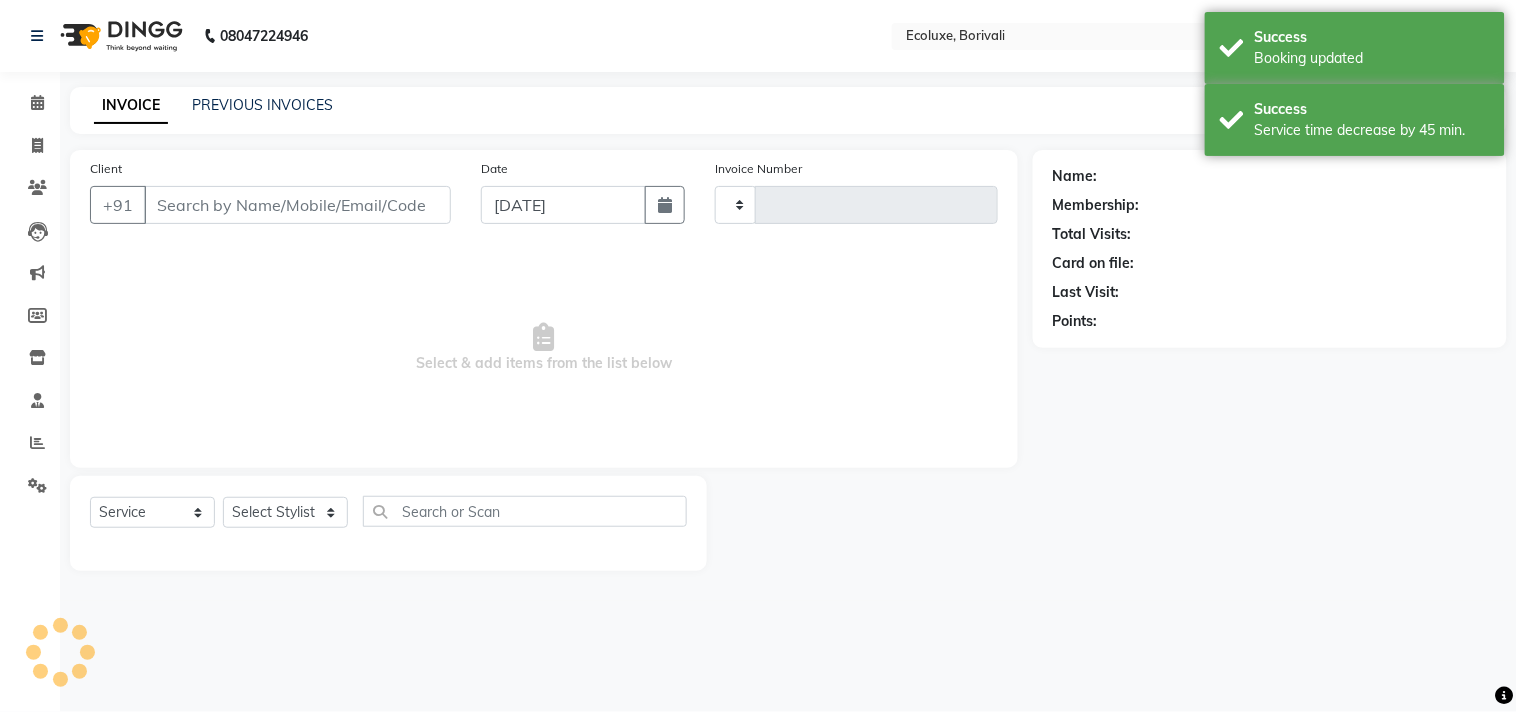 type on "1276" 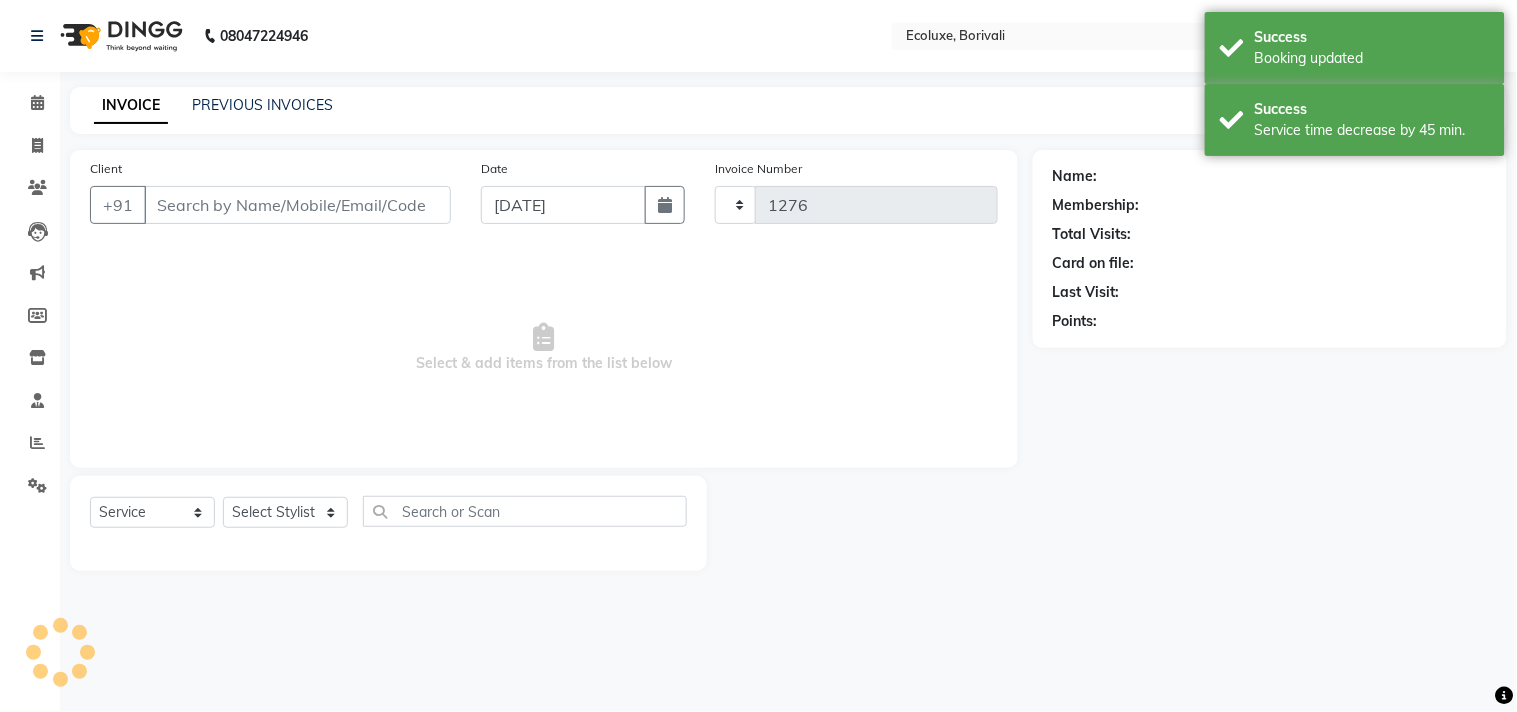 select on "5386" 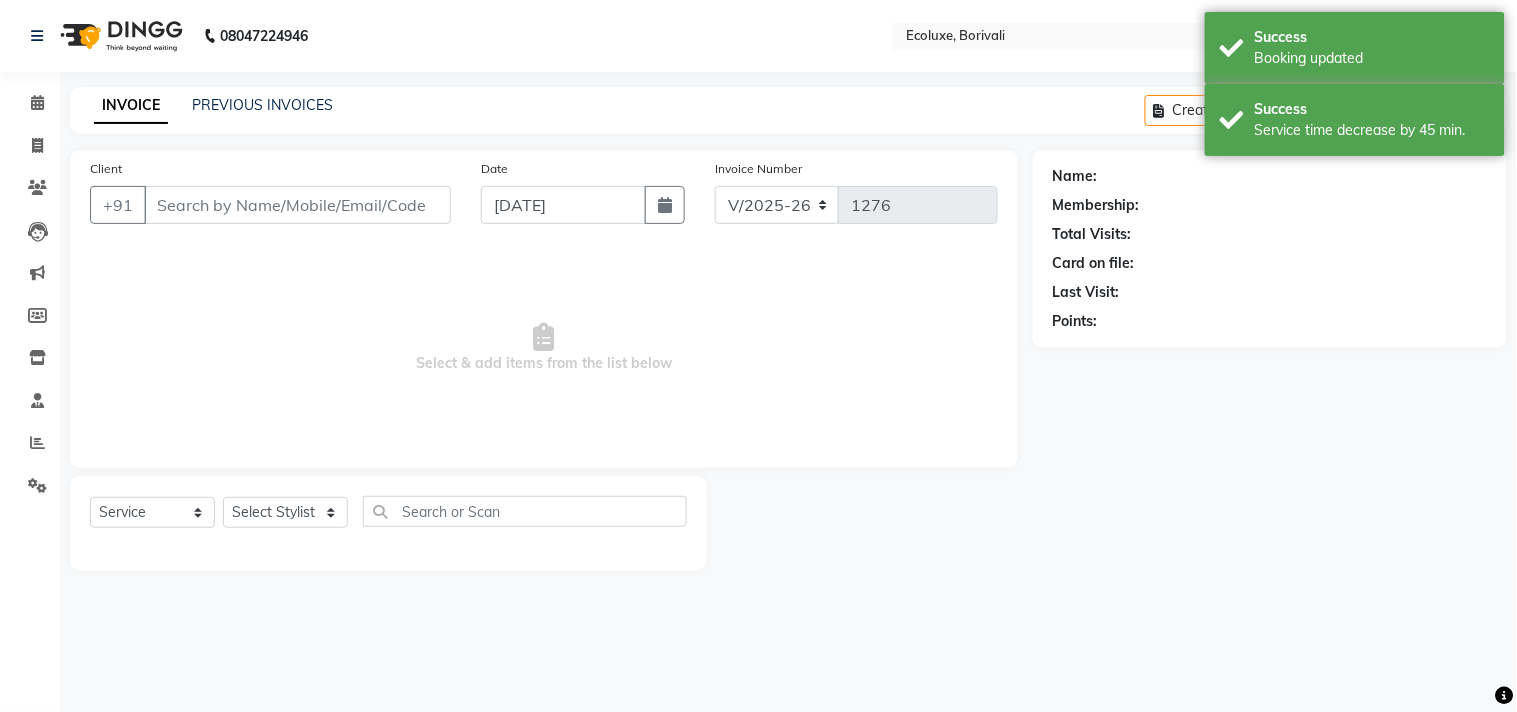 type on "9833017464" 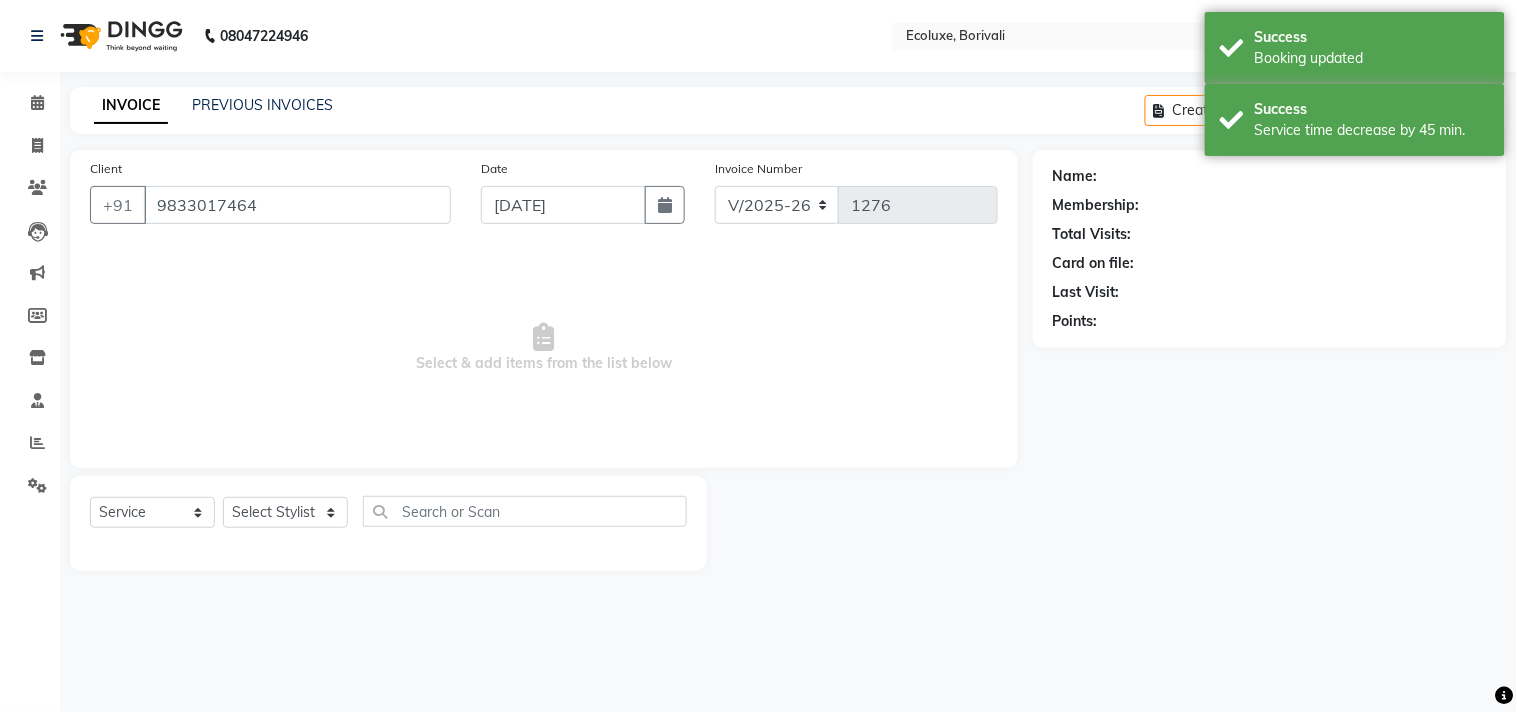select on "61798" 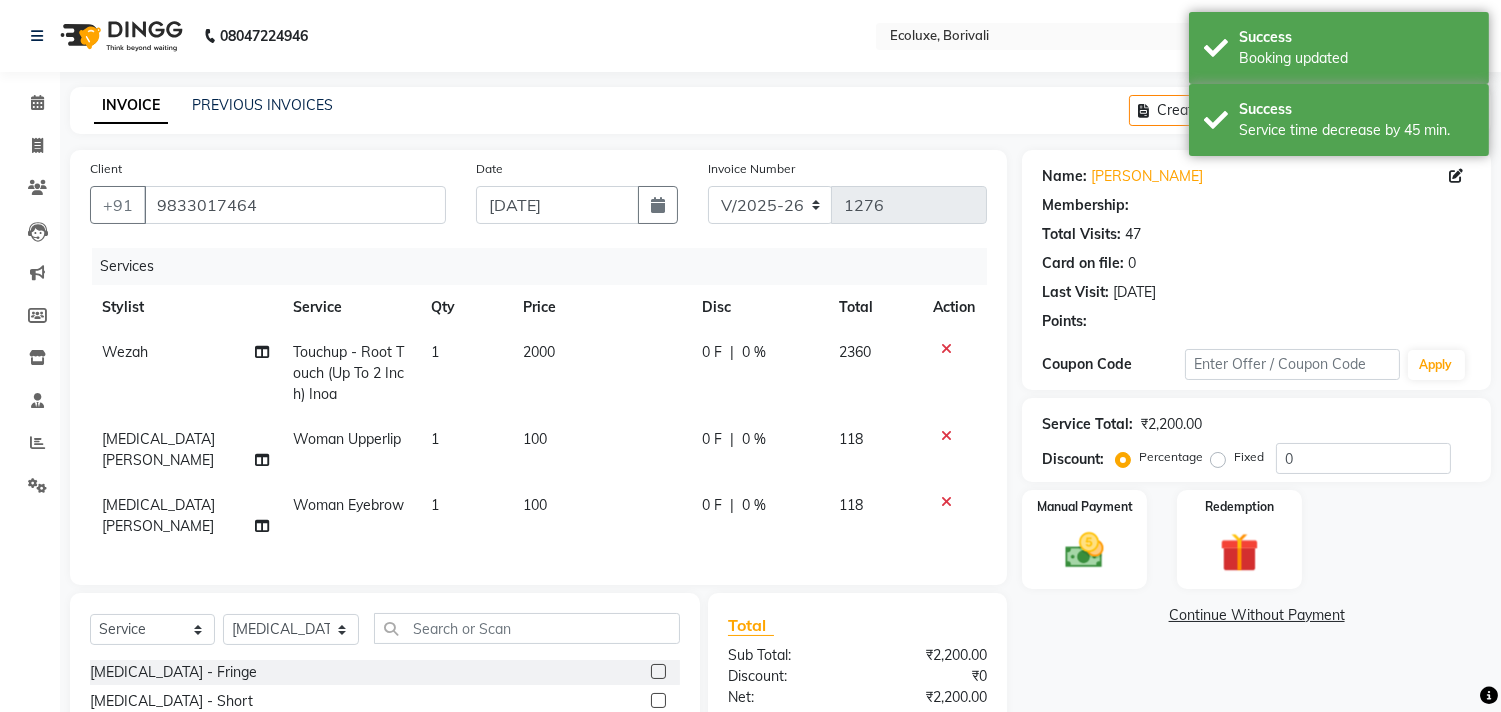 select on "1: Object" 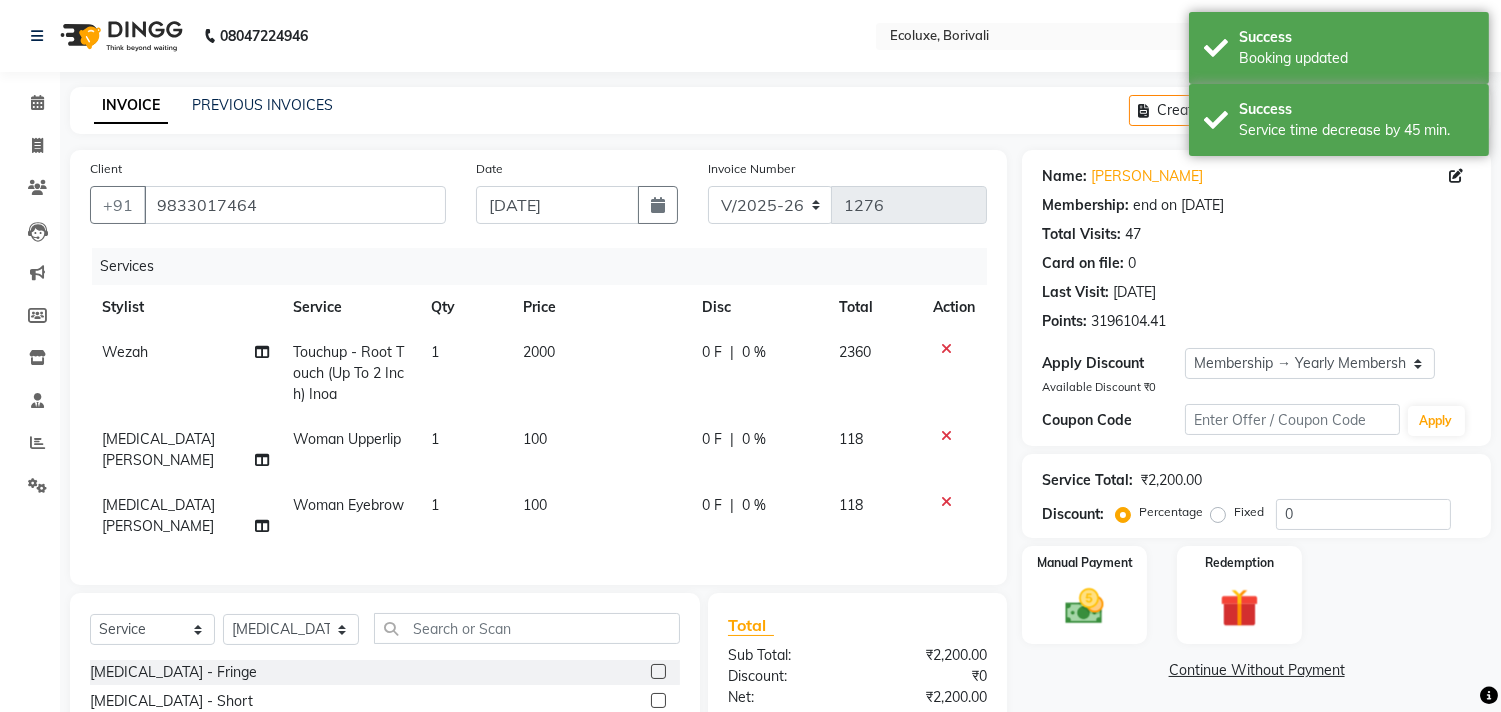 type on "20" 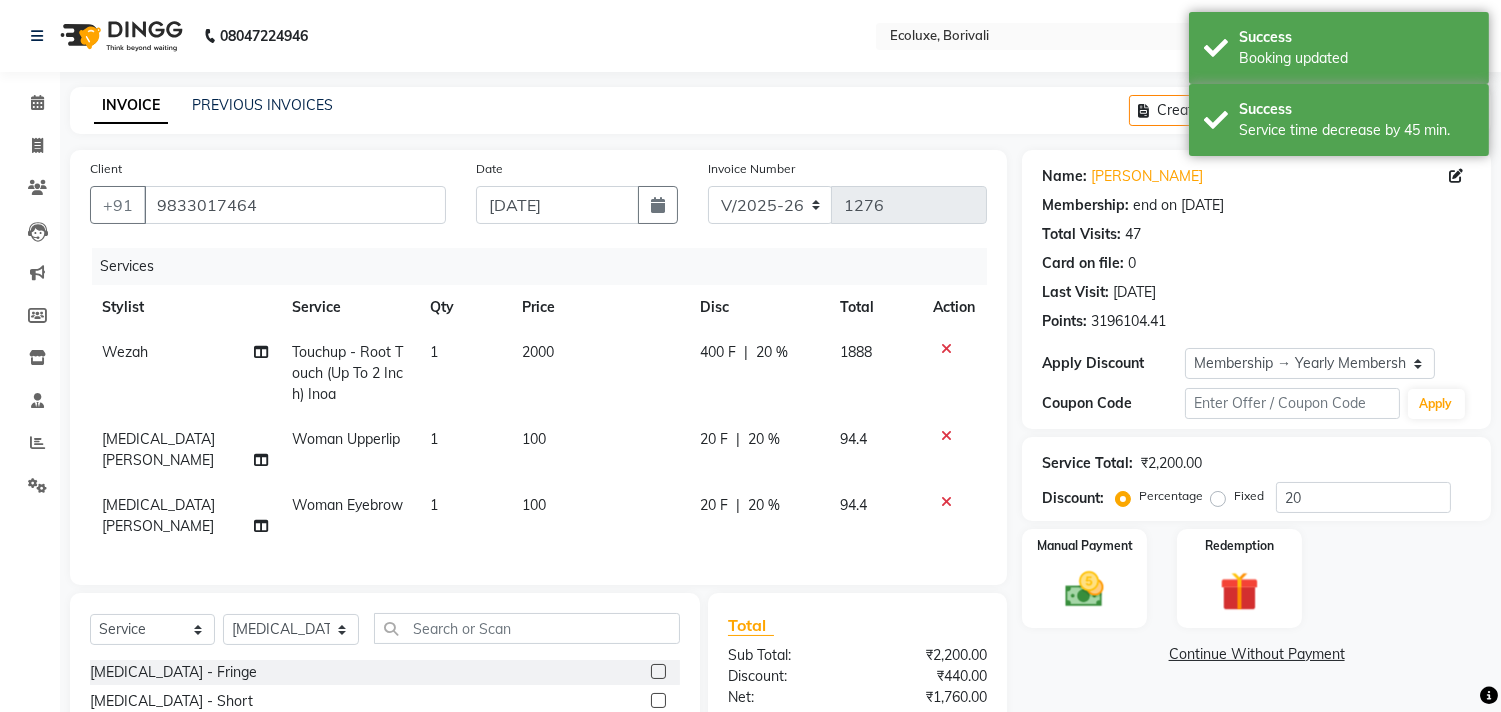 click on "Touchup - Root Touch (Up To 2 Inch) Inoa" 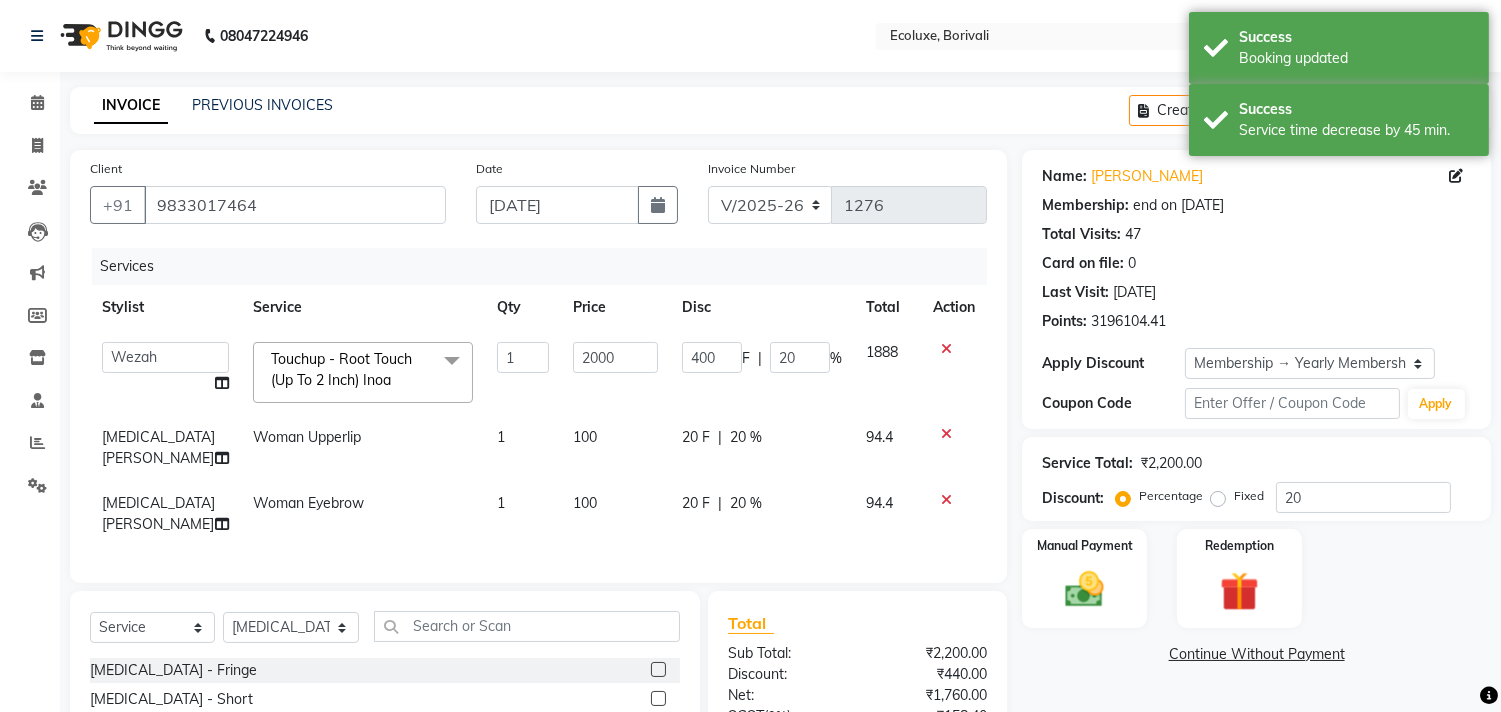 click on "Touchup - Root Touch (Up To 2 Inch) Inoa" 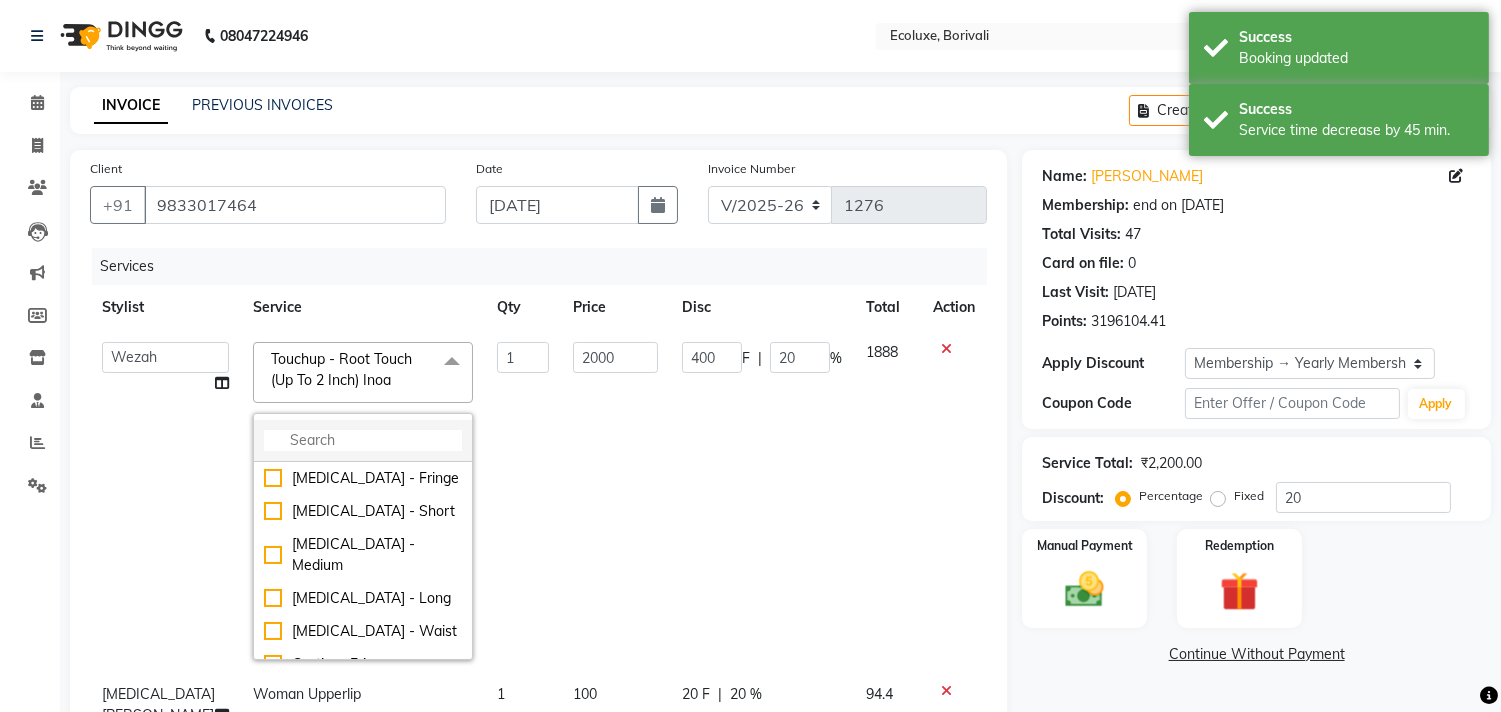 click 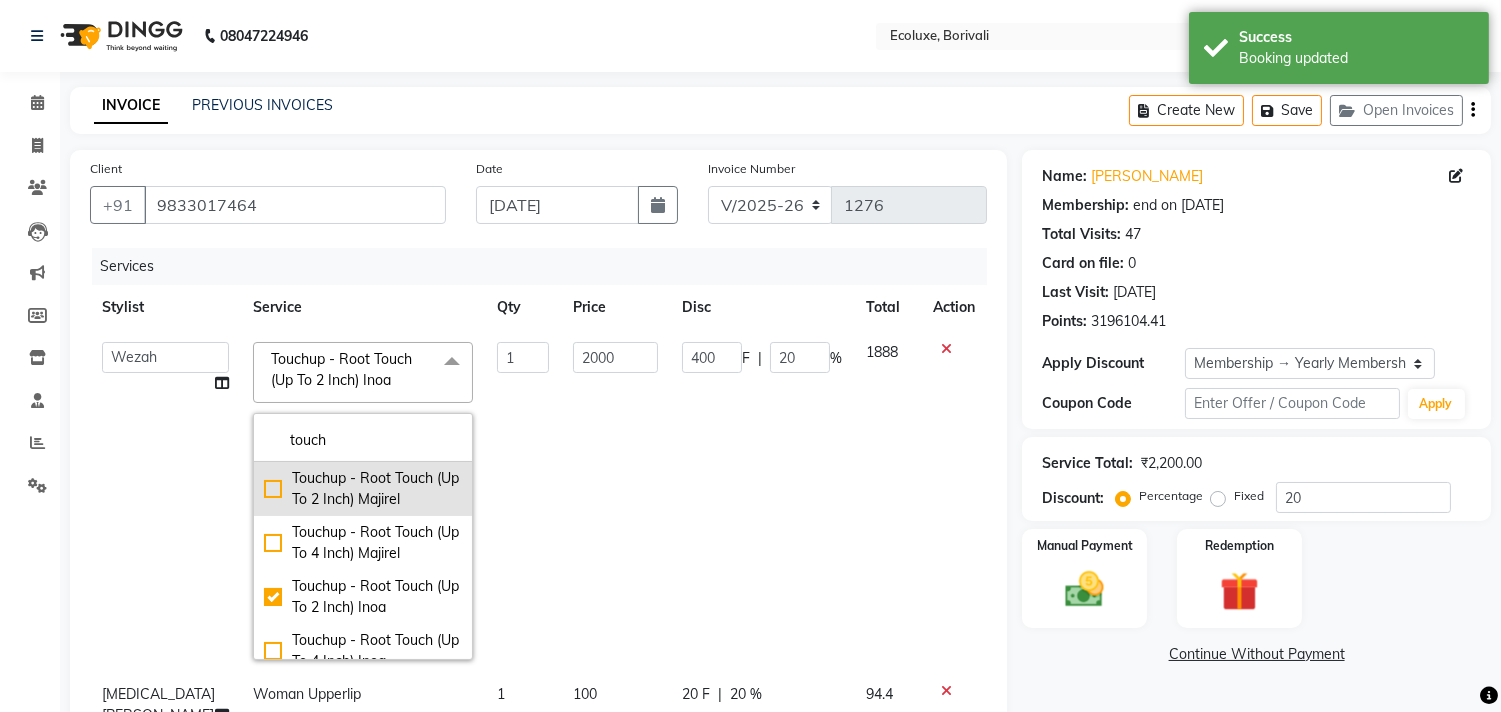 type on "touch" 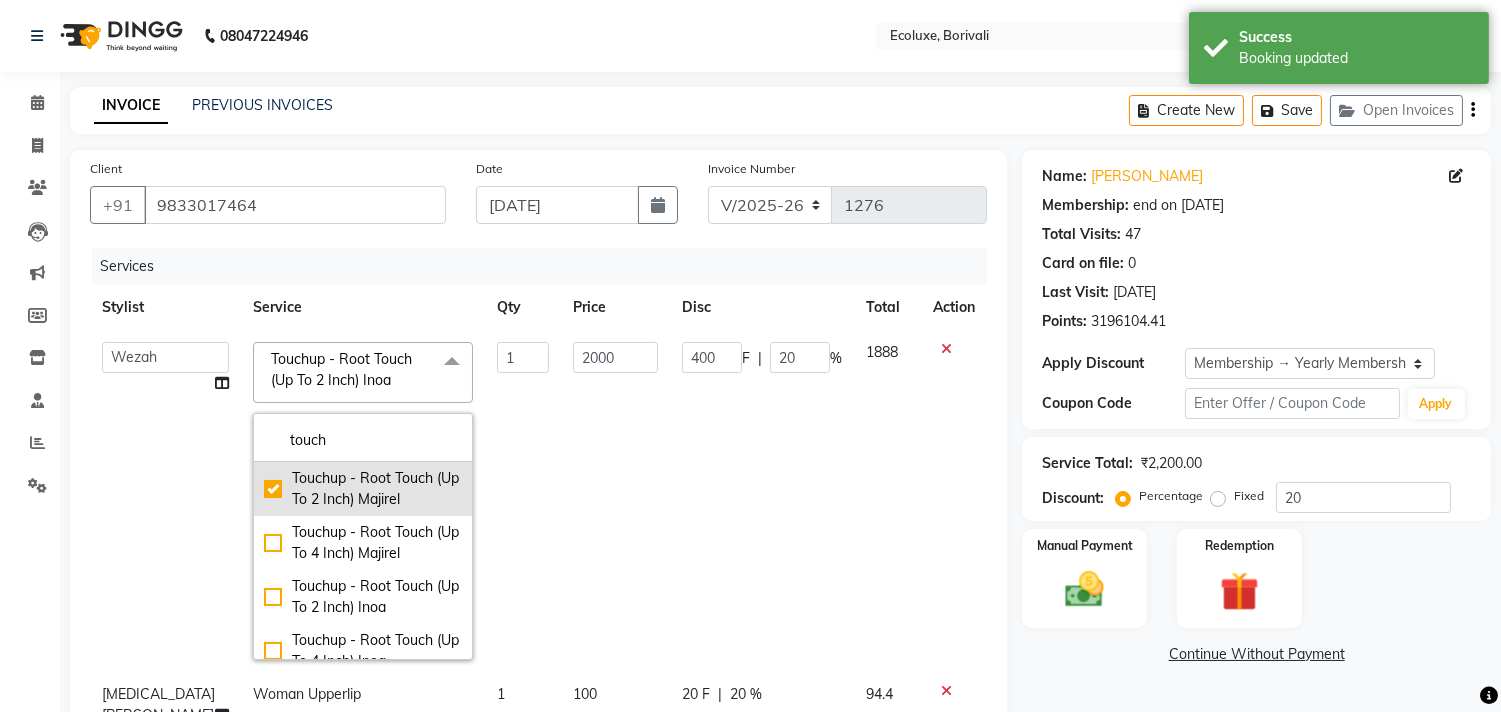checkbox on "true" 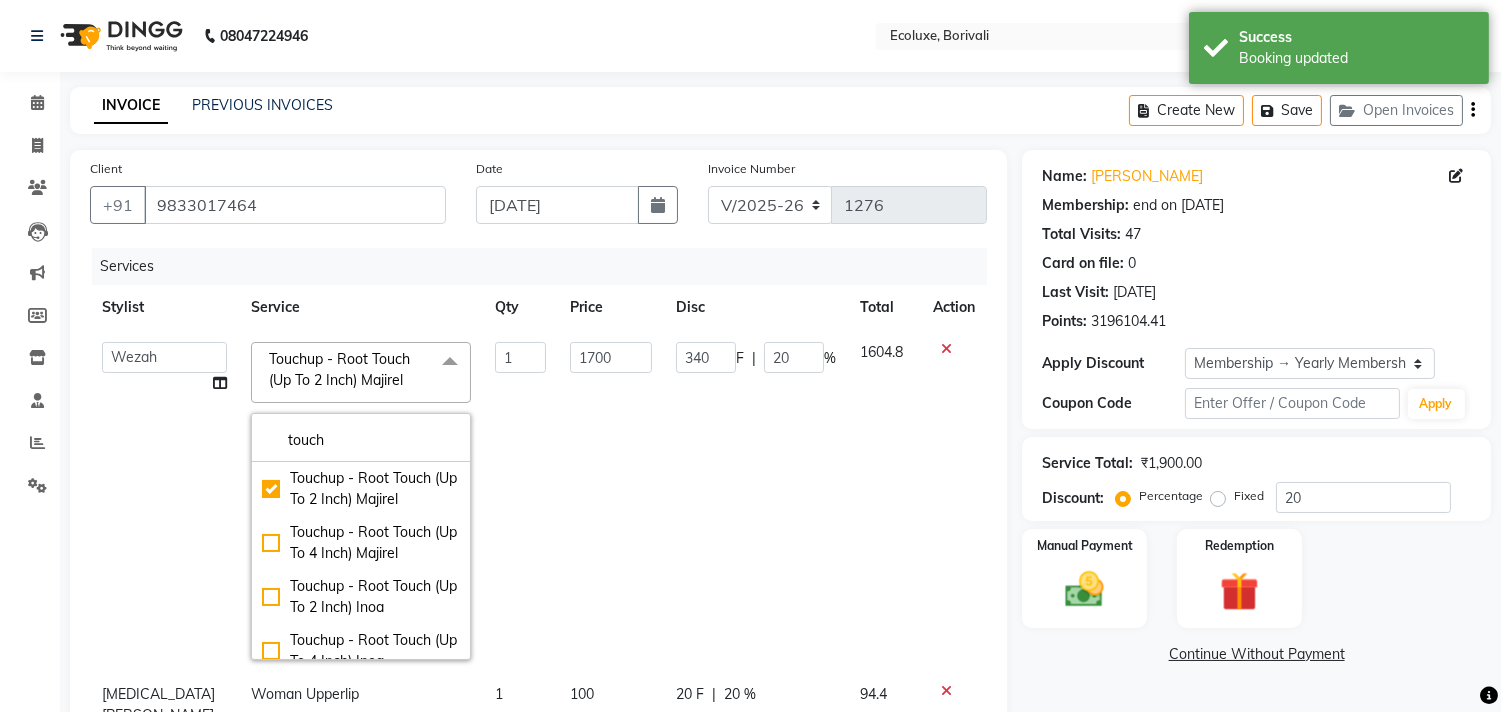 click on "Calendar  Invoice  Clients  Leads   Marketing  Members  Inventory  Staff  Reports  Settings Completed InProgress Upcoming Dropped Tentative Check-In Confirm Bookings Generate Report Segments Page Builder" 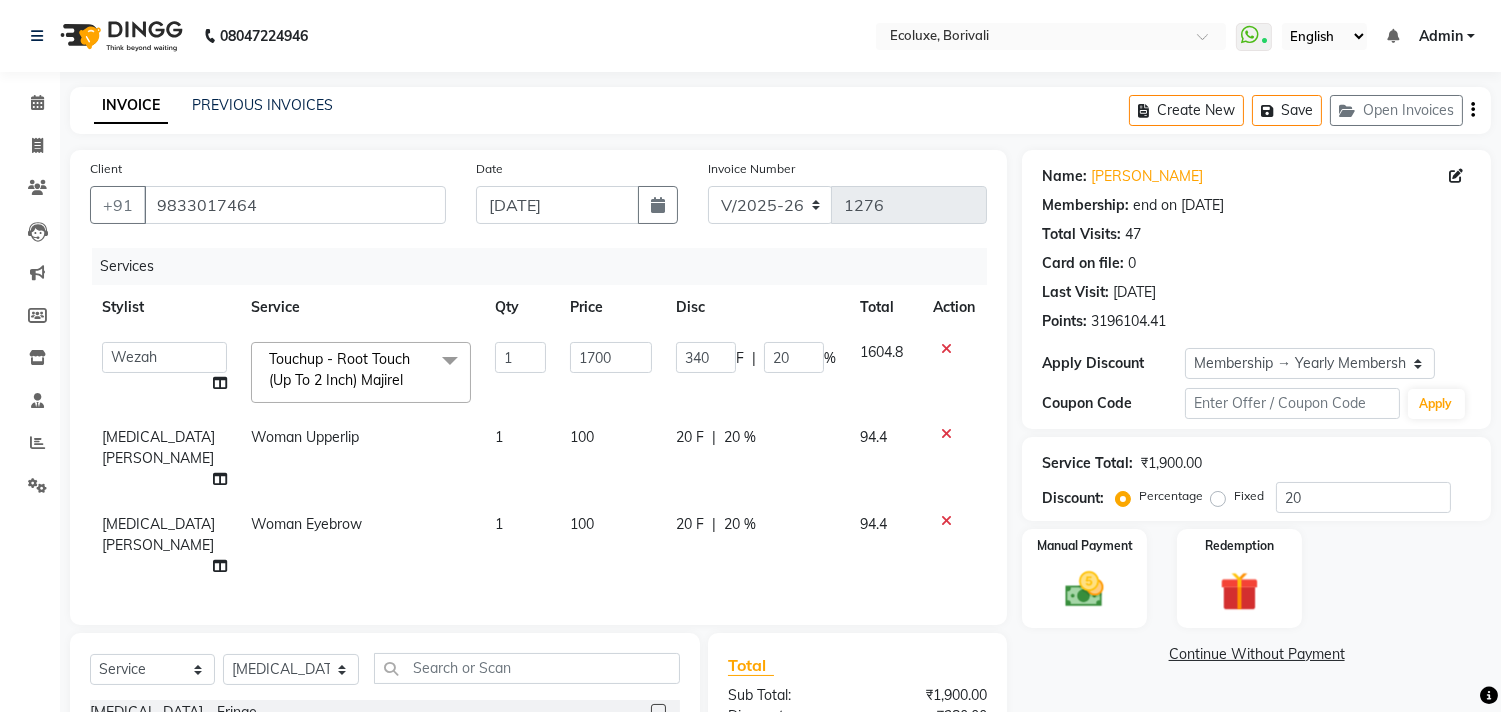 click 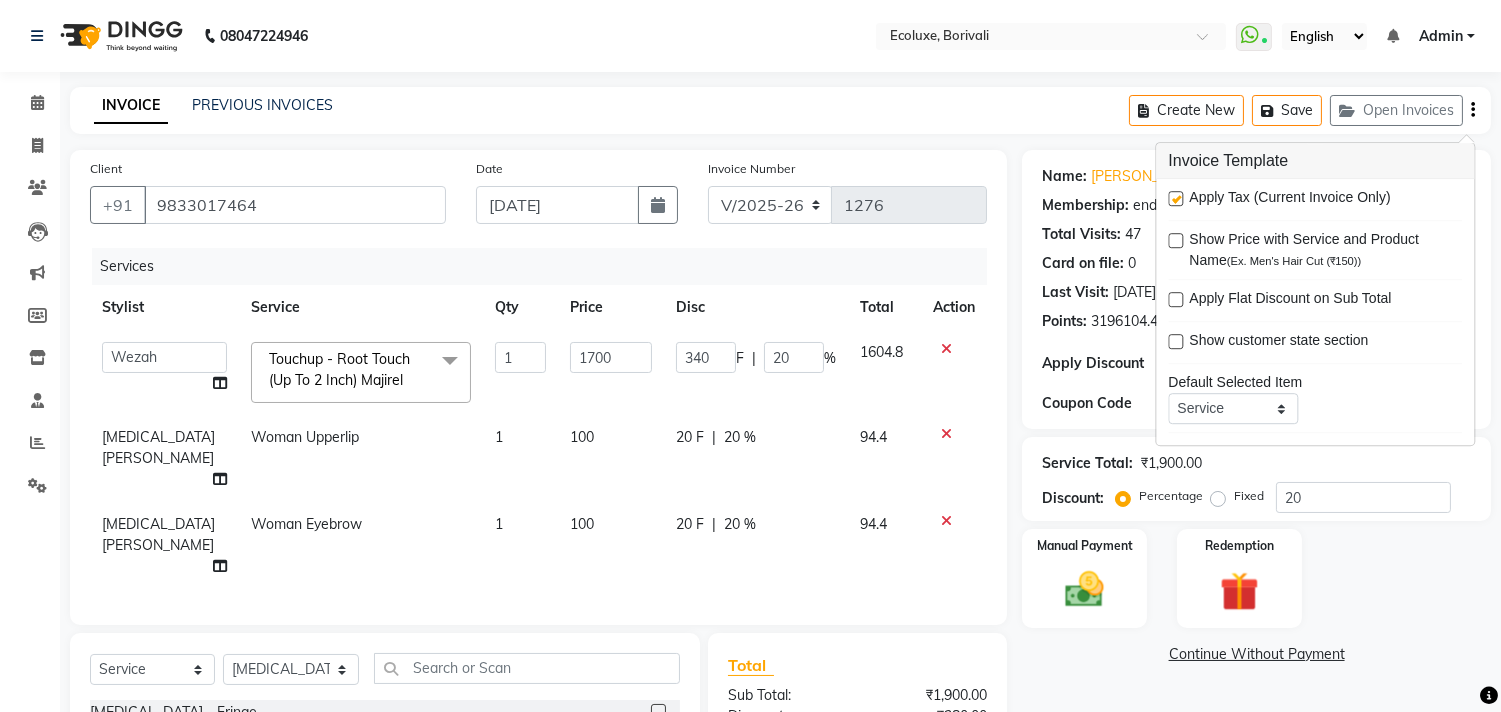 click at bounding box center (1175, 198) 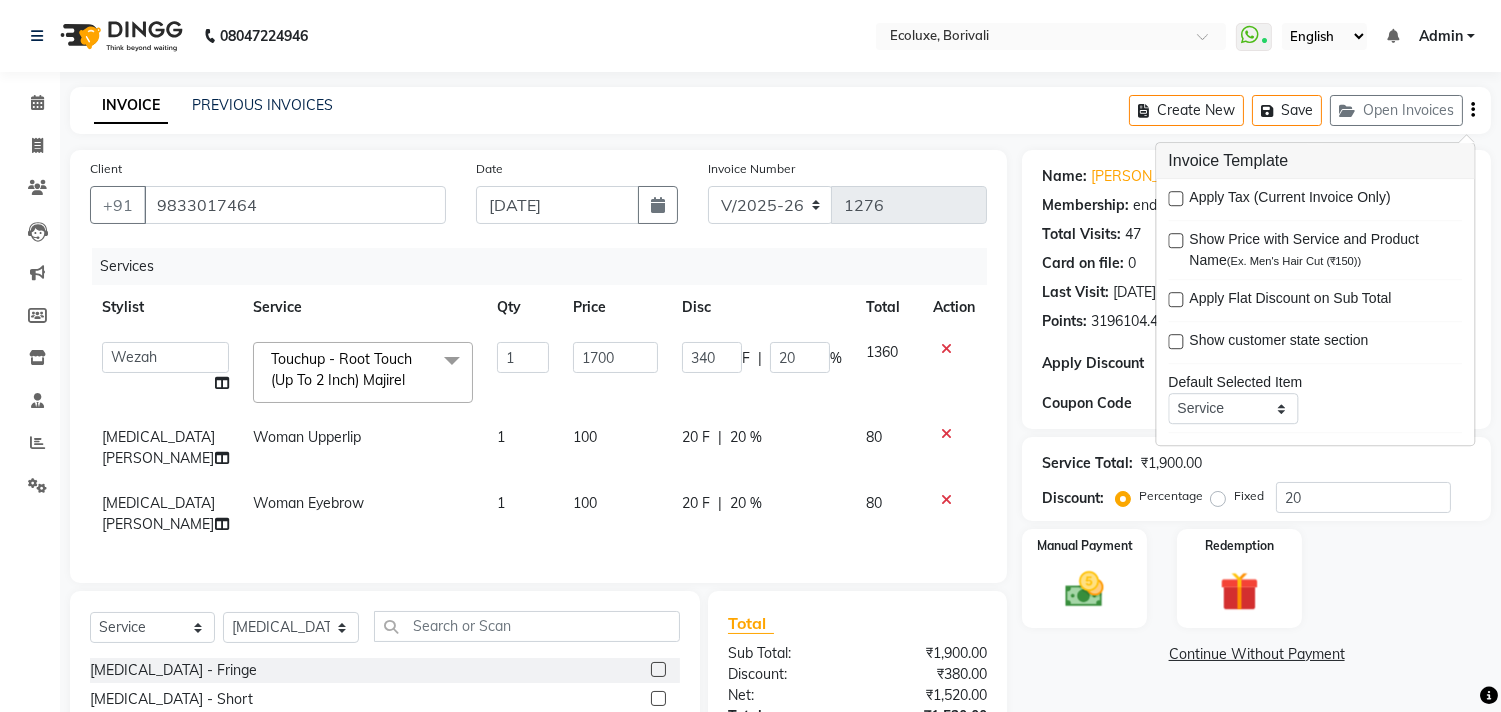 click on "INVOICE PREVIOUS INVOICES Create New   Save   Open Invoices  Client [PHONE_NUMBER] Date [DATE] Invoice Number V/2025 V/[PHONE_NUMBER] Services Stylist Service Qty Price Disc Total Action  [PERSON_NAME]   [PERSON_NAME]   Faiz   Geeta   [PERSON_NAME]     [PERSON_NAME] Khende   [PERSON_NAME]    [PERSON_NAME]   [MEDICAL_DATA][PERSON_NAME]   Roshan   [PERSON_NAME]   [PERSON_NAME]    [PERSON_NAME]   Wezah  Touchup - Root Touch (Up To 2 Inch) Majirel  x [MEDICAL_DATA] - Fringe [MEDICAL_DATA] - Short [MEDICAL_DATA] - Medium [MEDICAL_DATA] - Long [MEDICAL_DATA] - Waist Cystine- Fringe Cystine- Short Cystine- Medium Cystine- Long Cystine- Waist Smoothening / Straightening / Rebonding - Fringe Smoothening / Straightening / Rebonding - Short Smoothening / Straightening / Rebonding - Medium Smoothening / Straightening / Rebonding - Long Smoothening / Straightening / Rebonding - Waist Nano Plastia - Small   Nano Plastia - Small   Nano Plastia - Medium Nano Plastia - Long Nano Plastia - Waist Keratin - Small Keratin - Medium Keratin - Long Keratin - Waist Keratin - Fringe QOD  1" 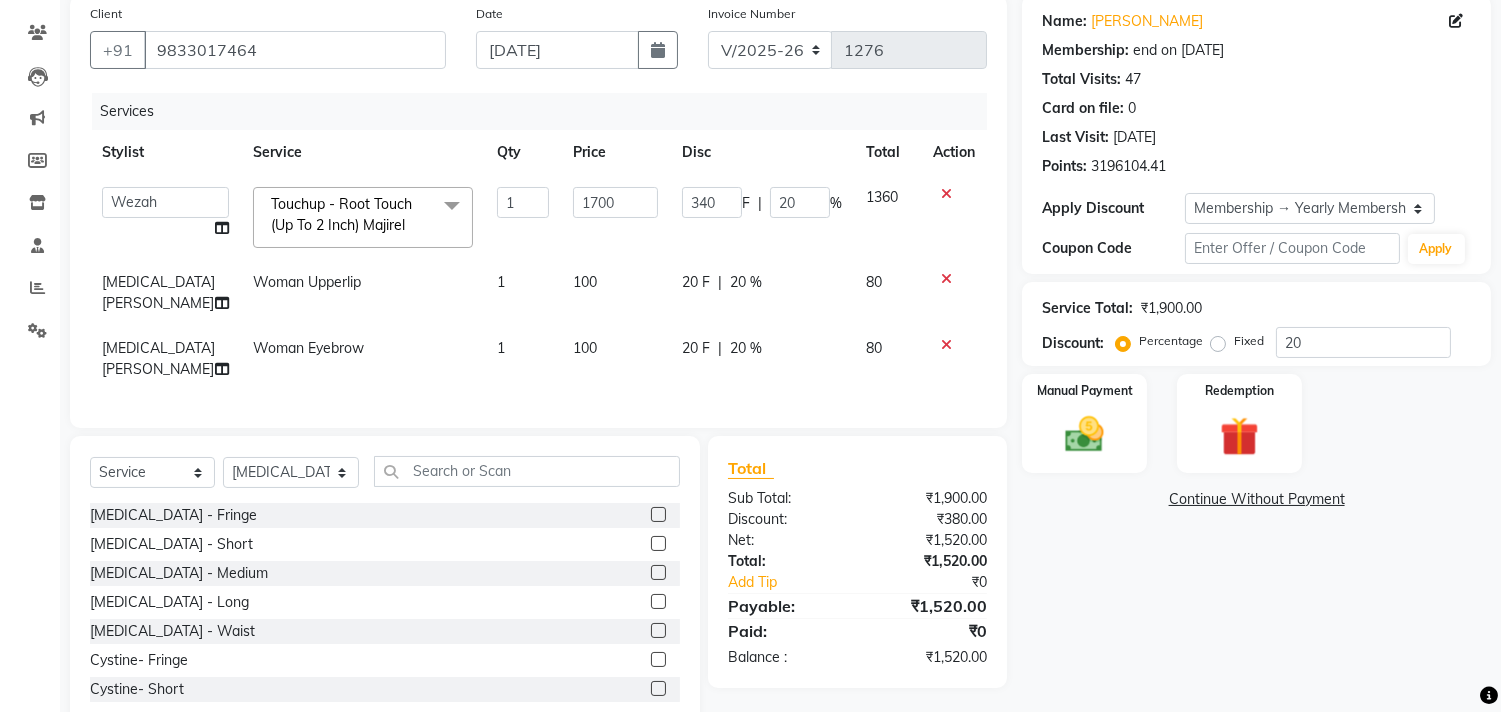 scroll, scrollTop: 178, scrollLeft: 0, axis: vertical 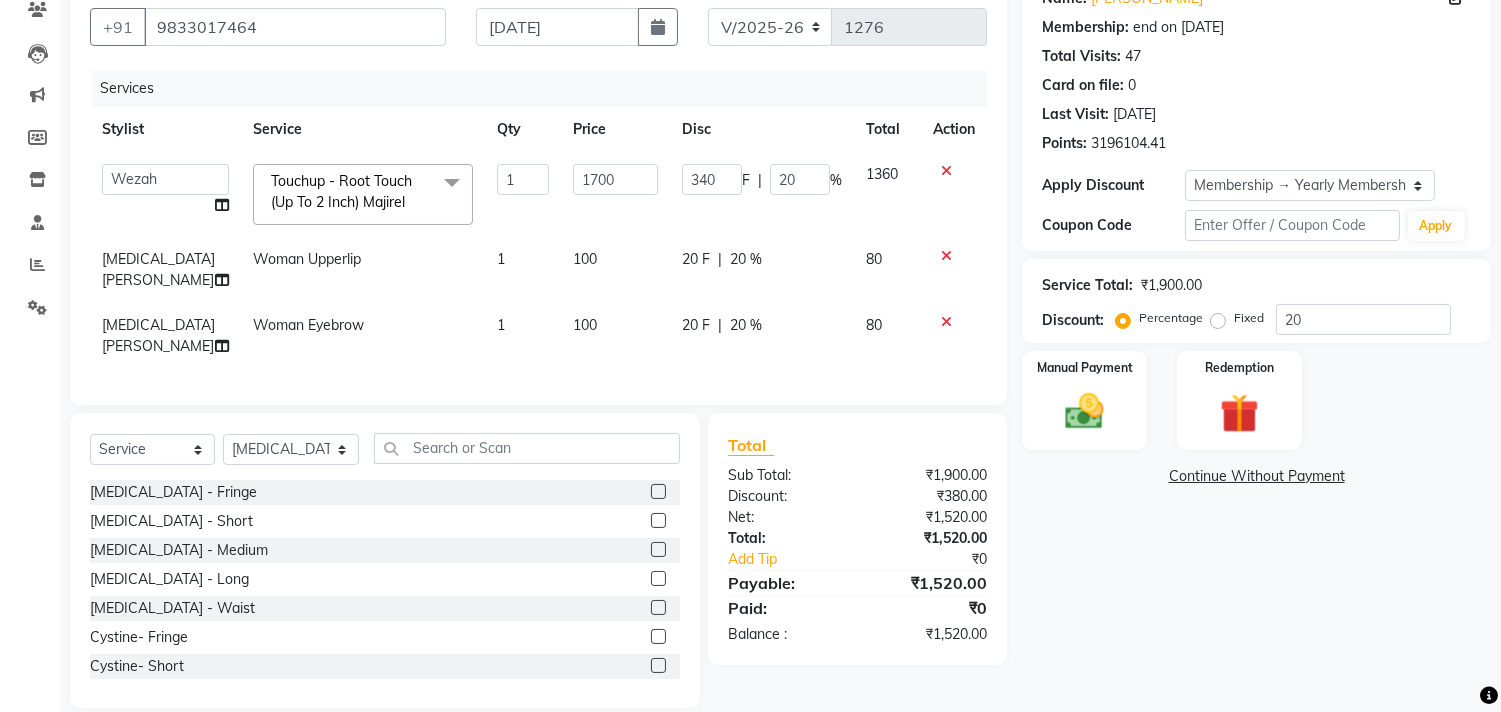click on "Name: [PERSON_NAME] Membership: end on [DATE] Total Visits:  47 Card on file:  0 Last Visit:   [DATE] Points:   3196104.41  Apply Discount Select Membership → Yearly Membership Coupon Code Apply Service Total:  ₹1,900.00  Discount:  Percentage   Fixed  20 Manual Payment Redemption  Continue Without Payment" 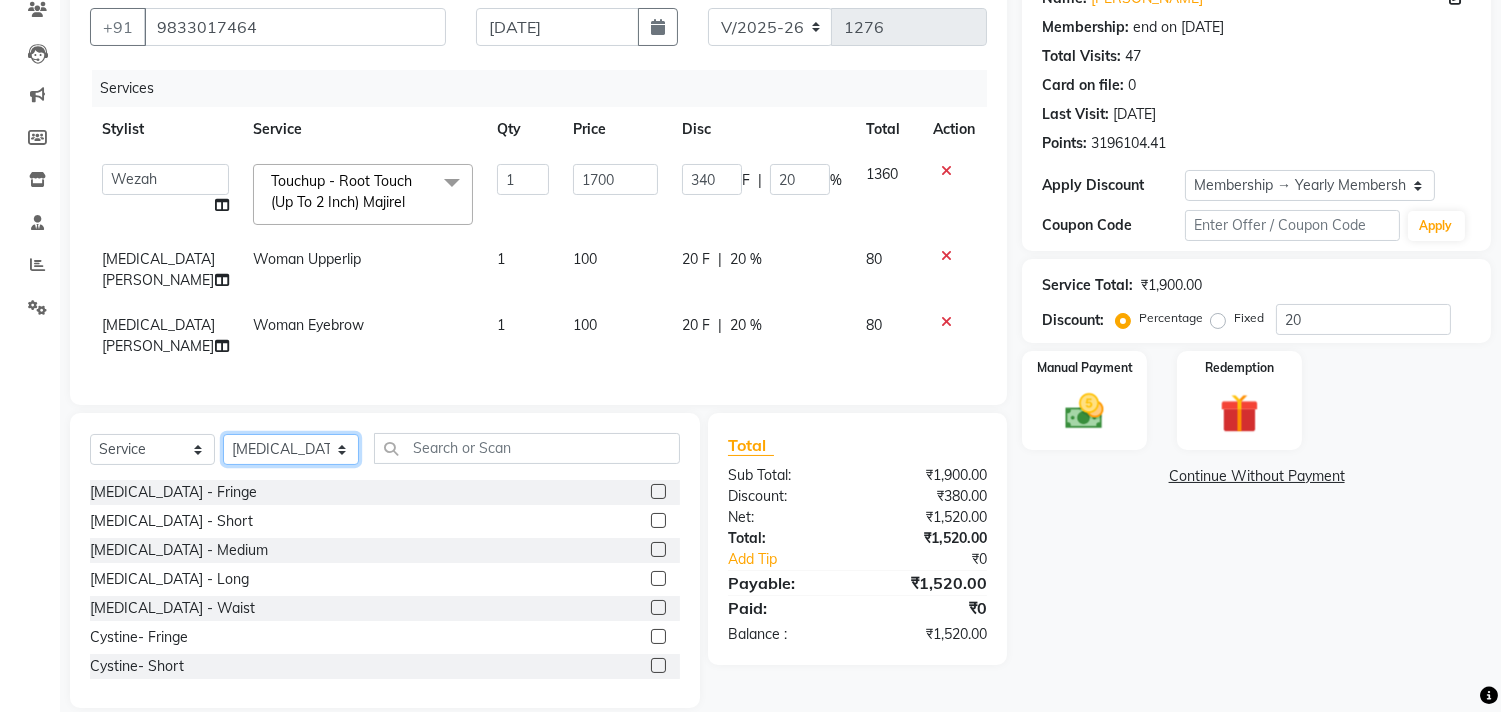click on "Select Stylist [PERSON_NAME] [PERSON_NAME] [PERSON_NAME]   [PERSON_NAME] [PERSON_NAME]  [PERSON_NAME] [MEDICAL_DATA][PERSON_NAME] Roshan [PERSON_NAME] [PERSON_NAME]  [PERSON_NAME] Wezah" 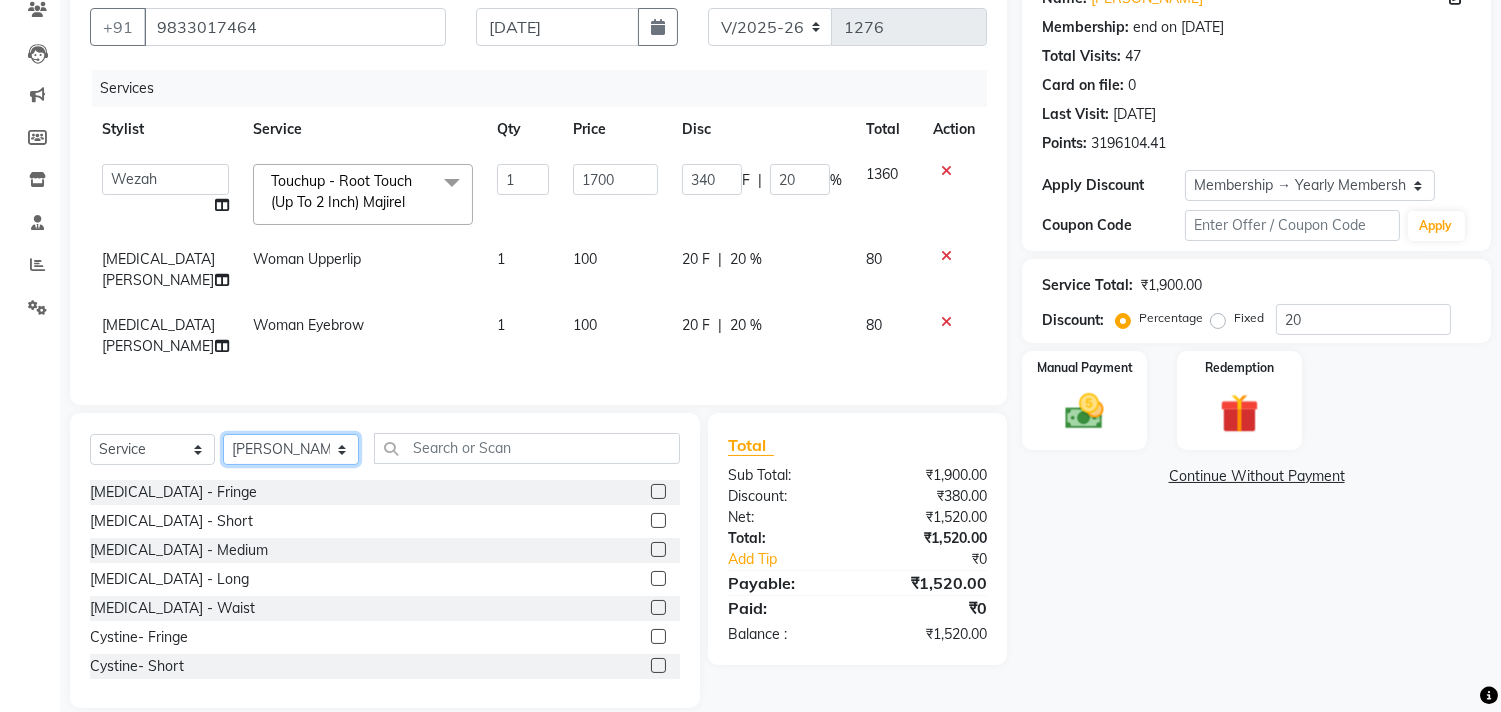 click on "Select Stylist [PERSON_NAME] [PERSON_NAME] [PERSON_NAME]   [PERSON_NAME] [PERSON_NAME]  [PERSON_NAME] [MEDICAL_DATA][PERSON_NAME] Roshan [PERSON_NAME] [PERSON_NAME]  [PERSON_NAME] Wezah" 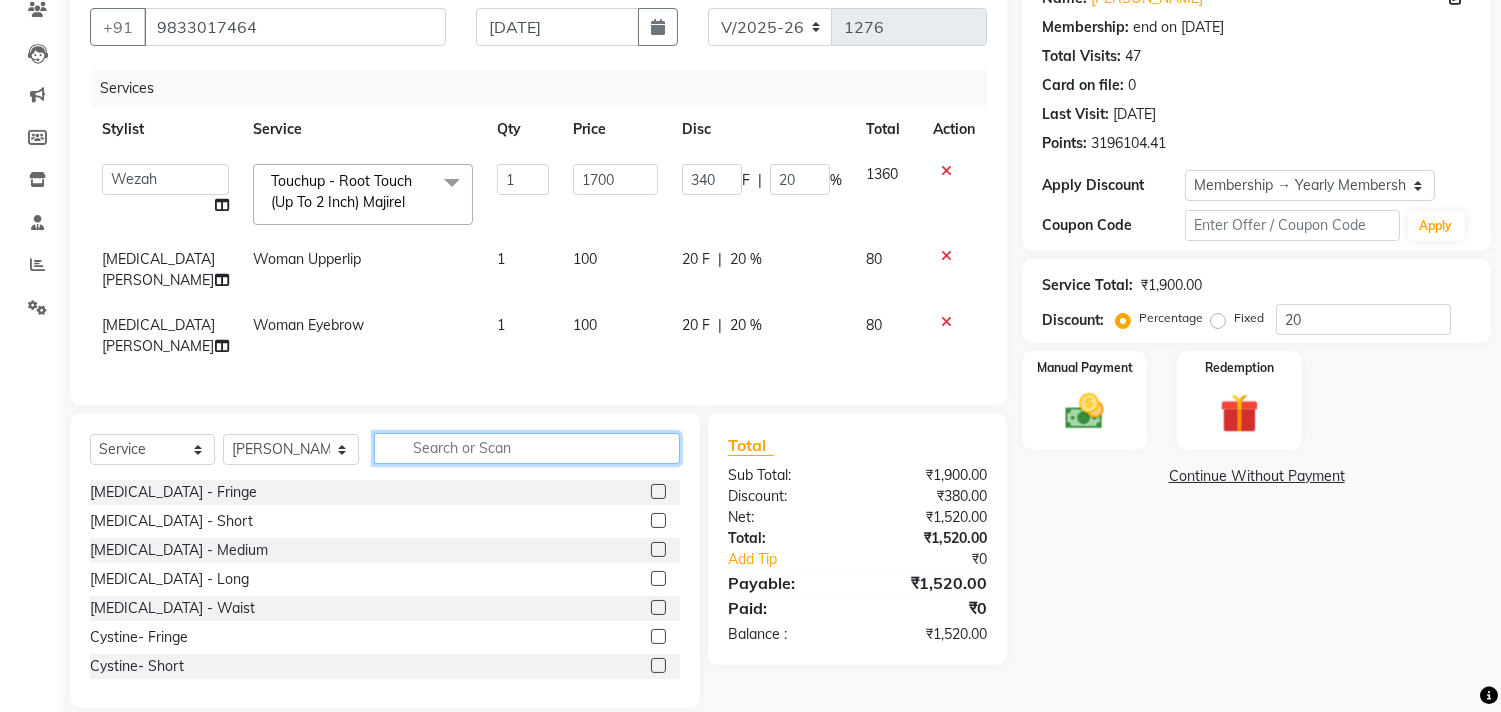 click 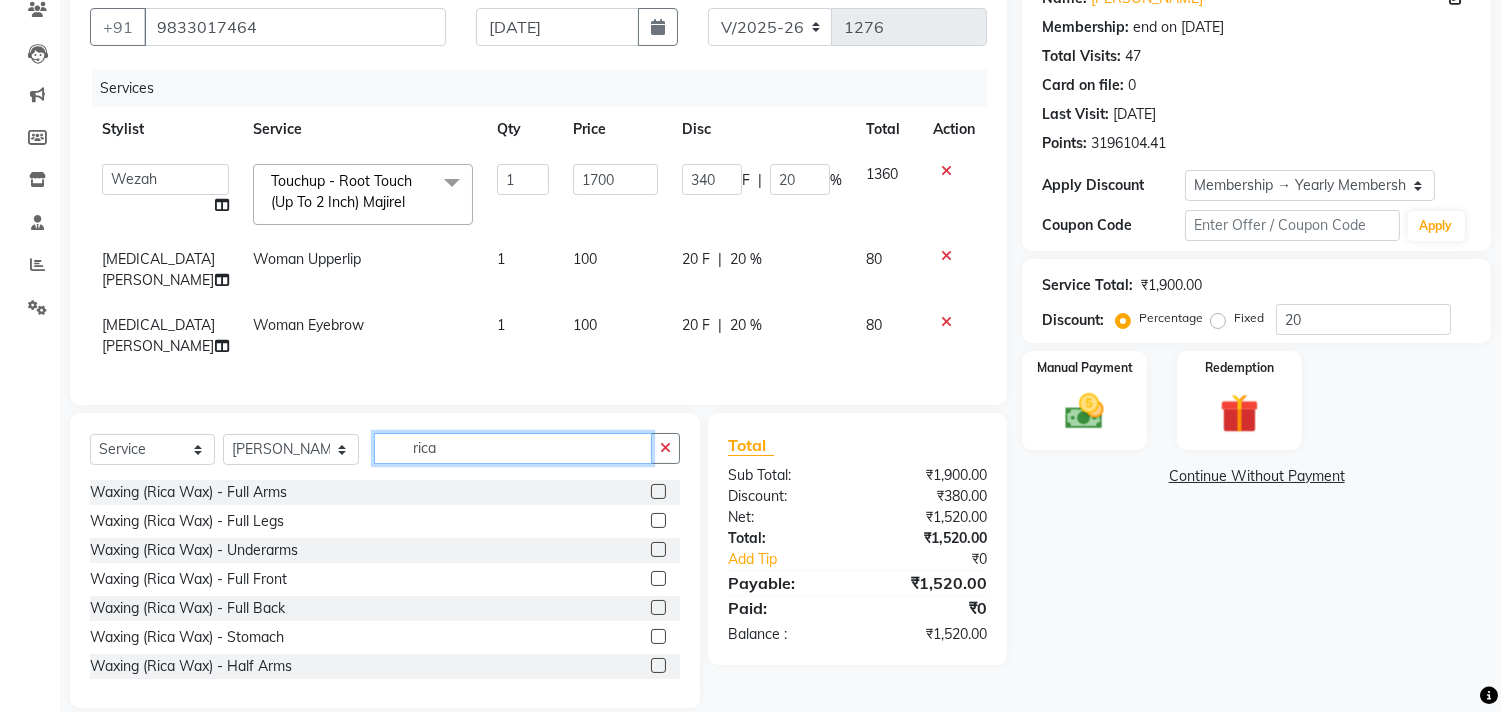 type on "rica" 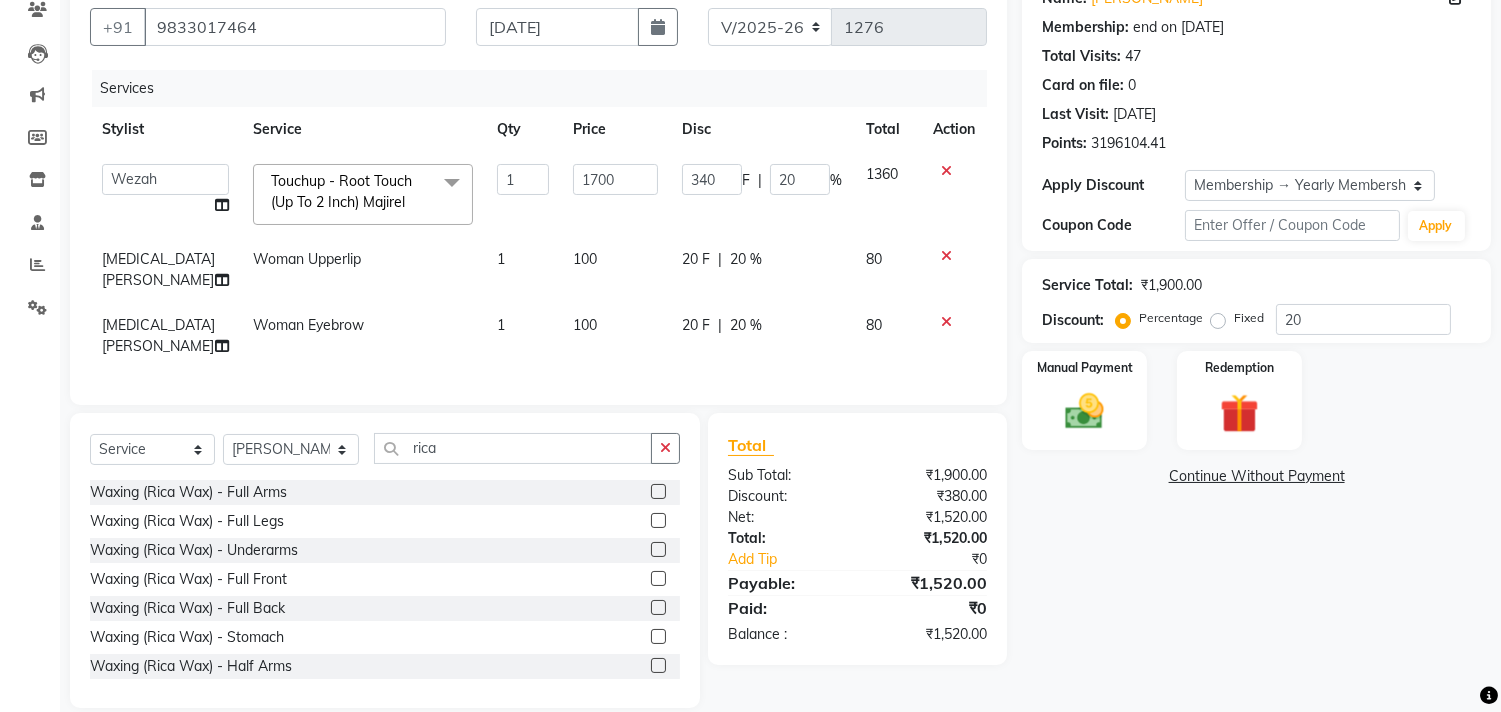 click 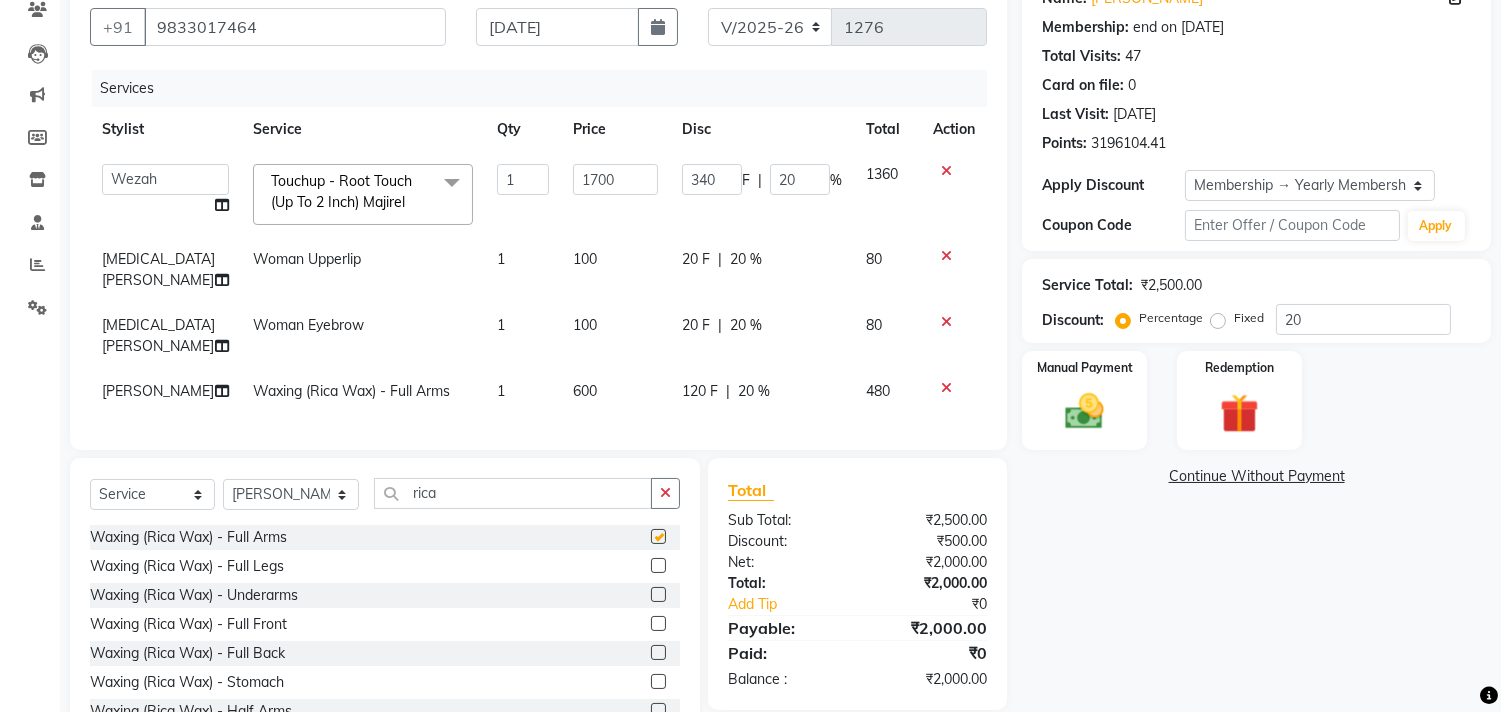 checkbox on "false" 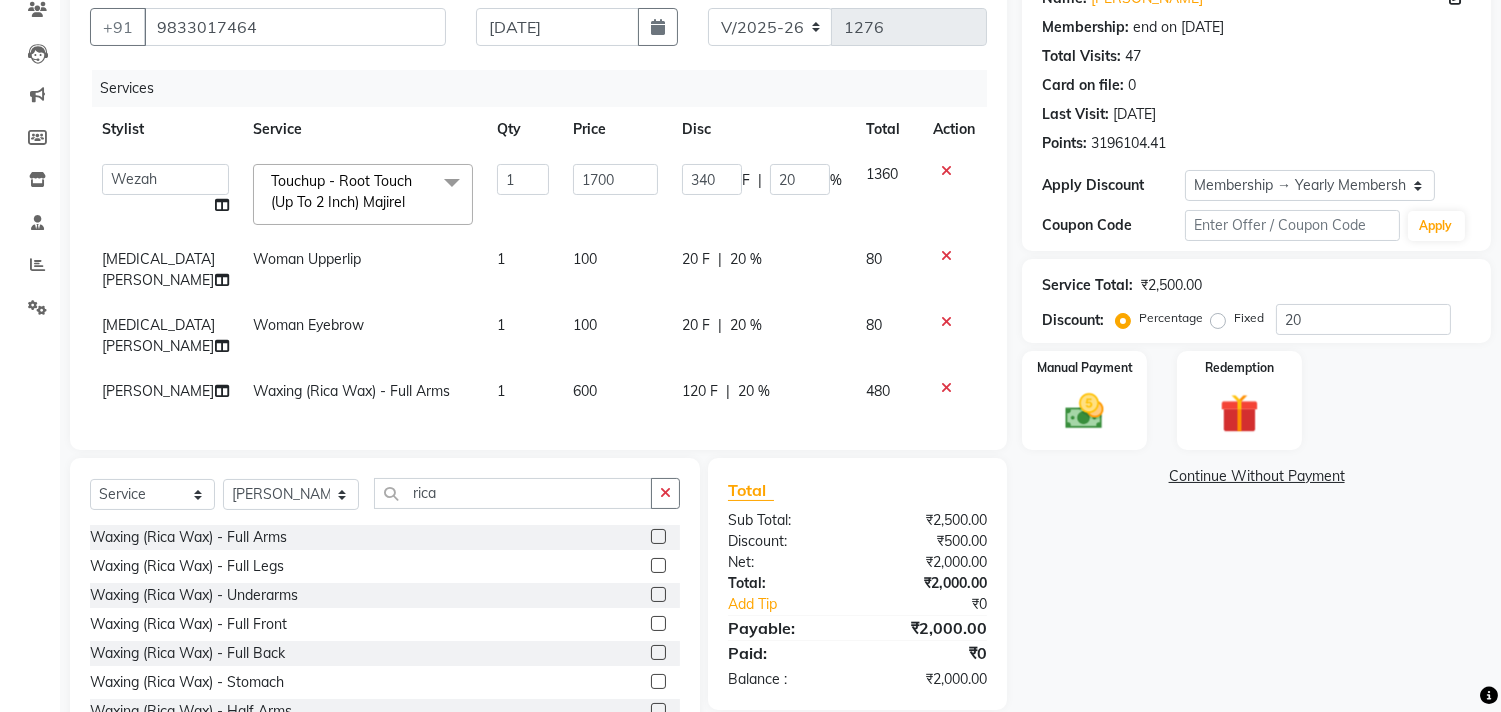 click 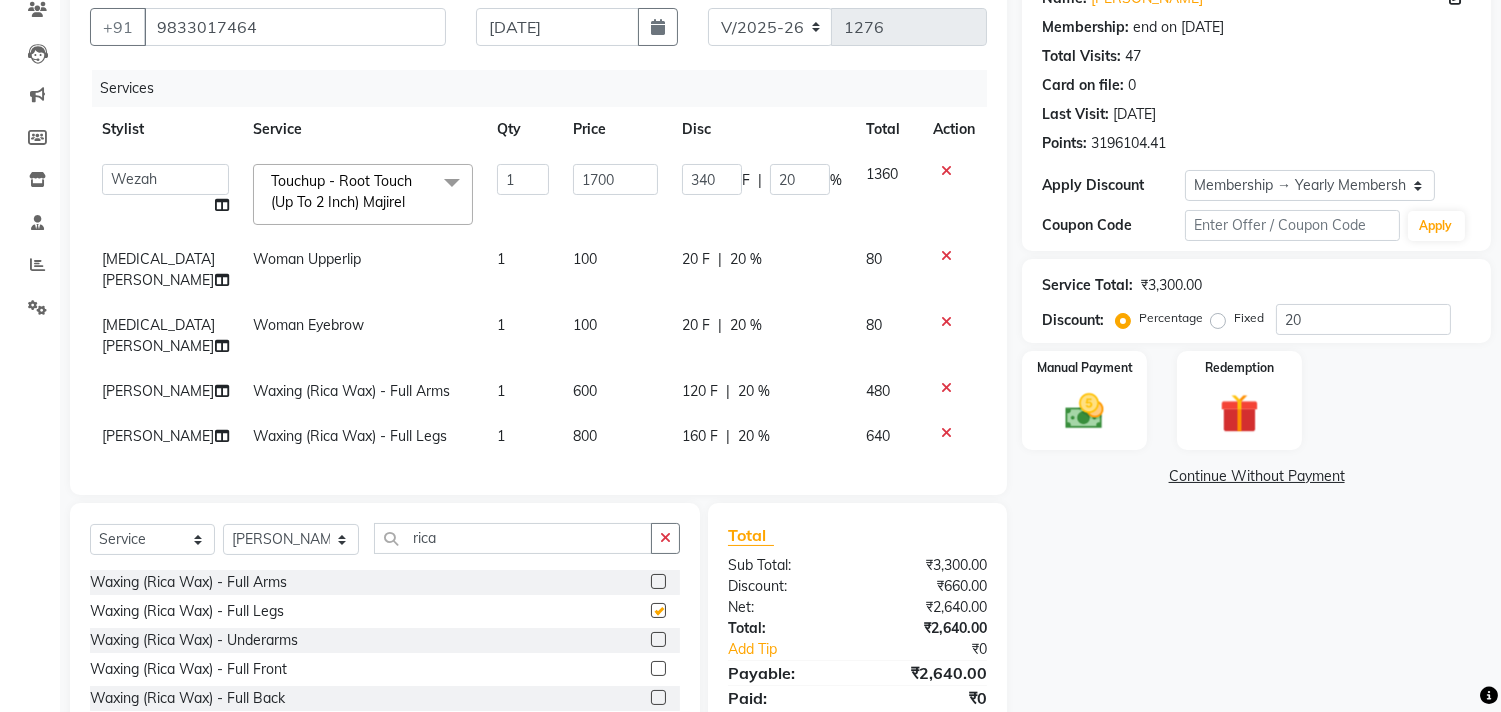 checkbox on "false" 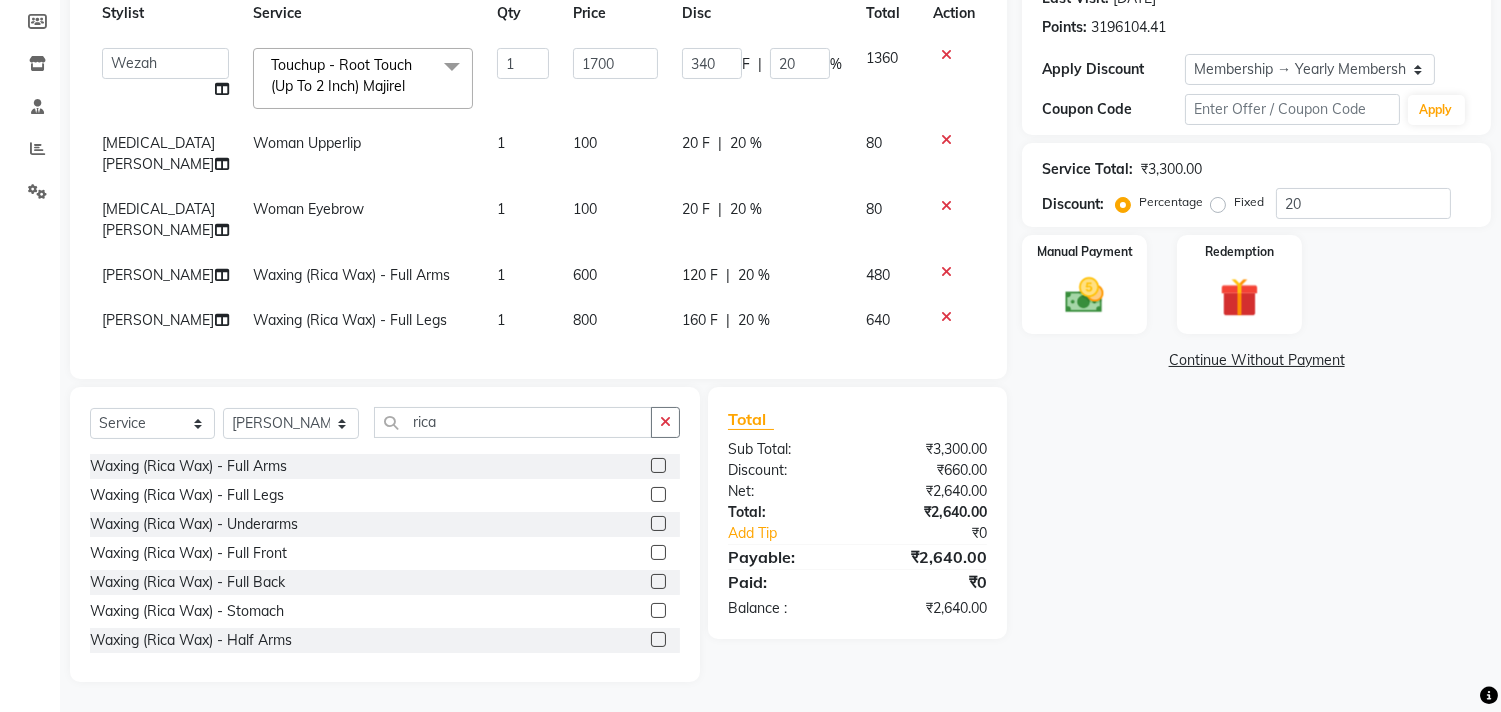 scroll, scrollTop: 311, scrollLeft: 0, axis: vertical 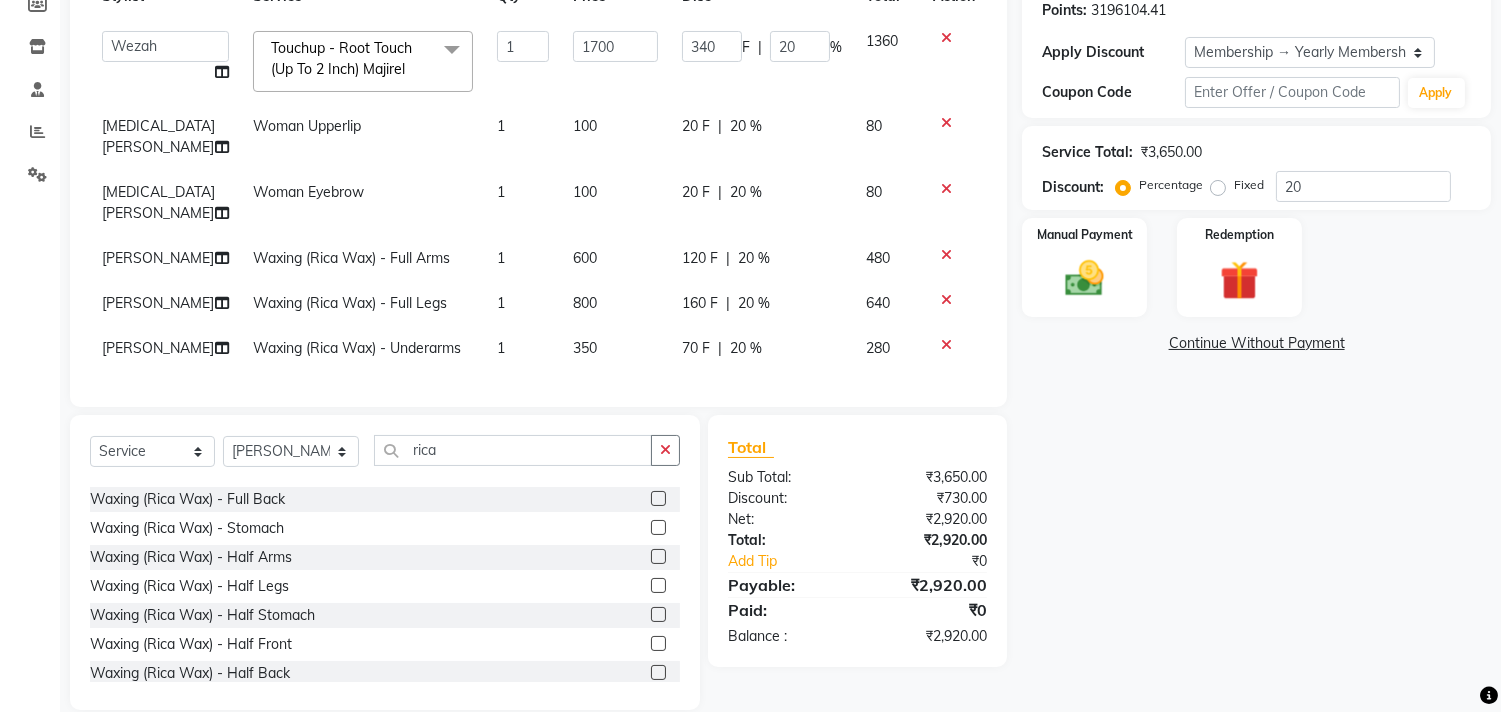 checkbox on "false" 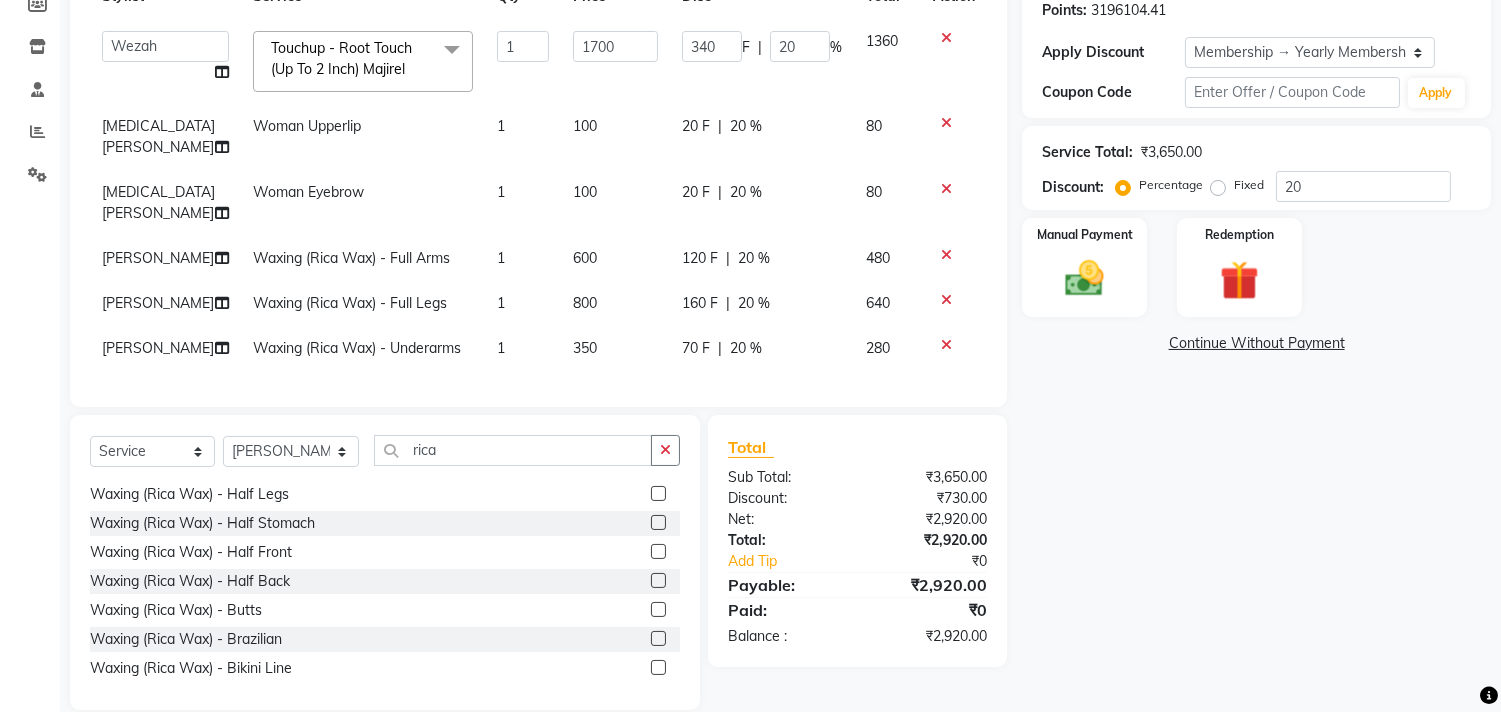 scroll, scrollTop: 222, scrollLeft: 0, axis: vertical 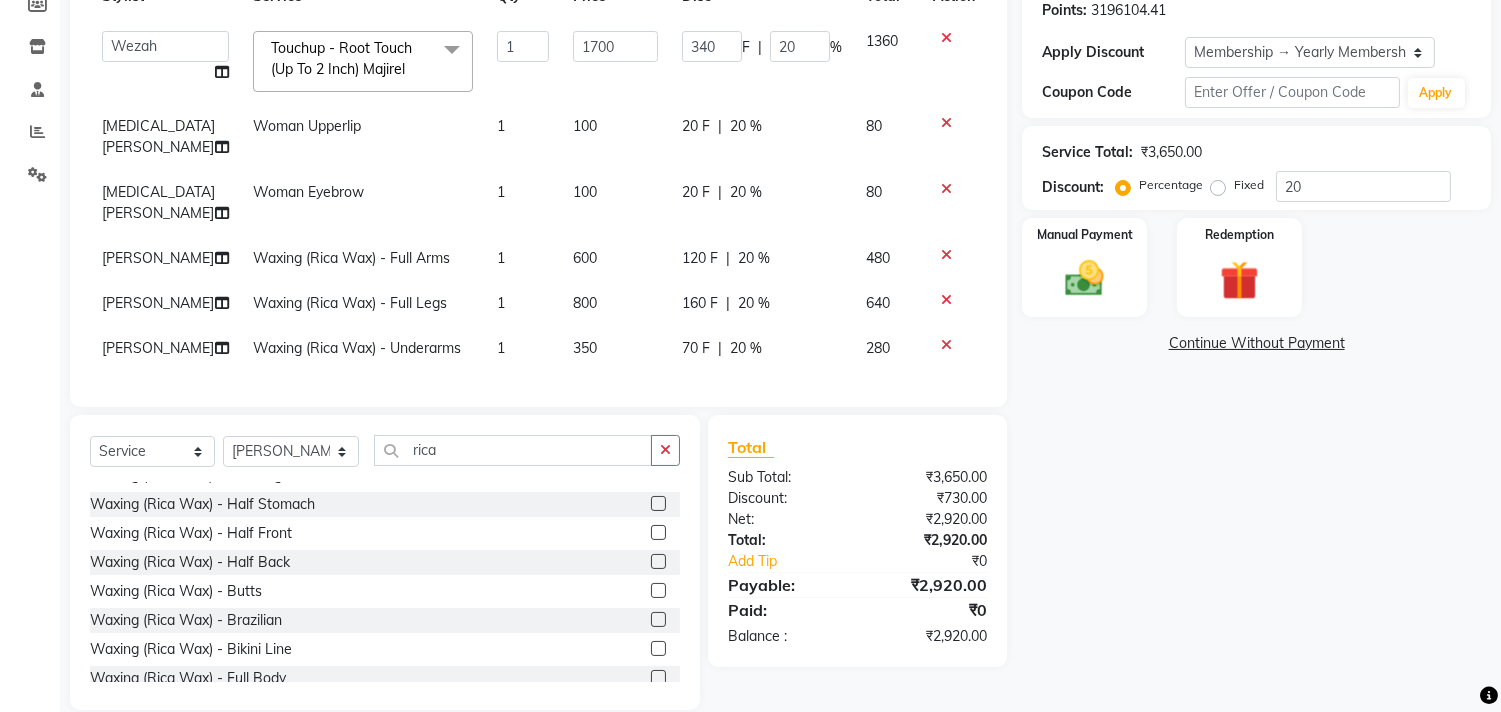 click 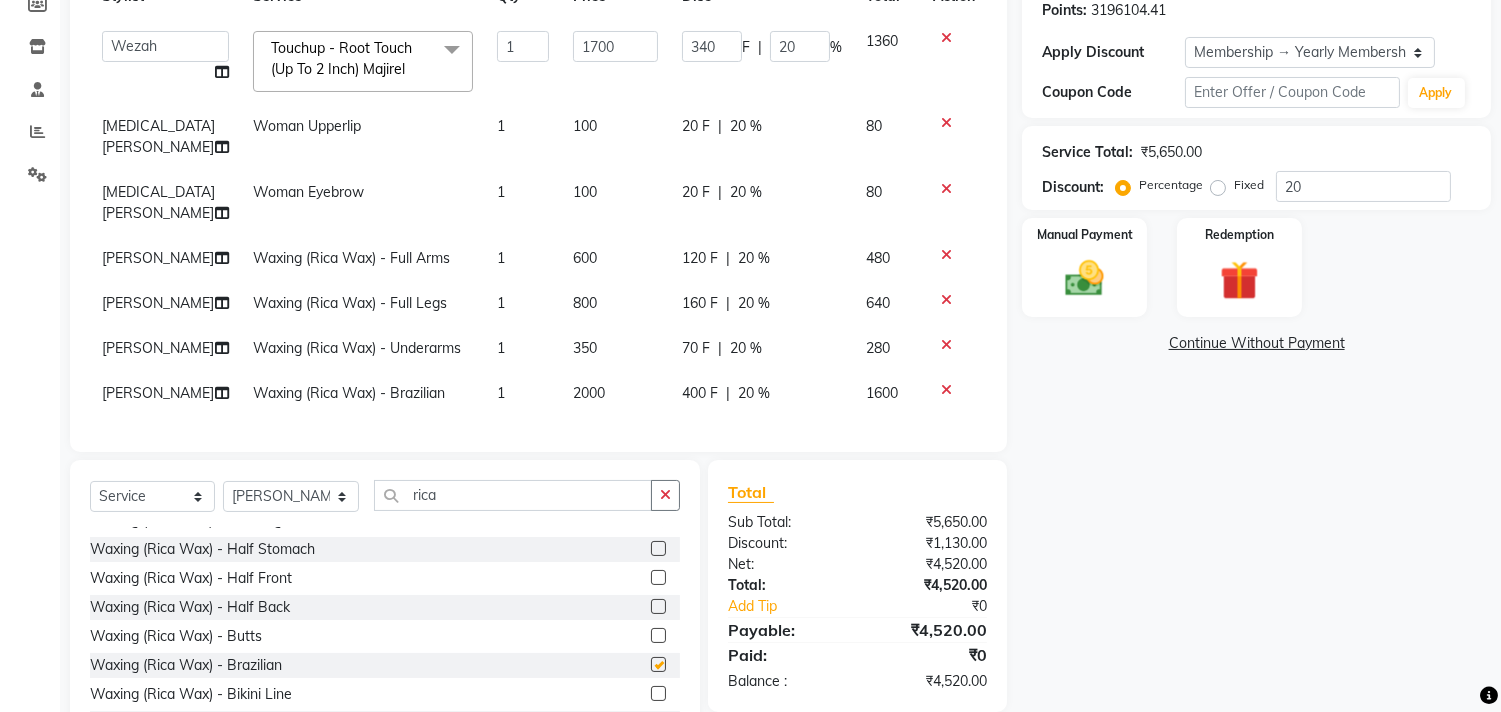 checkbox on "false" 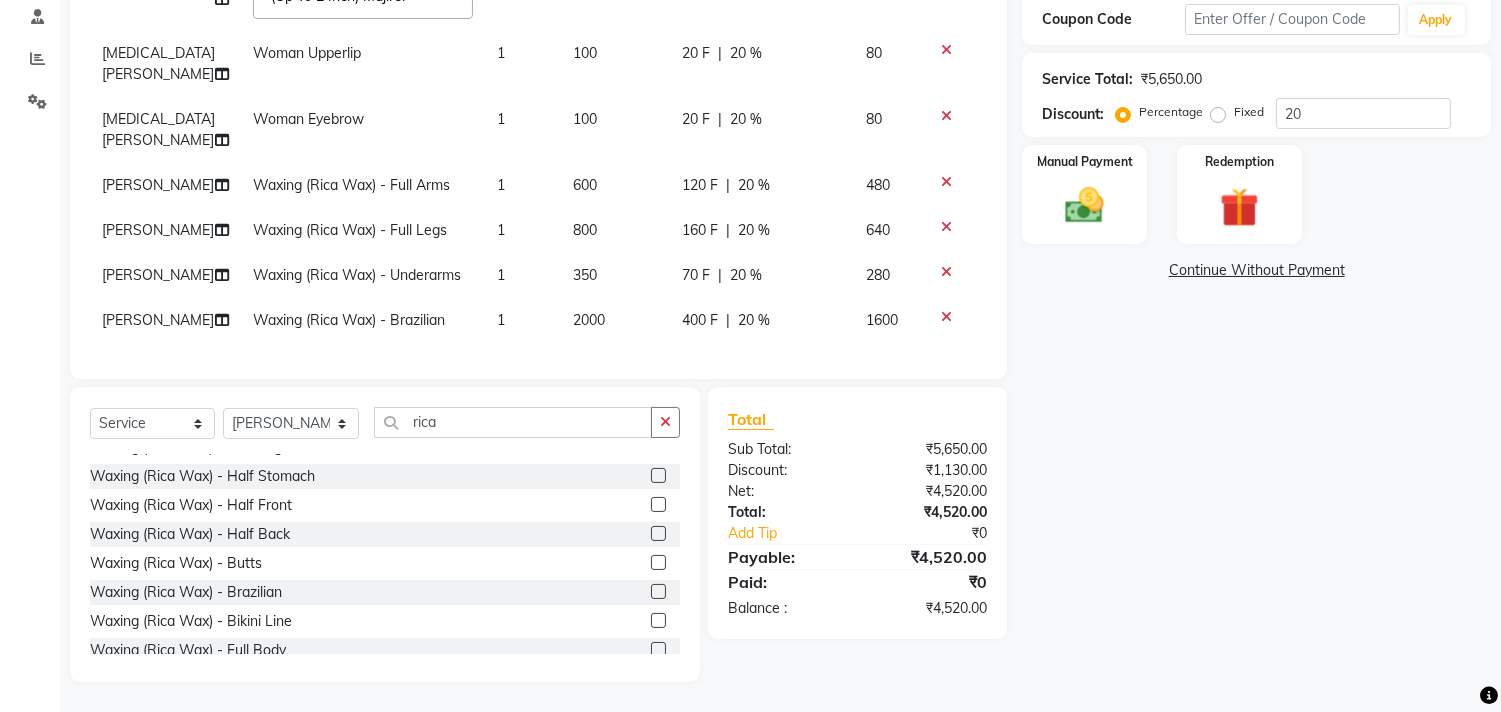 scroll, scrollTop: 388, scrollLeft: 0, axis: vertical 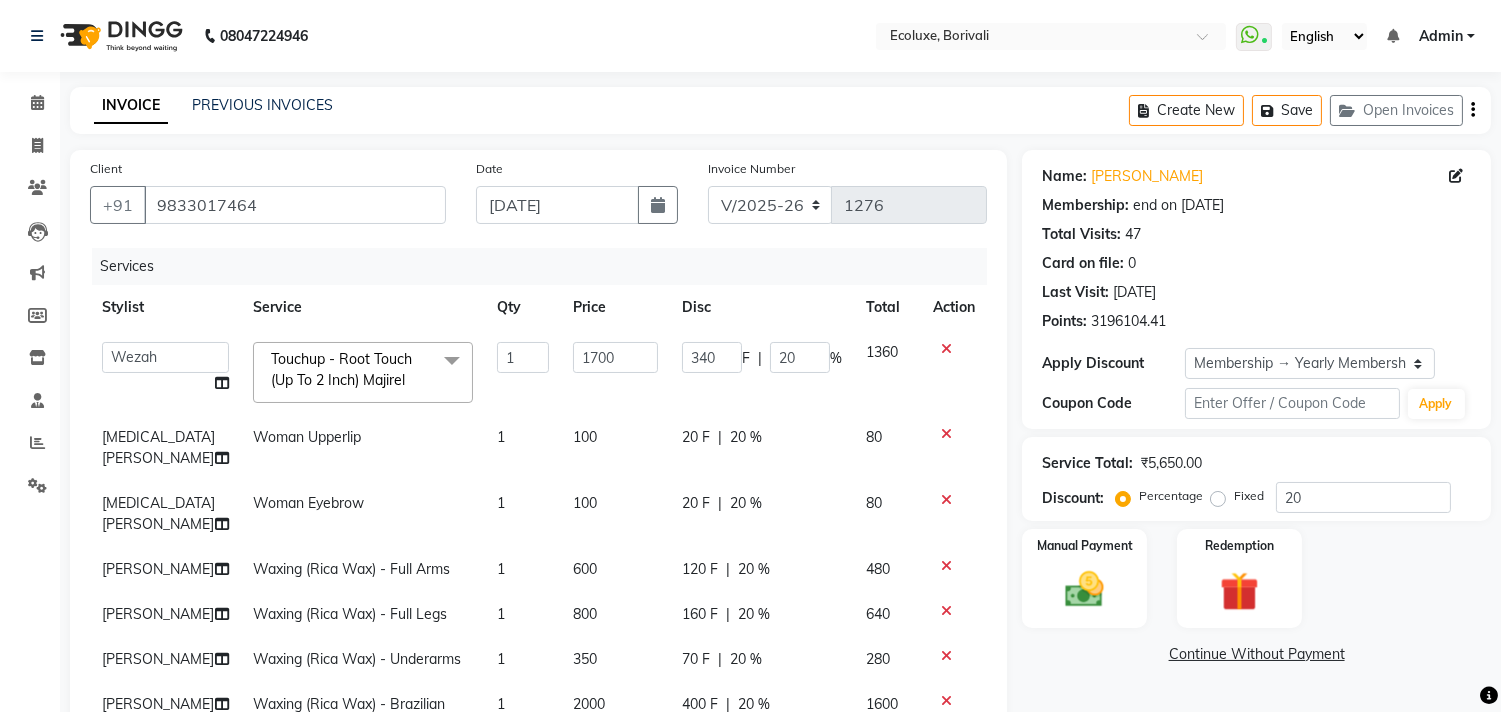 click 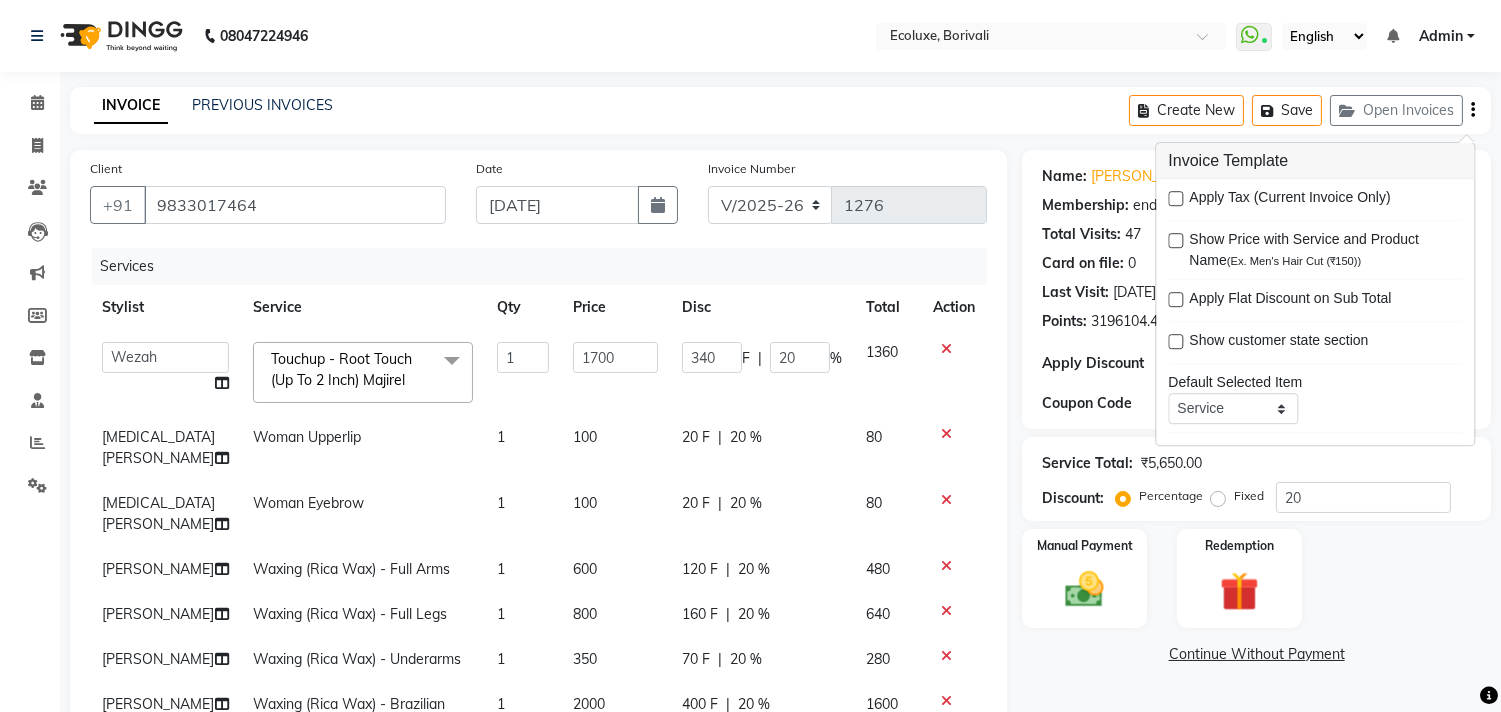 click at bounding box center (1175, 198) 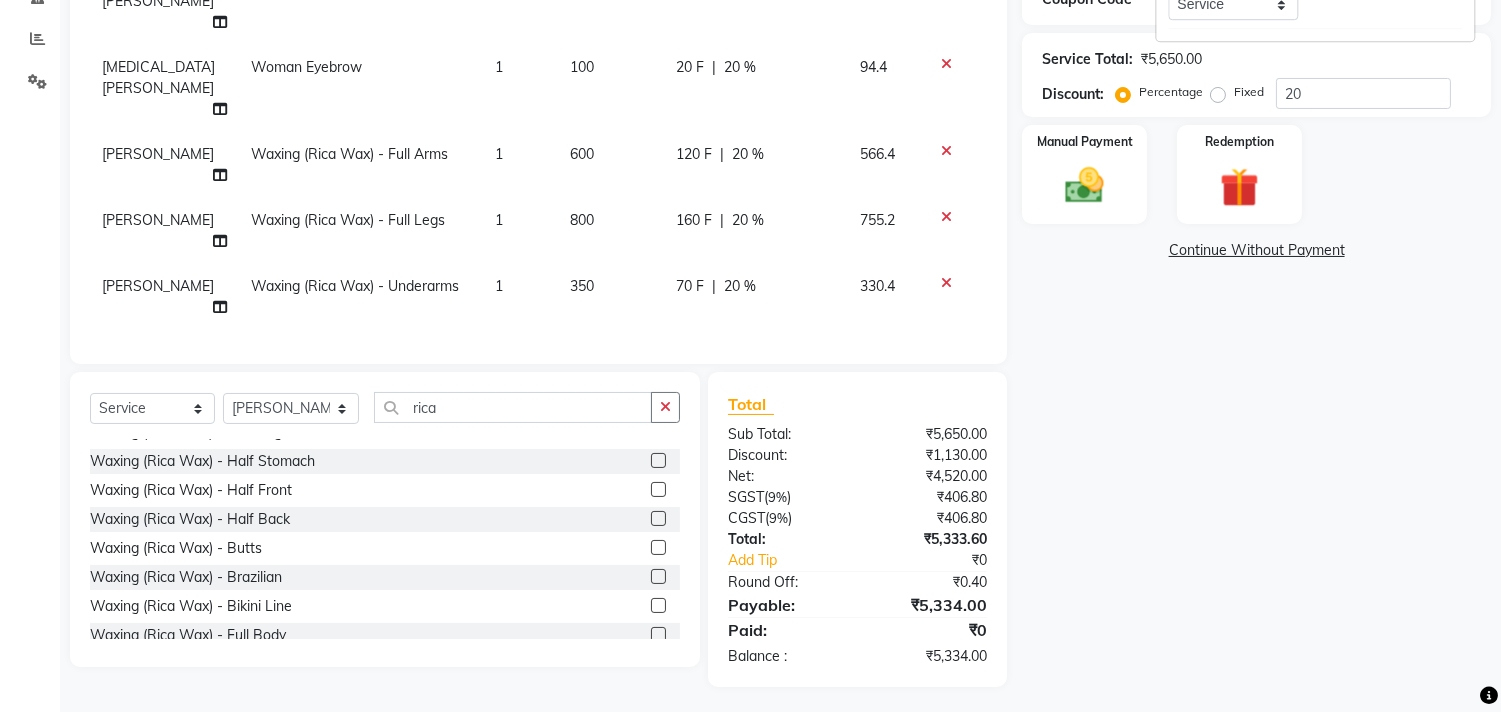scroll, scrollTop: 408, scrollLeft: 0, axis: vertical 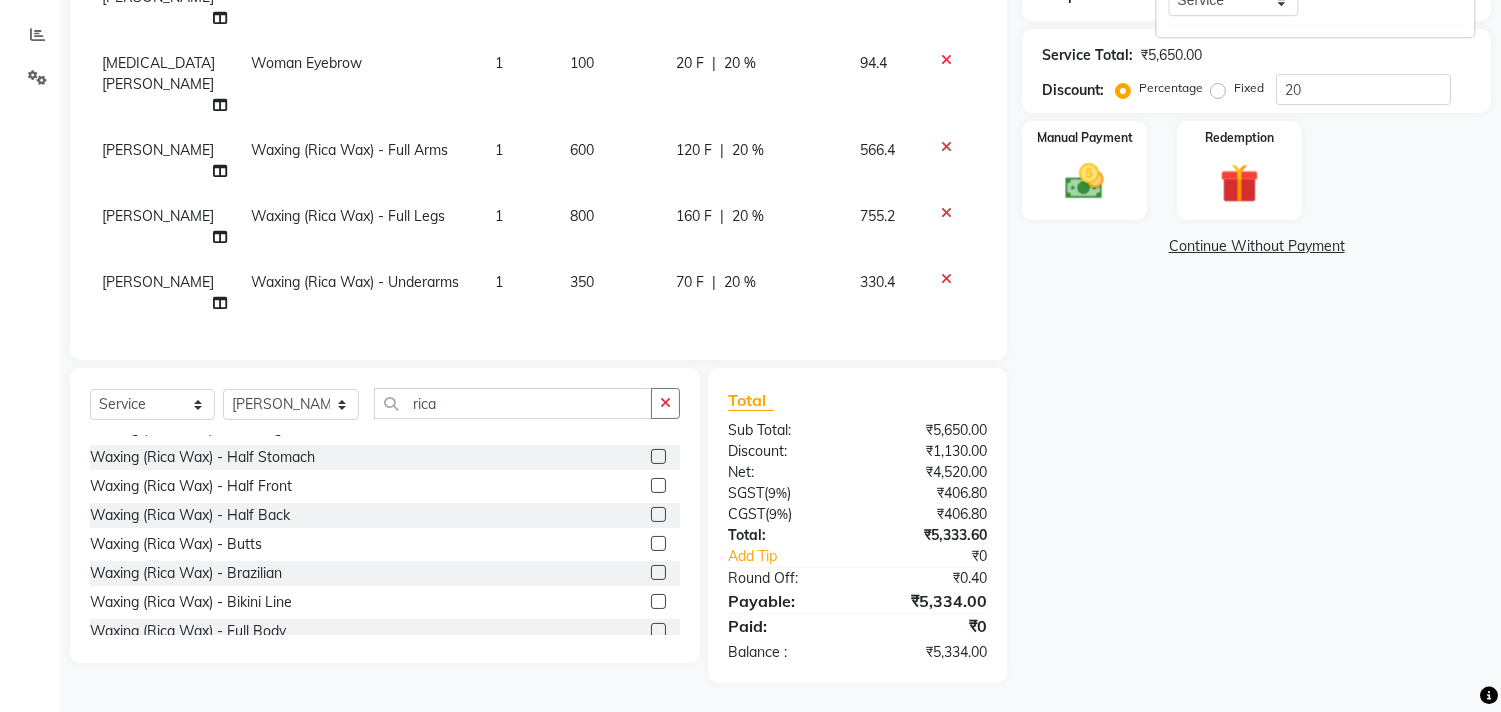 click on "Name: [PERSON_NAME] Membership: end on [DATE] Total Visits:  47 Card on file:  0 Last Visit:   [DATE] Points:   3196104.41  Apply Discount Select Membership → Yearly Membership Coupon Code Apply Service Total:  ₹5,650.00  Discount:  Percentage   Fixed  20 Manual Payment Redemption  Continue Without Payment" 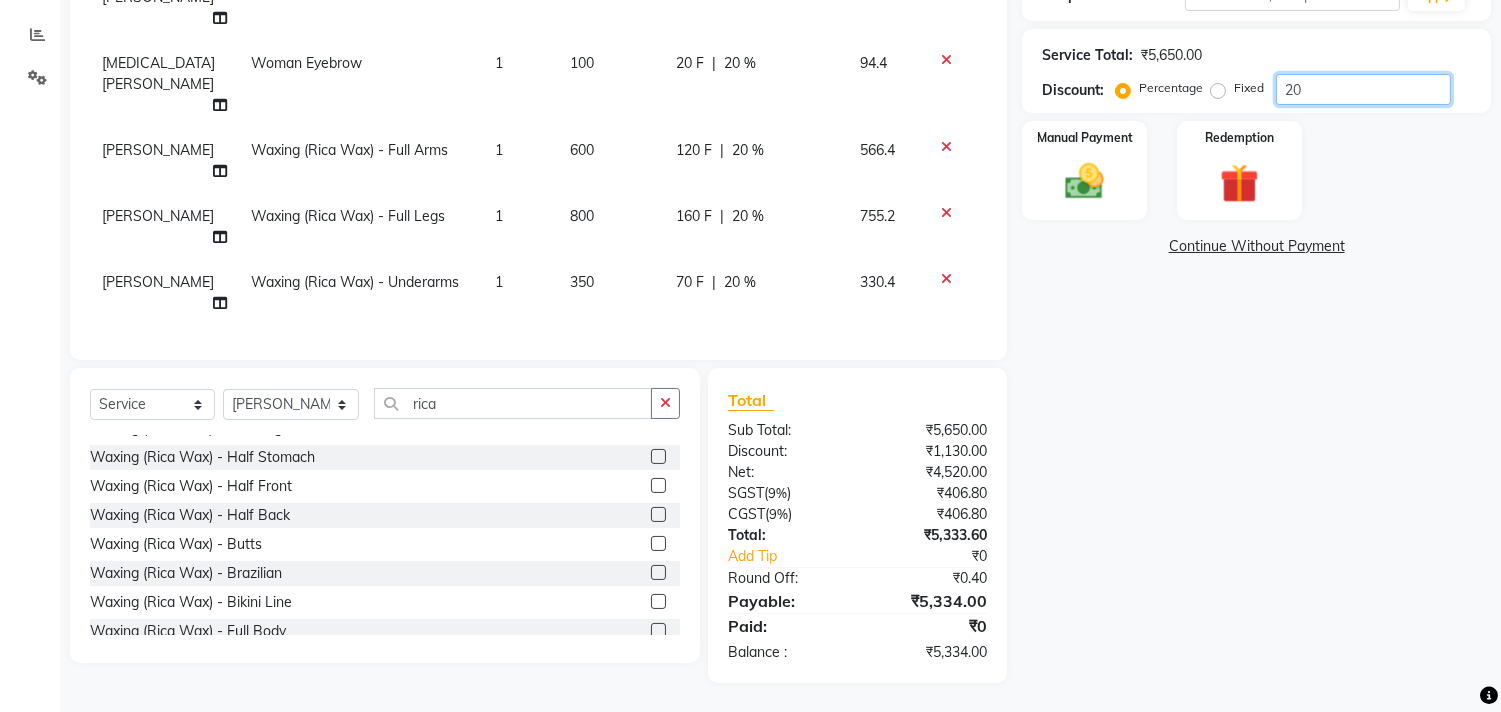drag, startPoint x: 1322, startPoint y: 88, endPoint x: 1231, endPoint y: 88, distance: 91 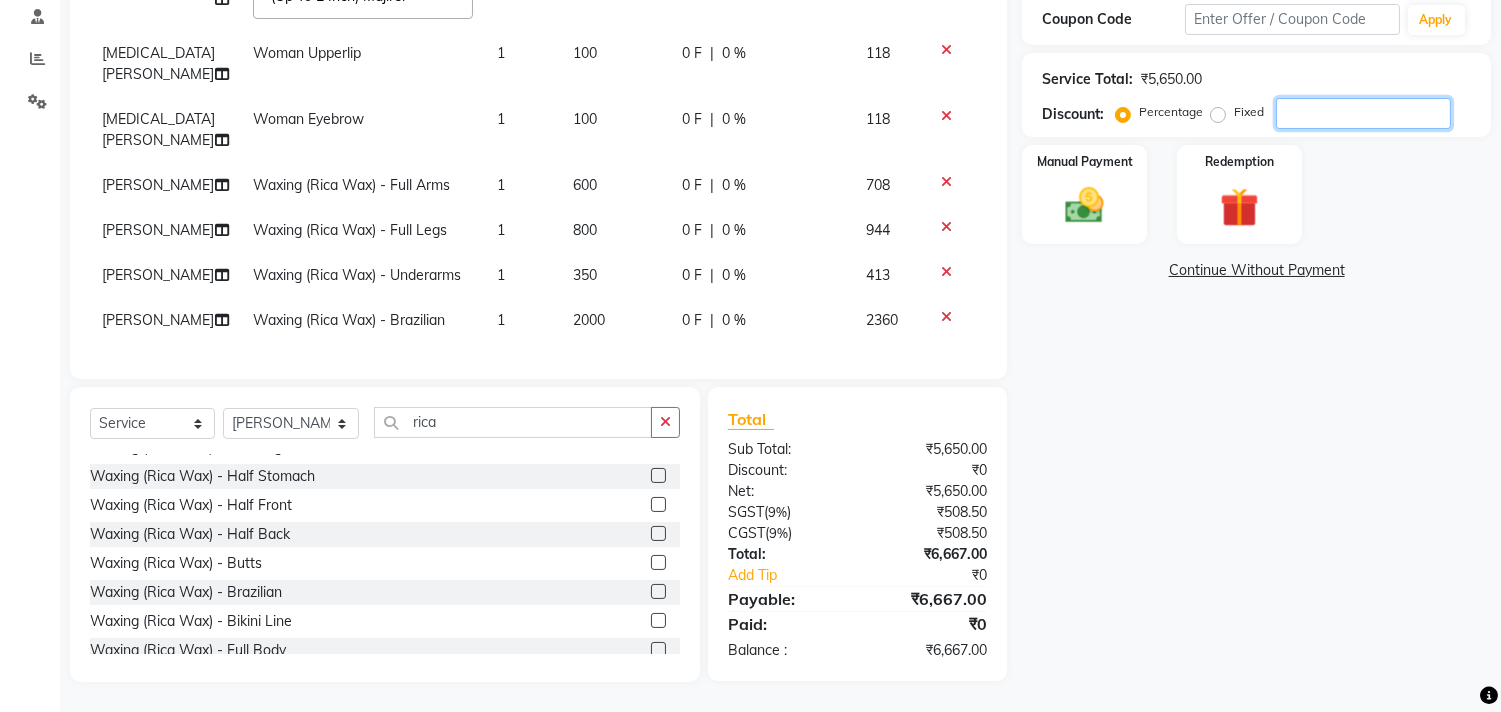 scroll, scrollTop: 388, scrollLeft: 0, axis: vertical 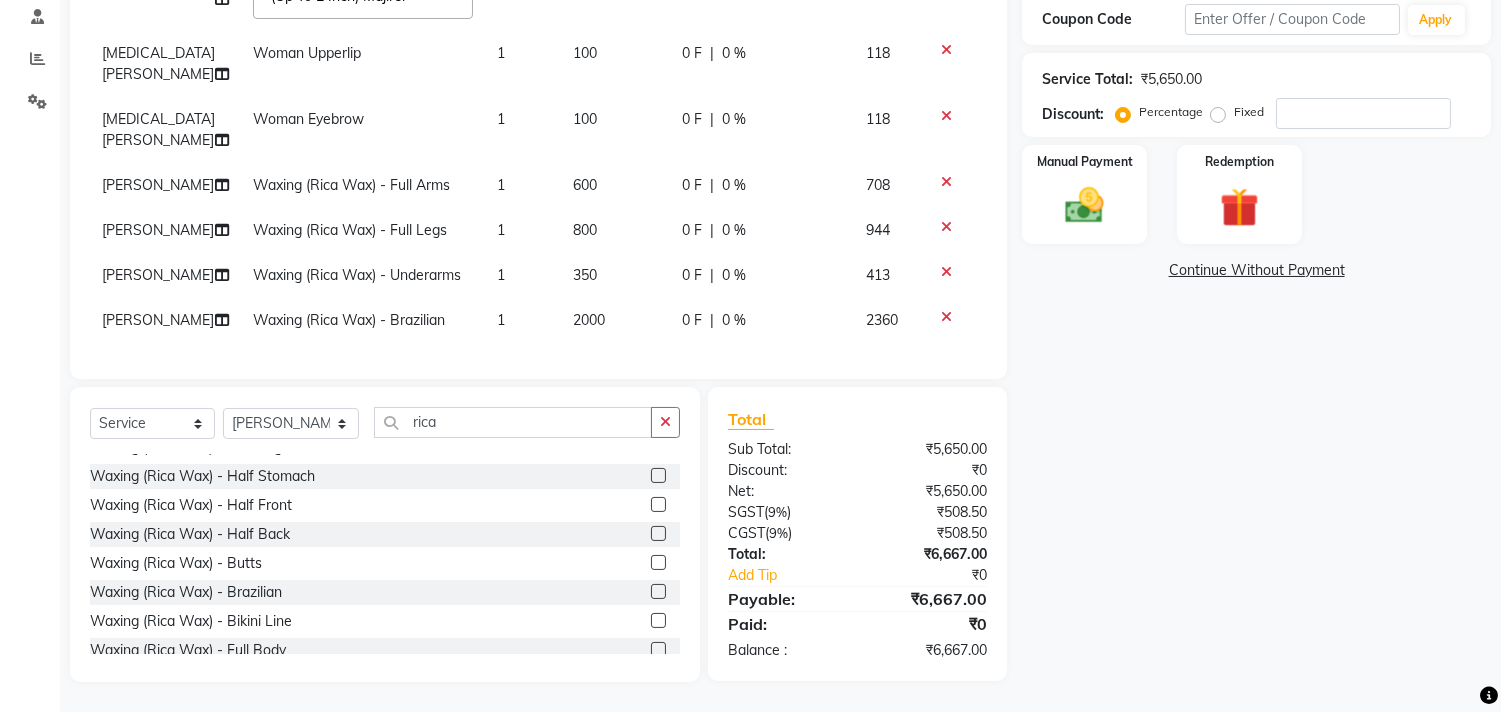 click on "Name: [PERSON_NAME] Membership: end on [DATE] Total Visits:  47 Card on file:  0 Last Visit:   [DATE] Points:   3196104.41  Apply Discount Select Membership → Yearly Membership Coupon Code Apply Service Total:  ₹5,650.00  Discount:  Percentage   Fixed  Manual Payment Redemption  Continue Without Payment" 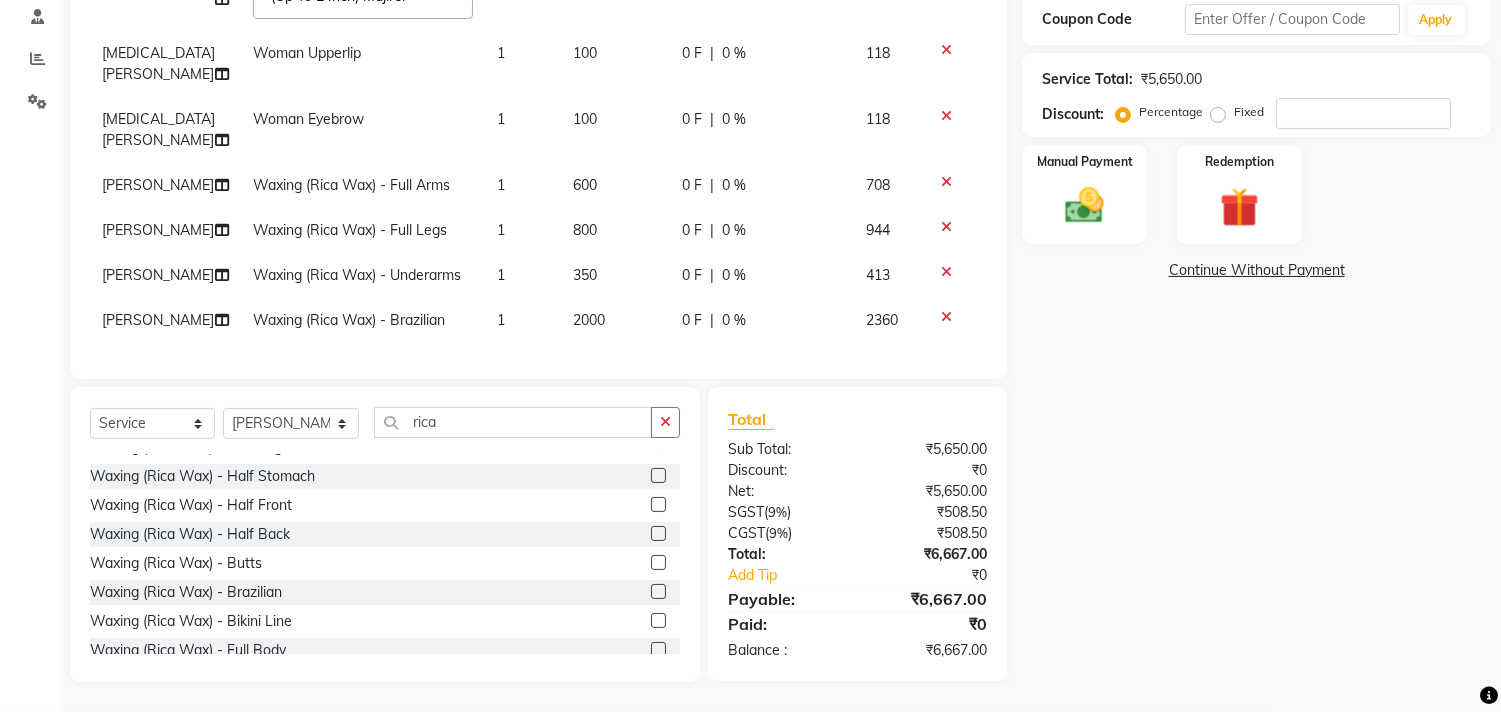 scroll, scrollTop: 0, scrollLeft: 0, axis: both 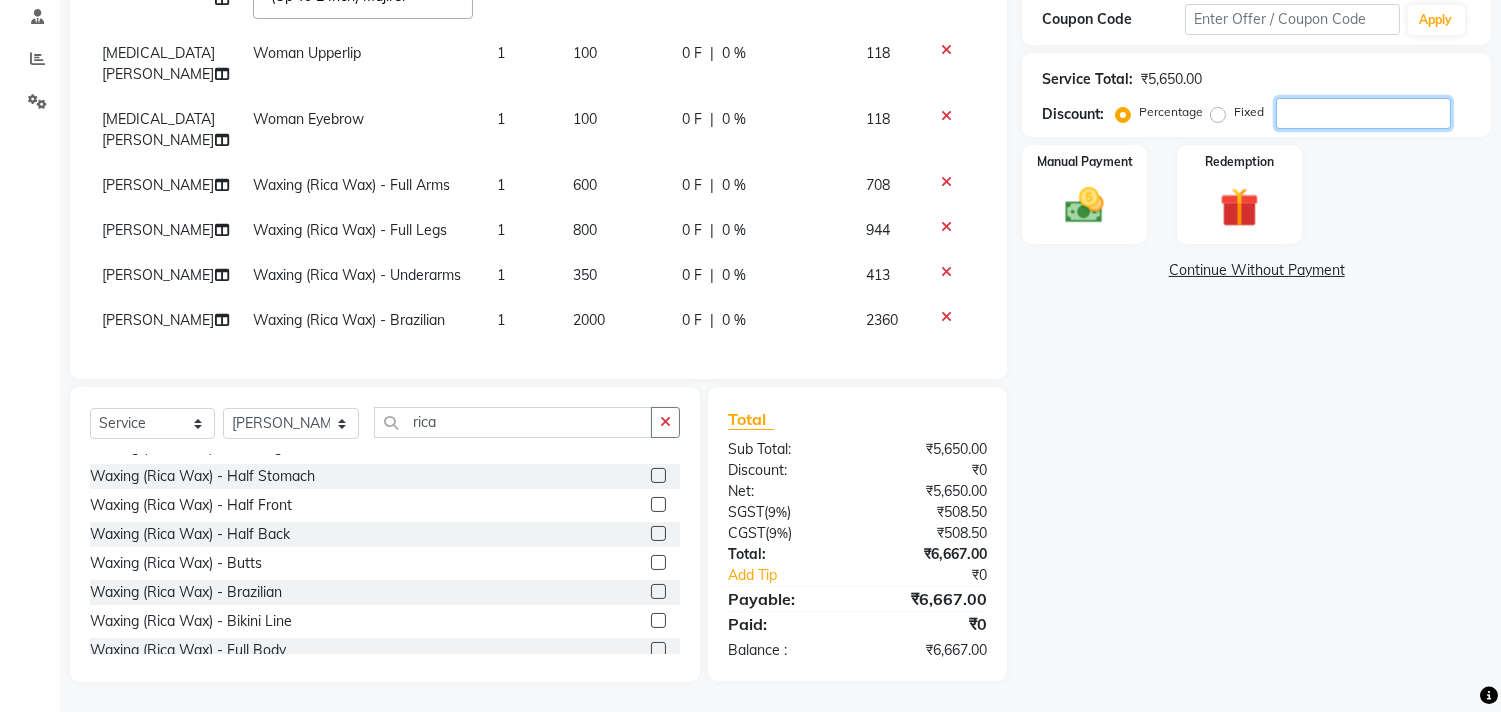 click 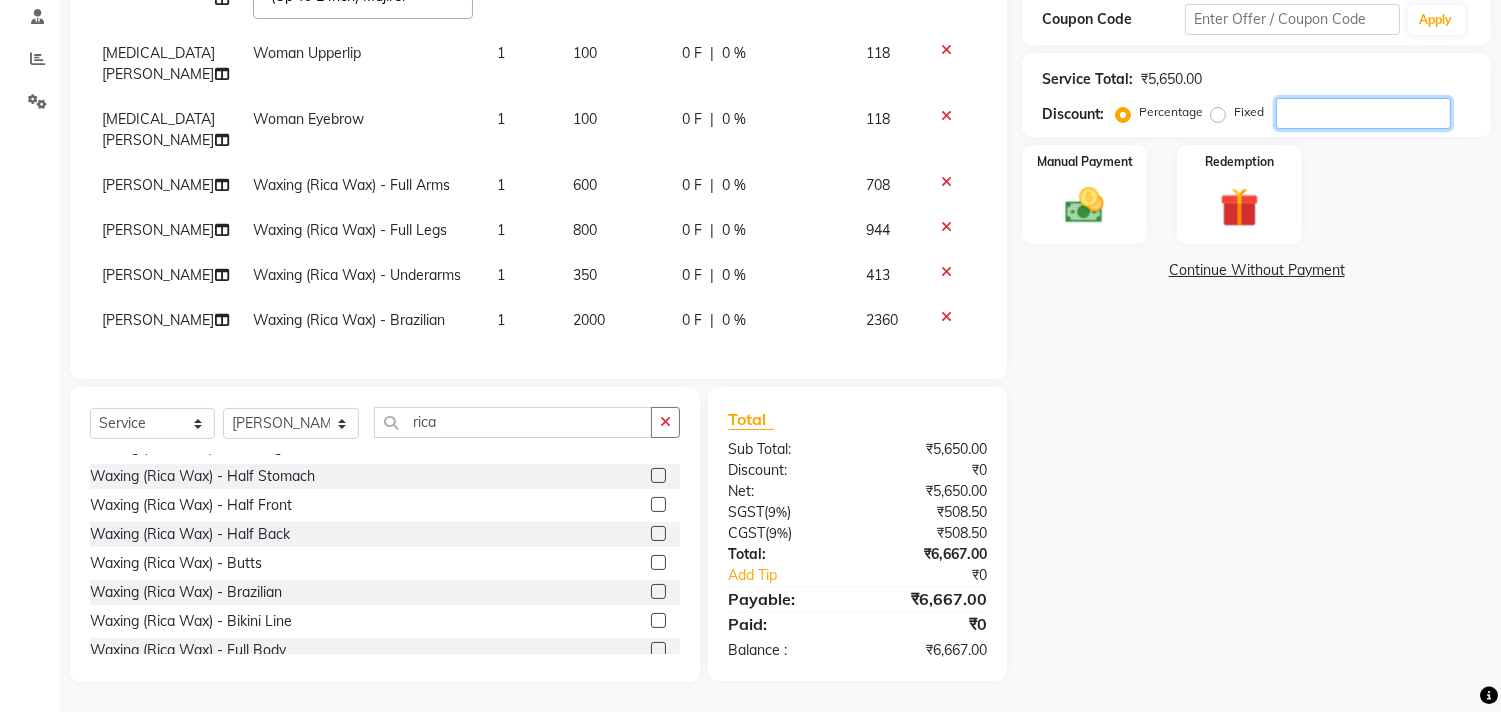 type on "5" 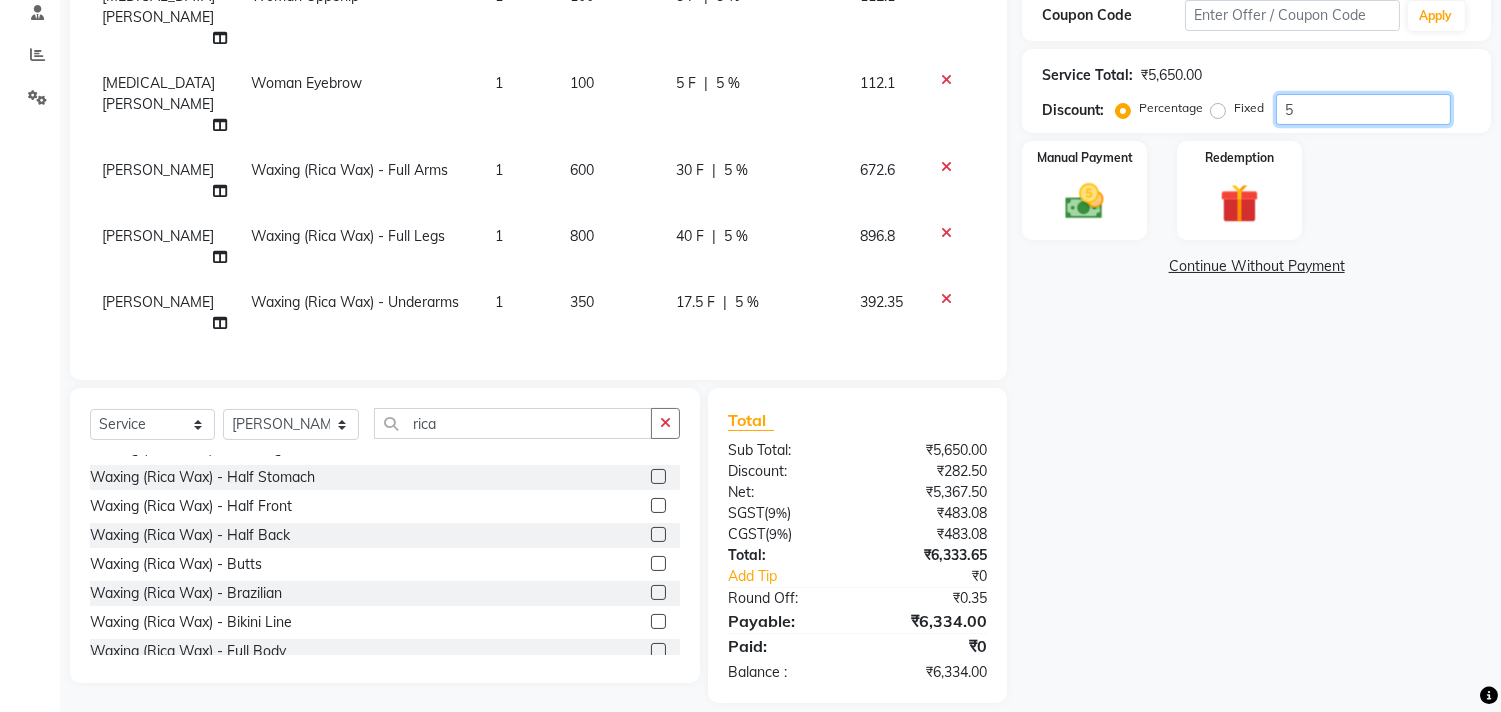 type on "50" 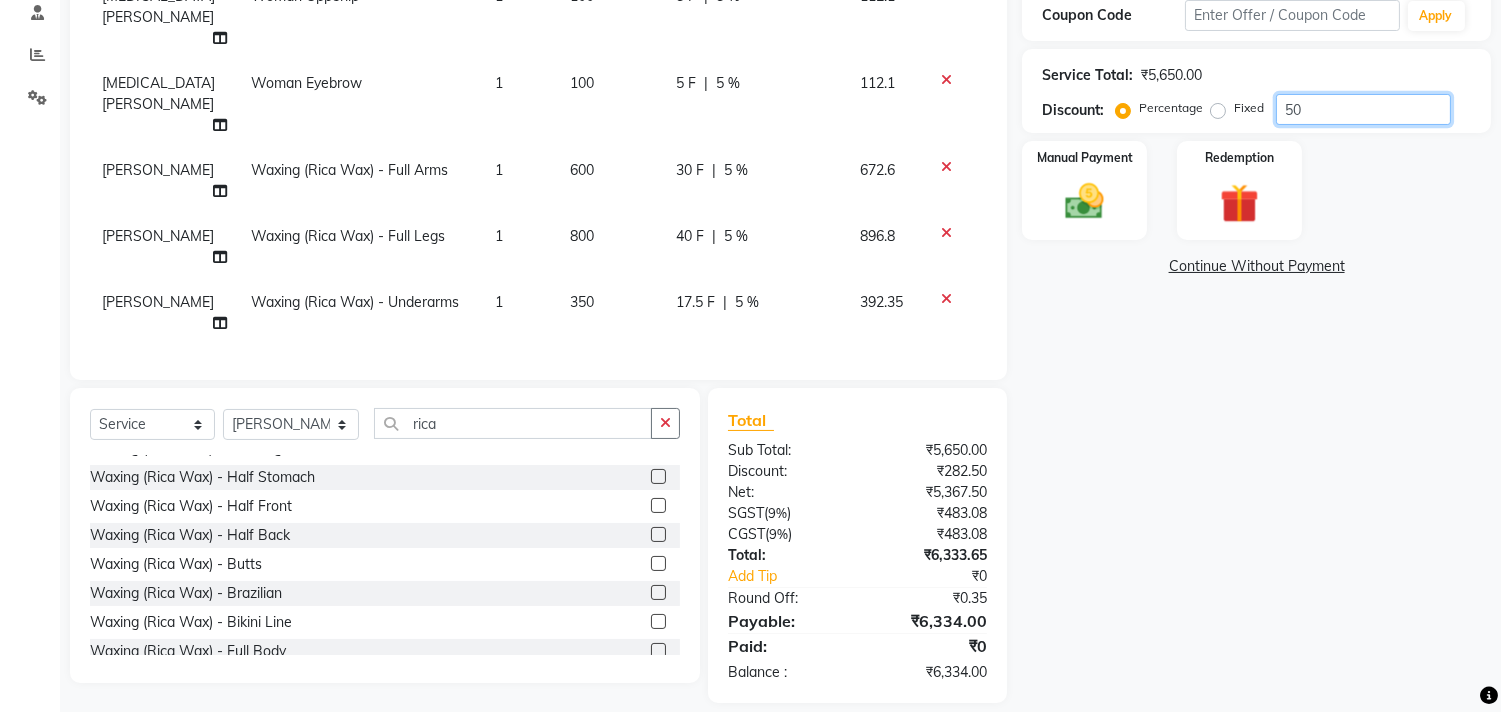 type on "850" 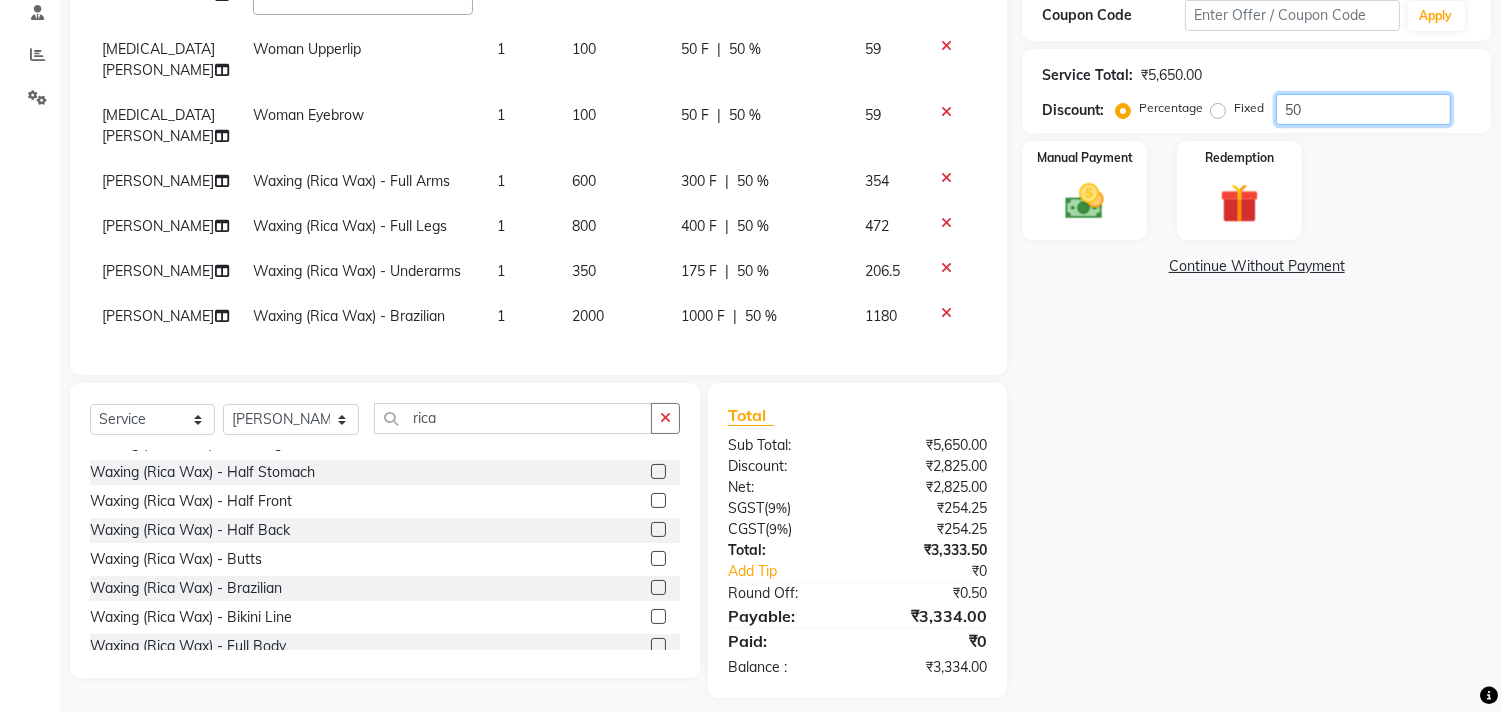 scroll, scrollTop: 0, scrollLeft: 0, axis: both 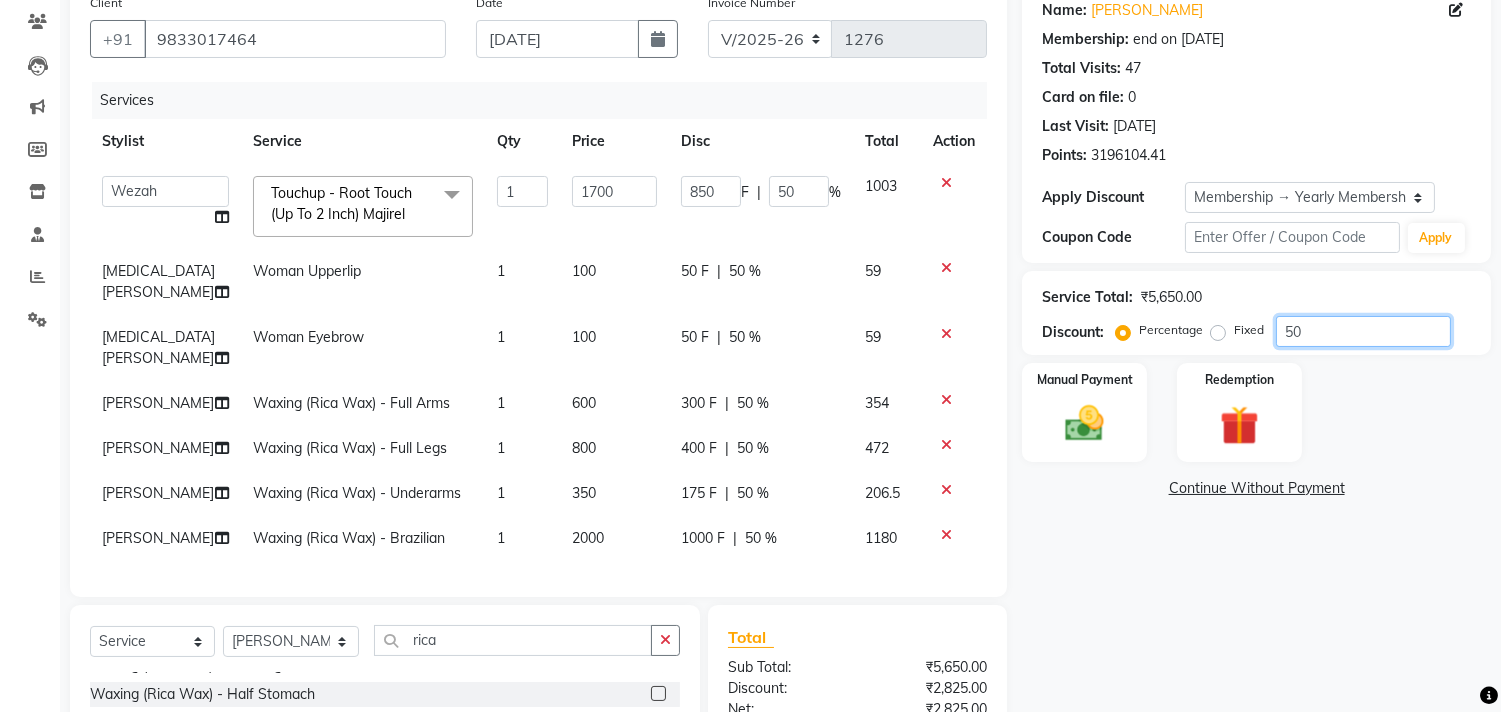 type on "50" 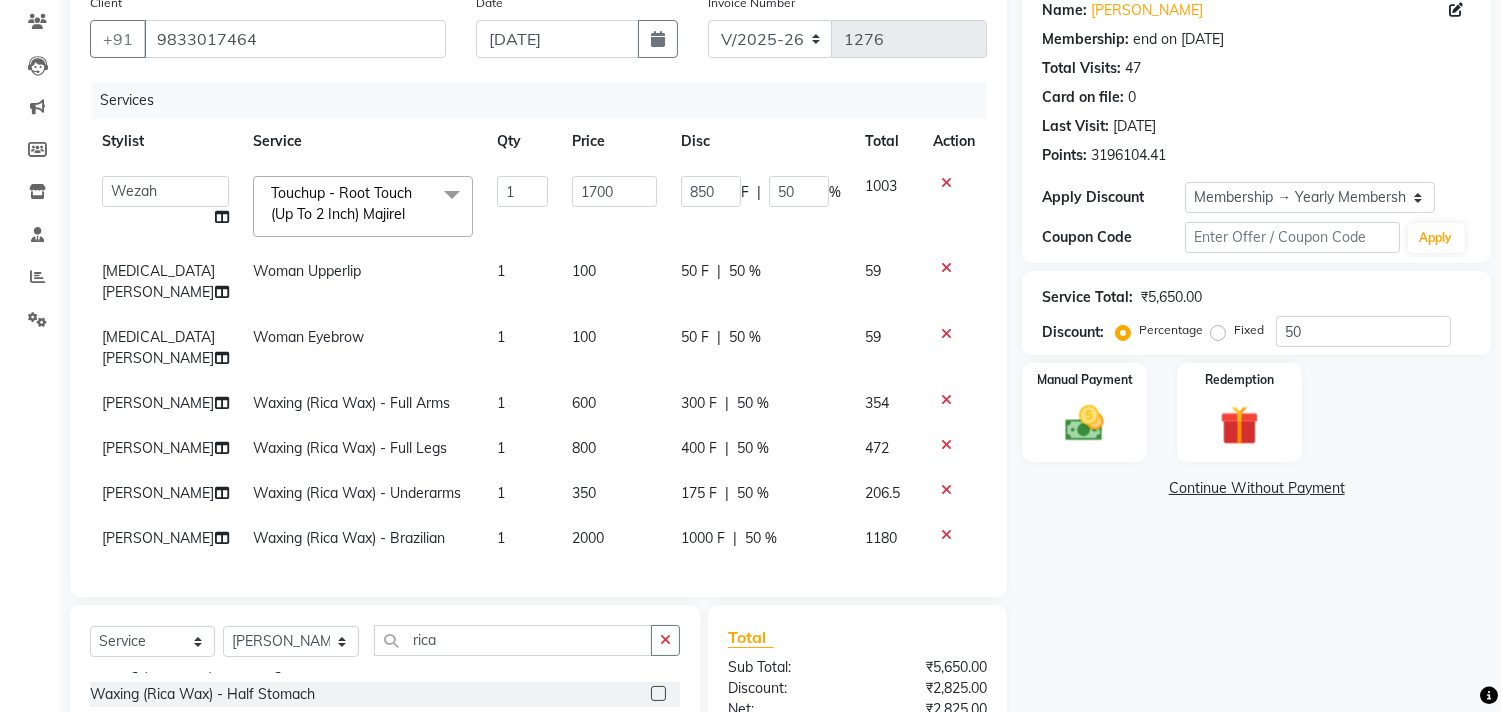 click on "Card on file:  0" 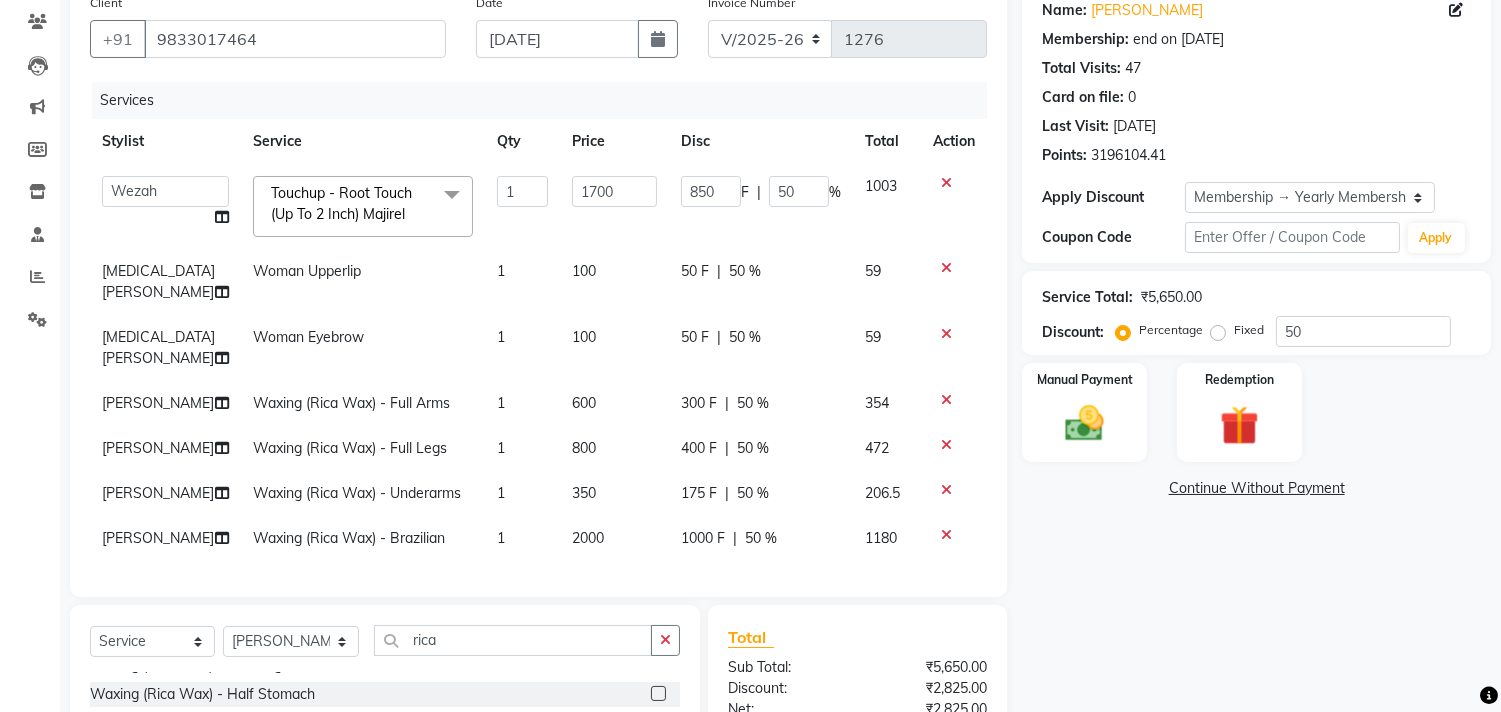 scroll, scrollTop: 53, scrollLeft: 0, axis: vertical 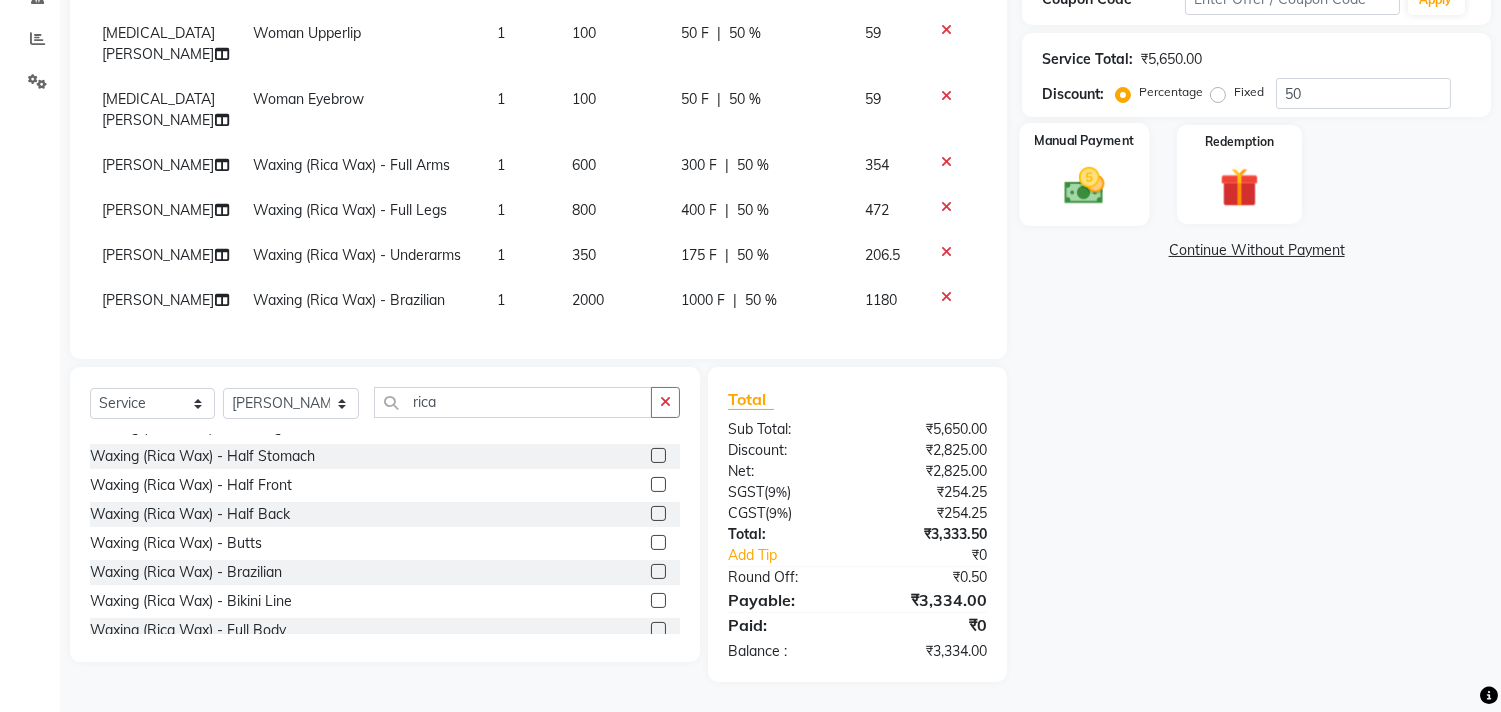 click 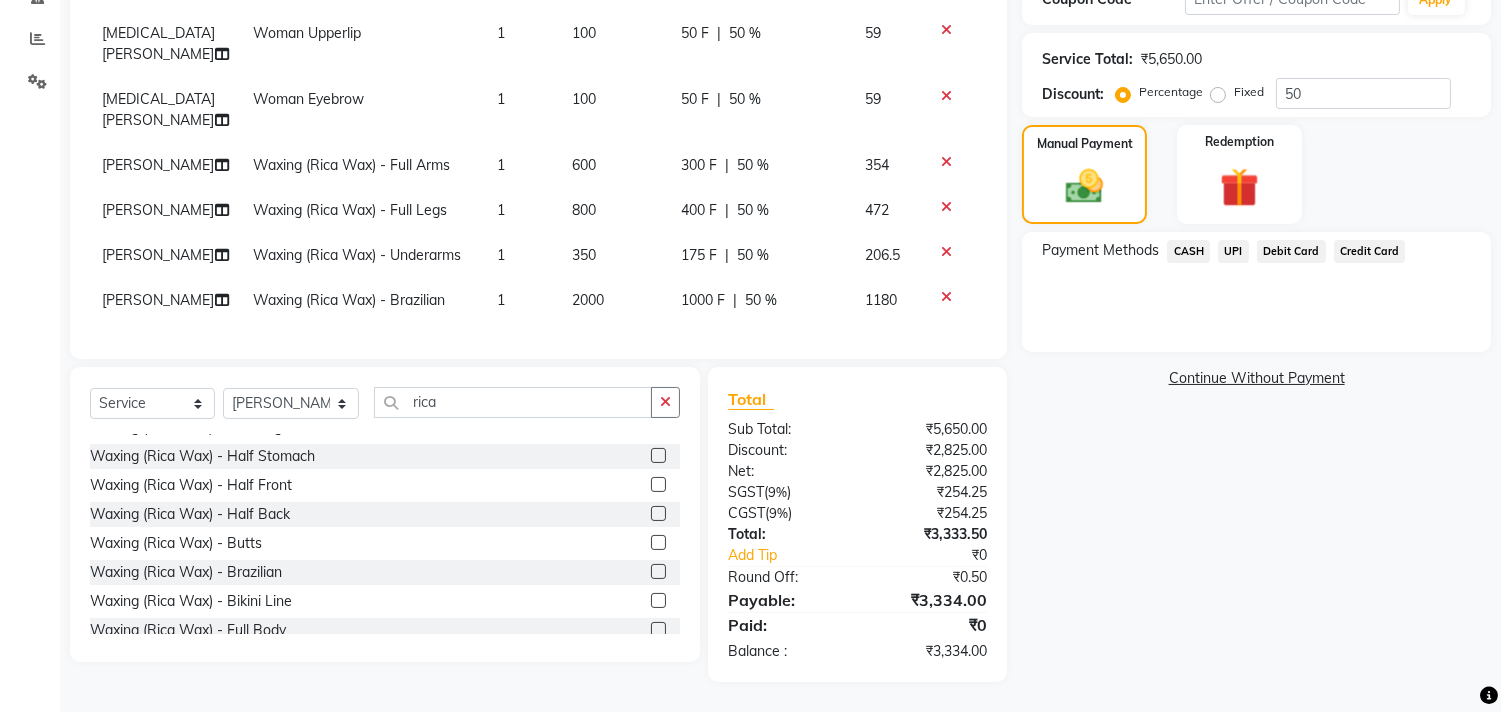 click on "Debit Card" 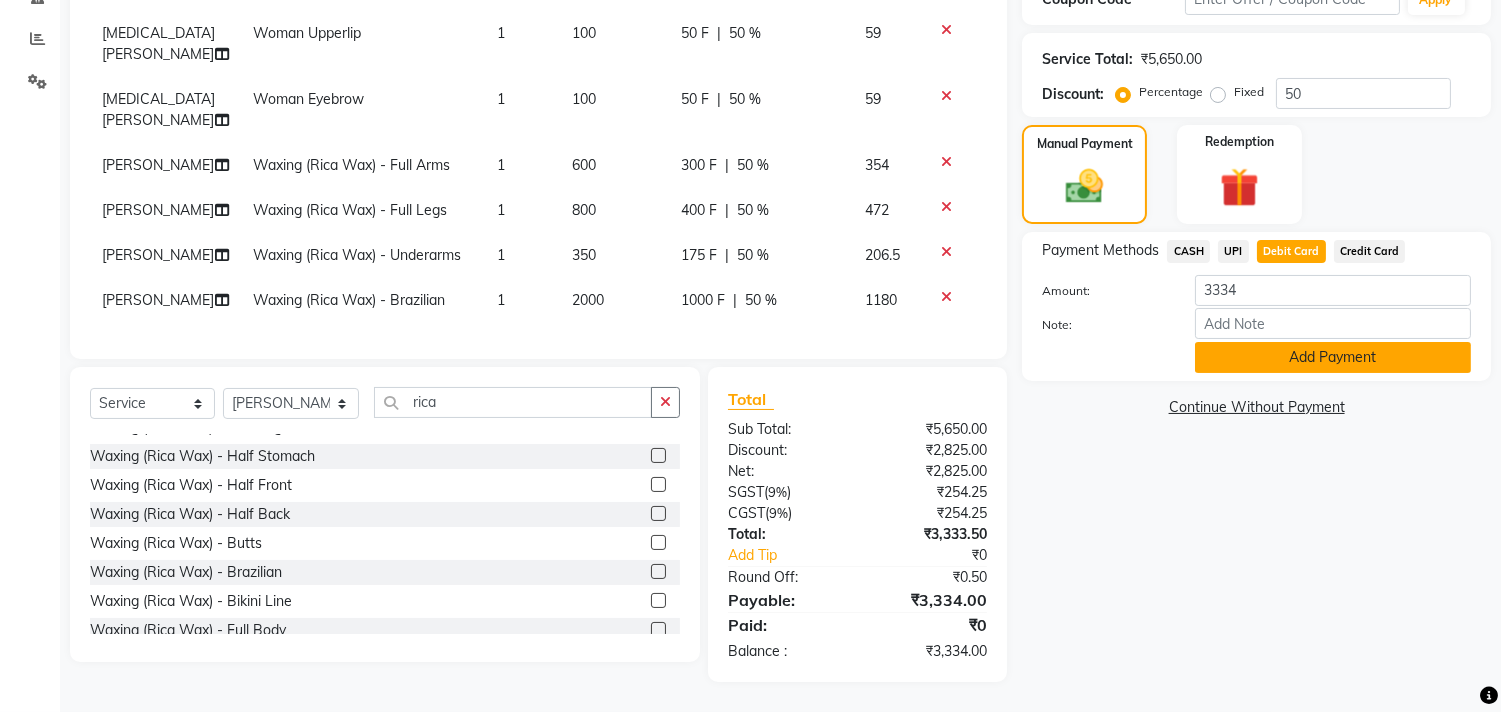 click on "Add Payment" 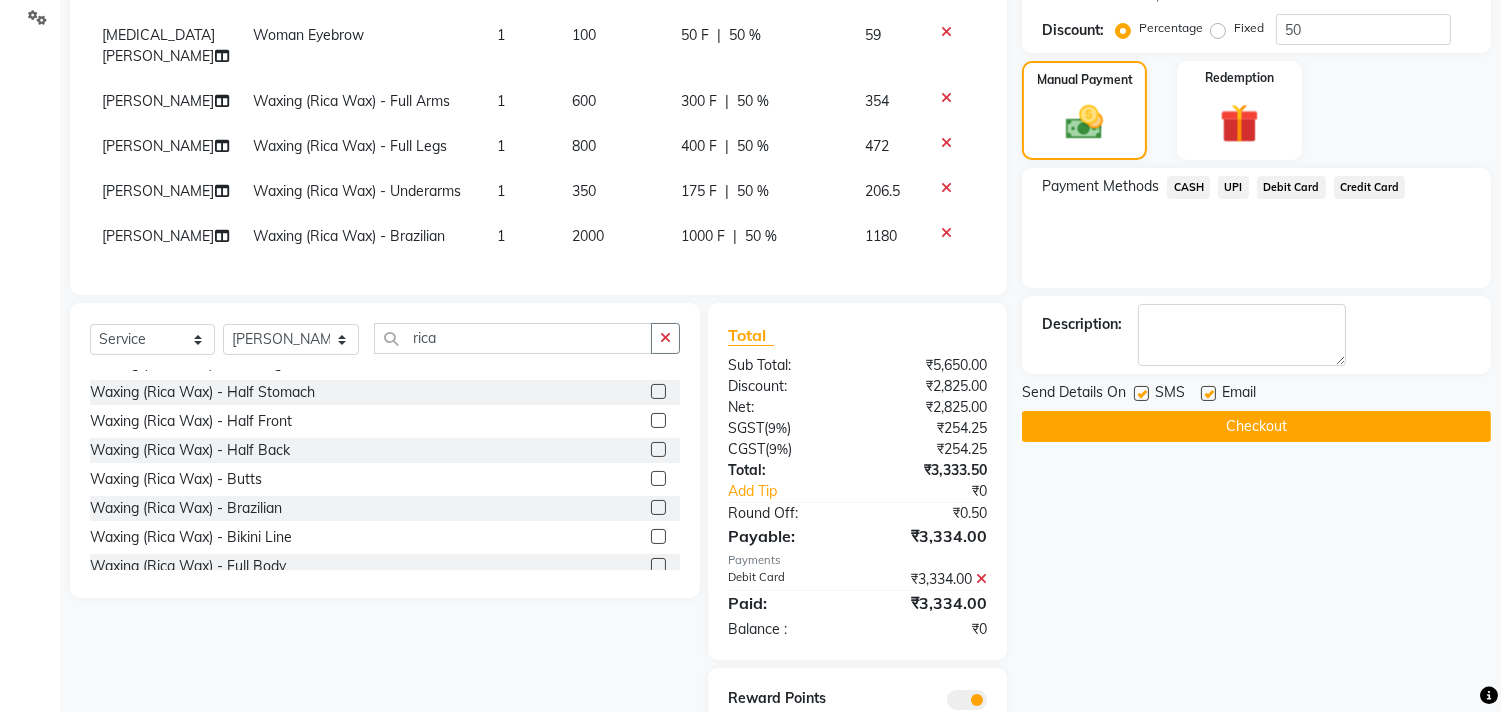 scroll, scrollTop: 520, scrollLeft: 0, axis: vertical 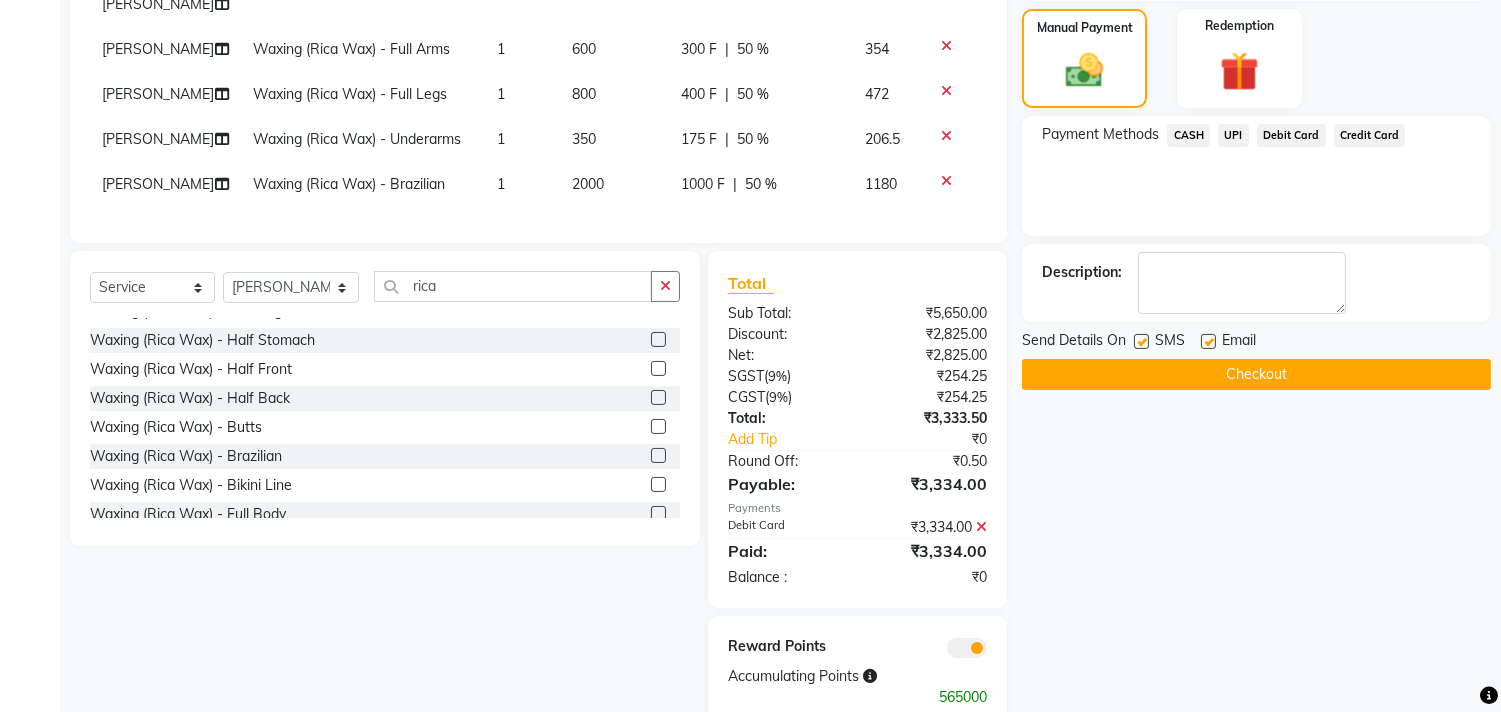 click 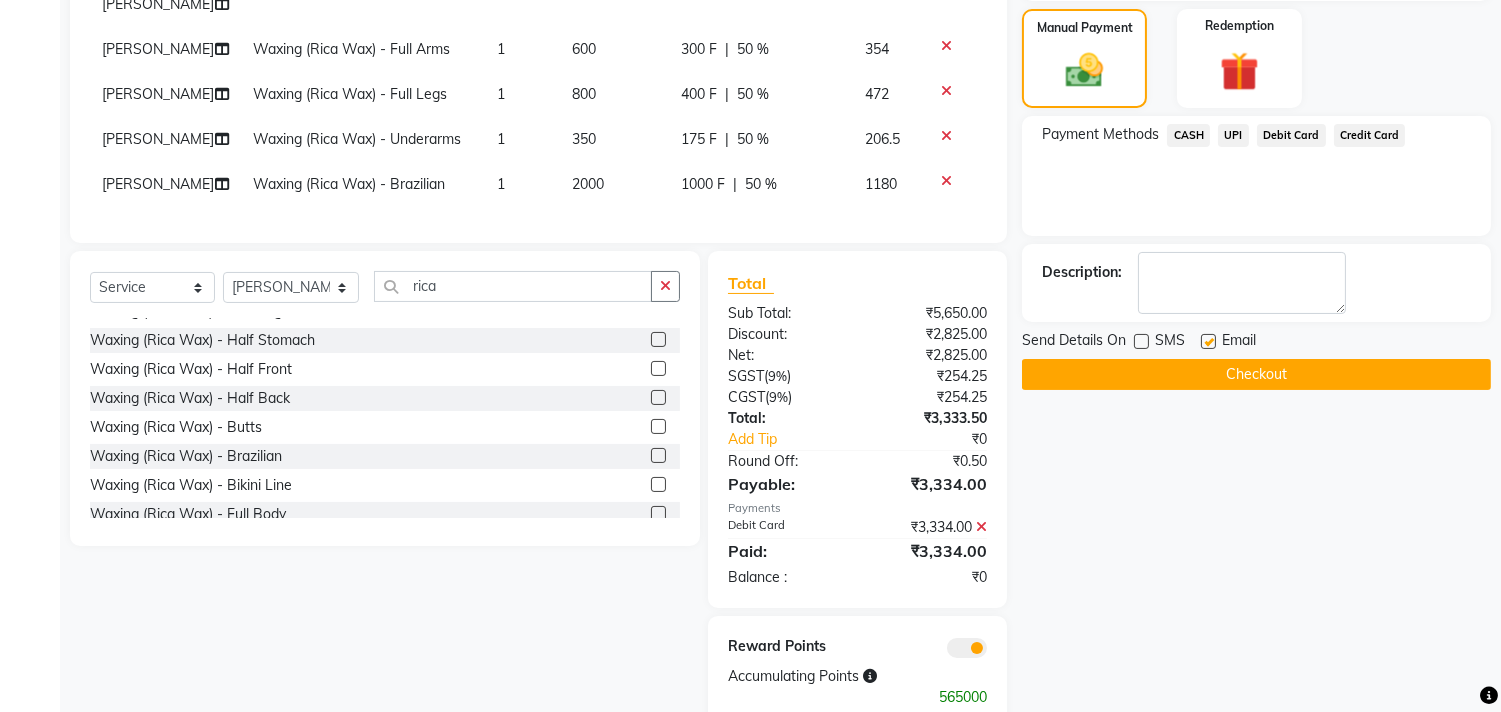 click 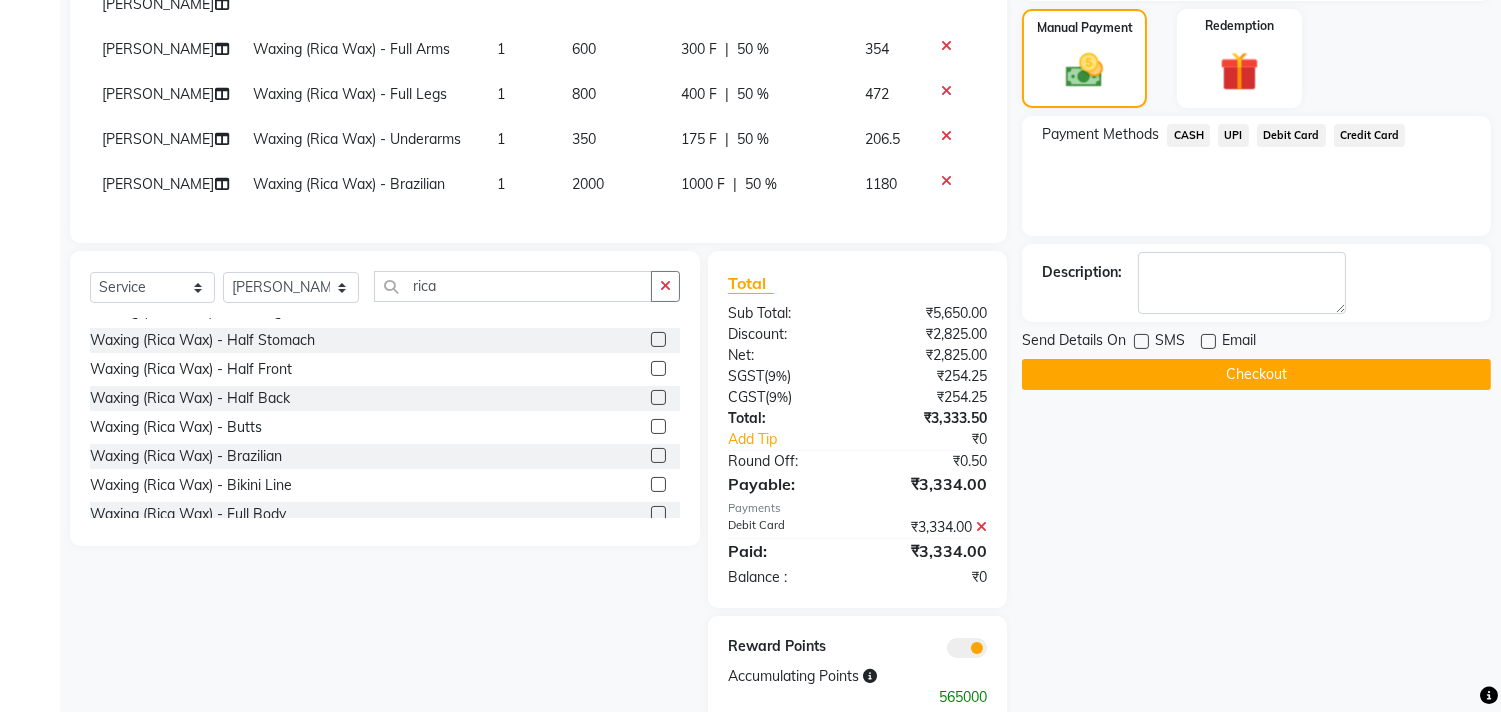 click 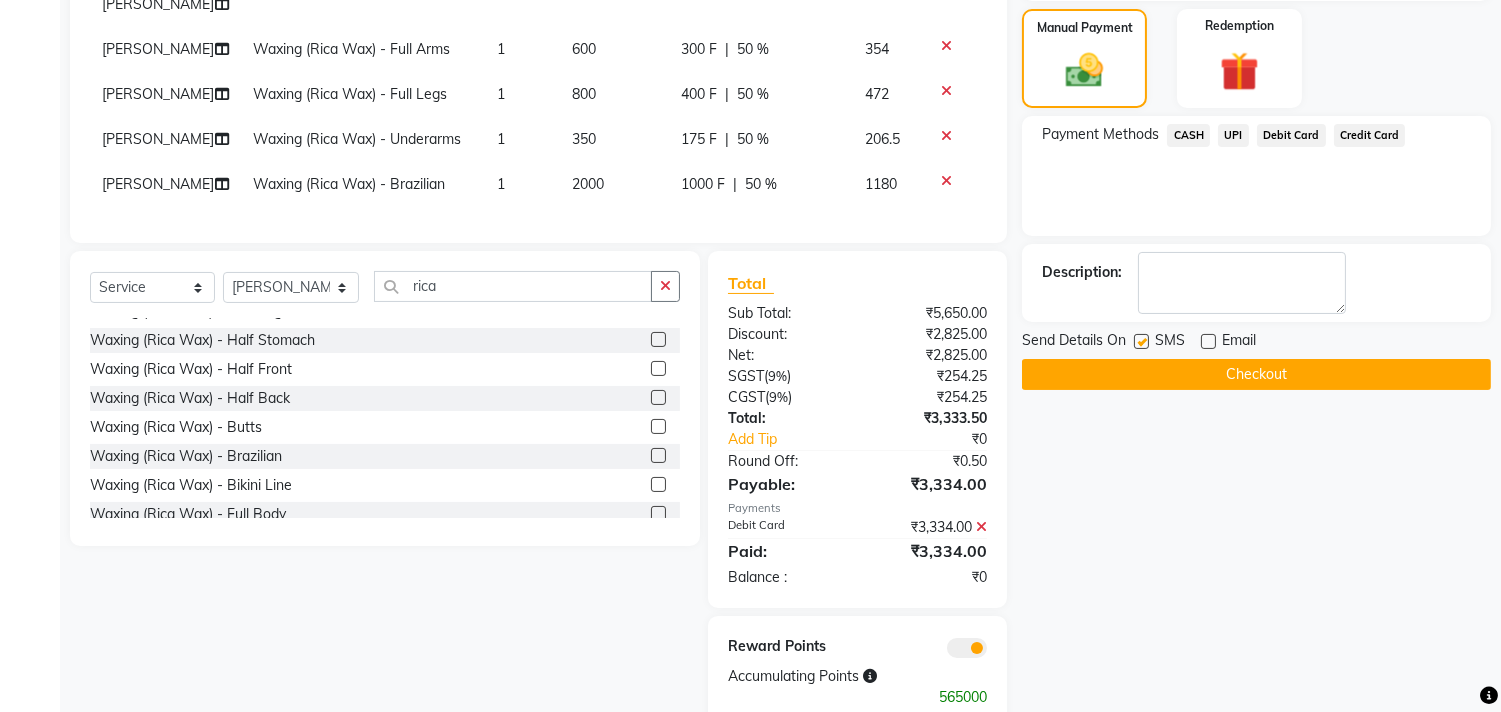 click on "Checkout" 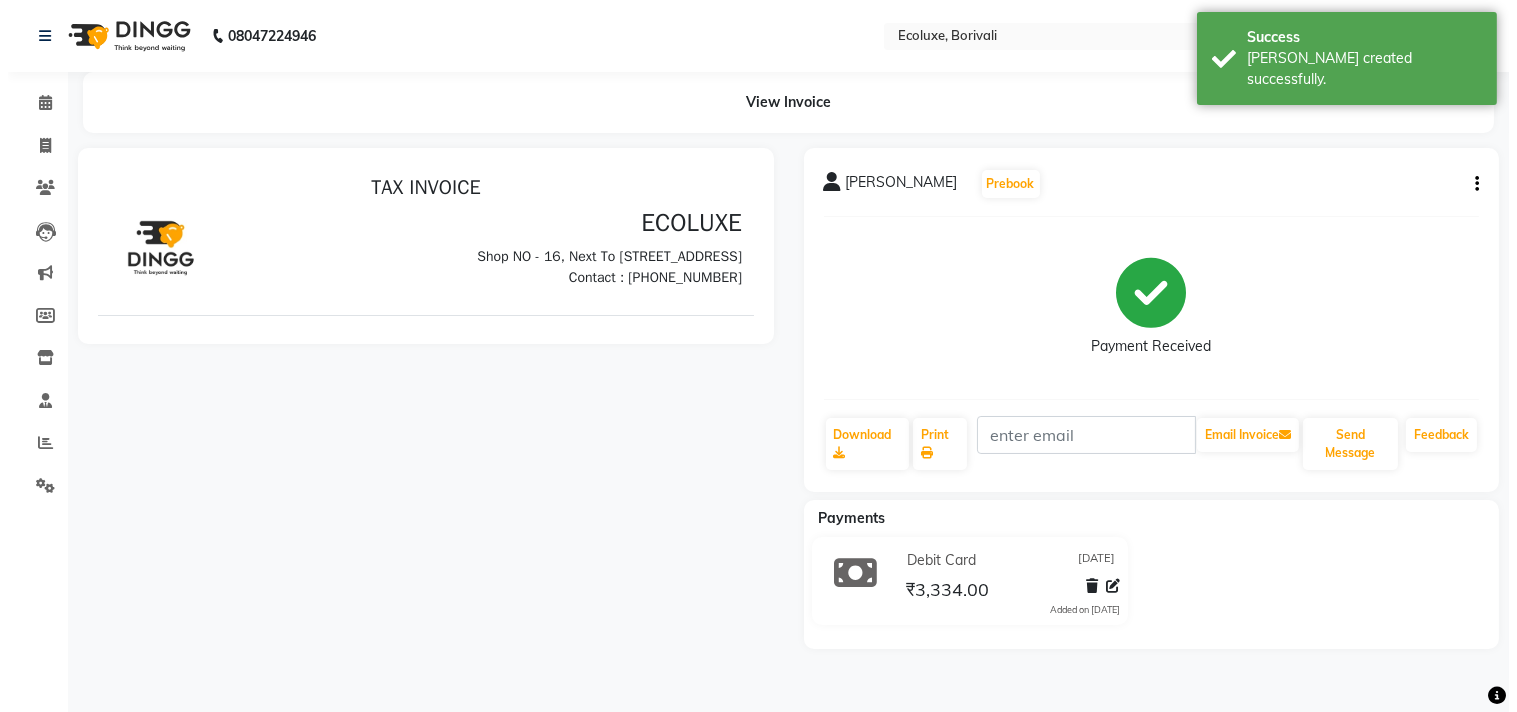 scroll, scrollTop: 0, scrollLeft: 0, axis: both 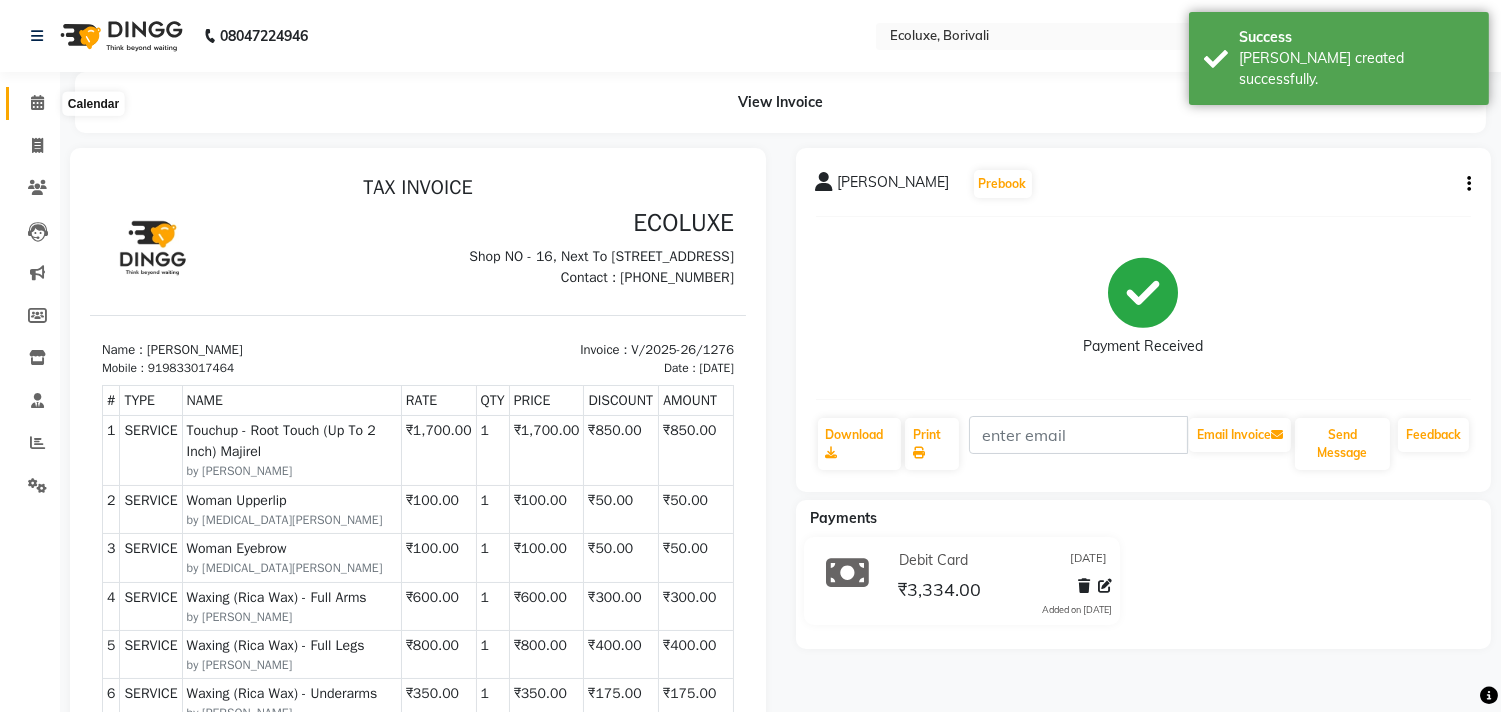click 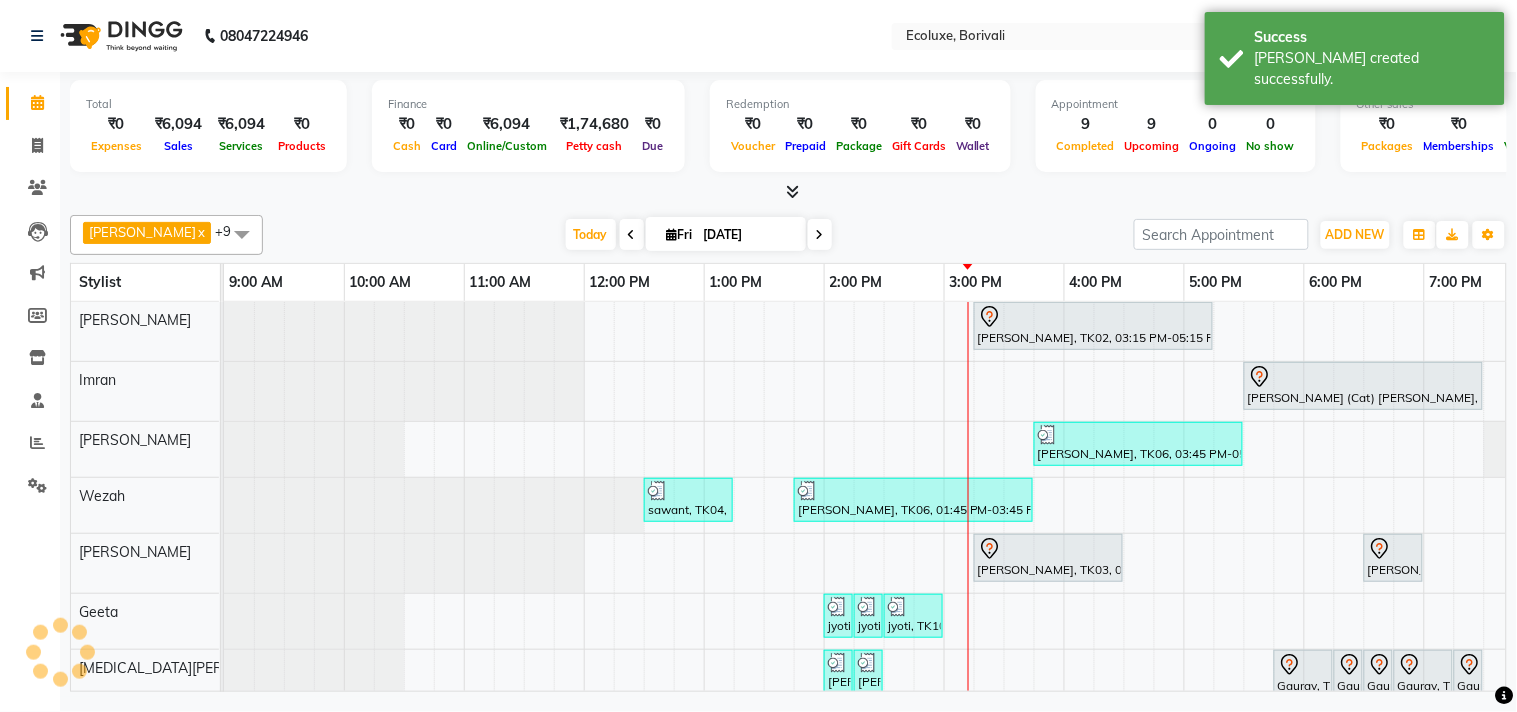 scroll, scrollTop: 7, scrollLeft: 0, axis: vertical 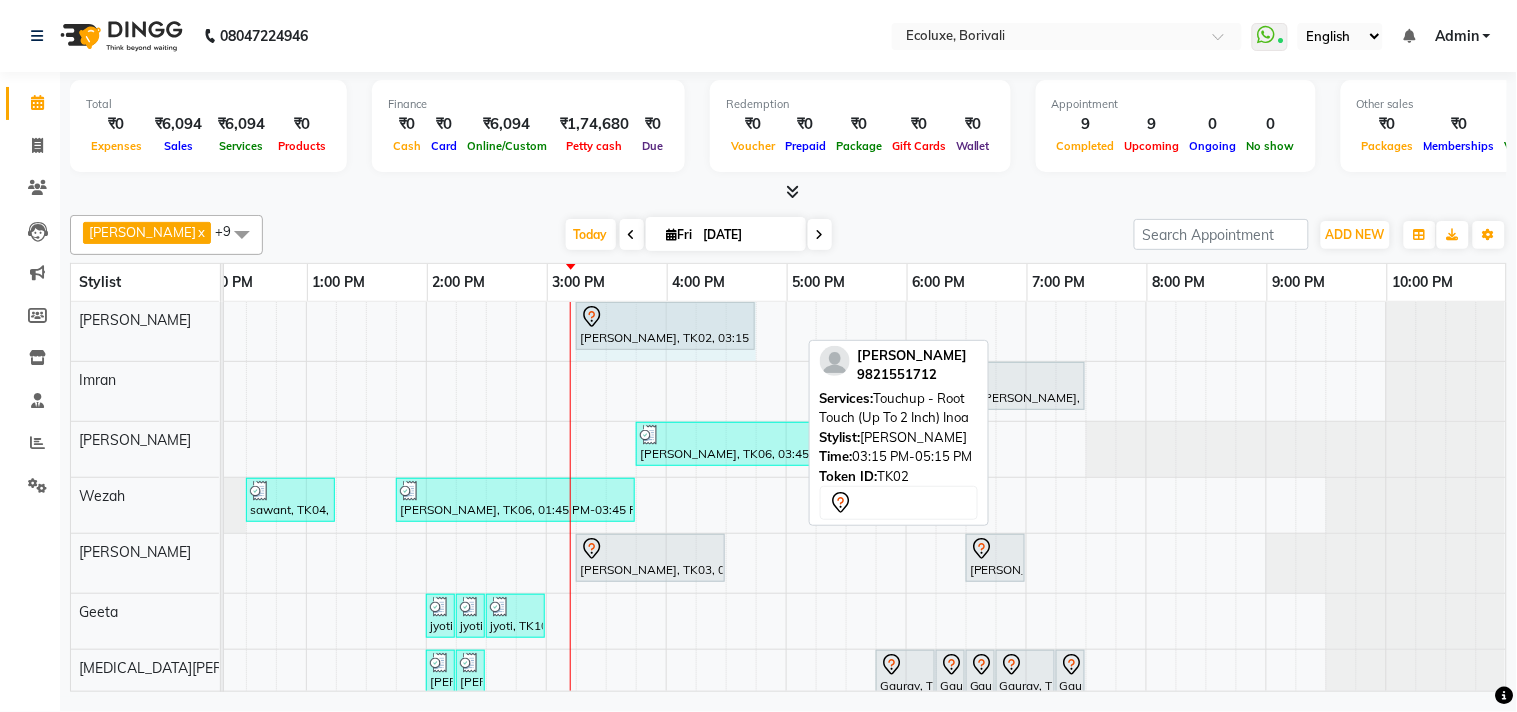 drag, startPoint x: 795, startPoint y: 331, endPoint x: 734, endPoint y: 331, distance: 61 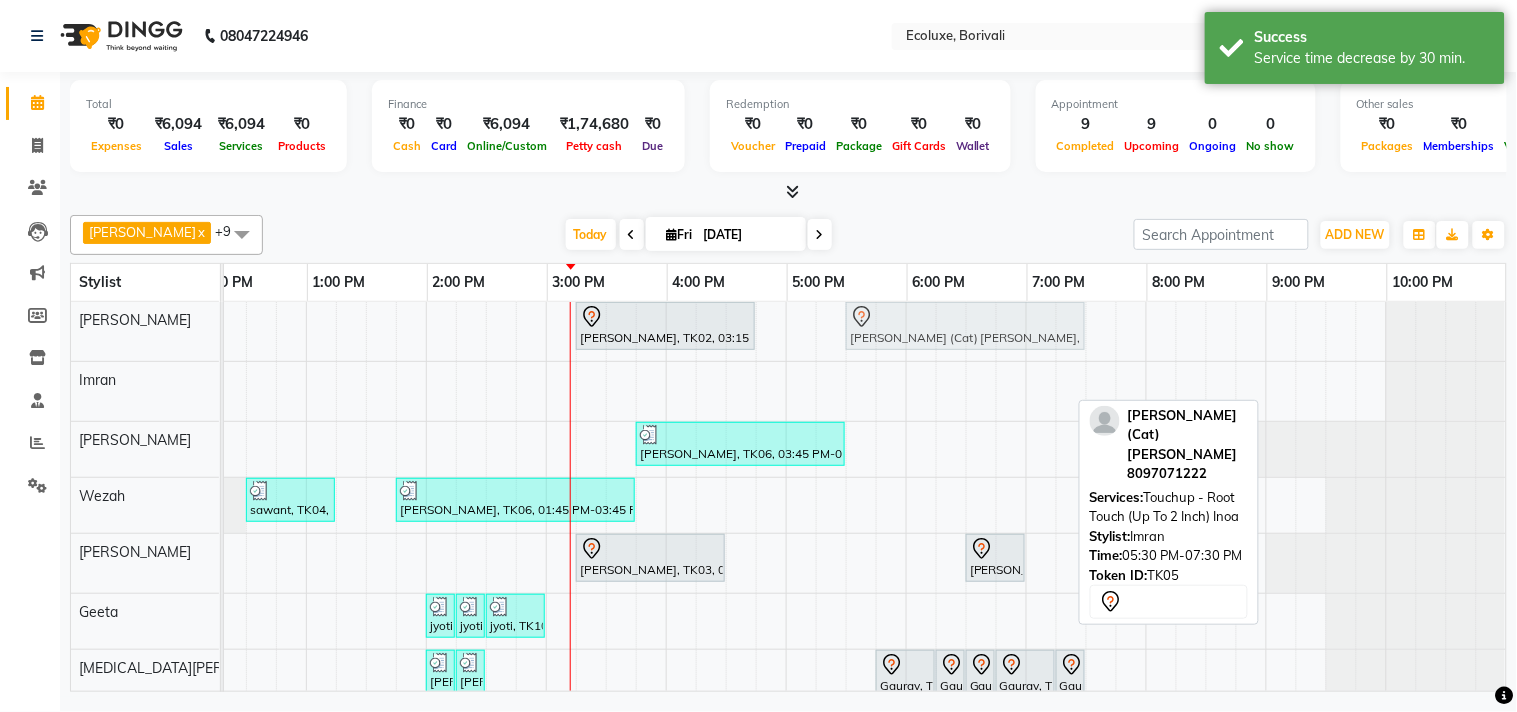 drag, startPoint x: 910, startPoint y: 387, endPoint x: 906, endPoint y: 342, distance: 45.17743 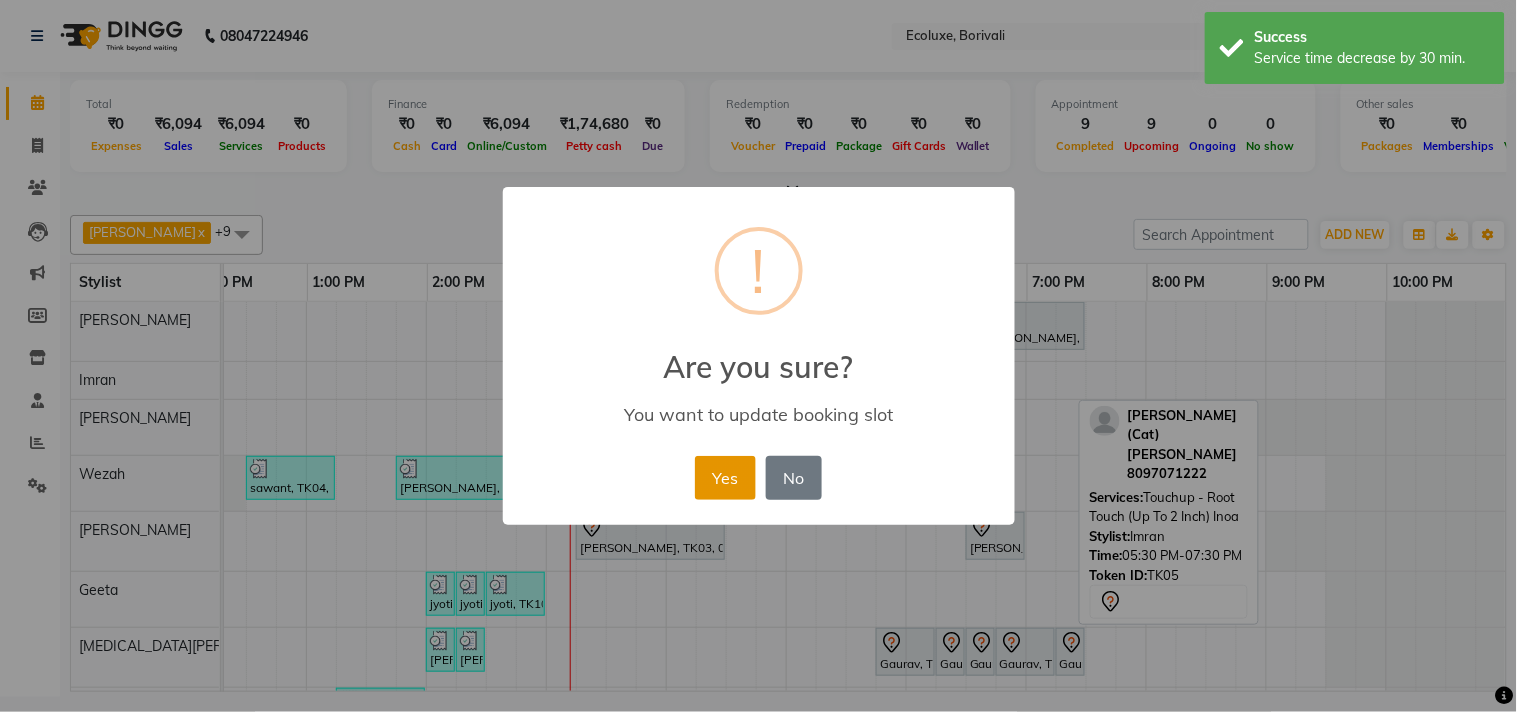 click on "Yes" at bounding box center [725, 478] 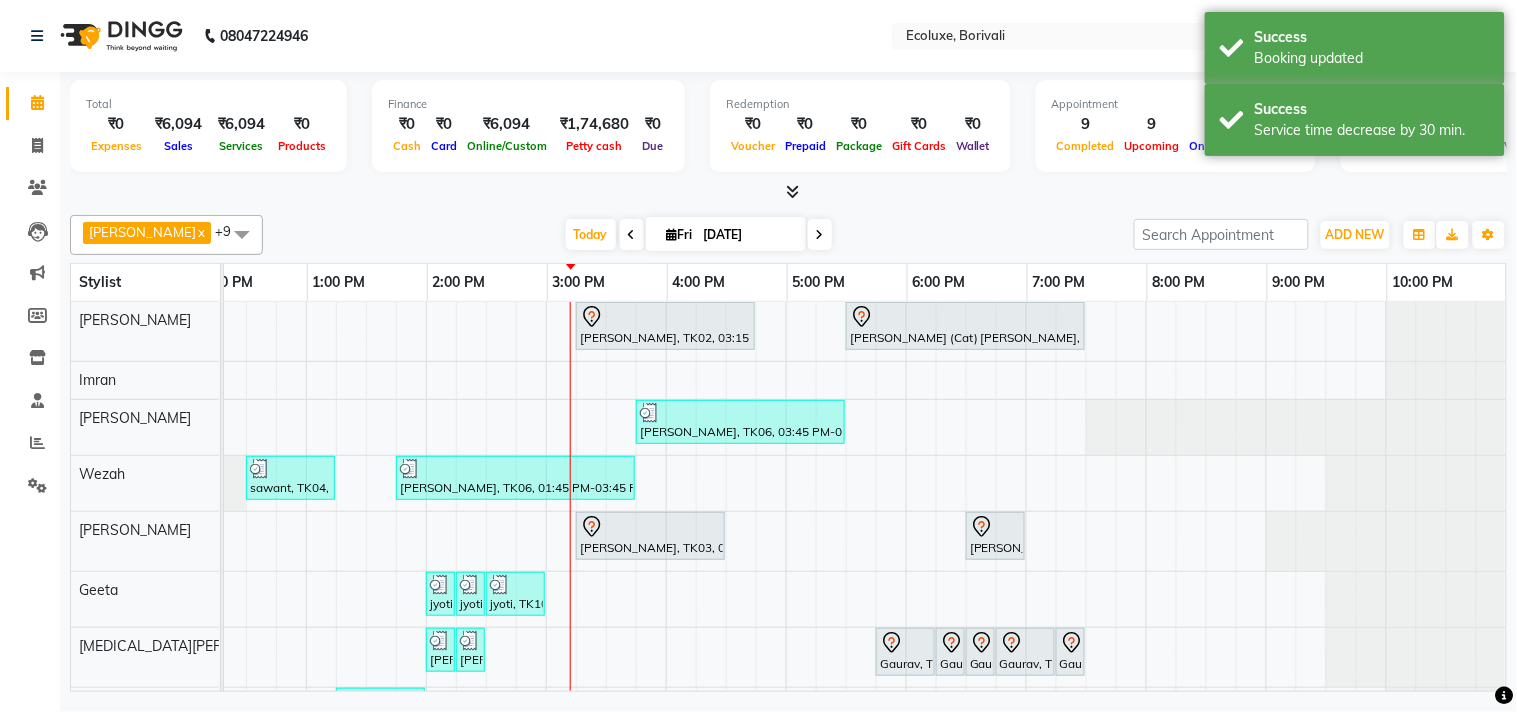 click on "[DATE]  [DATE]" at bounding box center (698, 235) 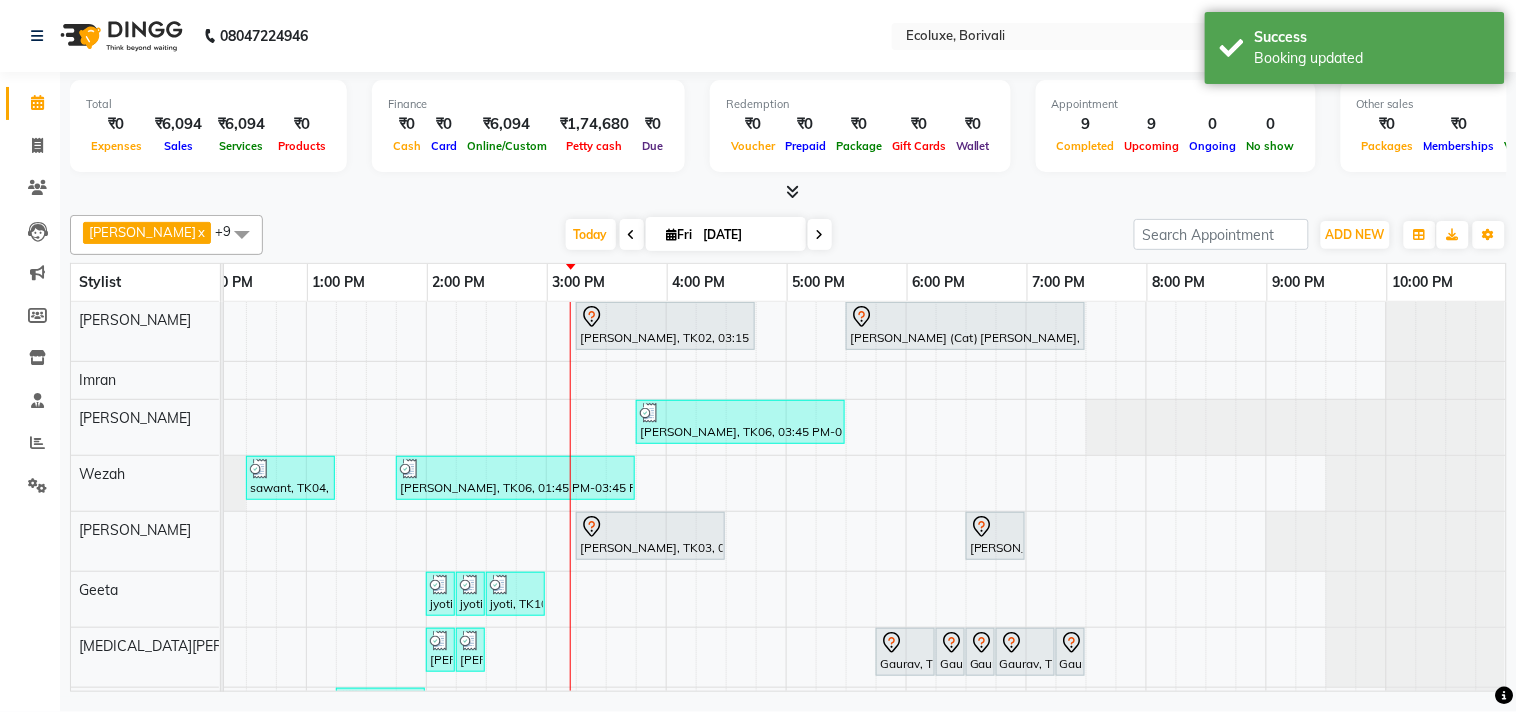 scroll, scrollTop: 58, scrollLeft: 414, axis: both 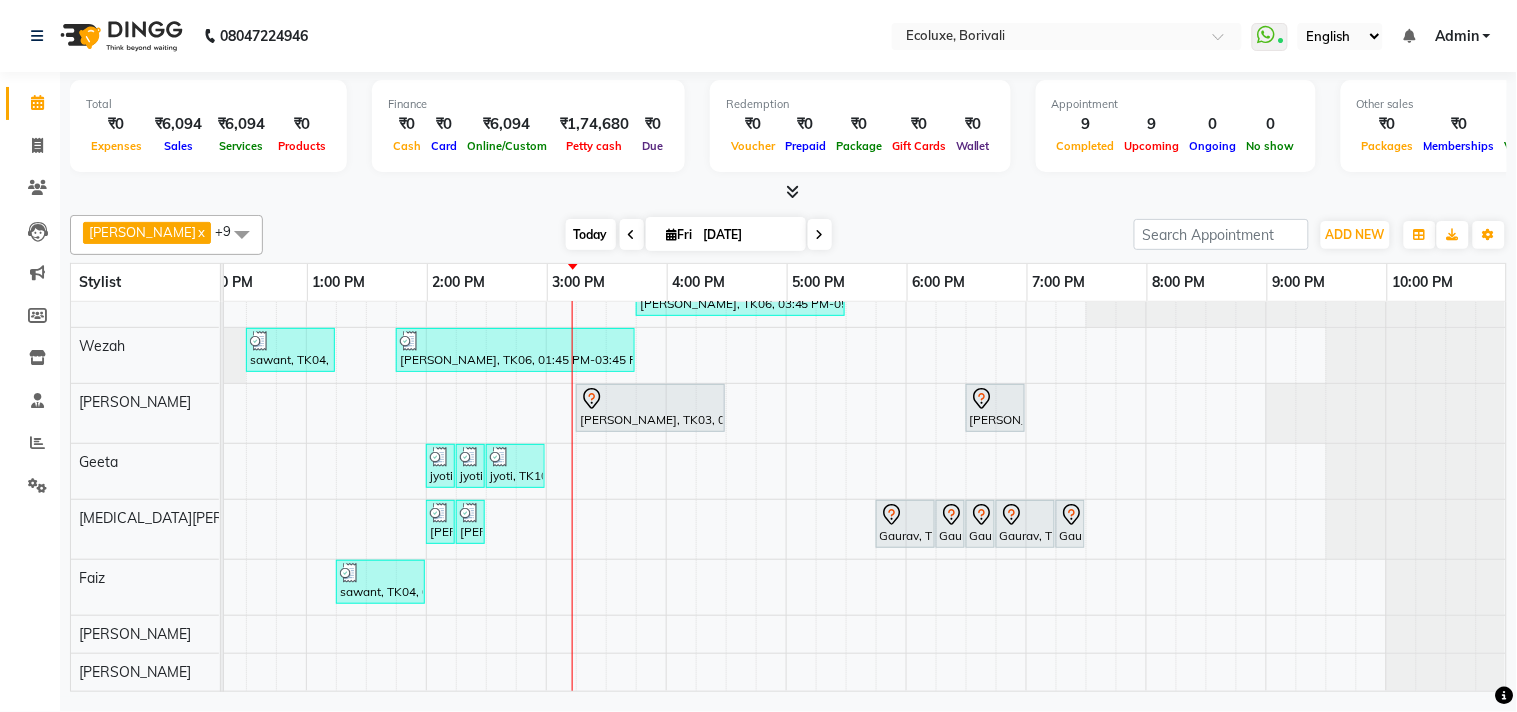 click on "Today" at bounding box center (591, 234) 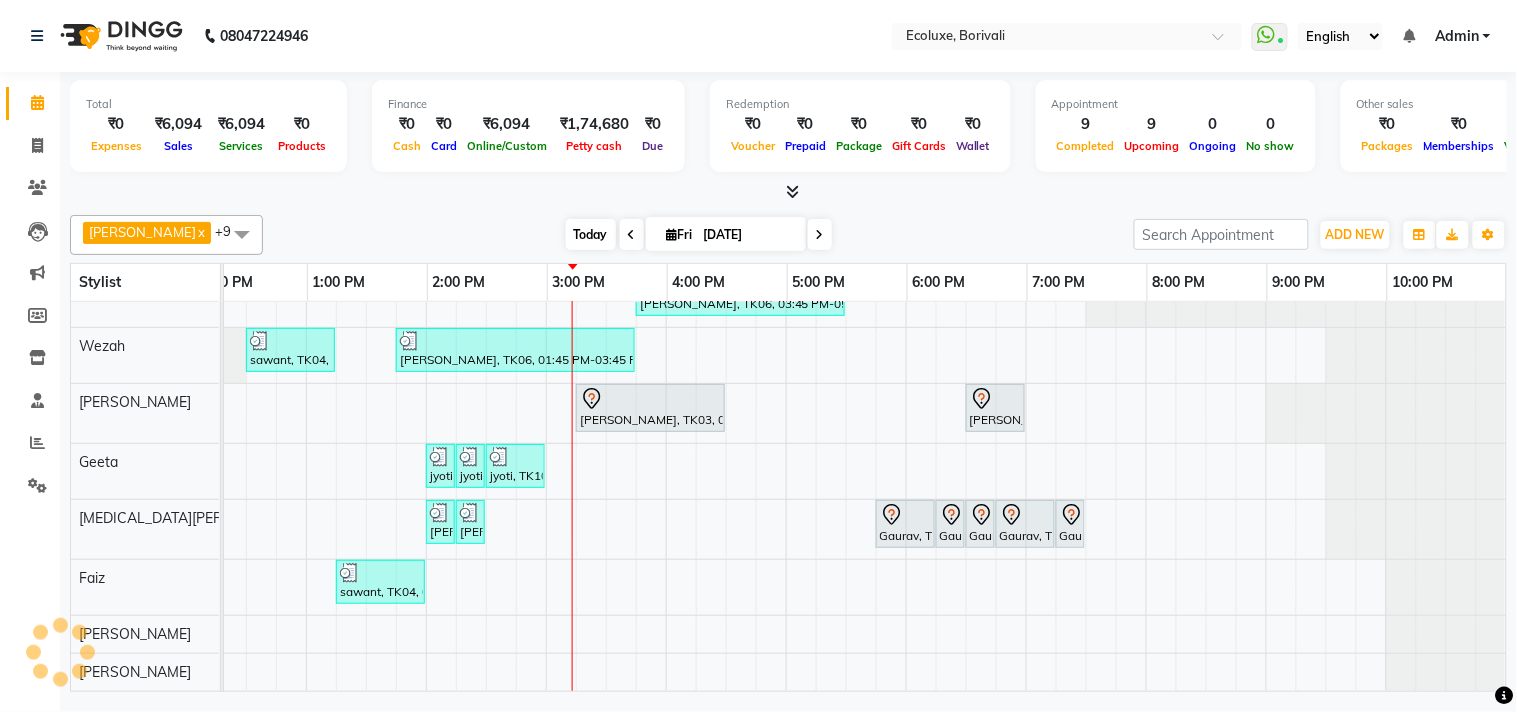 scroll, scrollTop: 0, scrollLeft: 397, axis: horizontal 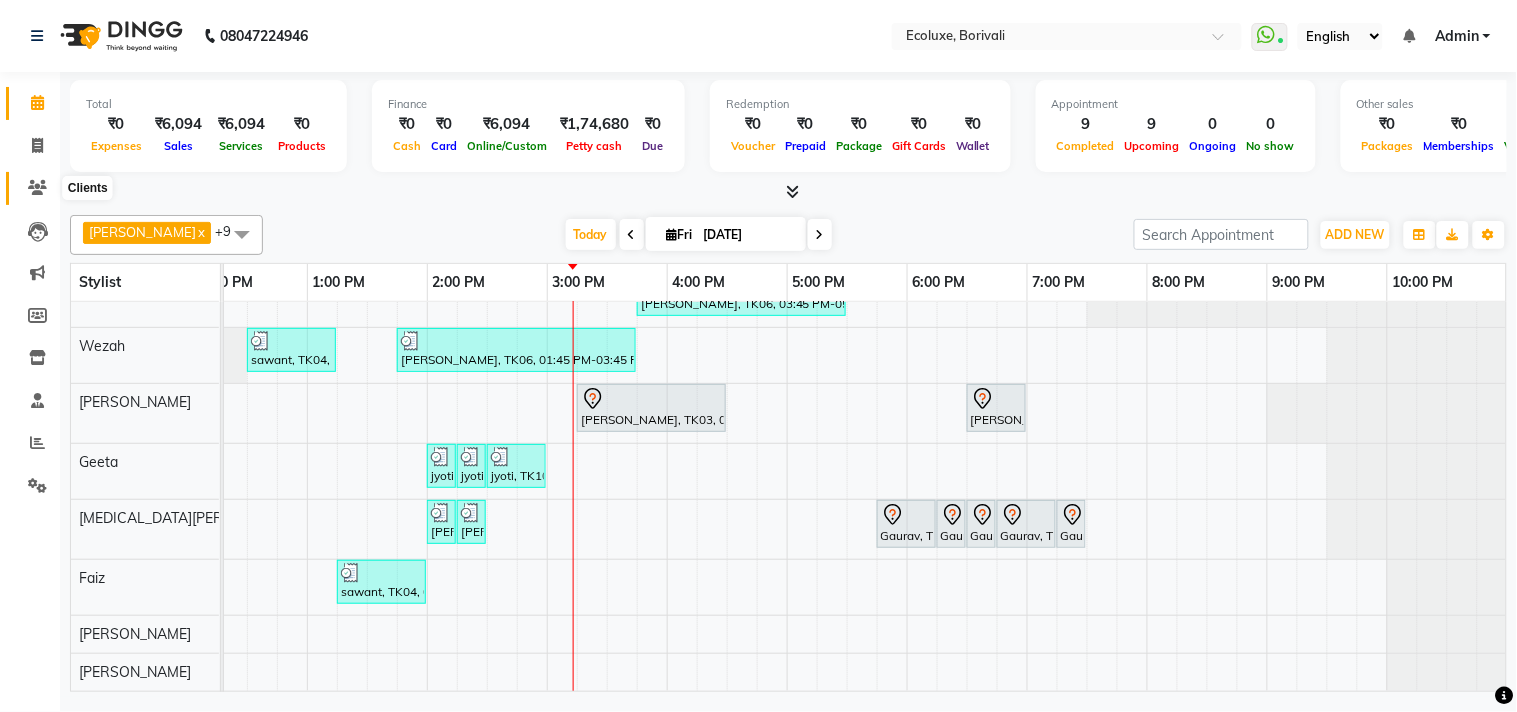 click 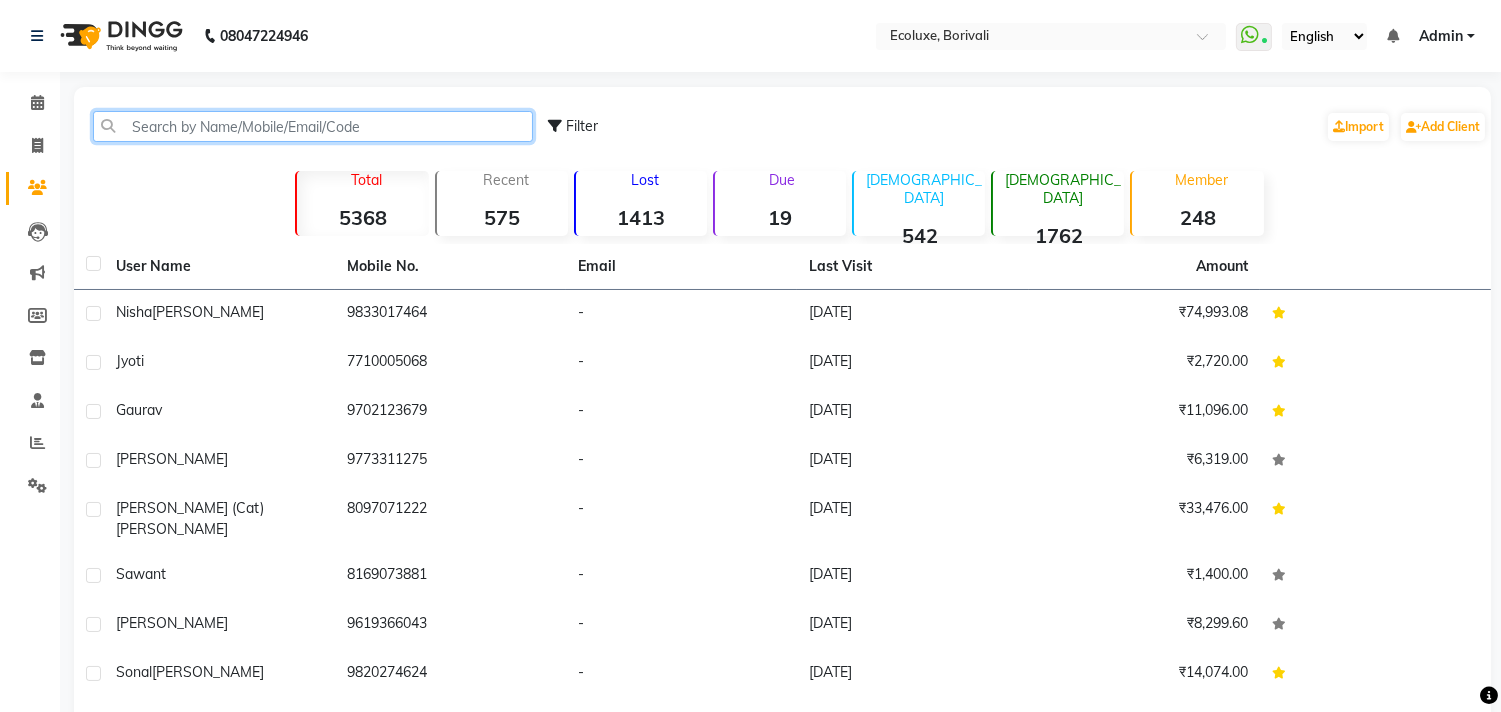 click 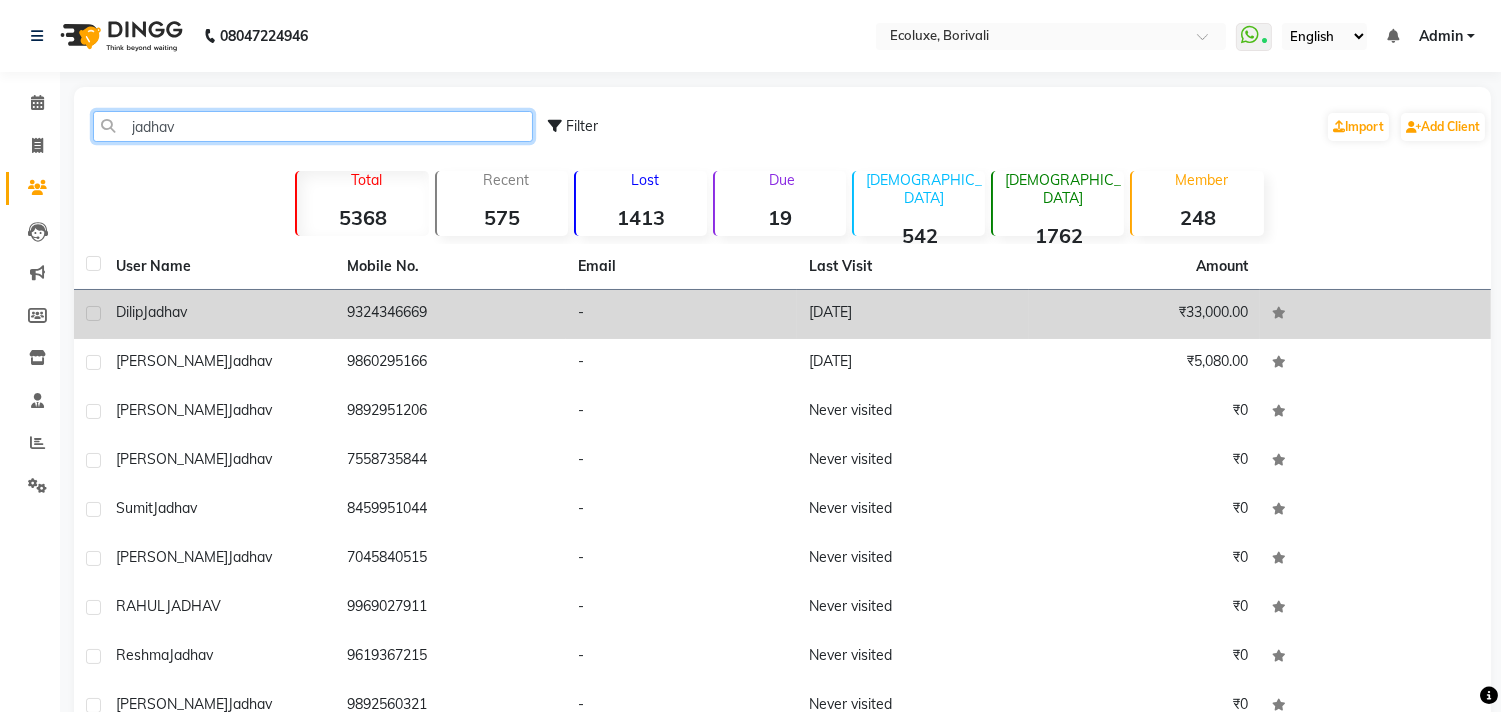 type on "jadhav" 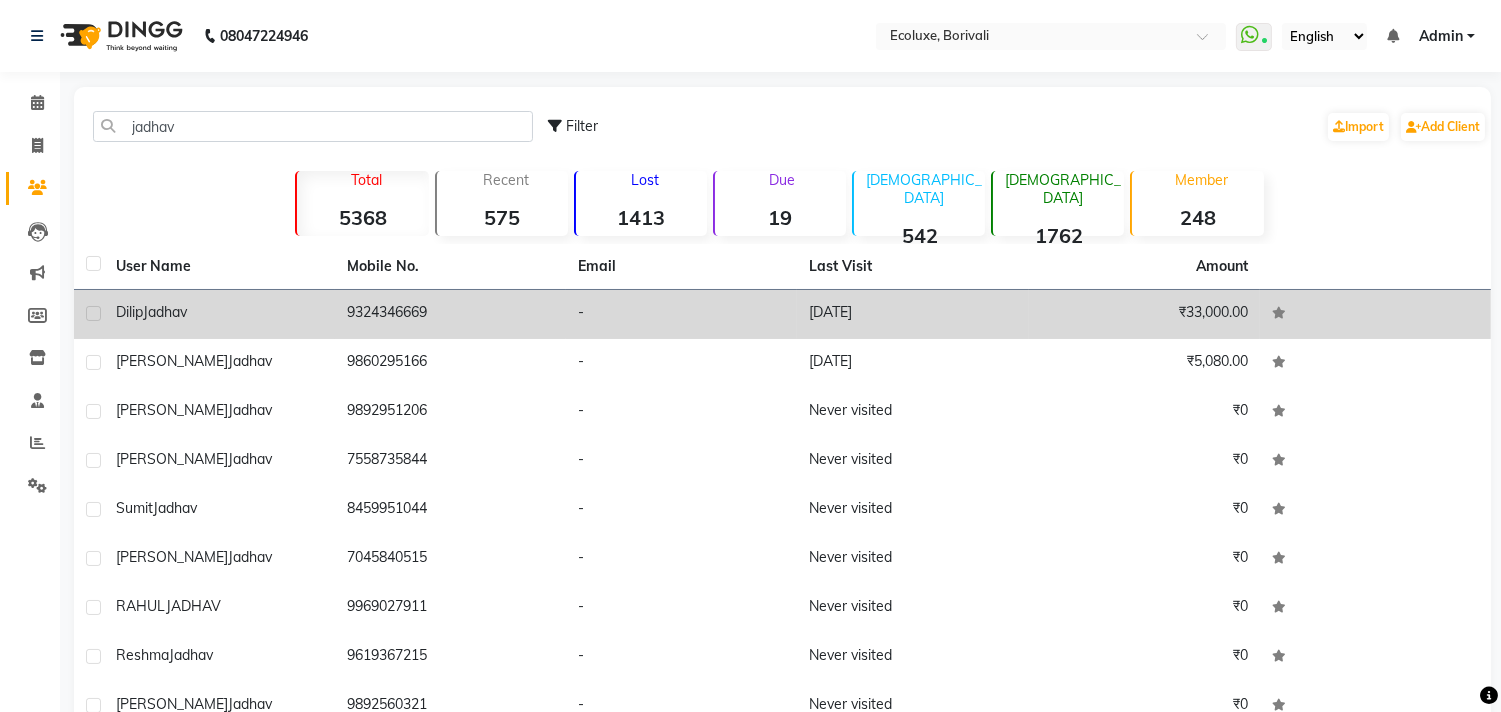 click on "-" 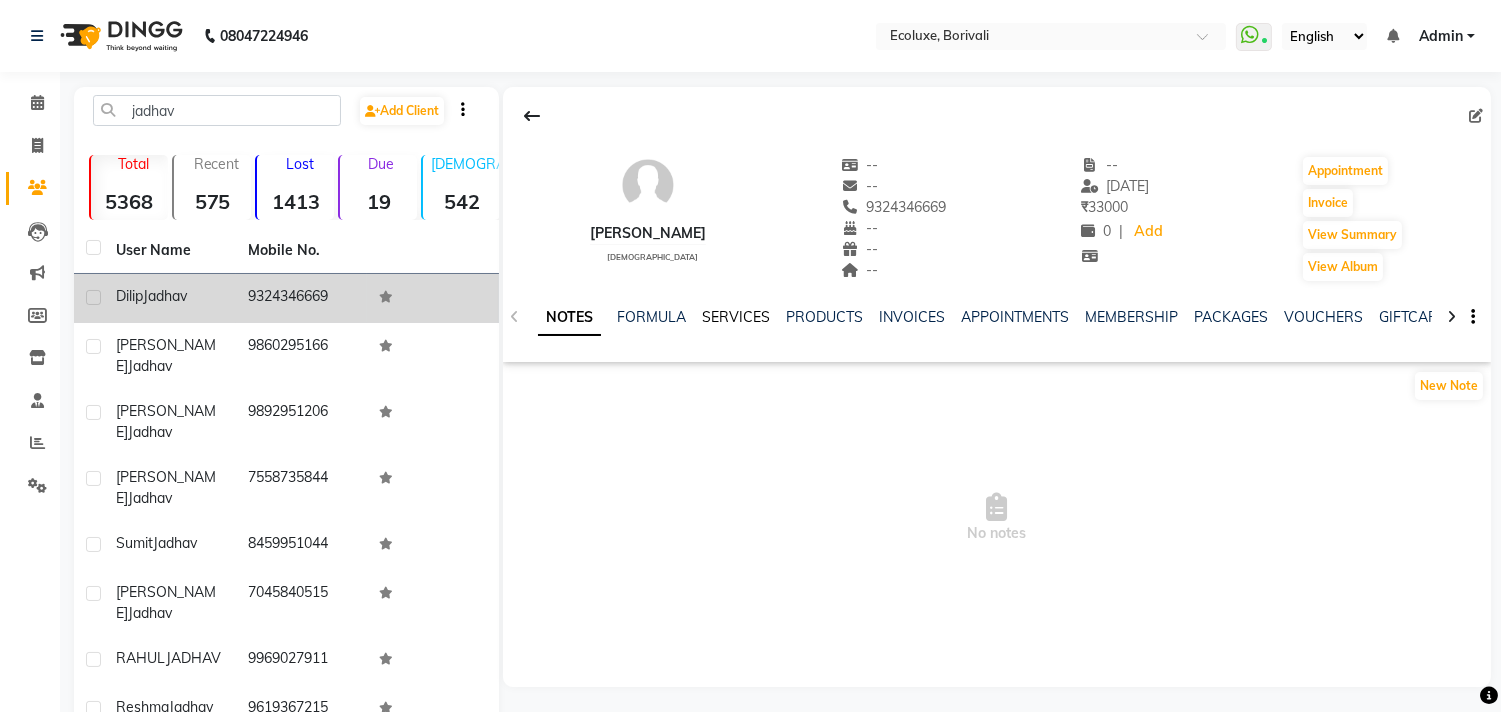 click on "SERVICES" 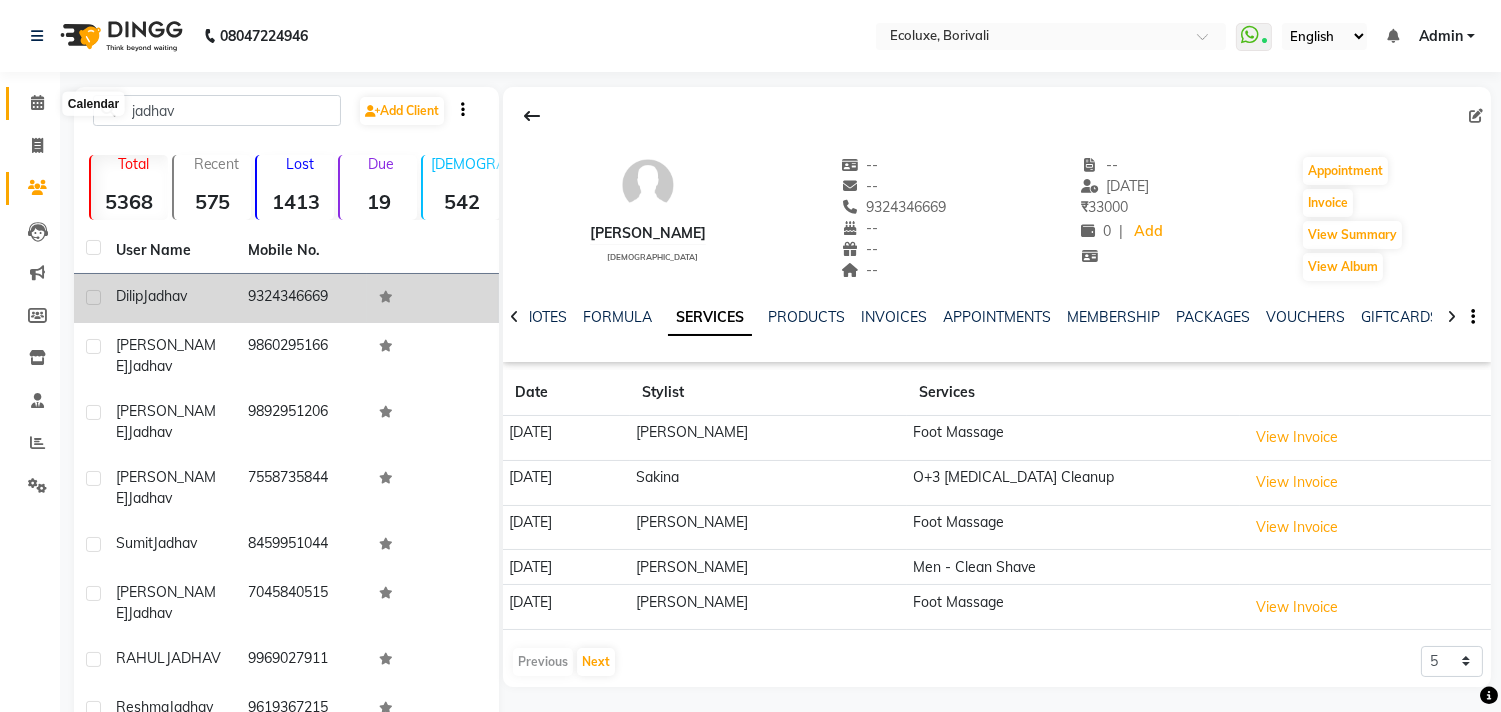 click 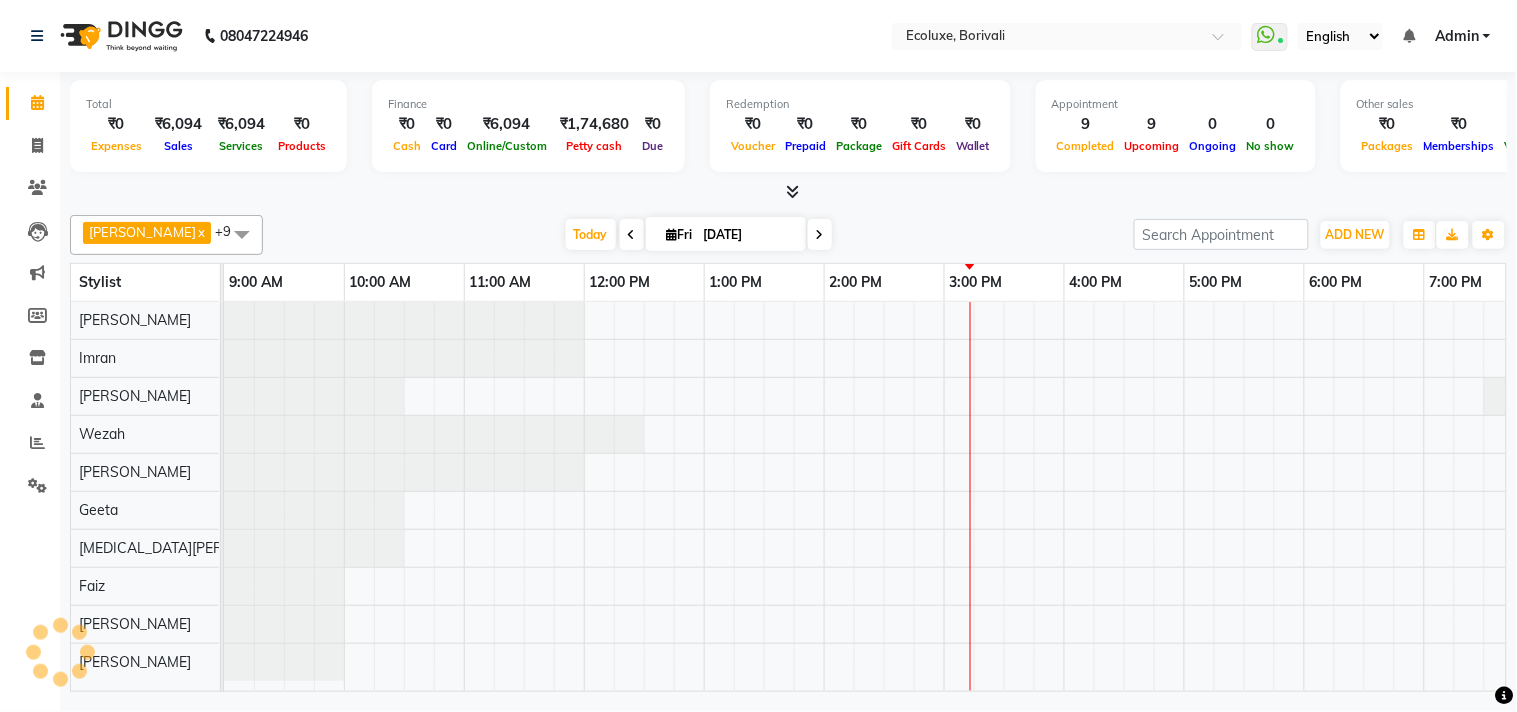 scroll, scrollTop: 7, scrollLeft: 0, axis: vertical 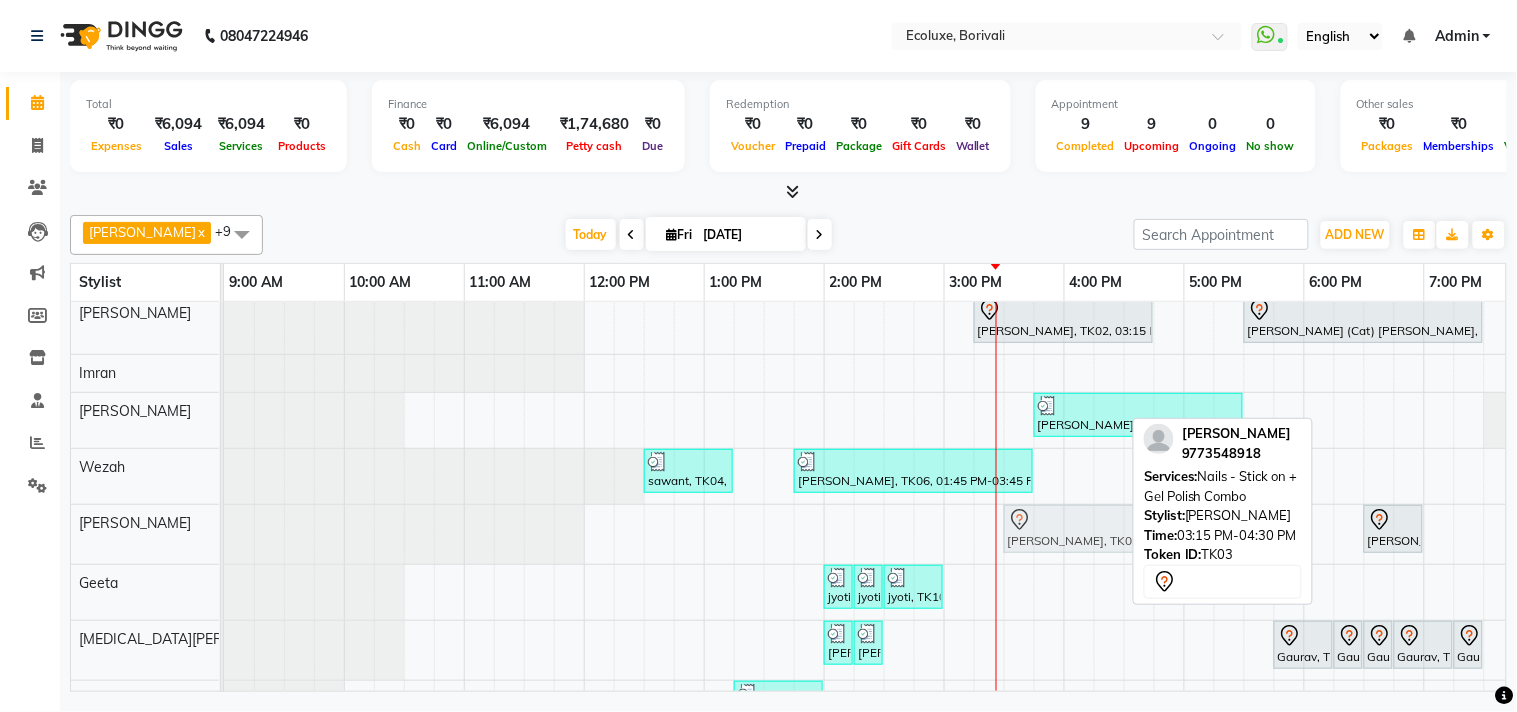 click on "[PERSON_NAME], TK03, 03:15 PM-04:30 PM, Nails - Stick on + Gel Polish Combo             [PERSON_NAME], TK01, 06:30 PM-07:00 PM, Nails - Plain Gel Polish             [PERSON_NAME], TK03, 03:15 PM-04:30 PM, Nails - Stick on + Gel Polish Combo" at bounding box center (224, 534) 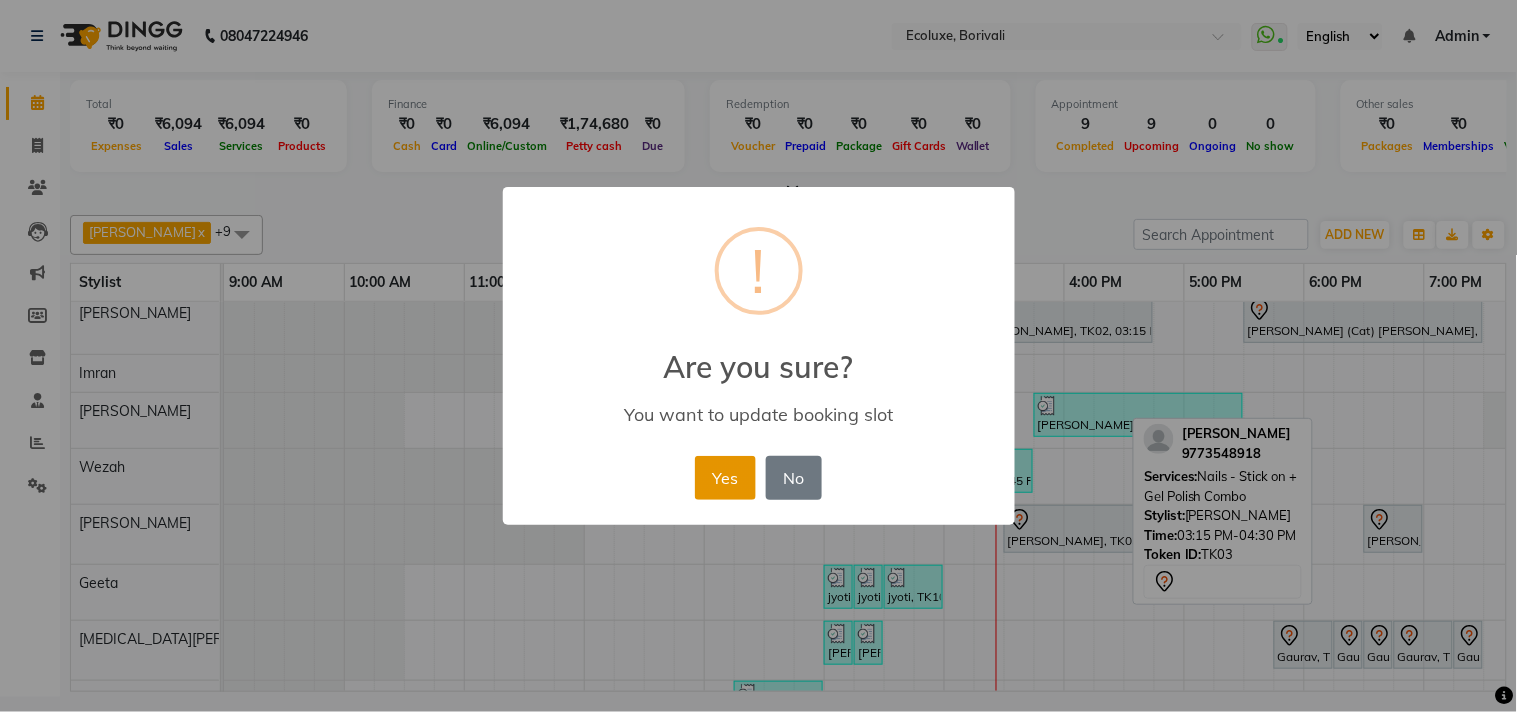 click on "Yes" at bounding box center (725, 478) 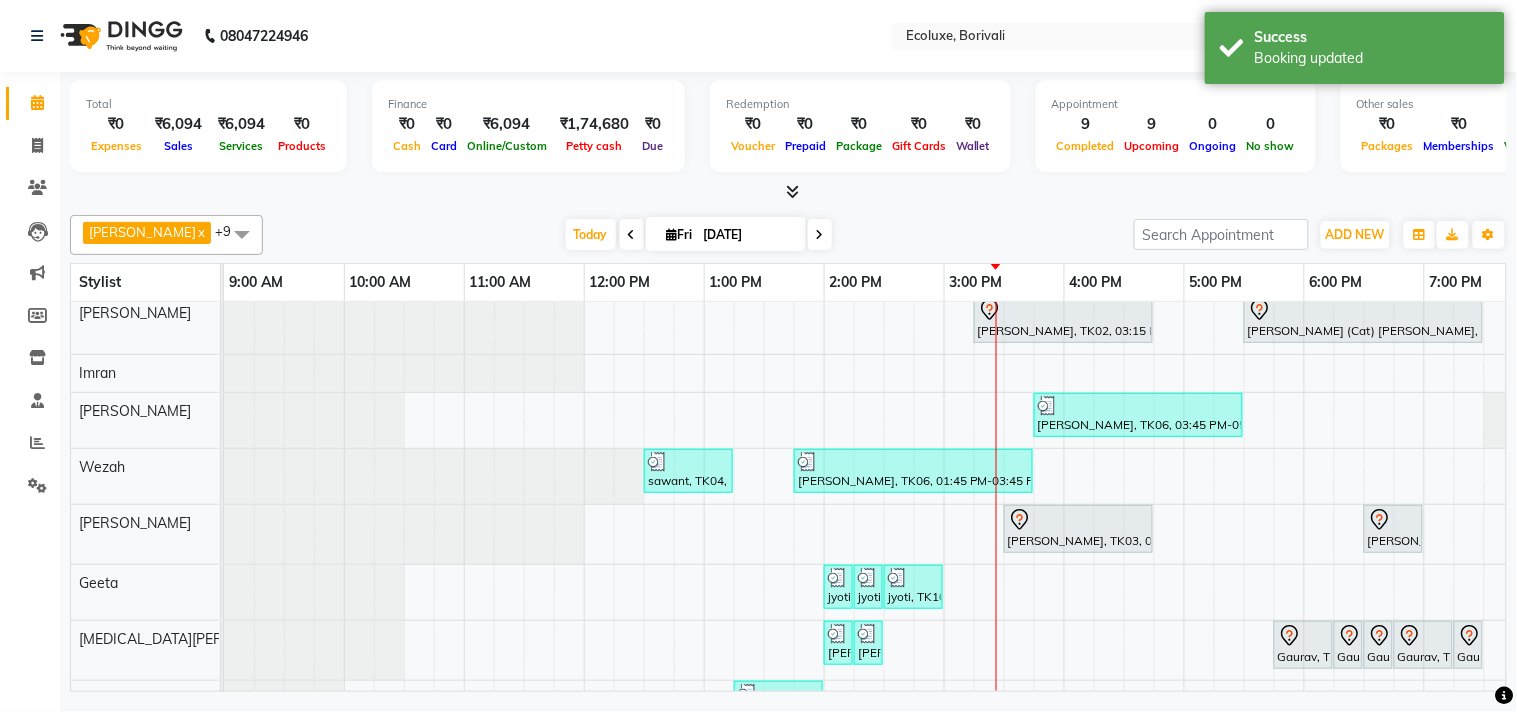 click on "[PERSON_NAME]  x [PERSON_NAME]  x [PERSON_NAME]   x  [PERSON_NAME]  x [PERSON_NAME]  x Wezah  x Faiz  x [MEDICAL_DATA][PERSON_NAME]  x +9 Select All  [PERSON_NAME]  [PERSON_NAME] [PERSON_NAME] [PERSON_NAME]  [PERSON_NAME] [MEDICAL_DATA][PERSON_NAME] [PERSON_NAME] [PERSON_NAME]  [PERSON_NAME] [DATE]  [DATE] Toggle Dropdown Add Appointment Add Invoice Add Expense Add Attendance Add Client Add Transaction Toggle Dropdown Add Appointment Add Invoice Add Expense Add Attendance Add Client ADD NEW Toggle Dropdown Add Appointment Add Invoice Add Expense Add Attendance Add Client Add Transaction [PERSON_NAME]  x [PERSON_NAME]  x [PERSON_NAME]   x  [PERSON_NAME] Khende  x [PERSON_NAME]  x Wezah  x Faiz  x [MEDICAL_DATA][PERSON_NAME]  x +9 Select All  [PERSON_NAME]  [PERSON_NAME] Faiz [PERSON_NAME] [PERSON_NAME]  [PERSON_NAME] [MEDICAL_DATA][PERSON_NAME] [PERSON_NAME] [PERSON_NAME]  [PERSON_NAME] Wezah Group By  Staff View   Room View  View as Vertical  Vertical - Week View  Horizontal  Horizontal - Week View  List  Zoom" 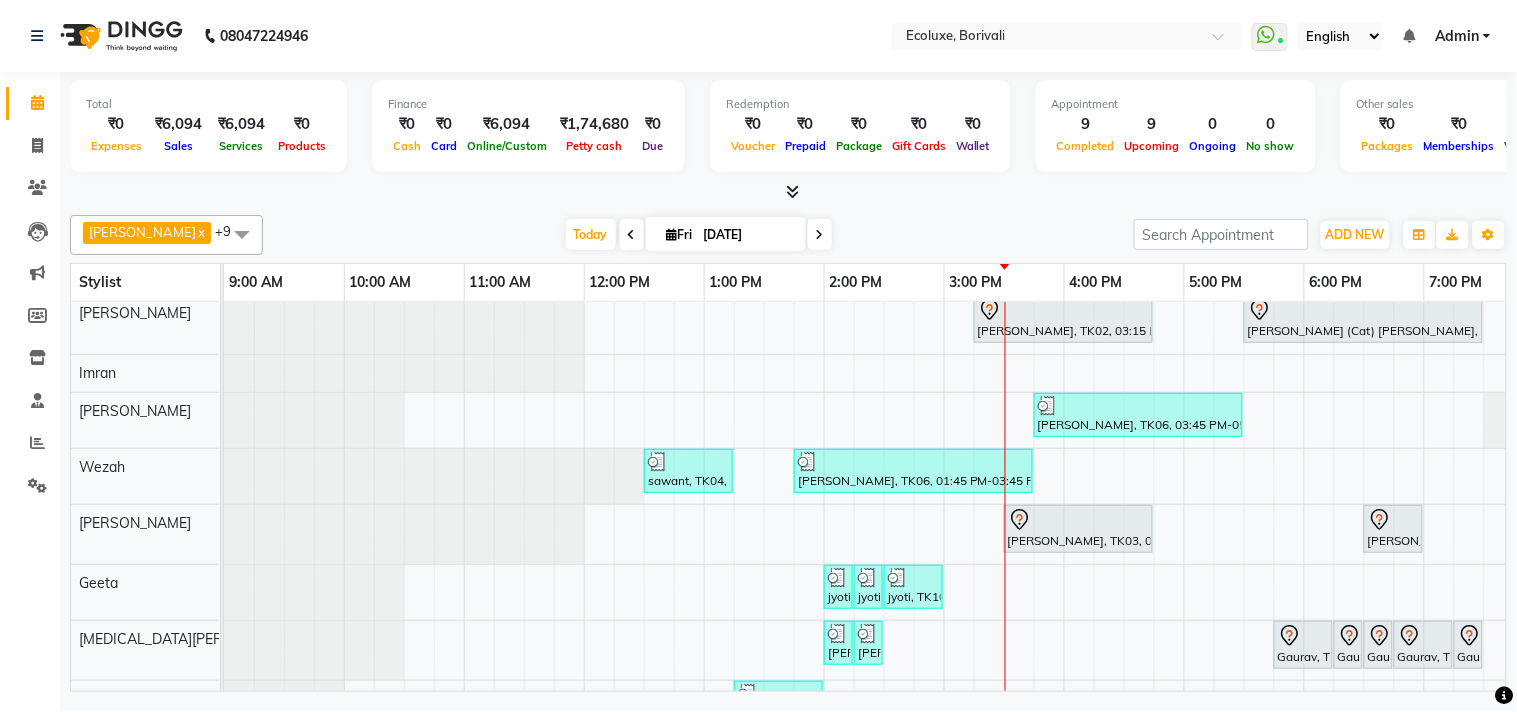 click at bounding box center (820, 234) 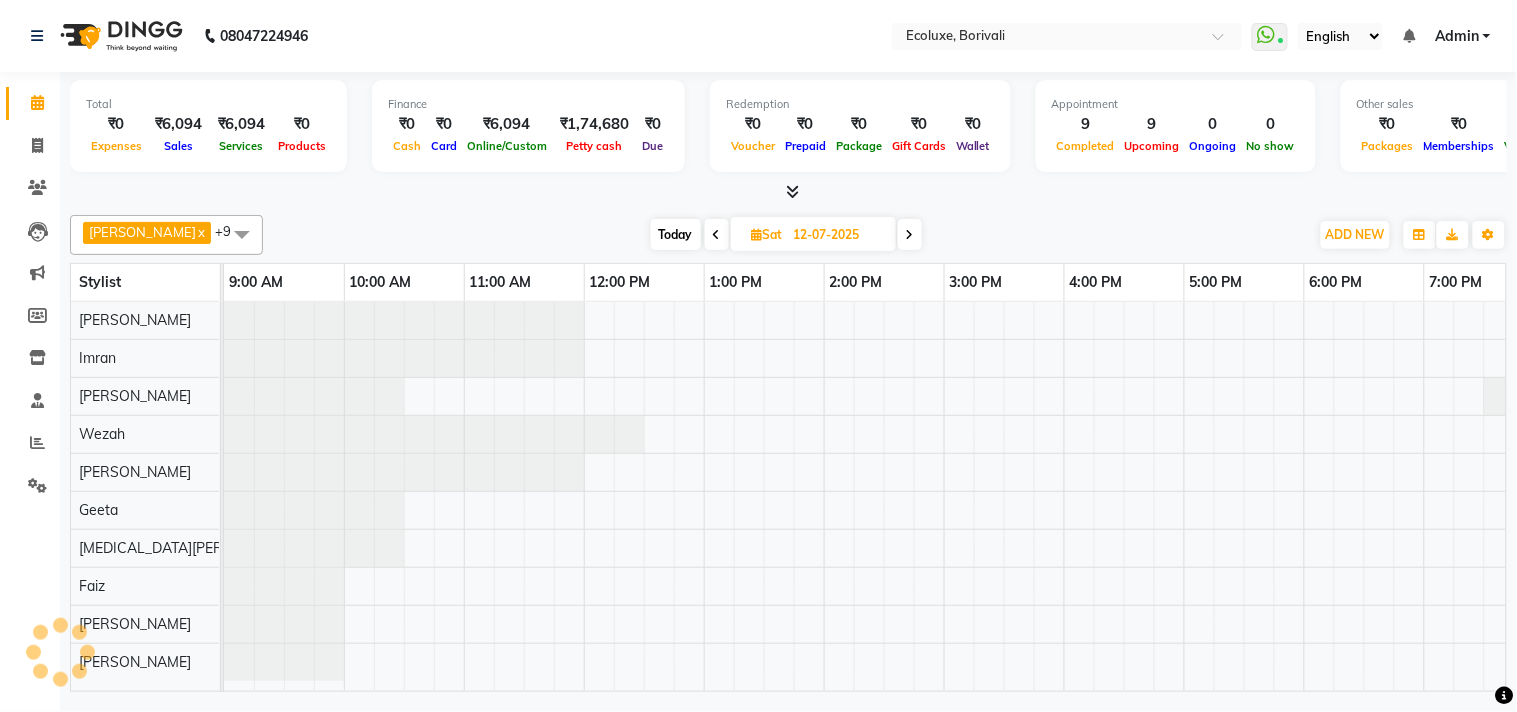scroll, scrollTop: 0, scrollLeft: 397, axis: horizontal 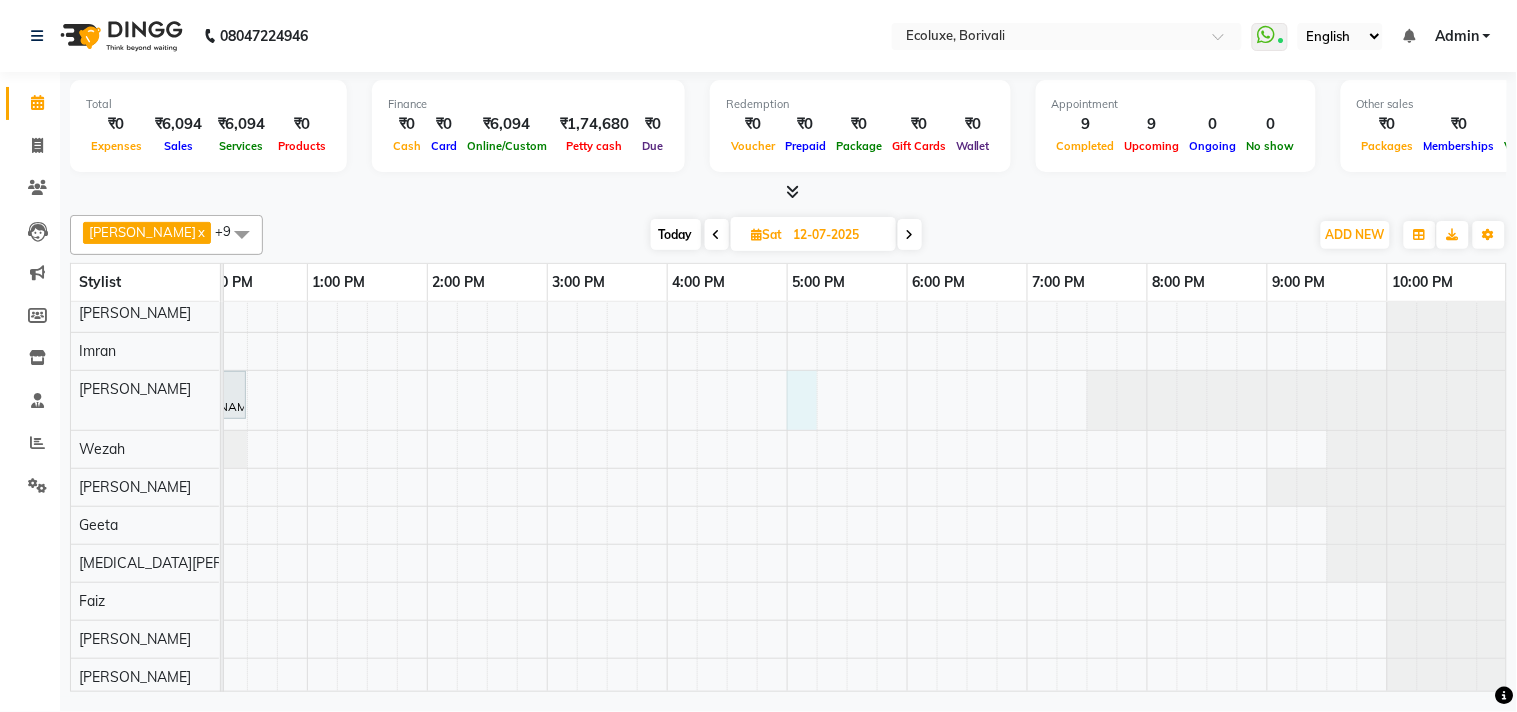 click on "[PERSON_NAME], 10:30 AM-11:00 AM, Waxing (Rica Wax) - Full Arms              [PERSON_NAME], 11:00 AM-11:30 AM, Waxing (Rica Wax) - Full Legs             [PERSON_NAME], 11:30 AM-11:45 AM, Waxing (Rica Wax) - Underarms             [PERSON_NAME], 11:45 AM-12:30 PM, Classic Pedicure" at bounding box center [667, 495] 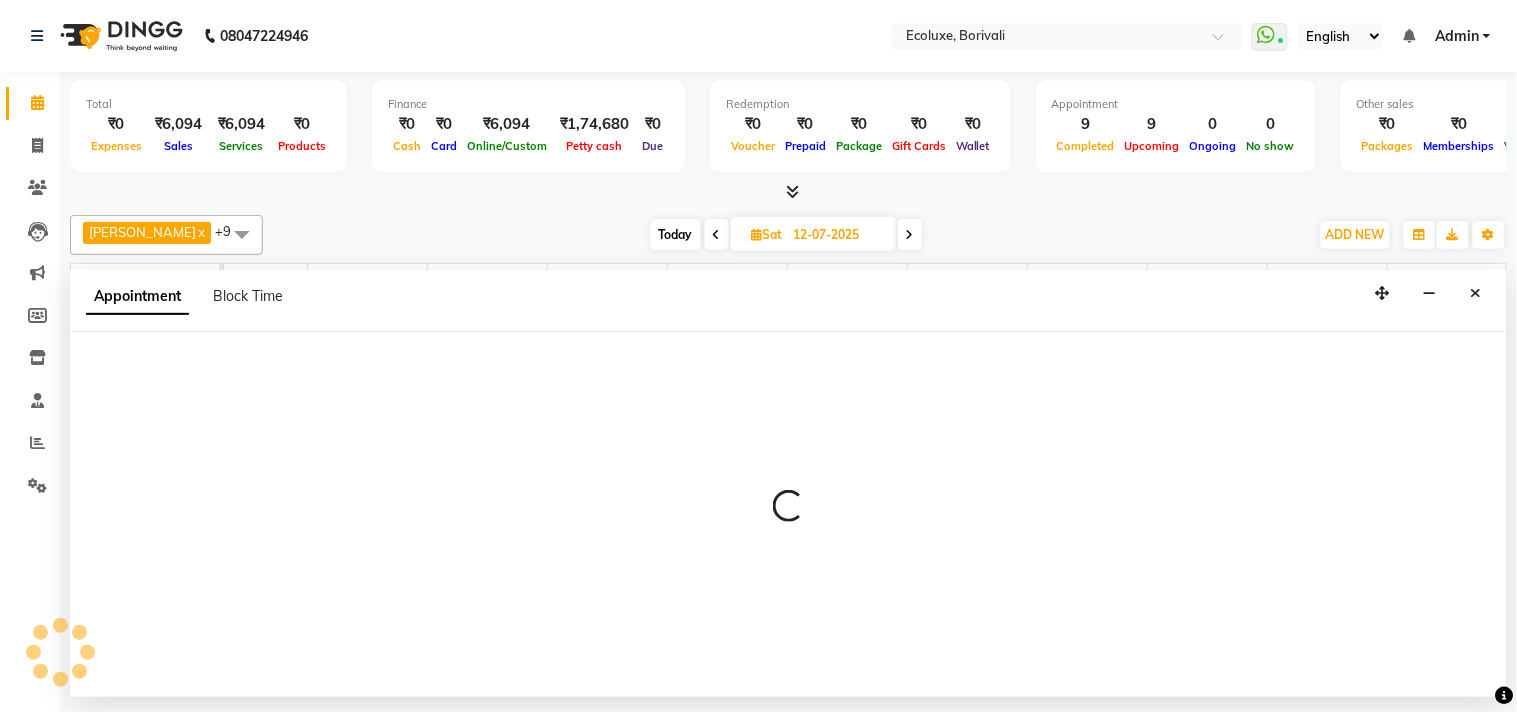 select on "36344" 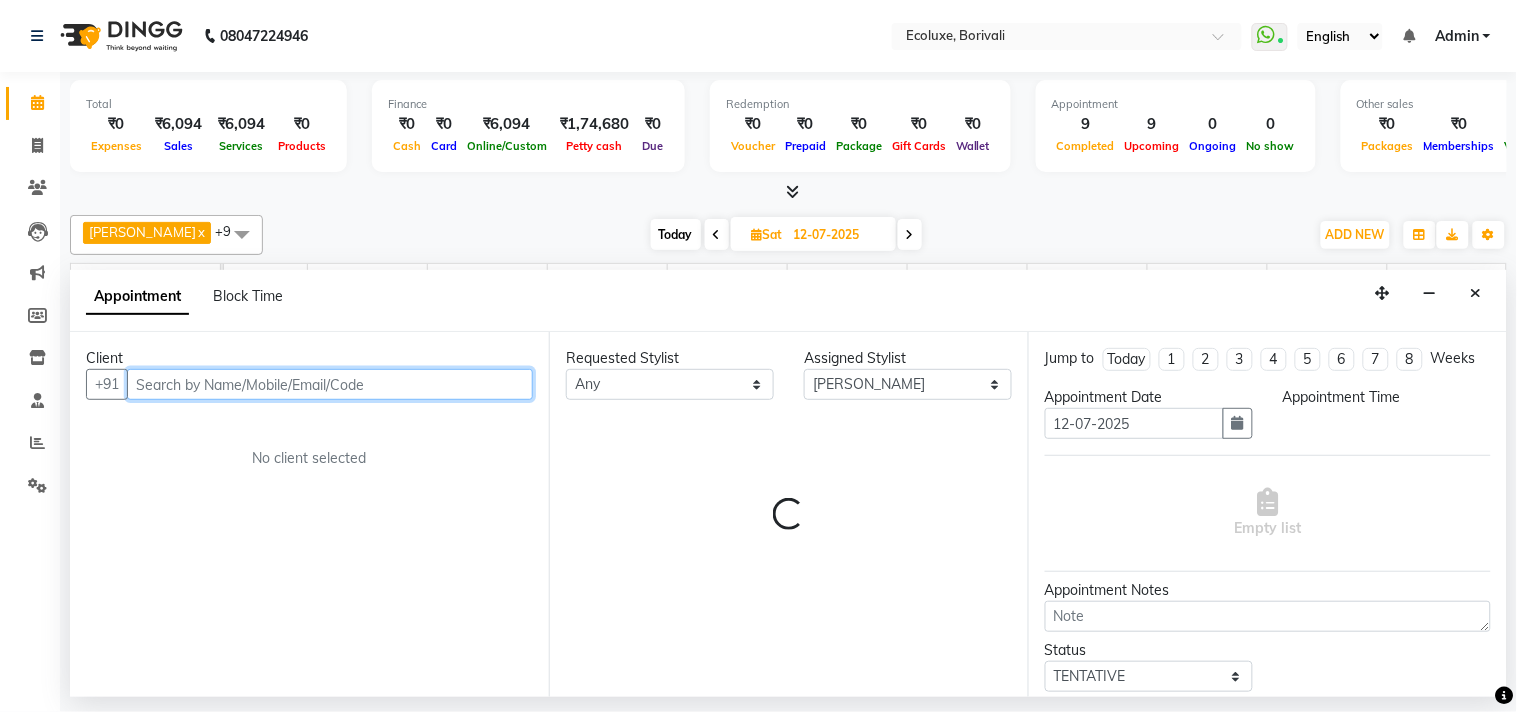 select on "1020" 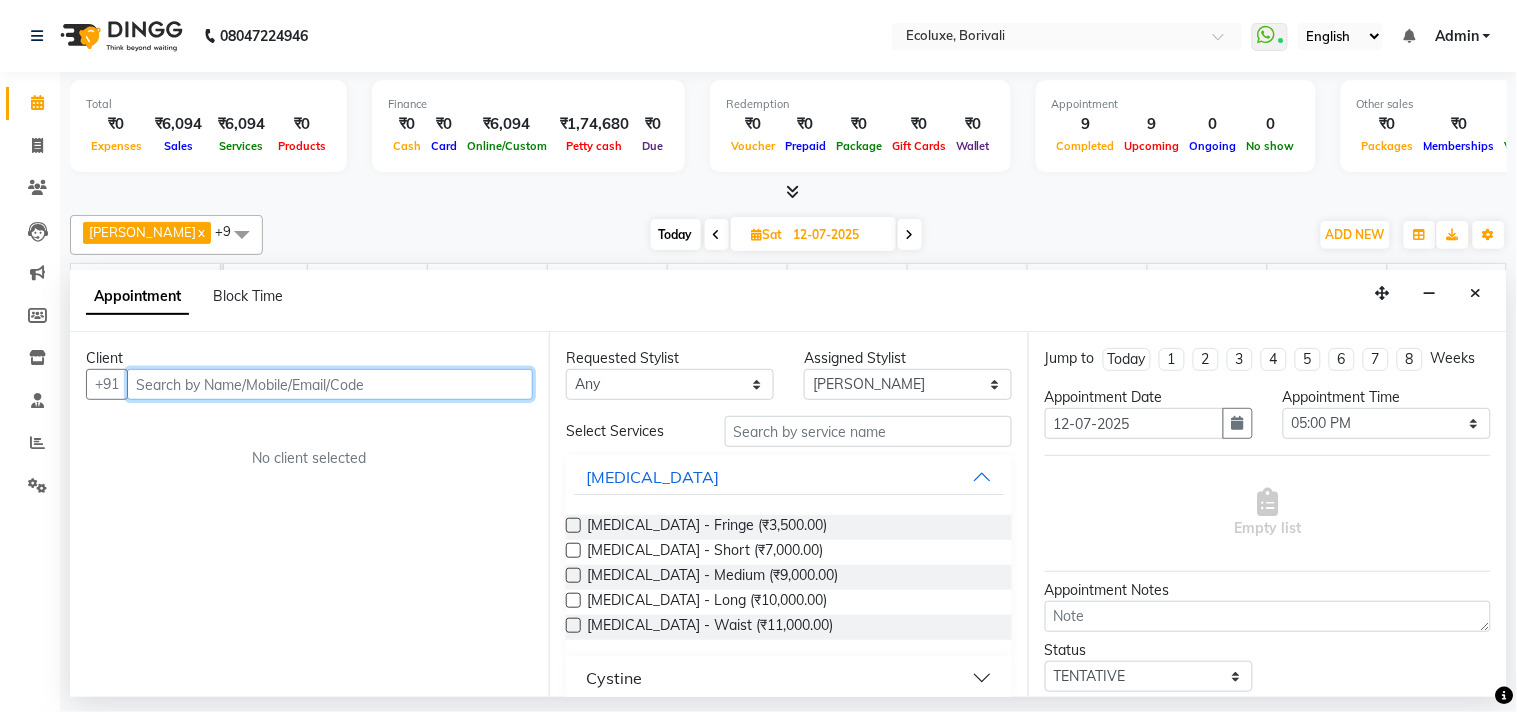 click at bounding box center (330, 384) 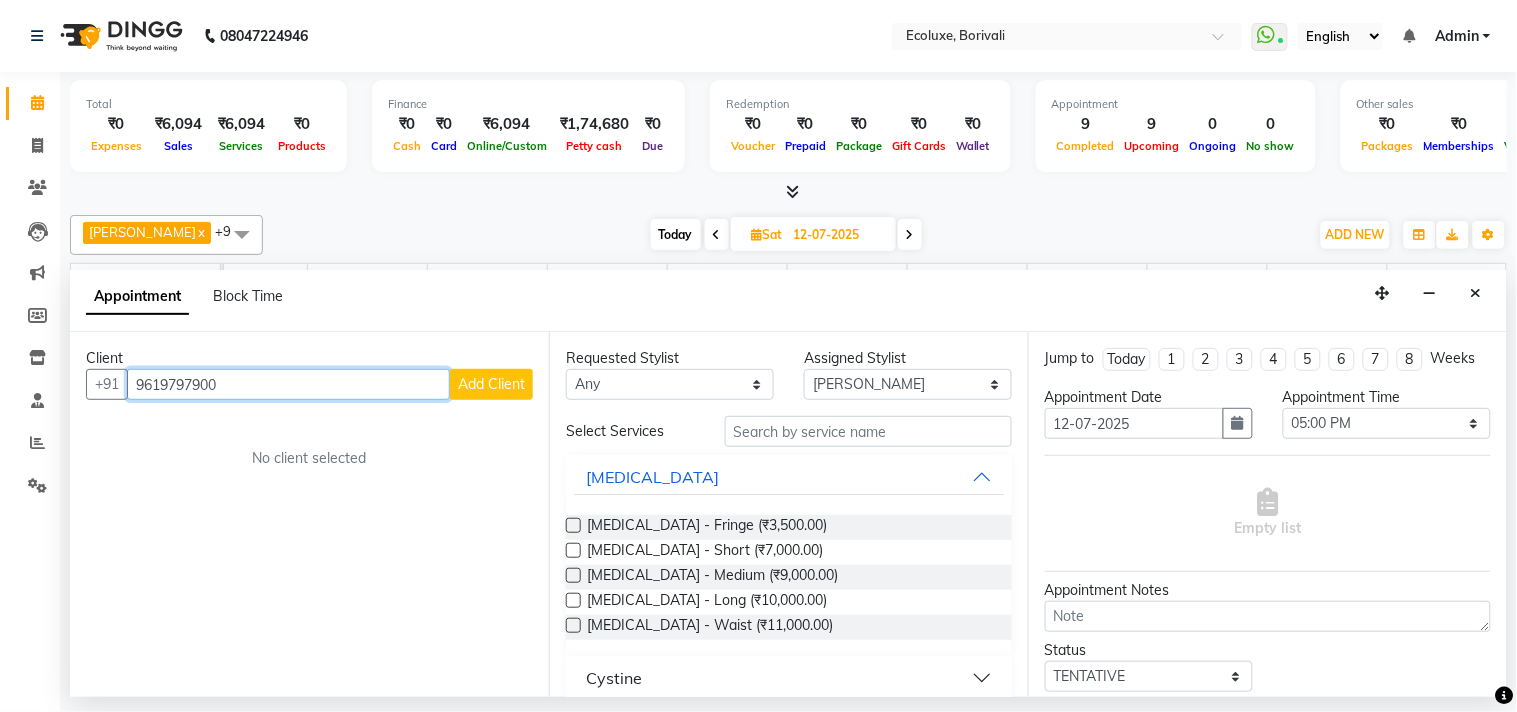 type on "9619797900" 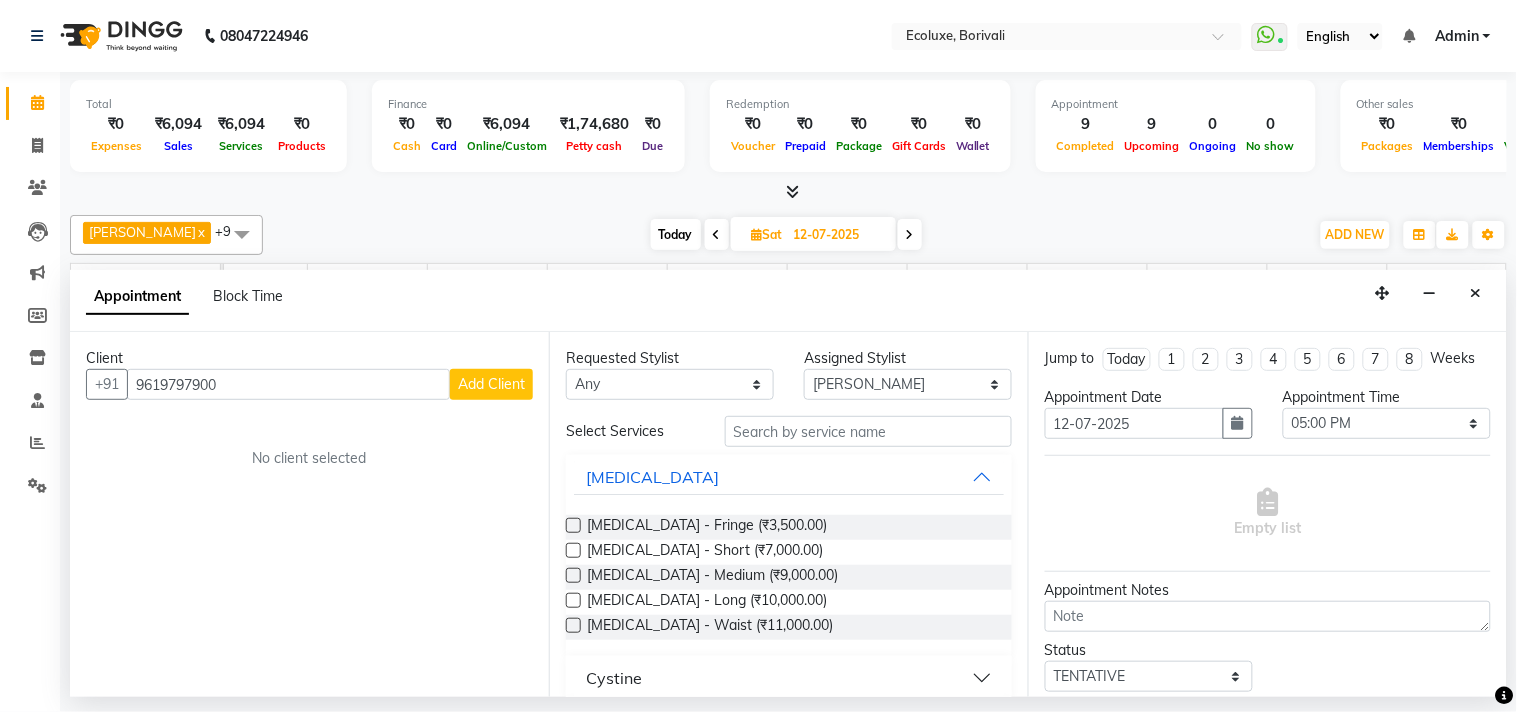 click on "Add Client" at bounding box center [491, 384] 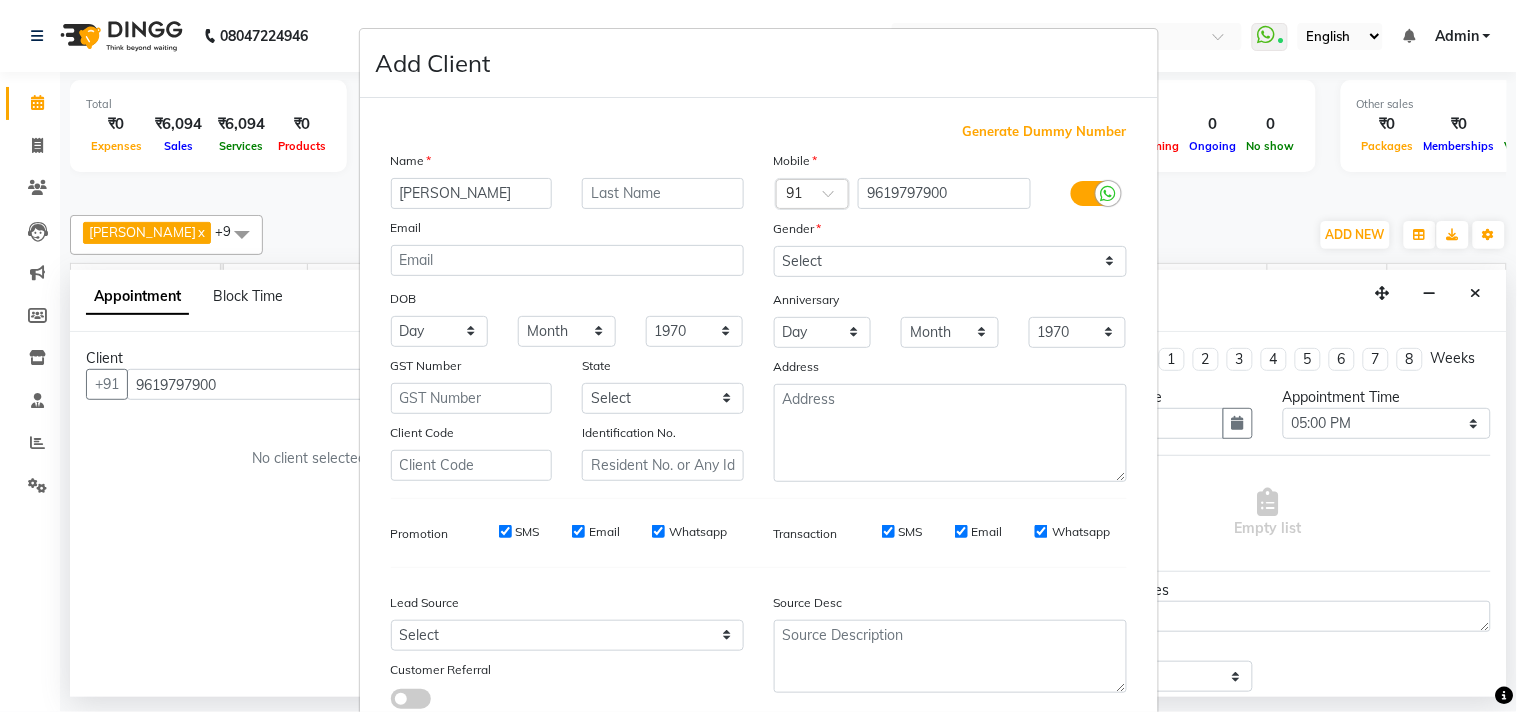 type on "[PERSON_NAME]" 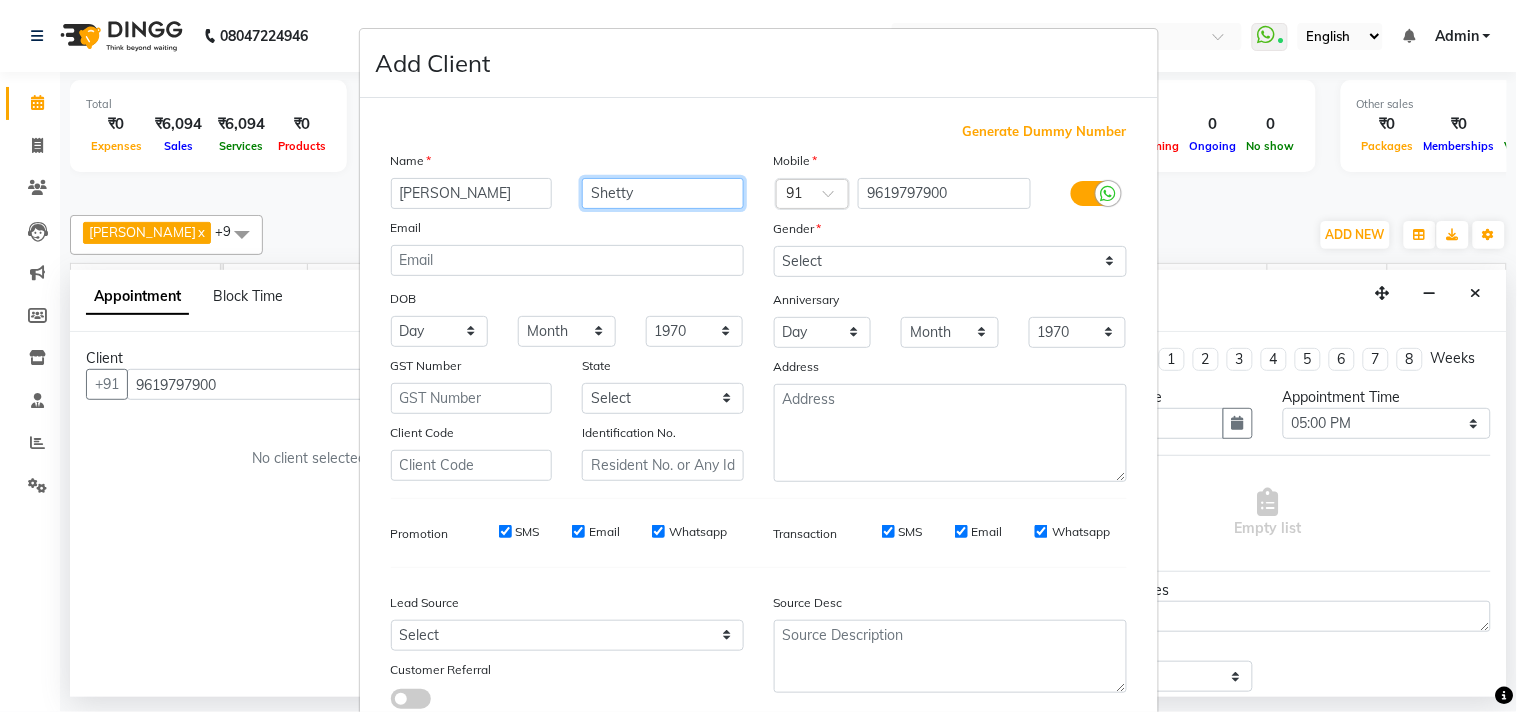 type on "Shetty" 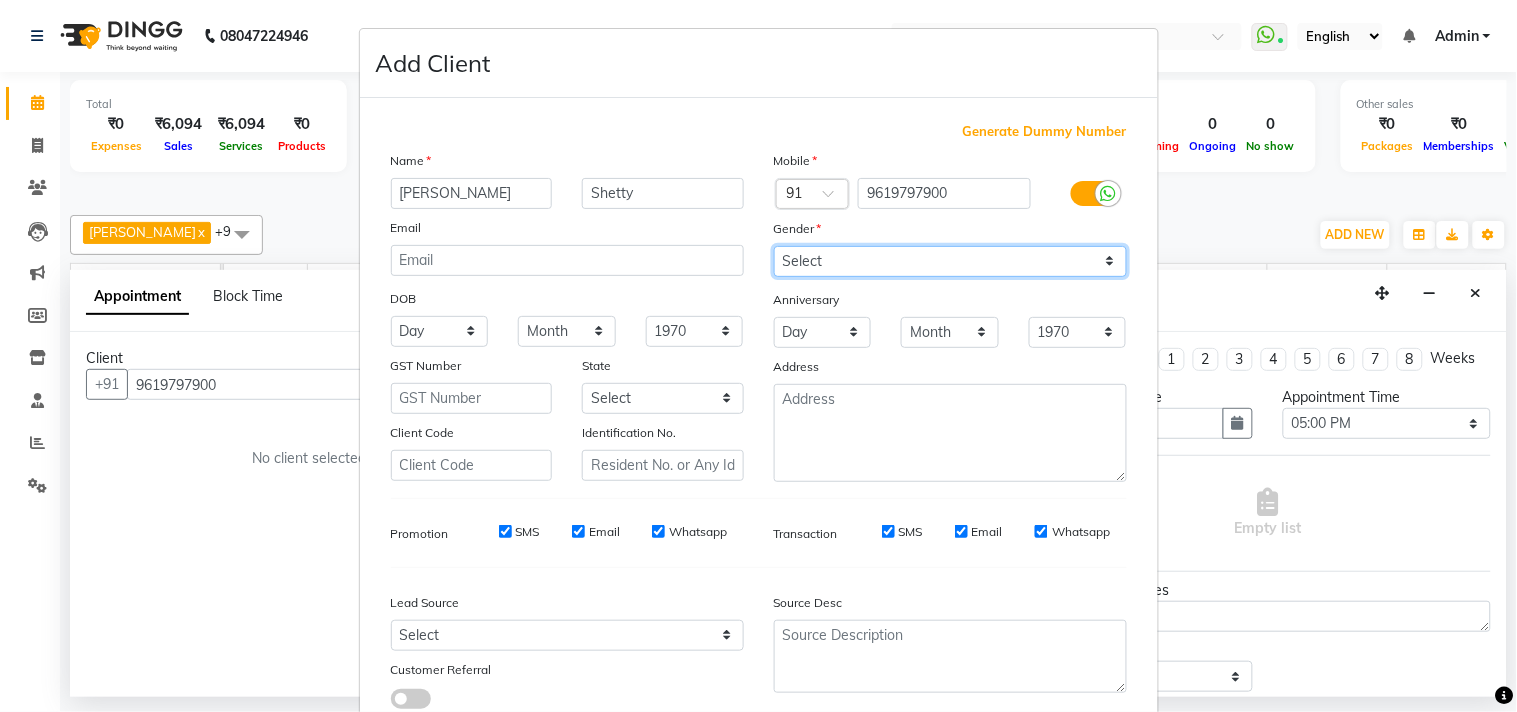 click on "Select [DEMOGRAPHIC_DATA] [DEMOGRAPHIC_DATA] Other Prefer Not To Say" at bounding box center (950, 261) 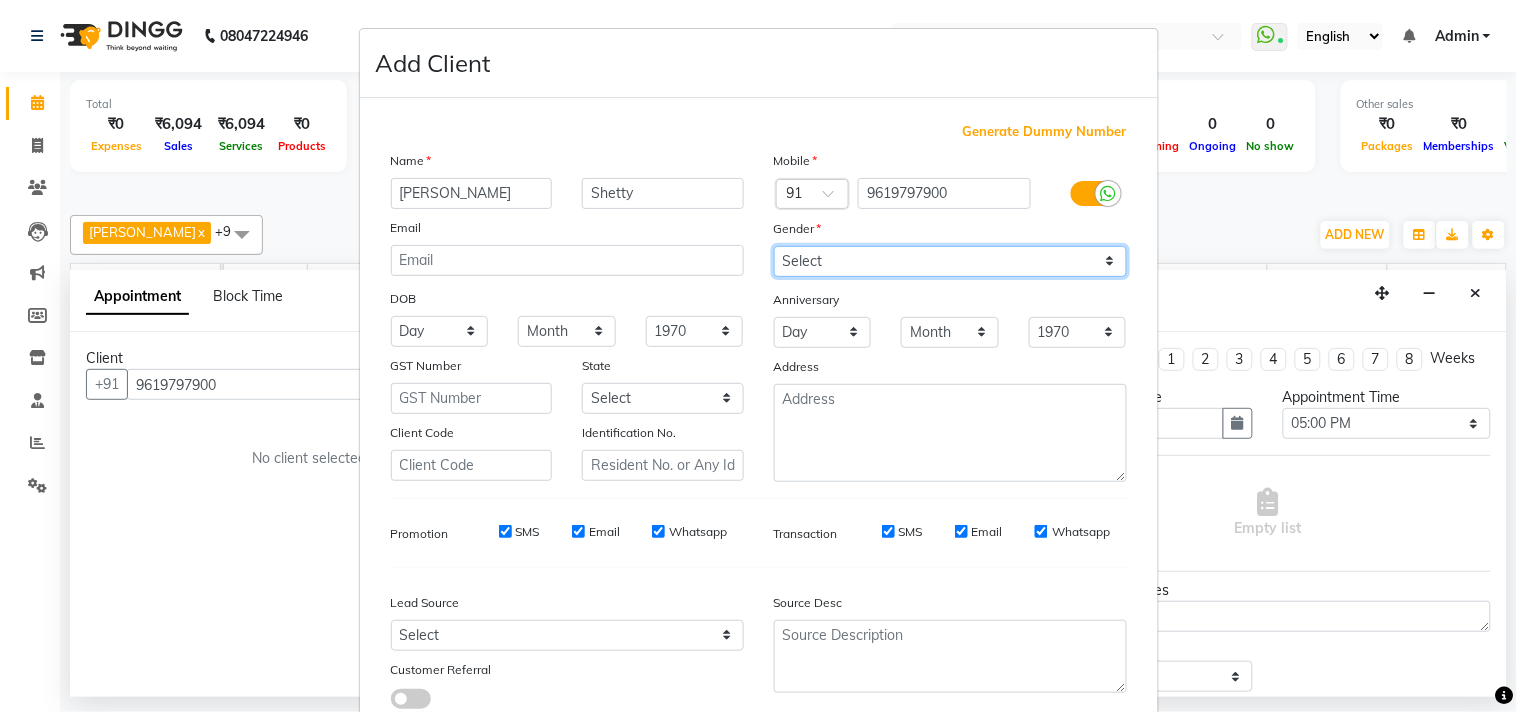click on "Select [DEMOGRAPHIC_DATA] [DEMOGRAPHIC_DATA] Other Prefer Not To Say" at bounding box center (950, 261) 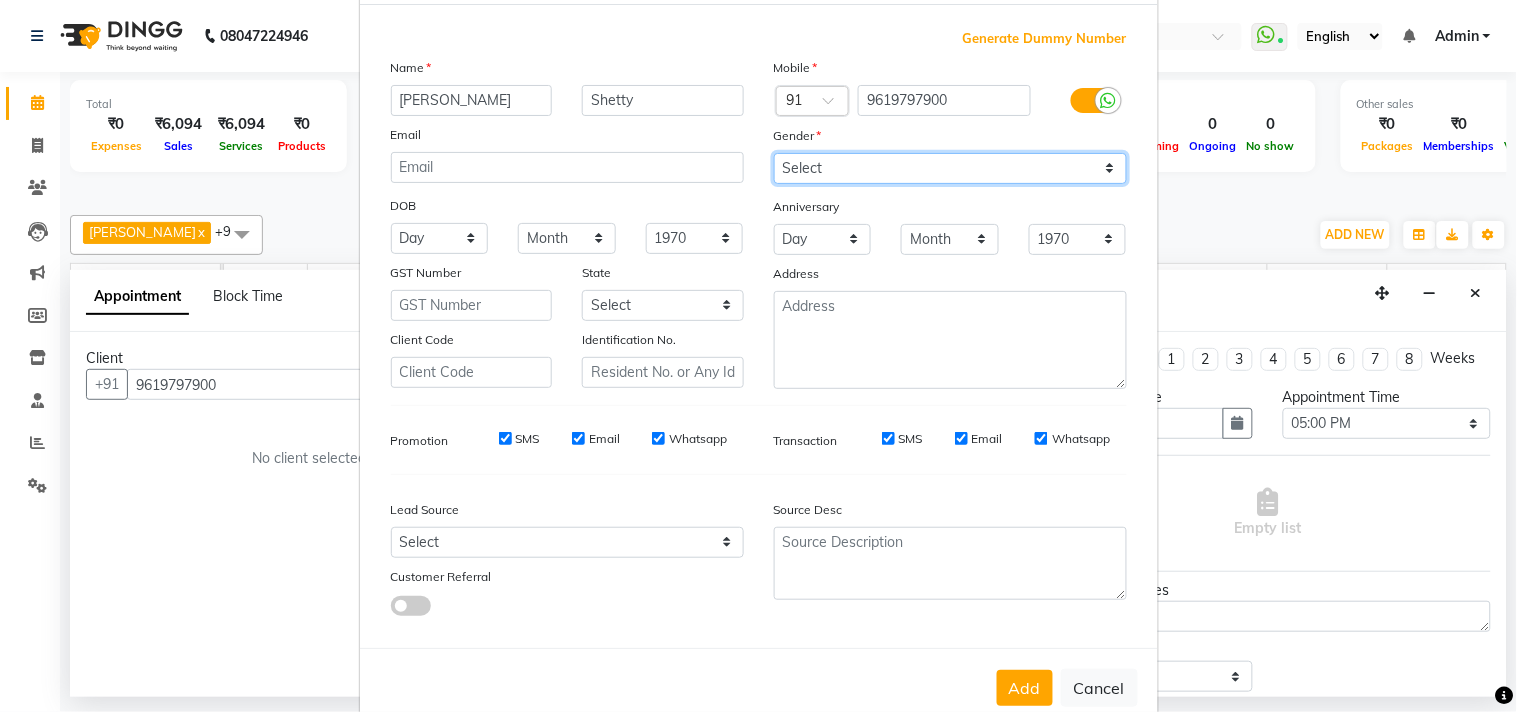 scroll, scrollTop: 138, scrollLeft: 0, axis: vertical 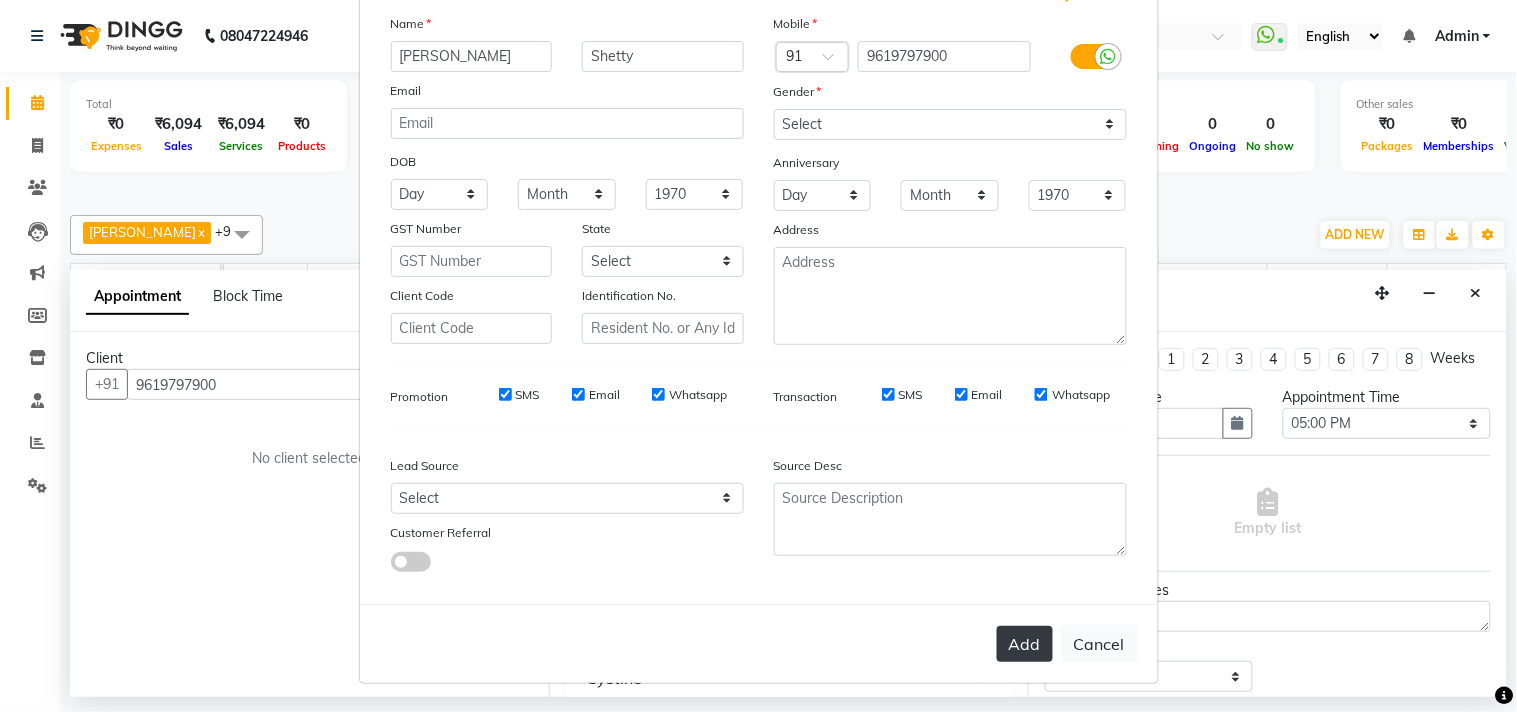 click on "Add" at bounding box center (1025, 644) 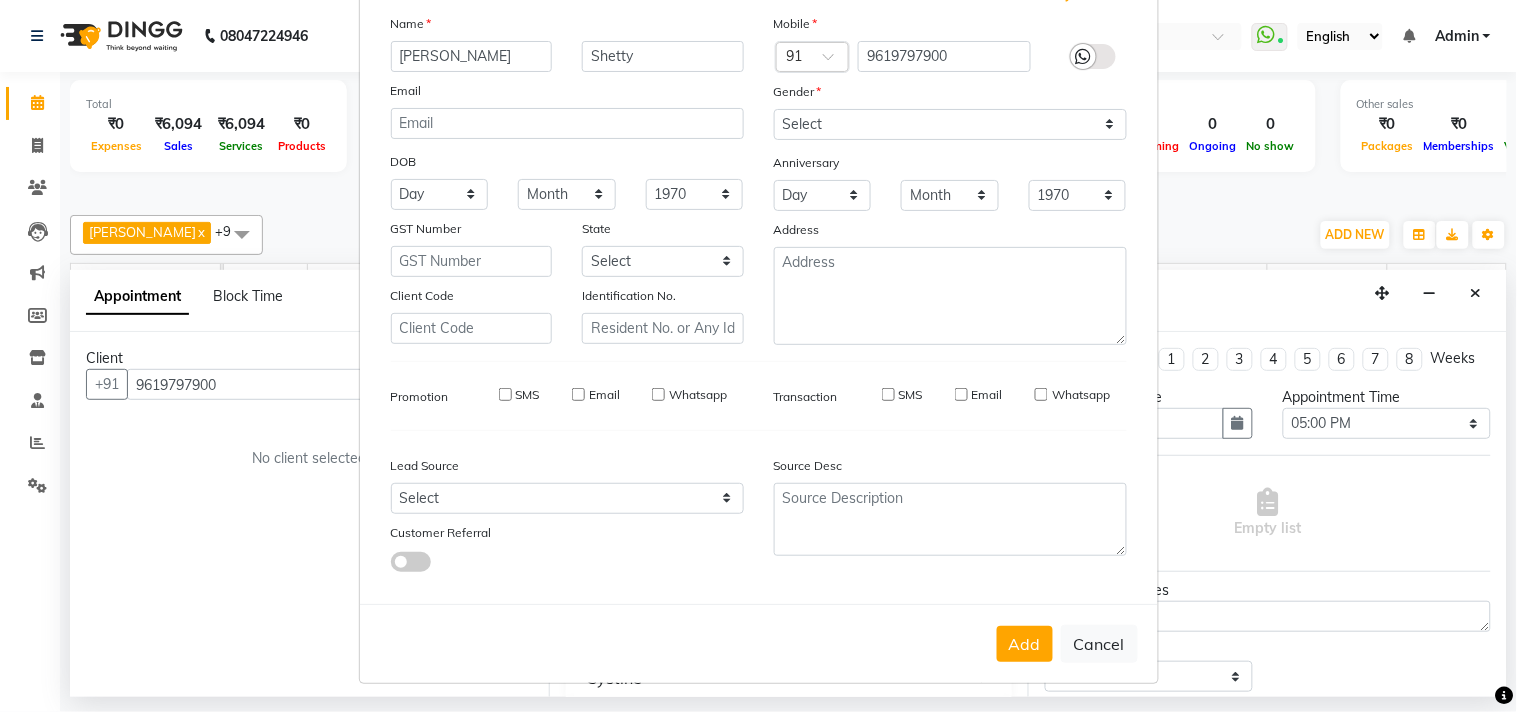 type 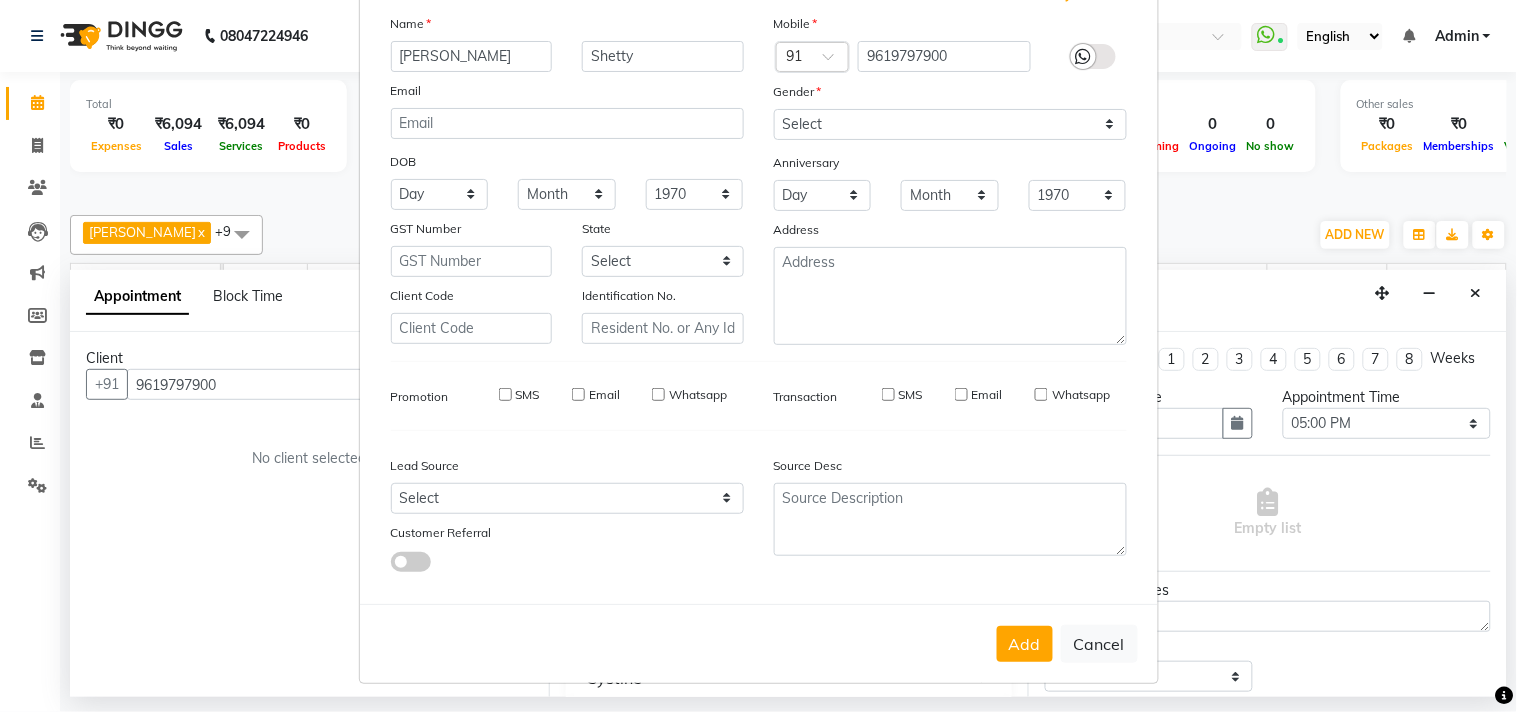 type 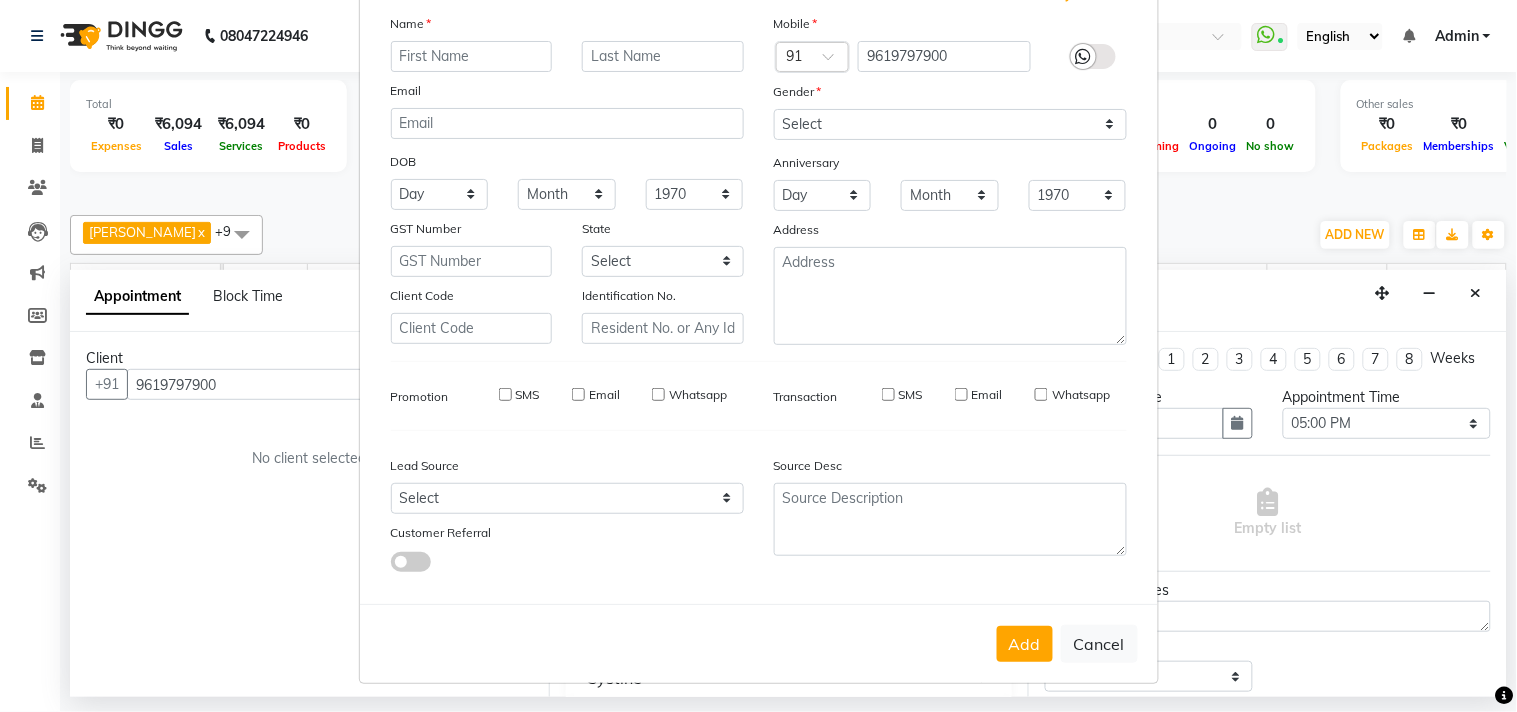 select 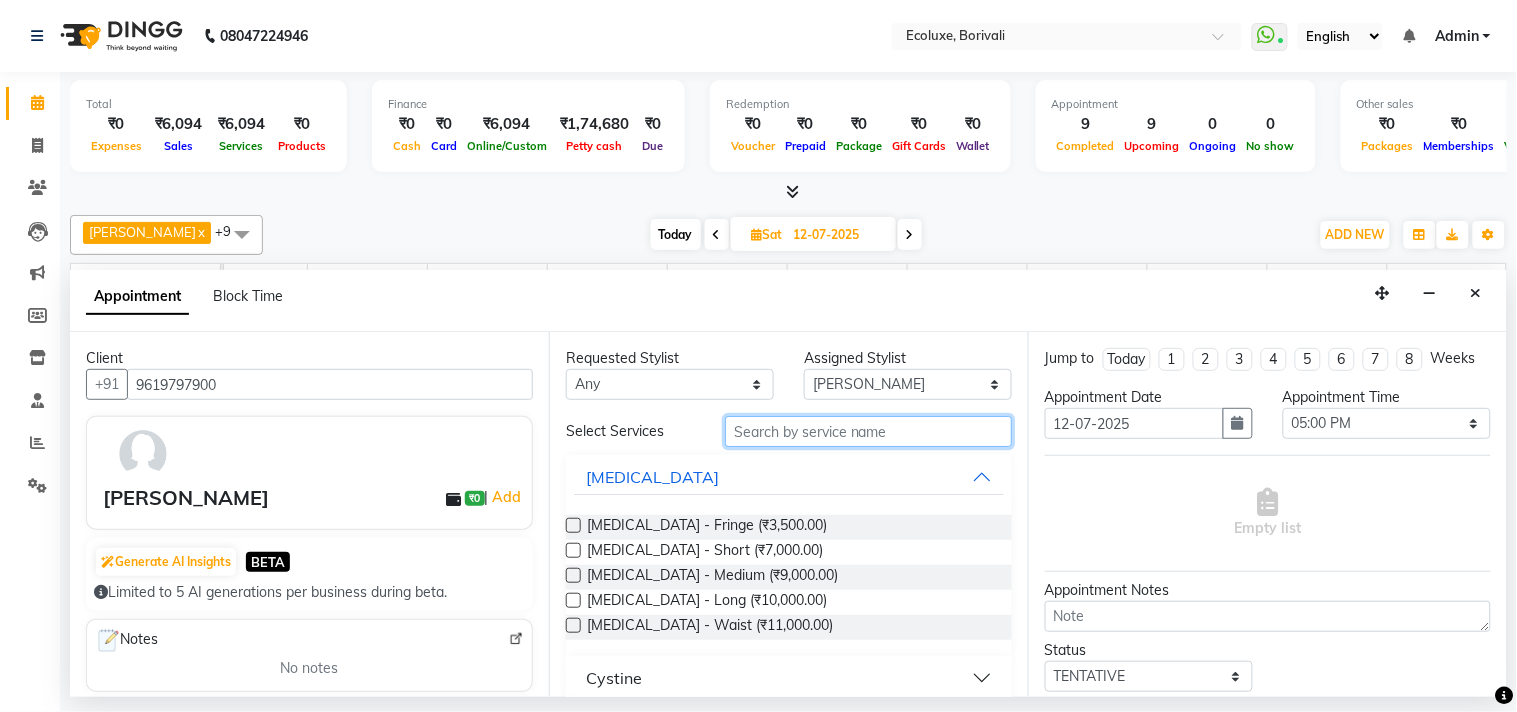 click at bounding box center [868, 431] 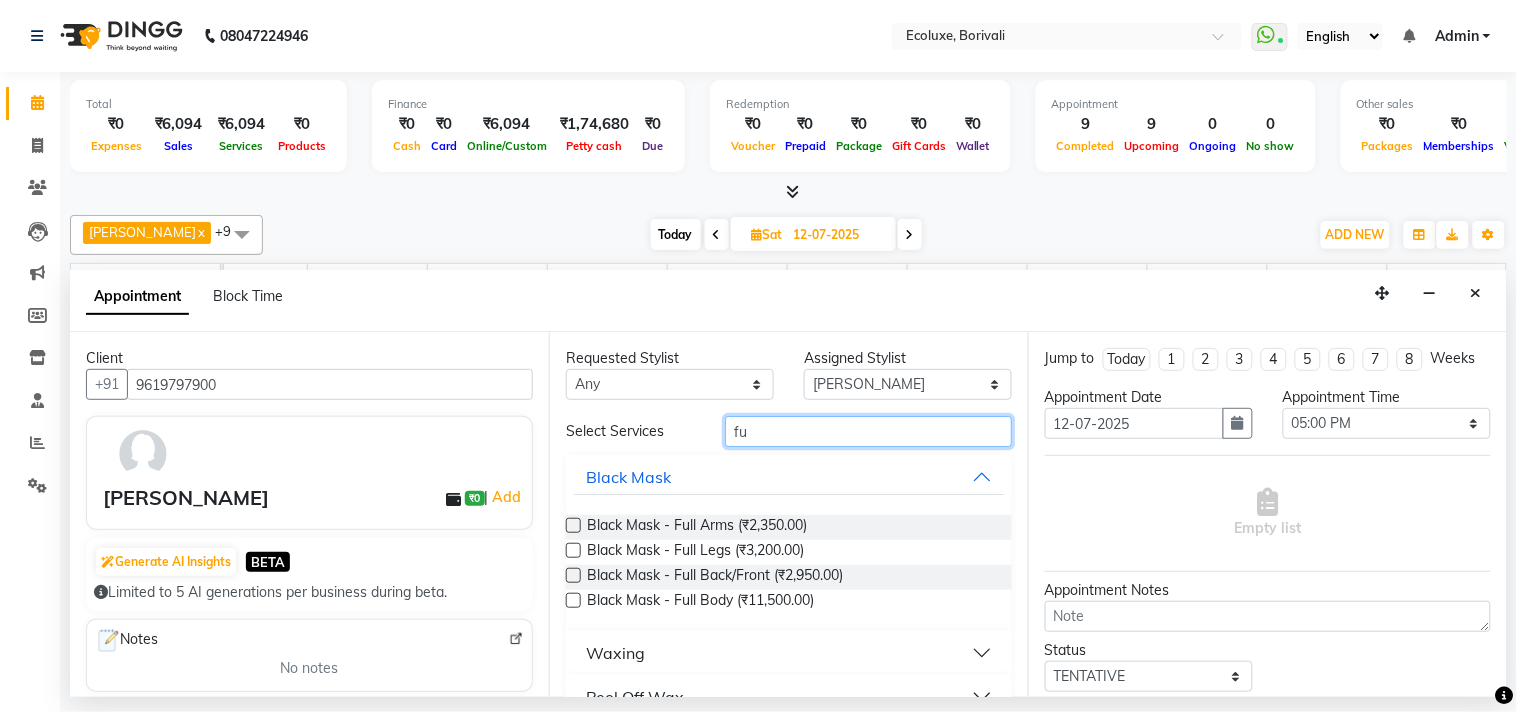 type on "f" 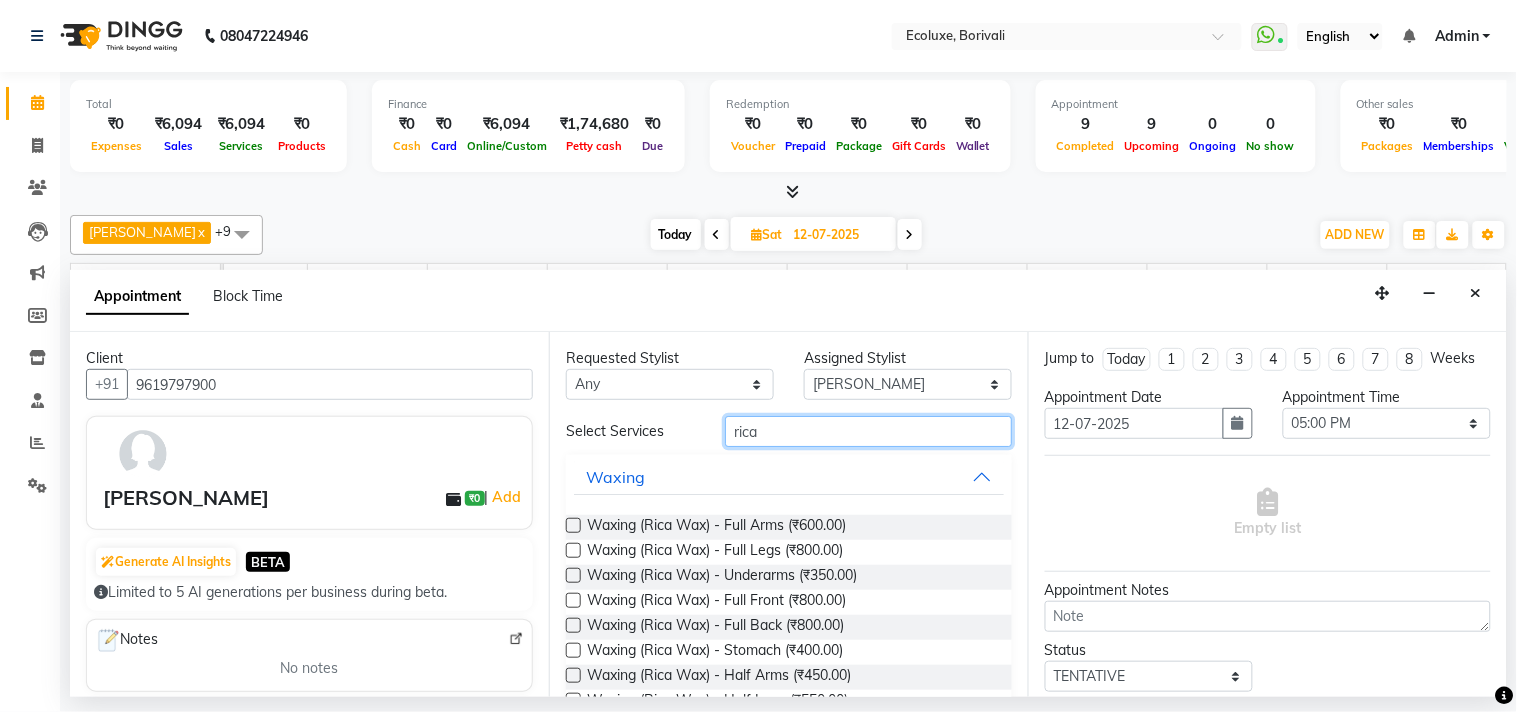 type on "rica" 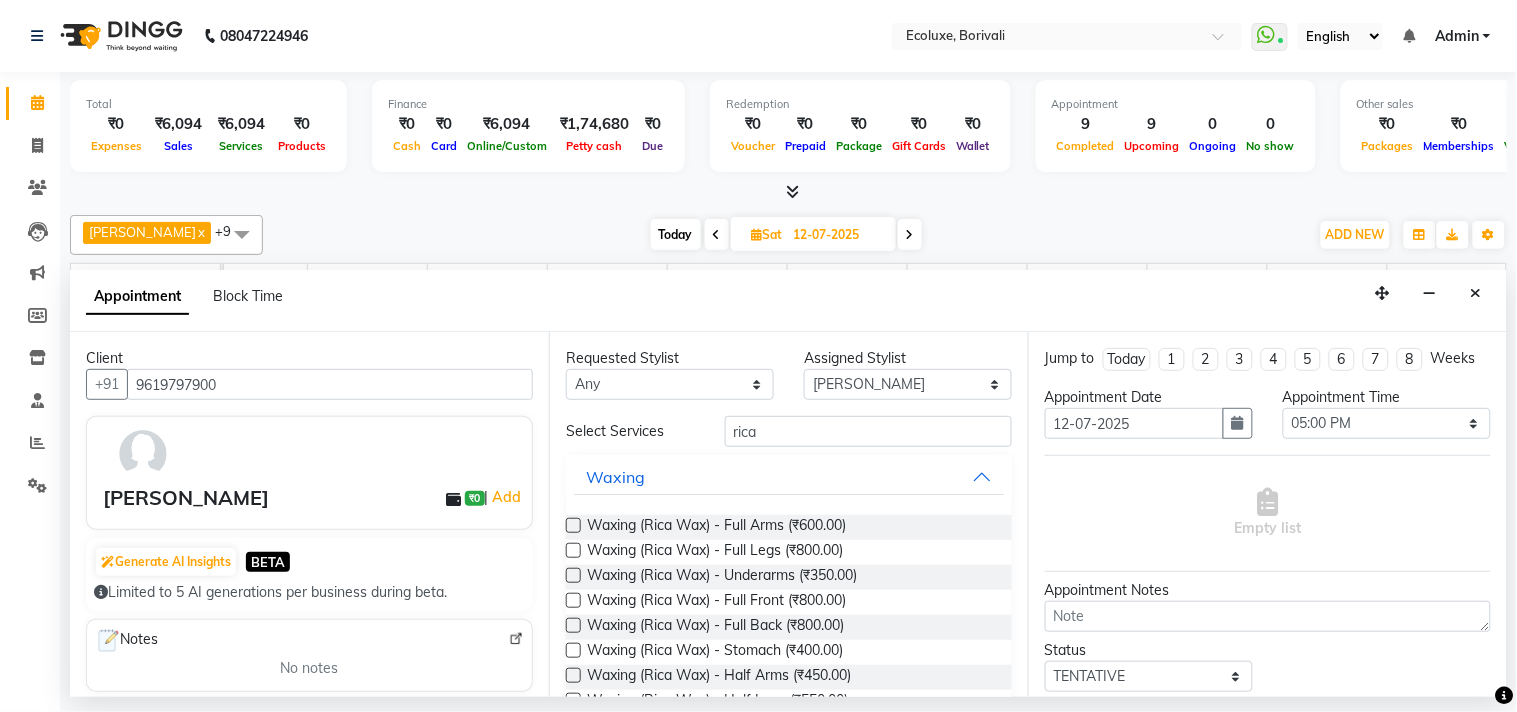 click at bounding box center (573, 525) 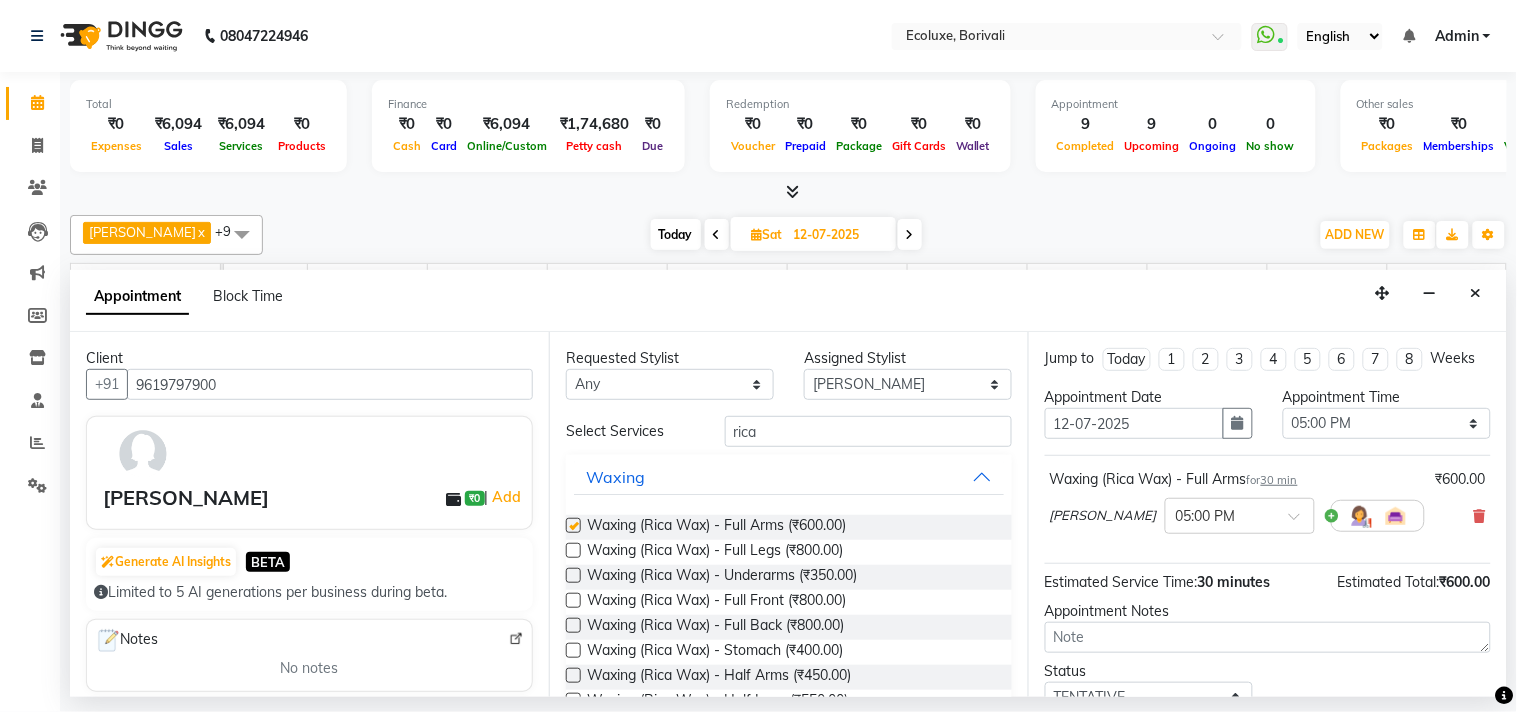 checkbox on "false" 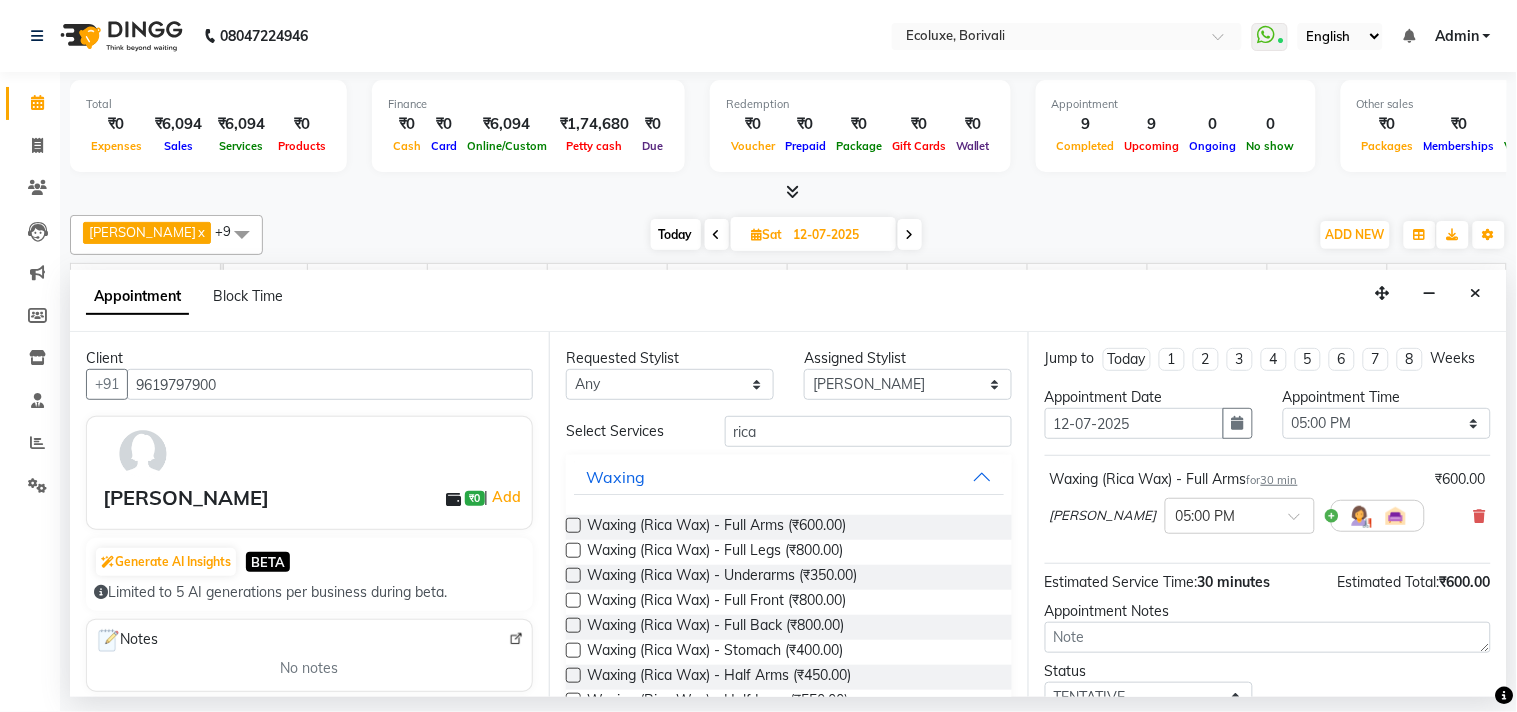 click at bounding box center [573, 575] 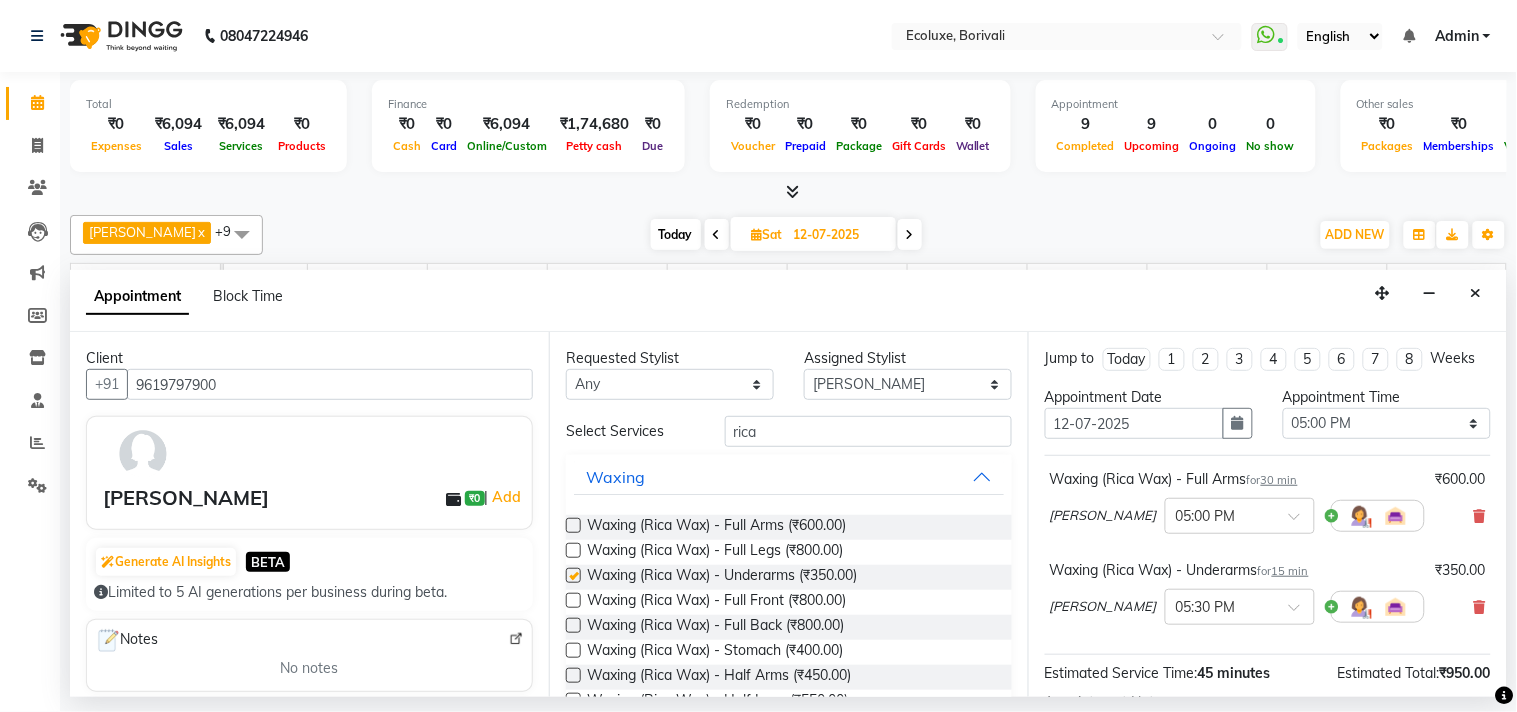 checkbox on "false" 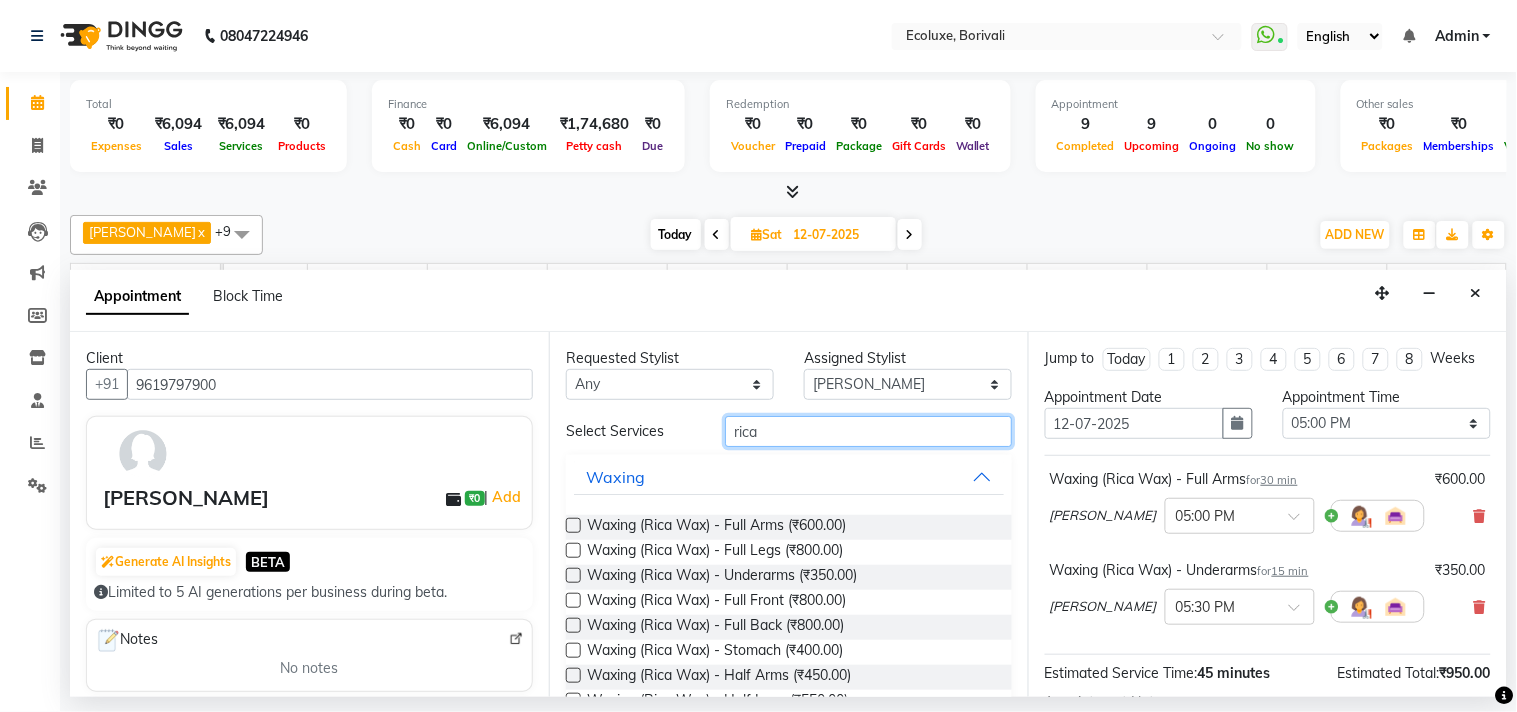 click on "rica" at bounding box center [868, 431] 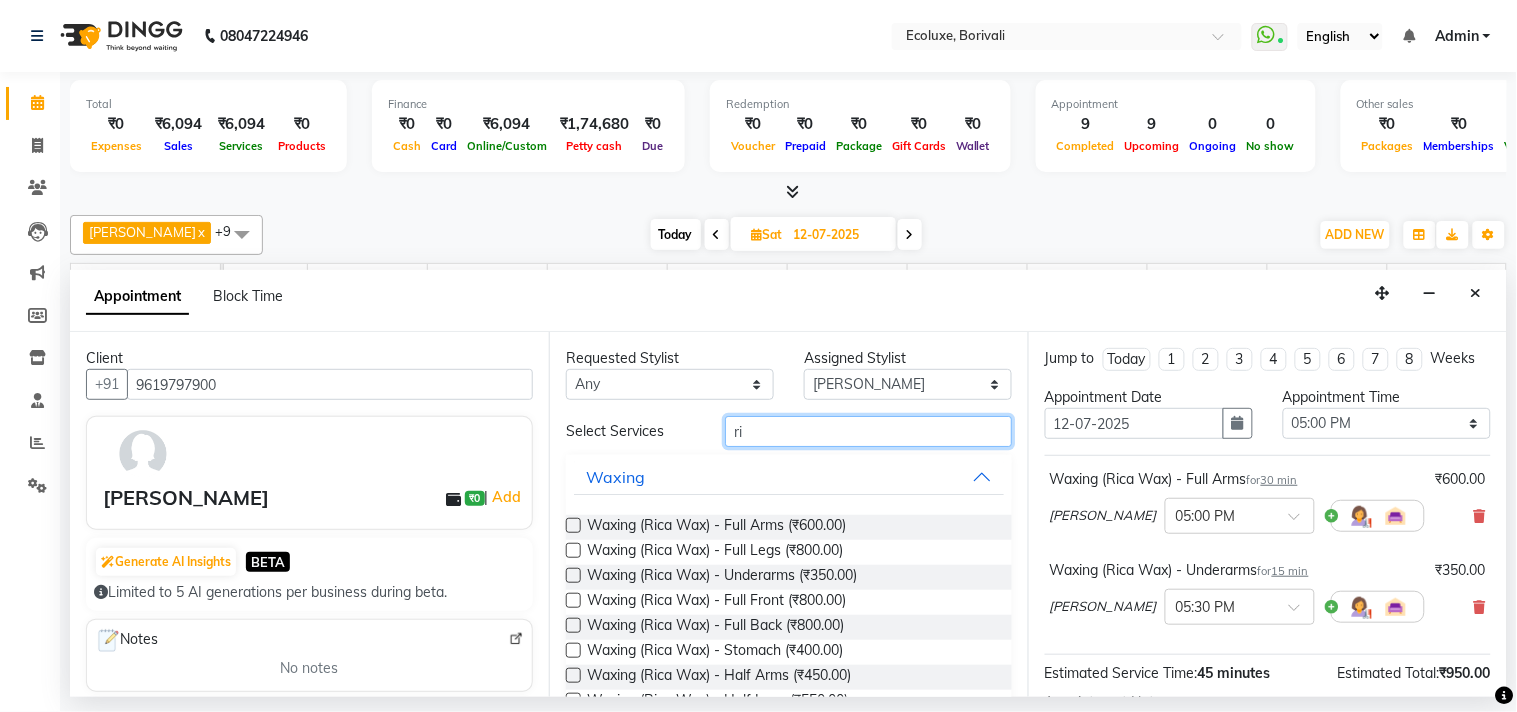 type on "r" 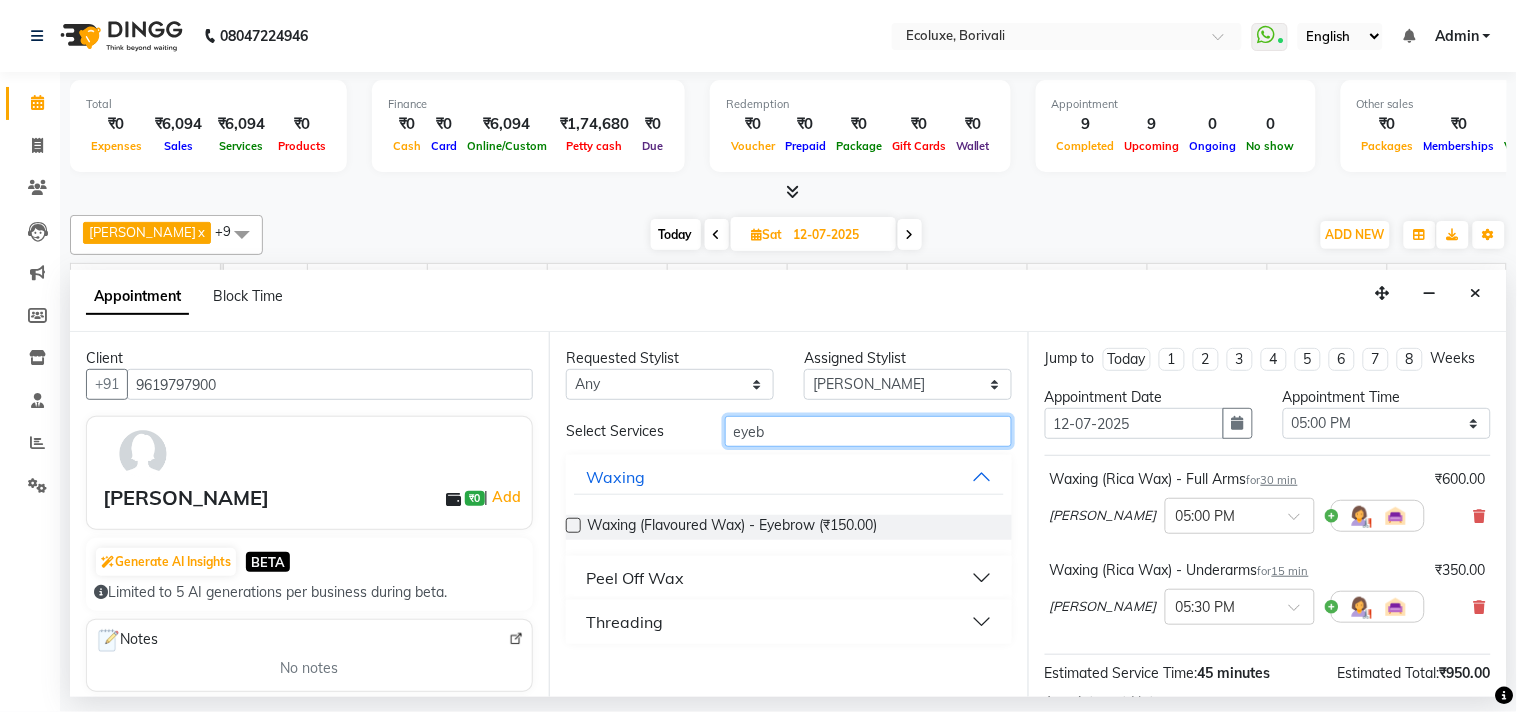 type on "eyeb" 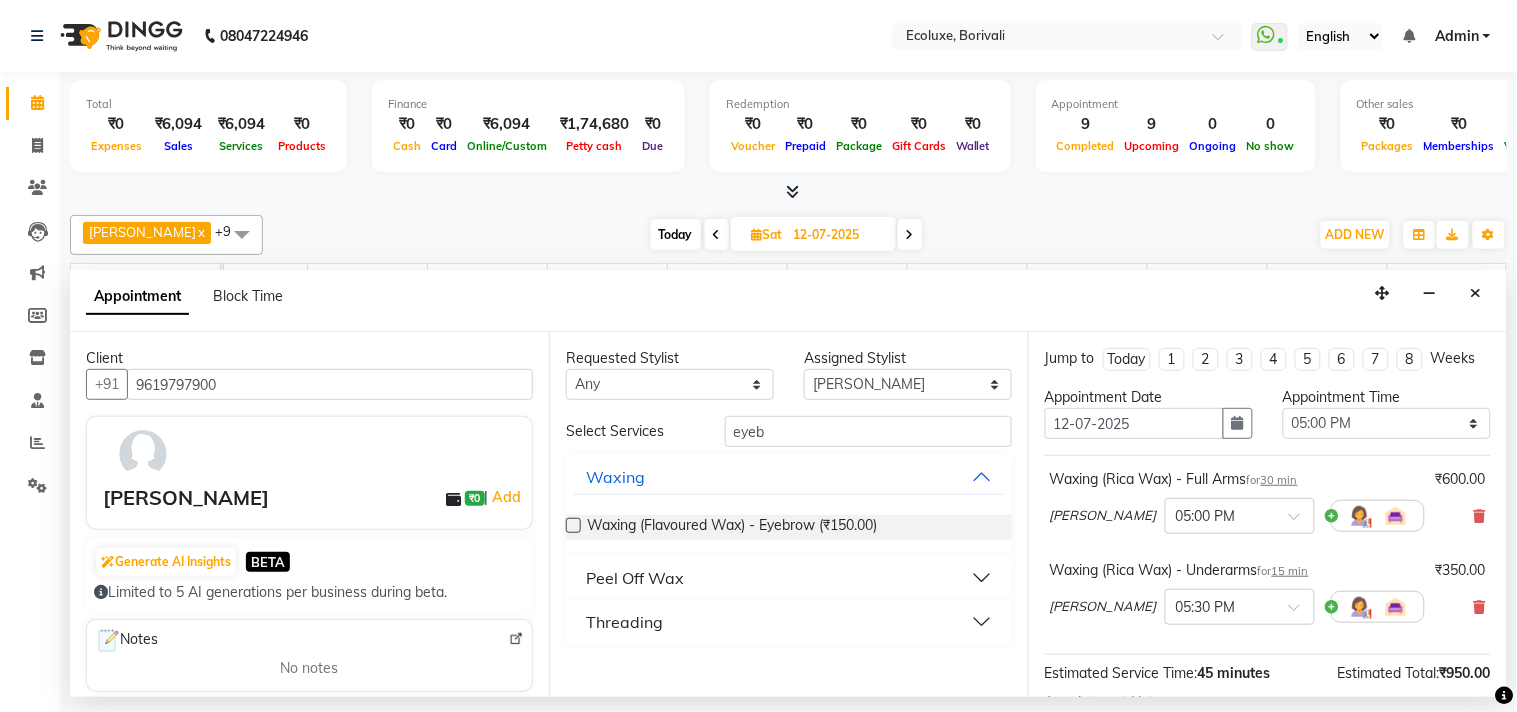 click on "Threading" at bounding box center [624, 622] 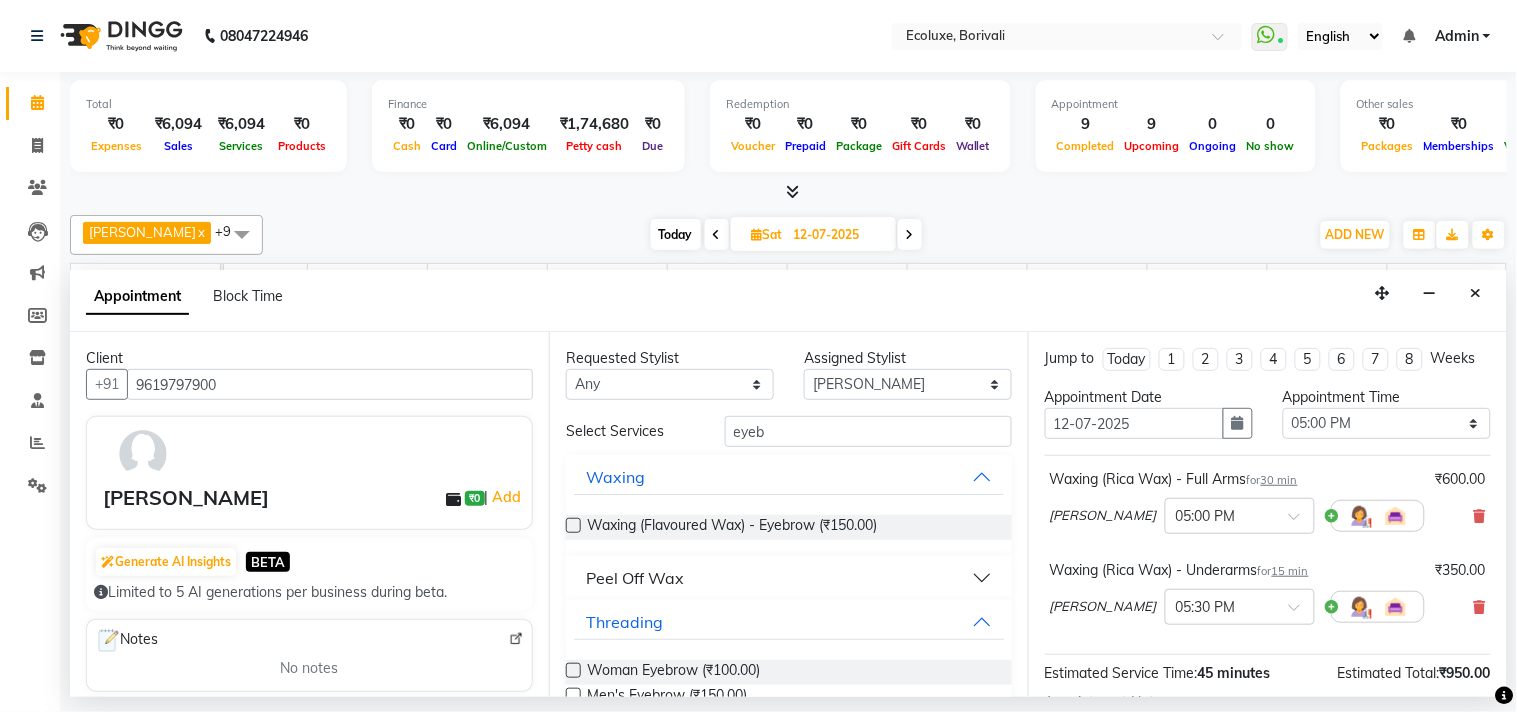 click at bounding box center (573, 670) 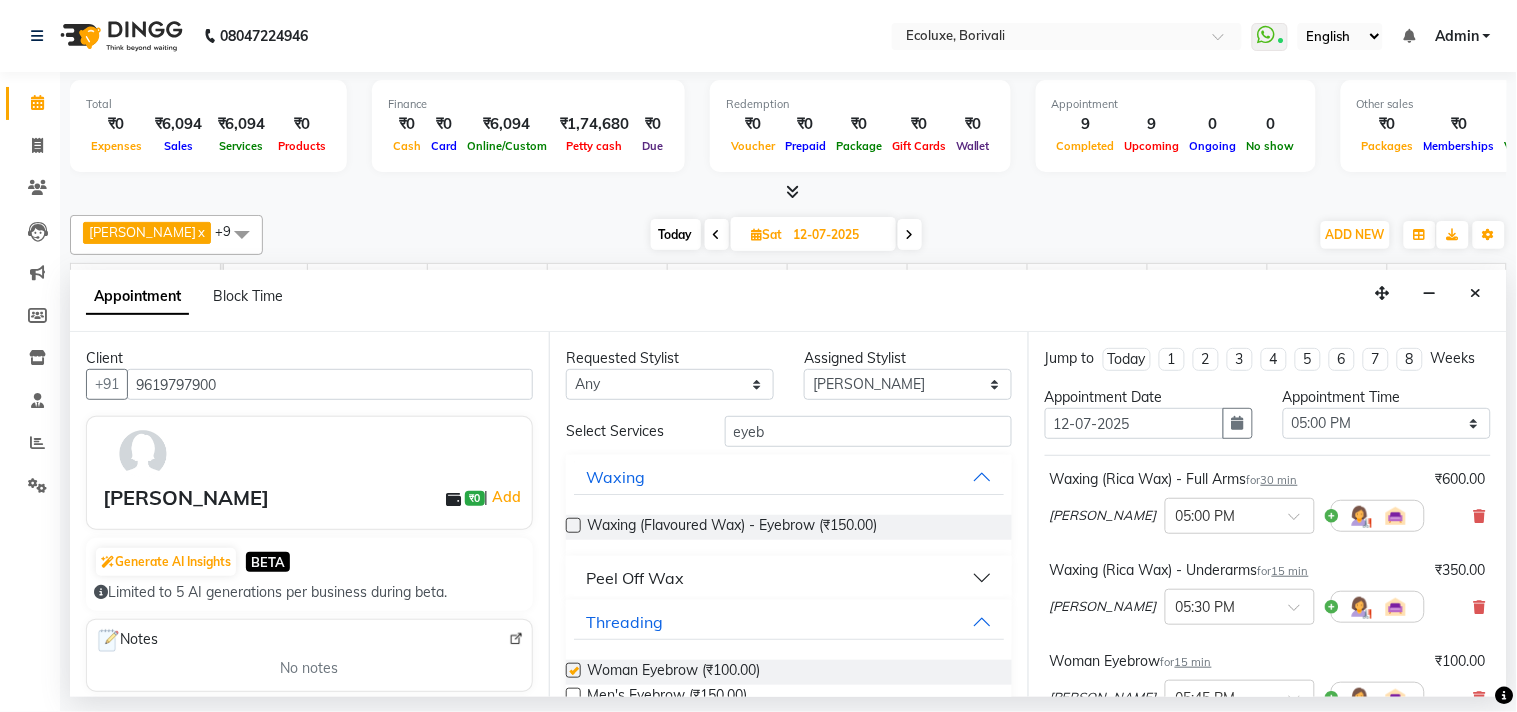 checkbox on "false" 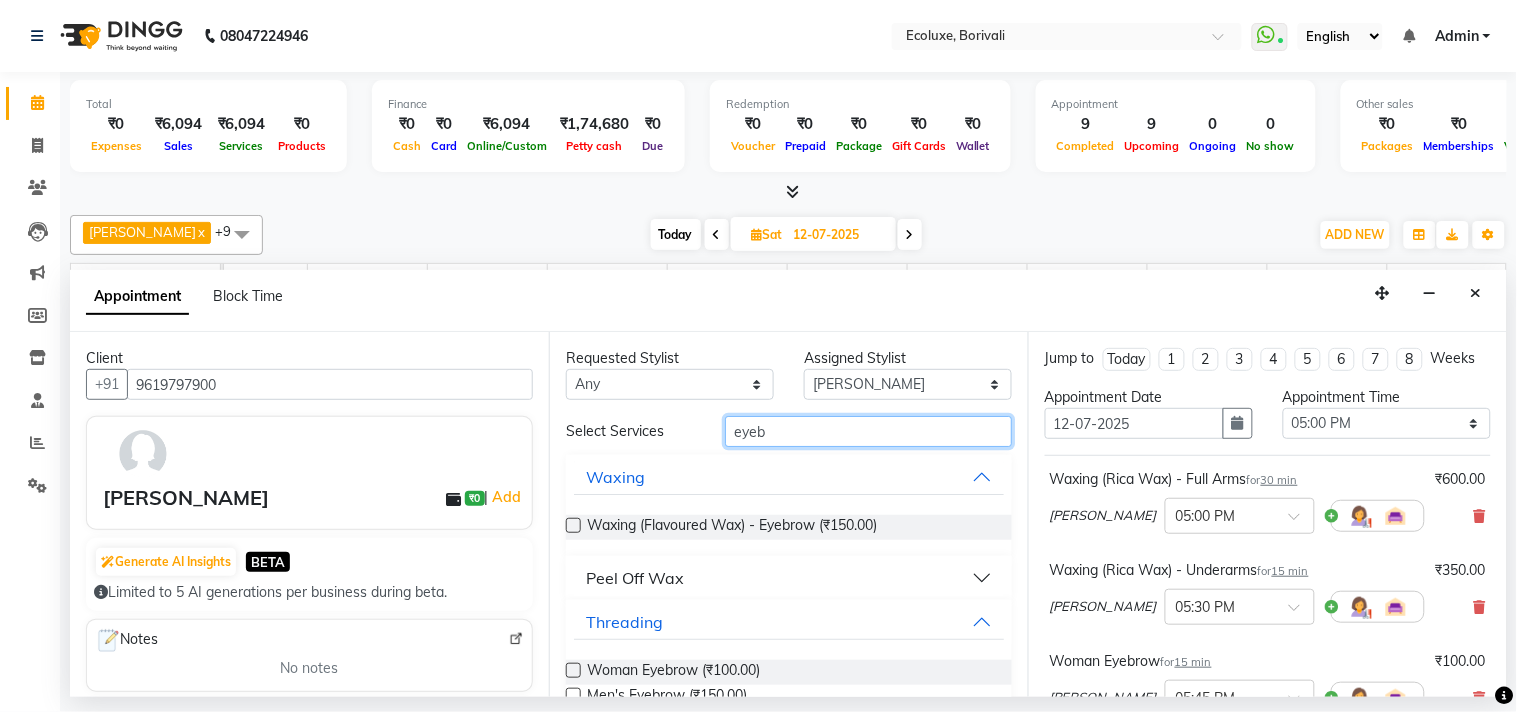 click on "eyeb" at bounding box center [868, 431] 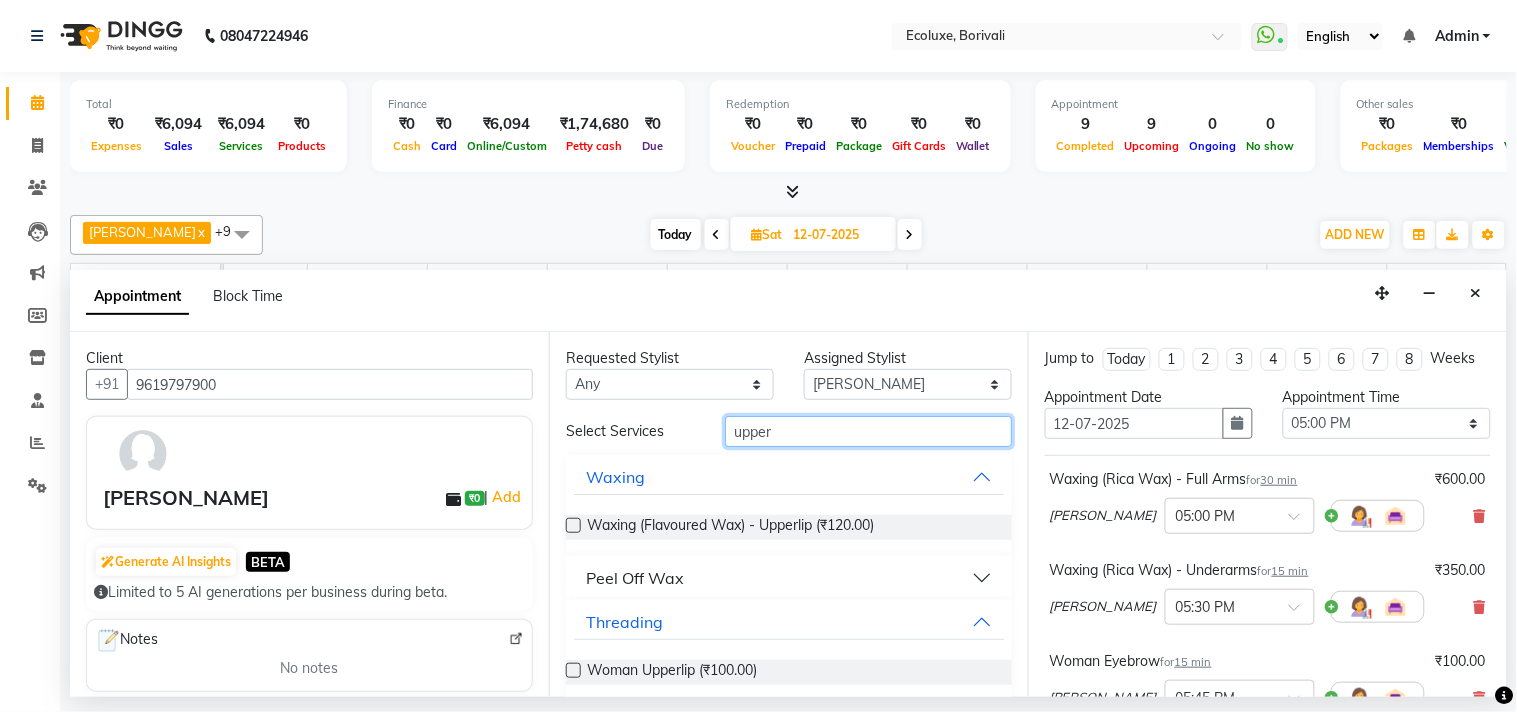 type on "upper" 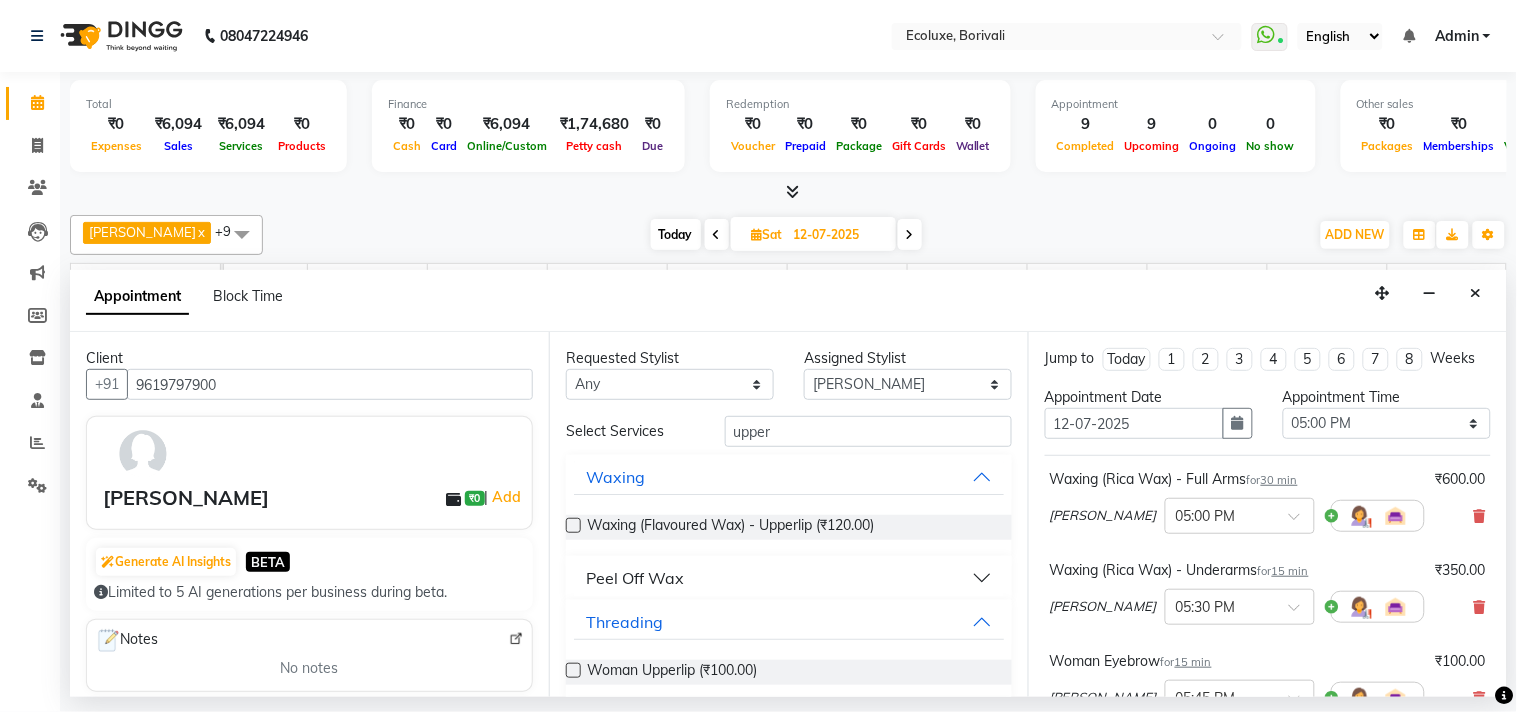 click at bounding box center (573, 670) 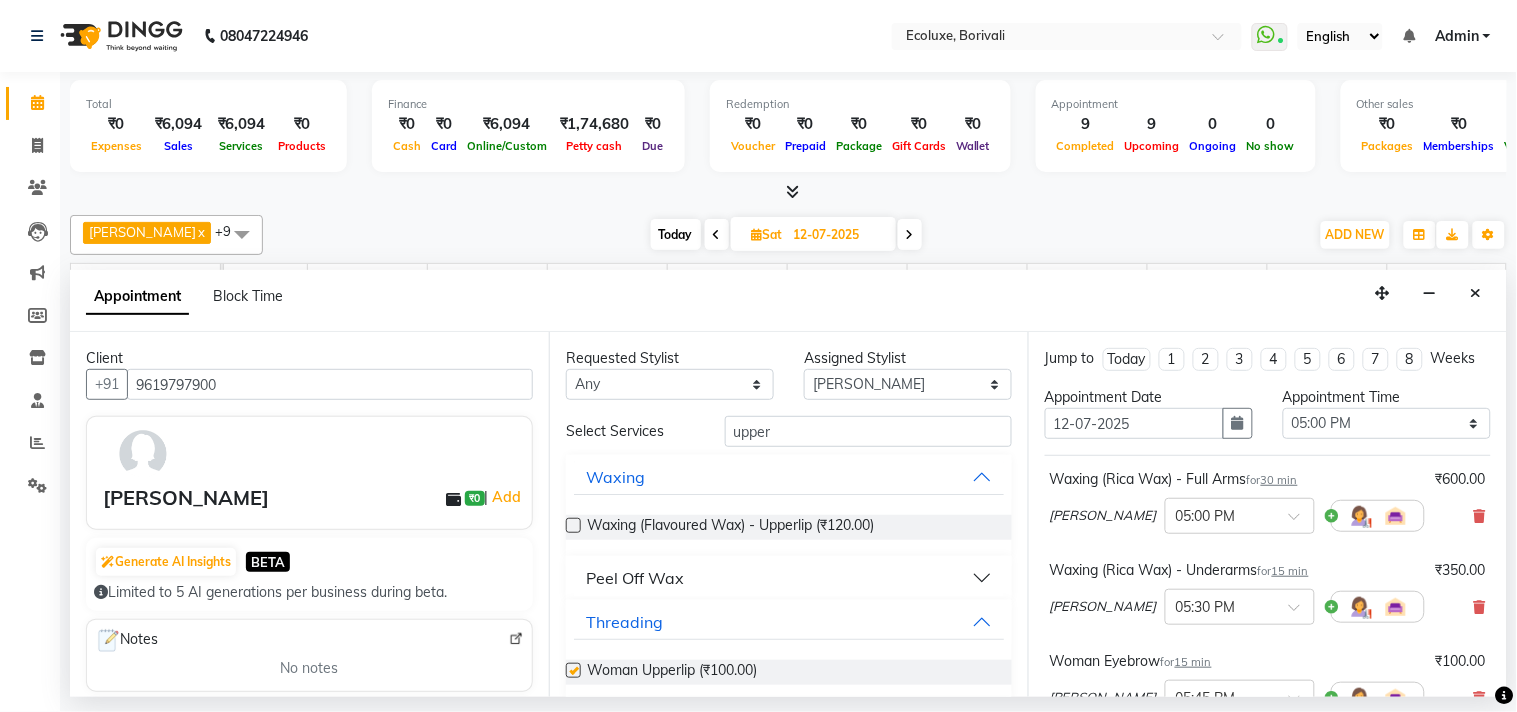 checkbox on "false" 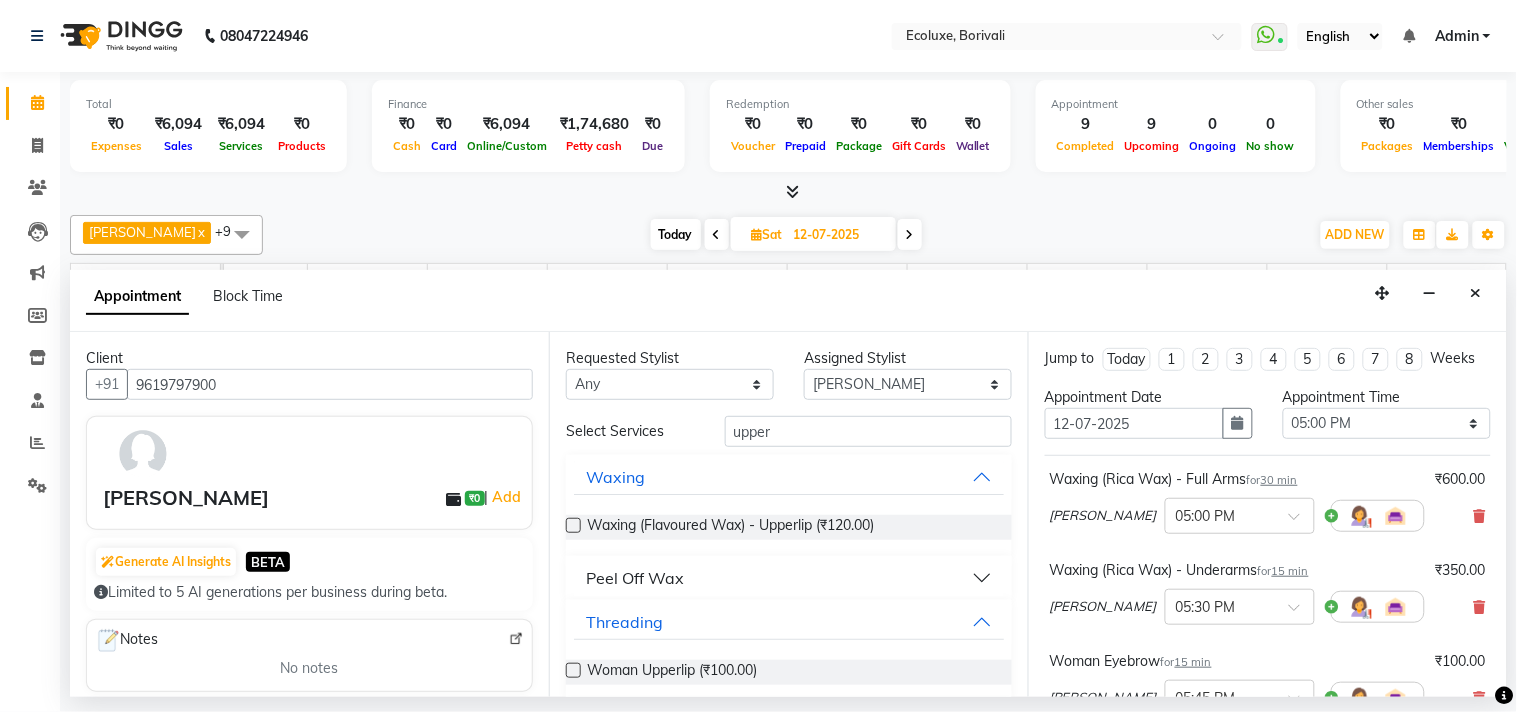 scroll, scrollTop: 222, scrollLeft: 0, axis: vertical 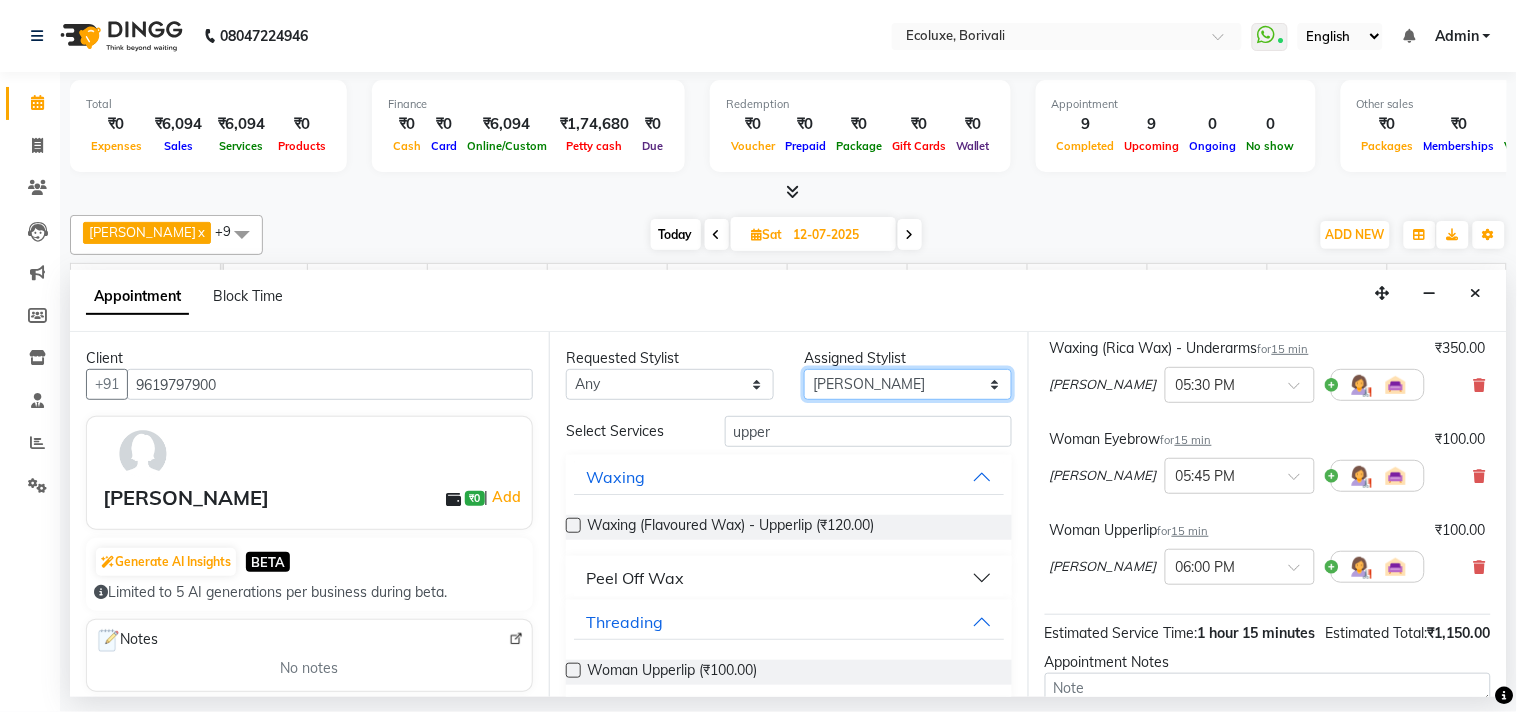 click on "Select [PERSON_NAME] Faiz Geeta [PERSON_NAME]   [PERSON_NAME] Khende [PERSON_NAME]  [PERSON_NAME] [MEDICAL_DATA][PERSON_NAME] [PERSON_NAME] [PERSON_NAME]  [PERSON_NAME] Wezah" at bounding box center [908, 384] 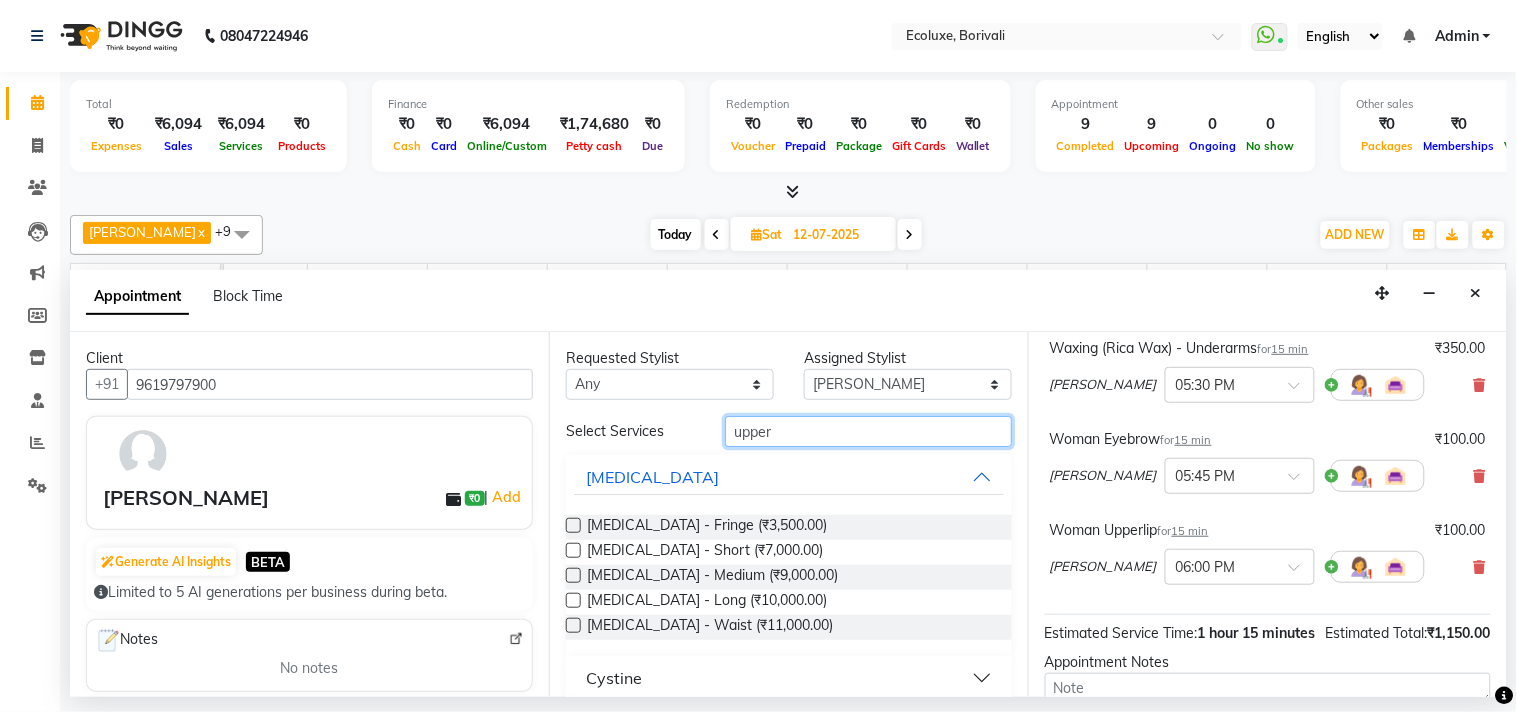 click on "upper" at bounding box center (868, 431) 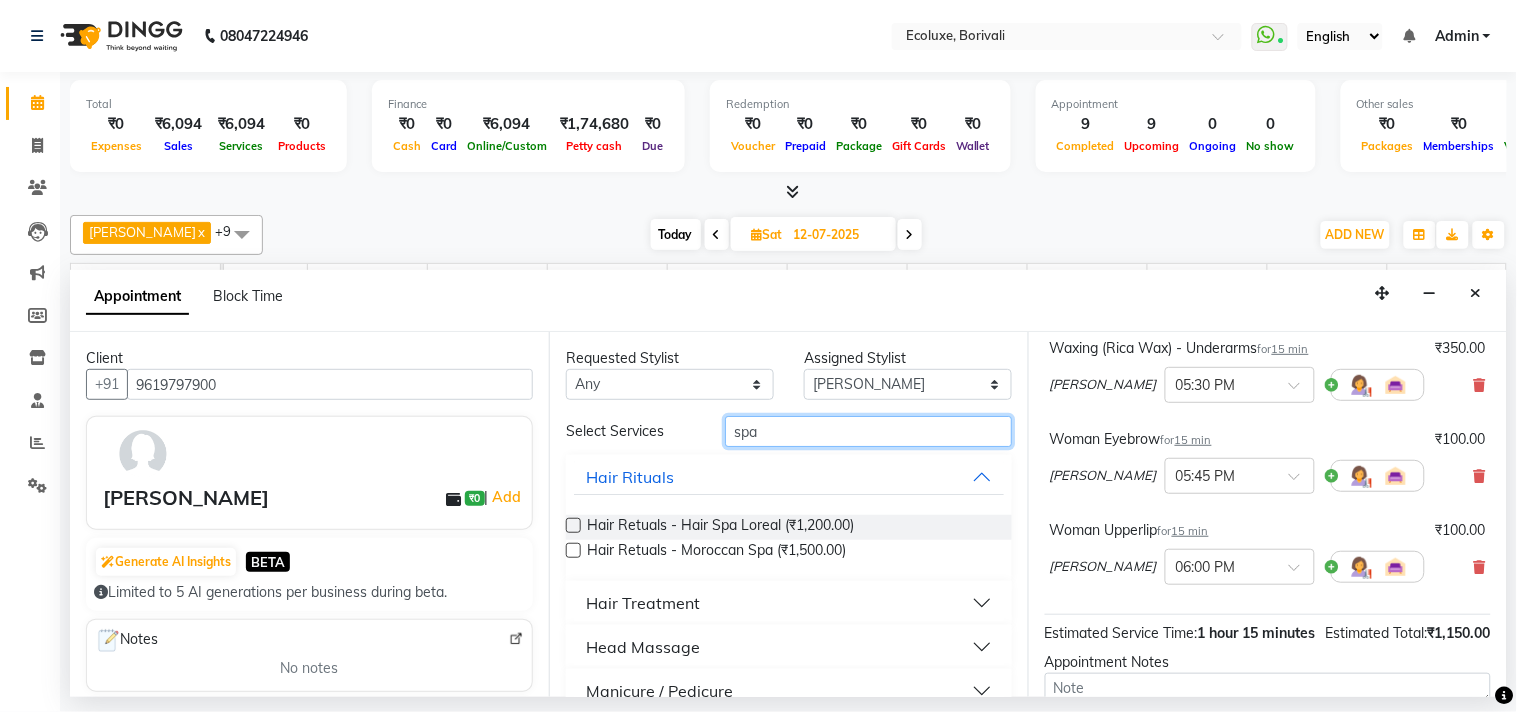 scroll, scrollTop: 31, scrollLeft: 0, axis: vertical 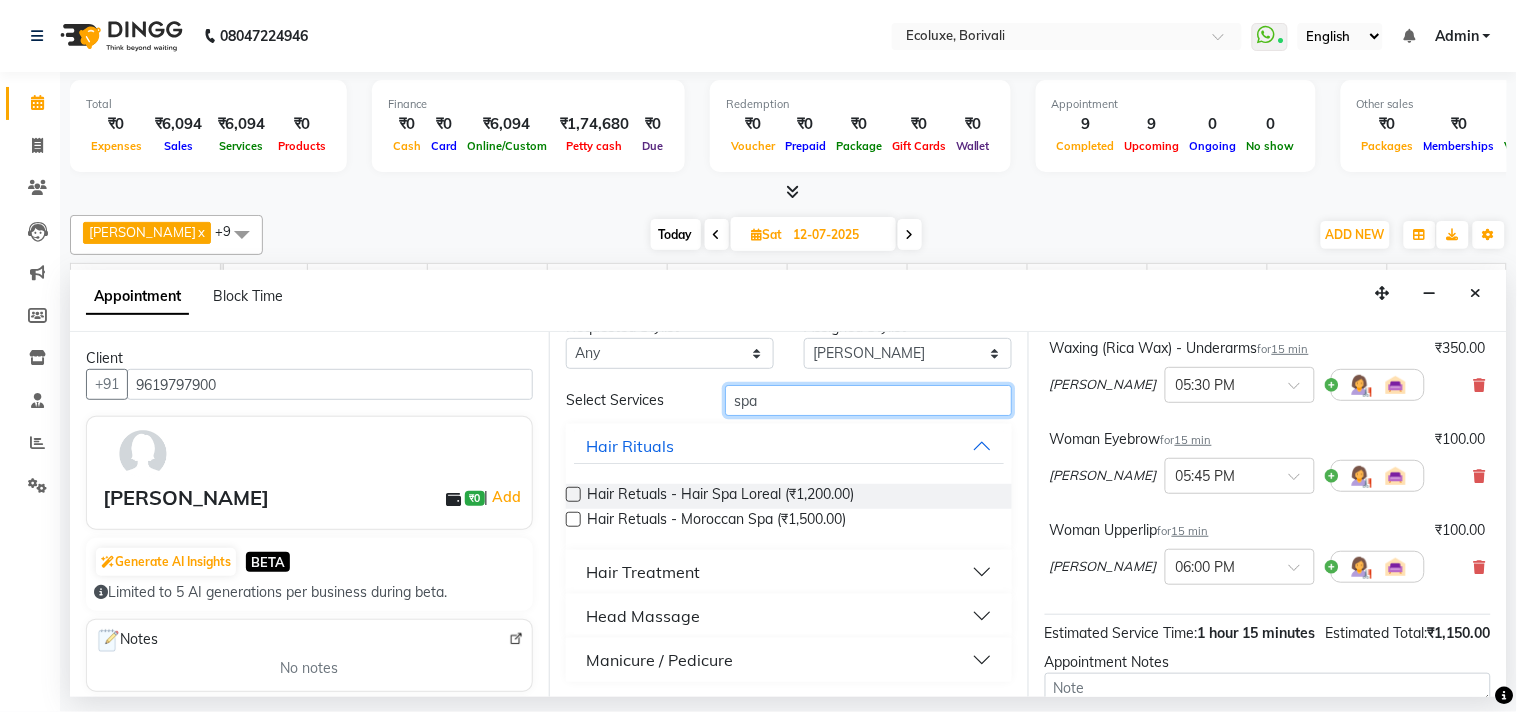 type on "spa" 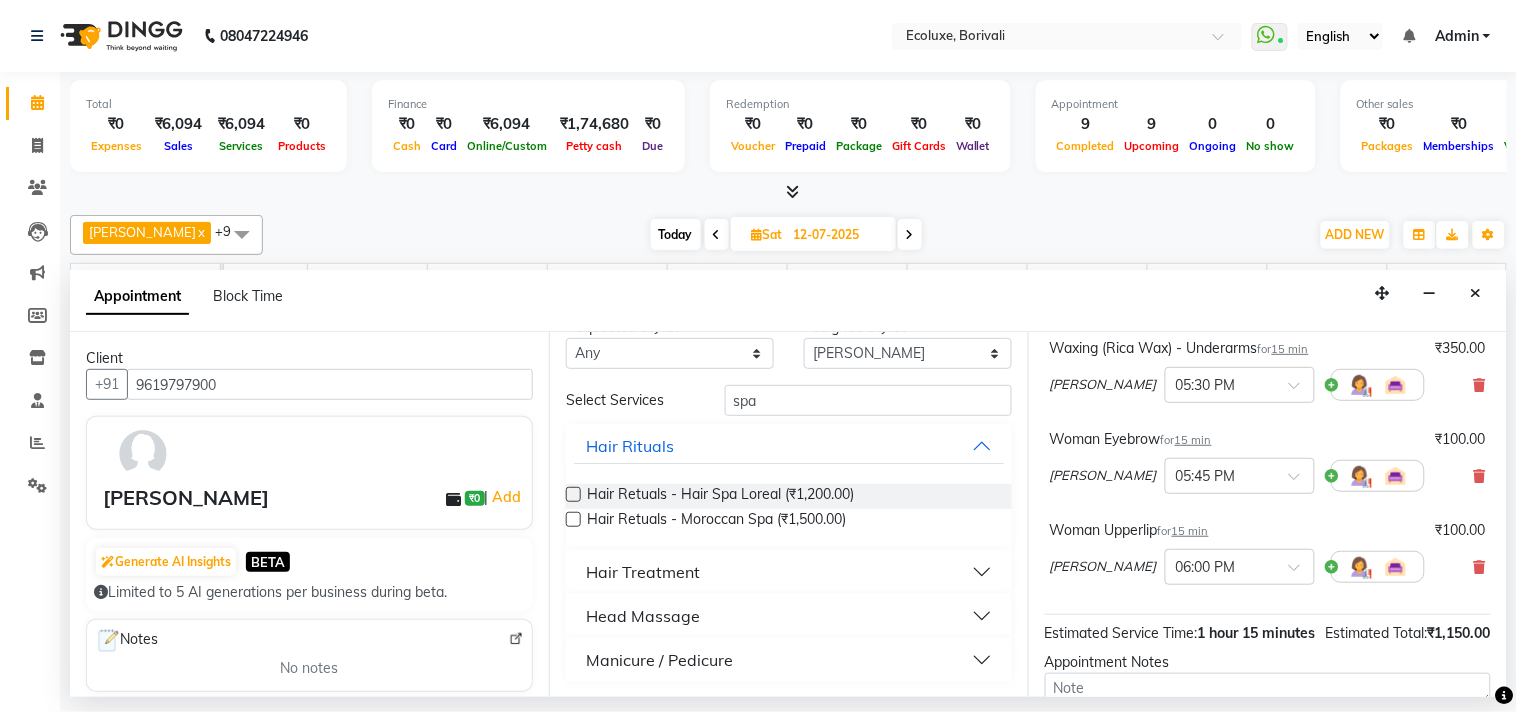 click on "Head Massage" at bounding box center (643, 616) 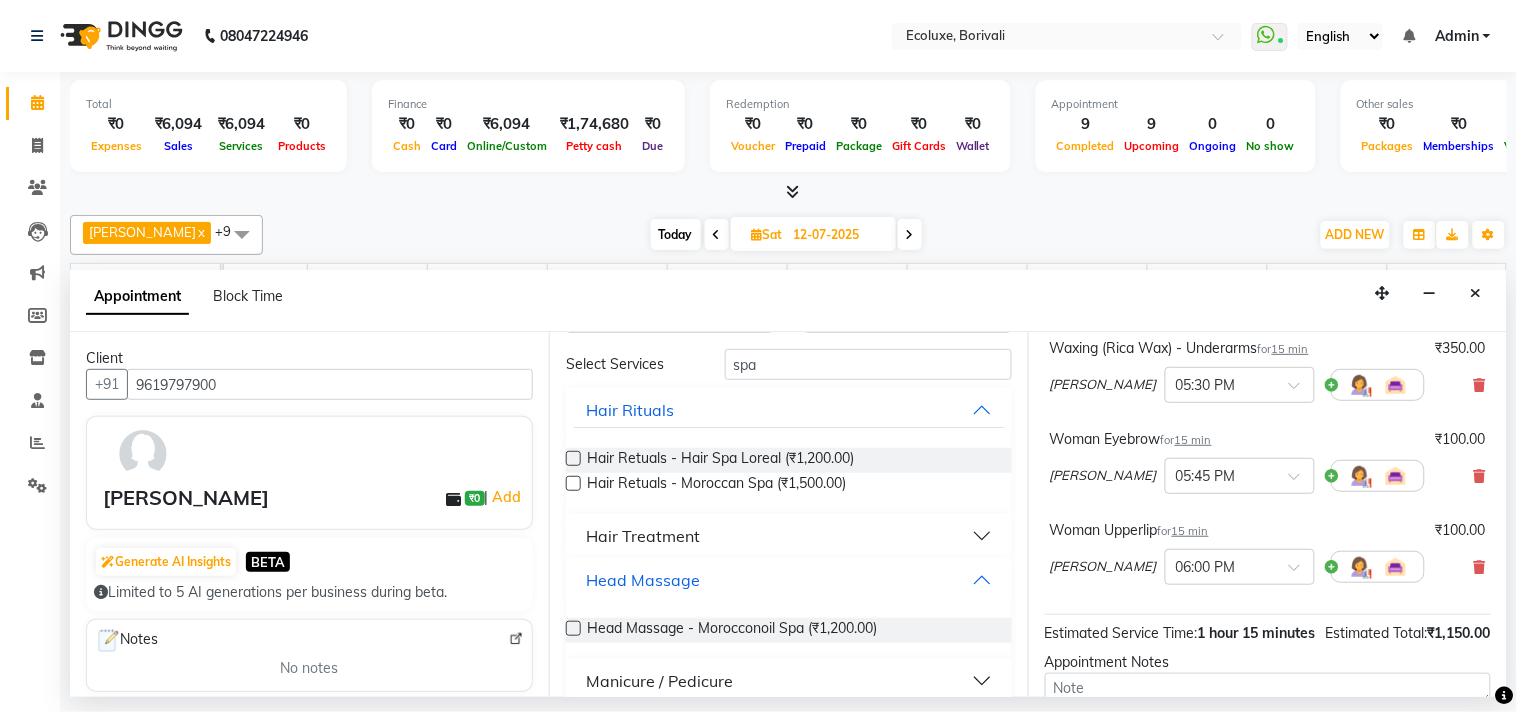 scroll, scrollTop: 87, scrollLeft: 0, axis: vertical 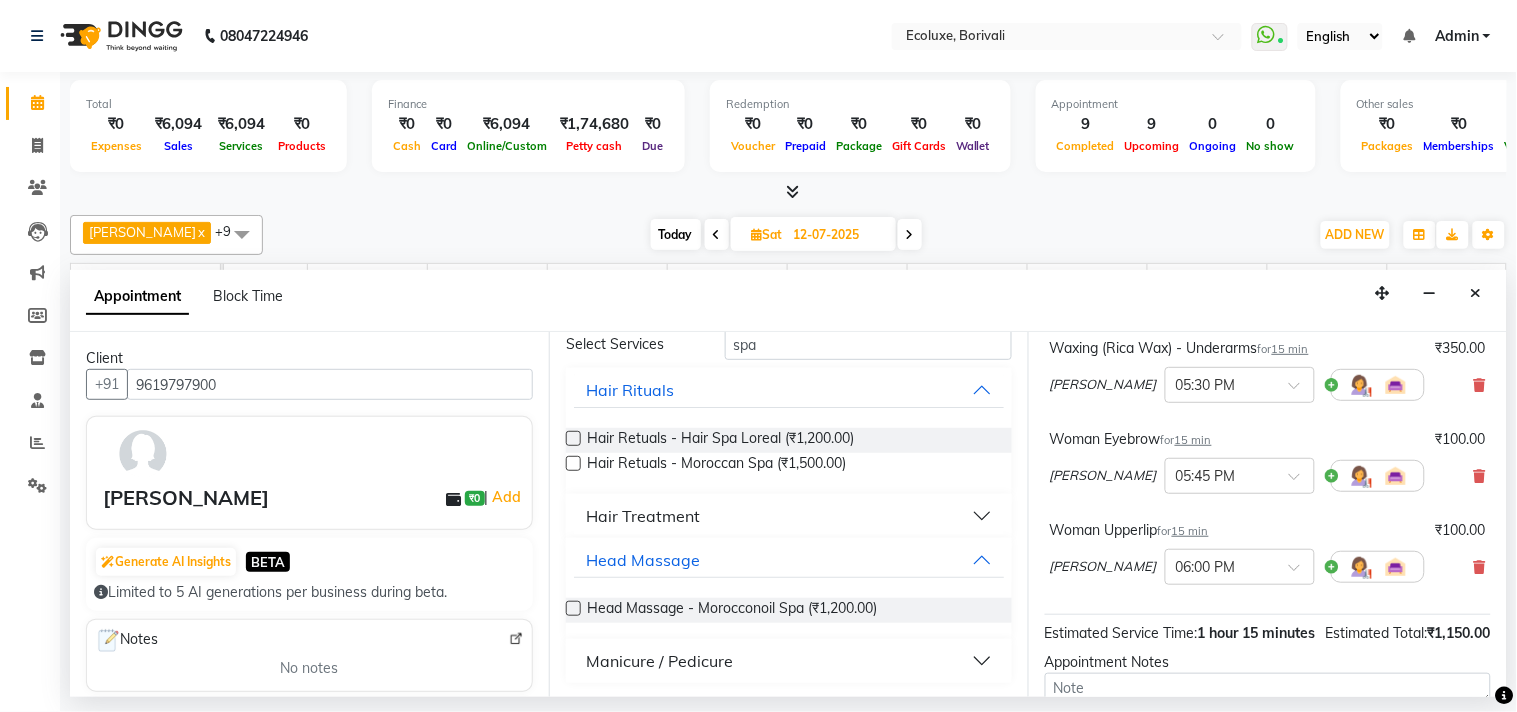 click on "Hair Treatment" at bounding box center (643, 516) 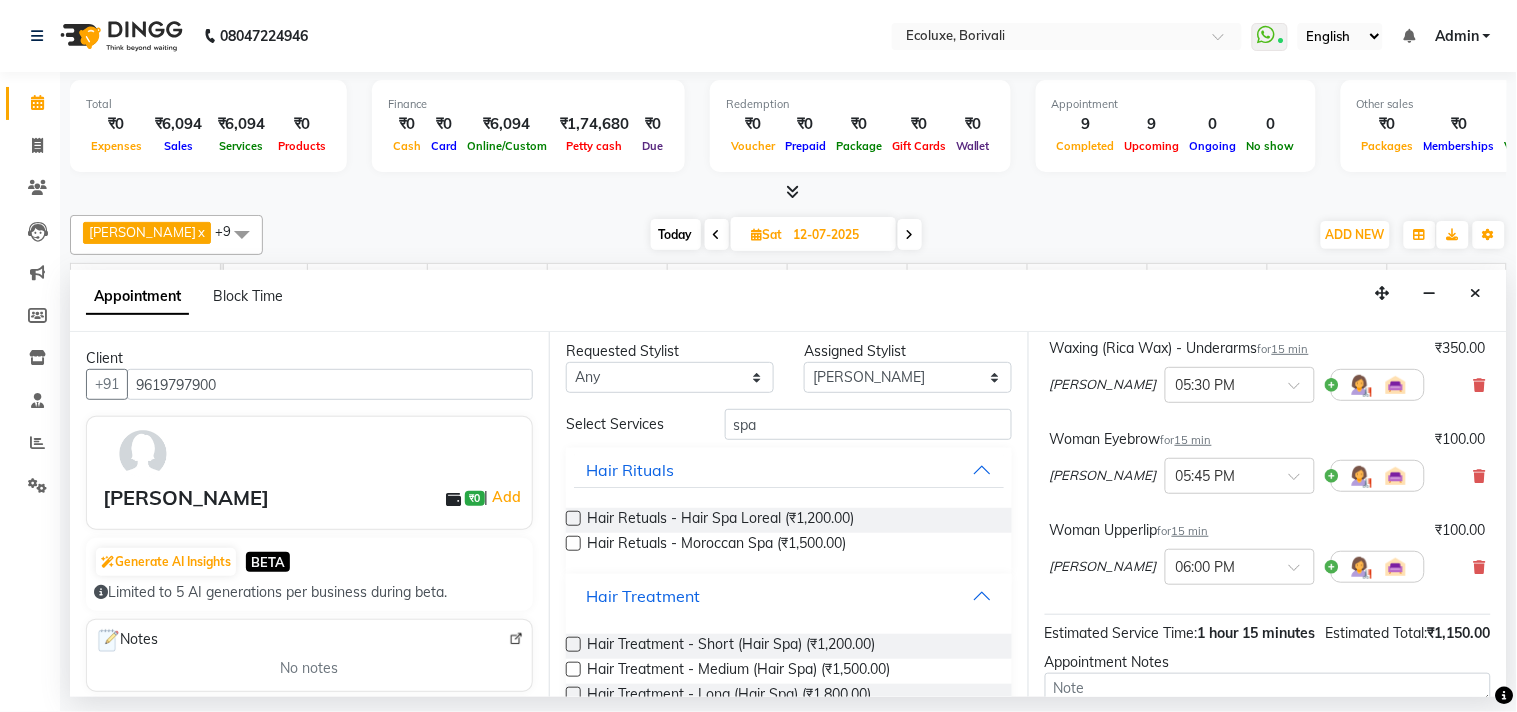 scroll, scrollTop: 0, scrollLeft: 0, axis: both 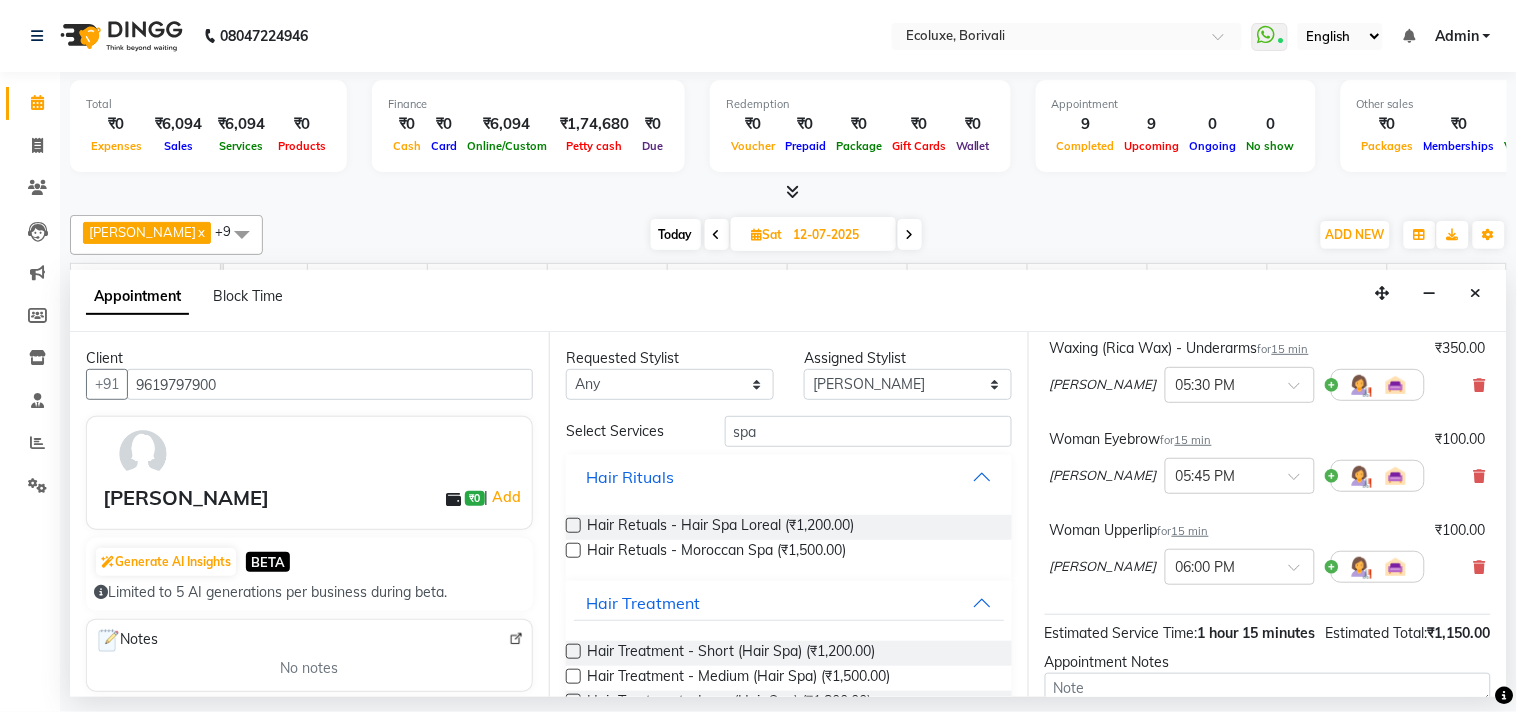 click on "Hair Rituals" at bounding box center (789, 477) 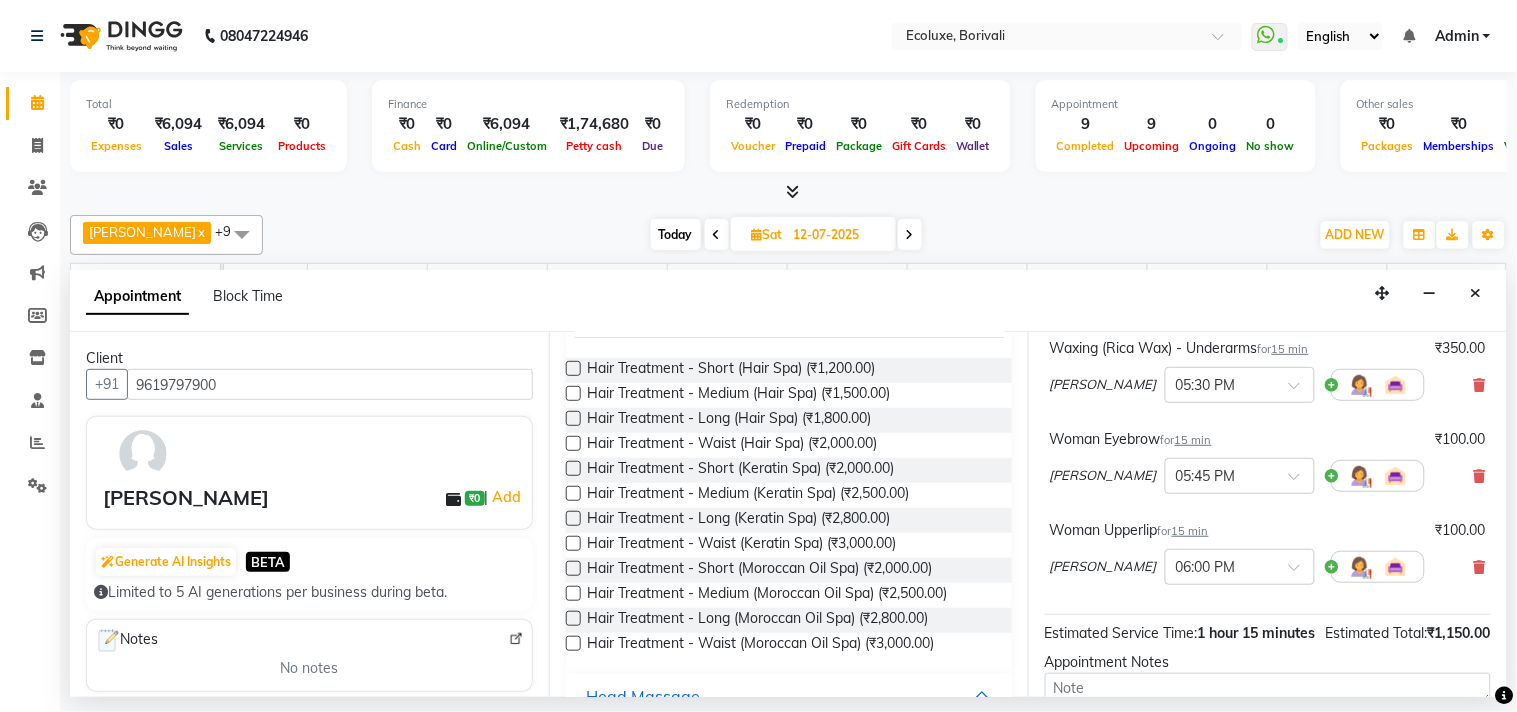 scroll, scrollTop: 222, scrollLeft: 0, axis: vertical 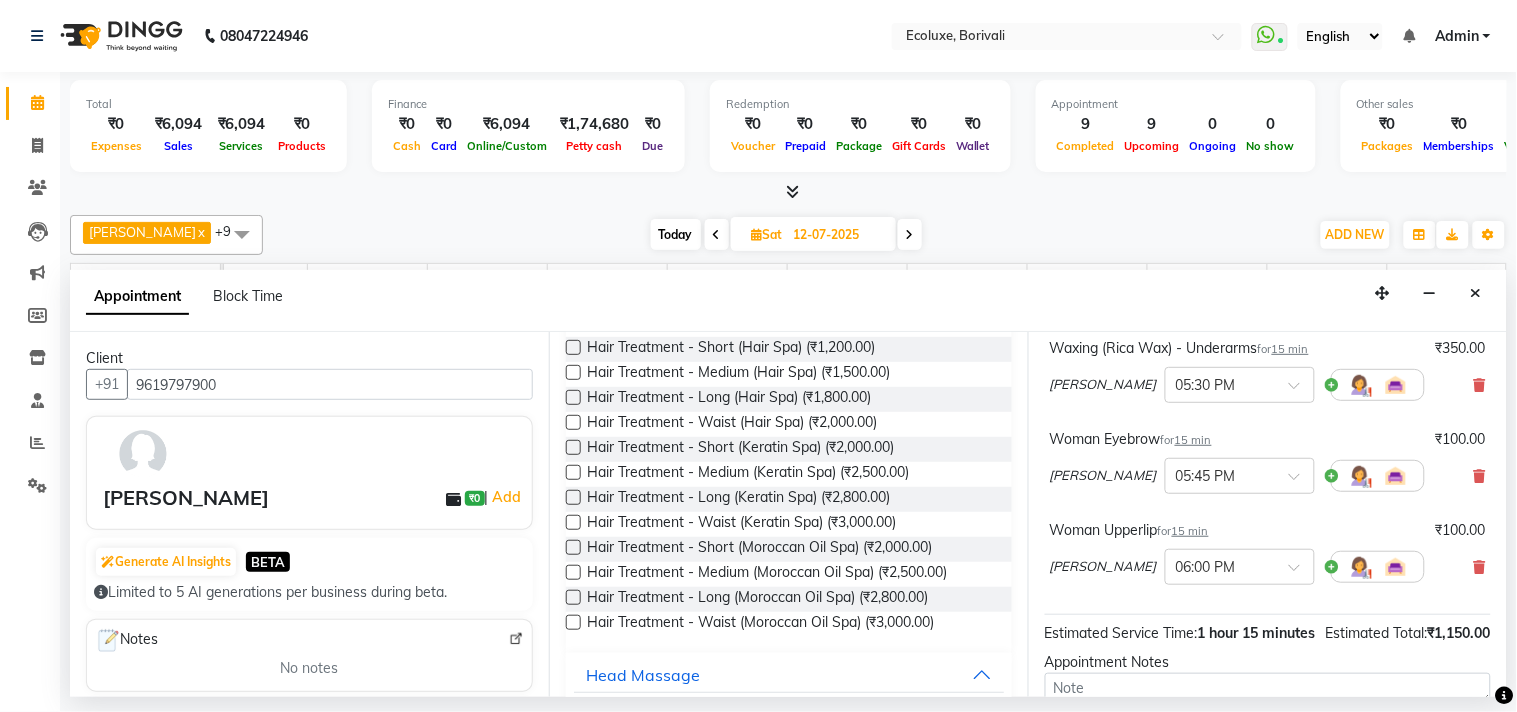 click at bounding box center (573, 472) 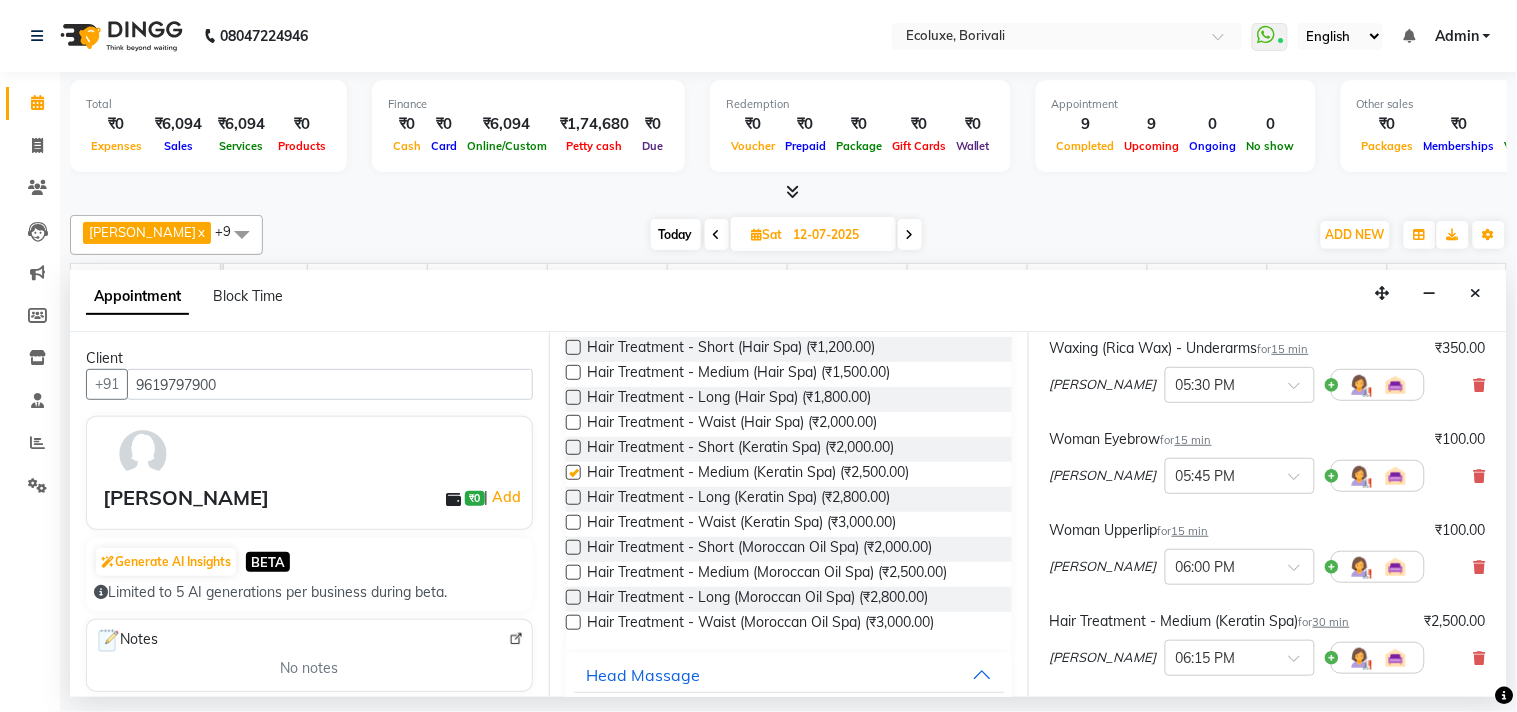 checkbox on "false" 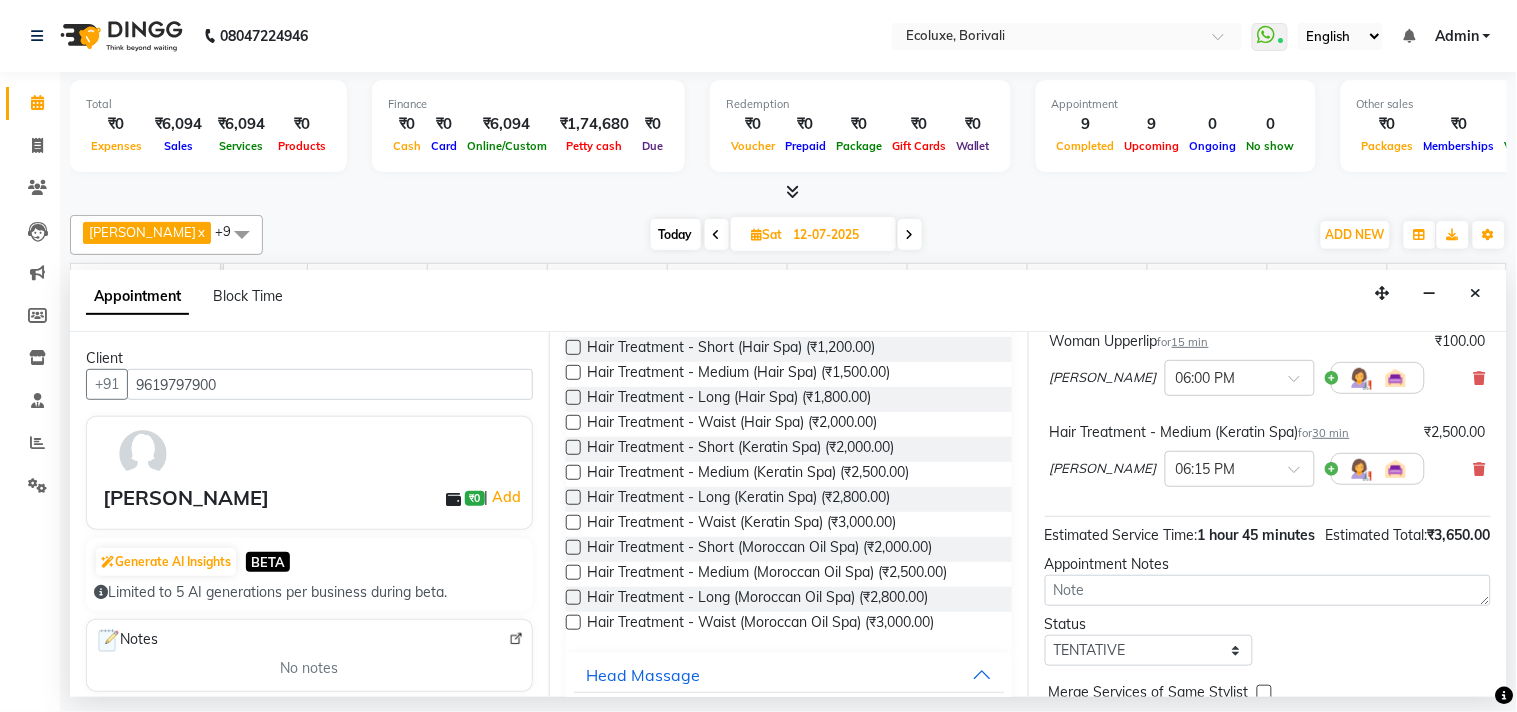 scroll, scrollTop: 545, scrollLeft: 0, axis: vertical 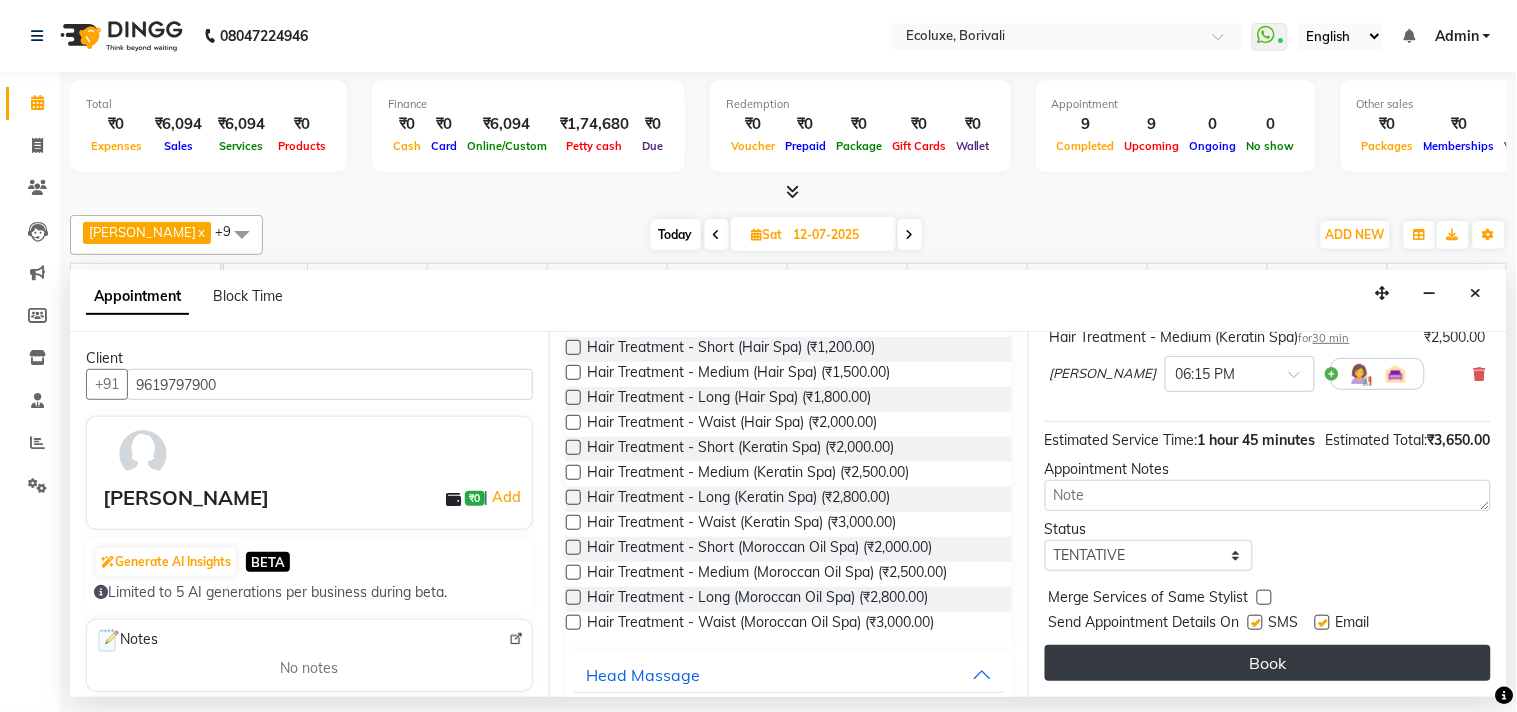 click on "Book" at bounding box center [1268, 663] 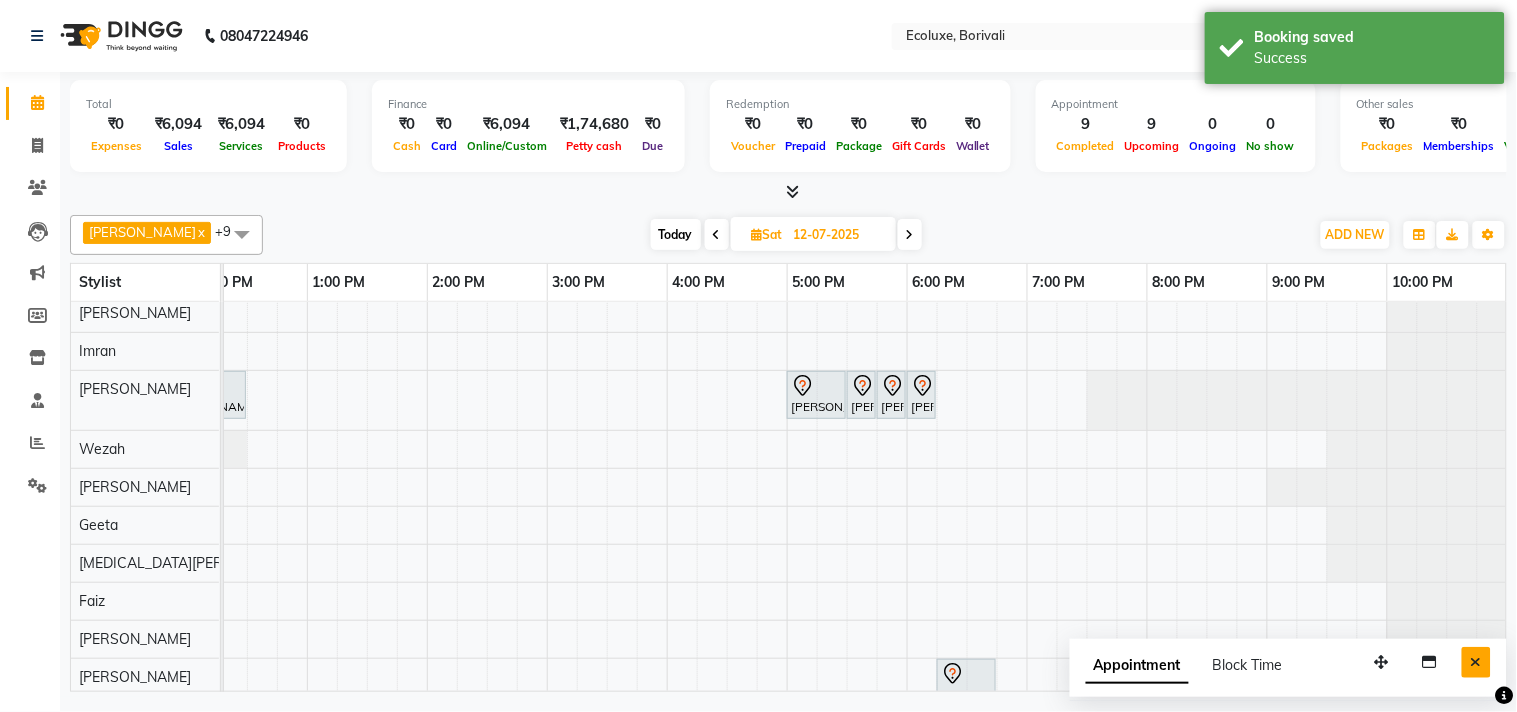 click at bounding box center (1476, 662) 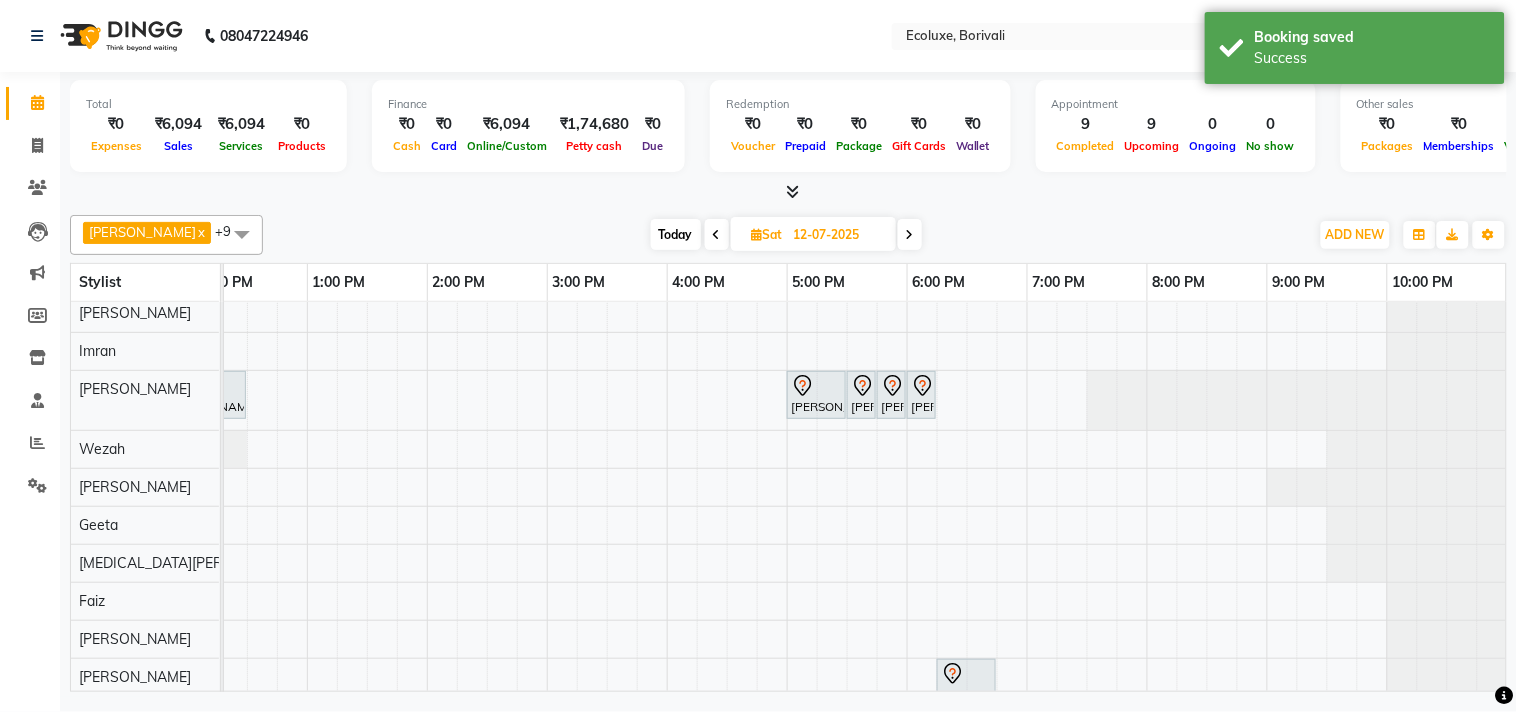 scroll, scrollTop: 37, scrollLeft: 397, axis: both 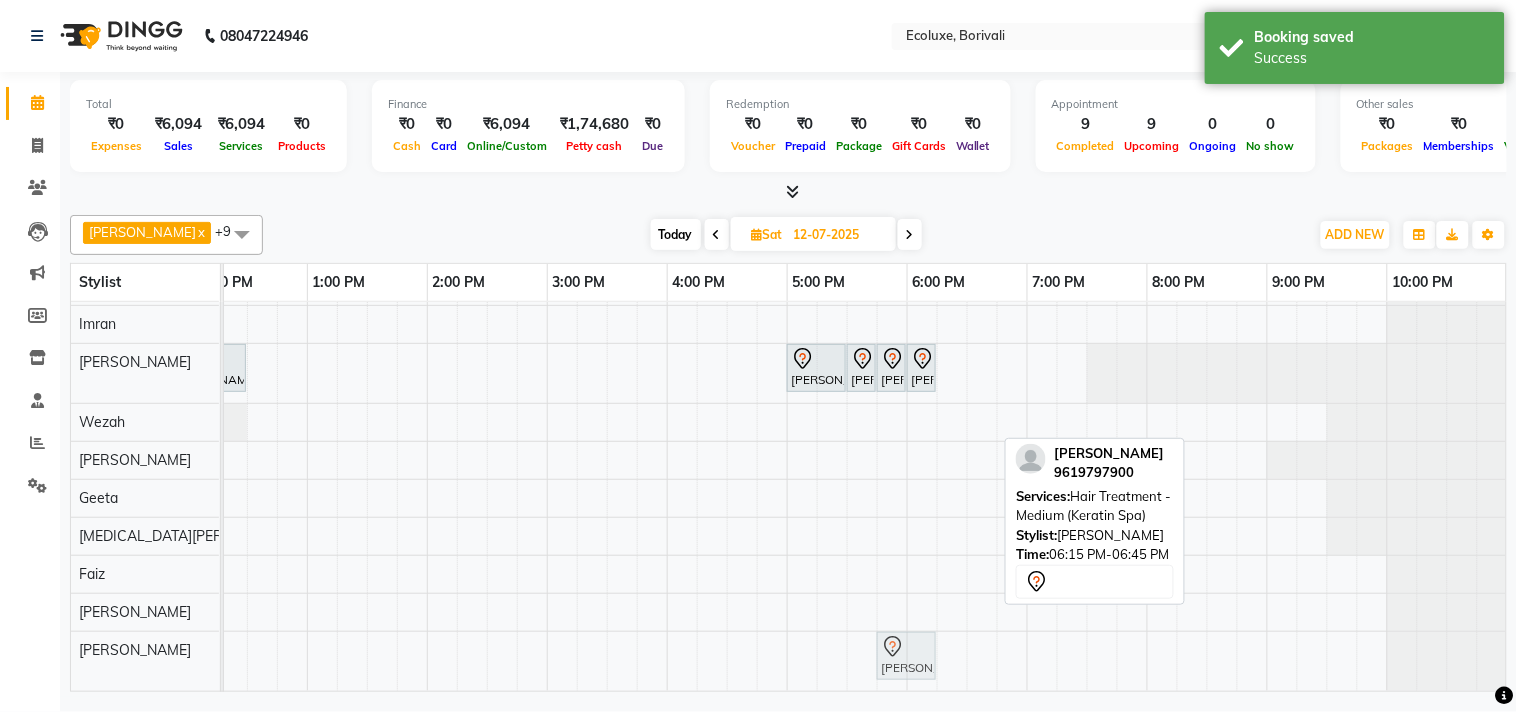 drag, startPoint x: 971, startPoint y: 641, endPoint x: 912, endPoint y: 637, distance: 59.135437 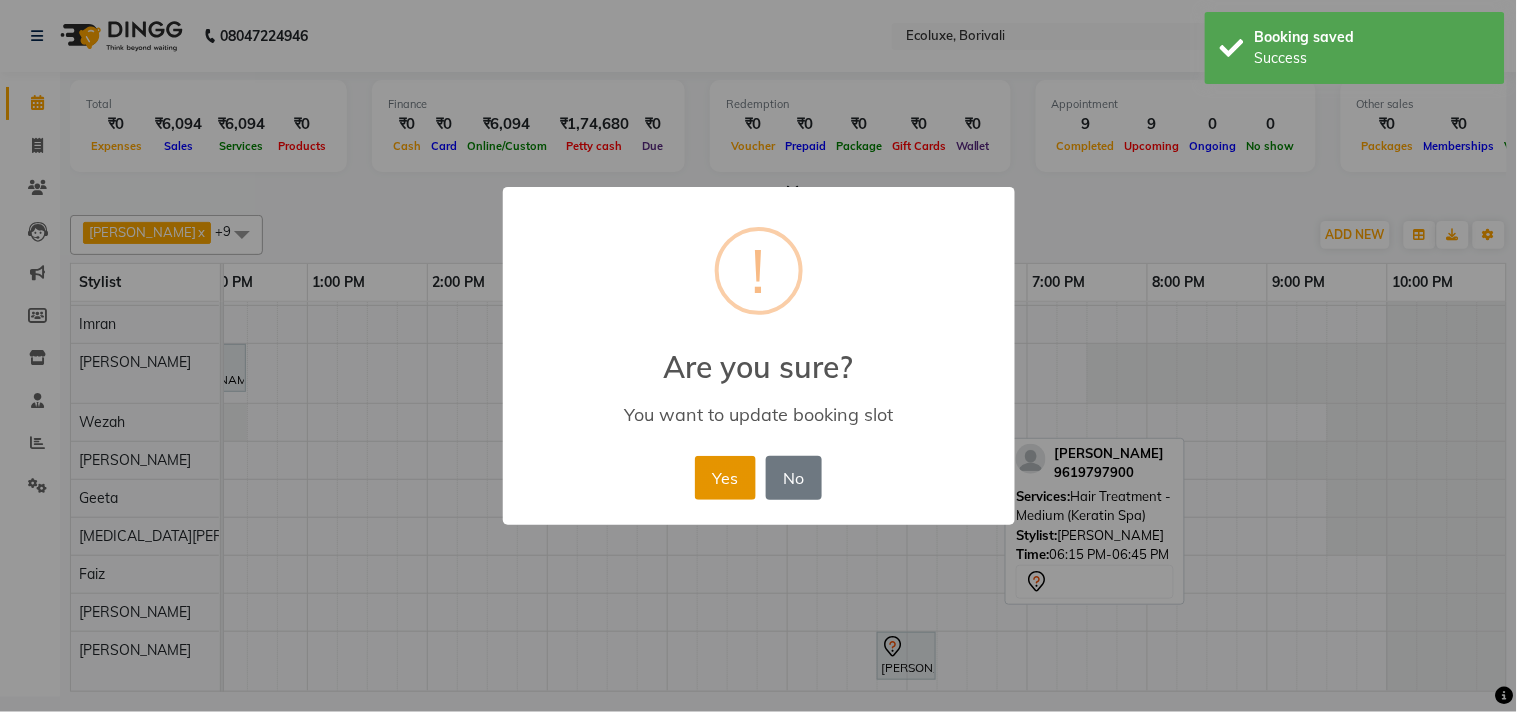 click on "Yes" at bounding box center [725, 478] 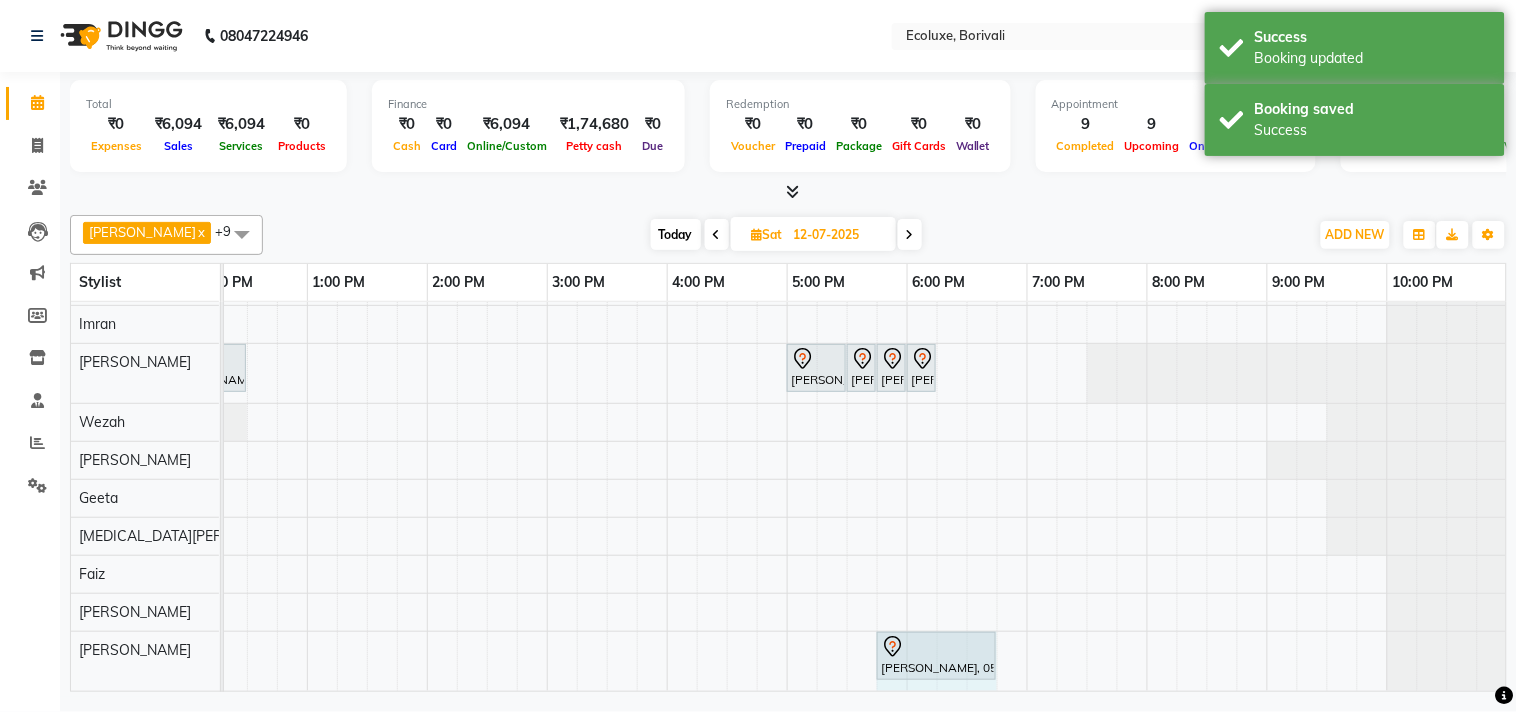 drag, startPoint x: 936, startPoint y: 631, endPoint x: 991, endPoint y: 630, distance: 55.00909 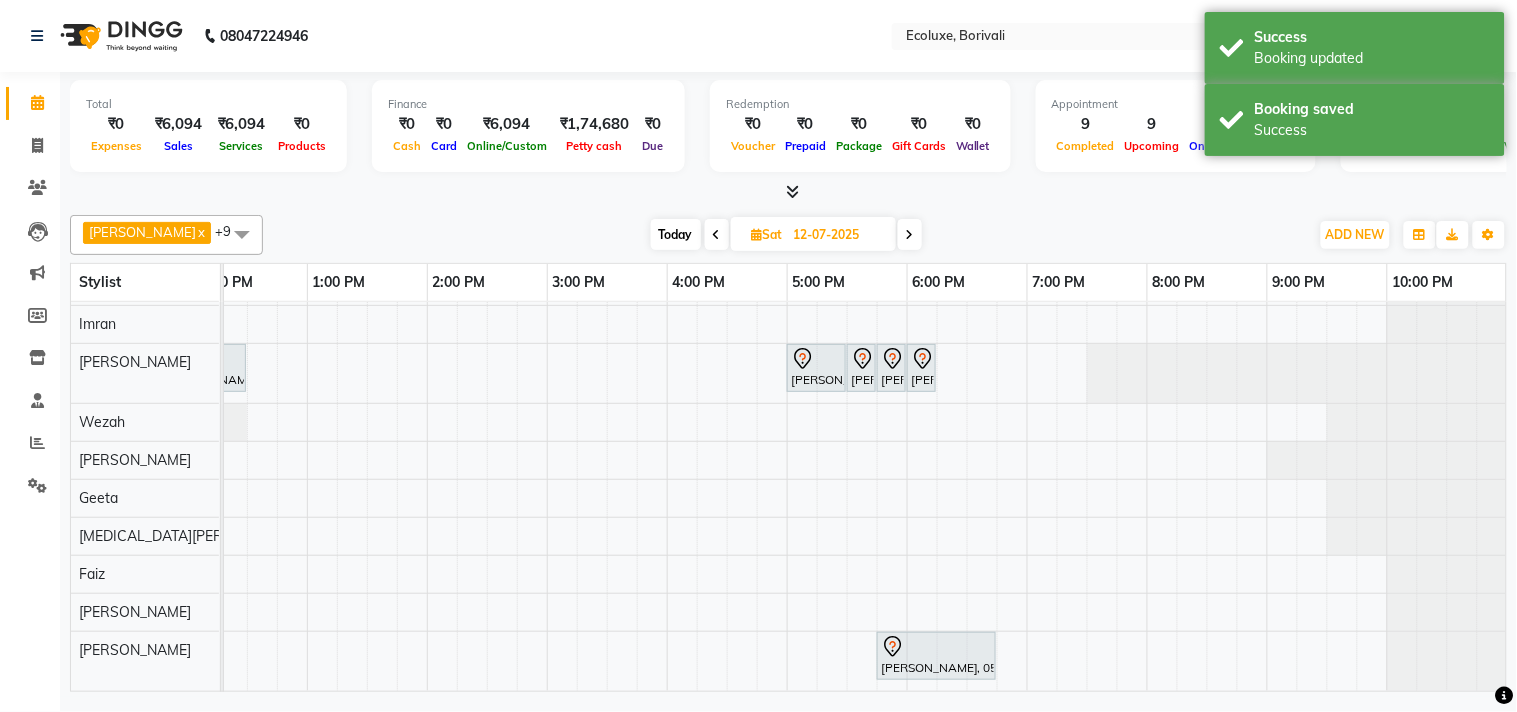 click on "Today" at bounding box center [676, 234] 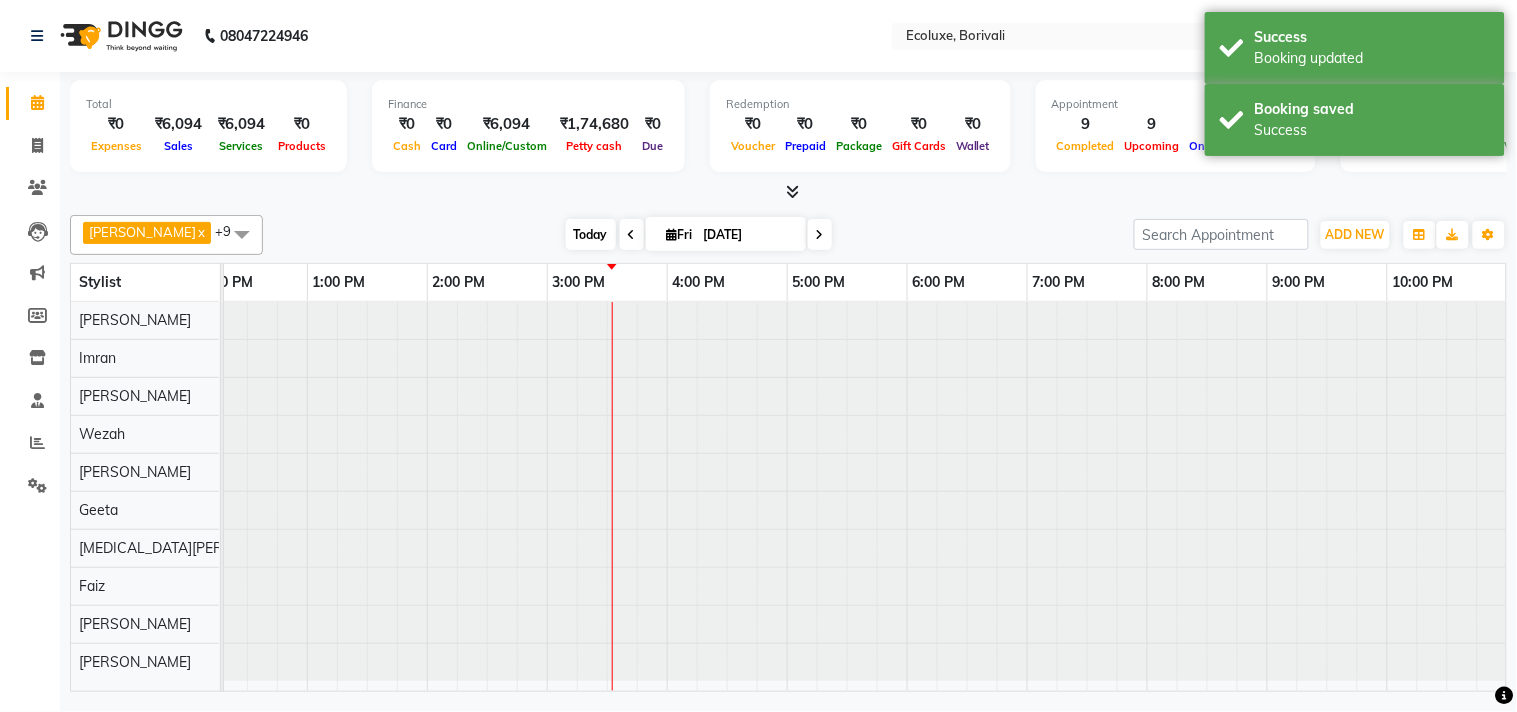 scroll, scrollTop: 0, scrollLeft: 397, axis: horizontal 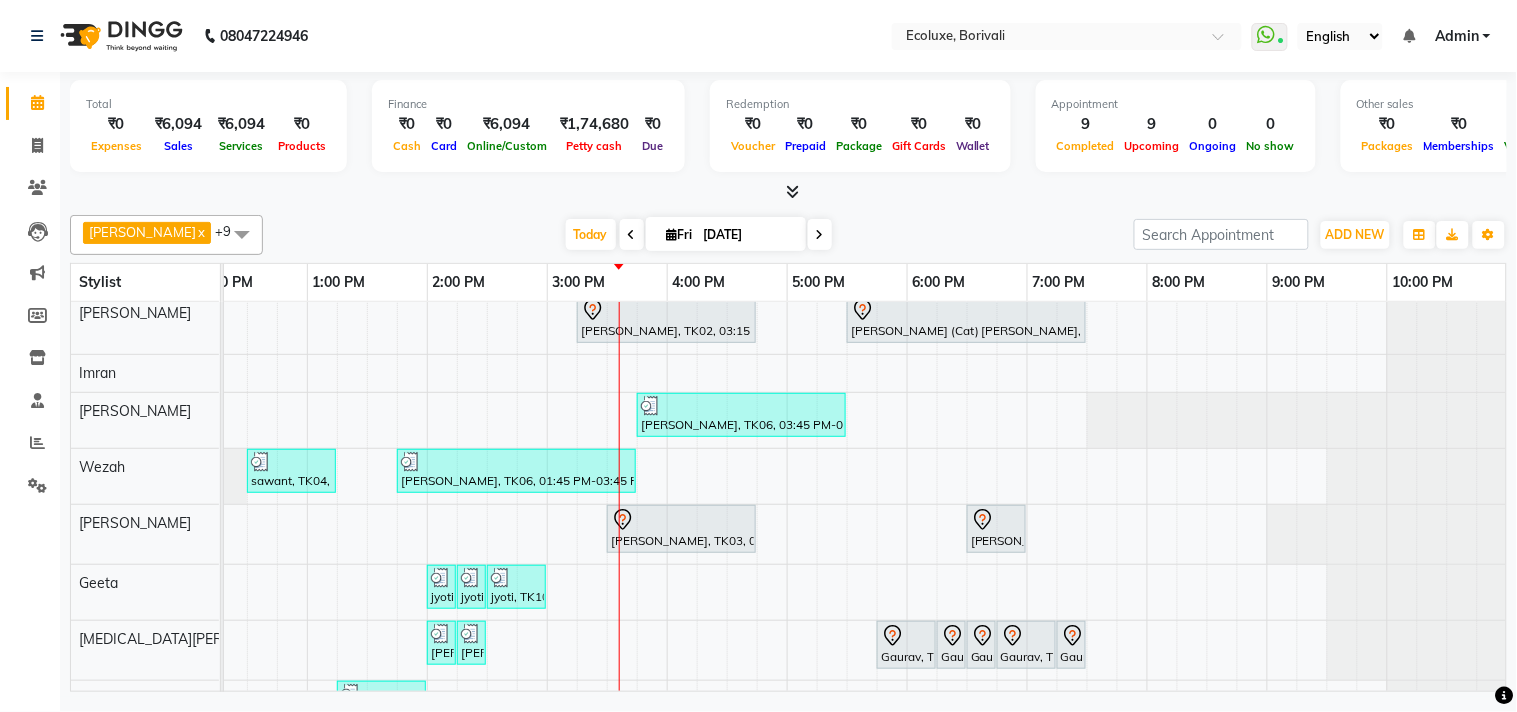 click on "[DATE]  [DATE]" at bounding box center (698, 235) 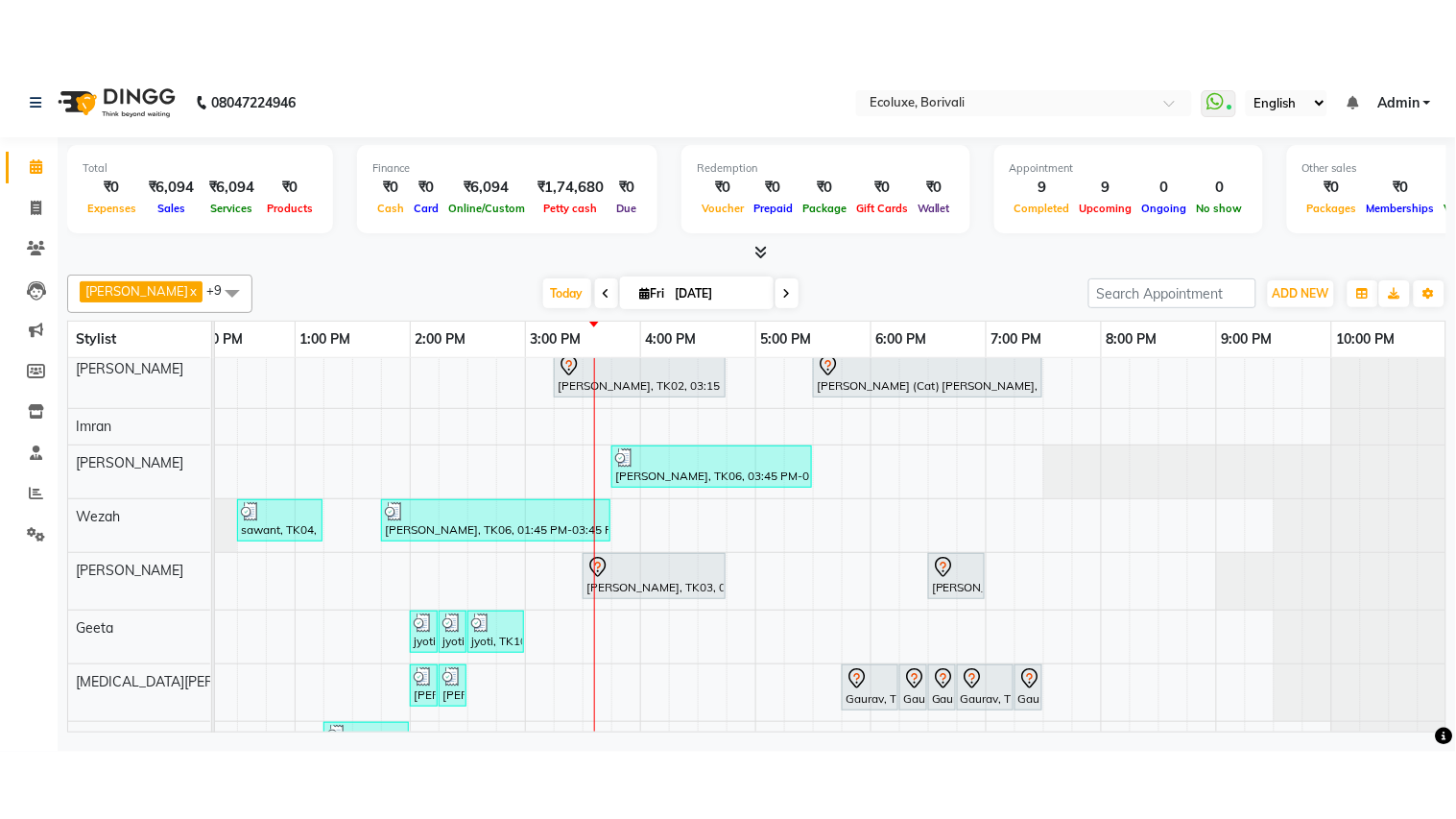 scroll, scrollTop: 7, scrollLeft: 397, axis: both 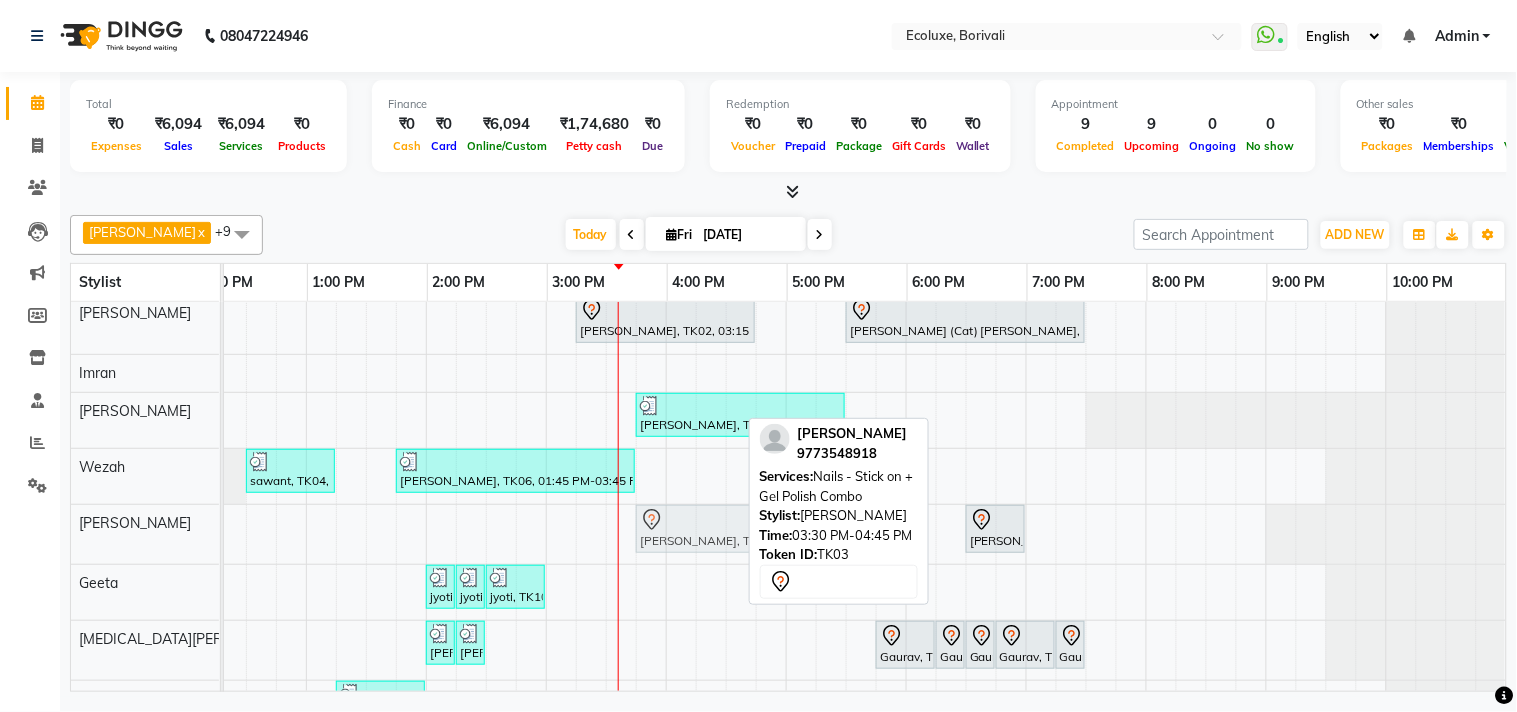 drag, startPoint x: 662, startPoint y: 537, endPoint x: 681, endPoint y: 537, distance: 19 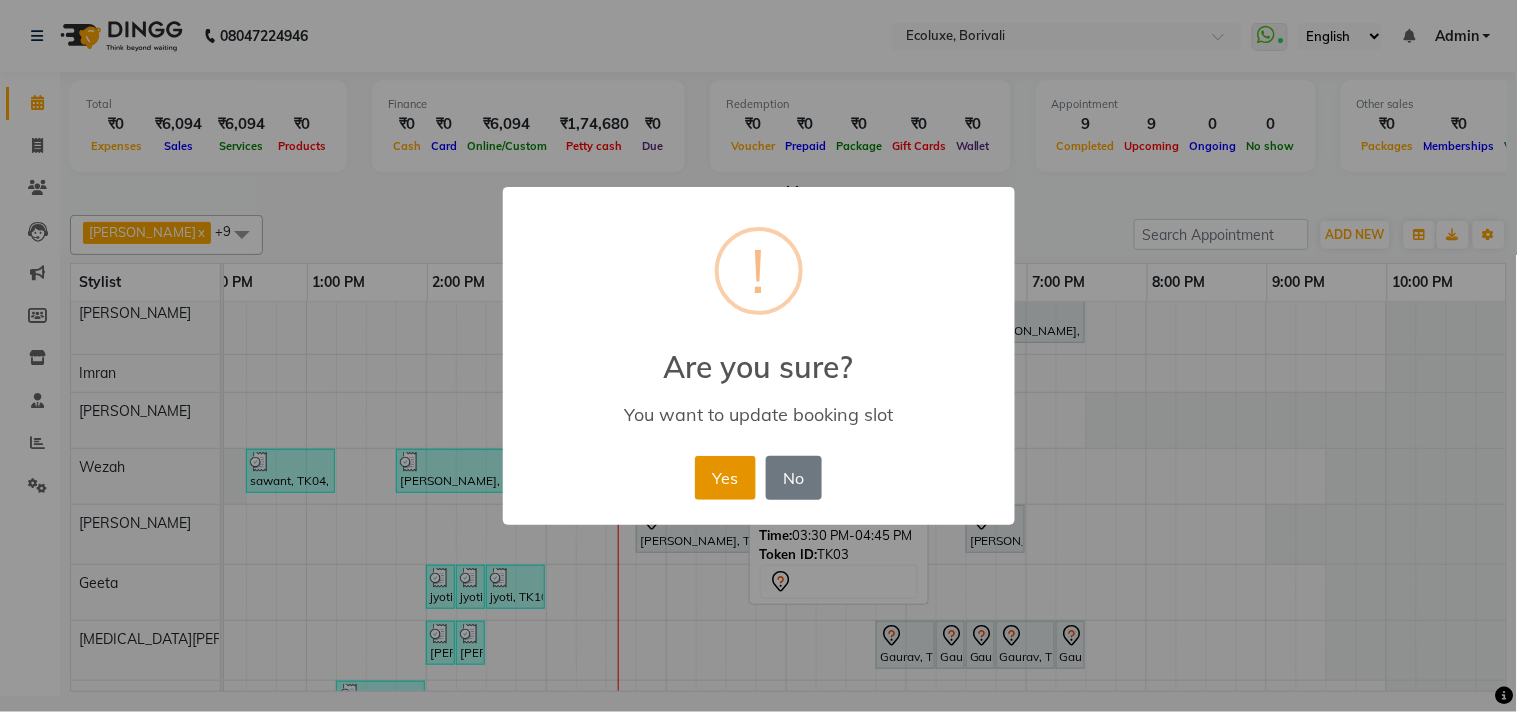 click on "Yes" at bounding box center (725, 478) 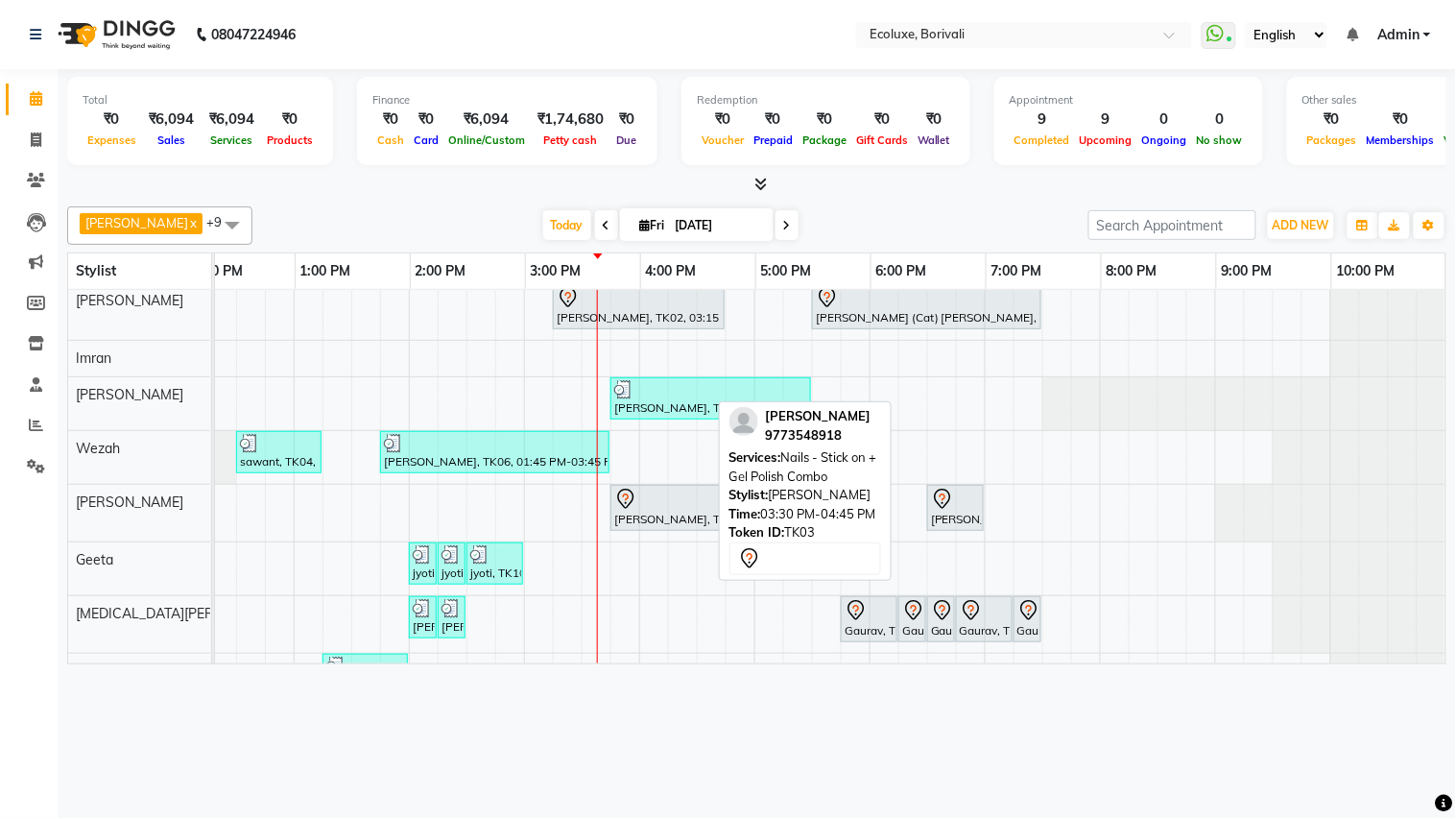 scroll, scrollTop: 4, scrollLeft: 0, axis: vertical 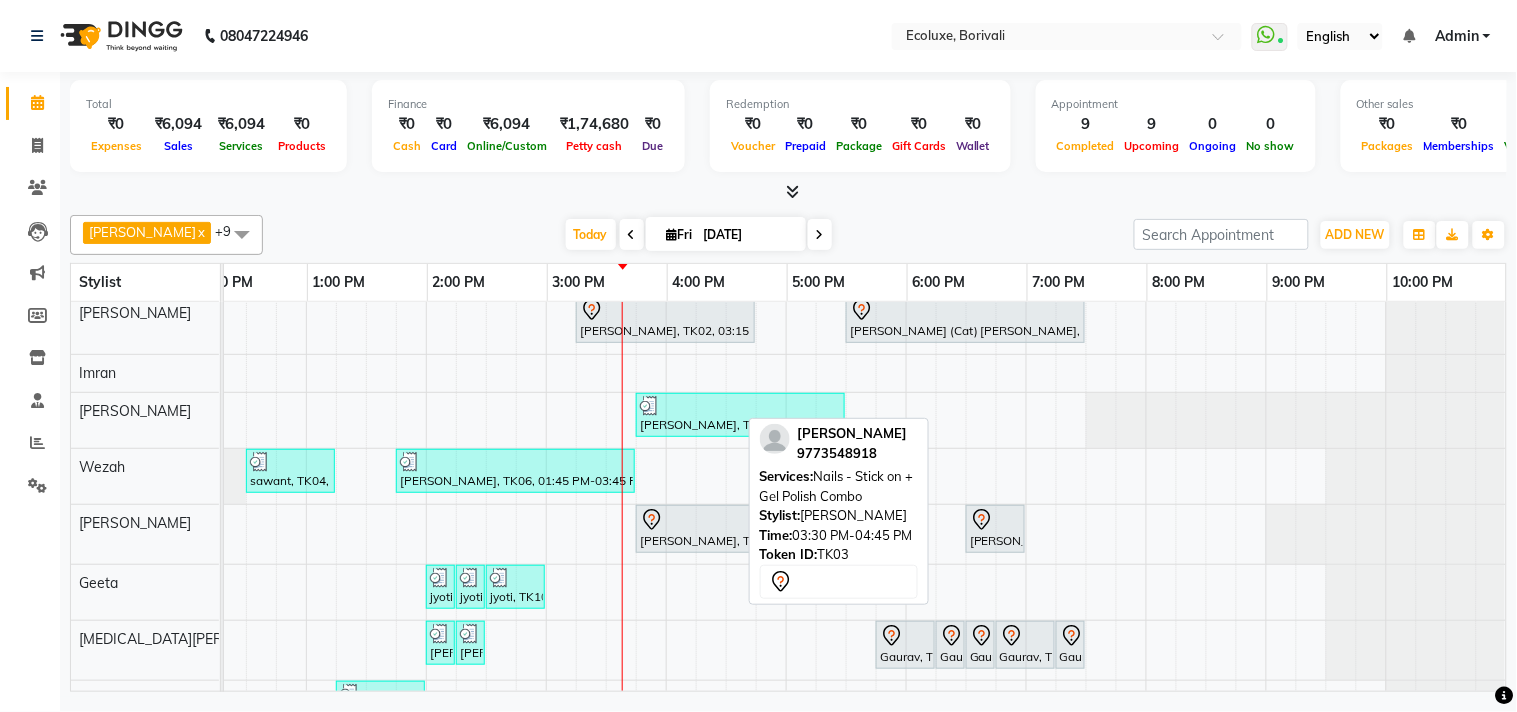 click on "[PERSON_NAME]  x [PERSON_NAME]  x [PERSON_NAME]   x  [PERSON_NAME]  x [PERSON_NAME]  x Wezah  x Faiz  x [MEDICAL_DATA][PERSON_NAME]  x +9 Select All  [PERSON_NAME]  [PERSON_NAME] [PERSON_NAME] [PERSON_NAME]  [PERSON_NAME] [MEDICAL_DATA][PERSON_NAME] [PERSON_NAME] [PERSON_NAME]  [PERSON_NAME] [DATE]  [DATE] Toggle Dropdown Add Appointment Add Invoice Add Expense Add Attendance Add Client Add Transaction Toggle Dropdown Add Appointment Add Invoice Add Expense Add Attendance Add Client ADD NEW Toggle Dropdown Add Appointment Add Invoice Add Expense Add Attendance Add Client Add Transaction [PERSON_NAME]  x [PERSON_NAME]  x [PERSON_NAME]   x  [PERSON_NAME] Khende  x [PERSON_NAME]  x Wezah  x Faiz  x [MEDICAL_DATA][PERSON_NAME]  x +9 Select All  [PERSON_NAME]  [PERSON_NAME] Faiz [PERSON_NAME] [PERSON_NAME]  [PERSON_NAME] [MEDICAL_DATA][PERSON_NAME] [PERSON_NAME] [PERSON_NAME]  [PERSON_NAME] Wezah Group By  Staff View   Room View  View as Vertical  Vertical - Week View  Horizontal  Horizontal - Week View  List  Zoom" 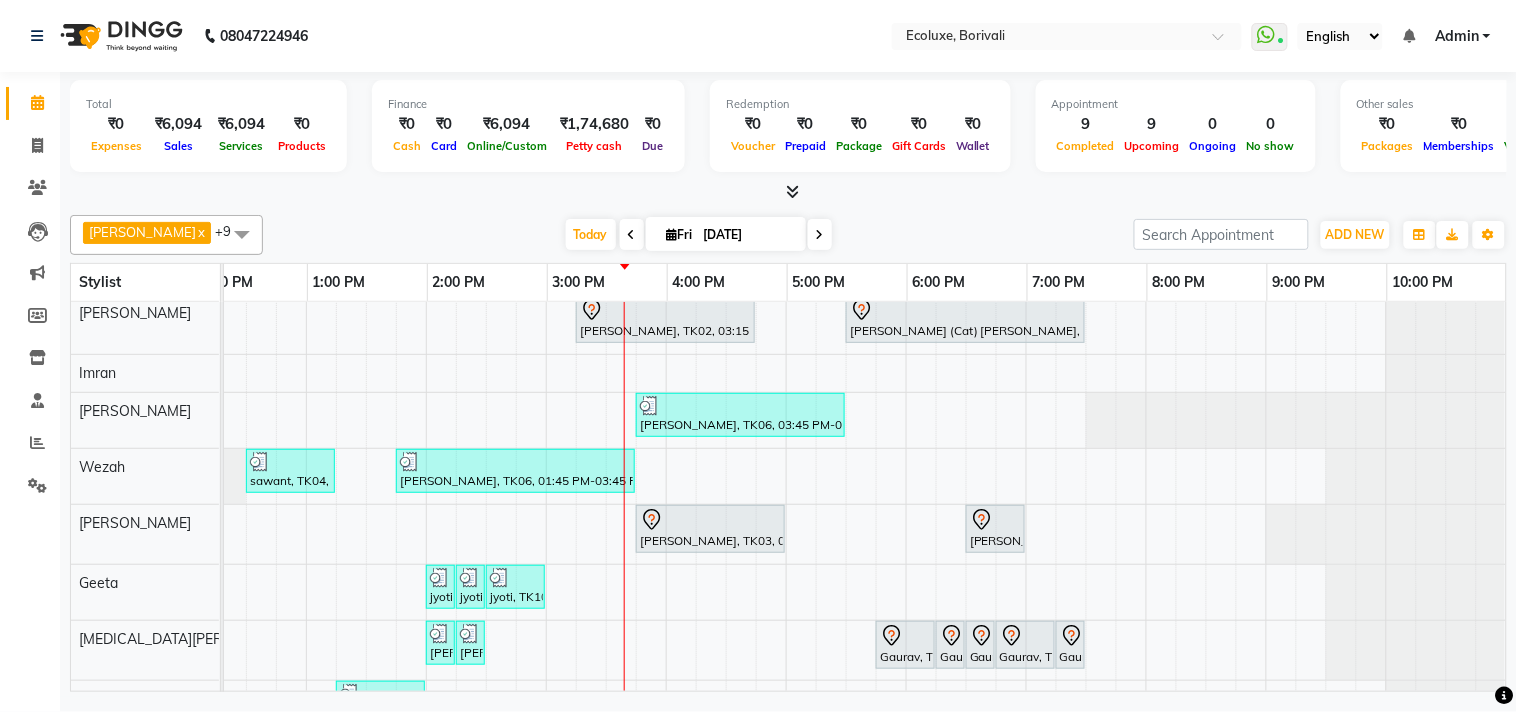 scroll, scrollTop: 65, scrollLeft: 414, axis: both 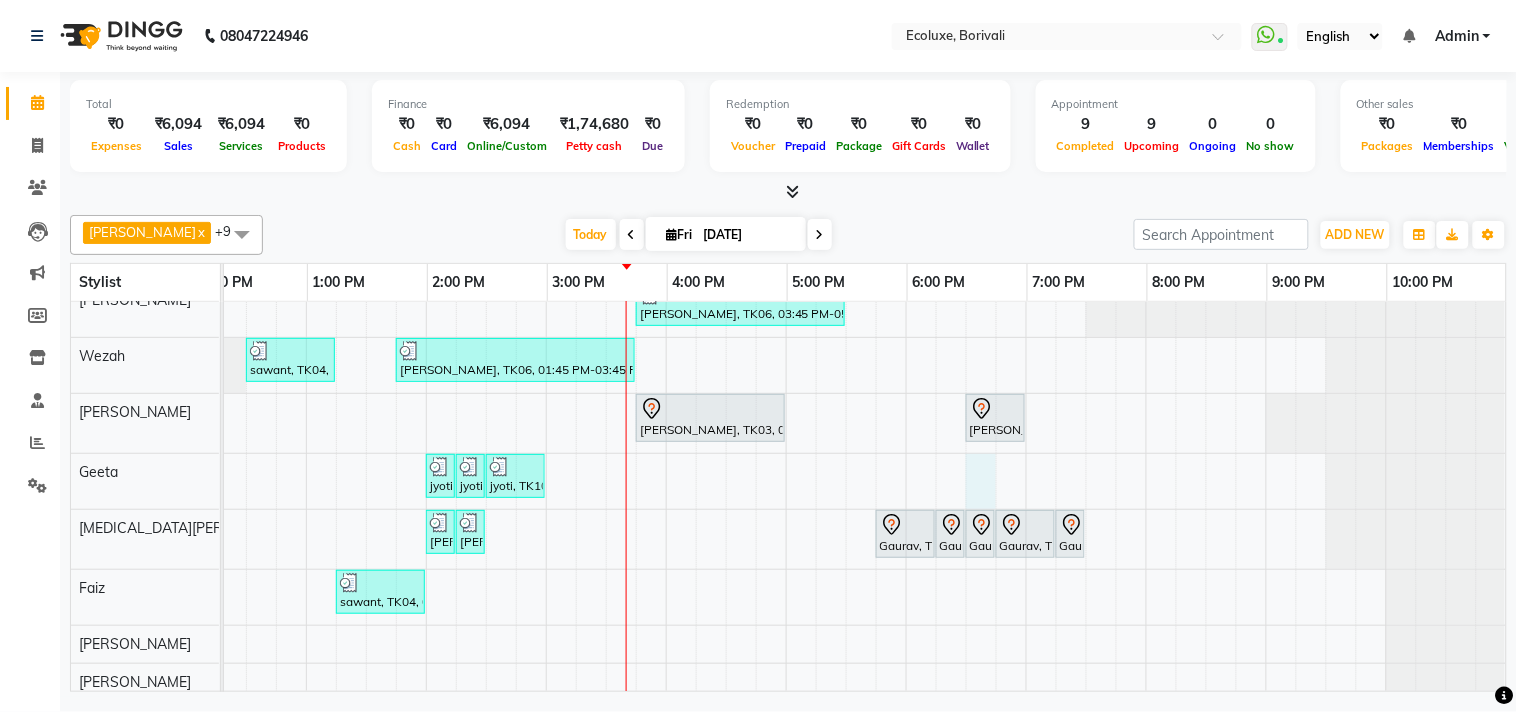 click on "[PERSON_NAME], TK02, 03:15 PM-04:45 PM, Touchup - Root Touch (Up To 2 Inch) [PERSON_NAME] (Cat) [PERSON_NAME], TK05, 05:30 PM-07:30 PM, Touchup - Root Touch (Up To 2 Inch) Inoa     [PERSON_NAME], TK06, 03:45 PM-05:30 PM, Waxing (Rica Wax) - Full Arms ,Waxing (Rica Wax) - Full Legs,Waxing (Rica Wax) - Underarms,Waxing (Rica Wax) - Brazilian     sawant, TK04, 12:30 PM-01:15 PM, Kids Haircut (Upto 4yrs)     [PERSON_NAME], TK06, 01:45 PM-03:45 PM, Touchup - Root Touch (Up To 2 Inch) Majirel             [PERSON_NAME], TK03, 03:45 PM-05:00 PM, Nails - Stick on + Gel Polish Combo             [PERSON_NAME], TK01, 06:30 PM-07:00 PM, Nails - Plain Gel Polish     jyoti, TK10, 02:00 PM-02:15 PM, Woman Eyebrow     jyoti, TK10, 02:15 PM-02:30 PM, Woman Eyebrow     jyoti, TK10, 02:30 PM-03:00 PM, Peel Off Wax - Full Face     [PERSON_NAME], TK06, 02:00 PM-02:15 PM, Woman Upperlip      [PERSON_NAME], TK06, 02:15 PM-02:30 PM, Woman Eyebrow             Gaurav, TK09, 05:45 PM-06:15 PM, Waxing (Rica Wax) - Full Arms" at bounding box center (666, 442) 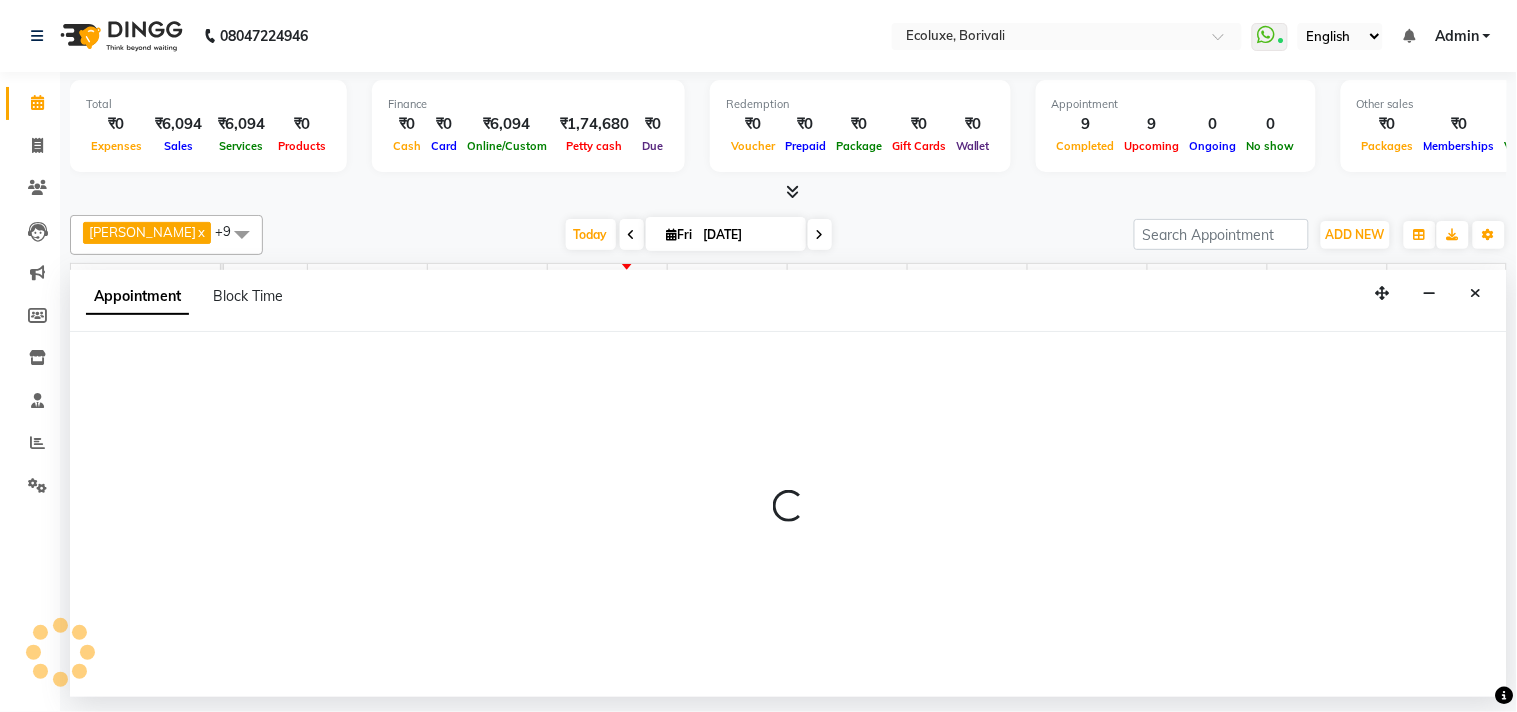 select on "61637" 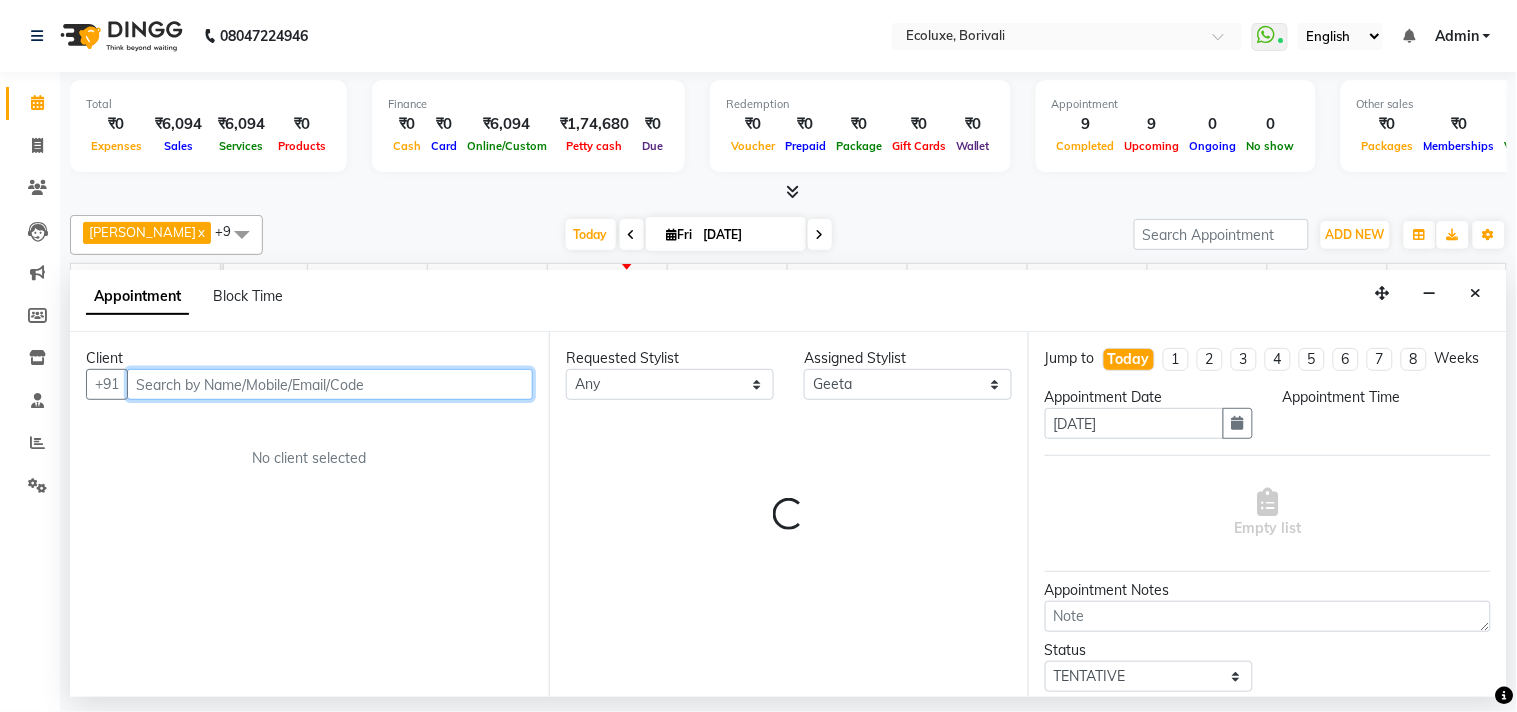 select on "1110" 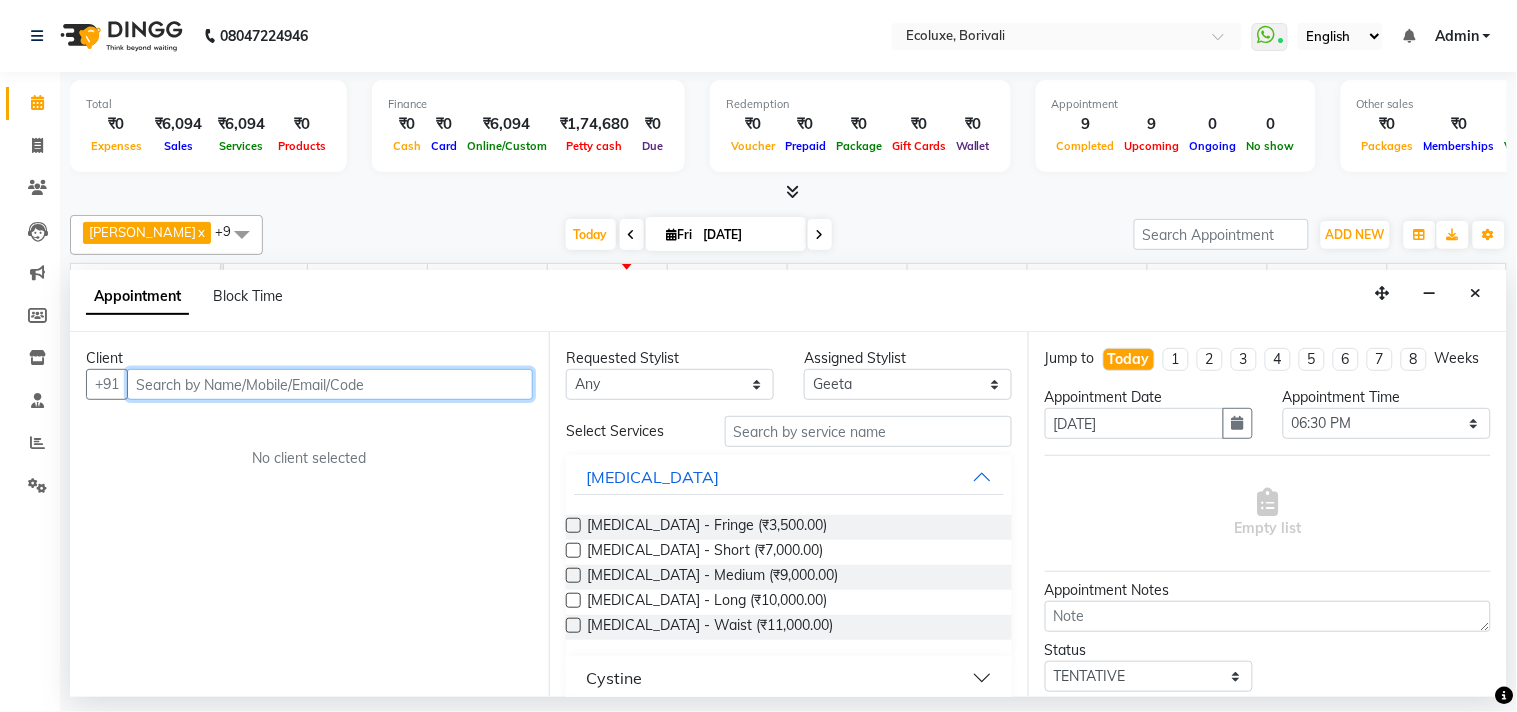 click at bounding box center (330, 384) 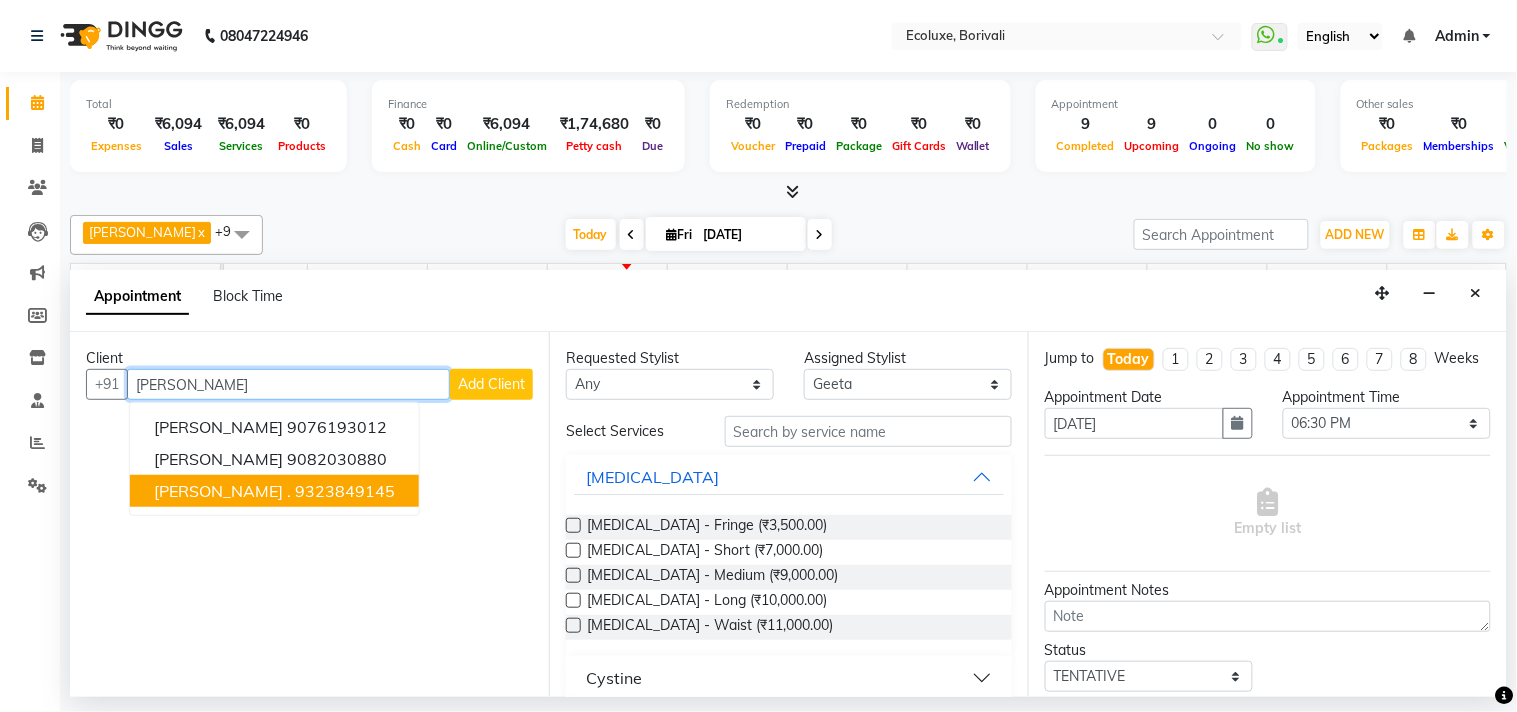 click on "9323849145" at bounding box center [345, 491] 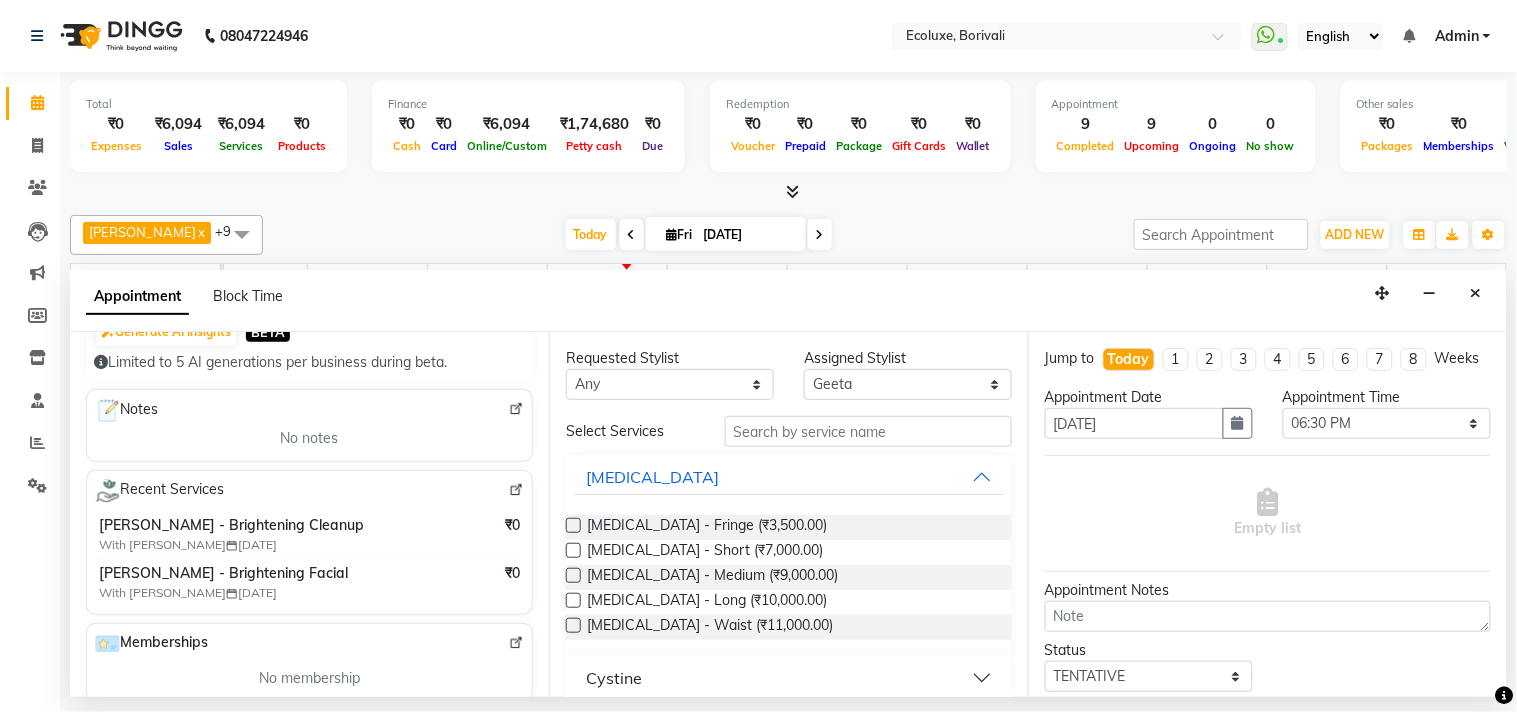 scroll, scrollTop: 333, scrollLeft: 0, axis: vertical 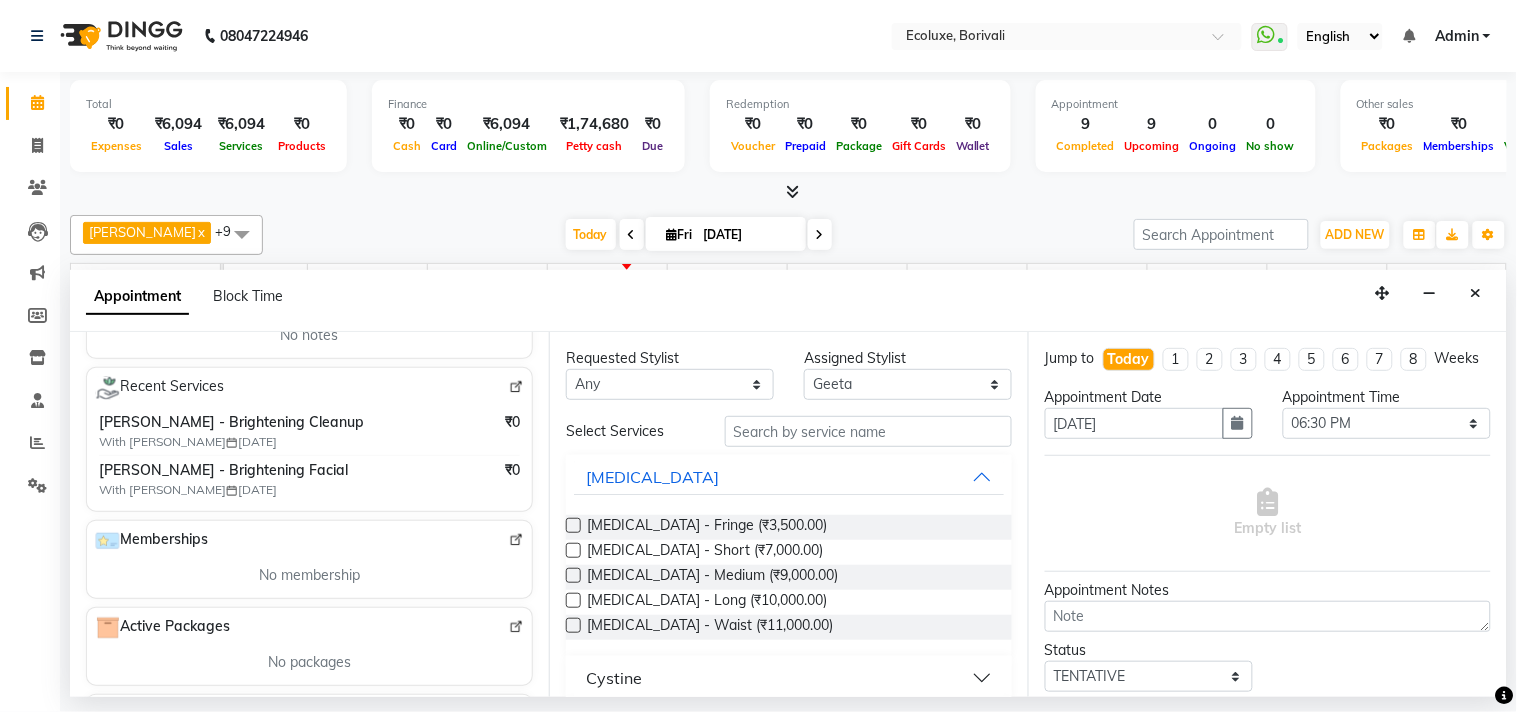 type on "9323849145" 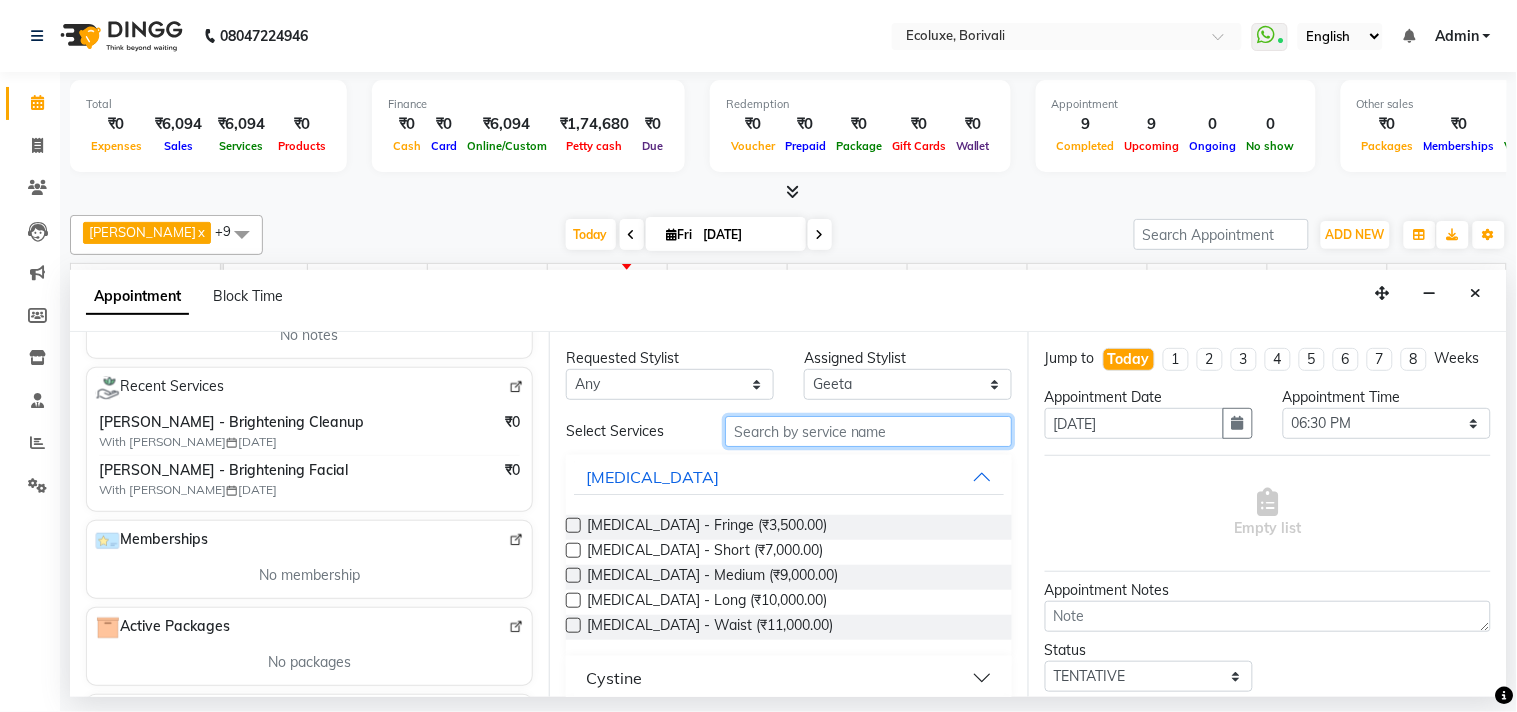 click at bounding box center [868, 431] 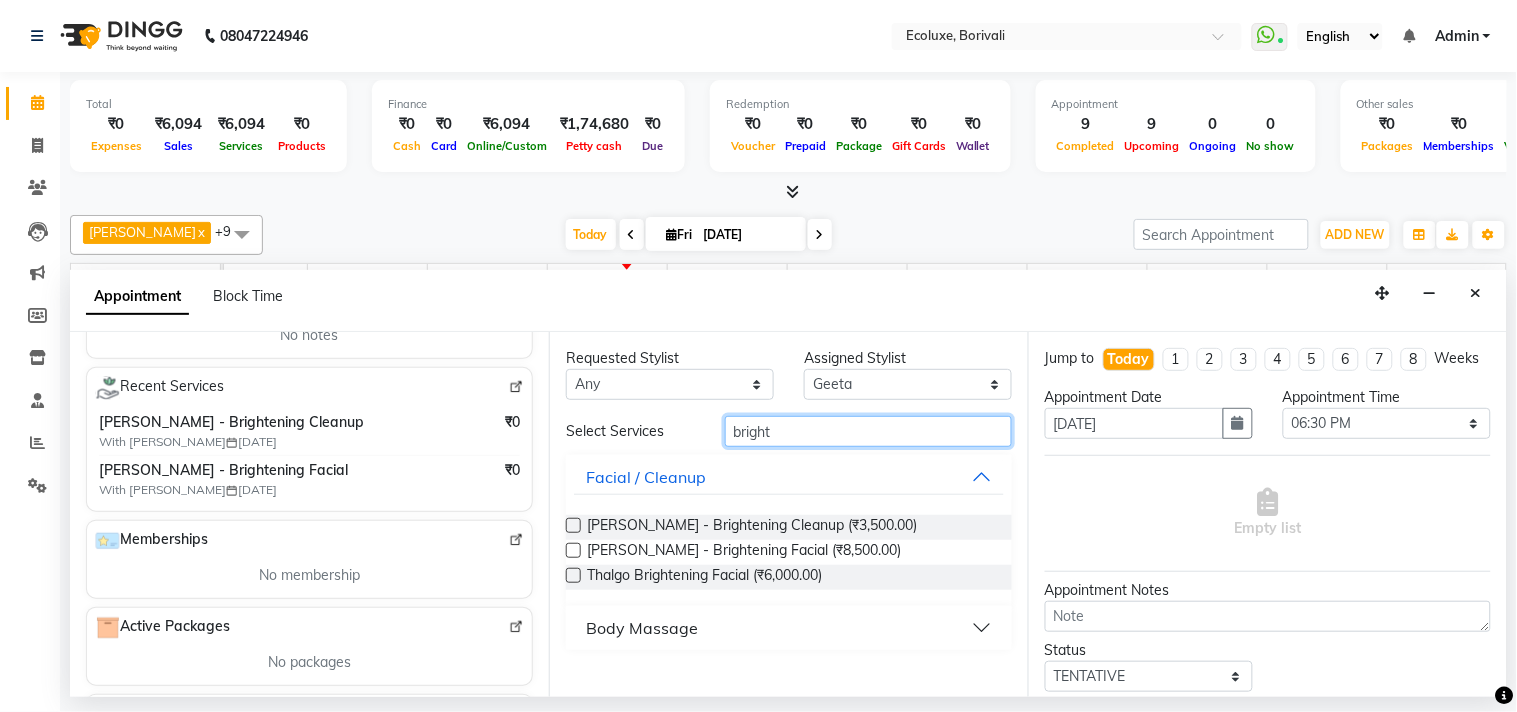 type 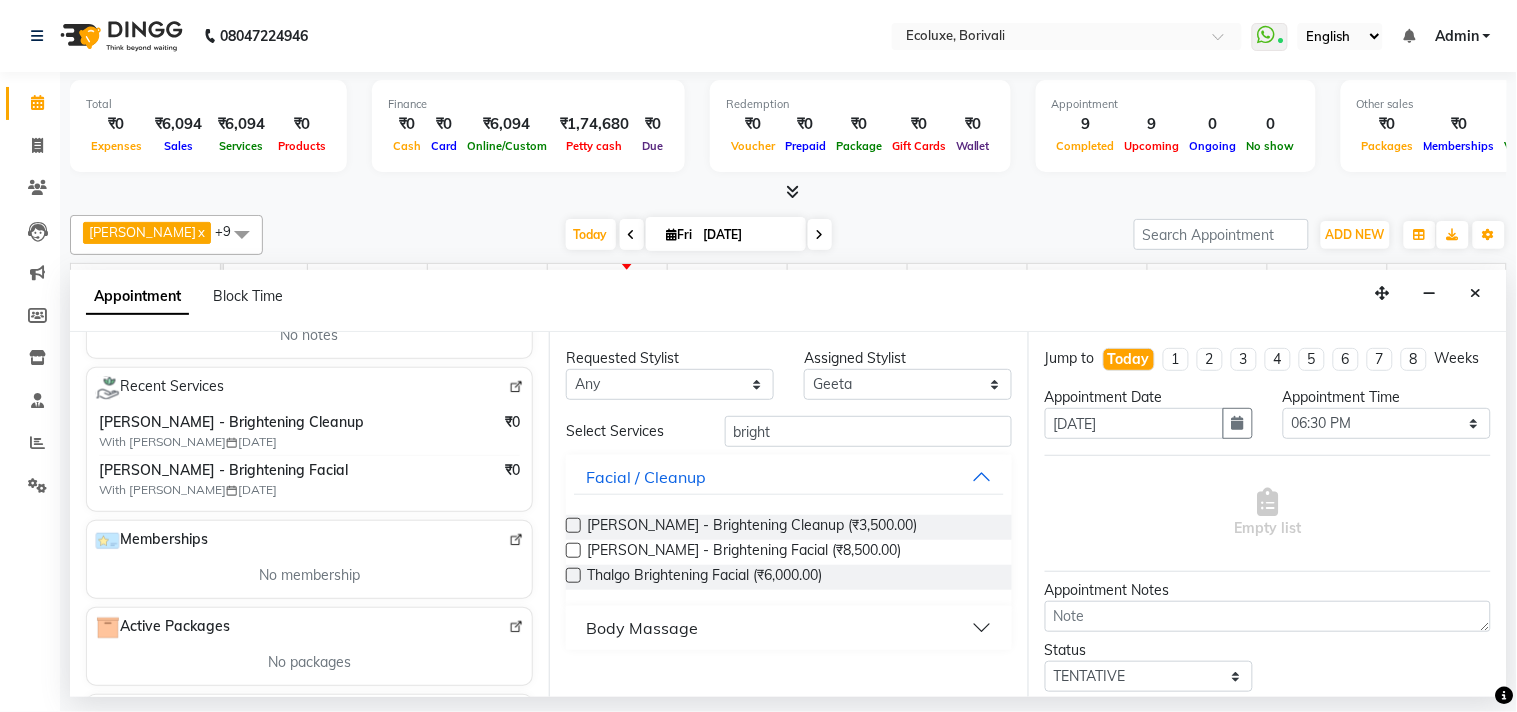 click at bounding box center [573, 550] 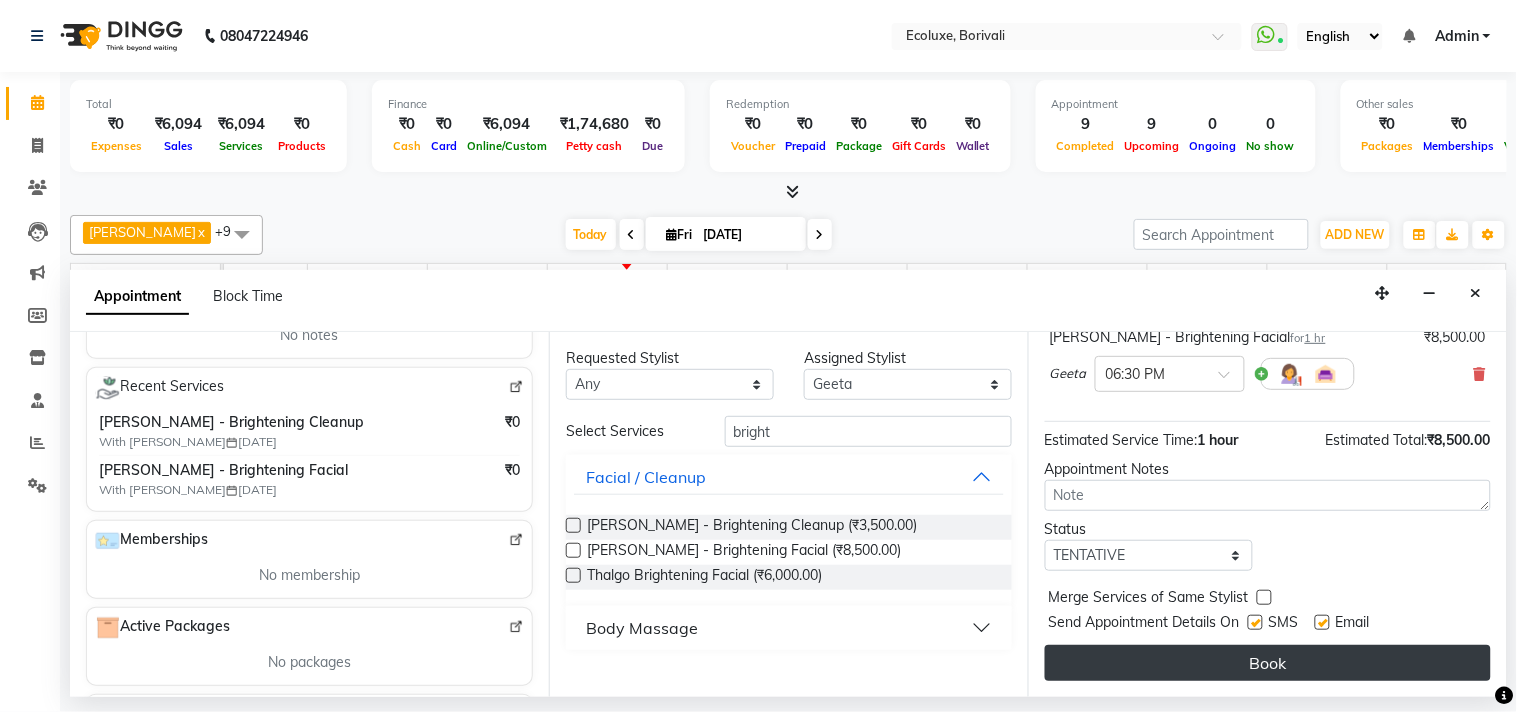 scroll, scrollTop: 161, scrollLeft: 0, axis: vertical 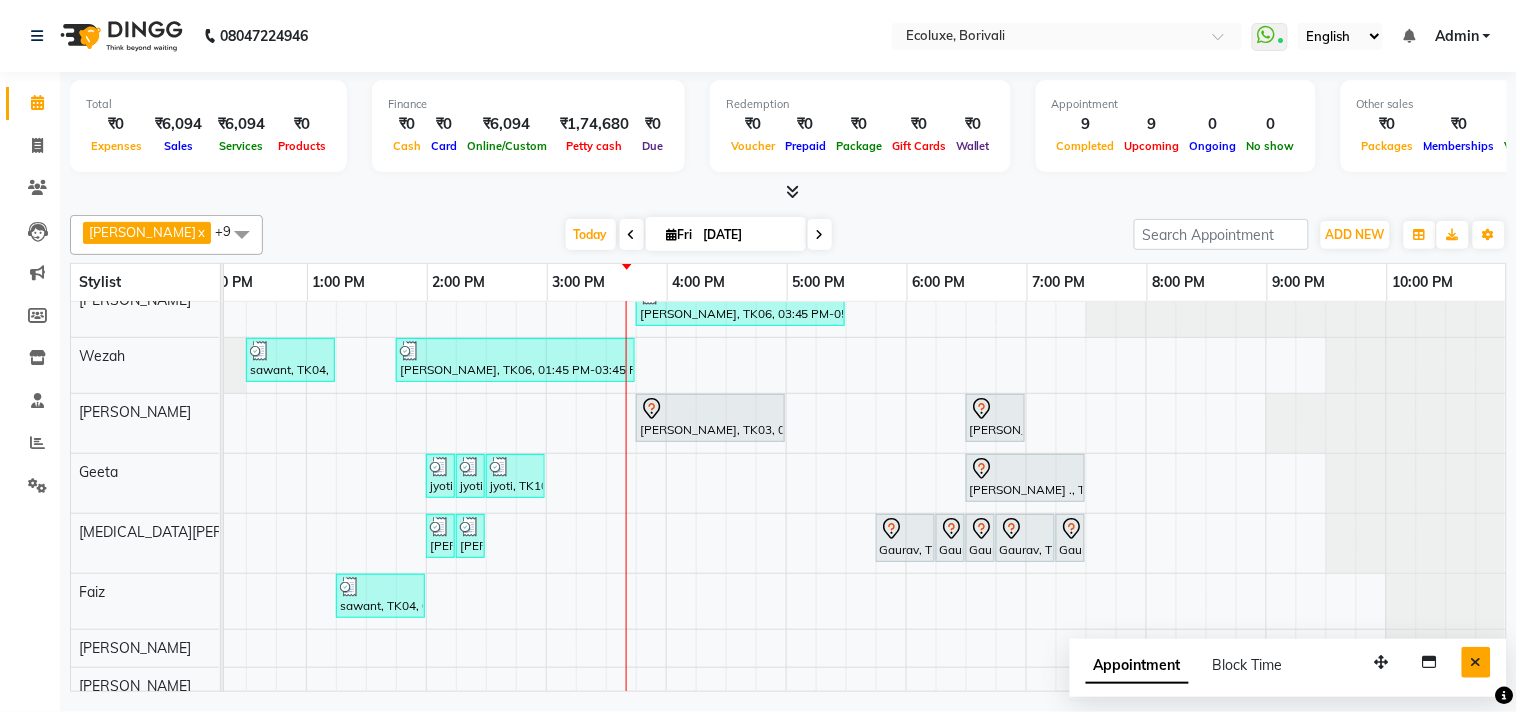 click at bounding box center (1476, 662) 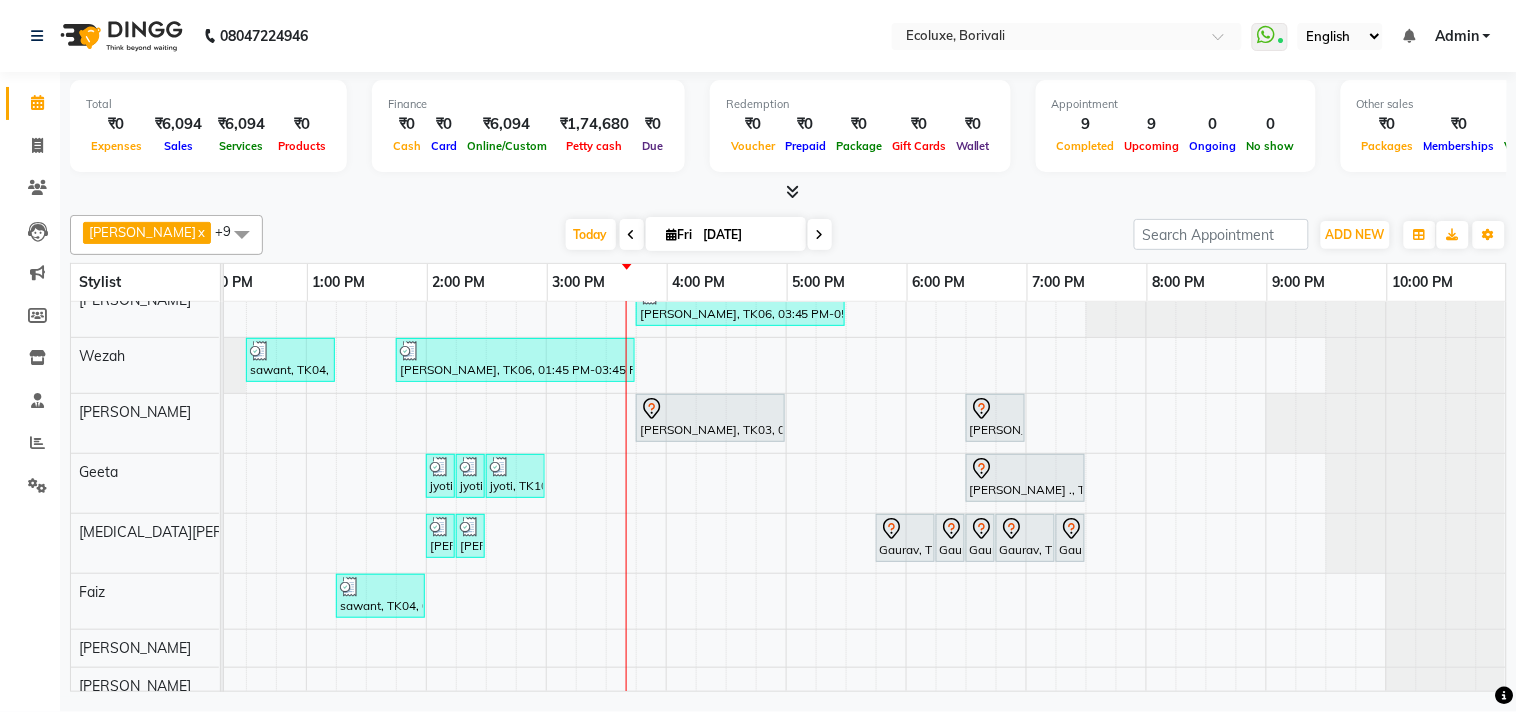 scroll, scrollTop: 57, scrollLeft: 414, axis: both 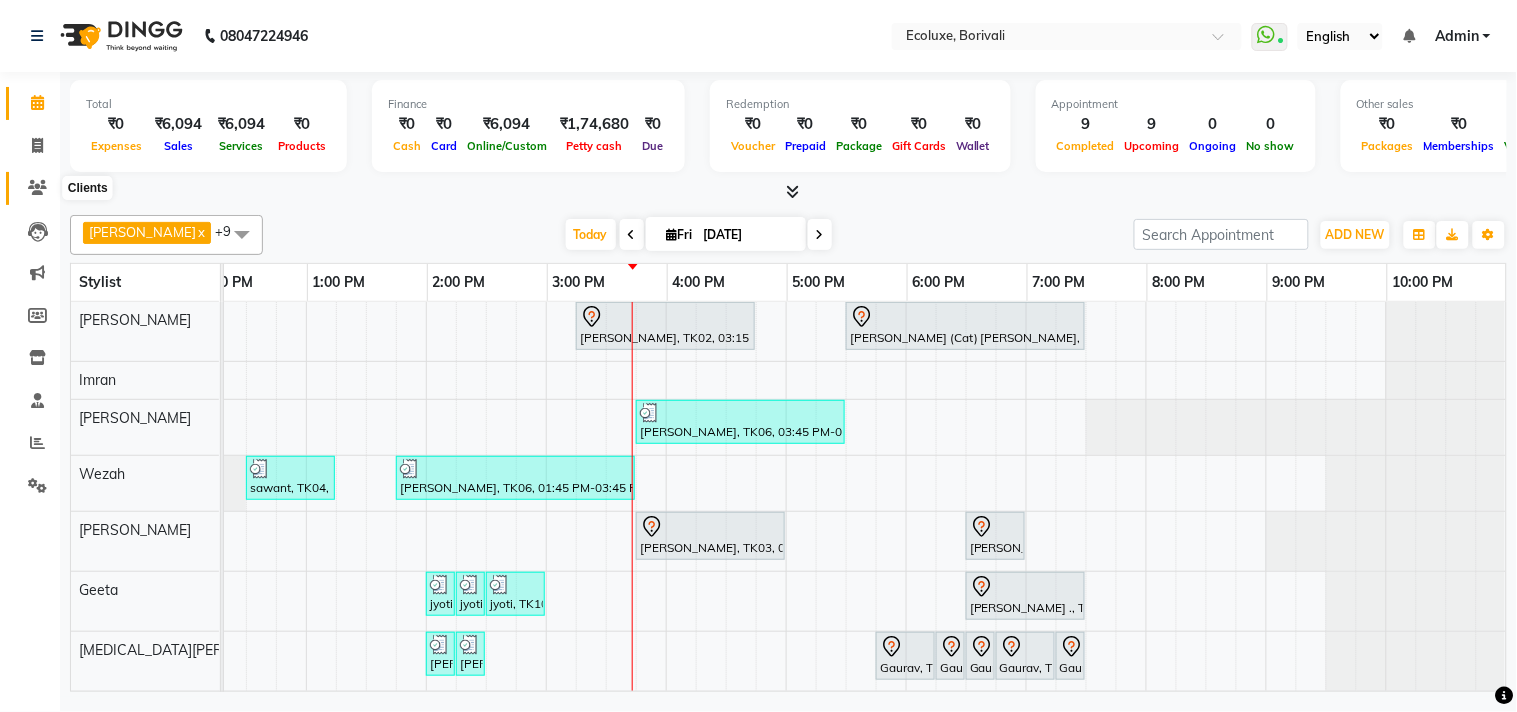 click 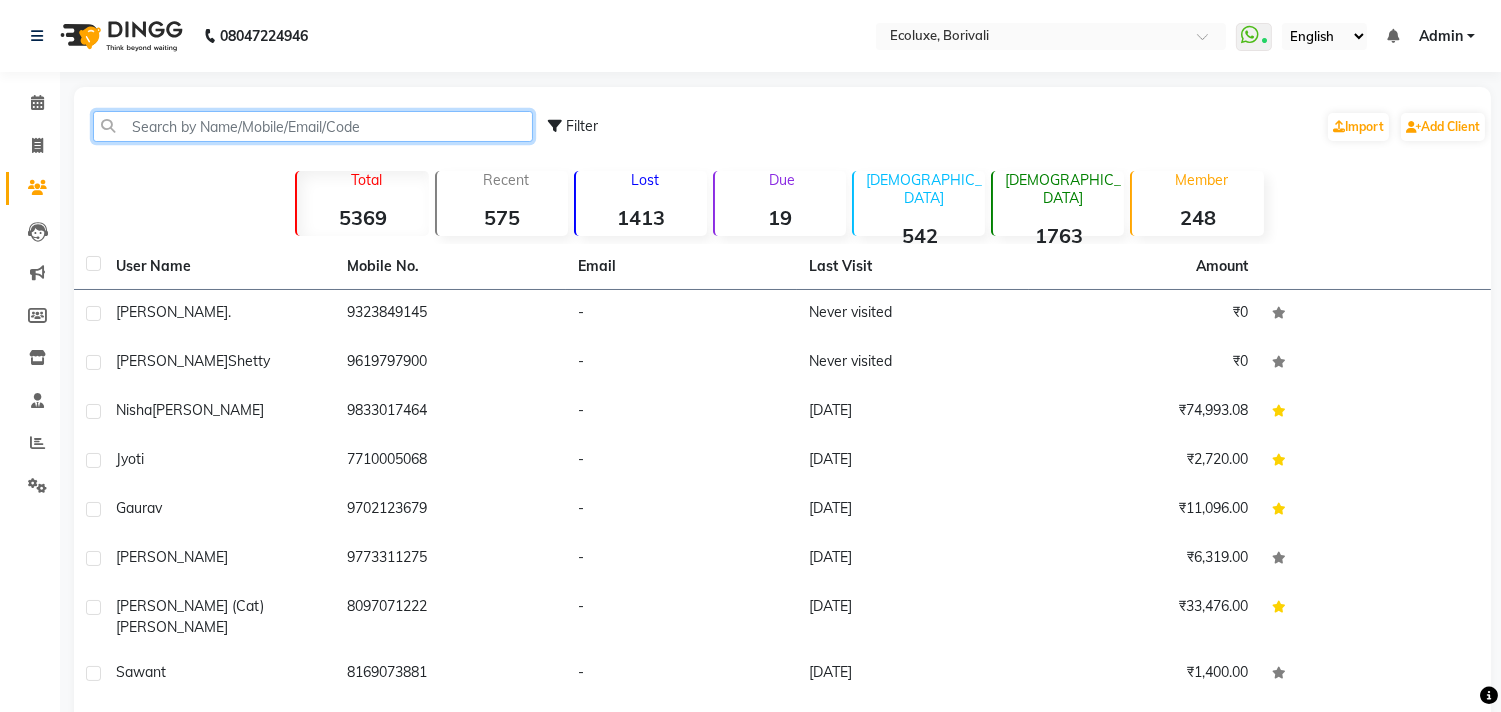 click 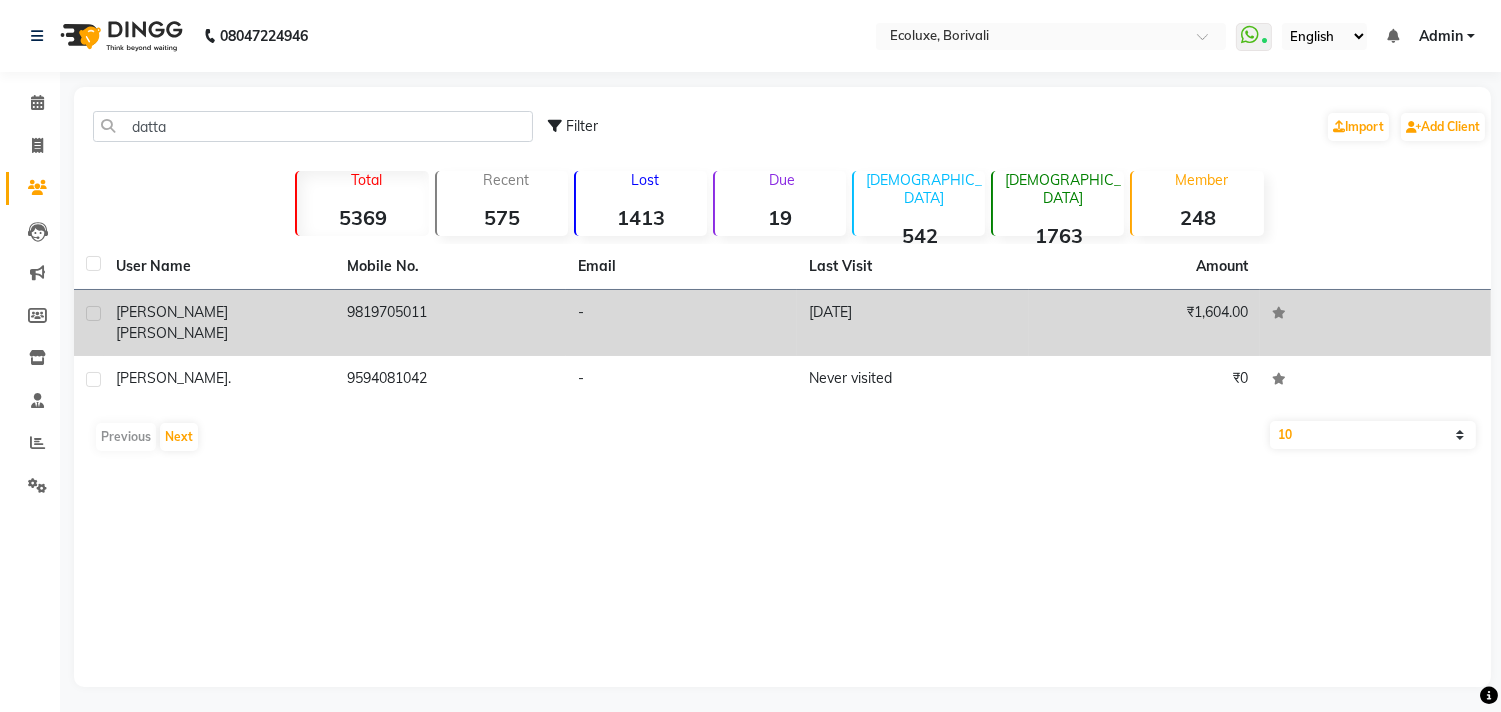 click on "9819705011" 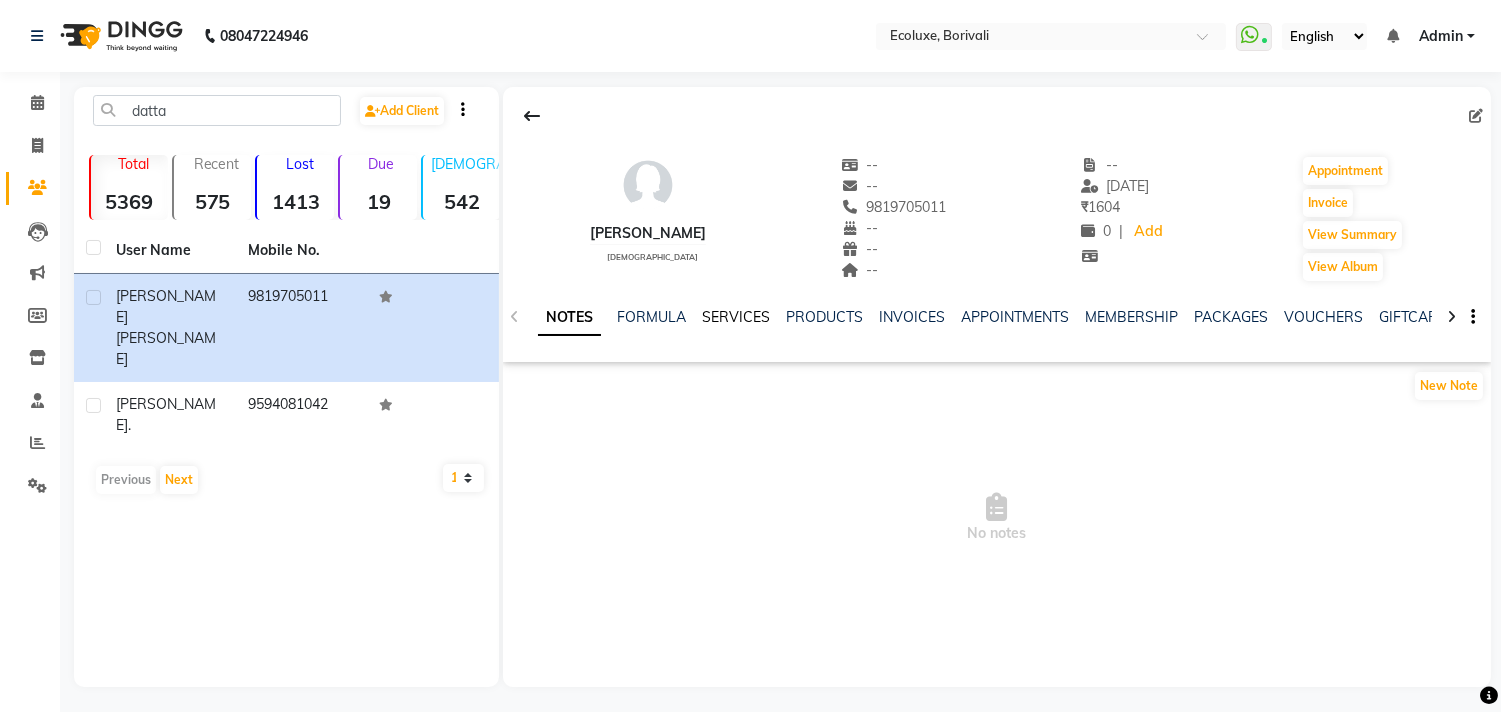 click on "SERVICES" 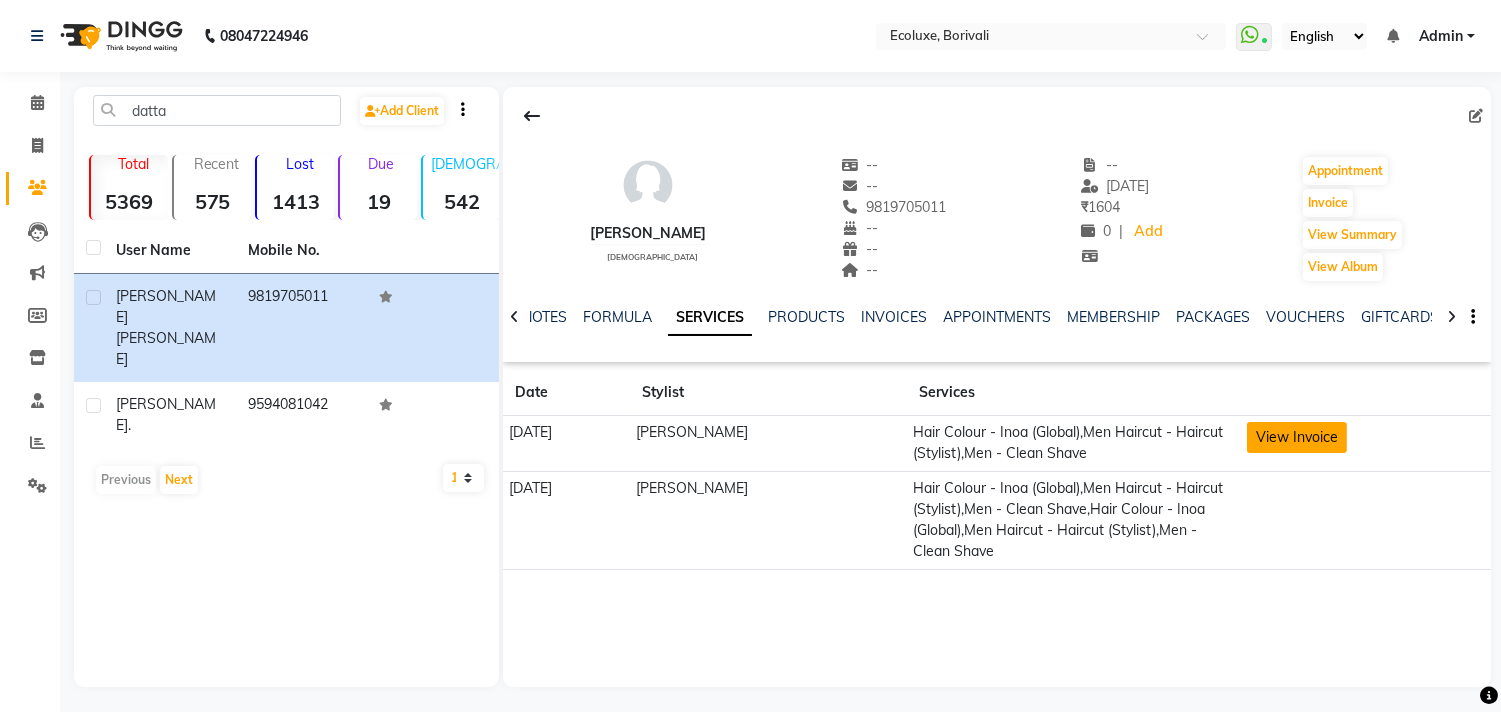 click on "View Invoice" 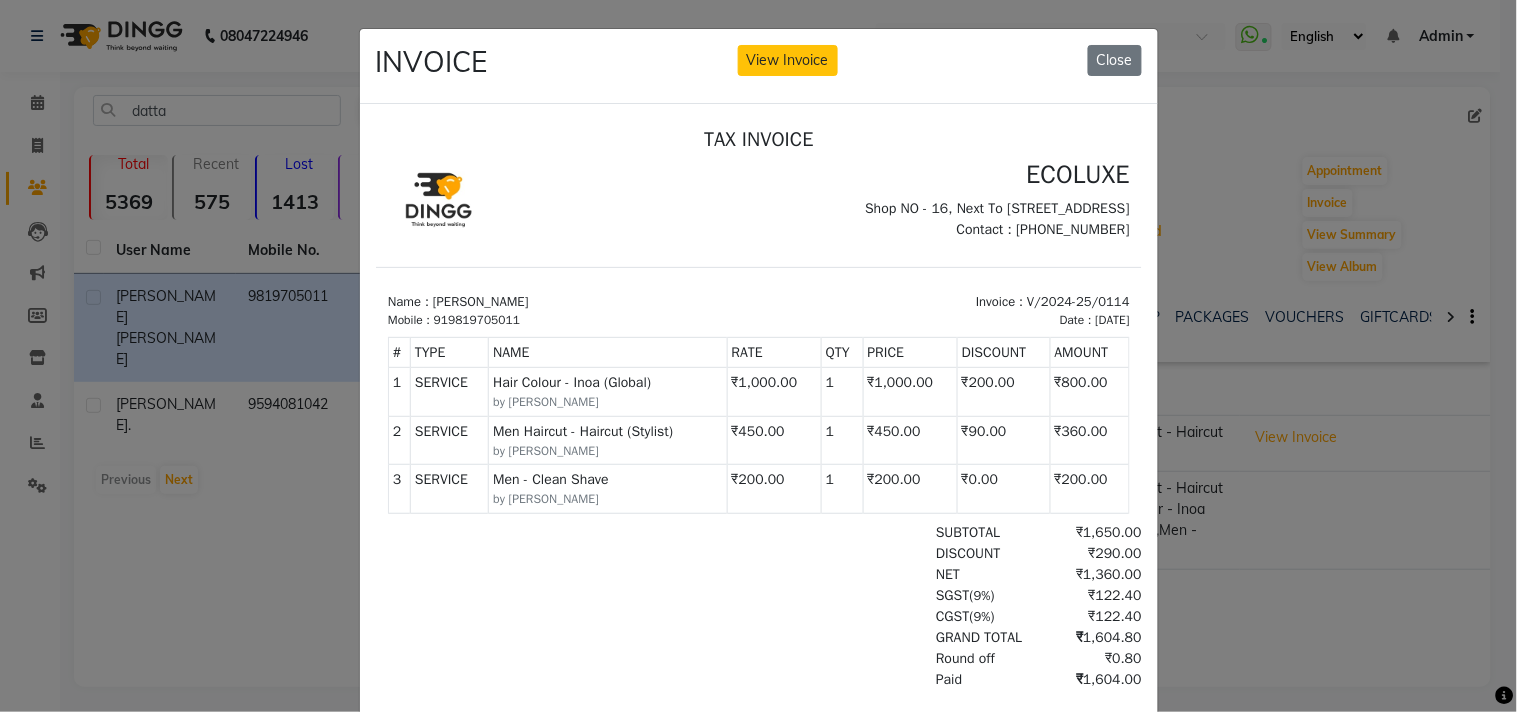 scroll, scrollTop: 15, scrollLeft: 0, axis: vertical 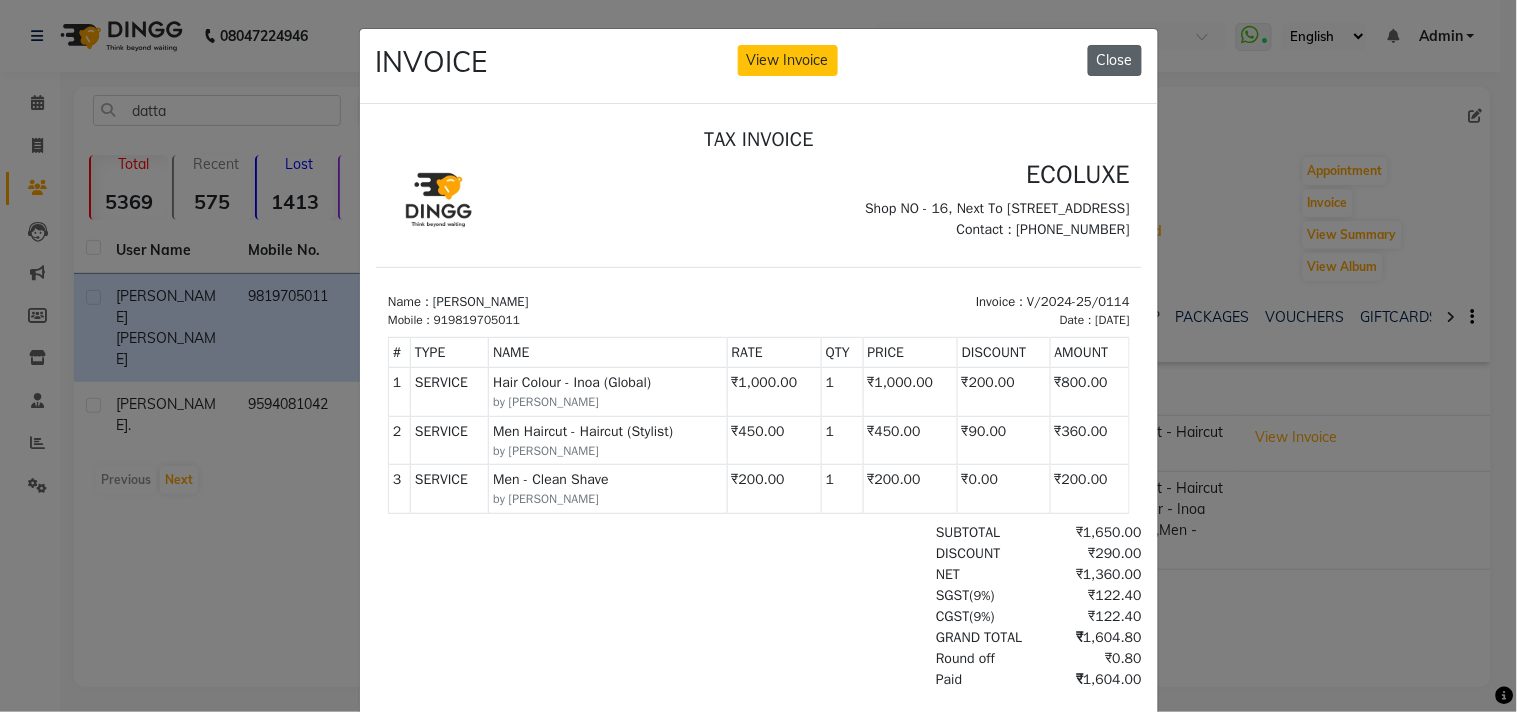 click on "Close" 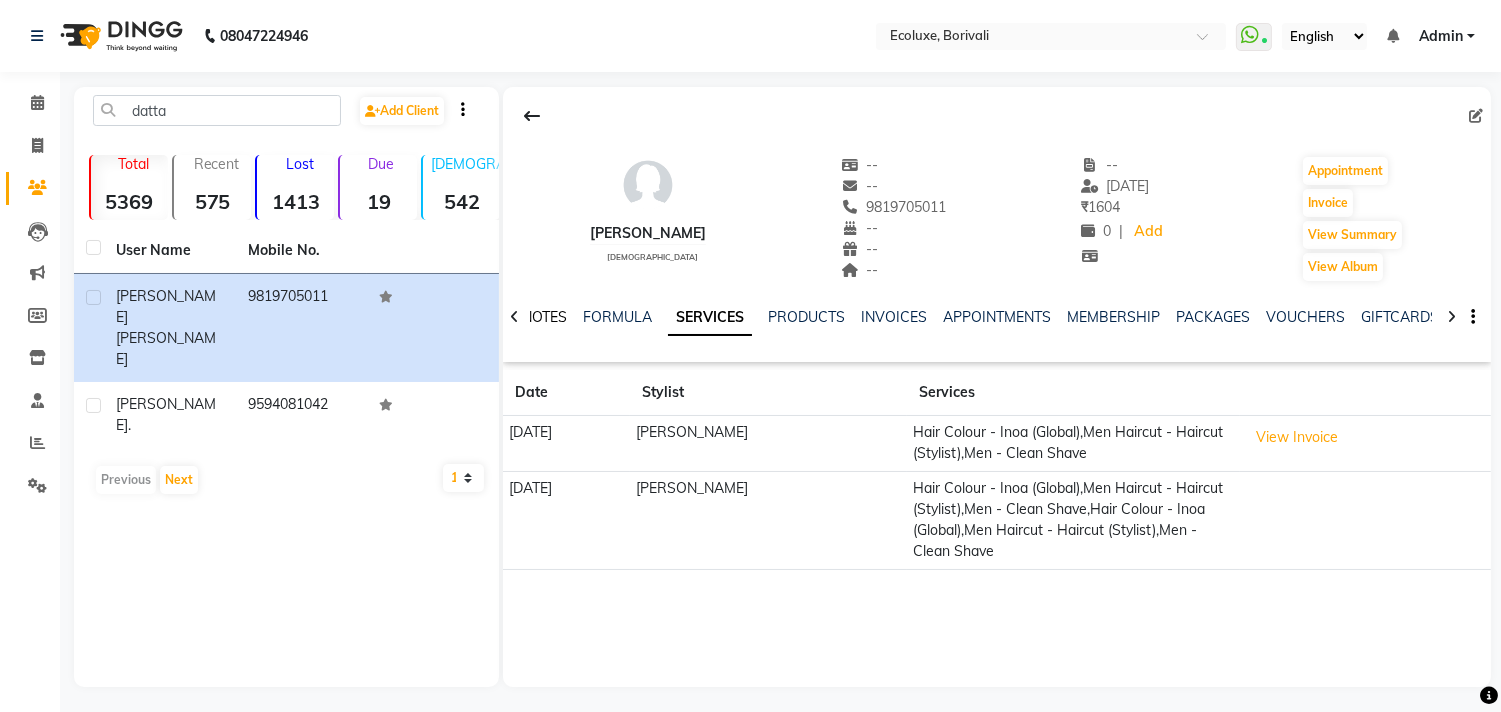 click on "NOTES" 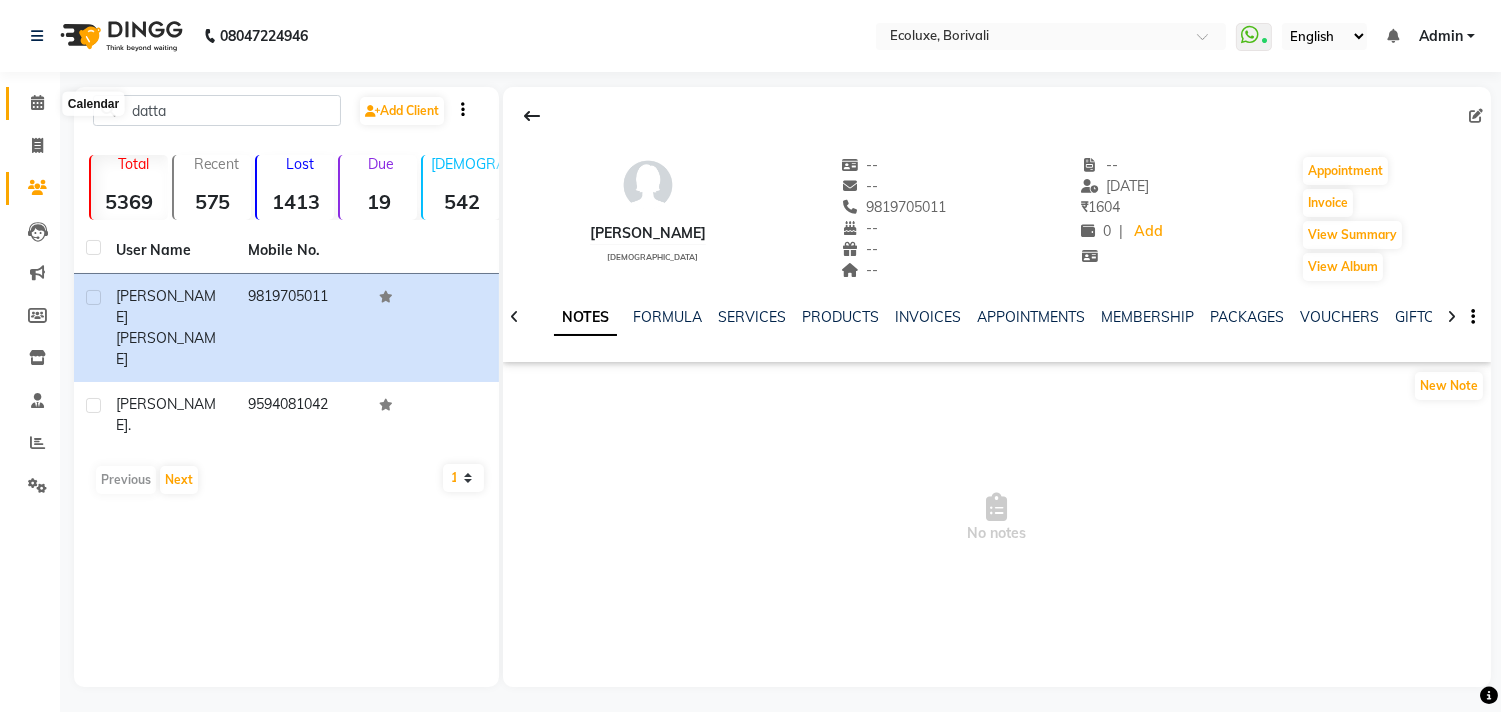 click 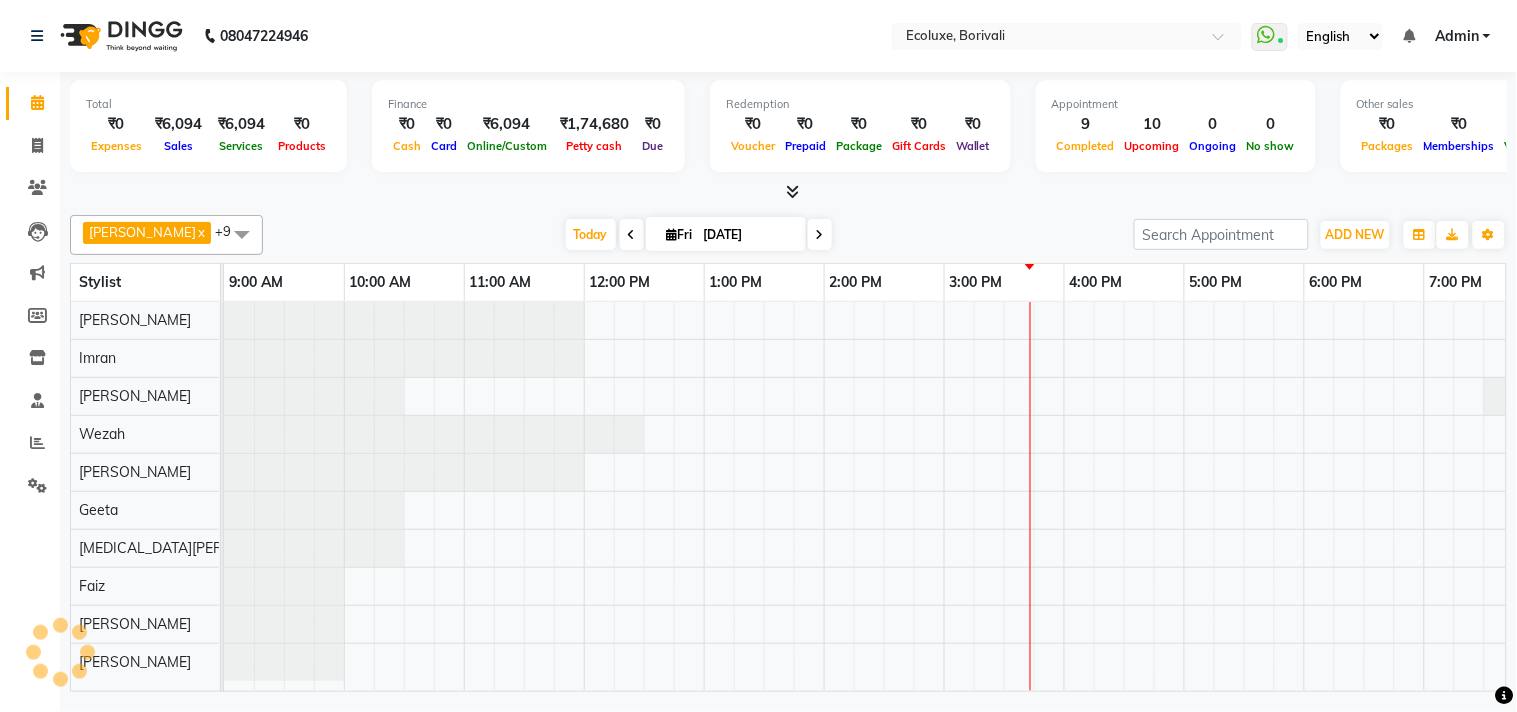 scroll, scrollTop: 0, scrollLeft: 0, axis: both 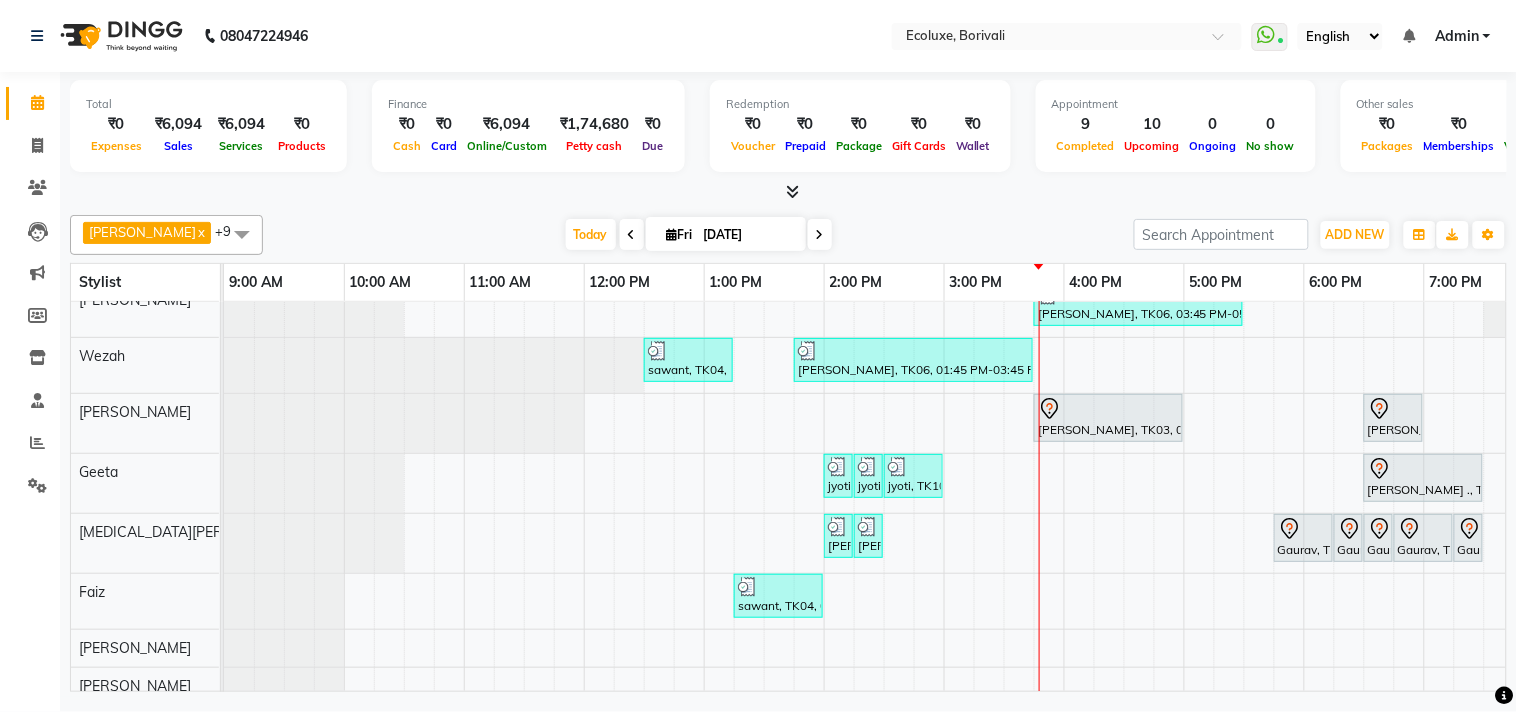 click on "[PERSON_NAME], TK02, 03:15 PM-04:45 PM, Touchup - Root Touch (Up To 2 Inch) [PERSON_NAME] (Cat) [PERSON_NAME], TK05, 05:30 PM-07:30 PM, Touchup - Root Touch (Up To 2 Inch) Inoa     [PERSON_NAME], TK06, 03:45 PM-05:30 PM, Waxing (Rica Wax) - Full Arms ,Waxing (Rica Wax) - Full Legs,Waxing (Rica Wax) - Underarms,Waxing (Rica Wax) - Brazilian     sawant, TK04, 12:30 PM-01:15 PM, Kids Haircut (Upto 4yrs)     [PERSON_NAME], TK06, 01:45 PM-03:45 PM, Touchup - Root Touch (Up To 2 Inch) Majirel             [PERSON_NAME], TK03, 03:45 PM-05:00 PM, Nails - Stick on + Gel Polish Combo             [PERSON_NAME], TK01, 06:30 PM-07:00 PM, Nails - Plain Gel Polish     jyoti, TK10, 02:00 PM-02:15 PM, Woman Eyebrow     jyoti, TK10, 02:15 PM-02:30 PM, Woman Eyebrow     jyoti, TK10, 02:30 PM-03:00 PM, Peel Off Wax - Full Face             [PERSON_NAME] ., TK11, 06:30 PM-07:30 PM, [PERSON_NAME] - Brightening Facial     [PERSON_NAME], TK06, 02:00 PM-02:15 PM, Woman Upperlip      [PERSON_NAME], TK06, 02:15 PM-02:30 PM, Woman Eyebrow" at bounding box center [1064, 444] 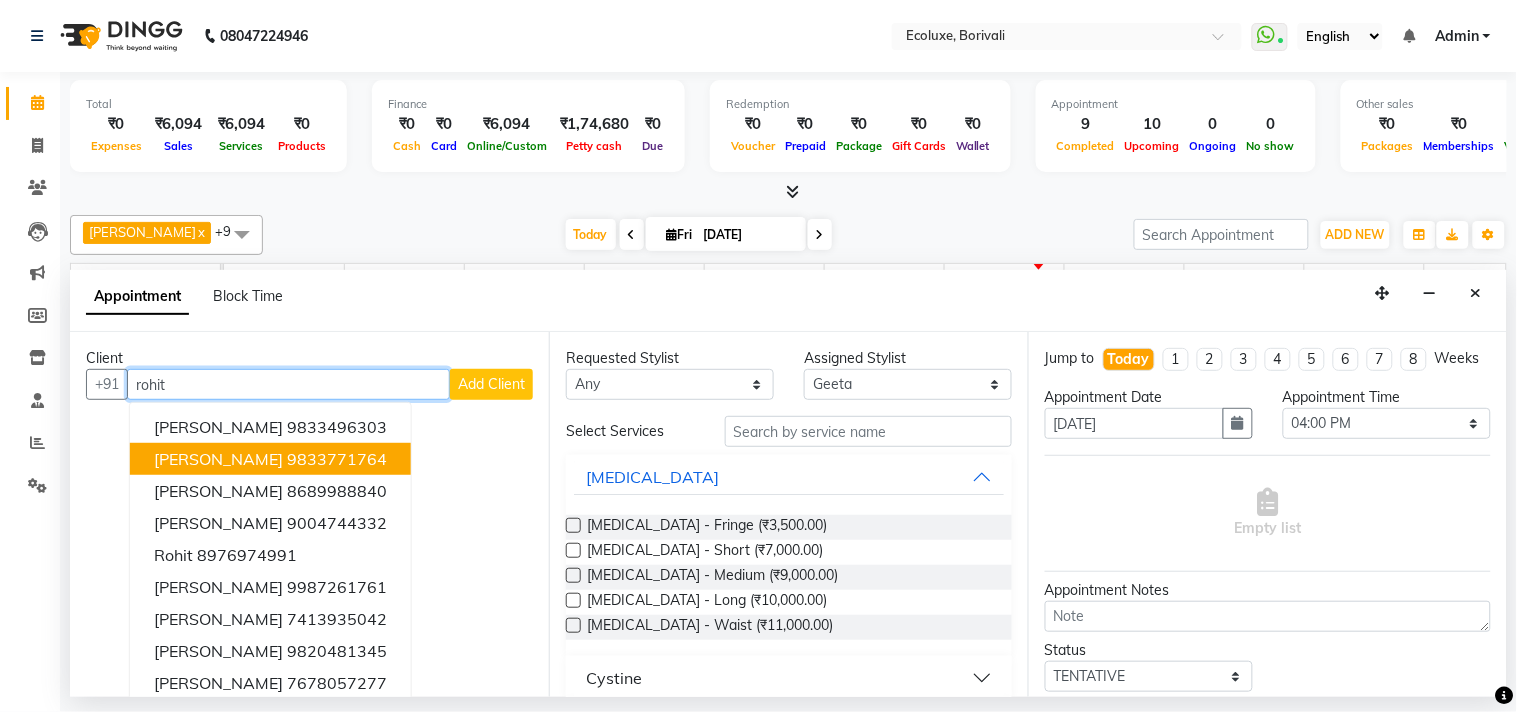 click on "Rohit Nerulrkar  9833771764" at bounding box center (270, 459) 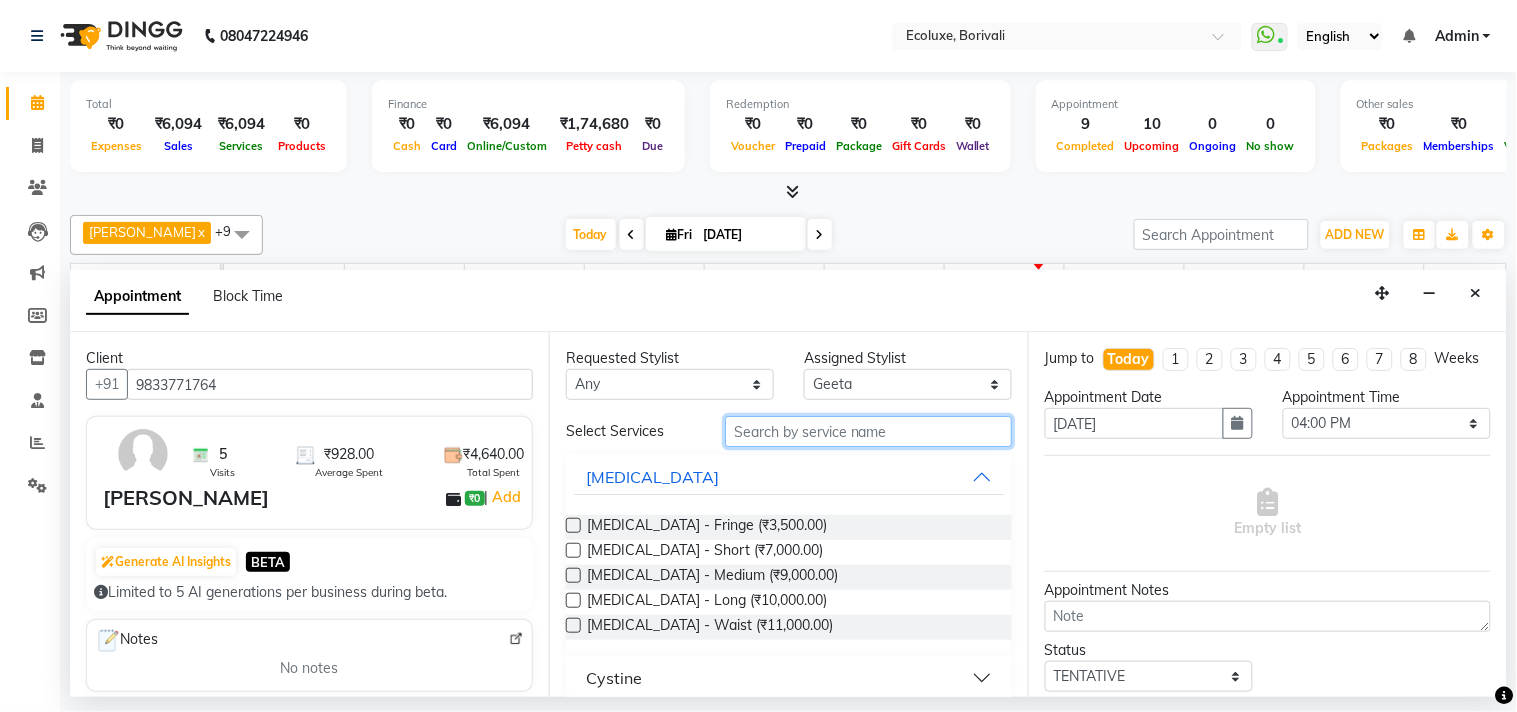 click at bounding box center [868, 431] 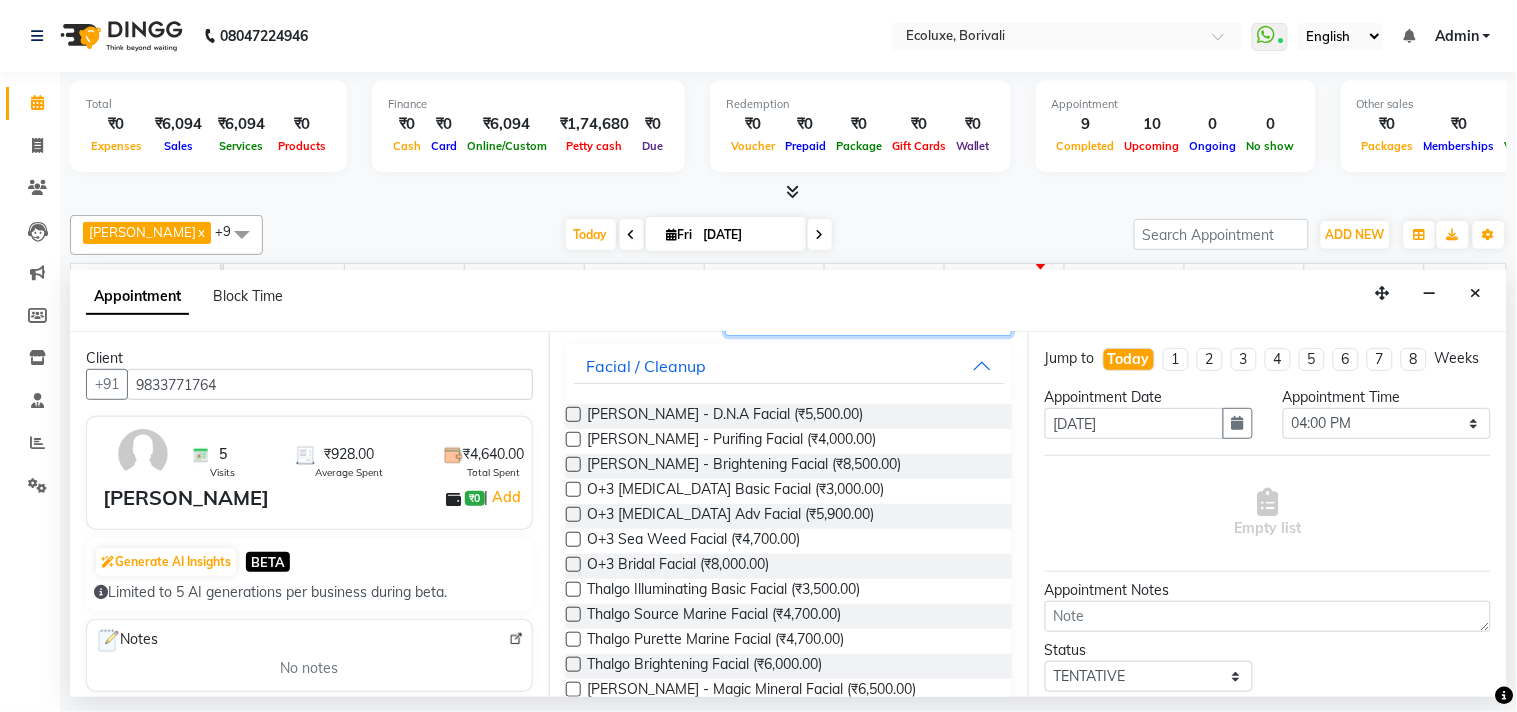 scroll, scrollTop: 222, scrollLeft: 0, axis: vertical 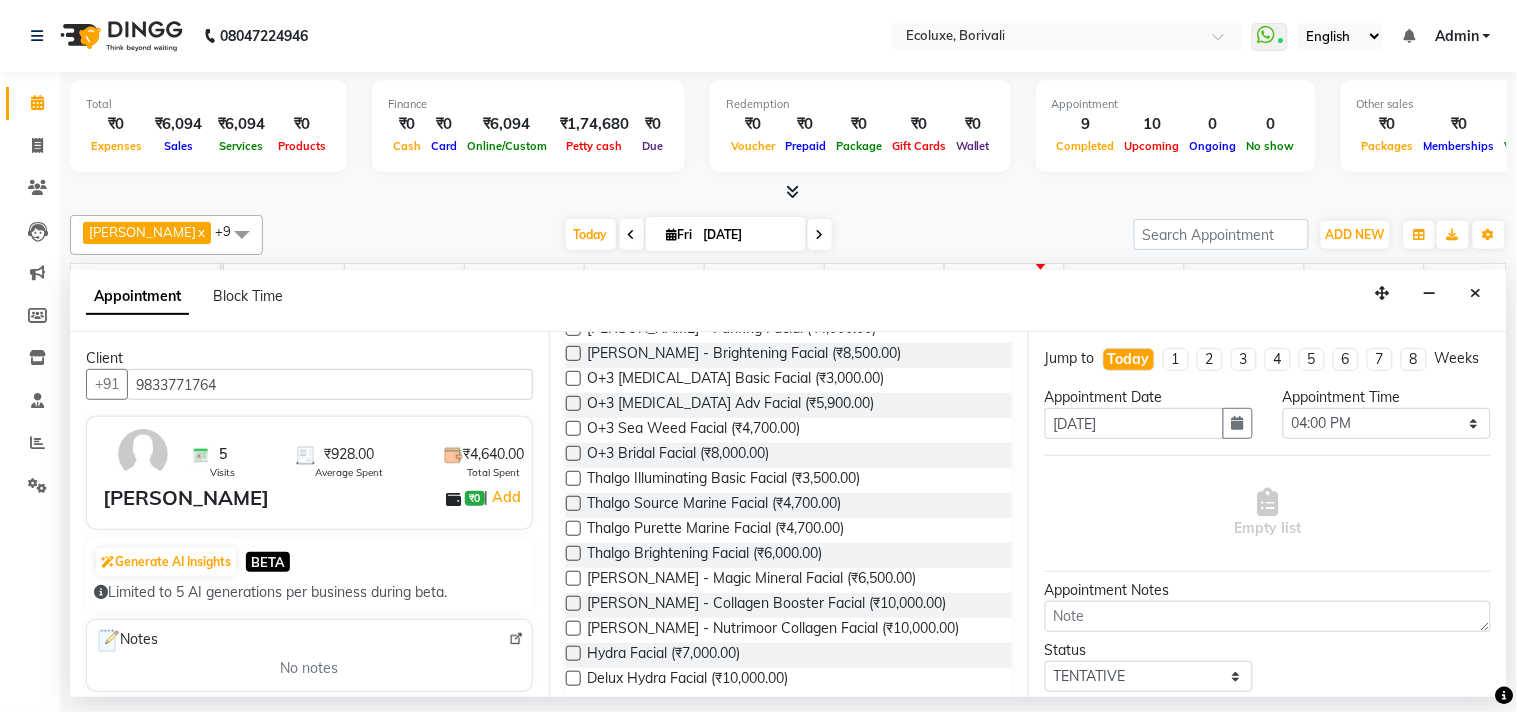 click at bounding box center (573, 578) 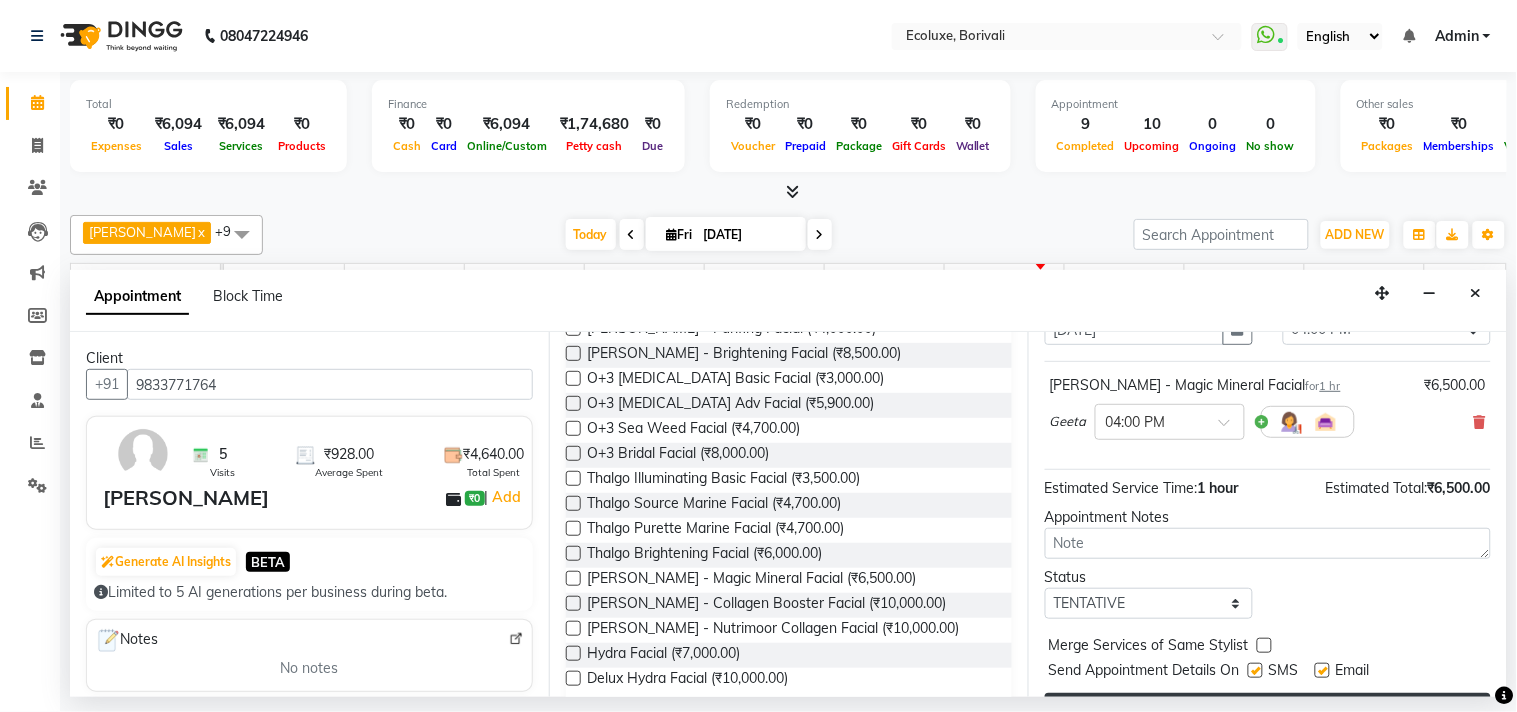 scroll, scrollTop: 161, scrollLeft: 0, axis: vertical 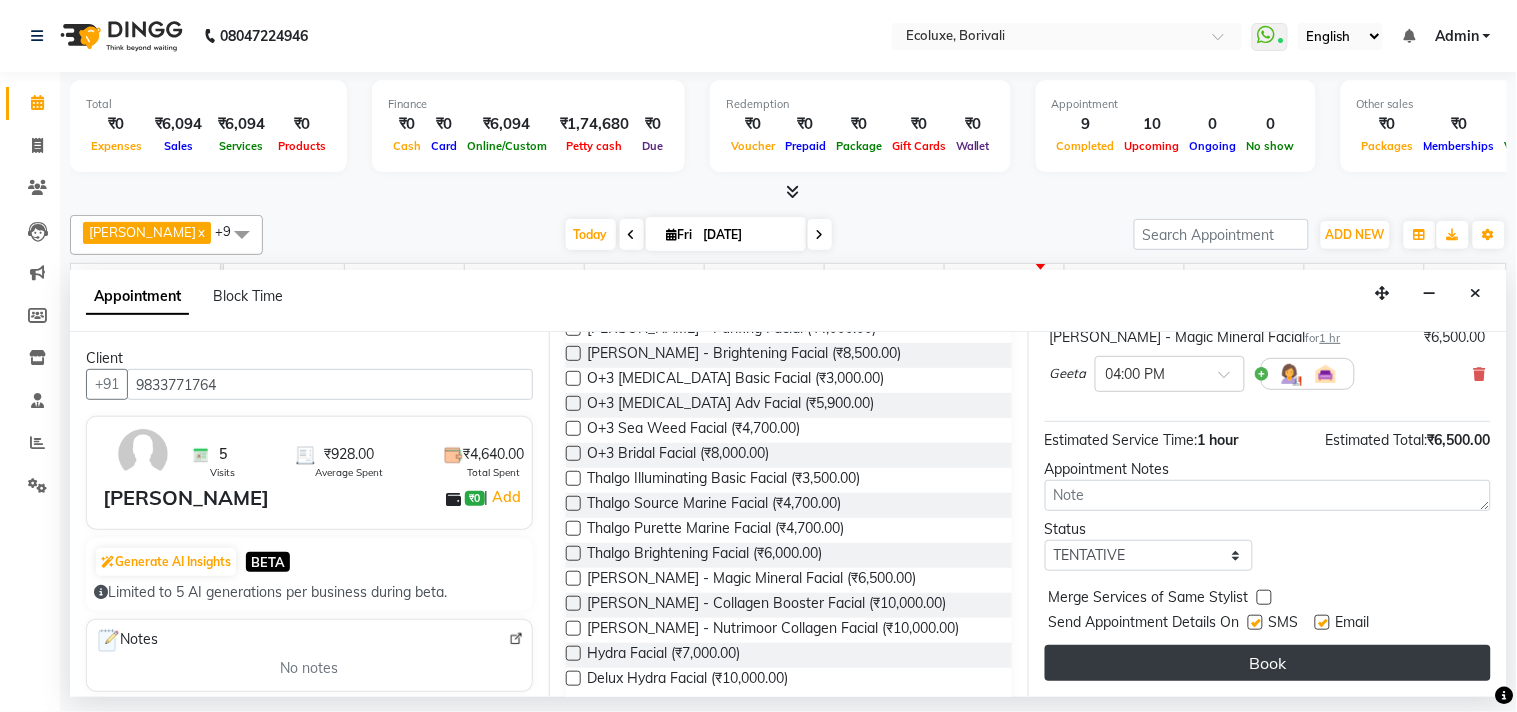 click on "Book" at bounding box center (1268, 663) 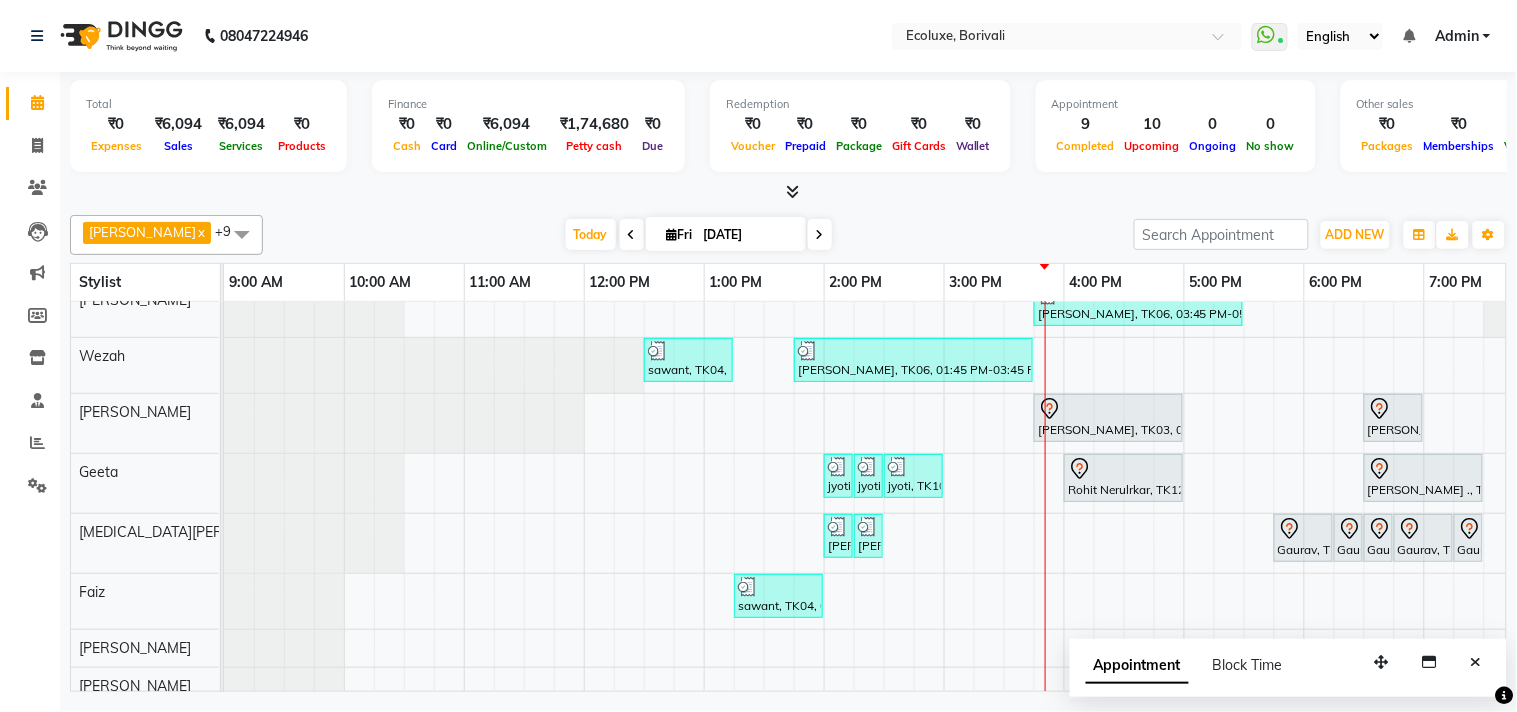 click at bounding box center (820, 234) 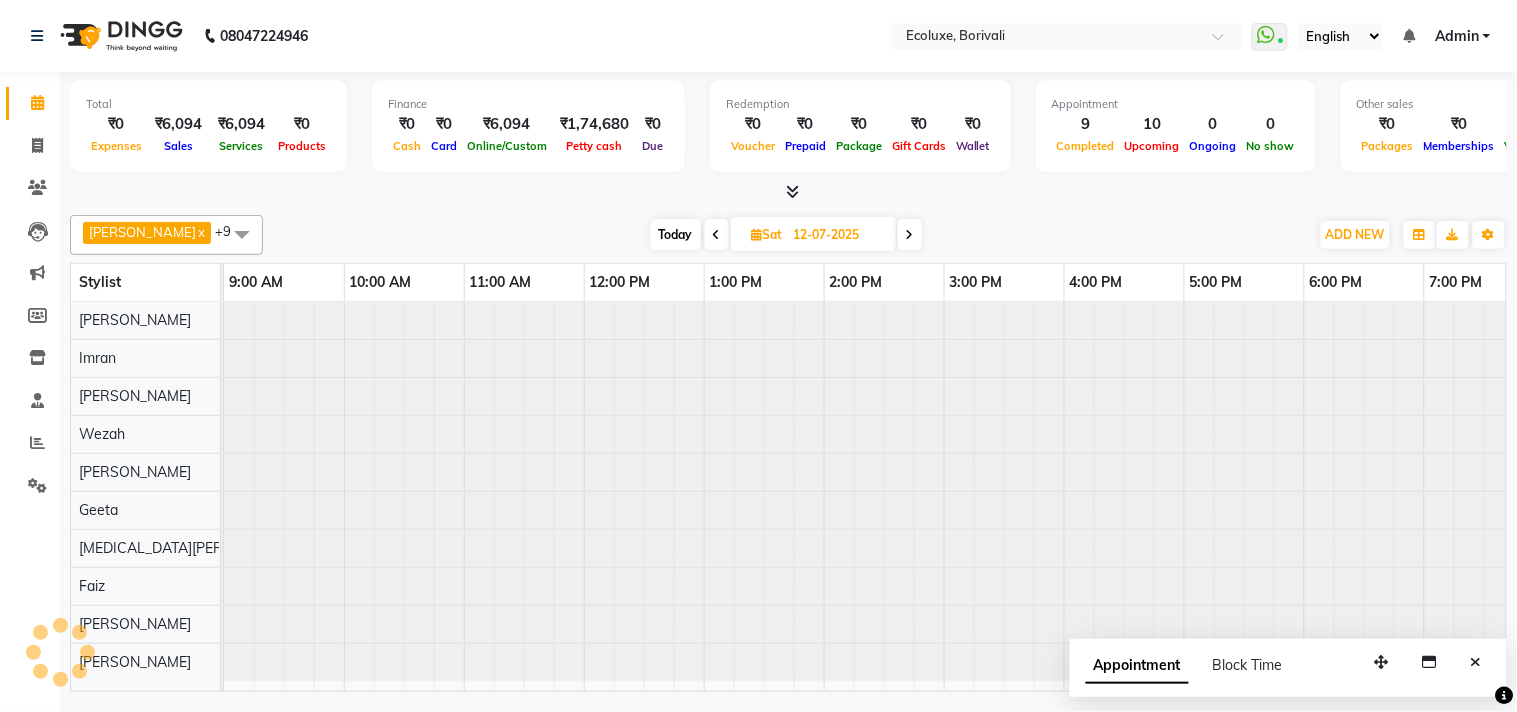 scroll, scrollTop: 7, scrollLeft: 0, axis: vertical 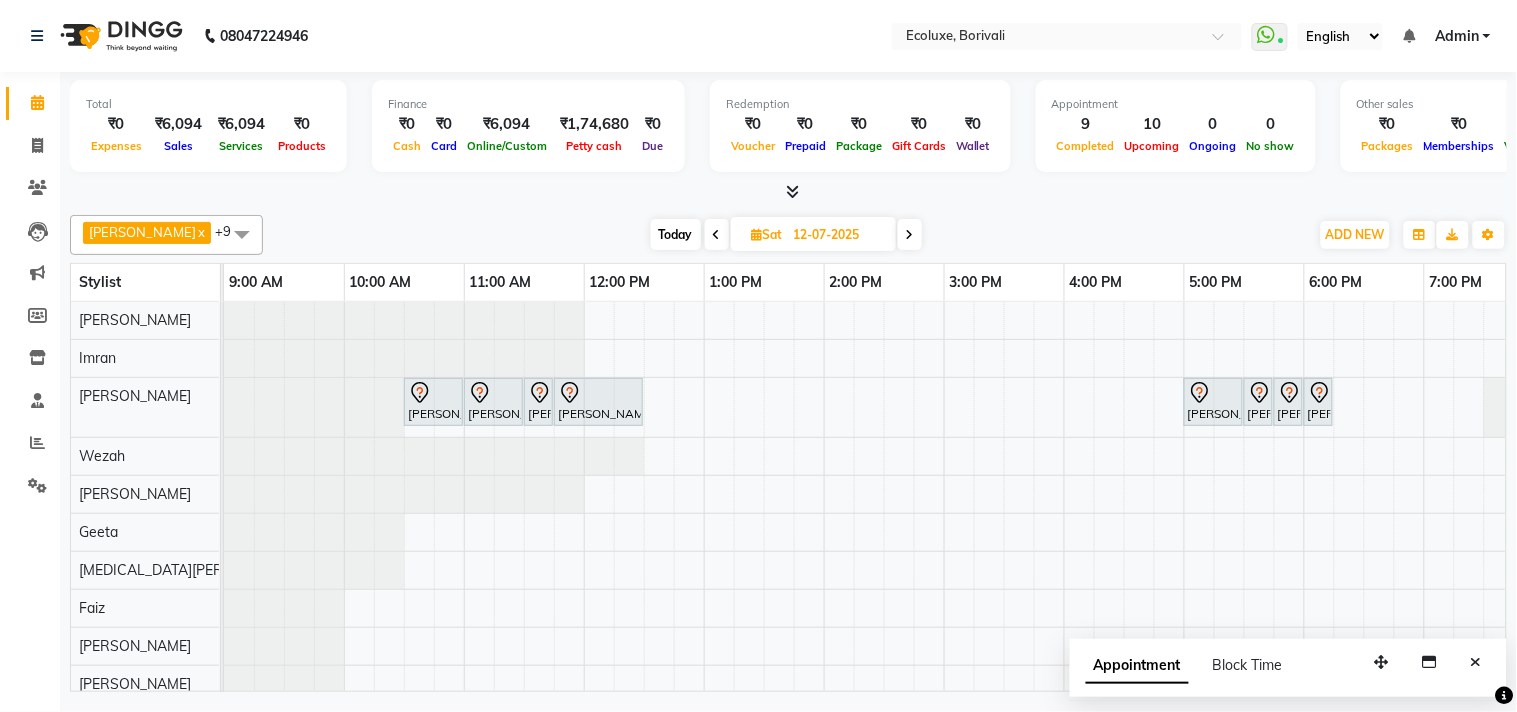 click on "[PERSON_NAME], 10:30 AM-11:00 AM, Waxing (Rica Wax) - Full Arms              [PERSON_NAME], 11:00 AM-11:30 AM, Waxing (Rica Wax) - Full Legs             [PERSON_NAME], 11:30 AM-11:45 AM, Waxing (Rica Wax) - Underarms             [PERSON_NAME], 11:45 AM-12:30 PM, Classic Pedicure             [PERSON_NAME], 05:00 PM-05:30 PM, Waxing (Rica Wax) - Full Arms              [PERSON_NAME], 05:30 PM-05:45 PM, Waxing (Rica Wax) - Underarms             [PERSON_NAME], 05:45 PM-06:00 PM, Woman Eyebrow             [PERSON_NAME], 06:00 PM-06:15 PM, Woman Upperlip              [PERSON_NAME], 05:45 PM-06:45 PM, Hair Treatment - Medium (Keratin Spa)" at bounding box center [1064, 513] 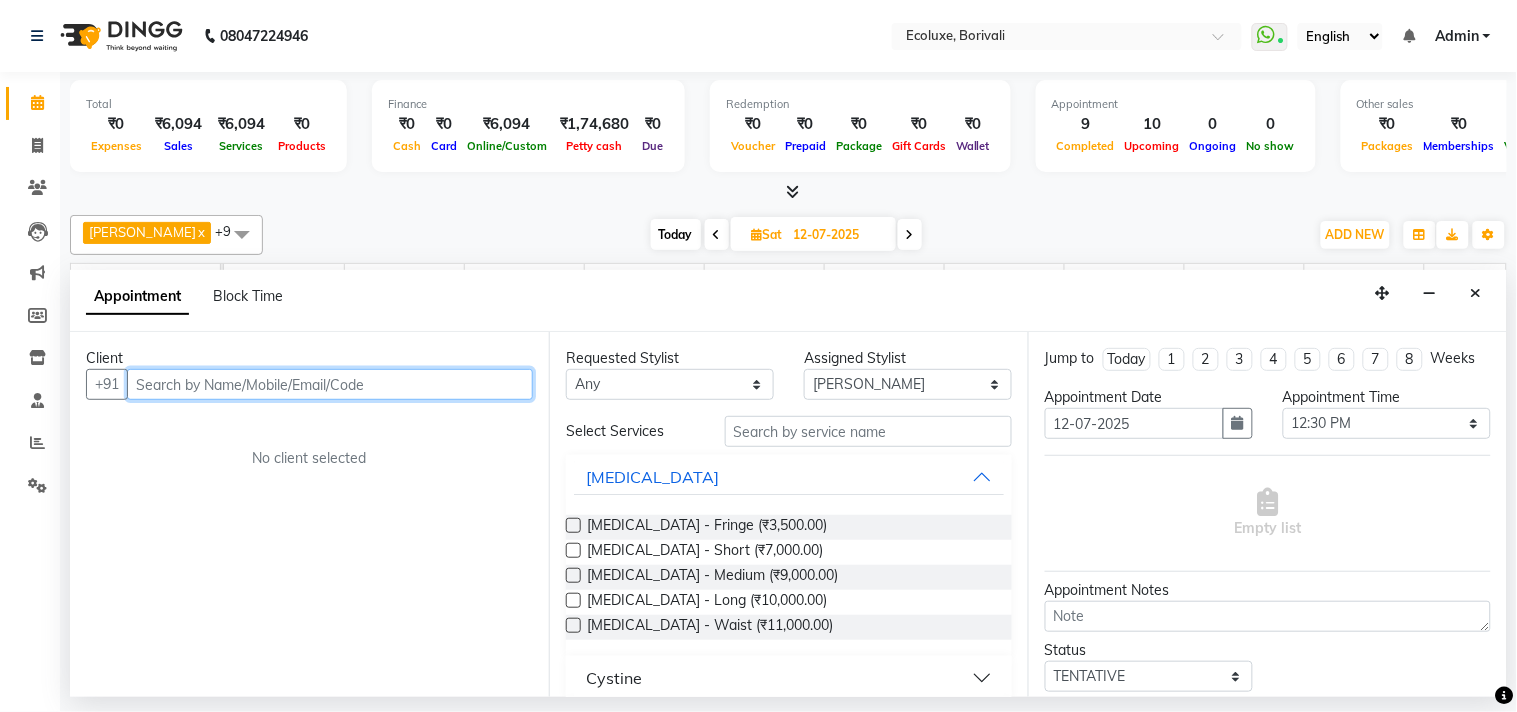 click at bounding box center (330, 384) 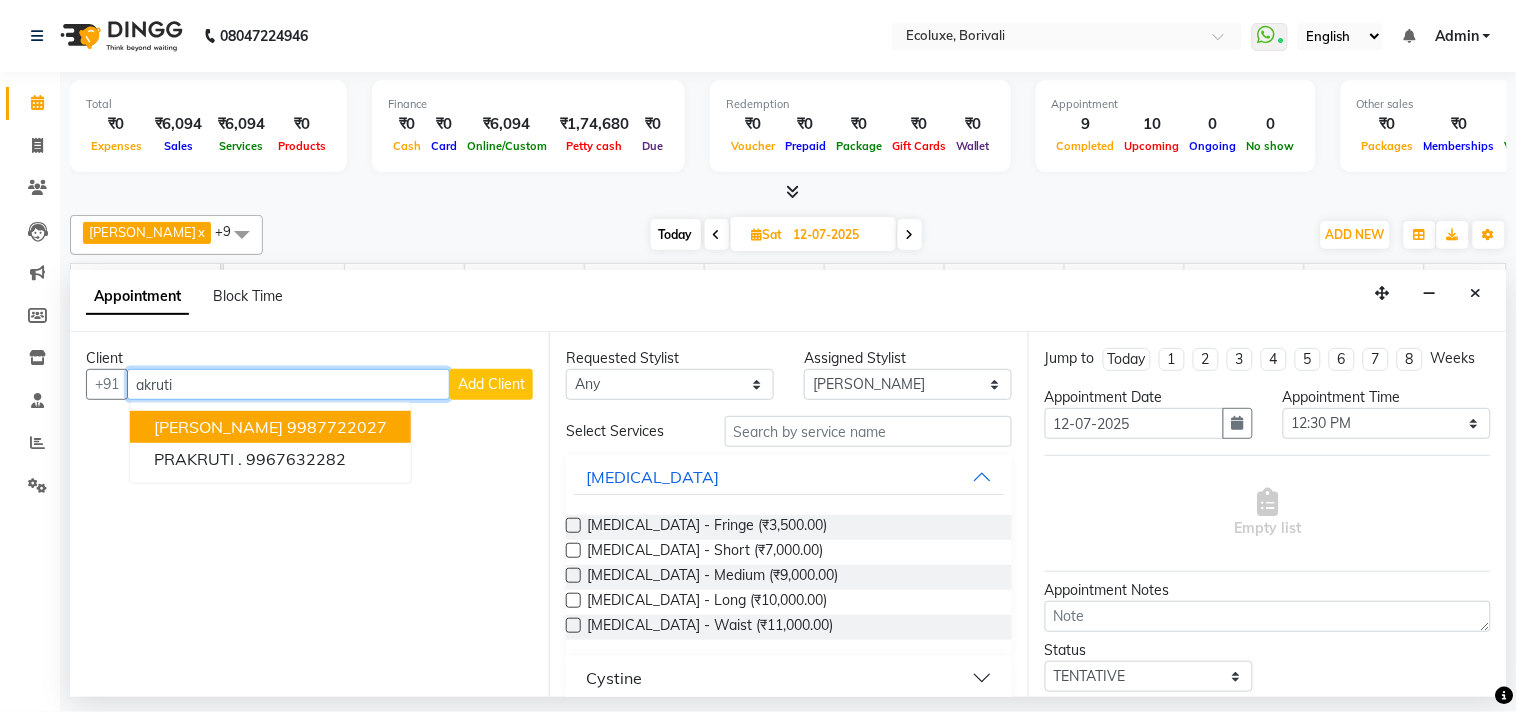 click on "9987722027" at bounding box center (337, 427) 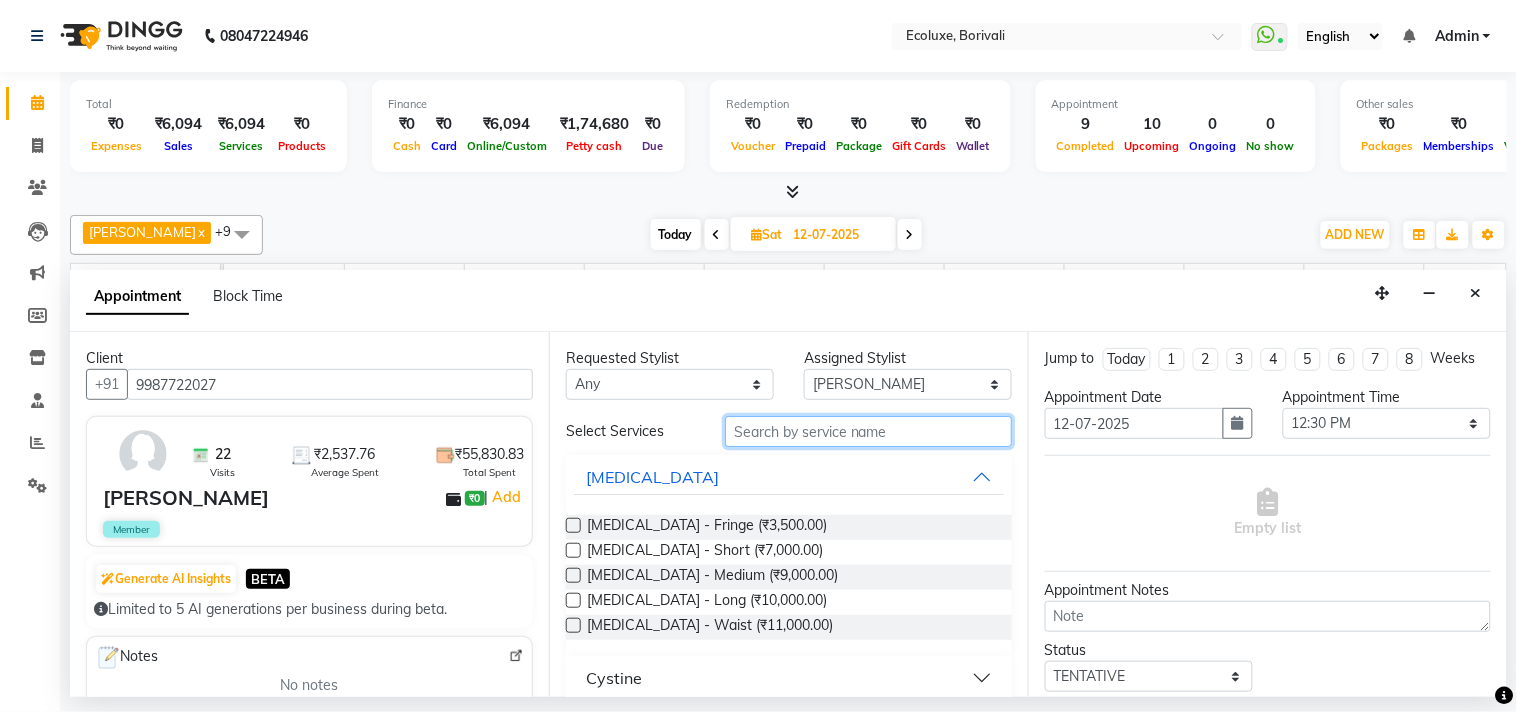 click at bounding box center [868, 431] 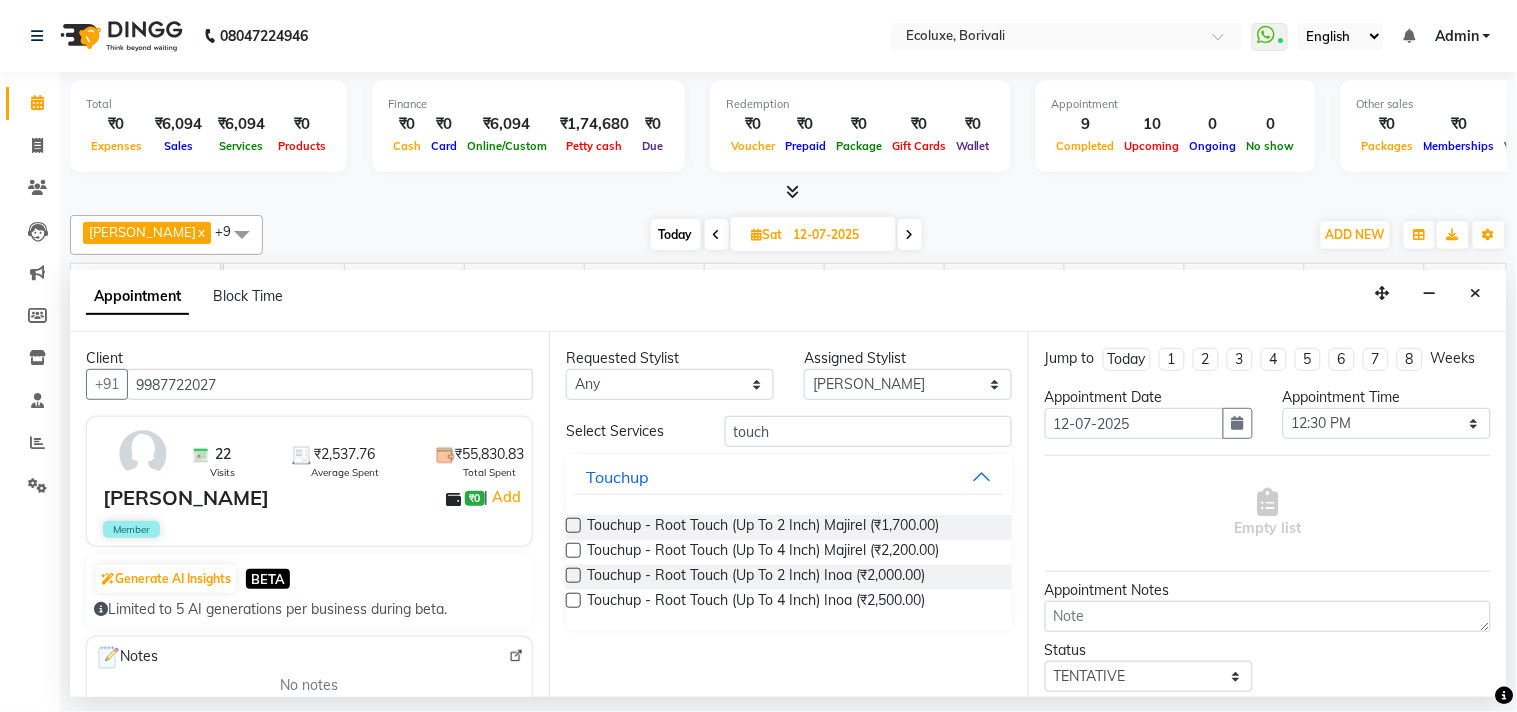click at bounding box center (573, 575) 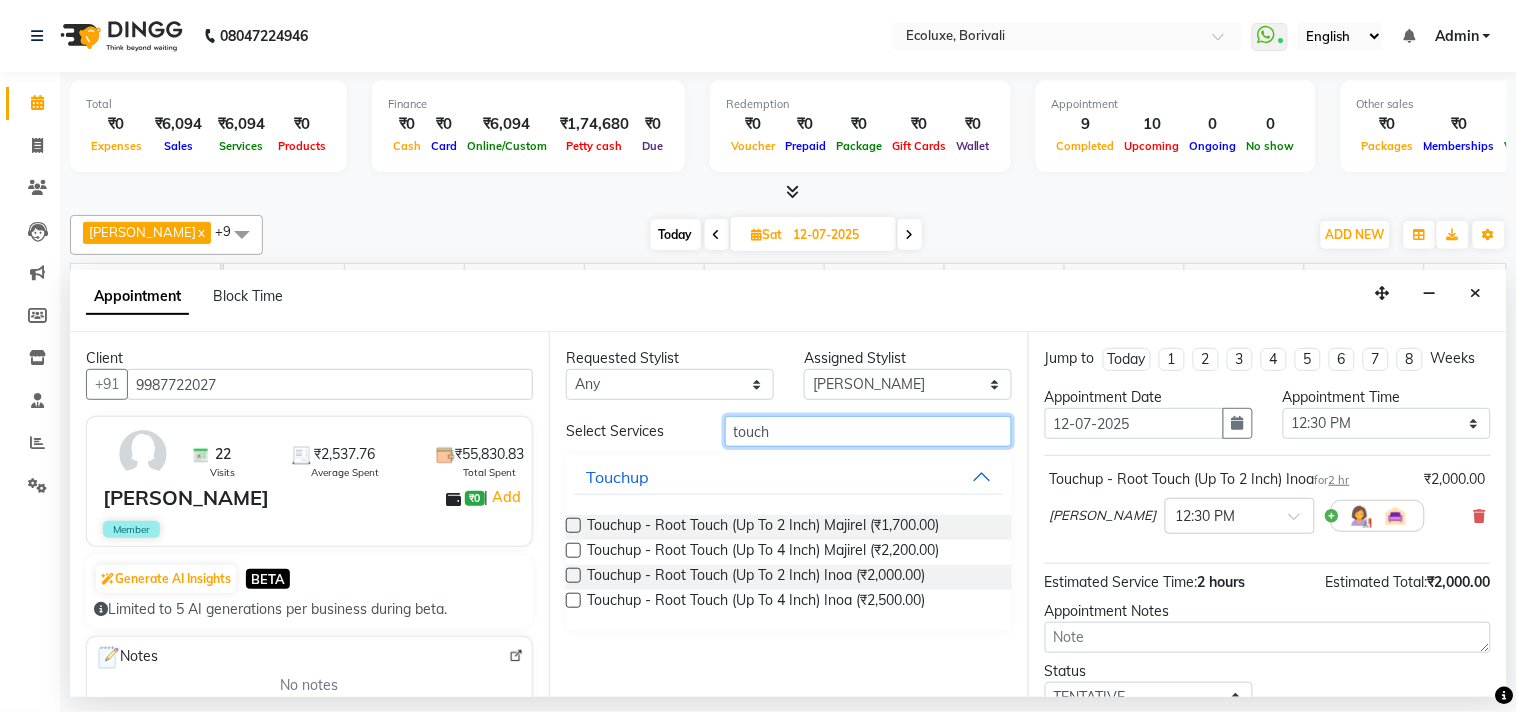 click on "touch" at bounding box center (868, 431) 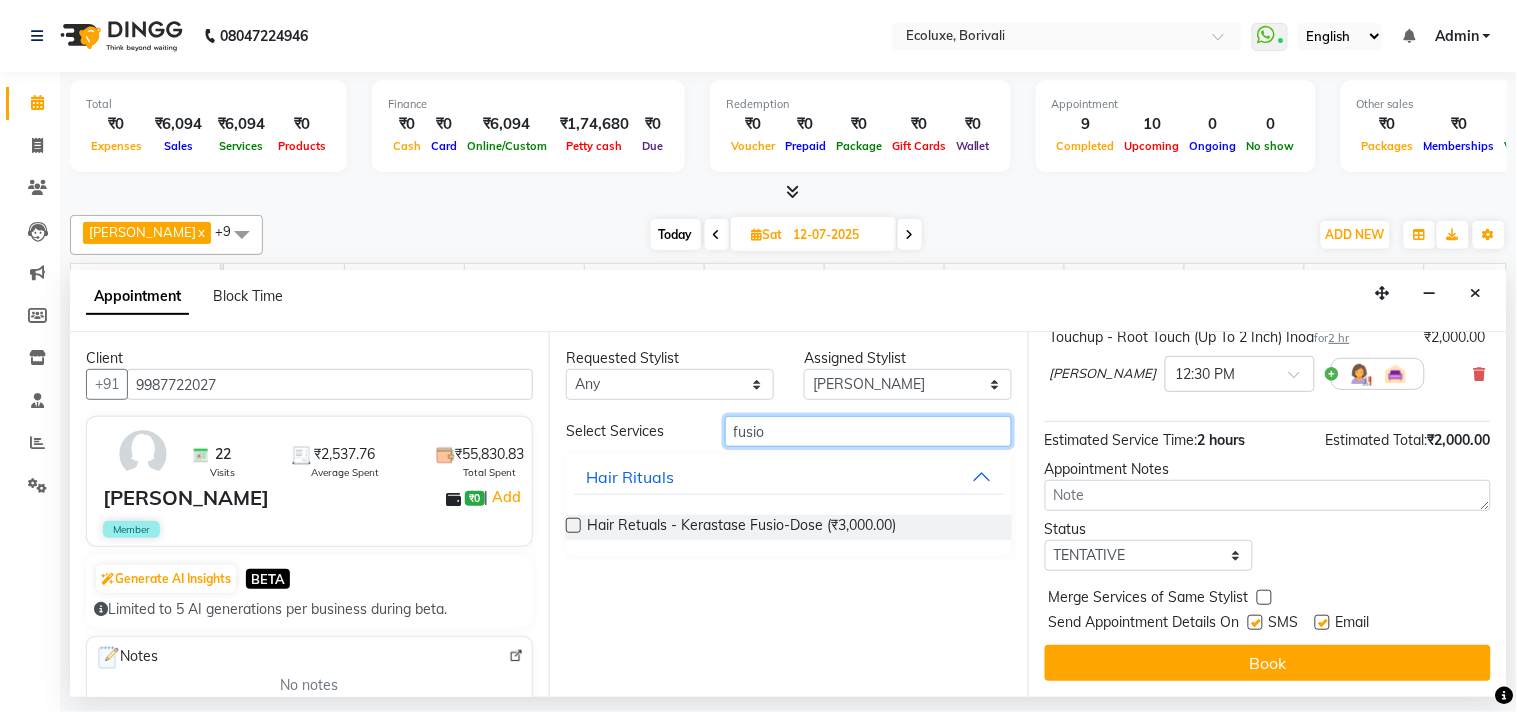scroll, scrollTop: 161, scrollLeft: 0, axis: vertical 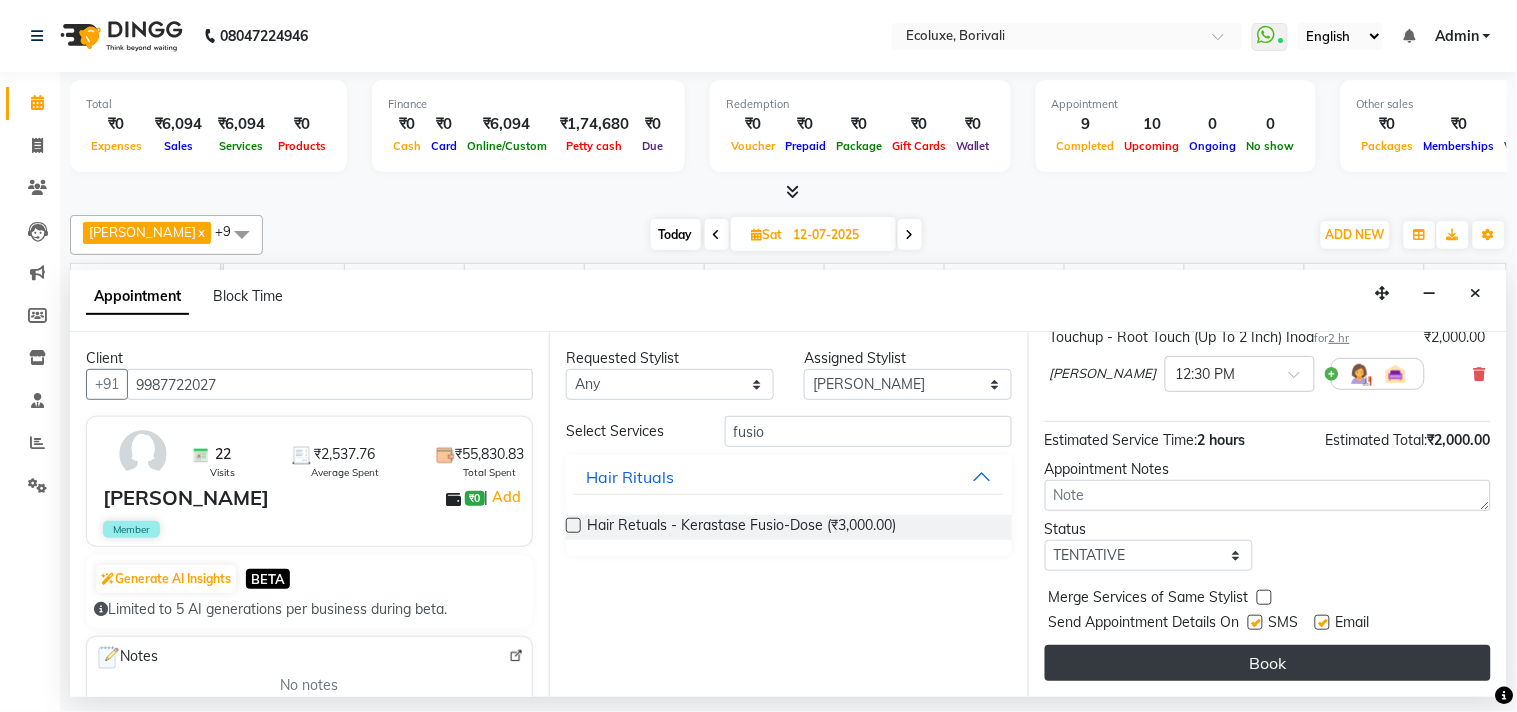 click on "Book" at bounding box center [1268, 663] 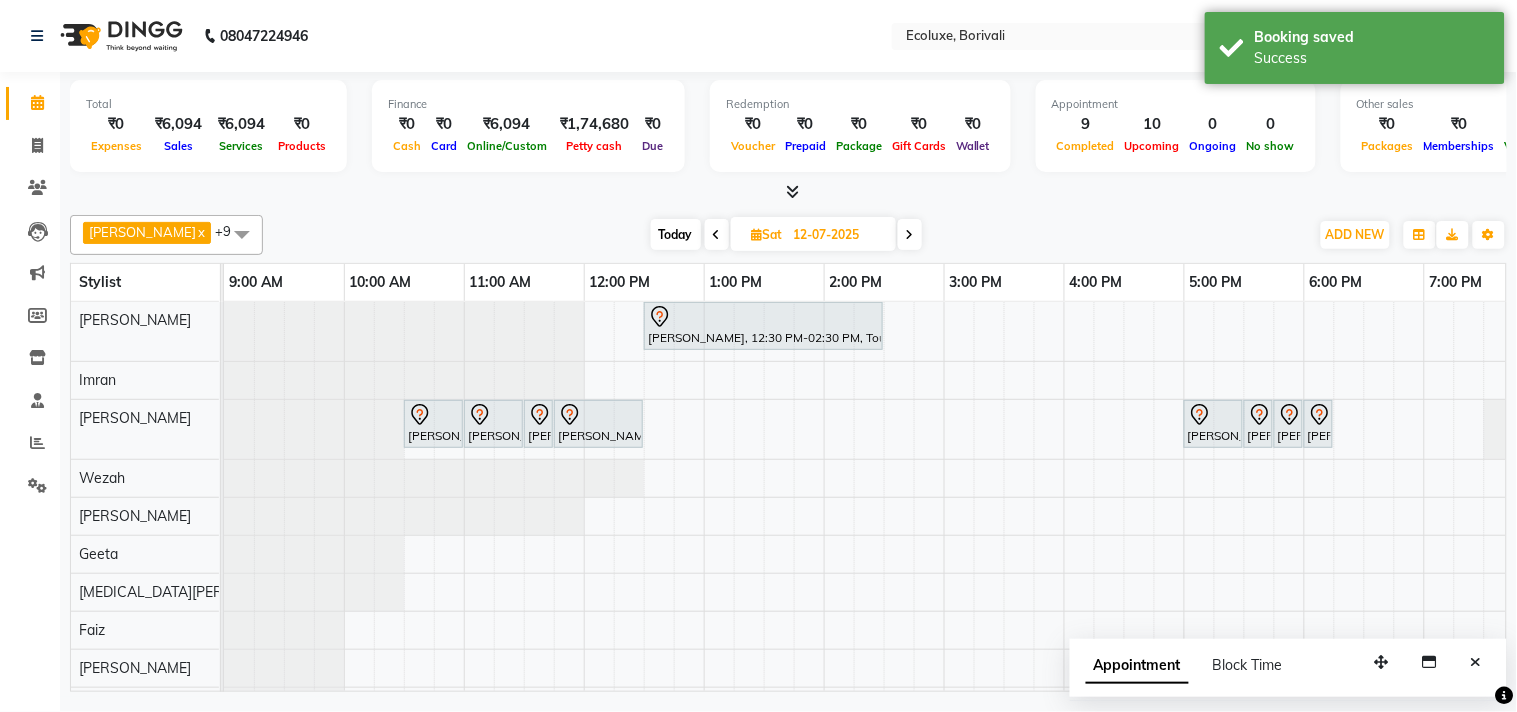 click on "[PERSON_NAME], 12:30 PM-02:30 PM, Touchup - Root Touch (Up To 2 Inch) Inoa             [PERSON_NAME], 10:30 AM-11:00 AM, Waxing (Rica Wax) - Full Arms              [PERSON_NAME], 11:00 AM-11:30 AM, Waxing (Rica Wax) - Full Legs             [PERSON_NAME], 11:30 AM-11:45 AM, Waxing (Rica Wax) - Underarms             [PERSON_NAME], 11:45 AM-12:30 PM, Classic Pedicure             [PERSON_NAME], 05:00 PM-05:30 PM, Waxing (Rica Wax) - Full Arms              [PERSON_NAME], 05:30 PM-05:45 PM, Waxing (Rica Wax) - Underarms             [PERSON_NAME], 05:45 PM-06:00 PM, Woman Eyebrow             [PERSON_NAME], 06:00 PM-06:15 PM, Woman Upperlip              [PERSON_NAME], 05:45 PM-06:45 PM, Hair Treatment - Medium (Keratin Spa)" at bounding box center [1064, 524] 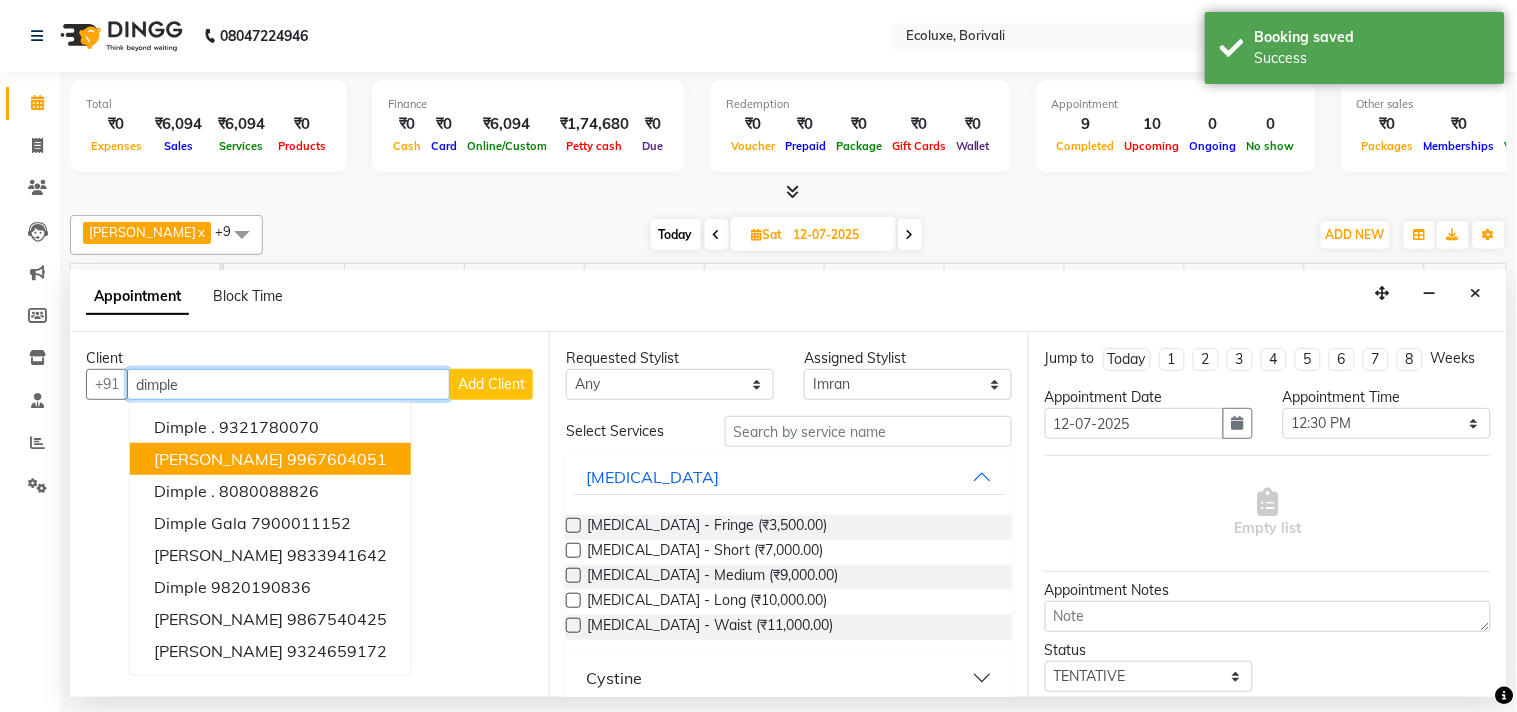 click on "[PERSON_NAME]" at bounding box center [218, 459] 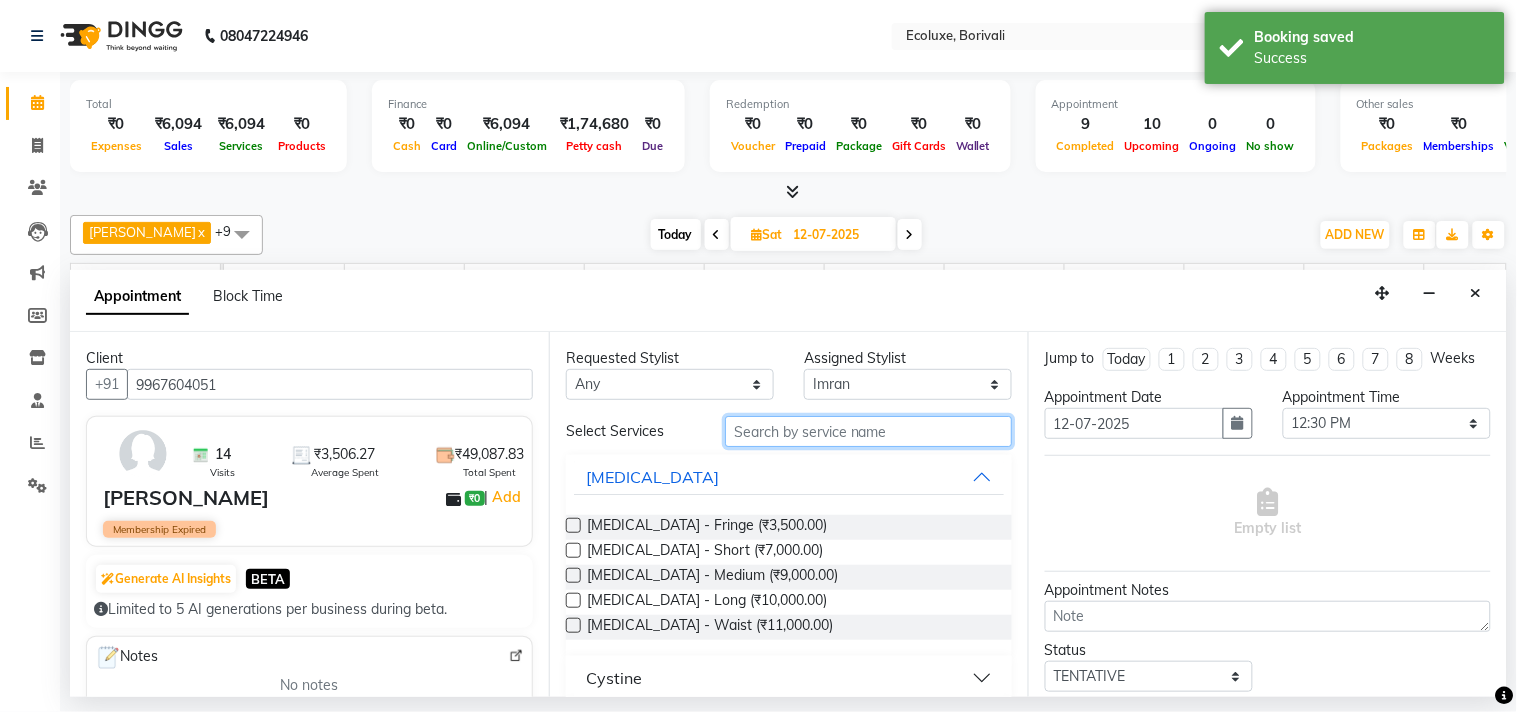 click at bounding box center [868, 431] 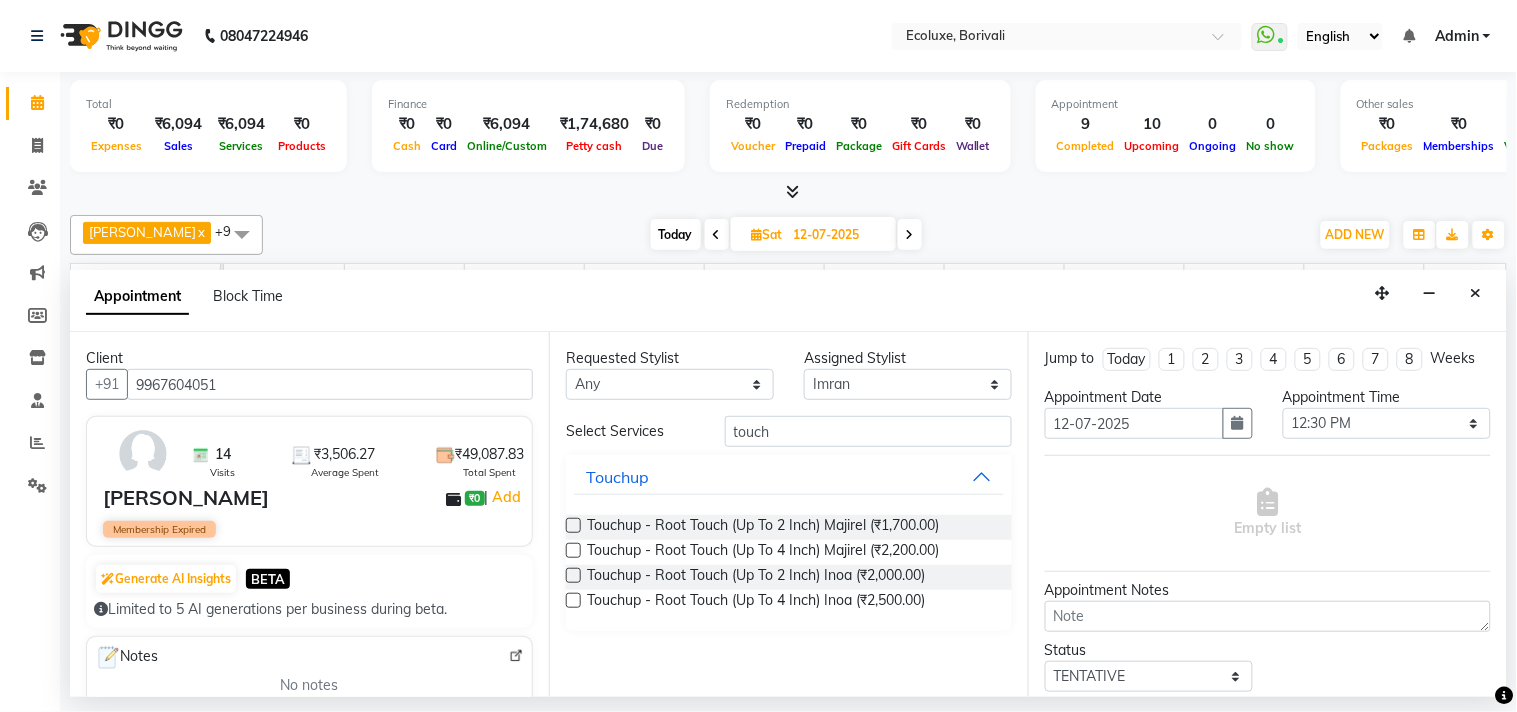 click at bounding box center [573, 575] 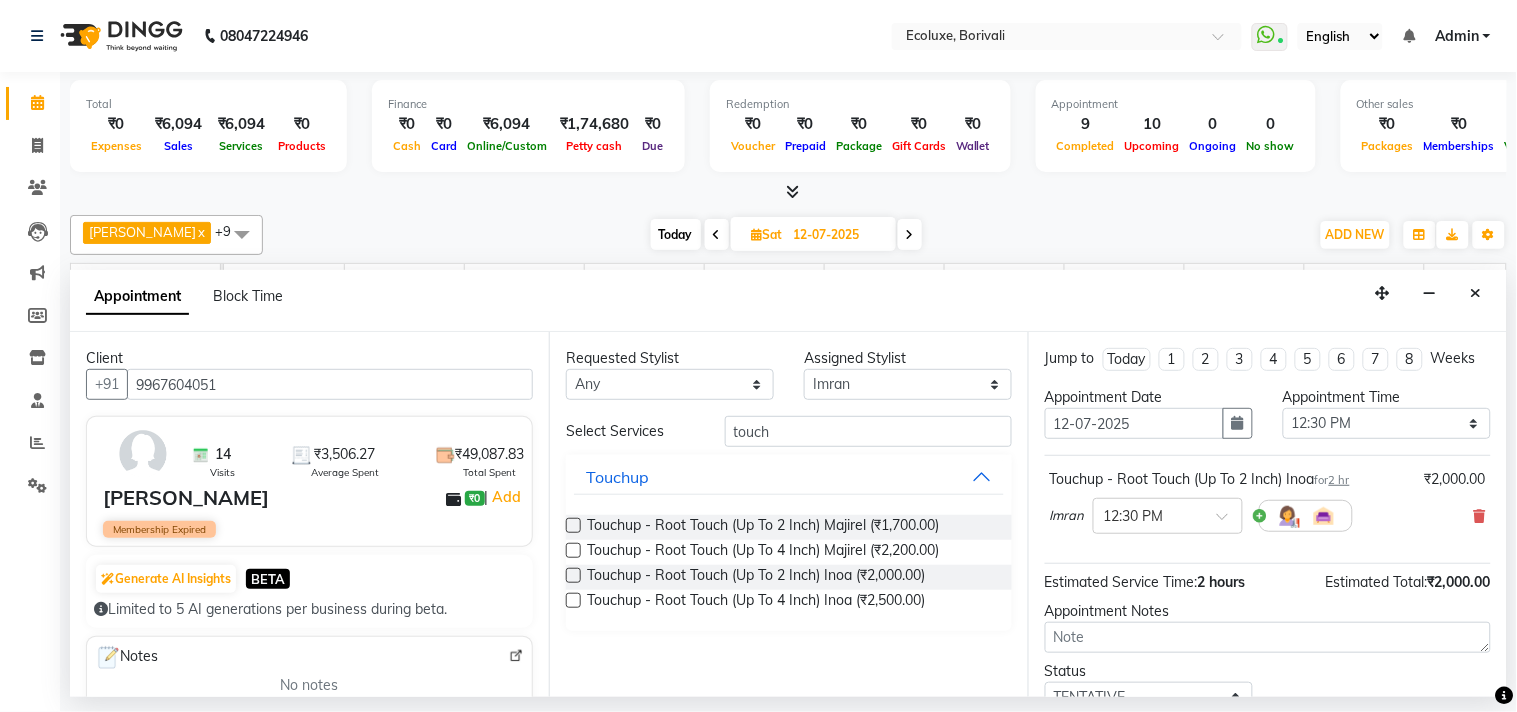 scroll, scrollTop: 161, scrollLeft: 0, axis: vertical 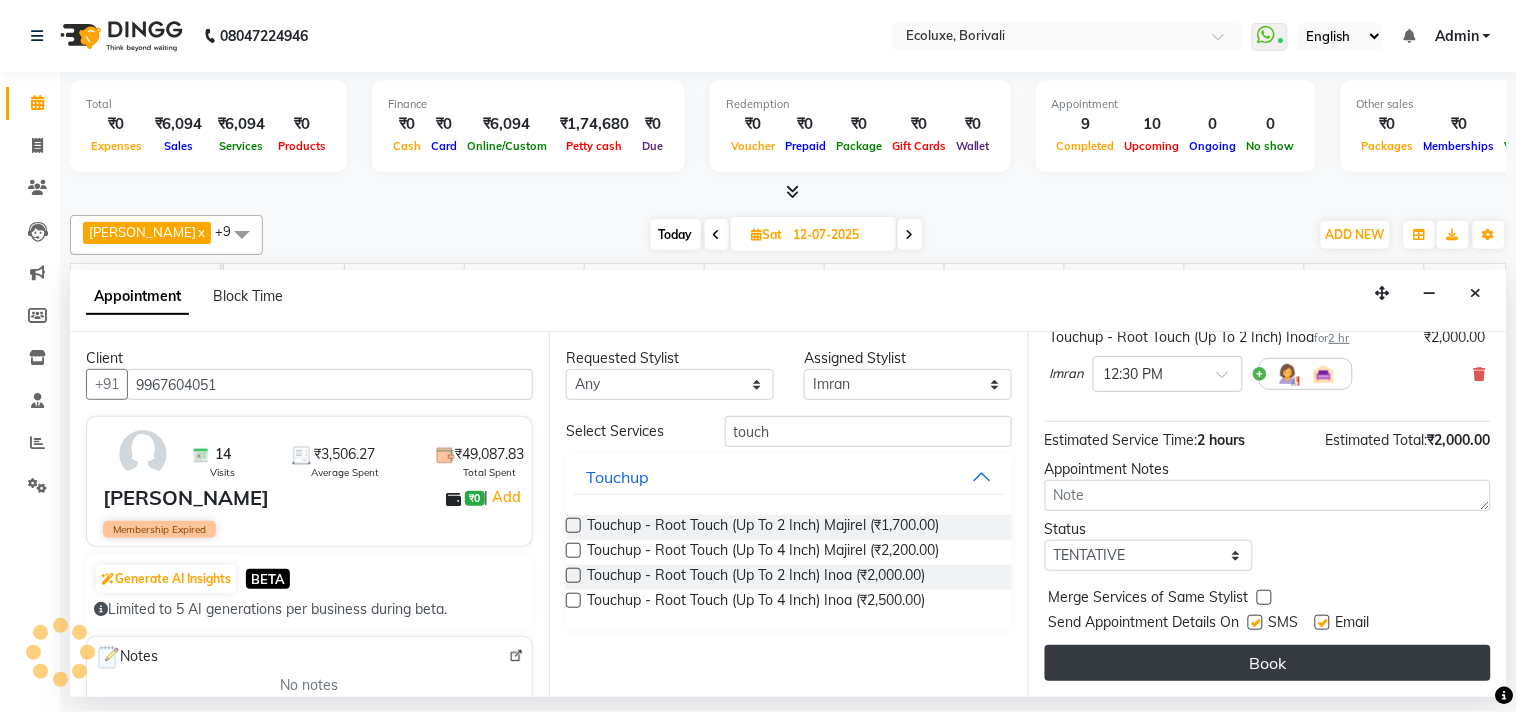 click on "Book" at bounding box center (1268, 663) 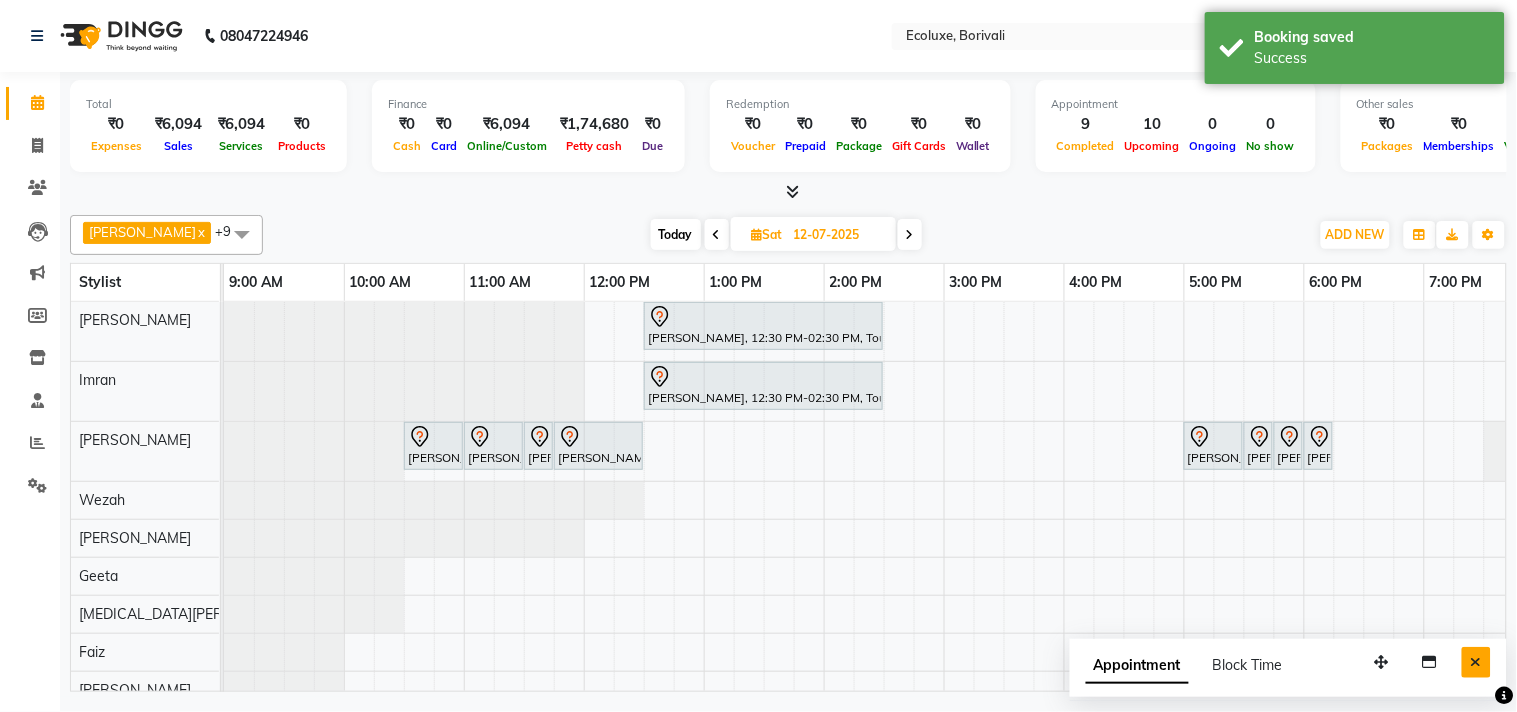click at bounding box center (1476, 662) 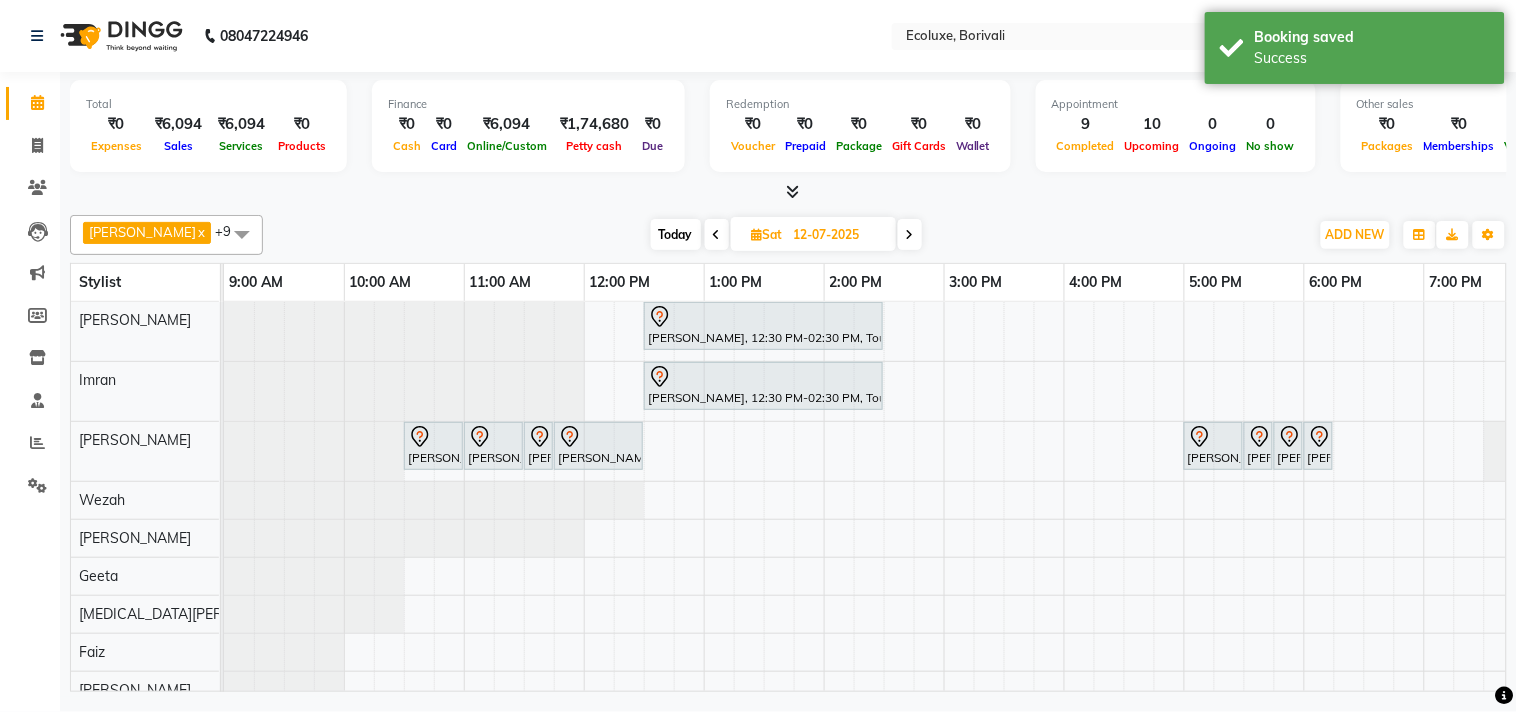 scroll, scrollTop: 0, scrollLeft: 414, axis: horizontal 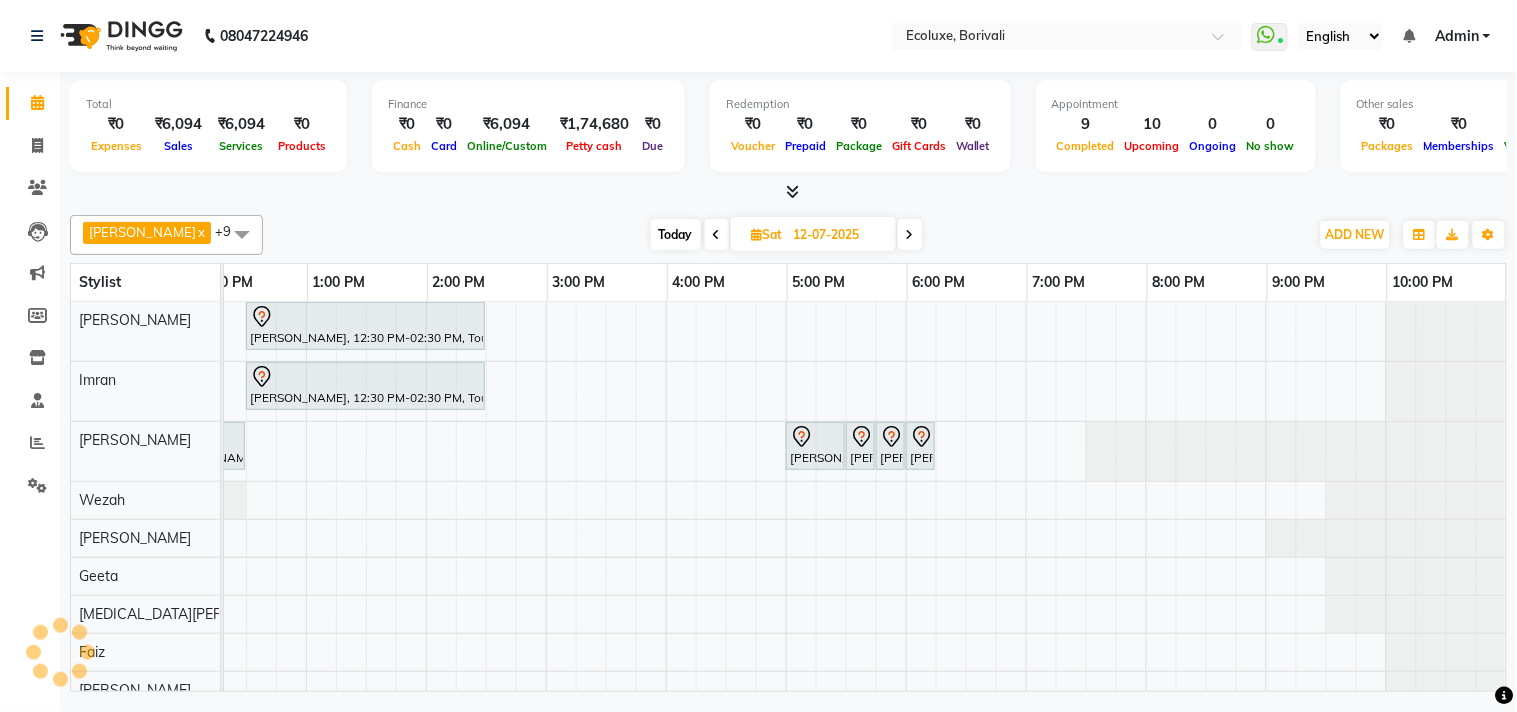 click on "Today" at bounding box center (676, 234) 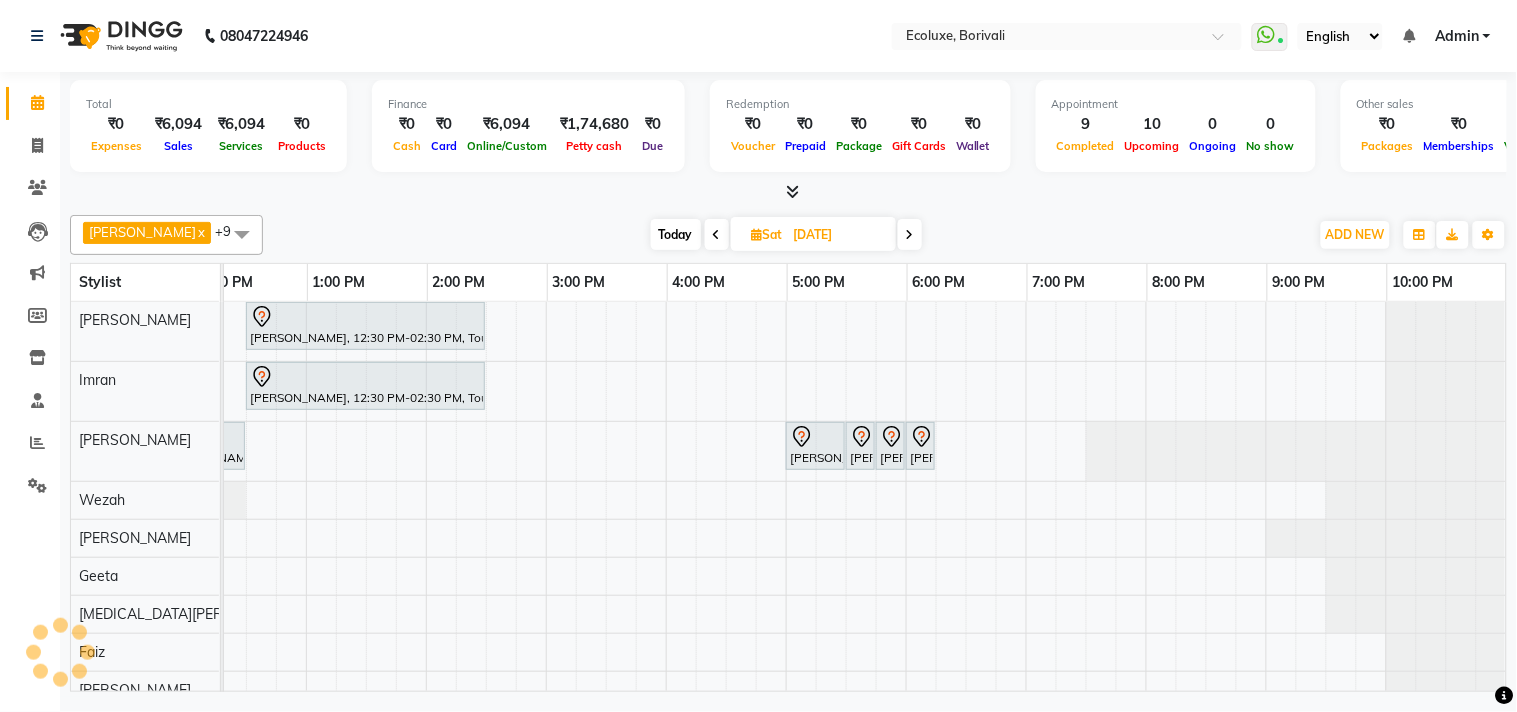 scroll, scrollTop: 0, scrollLeft: 397, axis: horizontal 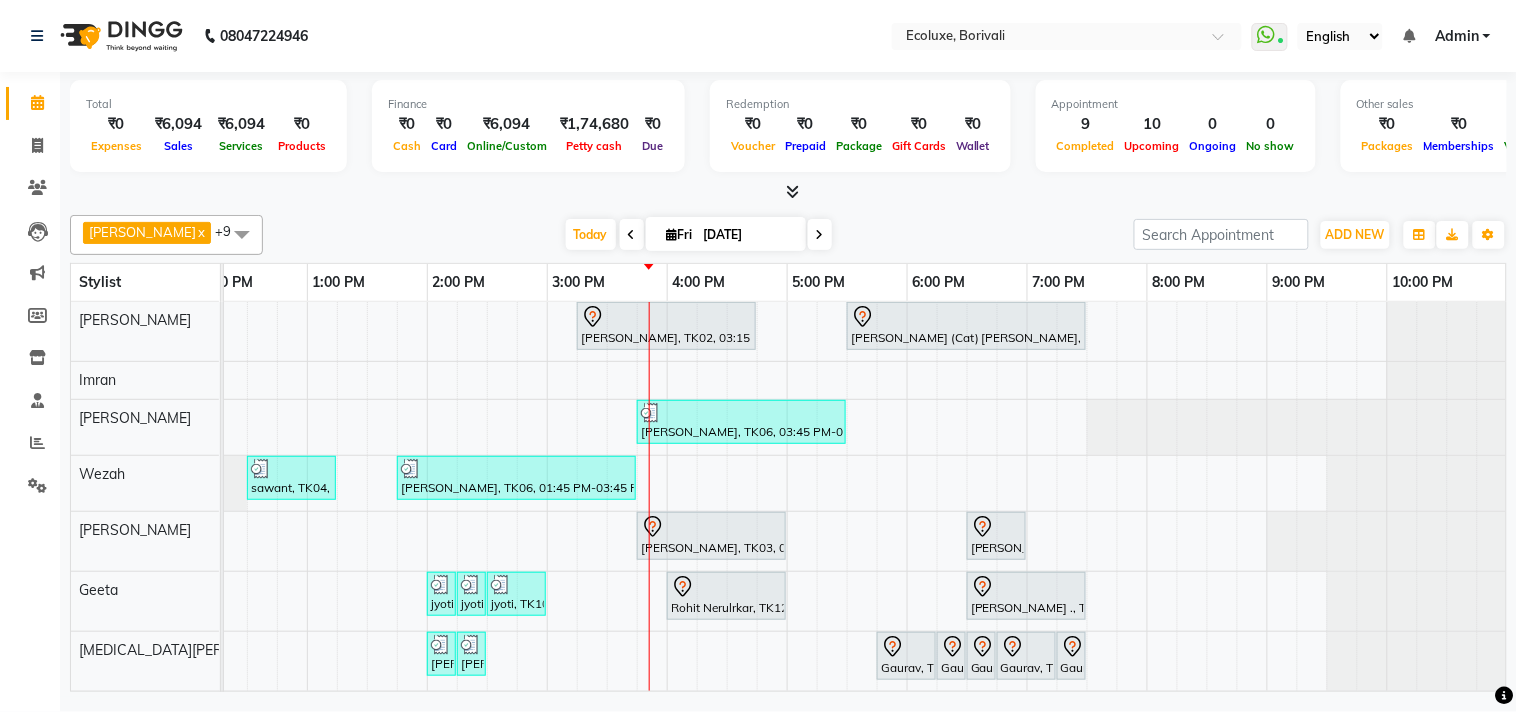 click on "[PERSON_NAME]  x [PERSON_NAME]  x [PERSON_NAME]   x  [PERSON_NAME]  x [PERSON_NAME]  x Wezah  x Faiz  x [MEDICAL_DATA][PERSON_NAME]  x +9 Select All  [PERSON_NAME]  [PERSON_NAME] [PERSON_NAME] [PERSON_NAME]  [PERSON_NAME] [MEDICAL_DATA][PERSON_NAME] [PERSON_NAME] [PERSON_NAME]  [PERSON_NAME] [DATE]  [DATE] Toggle Dropdown Add Appointment Add Invoice Add Expense Add Attendance Add Client Add Transaction Toggle Dropdown Add Appointment Add Invoice Add Expense Add Attendance Add Client ADD NEW Toggle Dropdown Add Appointment Add Invoice Add Expense Add Attendance Add Client Add Transaction [PERSON_NAME]  x [PERSON_NAME]  x [PERSON_NAME]   x  [PERSON_NAME] Khende  x [PERSON_NAME]  x Wezah  x Faiz  x [MEDICAL_DATA][PERSON_NAME]  x +9 Select All  [PERSON_NAME]  [PERSON_NAME] Faiz [PERSON_NAME] [PERSON_NAME]  [PERSON_NAME] [MEDICAL_DATA][PERSON_NAME] [PERSON_NAME] [PERSON_NAME]  [PERSON_NAME] Wezah Group By  Staff View   Room View  View as Vertical  Vertical - Week View  Horizontal  Horizontal - Week View  List  Zoom" 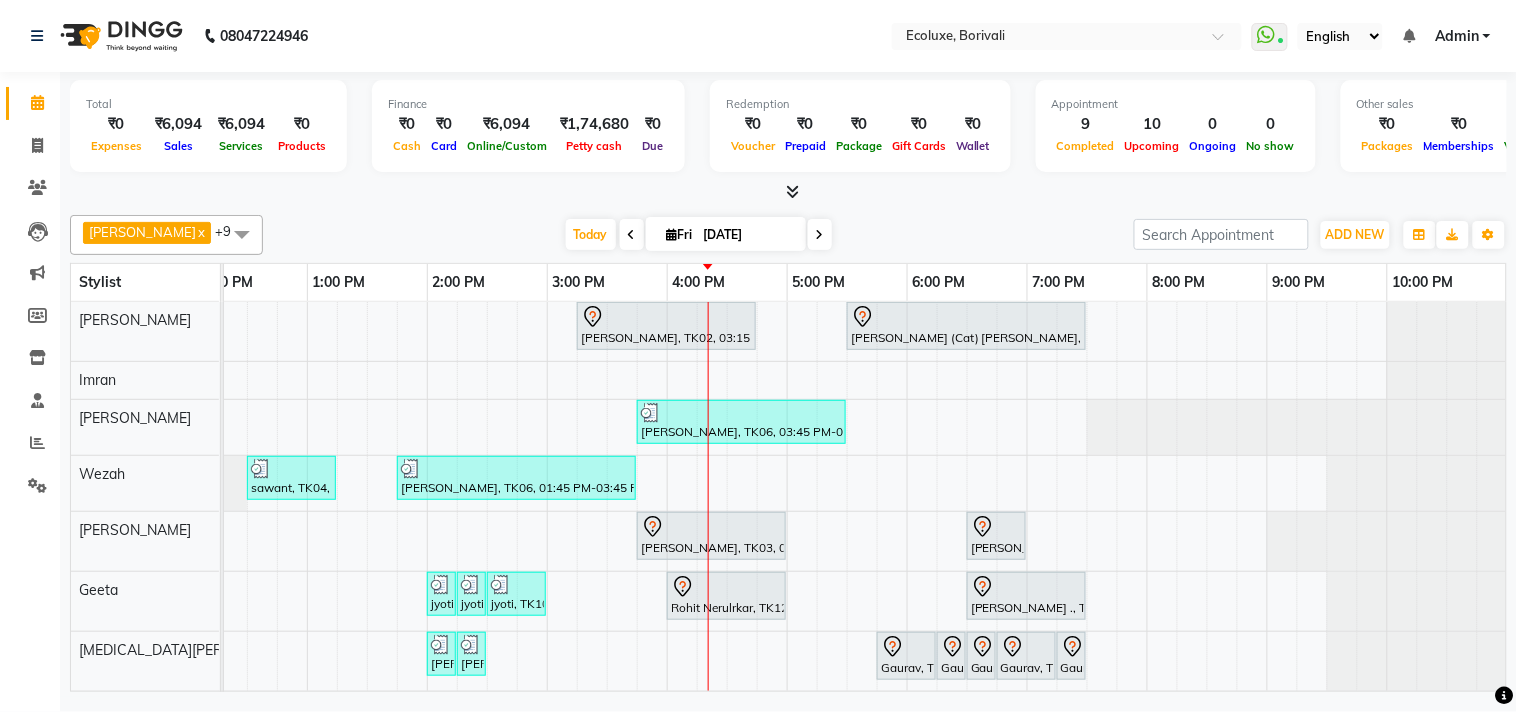 click at bounding box center (820, 235) 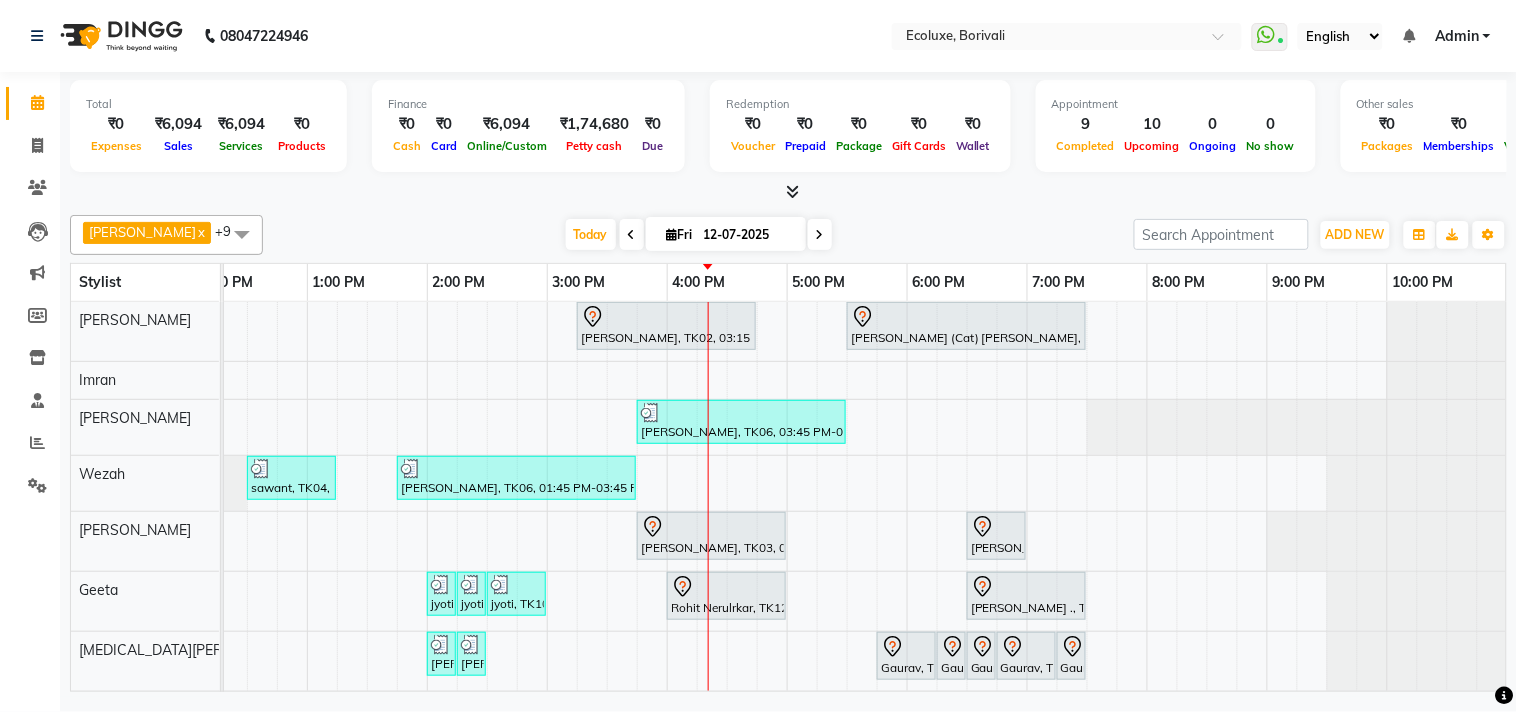 scroll, scrollTop: 0, scrollLeft: 0, axis: both 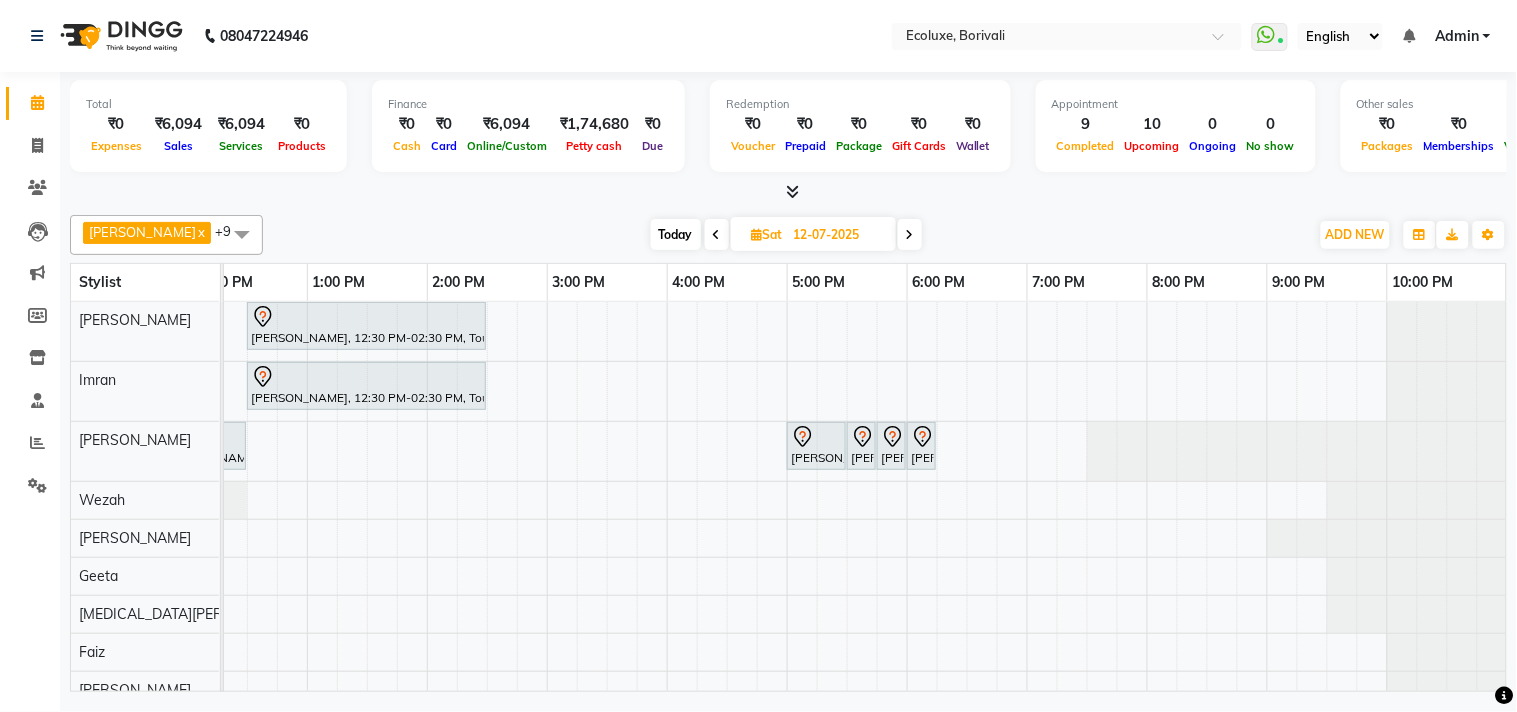 click on "[PERSON_NAME], 12:30 PM-02:30 PM, Touchup - Root Touch (Up To 2 Inch) Inoa             [PERSON_NAME], 12:30 PM-02:30 PM, Touchup - Root Touch (Up To 2 Inch) Inoa             [PERSON_NAME], 10:30 AM-11:00 AM, Waxing (Rica Wax) - Full Arms              [PERSON_NAME], 11:00 AM-11:30 AM, Waxing (Rica Wax) - Full Legs             [PERSON_NAME], 11:30 AM-11:45 AM, Waxing (Rica Wax) - Underarms             [PERSON_NAME], 11:45 AM-12:30 PM, Classic Pedicure             [PERSON_NAME], 05:00 PM-05:30 PM, Waxing (Rica Wax) - Full Arms              [PERSON_NAME], 05:30 PM-05:45 PM, Waxing (Rica Wax) - Underarms             [PERSON_NAME], 05:45 PM-06:00 PM, Woman Eyebrow             [PERSON_NAME], 06:00 PM-06:15 PM, Woman Upperlip              [PERSON_NAME], 05:45 PM-06:45 PM, Hair Treatment - Medium (Keratin Spa)" at bounding box center [667, 535] 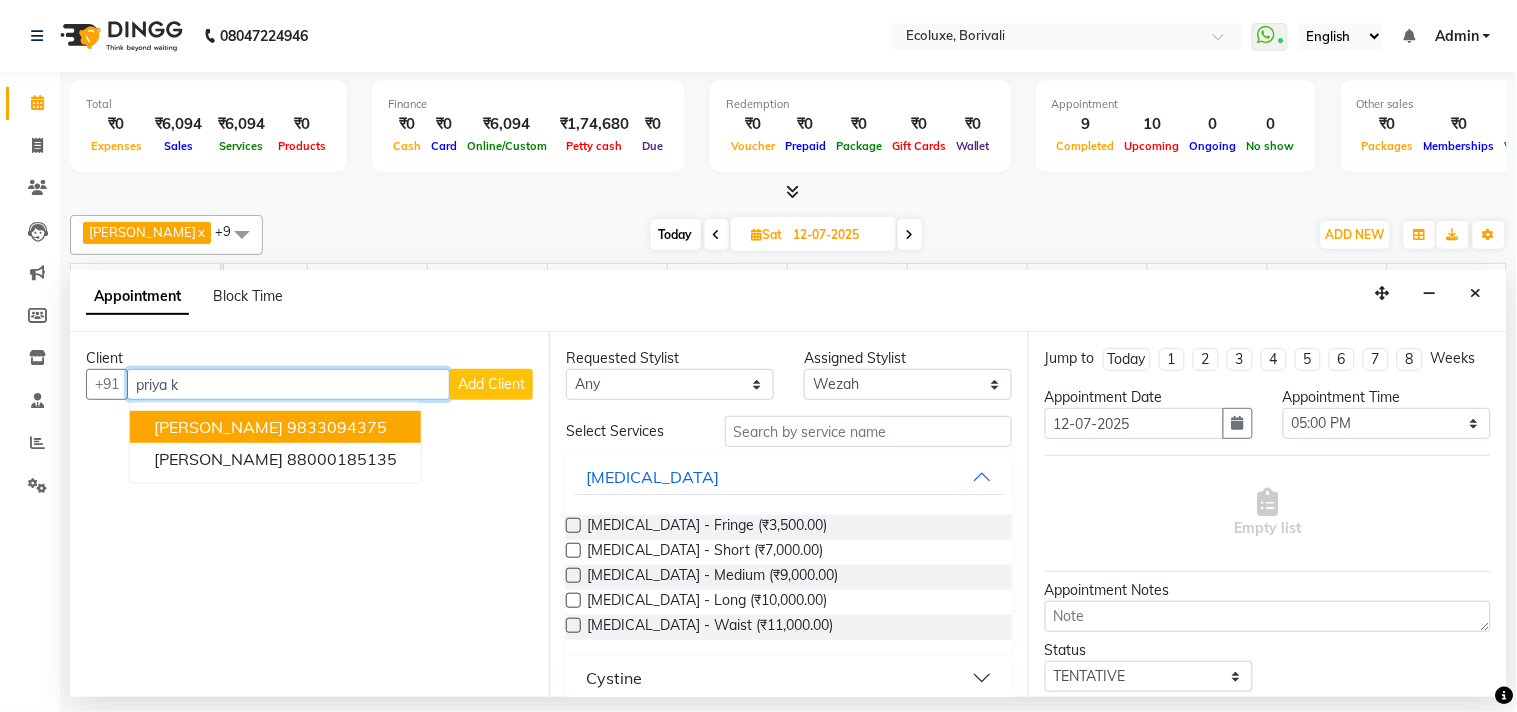 click on "9833094375" at bounding box center [337, 427] 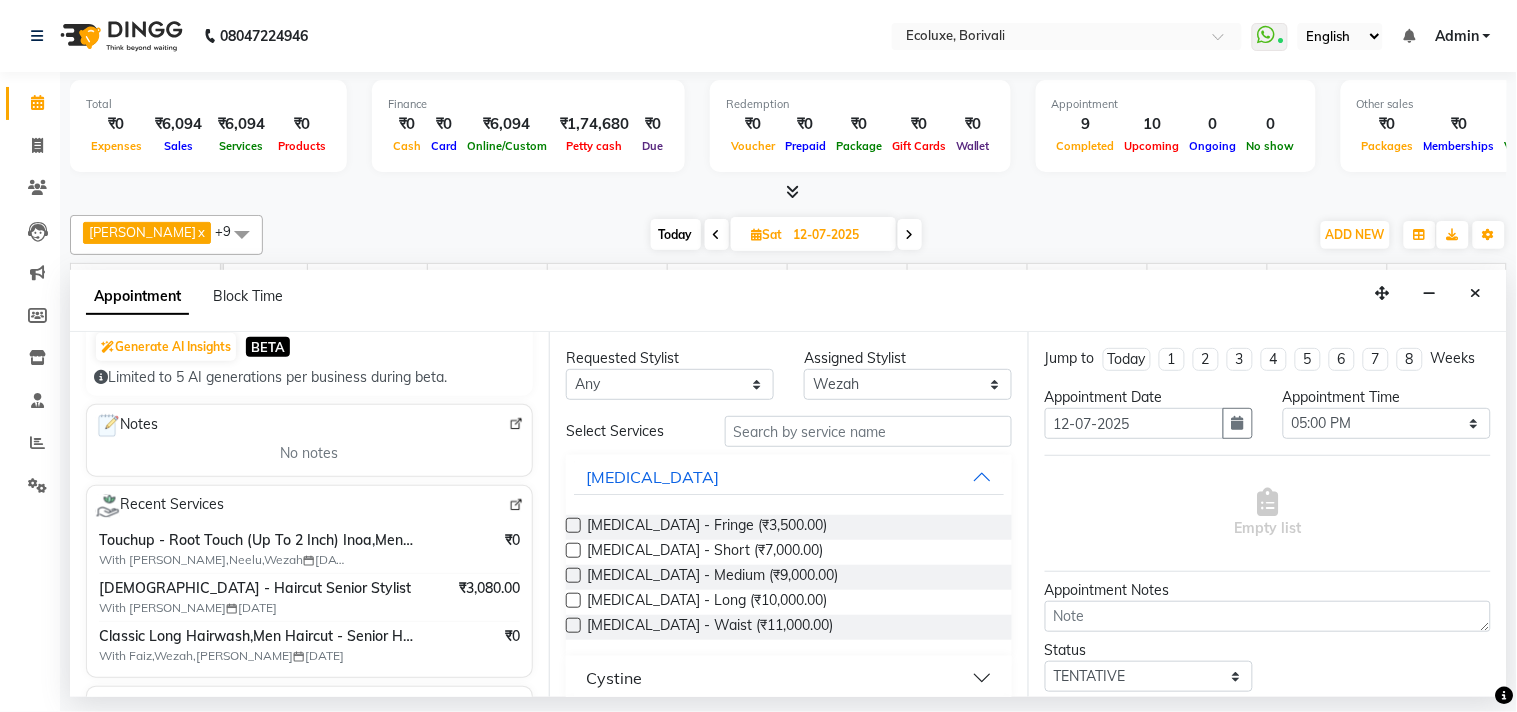 scroll, scrollTop: 333, scrollLeft: 0, axis: vertical 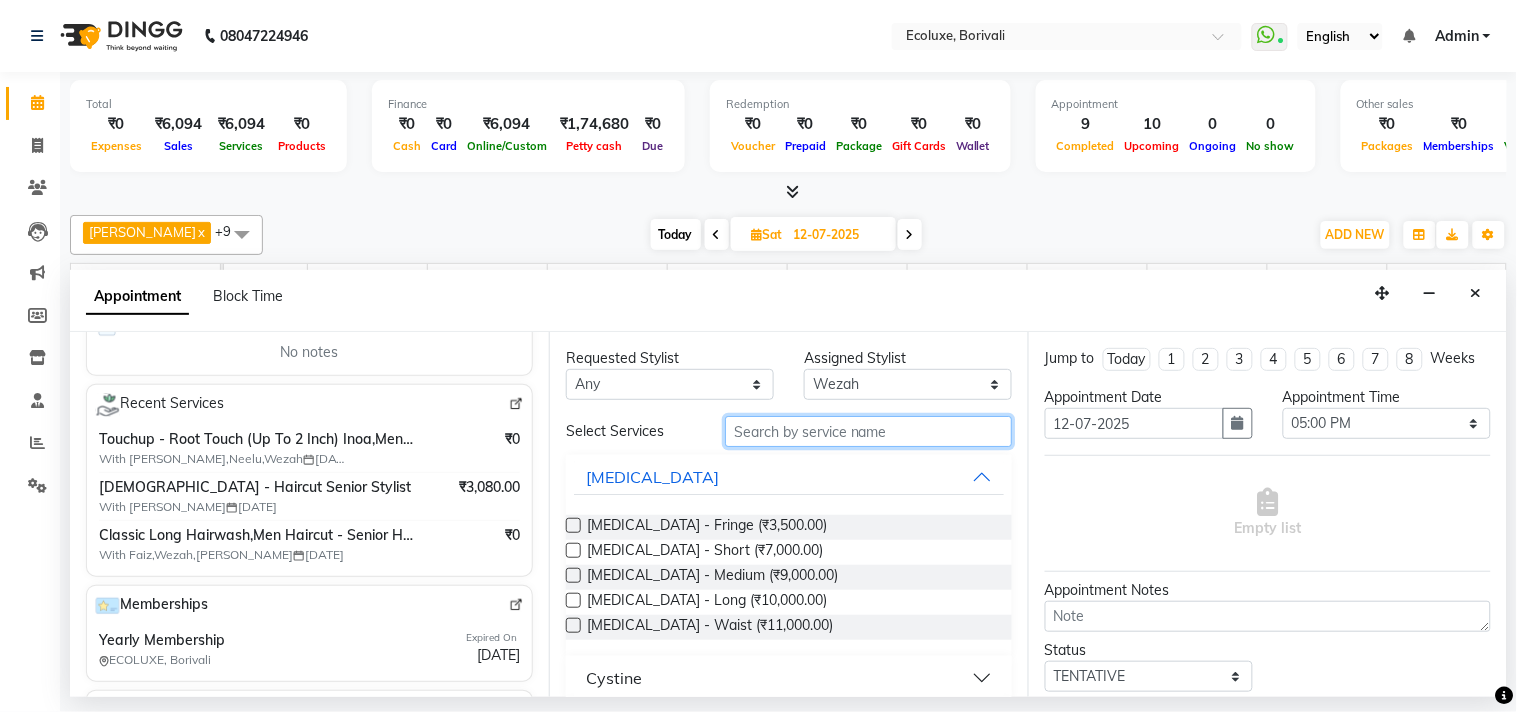 click at bounding box center [868, 431] 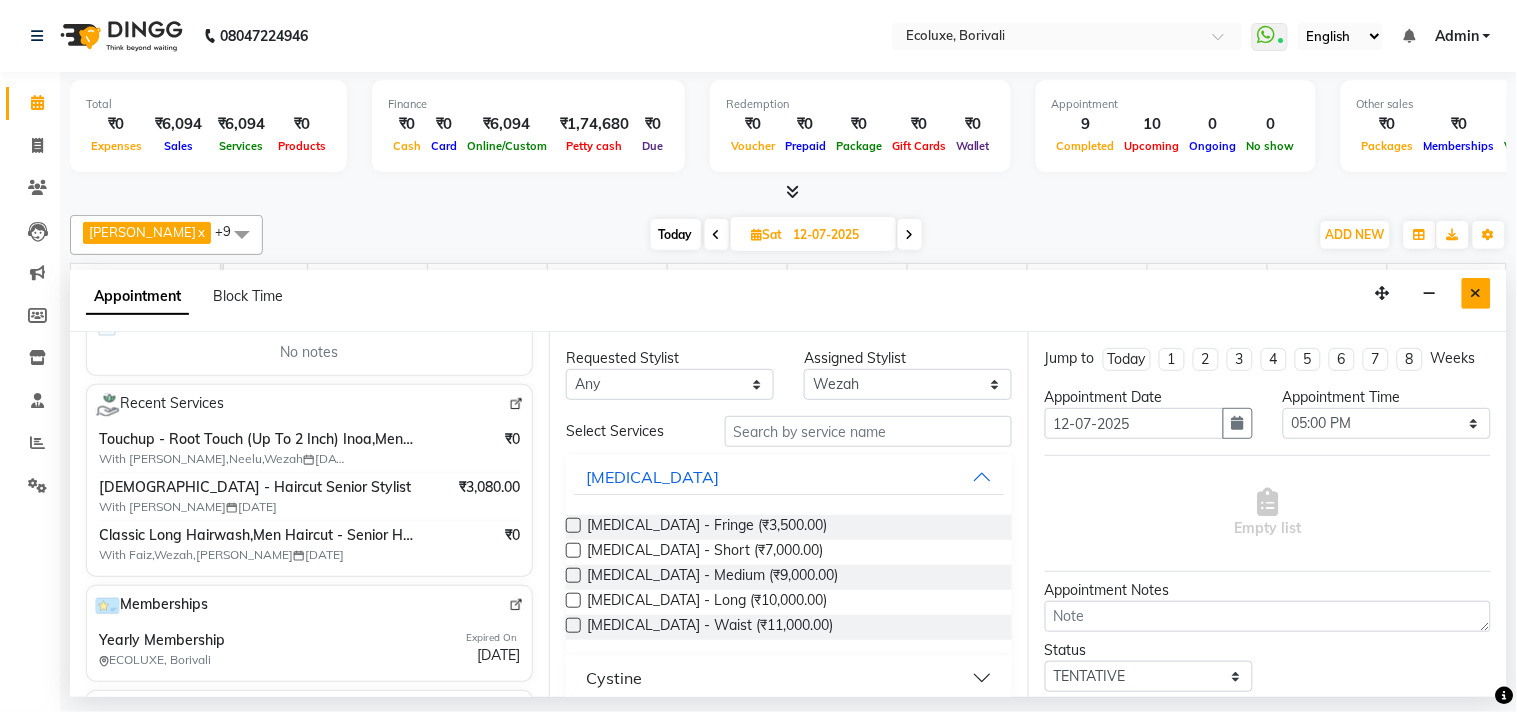 click at bounding box center [1476, 293] 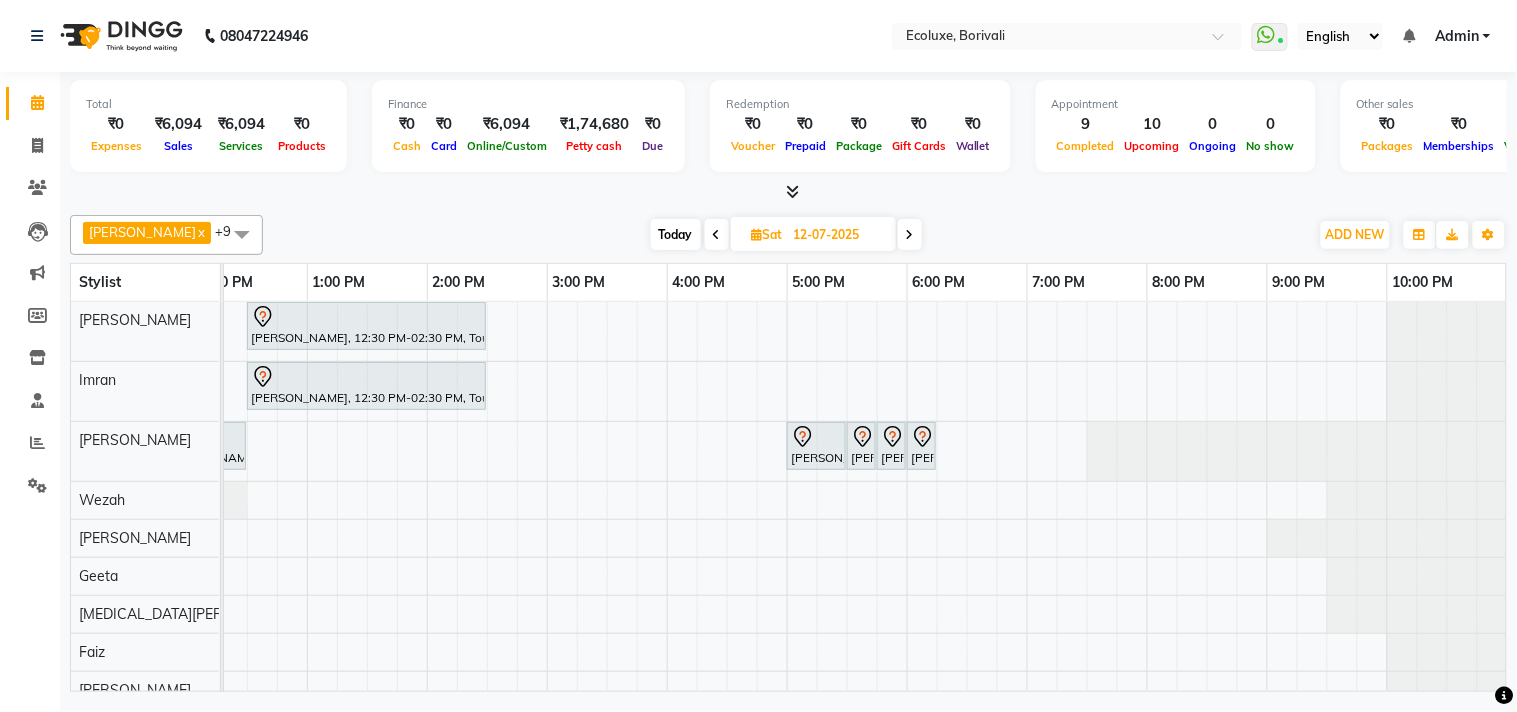 scroll, scrollTop: 0, scrollLeft: 397, axis: horizontal 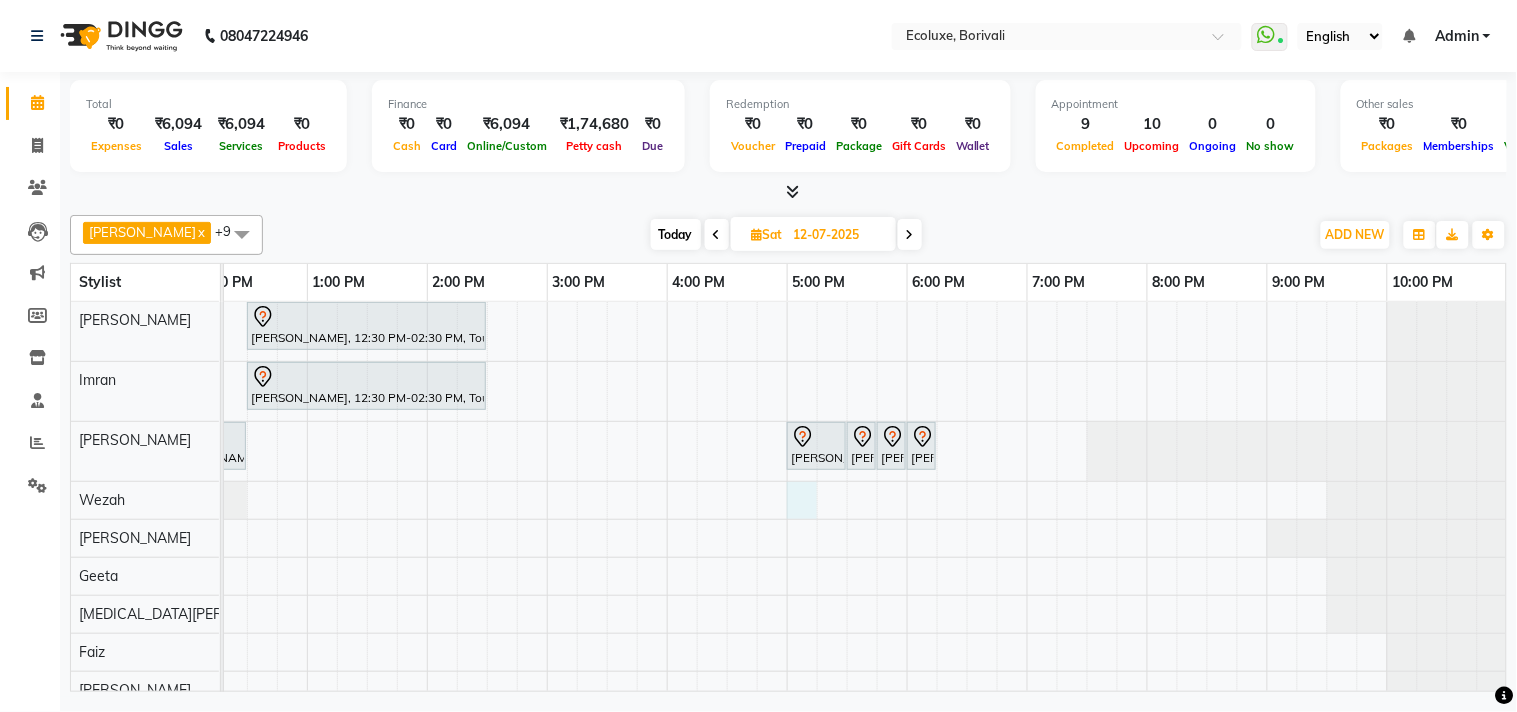 click on "[PERSON_NAME], 12:30 PM-02:30 PM, Touchup - Root Touch (Up To 2 Inch) Inoa             [PERSON_NAME], 12:30 PM-02:30 PM, Touchup - Root Touch (Up To 2 Inch) Inoa             [PERSON_NAME], 10:30 AM-11:00 AM, Waxing (Rica Wax) - Full Arms              [PERSON_NAME], 11:00 AM-11:30 AM, Waxing (Rica Wax) - Full Legs             [PERSON_NAME], 11:30 AM-11:45 AM, Waxing (Rica Wax) - Underarms             [PERSON_NAME], 11:45 AM-12:30 PM, Classic Pedicure             [PERSON_NAME], 05:00 PM-05:30 PM, Waxing (Rica Wax) - Full Arms              [PERSON_NAME], 05:30 PM-05:45 PM, Waxing (Rica Wax) - Underarms             [PERSON_NAME], 05:45 PM-06:00 PM, Woman Eyebrow             [PERSON_NAME], 06:00 PM-06:15 PM, Woman Upperlip              [PERSON_NAME], 05:45 PM-06:45 PM, Hair Treatment - Medium (Keratin Spa)" at bounding box center (667, 535) 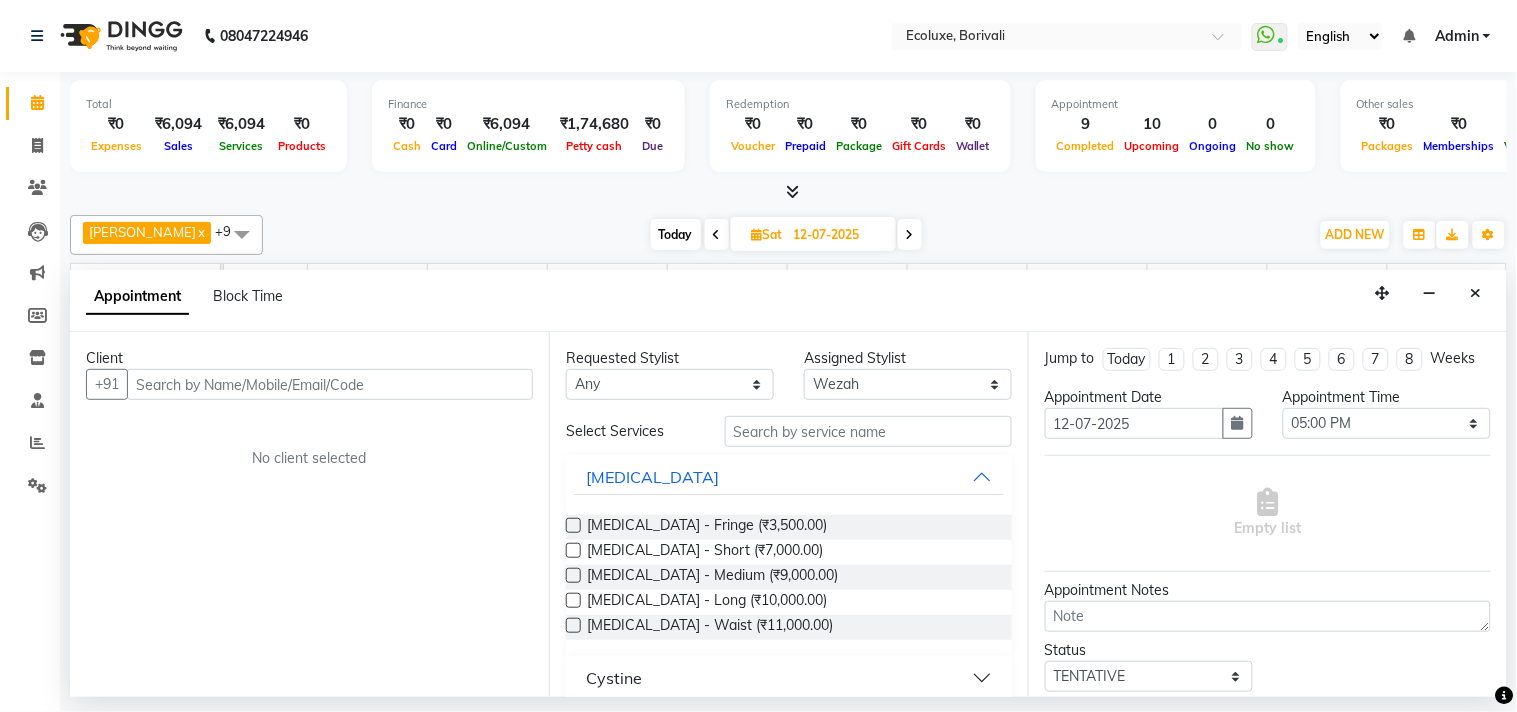 click at bounding box center (330, 384) 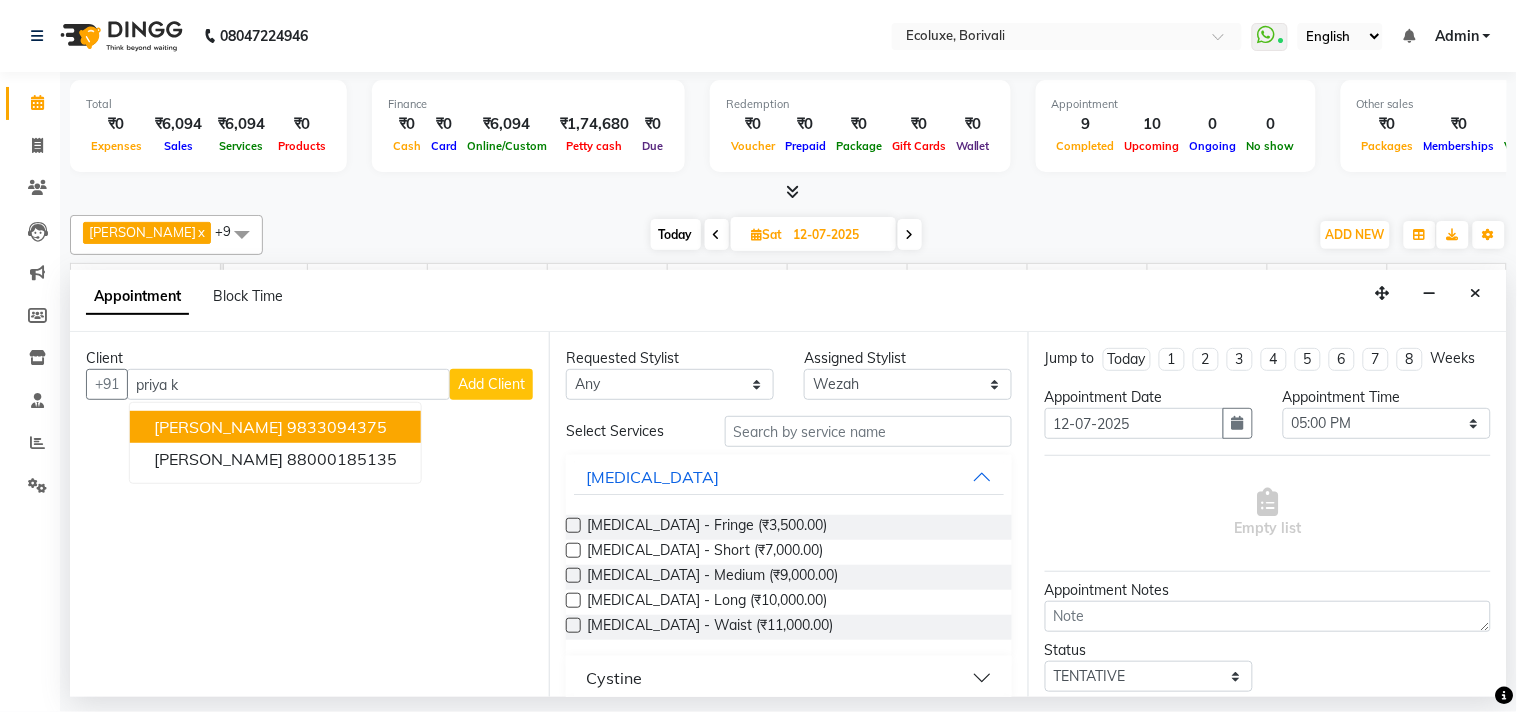 click on "[PERSON_NAME]  9833094375" at bounding box center (275, 427) 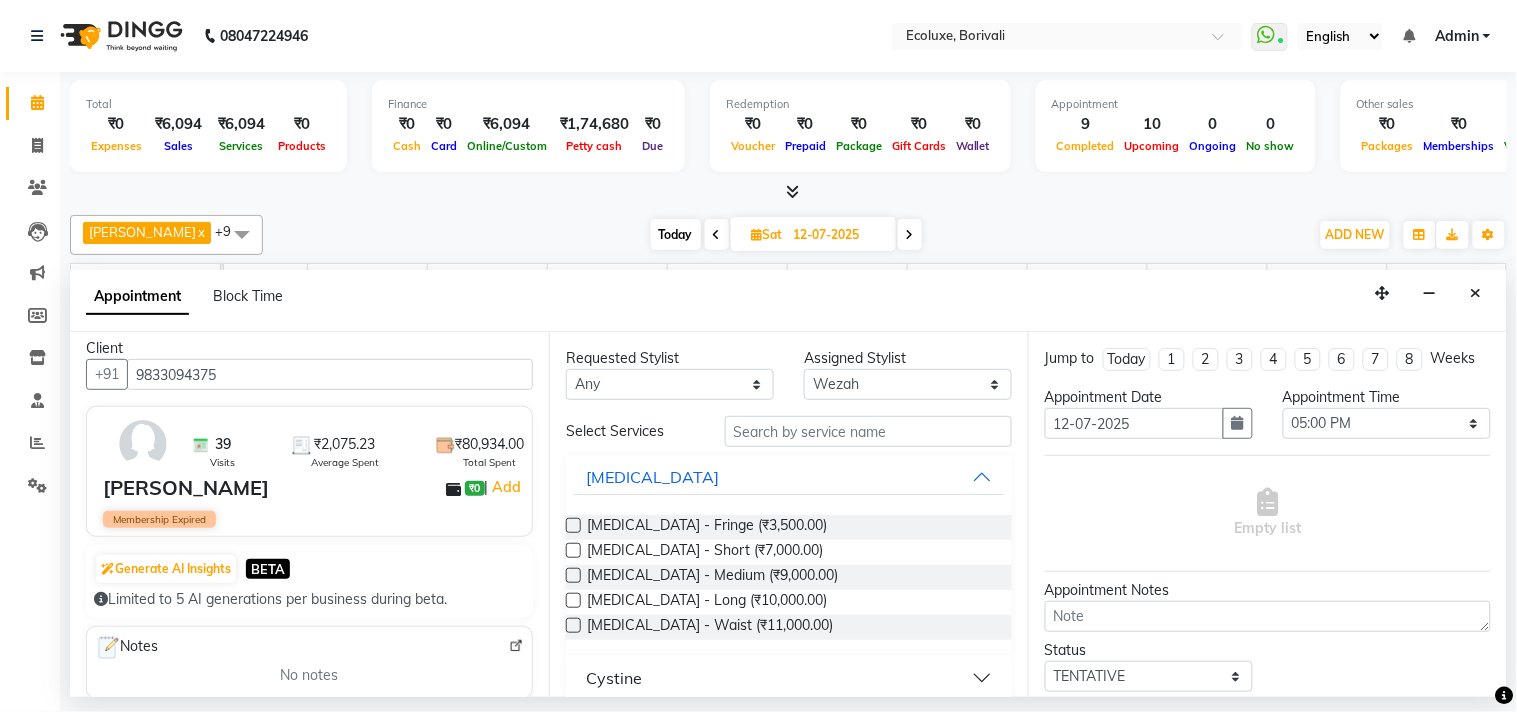 scroll, scrollTop: 0, scrollLeft: 0, axis: both 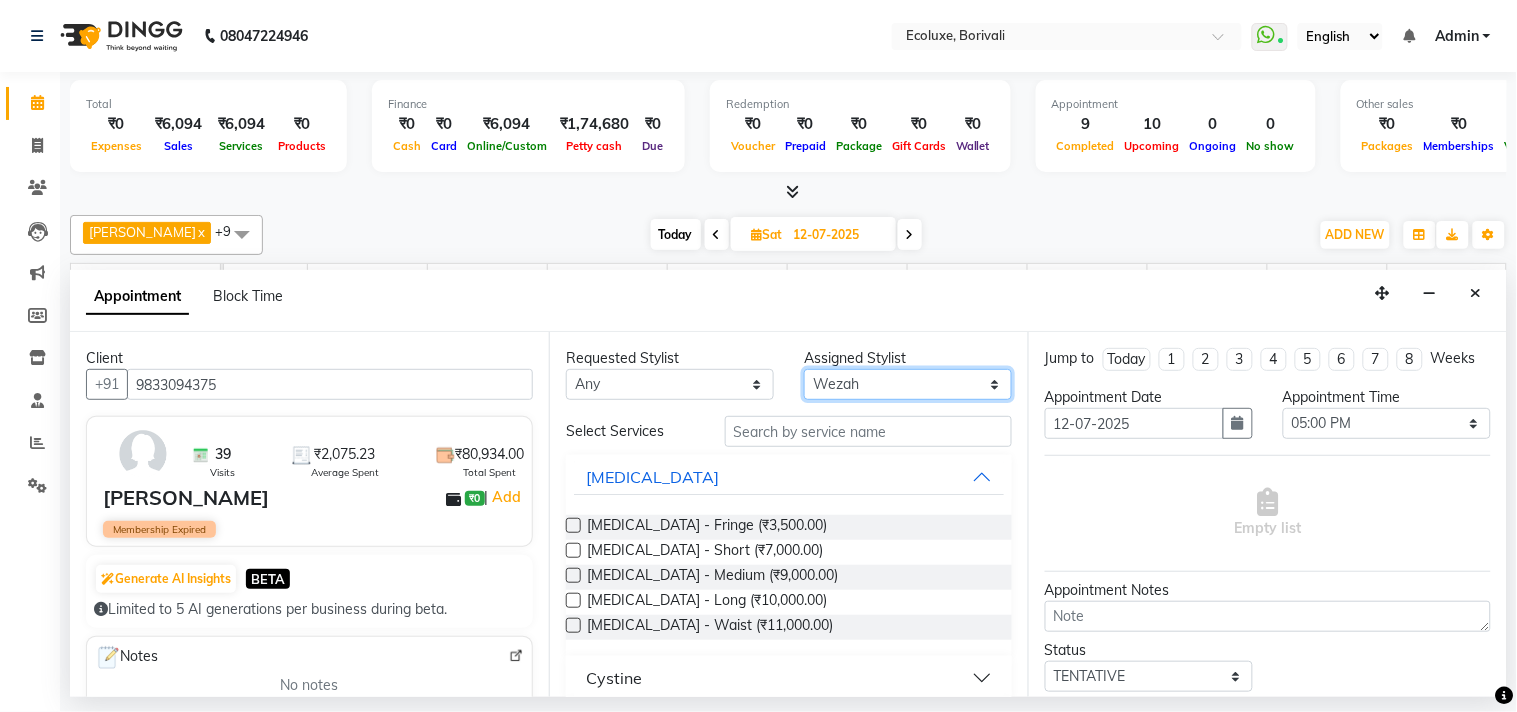 click on "Select [PERSON_NAME] Faiz Geeta [PERSON_NAME]   [PERSON_NAME] Khende [PERSON_NAME]  [PERSON_NAME] [MEDICAL_DATA][PERSON_NAME] [PERSON_NAME] [PERSON_NAME]  [PERSON_NAME] Wezah" at bounding box center [908, 384] 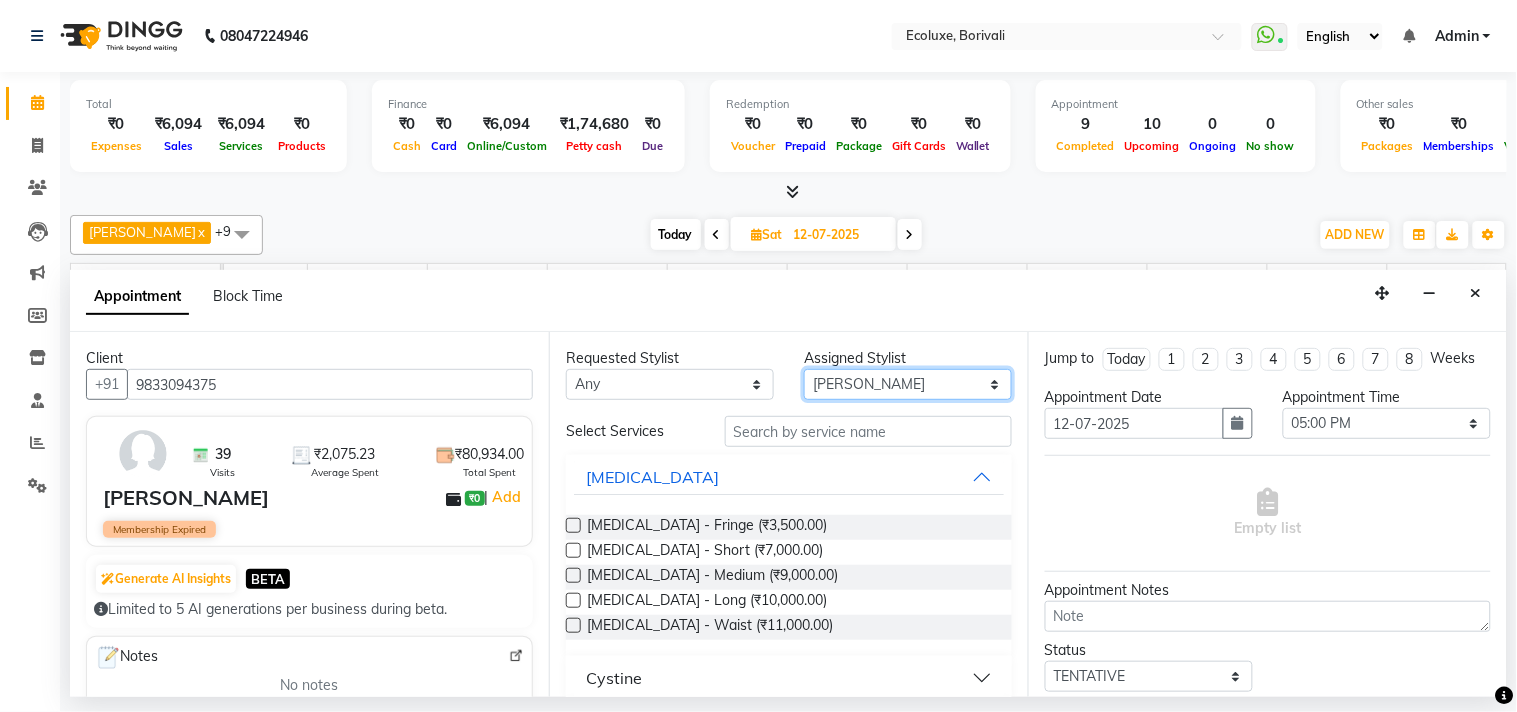 click on "Select [PERSON_NAME] Faiz Geeta [PERSON_NAME]   [PERSON_NAME] Khende [PERSON_NAME]  [PERSON_NAME] [MEDICAL_DATA][PERSON_NAME] [PERSON_NAME] [PERSON_NAME]  [PERSON_NAME] Wezah" at bounding box center [908, 384] 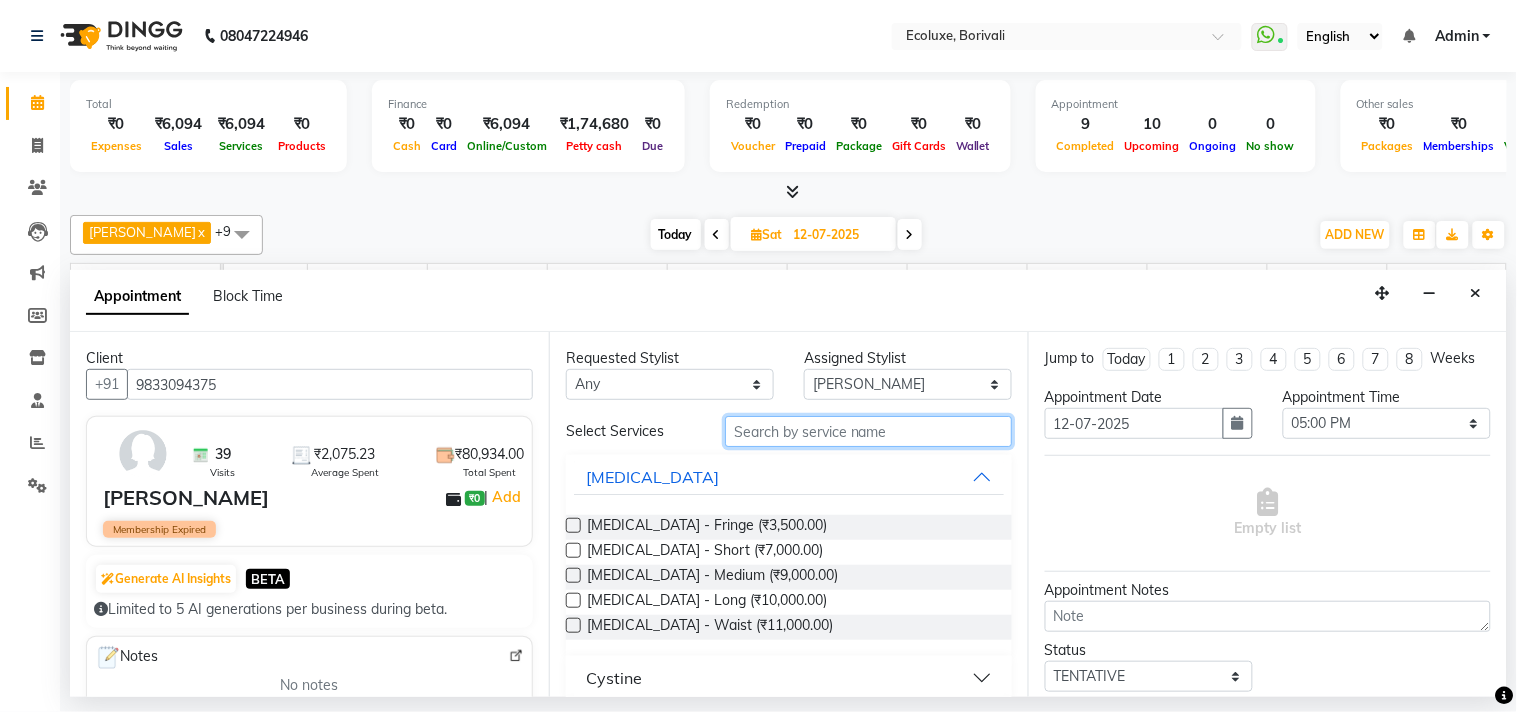 click at bounding box center (868, 431) 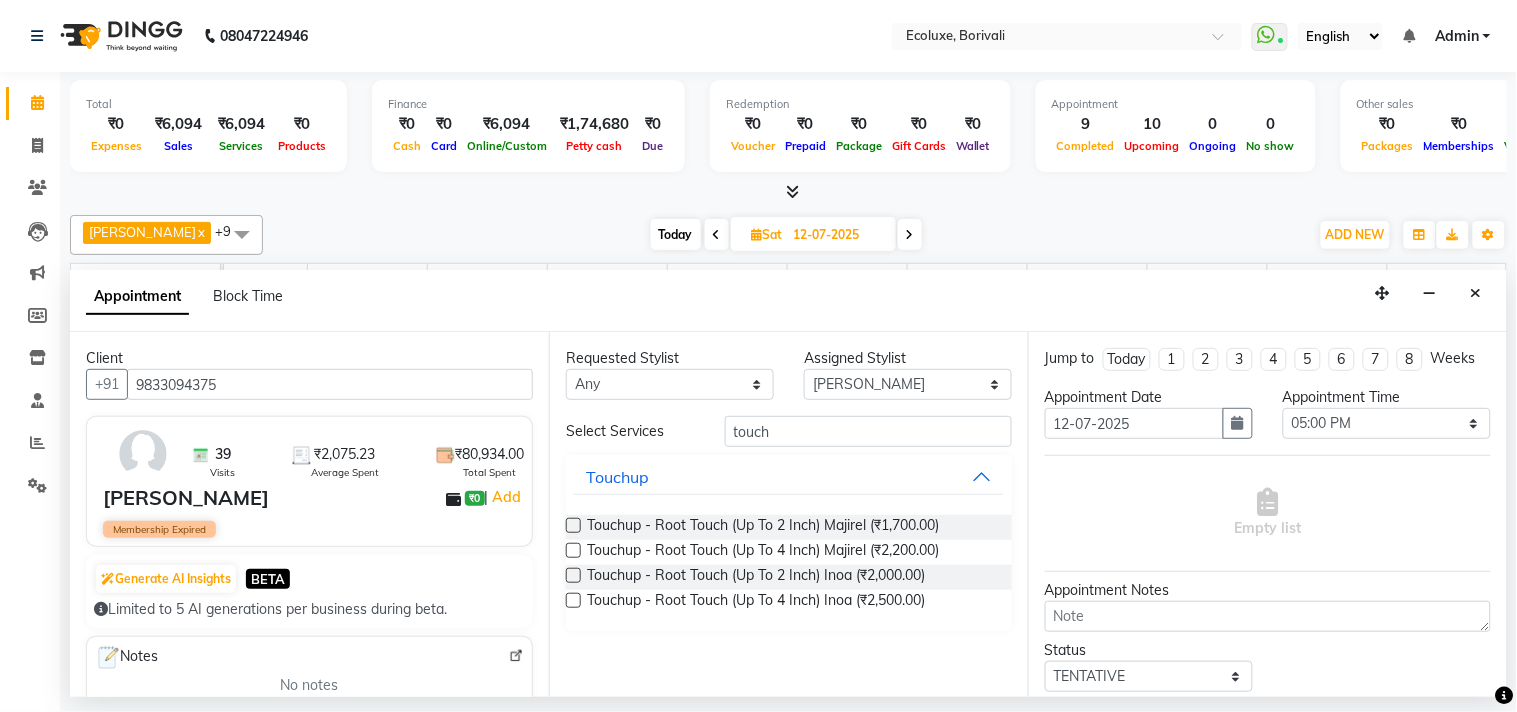 click at bounding box center [573, 575] 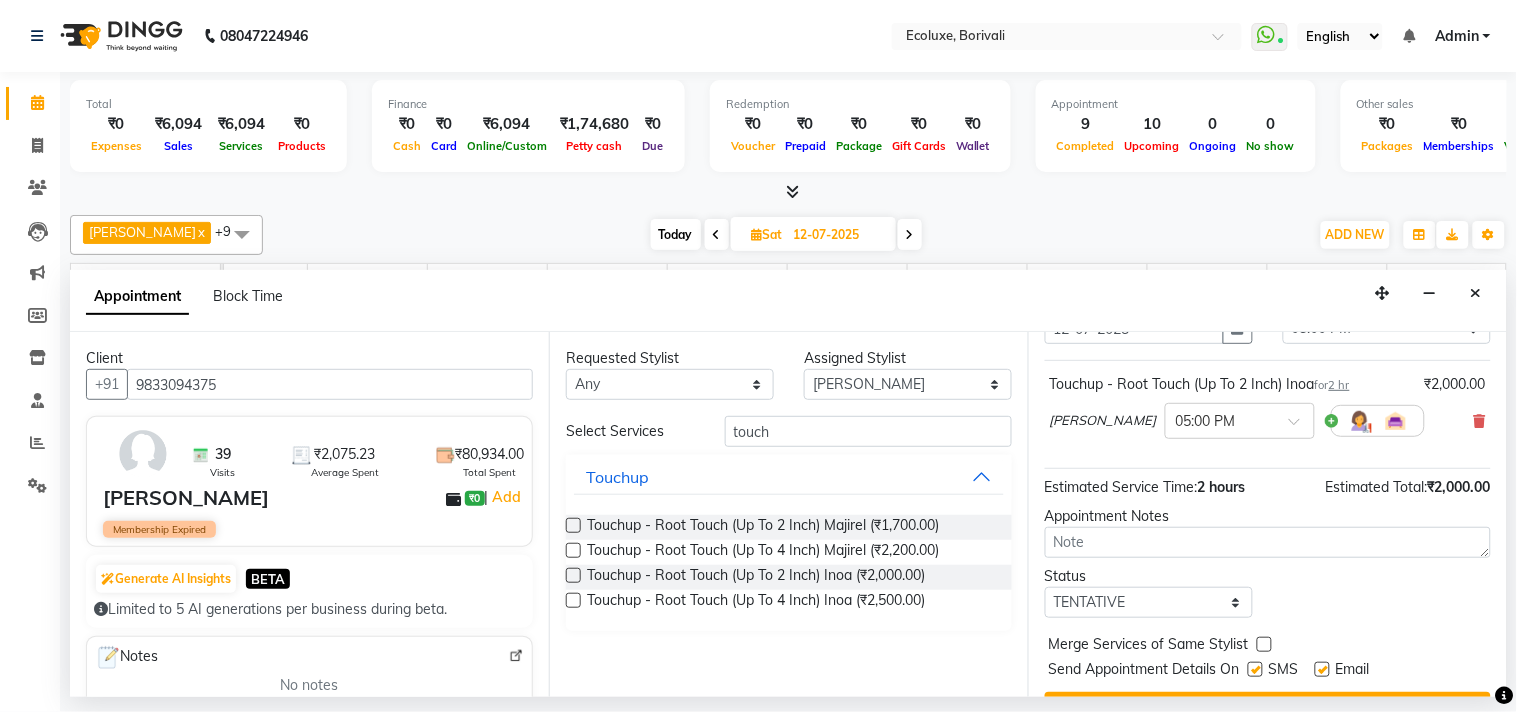 scroll, scrollTop: 161, scrollLeft: 0, axis: vertical 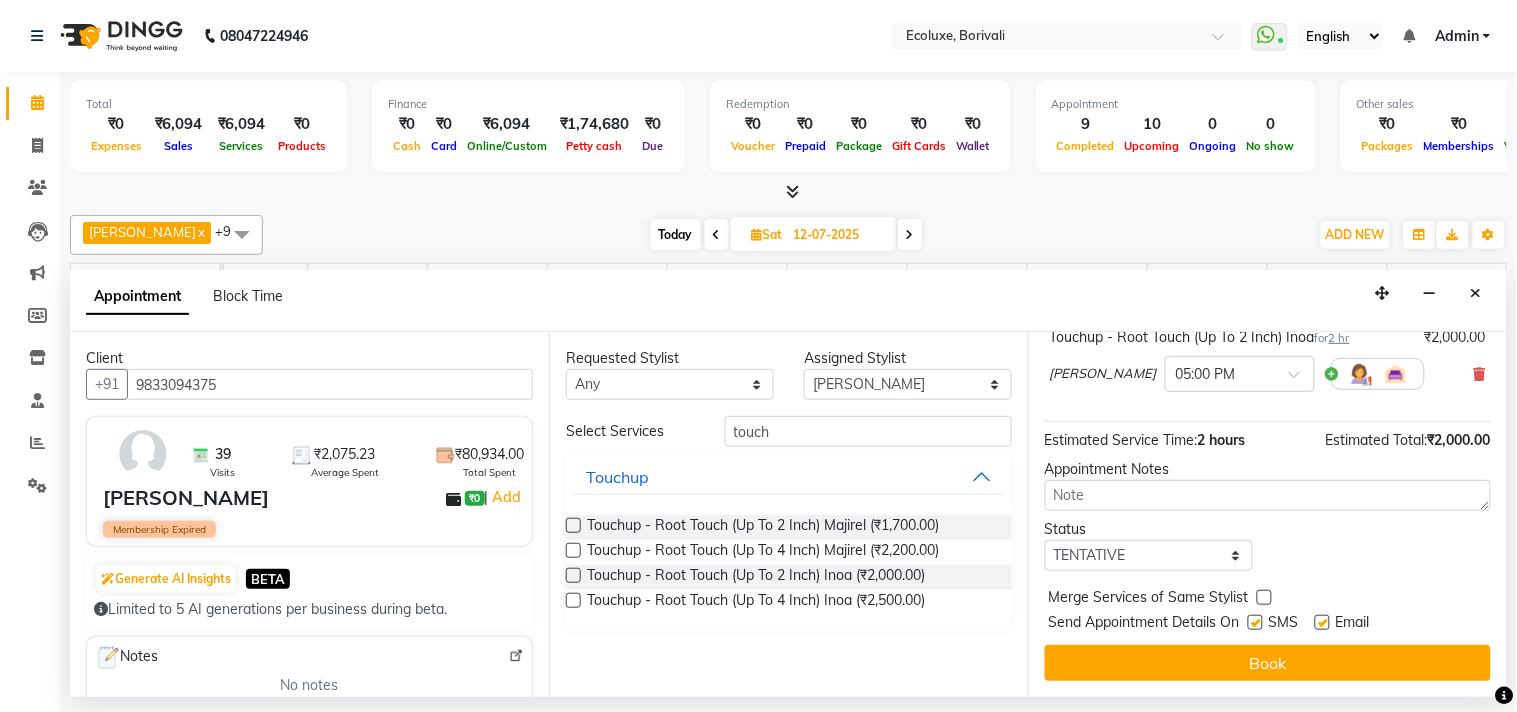 click on "Book" at bounding box center (1268, 663) 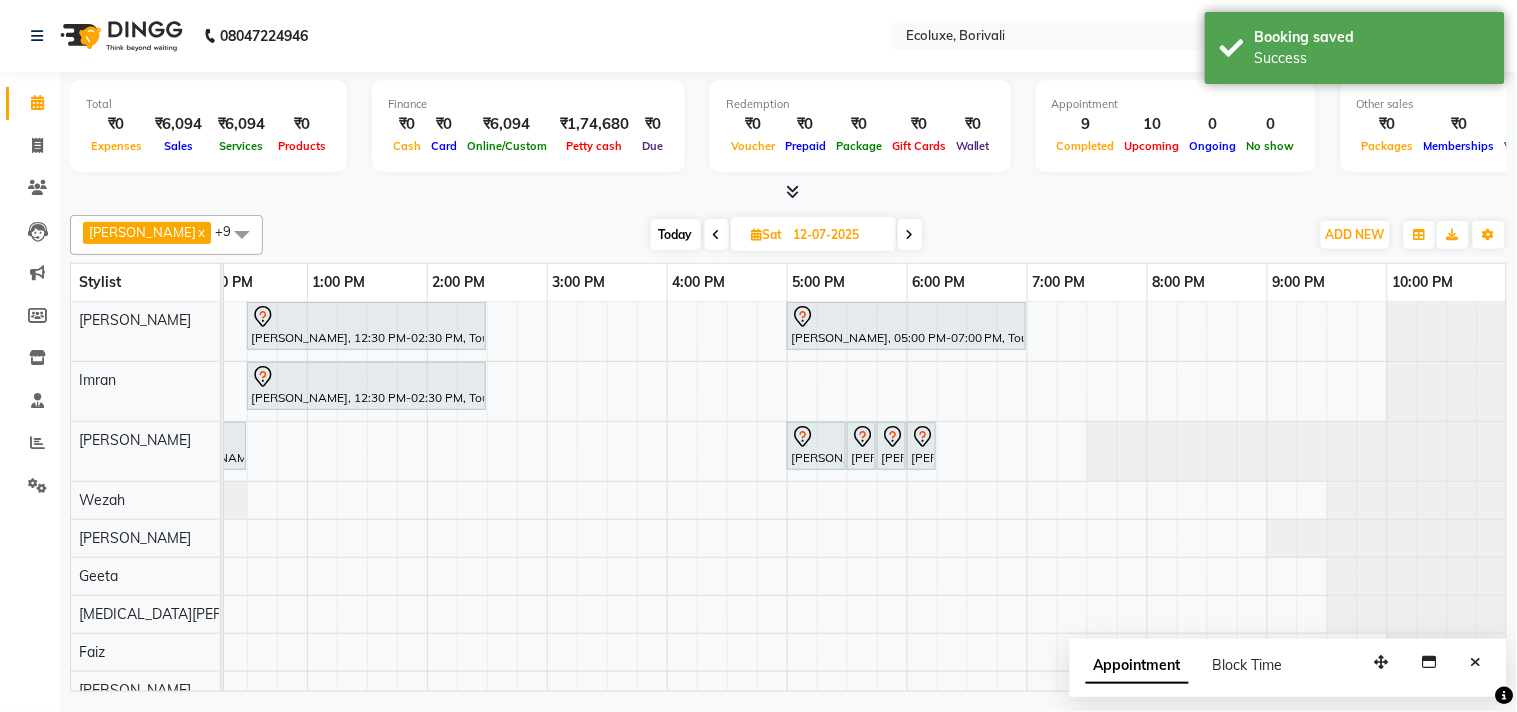 click at bounding box center (1476, 662) 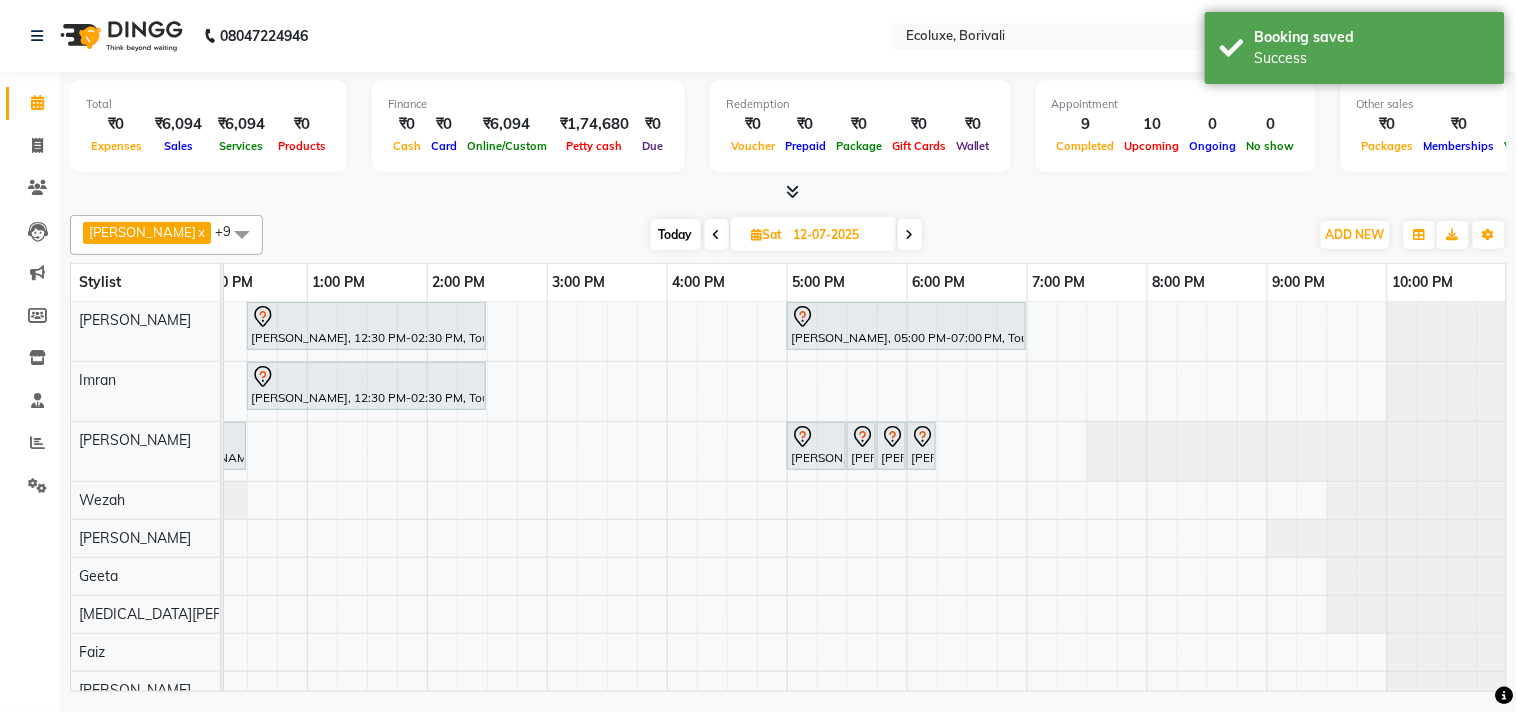 click on "Today" at bounding box center [676, 234] 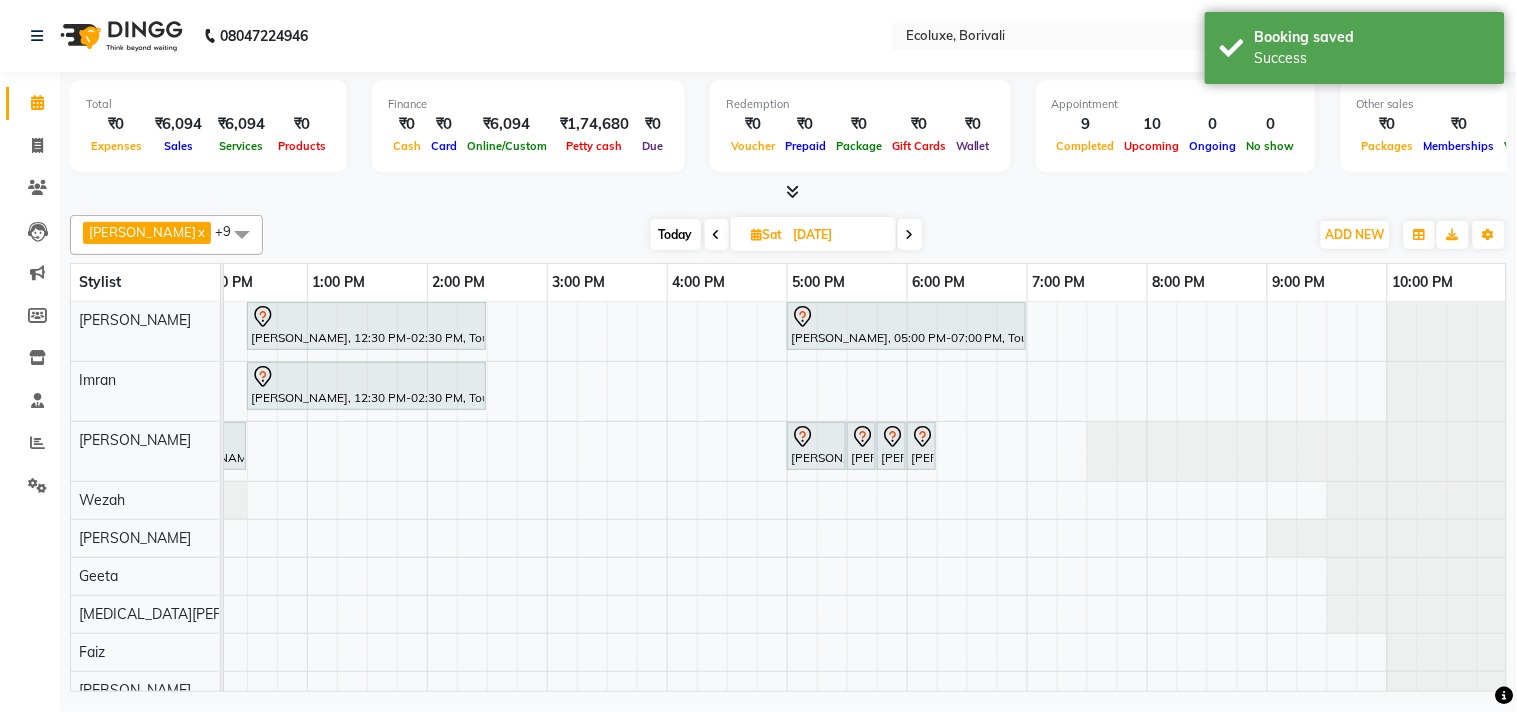 scroll, scrollTop: 0, scrollLeft: 0, axis: both 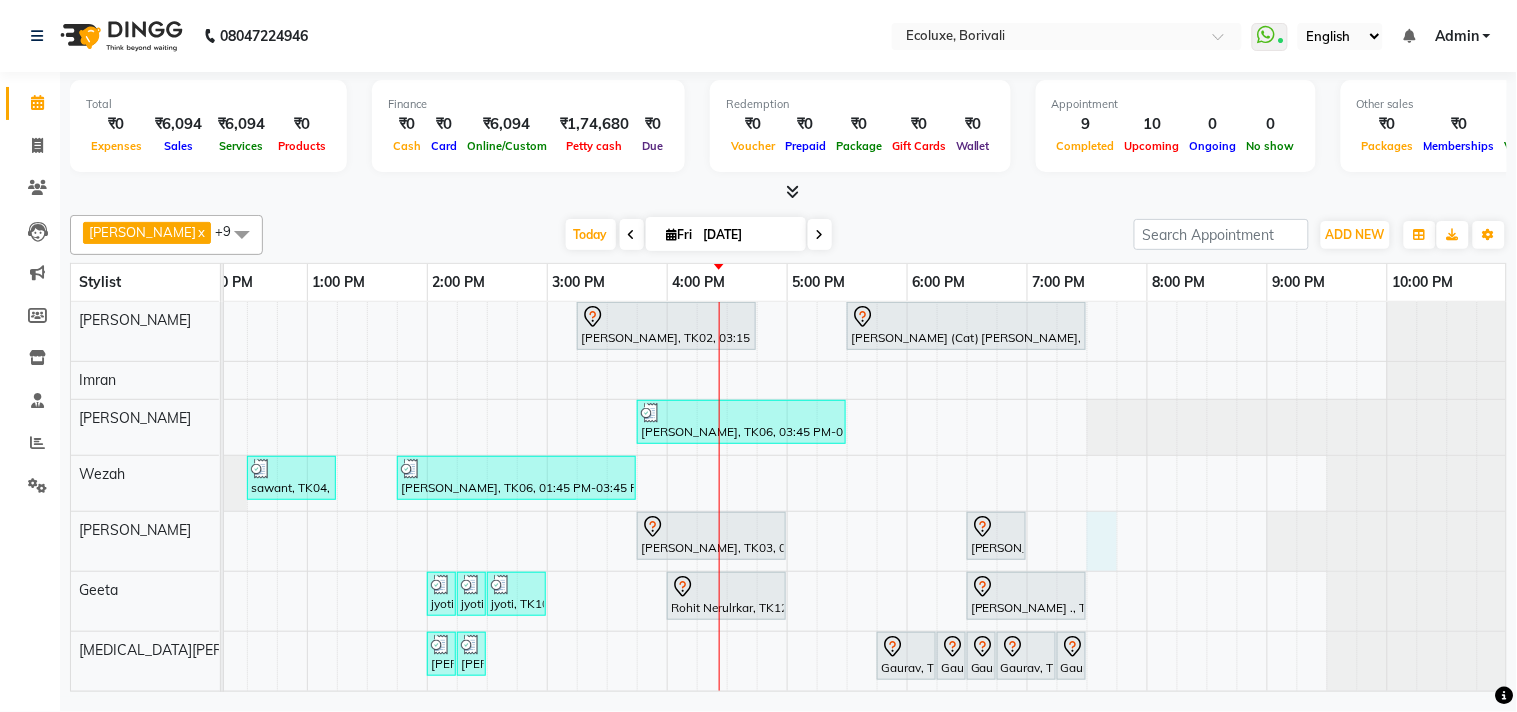click on "[PERSON_NAME], TK02, 03:15 PM-04:45 PM, Touchup - Root Touch (Up To 2 Inch) [PERSON_NAME] (Cat) [PERSON_NAME], TK05, 05:30 PM-07:30 PM, Touchup - Root Touch (Up To 2 Inch) Inoa     [PERSON_NAME], TK06, 03:45 PM-05:30 PM, Waxing (Rica Wax) - Full Arms ,Waxing (Rica Wax) - Full Legs,Waxing (Rica Wax) - Underarms,Waxing (Rica Wax) - Brazilian     sawant, TK04, 12:30 PM-01:15 PM, Kids Haircut (Upto 4yrs)     [PERSON_NAME], TK06, 01:45 PM-03:45 PM, Touchup - Root Touch (Up To 2 Inch) Majirel             [PERSON_NAME], TK03, 03:45 PM-05:00 PM, Nails - Stick on + Gel Polish Combo             [PERSON_NAME], TK01, 06:30 PM-07:00 PM, Nails - Plain Gel Polish     jyoti, TK10, 02:00 PM-02:15 PM, Woman Eyebrow     jyoti, TK10, 02:15 PM-02:30 PM, Woman Eyebrow     jyoti, TK10, 02:30 PM-03:00 PM, Peel Off Wax - Full Face             Rohit Nerulrkar, TK12, 04:00 PM-05:00 PM, [PERSON_NAME] - Magic Mineral Facial             [PERSON_NAME] ., TK11, 06:30 PM-07:30 PM, [PERSON_NAME] - Brightening Facial" at bounding box center [667, 562] 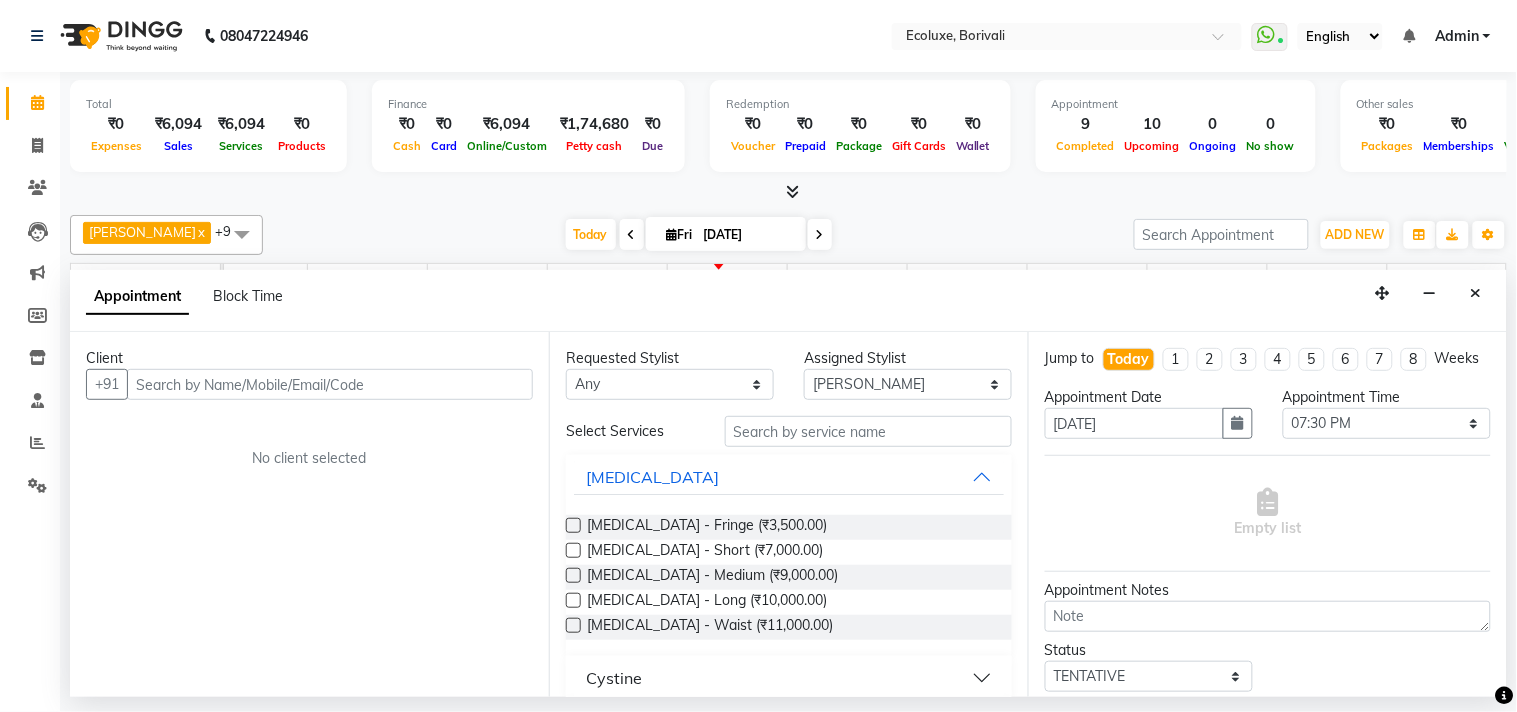 click at bounding box center (330, 384) 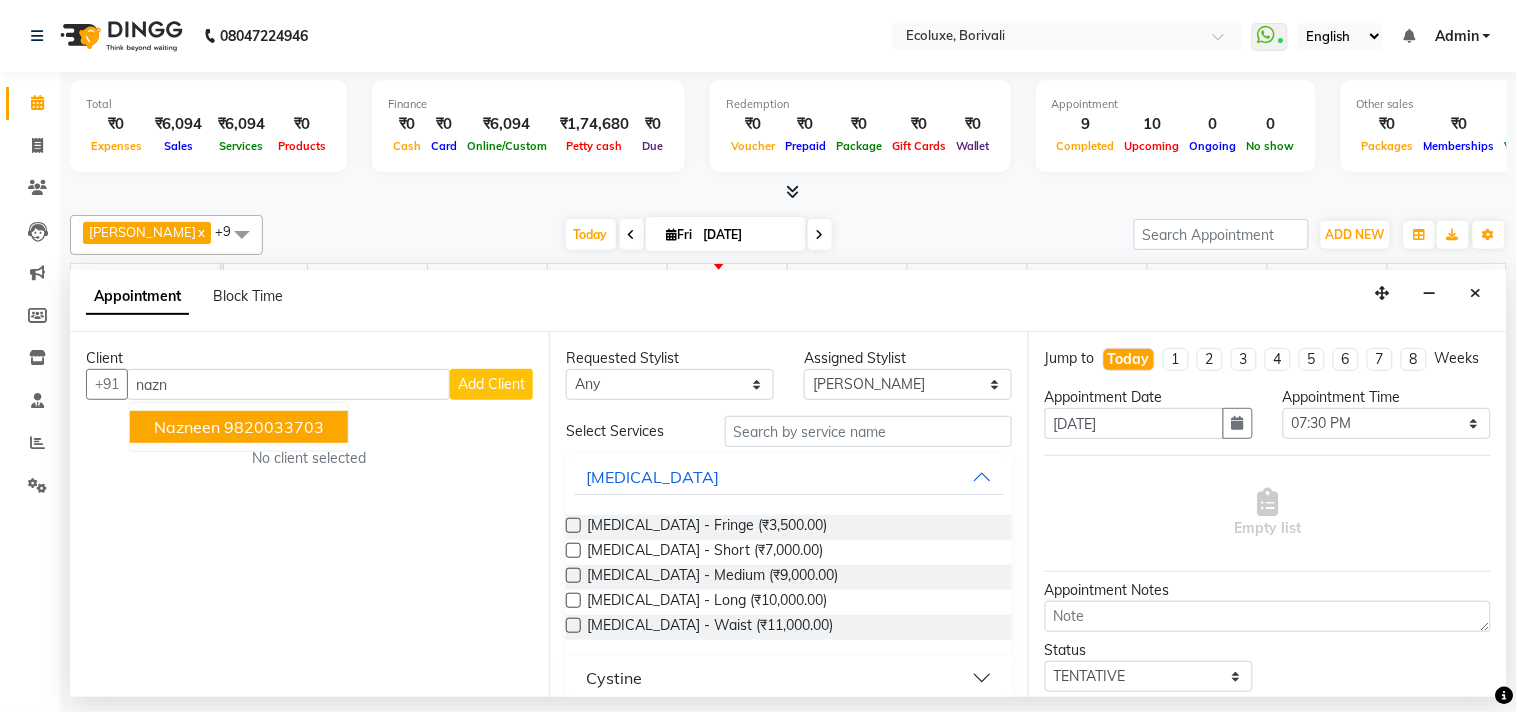 click on "9820033703" at bounding box center (274, 427) 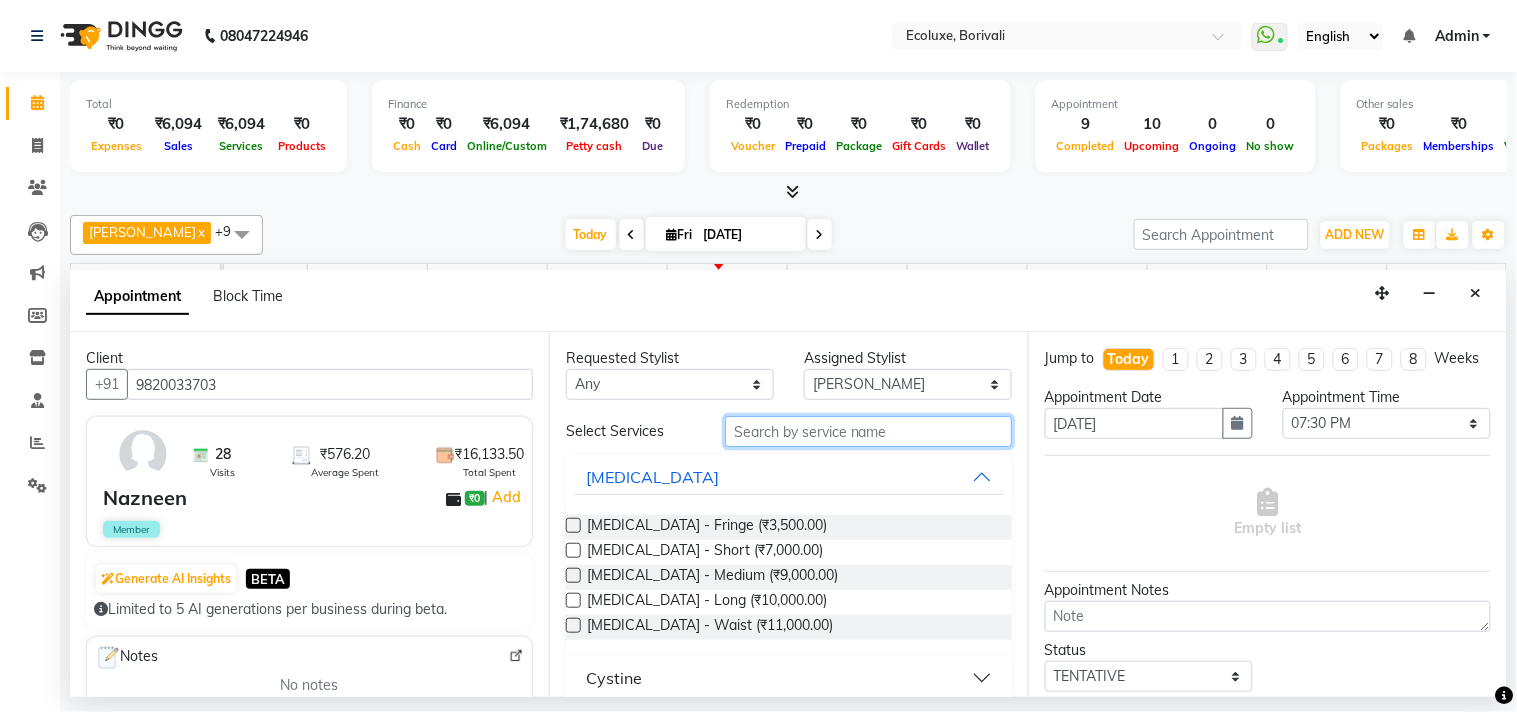 click at bounding box center [868, 431] 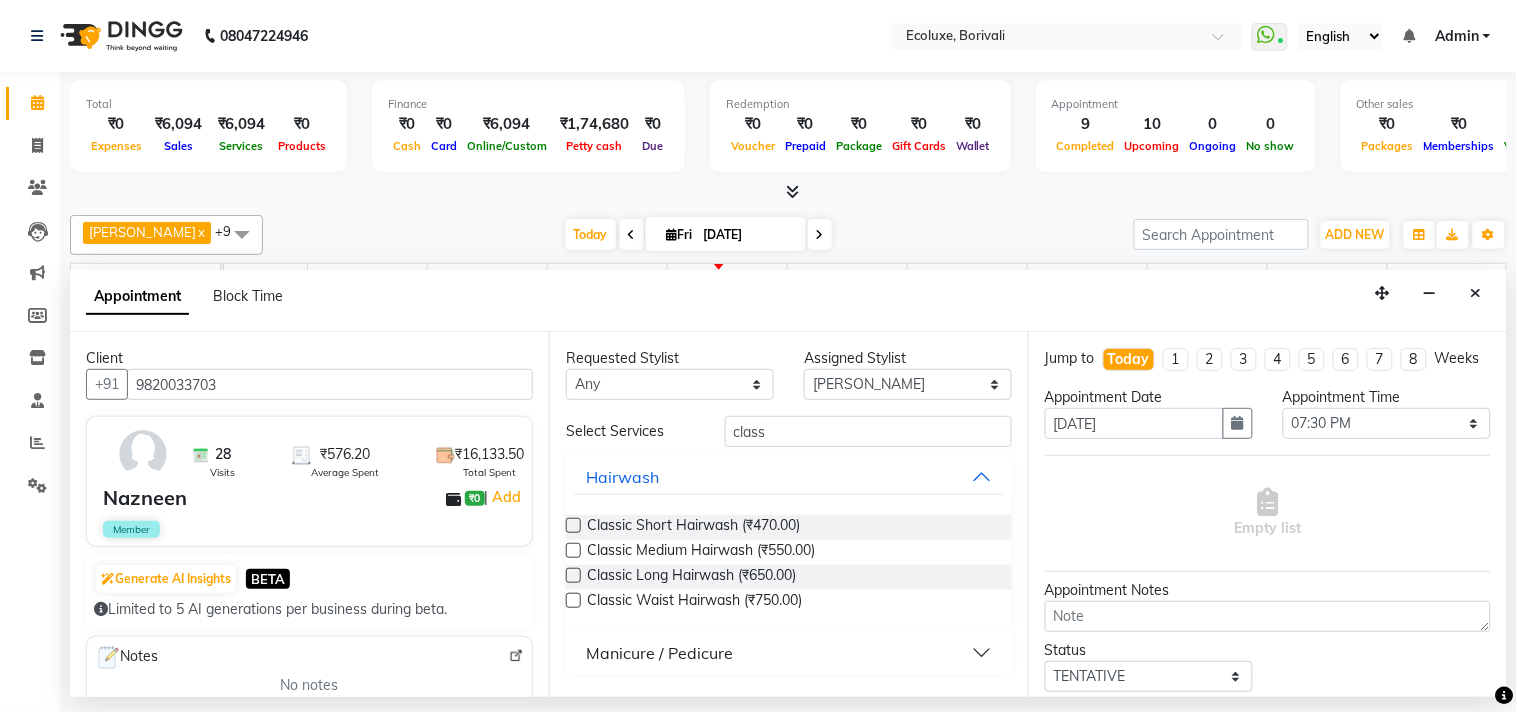 click on "Manicure / Pedicure" at bounding box center [659, 653] 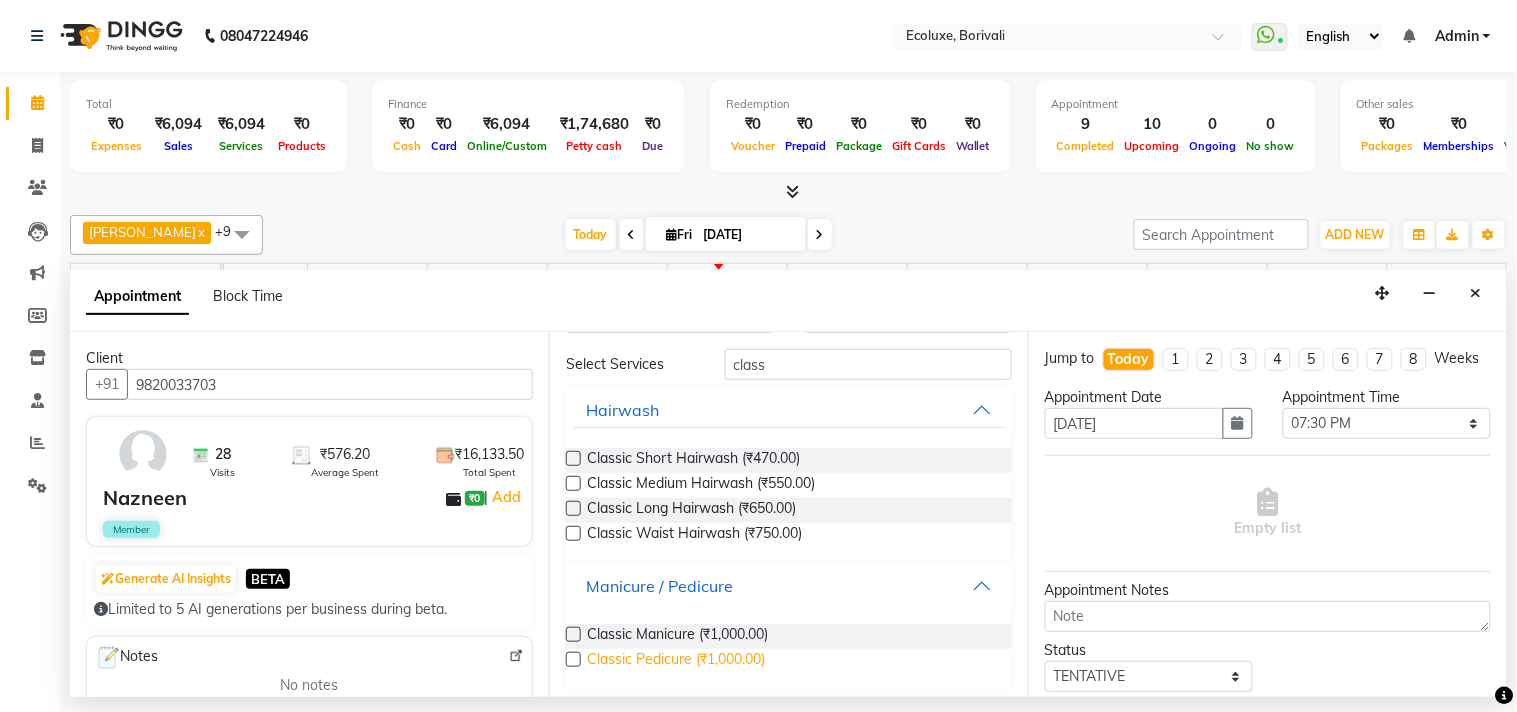 scroll, scrollTop: 70, scrollLeft: 0, axis: vertical 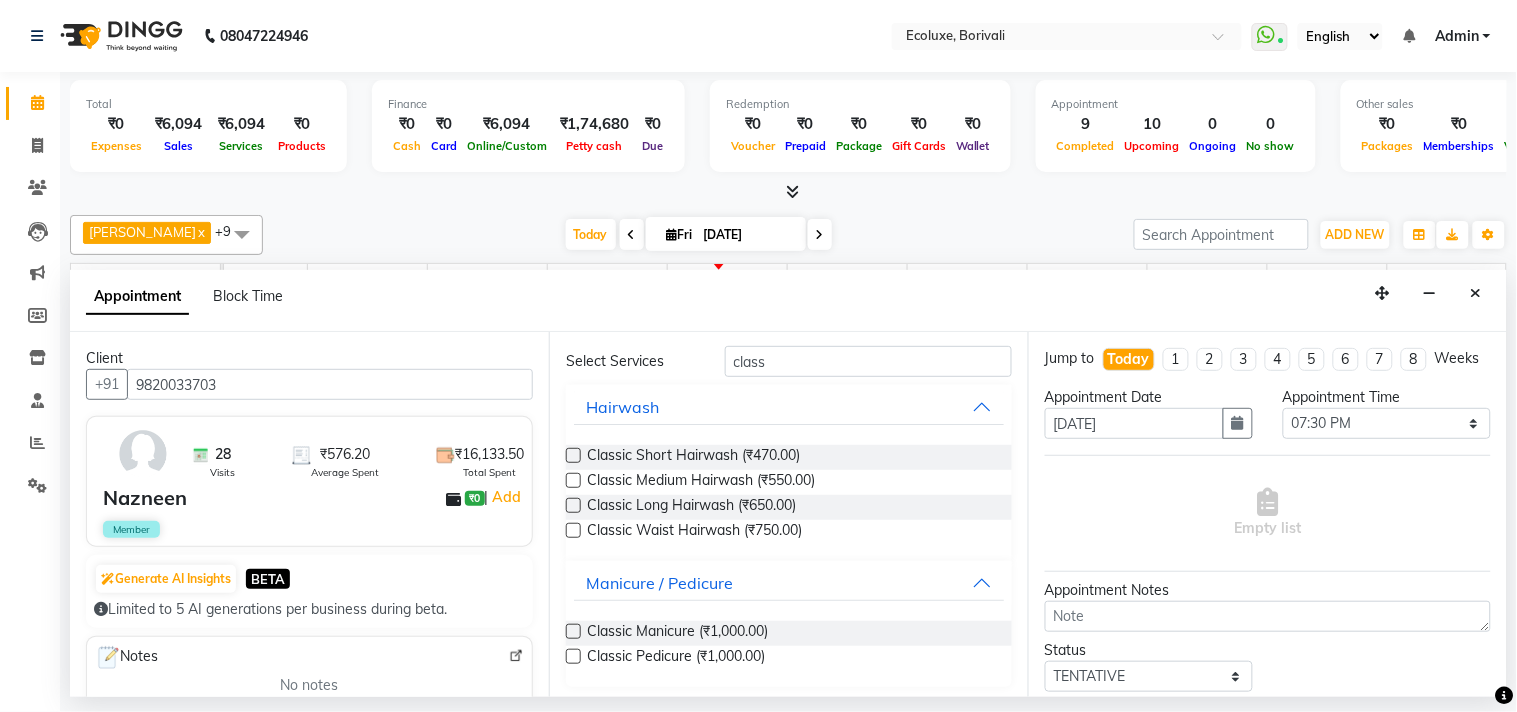 click at bounding box center (573, 656) 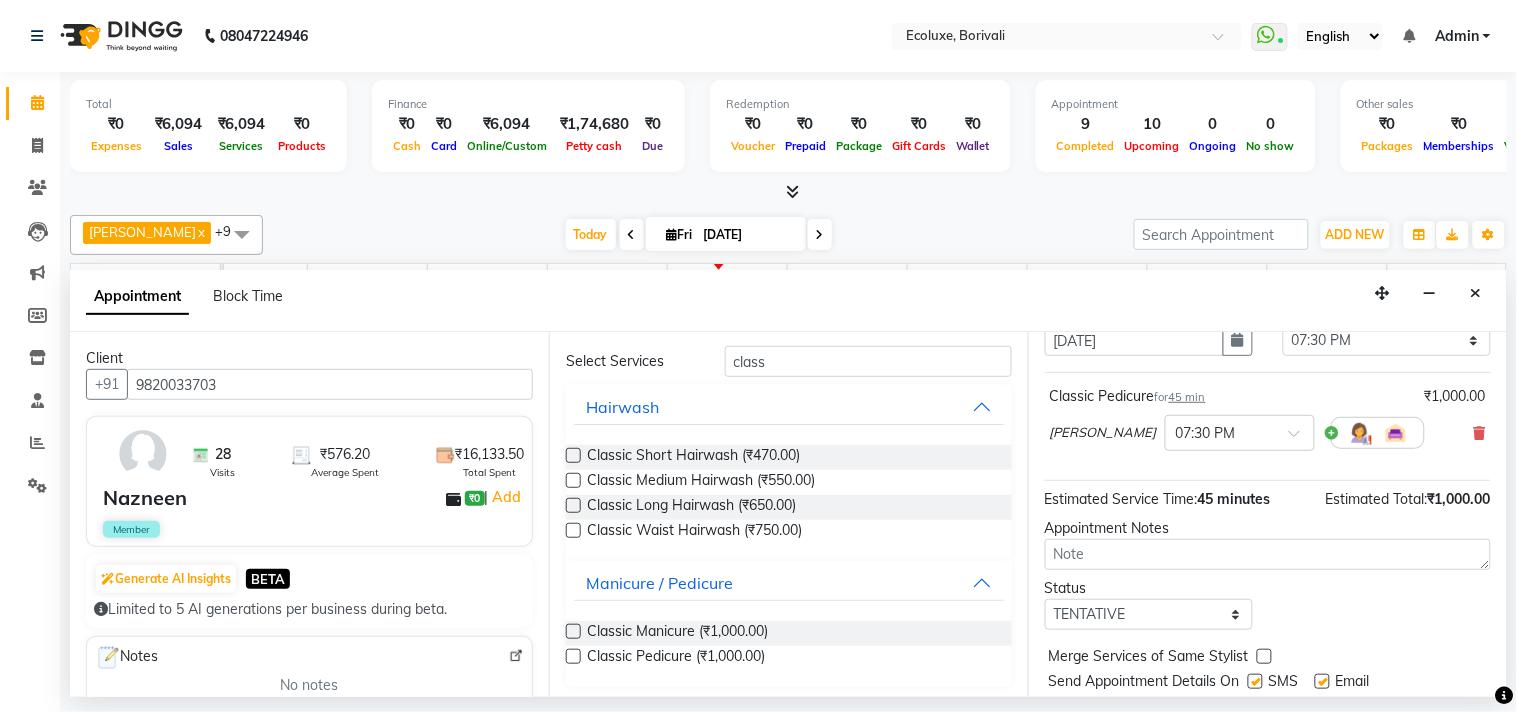 scroll, scrollTop: 161, scrollLeft: 0, axis: vertical 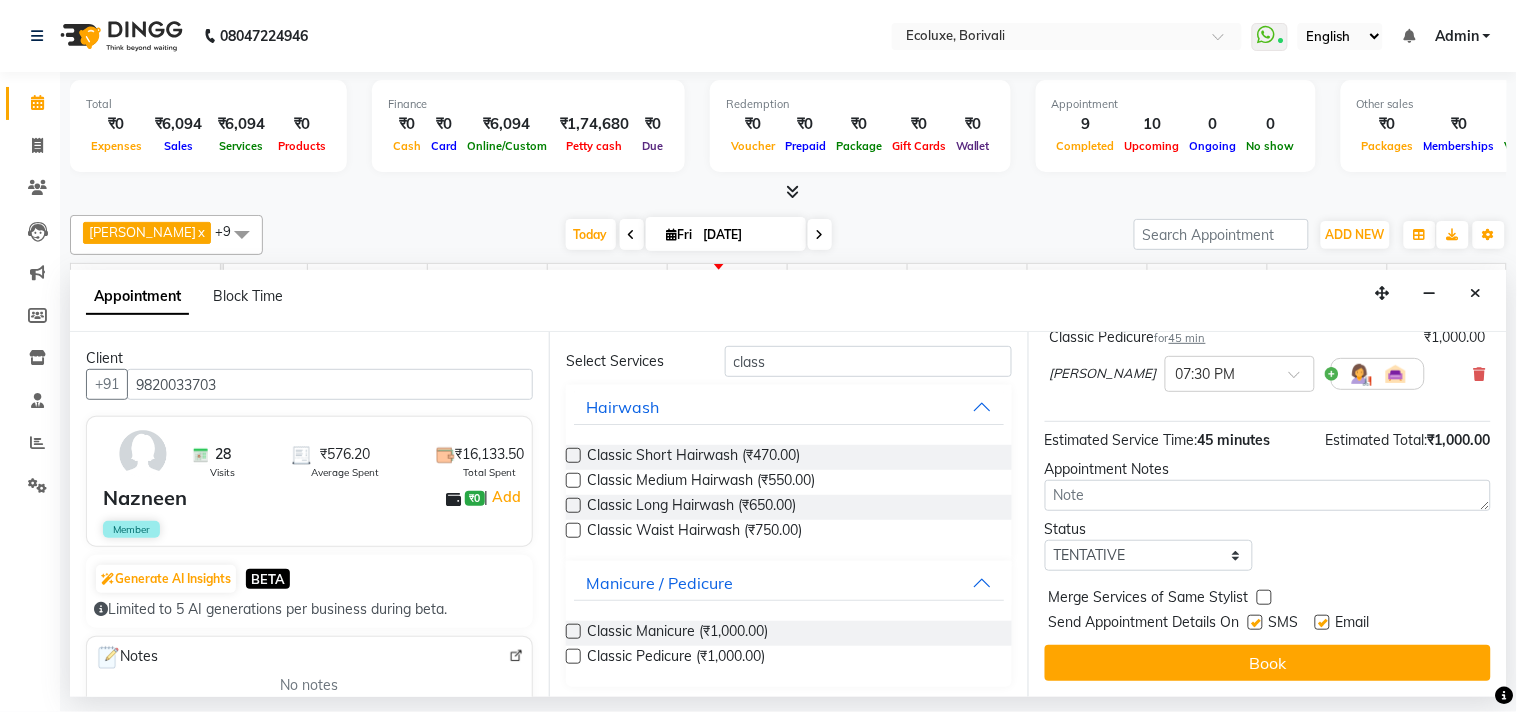 click on "Book" at bounding box center (1268, 663) 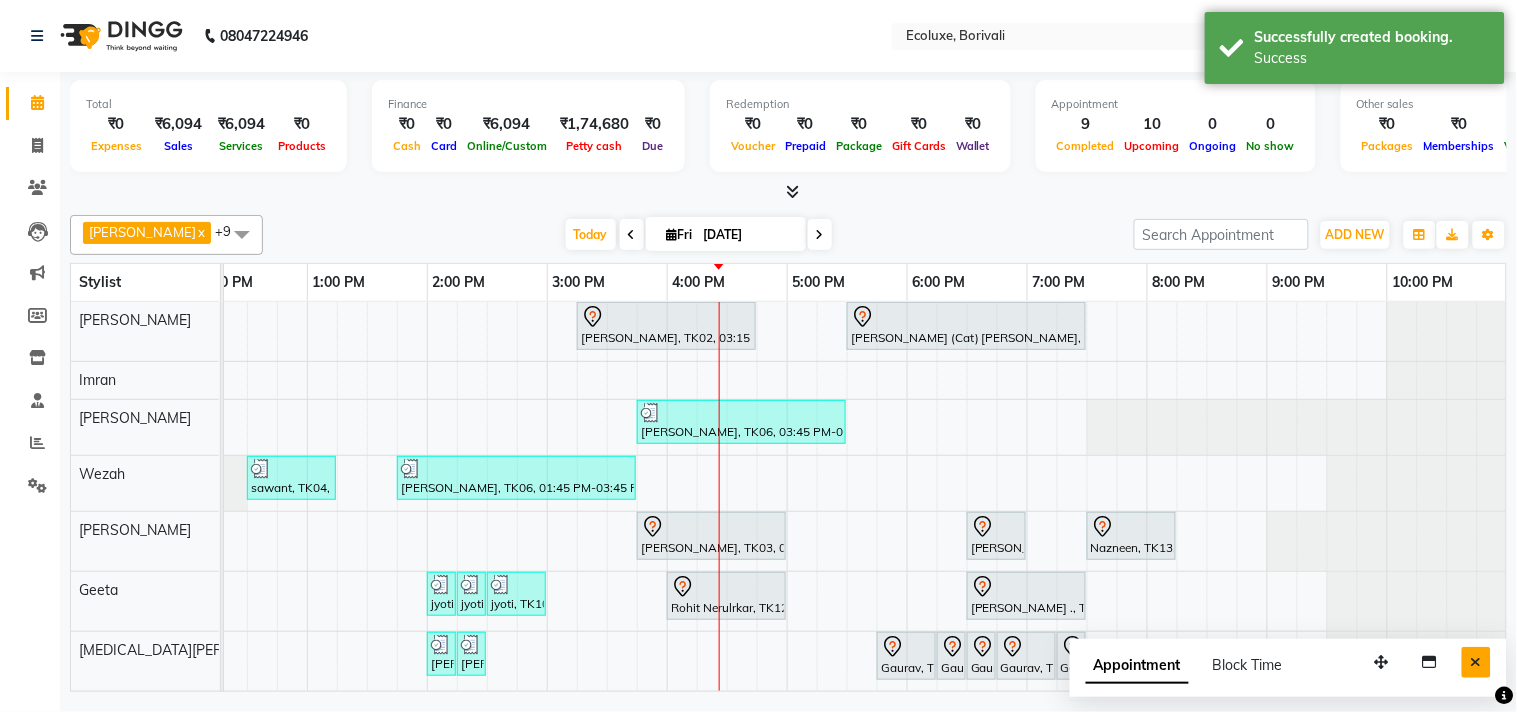 click at bounding box center [1476, 662] 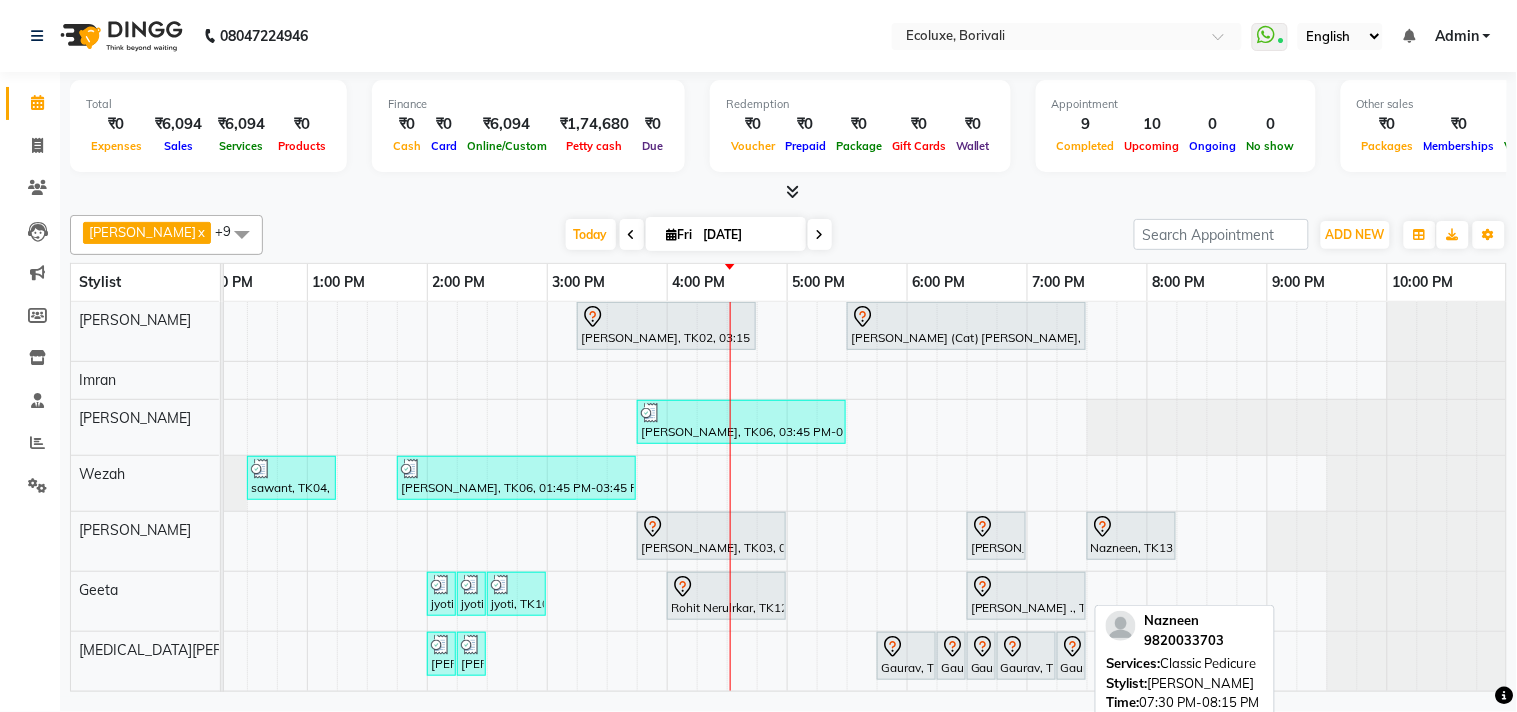 scroll, scrollTop: 146, scrollLeft: 397, axis: both 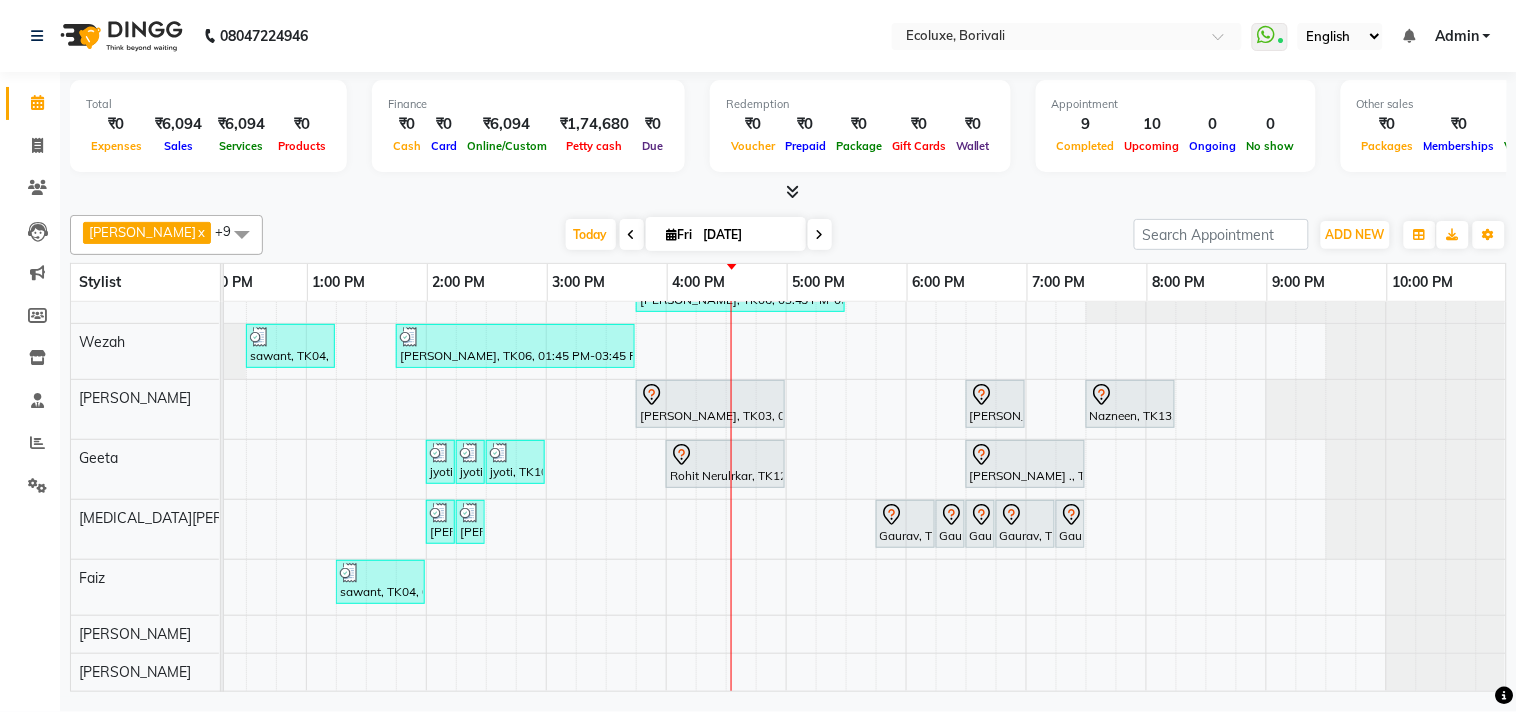 click at bounding box center (820, 235) 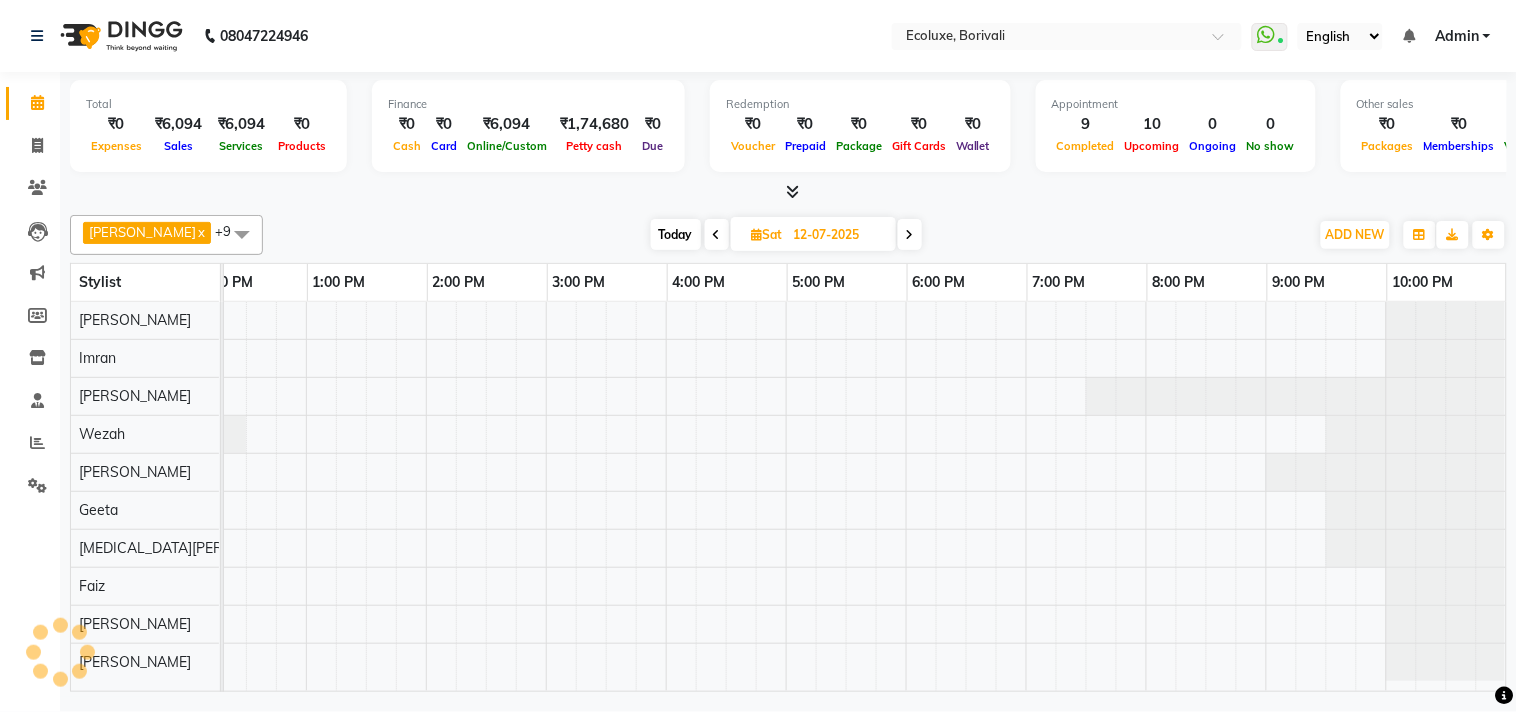 scroll, scrollTop: 0, scrollLeft: 397, axis: horizontal 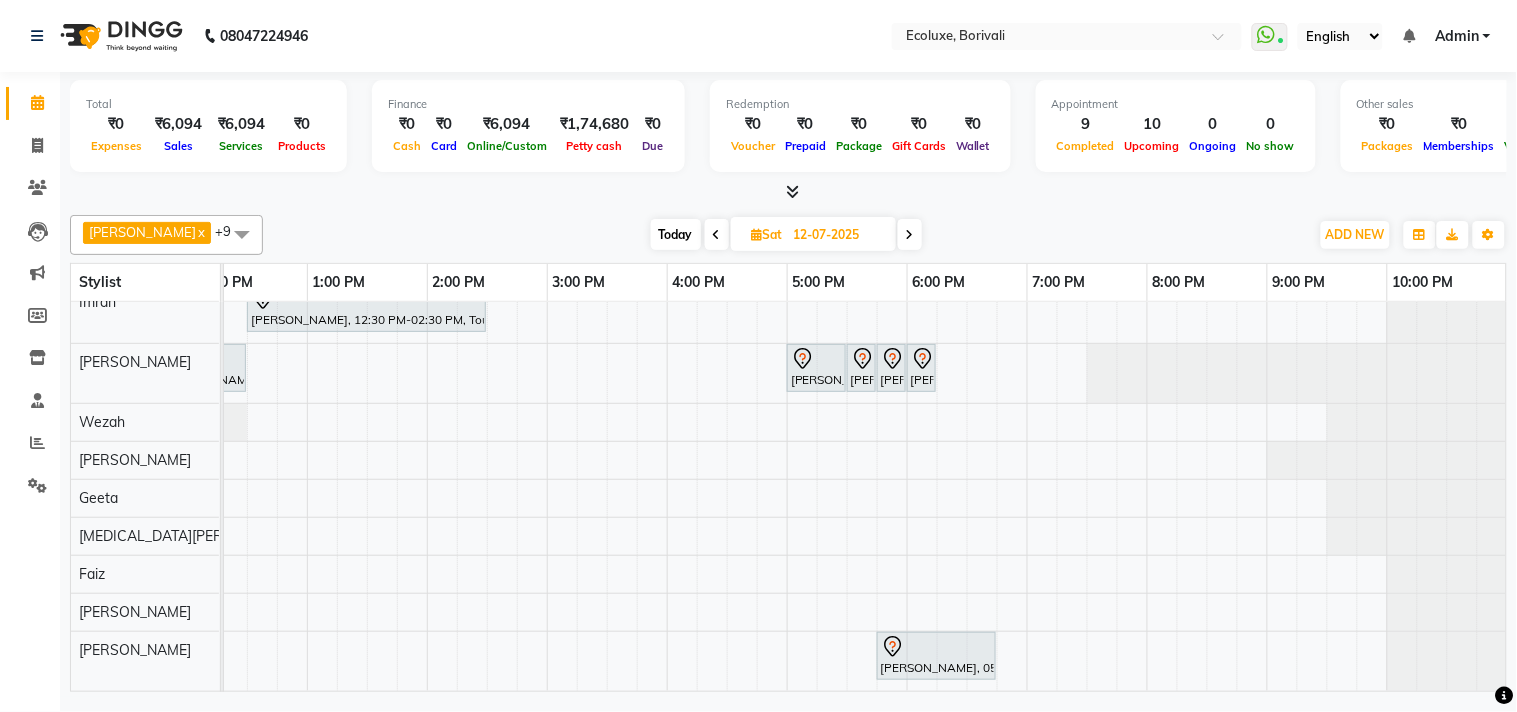 click on "Today" at bounding box center [676, 234] 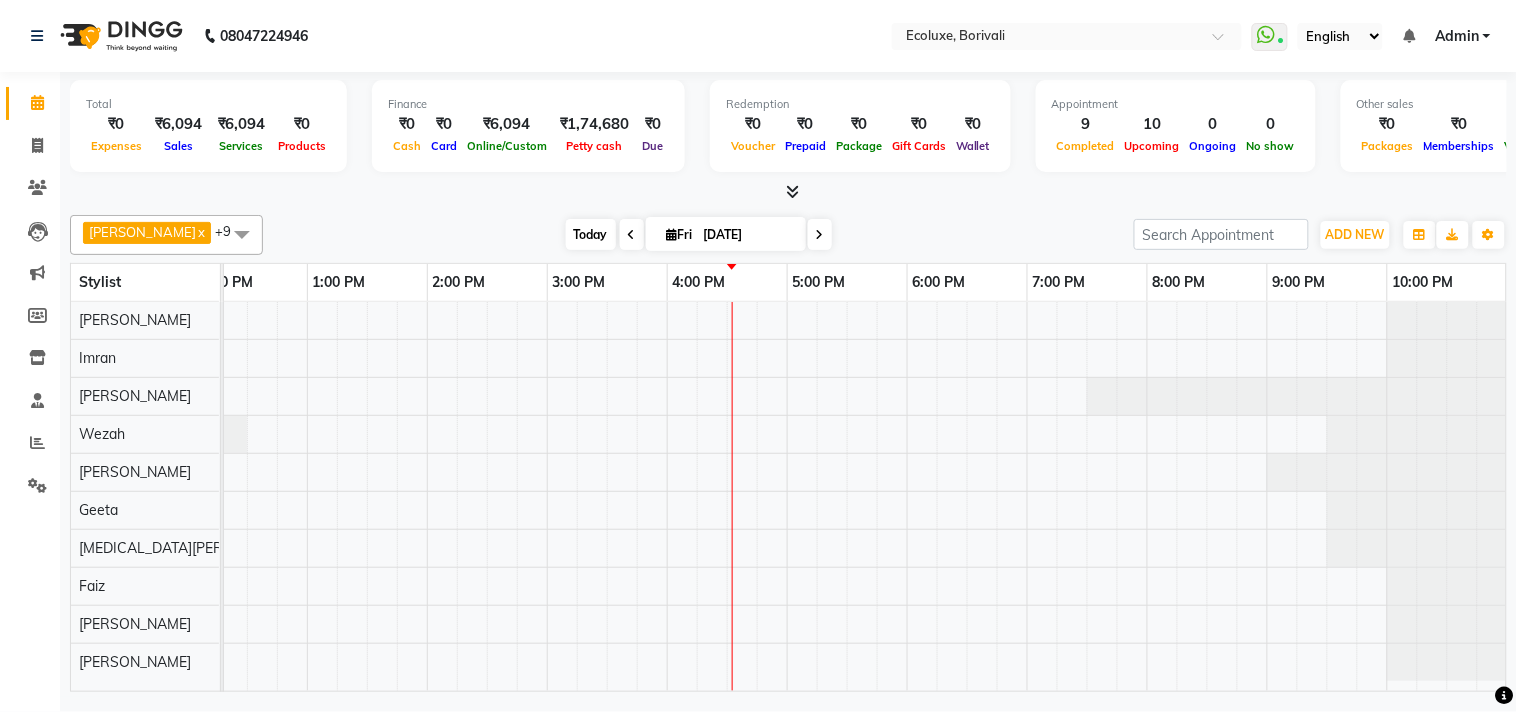 scroll, scrollTop: 0, scrollLeft: 397, axis: horizontal 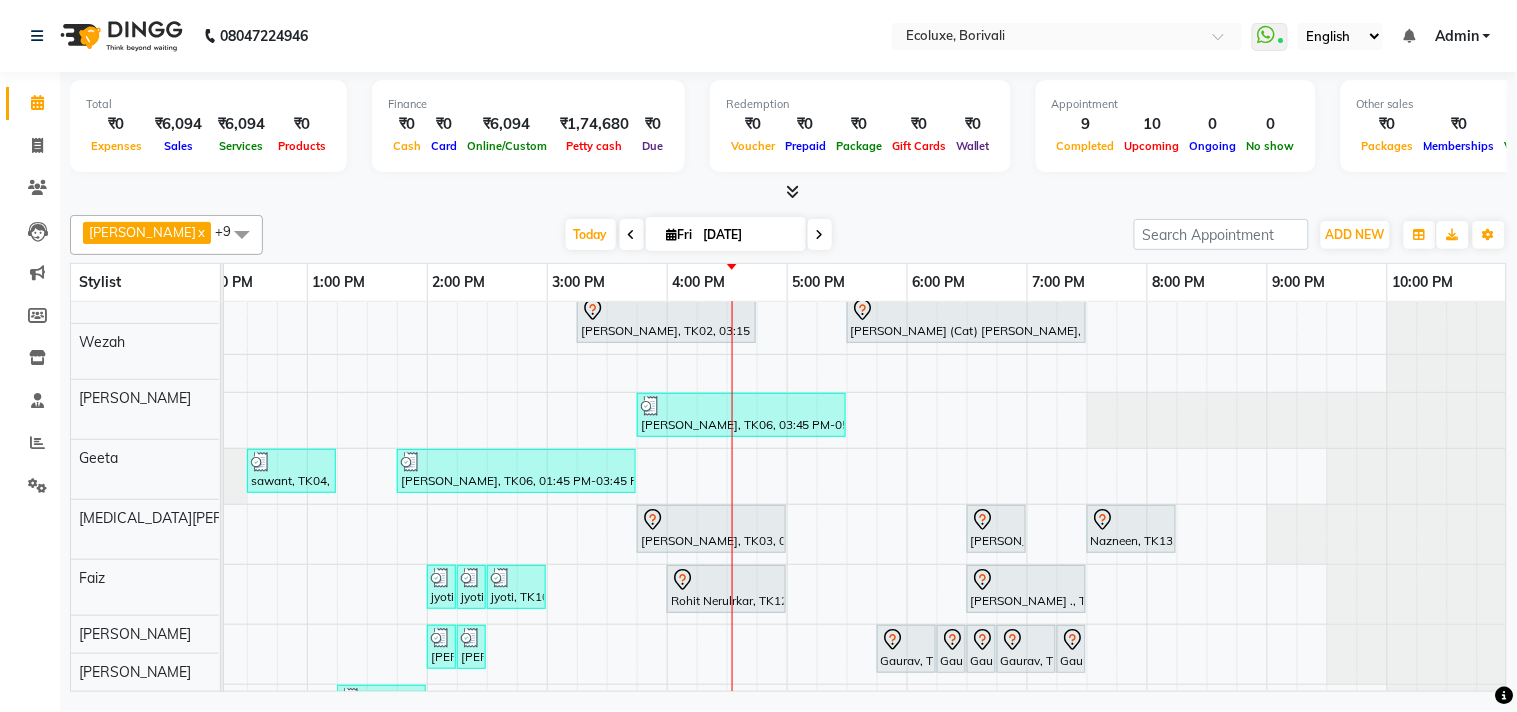 click on "[DATE]  [DATE]" at bounding box center [698, 235] 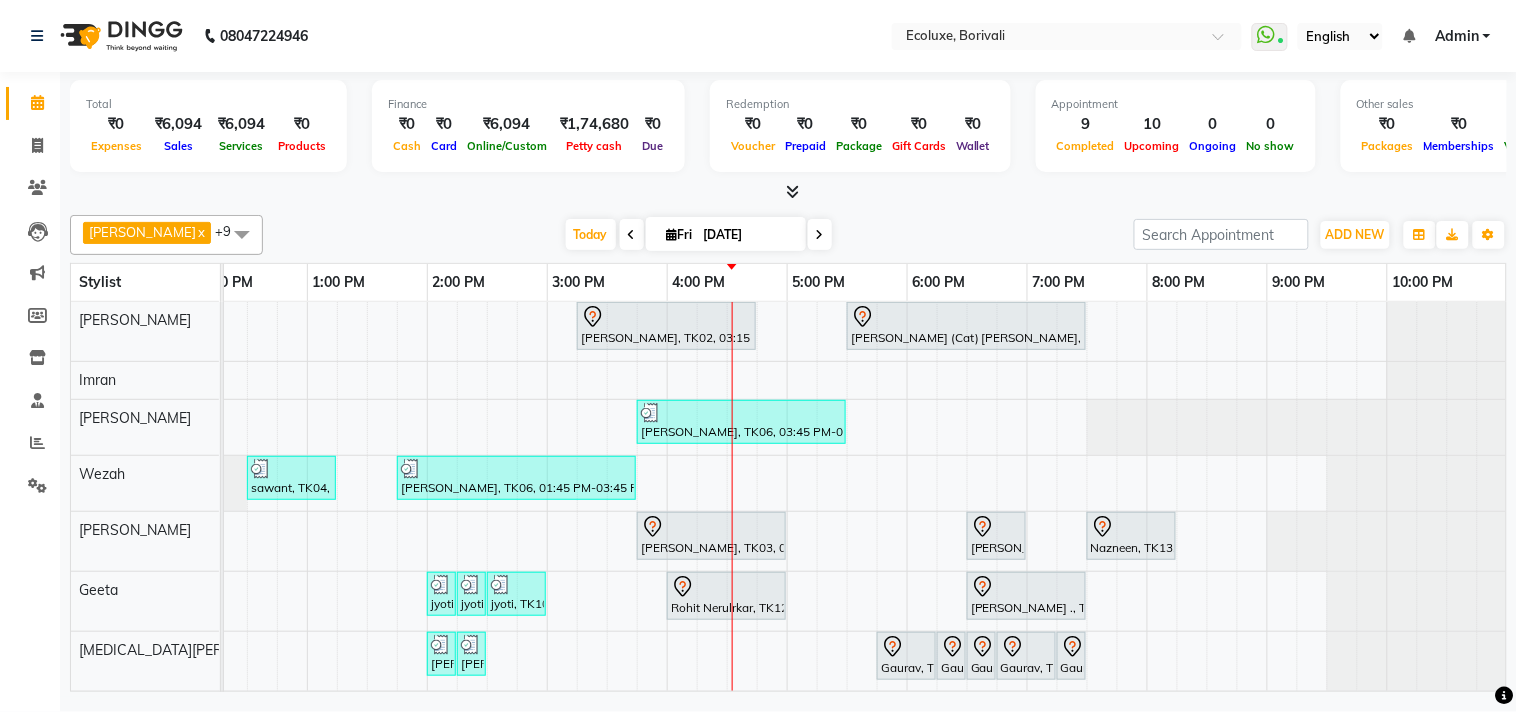 scroll, scrollTop: 0, scrollLeft: 414, axis: horizontal 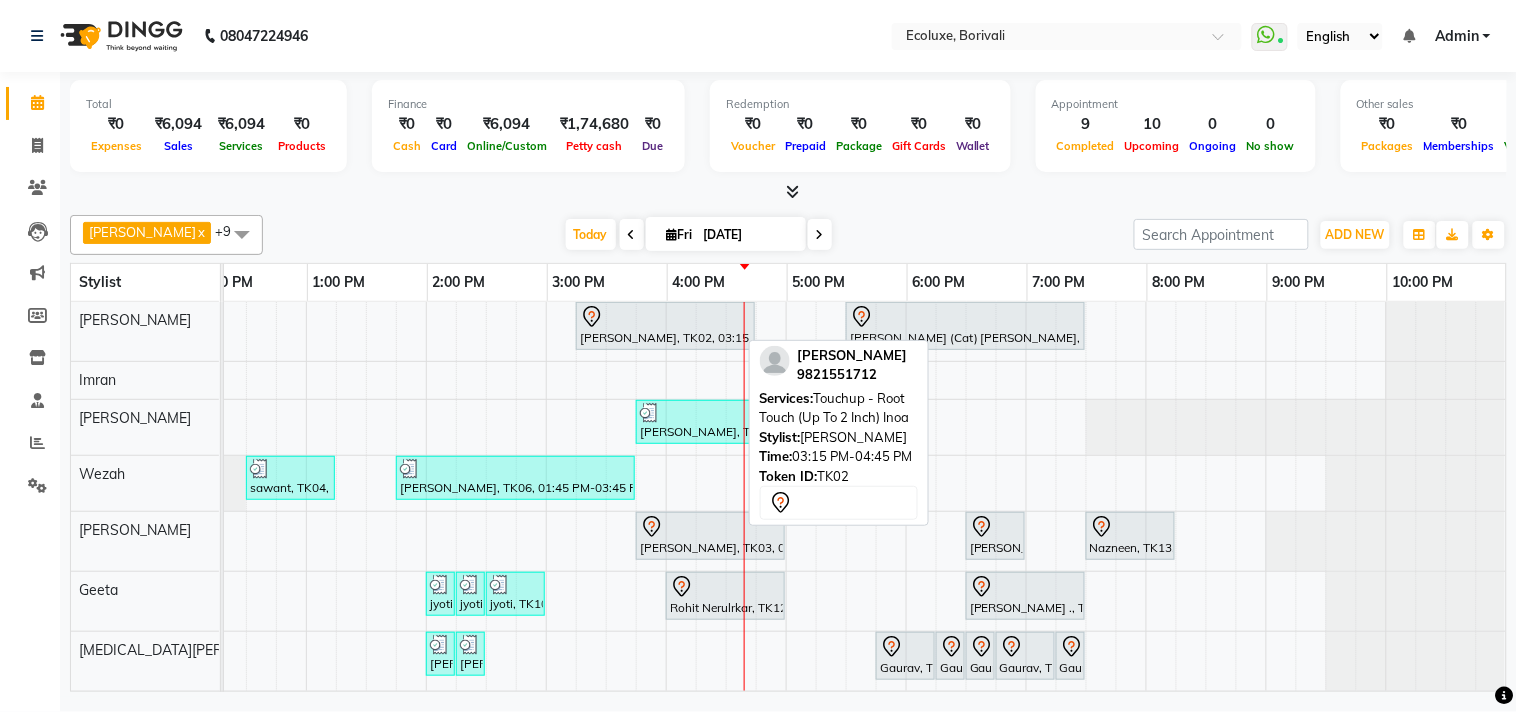 click at bounding box center (665, 317) 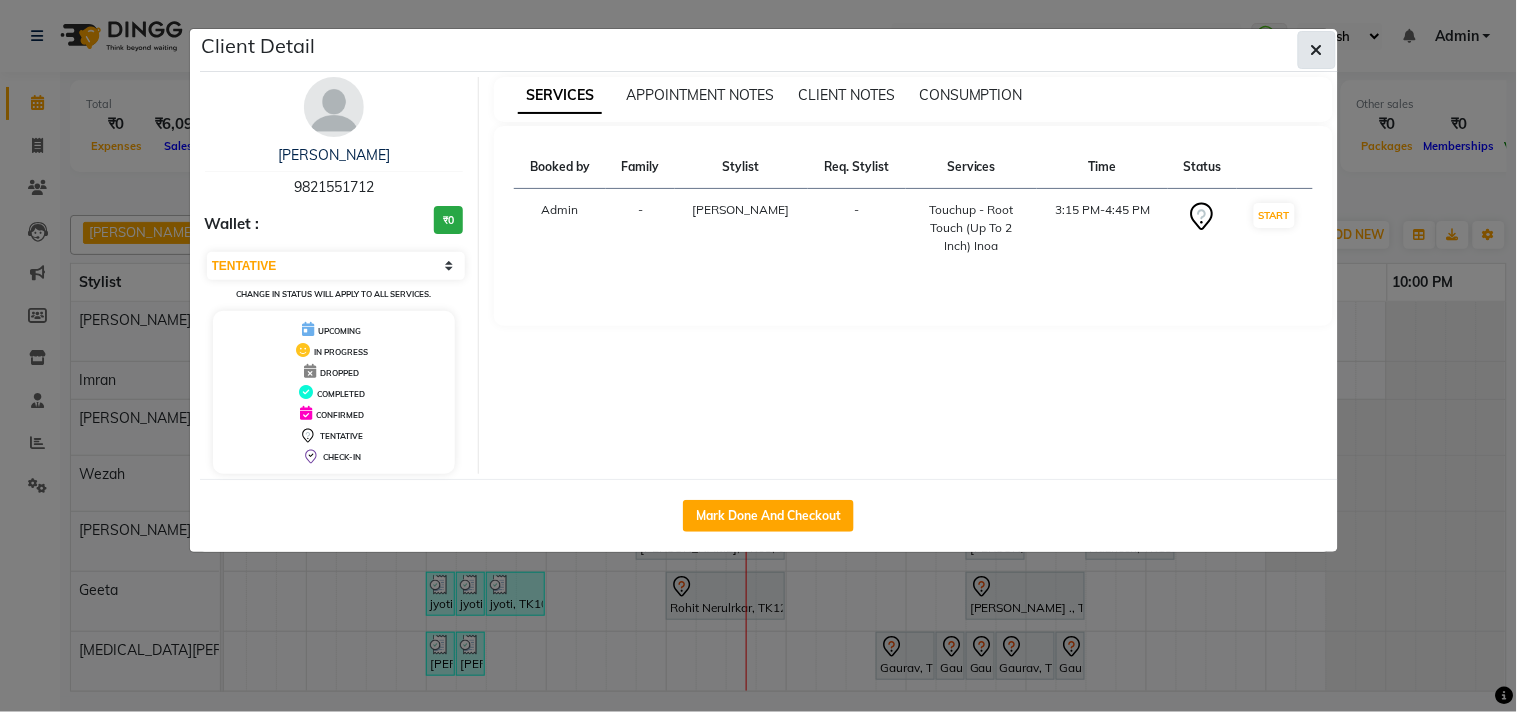 click 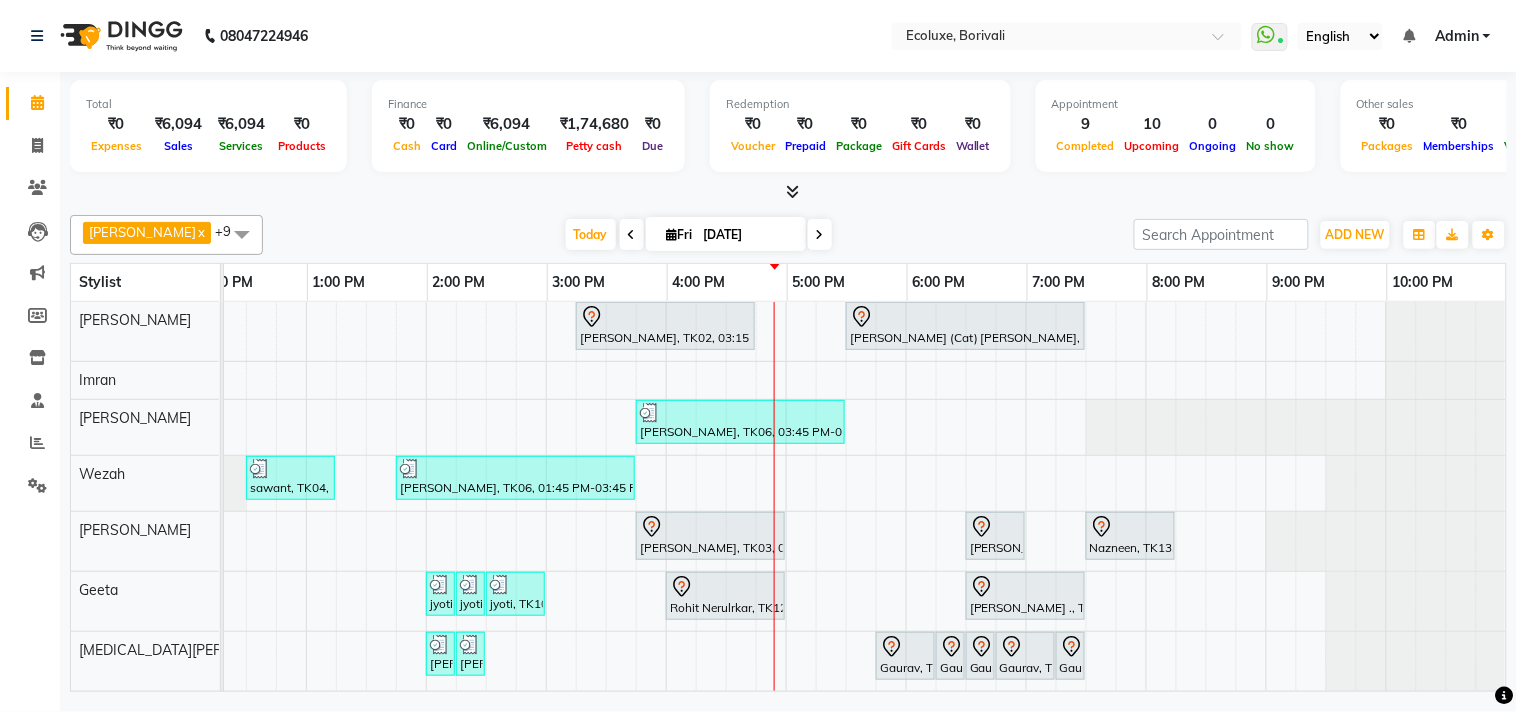 click at bounding box center (632, 235) 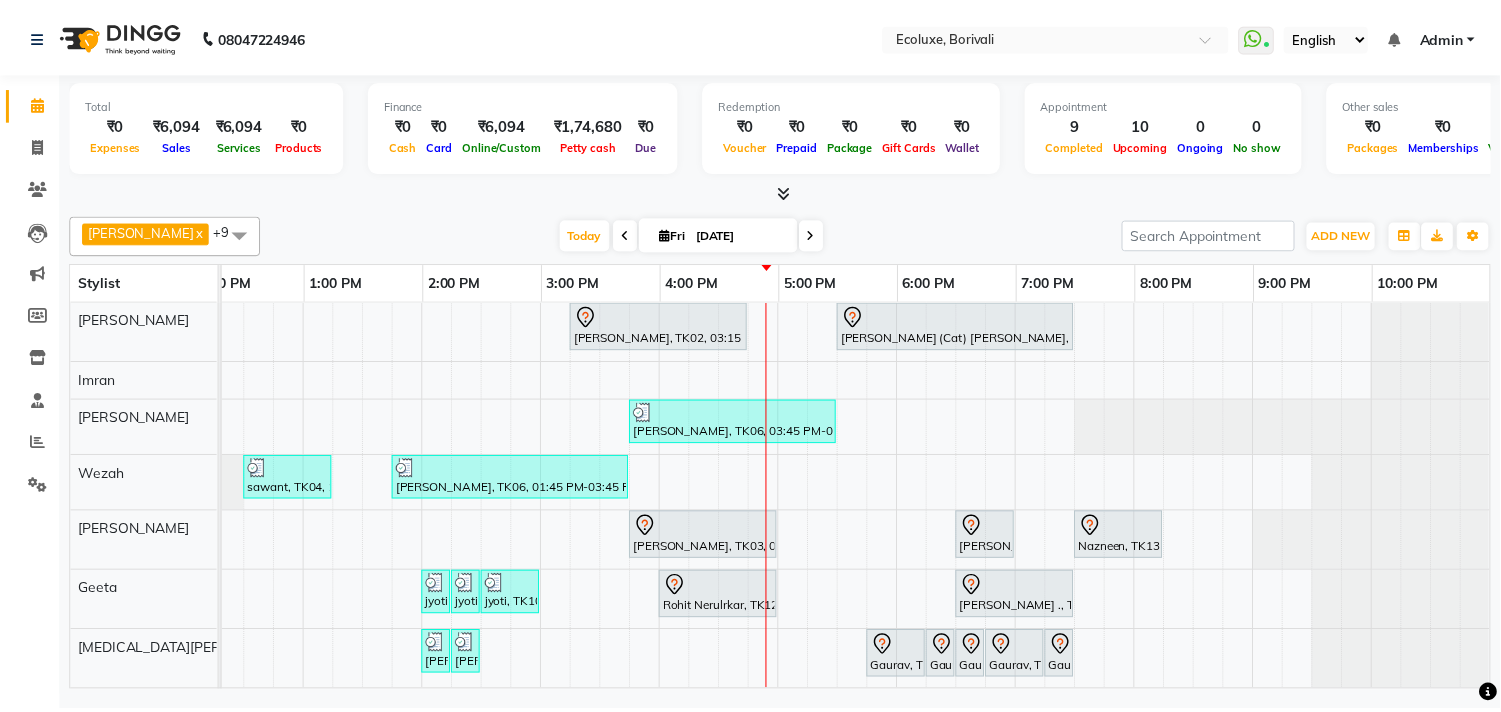 scroll, scrollTop: 0, scrollLeft: 397, axis: horizontal 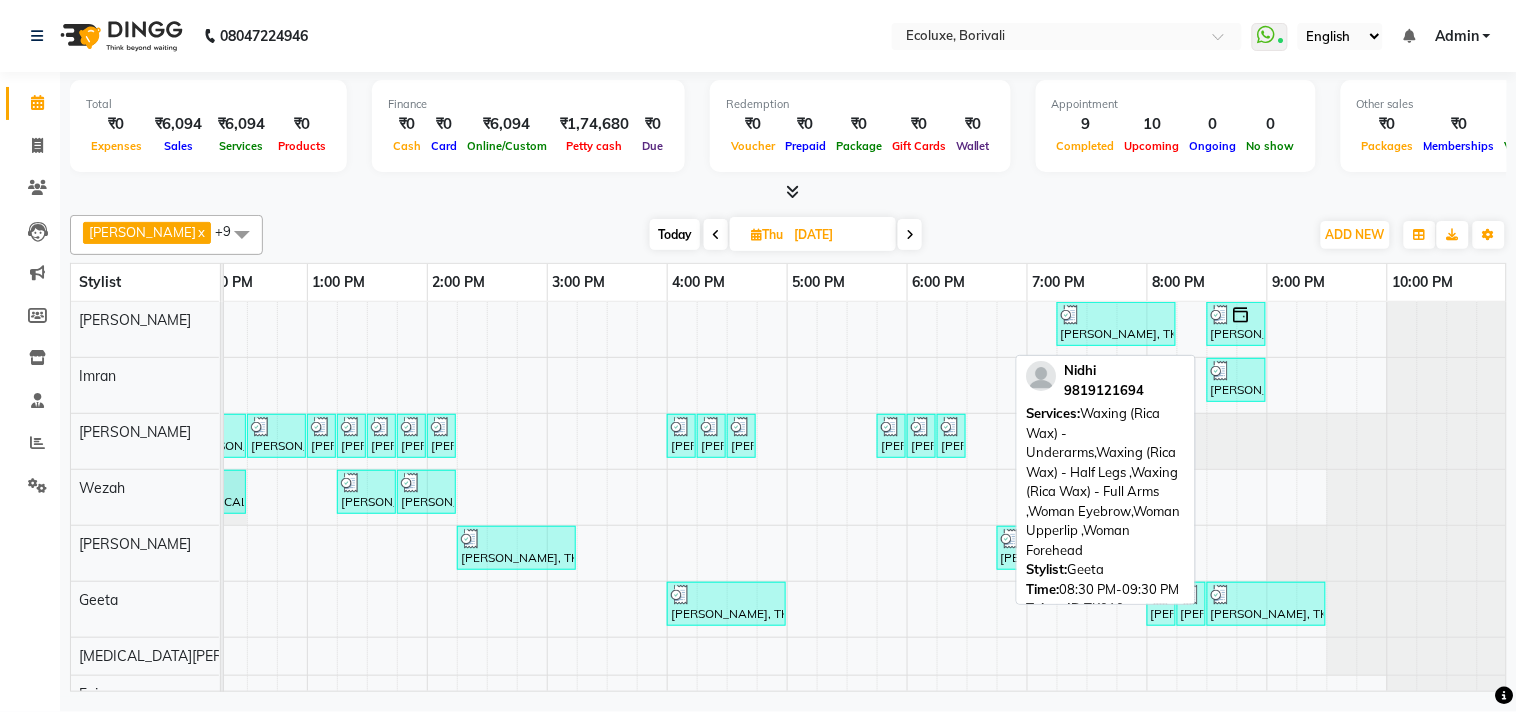click on "[PERSON_NAME], TK10, 08:30 PM-09:30 PM, Waxing (Rica Wax) - Underarms,Waxing (Rica Wax) - Half Legs ,Waxing (Rica Wax) - Full Arms ,Woman Eyebrow,Woman Upperlip ,Woman Forehead" at bounding box center [1266, 604] 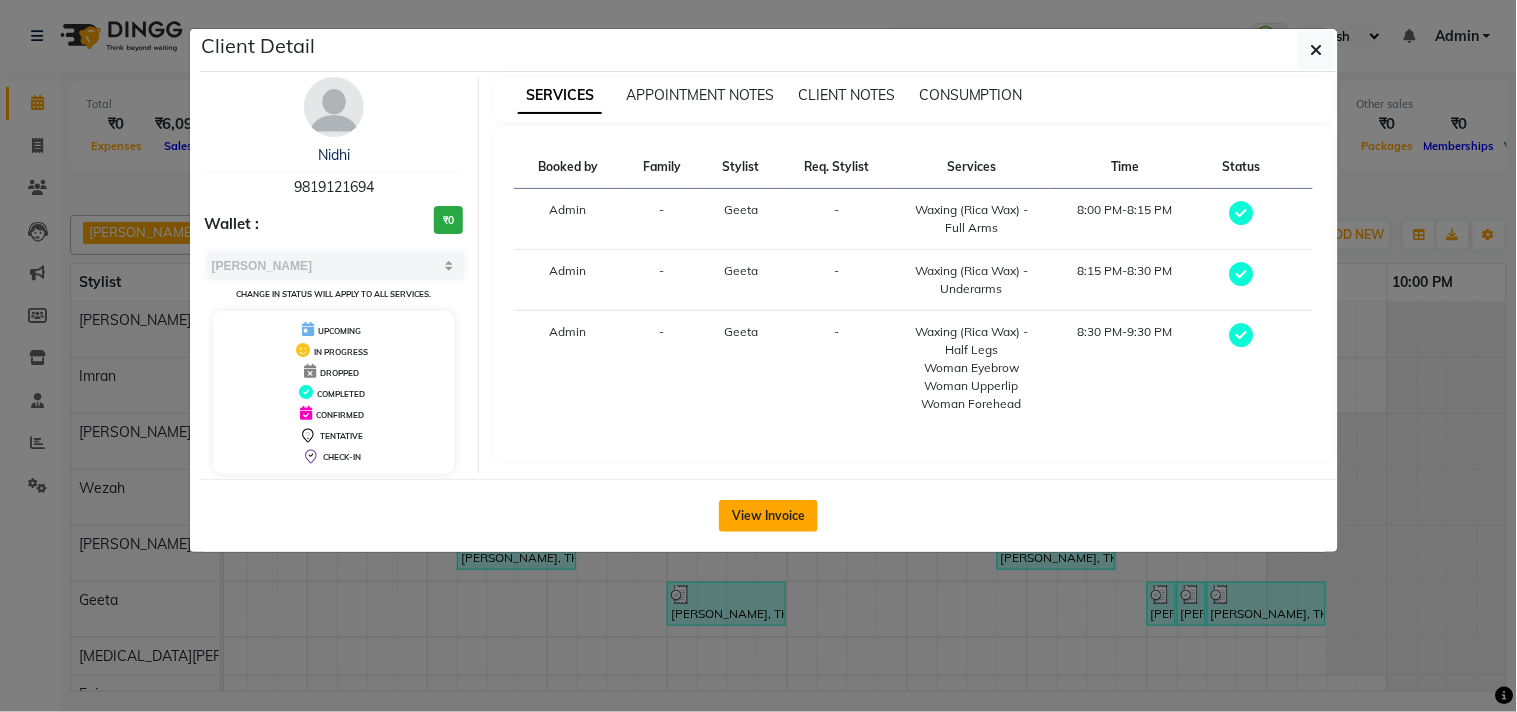 click on "View Invoice" 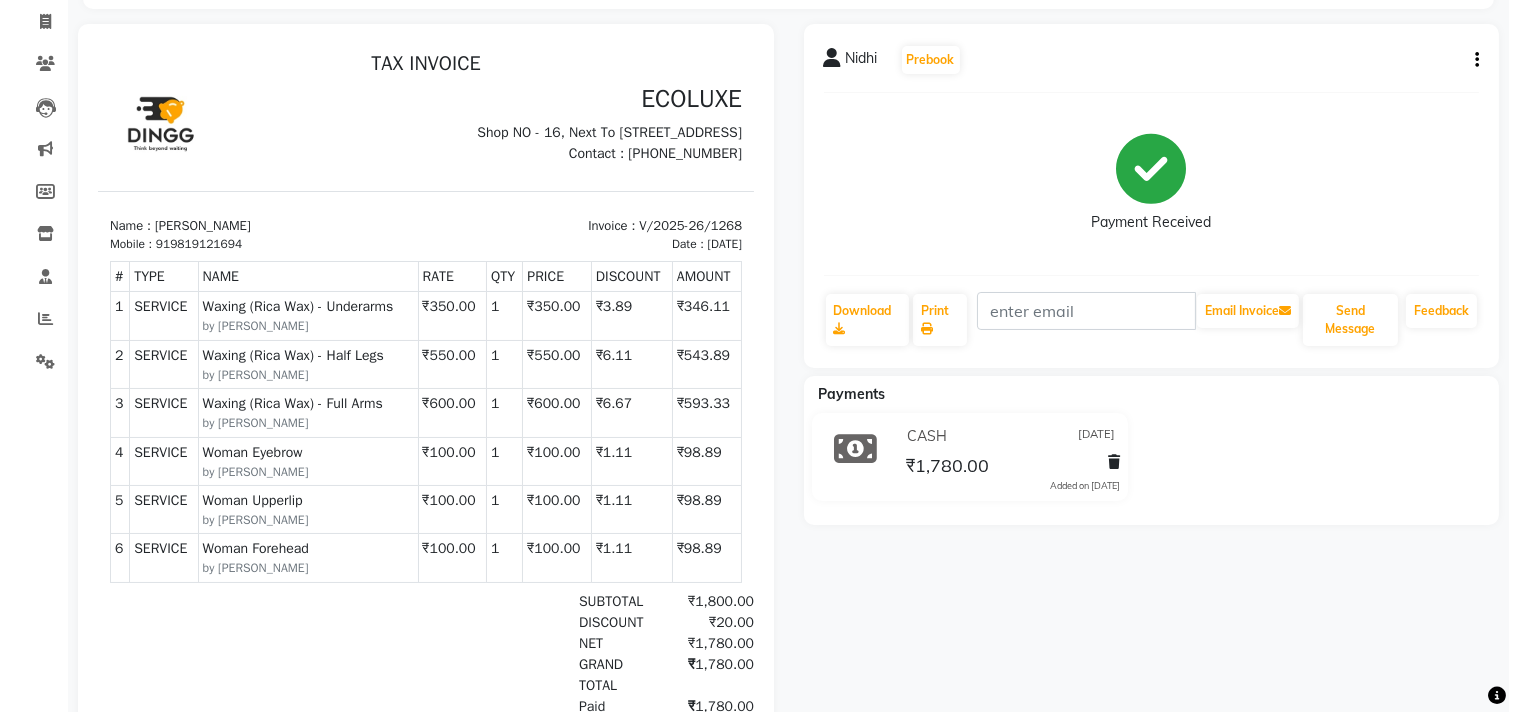 scroll, scrollTop: 0, scrollLeft: 0, axis: both 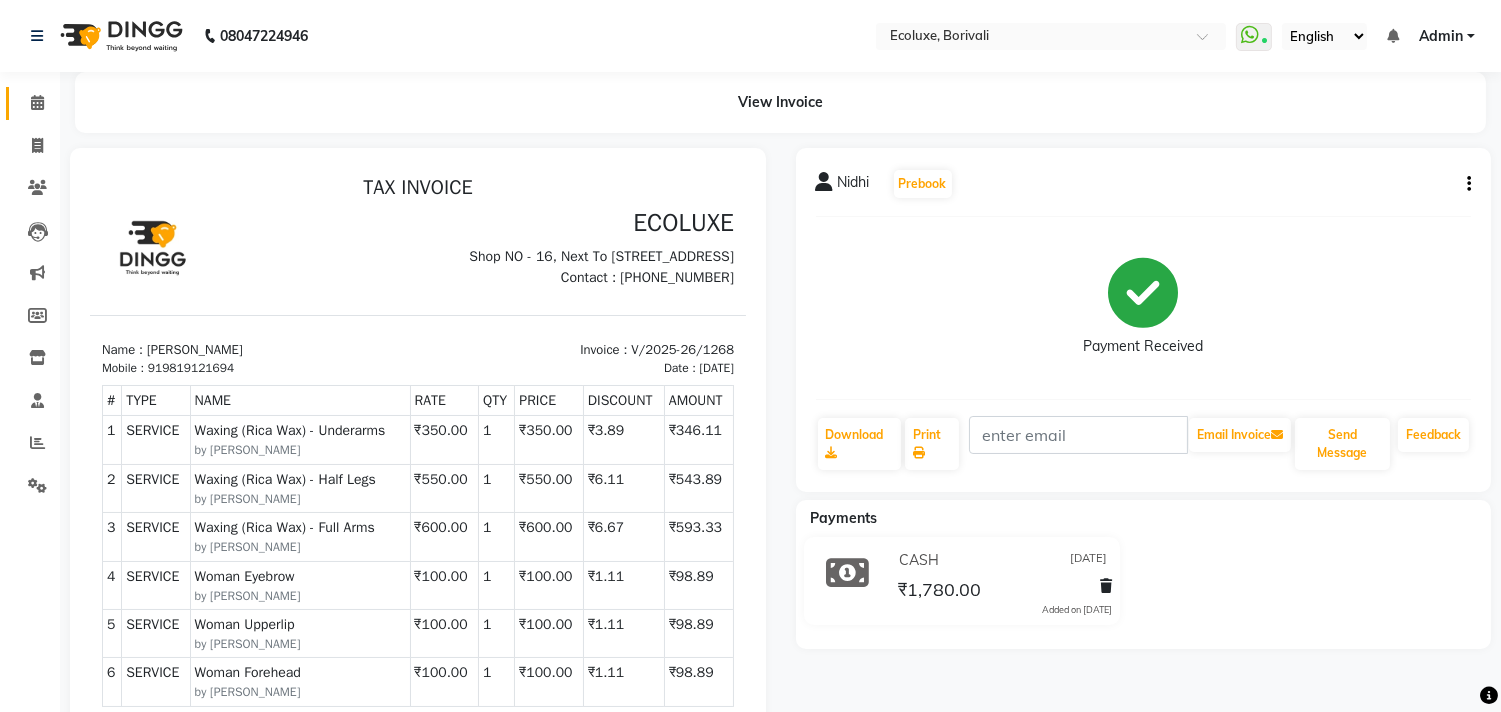 click 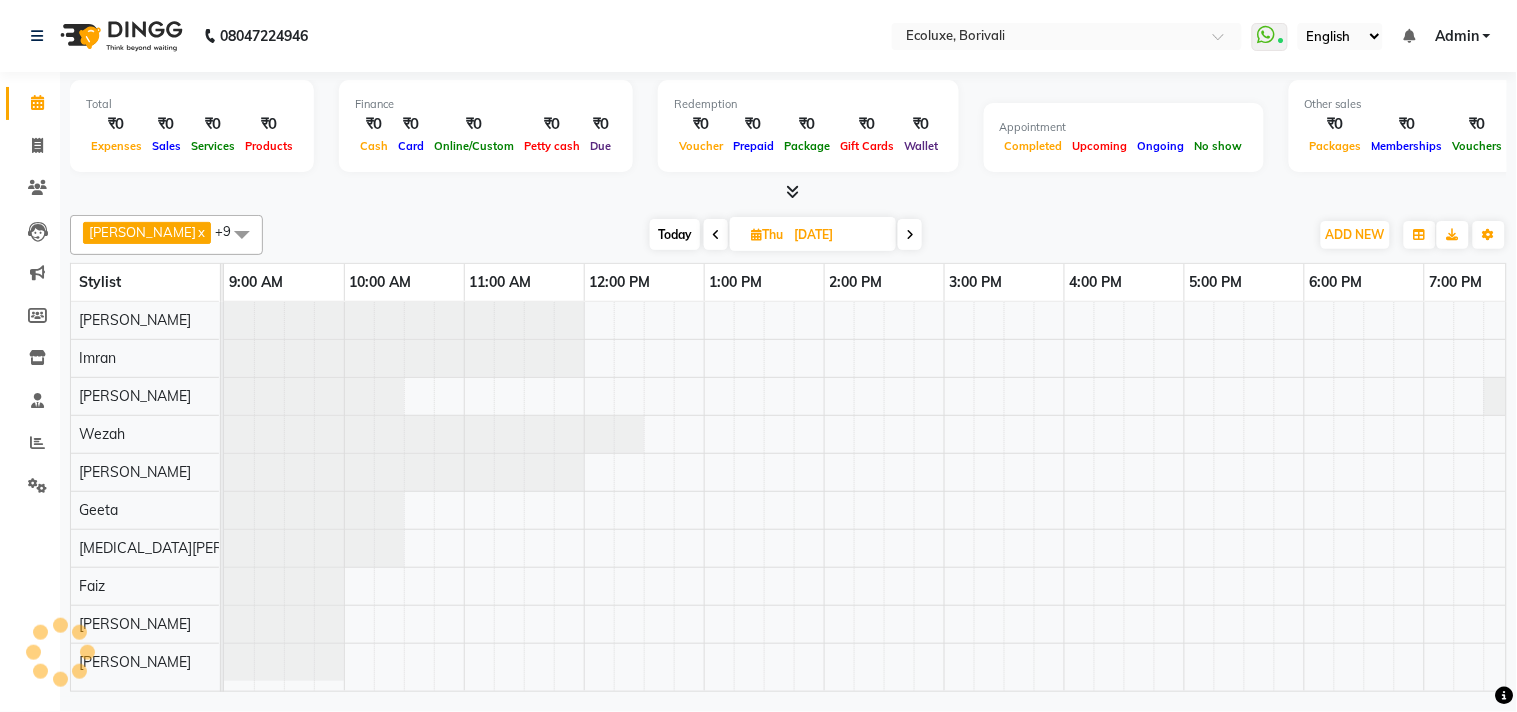 scroll, scrollTop: 0, scrollLeft: 0, axis: both 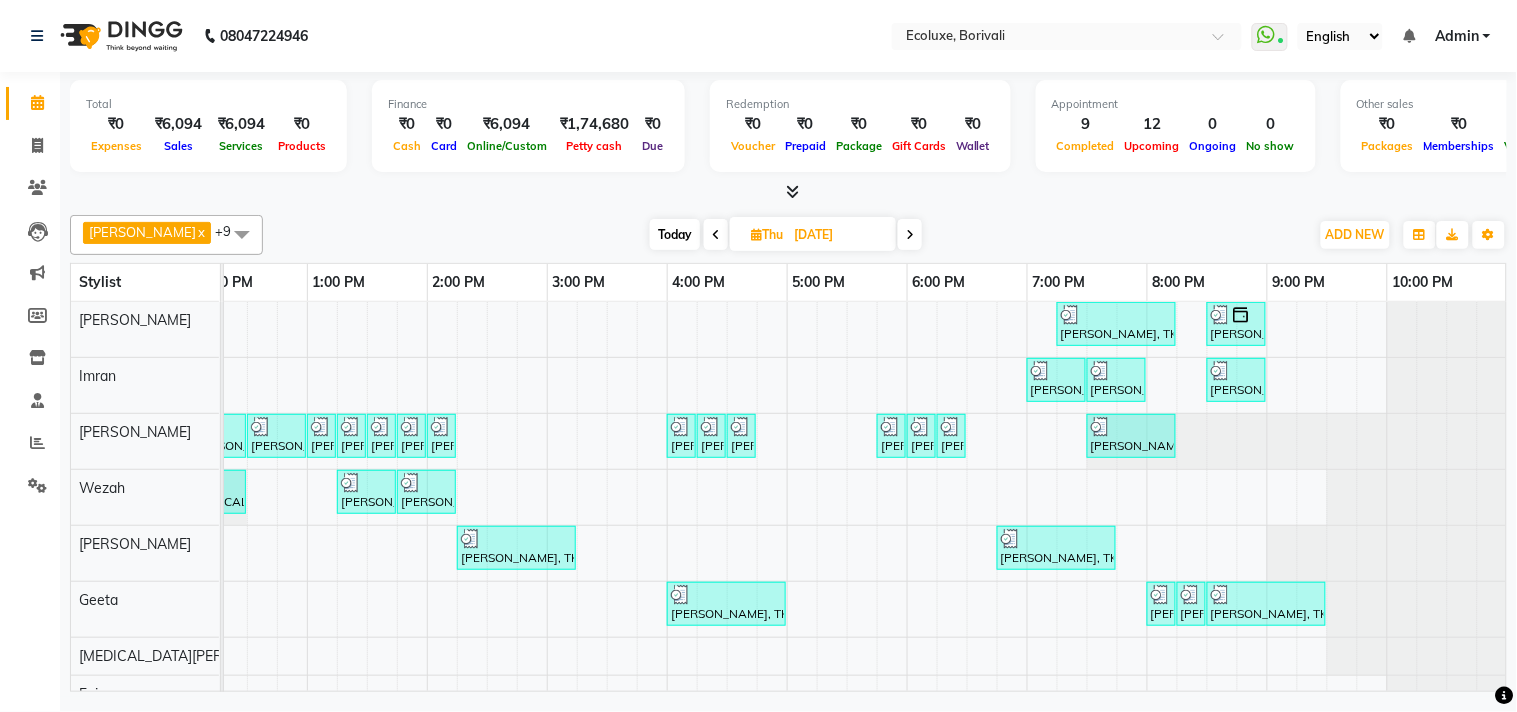 click on "Today" at bounding box center [675, 234] 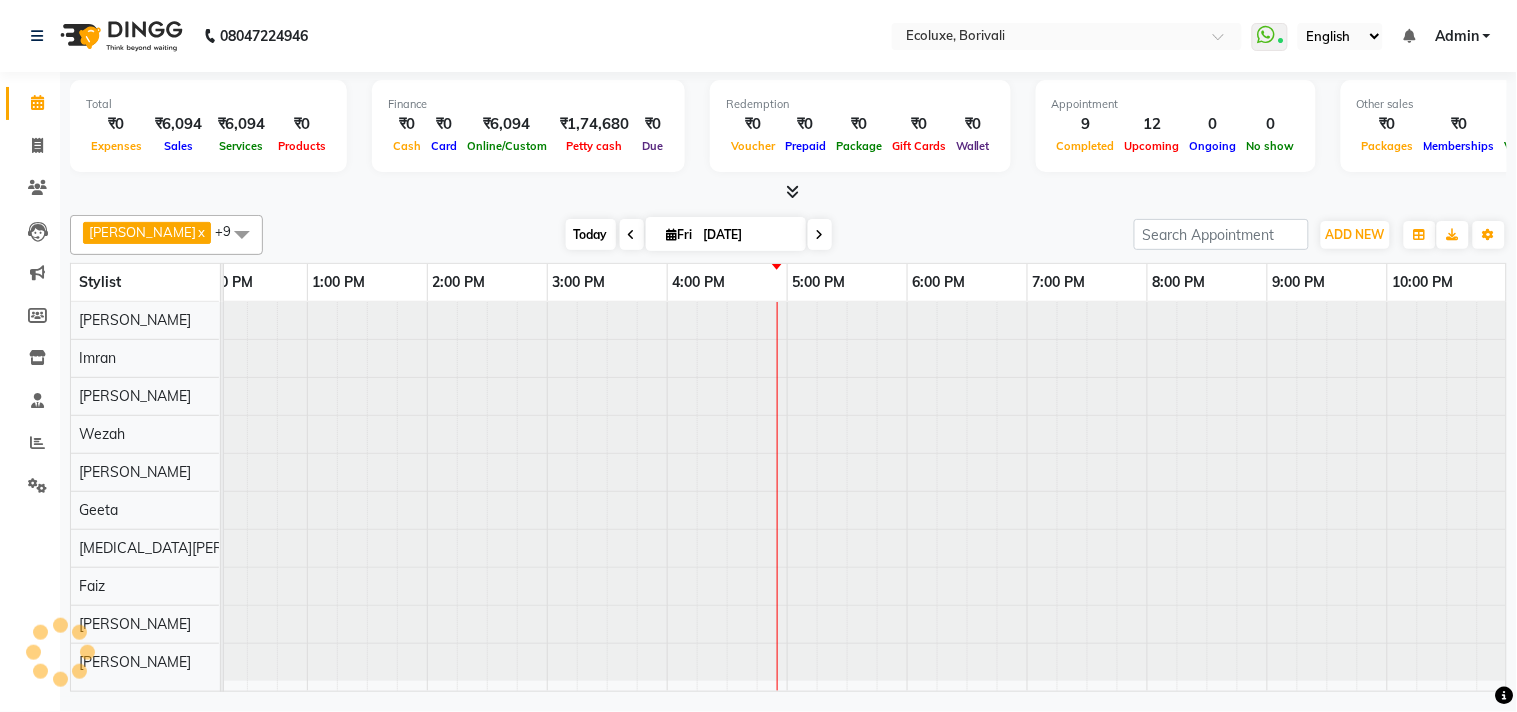 scroll, scrollTop: 0, scrollLeft: 0, axis: both 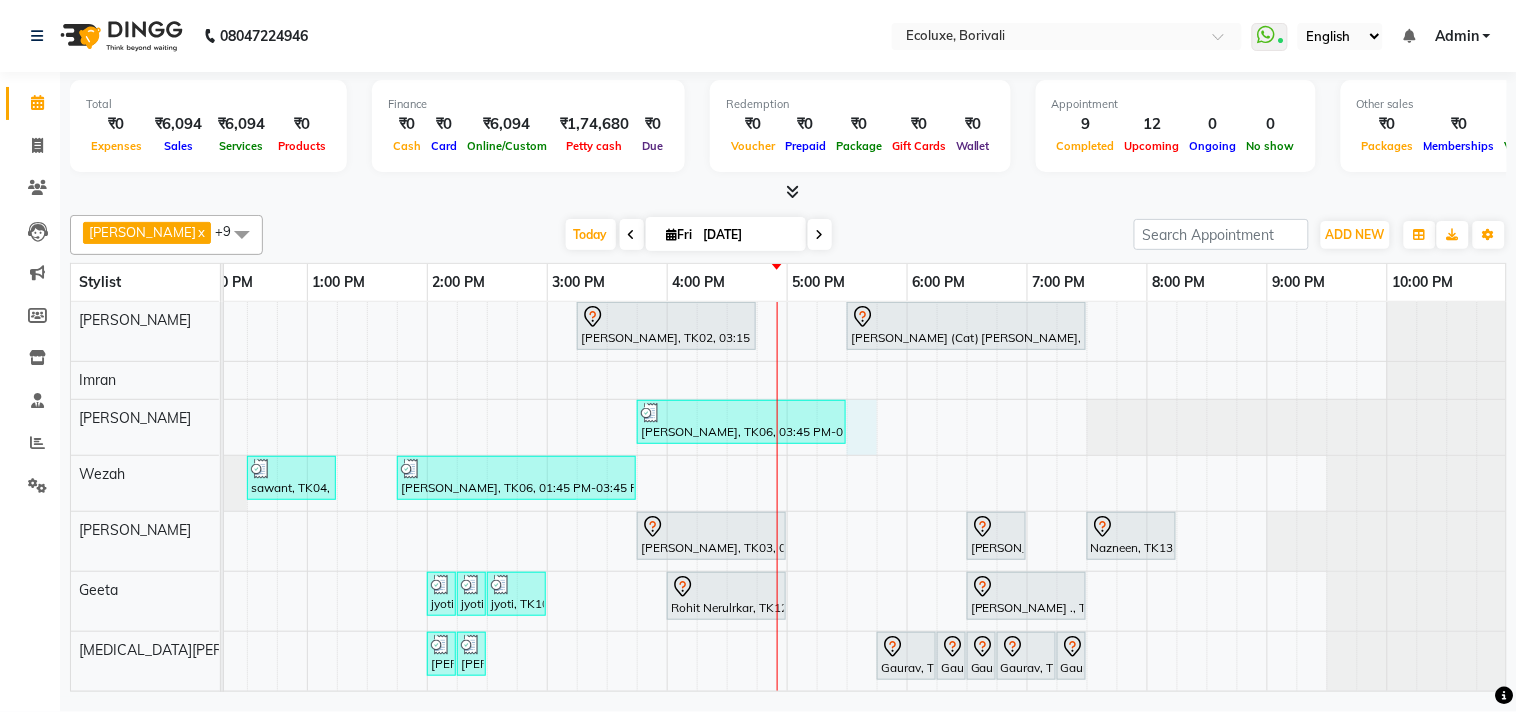 click on "[PERSON_NAME], TK02, 03:15 PM-04:45 PM, Touchup - Root Touch (Up To 2 Inch) [PERSON_NAME] (Cat) [PERSON_NAME], TK05, 05:30 PM-07:30 PM, Touchup - Root Touch (Up To 2 Inch) Inoa     [PERSON_NAME], TK06, 03:45 PM-05:30 PM, Waxing (Rica Wax) - Full Arms ,Waxing (Rica Wax) - Full Legs,Waxing (Rica Wax) - Underarms,Waxing (Rica Wax) - Brazilian     sawant, TK04, 12:30 PM-01:15 PM, Kids Haircut (Upto 4yrs)     [PERSON_NAME], TK06, 01:45 PM-03:45 PM, Touchup - Root Touch (Up To 2 Inch) Majirel             [PERSON_NAME], TK03, 03:45 PM-05:00 PM, Nails - Stick on + Gel Polish Combo             [PERSON_NAME], TK01, 06:30 PM-07:00 PM, Nails - Plain Gel Polish             Nazneen, TK13, 07:30 PM-08:15 PM, Classic Pedicure     jyoti, TK10, 02:00 PM-02:15 PM, Woman Eyebrow     jyoti, TK10, 02:15 PM-02:30 PM, Woman Eyebrow     jyoti, TK10, 02:30 PM-03:00 PM, Peel Off Wax - Full Face             Rohit Nerulrkar, TK12, 04:00 PM-05:00 PM, [PERSON_NAME] - Magic Mineral Facial" at bounding box center [667, 562] 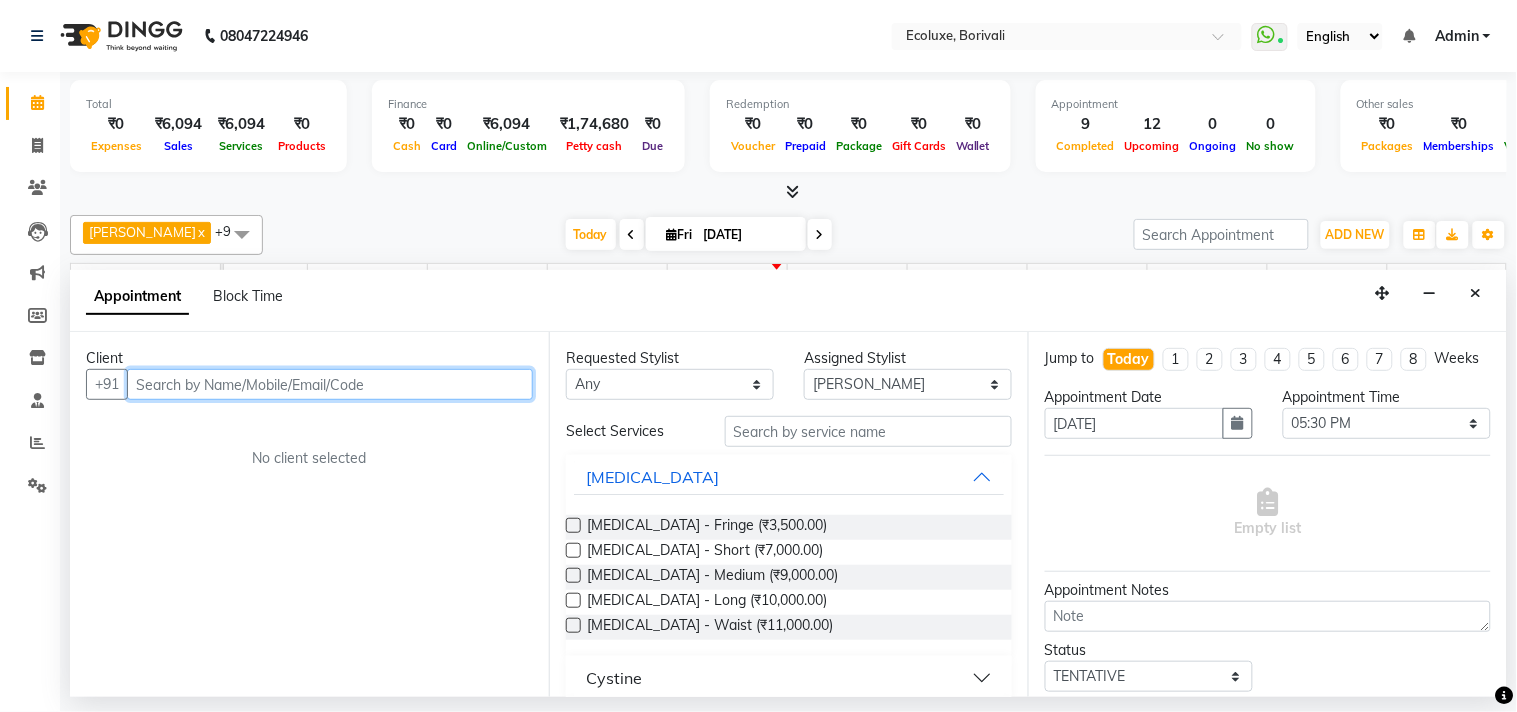 click at bounding box center [330, 384] 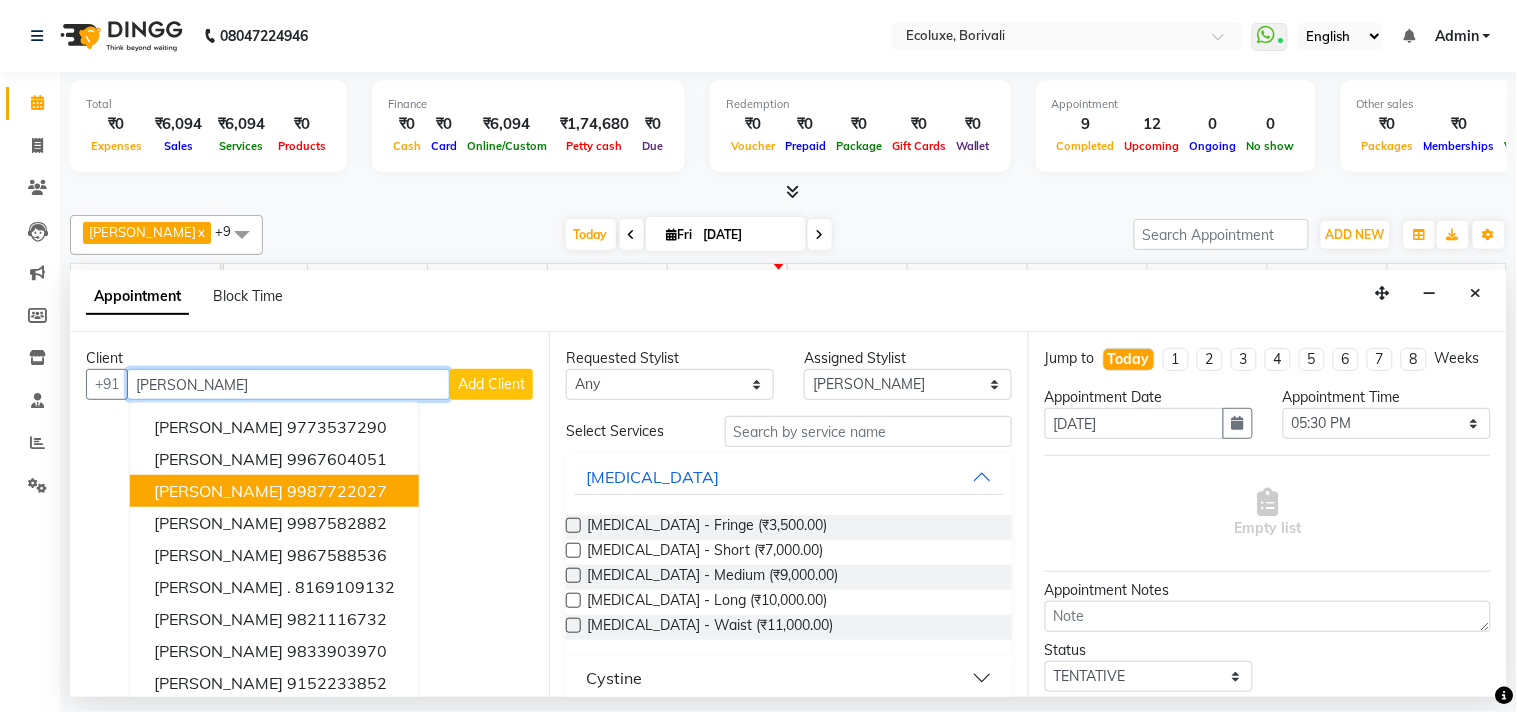 click on "[PERSON_NAME]" at bounding box center [218, 491] 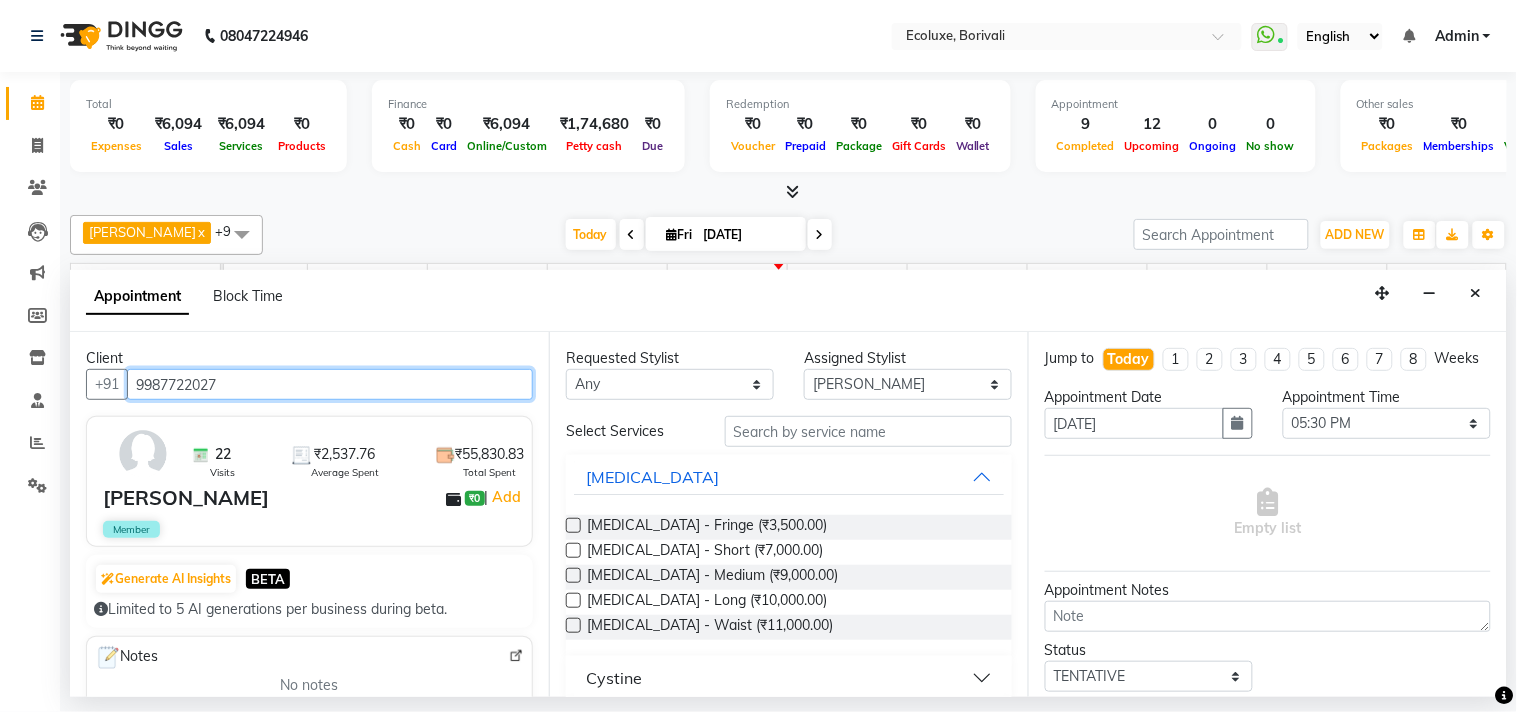 click on "9987722027" at bounding box center [330, 384] 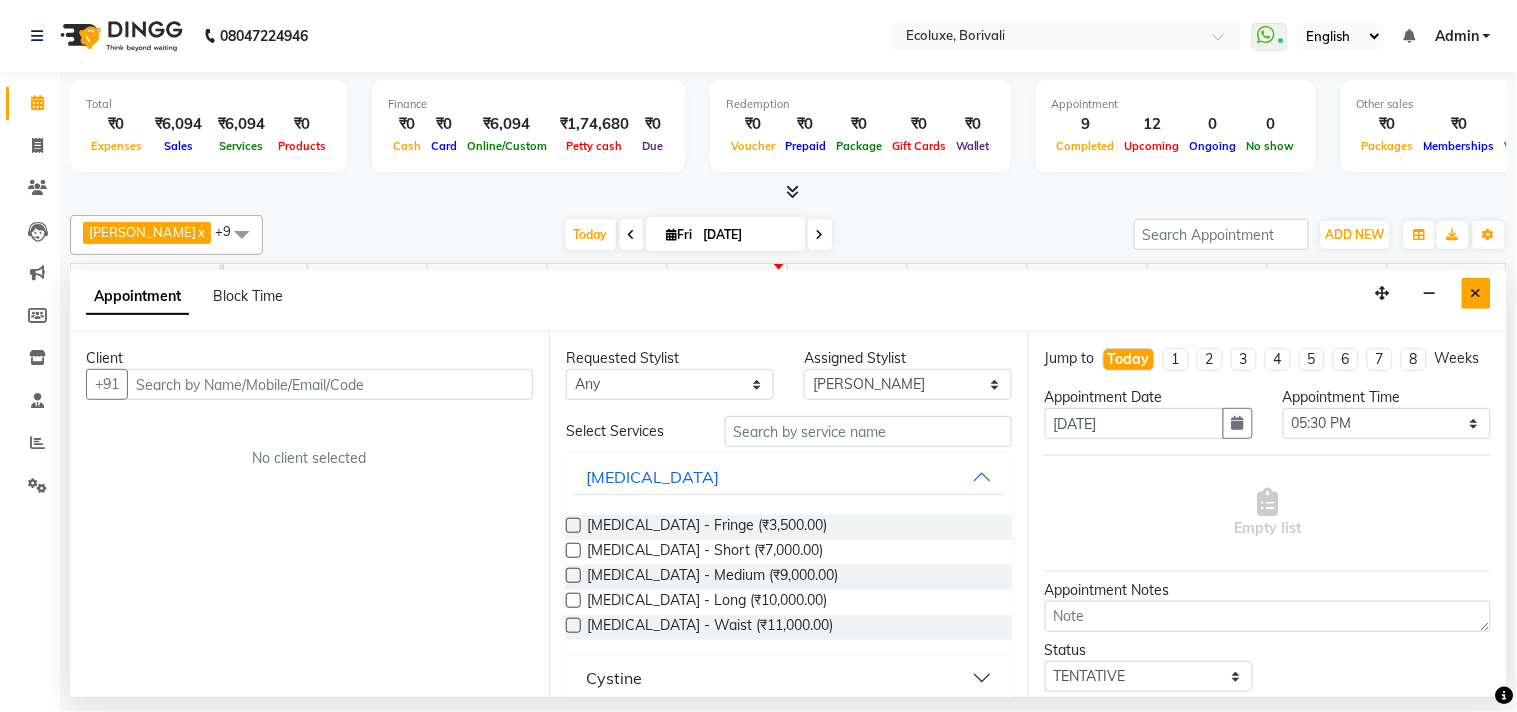 click at bounding box center (1476, 293) 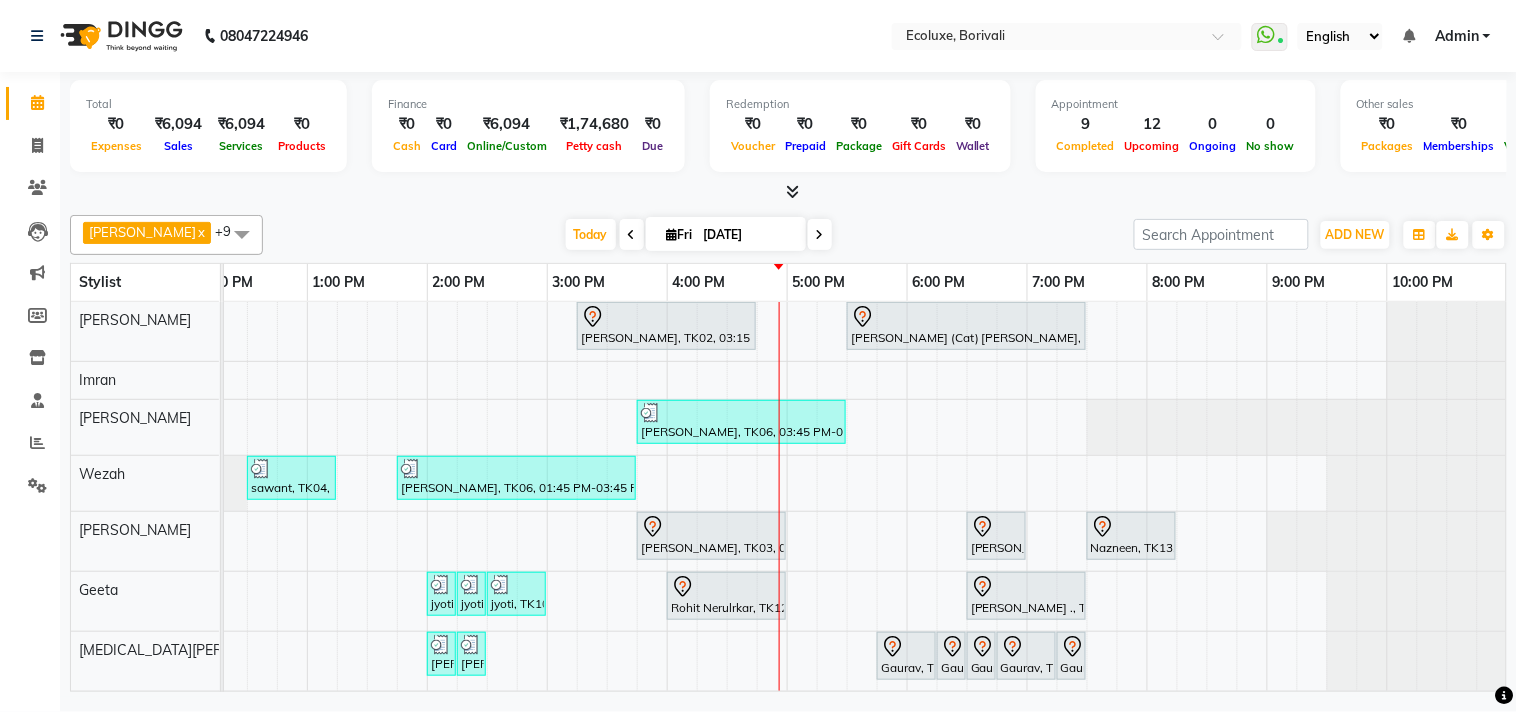 scroll, scrollTop: 111, scrollLeft: 397, axis: both 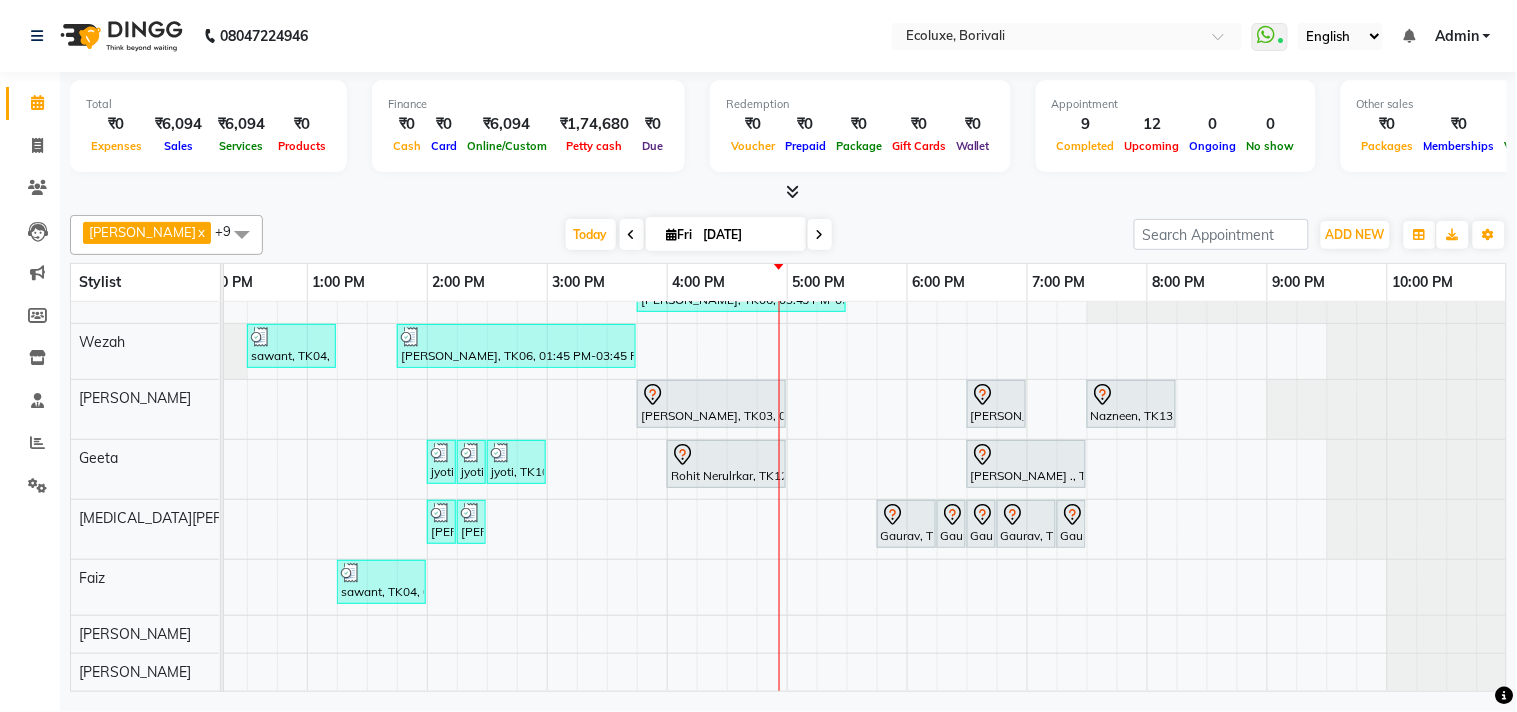 click on "[PERSON_NAME], TK02, 03:15 PM-04:45 PM, Touchup - Root Touch (Up To 2 Inch) [PERSON_NAME] (Cat) [PERSON_NAME], TK05, 05:30 PM-07:30 PM, Touchup - Root Touch (Up To 2 Inch) Inoa     [PERSON_NAME], TK06, 03:45 PM-05:30 PM, Waxing (Rica Wax) - Full Arms ,Waxing (Rica Wax) - Full Legs,Waxing (Rica Wax) - Underarms,Waxing (Rica Wax) - Brazilian     sawant, TK04, 12:30 PM-01:15 PM, Kids Haircut (Upto 4yrs)     [PERSON_NAME], TK06, 01:45 PM-03:45 PM, Touchup - Root Touch (Up To 2 Inch) Majirel             [PERSON_NAME], TK03, 03:45 PM-05:00 PM, Nails - Stick on + Gel Polish Combo             [PERSON_NAME], TK01, 06:30 PM-07:00 PM, Nails - Plain Gel Polish             Nazneen, TK13, 07:30 PM-08:15 PM, Classic Pedicure     jyoti, TK10, 02:00 PM-02:15 PM, Woman Eyebrow     jyoti, TK10, 02:15 PM-02:30 PM, Woman Eyebrow     jyoti, TK10, 02:30 PM-03:00 PM, Peel Off Wax - Full Face             Rohit Nerulrkar, TK12, 04:00 PM-05:00 PM, [PERSON_NAME] - Magic Mineral Facial" at bounding box center (667, 430) 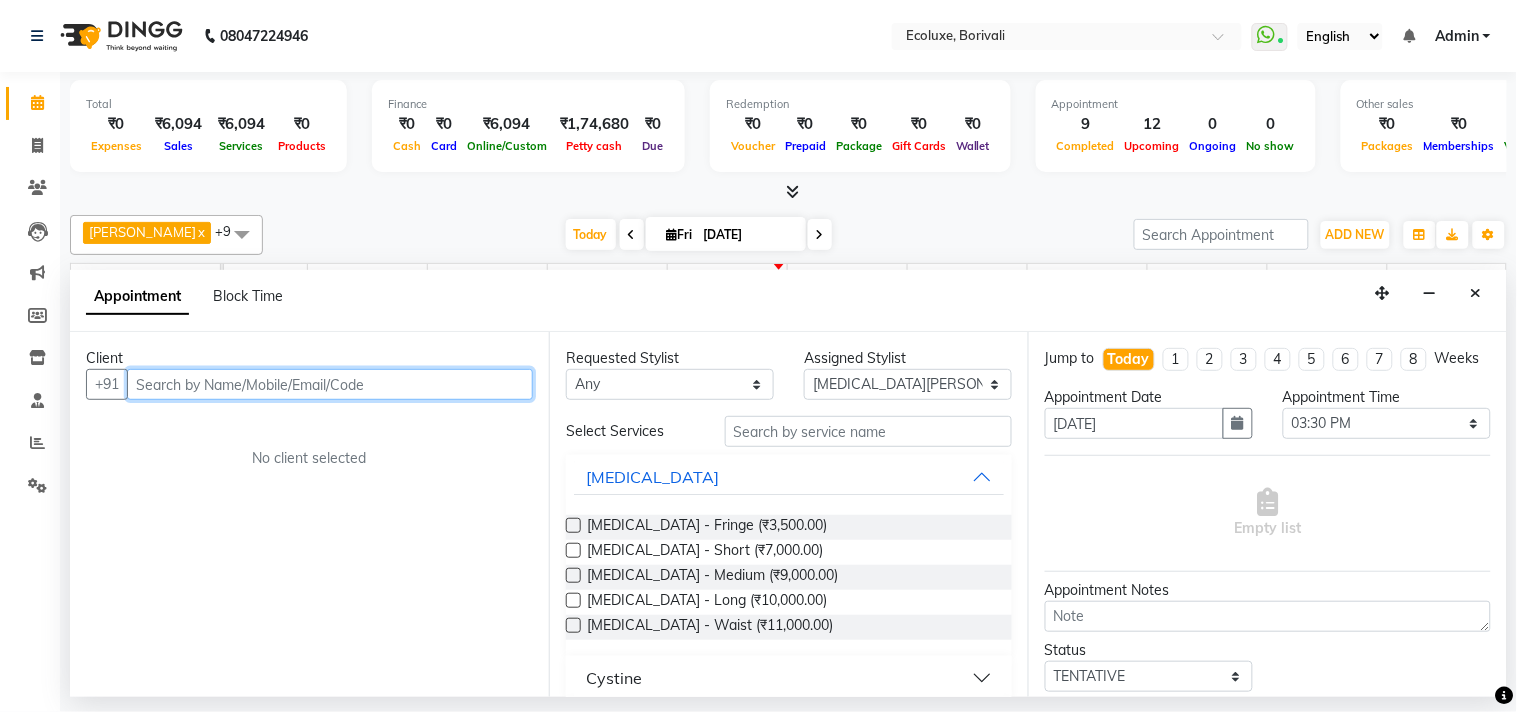 click at bounding box center (330, 384) 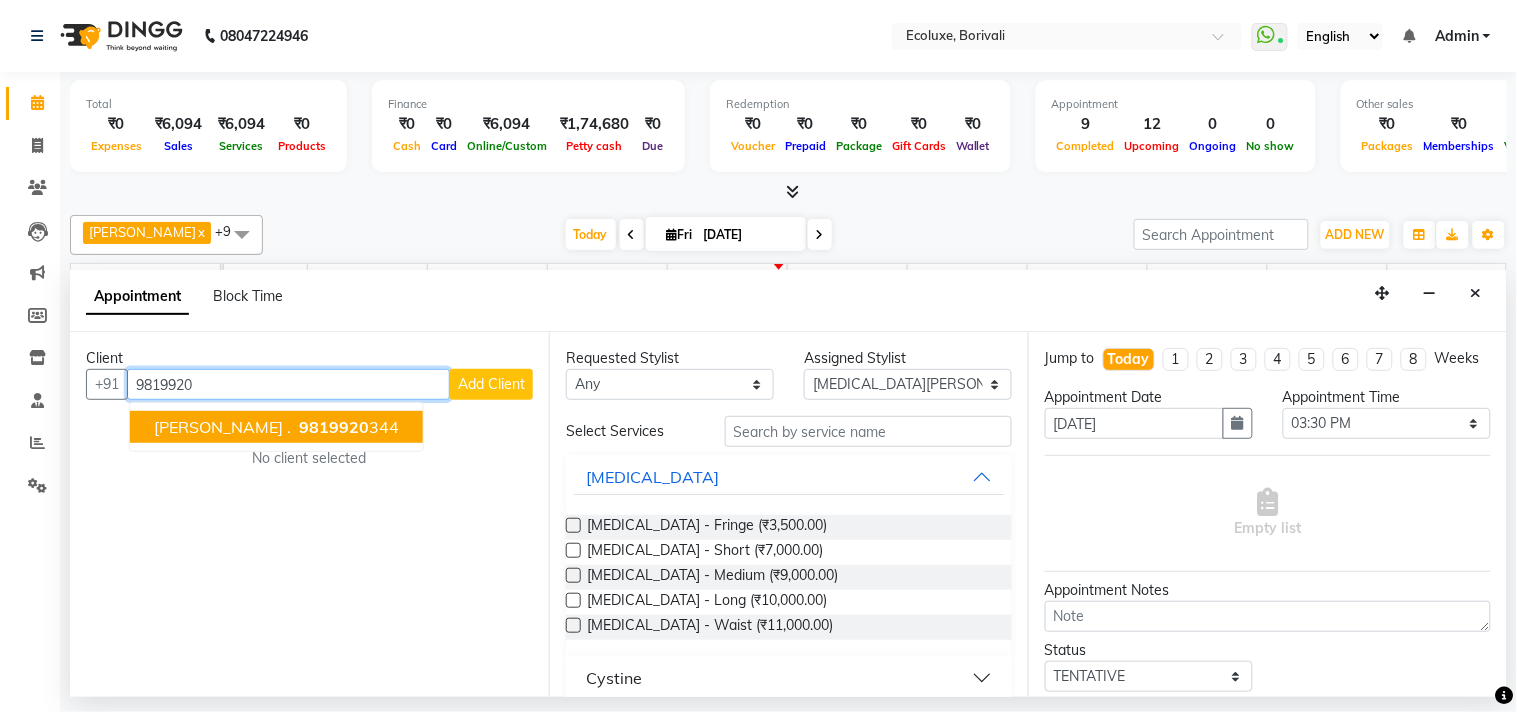 click on "9819920 344" at bounding box center [347, 427] 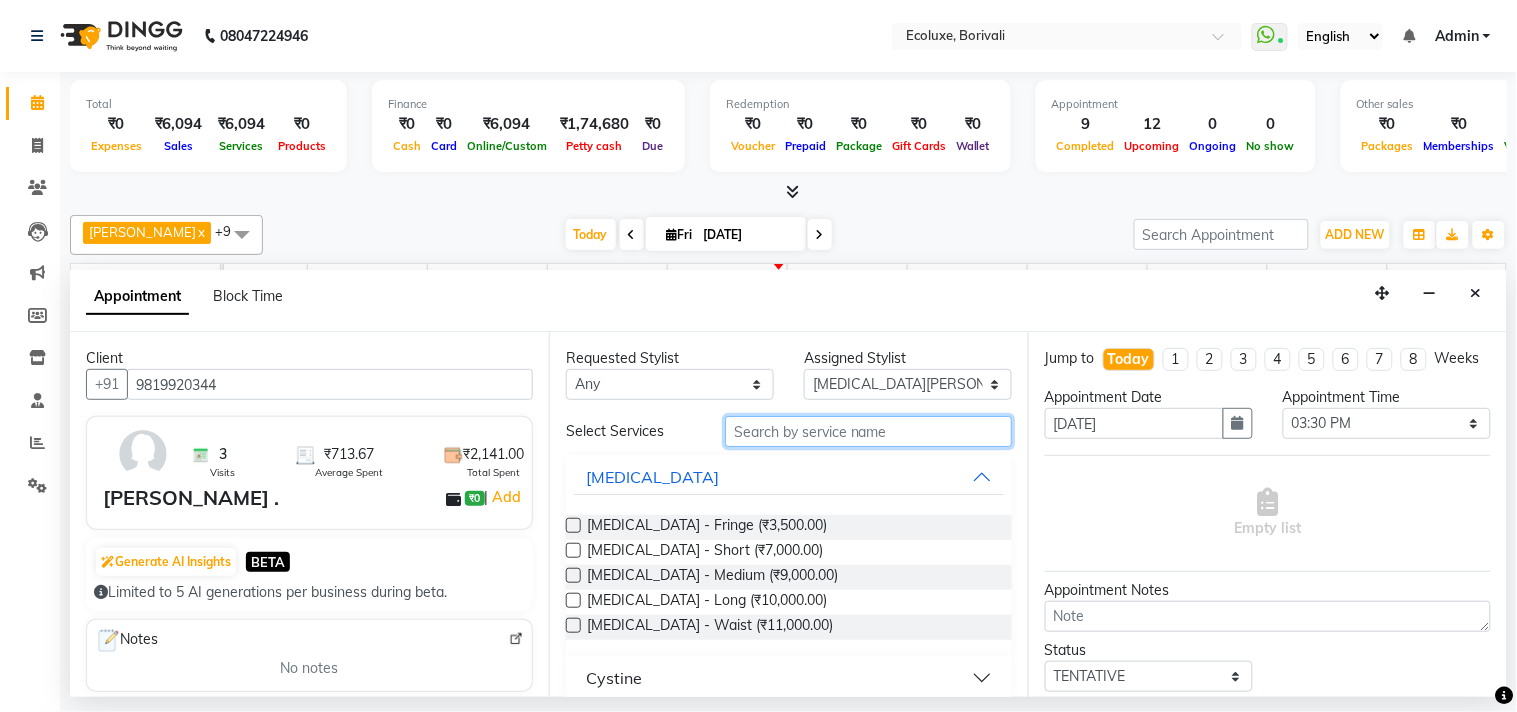 click at bounding box center [868, 431] 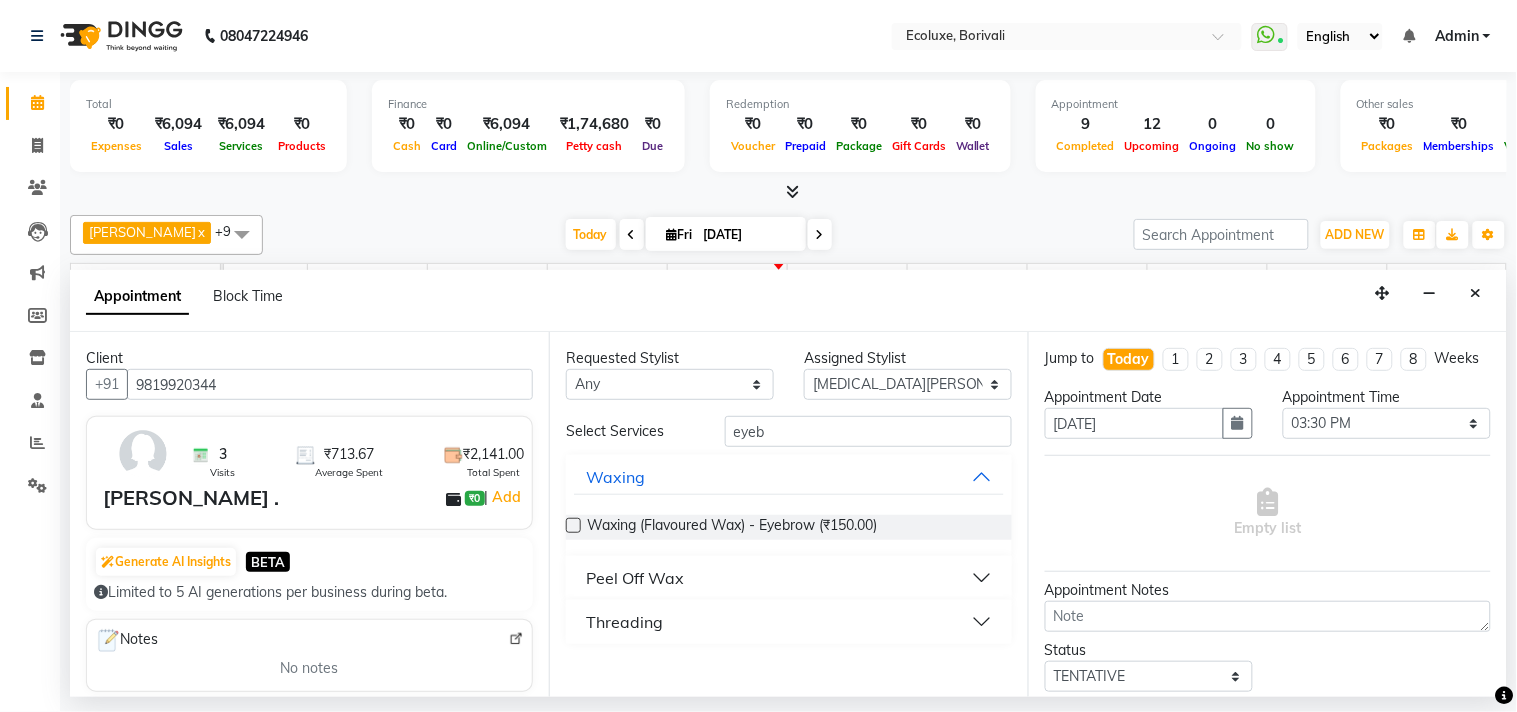 click on "Threading" at bounding box center [624, 622] 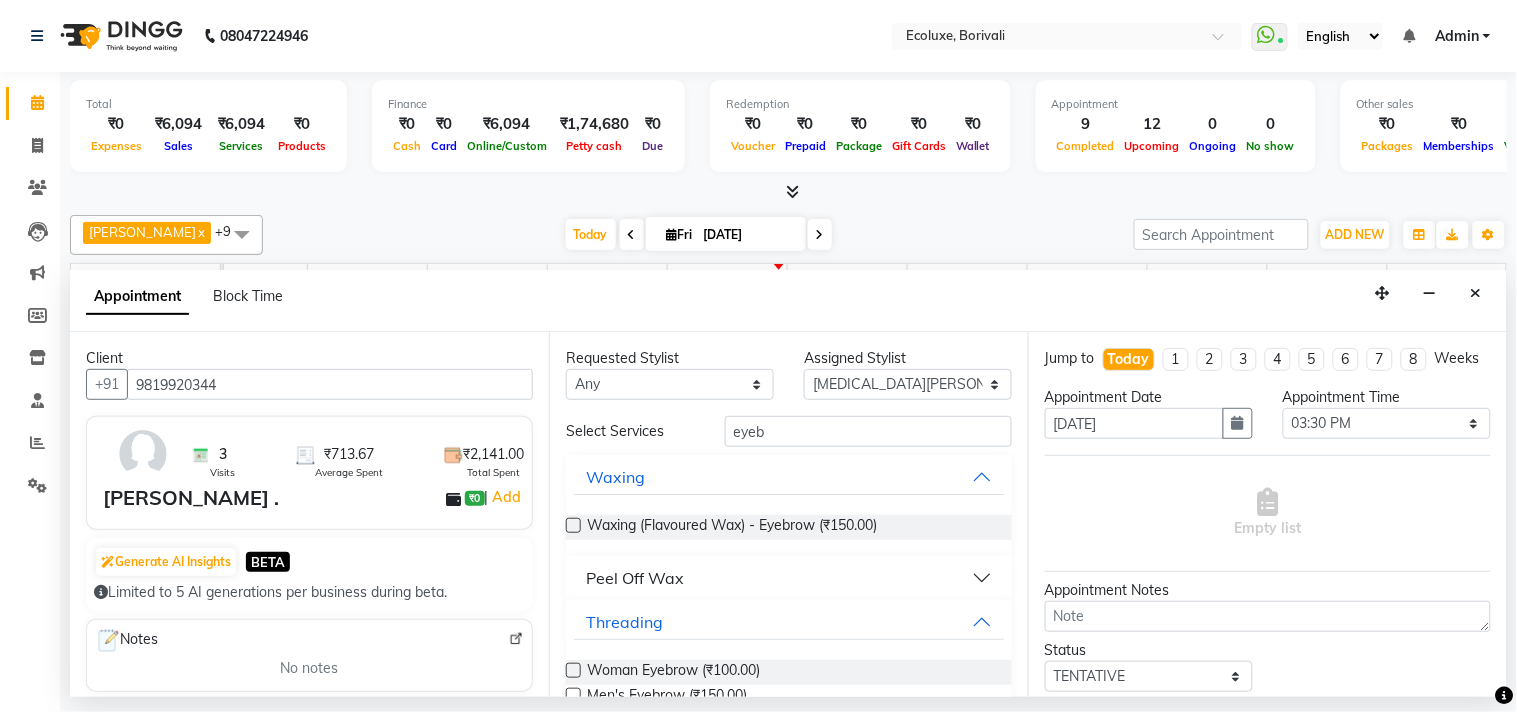 click at bounding box center [573, 670] 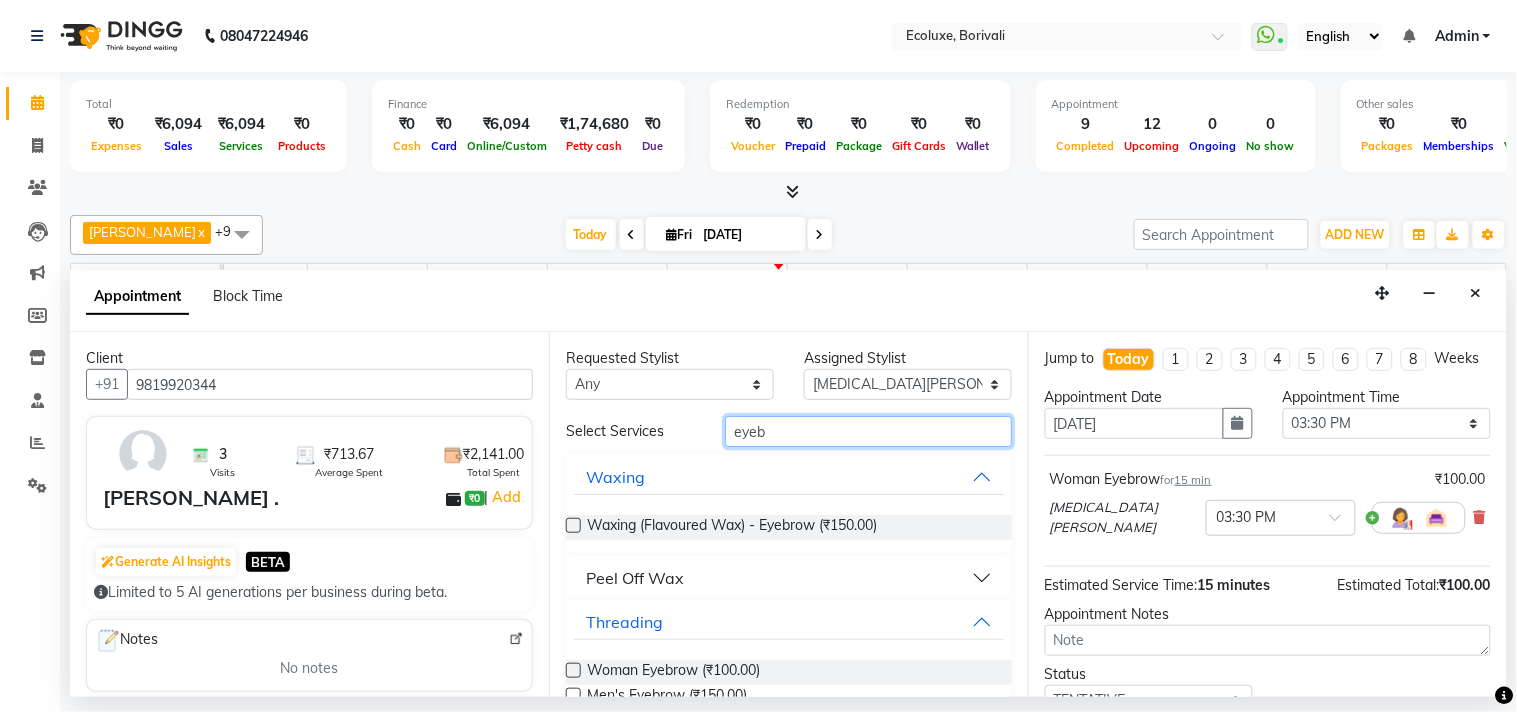 click on "eyeb" at bounding box center [868, 431] 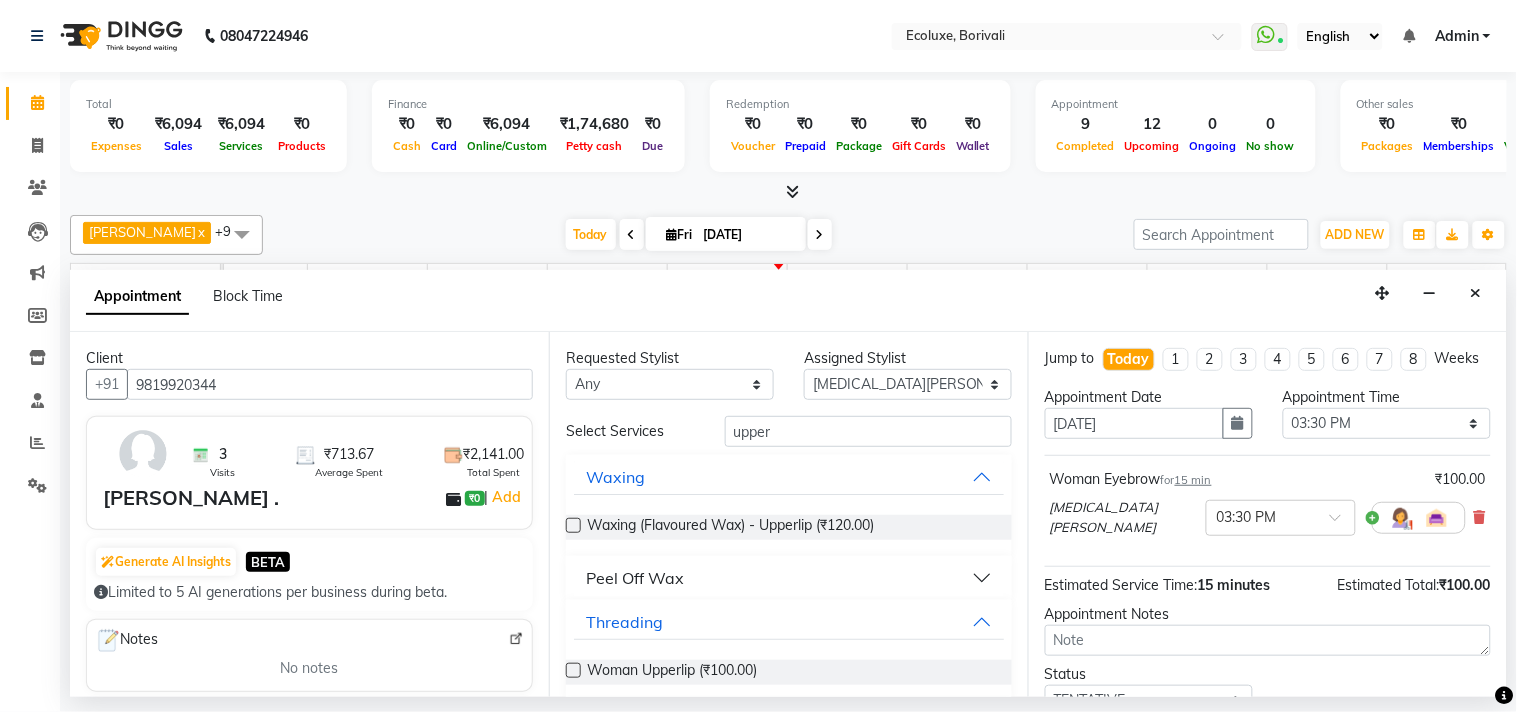 click at bounding box center (573, 670) 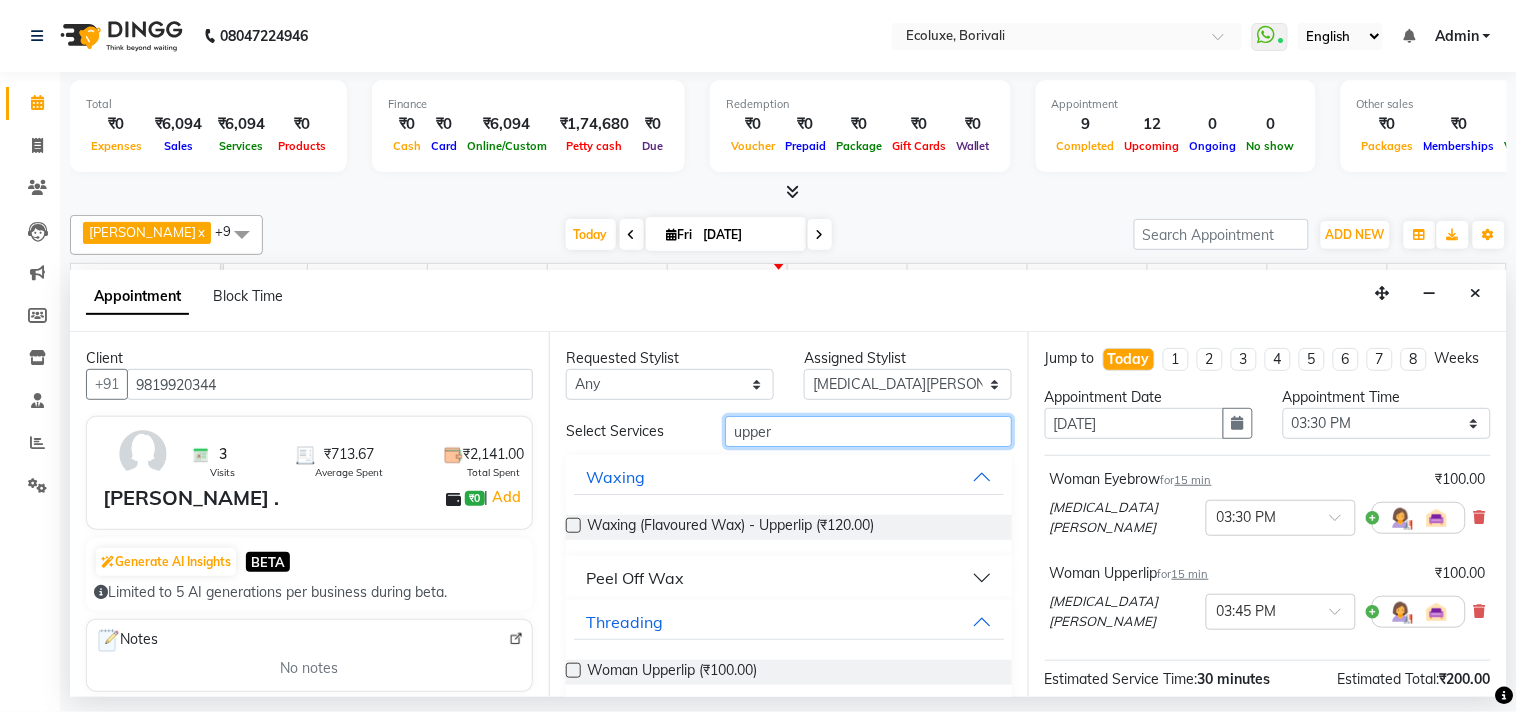 click on "upper" at bounding box center [868, 431] 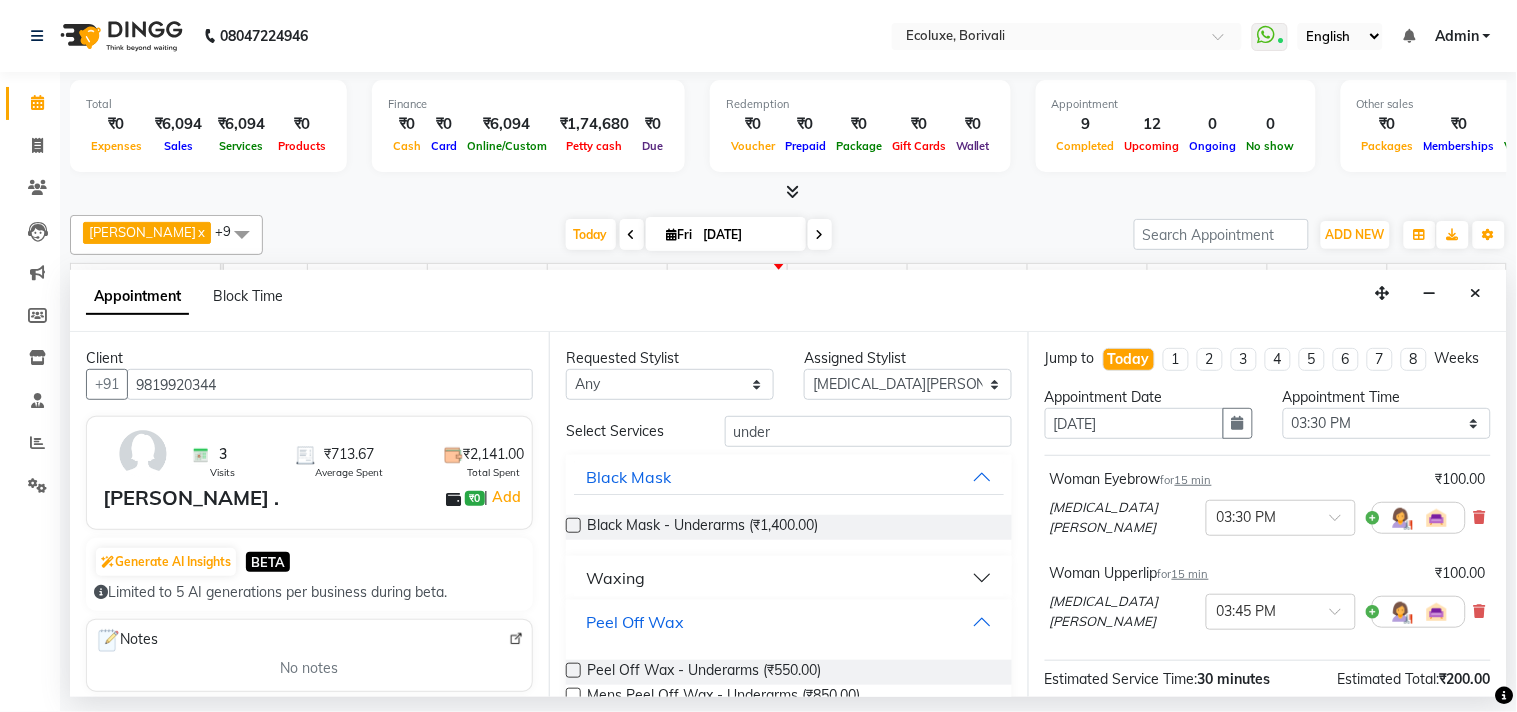 click on "Peel Off Wax" at bounding box center (635, 622) 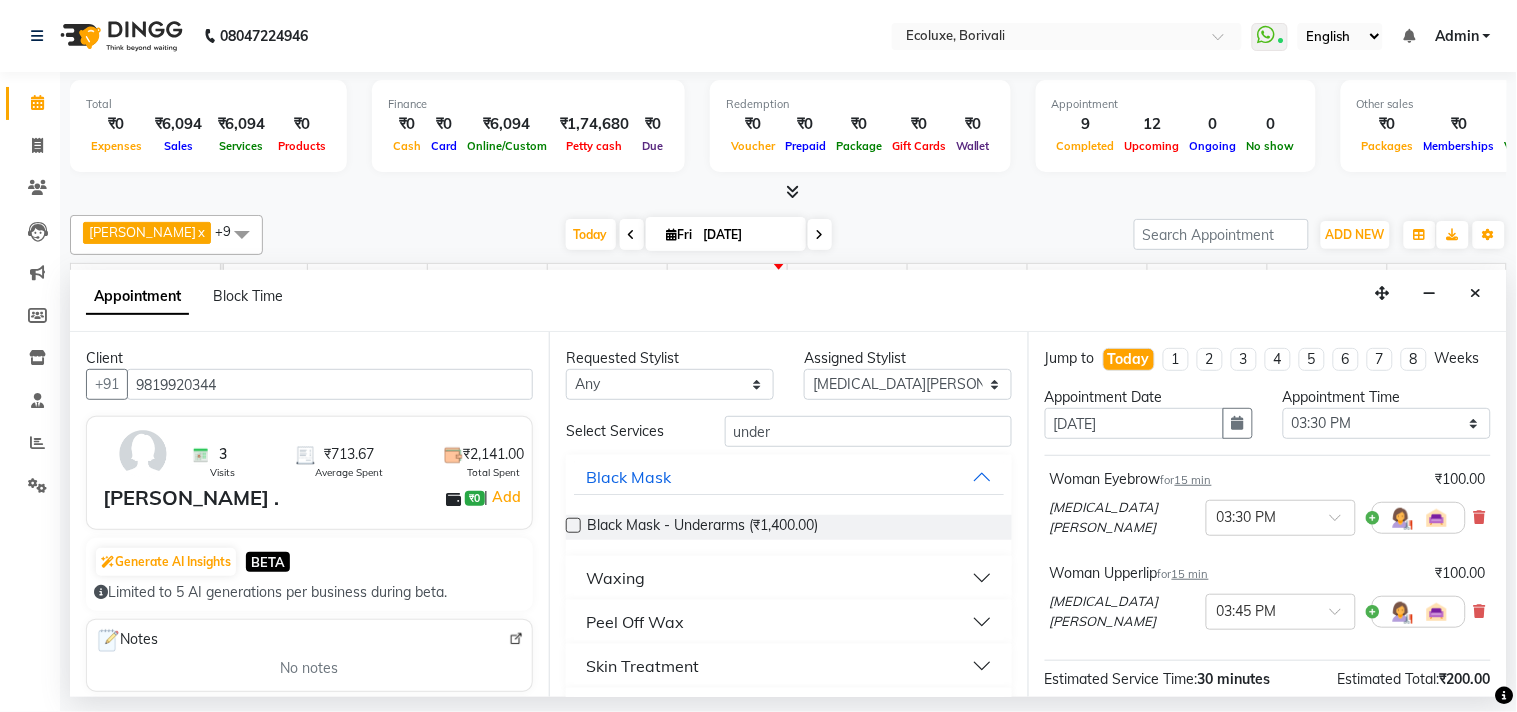click on "Peel Off Wax" at bounding box center [635, 622] 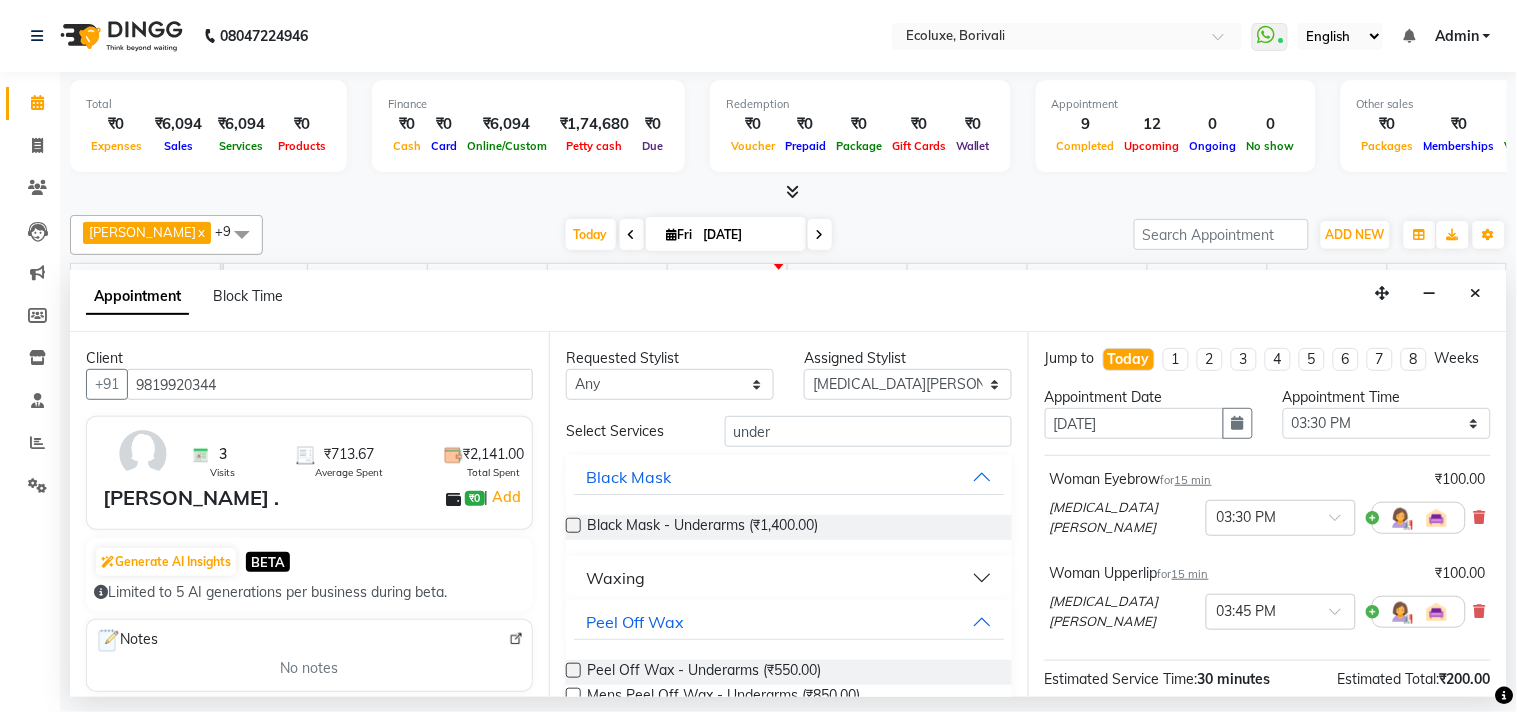 click at bounding box center [573, 670] 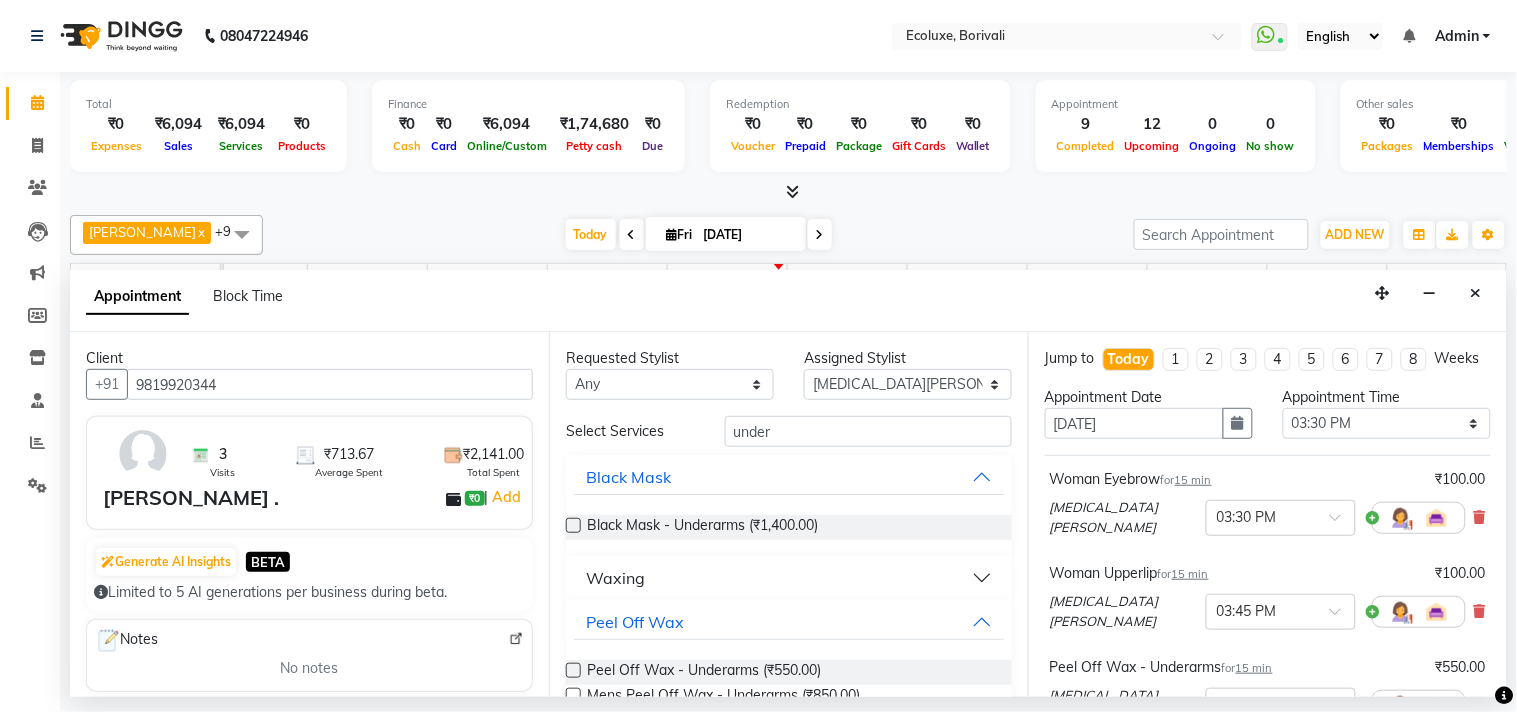 click on "Requested Stylist Any [PERSON_NAME] Faiz [PERSON_NAME]   [PERSON_NAME] [PERSON_NAME]  [PERSON_NAME] [MEDICAL_DATA][PERSON_NAME] [PERSON_NAME] [PERSON_NAME]  [PERSON_NAME] Wezah Assigned Stylist Select [PERSON_NAME] [PERSON_NAME]   [PERSON_NAME] [PERSON_NAME]  [PERSON_NAME] [MEDICAL_DATA][PERSON_NAME] [PERSON_NAME] [PERSON_NAME]  [PERSON_NAME] Wezah Select Services under    Black Mask Black Mask - Underarms (₹1,400.00)    Waxing     Peel Off Wax Peel Off Wax - Underarms (₹550.00) Mens Peel Off Wax - Underarms (₹850.00)    Skin Treatment    Bleach & [PERSON_NAME]" at bounding box center [788, 514] 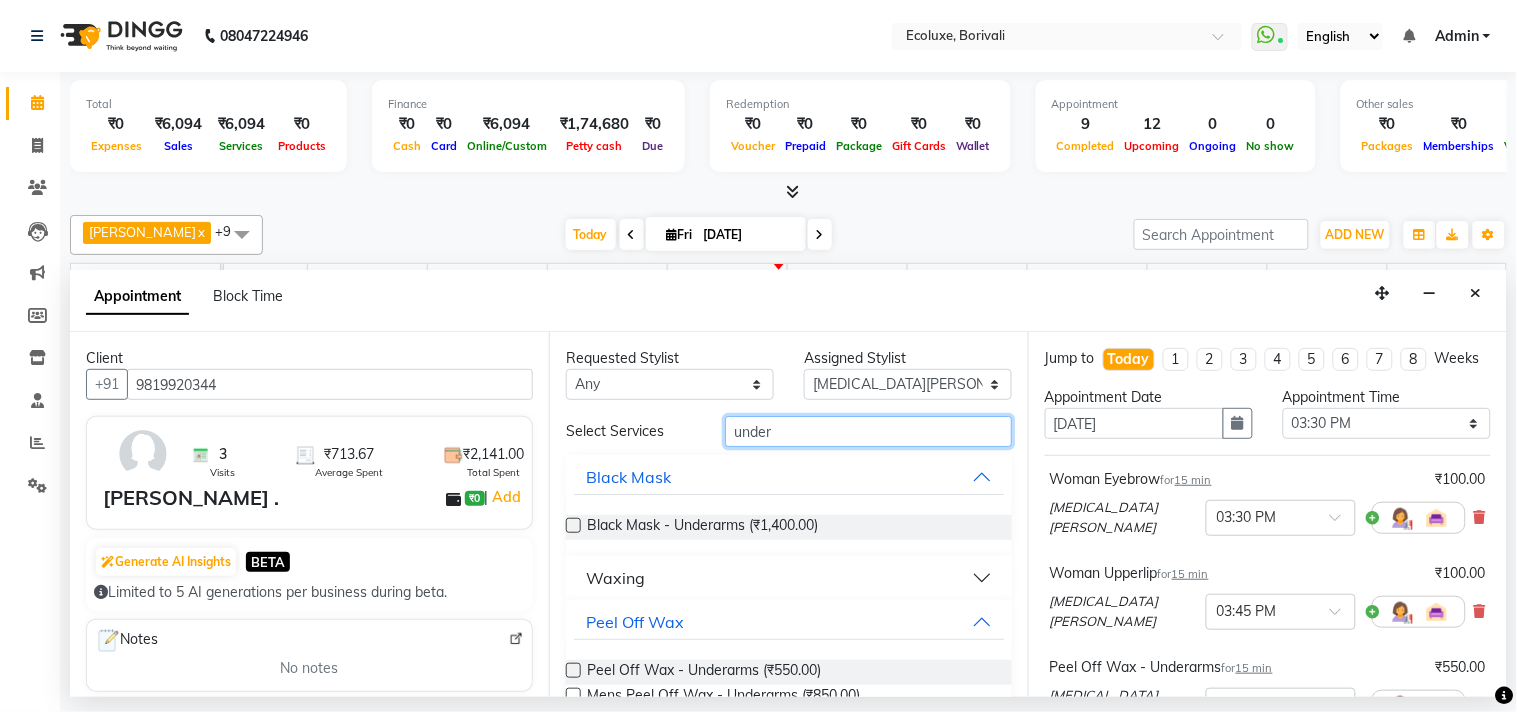 click on "under" at bounding box center (868, 431) 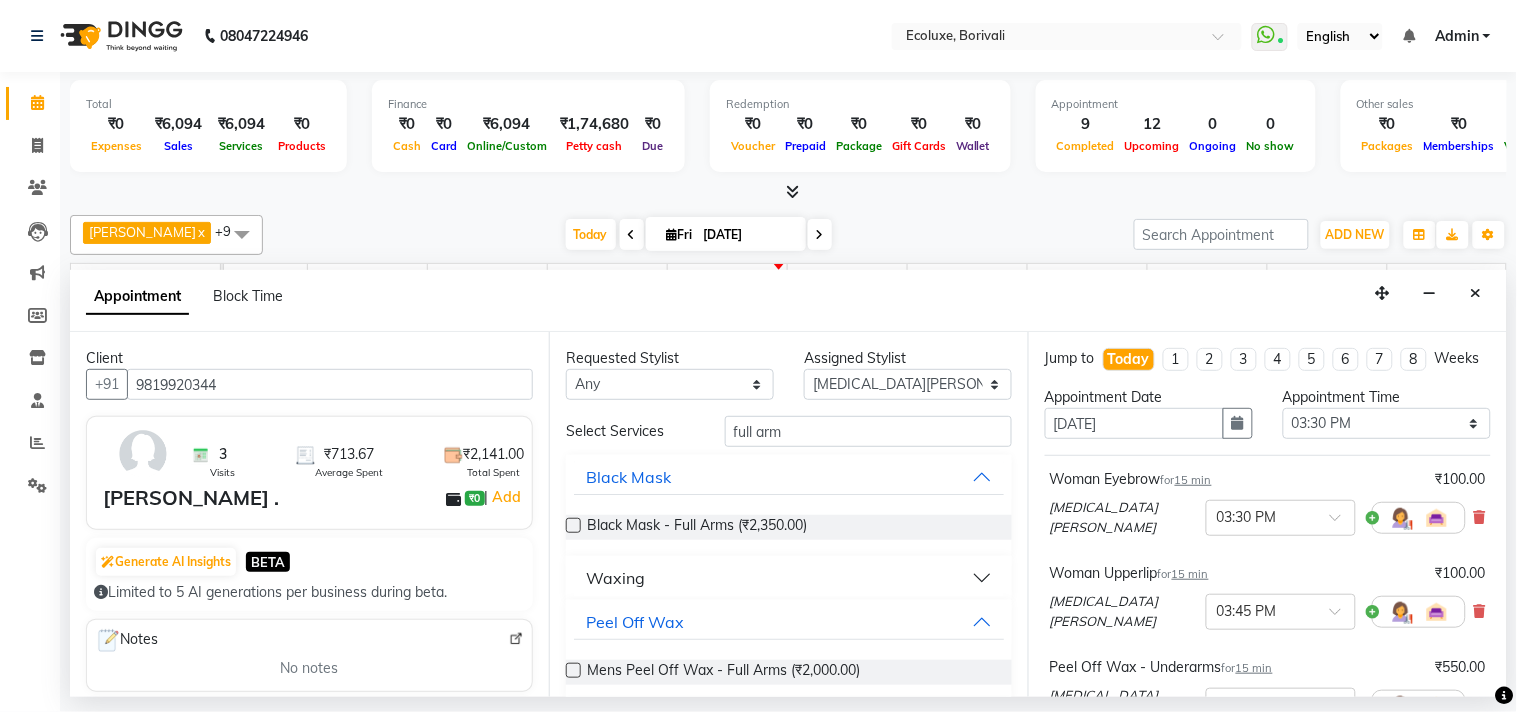 click on "Waxing" at bounding box center (615, 578) 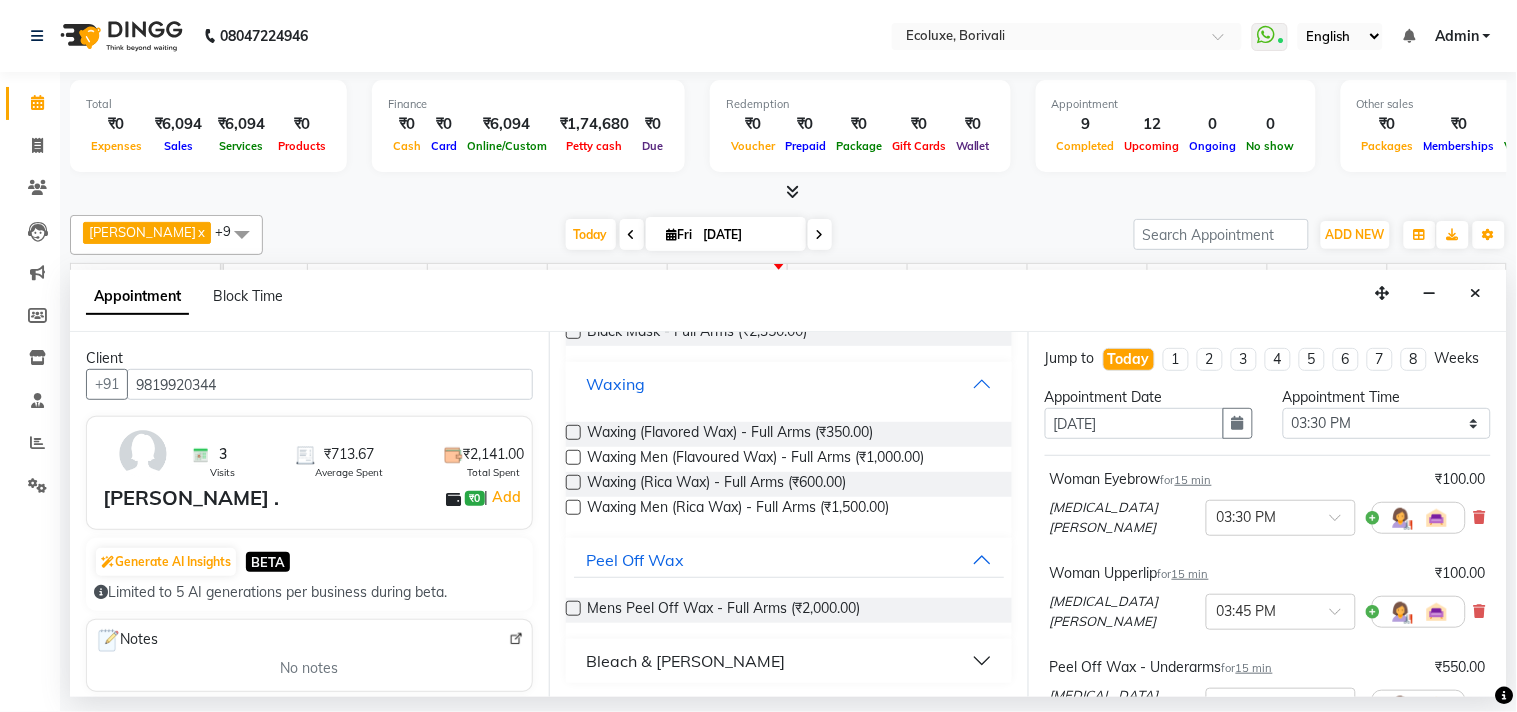 scroll, scrollTop: 195, scrollLeft: 0, axis: vertical 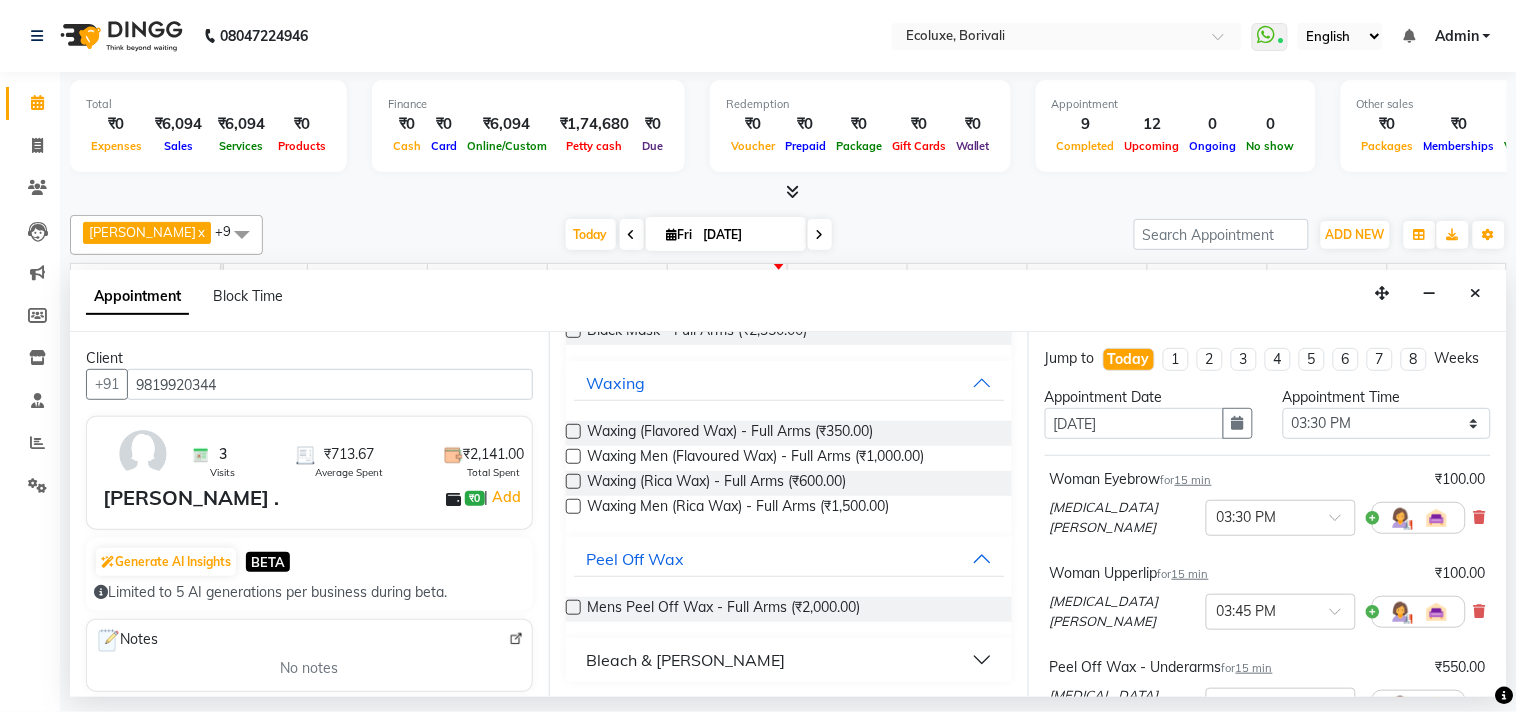 click at bounding box center [573, 481] 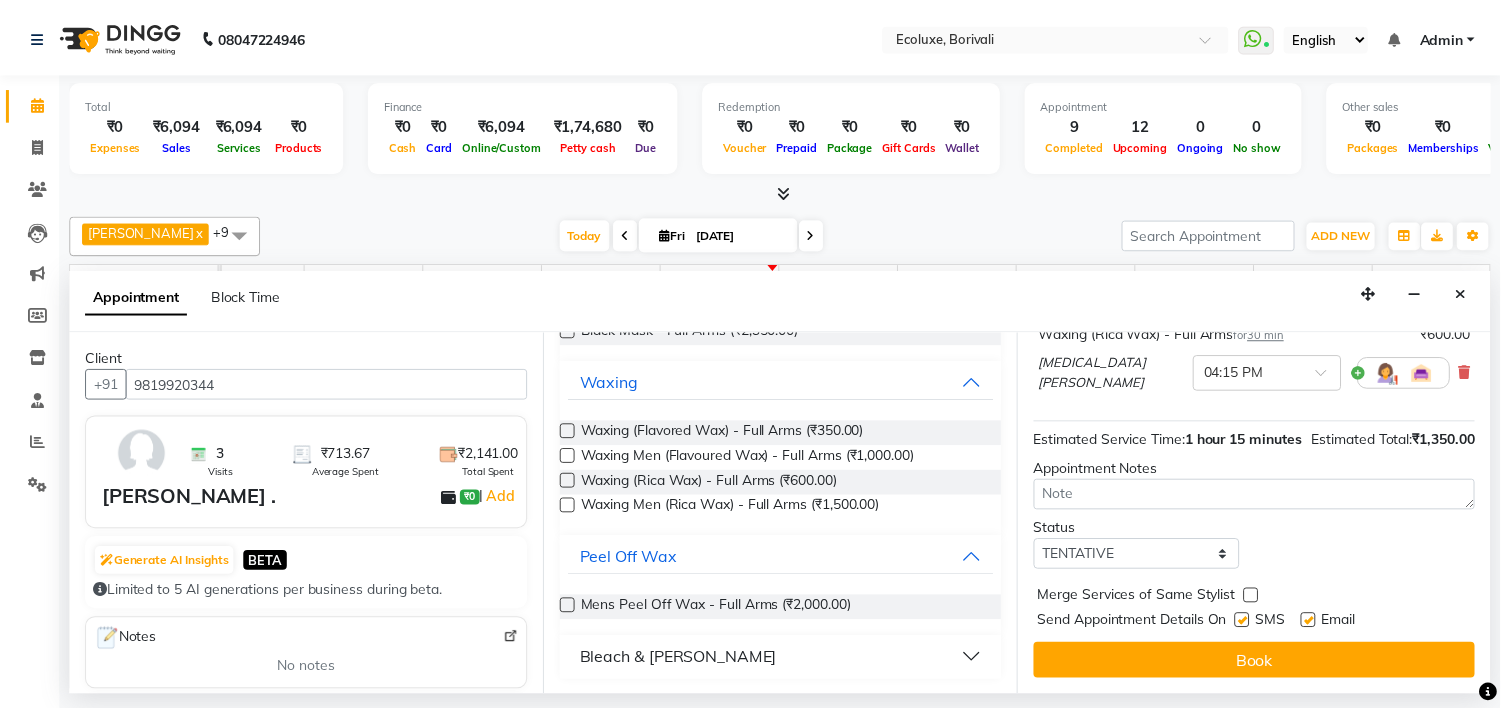 scroll, scrollTop: 454, scrollLeft: 0, axis: vertical 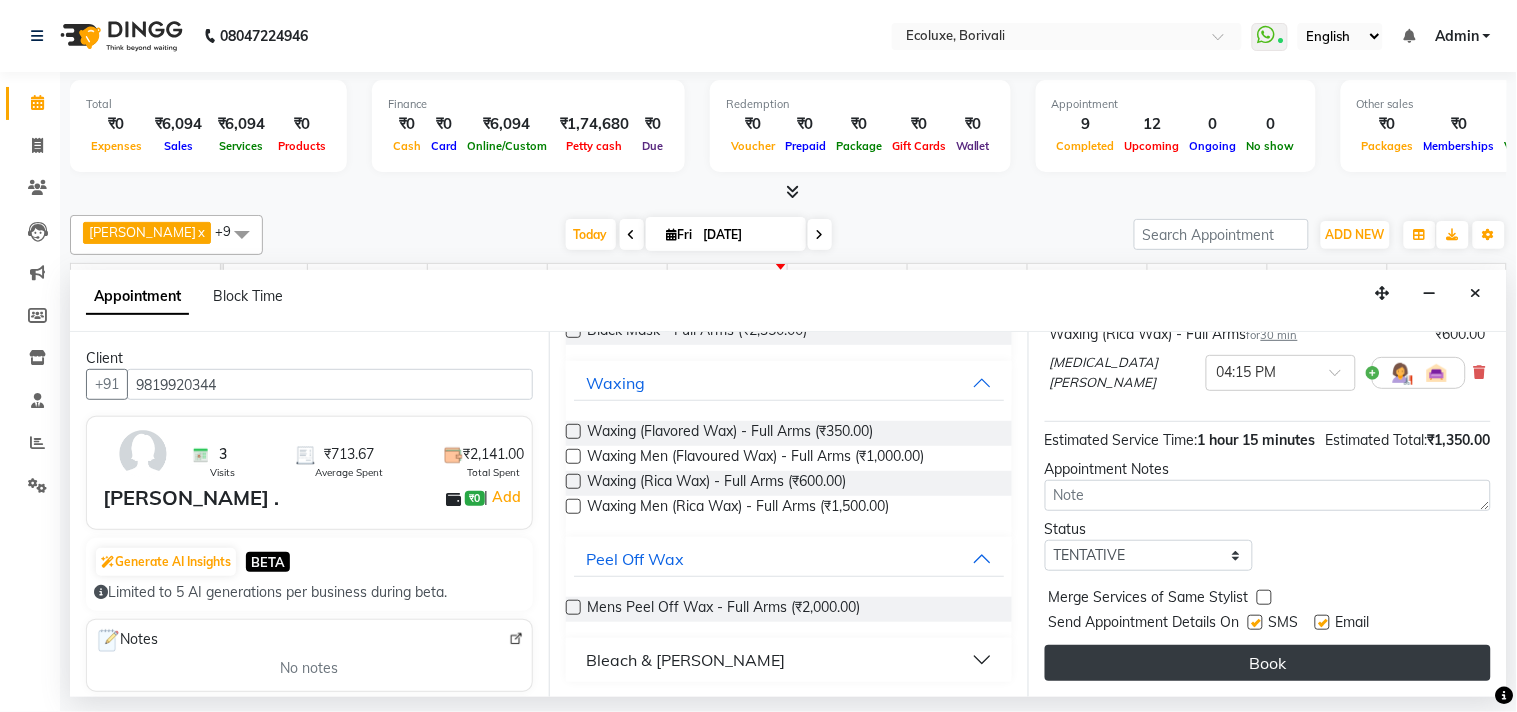 click on "Book" at bounding box center [1268, 663] 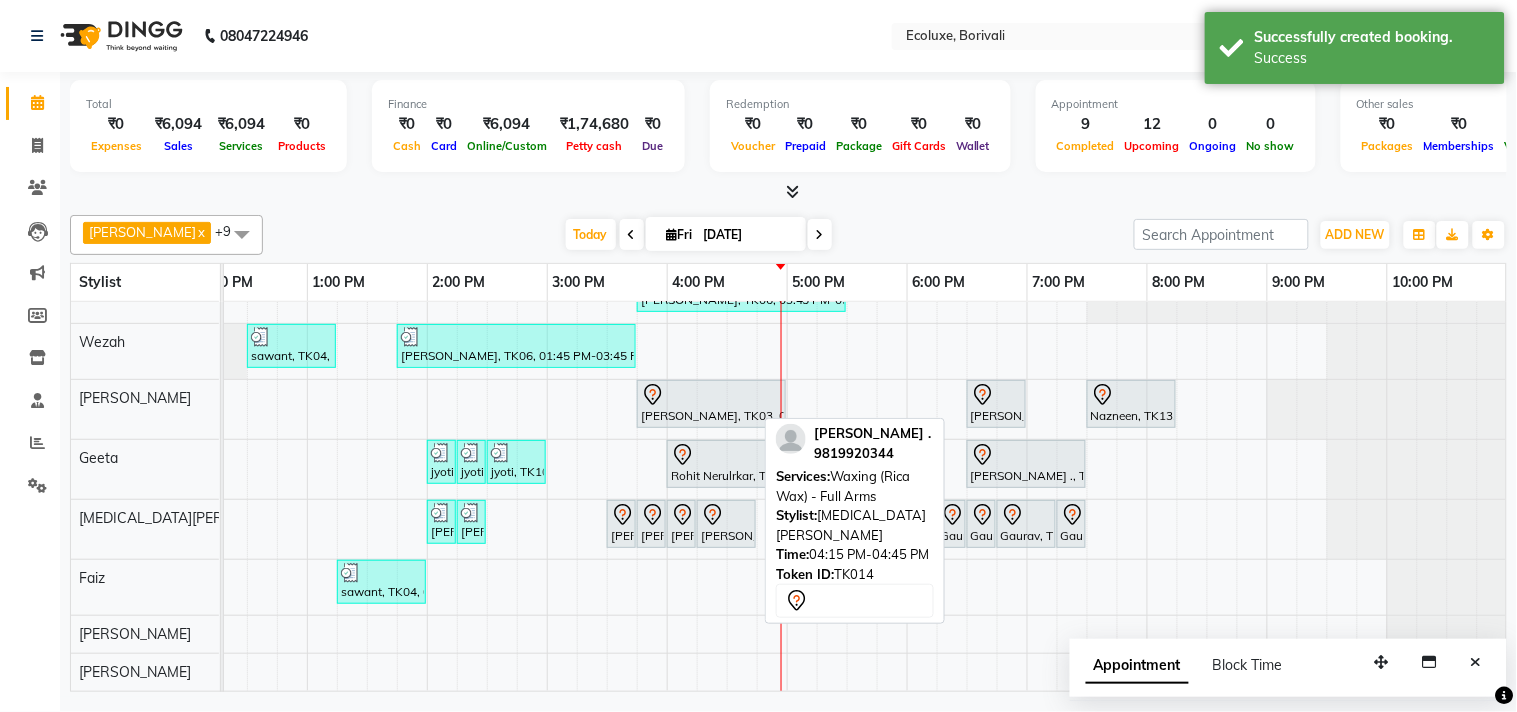 click on "[PERSON_NAME] ., TK14, 04:15 PM-04:45 PM, Waxing (Rica Wax) - Full Arms" at bounding box center (726, 524) 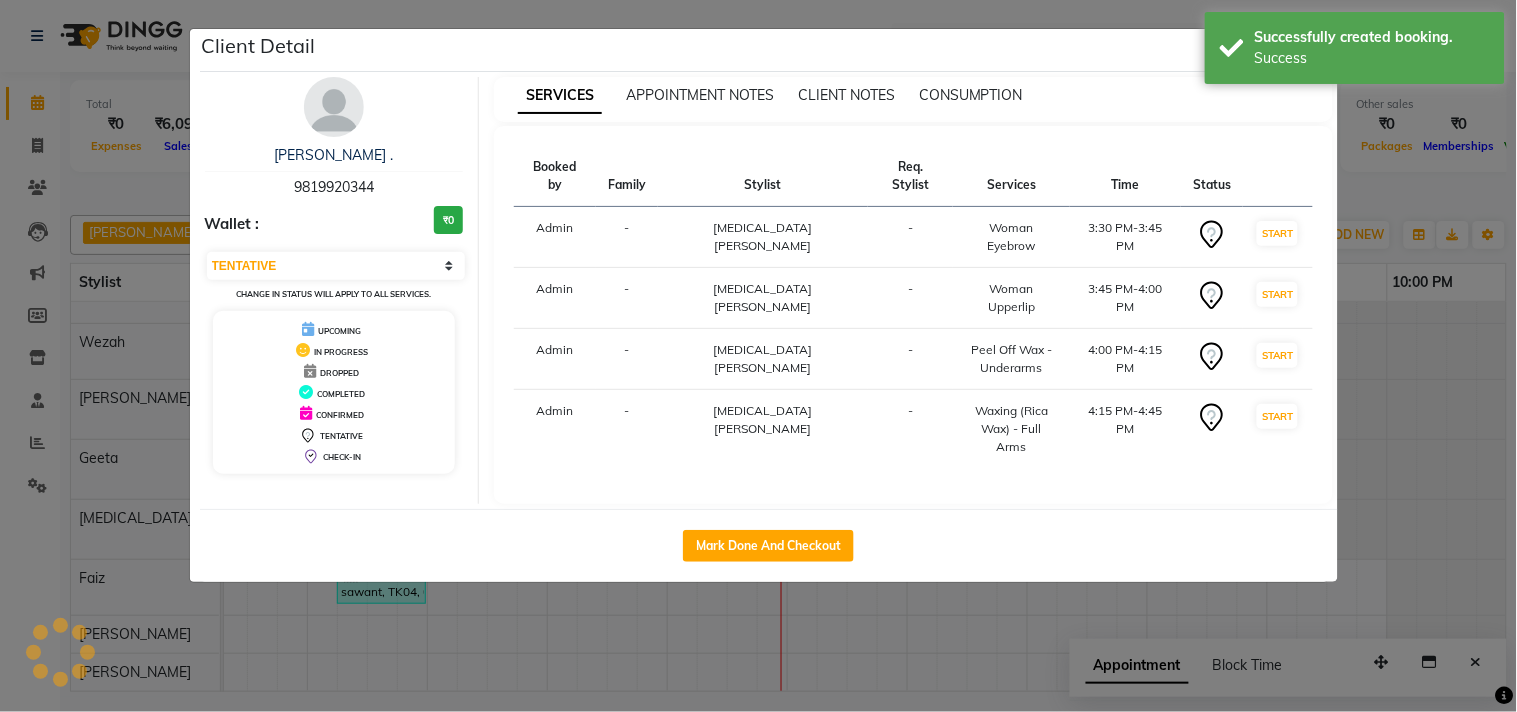 click on "Mark Done And Checkout" 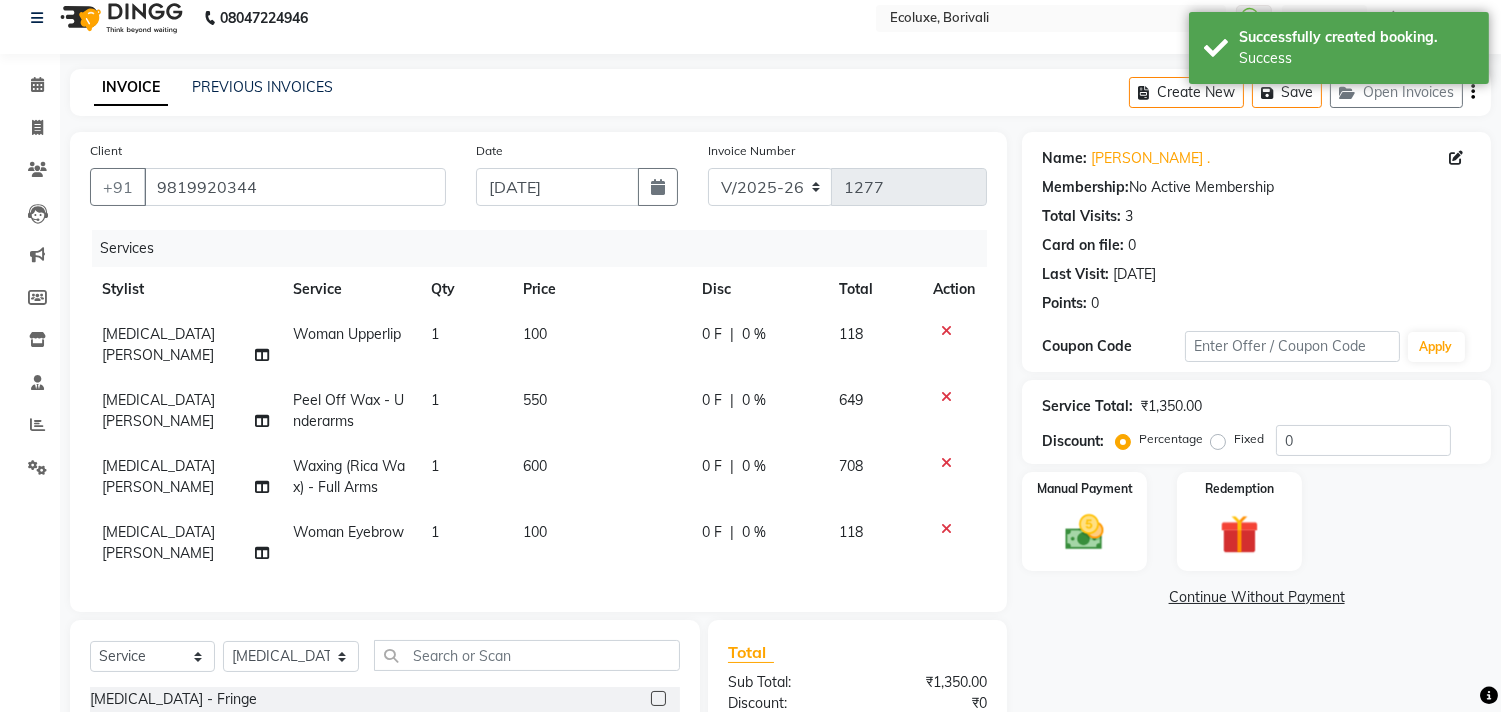 scroll, scrollTop: 0, scrollLeft: 0, axis: both 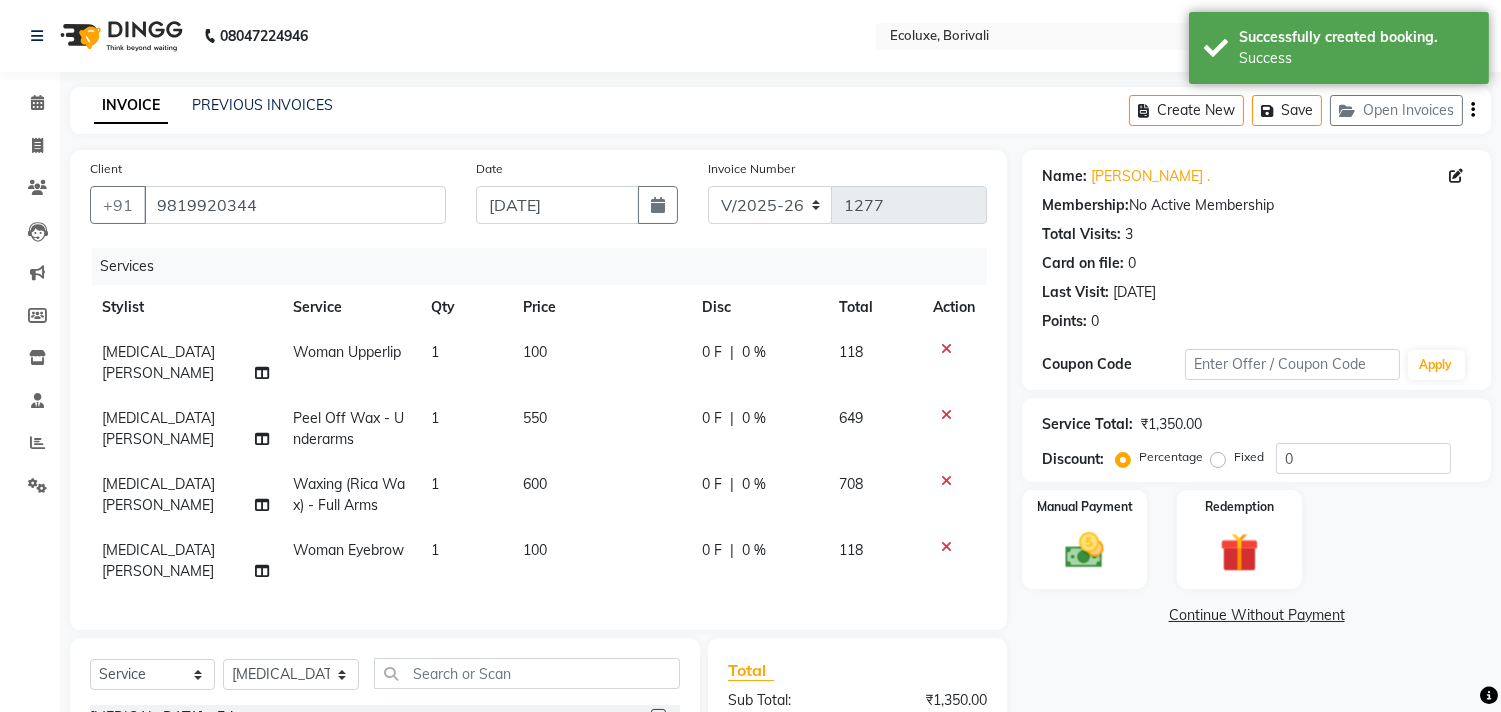 click 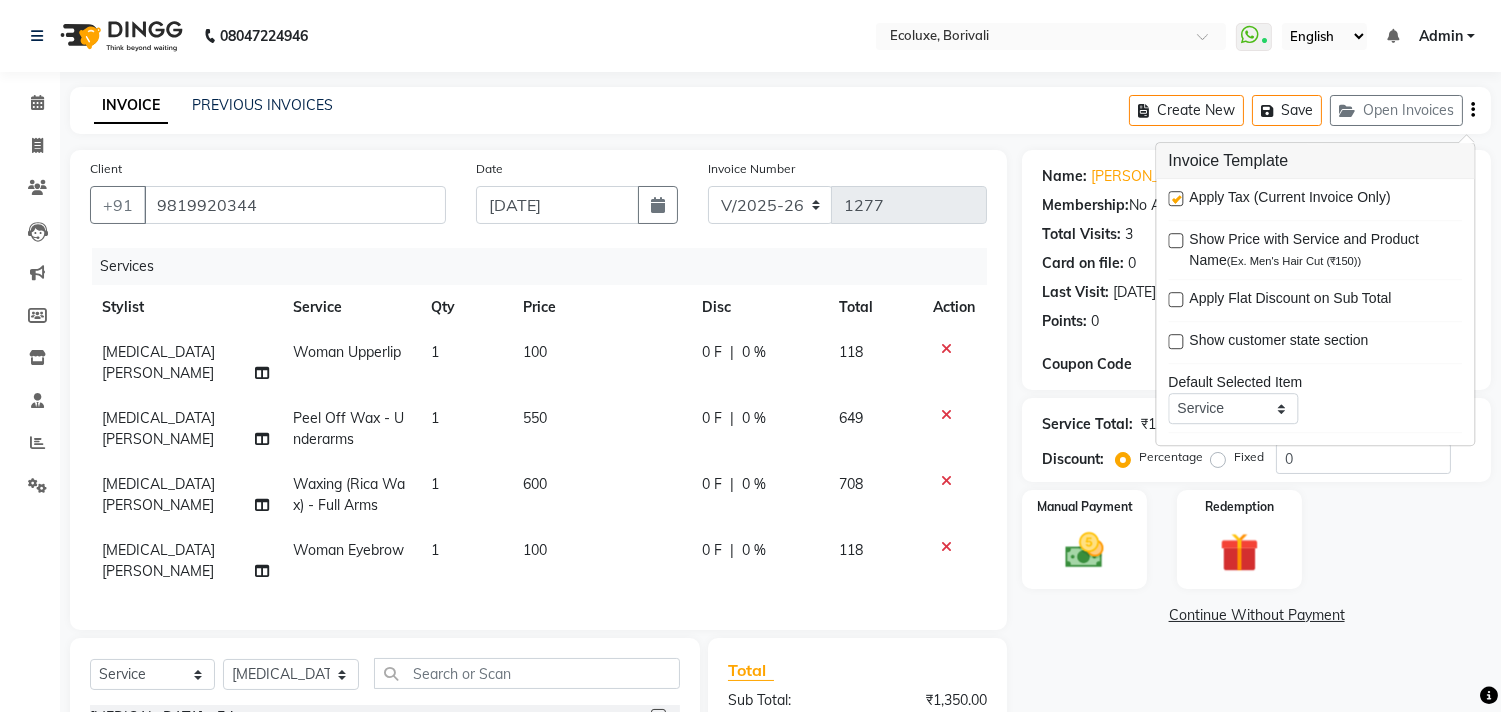 click at bounding box center [1175, 198] 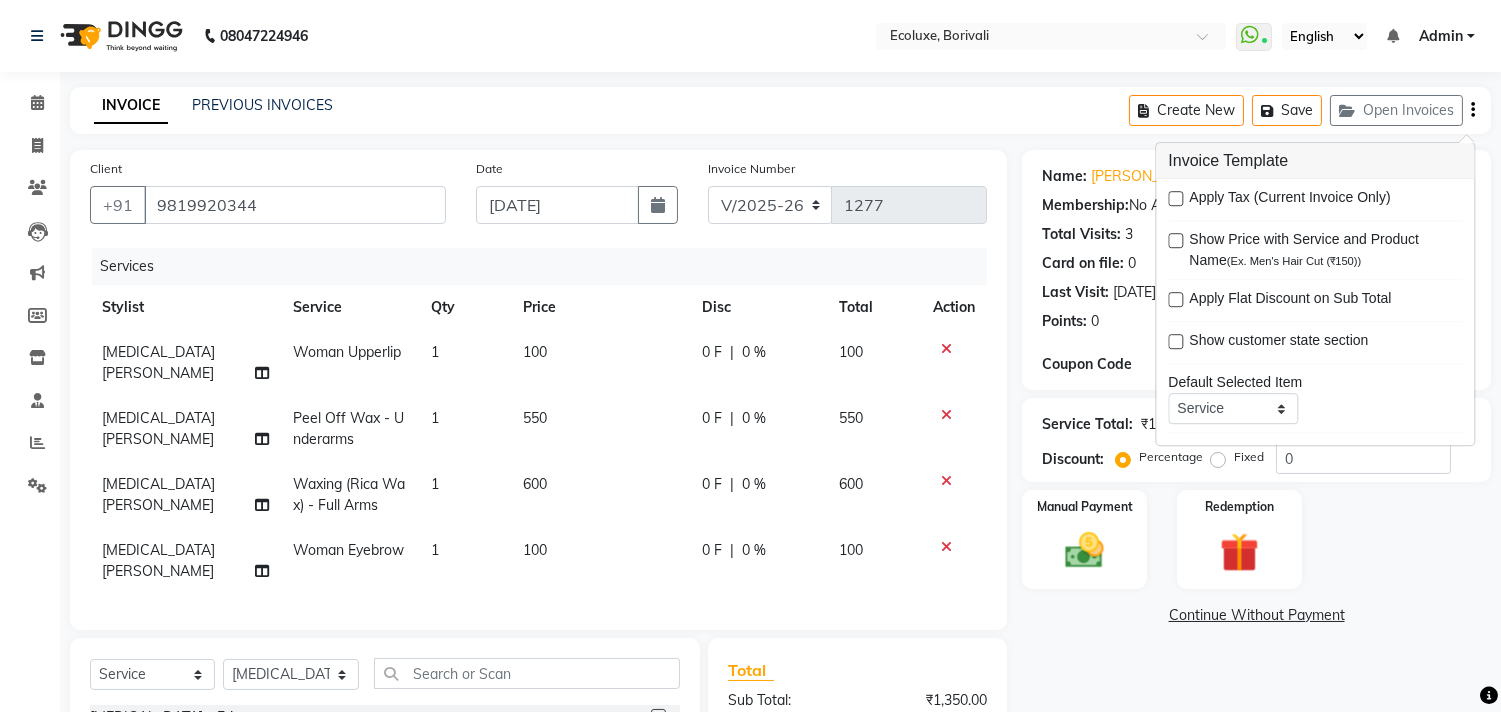 click on "INVOICE PREVIOUS INVOICES Create New   Save   Open Invoices  Client [PHONE_NUMBER] Date [DATE] Invoice Number V/2025 V/[PHONE_NUMBER] Services Stylist Service Qty Price Disc Total Action [MEDICAL_DATA][PERSON_NAME] Woman Upperlip  1 100 0 F | 0 % 100 [MEDICAL_DATA][PERSON_NAME] Peel Off Wax - Underarms 1 550 0 F | 0 % 550 [MEDICAL_DATA][PERSON_NAME] Waxing (Rica Wax) - Full Arms  1 600 0 F | 0 % 600 [MEDICAL_DATA][PERSON_NAME] Woman Eyebrow 1 100 0 F | 0 % 100 Select  Service  Product  Membership  Package Voucher Prepaid Gift Card  Select Stylist [PERSON_NAME] [PERSON_NAME] Faiz [PERSON_NAME]   [PERSON_NAME] [PERSON_NAME]  [PERSON_NAME] [MEDICAL_DATA][PERSON_NAME] Roshan [PERSON_NAME] [PERSON_NAME]  [PERSON_NAME] Wezah [MEDICAL_DATA] - Fringe  [MEDICAL_DATA] - Short  [MEDICAL_DATA] - Medium  [MEDICAL_DATA] - Long  [MEDICAL_DATA] - Waist  Cystine- Fringe  Cystine- Short  Cystine- Medium  Cystine- Long  Cystine- Waist  Smoothening / Straightening / Rebonding - Fringe  Smoothening / Straightening / Rebonding - Short  Smoothening / Straightening / Rebonding - Medium  Smoothening / Straightening / Rebonding - Long  Tinsel" 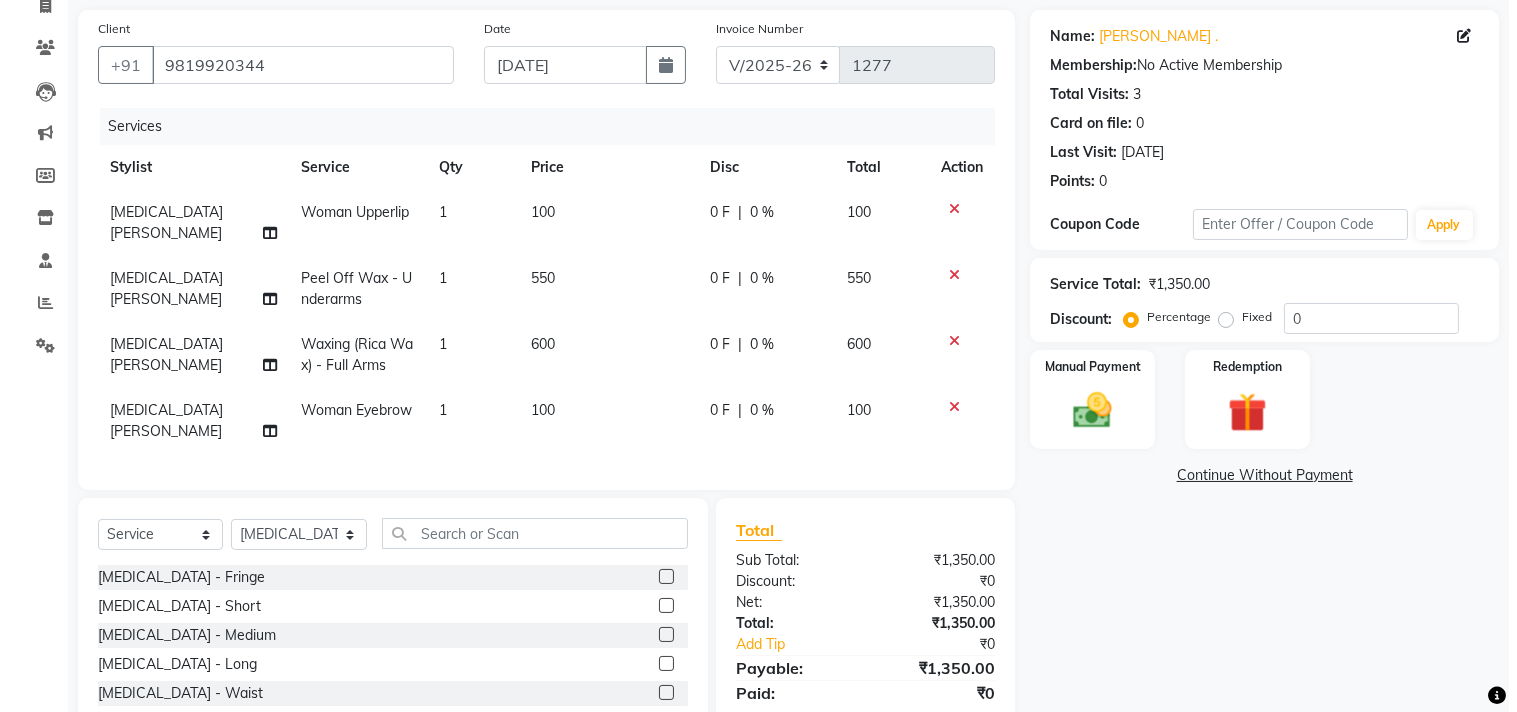 scroll, scrollTop: 3, scrollLeft: 0, axis: vertical 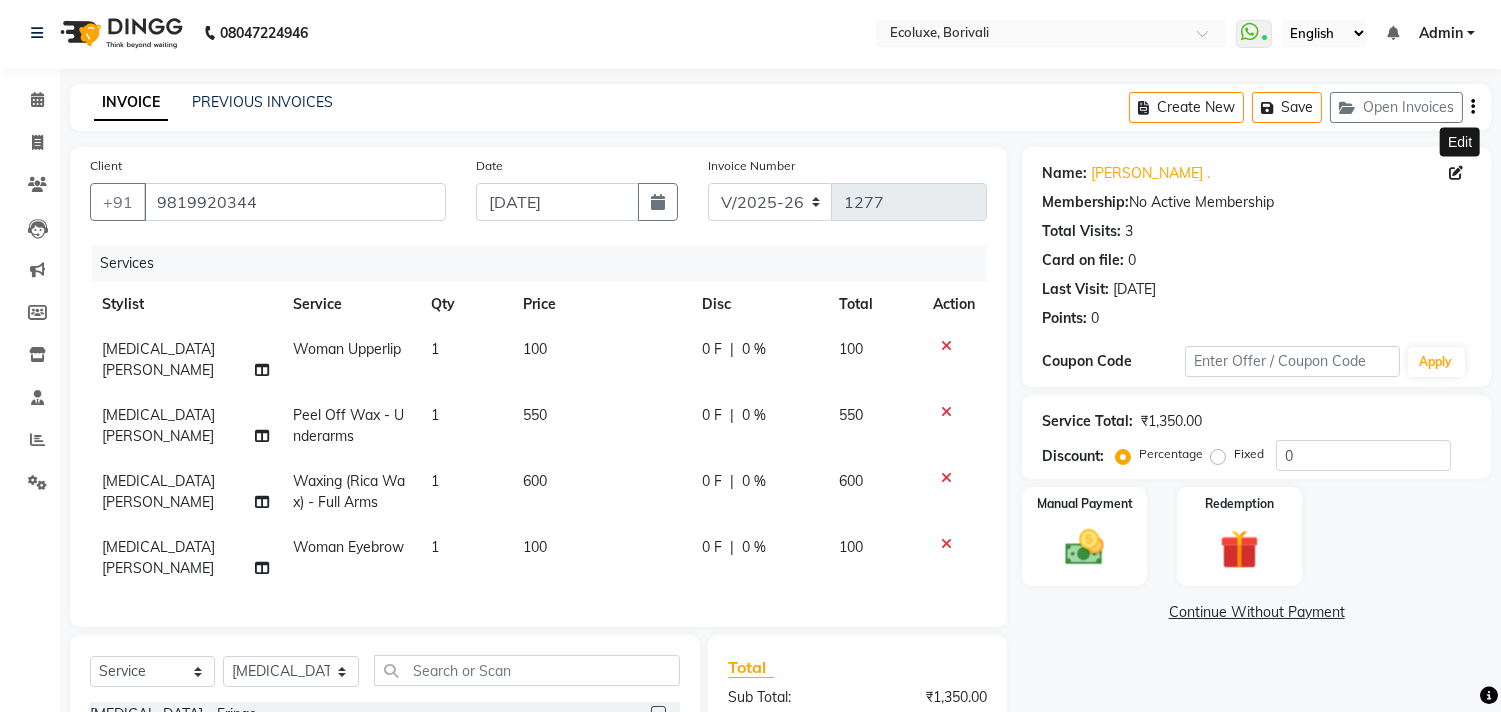 click 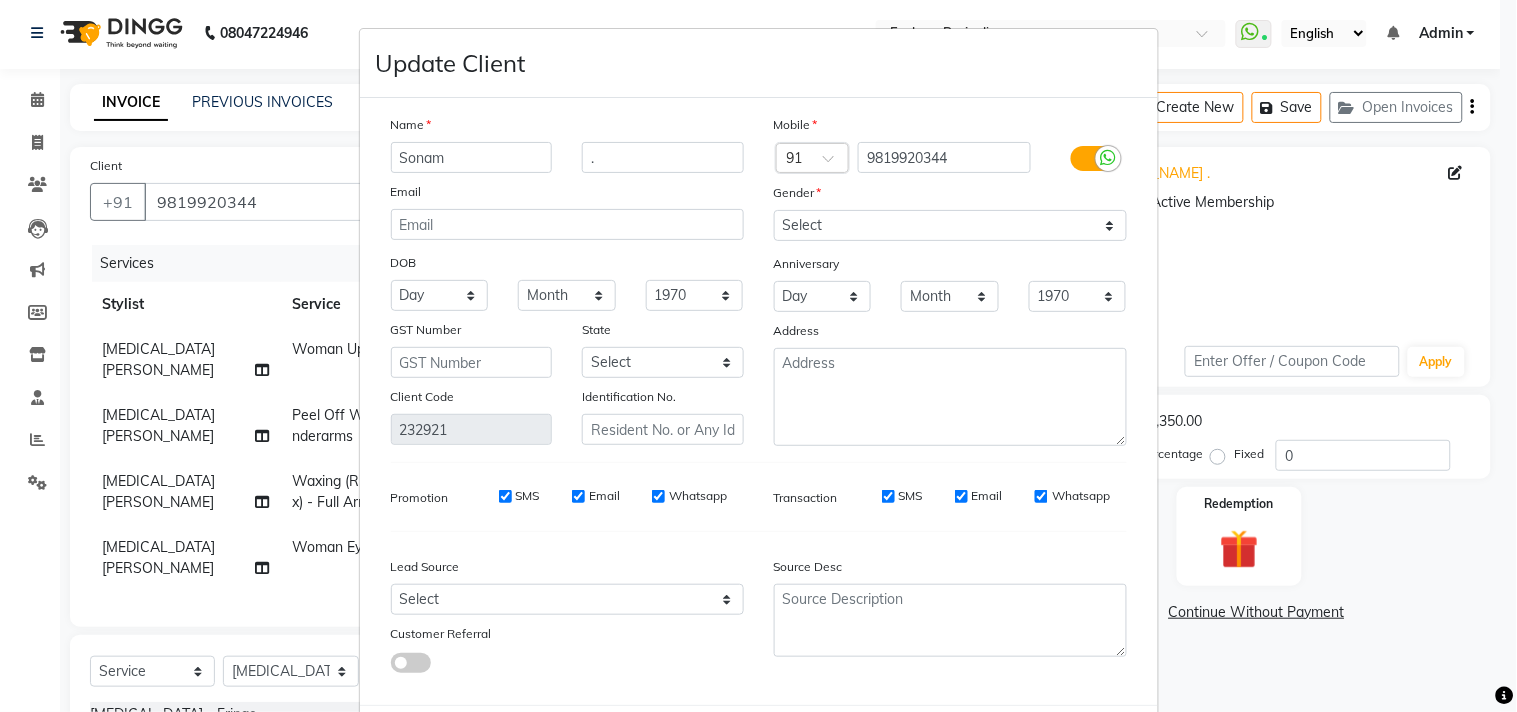 click on "Sonam" at bounding box center (472, 157) 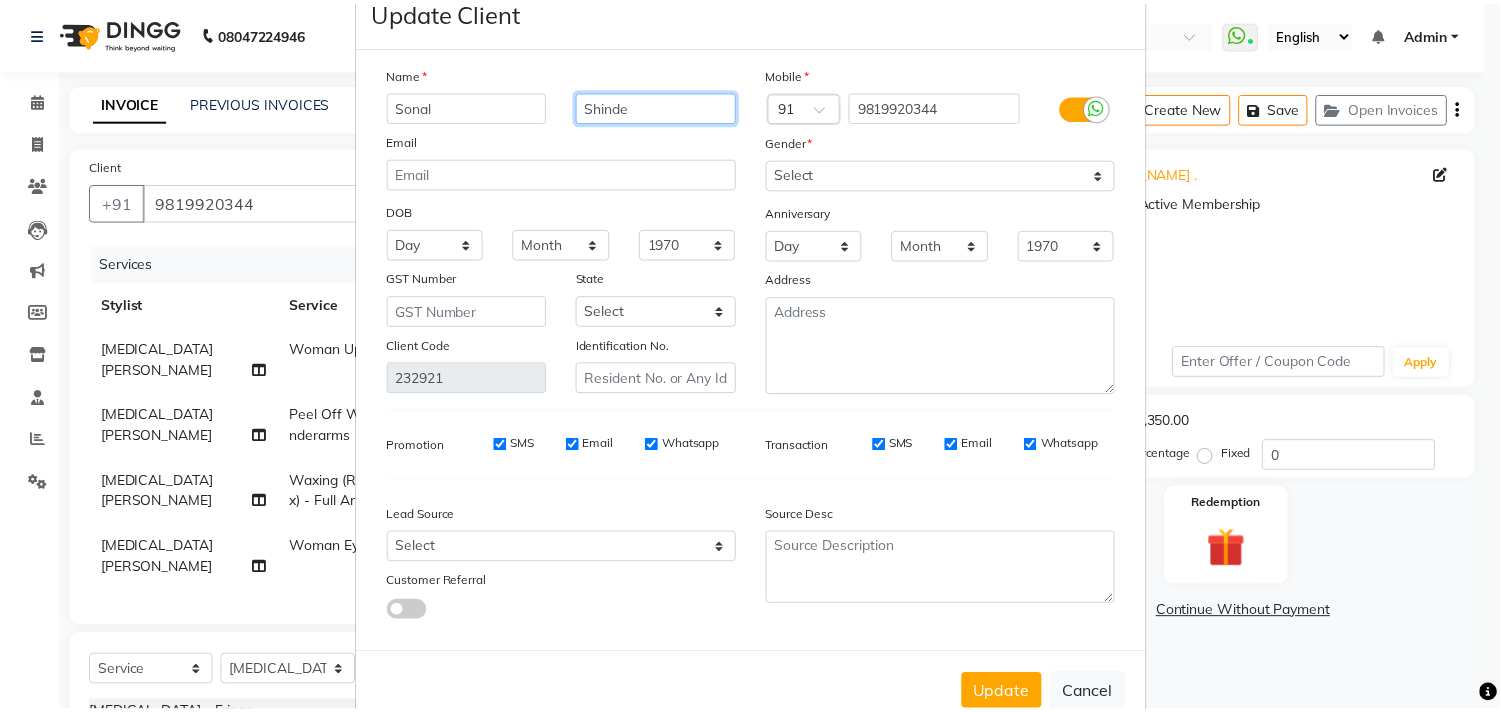 scroll, scrollTop: 103, scrollLeft: 0, axis: vertical 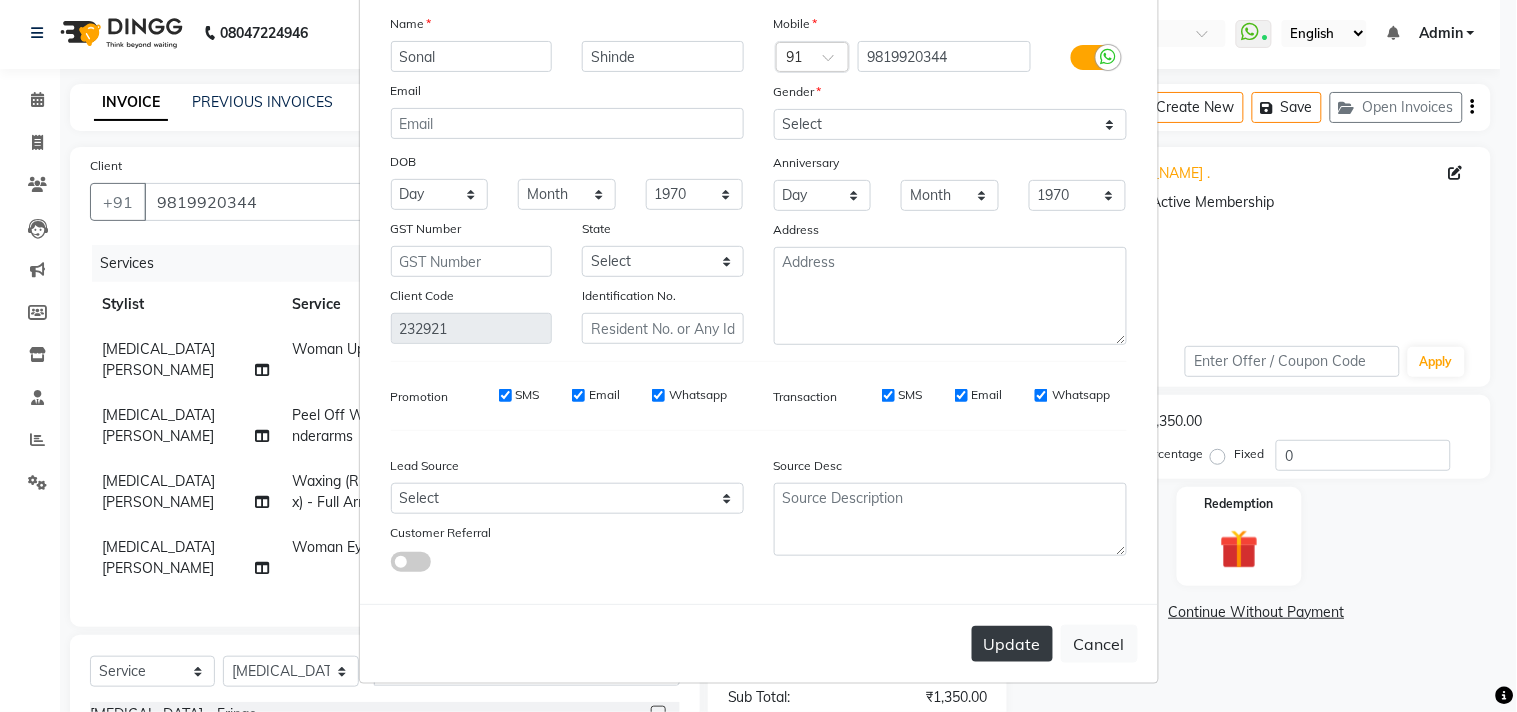 click on "Update" at bounding box center [1012, 644] 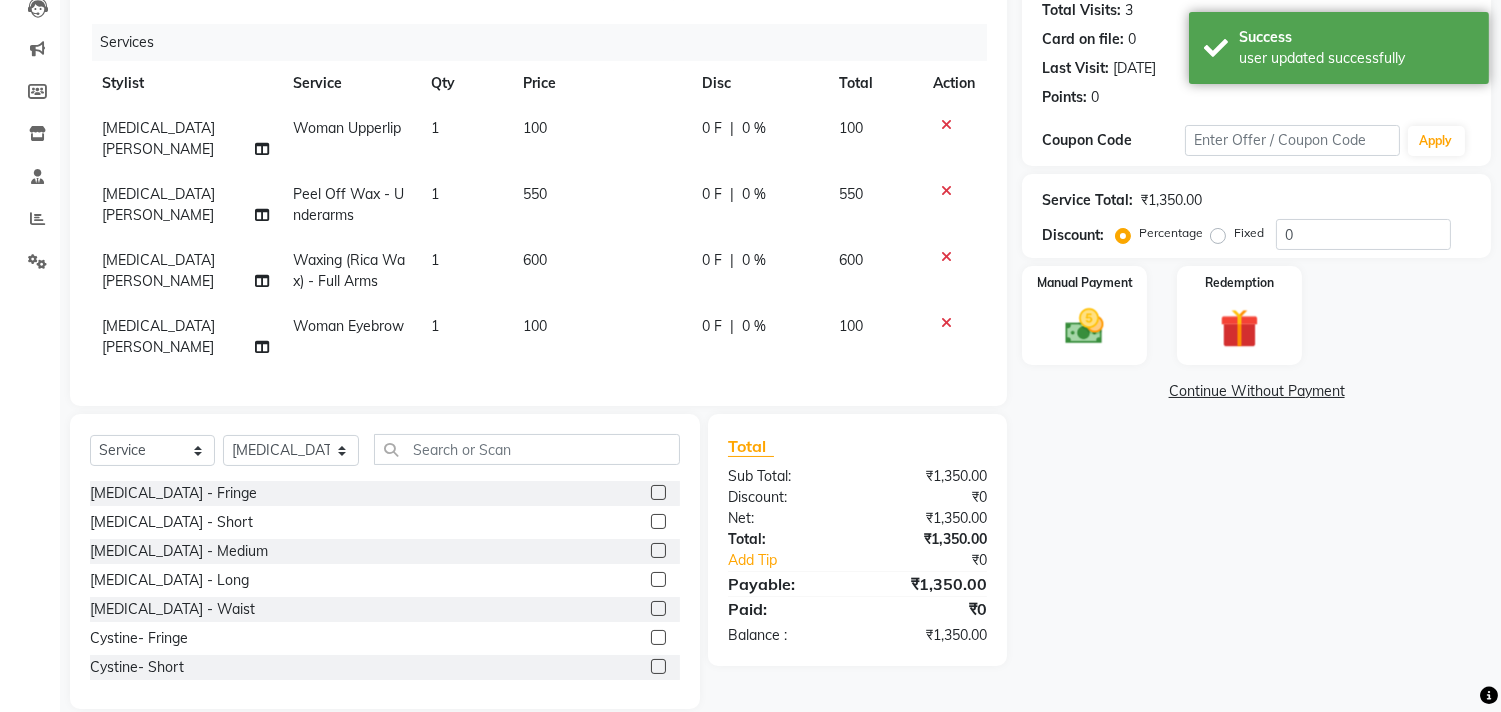 scroll, scrollTop: 225, scrollLeft: 0, axis: vertical 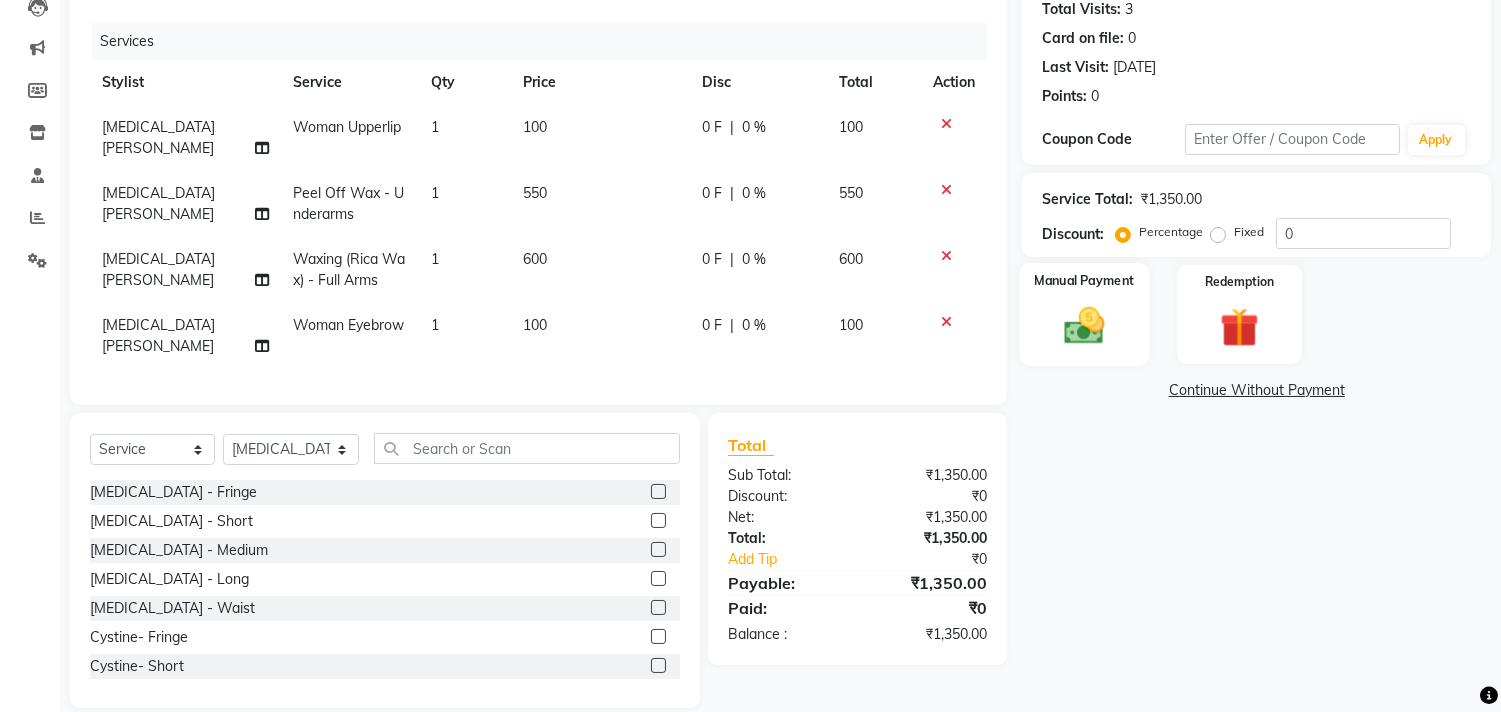 click 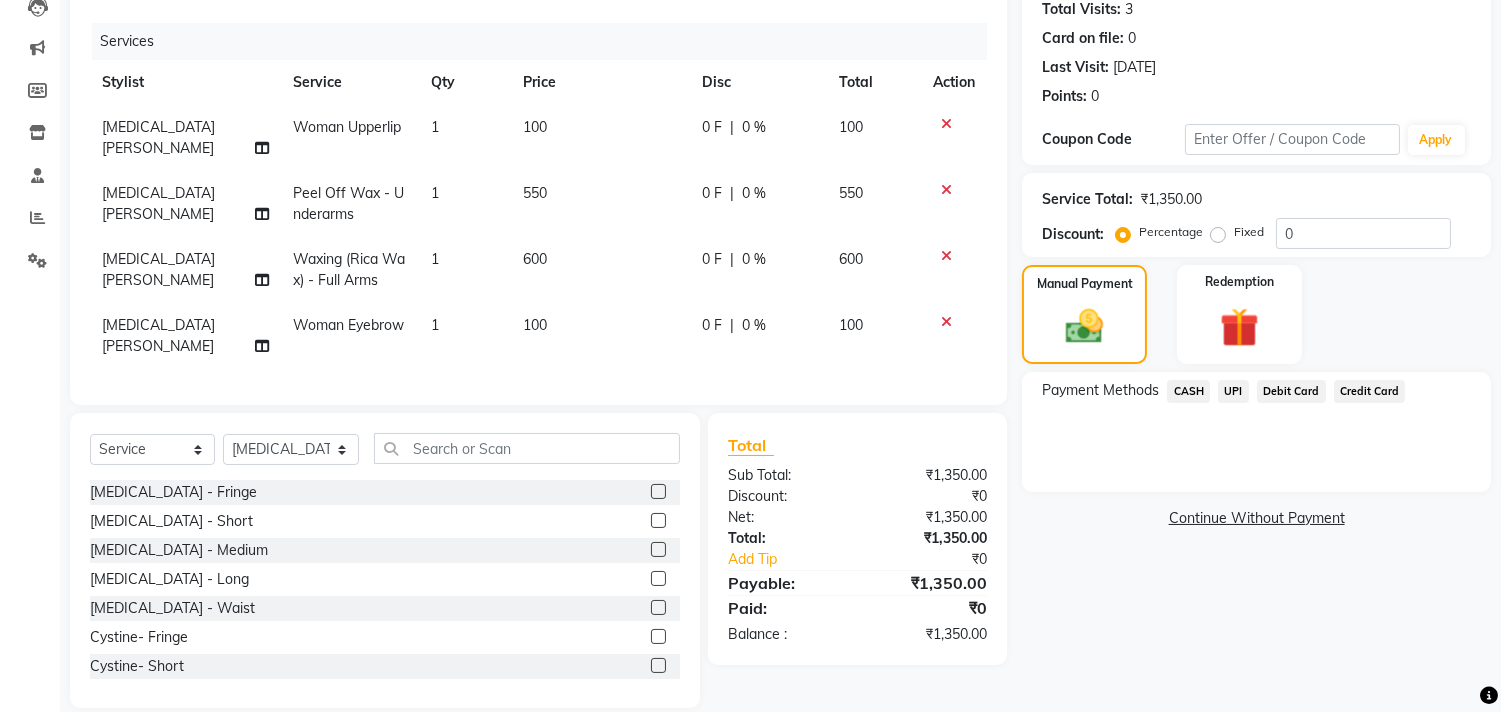 click on "UPI" 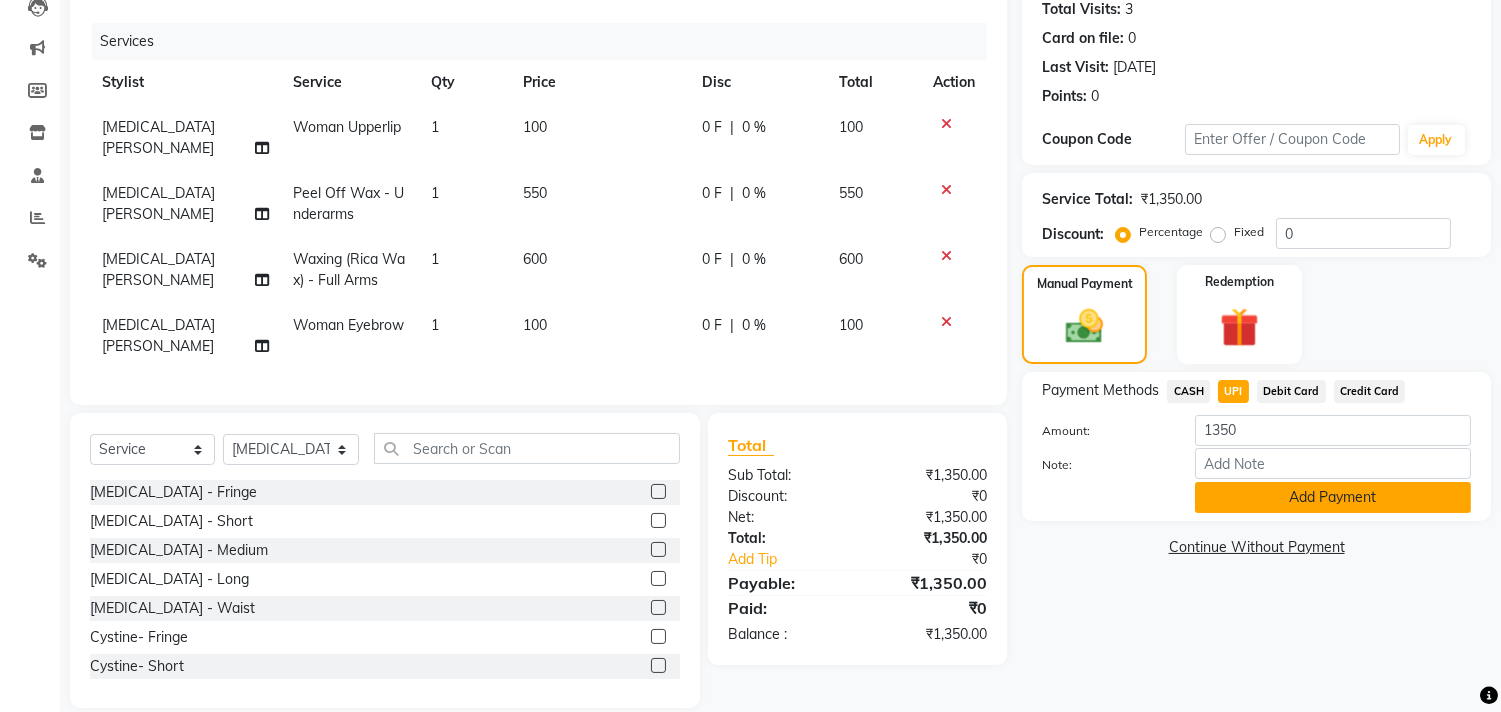 click on "Add Payment" 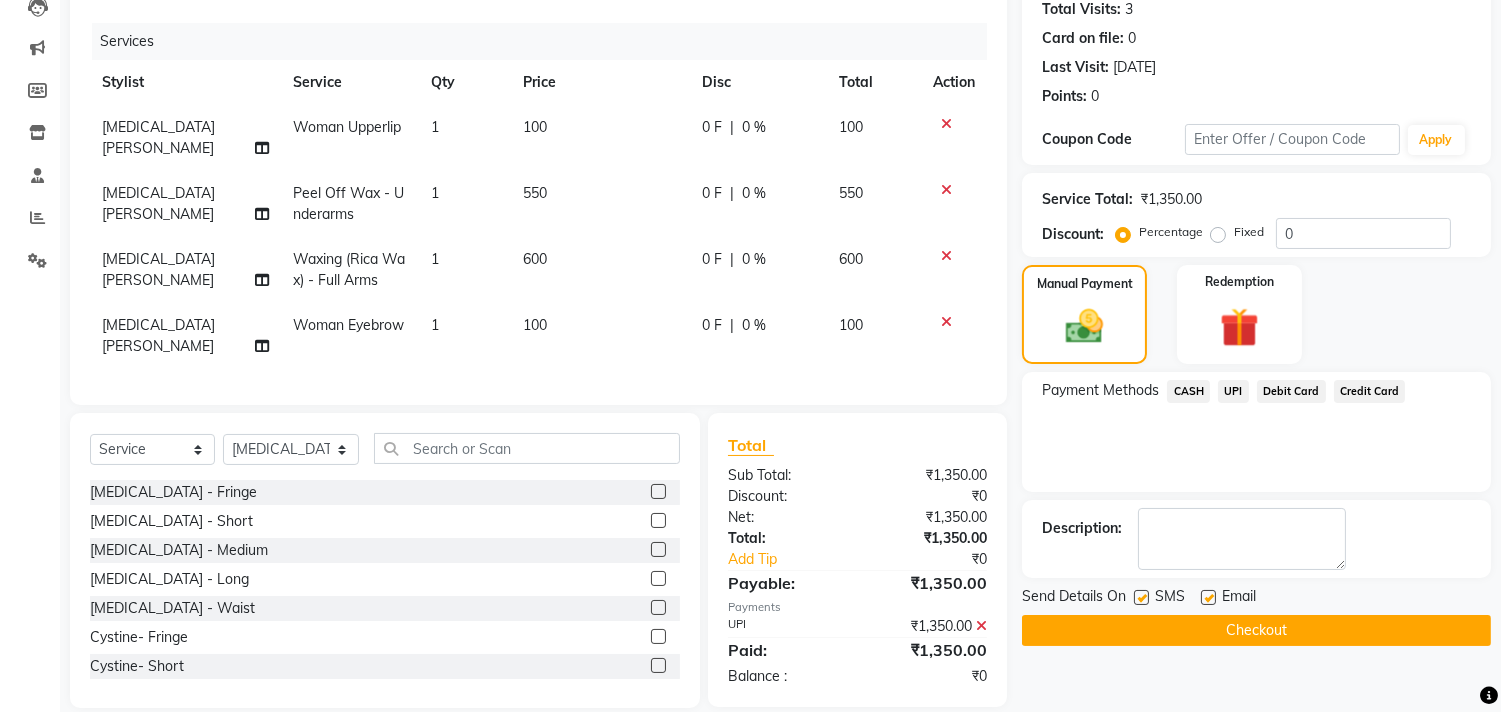 click on "Checkout" 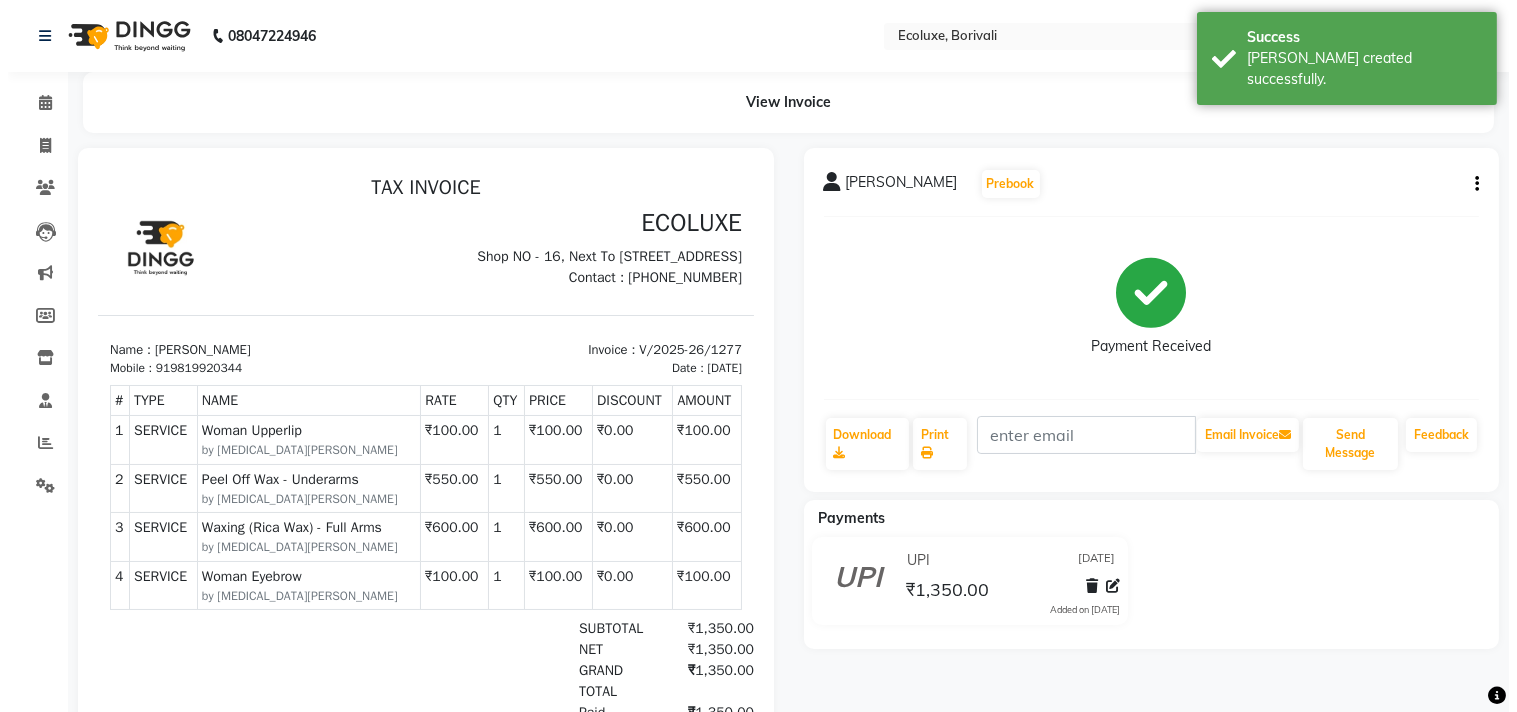 scroll, scrollTop: 0, scrollLeft: 0, axis: both 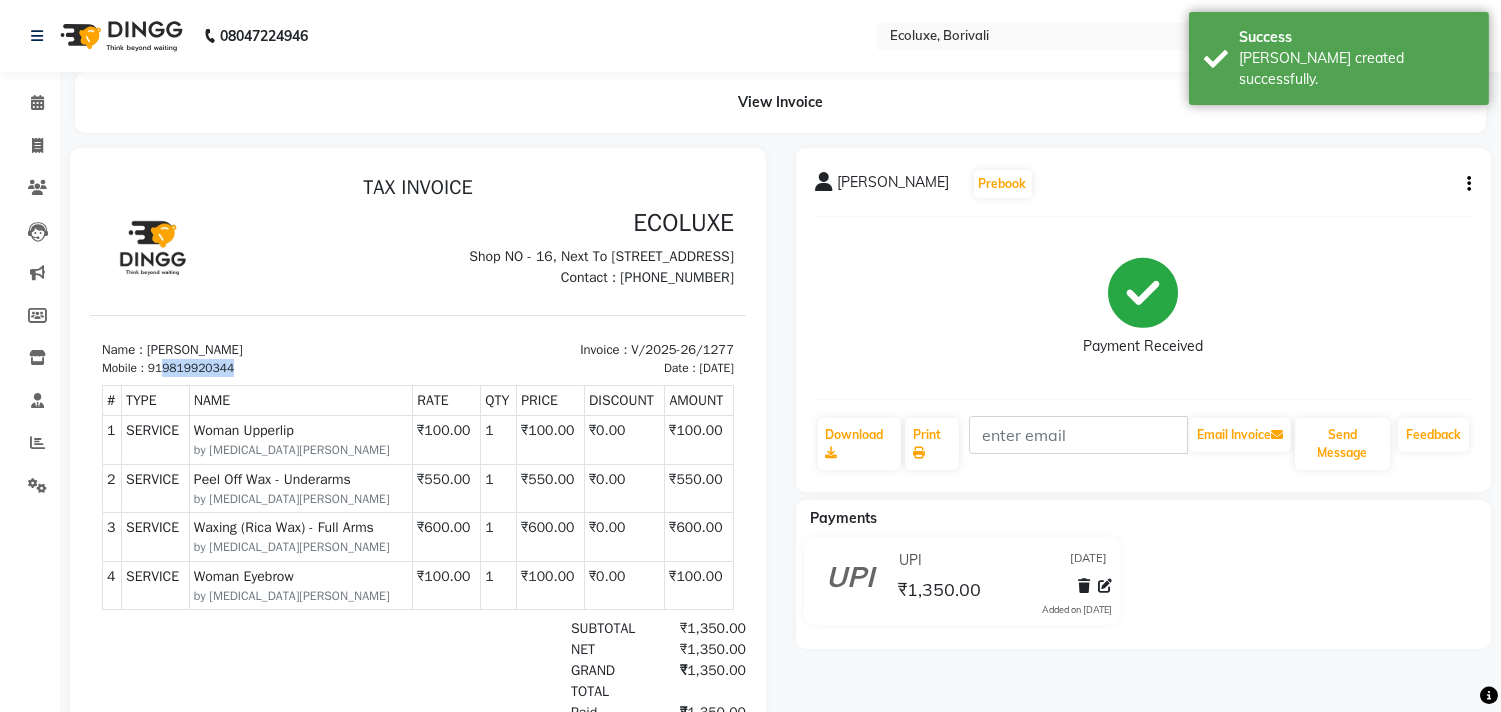 drag, startPoint x: 166, startPoint y: 386, endPoint x: 243, endPoint y: 386, distance: 77 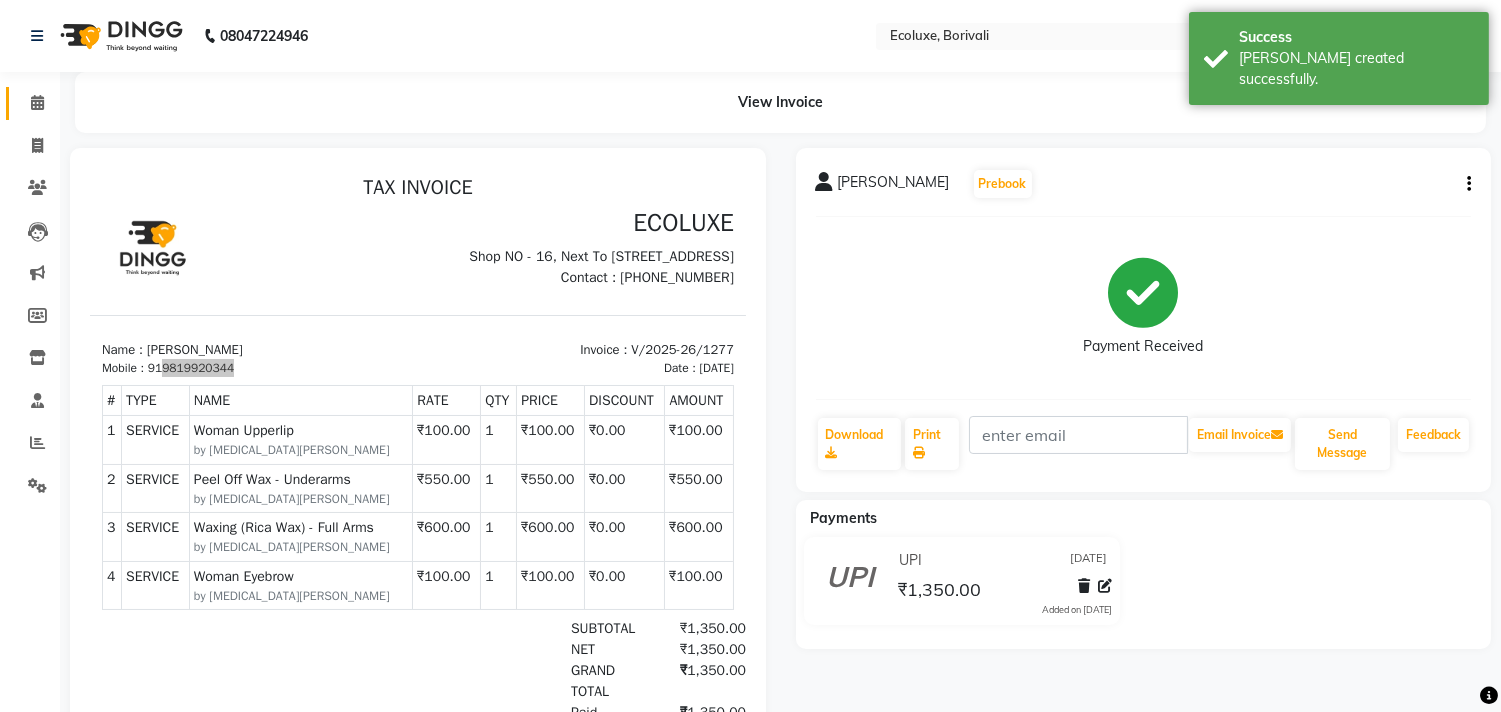 click on "Calendar" 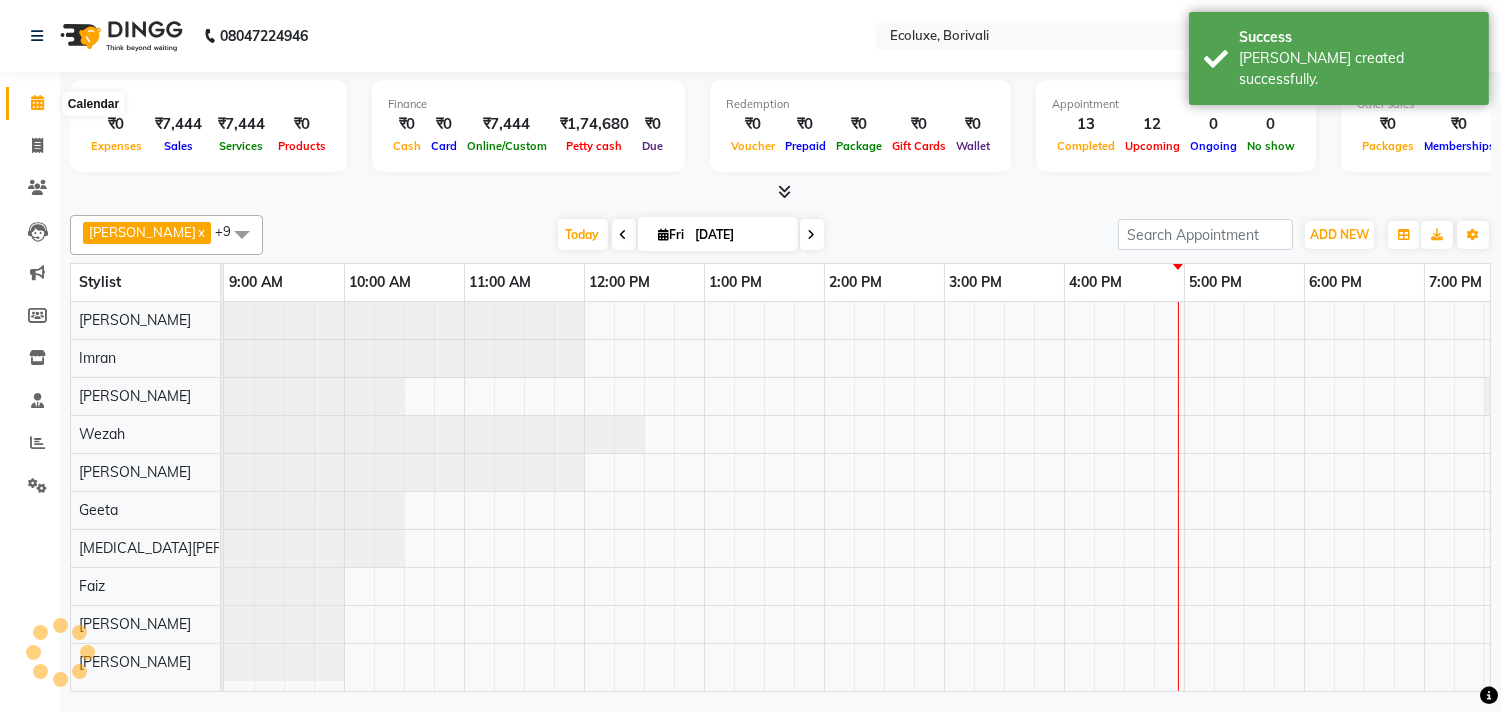 click 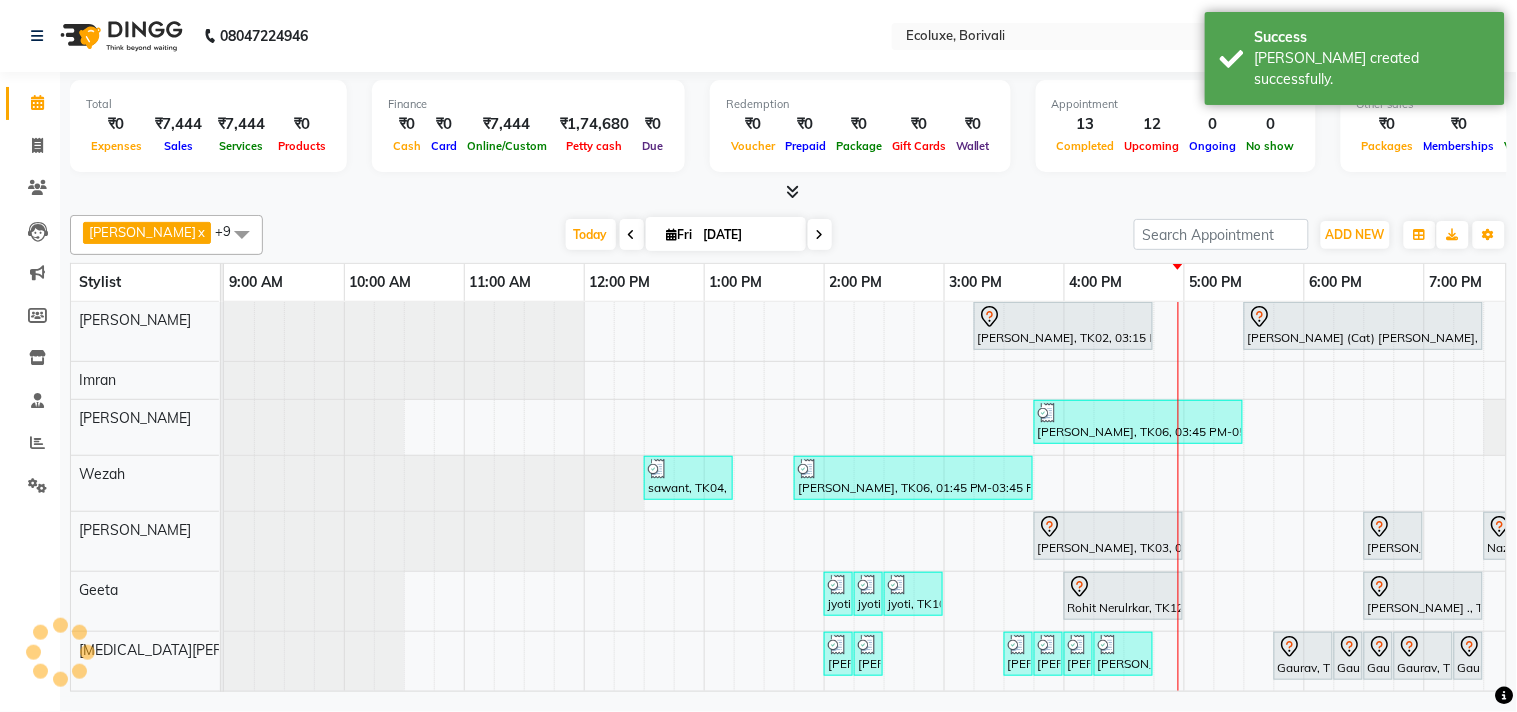 scroll, scrollTop: 7, scrollLeft: 0, axis: vertical 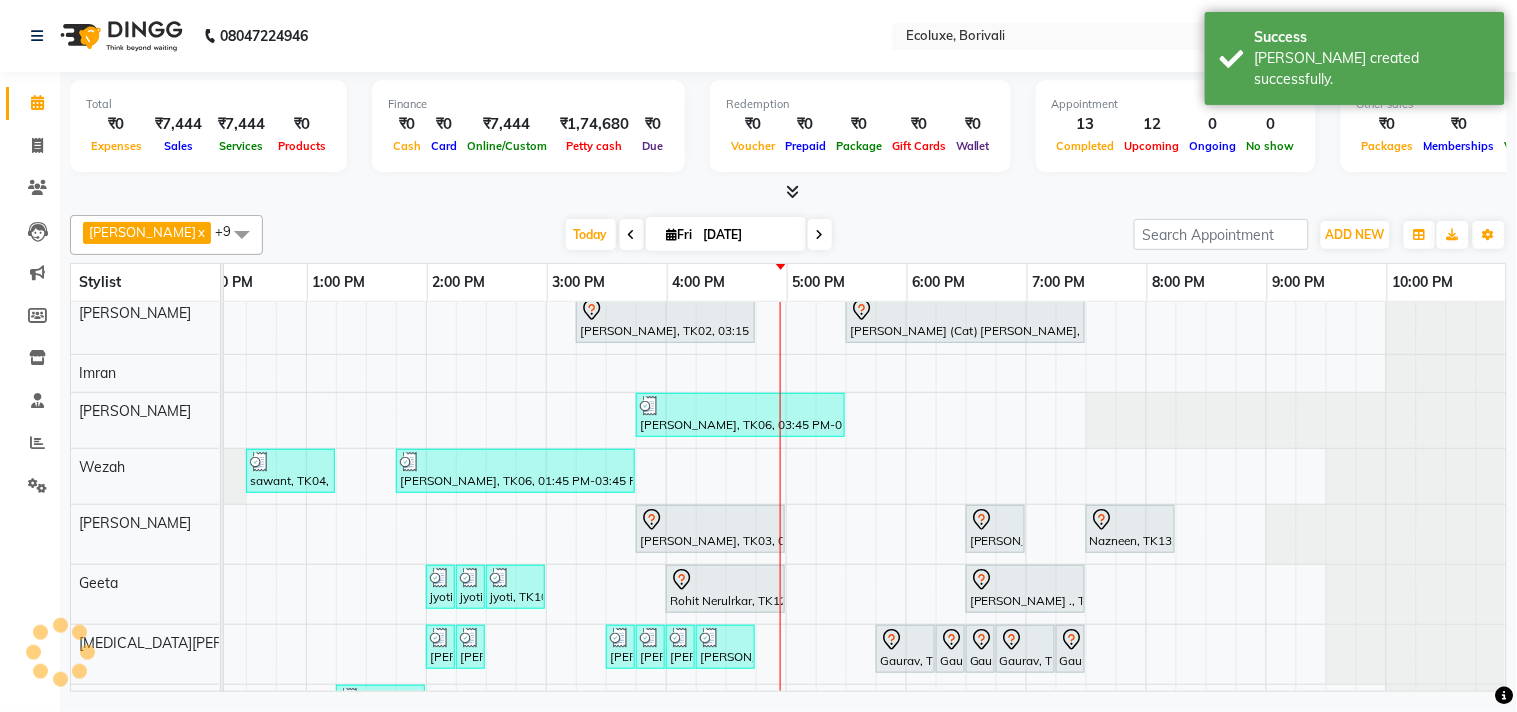 click on "[PERSON_NAME], TK02, 03:15 PM-04:45 PM, Touchup - Root Touch (Up To 2 Inch) [PERSON_NAME] (Cat) [PERSON_NAME], TK05, 05:30 PM-07:30 PM, Touchup - Root Touch (Up To 2 Inch) Inoa     [PERSON_NAME], TK06, 03:45 PM-05:30 PM, Waxing (Rica Wax) - Full Arms ,Waxing (Rica Wax) - Full Legs,Waxing (Rica Wax) - Underarms,Waxing (Rica Wax) - Brazilian     sawant, TK04, 12:30 PM-01:15 PM, Kids Haircut (Upto 4yrs)     [PERSON_NAME], TK06, 01:45 PM-03:45 PM, Touchup - Root Touch (Up To 2 Inch) Majirel             [PERSON_NAME], TK03, 03:45 PM-05:00 PM, Nails - Stick on + Gel Polish Combo             [PERSON_NAME], TK01, 06:30 PM-07:00 PM, Nails - Plain Gel Polish             Nazneen, TK13, 07:30 PM-08:15 PM, Classic Pedicure     jyoti, TK10, 02:00 PM-02:15 PM, Woman Eyebrow     jyoti, TK10, 02:15 PM-02:30 PM, Woman Eyebrow     jyoti, TK10, 02:30 PM-03:00 PM, Peel Off Wax - Full Face             Rohit Nerulrkar, TK12, 04:00 PM-05:00 PM, [PERSON_NAME] - Magic Mineral Facial" at bounding box center (666, 555) 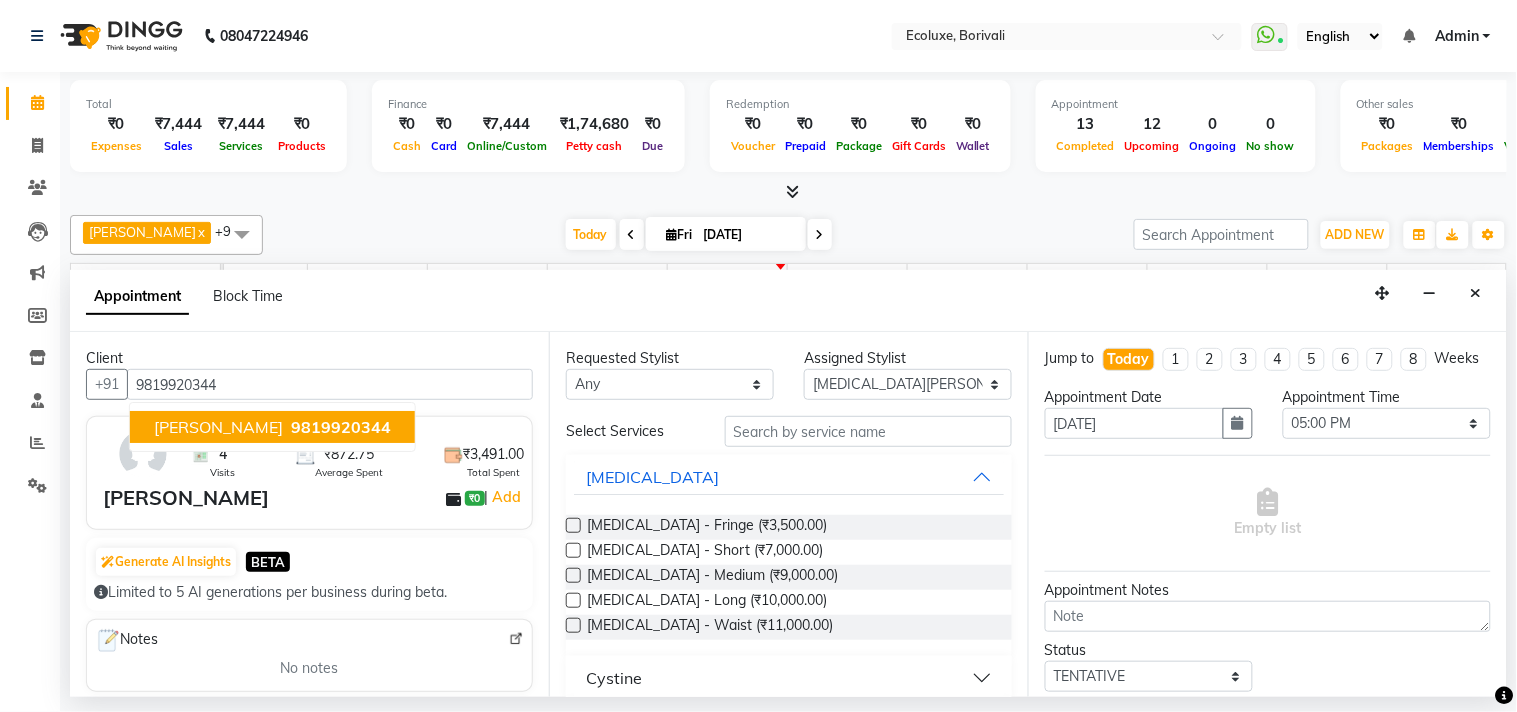 click on "9819920344" at bounding box center (341, 427) 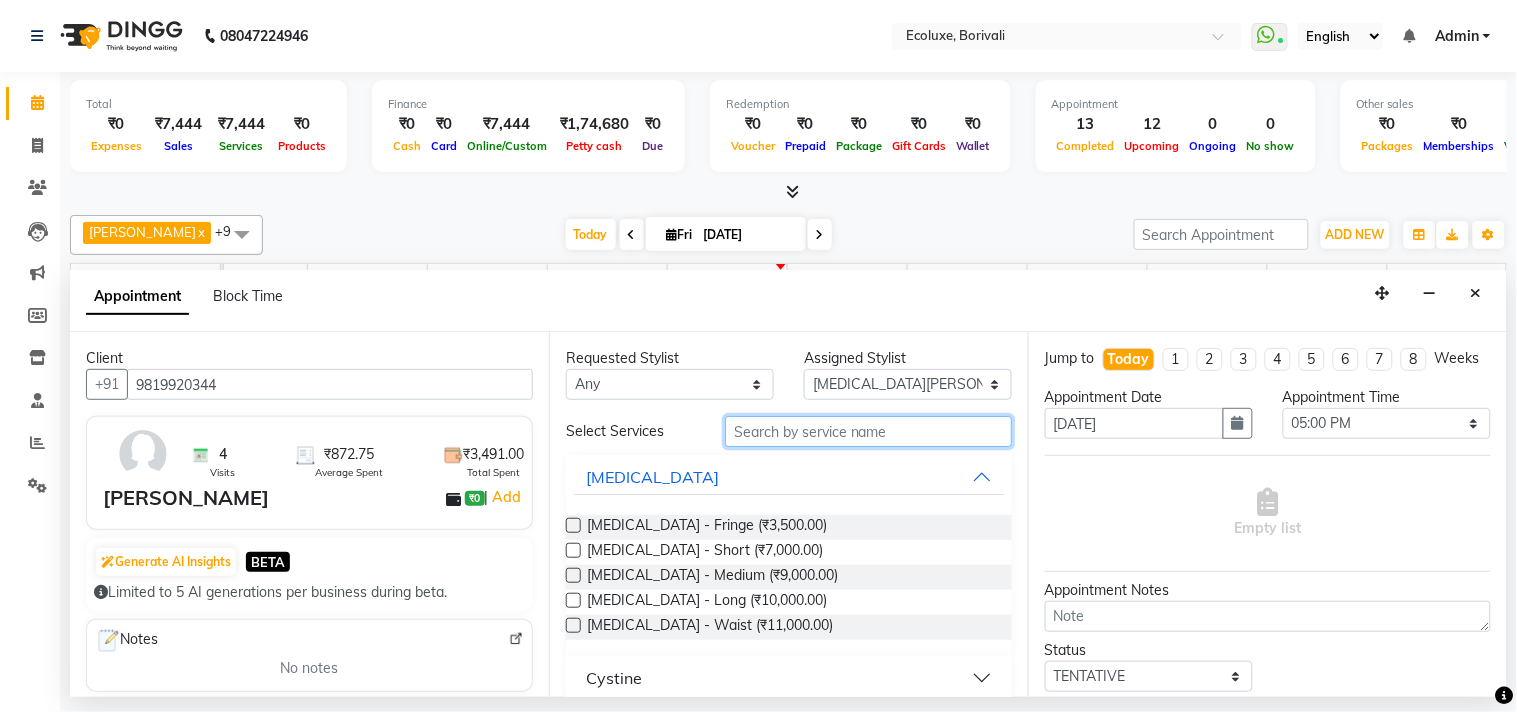 click at bounding box center [868, 431] 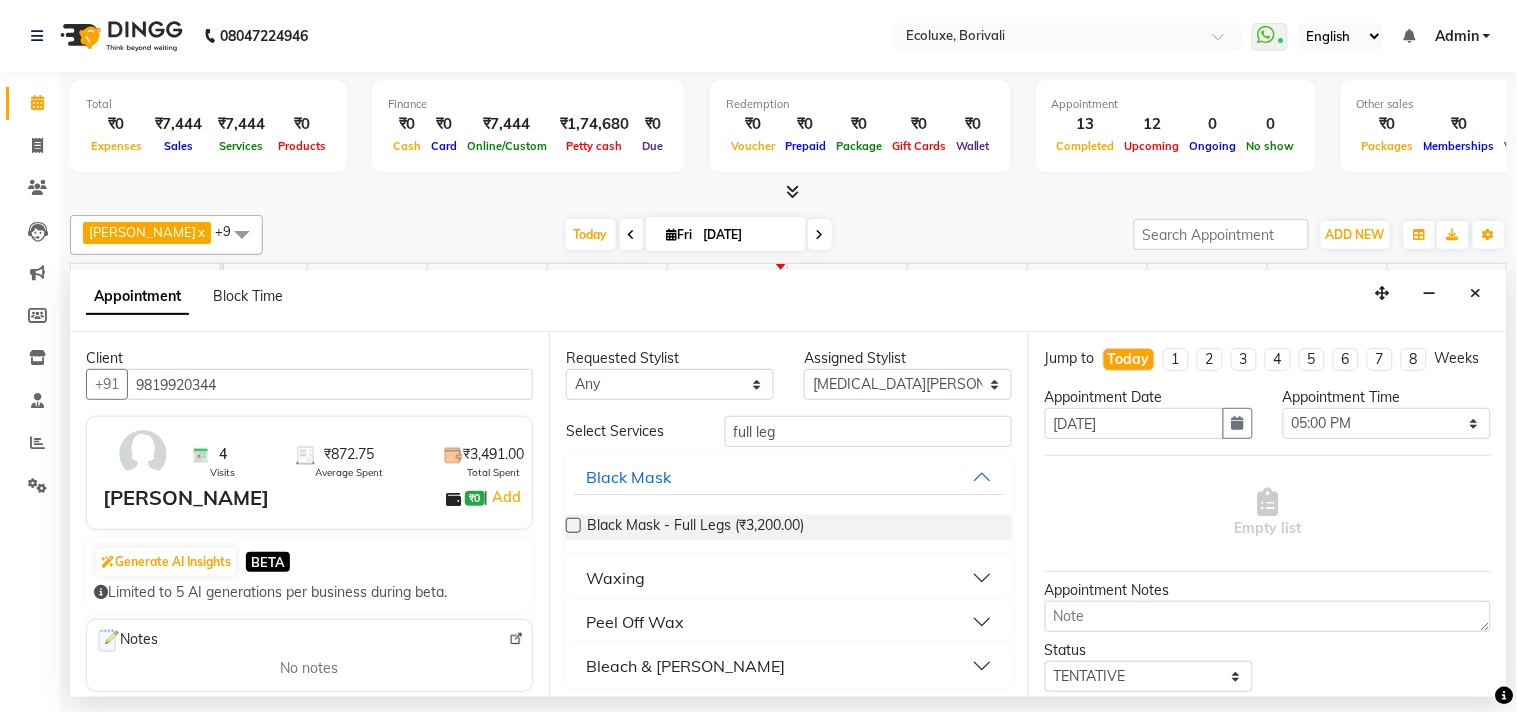click on "Waxing" at bounding box center [615, 578] 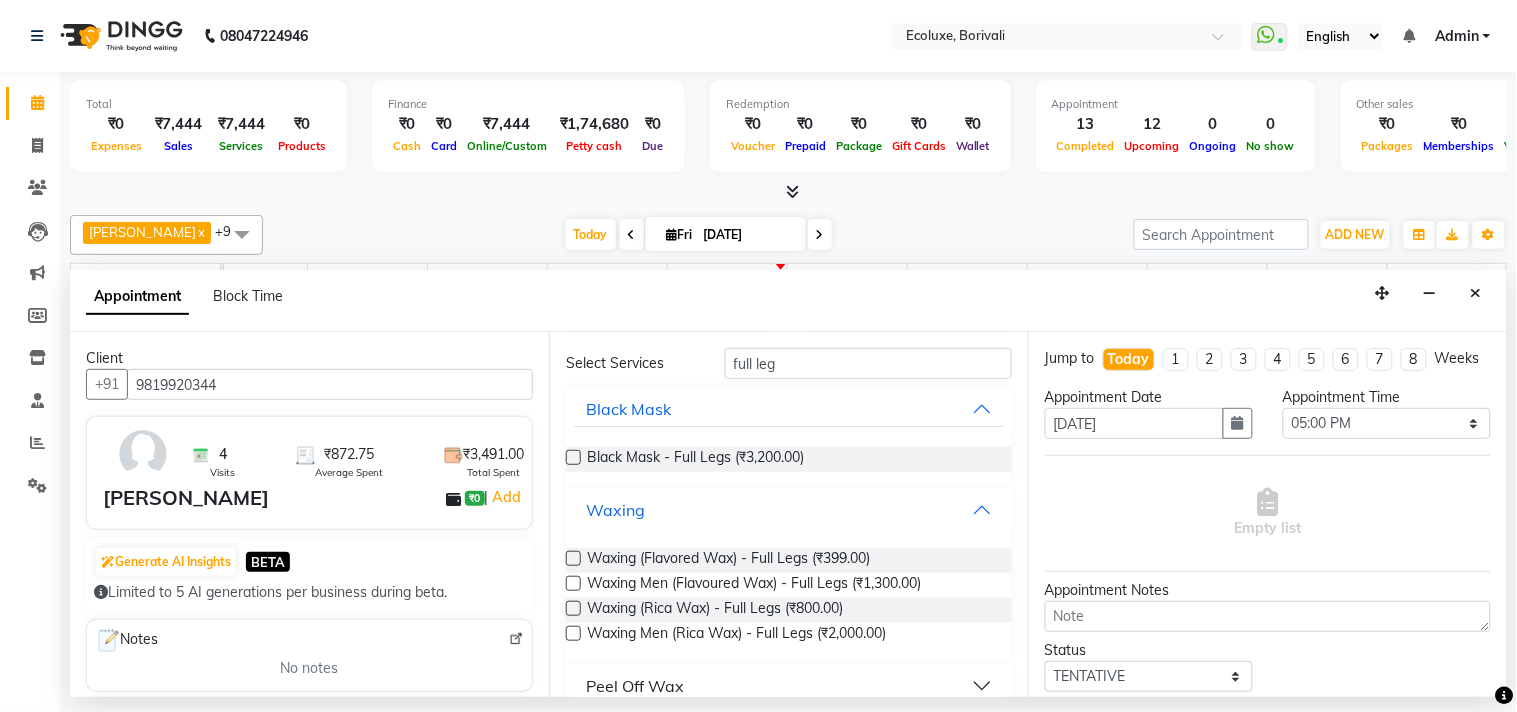 scroll, scrollTop: 132, scrollLeft: 0, axis: vertical 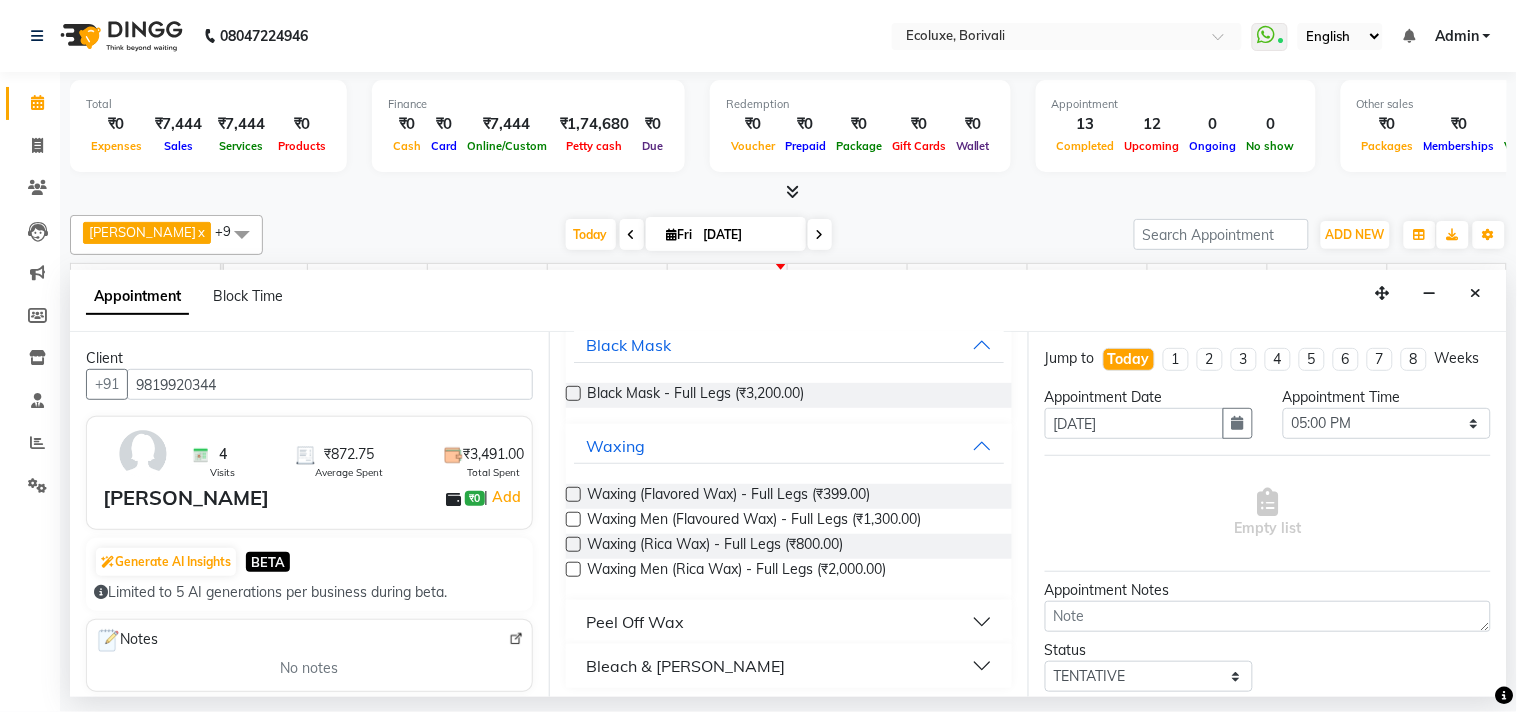 click at bounding box center (573, 544) 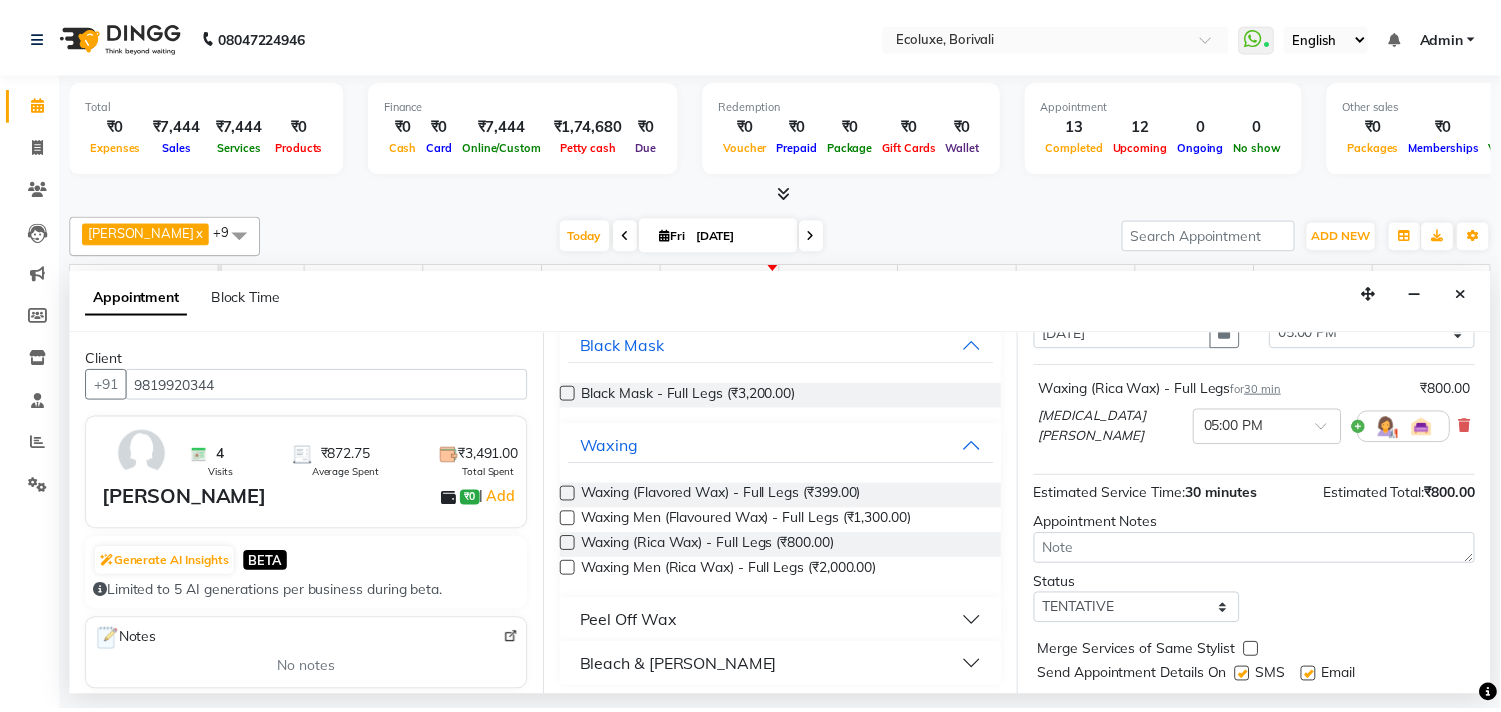 scroll, scrollTop: 161, scrollLeft: 0, axis: vertical 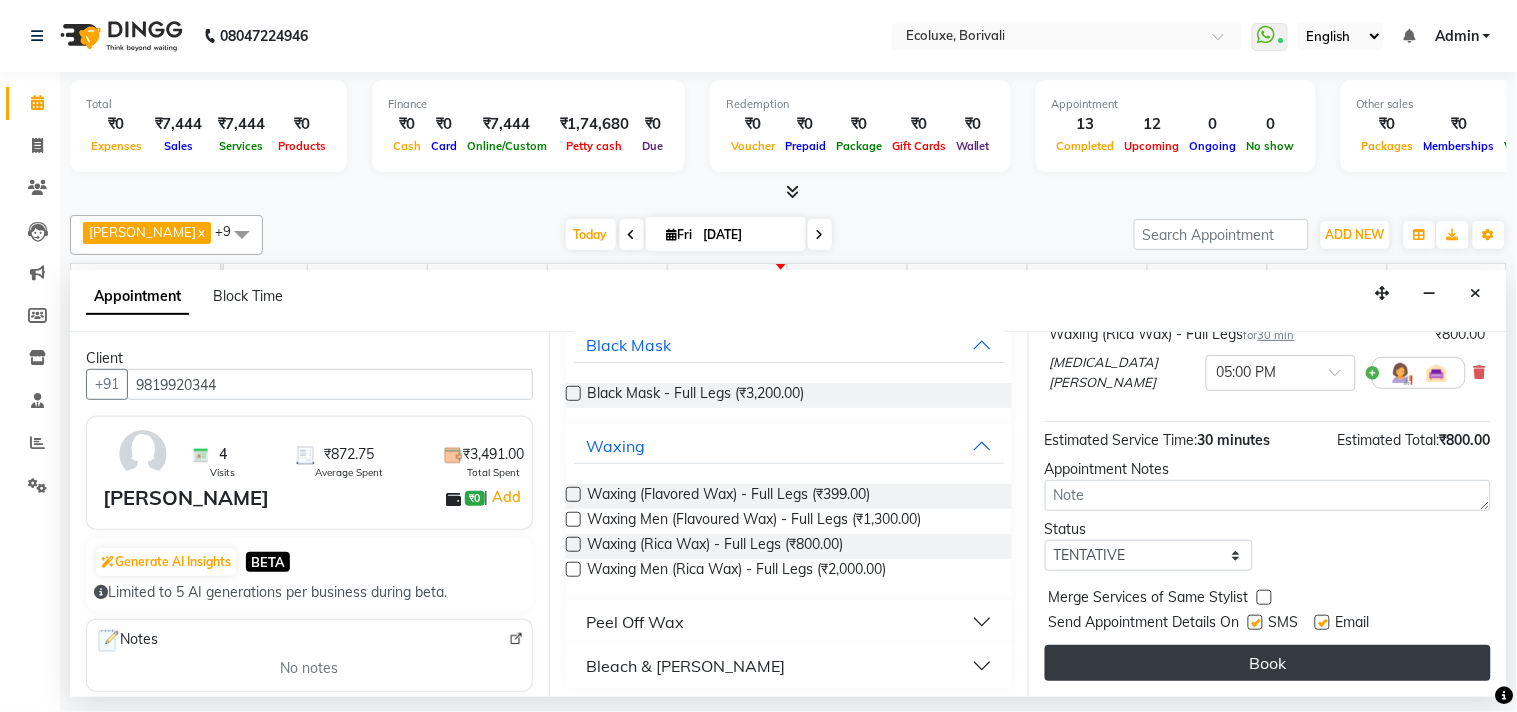 click on "Book" at bounding box center [1268, 663] 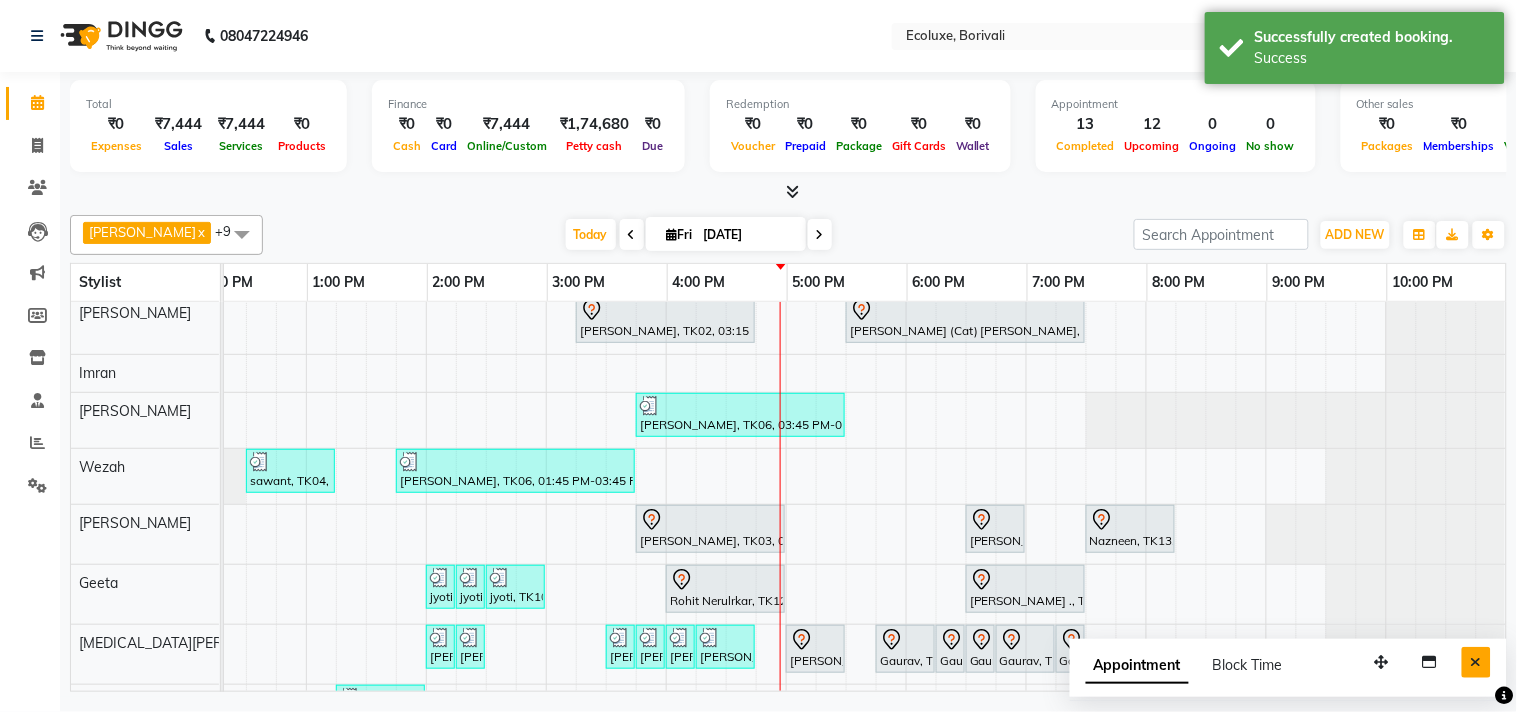click at bounding box center [1476, 662] 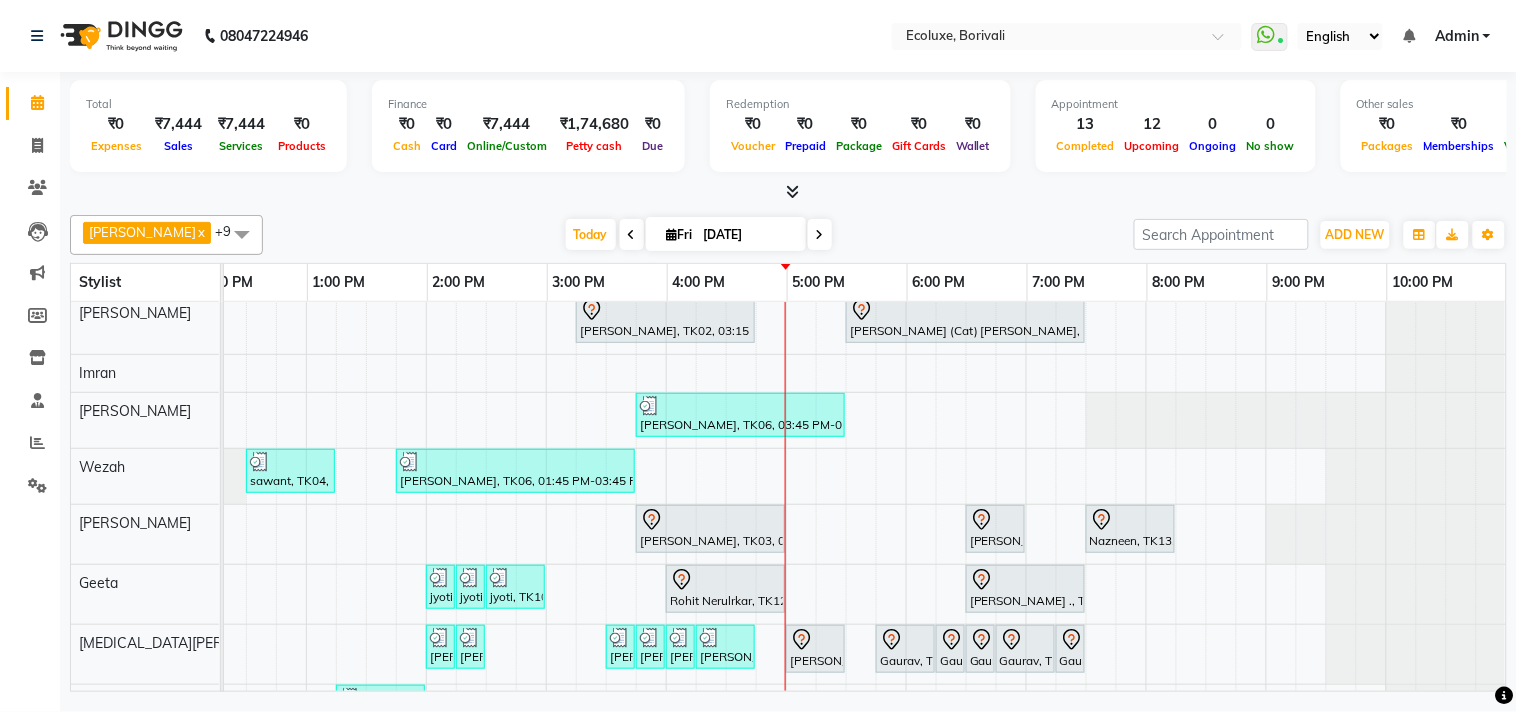 click on "[DATE]  [DATE]" at bounding box center [698, 235] 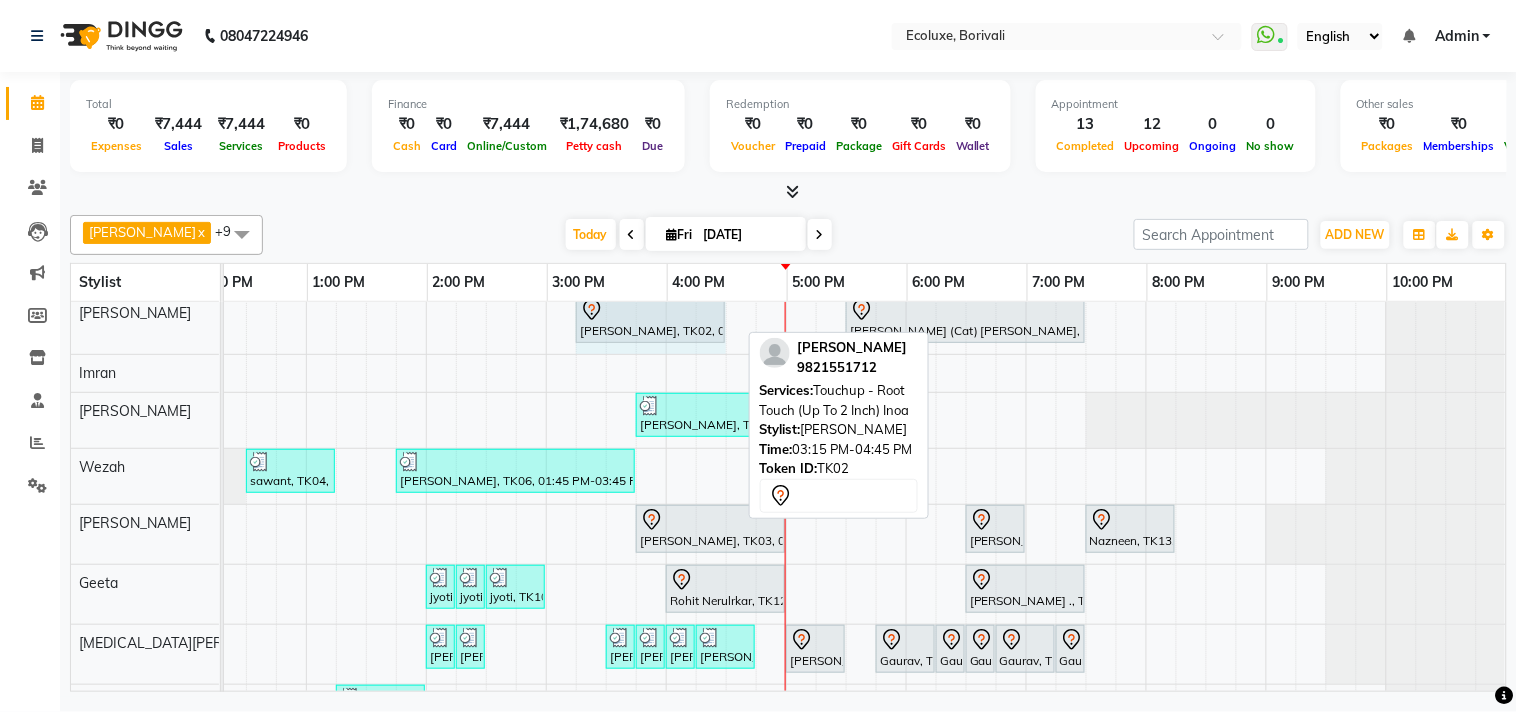drag, startPoint x: 734, startPoint y: 323, endPoint x: 690, endPoint y: 322, distance: 44.011364 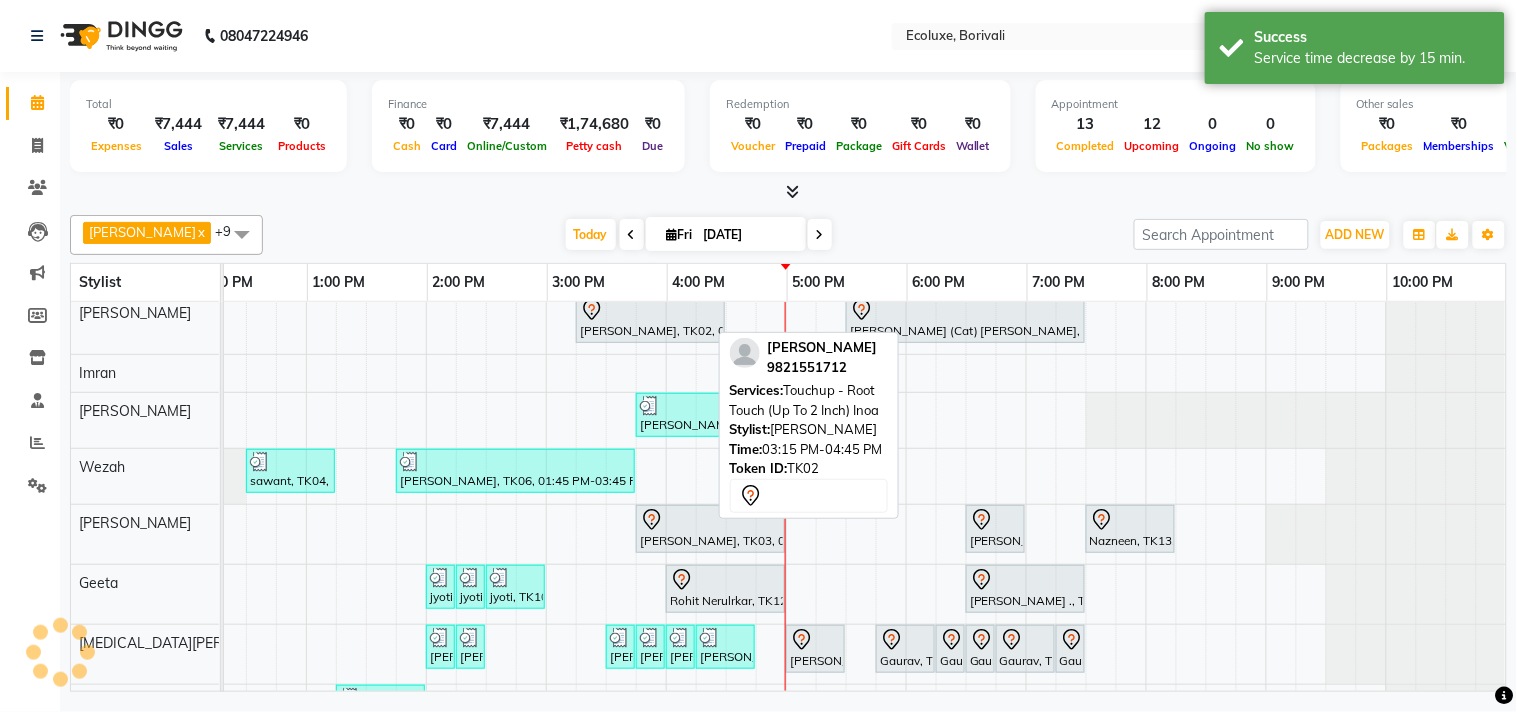 click on "[PERSON_NAME], TK02, 03:15 PM-04:45 PM, Touchup - Root Touch (Up To 2 Inch) Inoa" at bounding box center (650, 319) 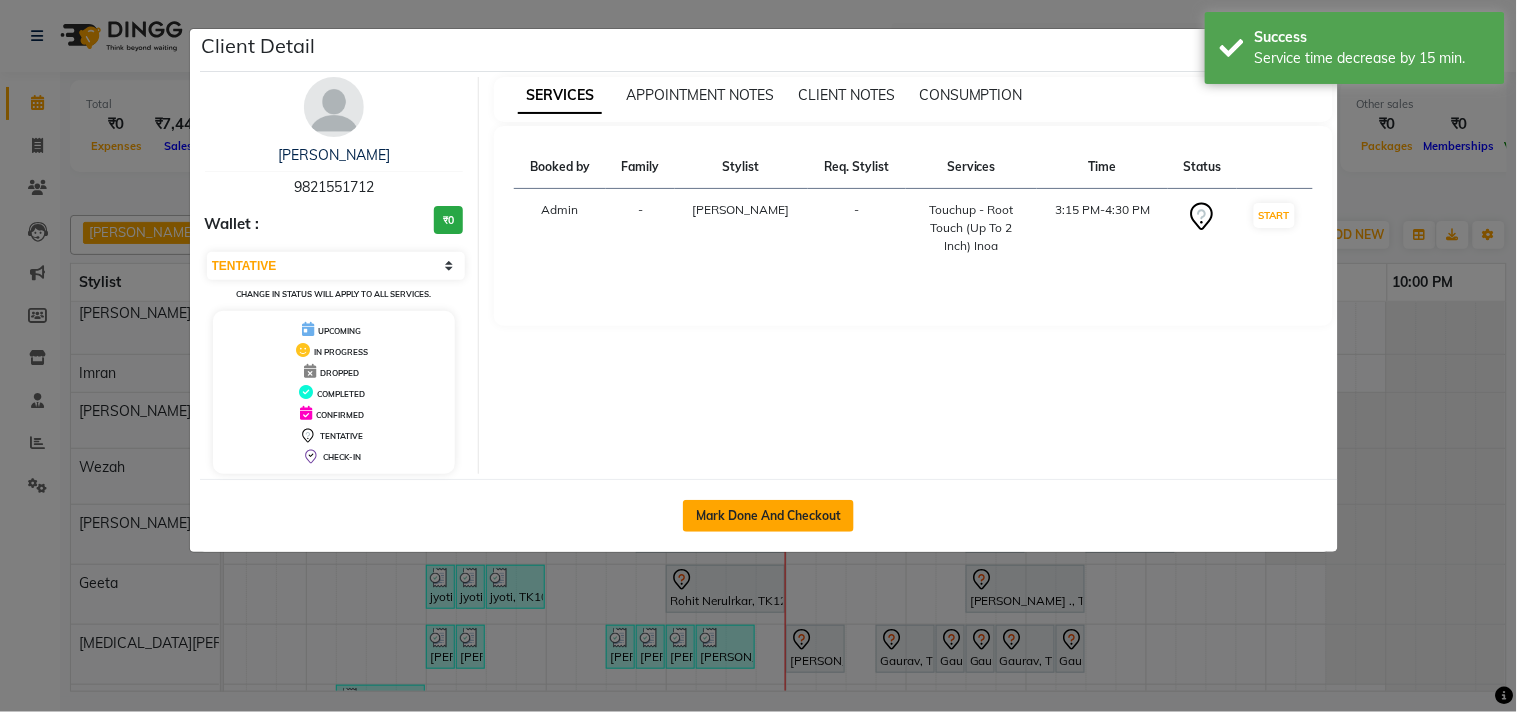click on "Mark Done And Checkout" 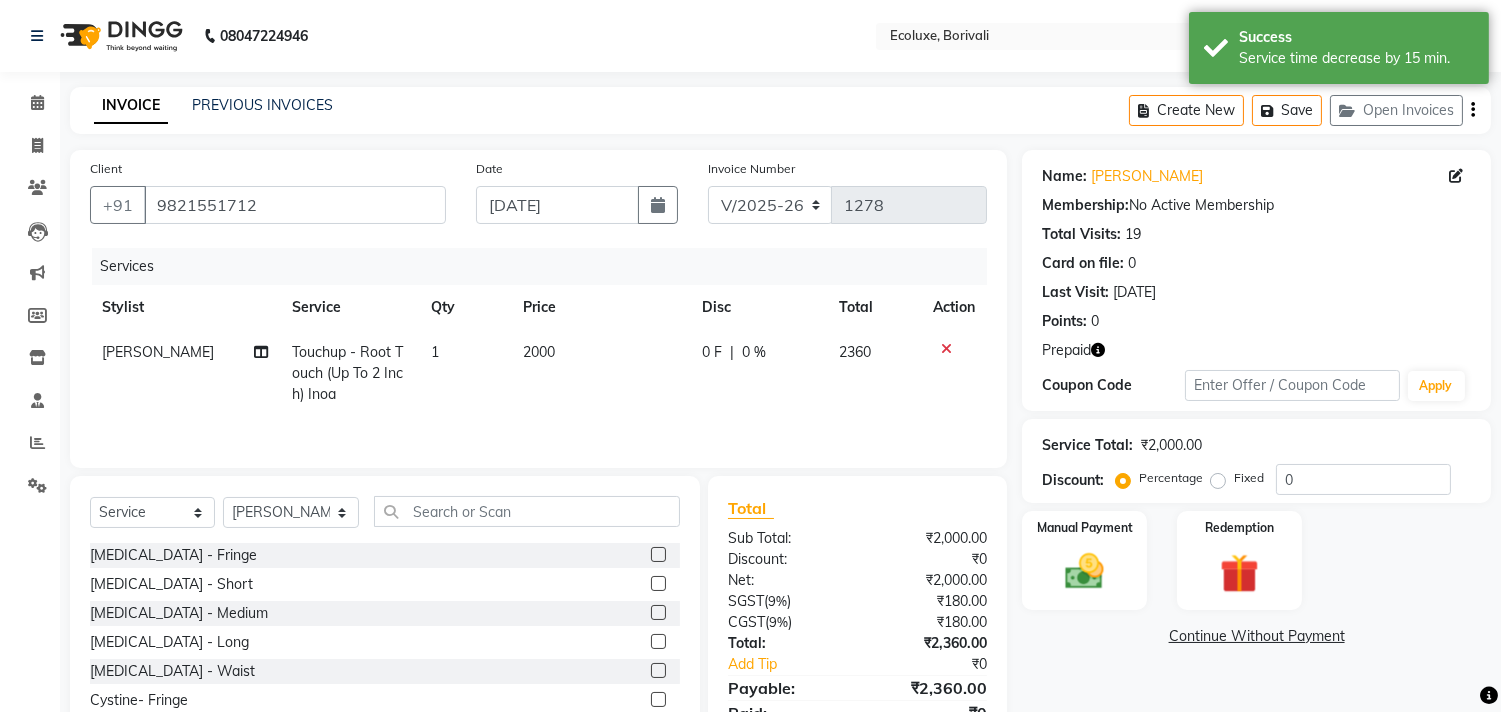 click 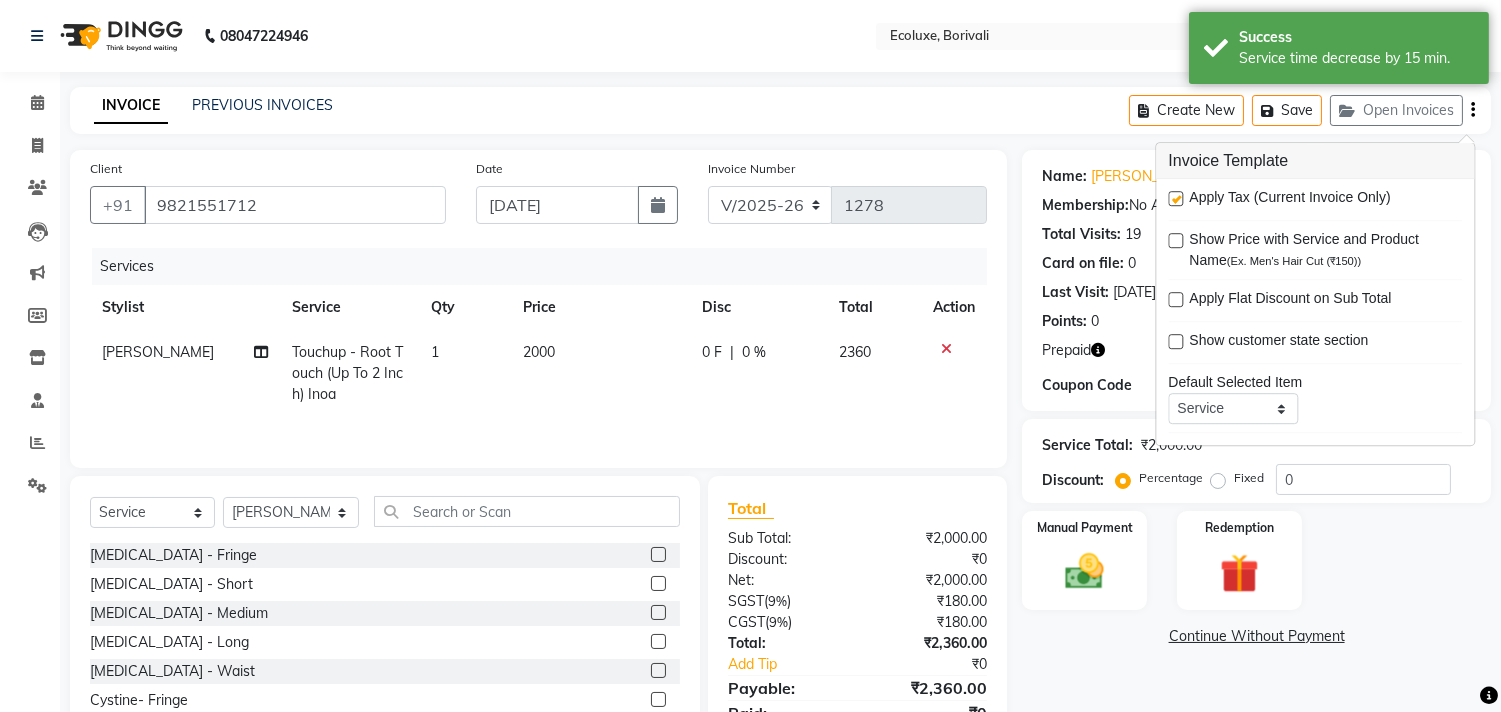 click at bounding box center (1175, 198) 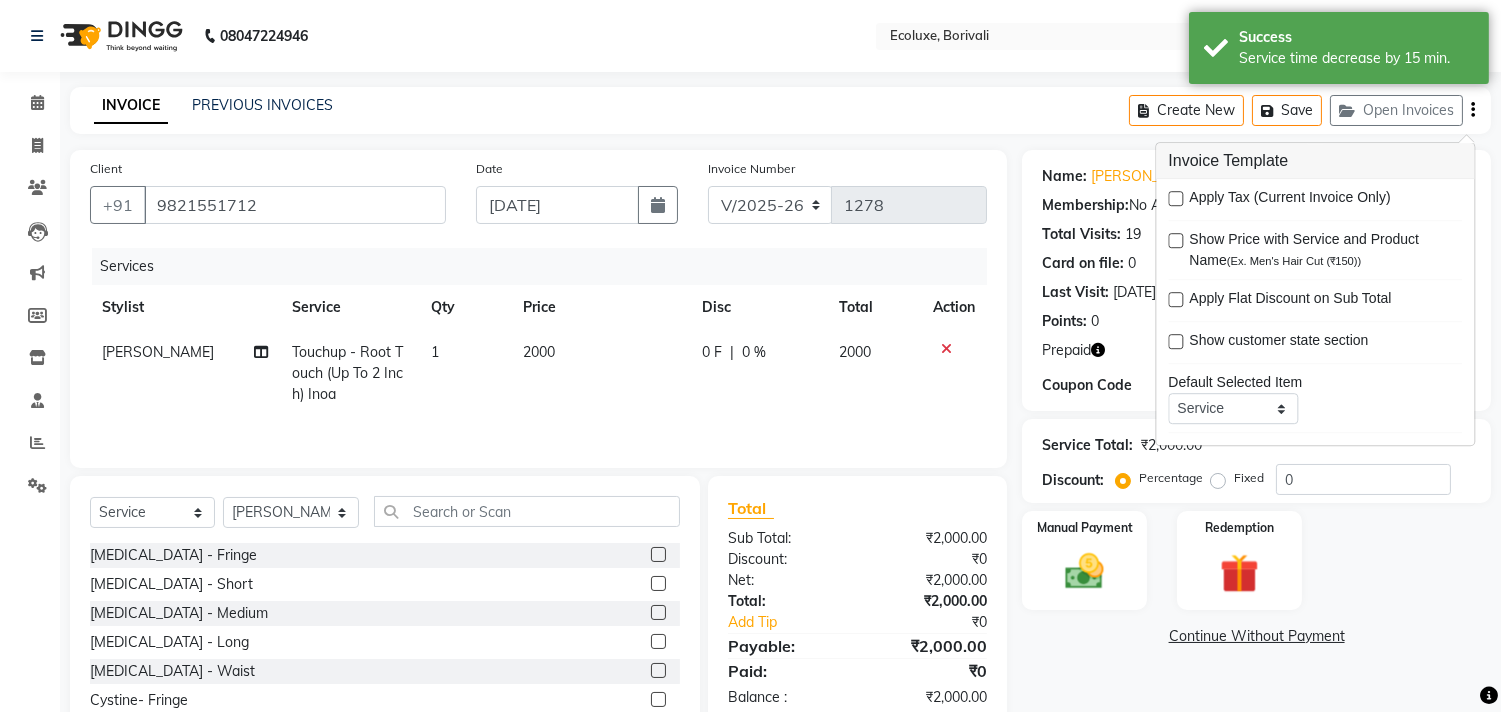 click on "INVOICE PREVIOUS INVOICES Create New   Save   Open Invoices" 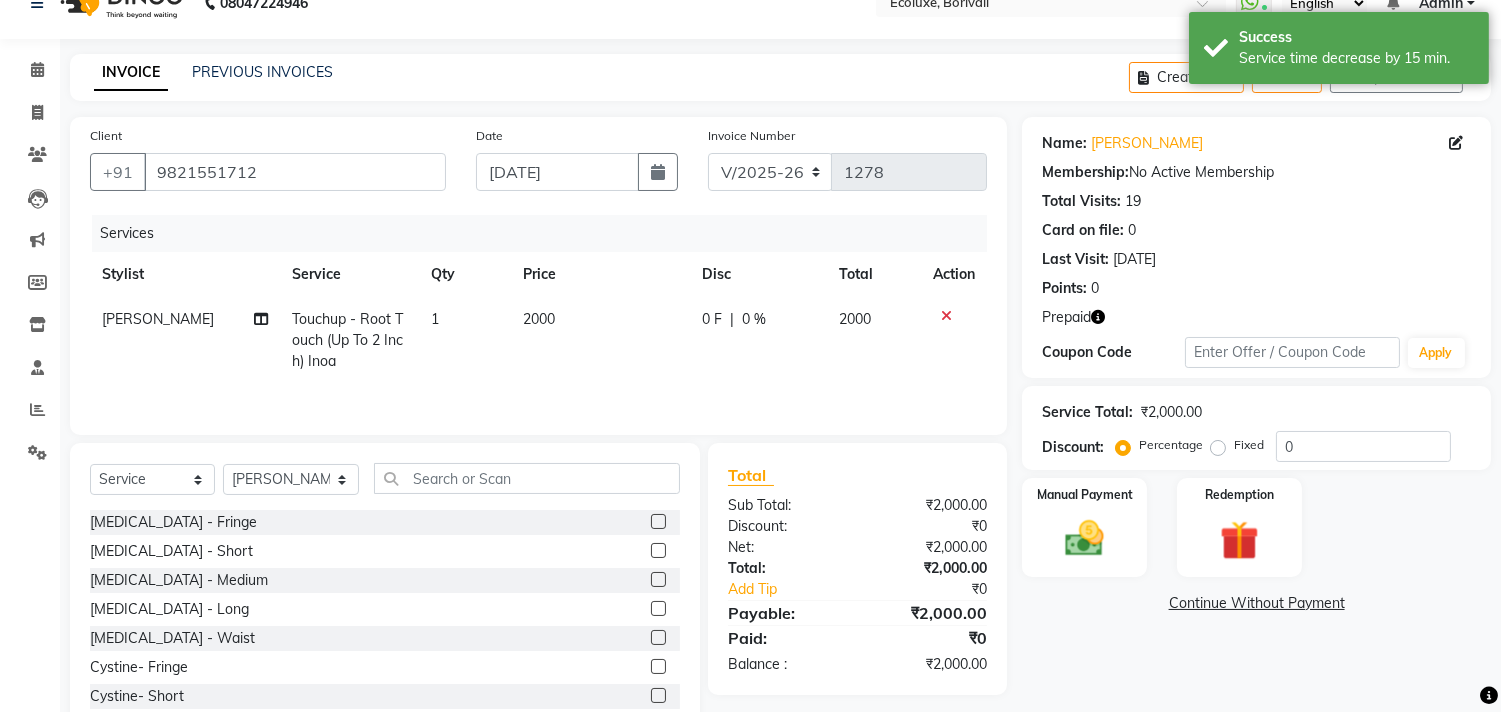 scroll, scrollTop: 91, scrollLeft: 0, axis: vertical 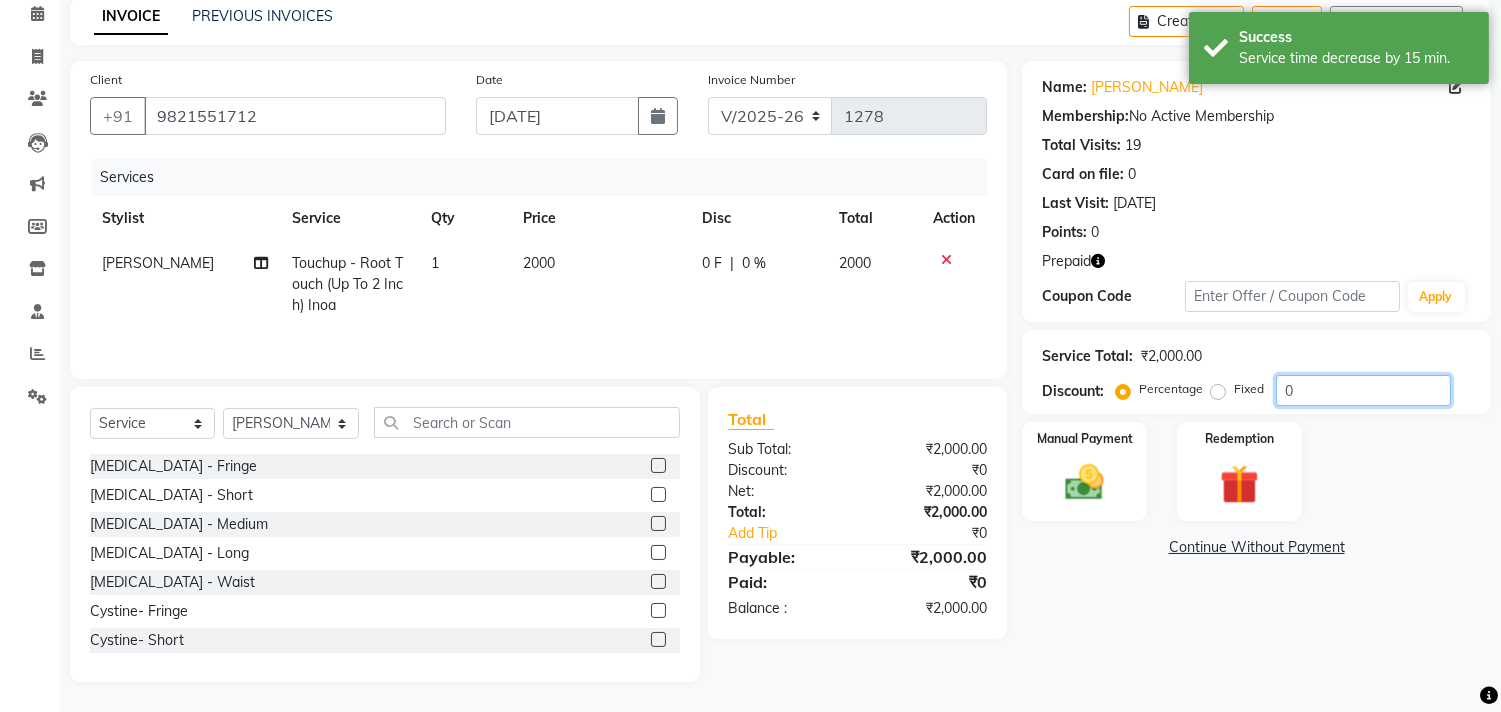 drag, startPoint x: 1328, startPoint y: 395, endPoint x: 1205, endPoint y: 391, distance: 123.065025 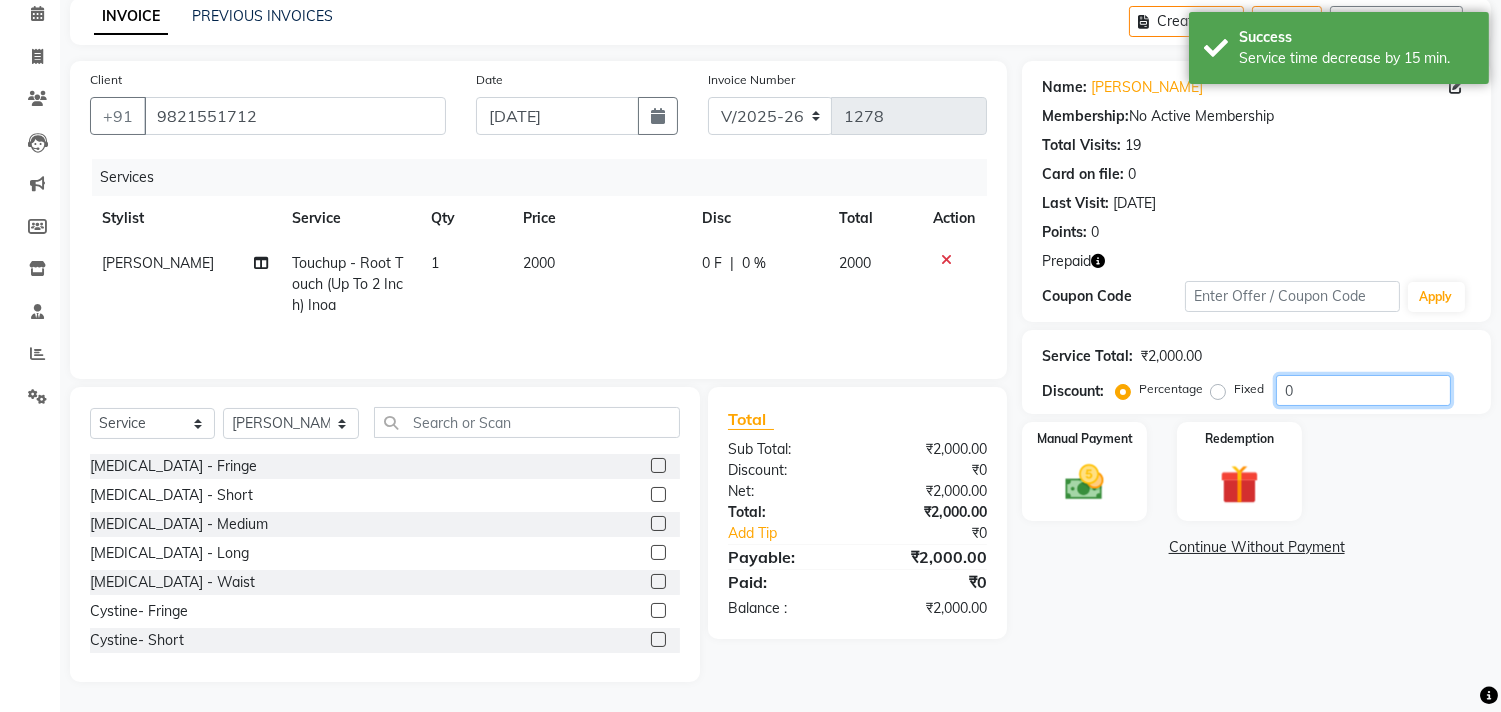 click on "Percentage   Fixed  0" 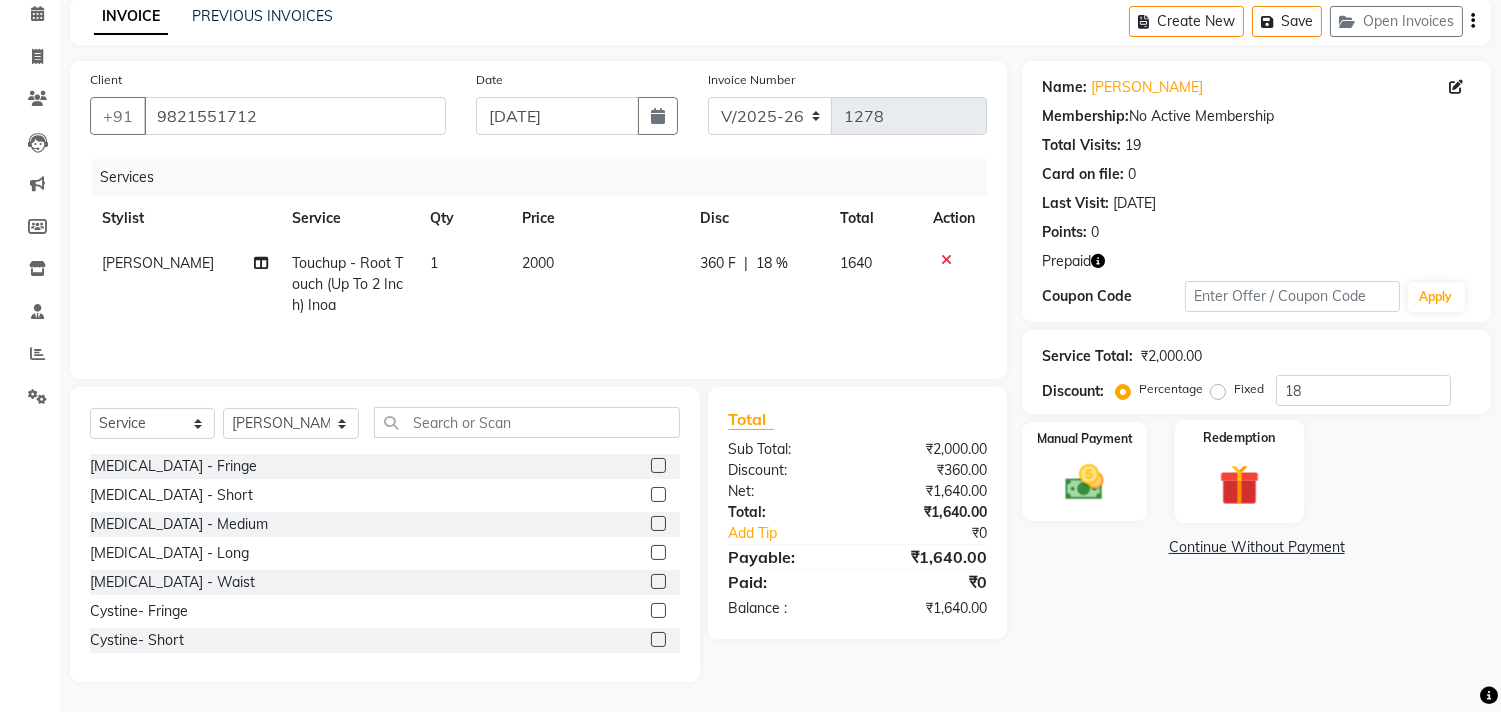 click on "Redemption" 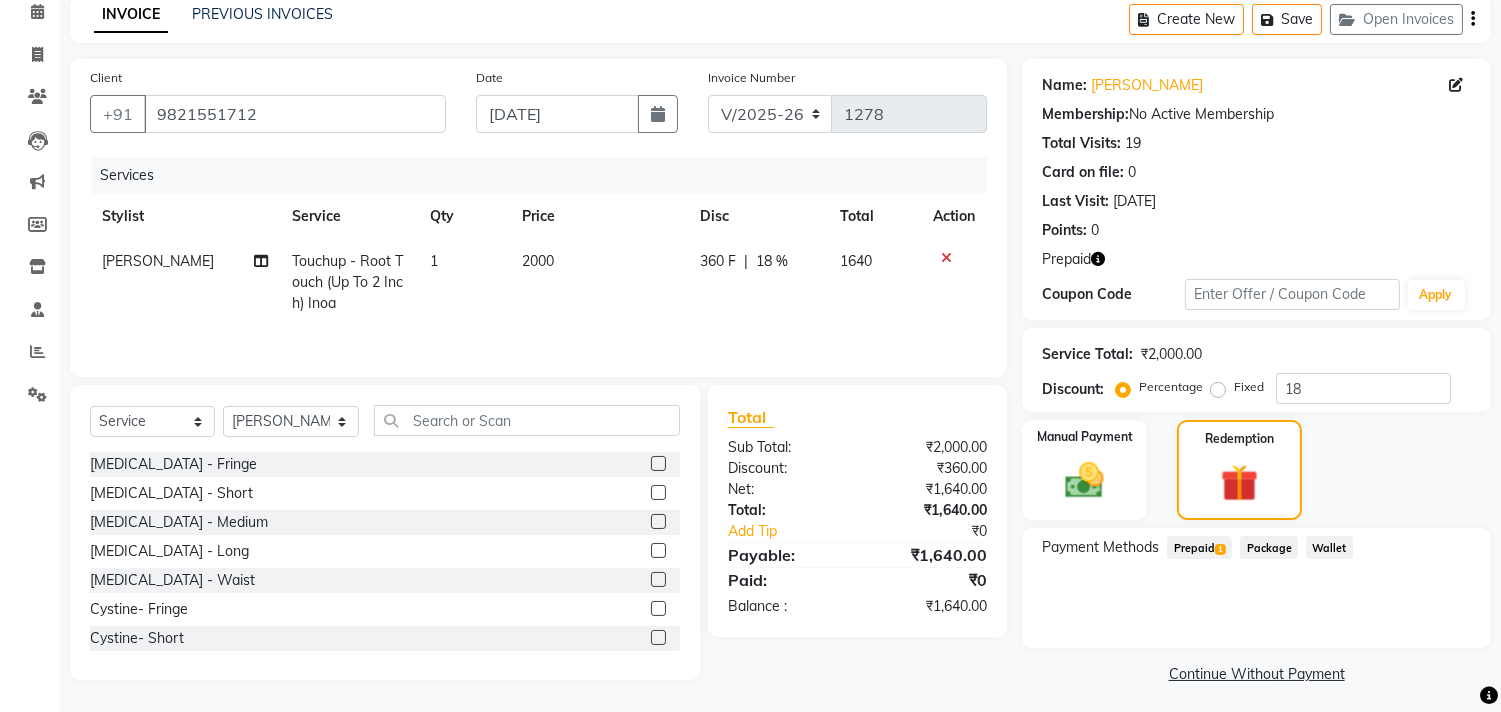 click on "Prepaid  1" 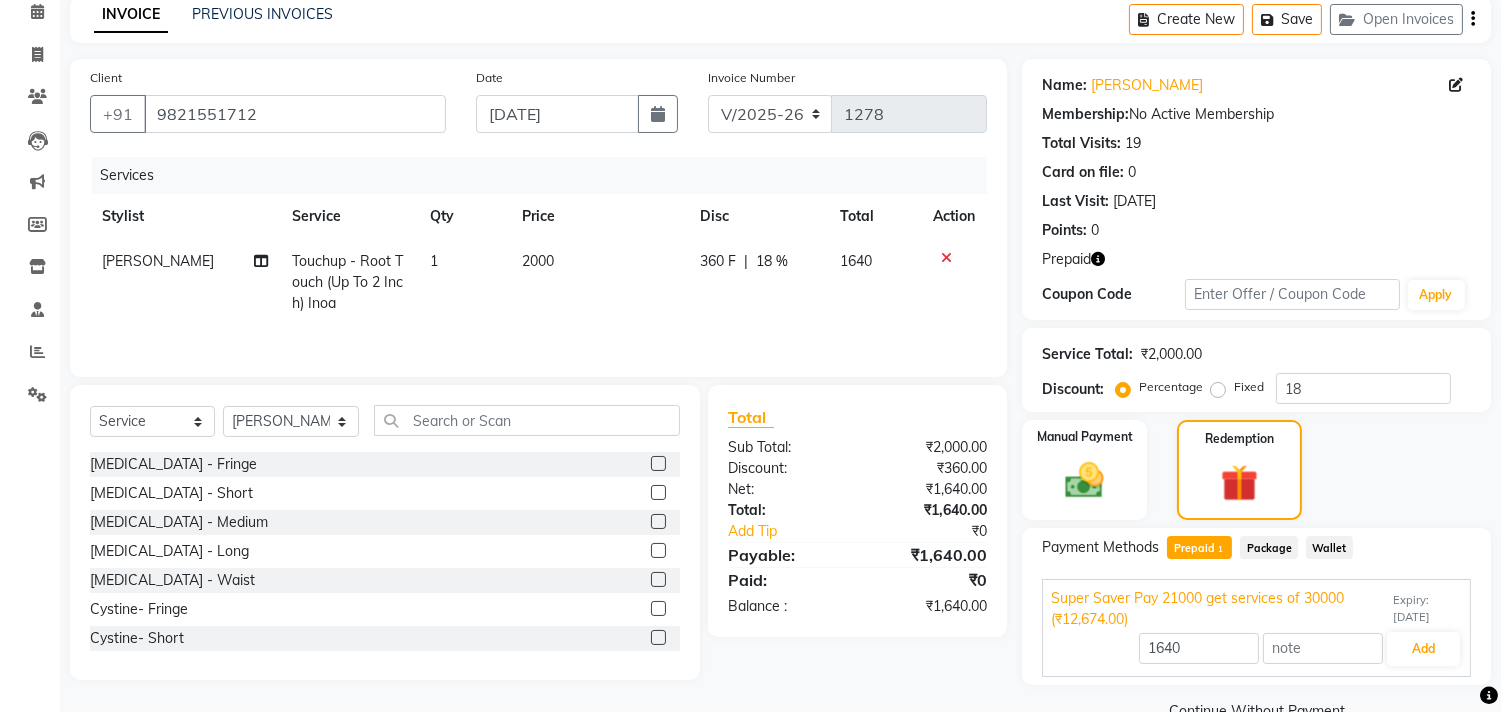 scroll, scrollTop: 134, scrollLeft: 0, axis: vertical 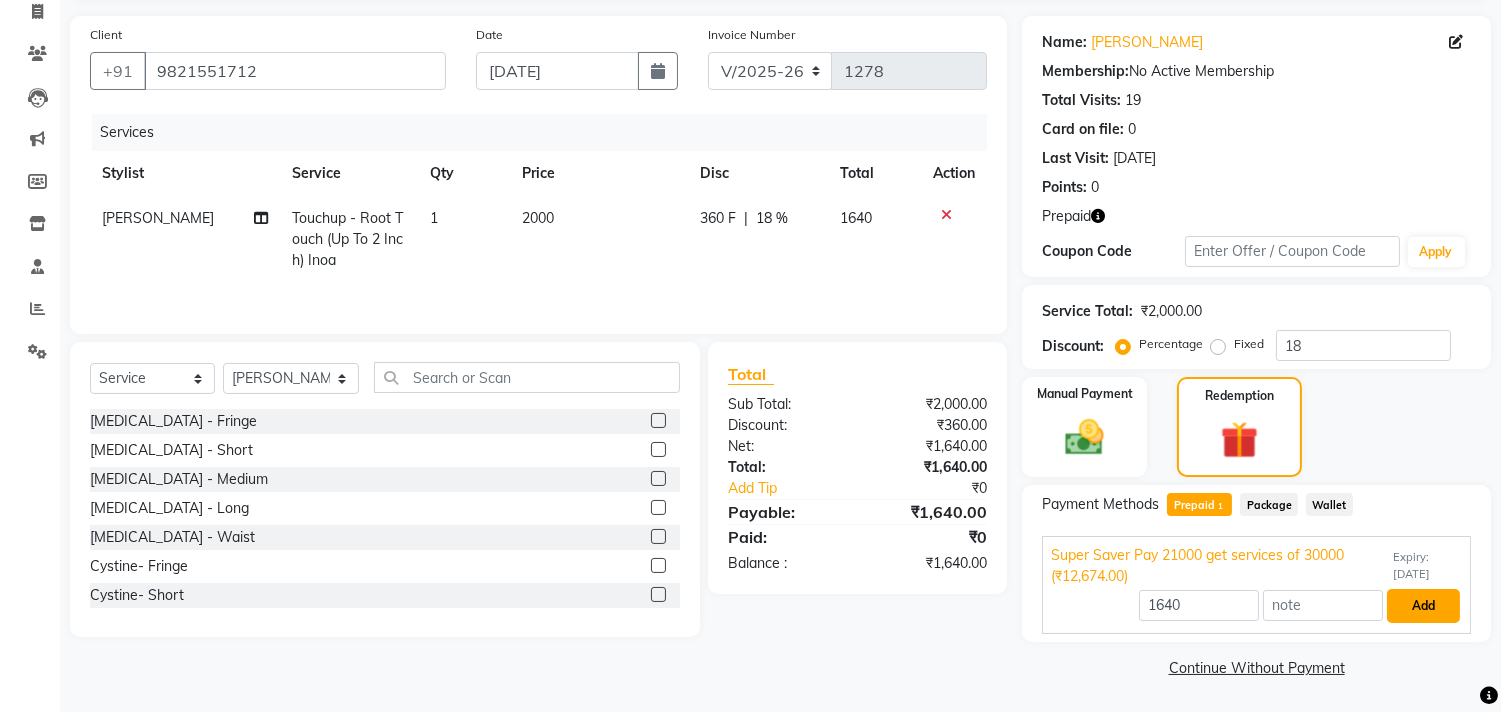 click on "Add" at bounding box center (1423, 606) 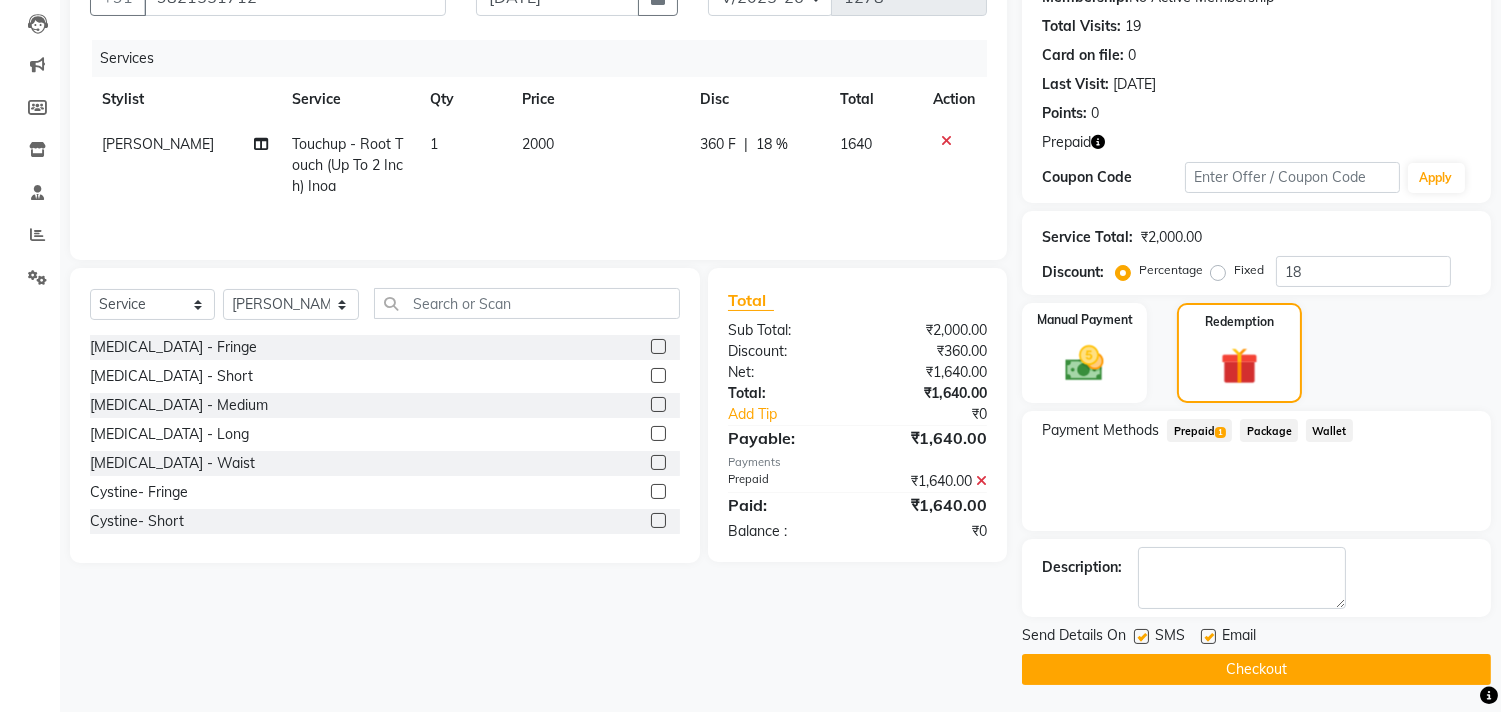 scroll, scrollTop: 210, scrollLeft: 0, axis: vertical 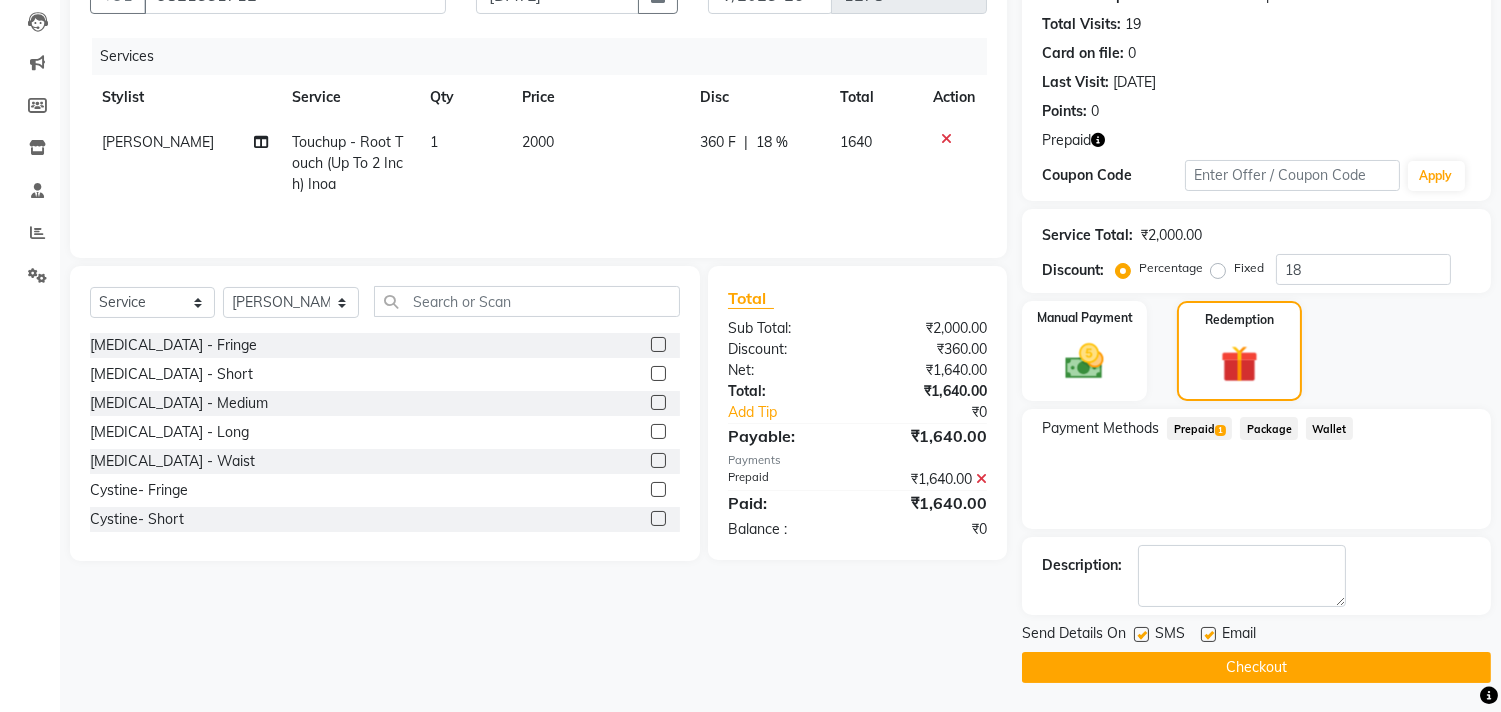 click on "Checkout" 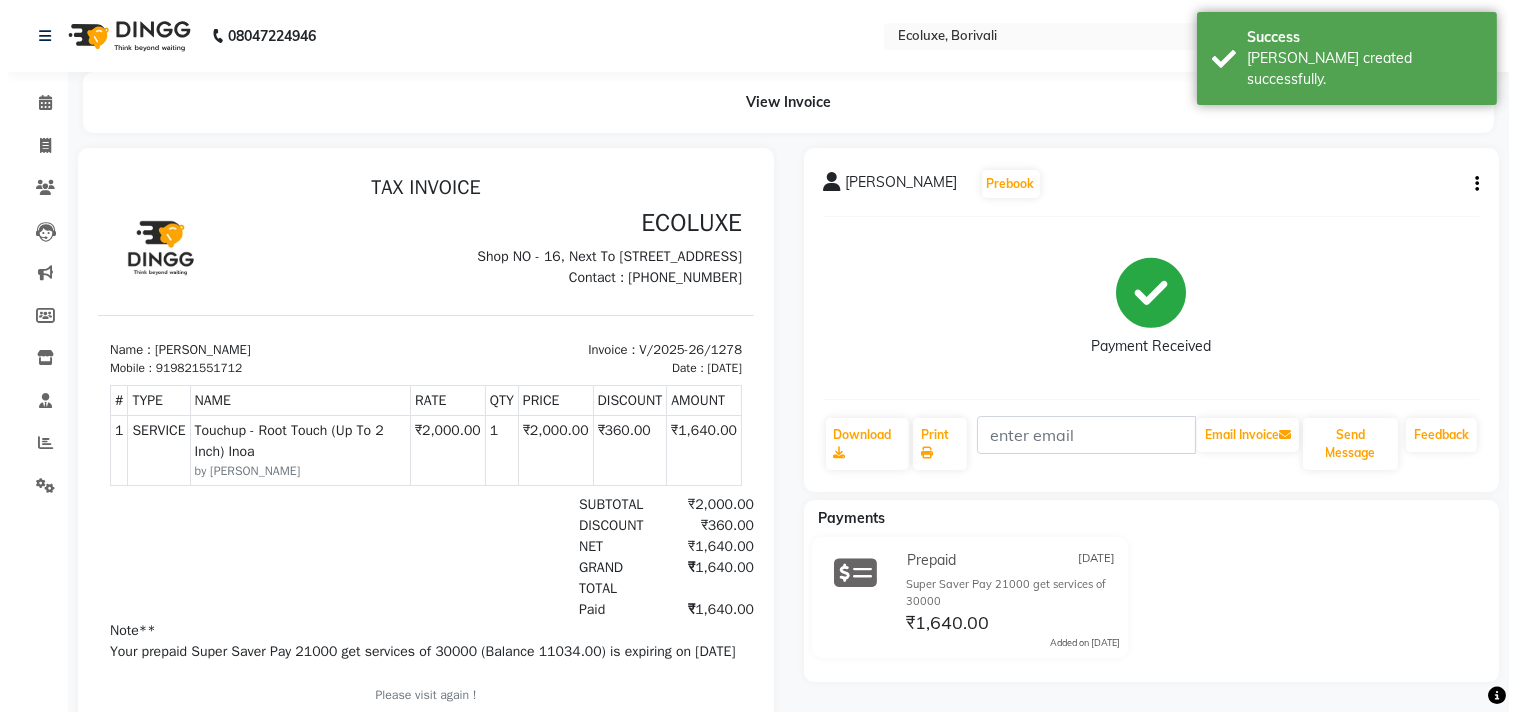 scroll, scrollTop: 0, scrollLeft: 0, axis: both 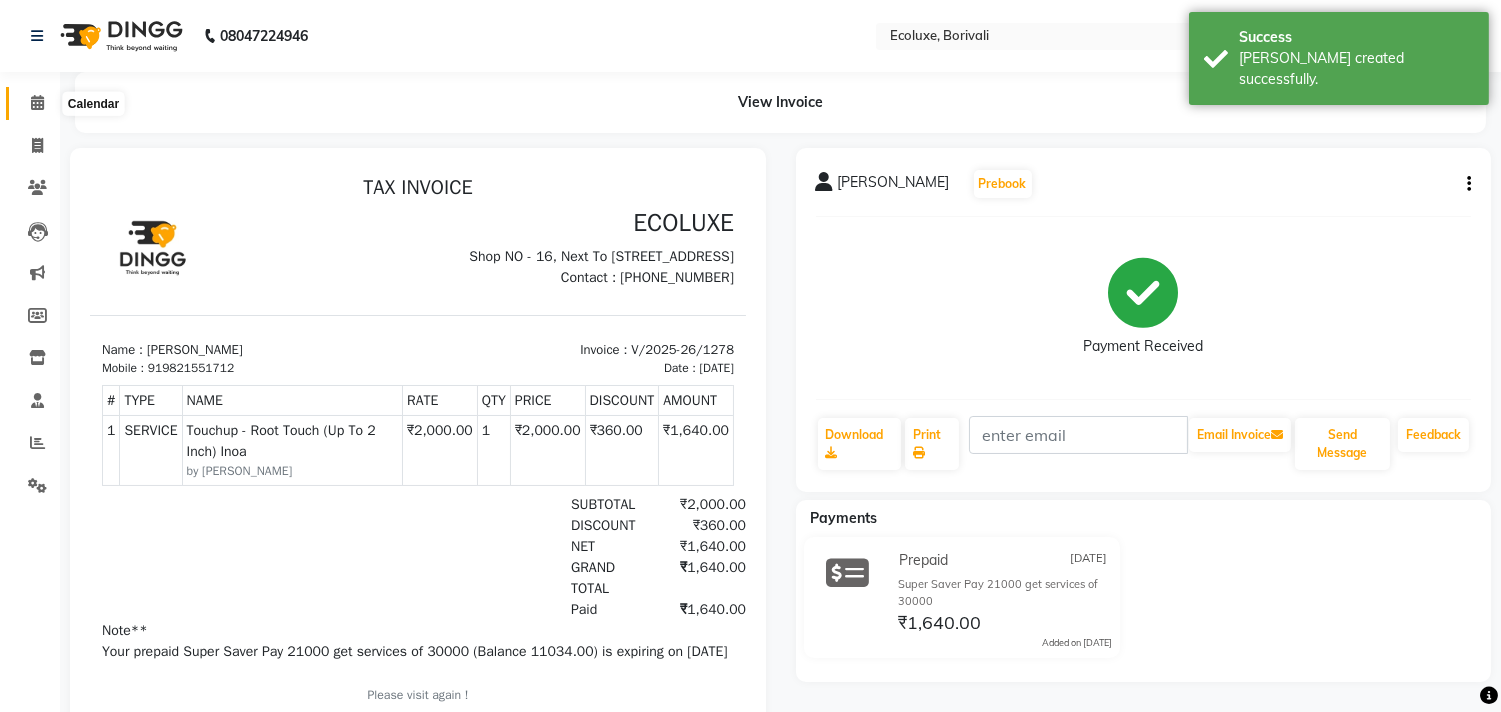 click 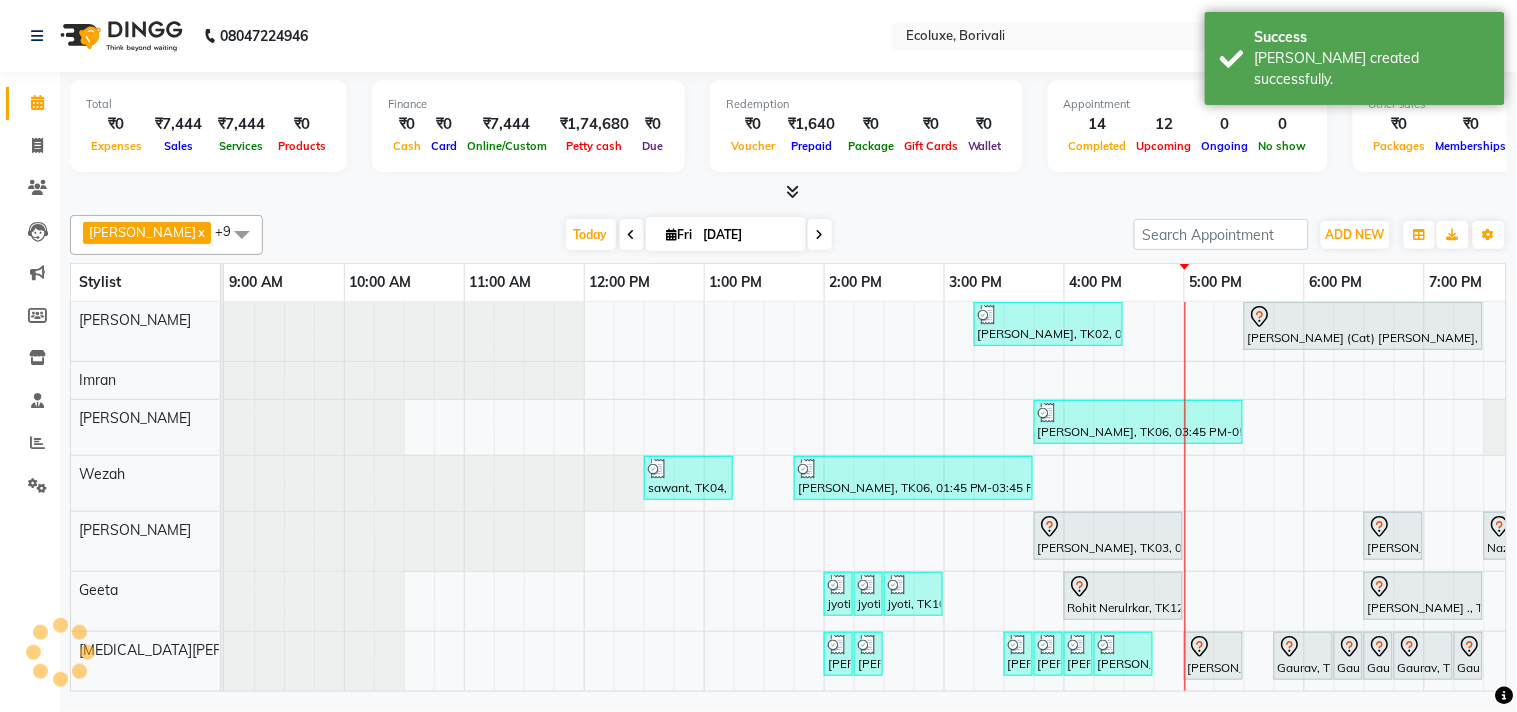 scroll, scrollTop: 7, scrollLeft: 0, axis: vertical 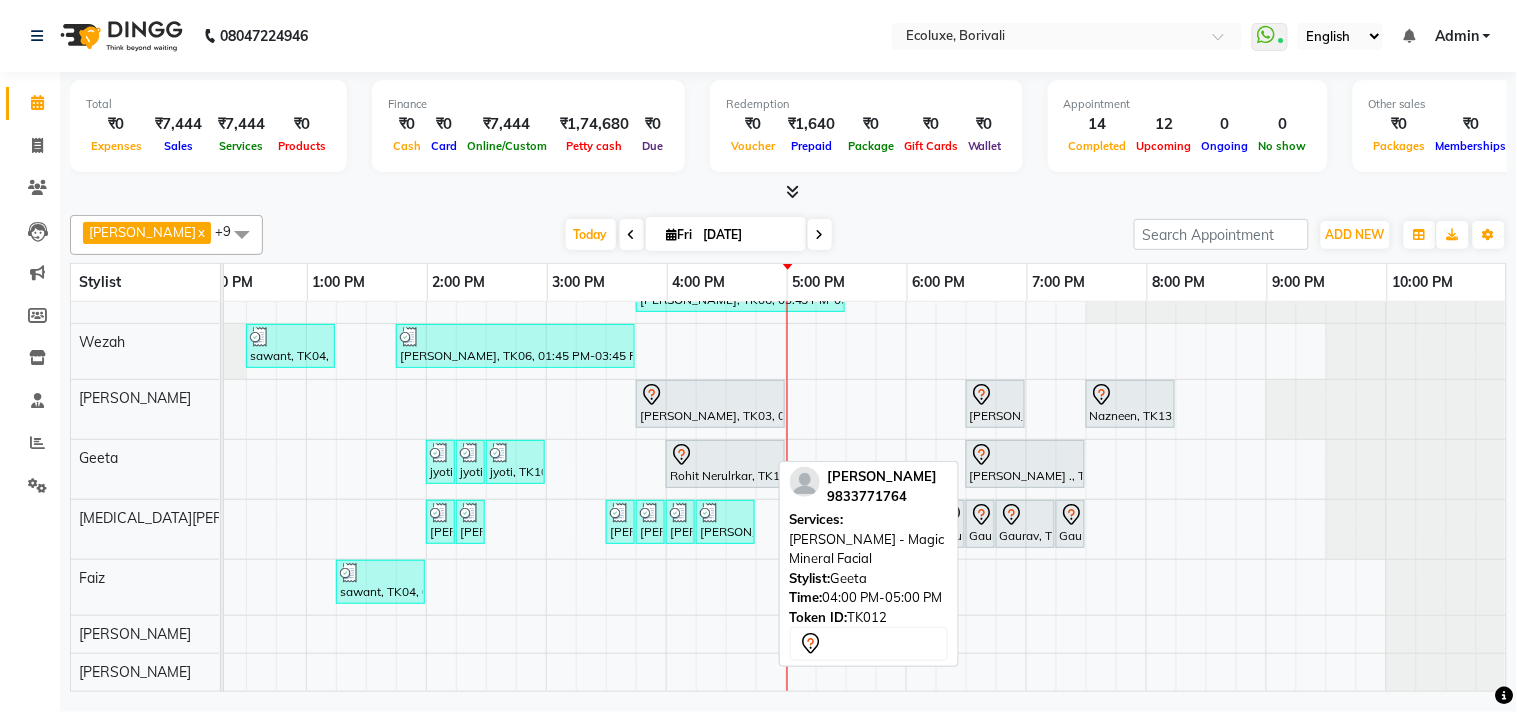 click at bounding box center [725, 455] 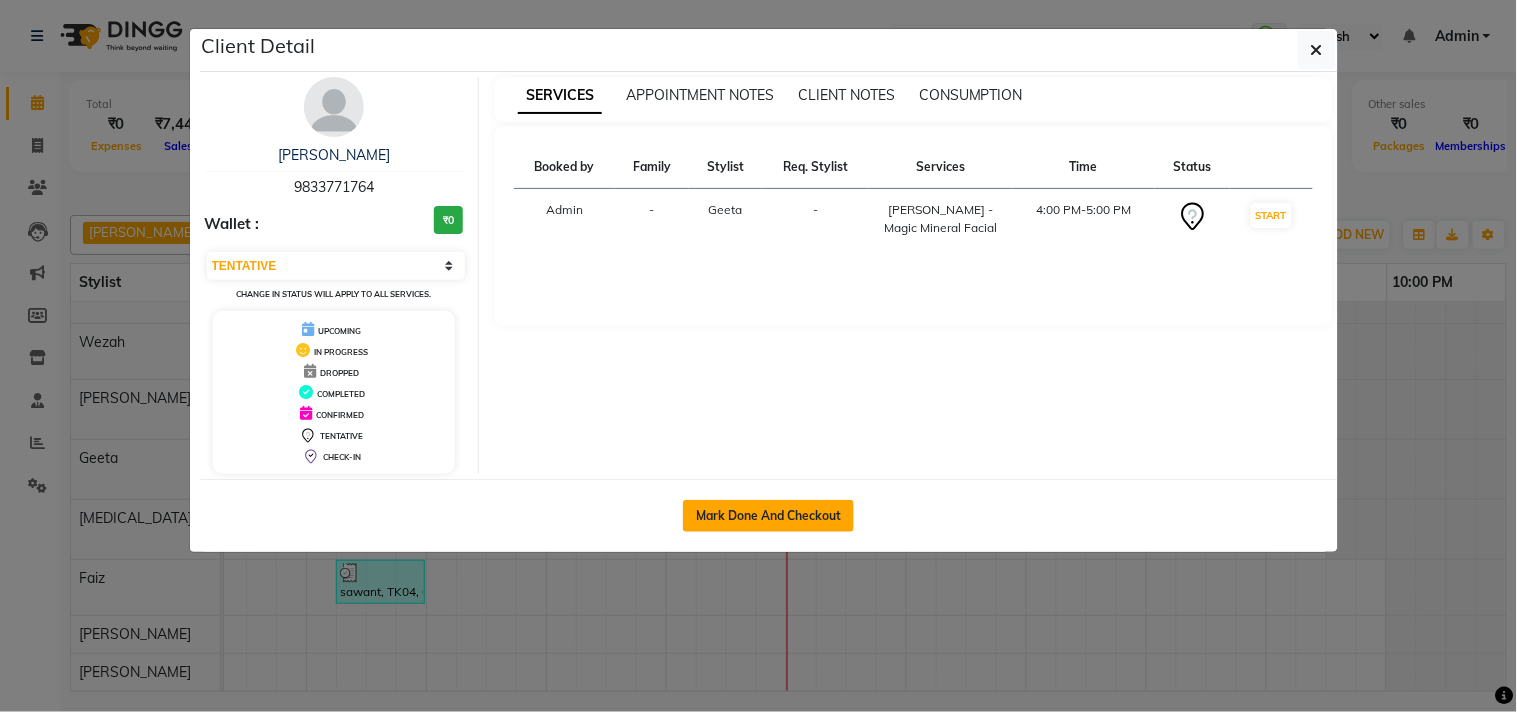 click on "Mark Done And Checkout" 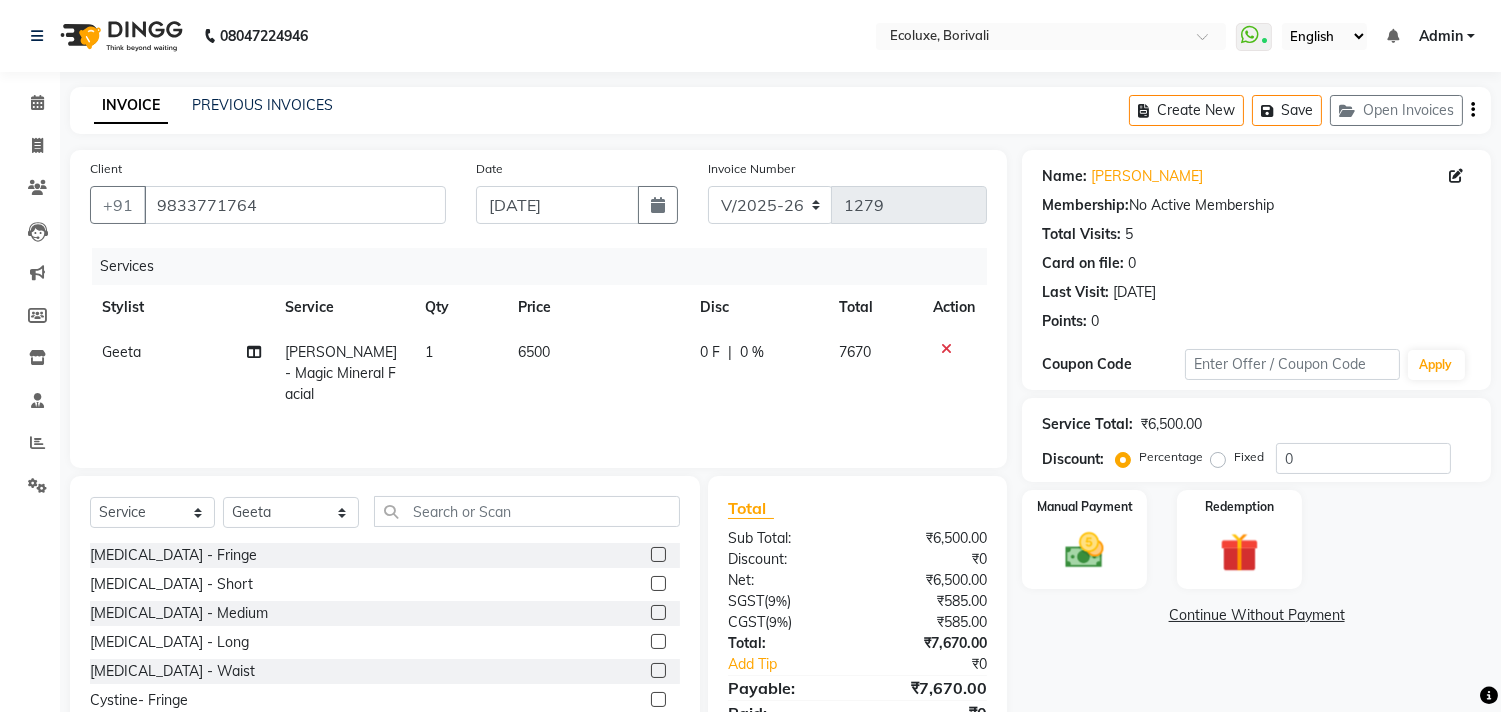 click 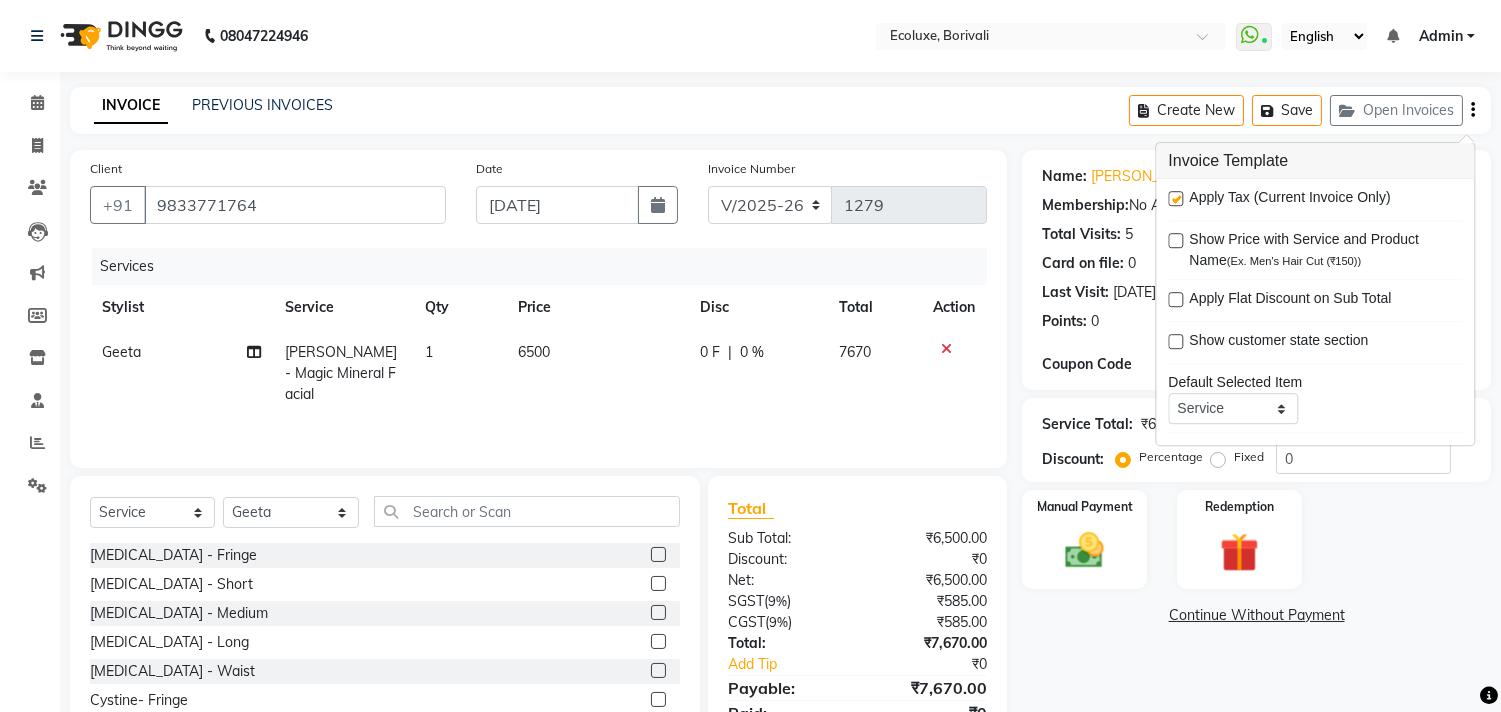 click at bounding box center (1175, 198) 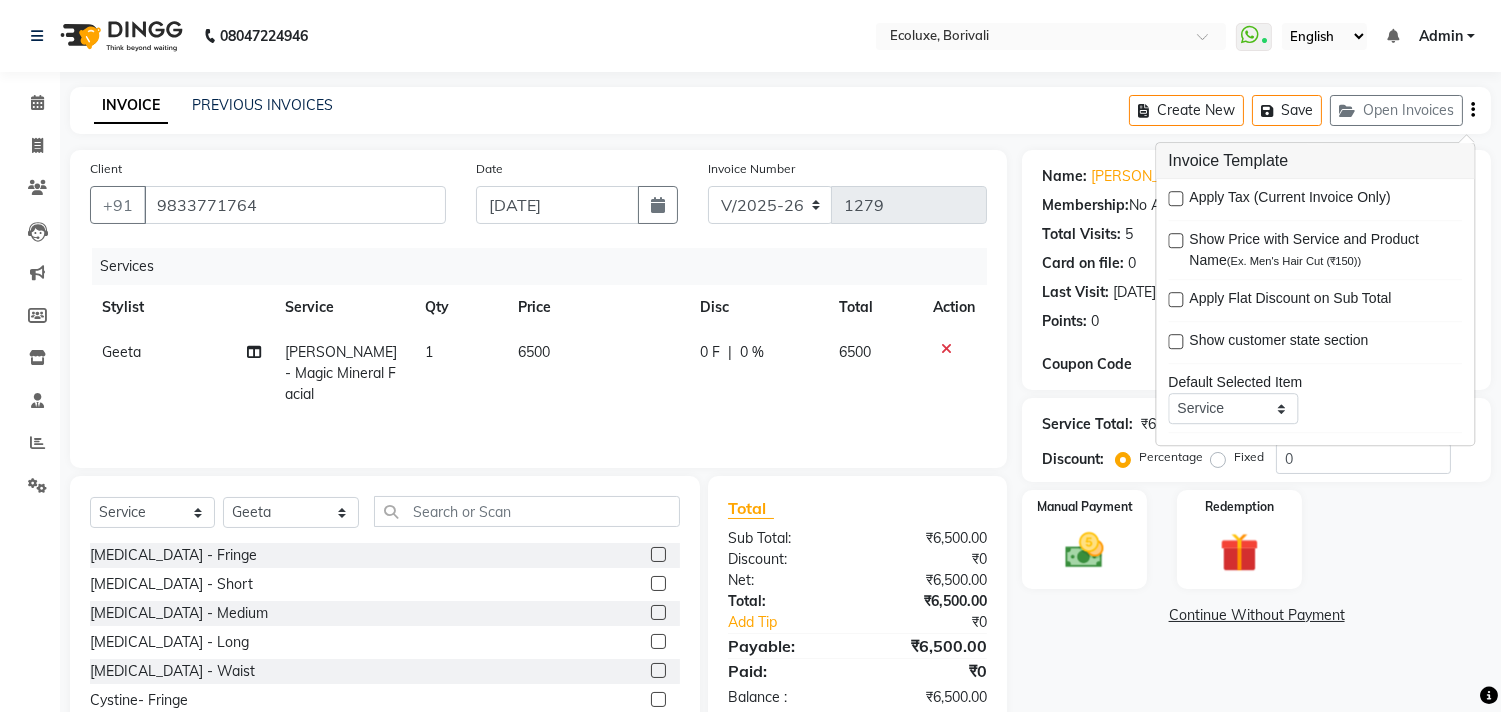 click on "INVOICE PREVIOUS INVOICES Create New   Save   Open Invoices  Client [PHONE_NUMBER] Date [DATE] Invoice Number V/2025 V/[PHONE_NUMBER] Services Stylist Service Qty Price Disc Total Action Geeta [PERSON_NAME] - Magic Mineral Facial 1 6500 0 F | 0 % 6500 Select  Service  Product  Membership  Package Voucher Prepaid Gift Card  Select Stylist [PERSON_NAME] [PERSON_NAME] Faiz Geeta [PERSON_NAME]   [PERSON_NAME] Khende [PERSON_NAME]  [PERSON_NAME] [MEDICAL_DATA][PERSON_NAME] Roshan [PERSON_NAME] [PERSON_NAME]  [PERSON_NAME] Wezah [MEDICAL_DATA] - Fringe  [MEDICAL_DATA] - Short  [MEDICAL_DATA] - Medium  [MEDICAL_DATA] - Long  [MEDICAL_DATA] - Waist  Cystine- Fringe  Cystine- Short  Cystine- Medium  Cystine- Long  Cystine- Waist  Smoothening / Straightening / Rebonding - Fringe  Smoothening / Straightening / Rebonding - Short  Smoothening / Straightening / Rebonding - Medium  Smoothening / Straightening / Rebonding - Long  Smoothening / Straightening / Rebonding - Waist  Nano Plastia - Small    Nano Plastia - Small    Nano Plastia - Medium  Nano Plastia - Long  Keratin - Small   :" 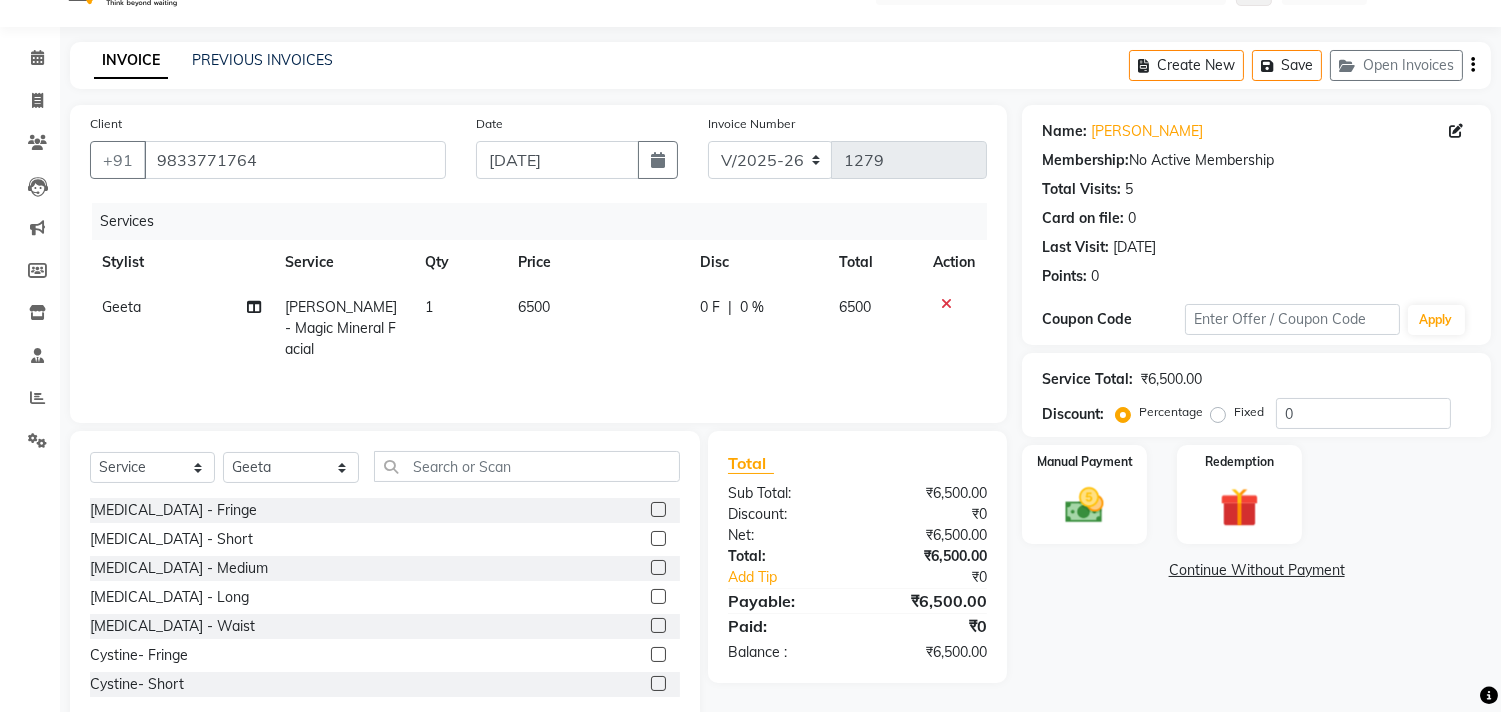scroll, scrollTop: 88, scrollLeft: 0, axis: vertical 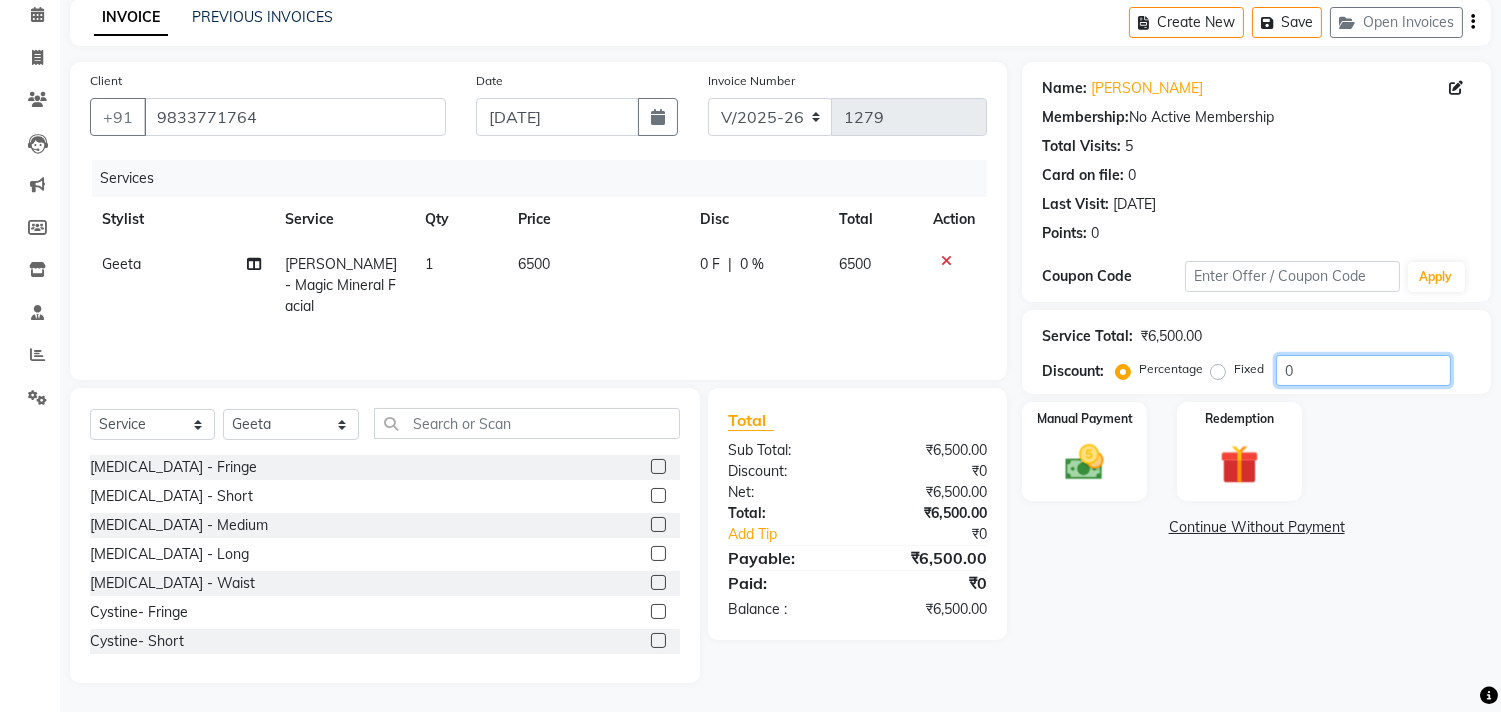 click on "0" 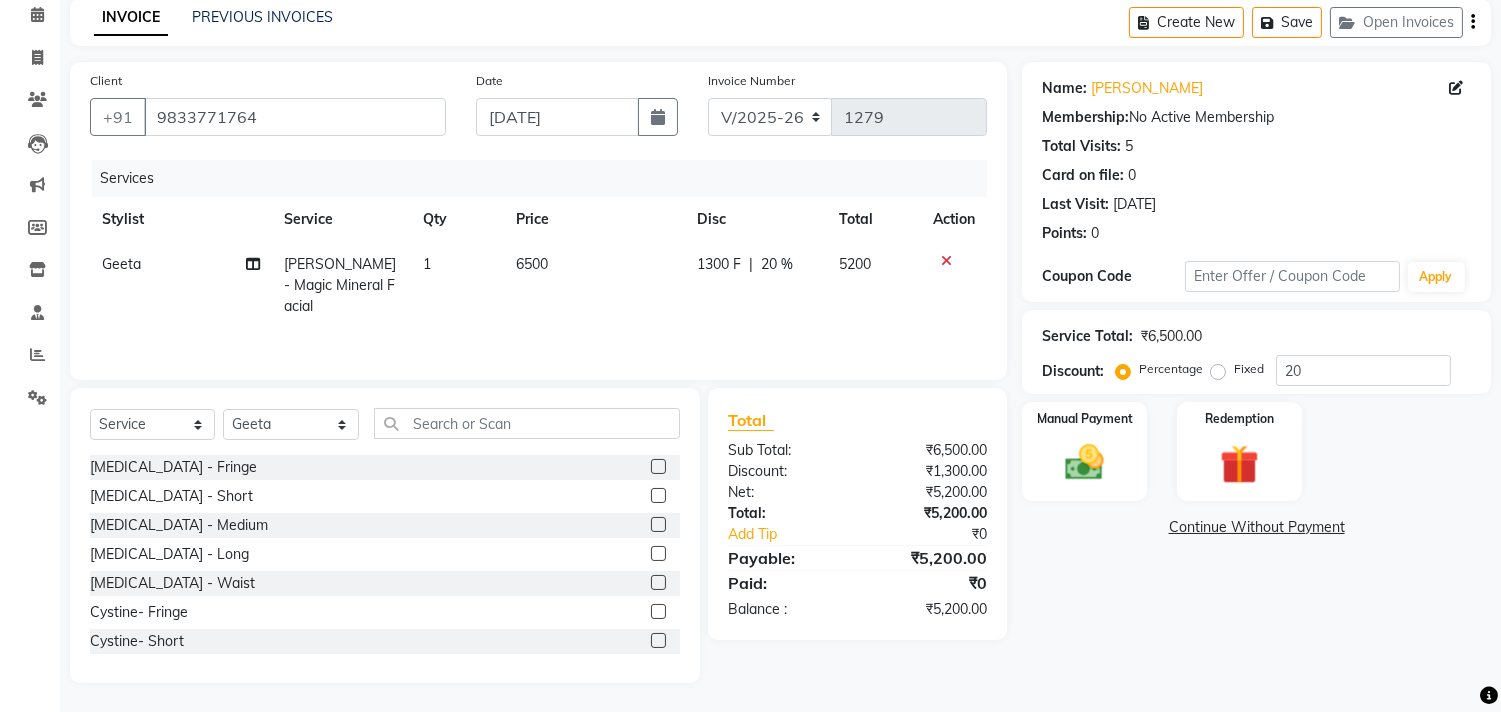 click on "Card on file:  0" 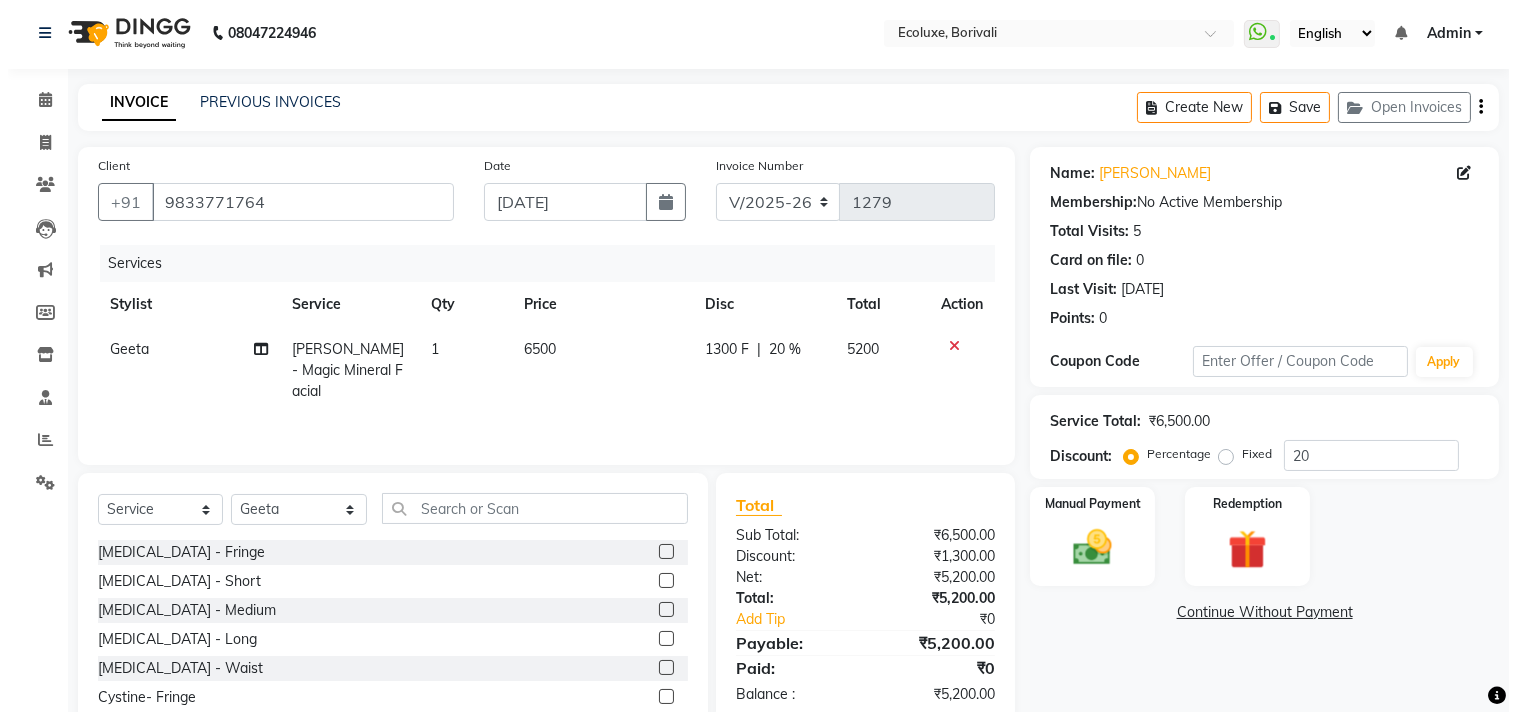 scroll, scrollTop: 0, scrollLeft: 0, axis: both 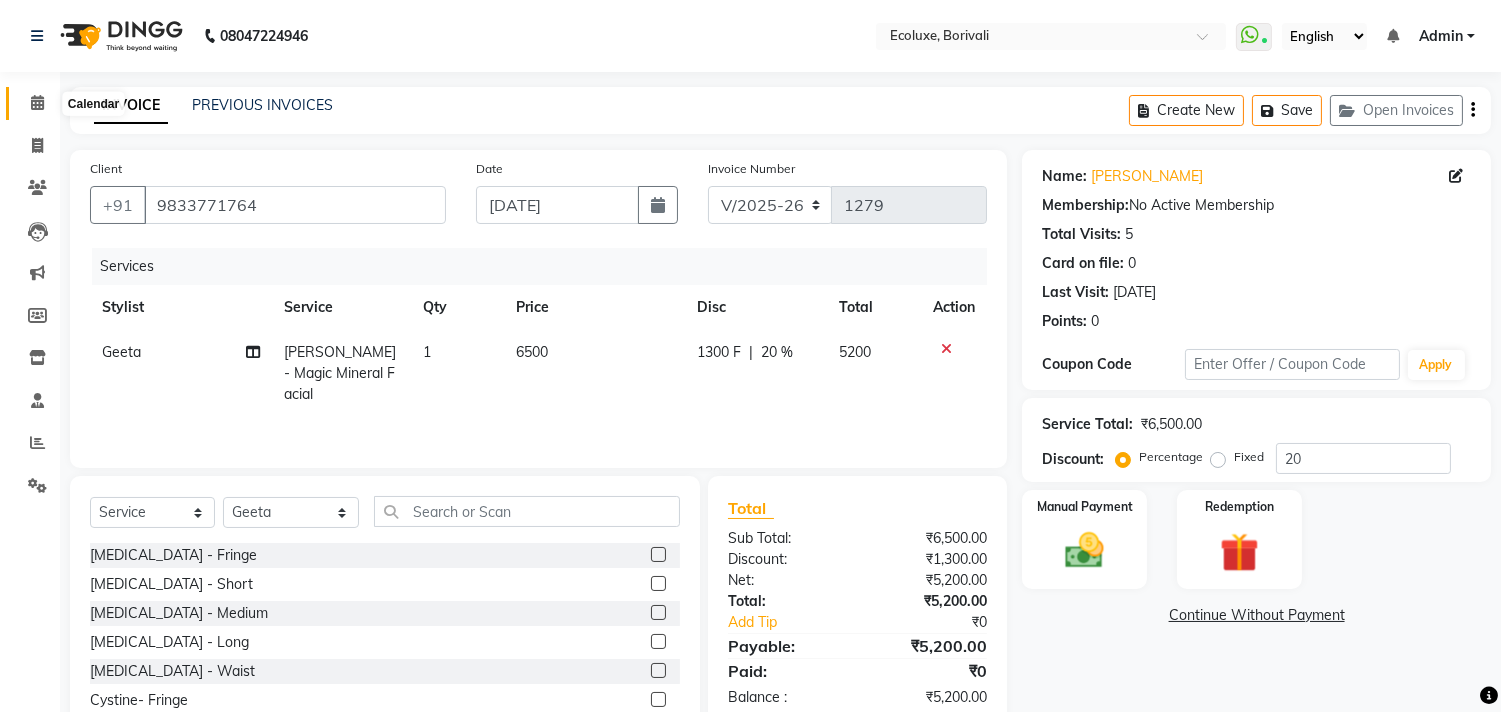 click 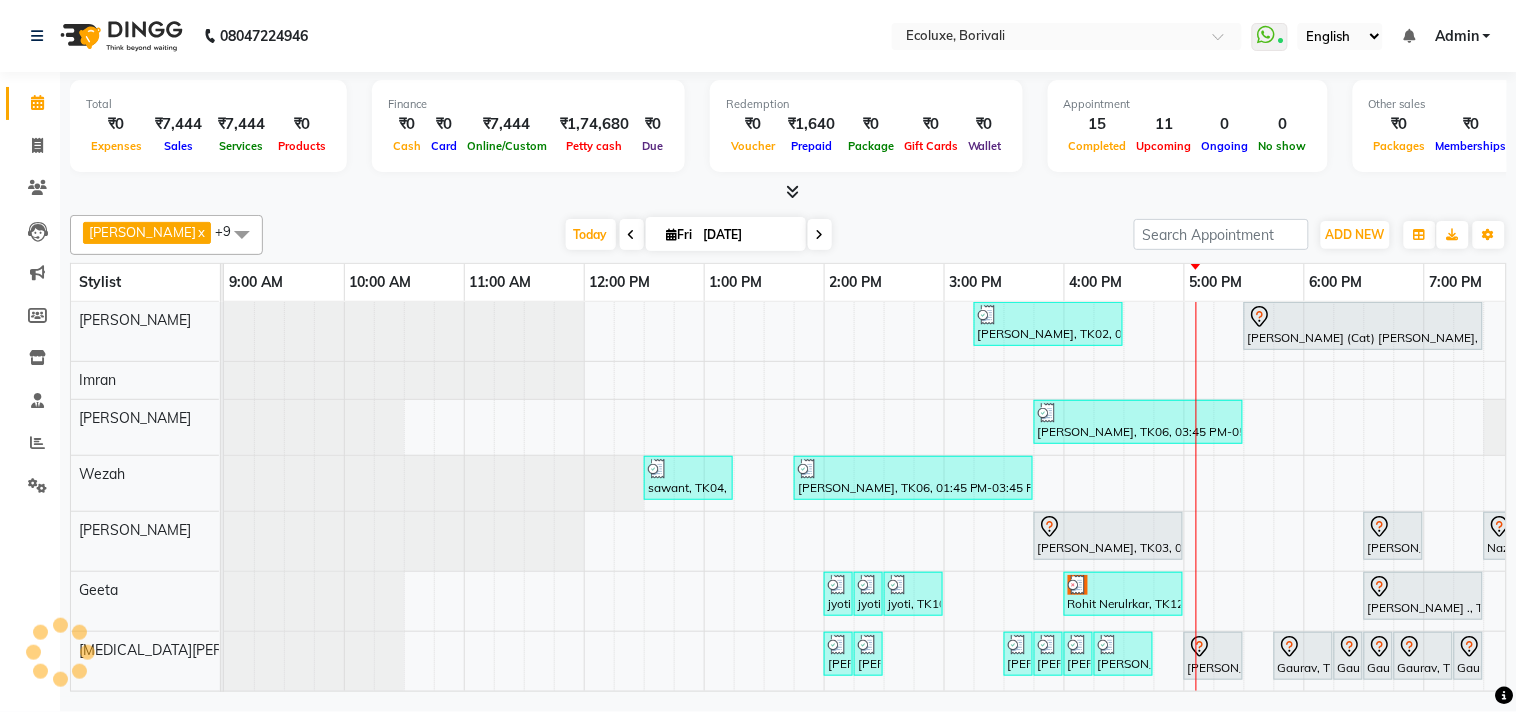 scroll, scrollTop: 7, scrollLeft: 0, axis: vertical 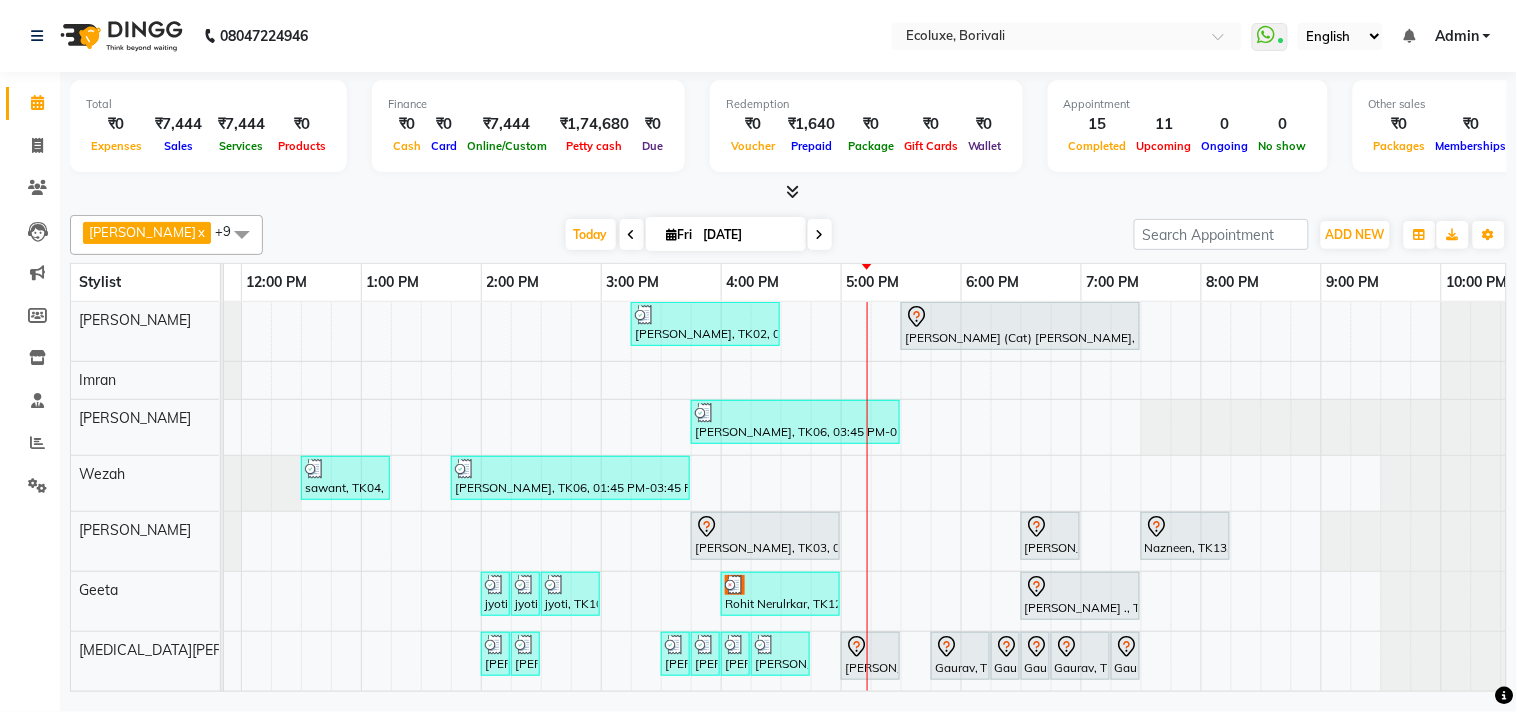click at bounding box center [820, 235] 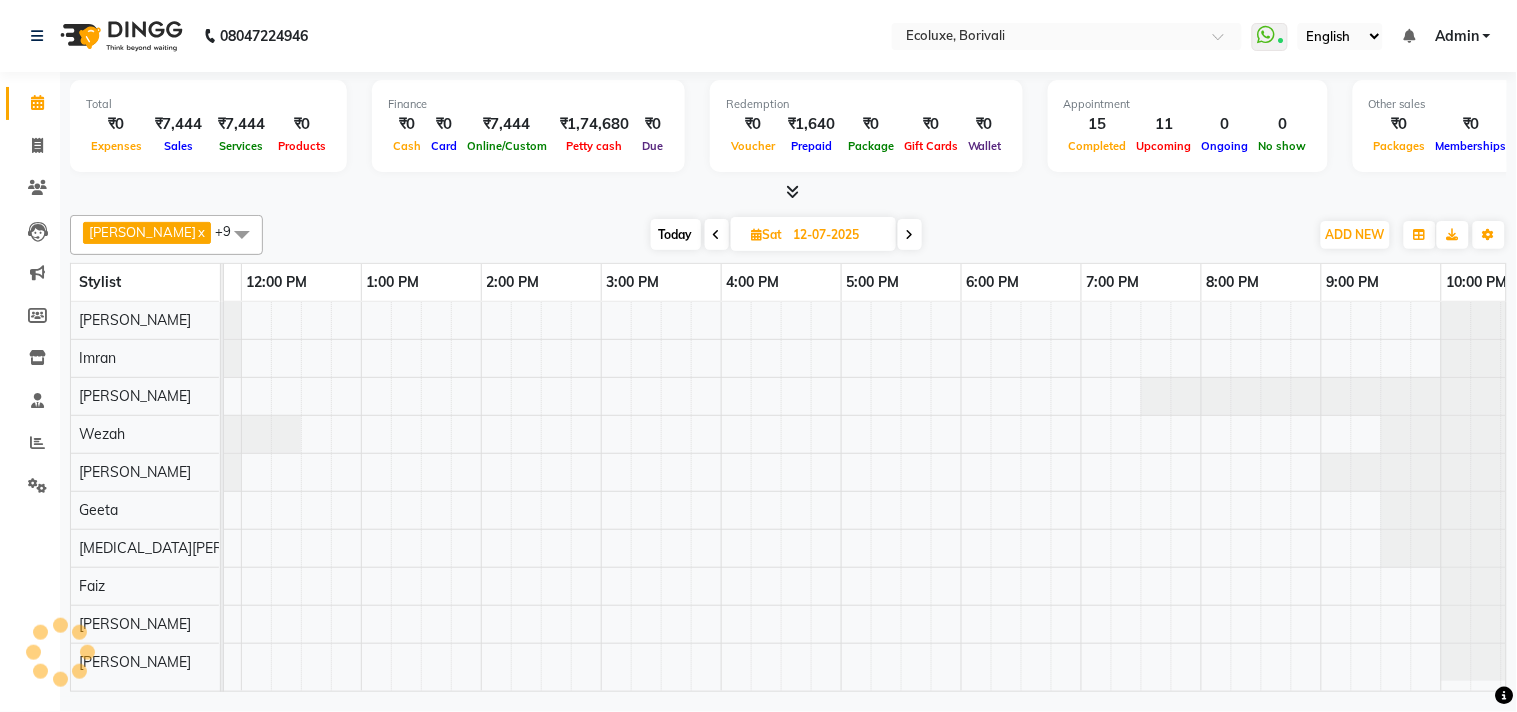 scroll, scrollTop: 0, scrollLeft: 397, axis: horizontal 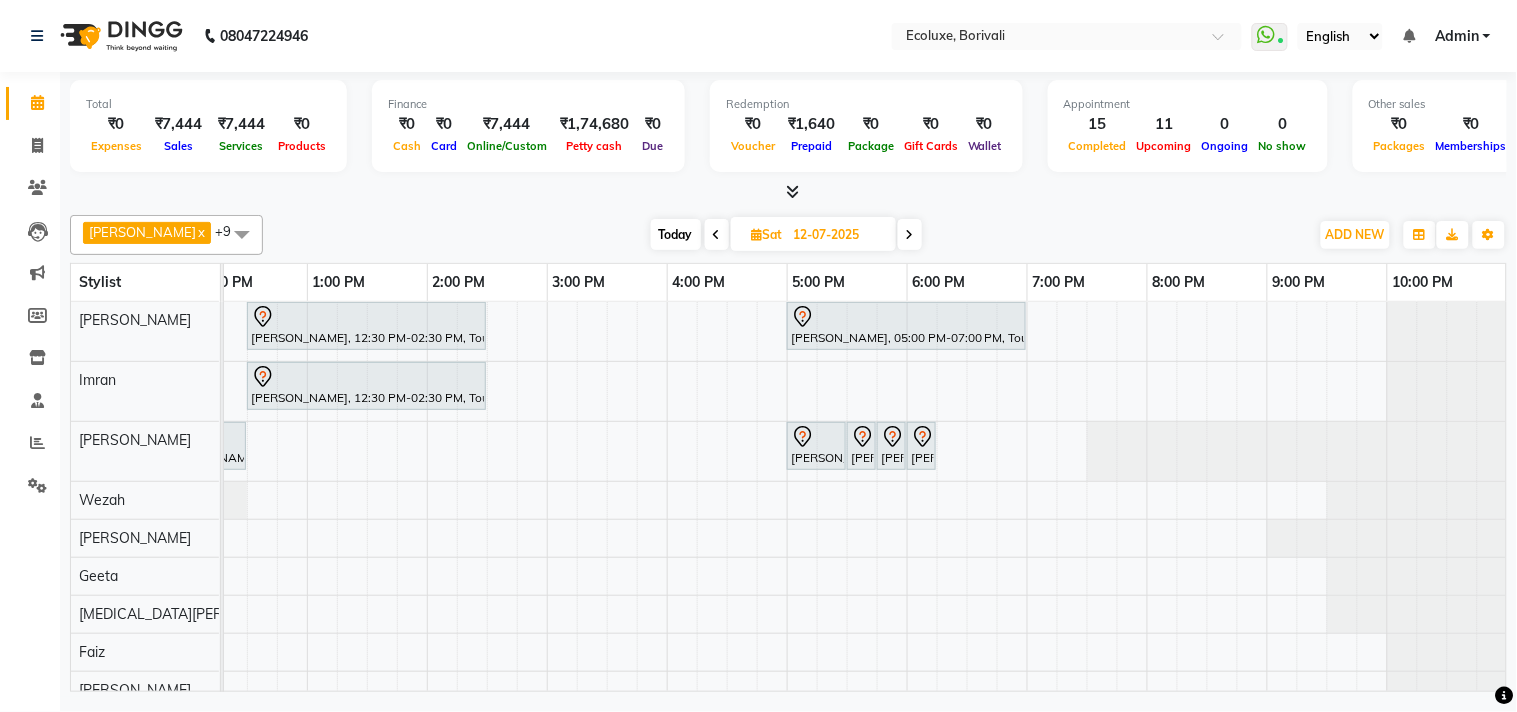 click at bounding box center [910, 235] 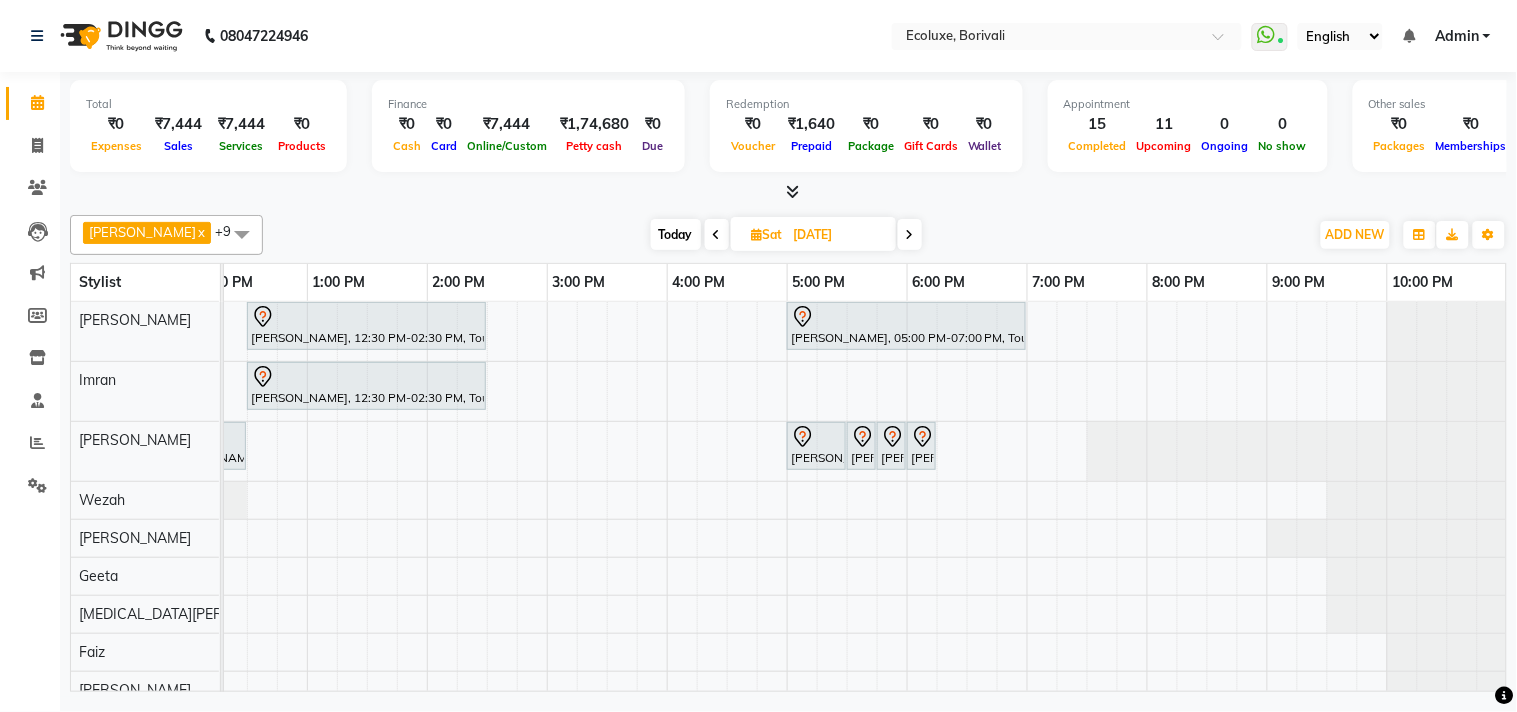 scroll, scrollTop: 0, scrollLeft: 0, axis: both 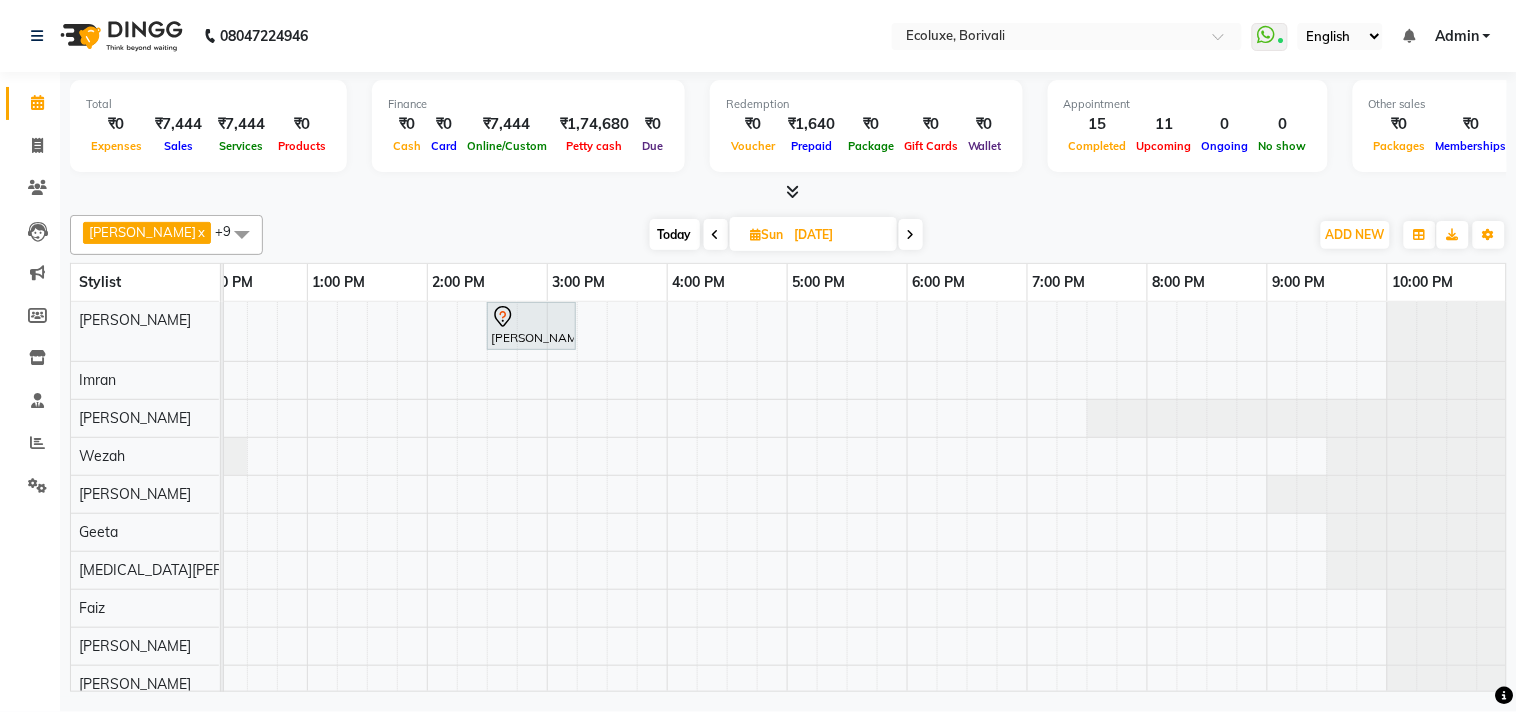 click at bounding box center (911, 235) 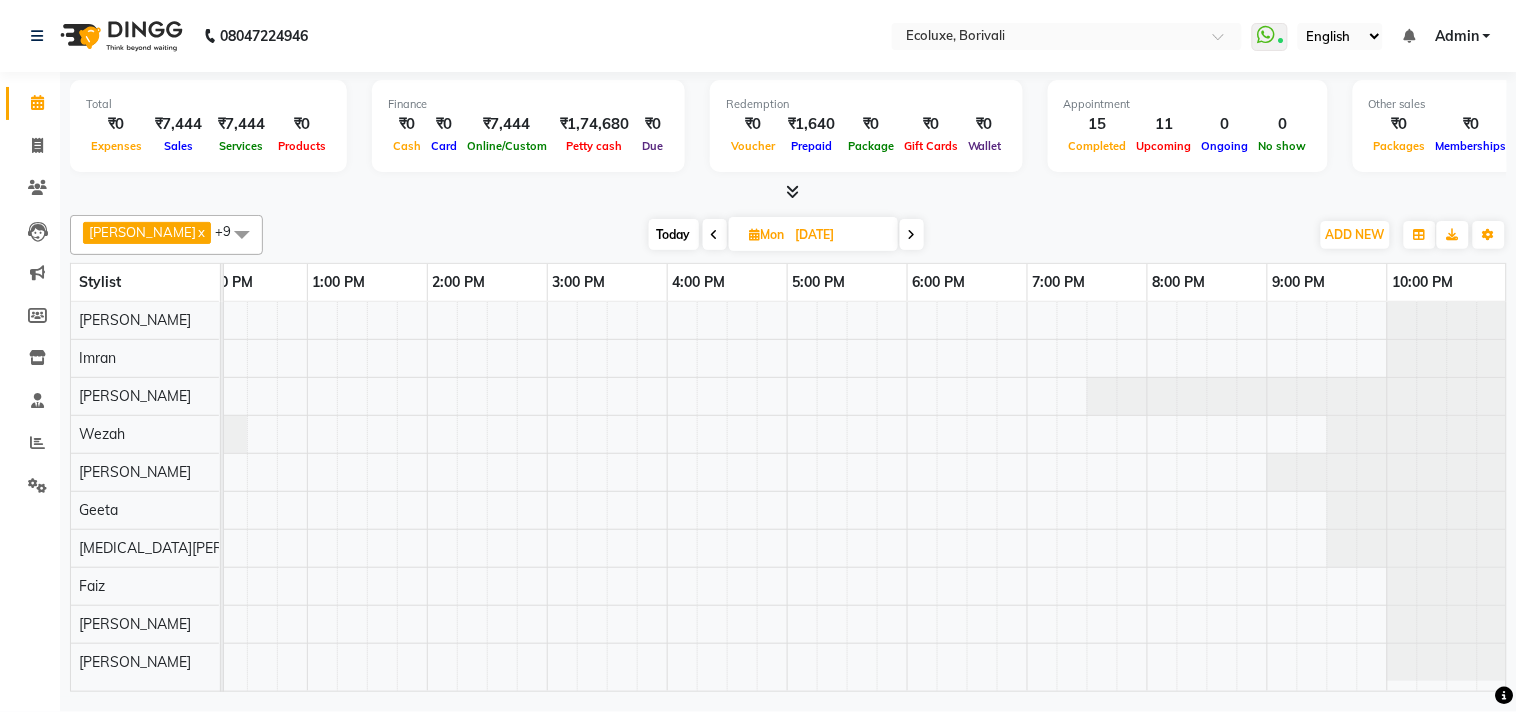 click at bounding box center [912, 234] 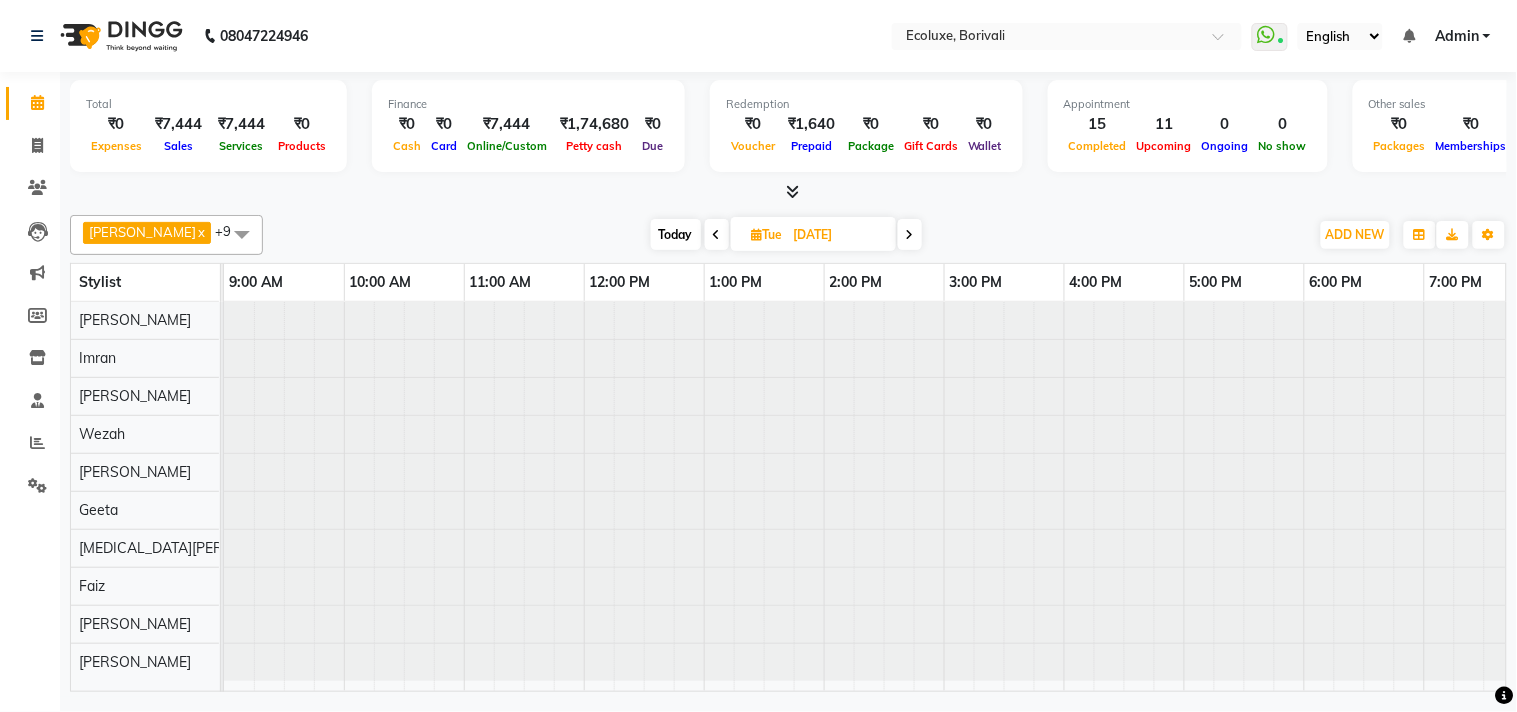 scroll, scrollTop: 0, scrollLeft: 397, axis: horizontal 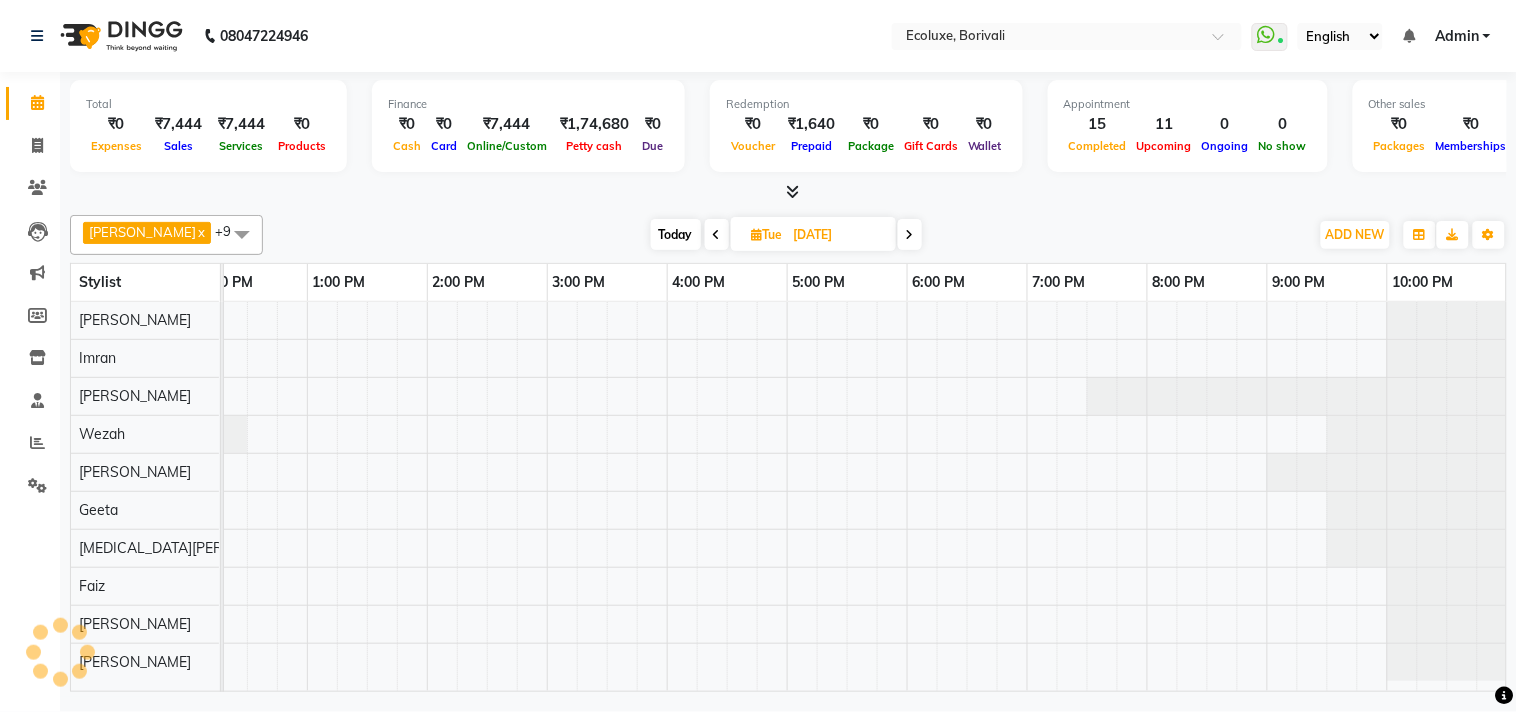 drag, startPoint x: 664, startPoint y: 234, endPoint x: 700, endPoint y: 201, distance: 48.83646 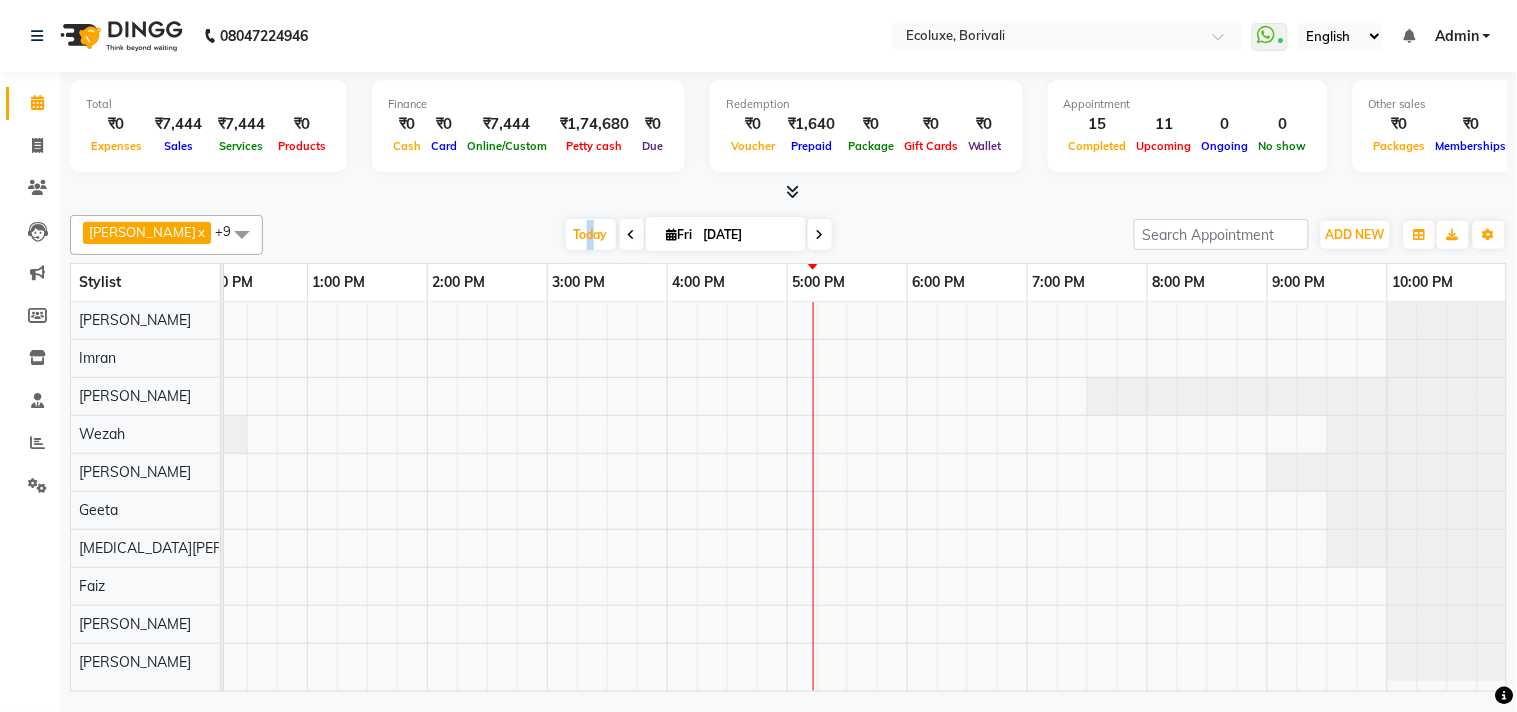 scroll, scrollTop: 0, scrollLeft: 397, axis: horizontal 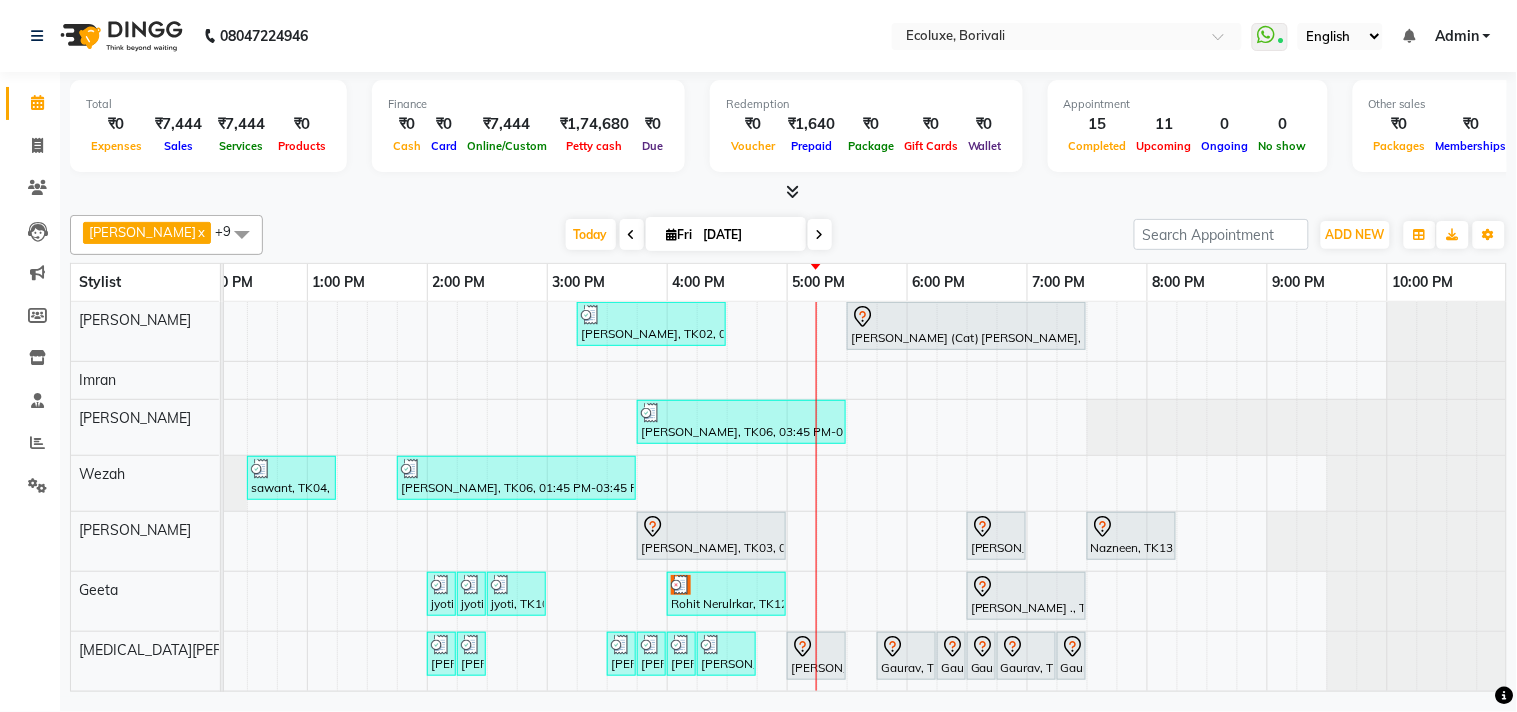 click at bounding box center (820, 234) 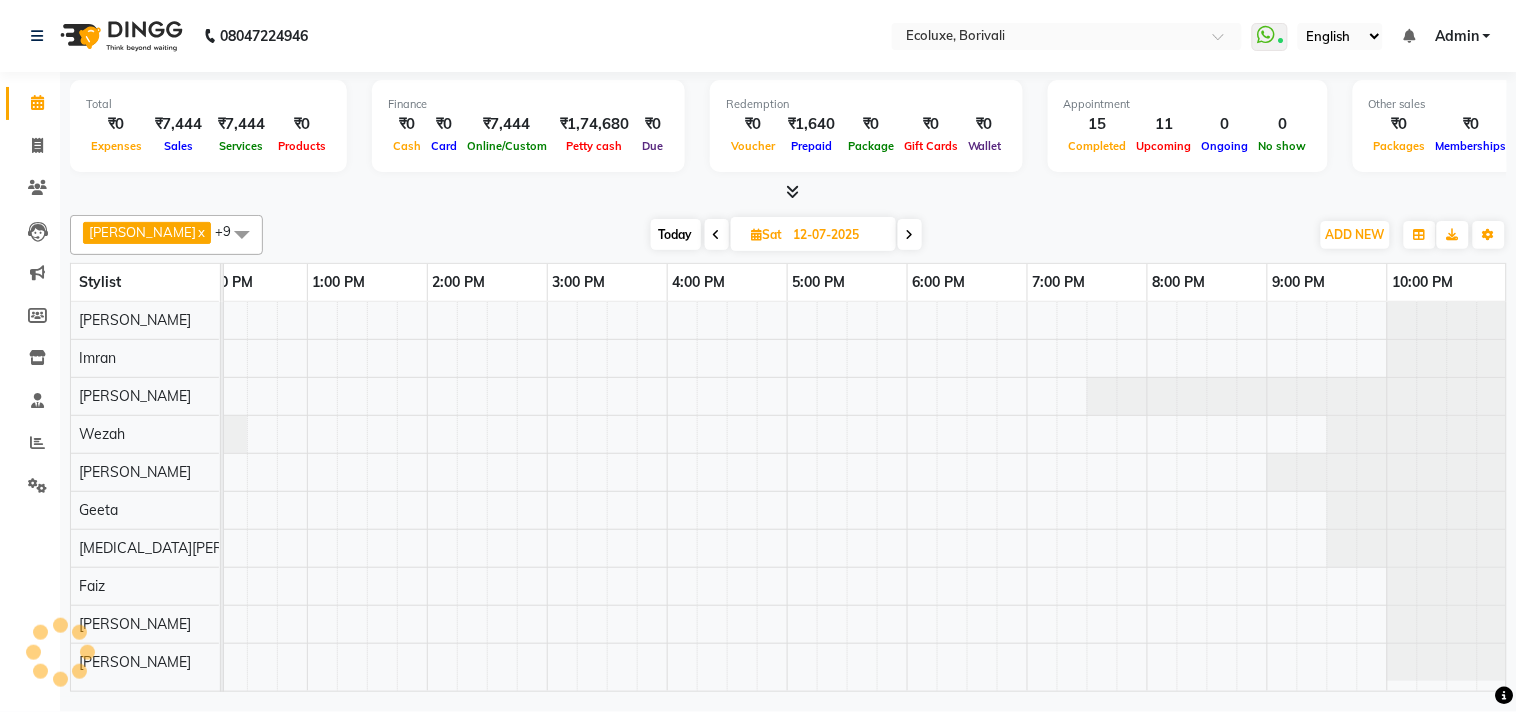 scroll, scrollTop: 0, scrollLeft: 397, axis: horizontal 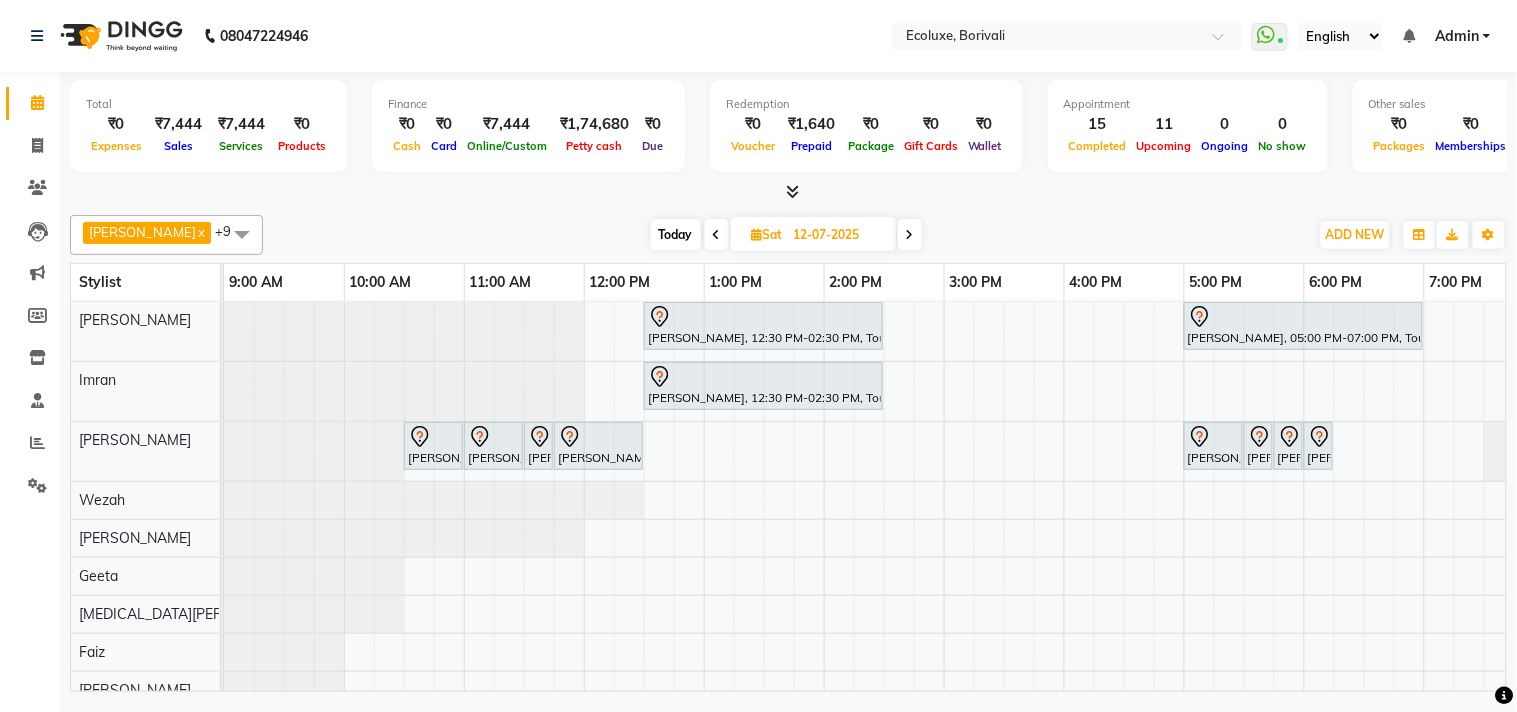 click at bounding box center (224, 500) 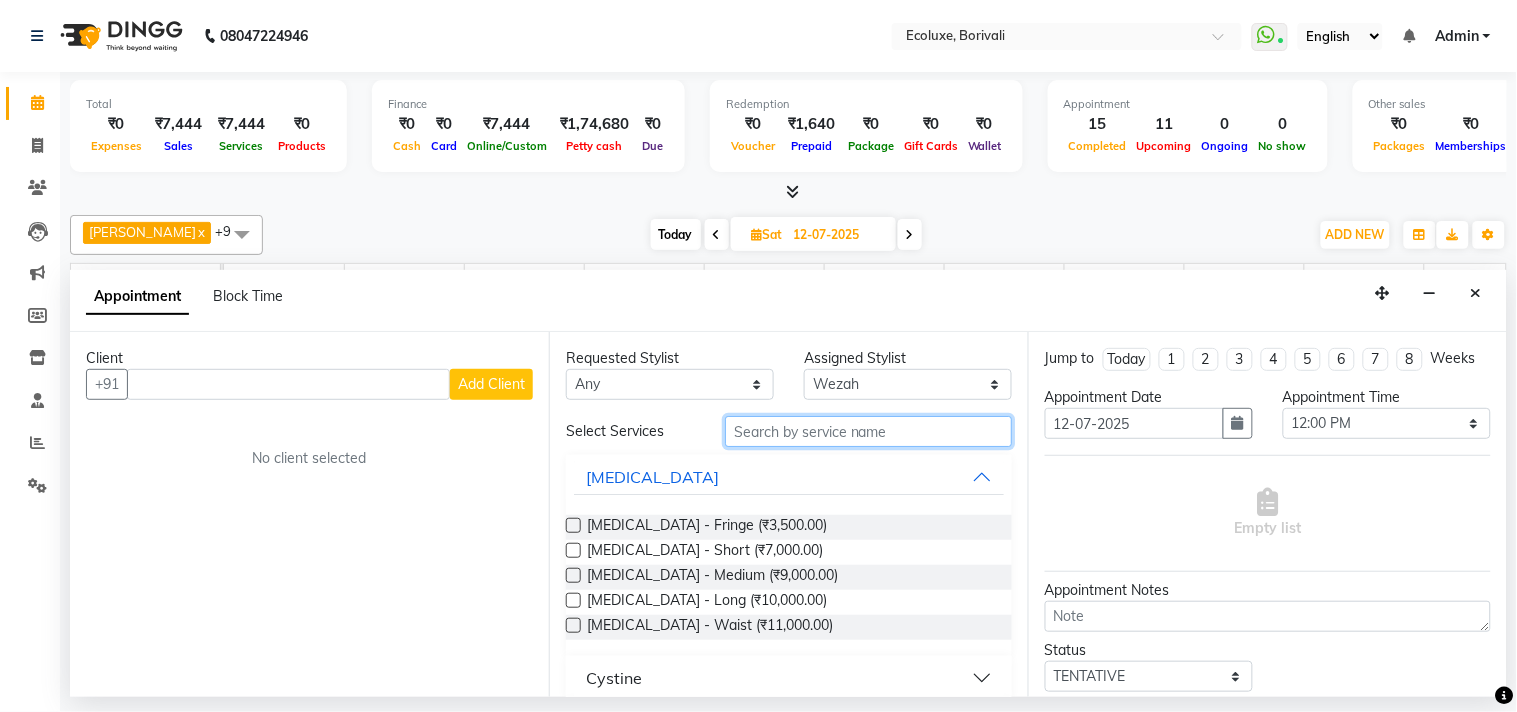 click at bounding box center (868, 431) 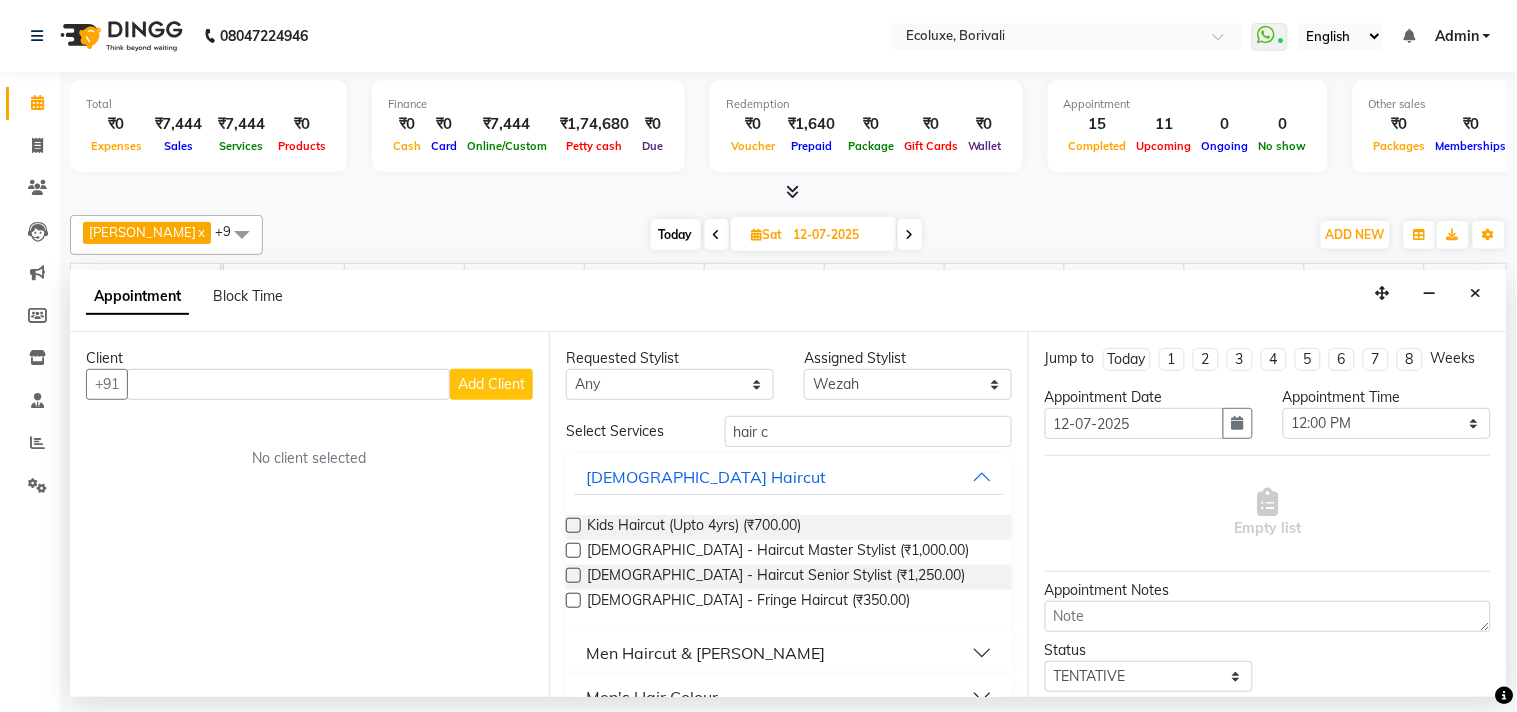 click at bounding box center (573, 575) 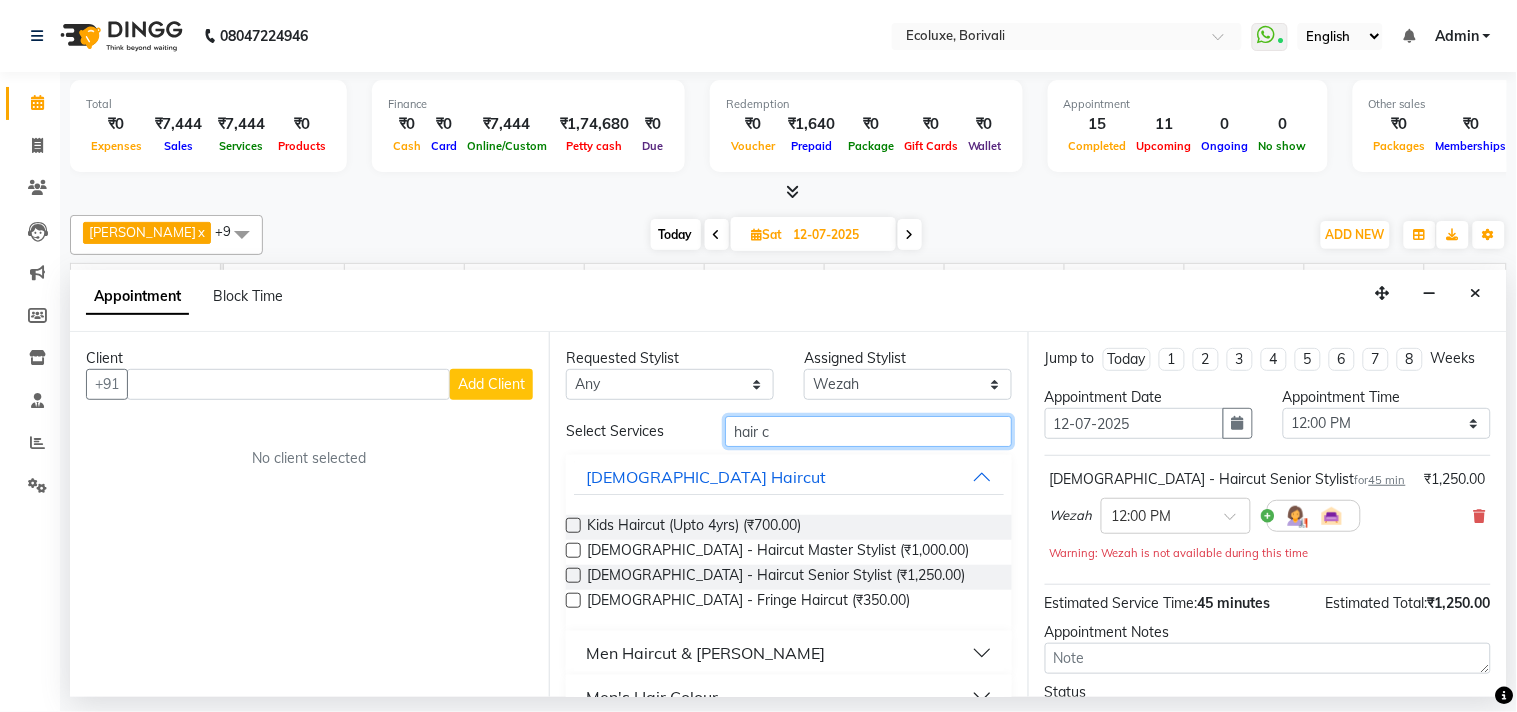 drag, startPoint x: 806, startPoint y: 433, endPoint x: 720, endPoint y: 431, distance: 86.023254 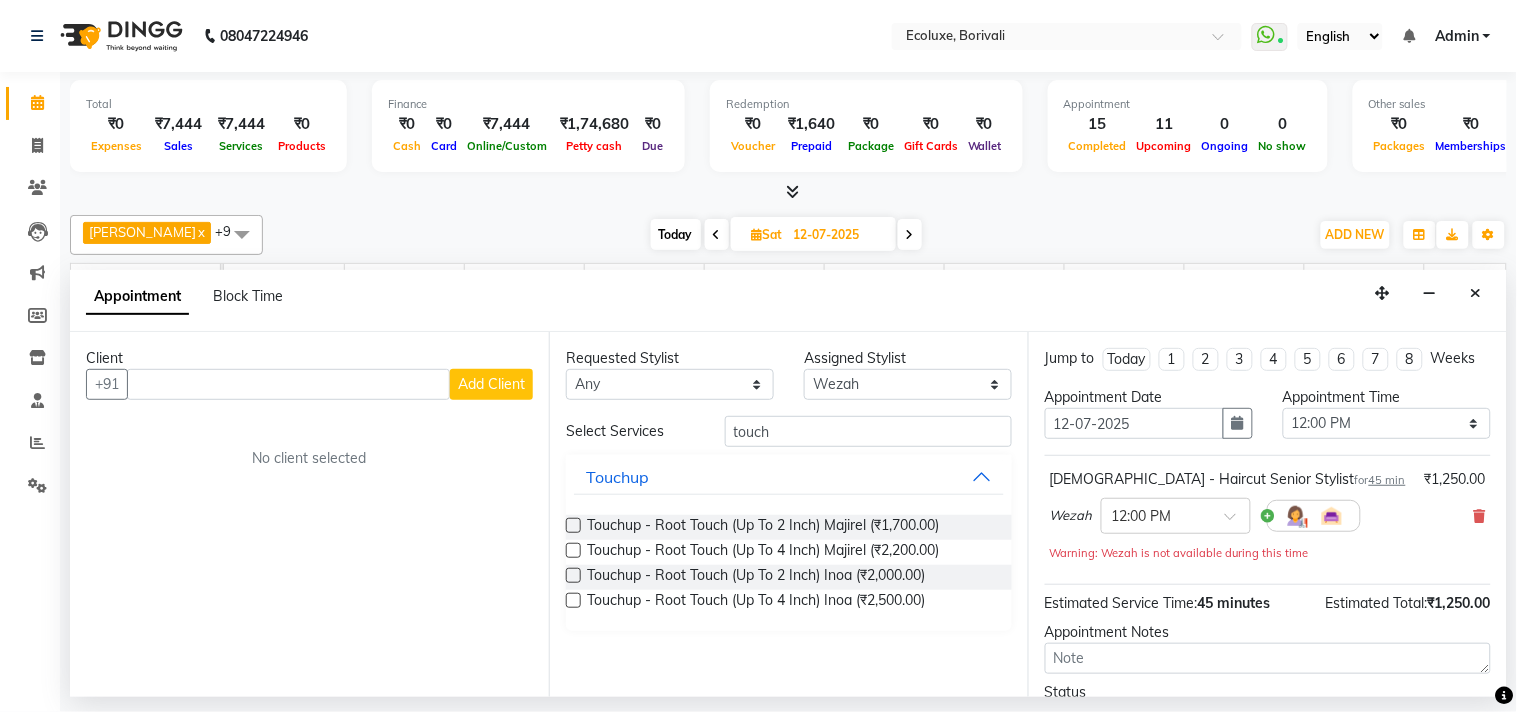 click at bounding box center [573, 575] 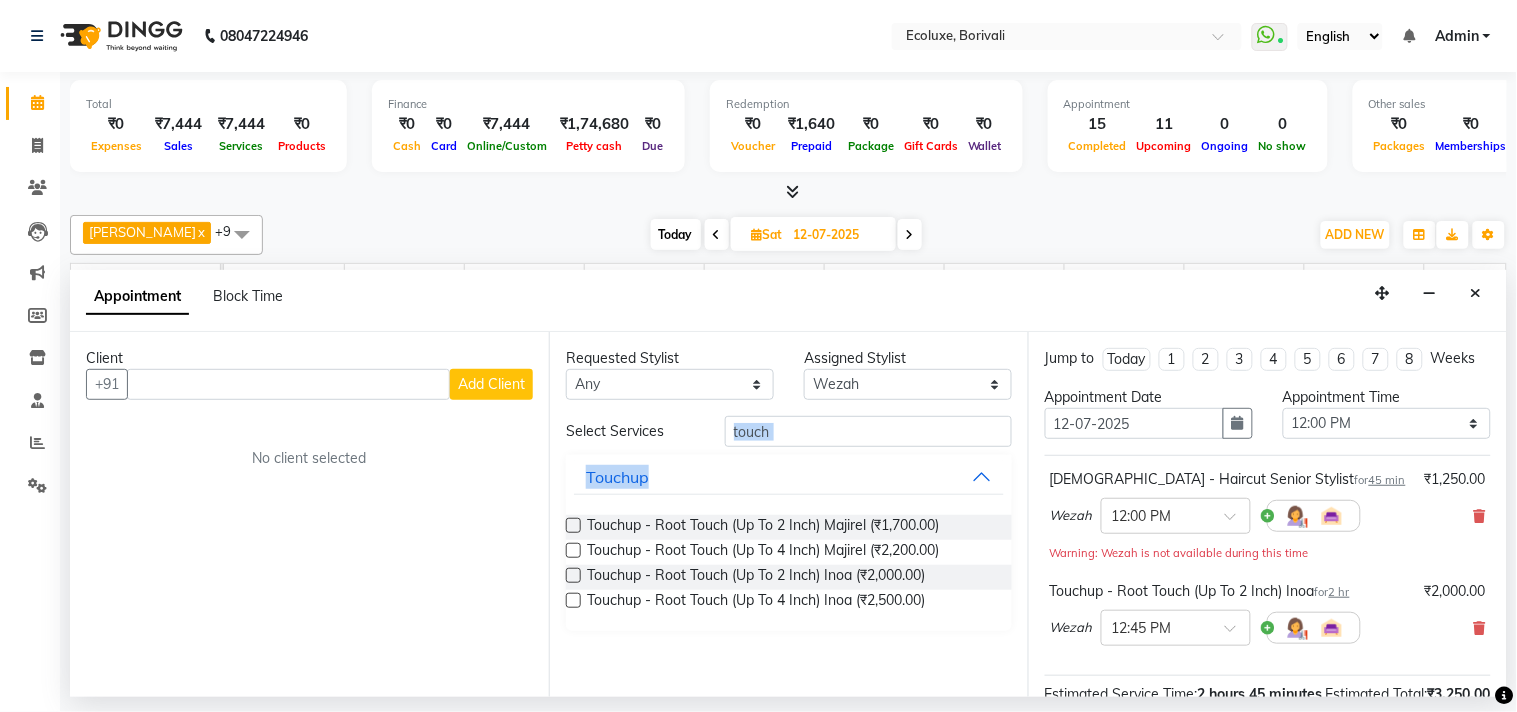 drag, startPoint x: 843, startPoint y: 444, endPoint x: 720, endPoint y: 442, distance: 123.01626 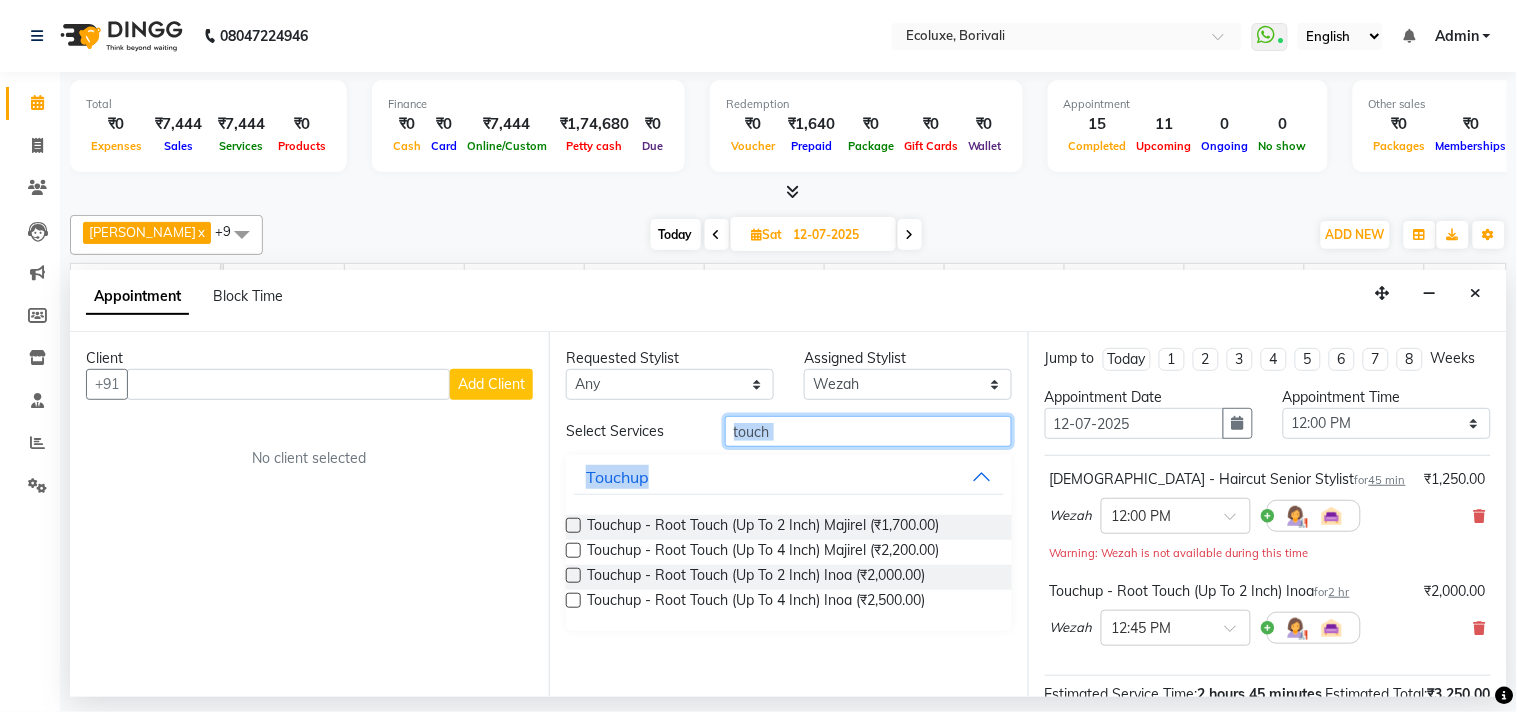 click on "touch" at bounding box center [868, 431] 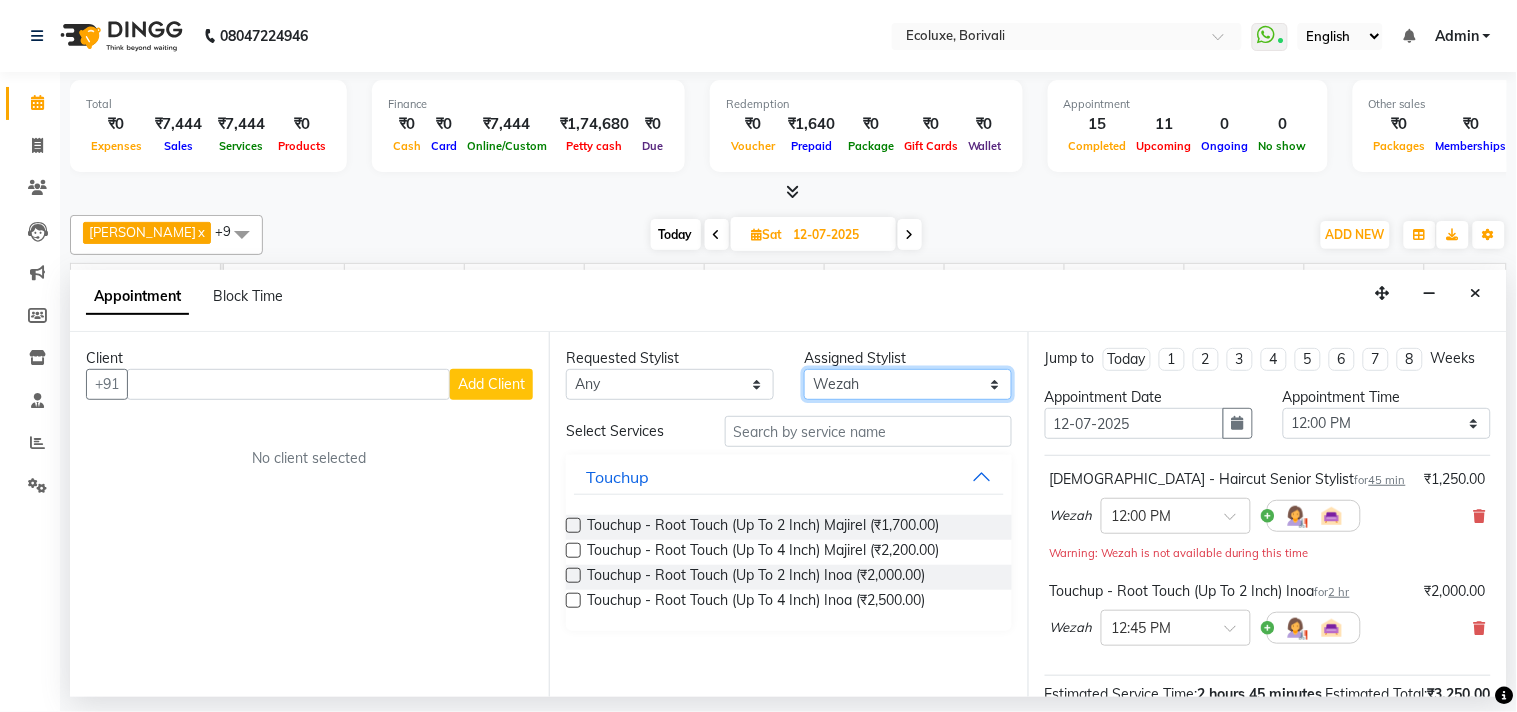 click on "Select [PERSON_NAME] Faiz Geeta [PERSON_NAME]   [PERSON_NAME] Khende [PERSON_NAME]  [PERSON_NAME] [MEDICAL_DATA][PERSON_NAME] [PERSON_NAME] [PERSON_NAME]  [PERSON_NAME] Wezah" at bounding box center (908, 384) 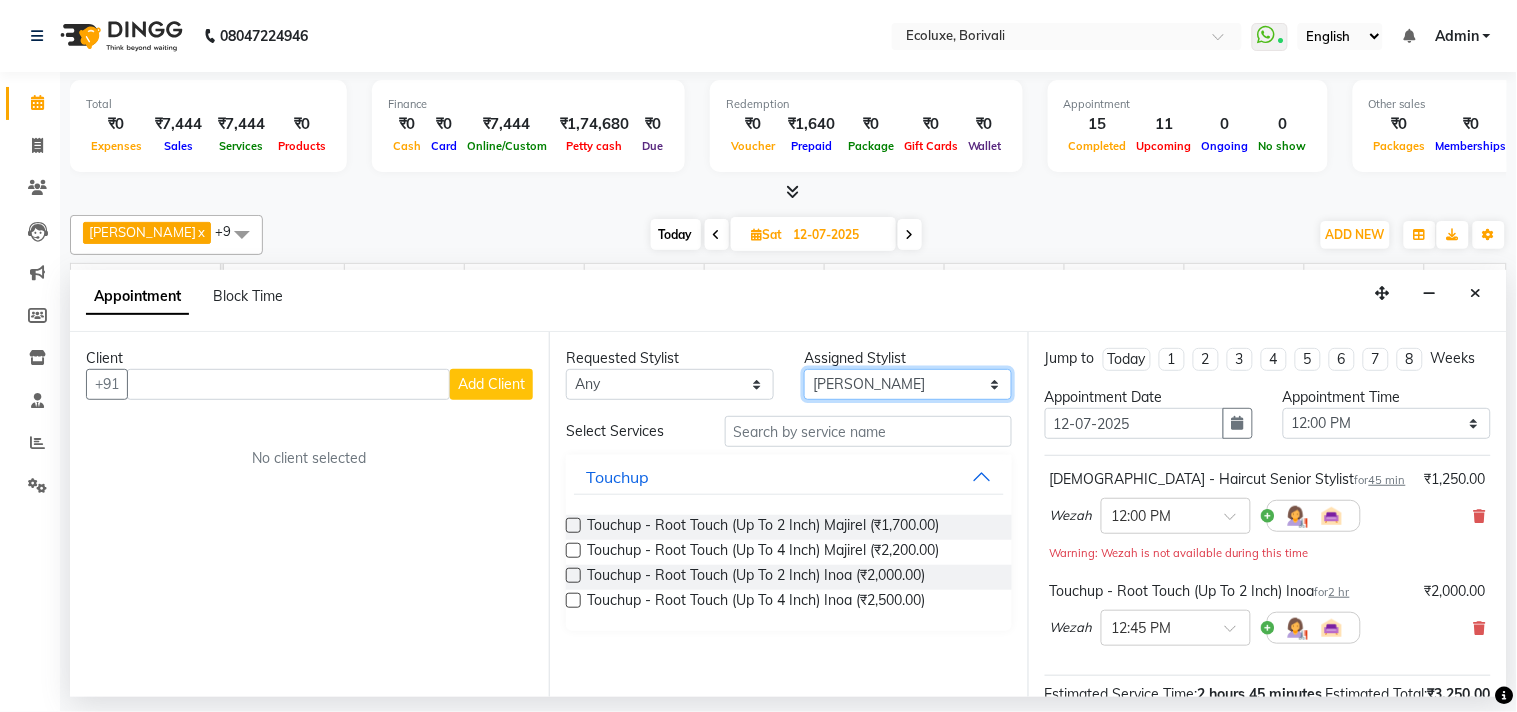 click on "Select [PERSON_NAME] Faiz Geeta [PERSON_NAME]   [PERSON_NAME] Khende [PERSON_NAME]  [PERSON_NAME] [MEDICAL_DATA][PERSON_NAME] [PERSON_NAME] [PERSON_NAME]  [PERSON_NAME] Wezah" at bounding box center (908, 384) 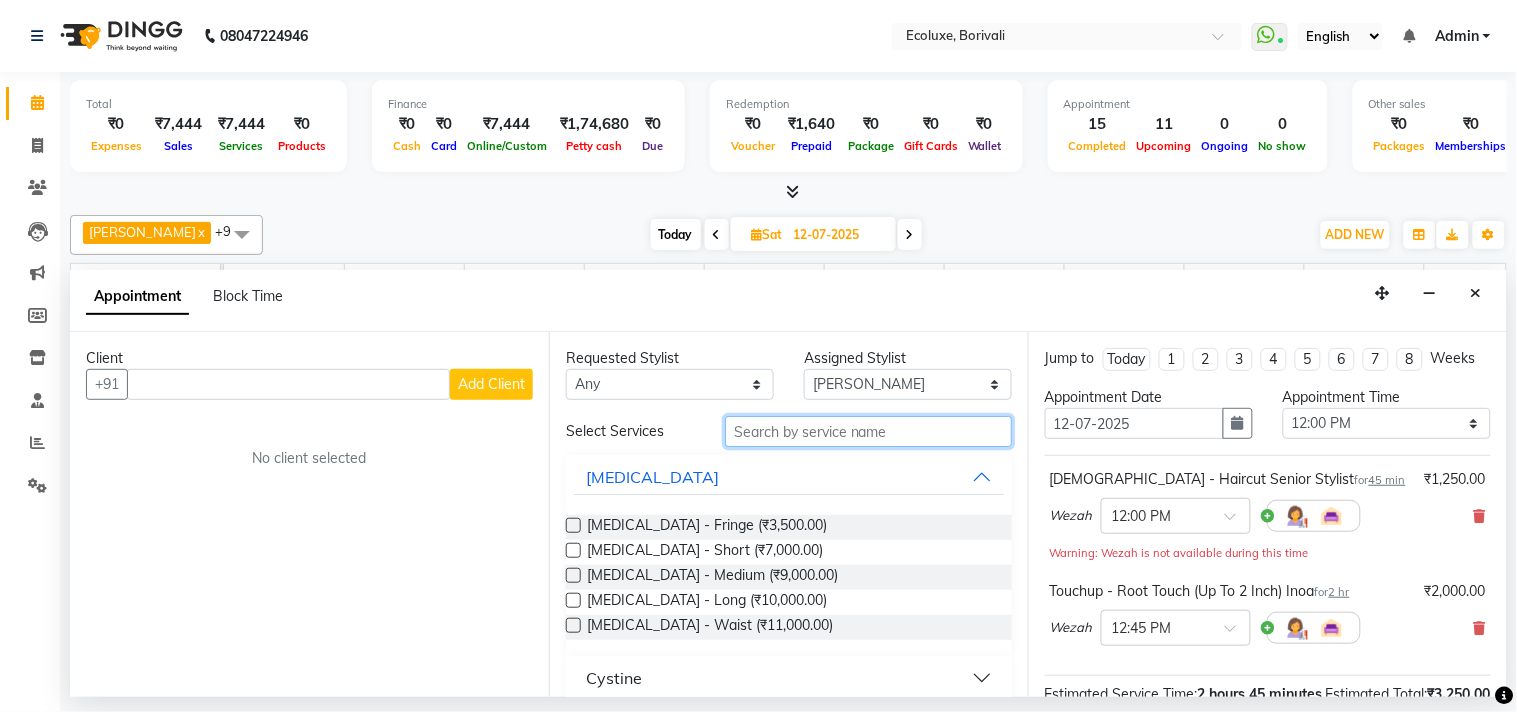 click at bounding box center [868, 431] 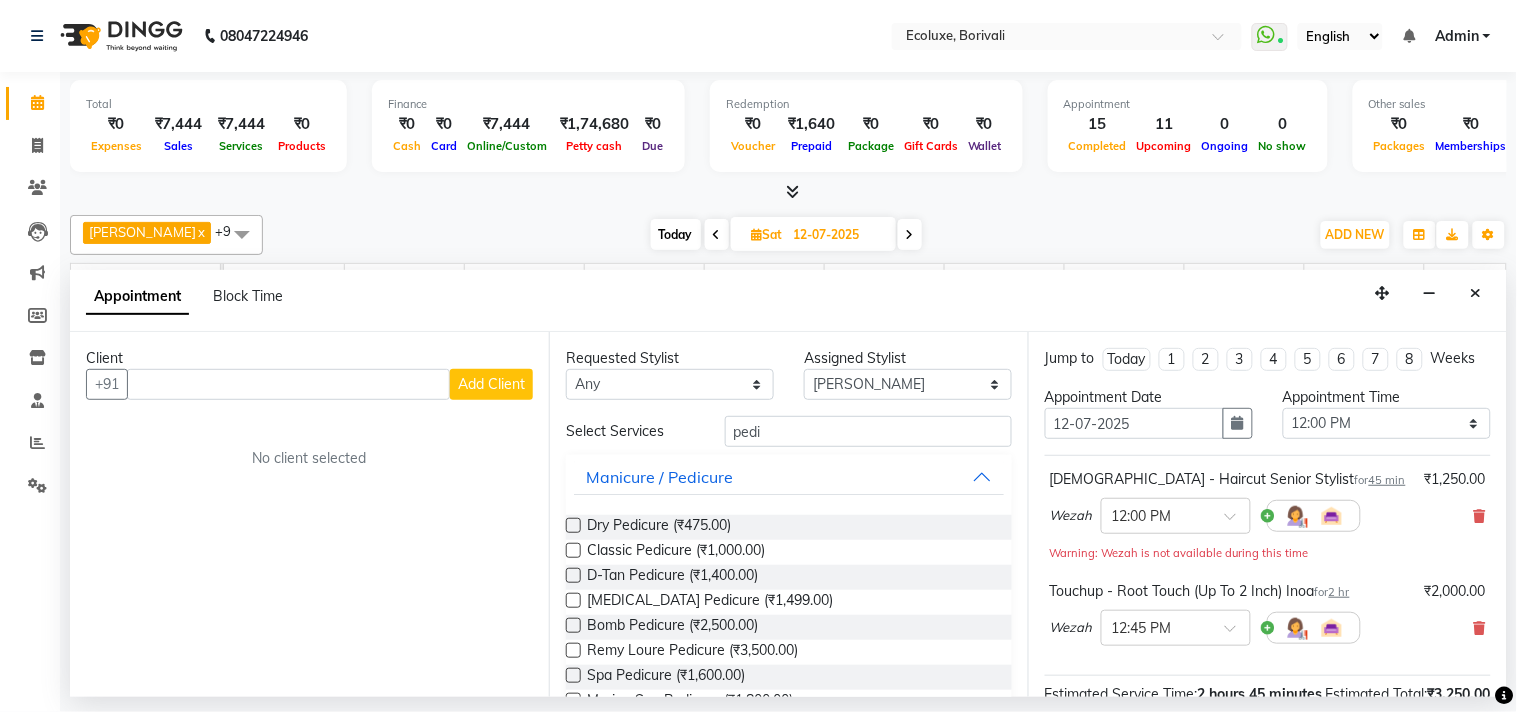 click at bounding box center (573, 550) 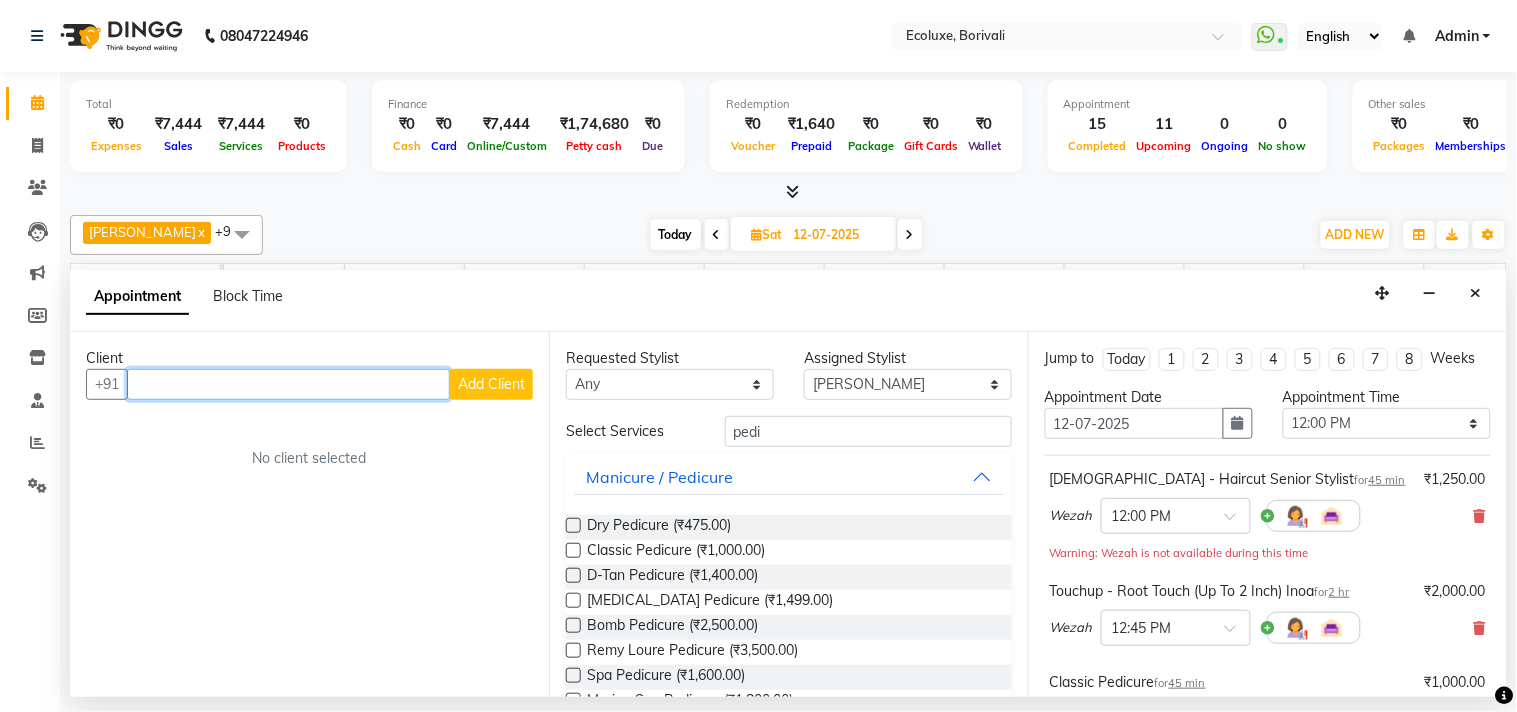 click at bounding box center (288, 384) 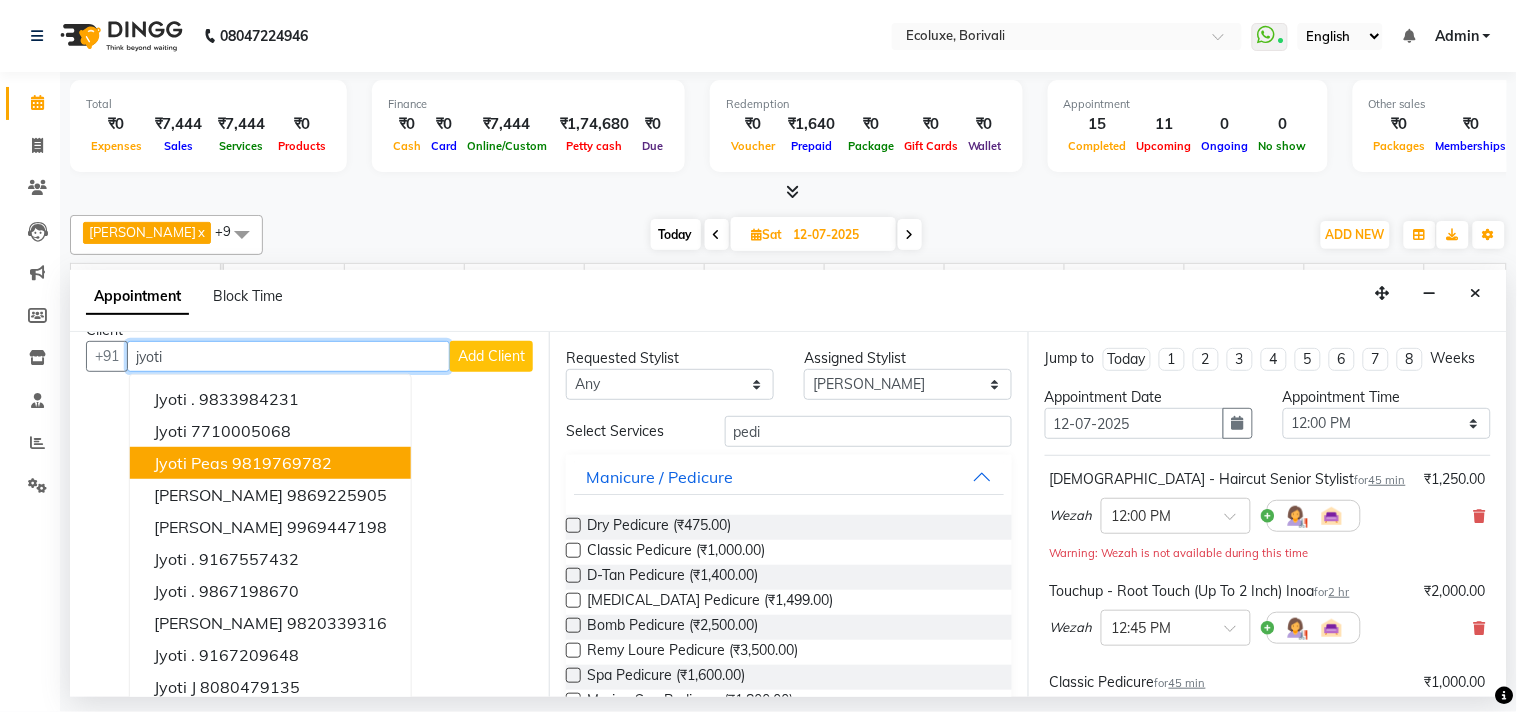 scroll, scrollTop: 42, scrollLeft: 0, axis: vertical 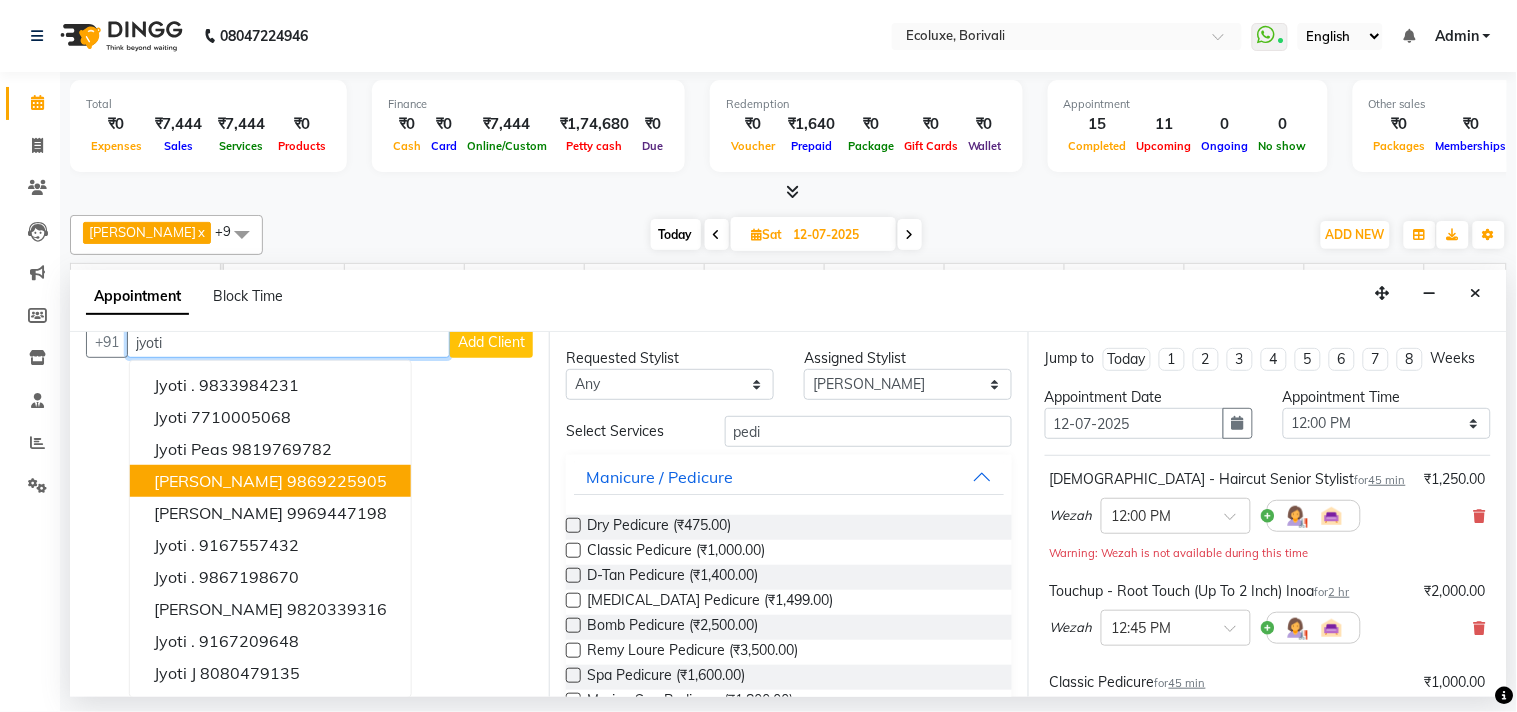 click on "[PERSON_NAME]  9869225905" at bounding box center (270, 481) 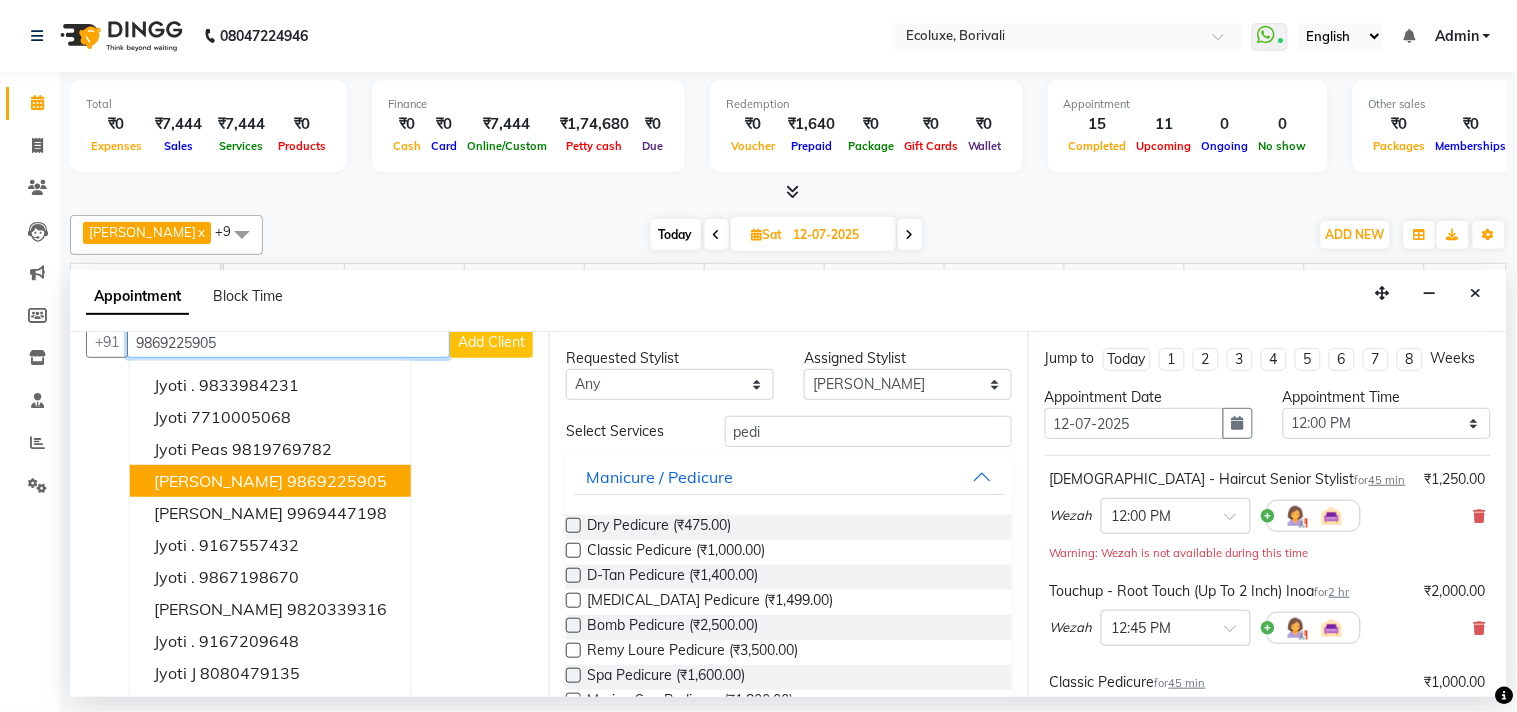 scroll, scrollTop: 0, scrollLeft: 0, axis: both 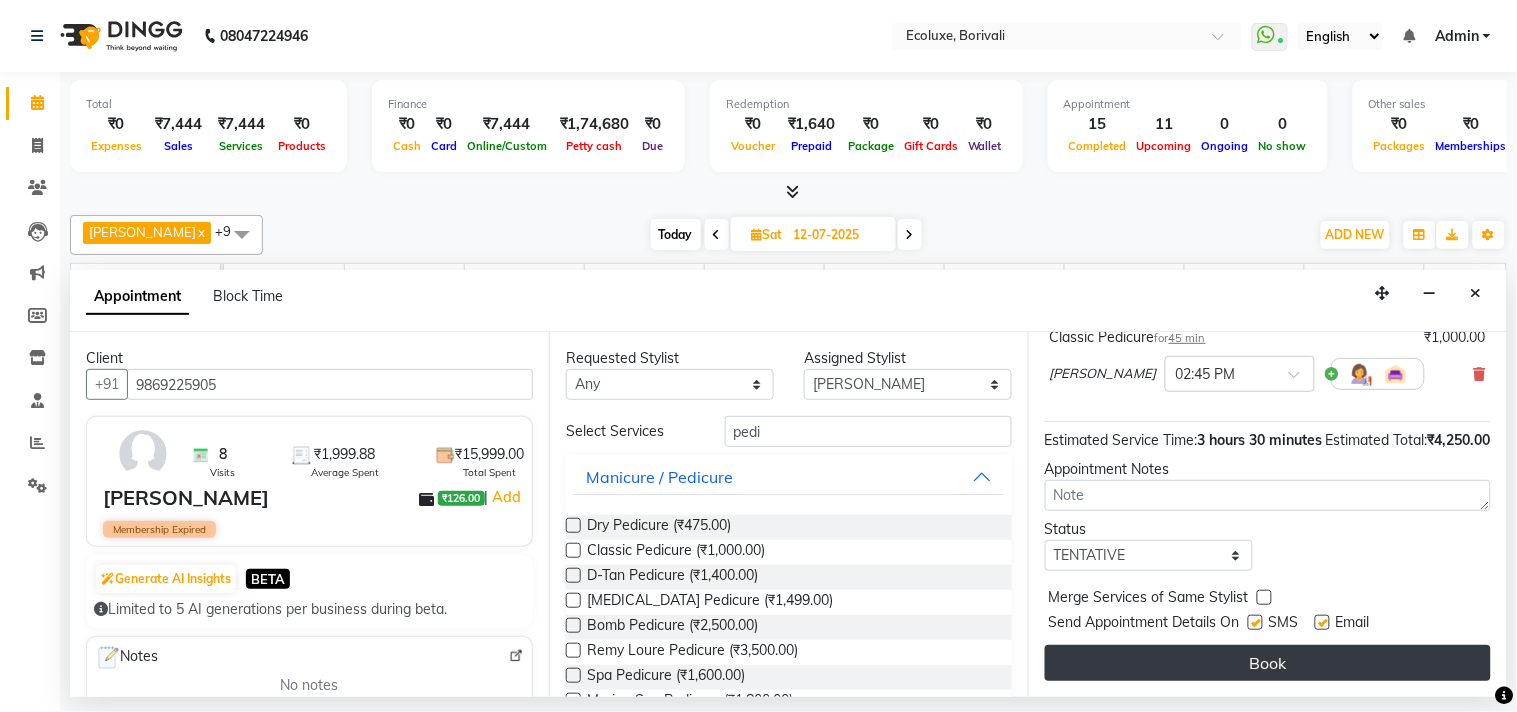 click on "Book" at bounding box center (1268, 663) 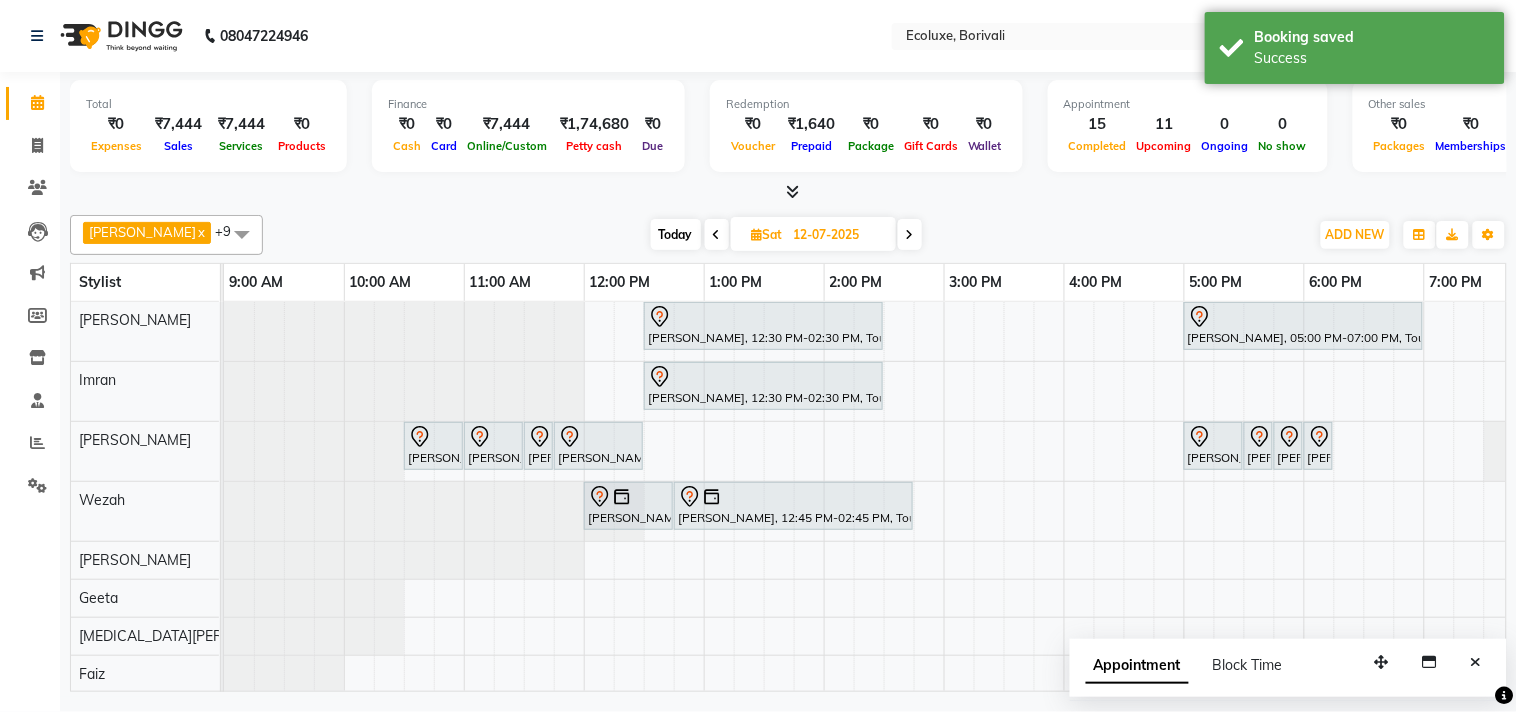 click at bounding box center [717, 234] 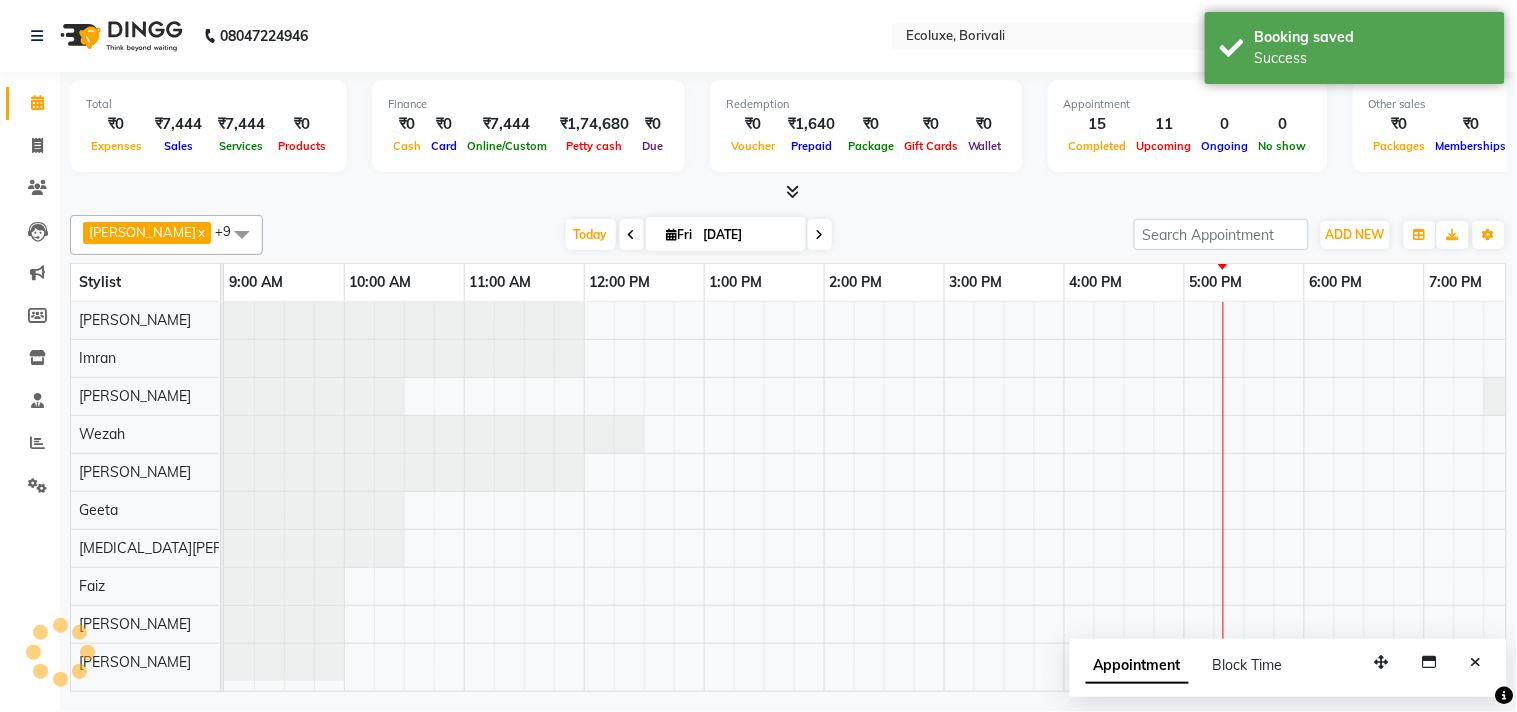 scroll, scrollTop: 0, scrollLeft: 397, axis: horizontal 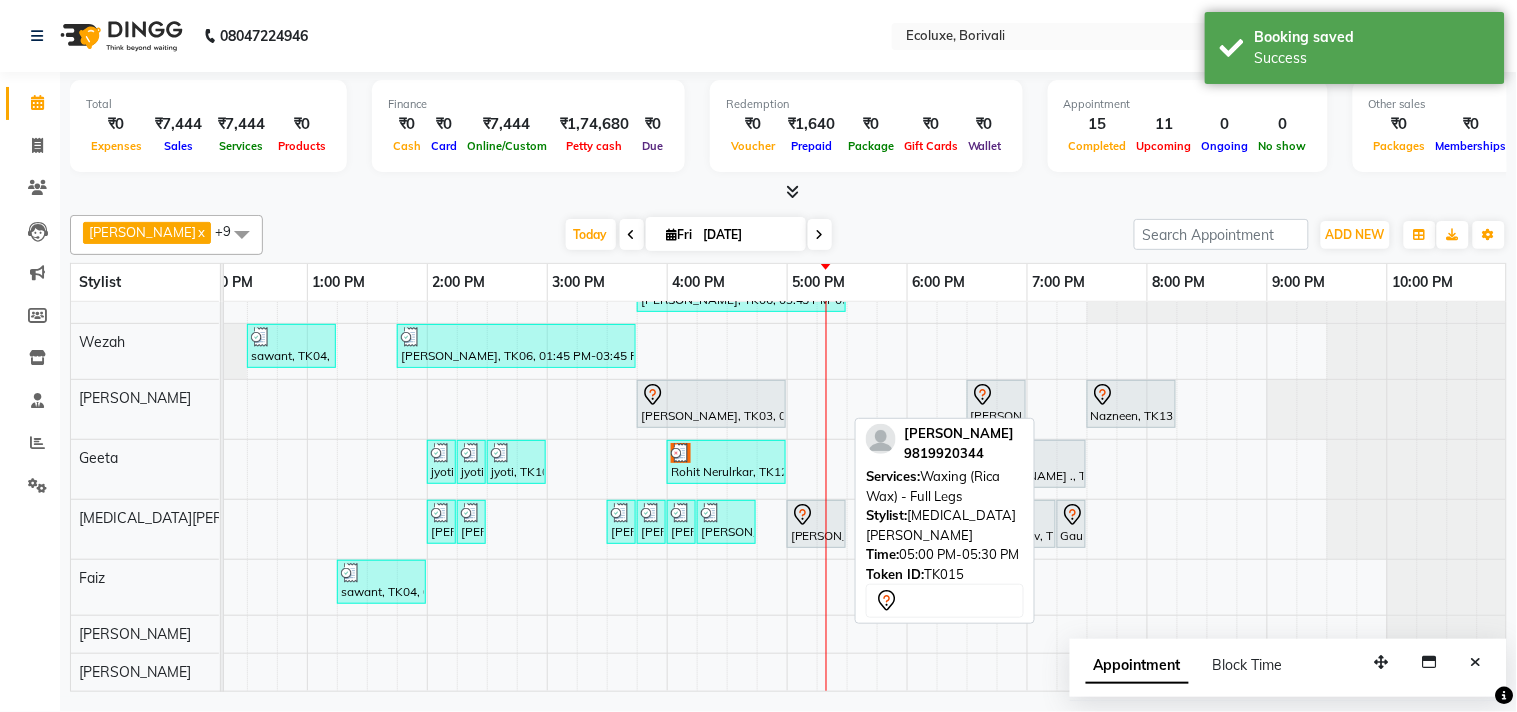 click on "[PERSON_NAME], TK15, 05:00 PM-05:30 PM, Waxing (Rica Wax) - Full Legs" at bounding box center (816, 524) 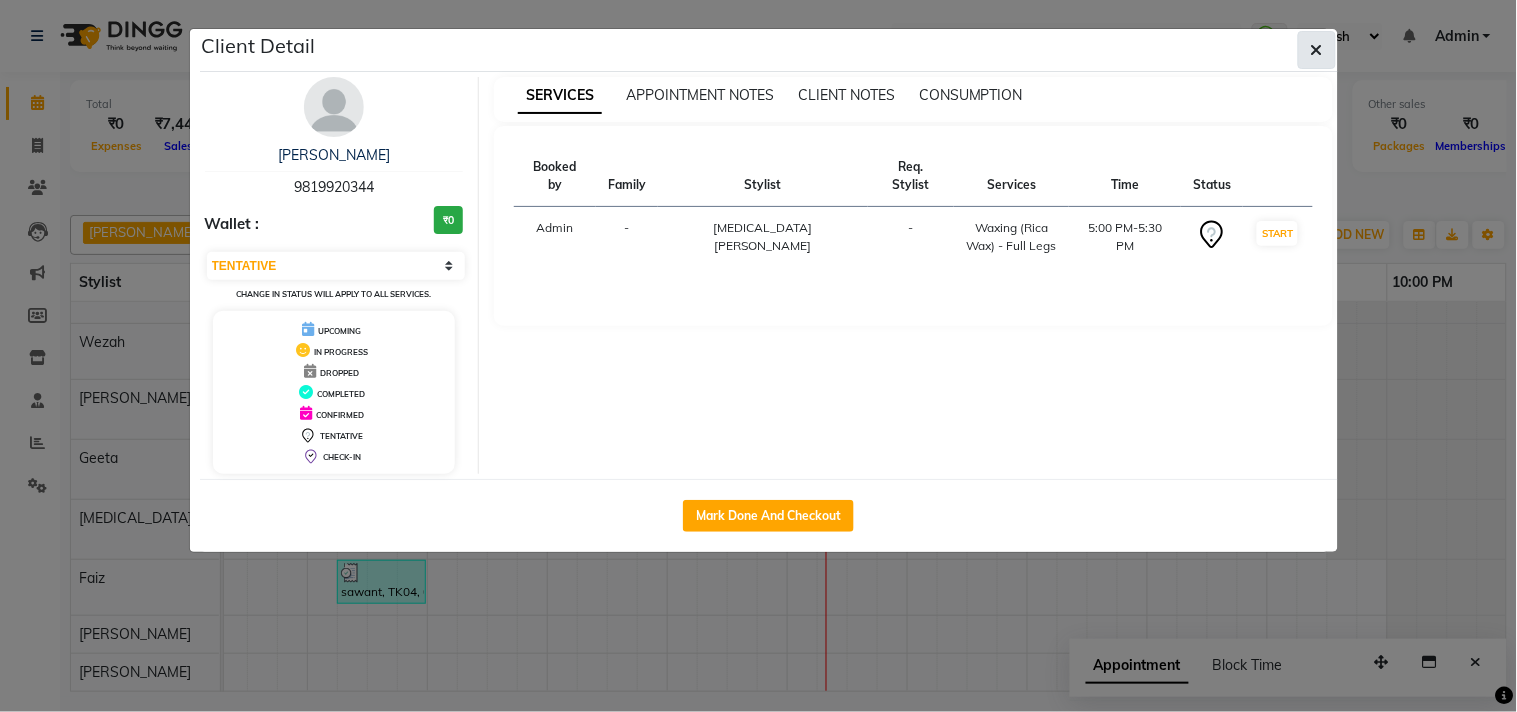 click 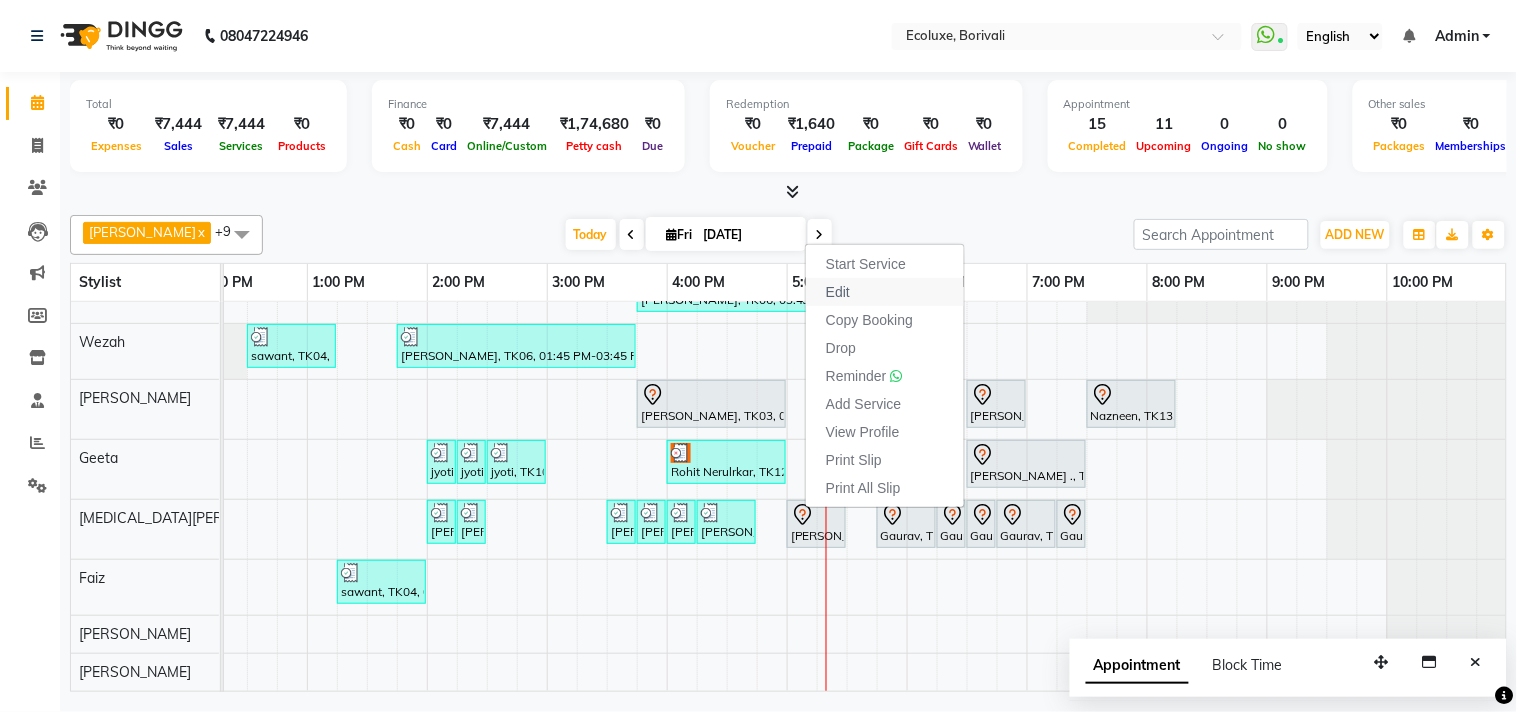click on "Edit" at bounding box center (885, 292) 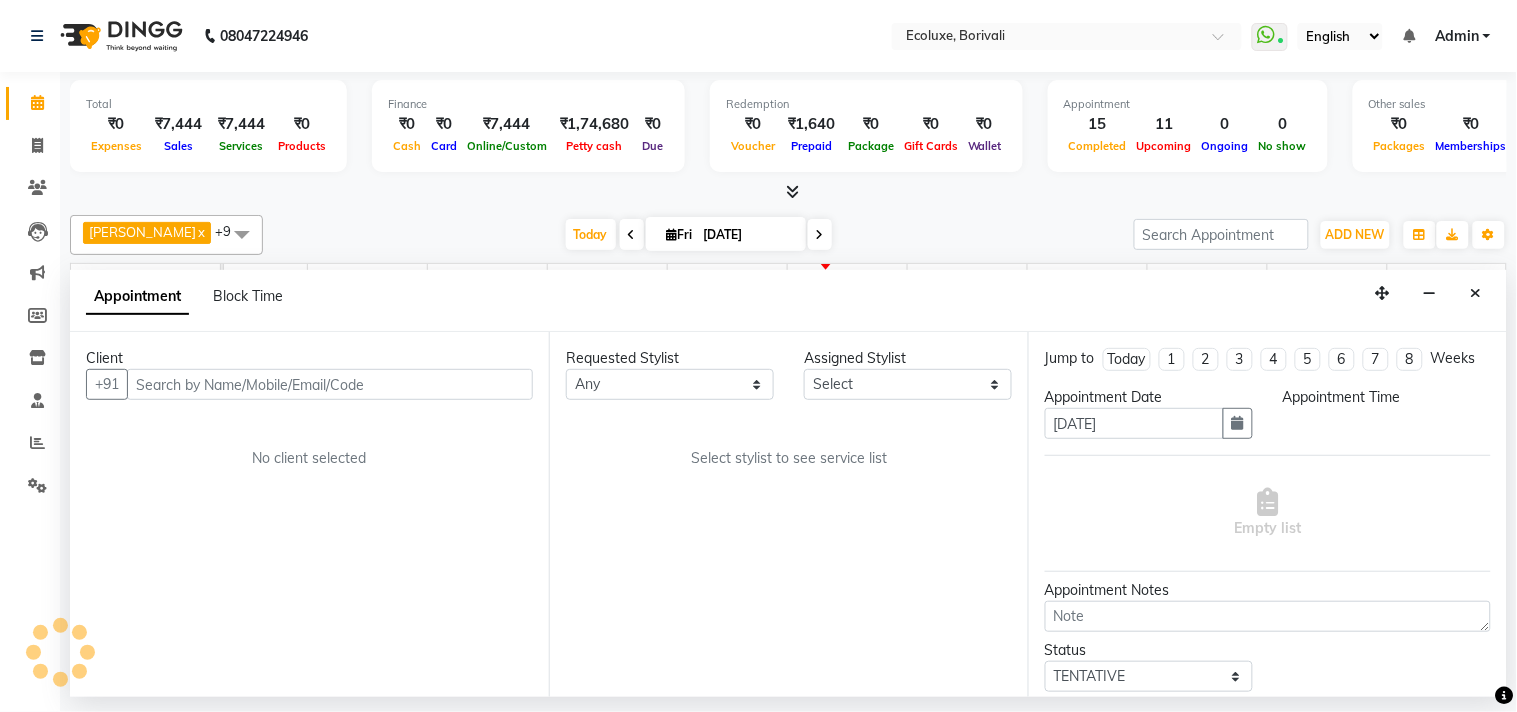 scroll, scrollTop: 0, scrollLeft: 0, axis: both 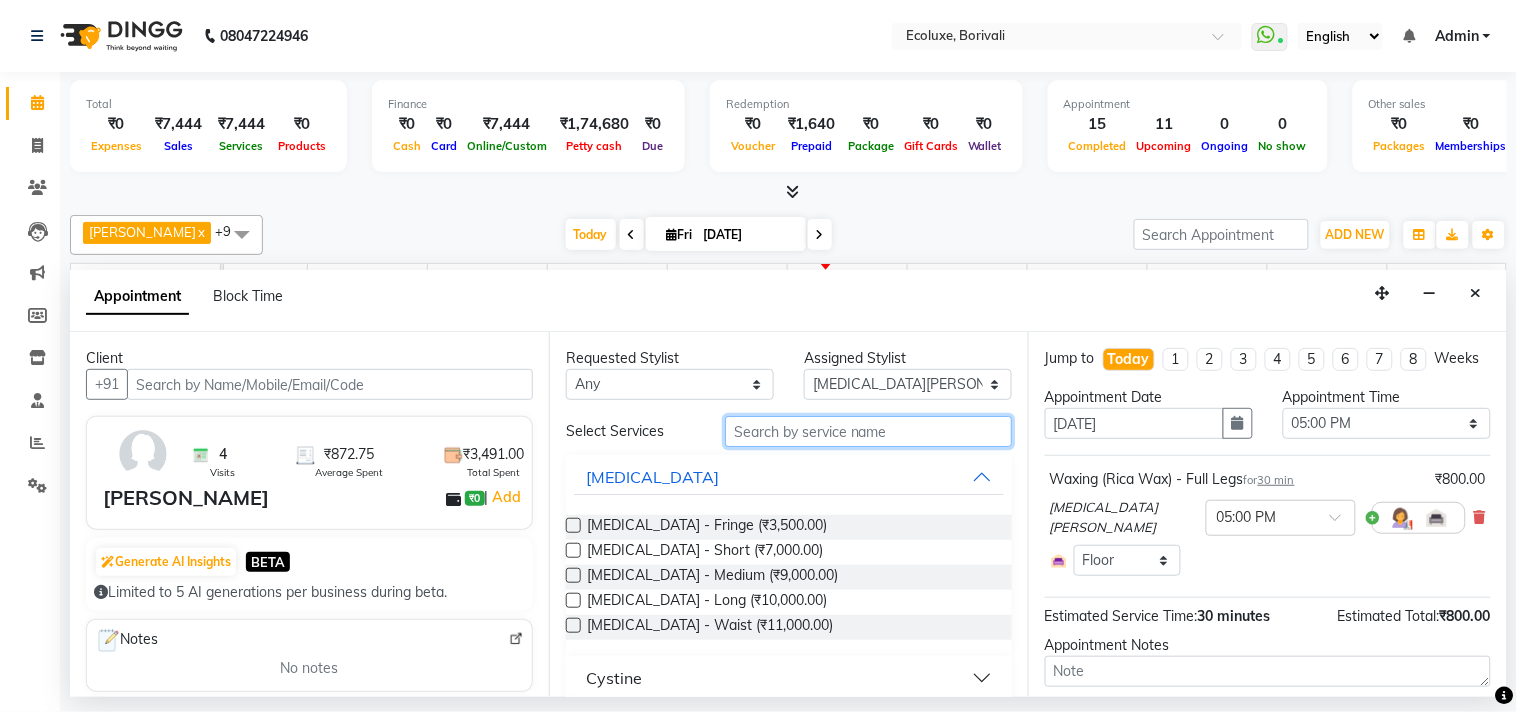 click at bounding box center [868, 431] 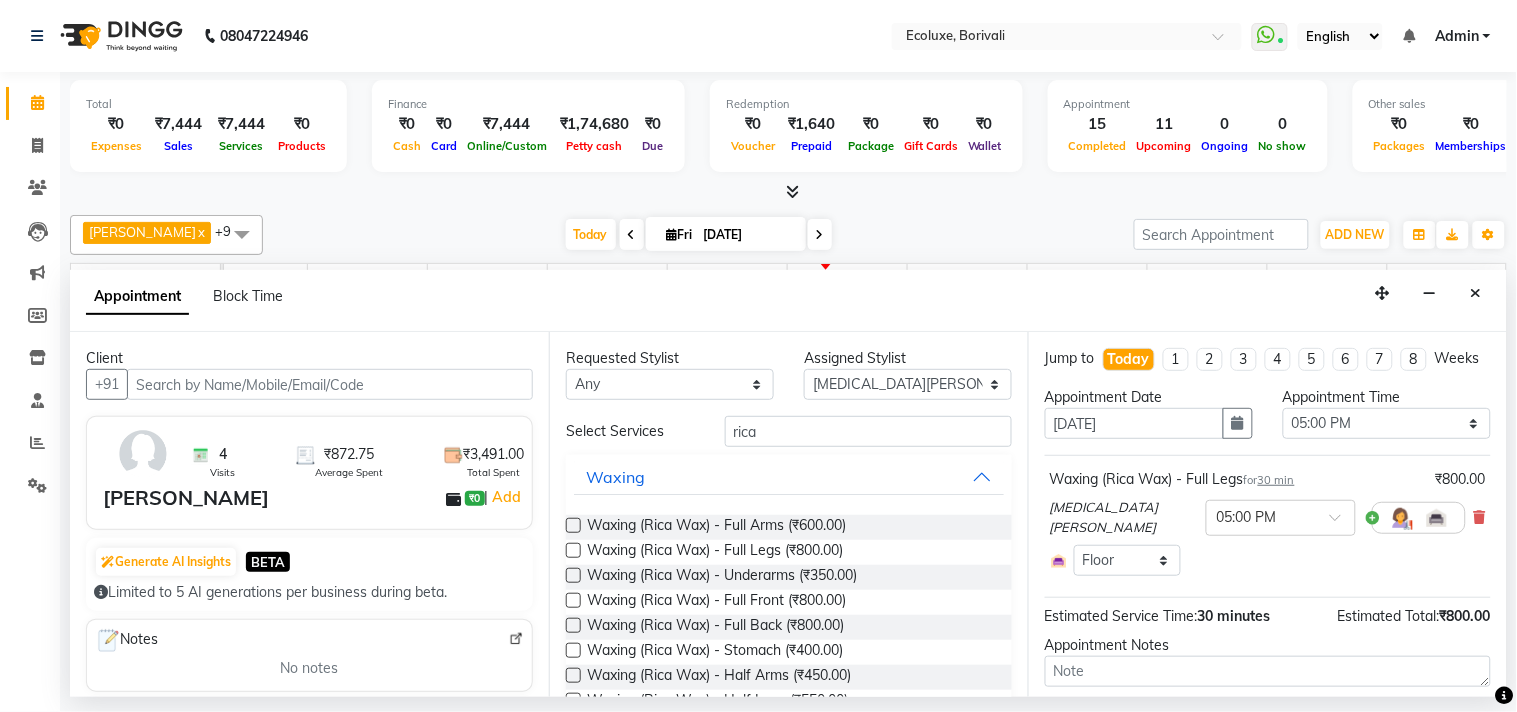 click at bounding box center [573, 525] 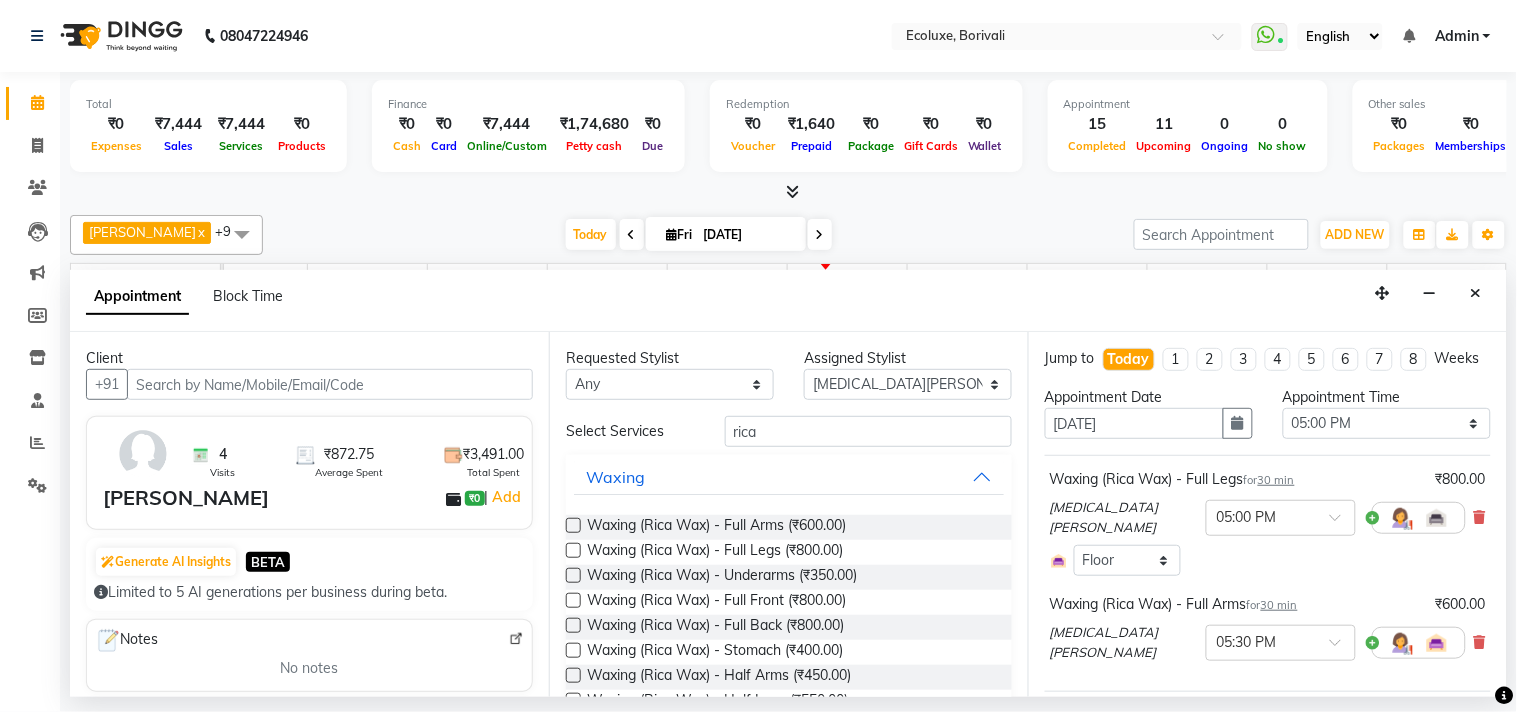 click at bounding box center (573, 550) 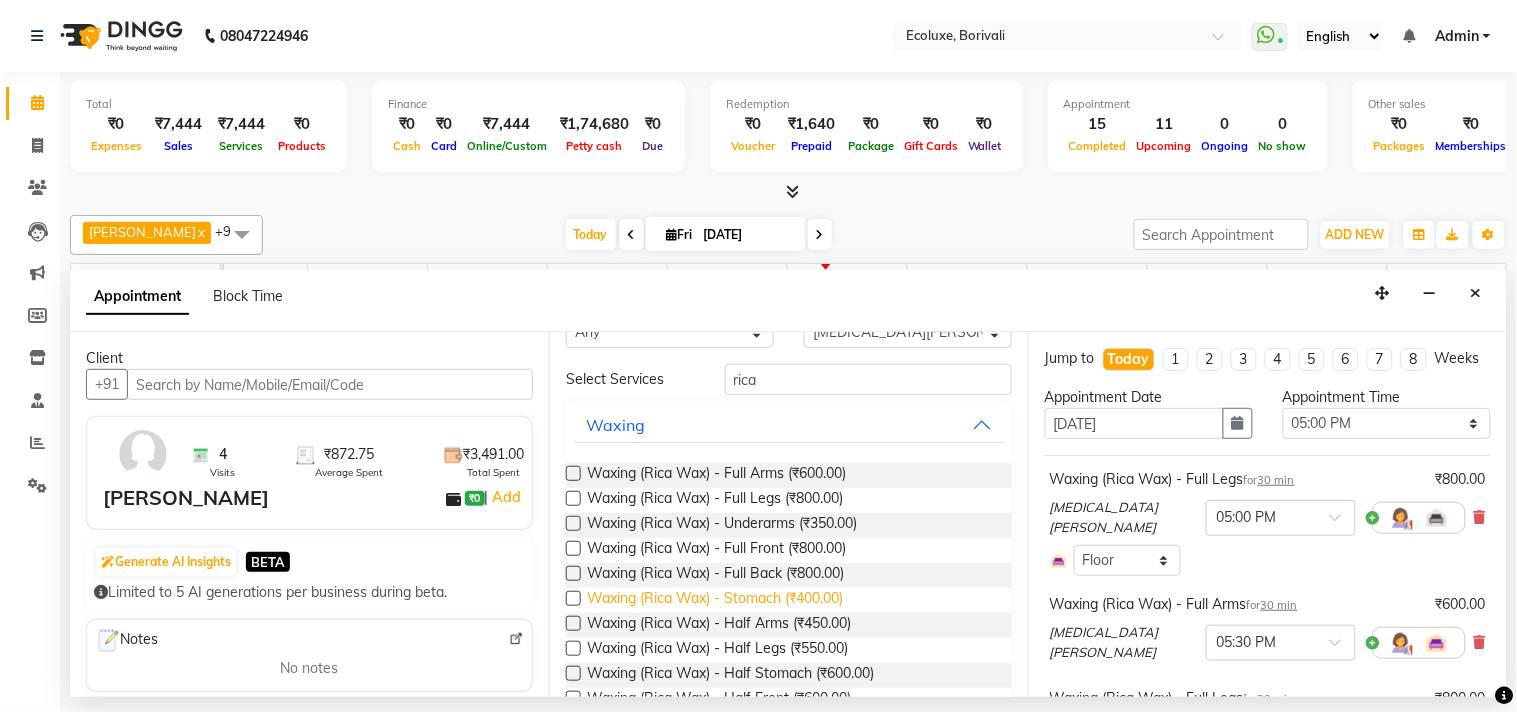 scroll, scrollTop: 0, scrollLeft: 0, axis: both 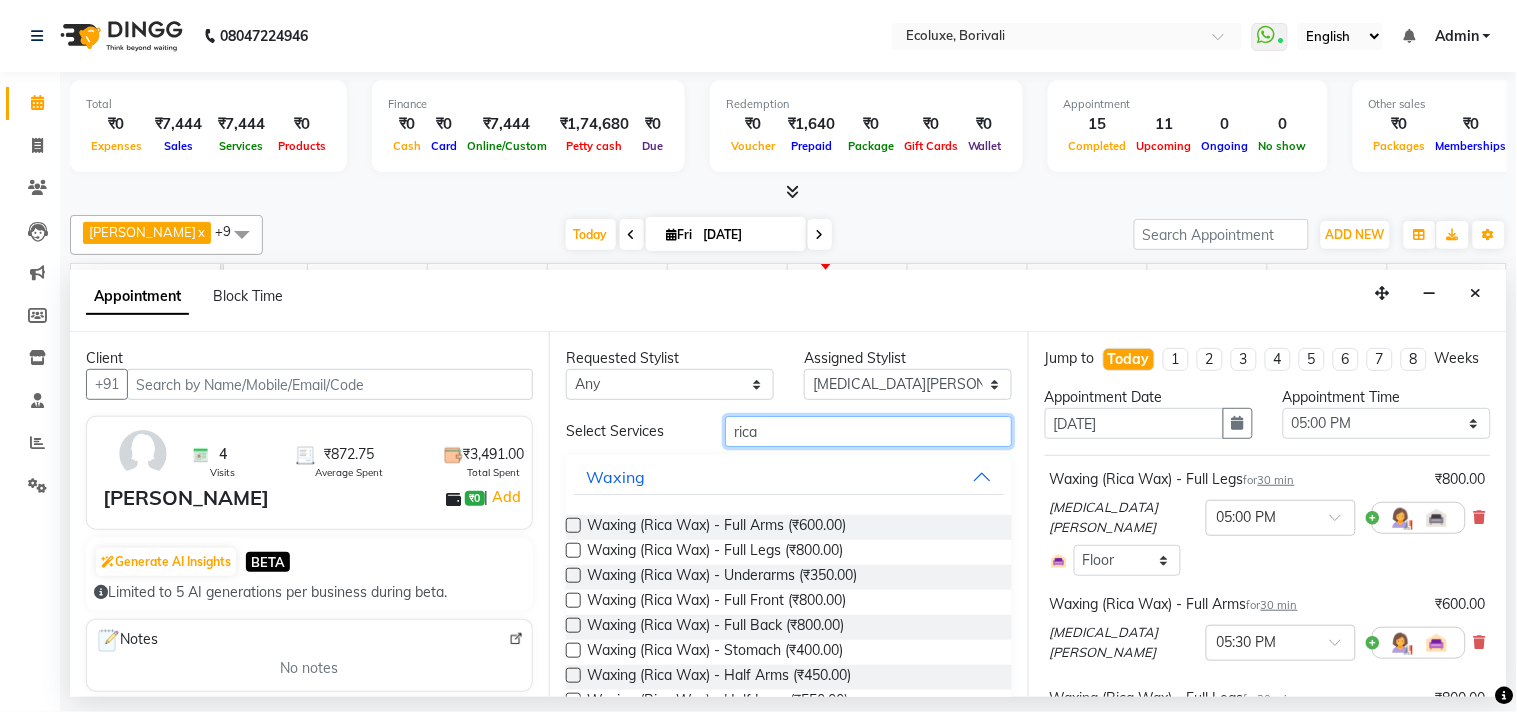 drag, startPoint x: 766, startPoint y: 432, endPoint x: 716, endPoint y: 434, distance: 50.039986 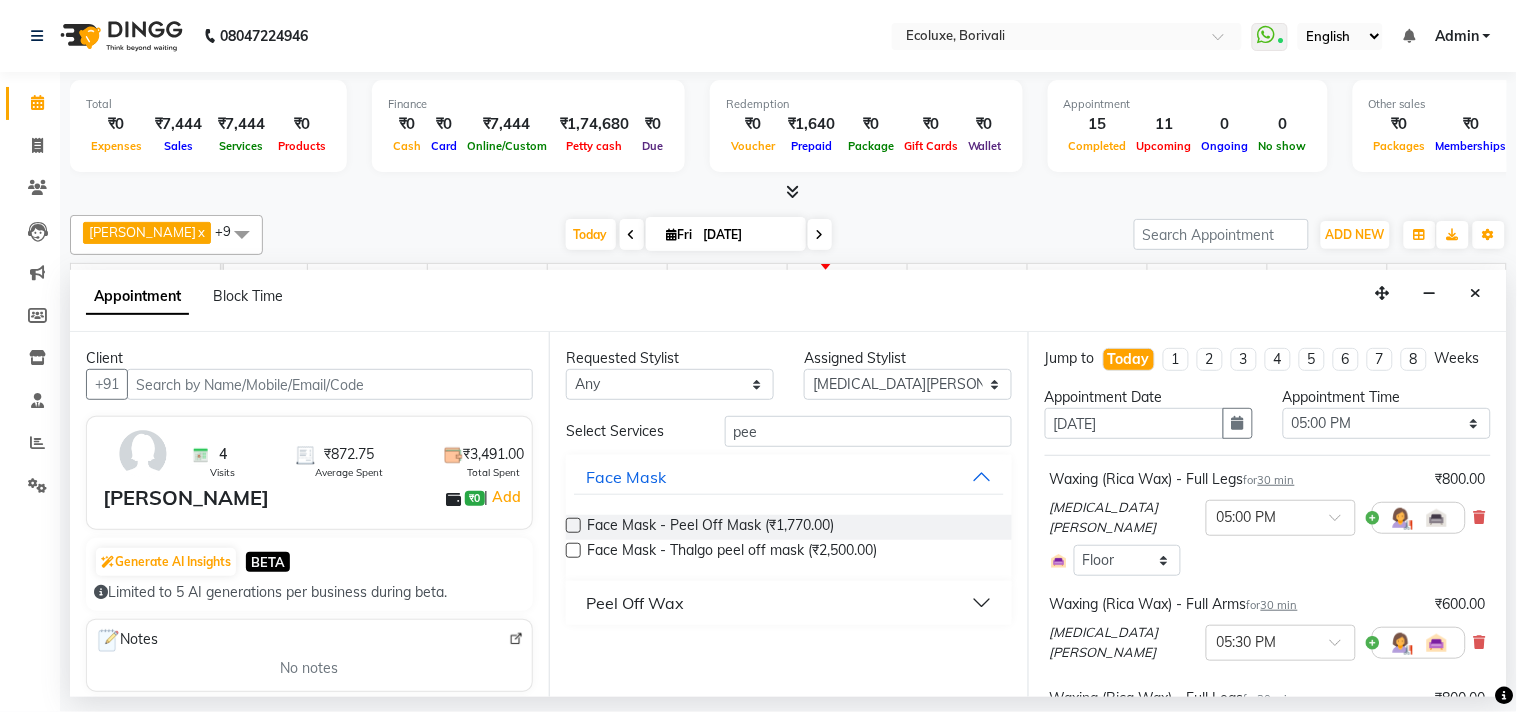 click on "Peel Off Wax" at bounding box center (635, 603) 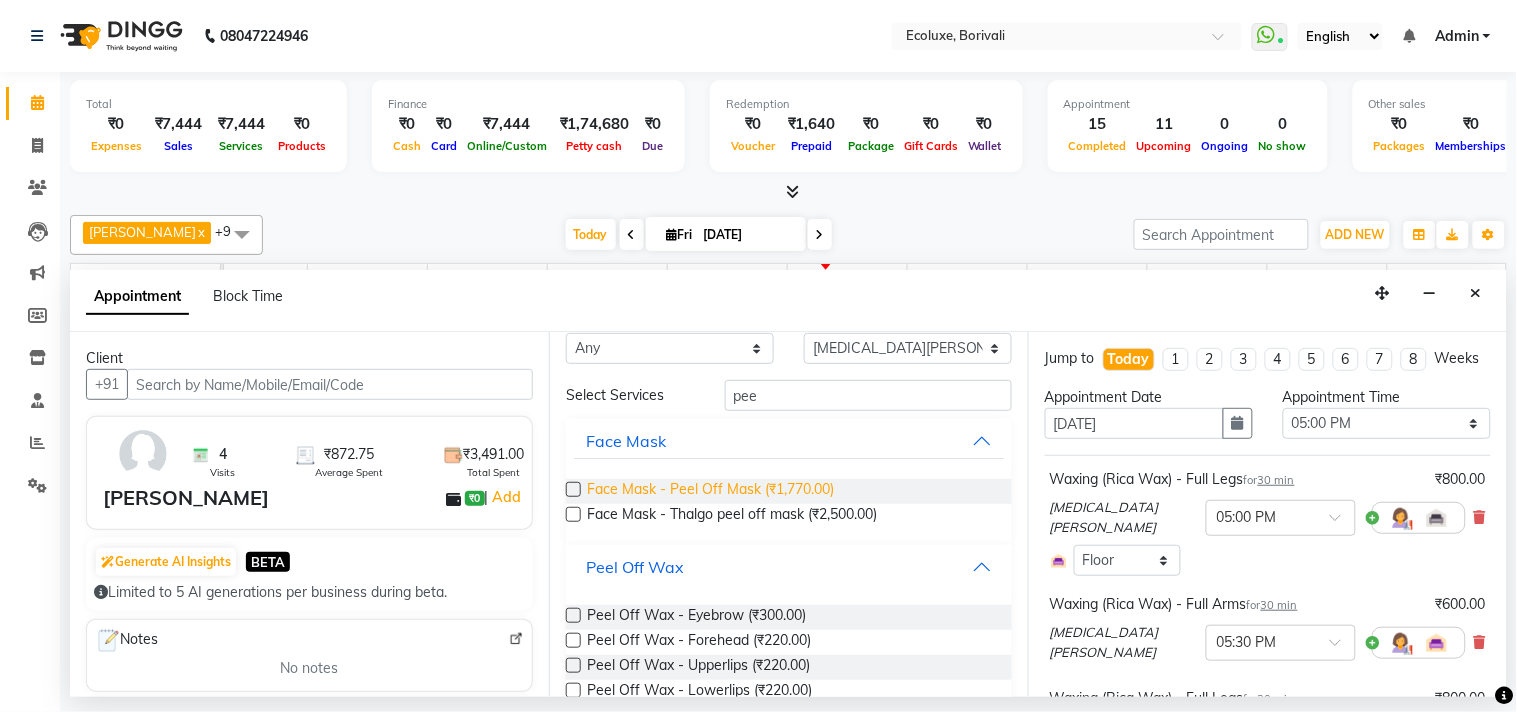 scroll, scrollTop: 0, scrollLeft: 0, axis: both 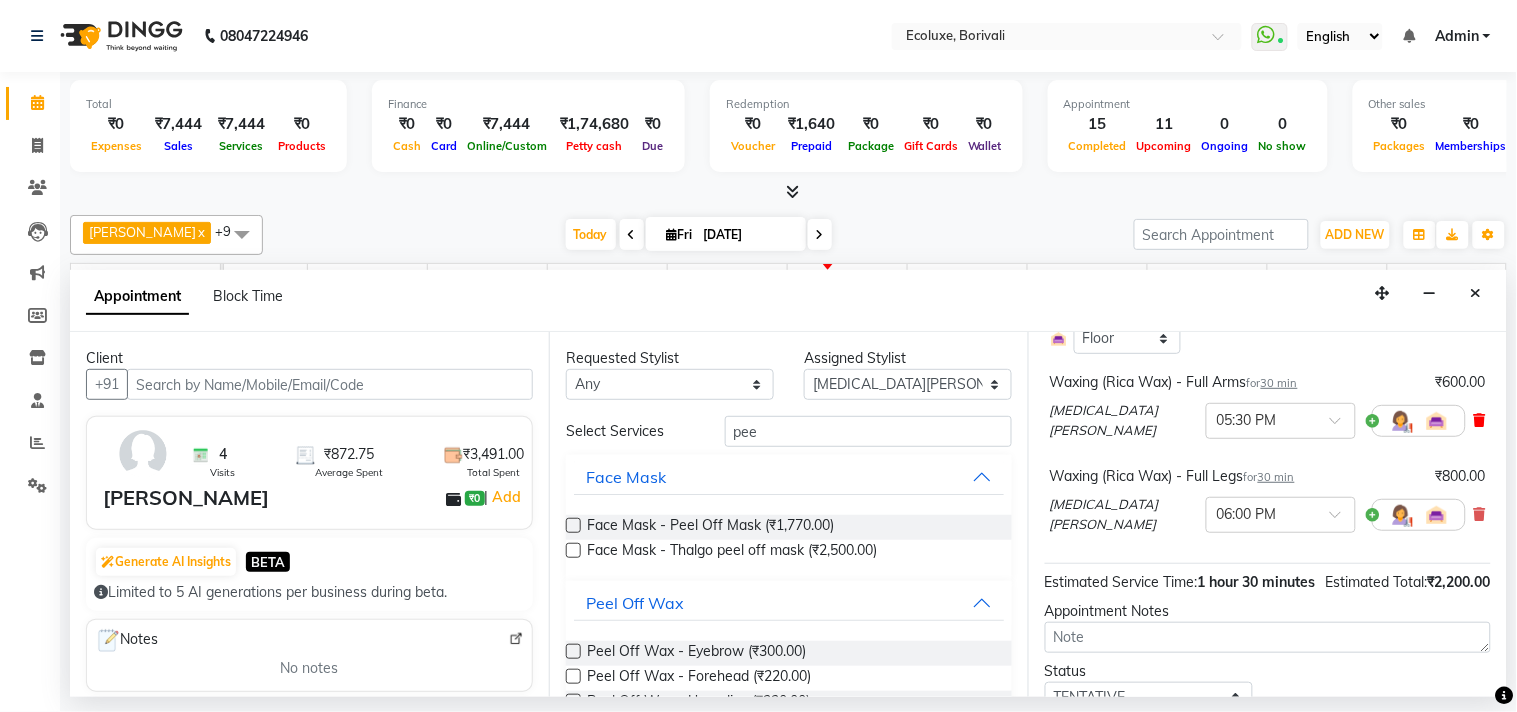 click at bounding box center (1480, 420) 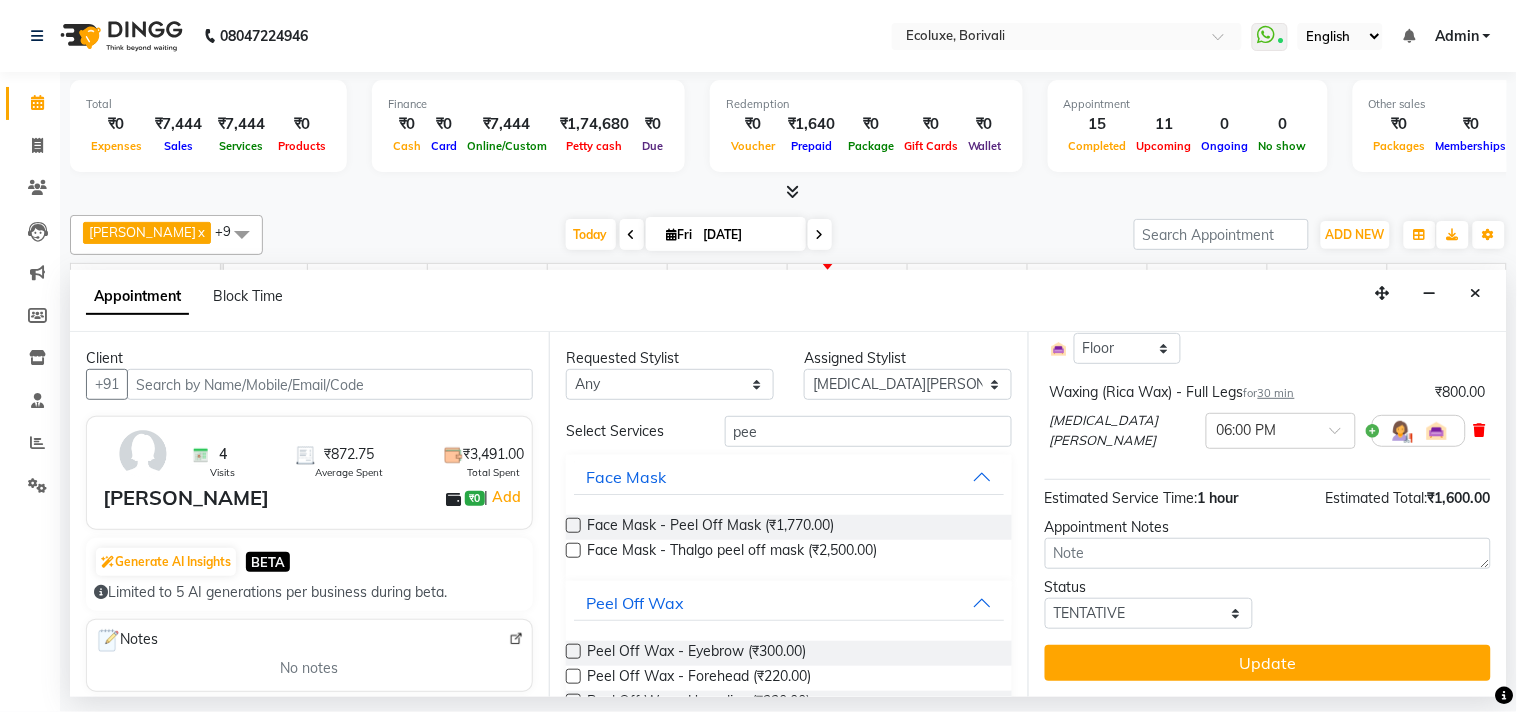 click at bounding box center (1480, 430) 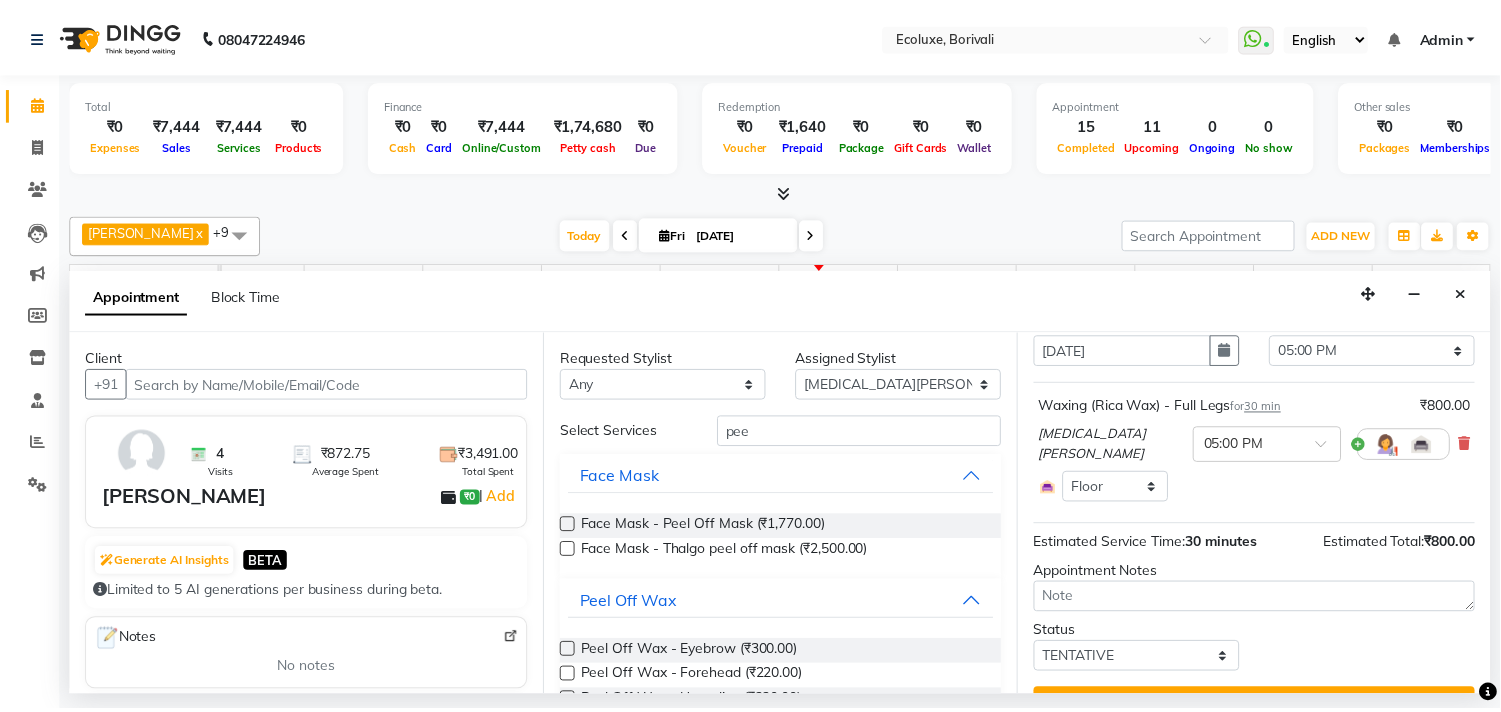scroll, scrollTop: 133, scrollLeft: 0, axis: vertical 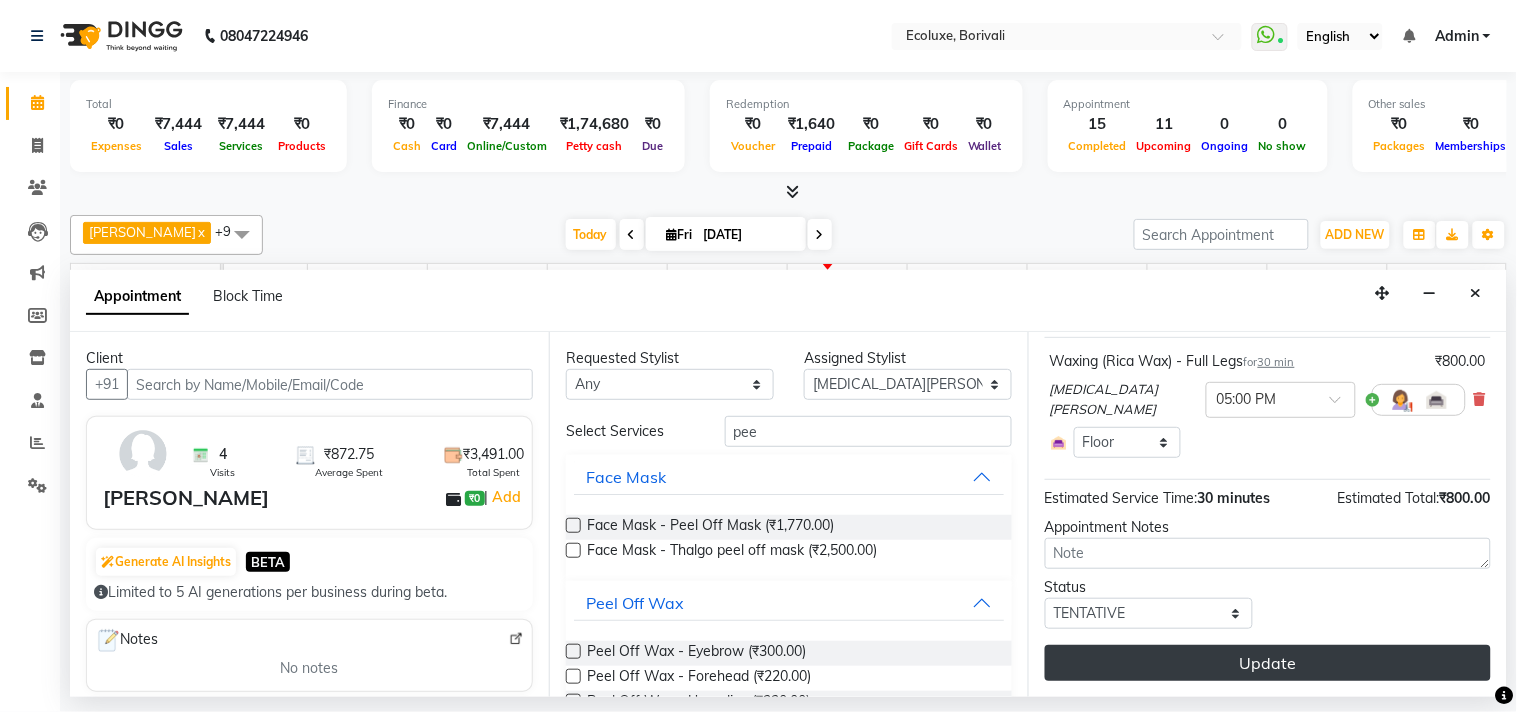 click on "Update" at bounding box center (1268, 663) 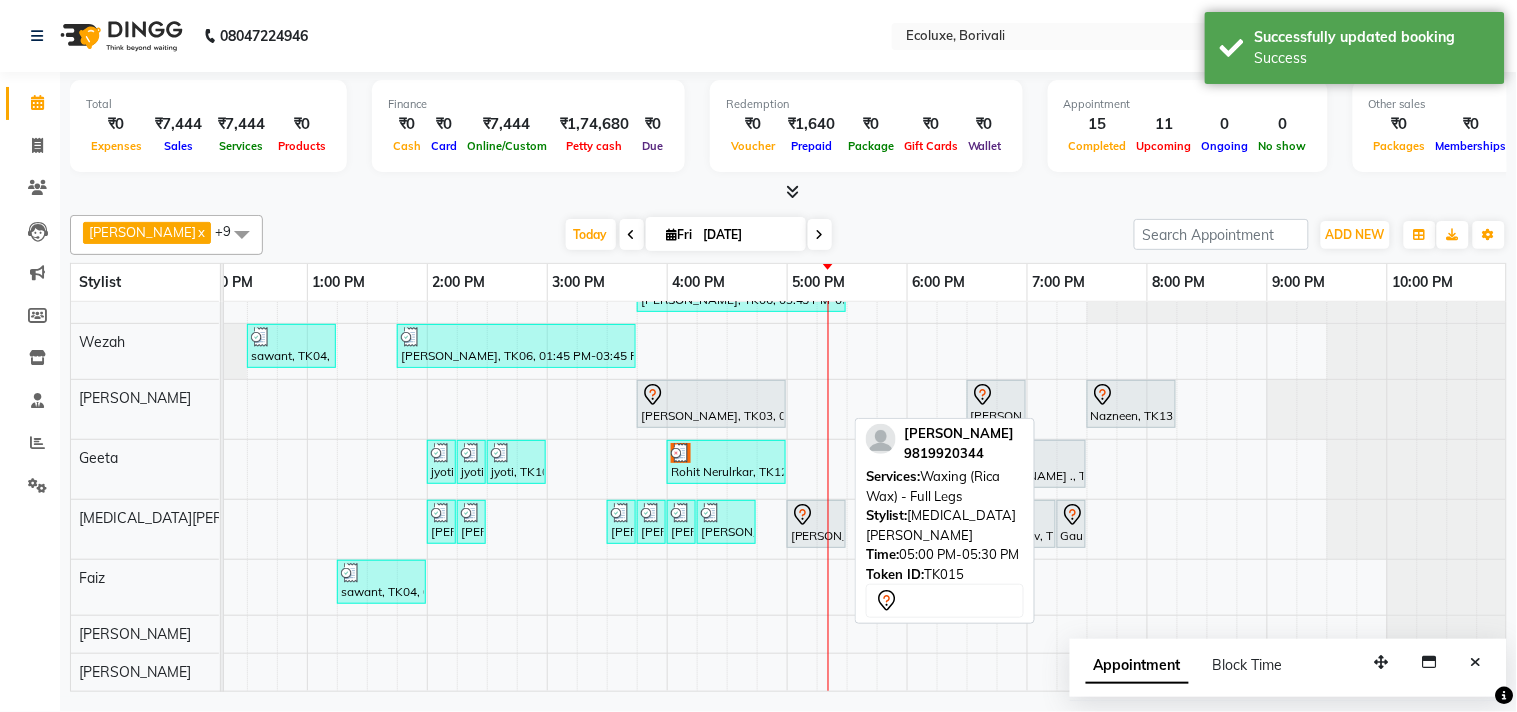 click 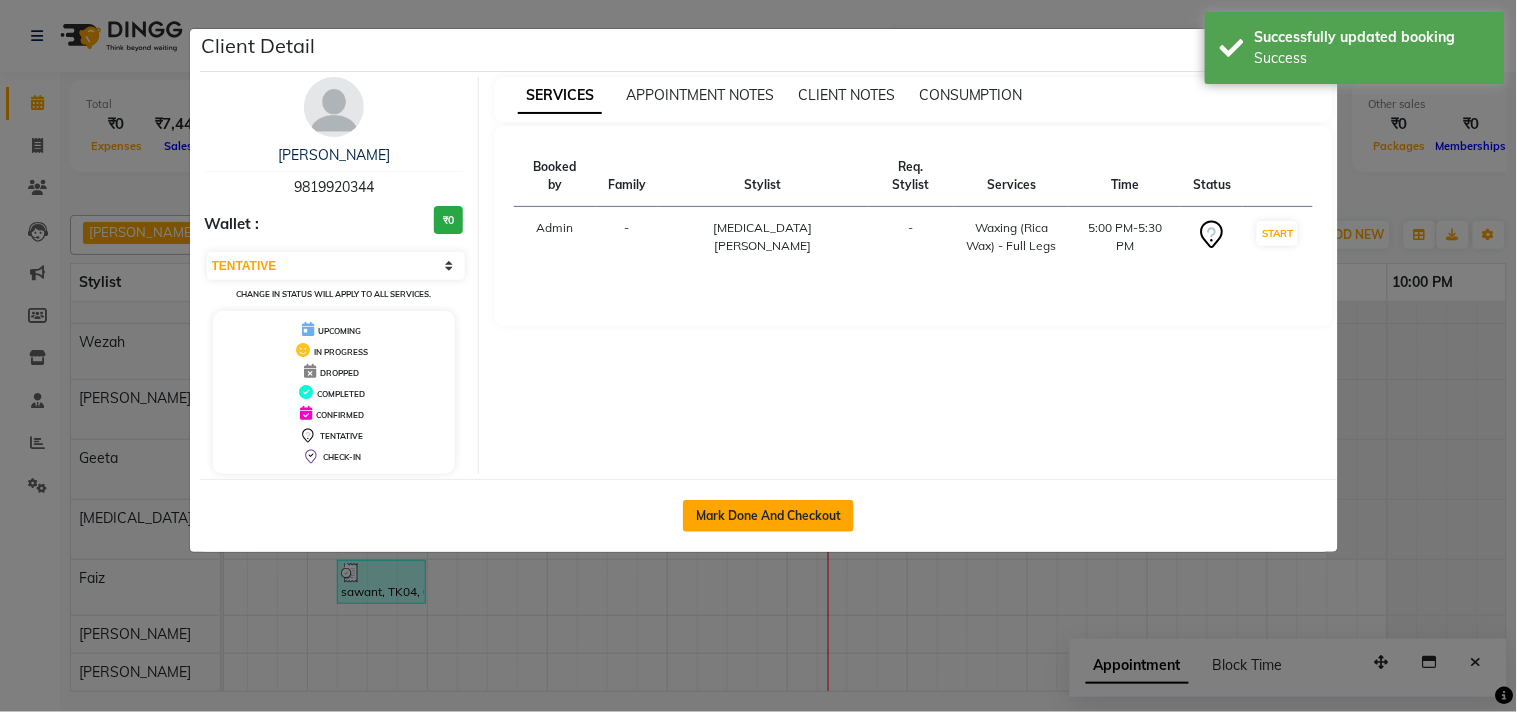 click on "Mark Done And Checkout" 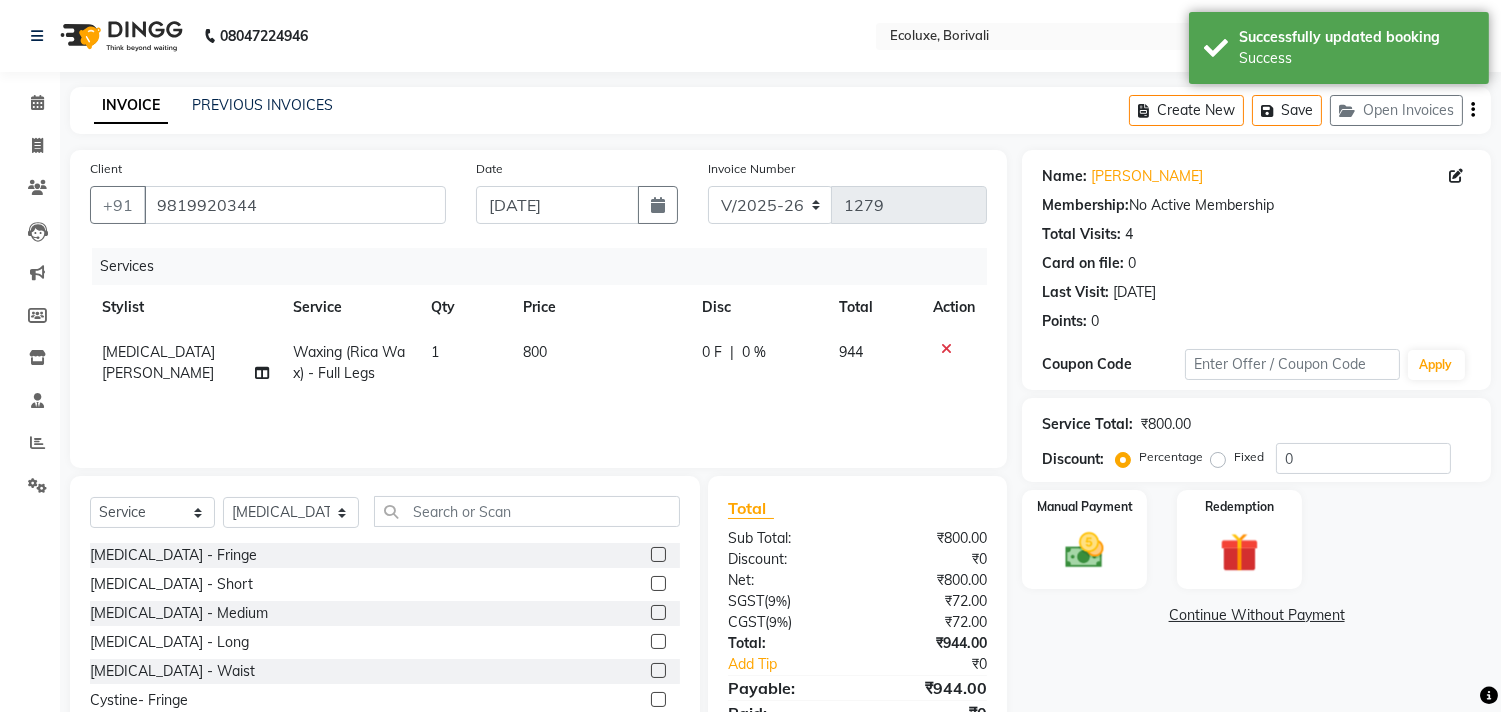 click 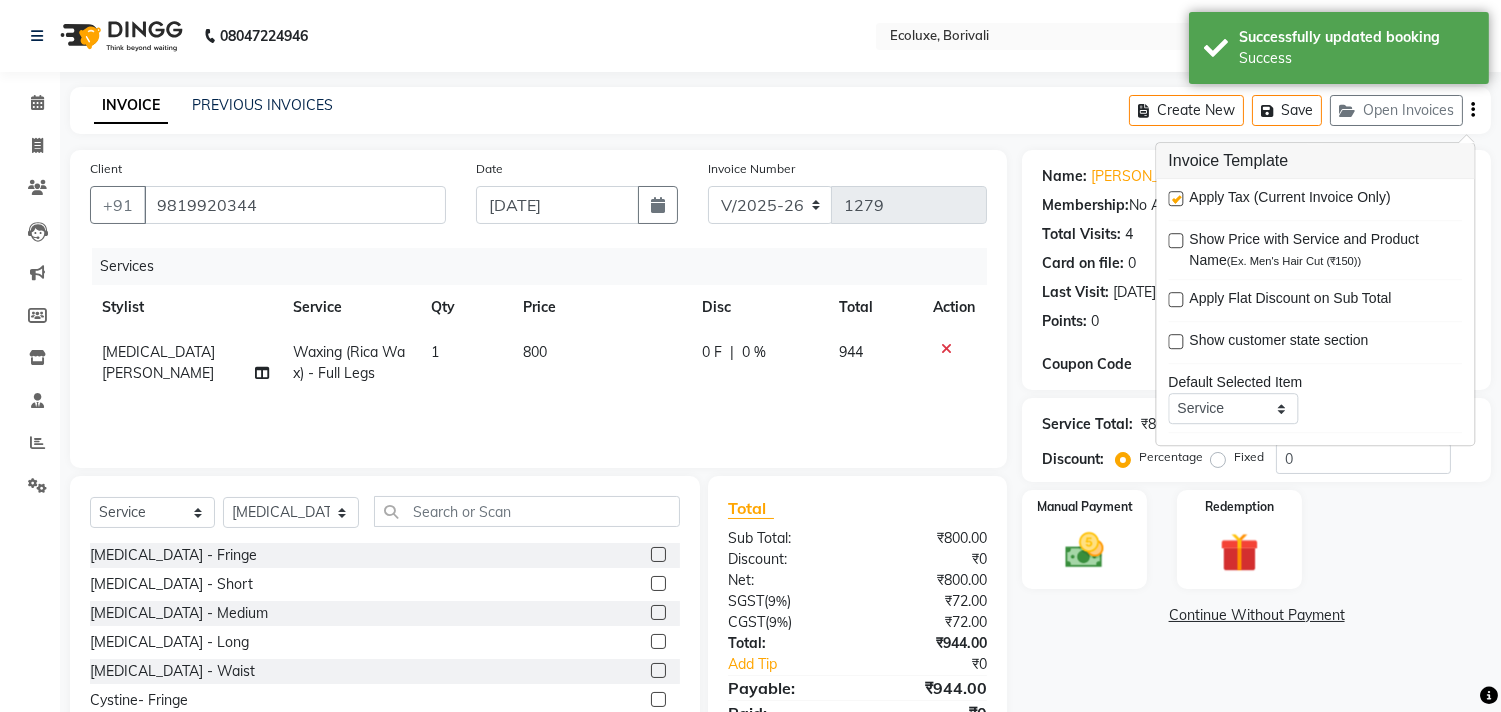 click at bounding box center [1175, 198] 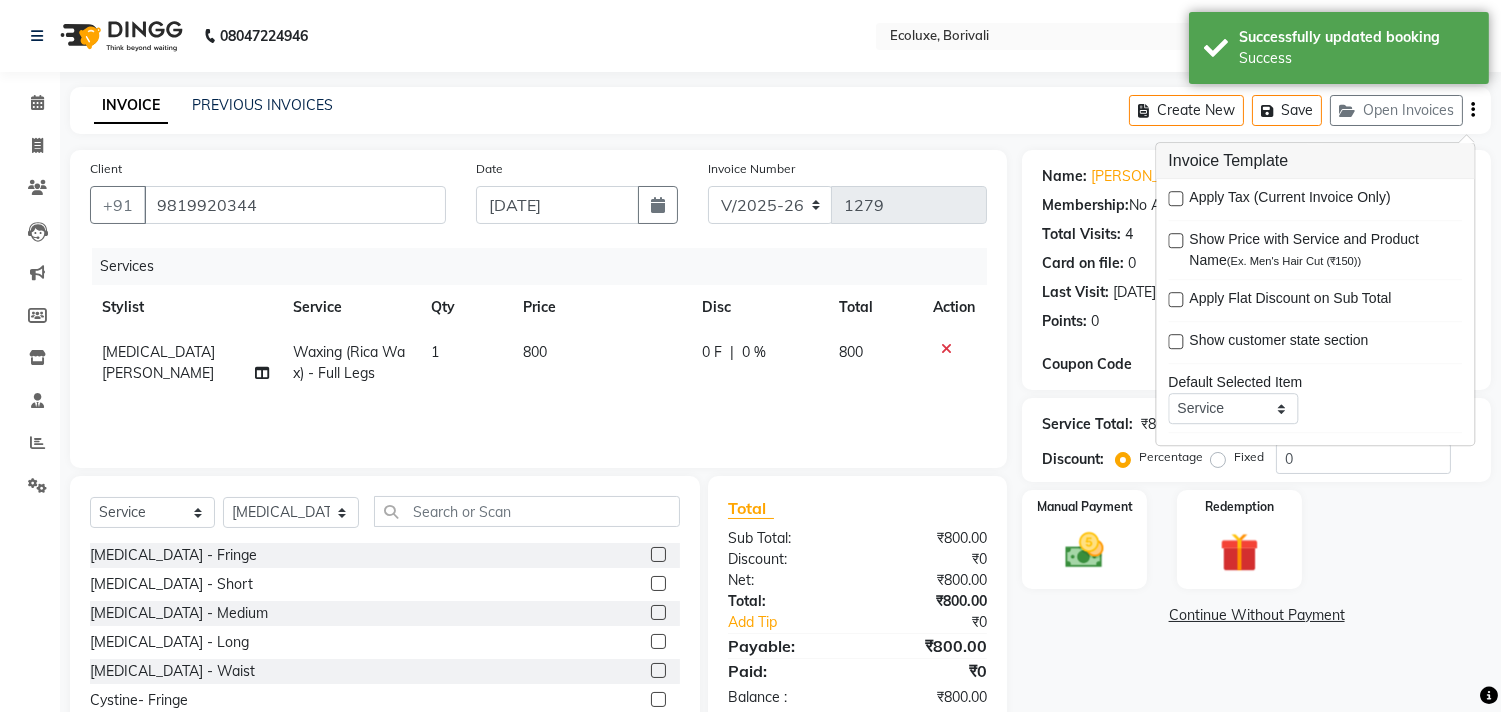 click on "INVOICE PREVIOUS INVOICES Create New   Save   Open Invoices" 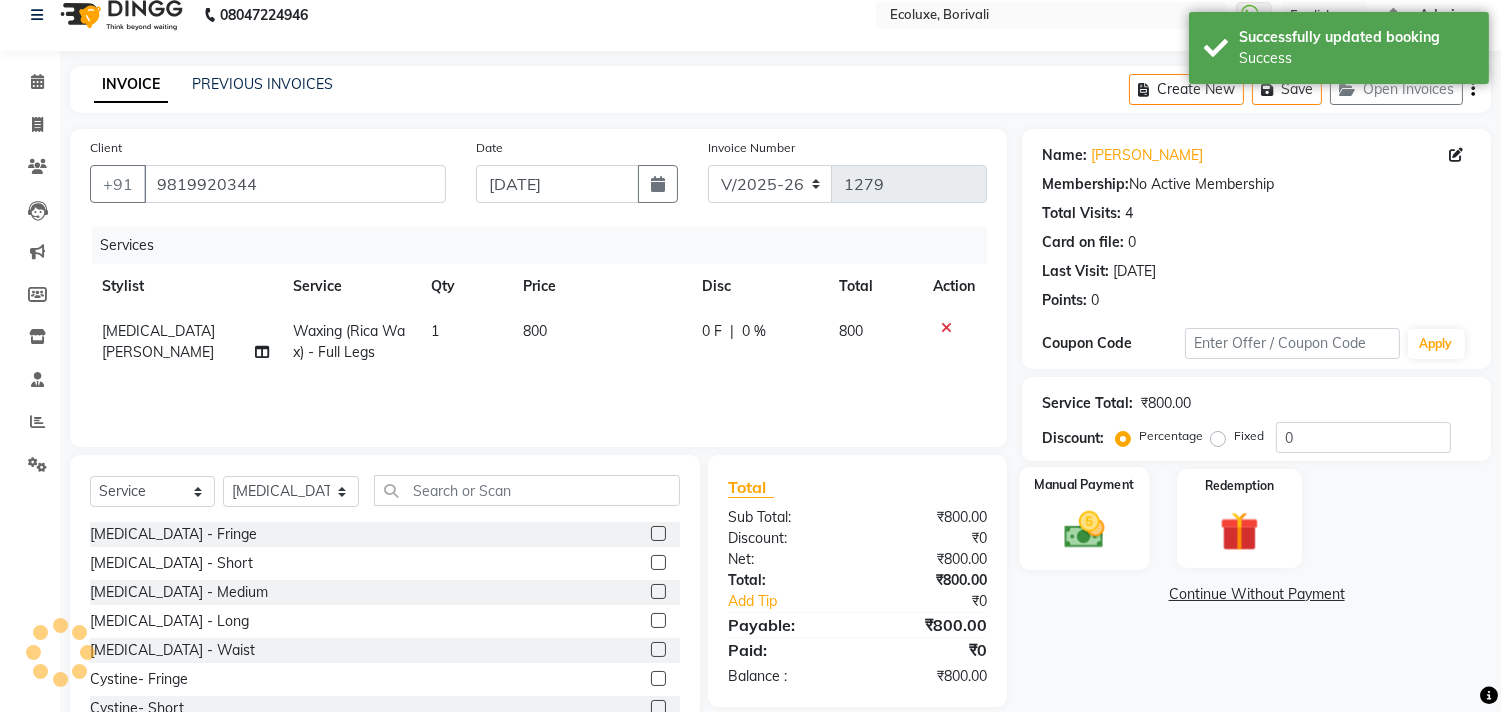 scroll, scrollTop: 88, scrollLeft: 0, axis: vertical 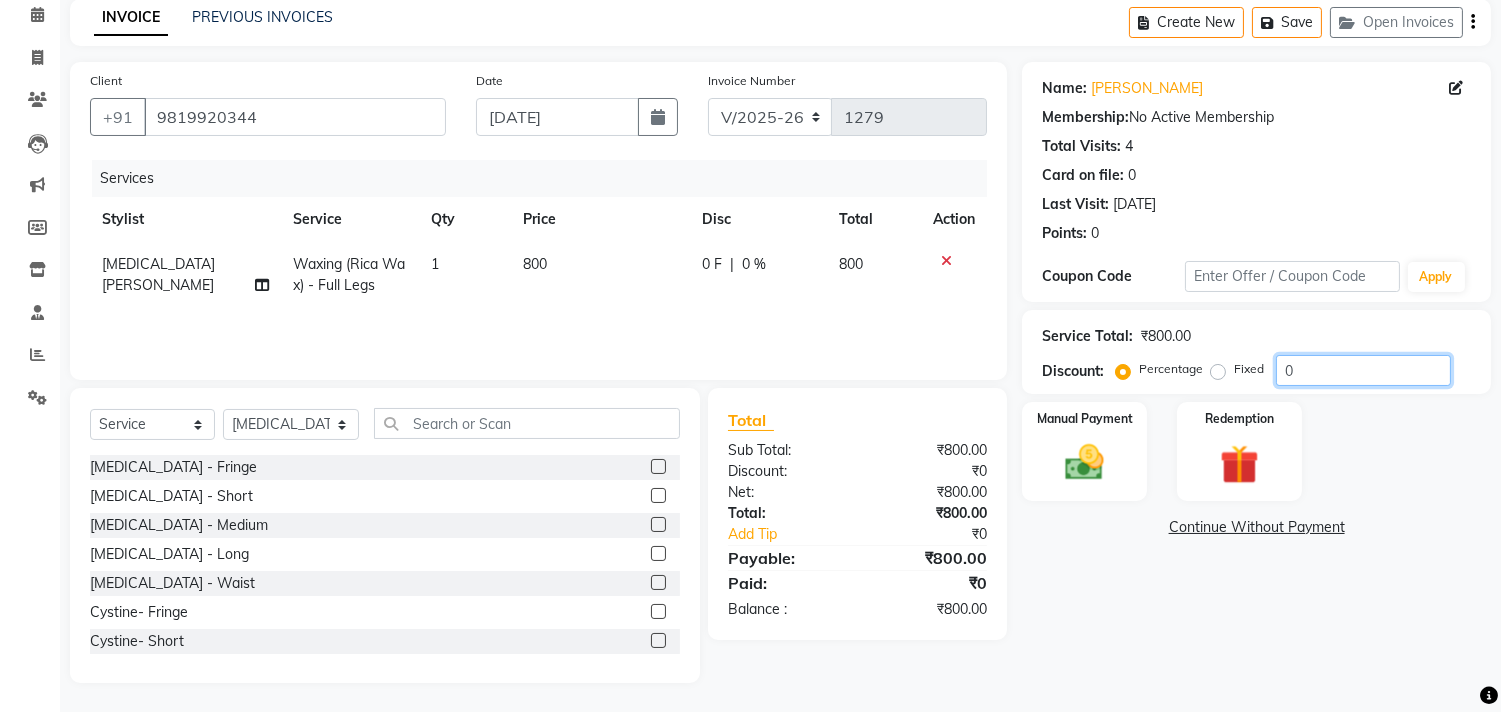 click on "0" 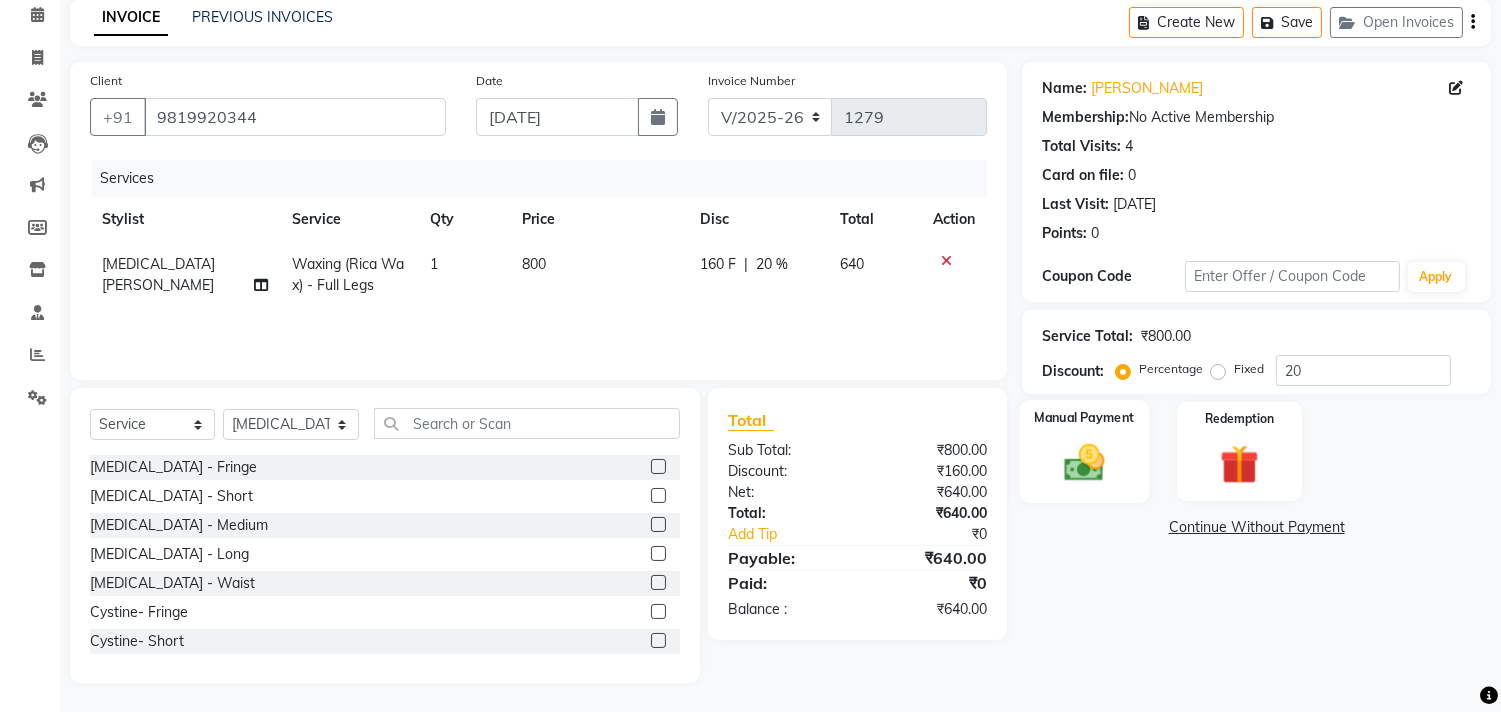 click 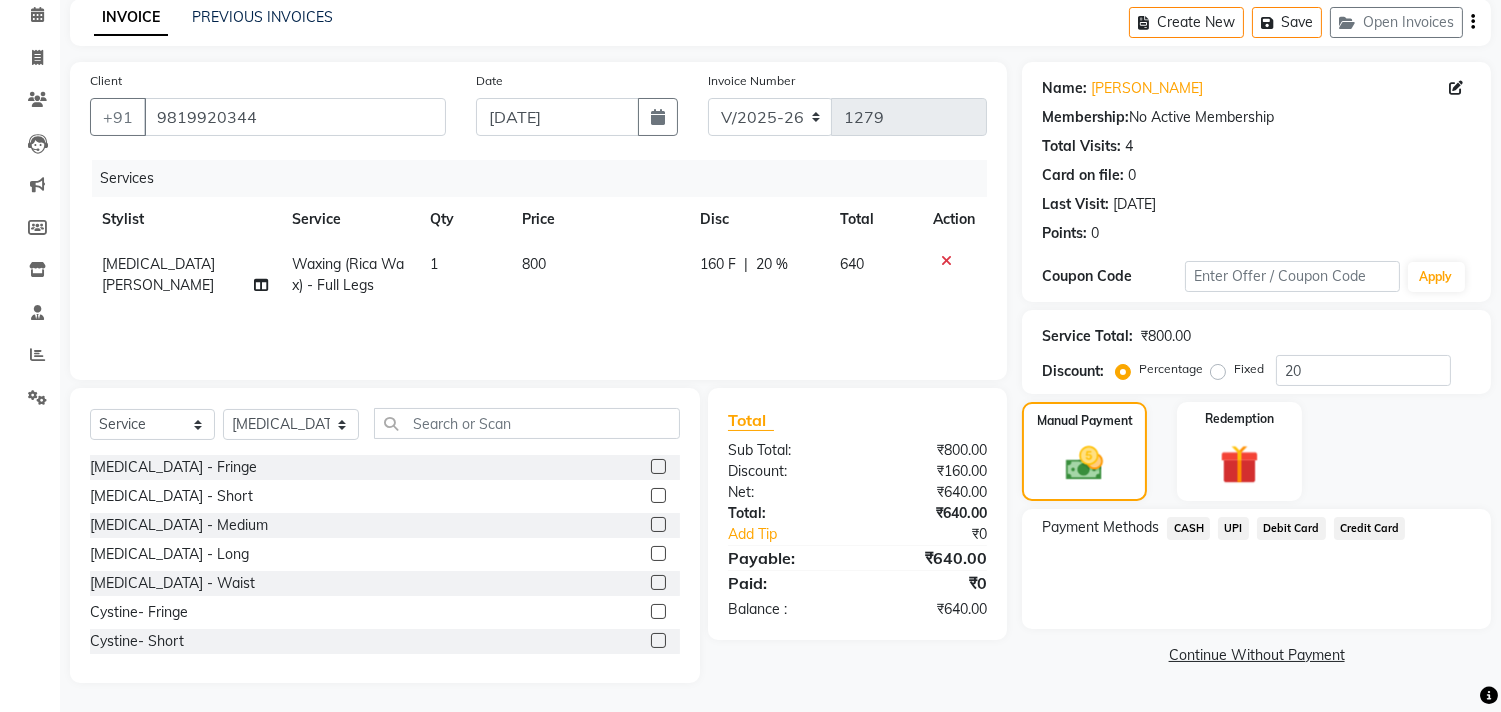 click on "UPI" 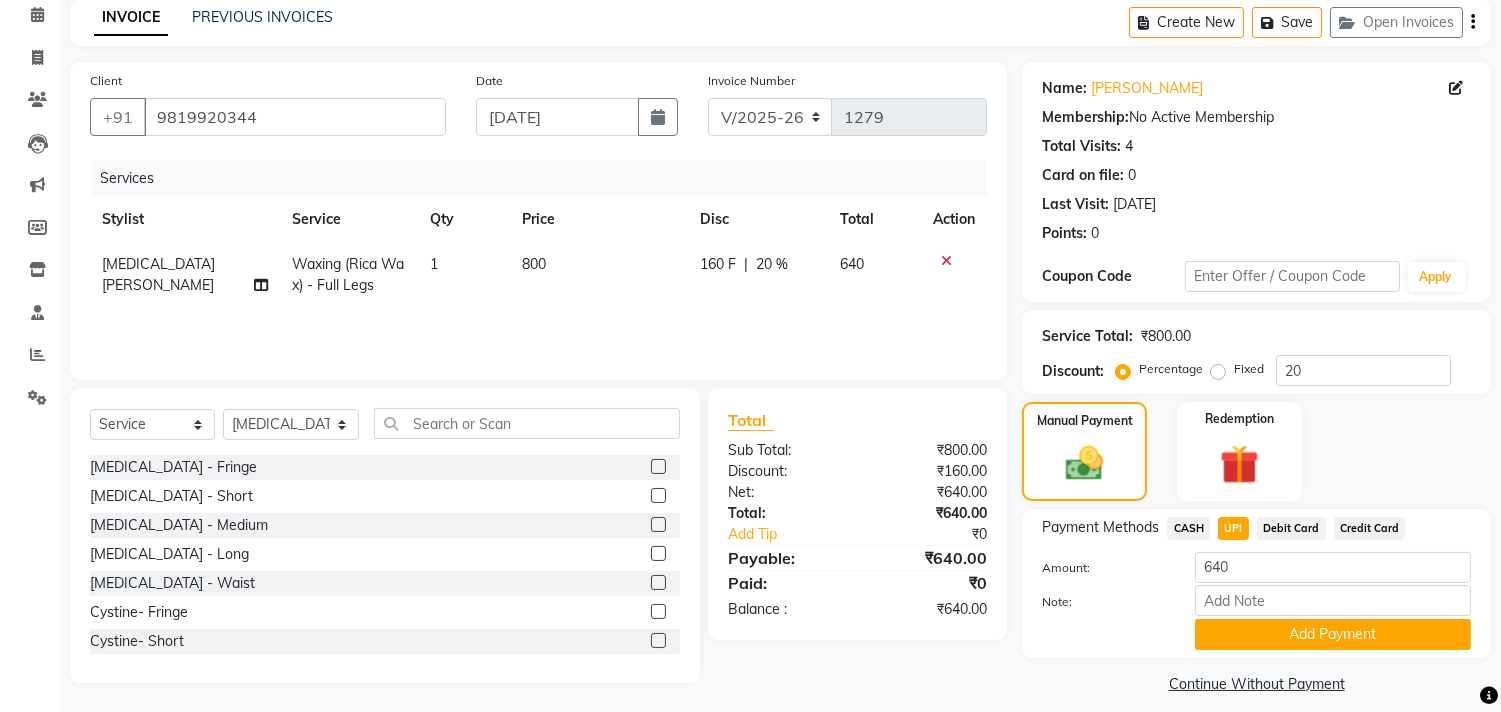 scroll, scrollTop: 104, scrollLeft: 0, axis: vertical 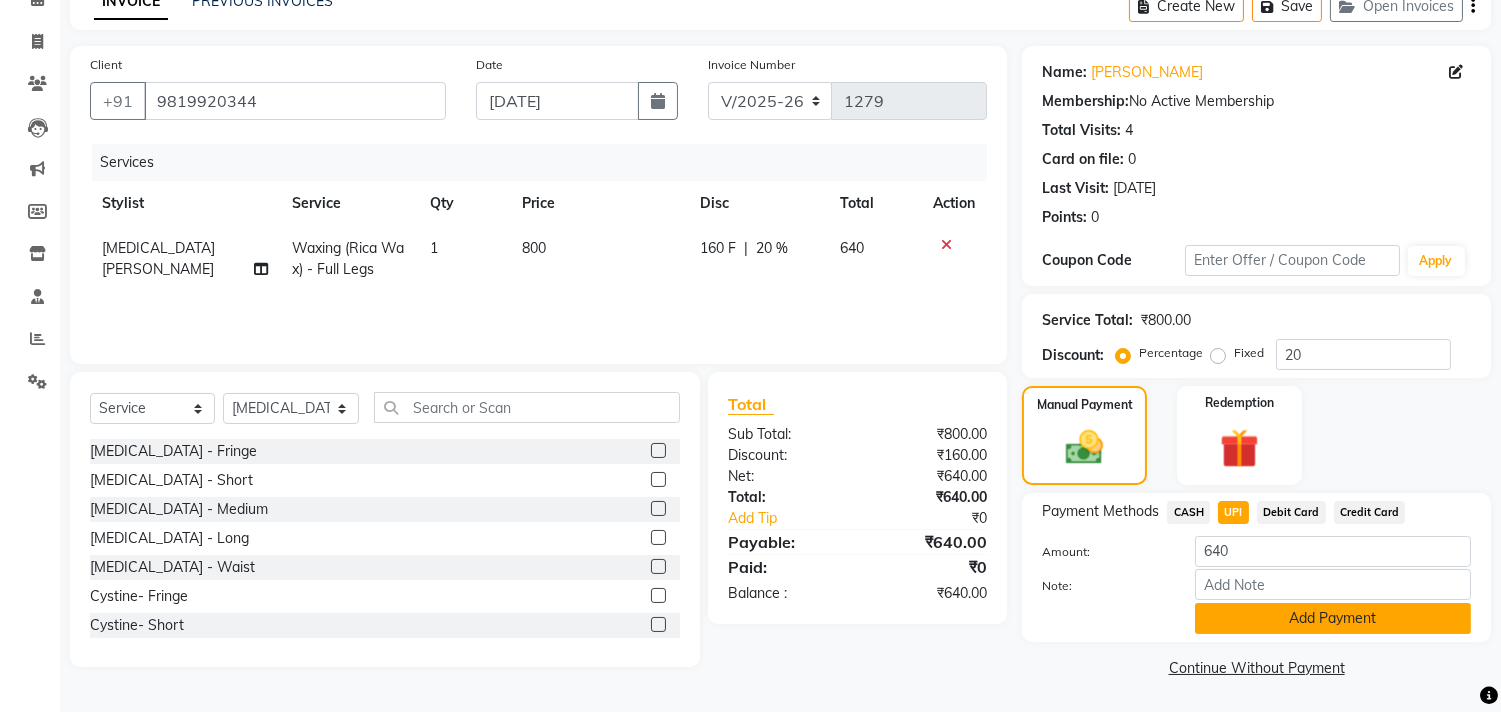 click on "Add Payment" 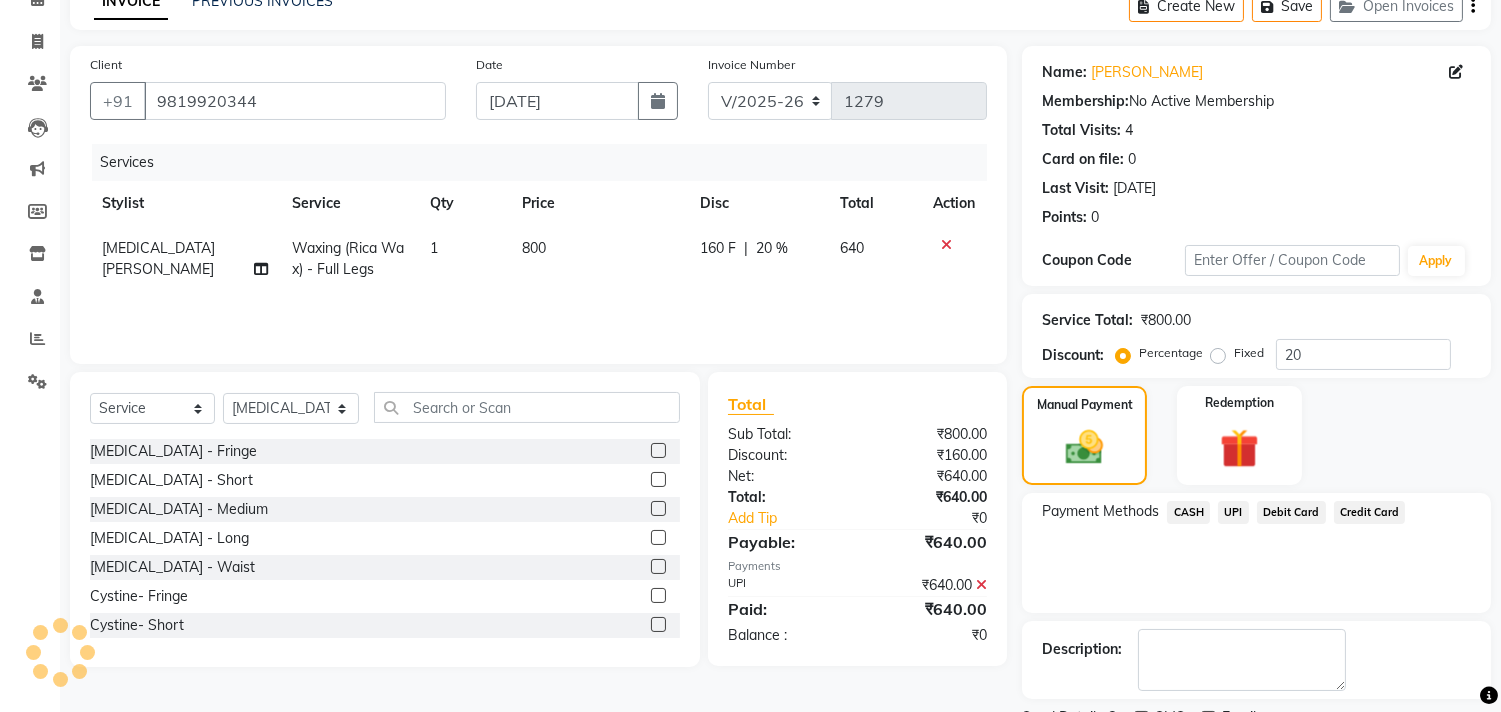 click on "UPI" 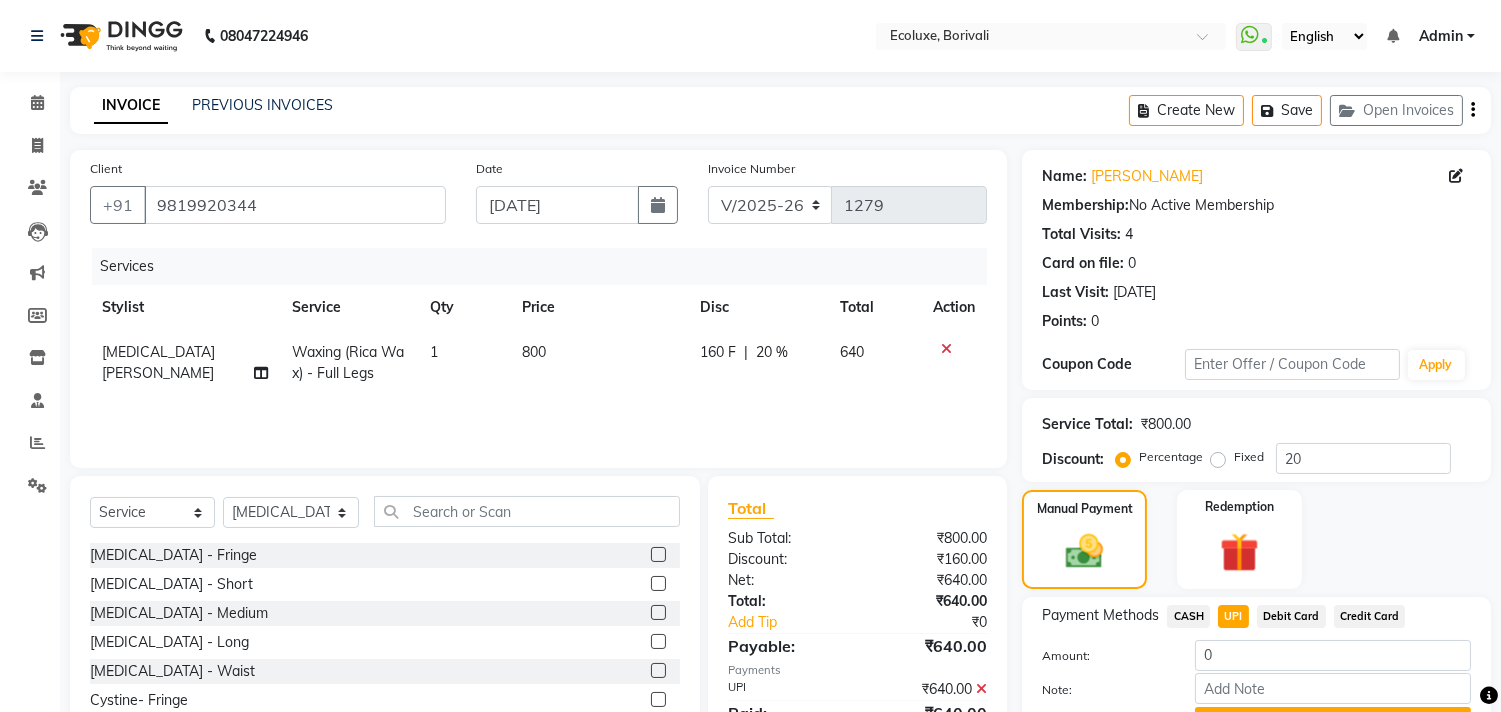 scroll, scrollTop: 217, scrollLeft: 0, axis: vertical 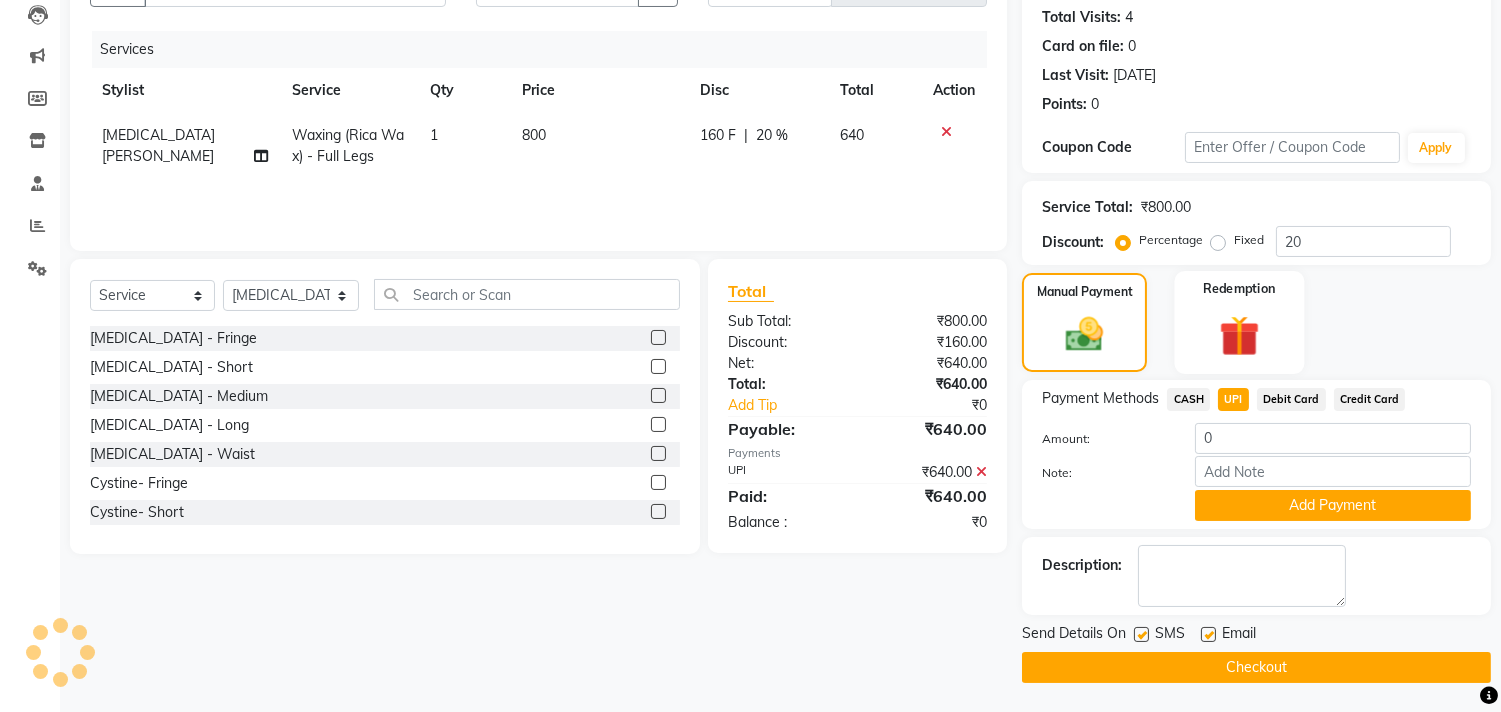click 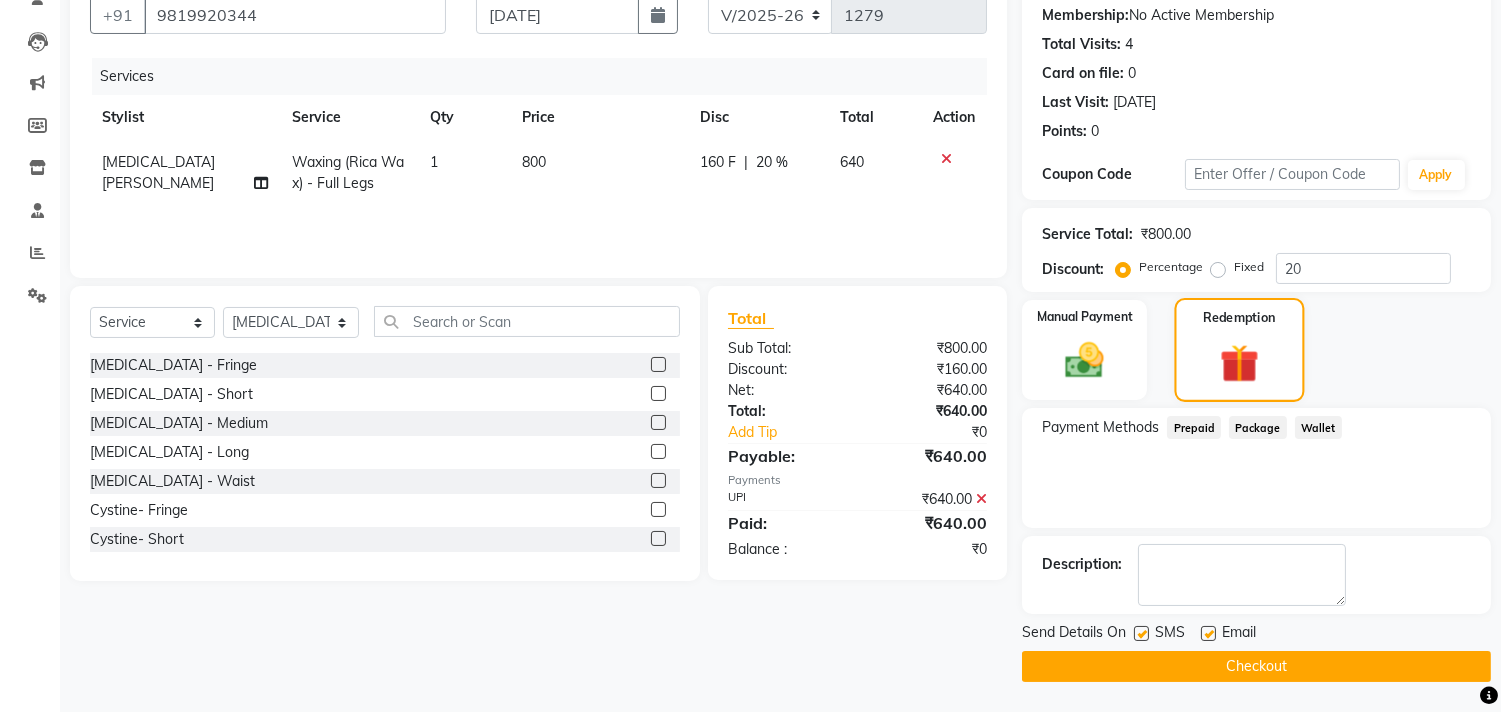 scroll, scrollTop: 188, scrollLeft: 0, axis: vertical 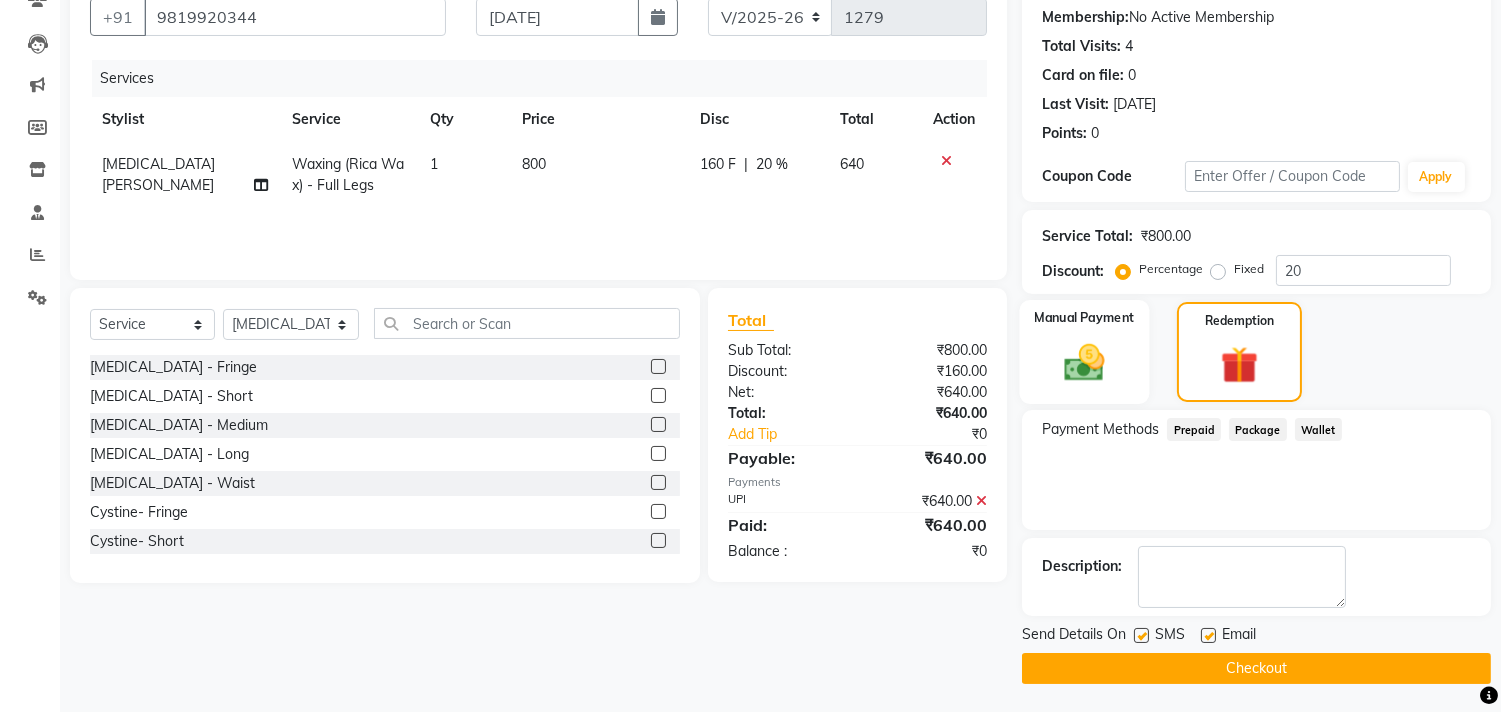 click 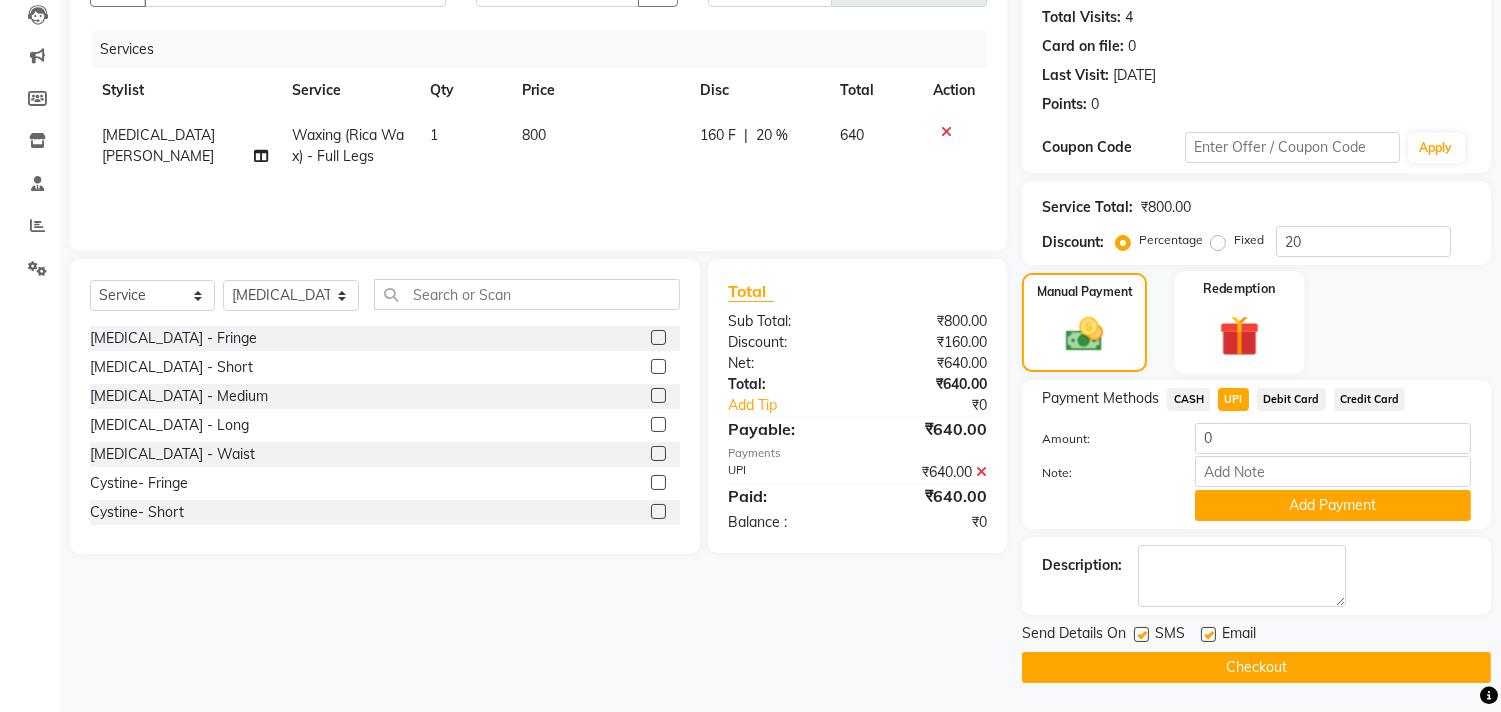 click 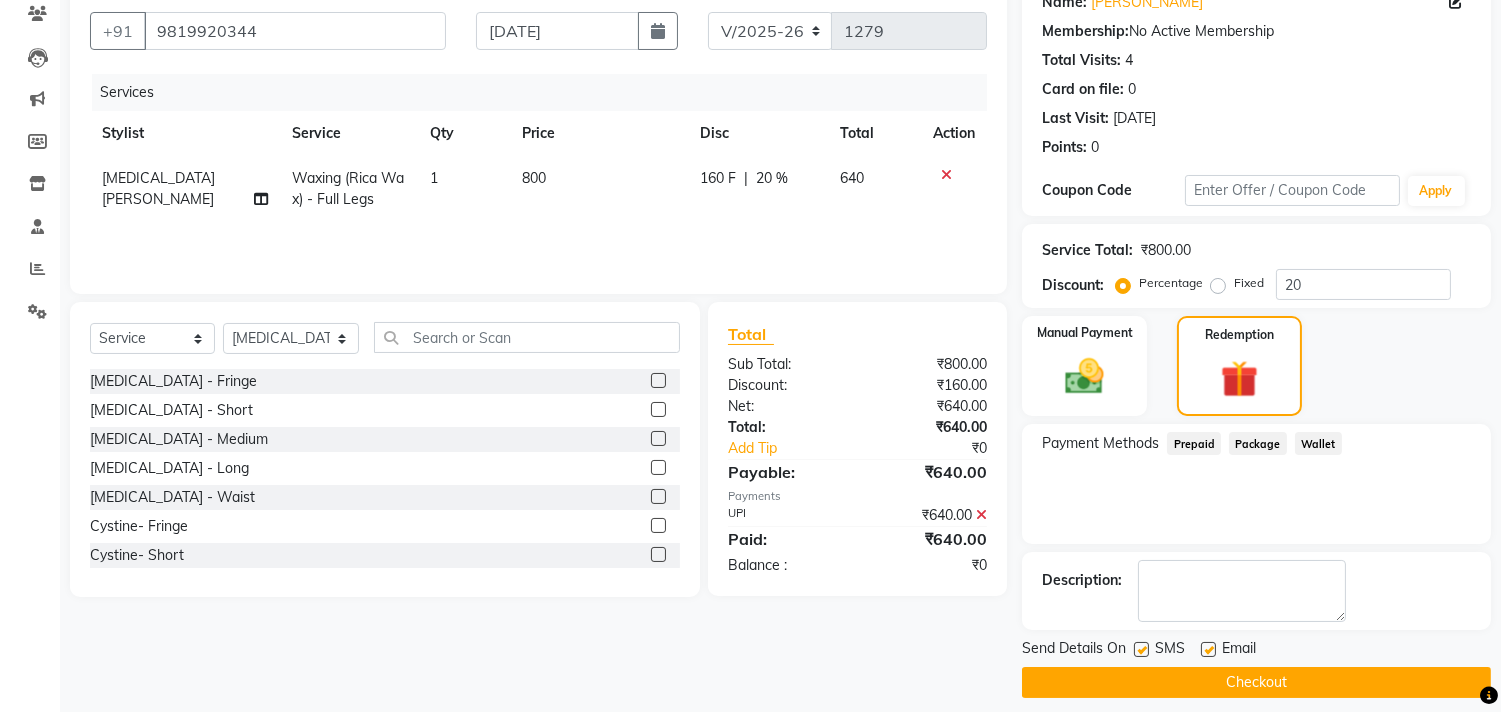 scroll, scrollTop: 188, scrollLeft: 0, axis: vertical 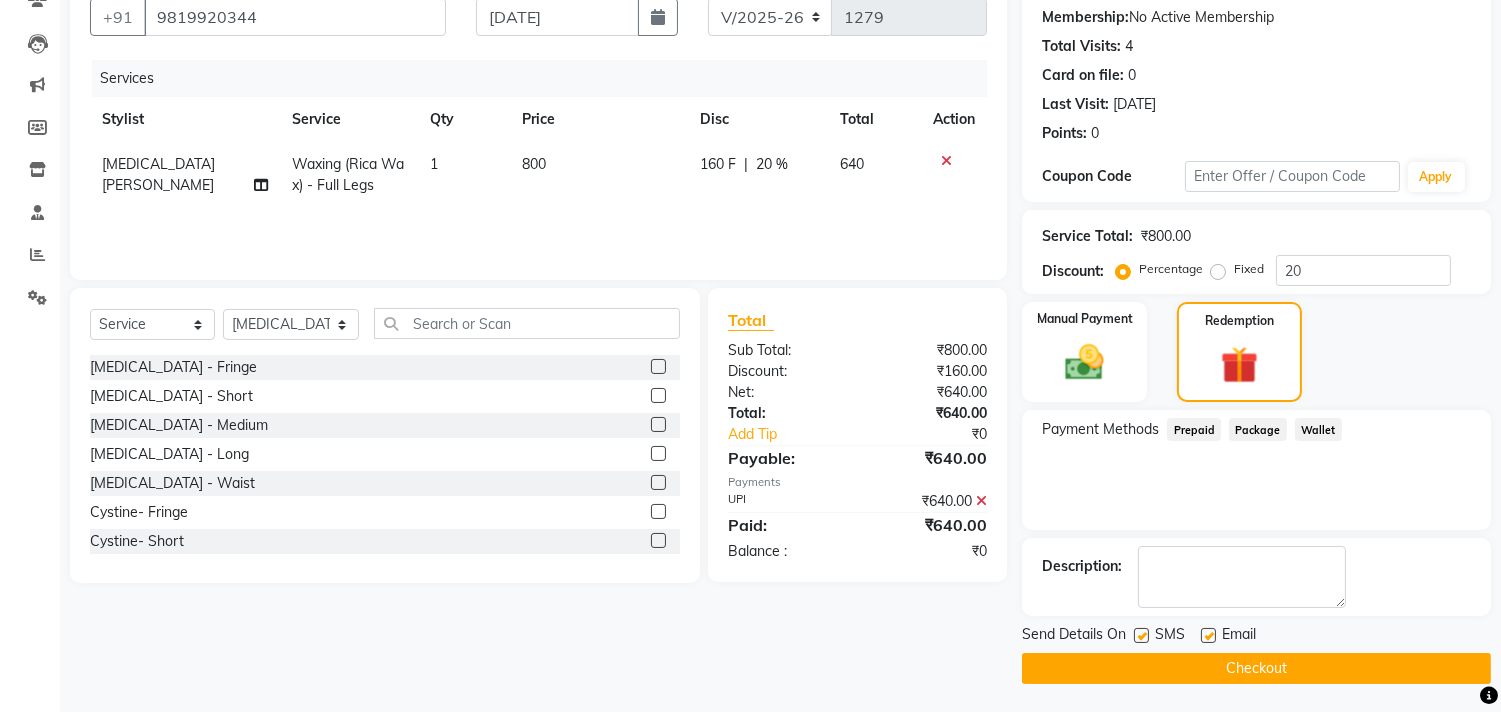 click on "Checkout" 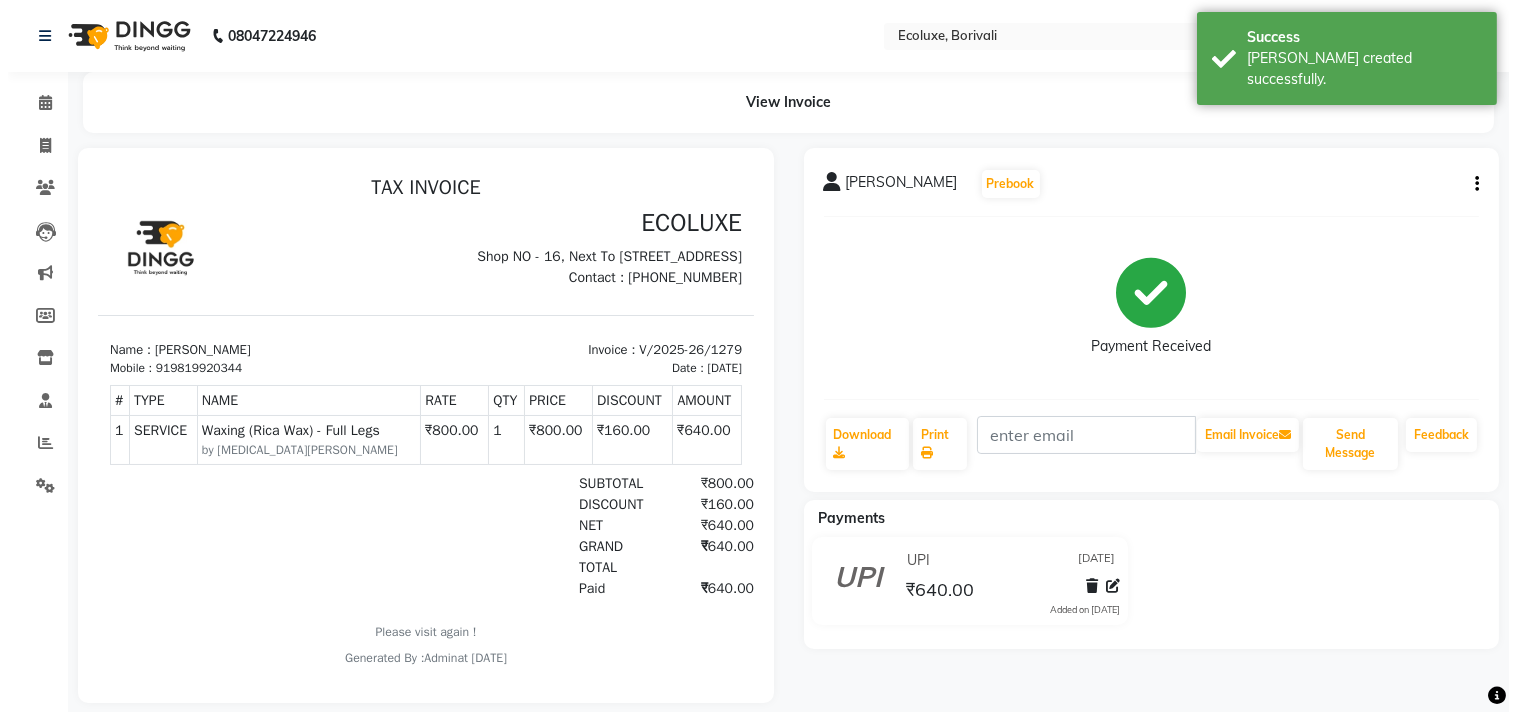 scroll, scrollTop: 0, scrollLeft: 0, axis: both 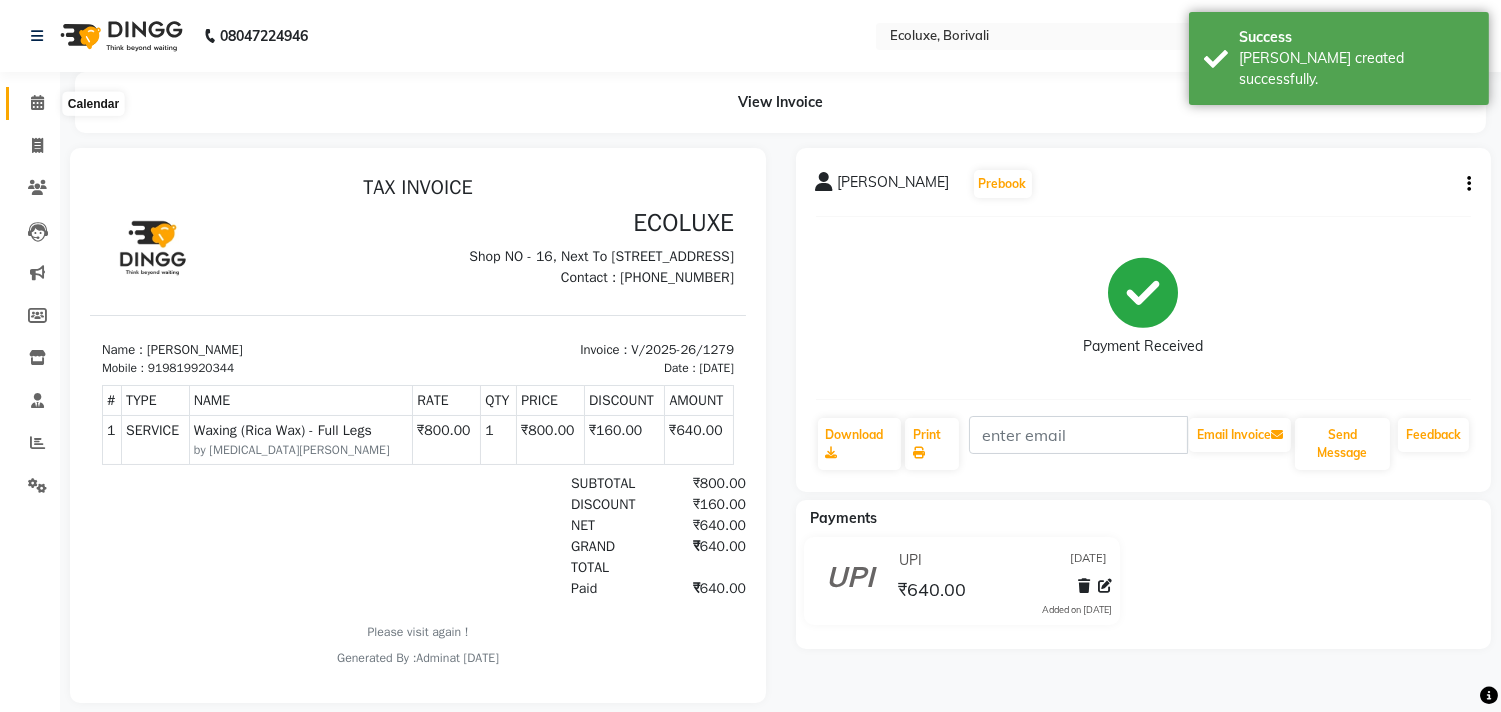 click 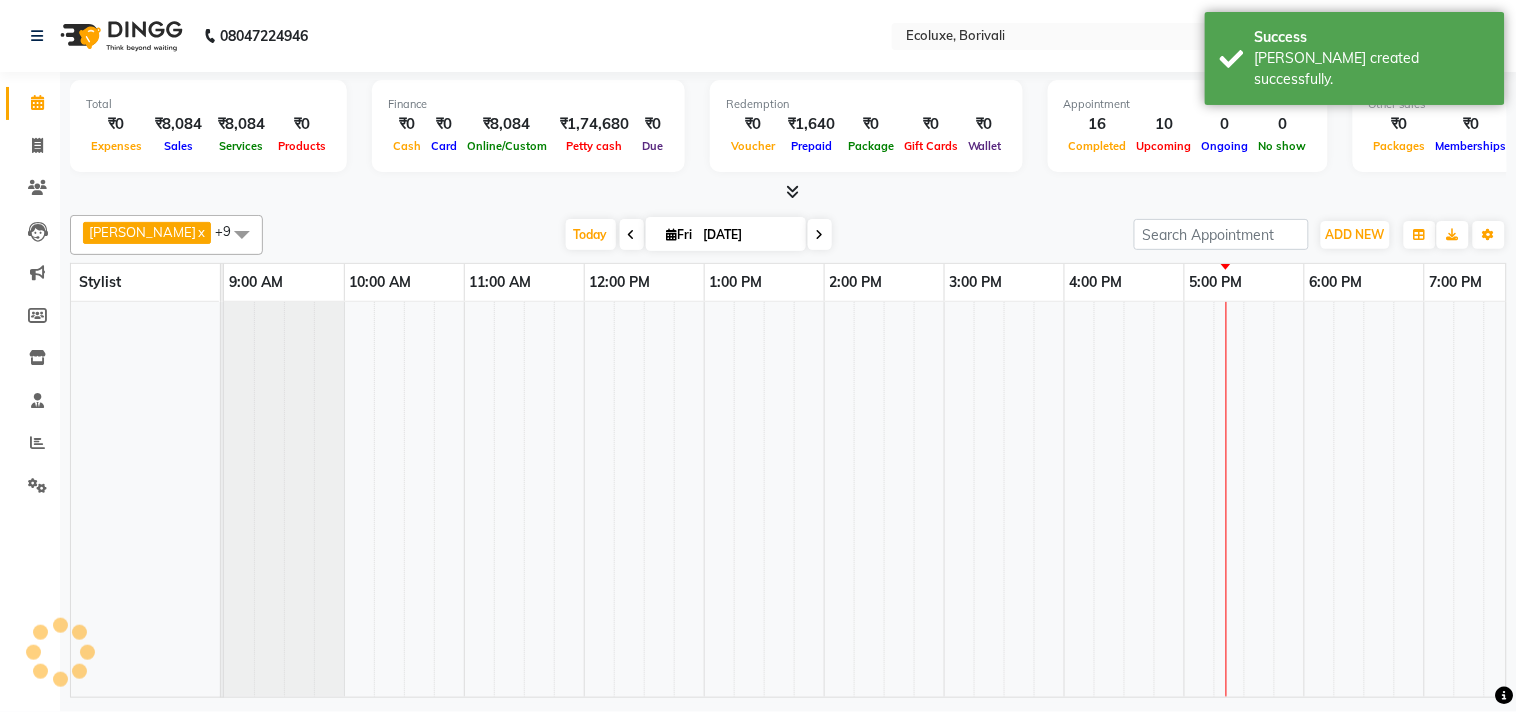 scroll, scrollTop: 0, scrollLeft: 0, axis: both 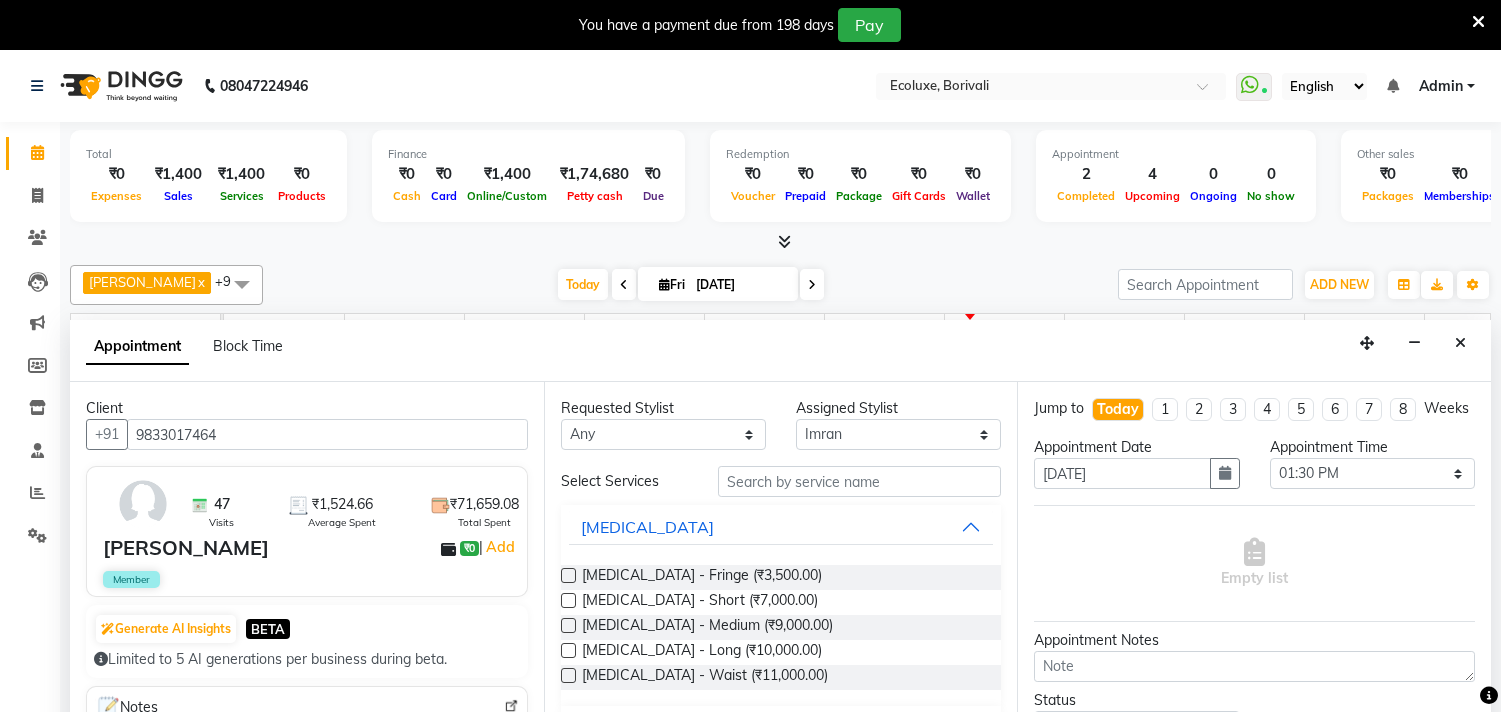 select on "35739" 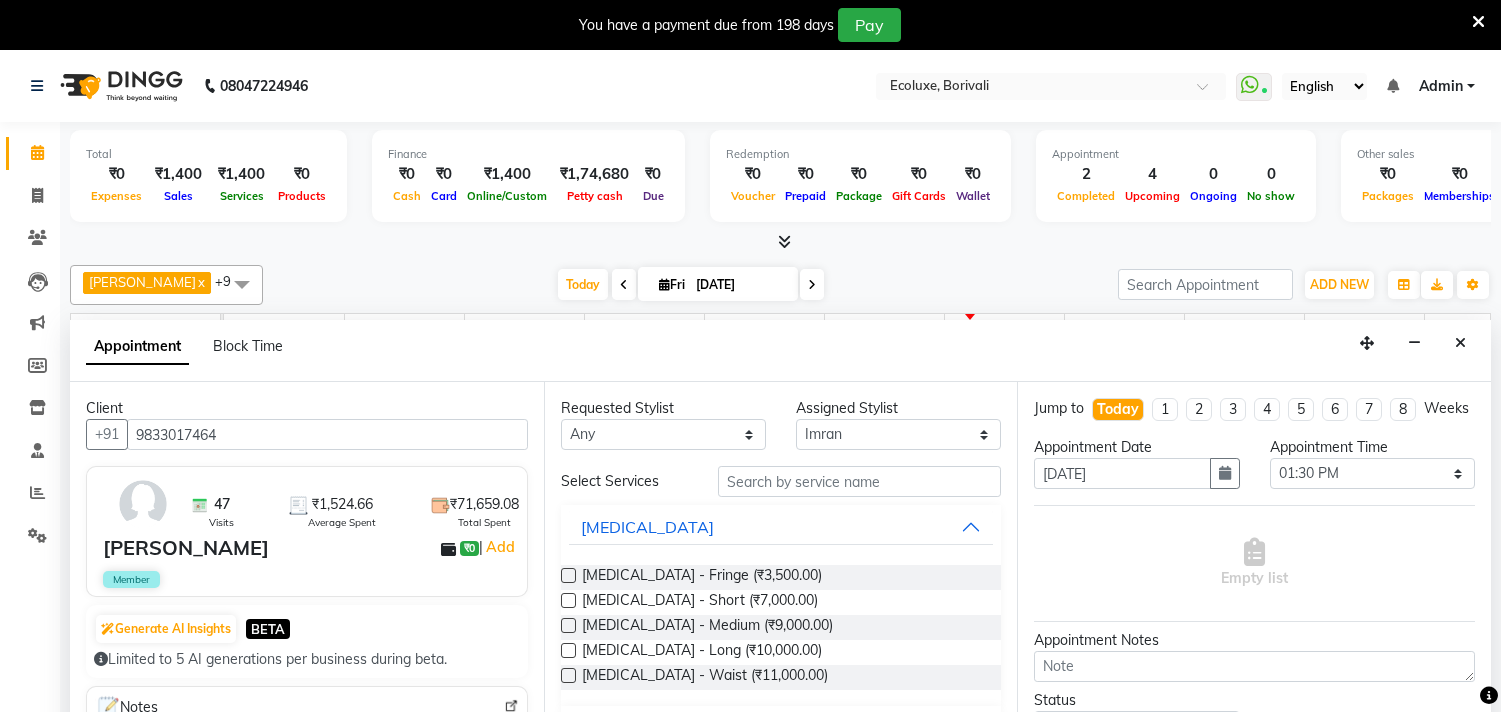 select on "810" 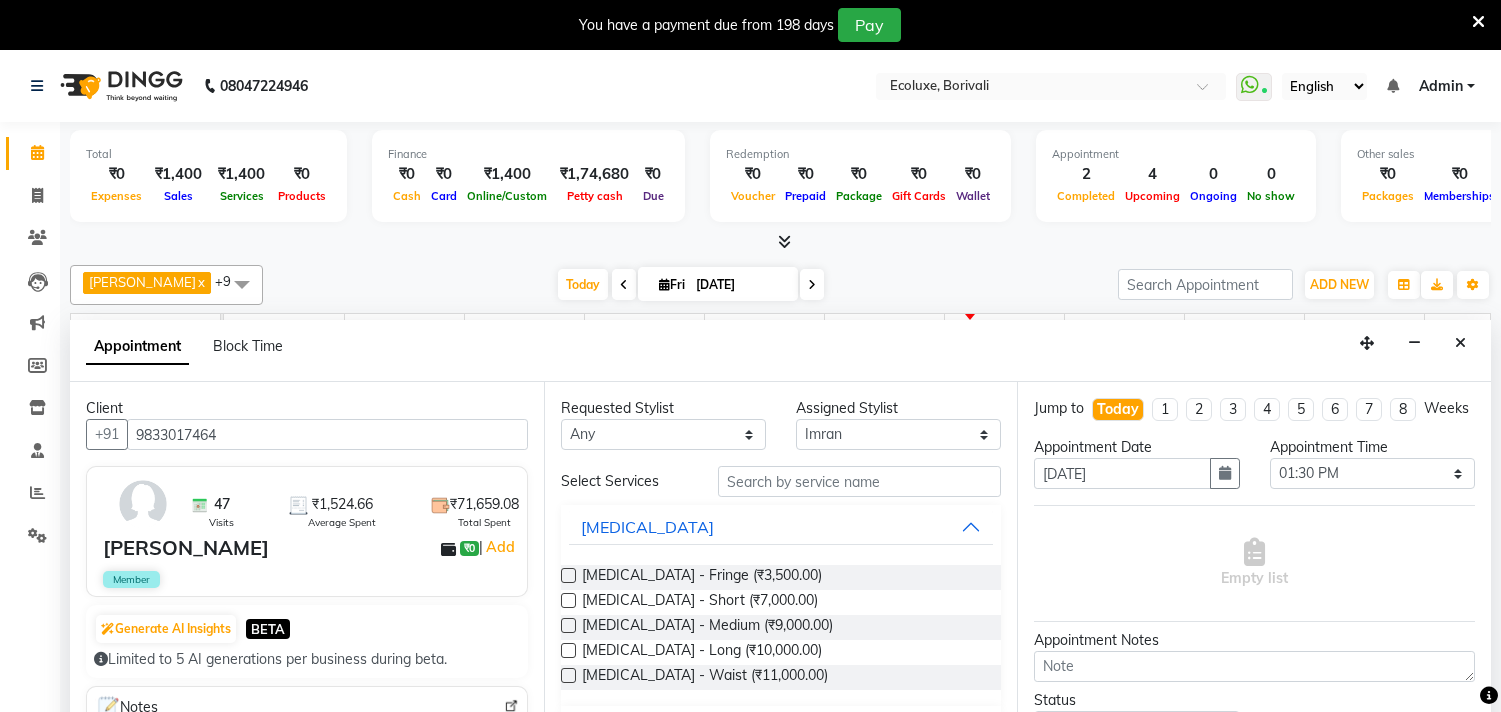 scroll, scrollTop: 50, scrollLeft: 0, axis: vertical 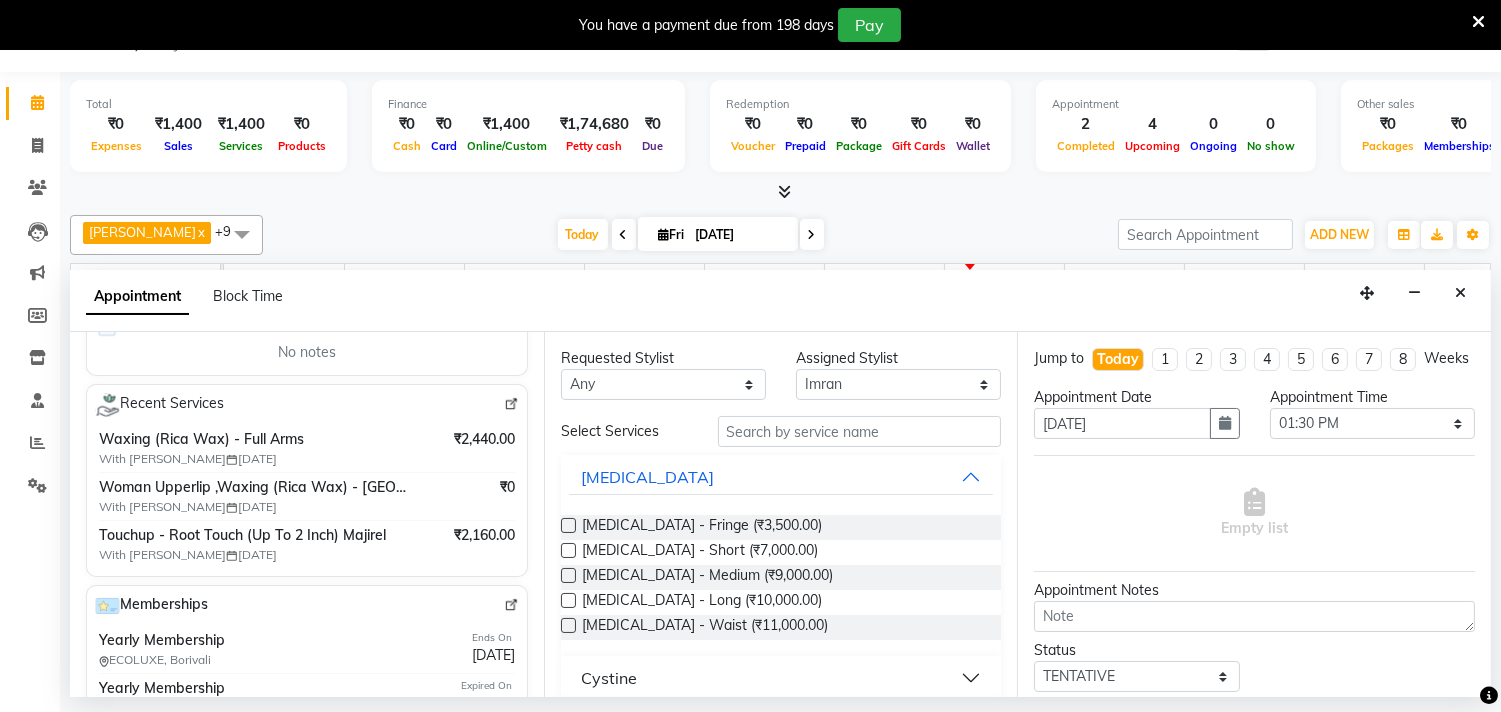 click at bounding box center [1478, 22] 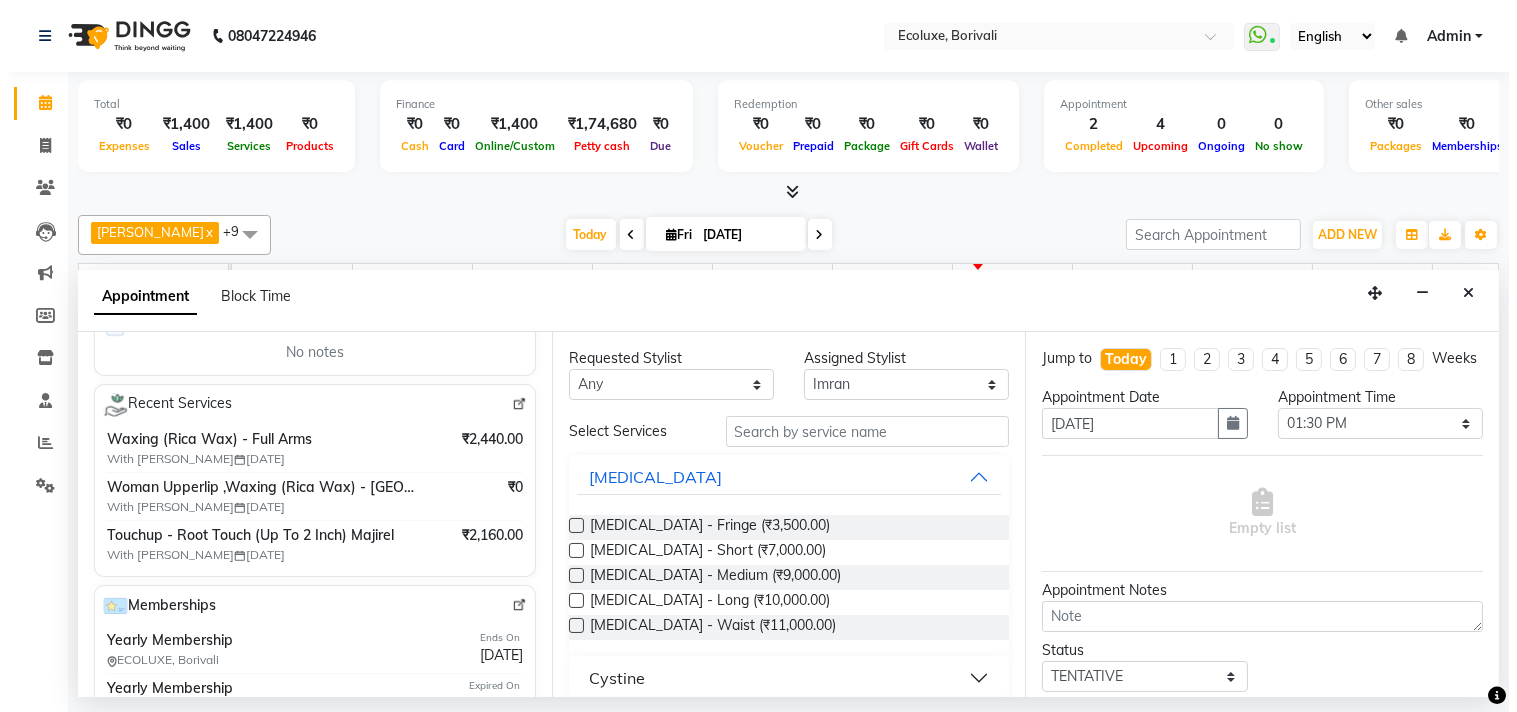 scroll, scrollTop: 0, scrollLeft: 0, axis: both 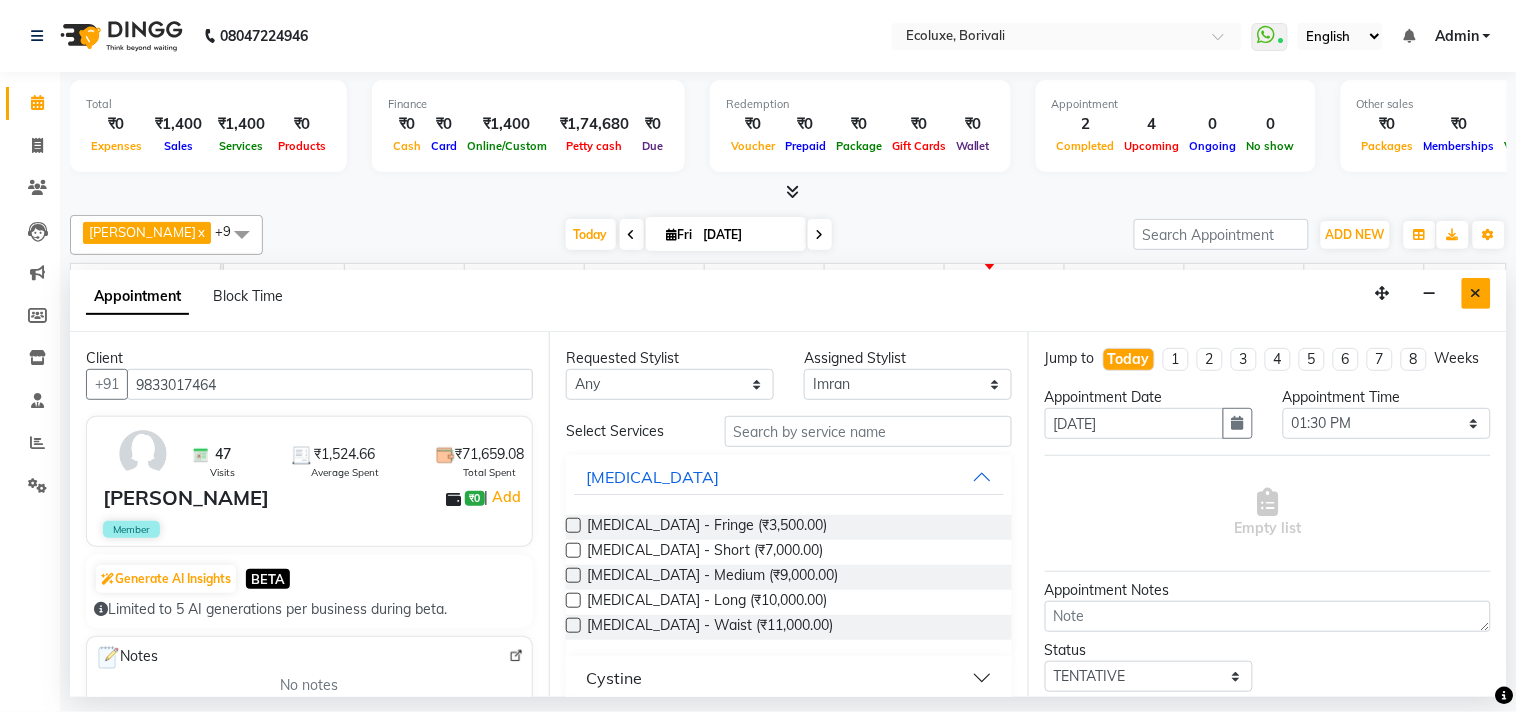 click at bounding box center (1476, 293) 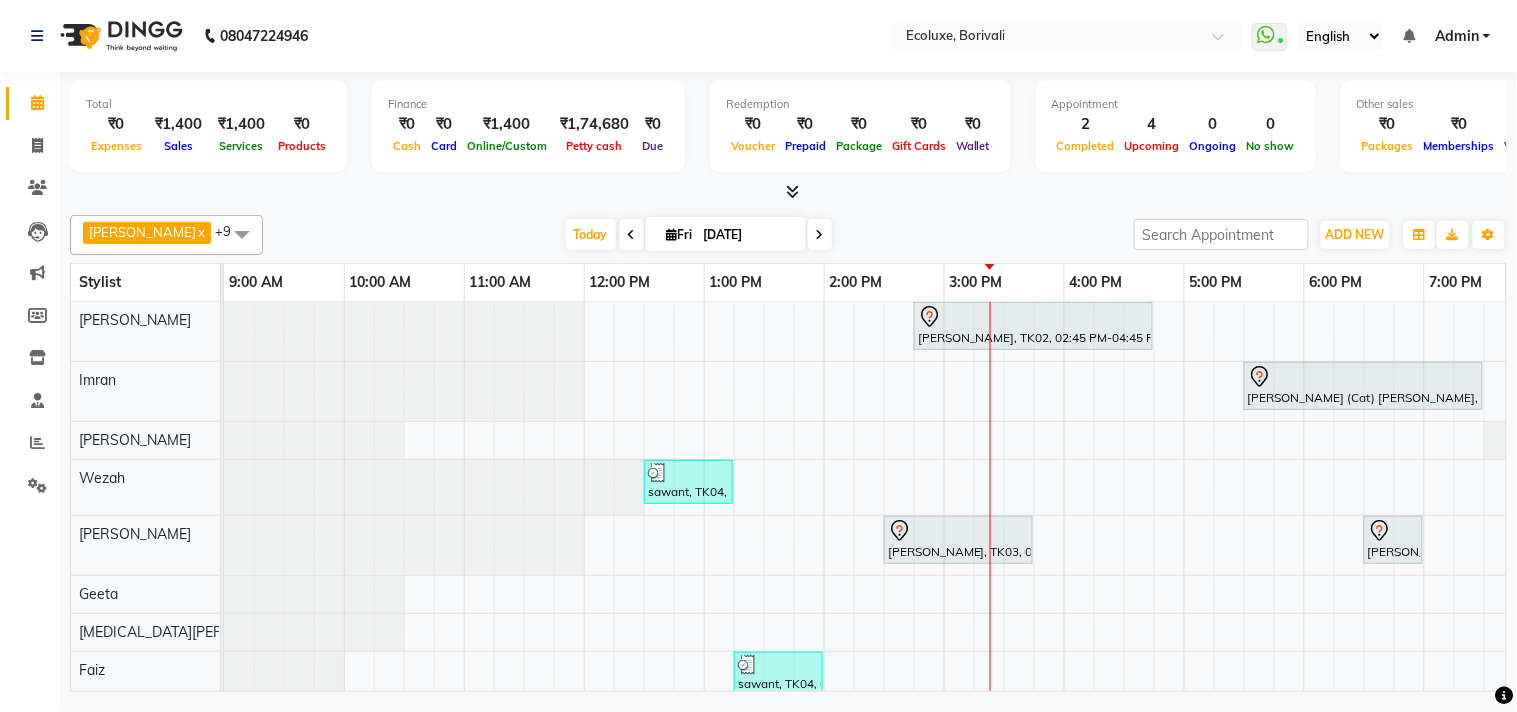scroll, scrollTop: 81, scrollLeft: 0, axis: vertical 